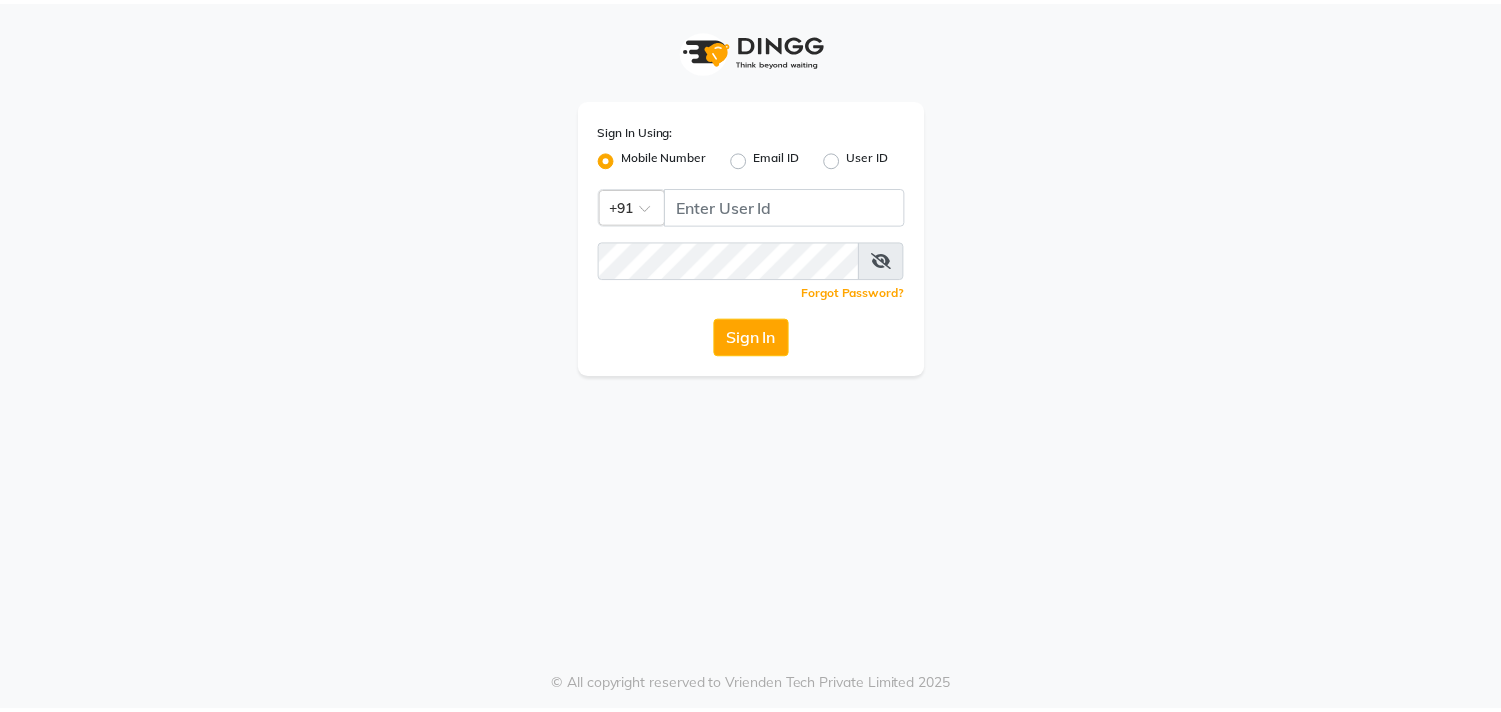 scroll, scrollTop: 0, scrollLeft: 0, axis: both 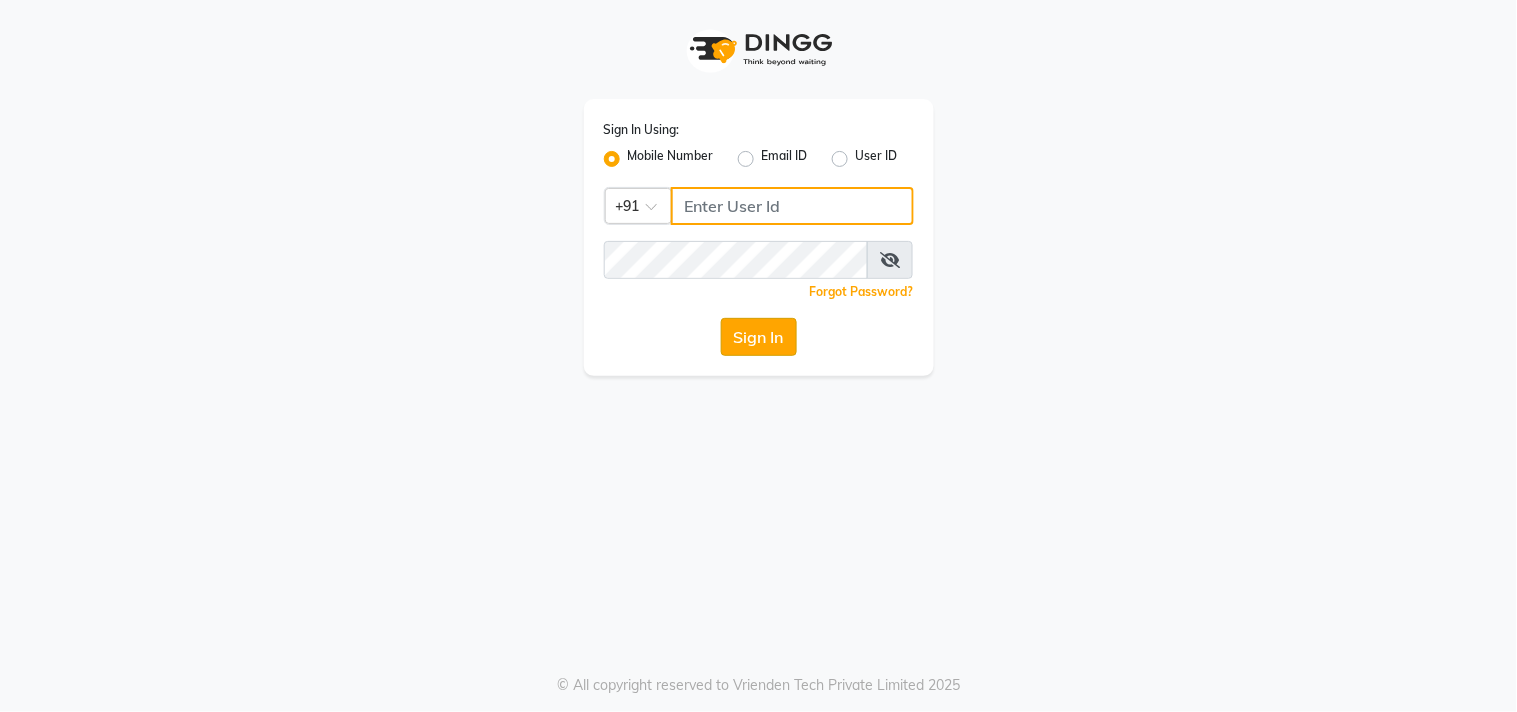 type on "9559808482" 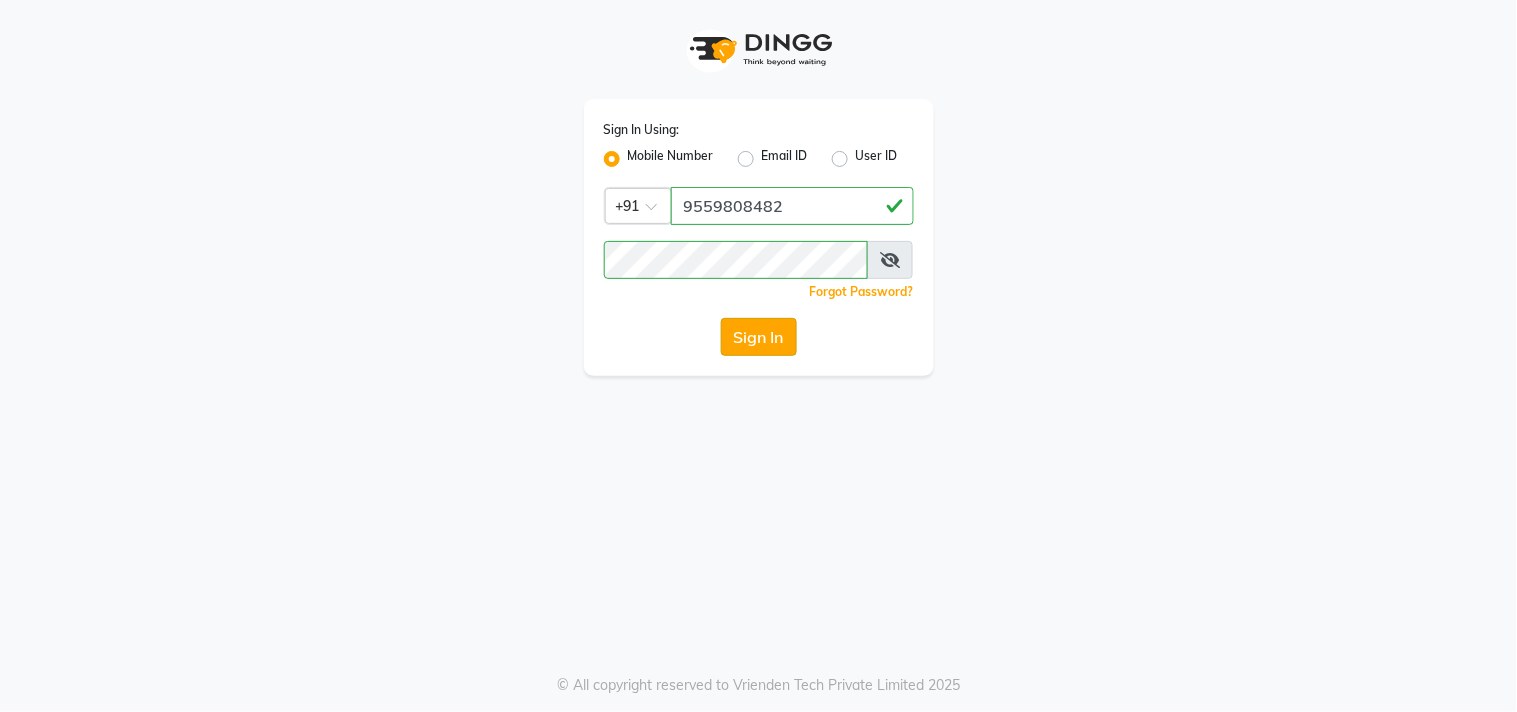 click on "Sign In" 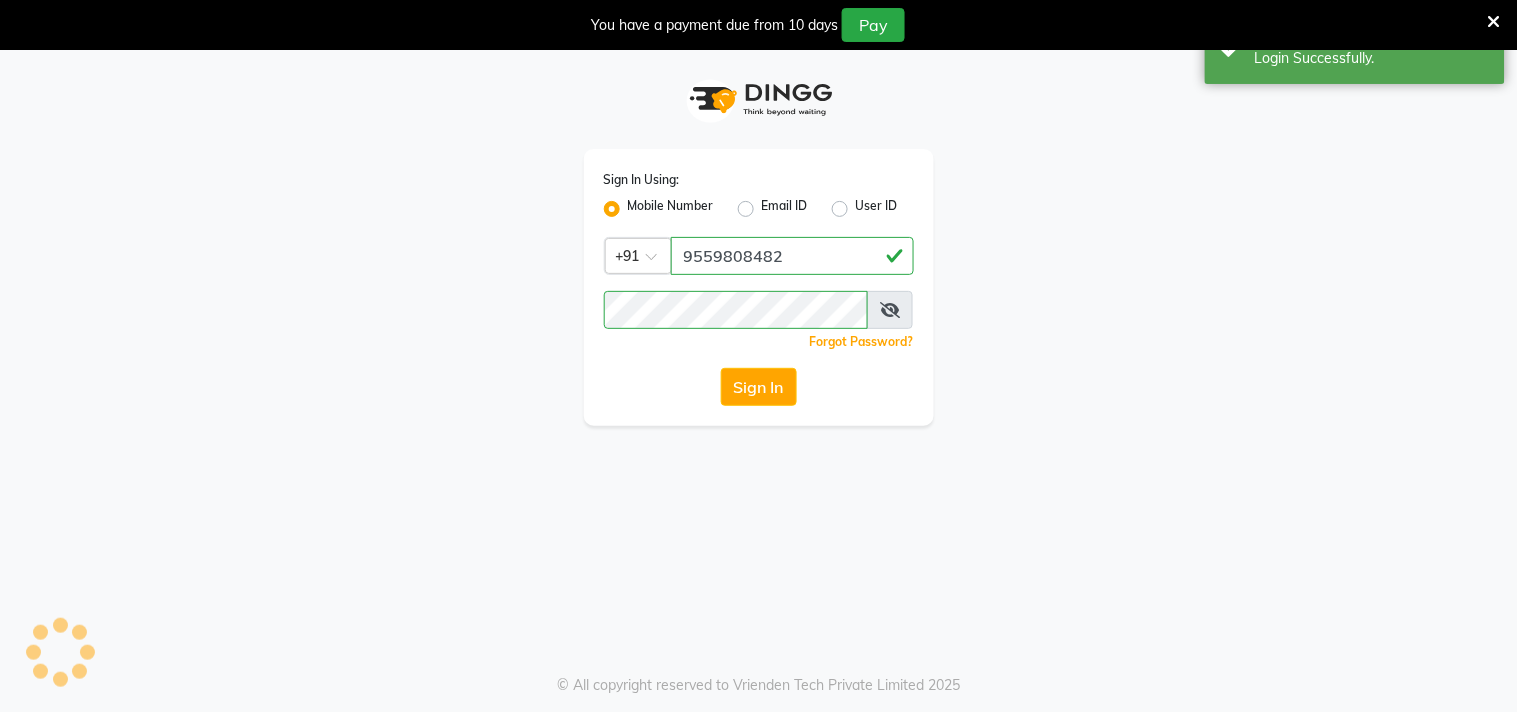 select on "service" 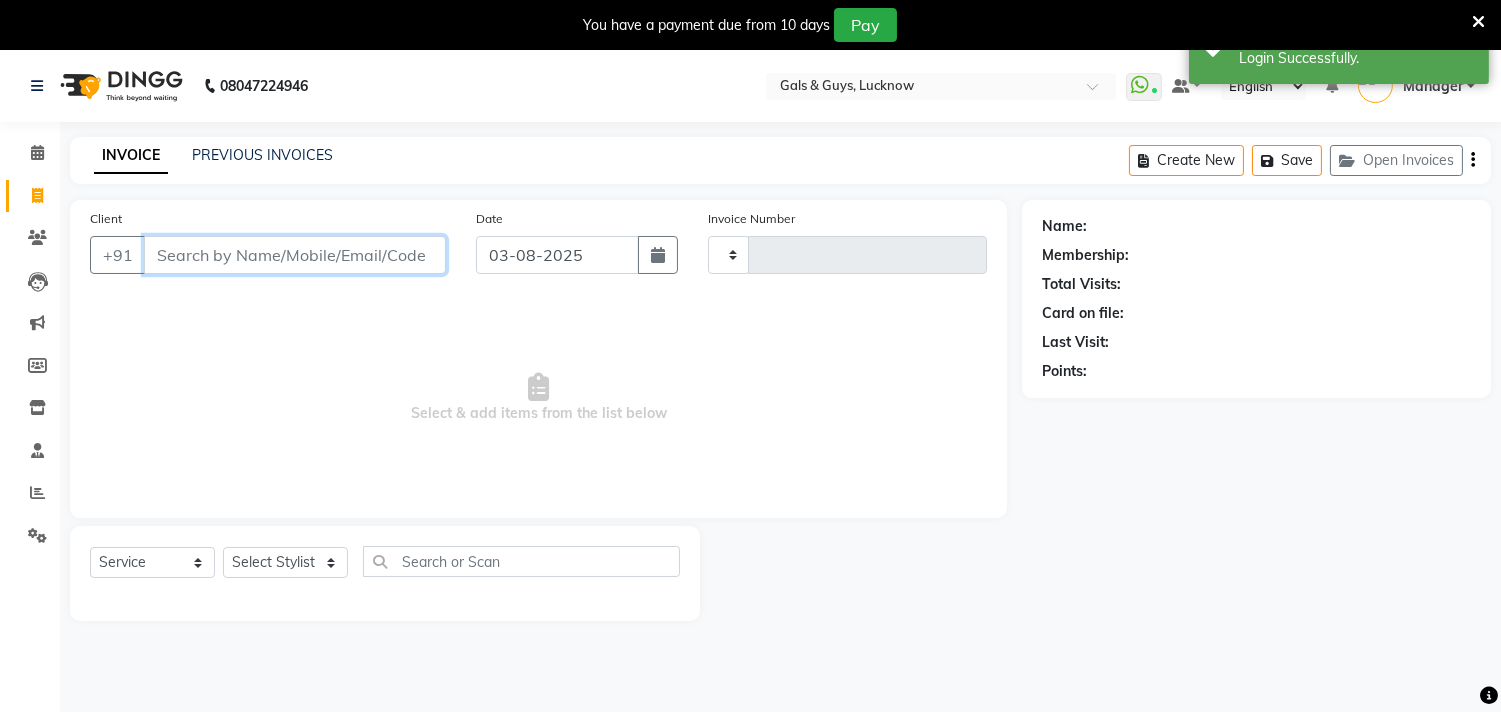 scroll, scrollTop: 0, scrollLeft: 0, axis: both 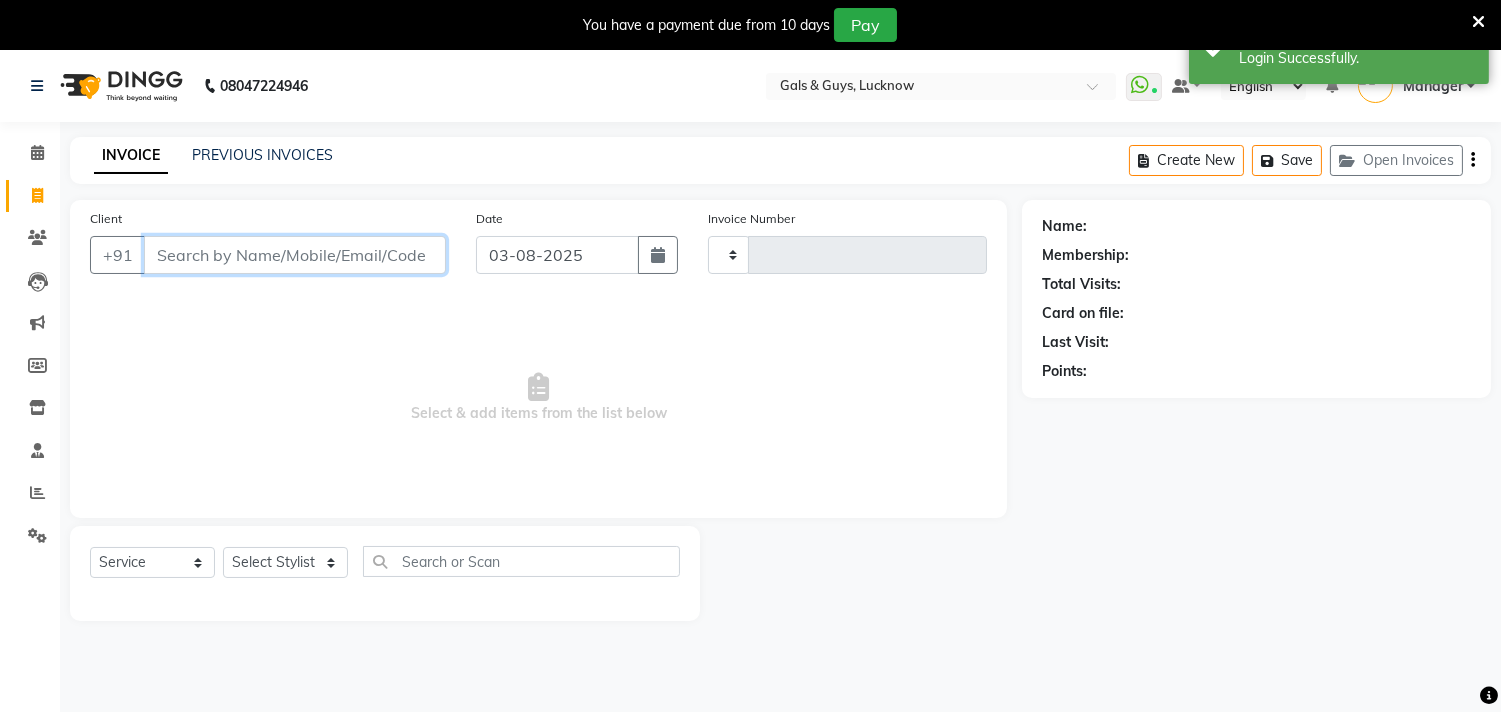 click on "Client" at bounding box center [295, 255] 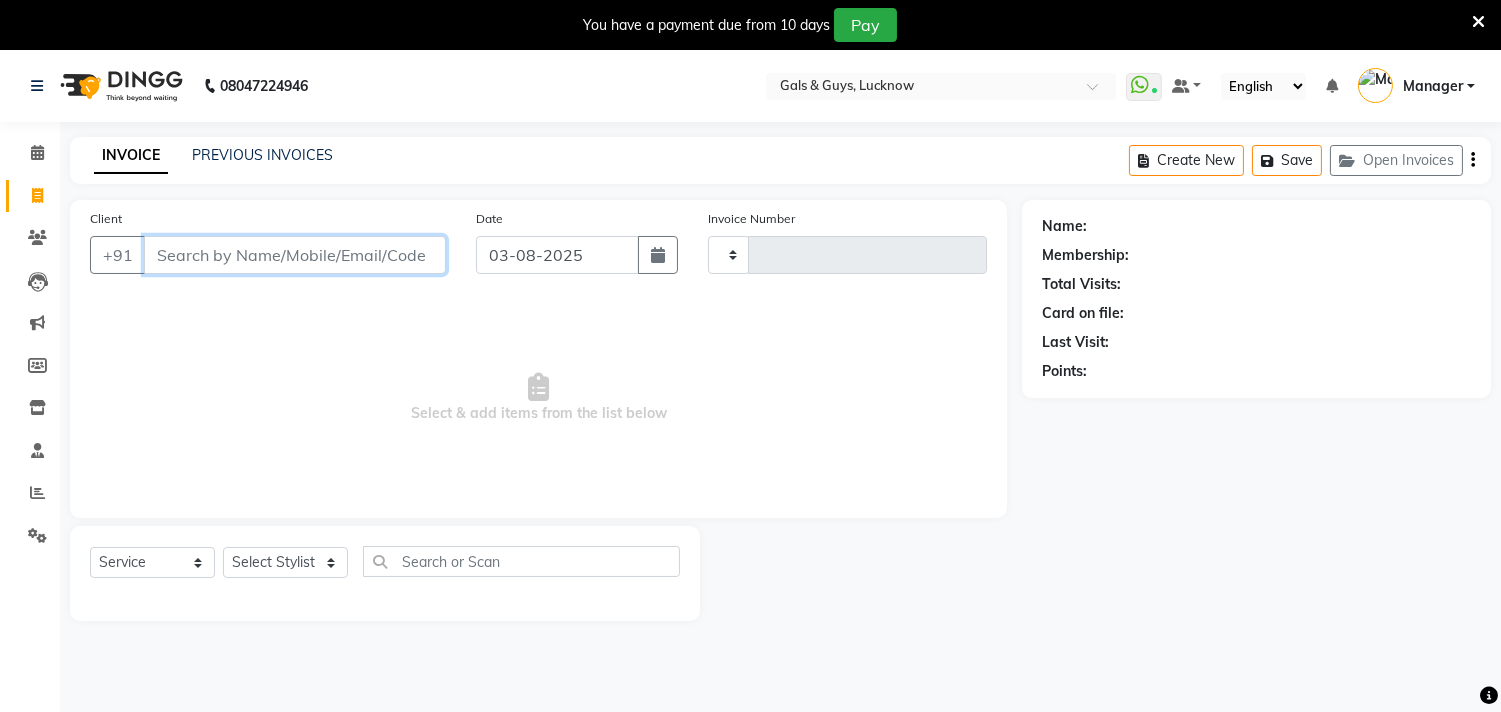 drag, startPoint x: 240, startPoint y: 258, endPoint x: 1516, endPoint y: 222, distance: 1276.5077 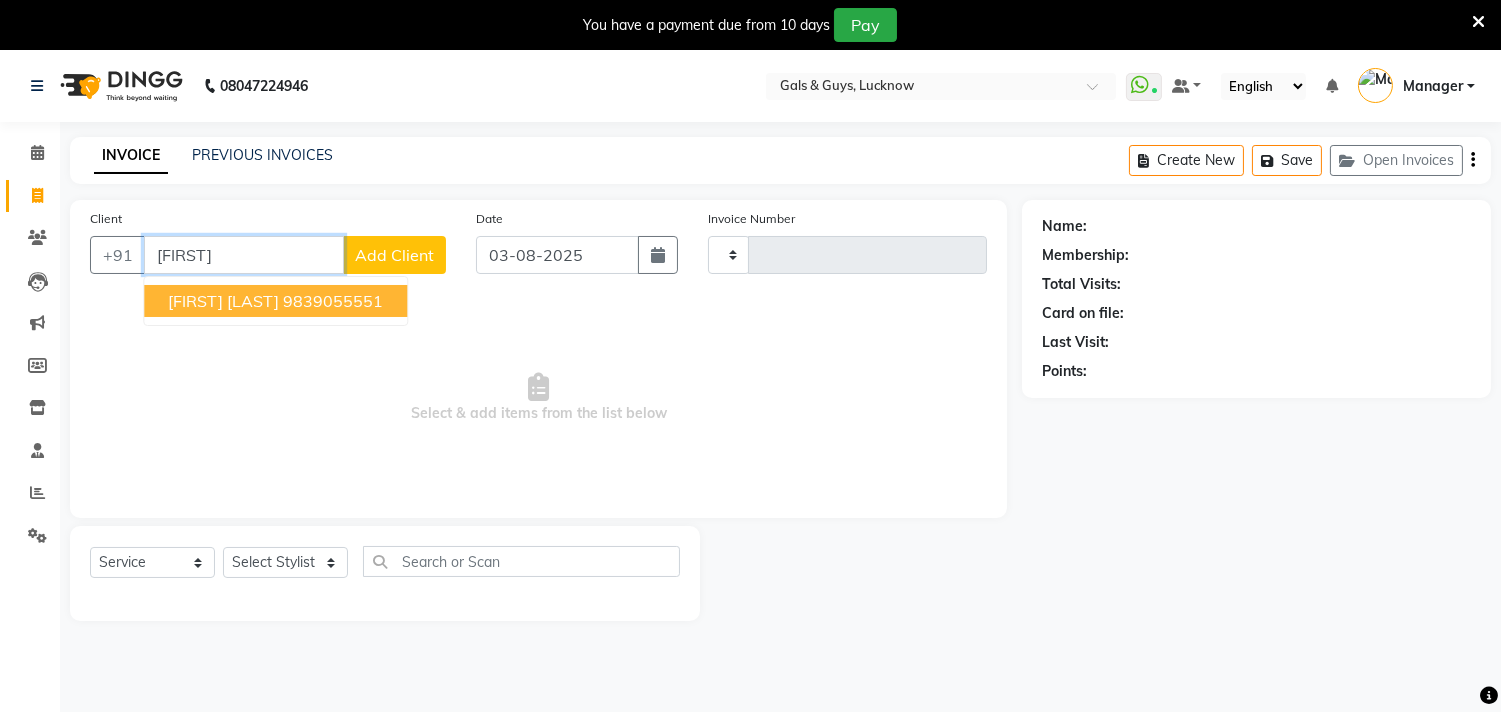 click on "9839055551" at bounding box center [333, 301] 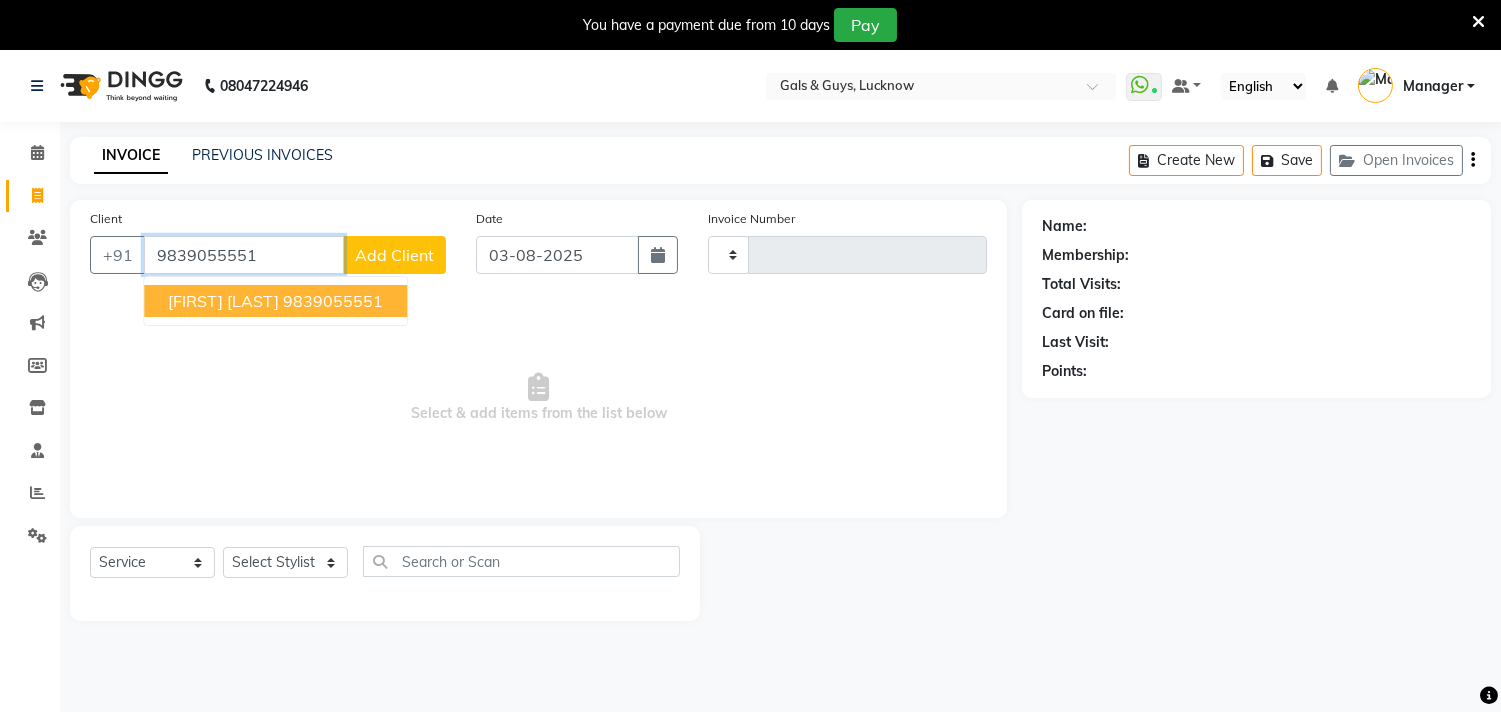 type on "9839055551" 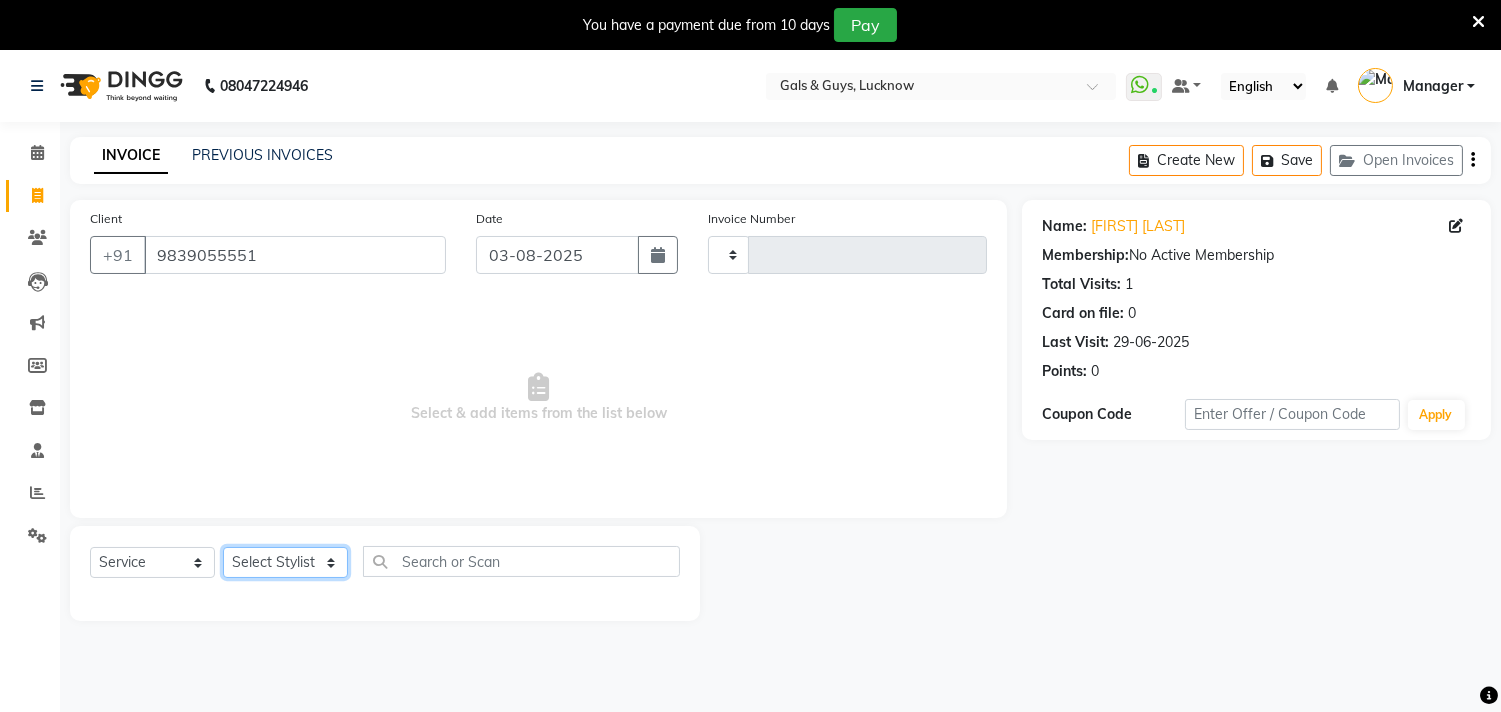 click on "Select Stylist Abhinav ADVANCE ALKA Ankita B-WAX  KUNAL Manager MEMBERSHIP PALLAVI PRATHAM PRODUCT RAJAT TANIYA VIRENDRA" 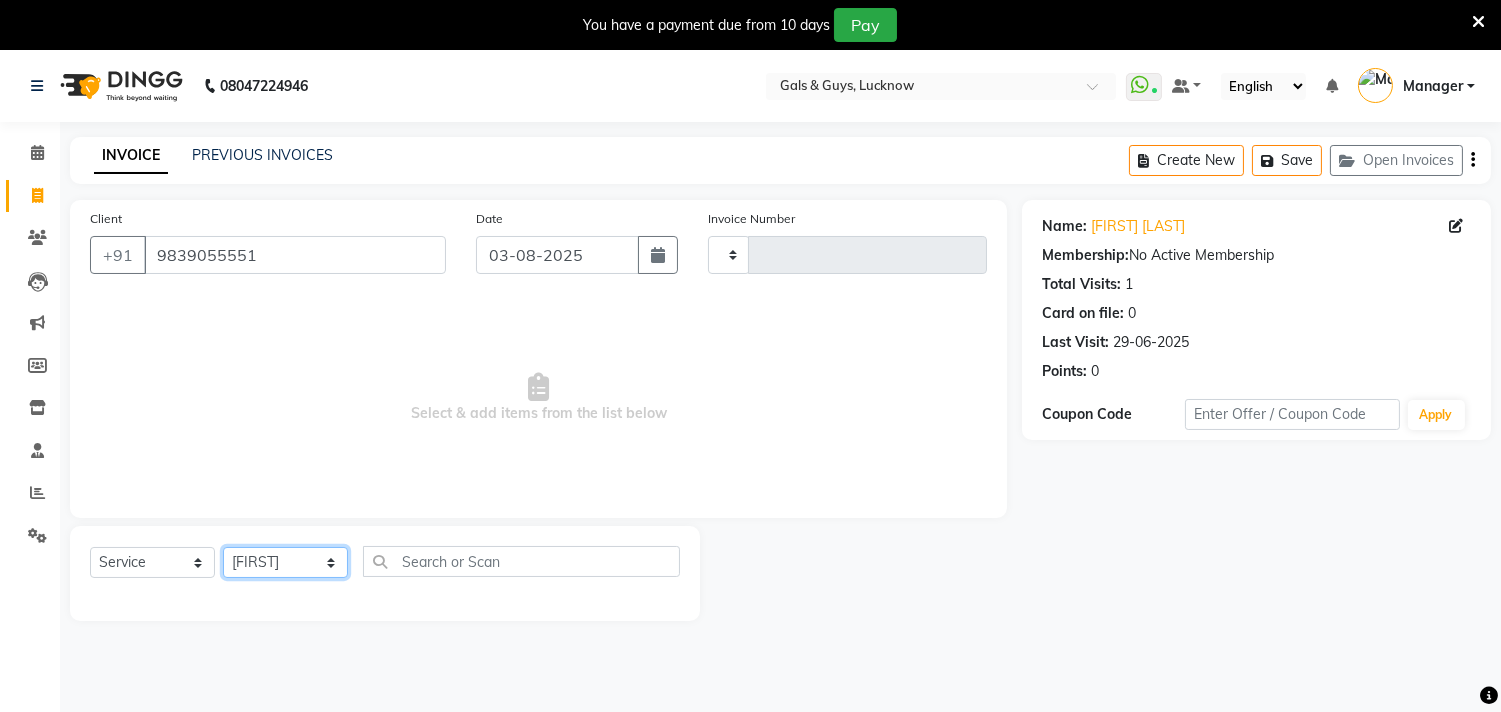 click on "Select Stylist Abhinav ADVANCE ALKA Ankita B-WAX  KUNAL Manager MEMBERSHIP PALLAVI PRATHAM PRODUCT RAJAT TANIYA VIRENDRA" 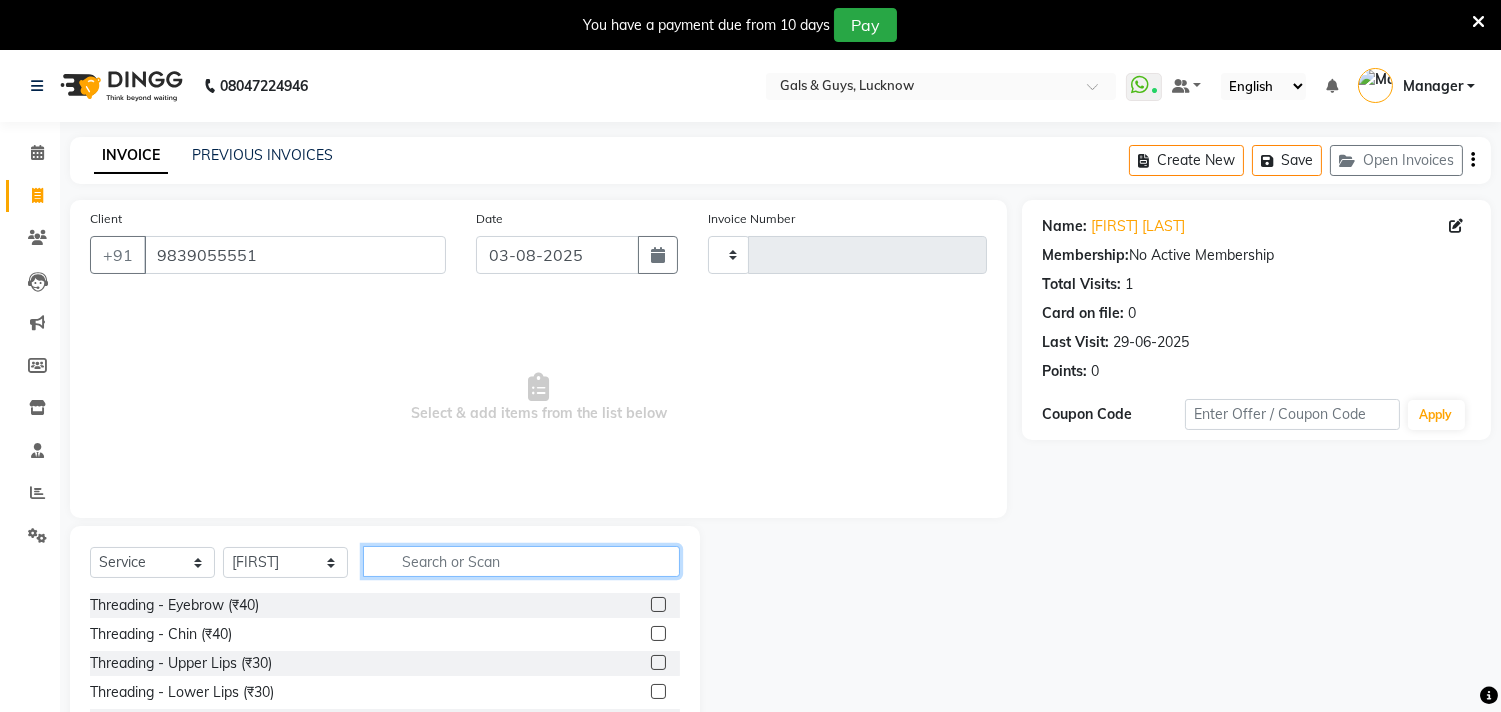 click 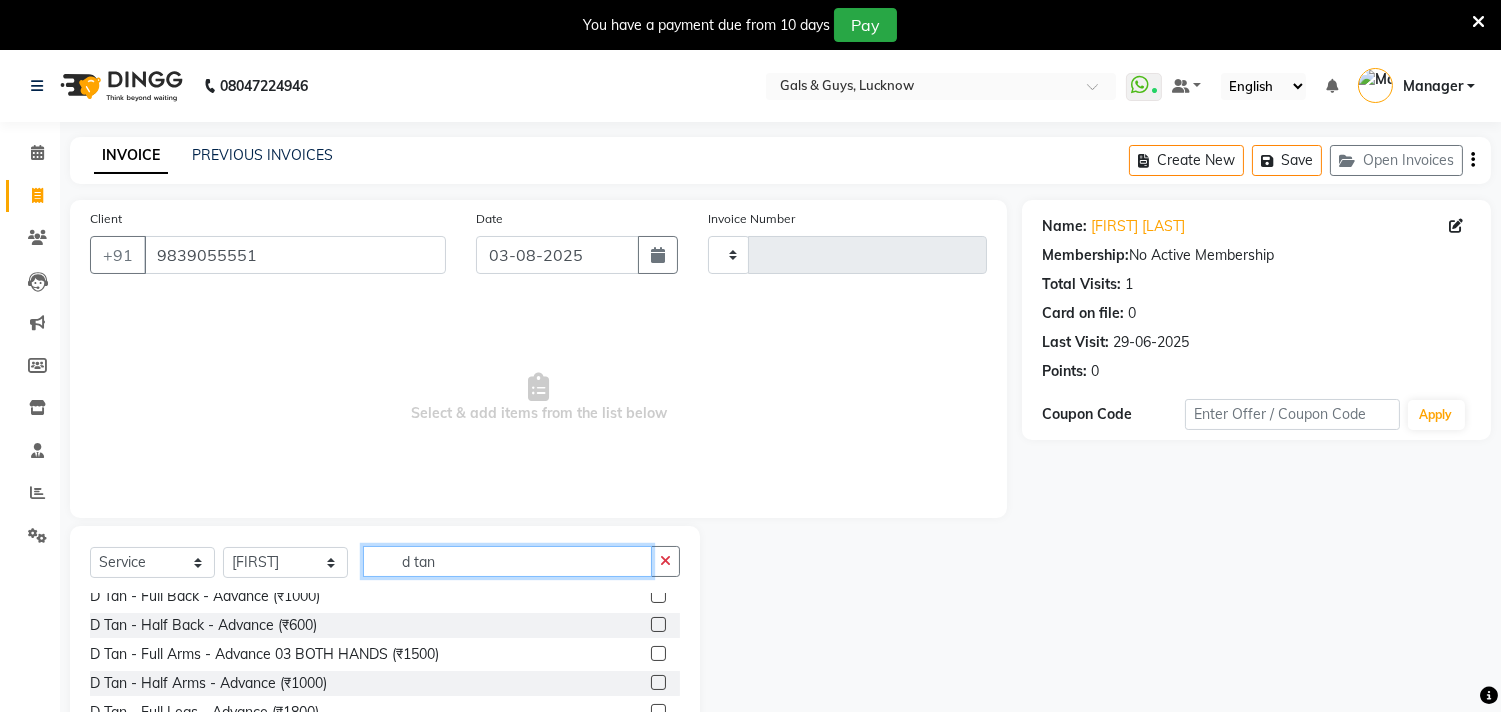 scroll, scrollTop: 333, scrollLeft: 0, axis: vertical 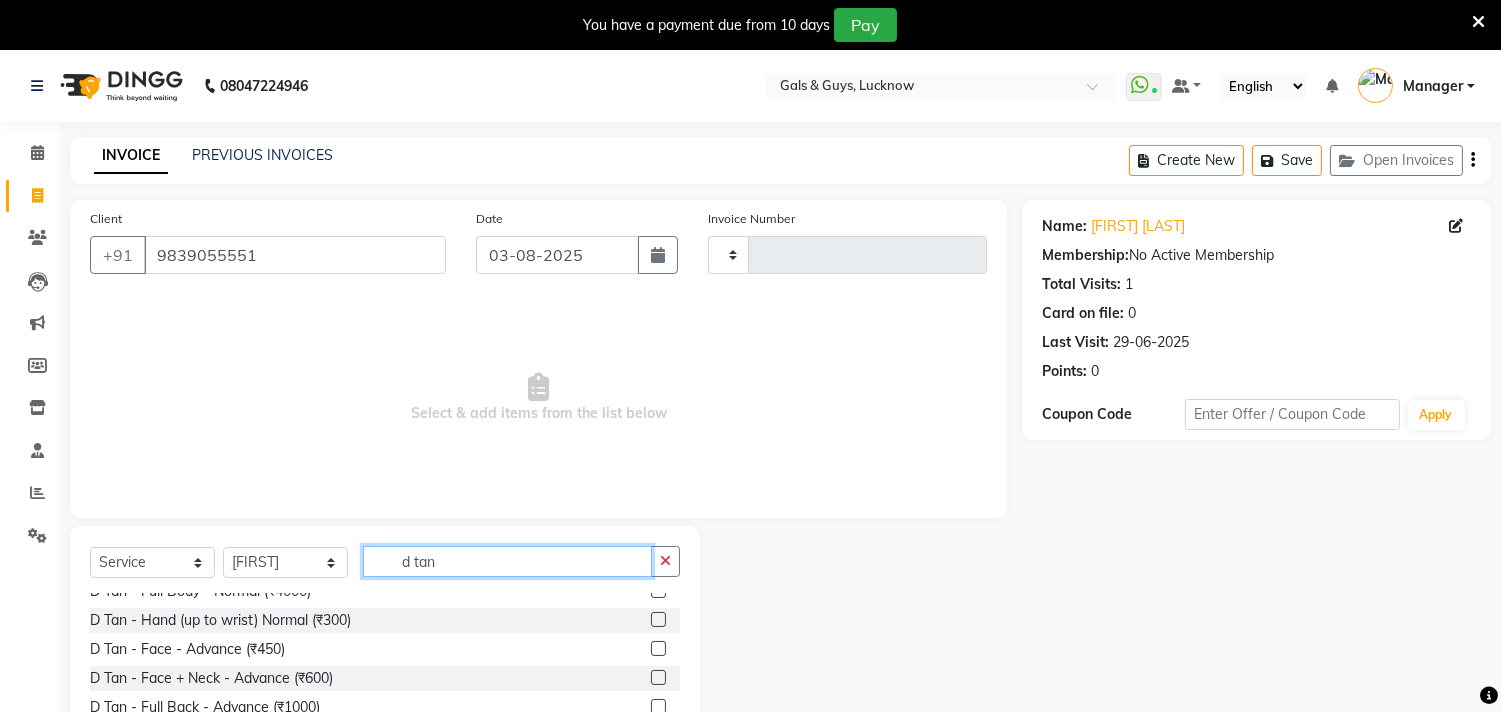type on "d tan" 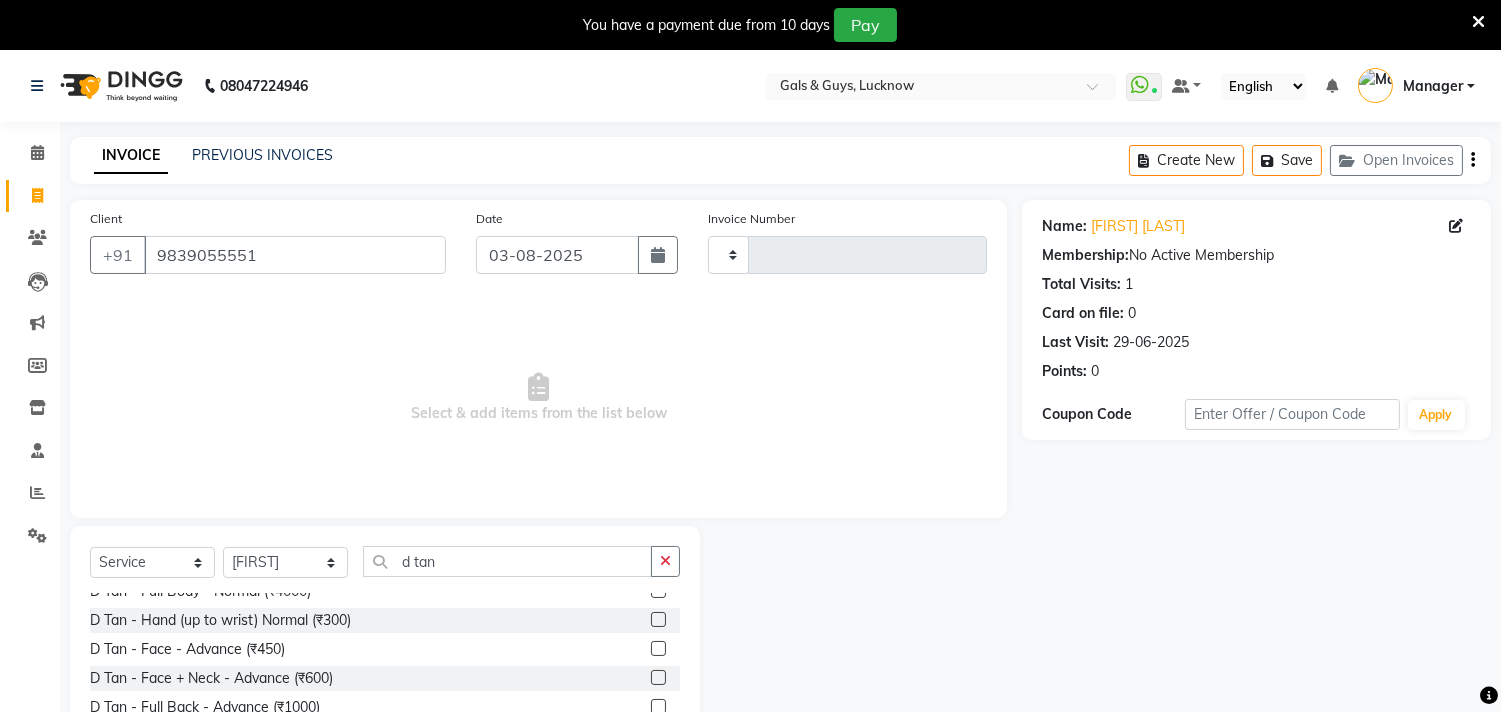 drag, startPoint x: 637, startPoint y: 677, endPoint x: 585, endPoint y: 673, distance: 52.153618 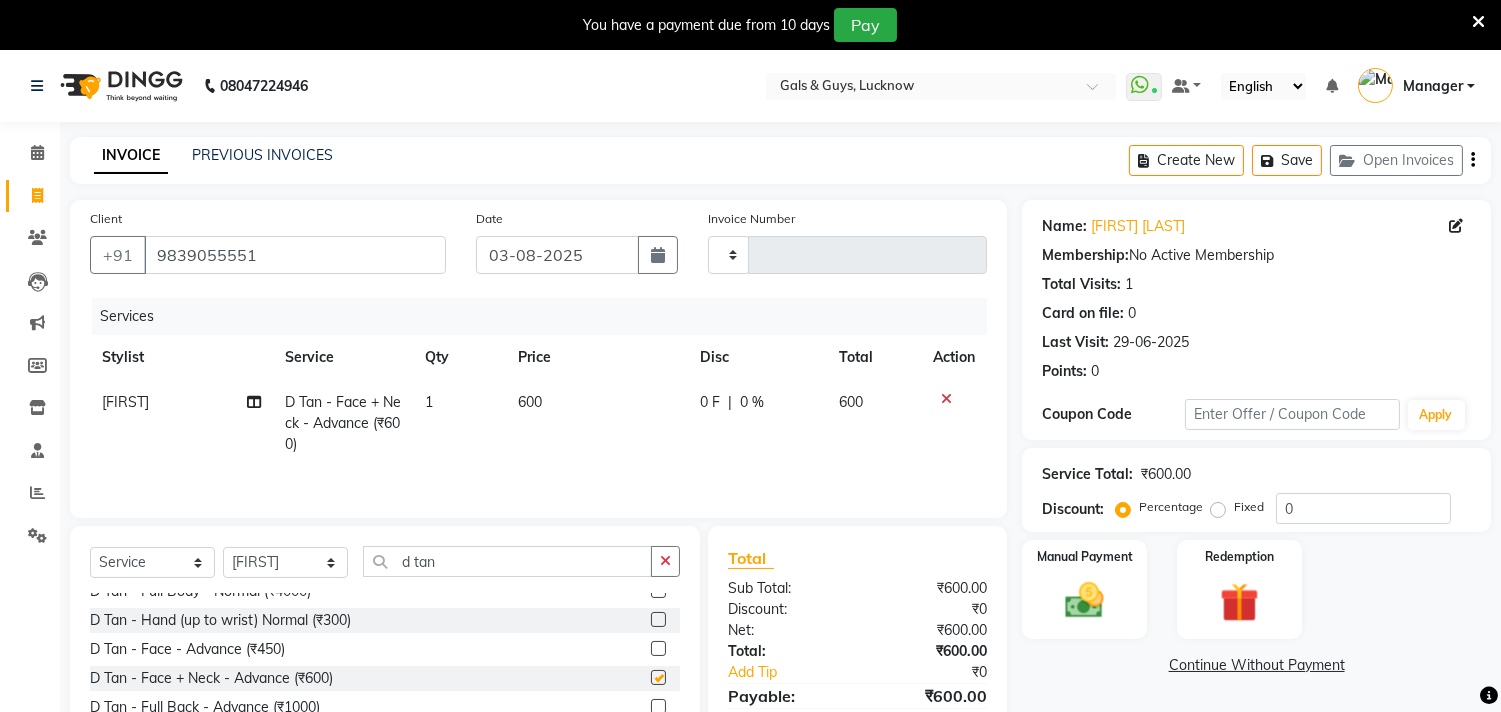 checkbox on "false" 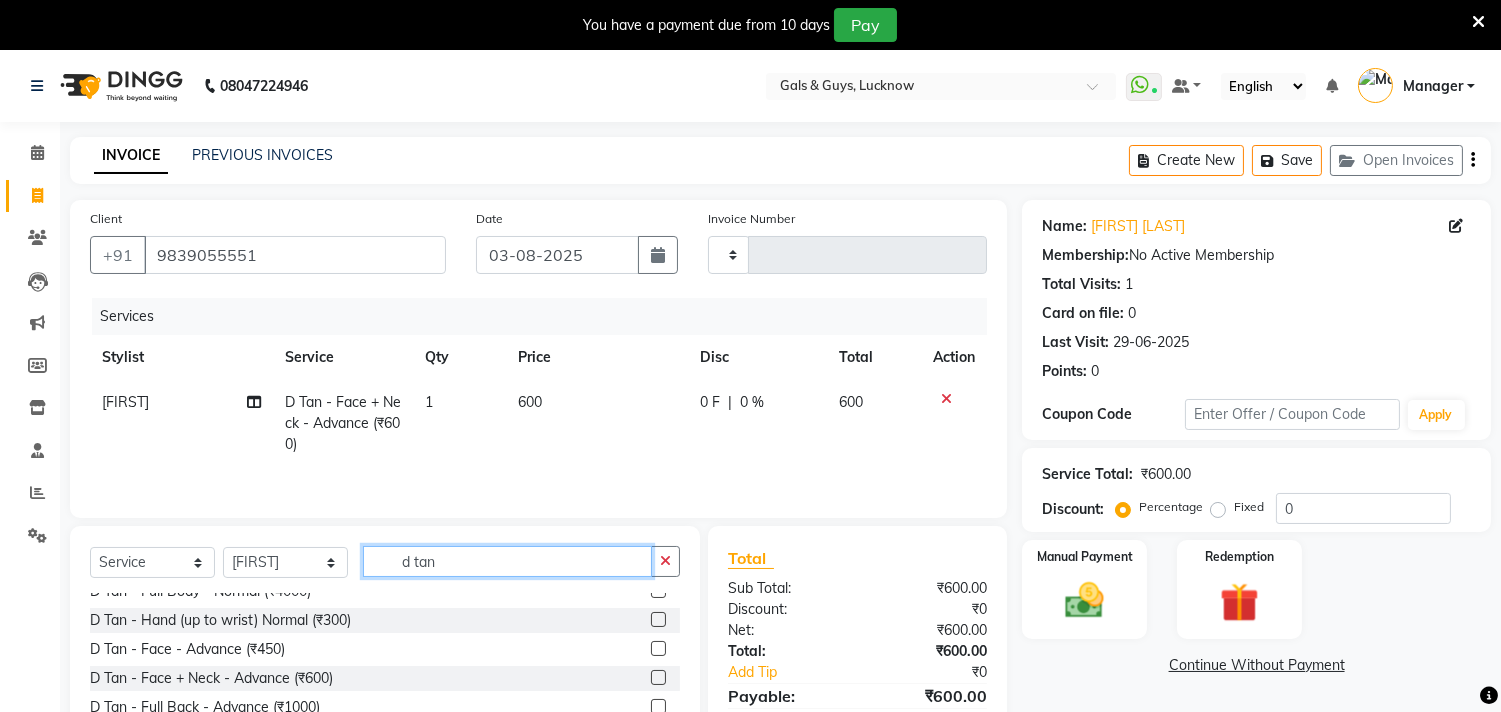 drag, startPoint x: 494, startPoint y: 568, endPoint x: 108, endPoint y: 582, distance: 386.2538 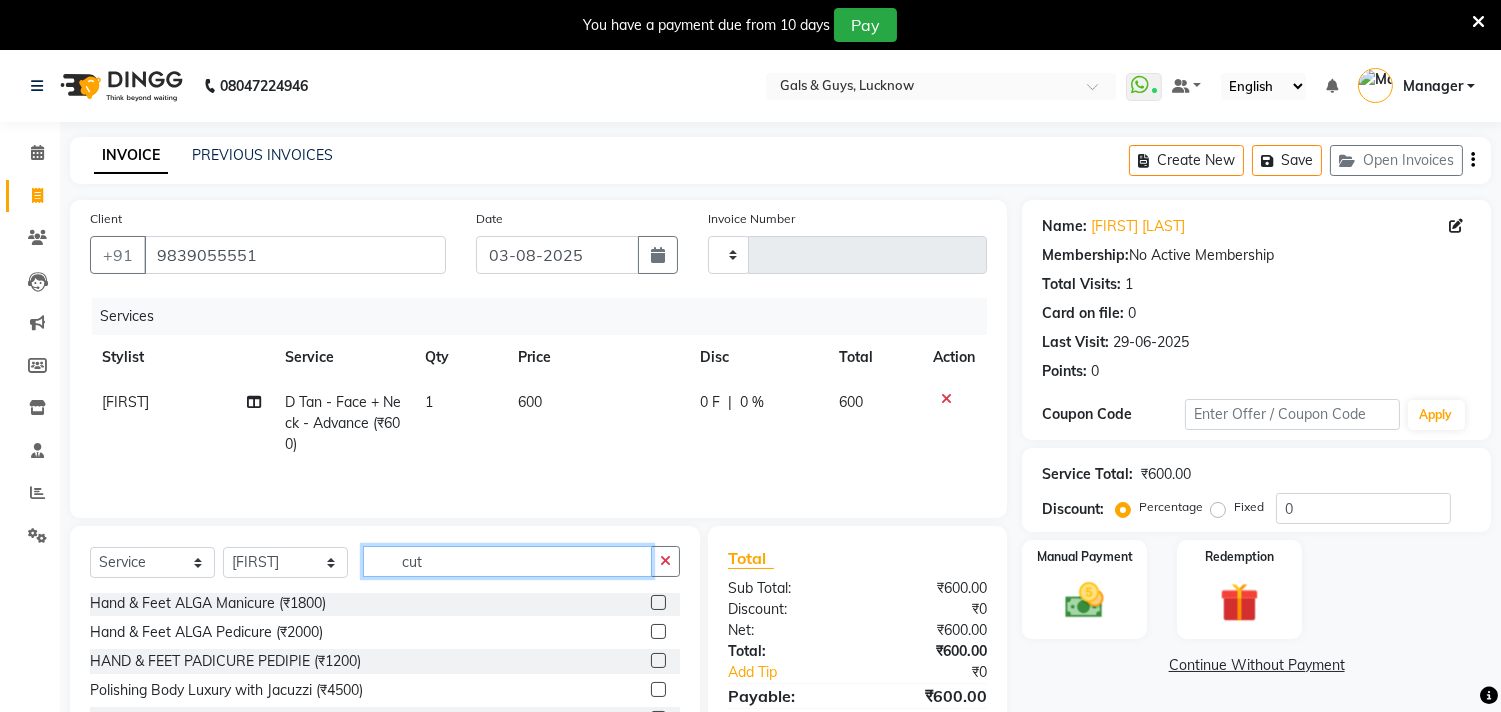 scroll, scrollTop: 32, scrollLeft: 0, axis: vertical 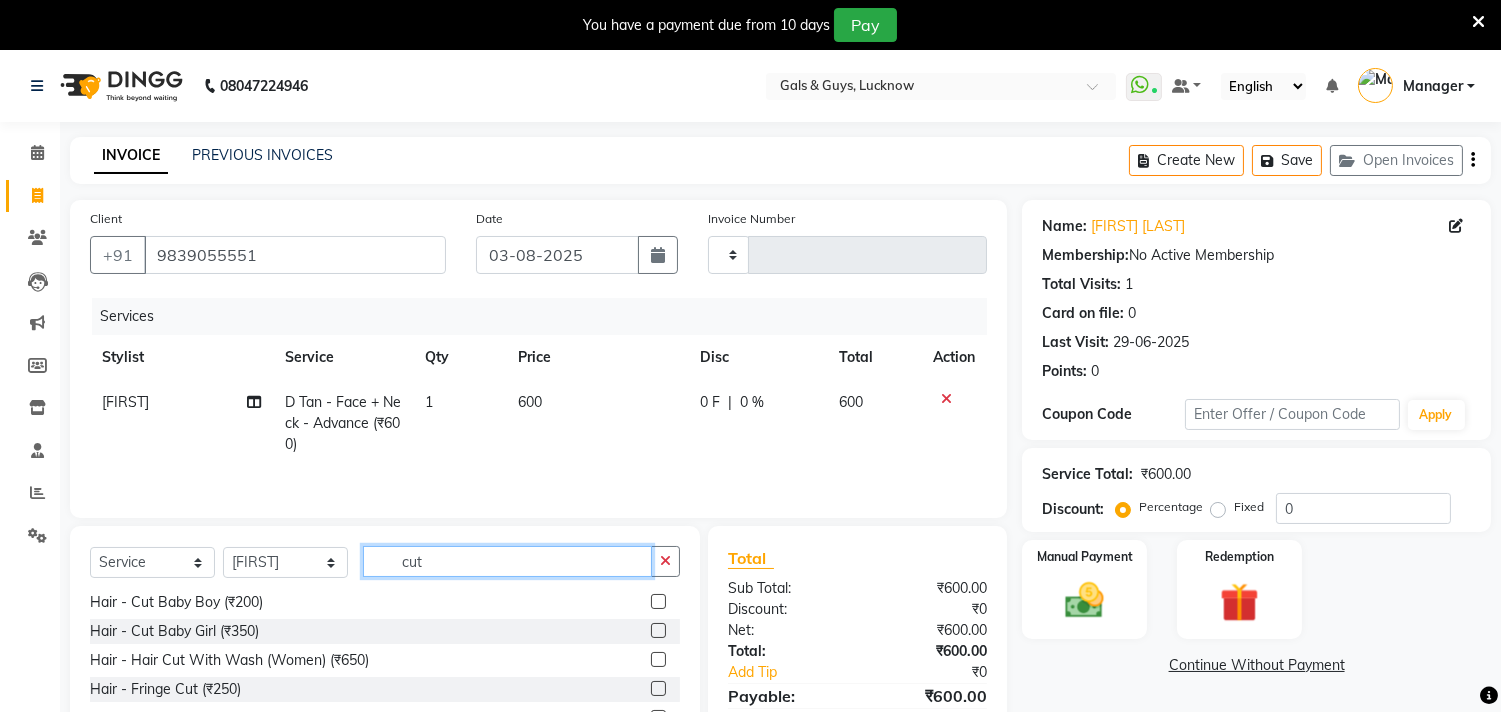 type on "cut" 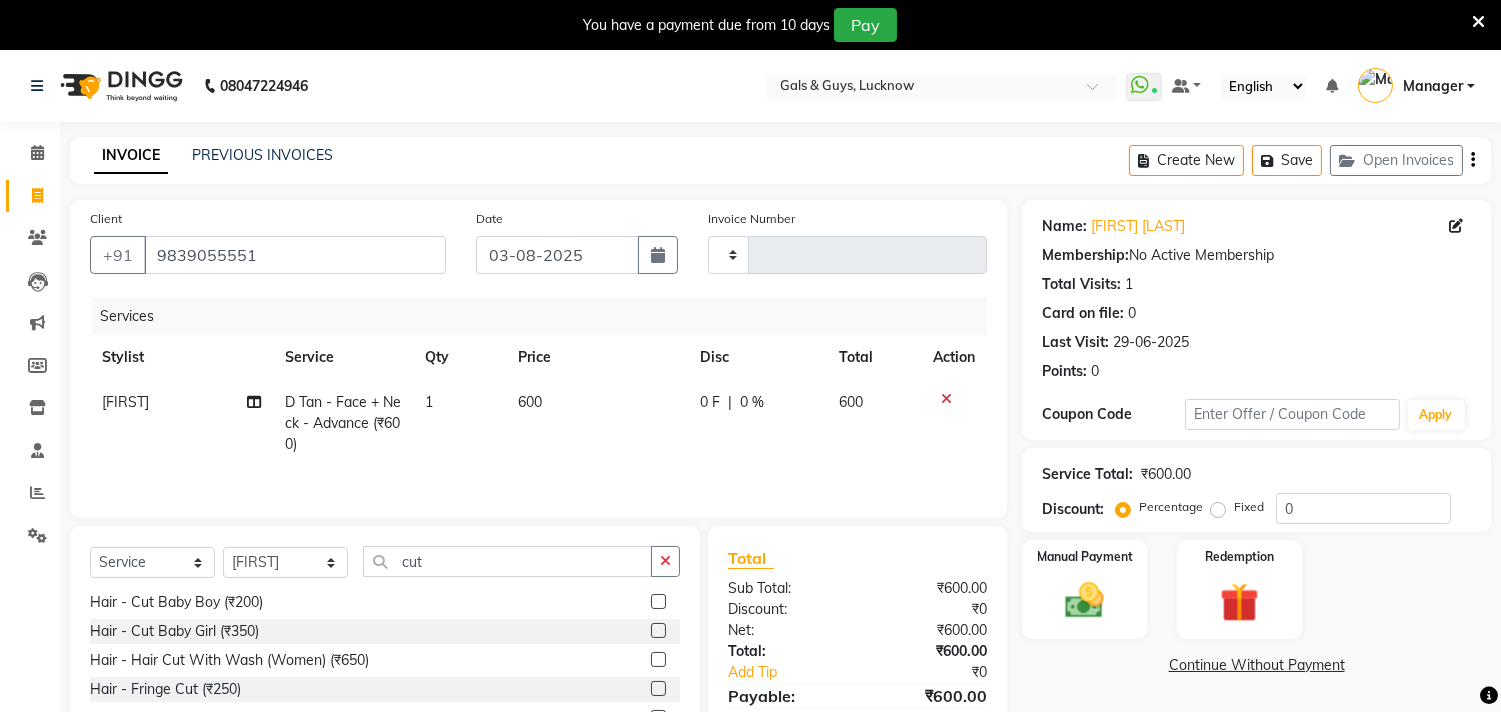 click 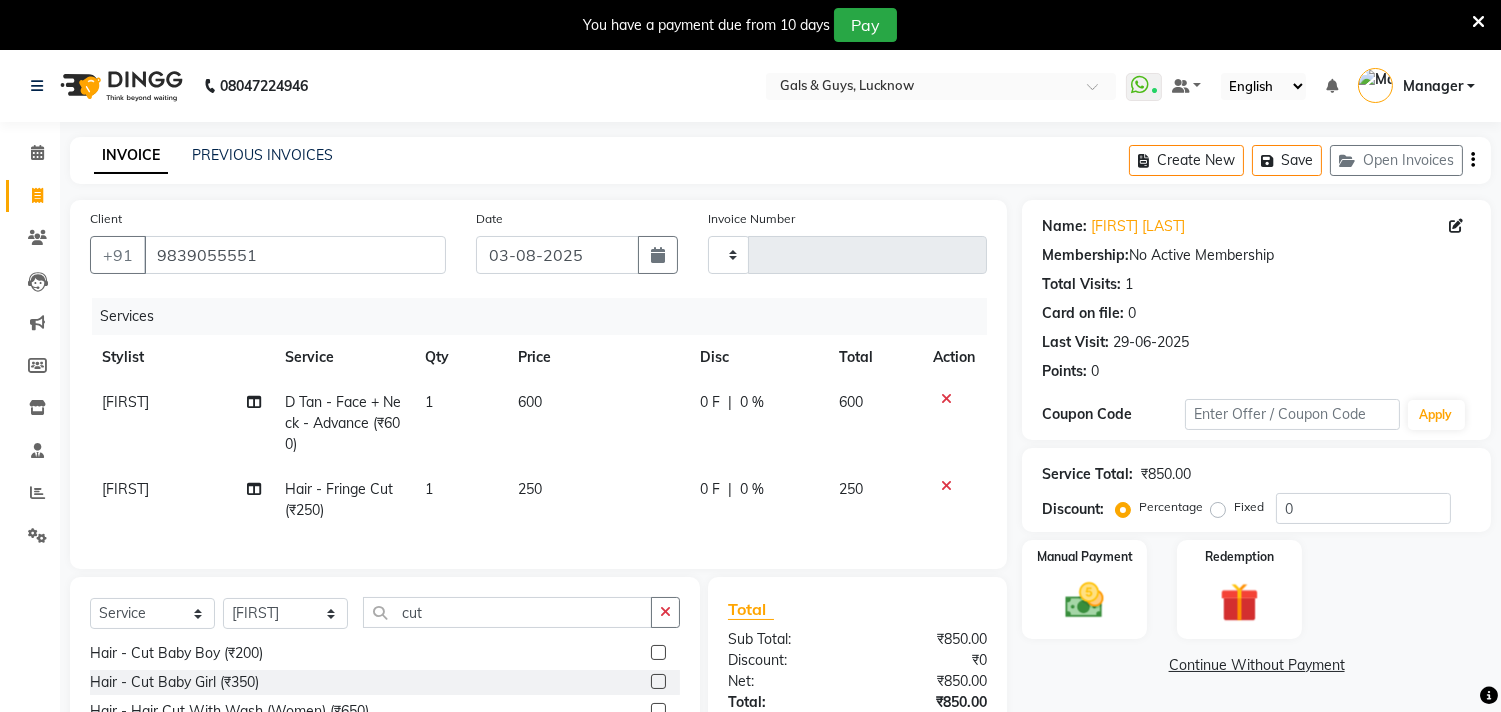 checkbox on "false" 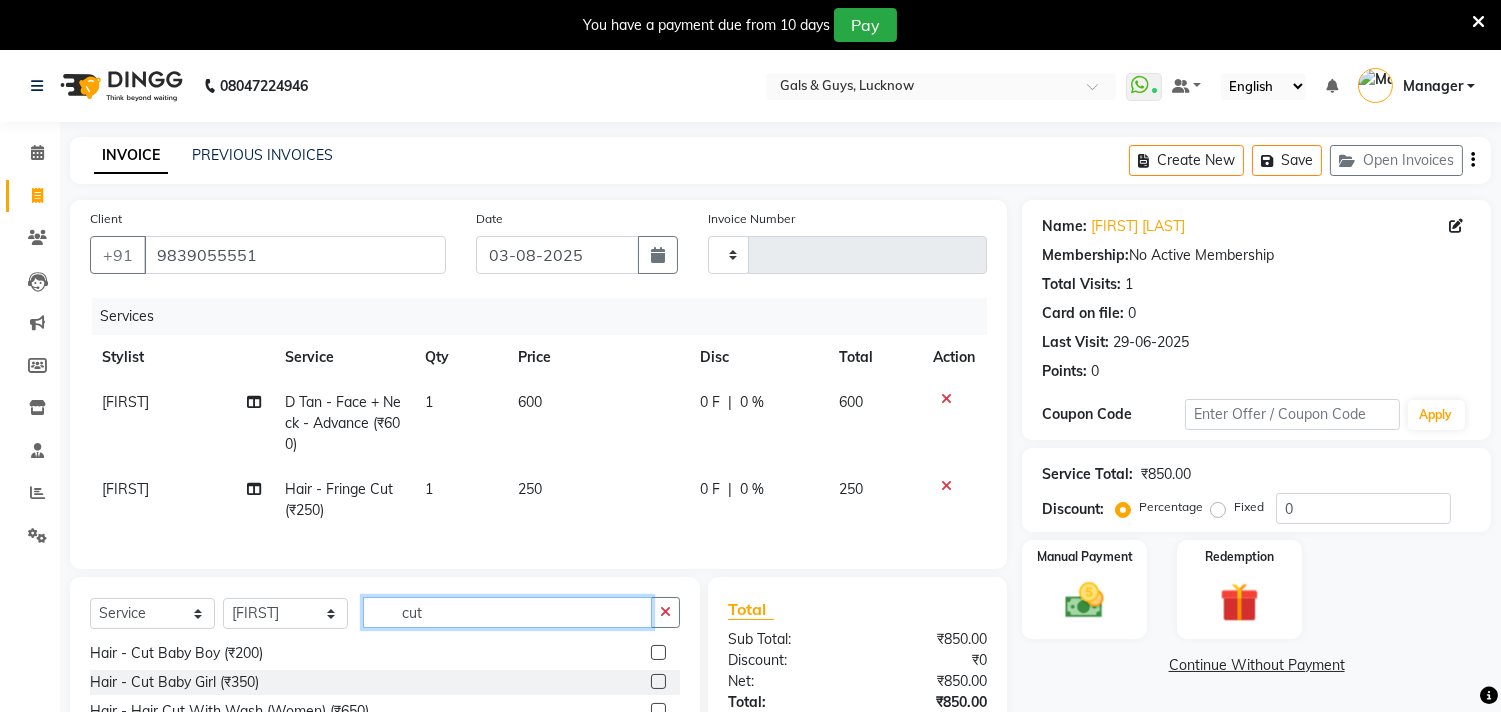 drag, startPoint x: 456, startPoint y: 634, endPoint x: 158, endPoint y: 645, distance: 298.20294 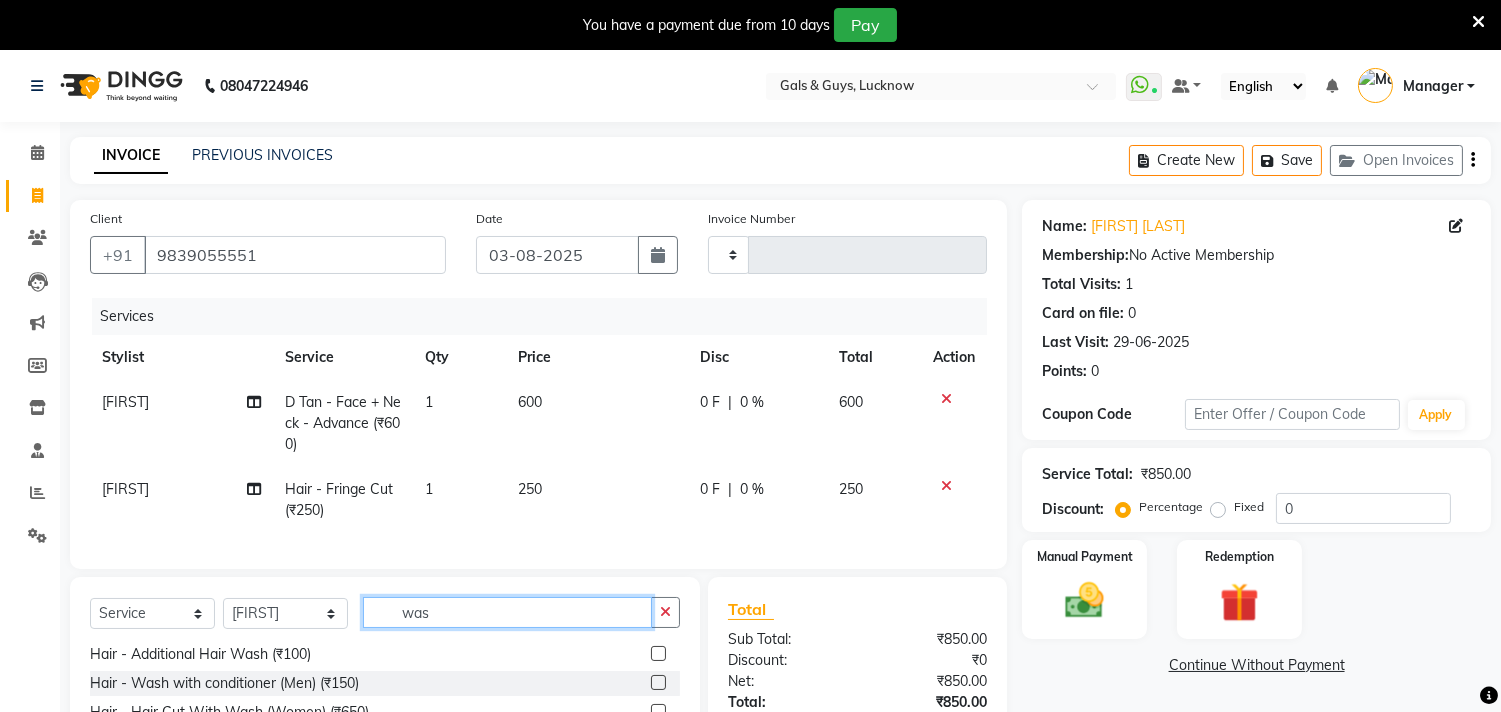 scroll, scrollTop: 3, scrollLeft: 0, axis: vertical 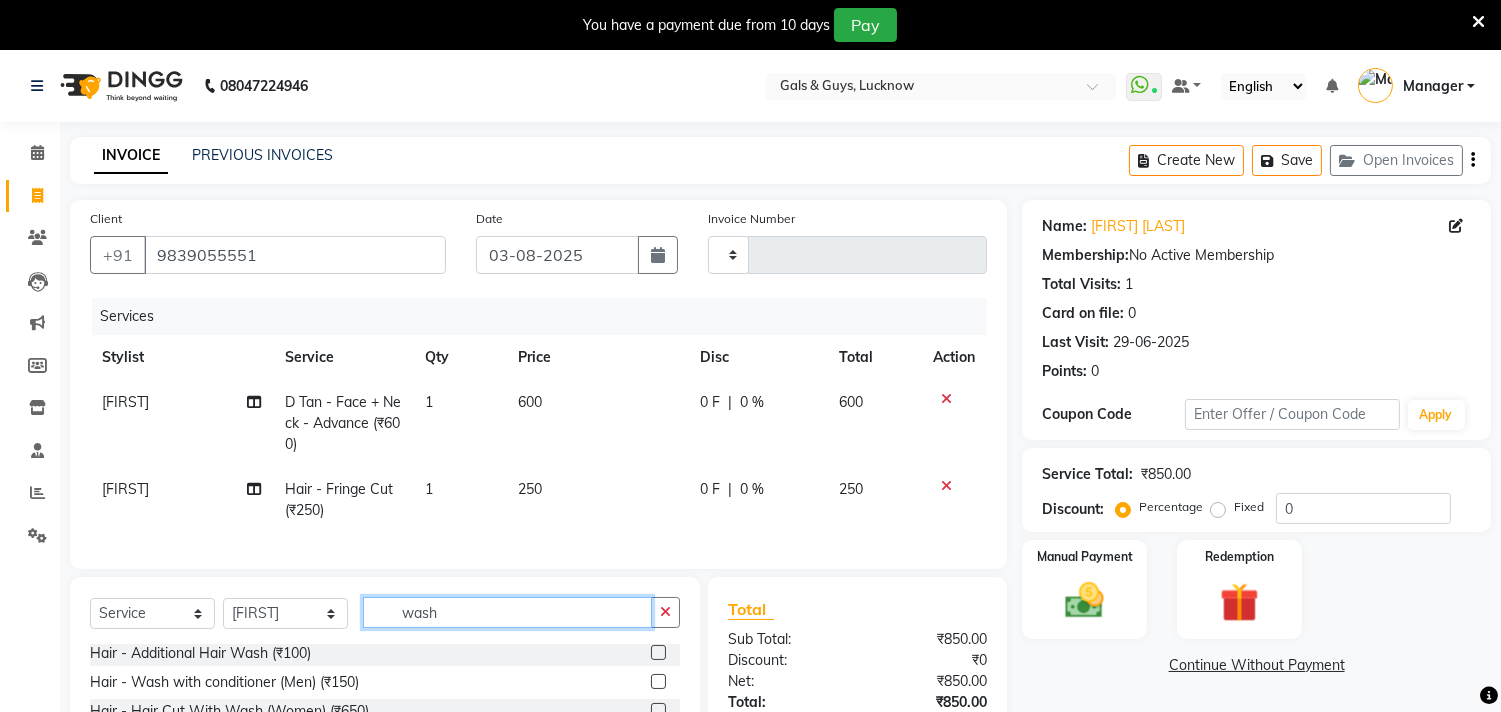 type on "wash" 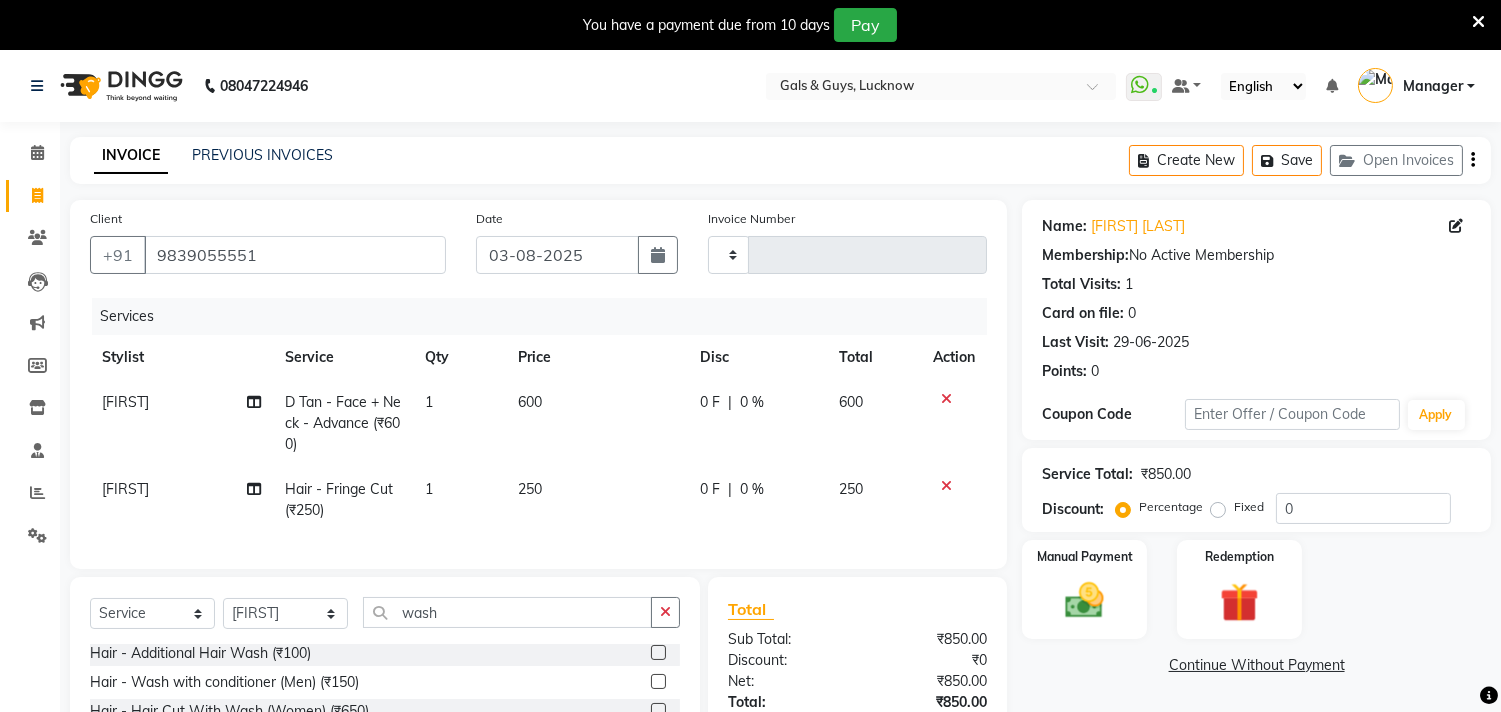 click 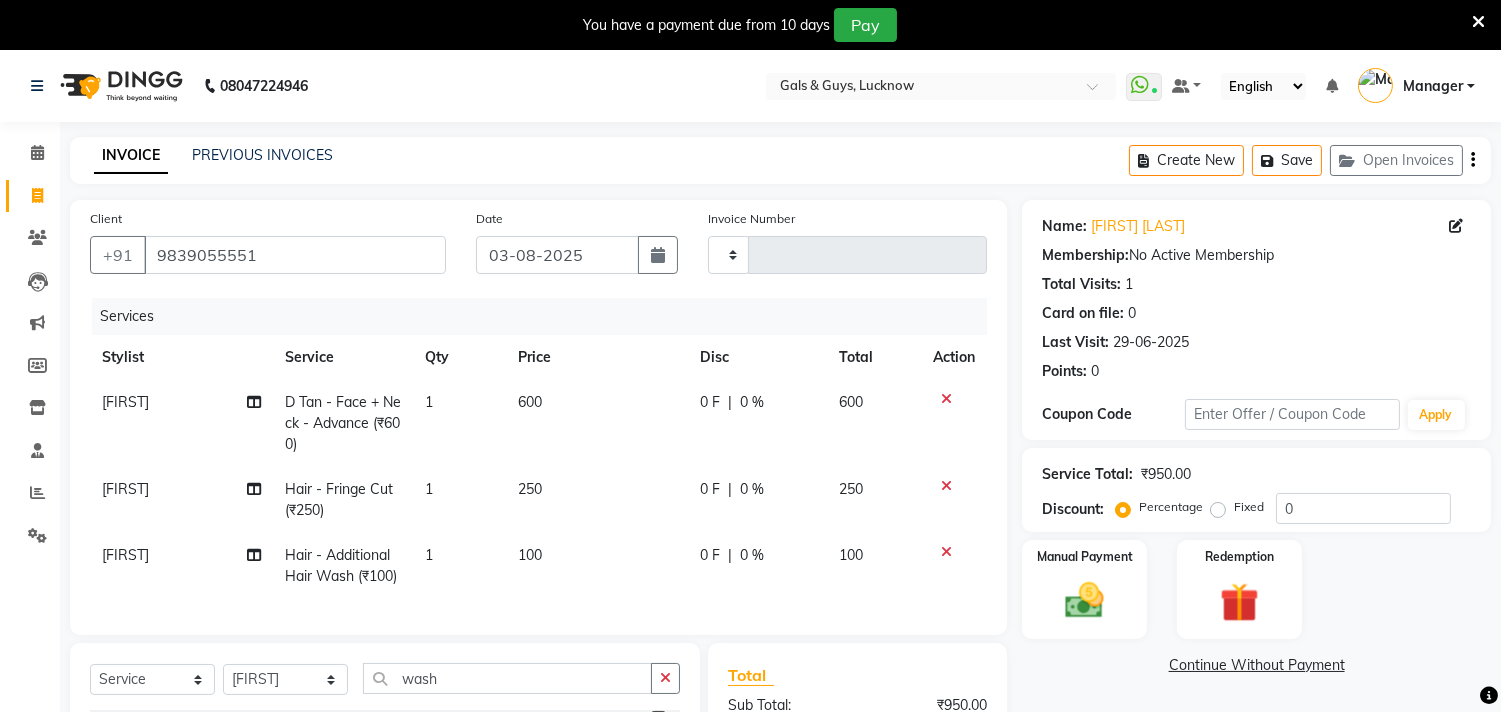 checkbox on "false" 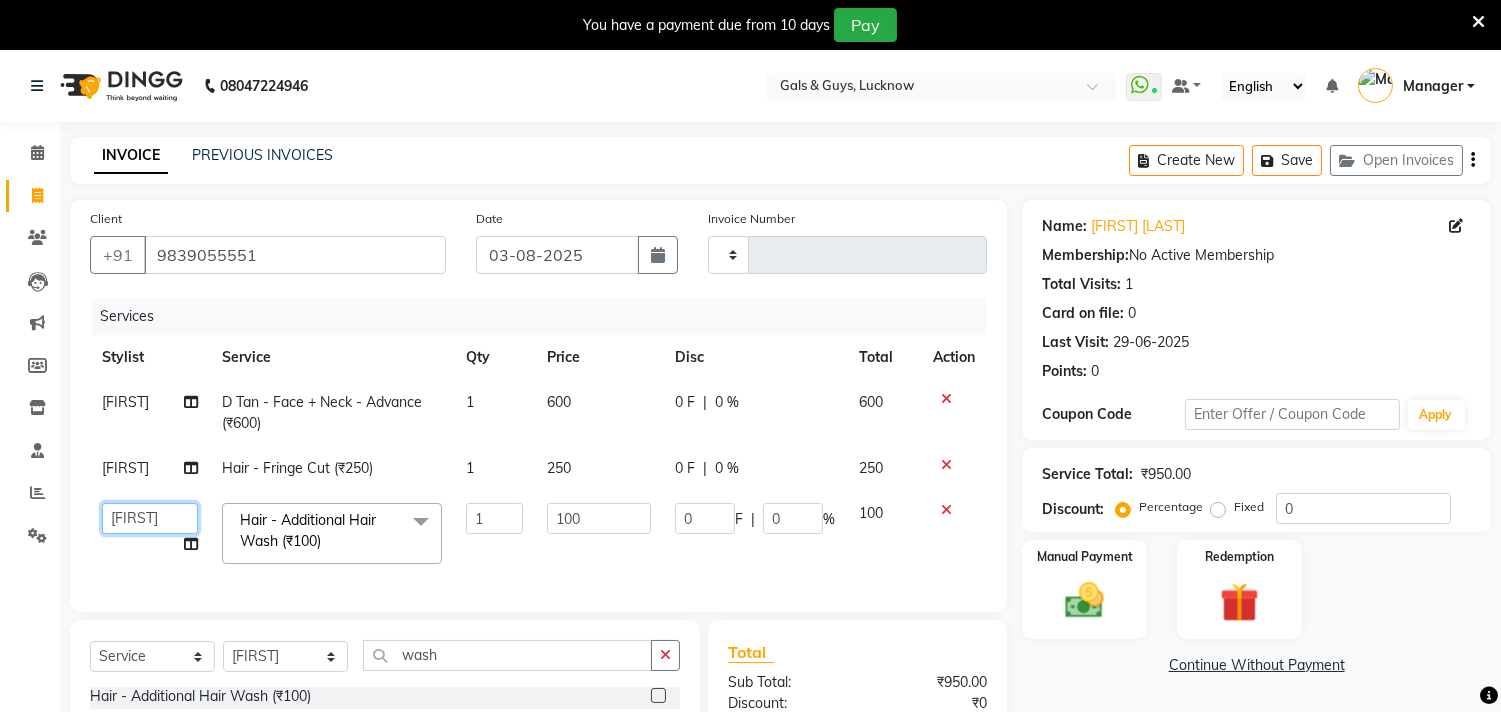 click on "Abhinav   ADVANCE   ALKA   Ankita   B-WAX    KUNAL   Manager   MEMBERSHIP   PALLAVI   PRATHAM   PRODUCT   RAJAT   TANIYA   VIRENDRA" 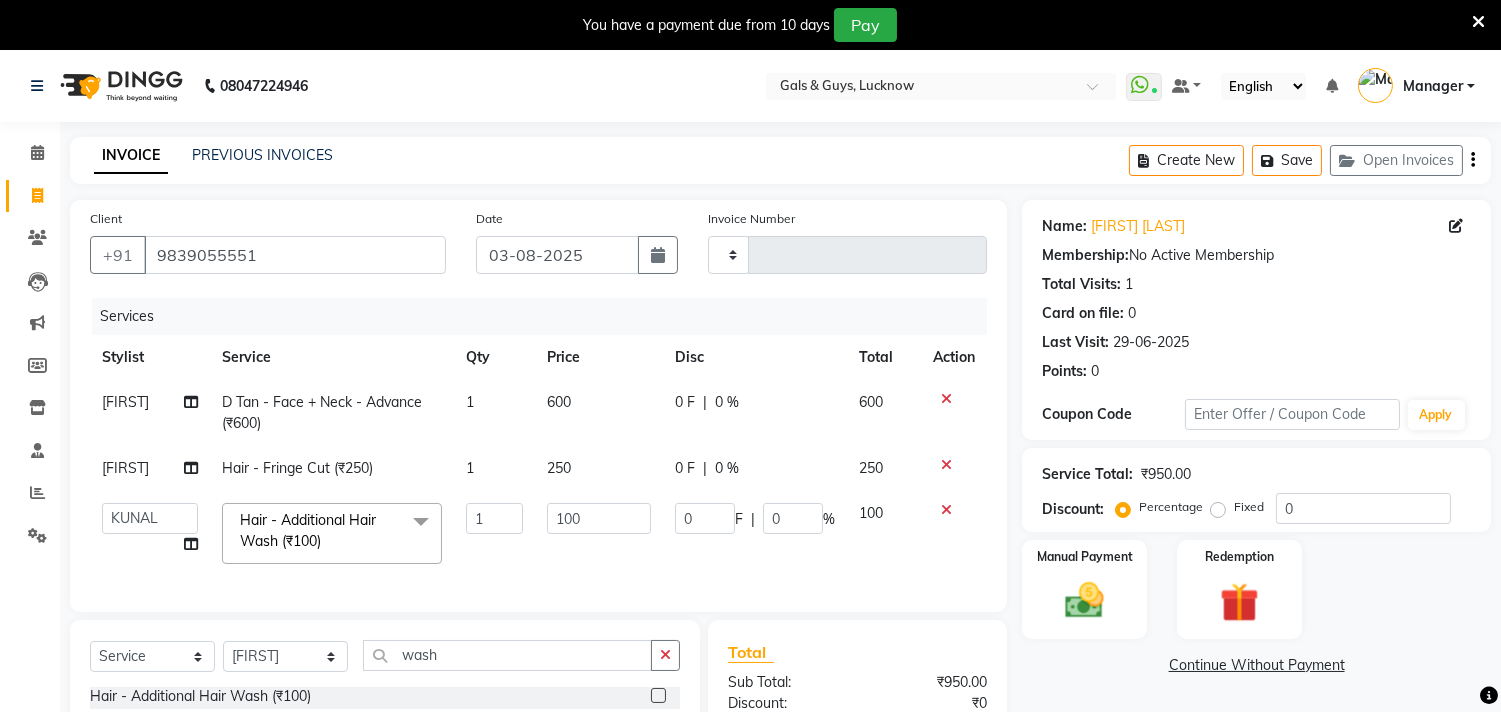 select on "78204" 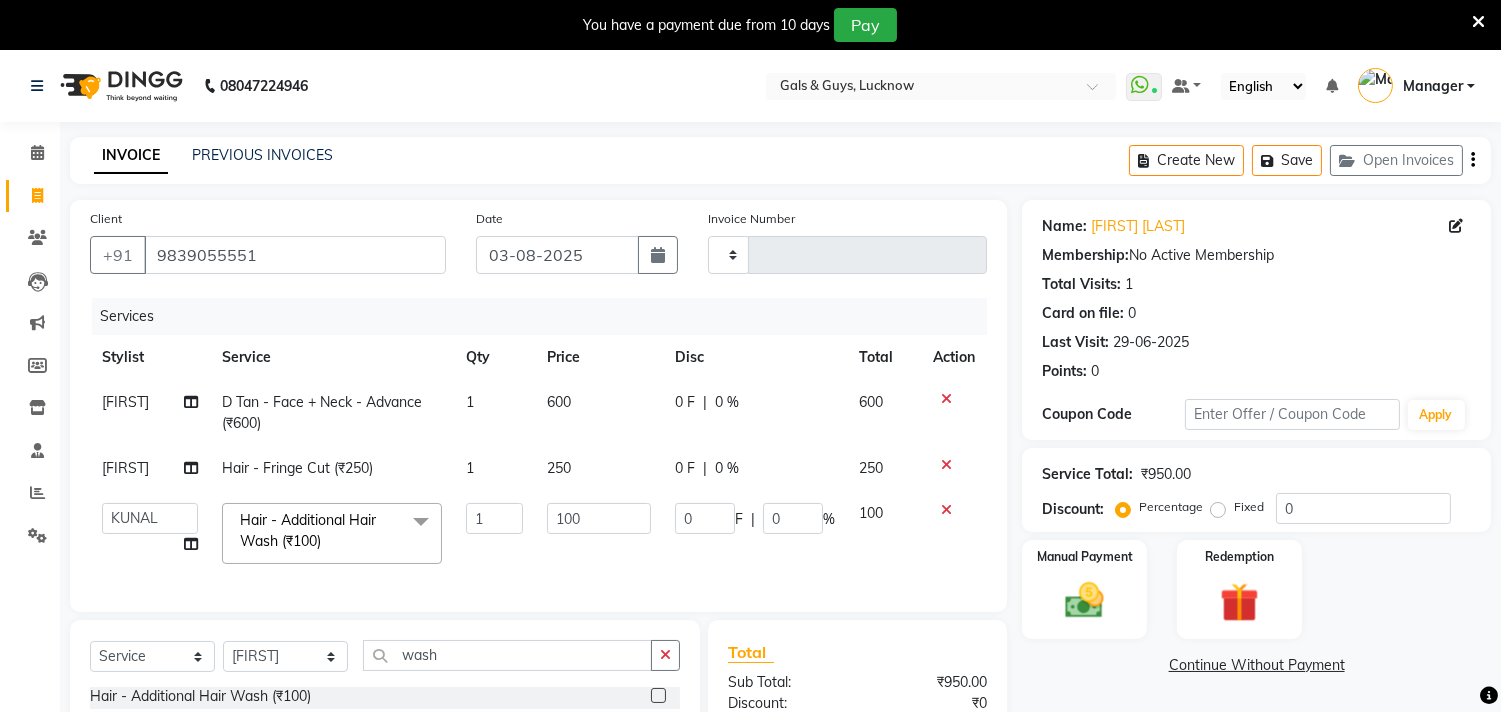 click on "Name: Yatin Dhawan Membership:  No Active Membership  Total Visits:  1 Card on file:  0 Last Visit:   29-06-2025 Points:   0  Coupon Code Apply Service Total:  ₹950.00  Discount:  Percentage   Fixed  0 Manual Payment Redemption  Continue Without Payment" 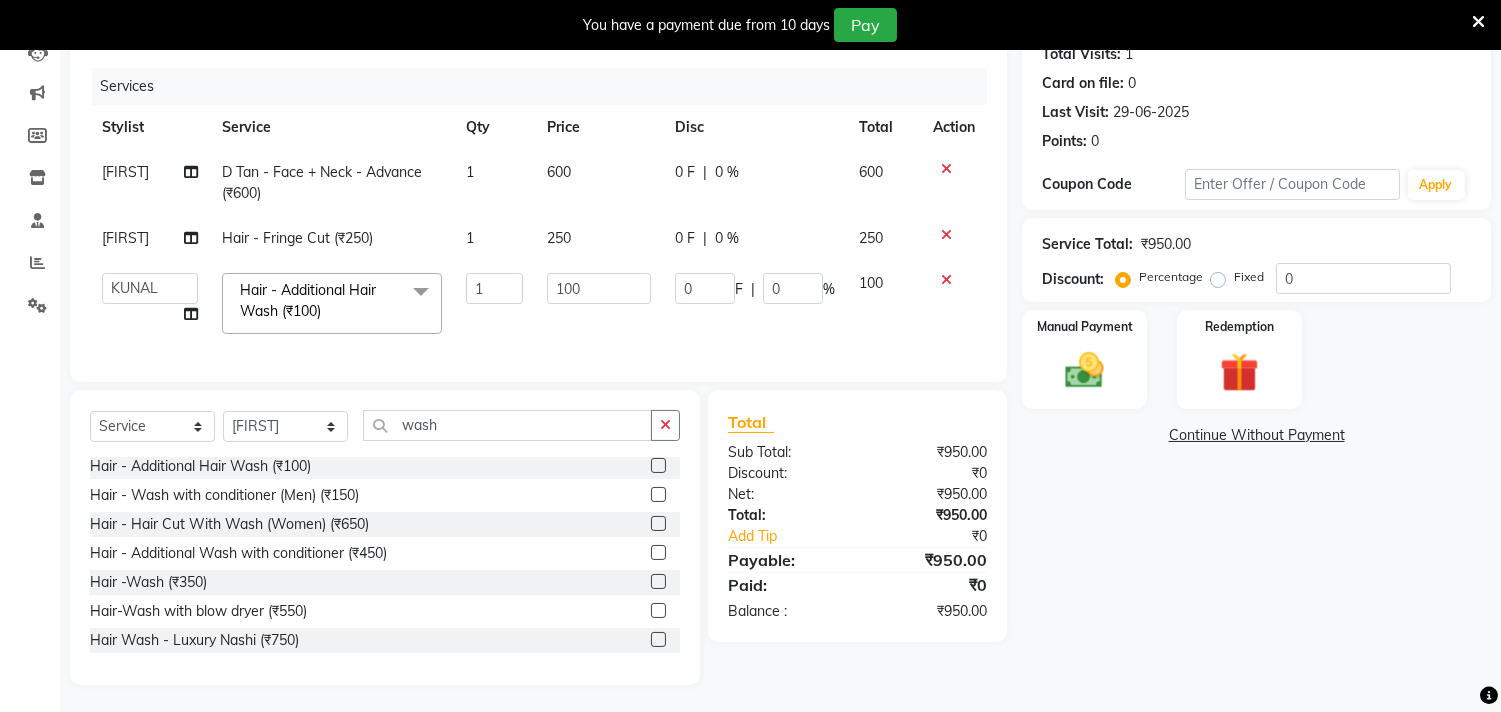 scroll, scrollTop: 250, scrollLeft: 0, axis: vertical 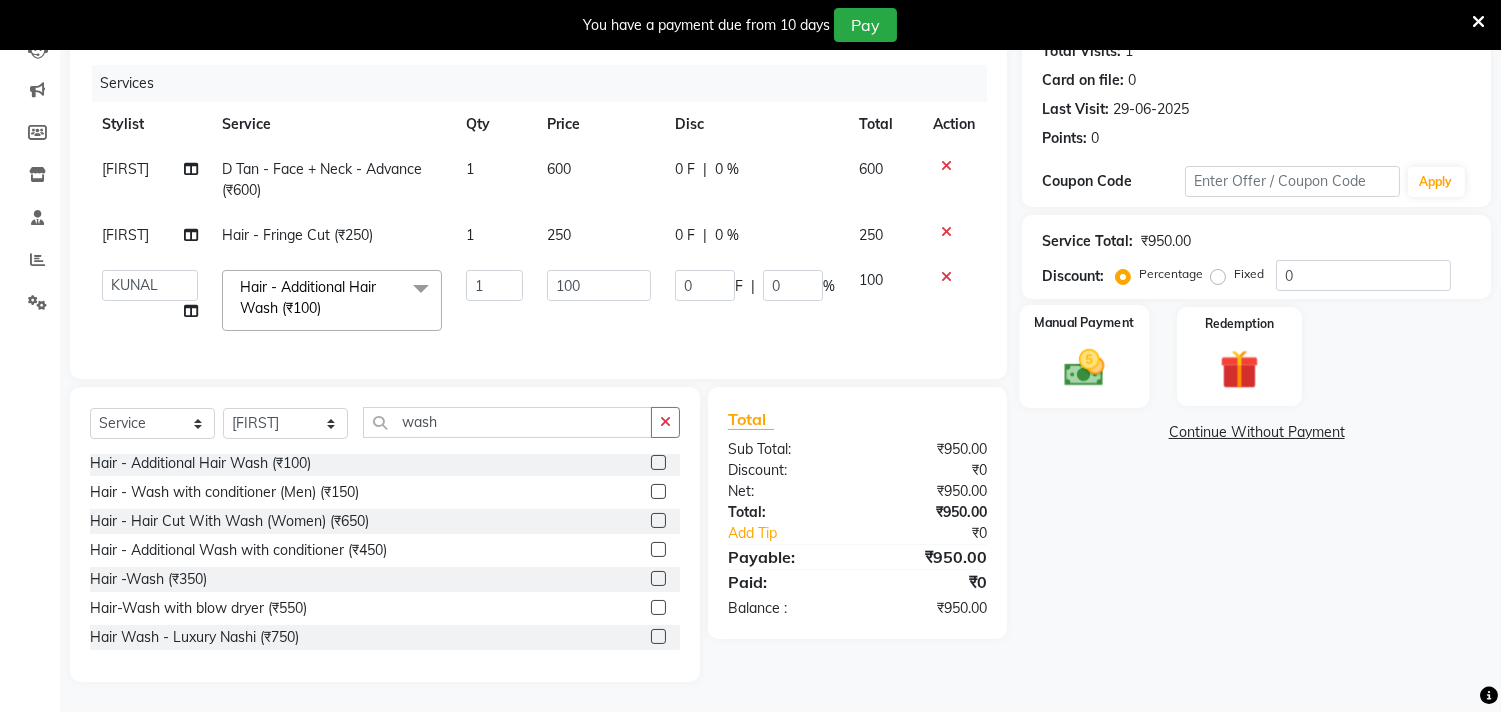 click 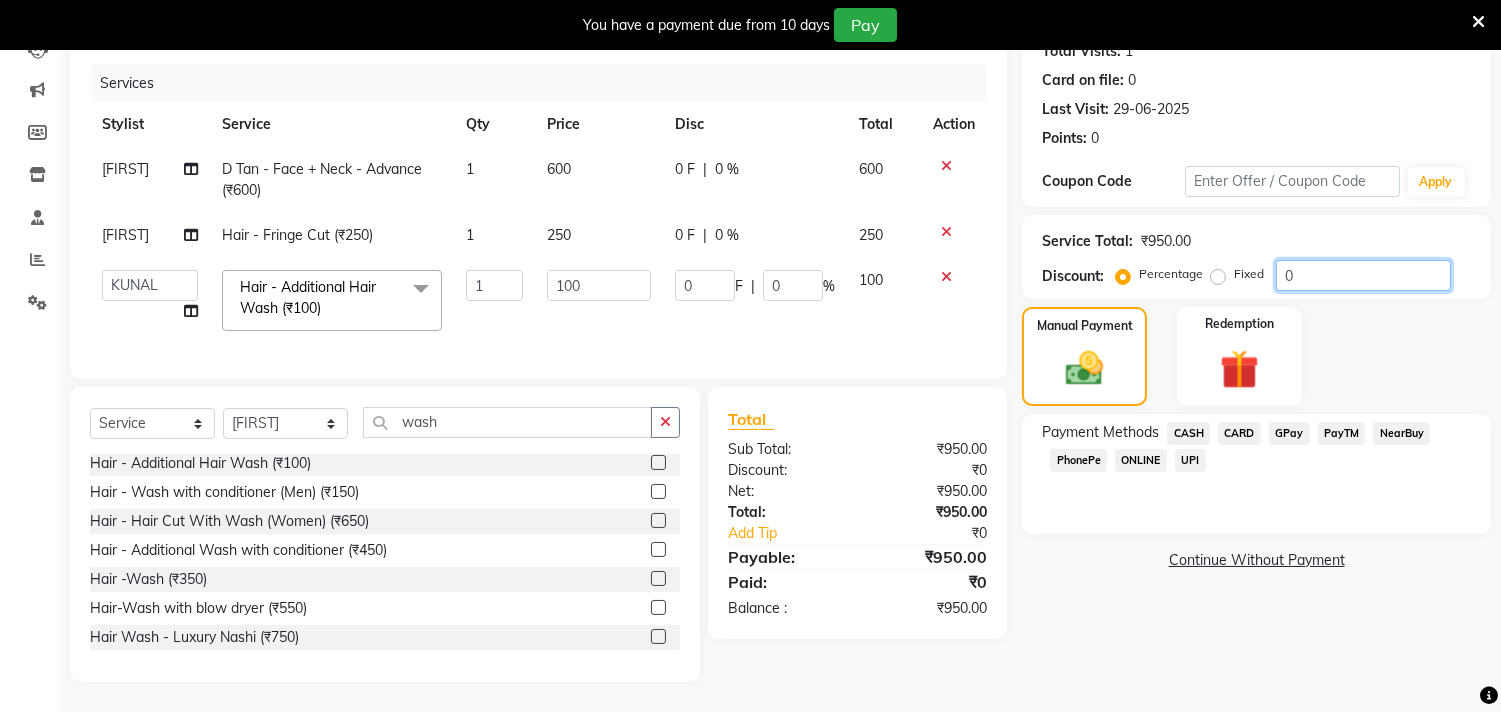 drag, startPoint x: 1317, startPoint y: 261, endPoint x: 1234, endPoint y: 271, distance: 83.60024 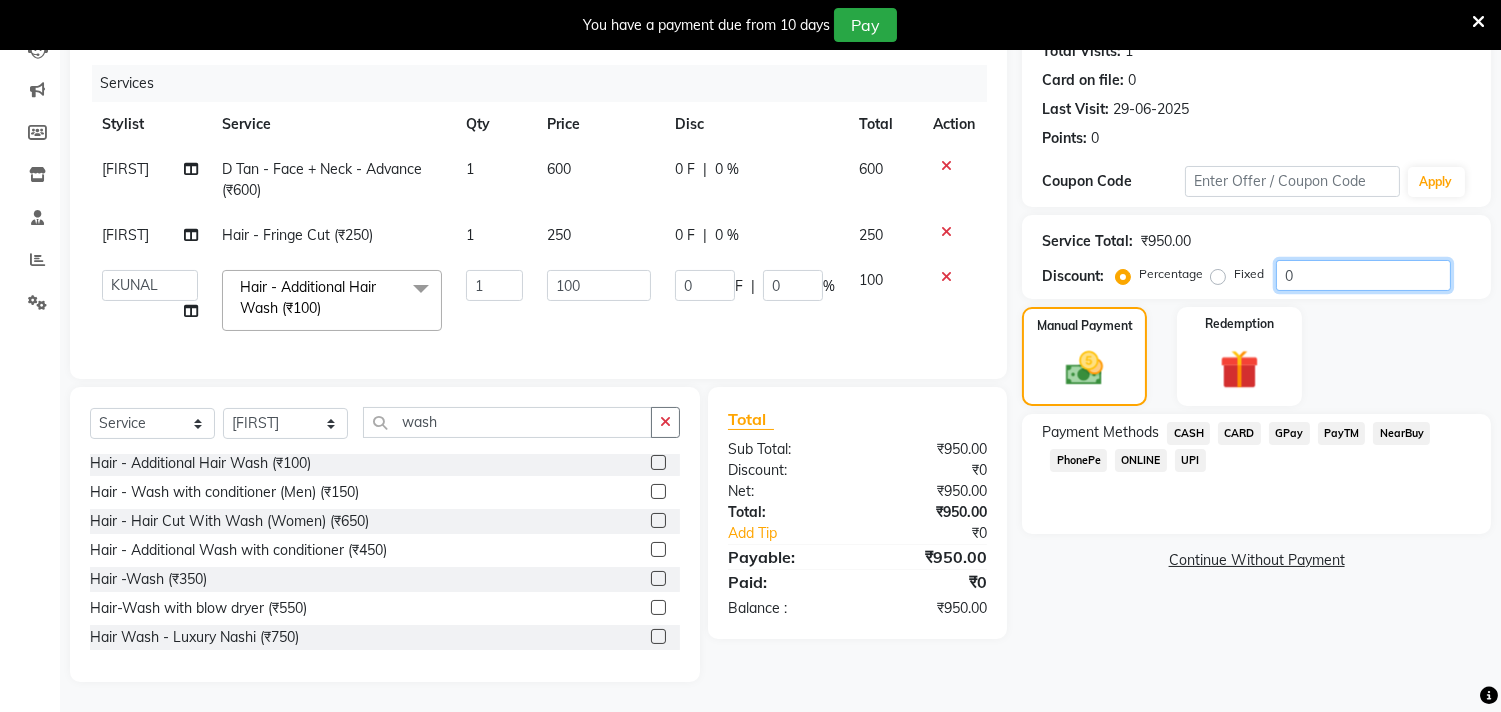 click on "Percentage   Fixed  0" 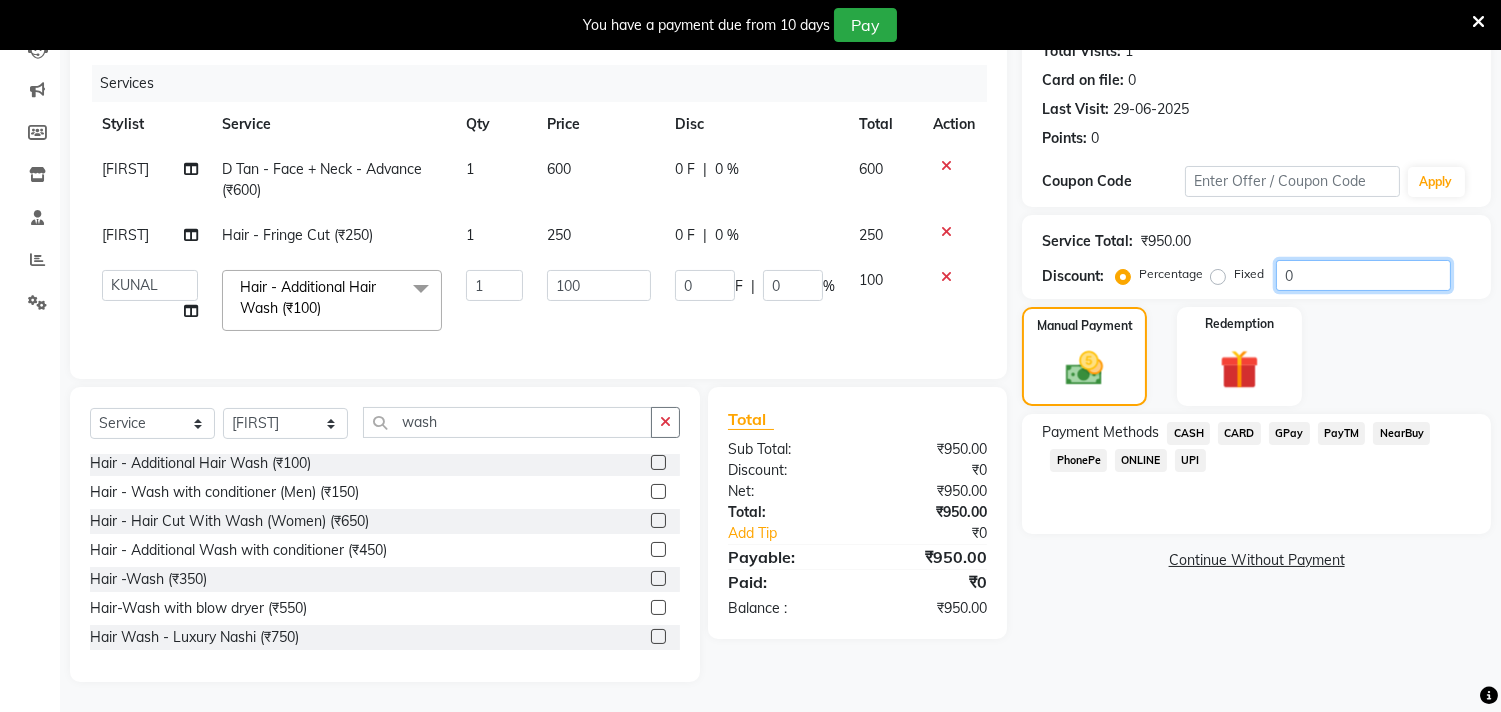 type on "2" 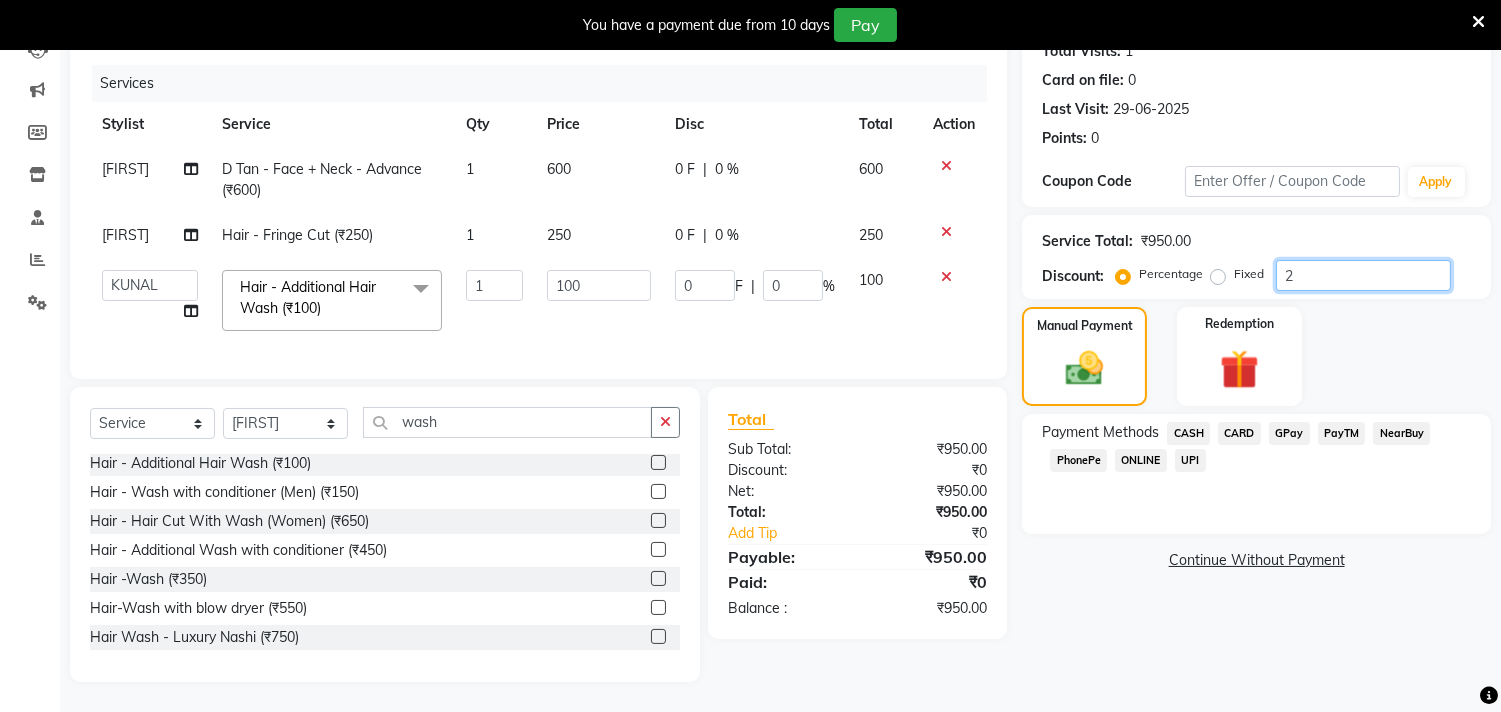 type on "2" 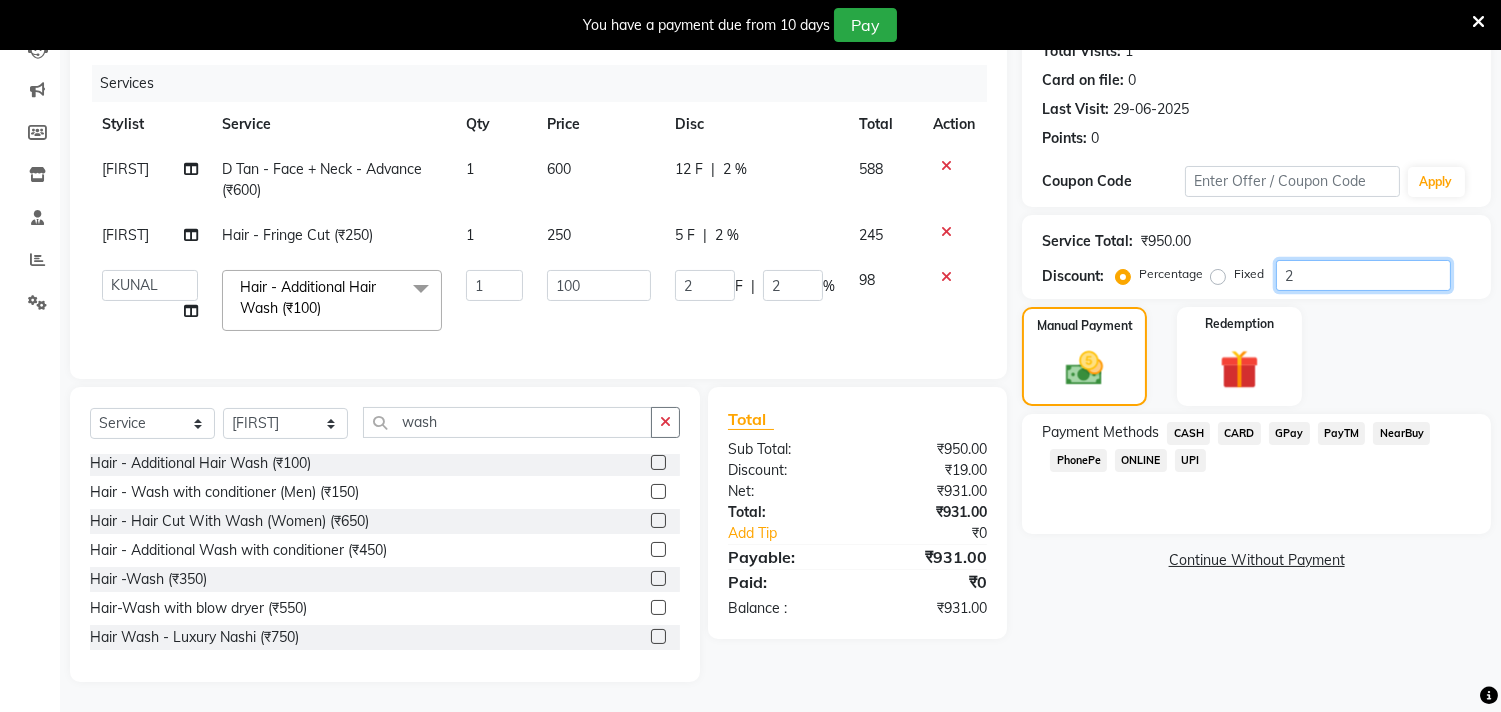 type on "25" 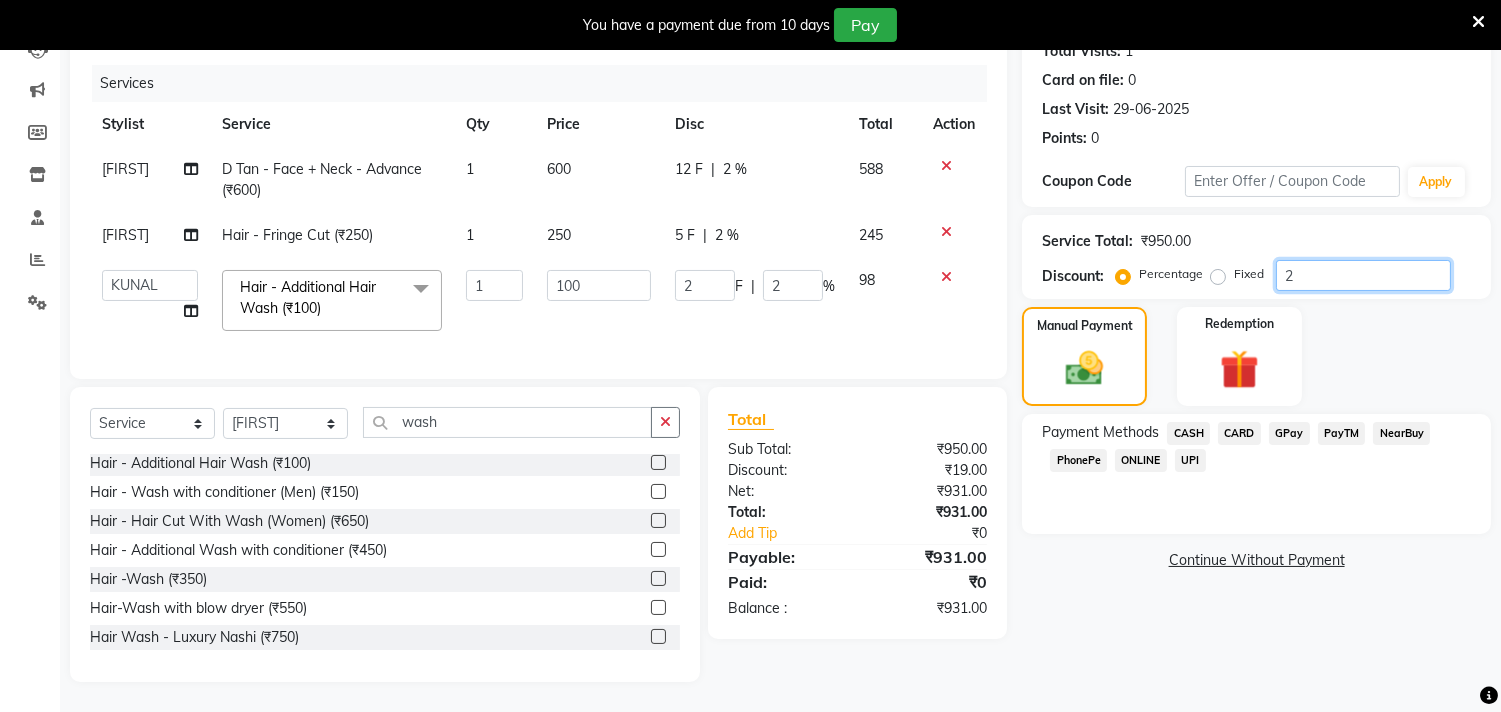 type on "25" 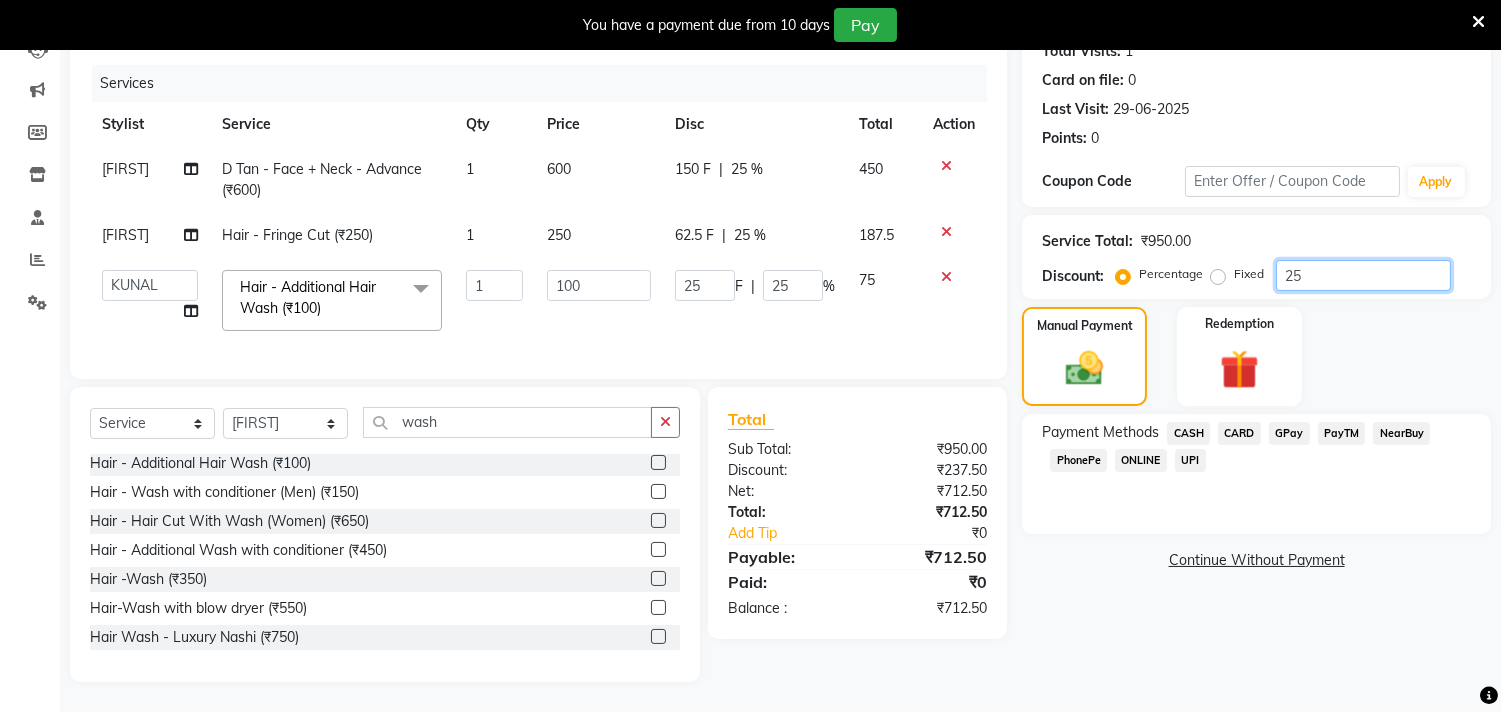 type on "25" 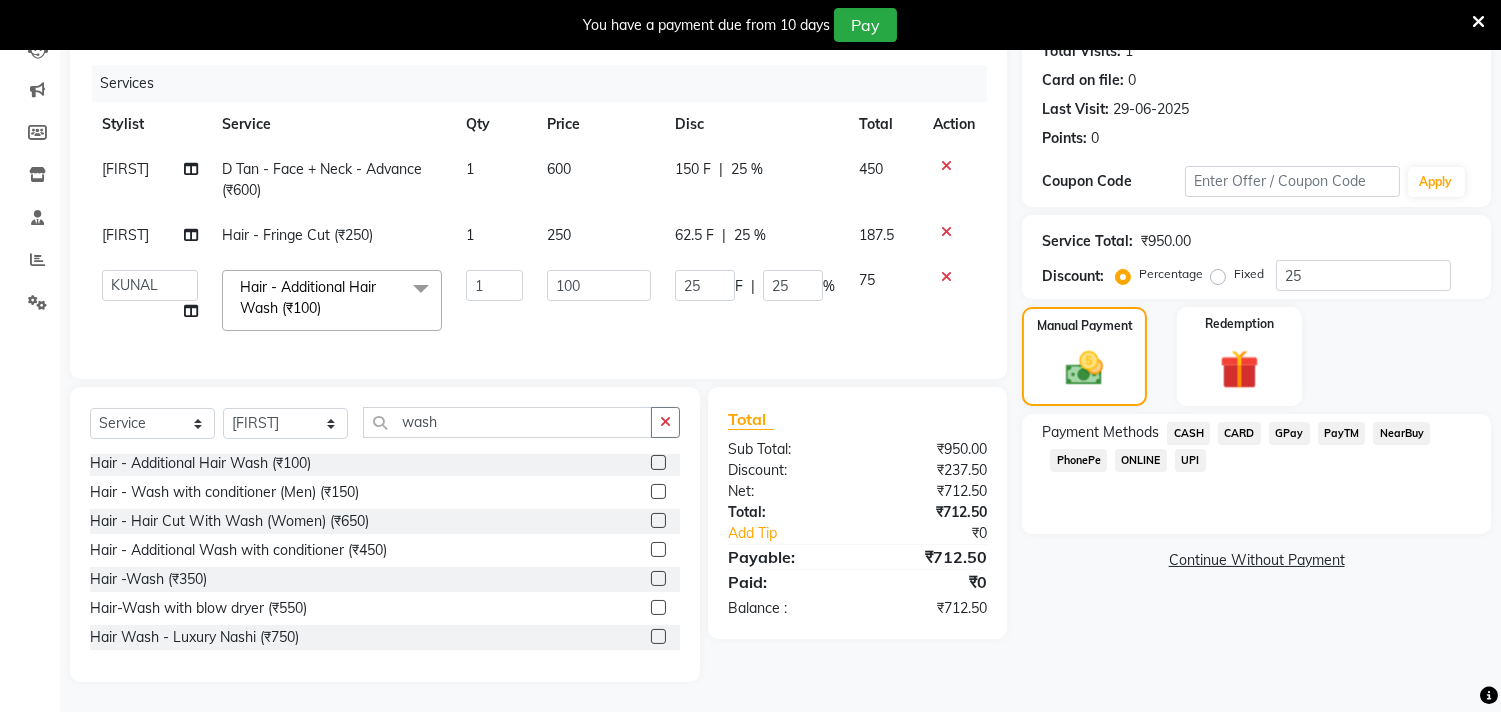click on "GPay" 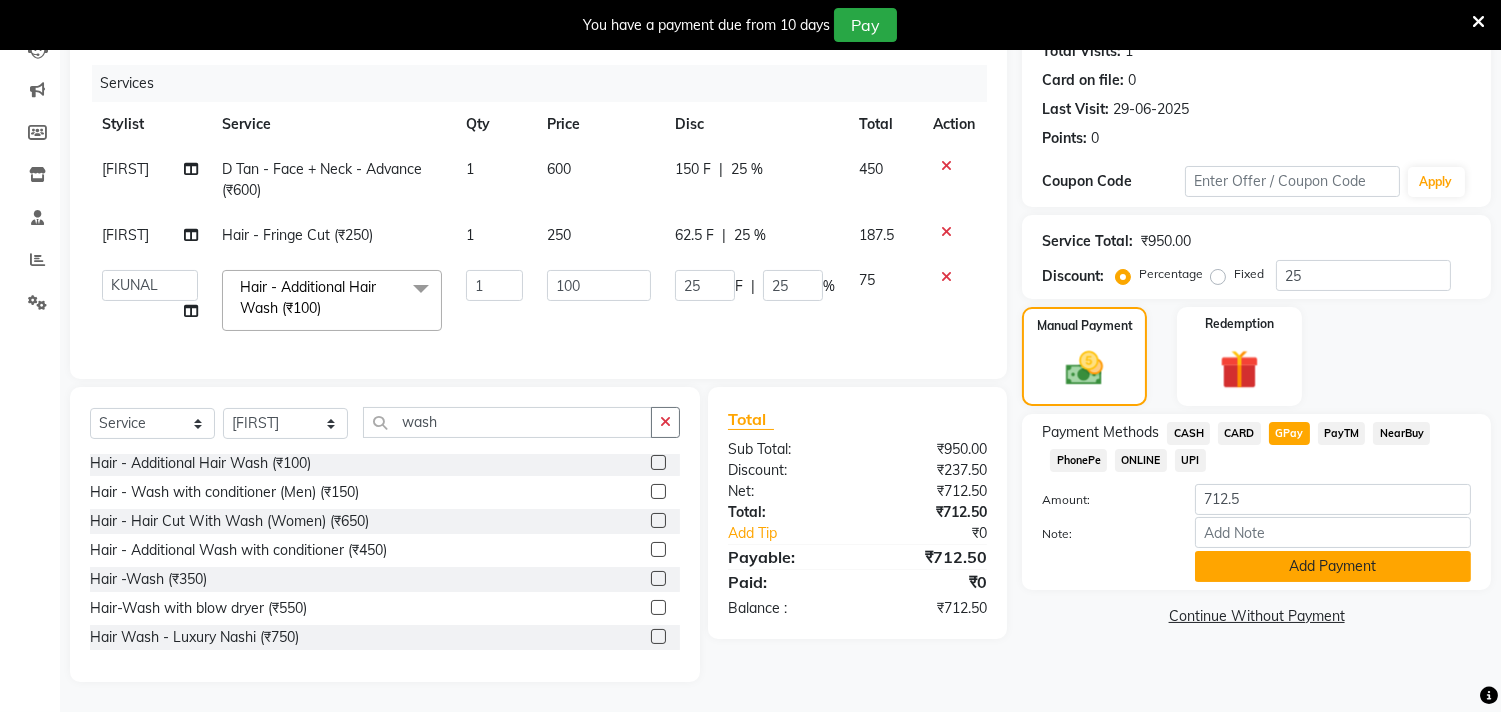 click on "Add Payment" 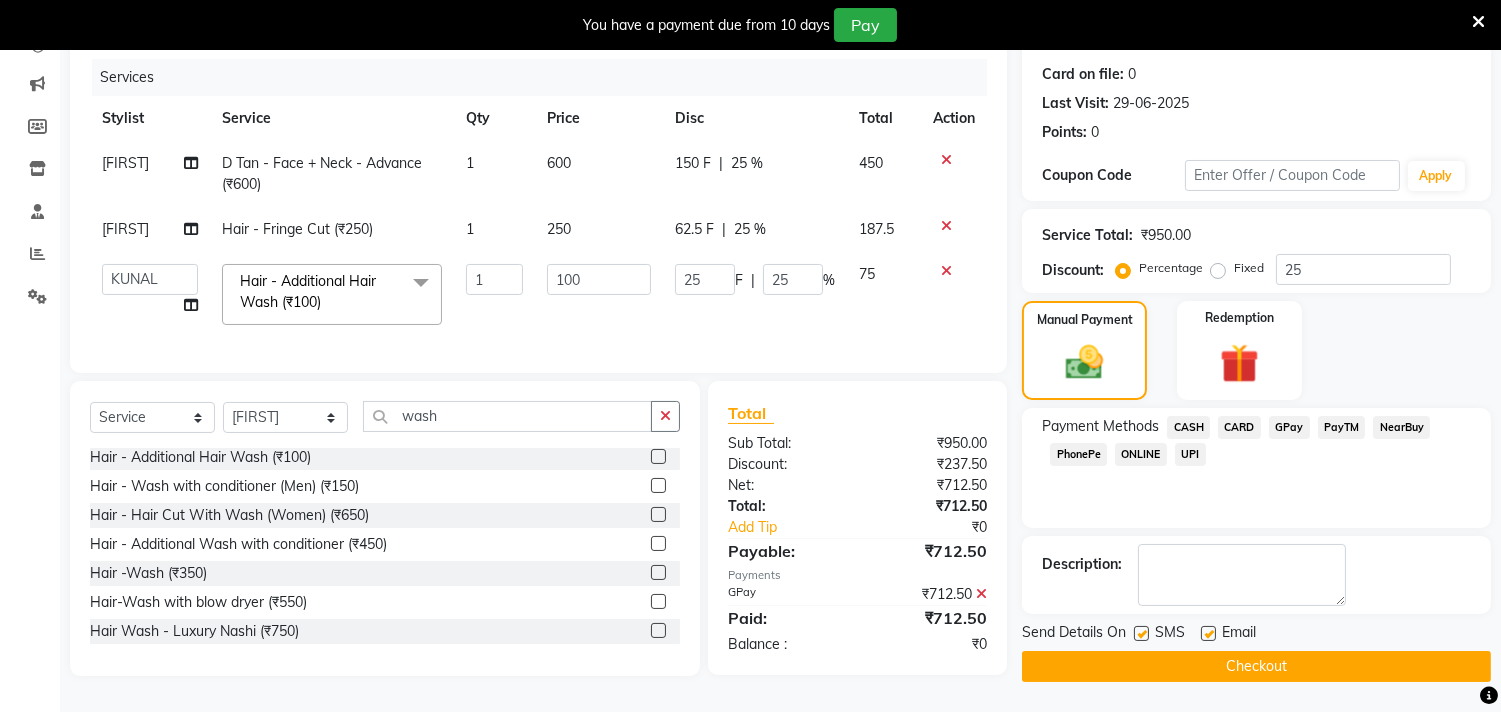 scroll, scrollTop: 250, scrollLeft: 0, axis: vertical 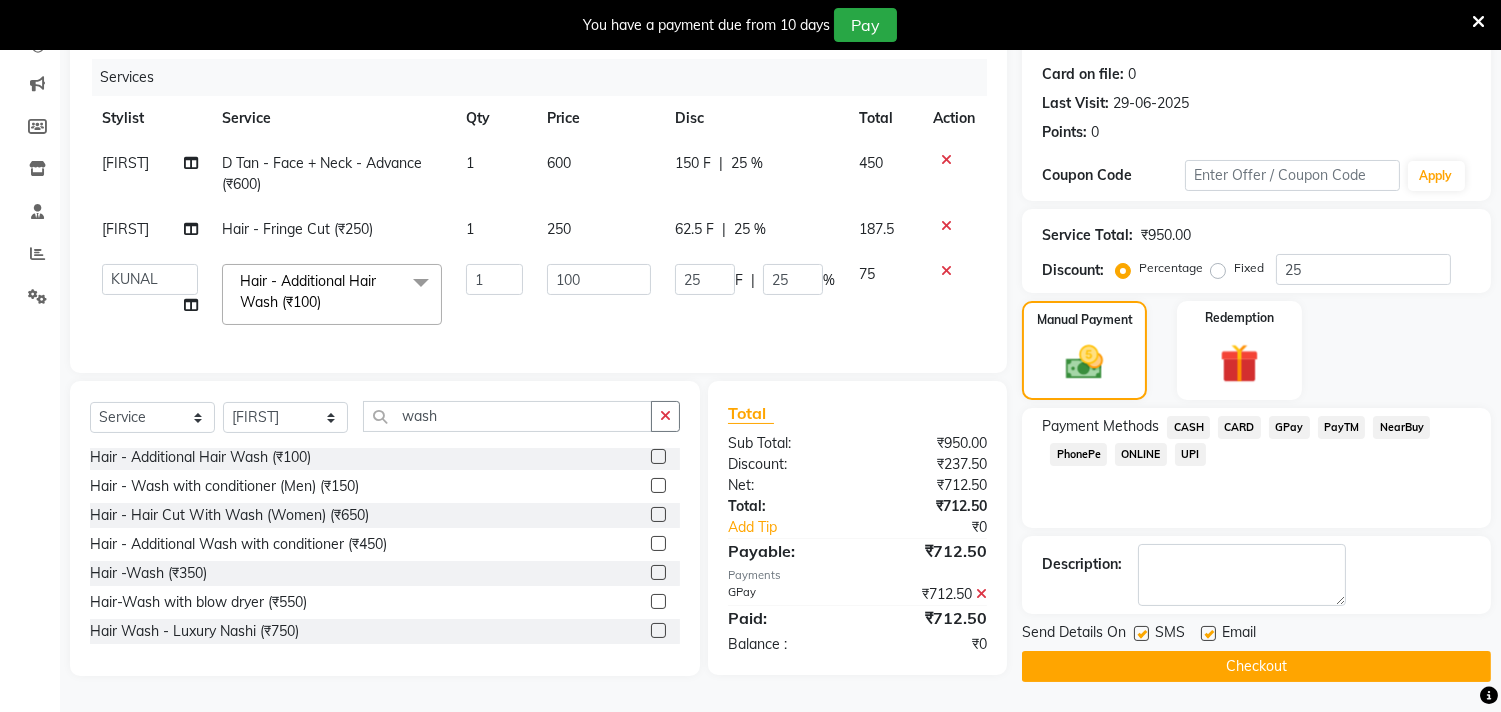 click on "Checkout" 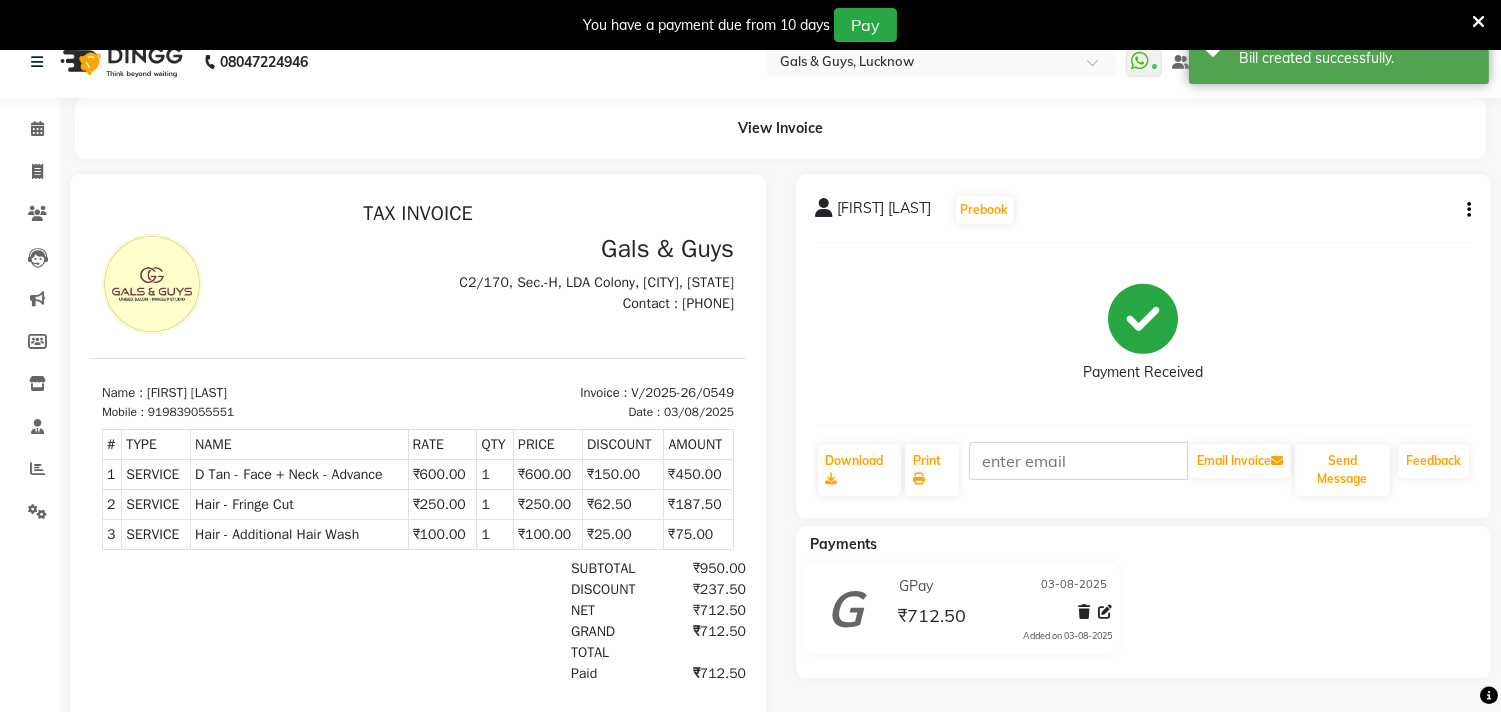 scroll, scrollTop: 0, scrollLeft: 0, axis: both 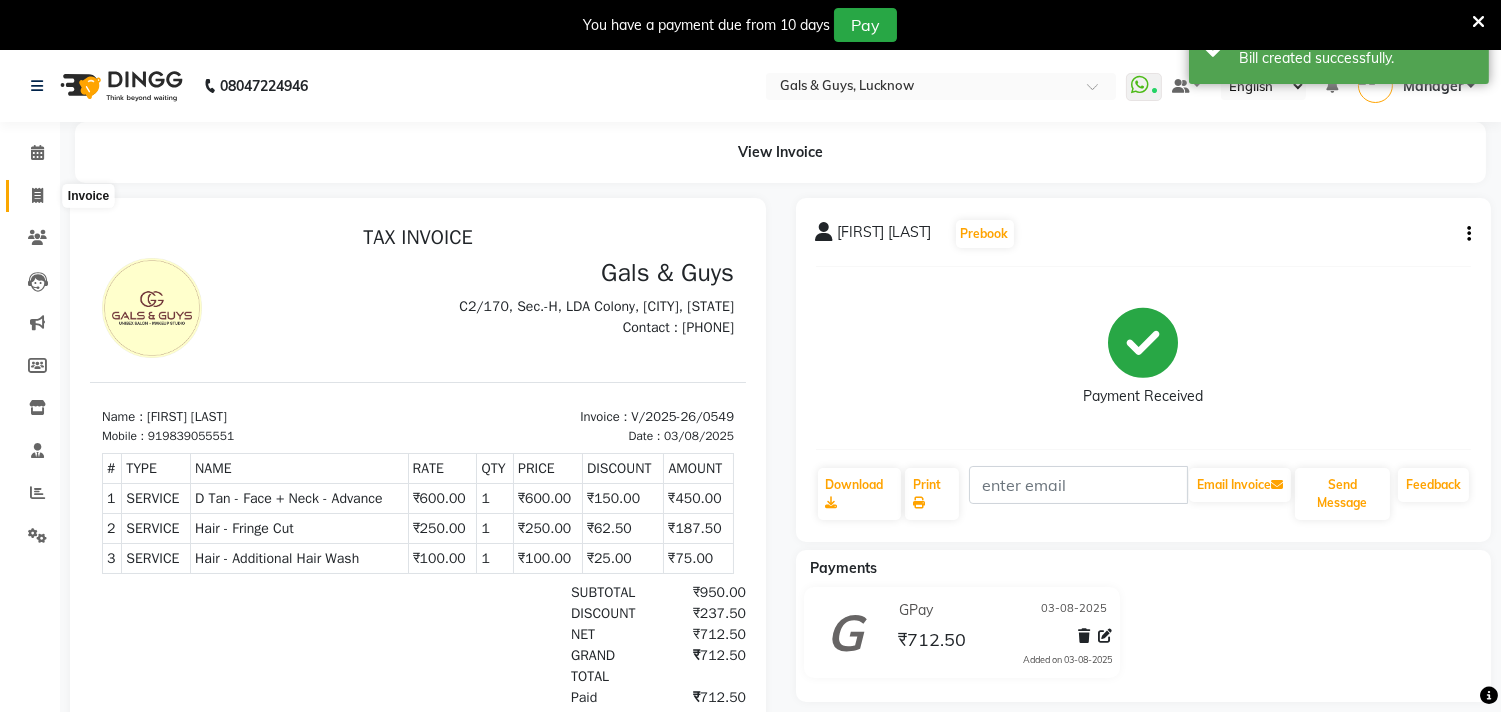 click 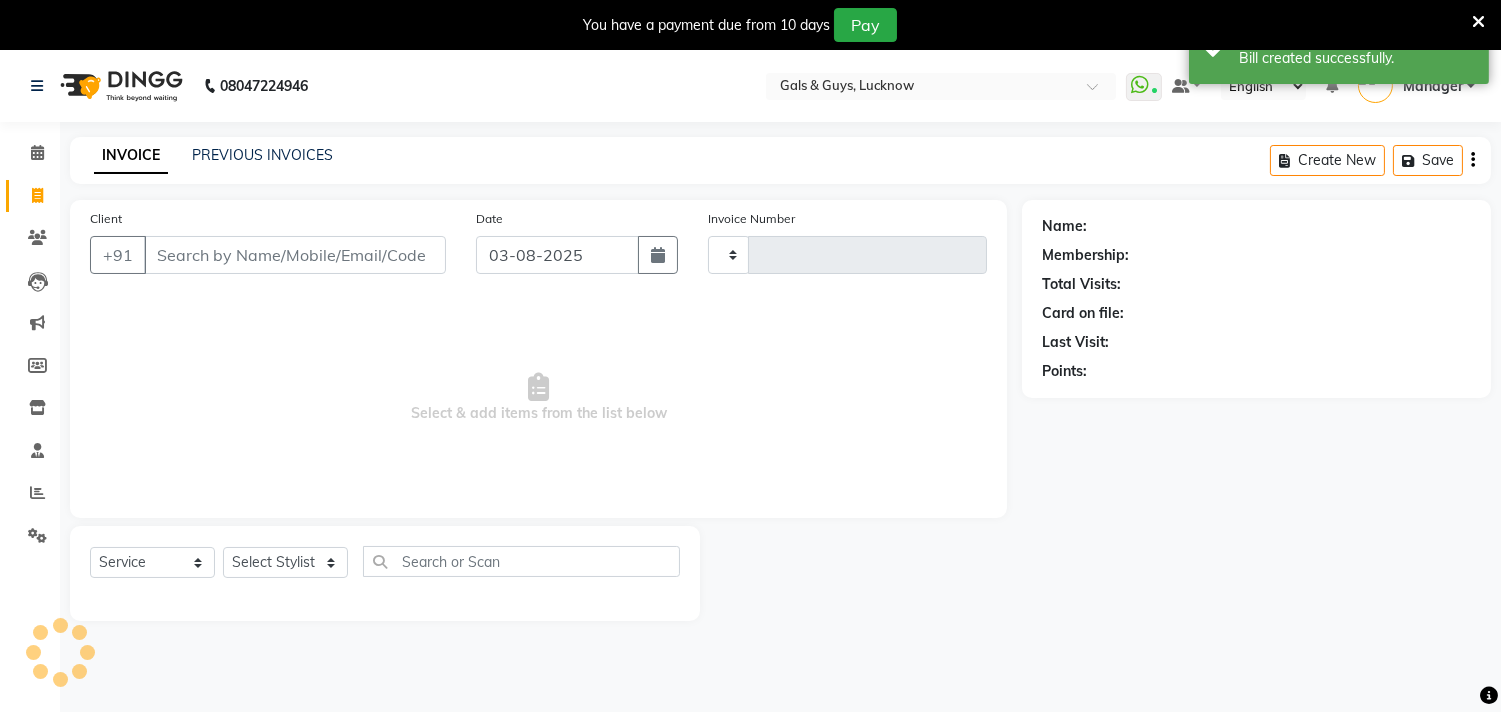 scroll, scrollTop: 50, scrollLeft: 0, axis: vertical 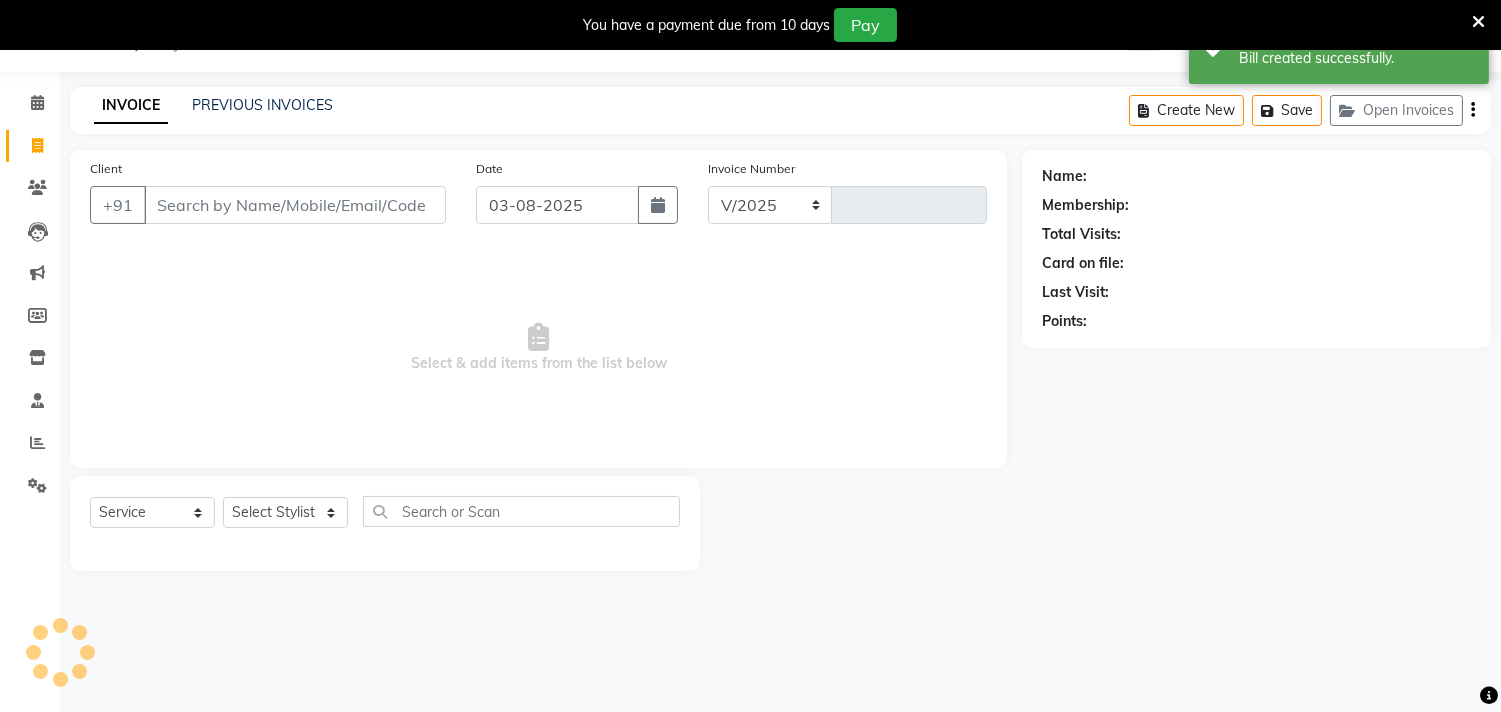 select on "7505" 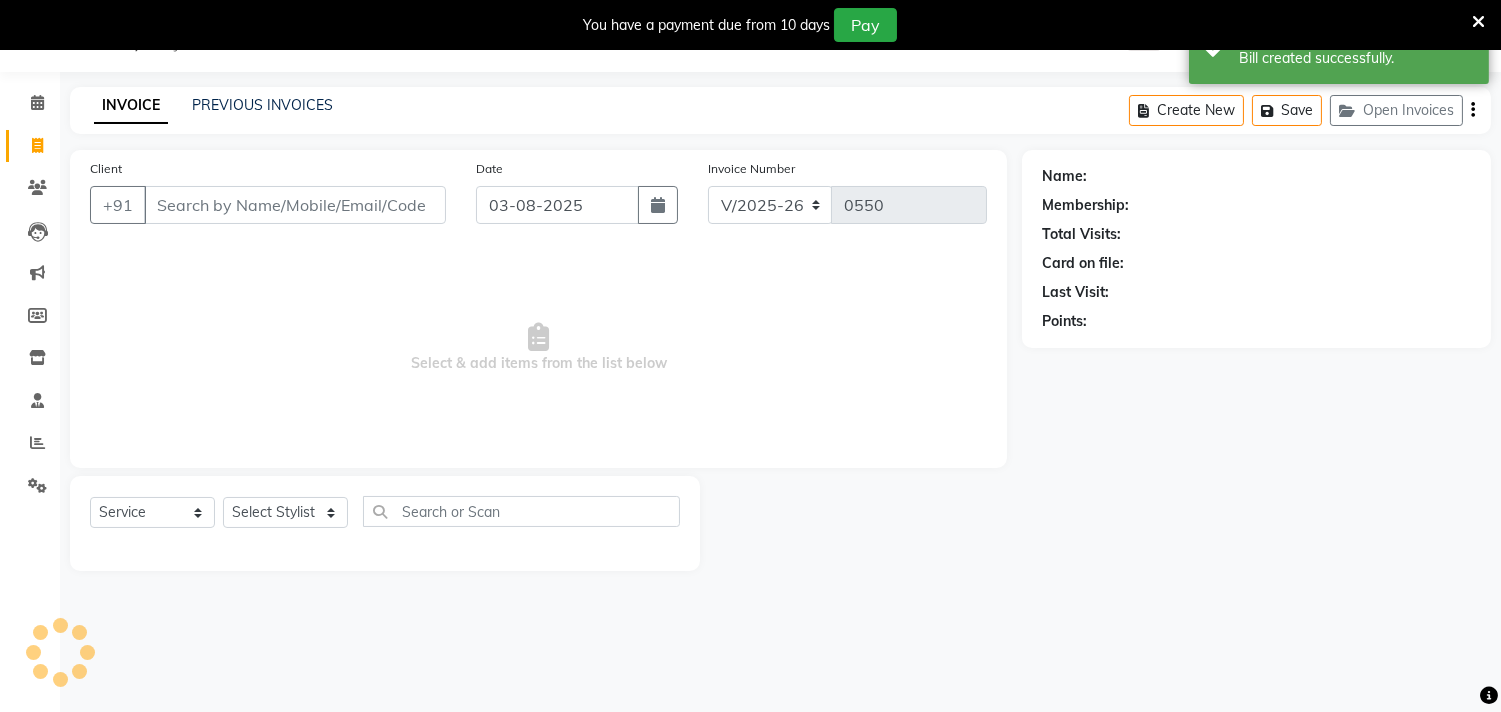 drag, startPoint x: 266, startPoint y: 211, endPoint x: 230, endPoint y: 168, distance: 56.0803 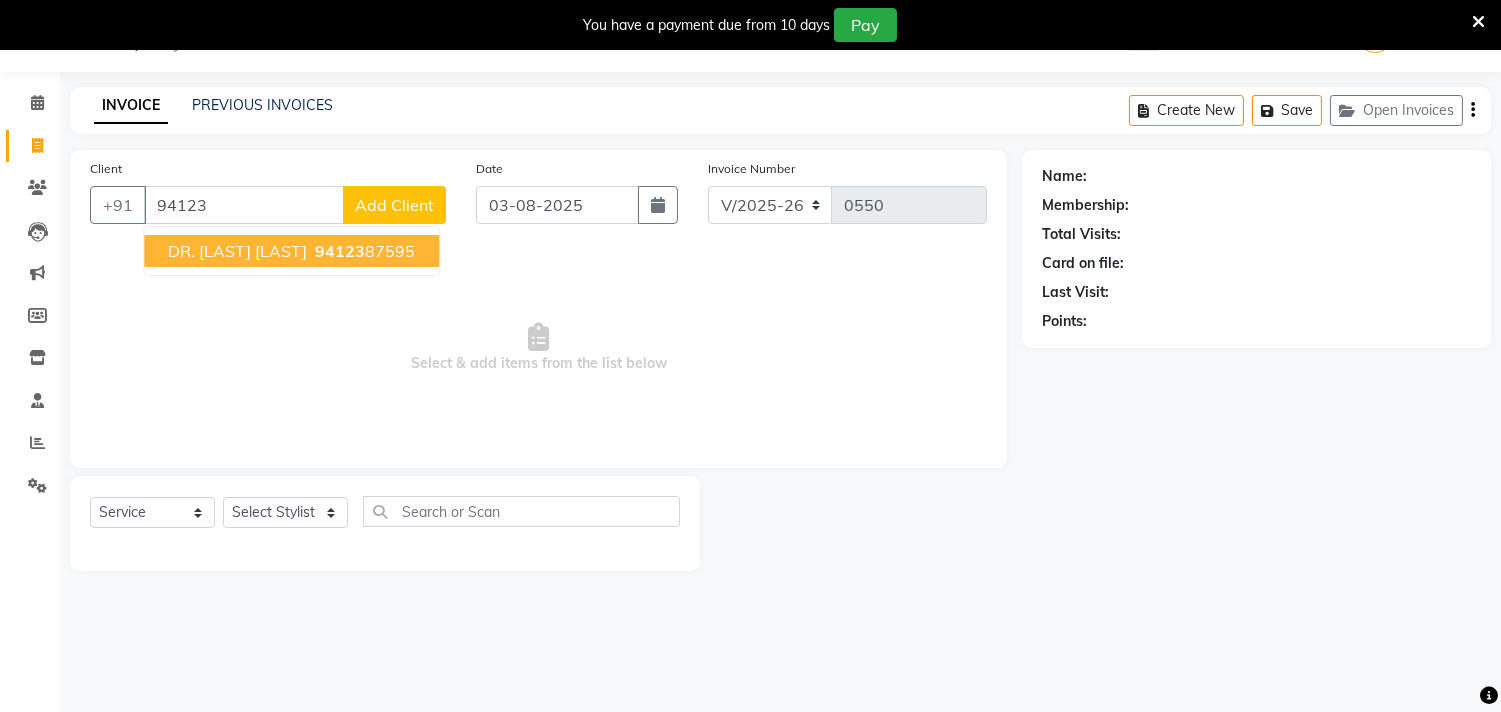 click on "DR. NEELAM VERMA" at bounding box center (237, 251) 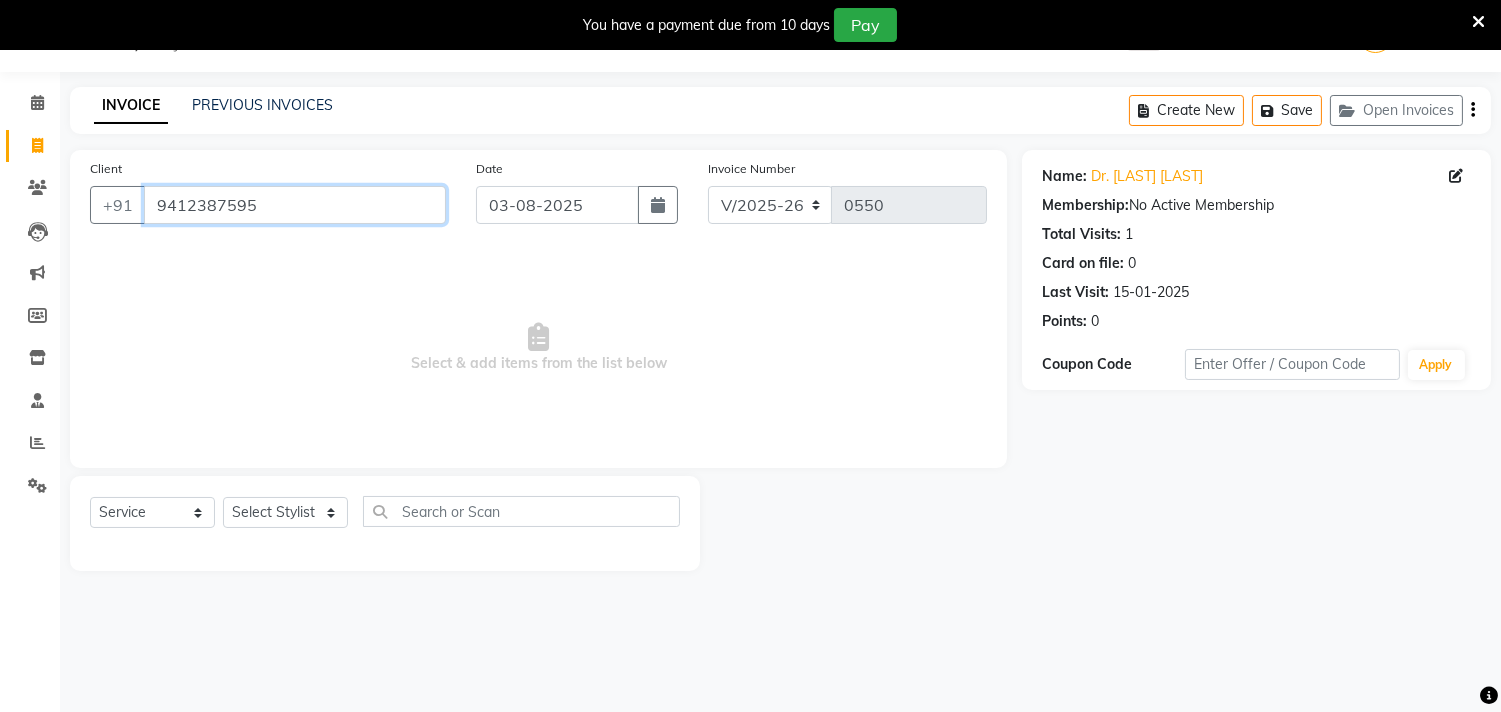 drag, startPoint x: 301, startPoint y: 212, endPoint x: 87, endPoint y: 210, distance: 214.00934 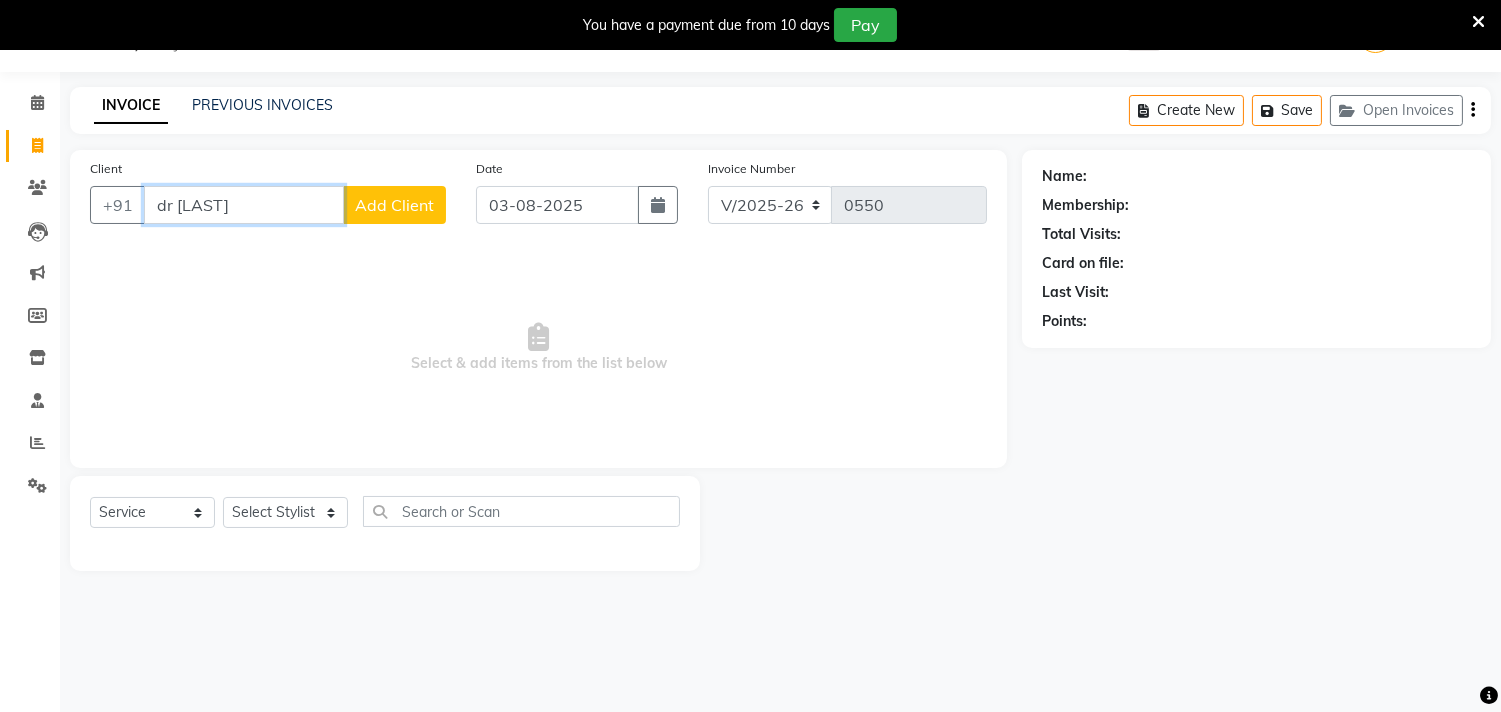 click on "dr neelam" at bounding box center (244, 205) 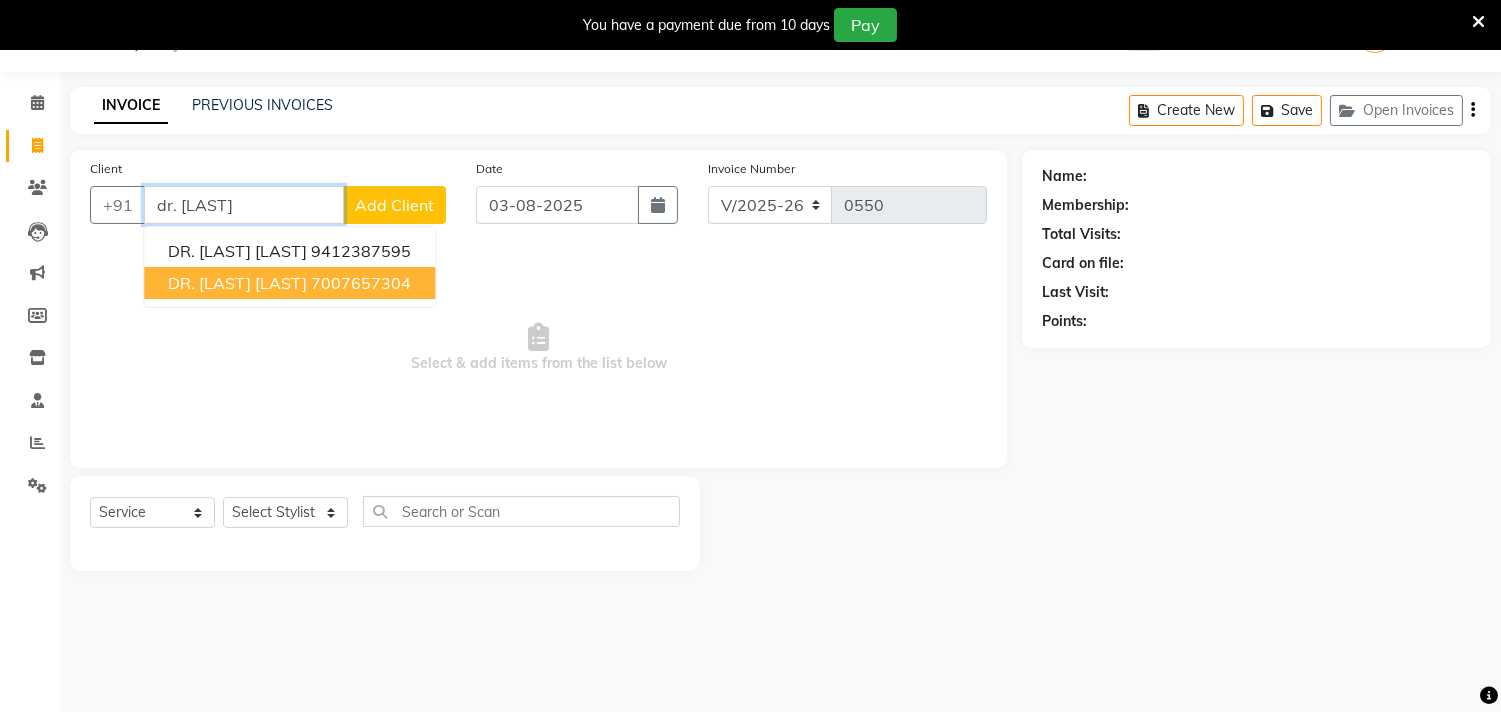 click on "7007657304" at bounding box center (361, 283) 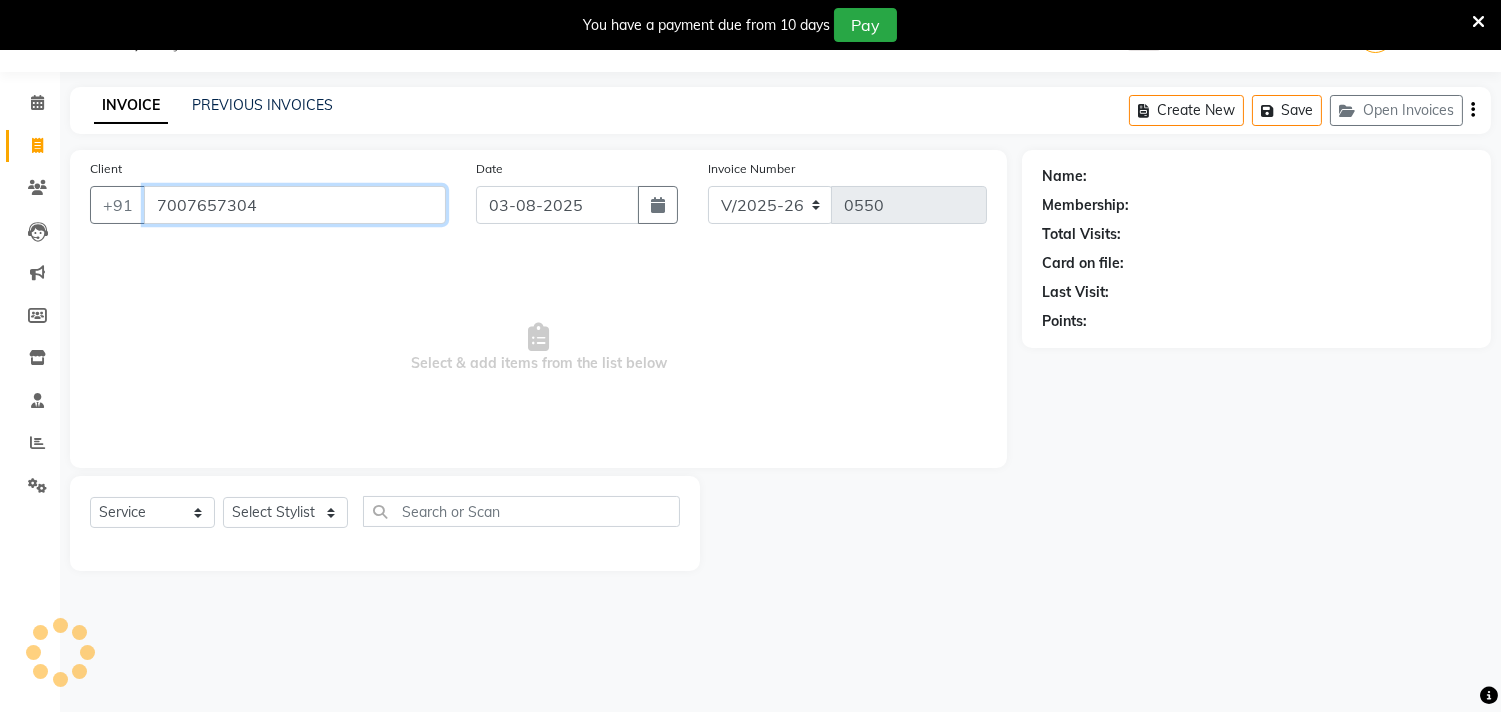 type on "7007657304" 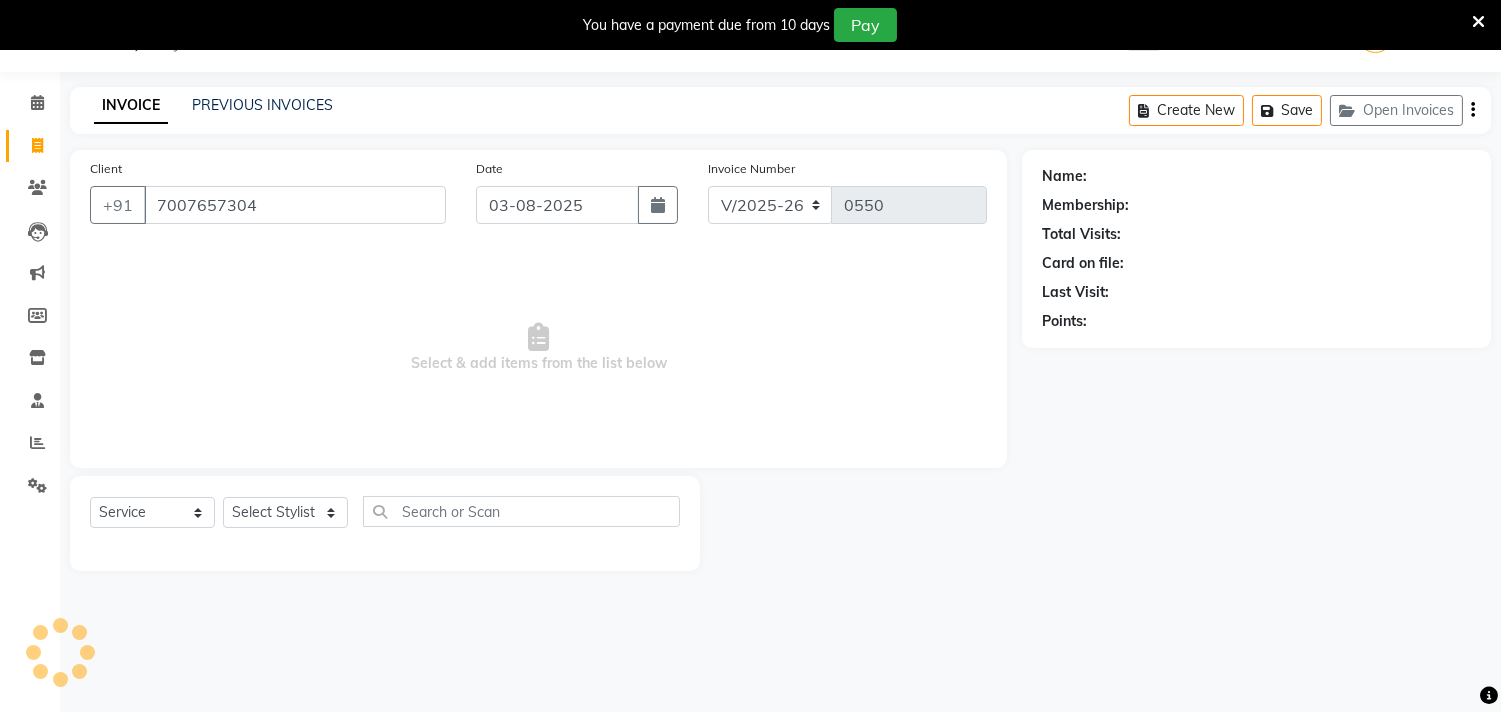 select on "1: Object" 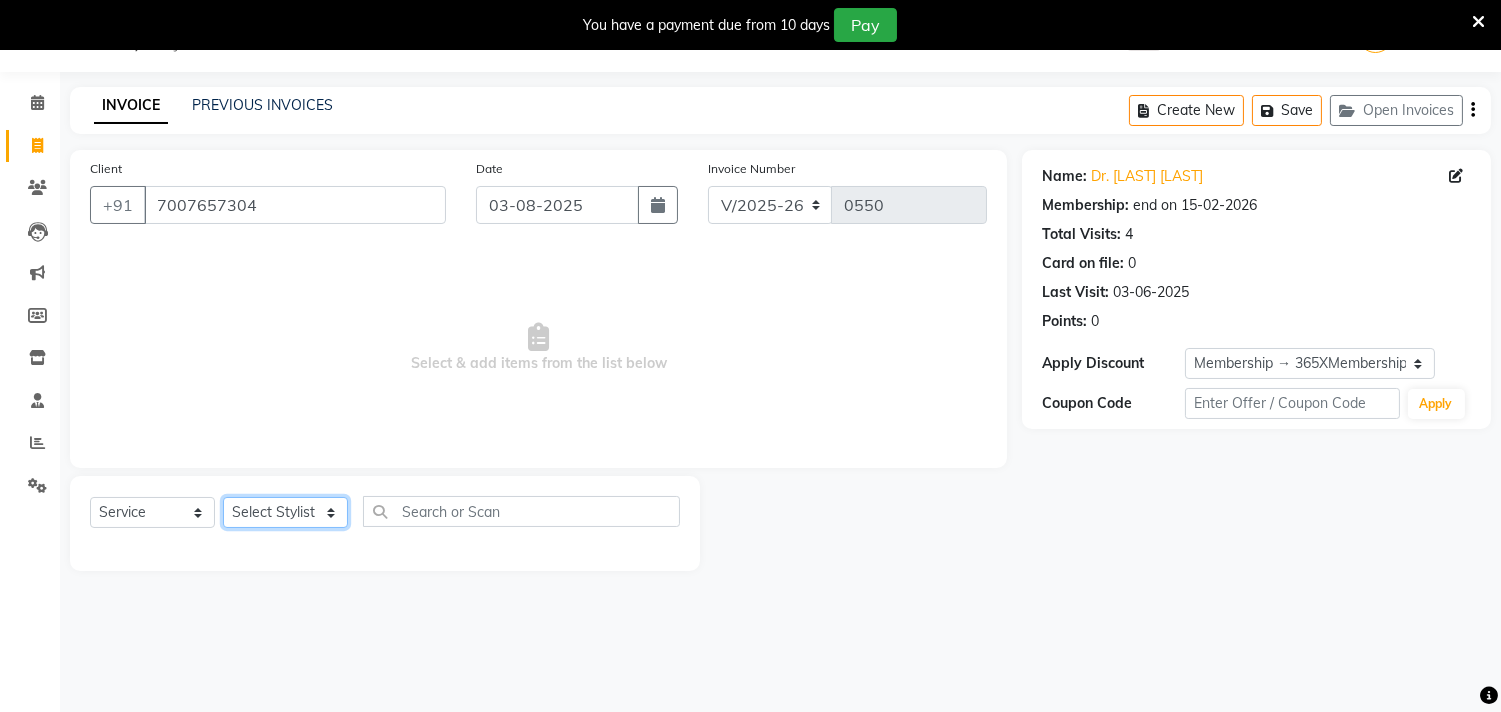 click on "Select Stylist Abhinav ADVANCE ALKA Ankita B-WAX  KUNAL Manager MEMBERSHIP PALLAVI PRATHAM PRODUCT RAJAT TANIYA VIRENDRA" 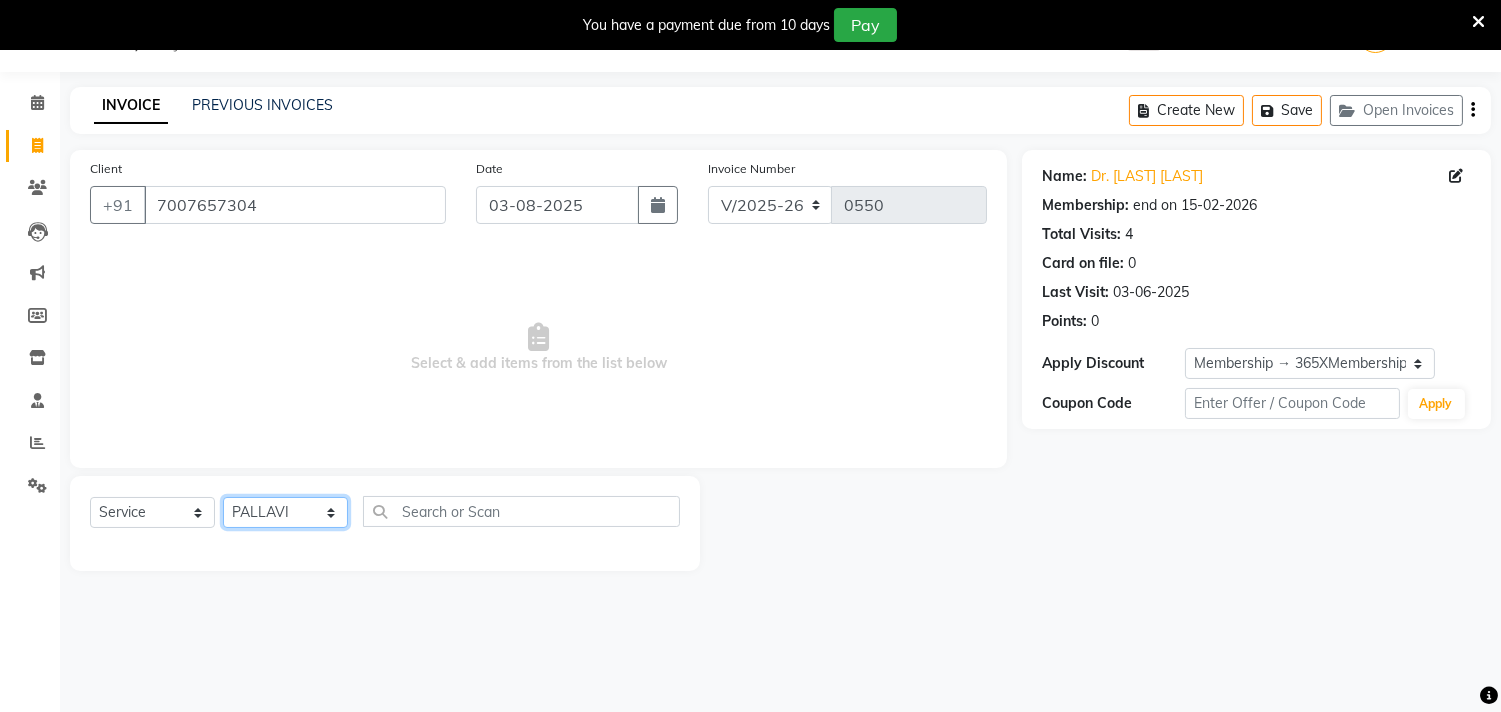 click on "Select Stylist Abhinav ADVANCE ALKA Ankita B-WAX  KUNAL Manager MEMBERSHIP PALLAVI PRATHAM PRODUCT RAJAT TANIYA VIRENDRA" 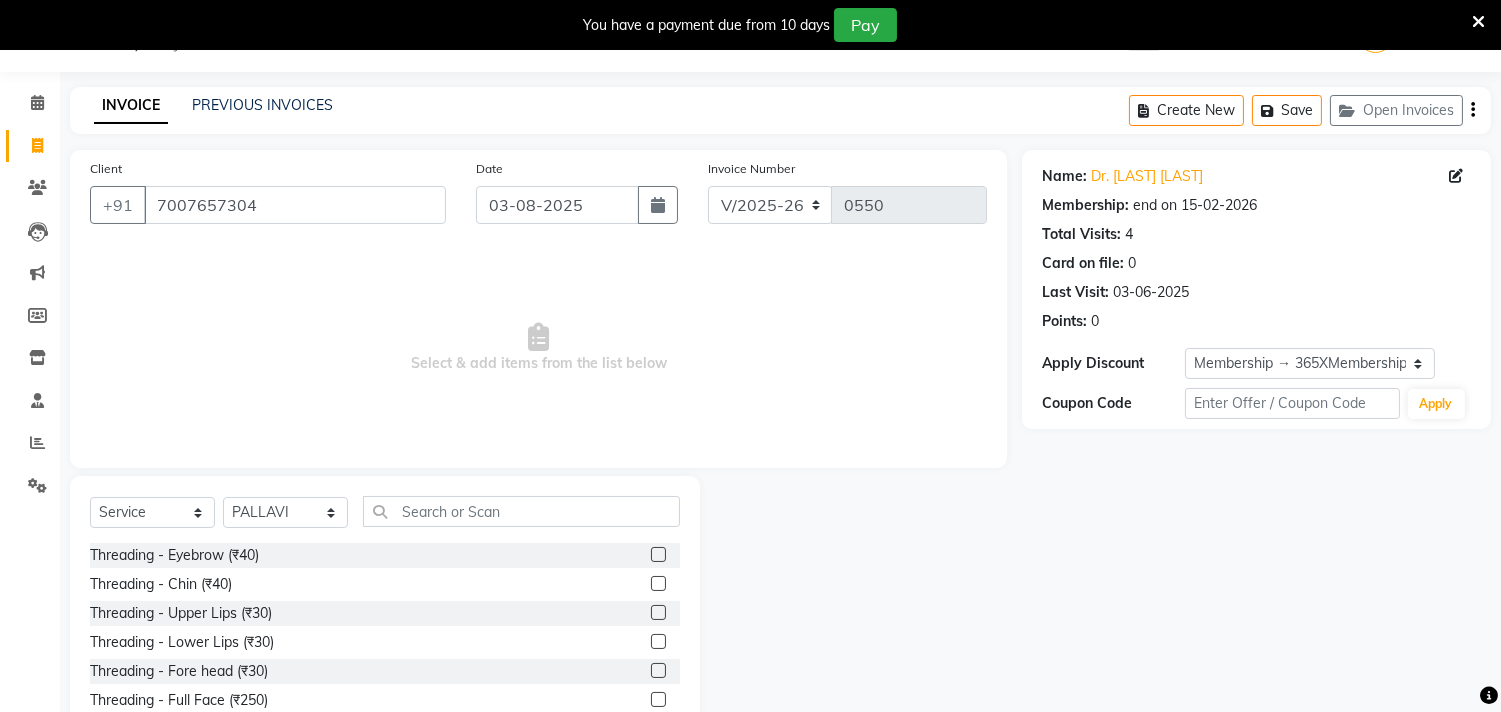 click 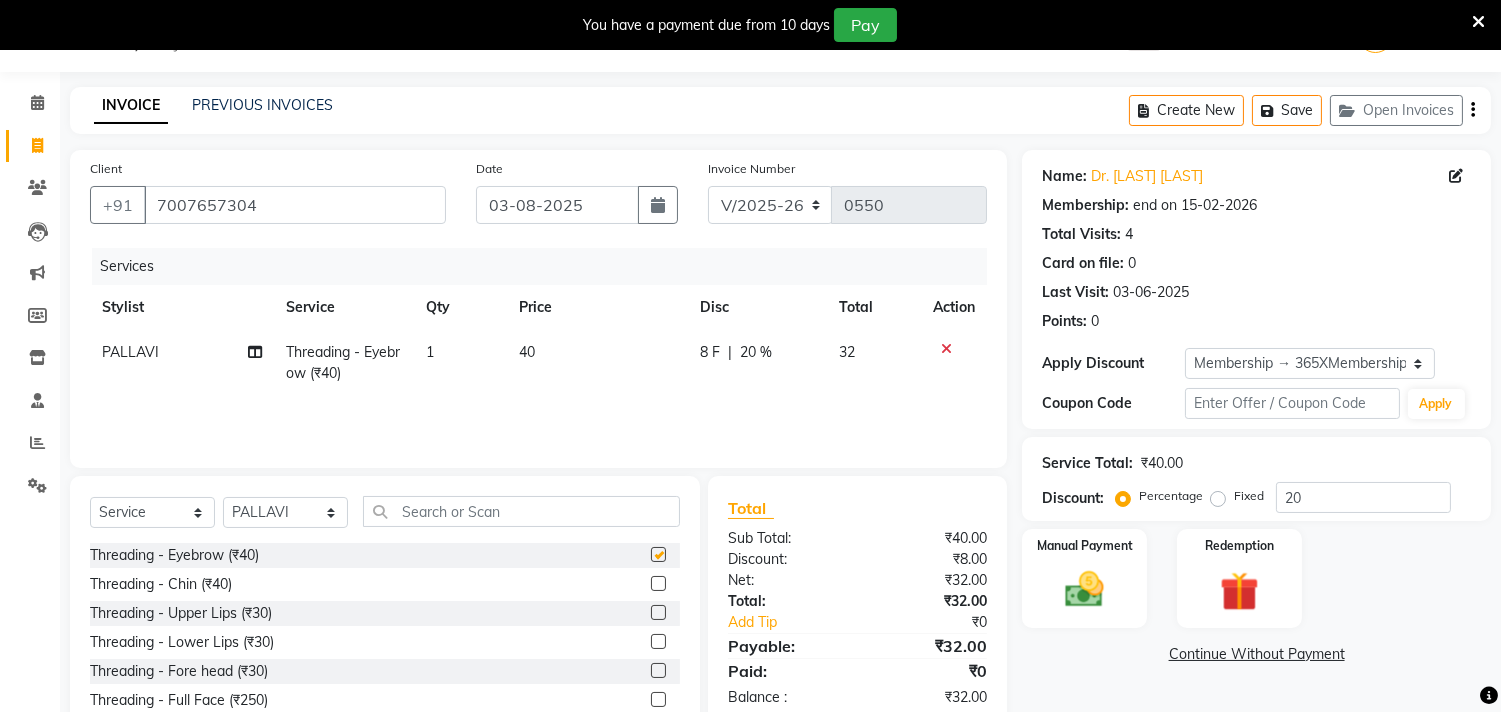 checkbox on "false" 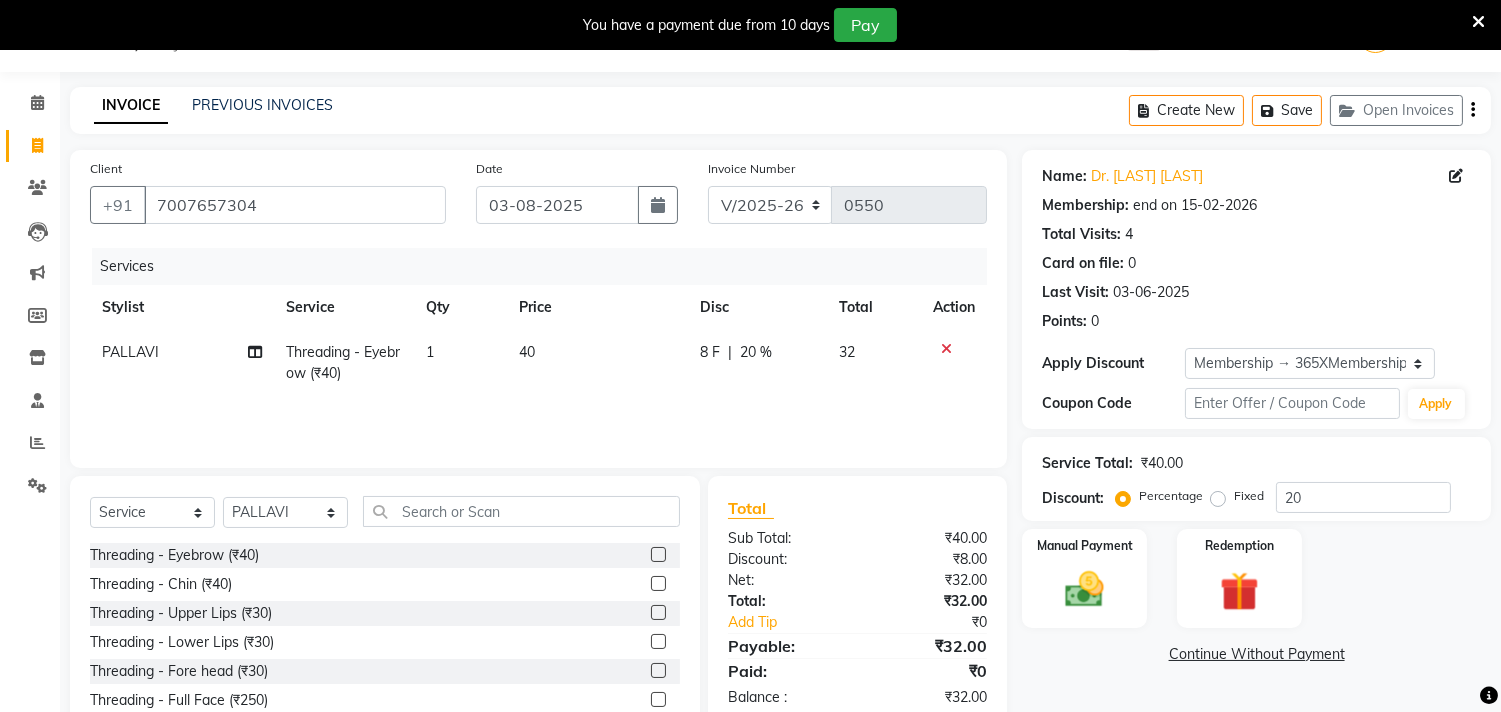 click 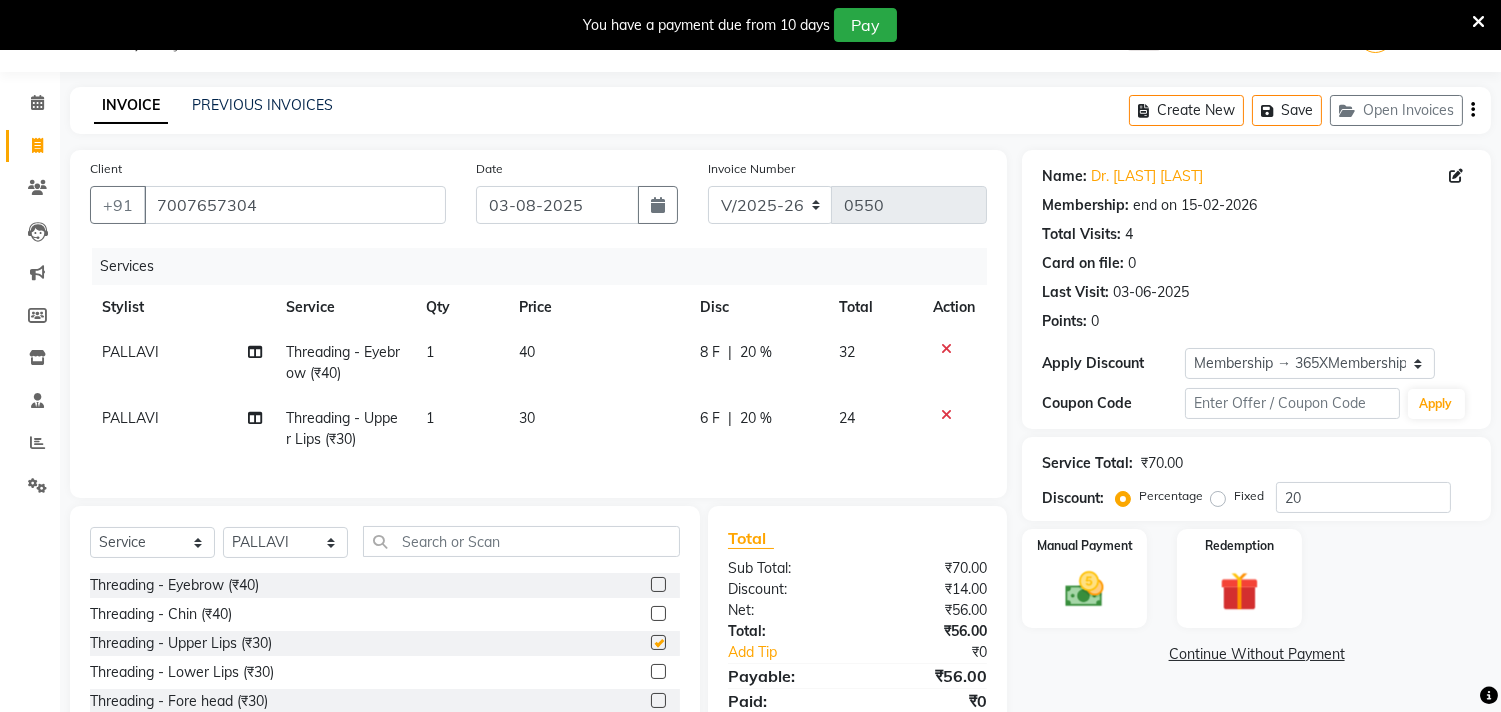 checkbox on "false" 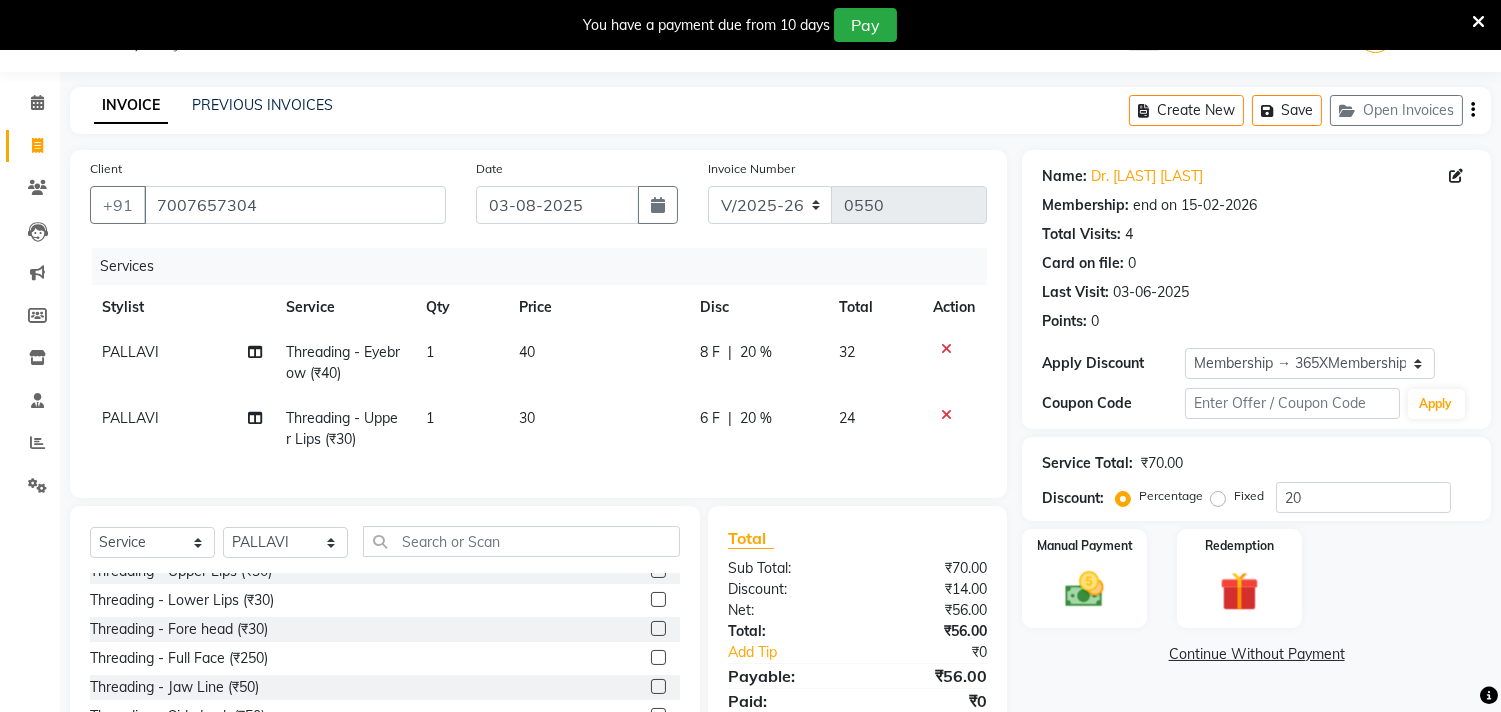 scroll, scrollTop: 111, scrollLeft: 0, axis: vertical 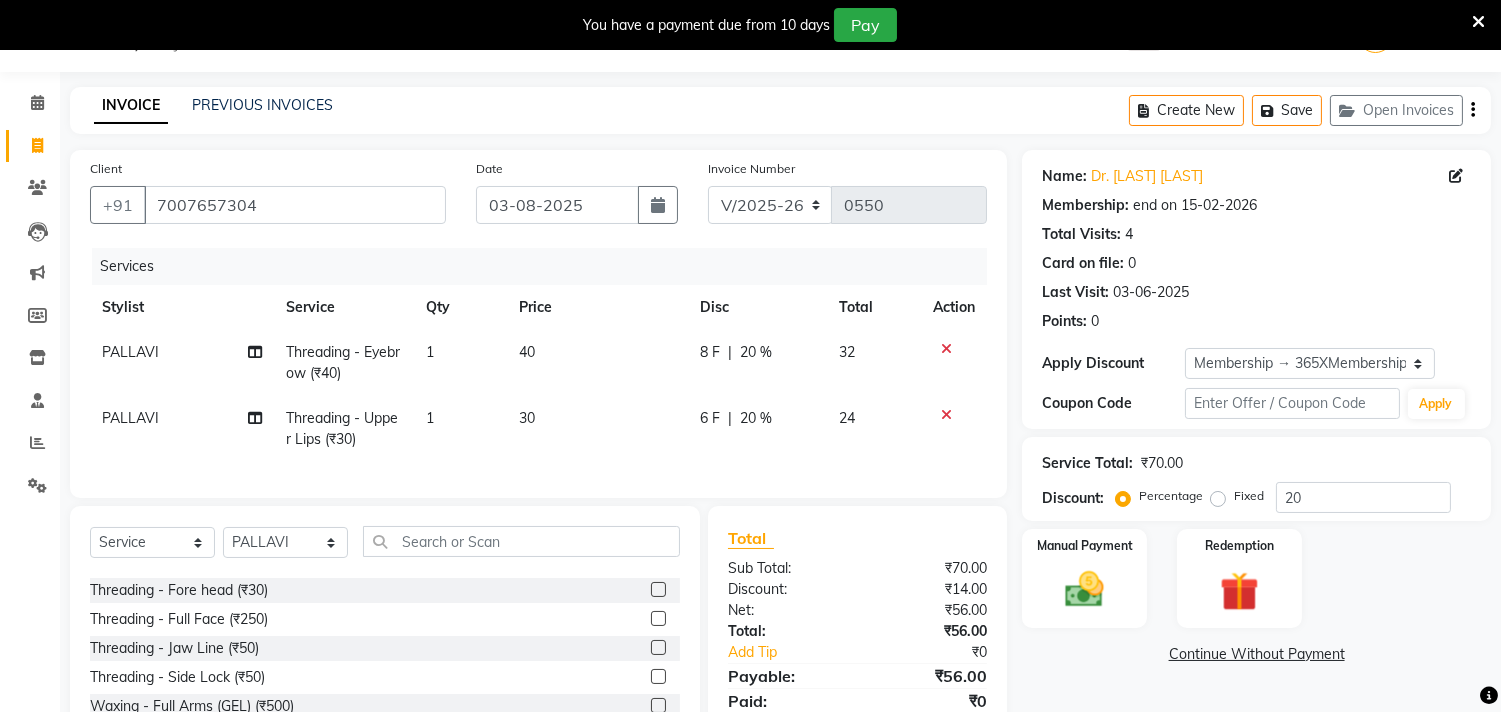 click 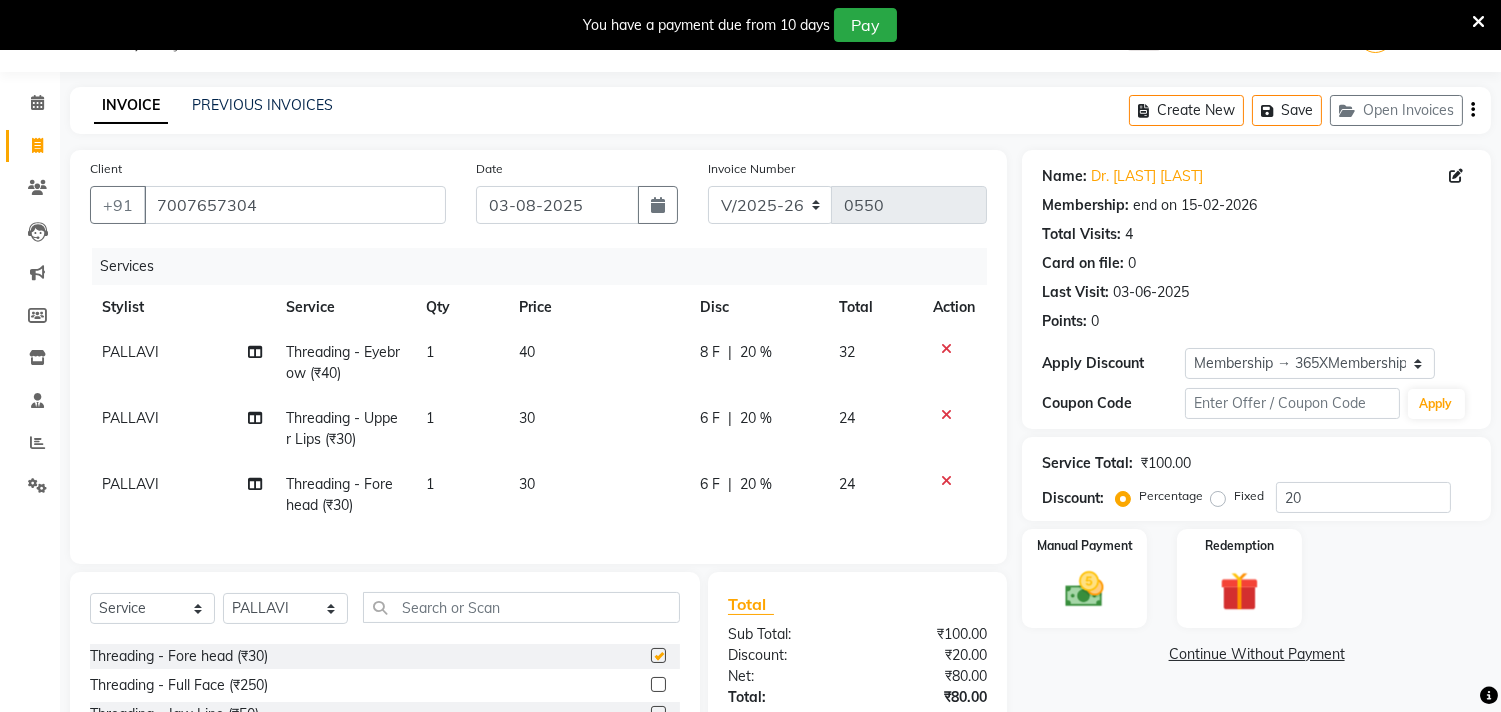checkbox on "false" 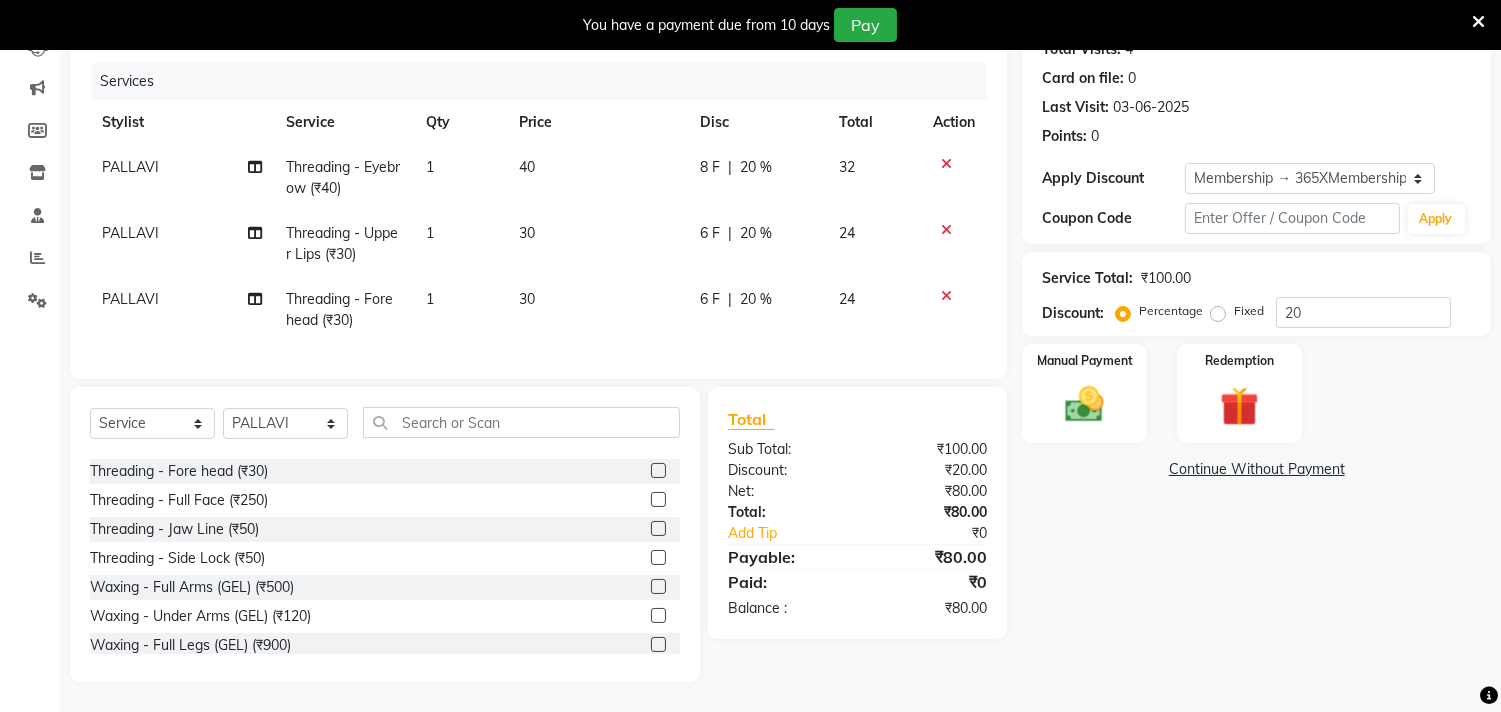 scroll, scrollTop: 251, scrollLeft: 0, axis: vertical 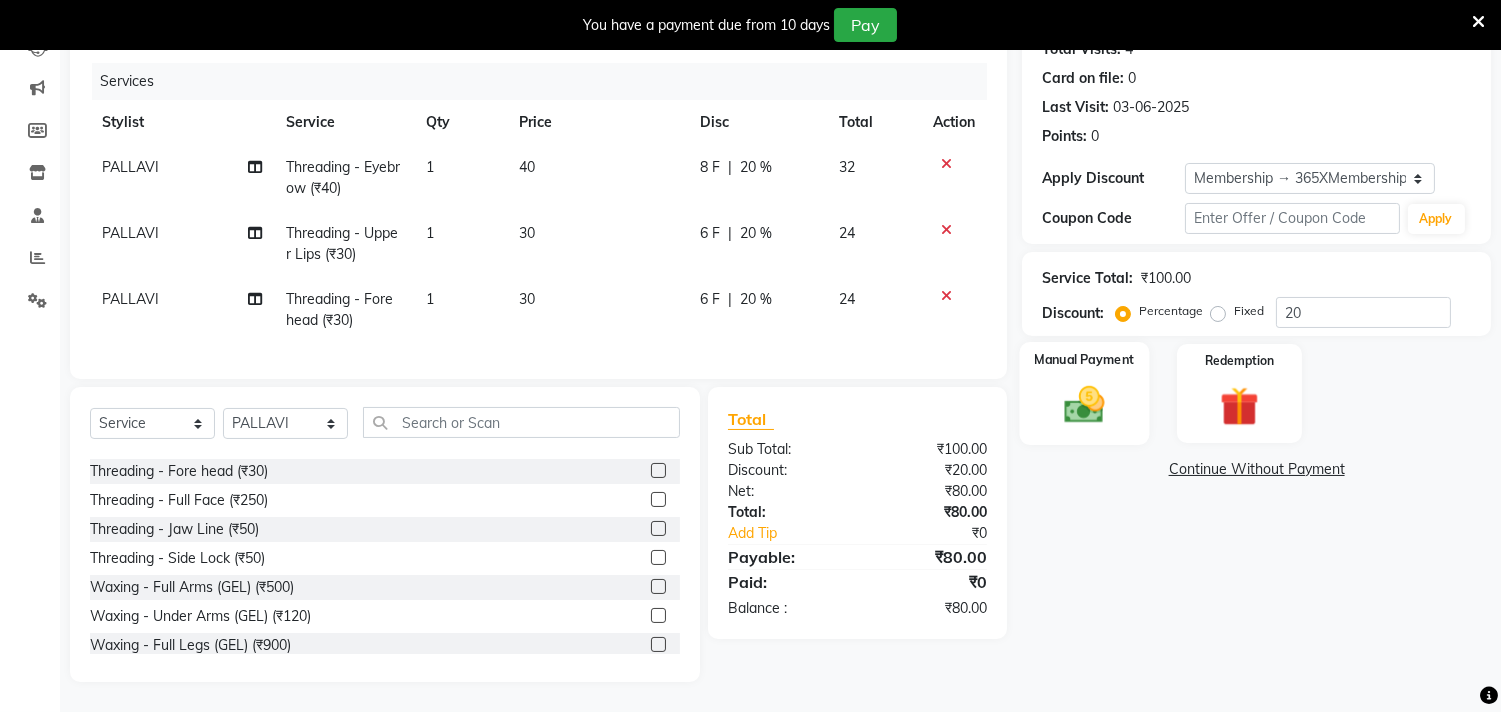 click on "Manual Payment" 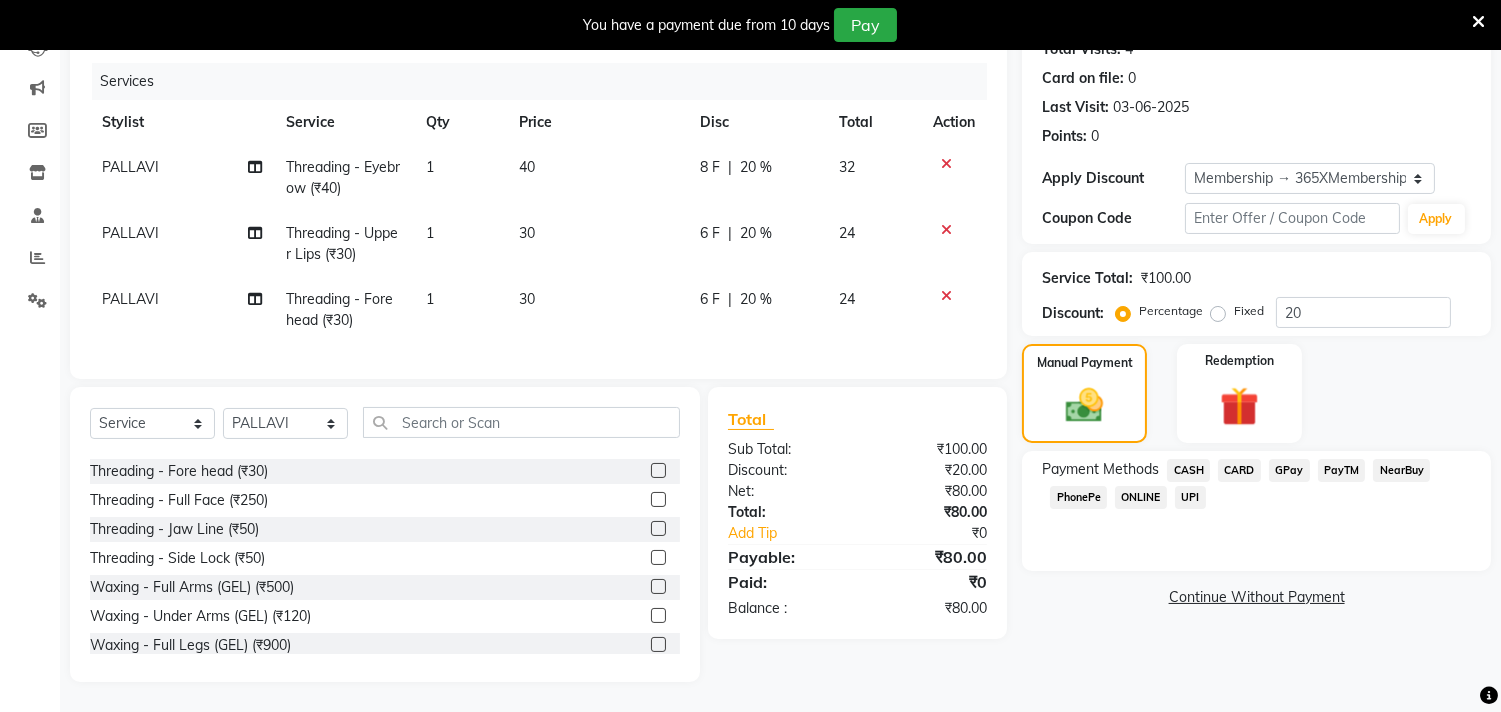 click on "CASH" 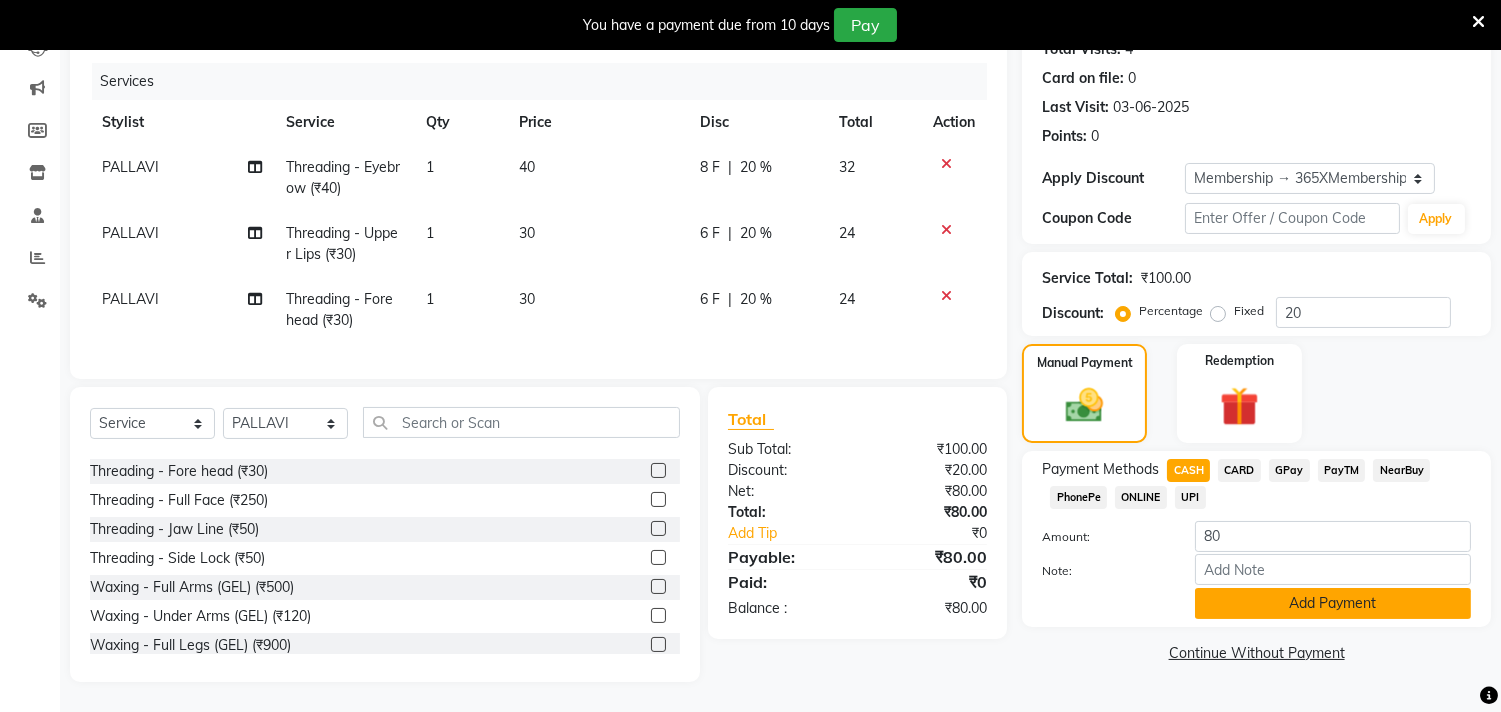 click on "Add Payment" 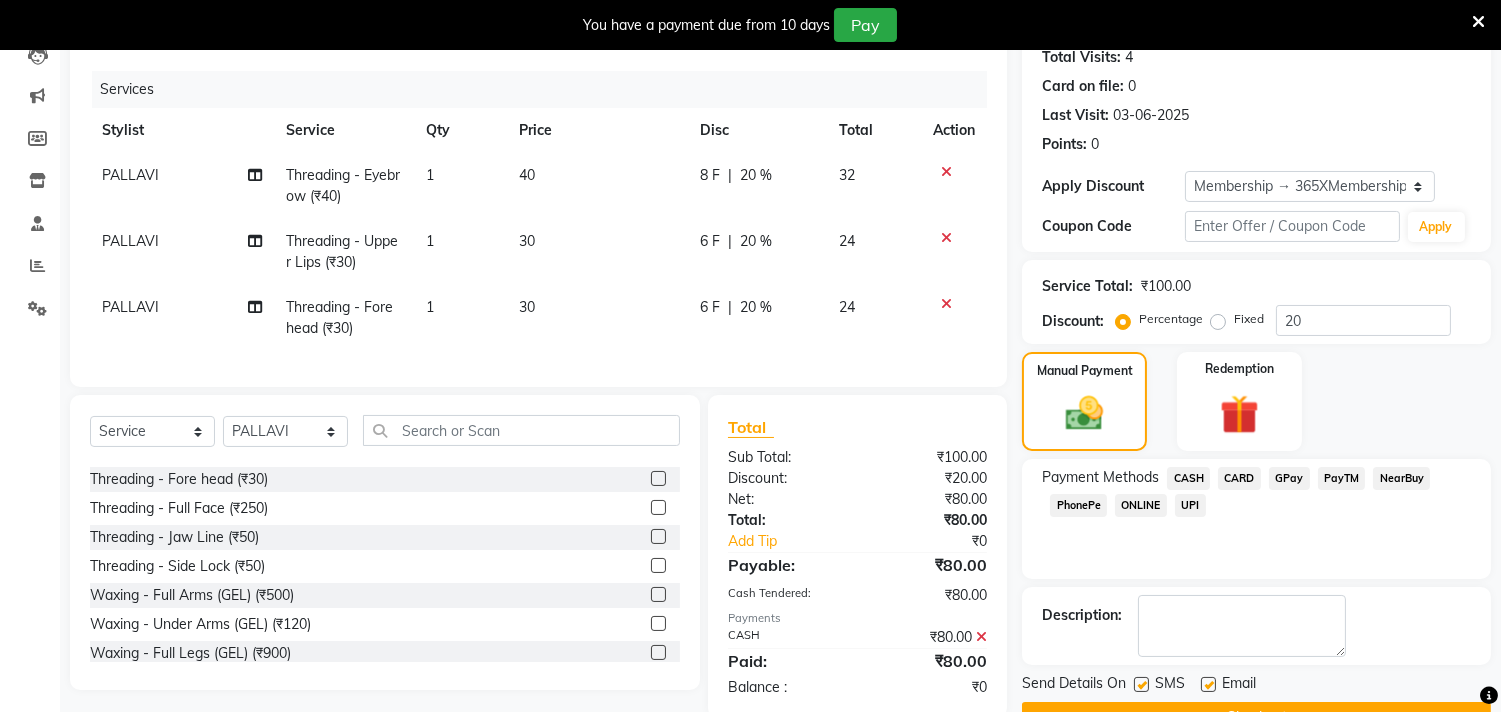 scroll, scrollTop: 280, scrollLeft: 0, axis: vertical 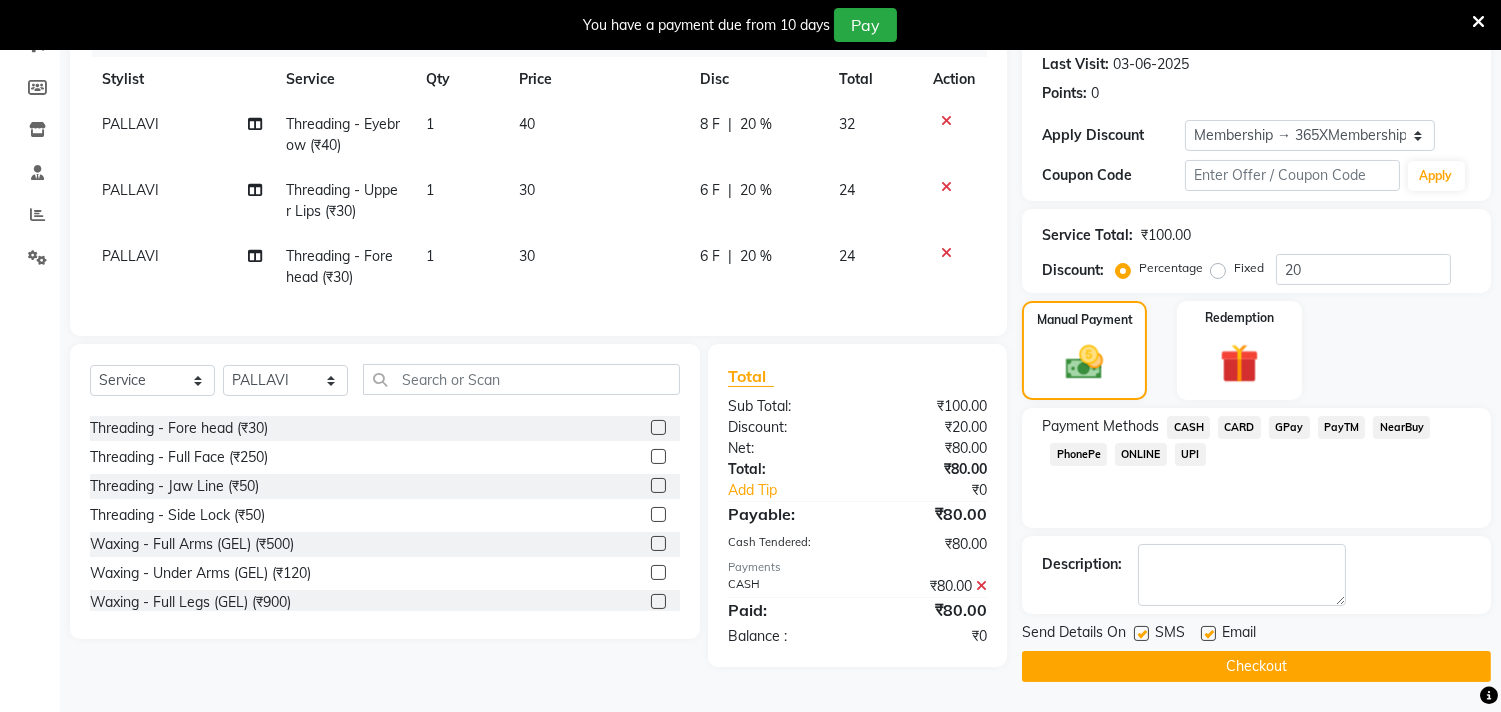 click on "Checkout" 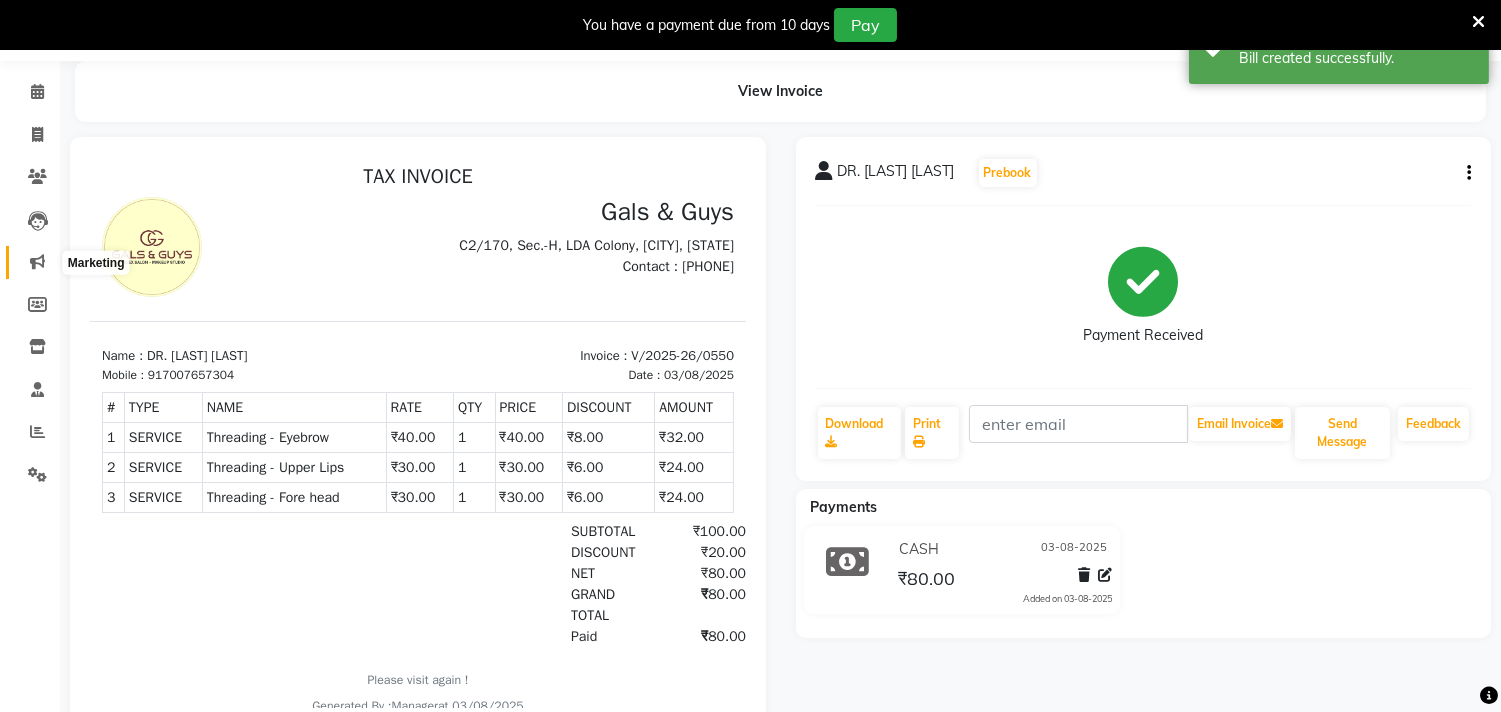 scroll, scrollTop: 0, scrollLeft: 0, axis: both 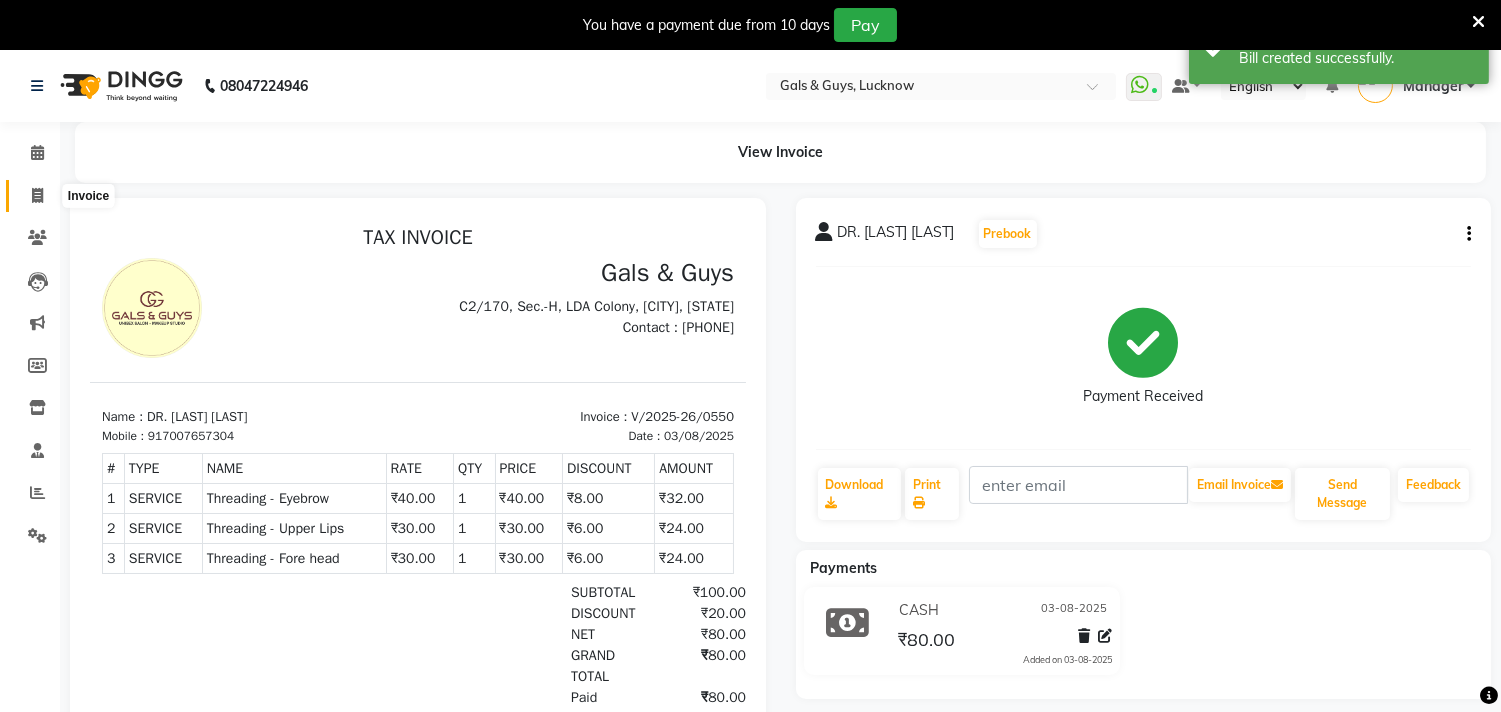 click 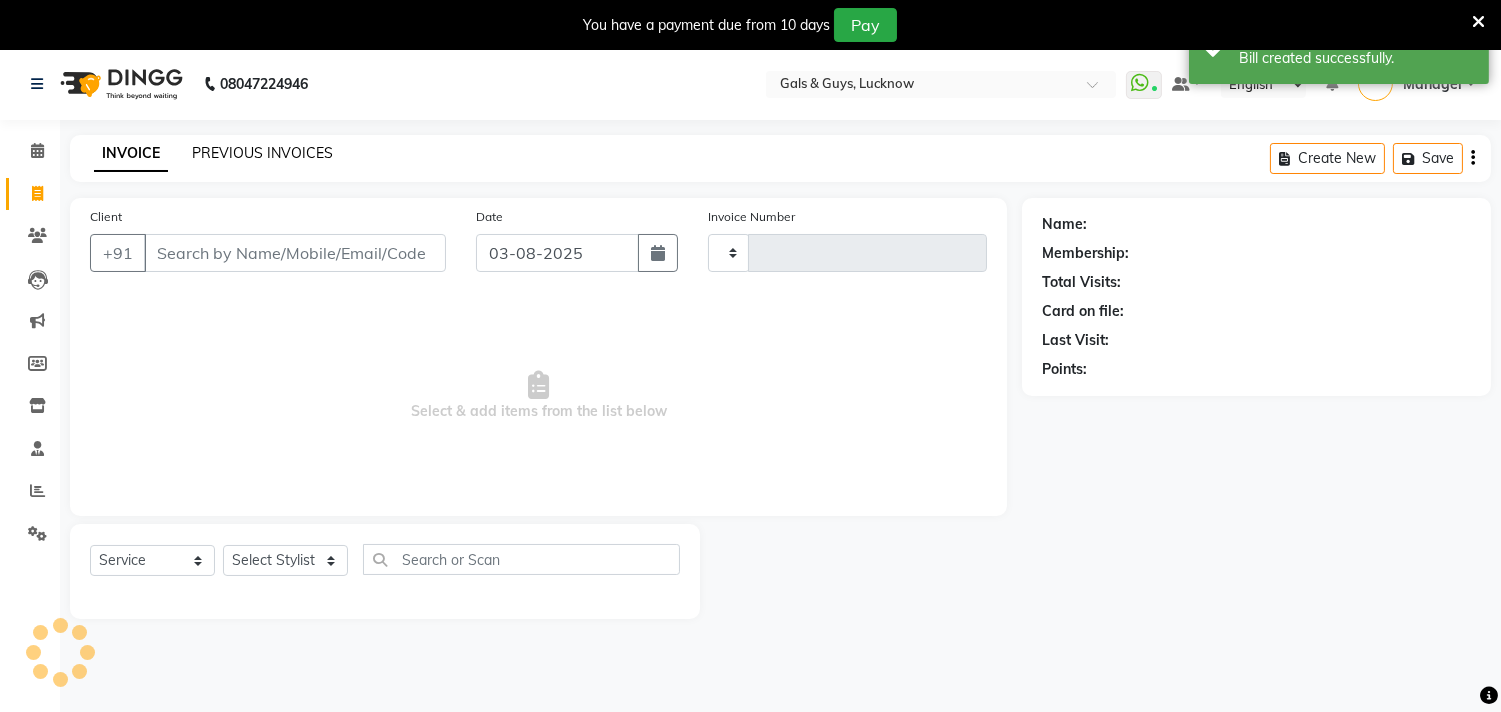 type on "0551" 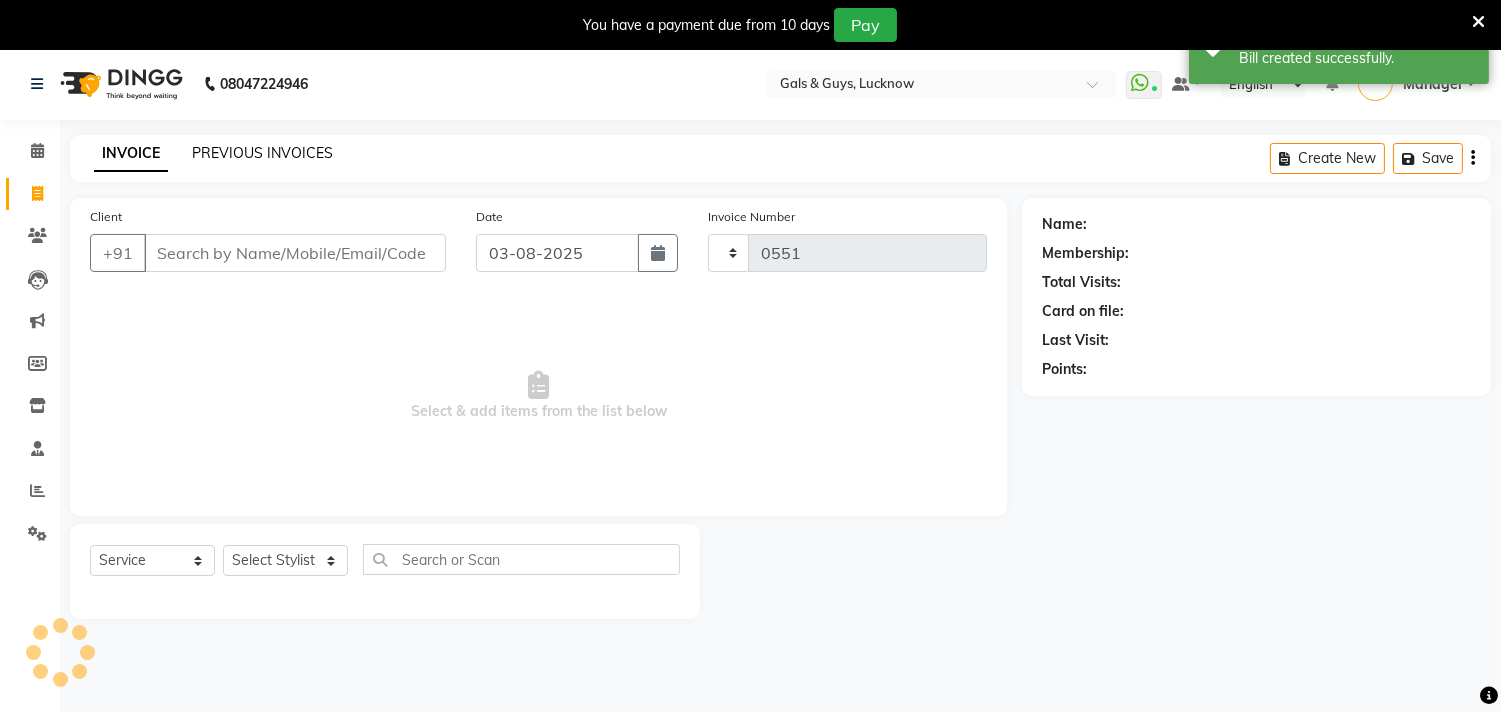 select on "7505" 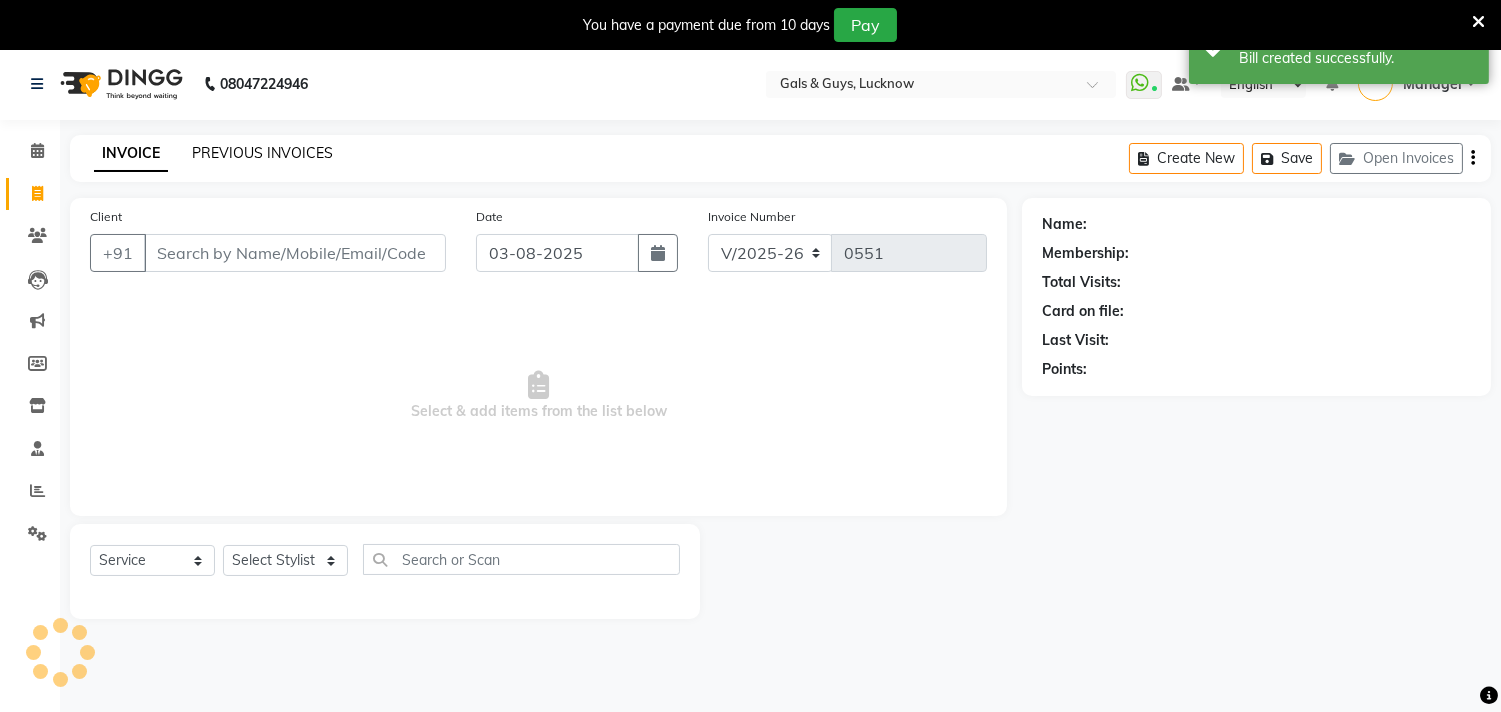 scroll, scrollTop: 50, scrollLeft: 0, axis: vertical 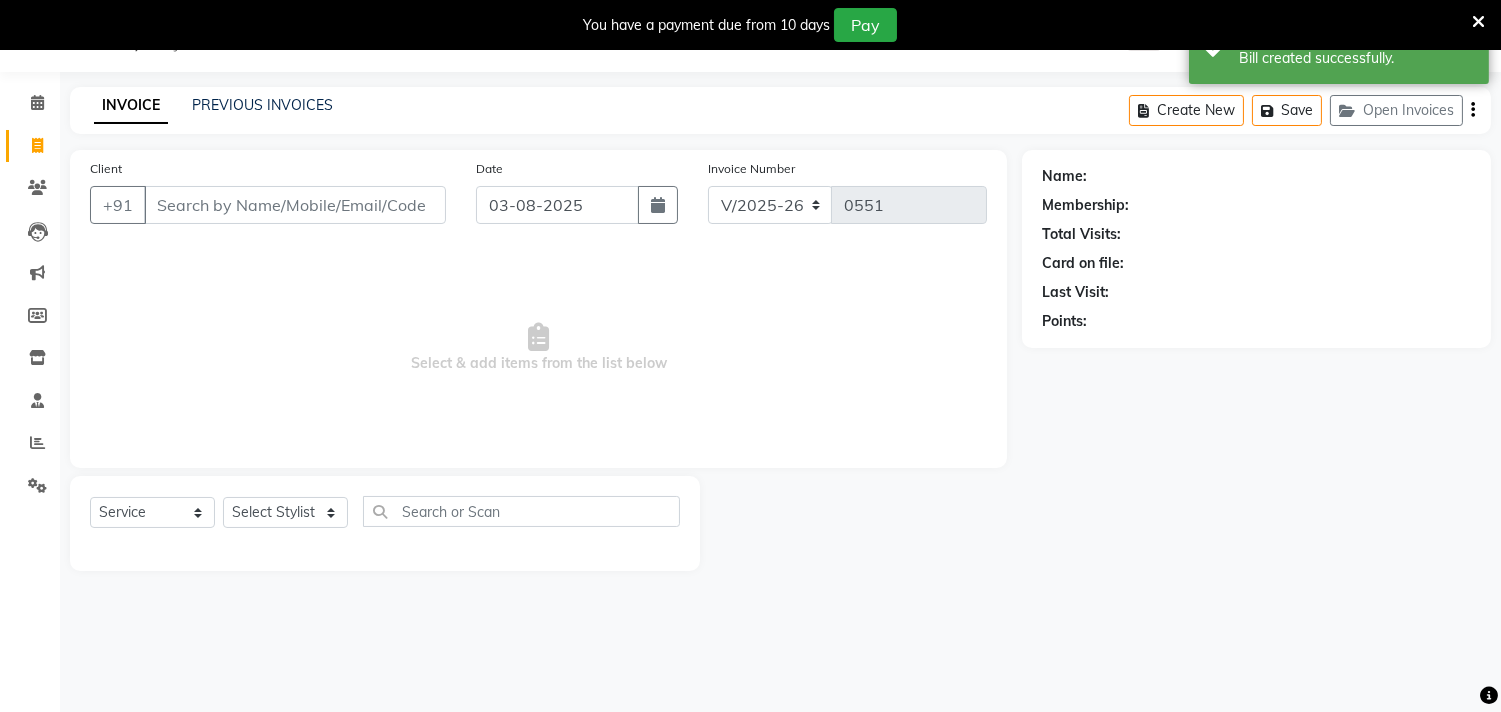 drag, startPoint x: 403, startPoint y: 205, endPoint x: 470, endPoint y: 185, distance: 69.92139 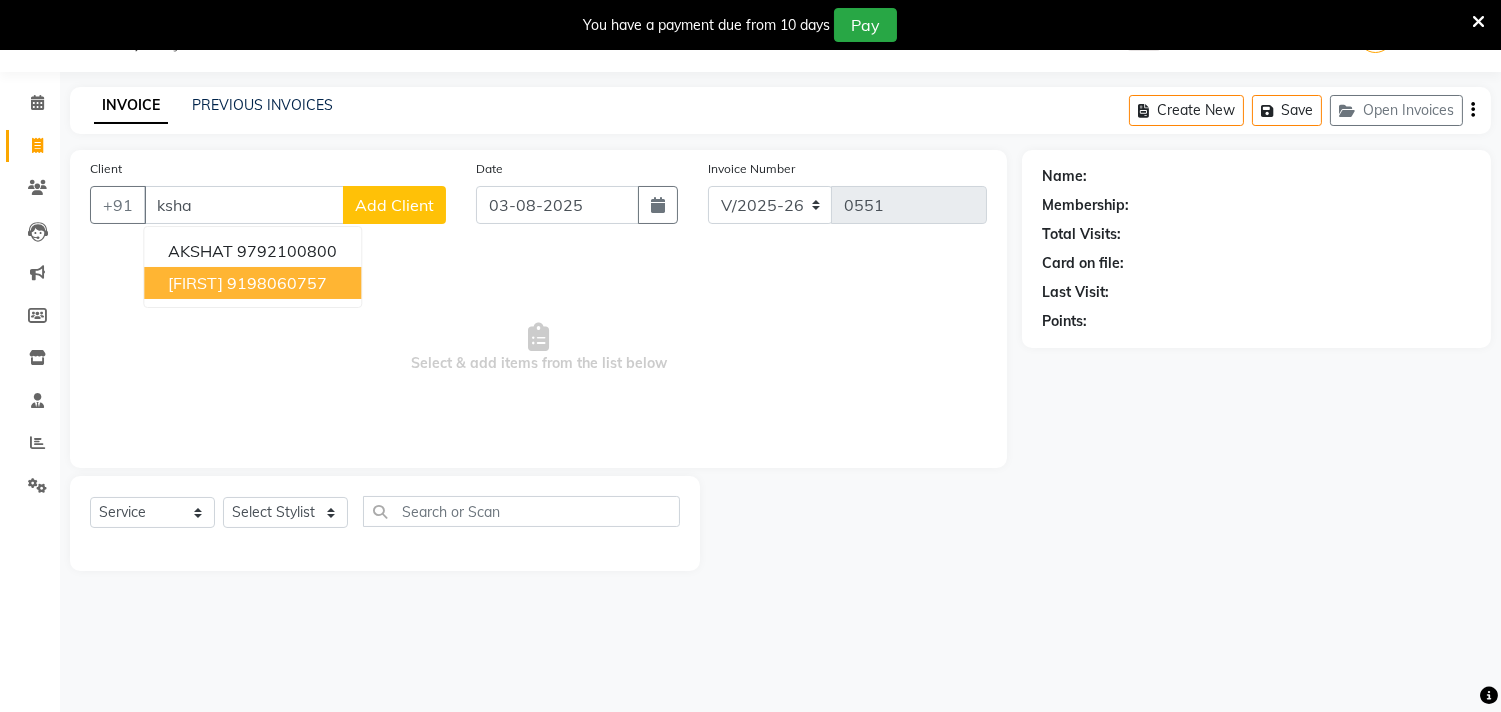 click on "9198060757" at bounding box center [277, 283] 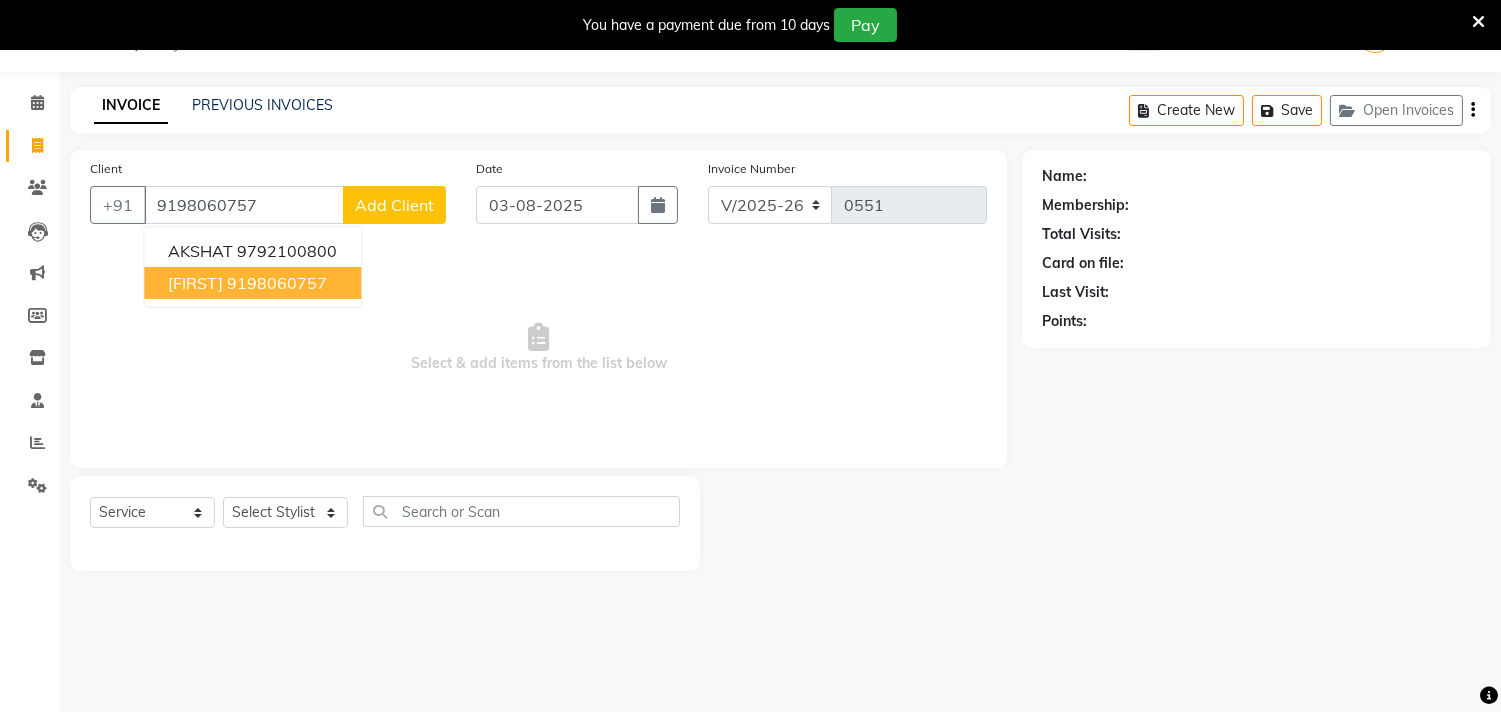 type on "9198060757" 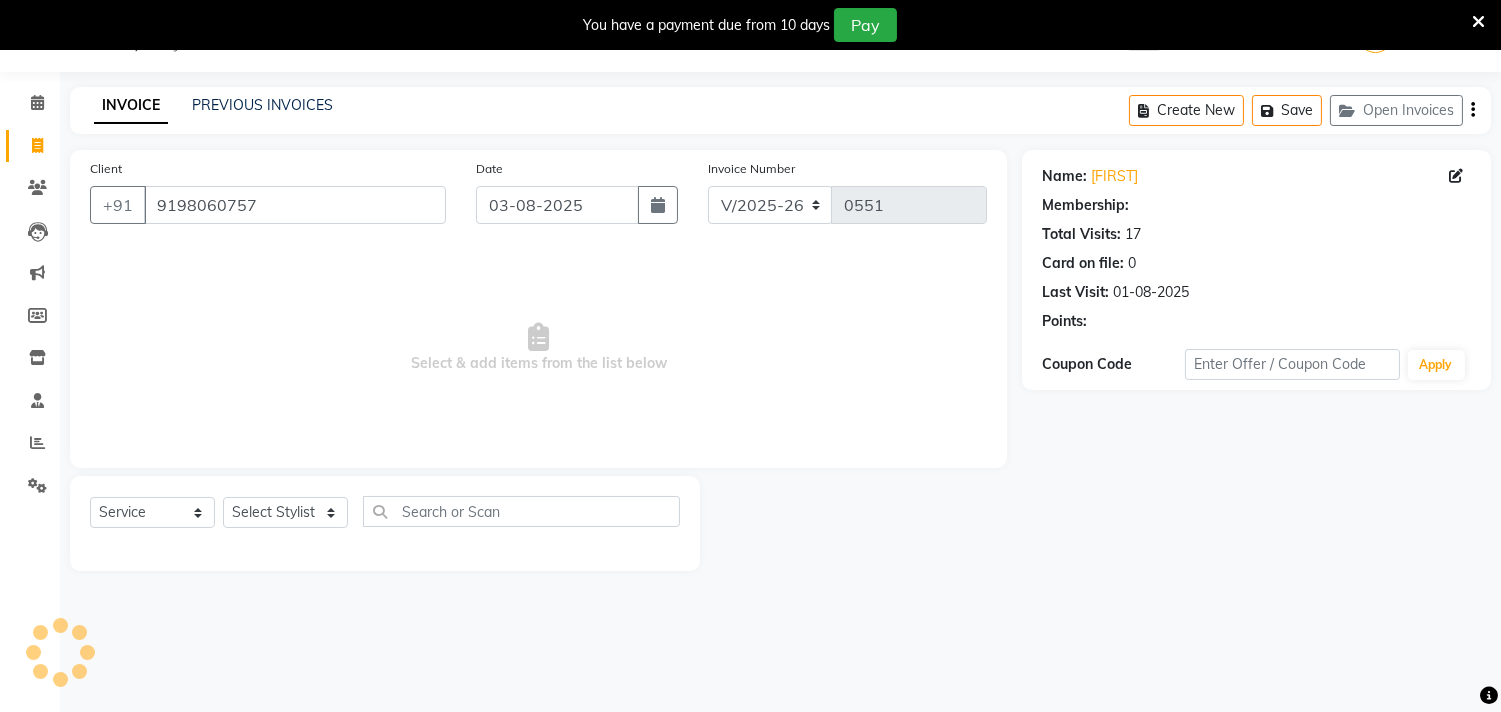 select on "1: Object" 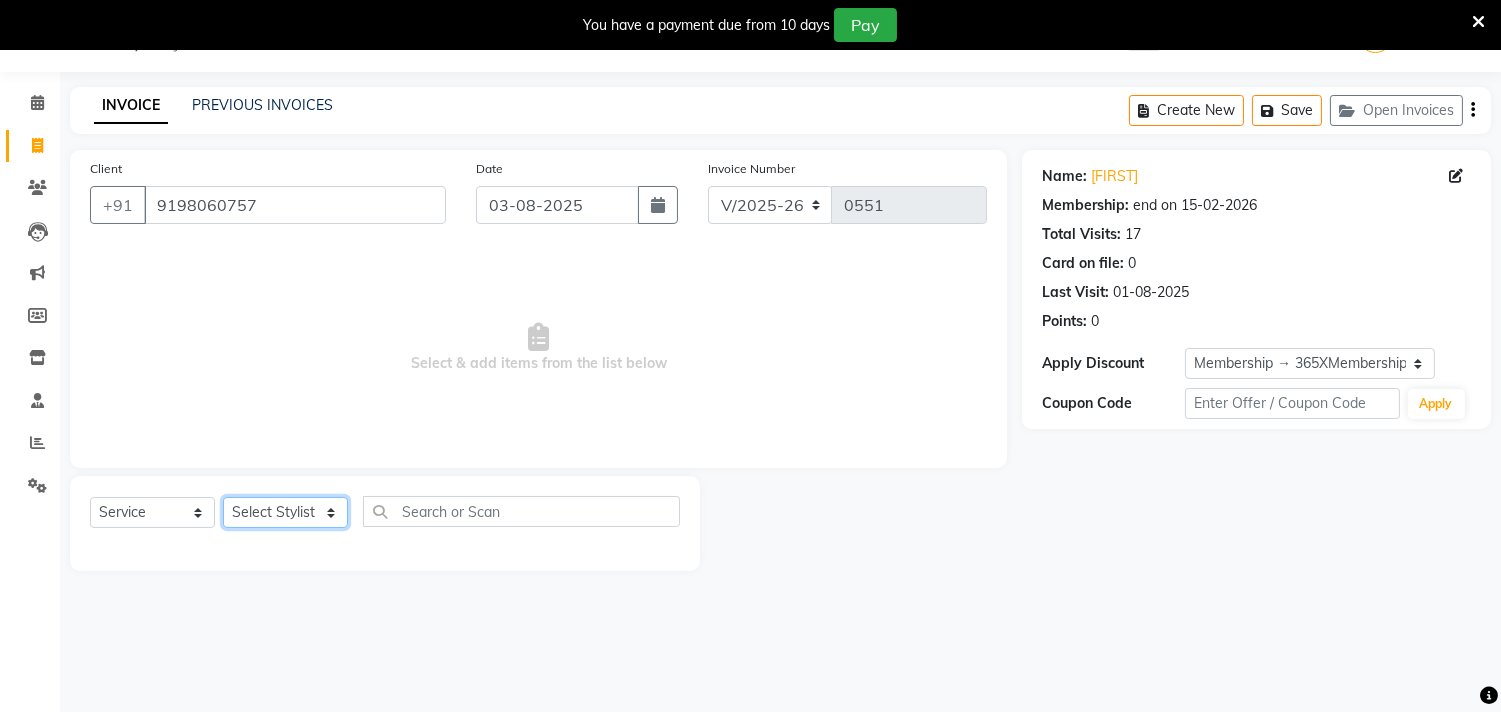 click on "Select Stylist Abhinav ADVANCE ALKA Ankita B-WAX  KUNAL Manager MEMBERSHIP PALLAVI PRATHAM PRODUCT RAJAT TANIYA VIRENDRA" 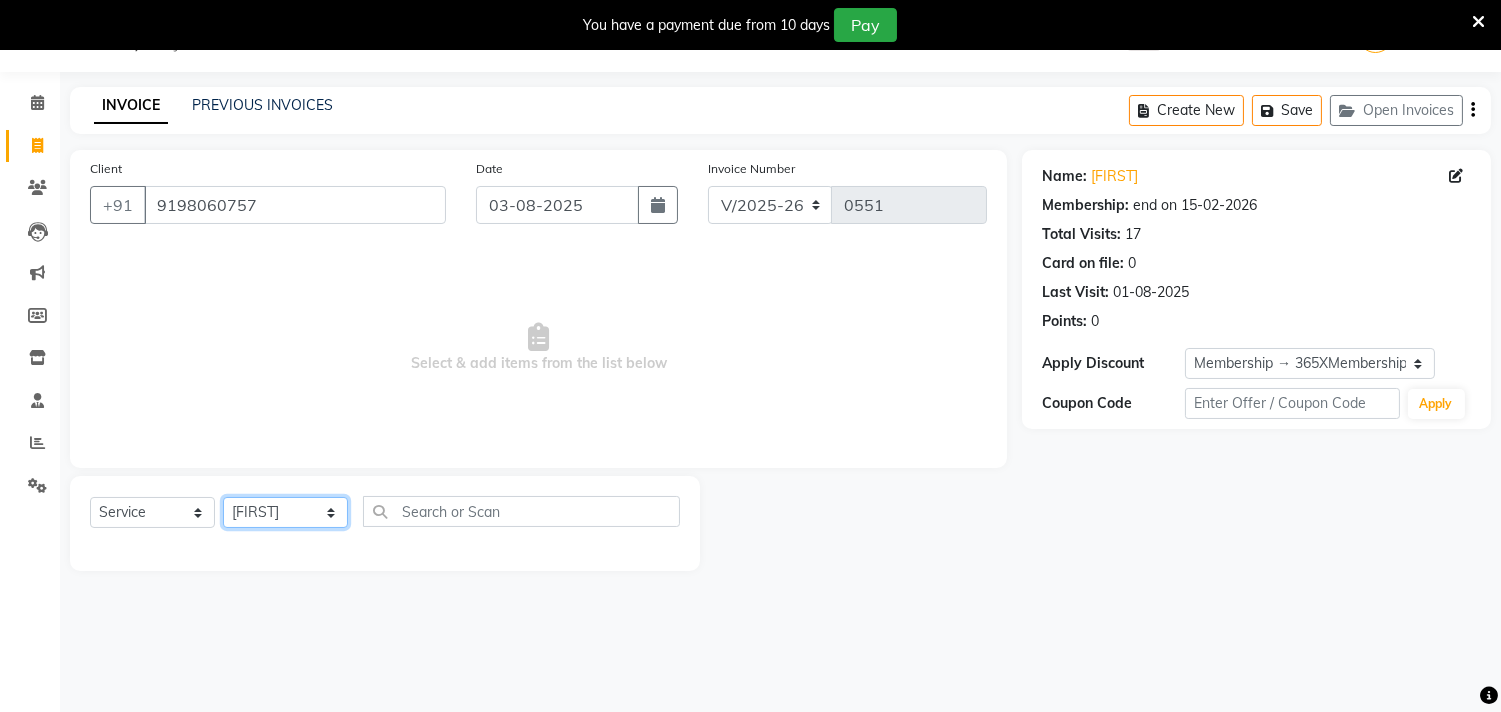 click on "Select Stylist Abhinav ADVANCE ALKA Ankita B-WAX  KUNAL Manager MEMBERSHIP PALLAVI PRATHAM PRODUCT RAJAT TANIYA VIRENDRA" 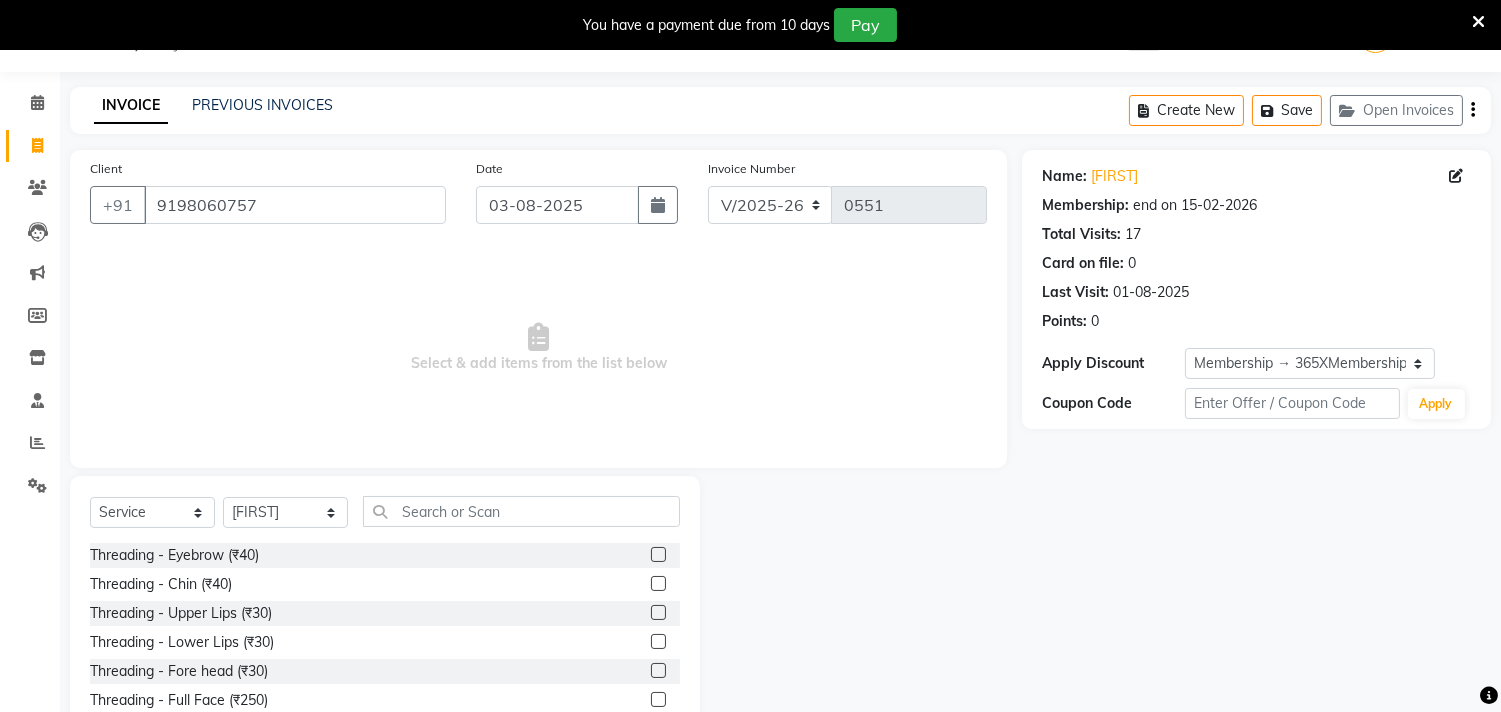 drag, startPoint x: 436, startPoint y: 491, endPoint x: 520, endPoint y: 481, distance: 84.59315 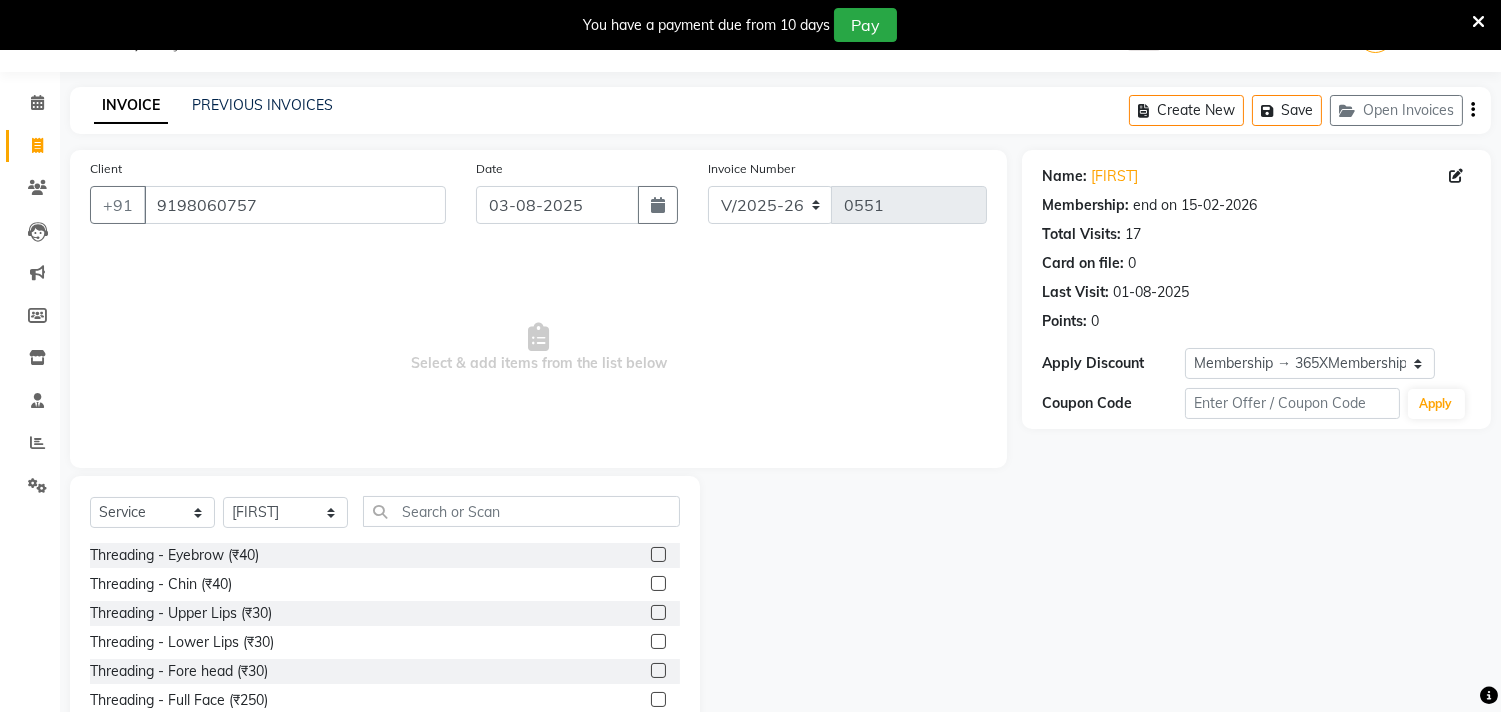 click on "Select  Service  Product  Membership  Package Voucher Prepaid Gift Card  Select Stylist Abhinav ADVANCE ALKA Ankita B-WAX  KUNAL Manager MEMBERSHIP PALLAVI PRATHAM PRODUCT RAJAT TANIYA VIRENDRA  Threading - Eyebrow (₹40)  Threading - Chin (₹40)  Threading - Upper Lips (₹30)  Threading - Lower Lips (₹30)  Threading - Fore head (₹30)  Threading - Full Face (₹250)  Threading - Jaw Line (₹50)  Threading - Side Lock (₹50)  Waxing - Full Arms (GEL) (₹500)  Waxing - Under Arms (GEL) (₹120)  Waxing - Full Legs (GEL) (₹900)  Waxing - Full Front (GEL) (₹650)  Waxing - Full Back (GEL) (₹650)  Waxing - Bikini Wax (GEL) (₹2200)  Waxing - Buttocks  Wax (GEL) (₹1800)  Waxing - Half Legs (GEL) (₹500)  Waxing - Half Back (GEL) (₹350)  Waxing - Half Front (GEL) (₹350)  Waxing - Full Body (GEL) (₹2500)  Waxing - Full Arms (Rica) (₹600)  Waxing - Under Arms (Rica) (₹150)  Waxing - Full Legs (Rica) (₹1100)  Waxing - Full Face (PEEL OFF) (₹600)  Waxing - Full Front (Rica) (₹800)" 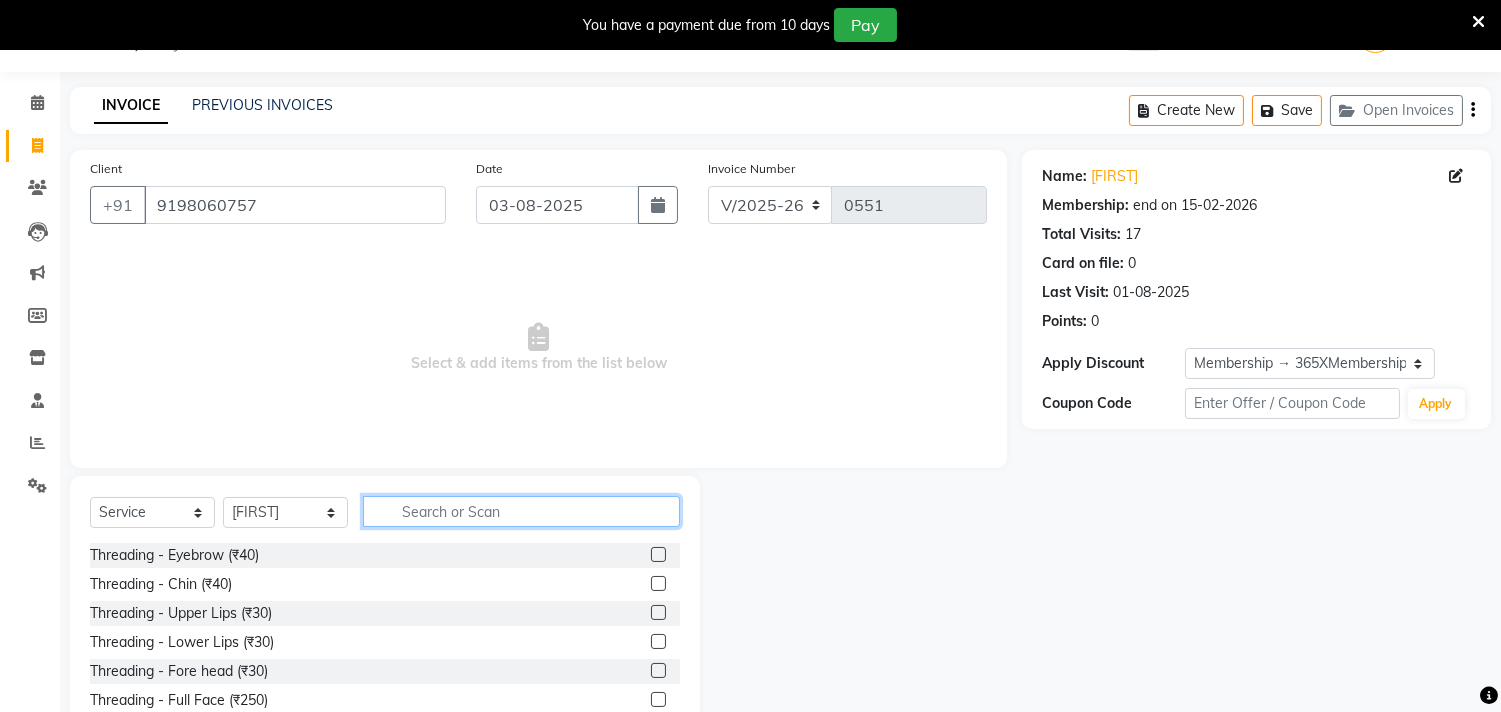 drag, startPoint x: 547, startPoint y: 516, endPoint x: 706, endPoint y: 496, distance: 160.25293 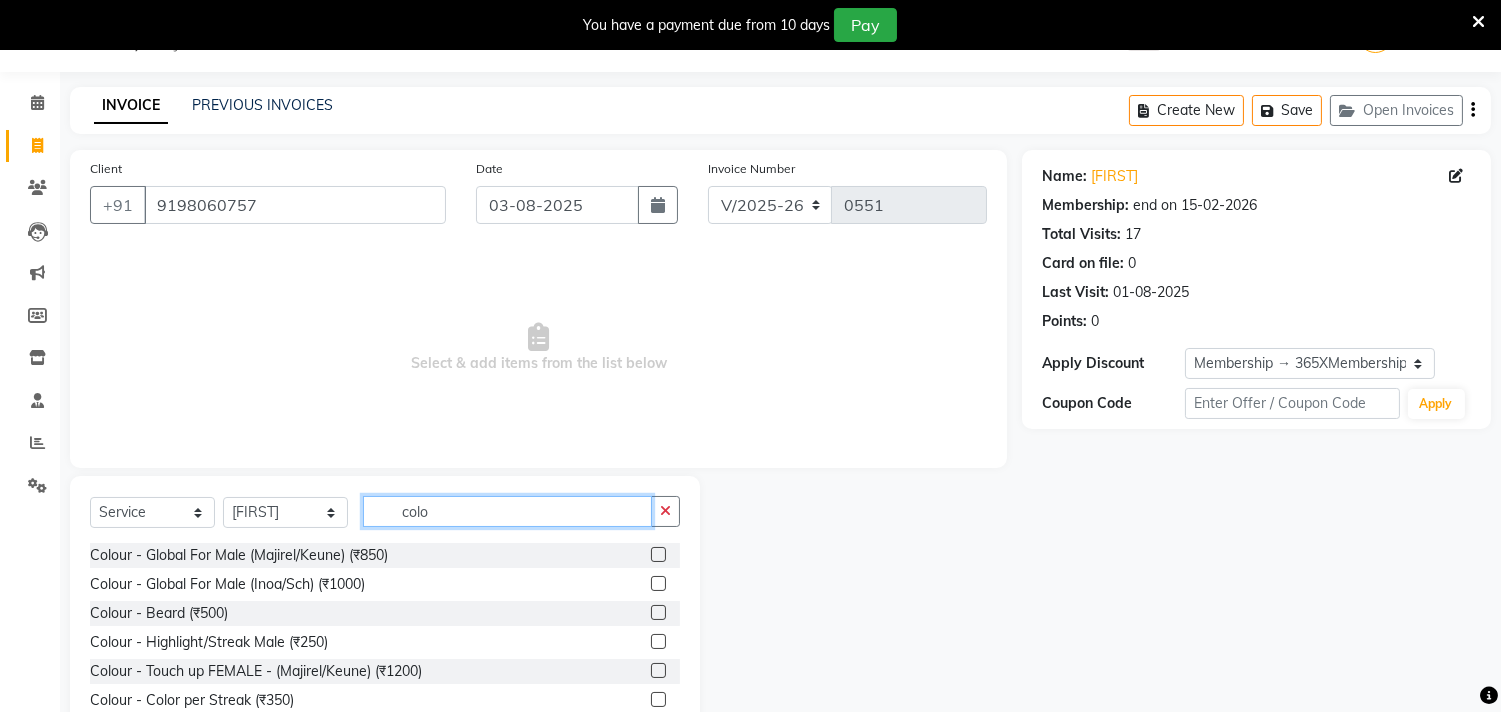 type on "colo" 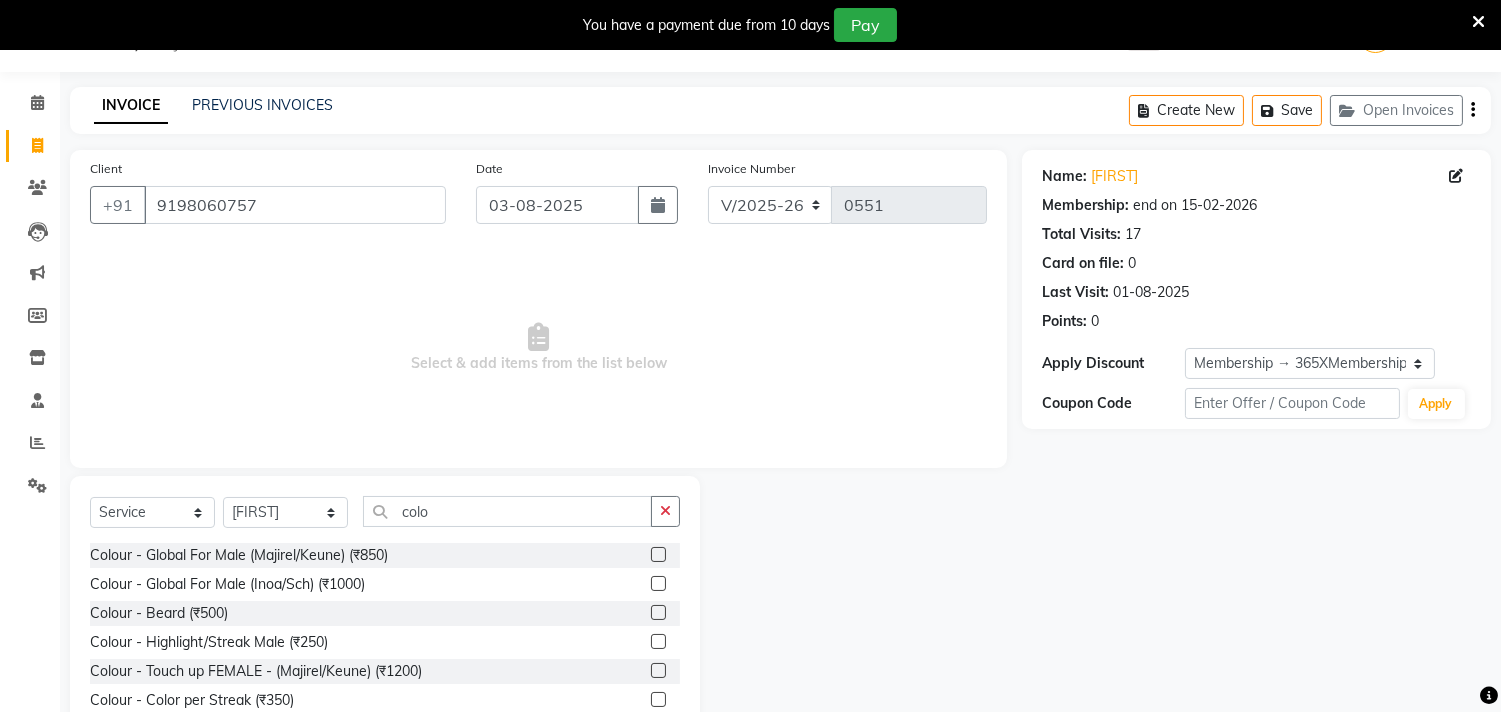 drag, startPoint x: 637, startPoint y: 553, endPoint x: 568, endPoint y: 527, distance: 73.736015 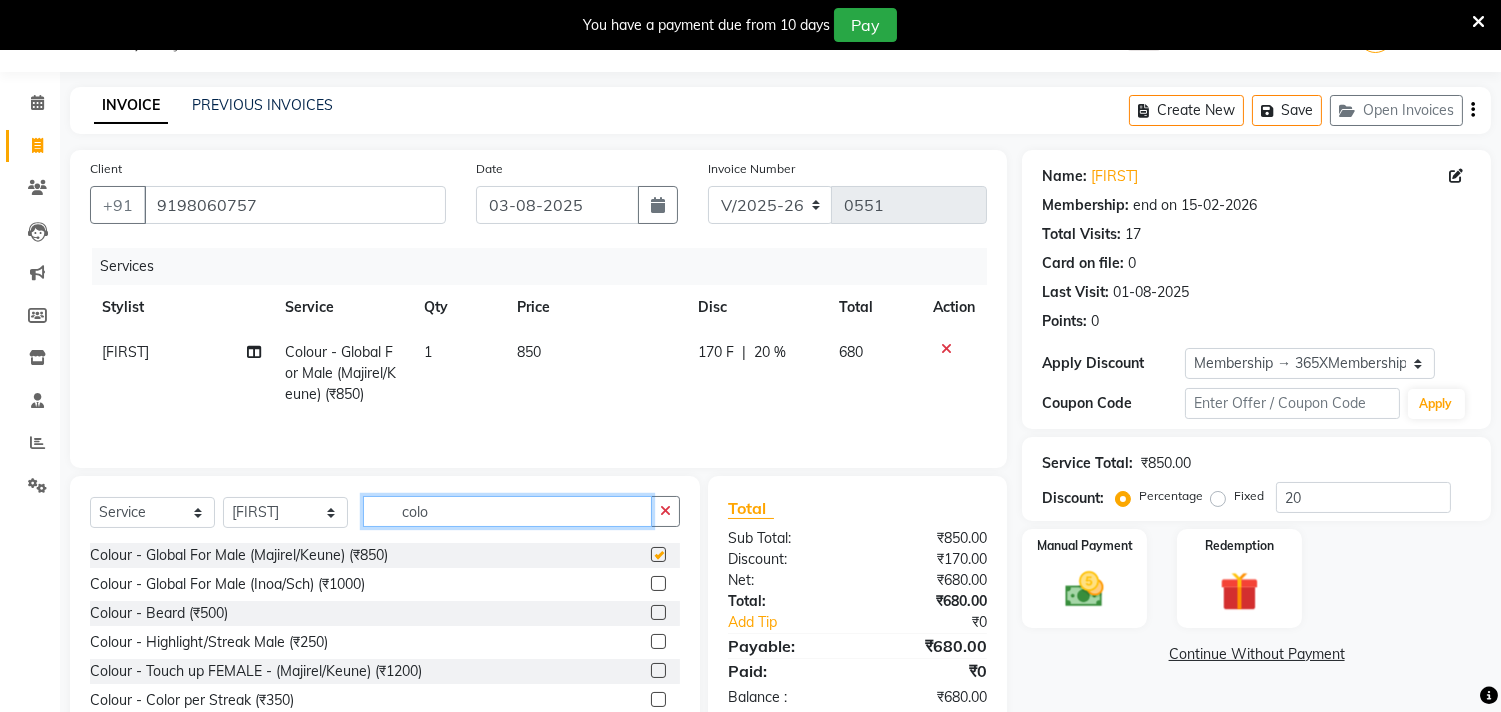 drag, startPoint x: 494, startPoint y: 497, endPoint x: 67, endPoint y: 515, distance: 427.3792 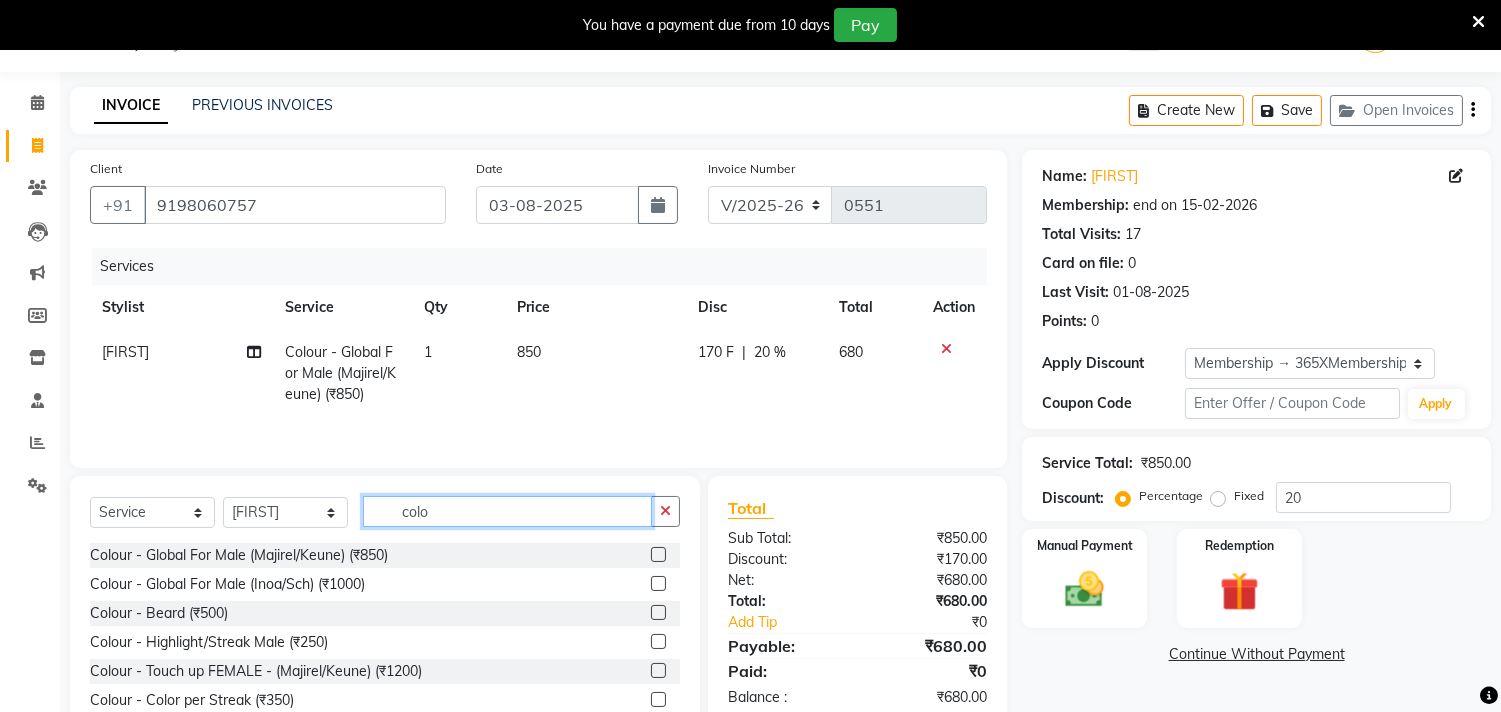 checkbox on "false" 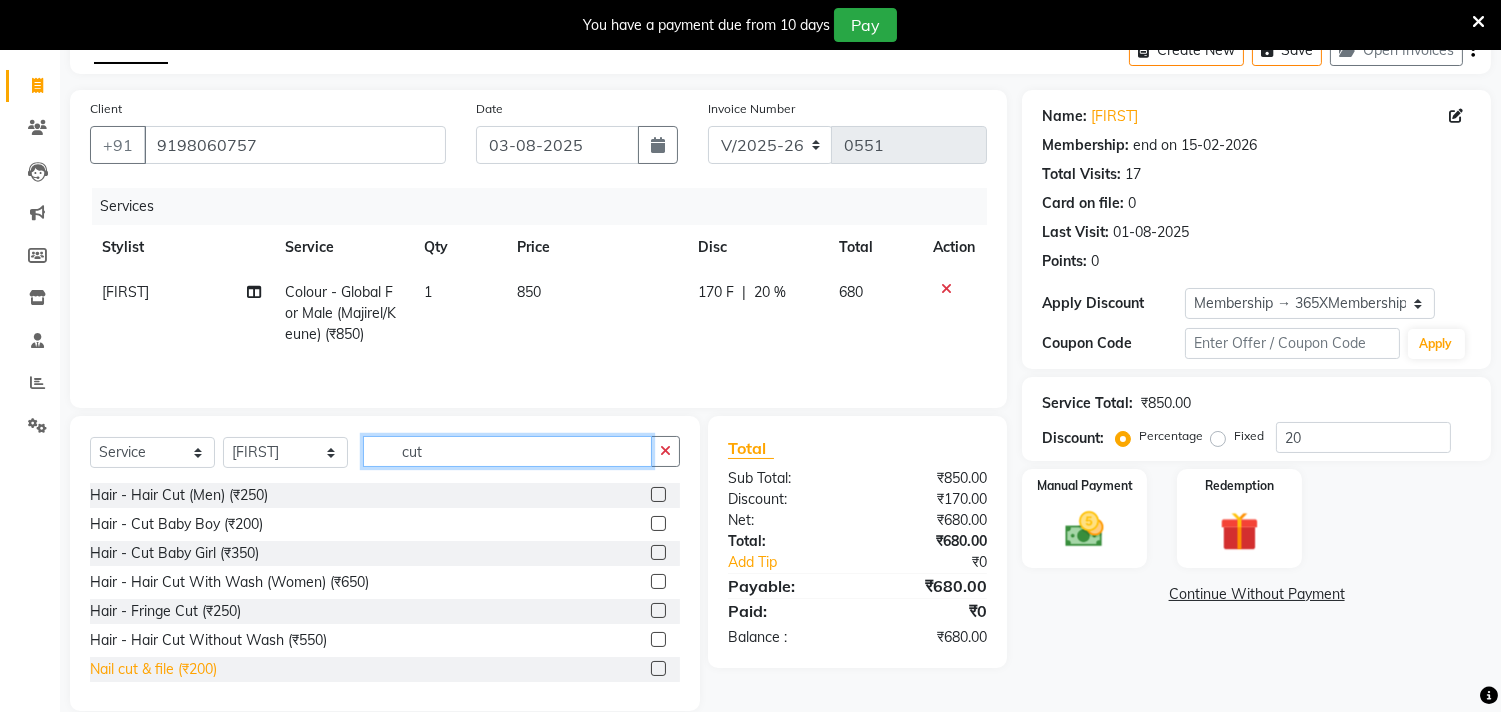scroll, scrollTop: 111, scrollLeft: 0, axis: vertical 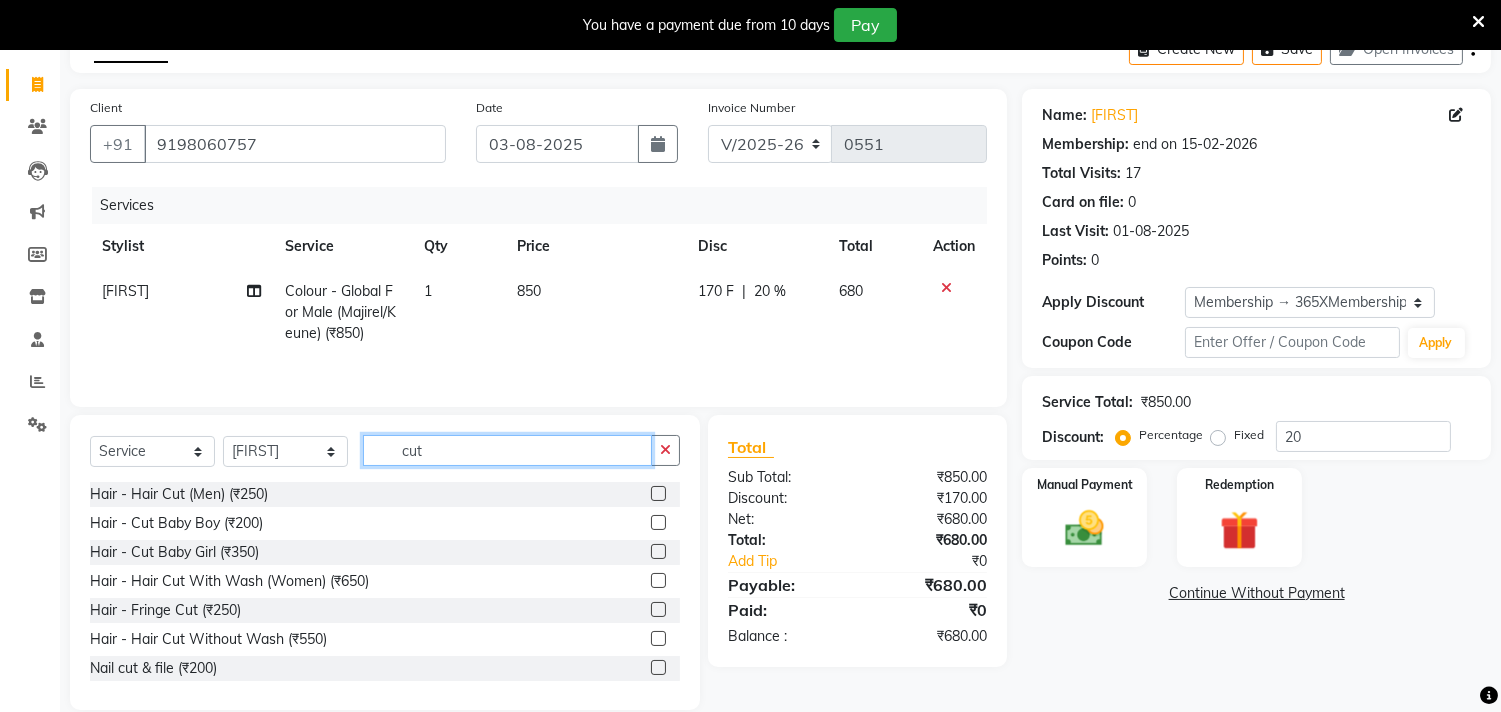 type on "cut" 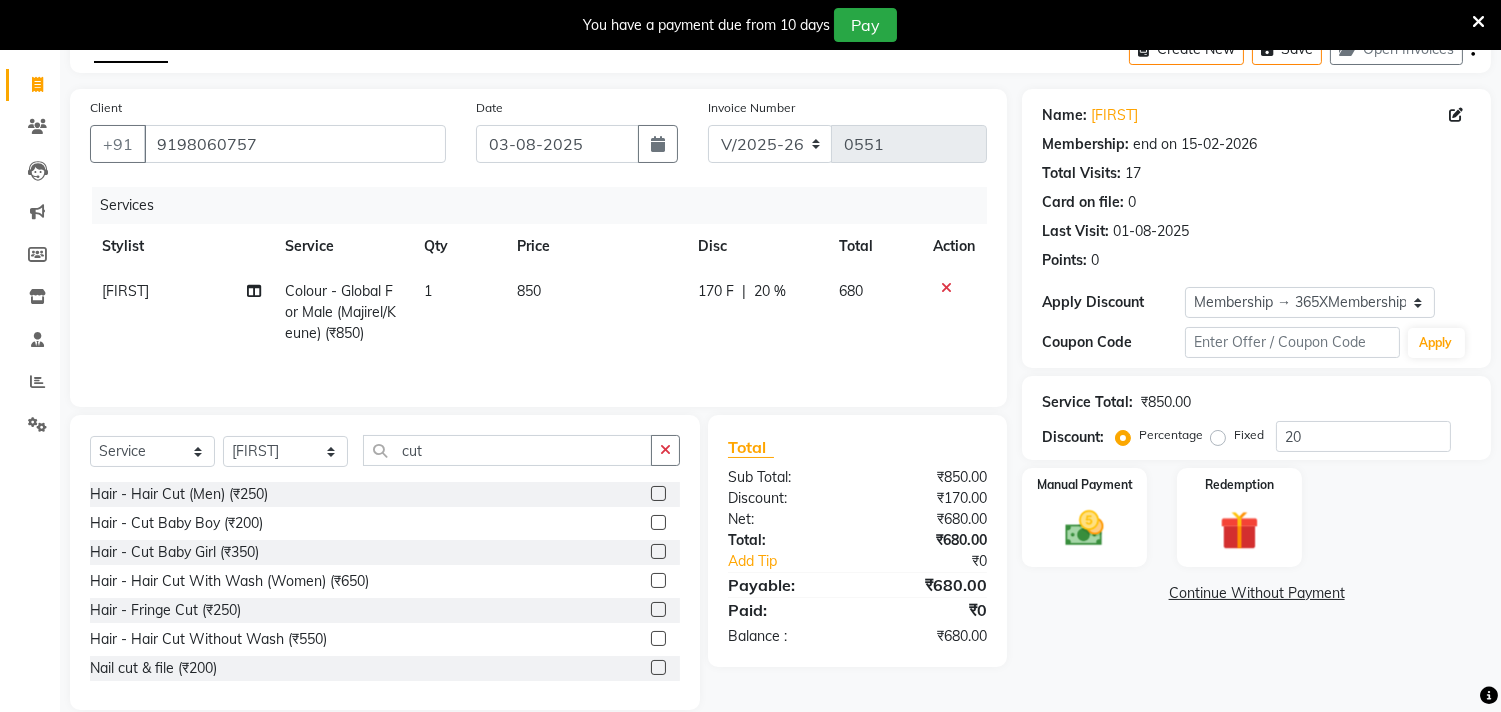click 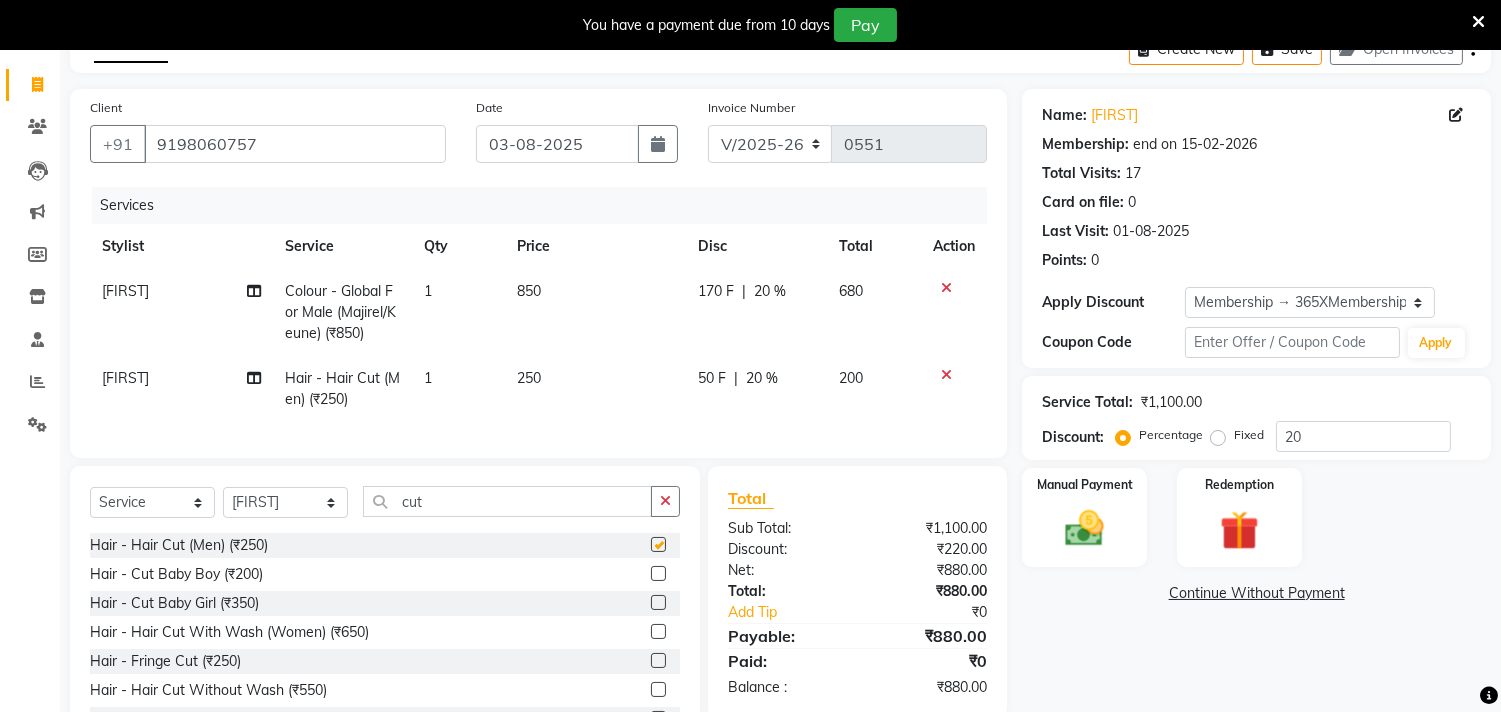 checkbox on "false" 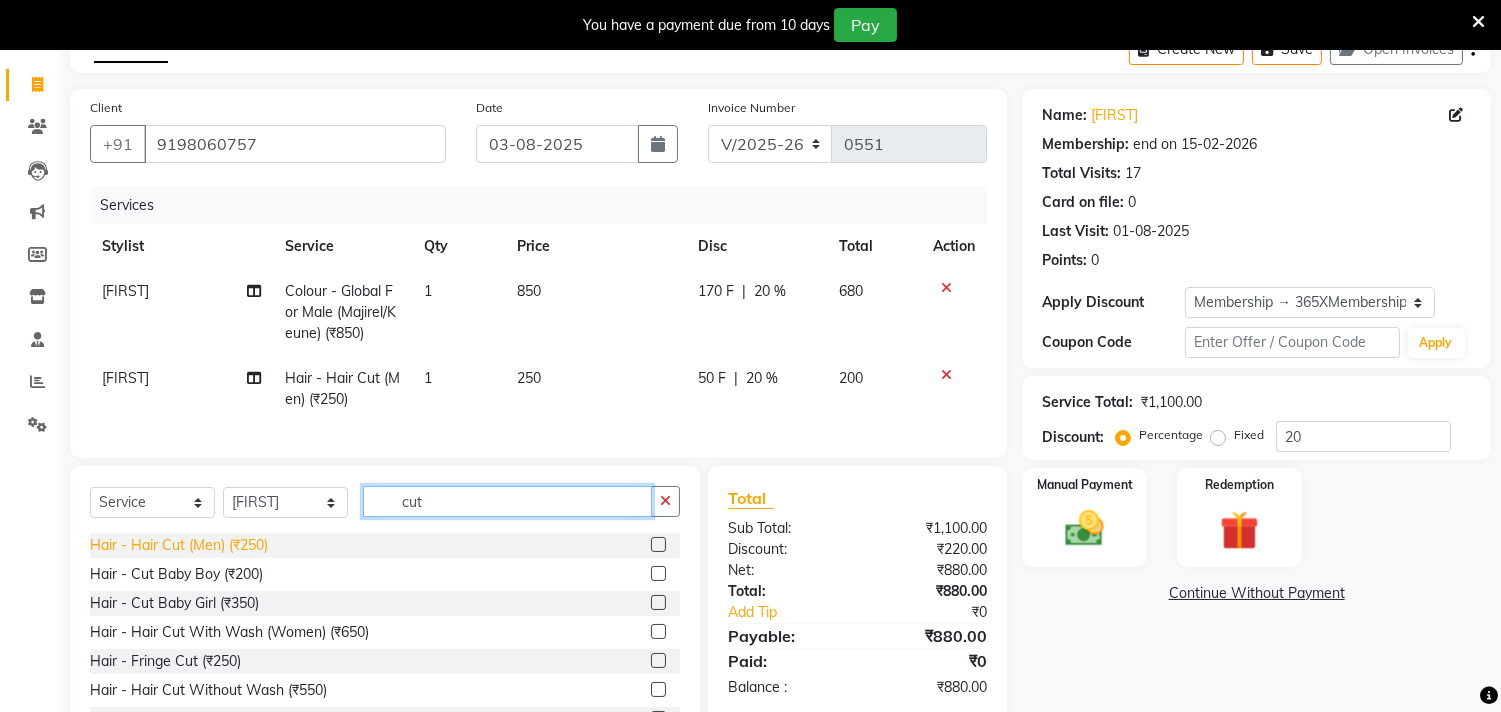 drag, startPoint x: 471, startPoint y: 514, endPoint x: 153, endPoint y: 565, distance: 322.06366 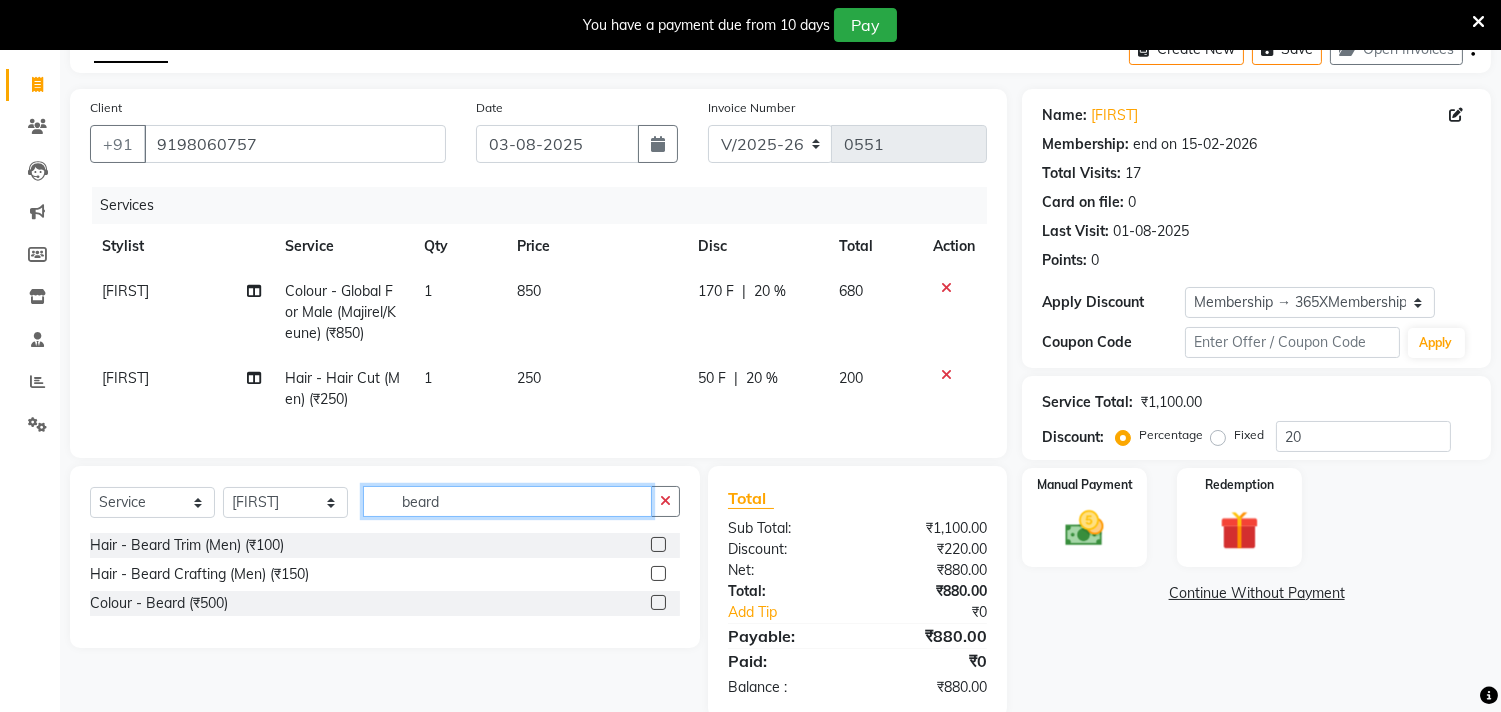 type on "beard" 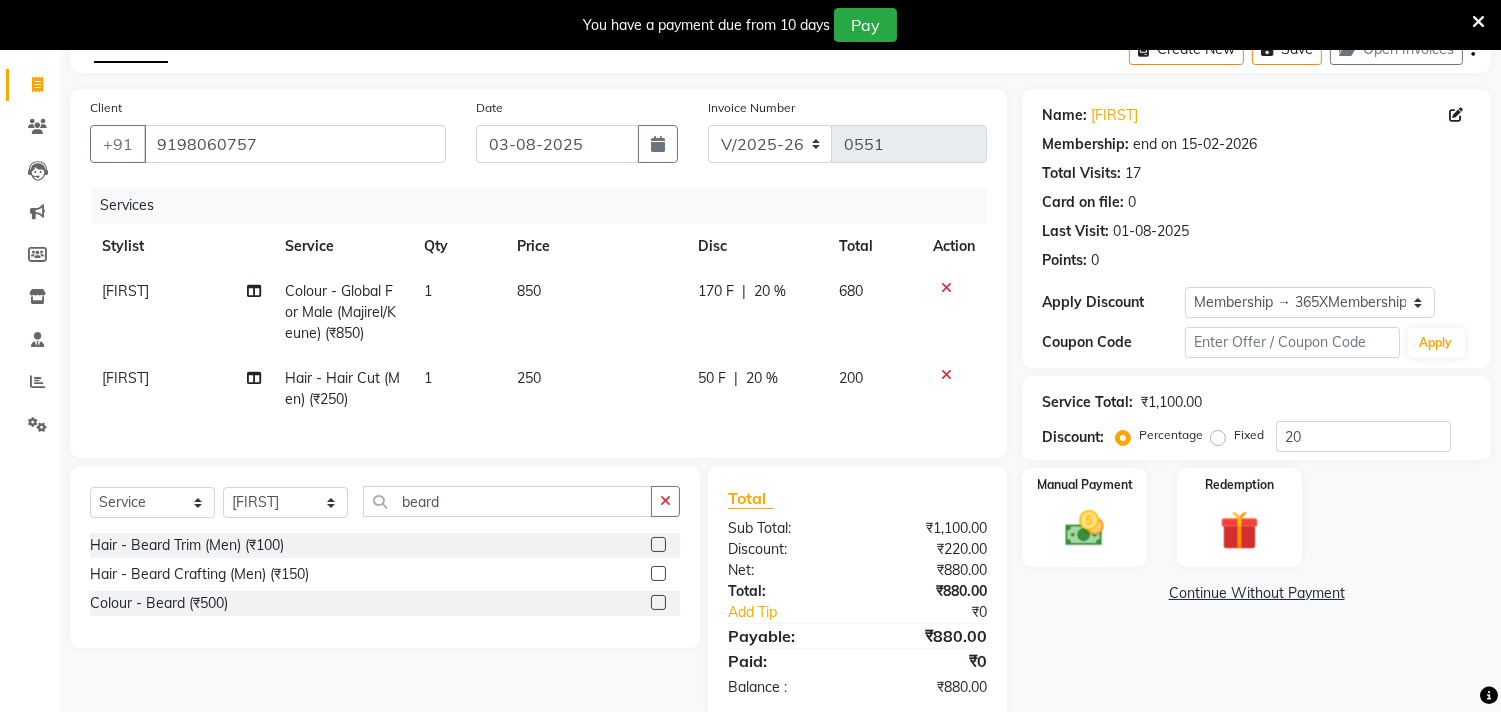 click 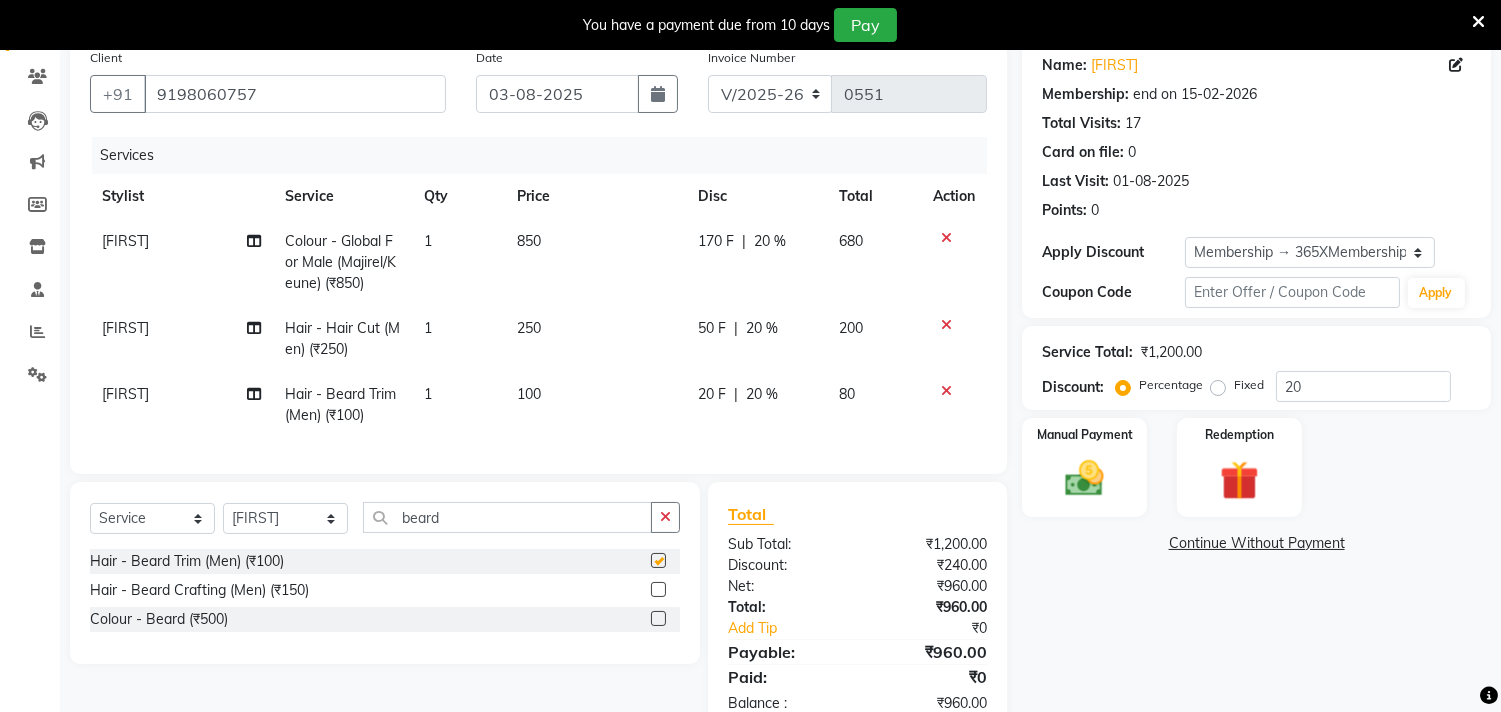 checkbox on "false" 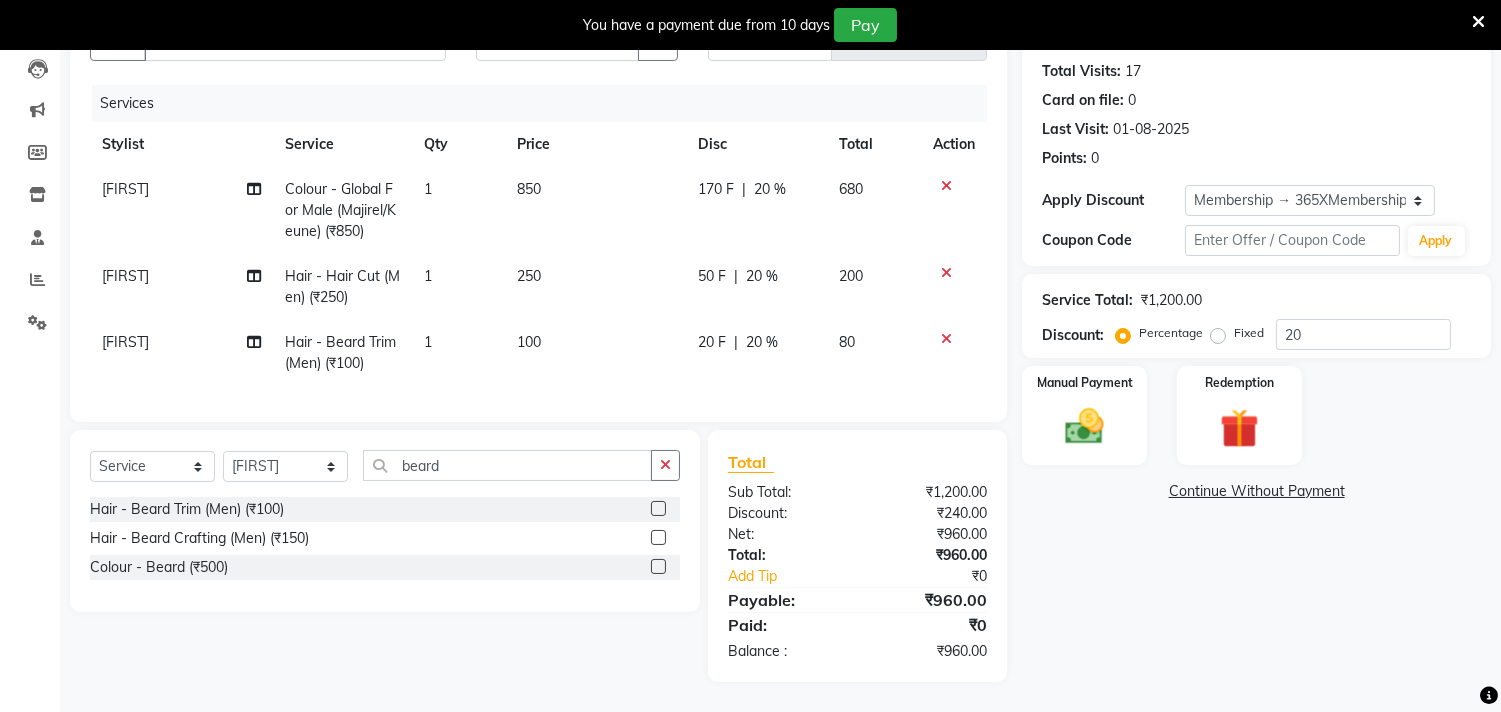 scroll, scrollTop: 230, scrollLeft: 0, axis: vertical 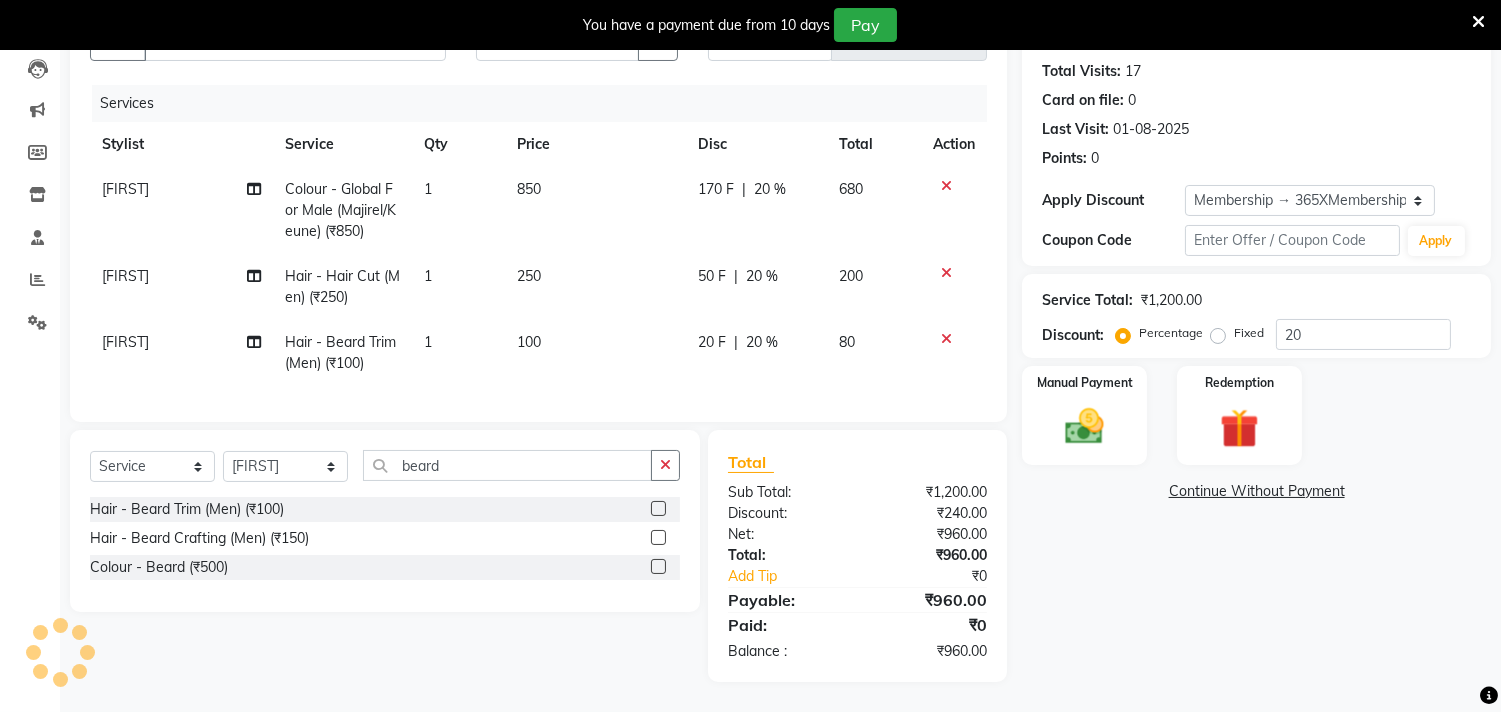 click on "Fixed" 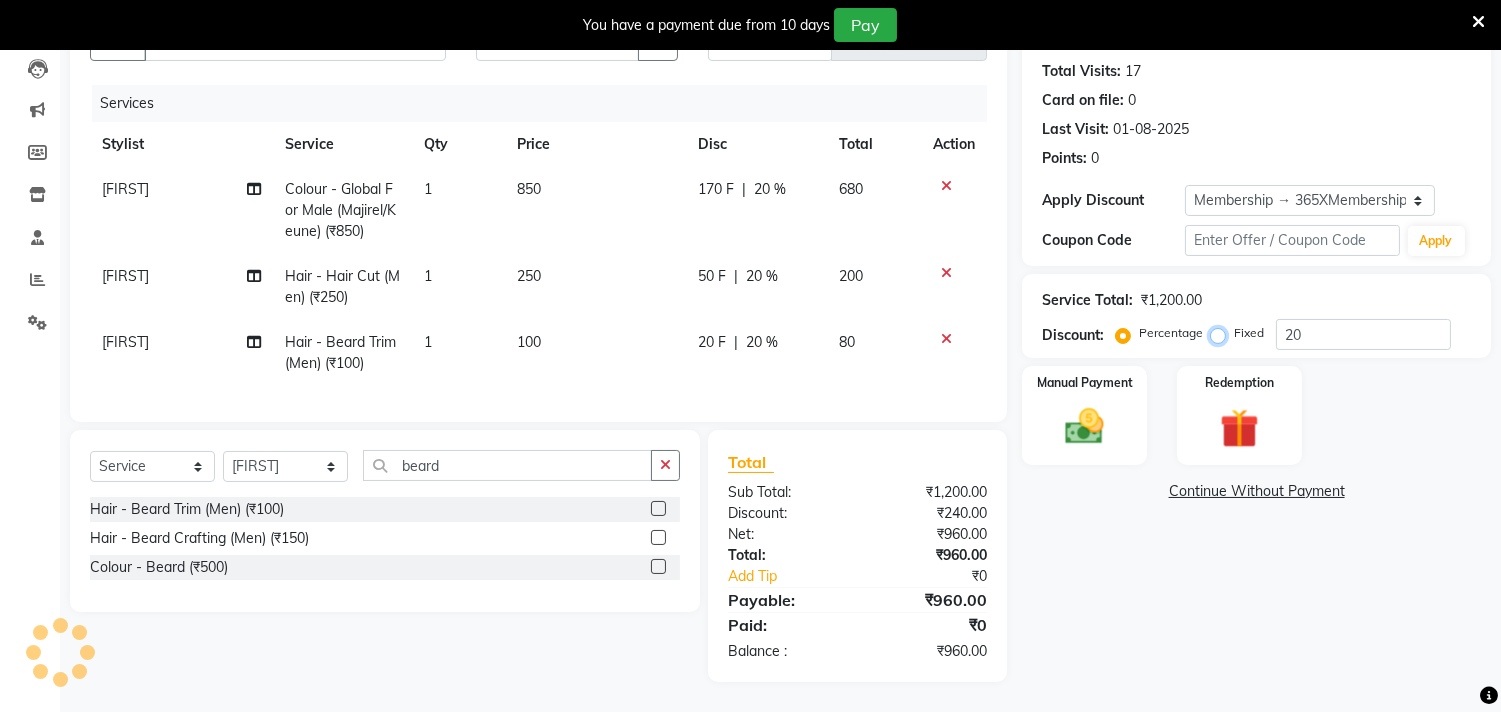 click on "Fixed" at bounding box center [1222, 333] 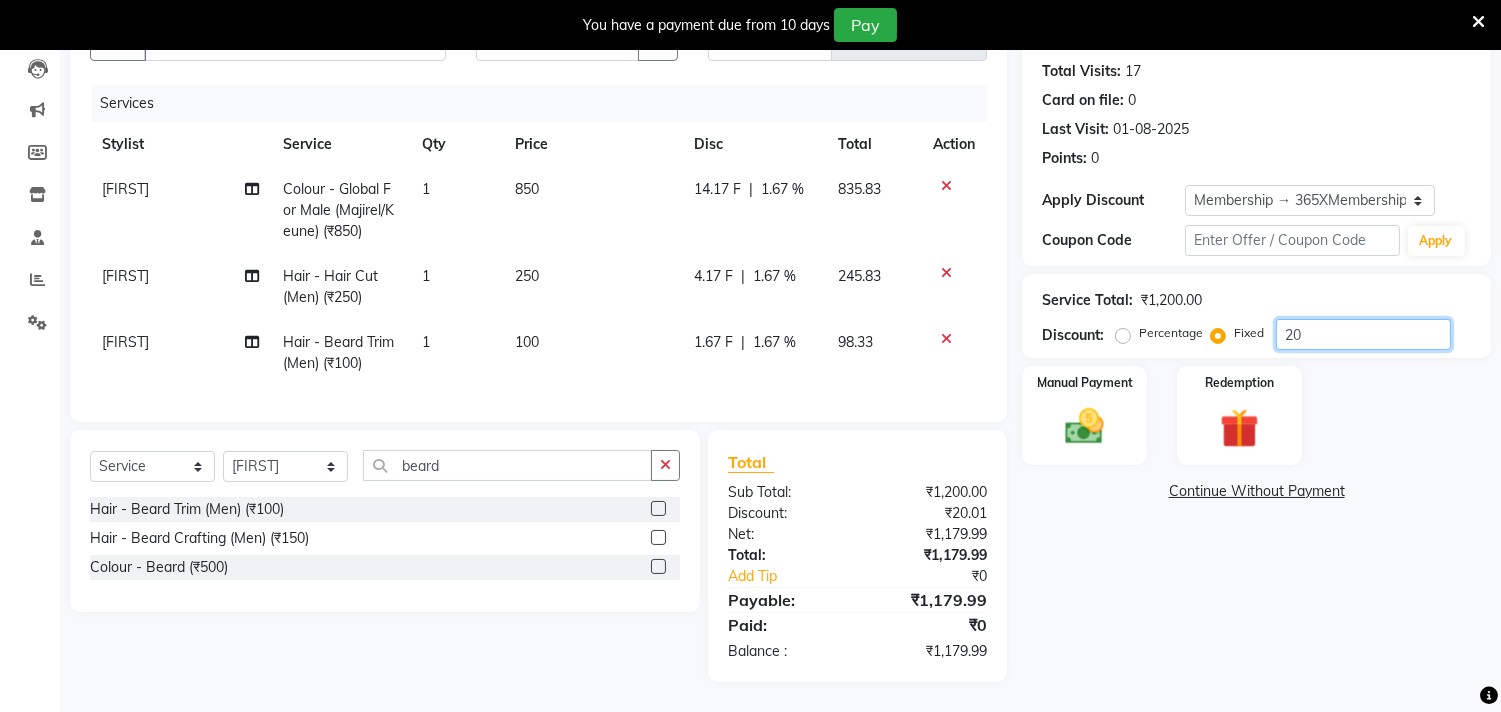 drag, startPoint x: 1336, startPoint y: 321, endPoint x: 1037, endPoint y: 334, distance: 299.28247 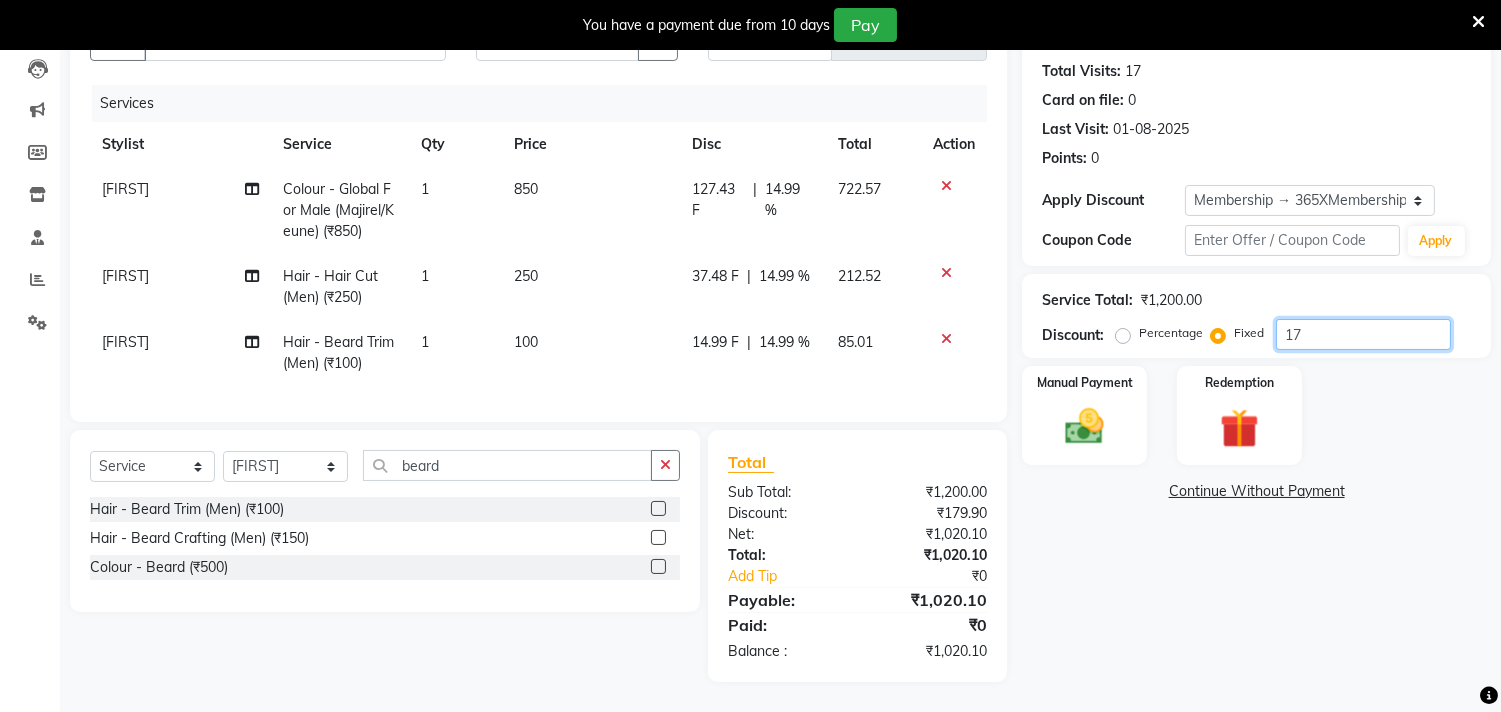 type on "1" 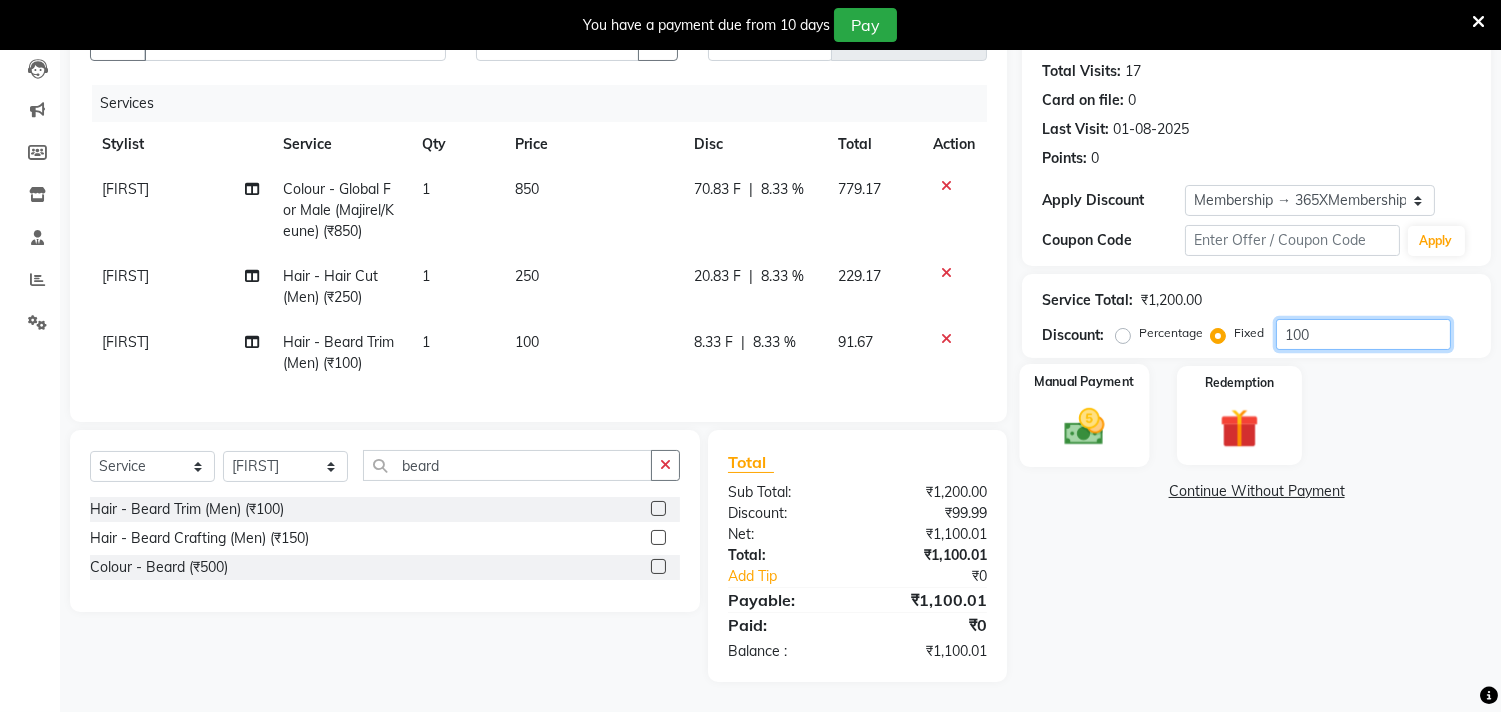 type on "100" 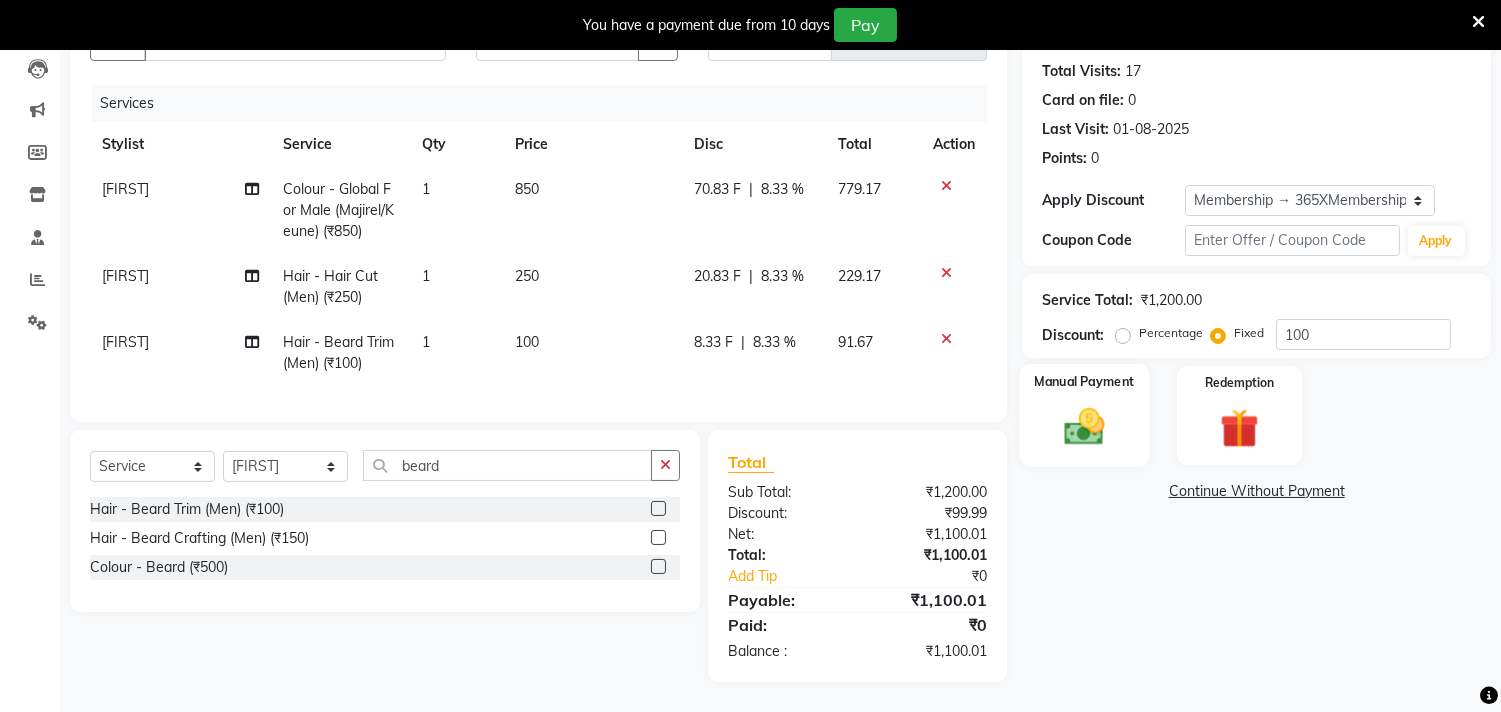 click on "Manual Payment" 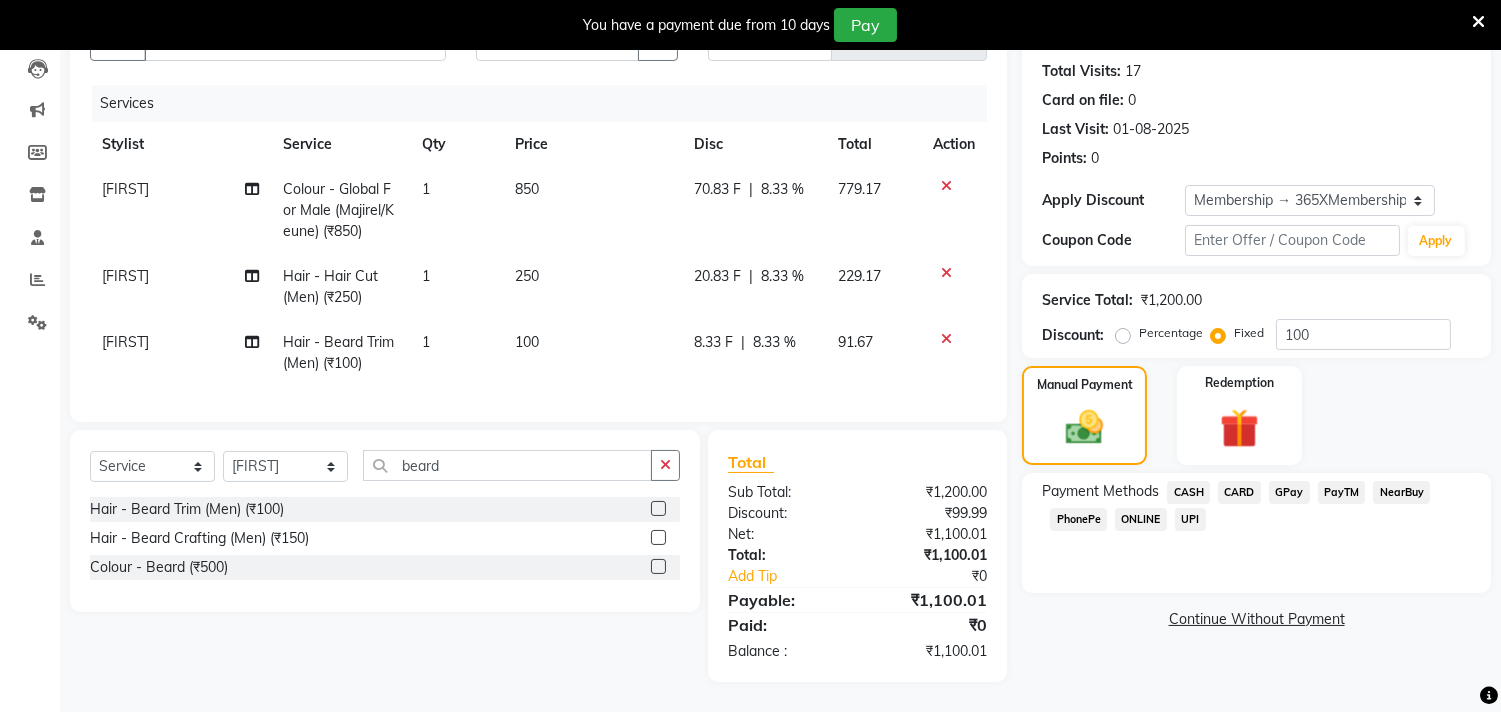 click on "CARD" 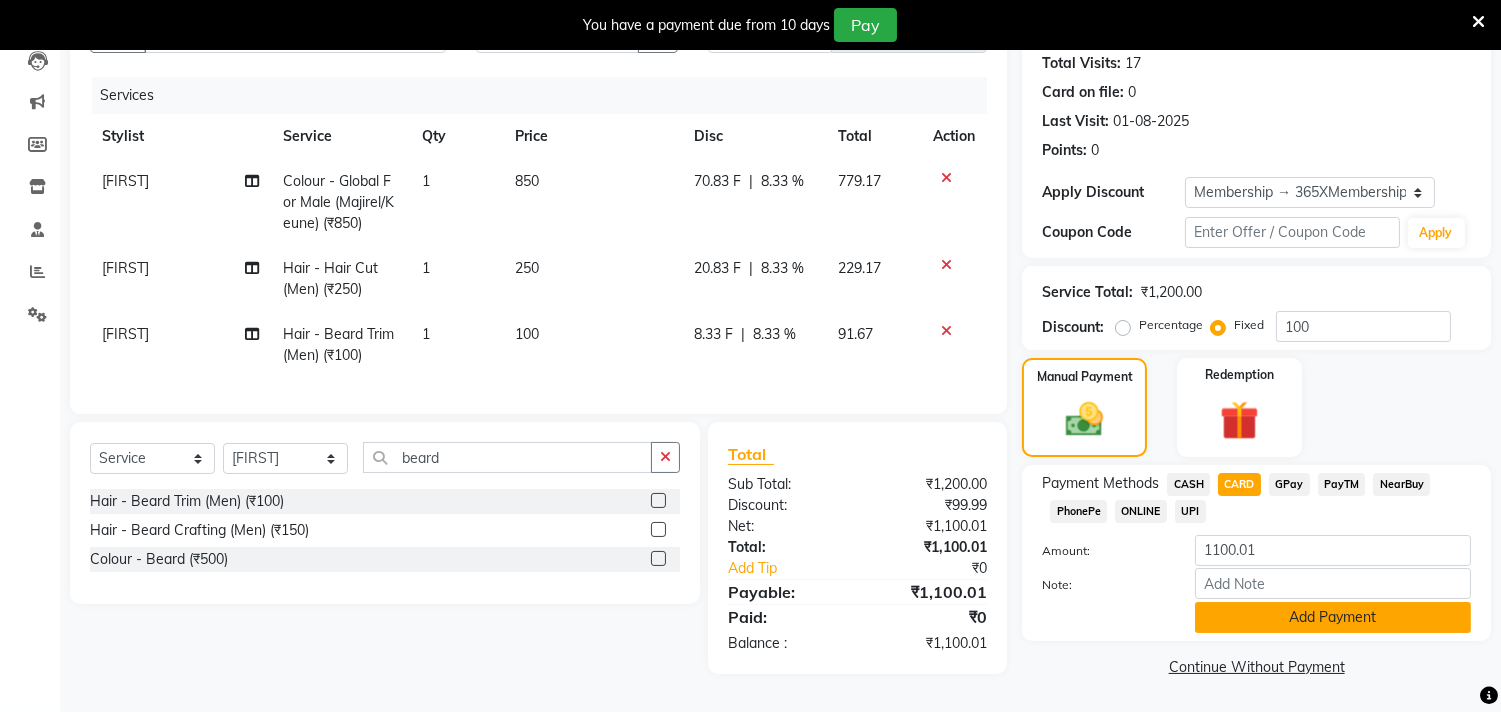 click on "Add Payment" 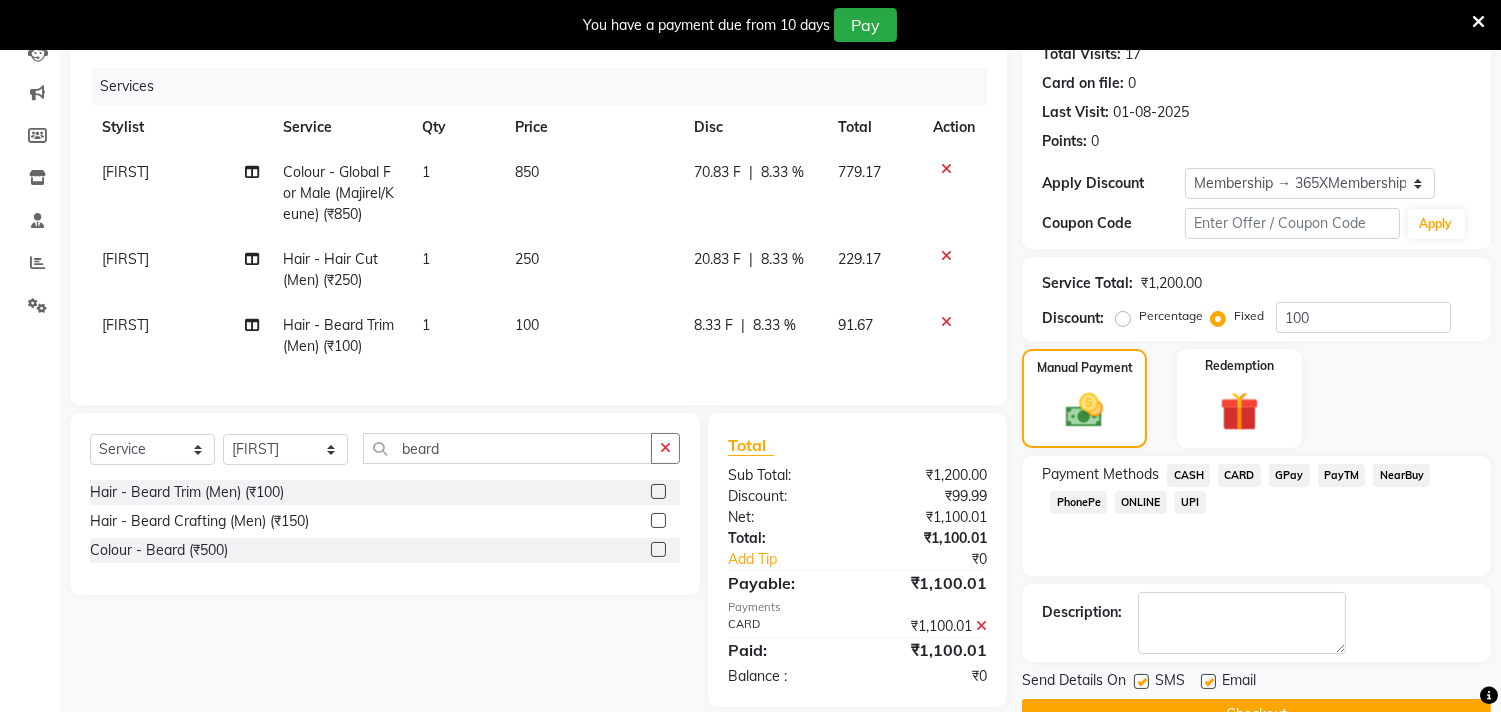 scroll, scrollTop: 277, scrollLeft: 0, axis: vertical 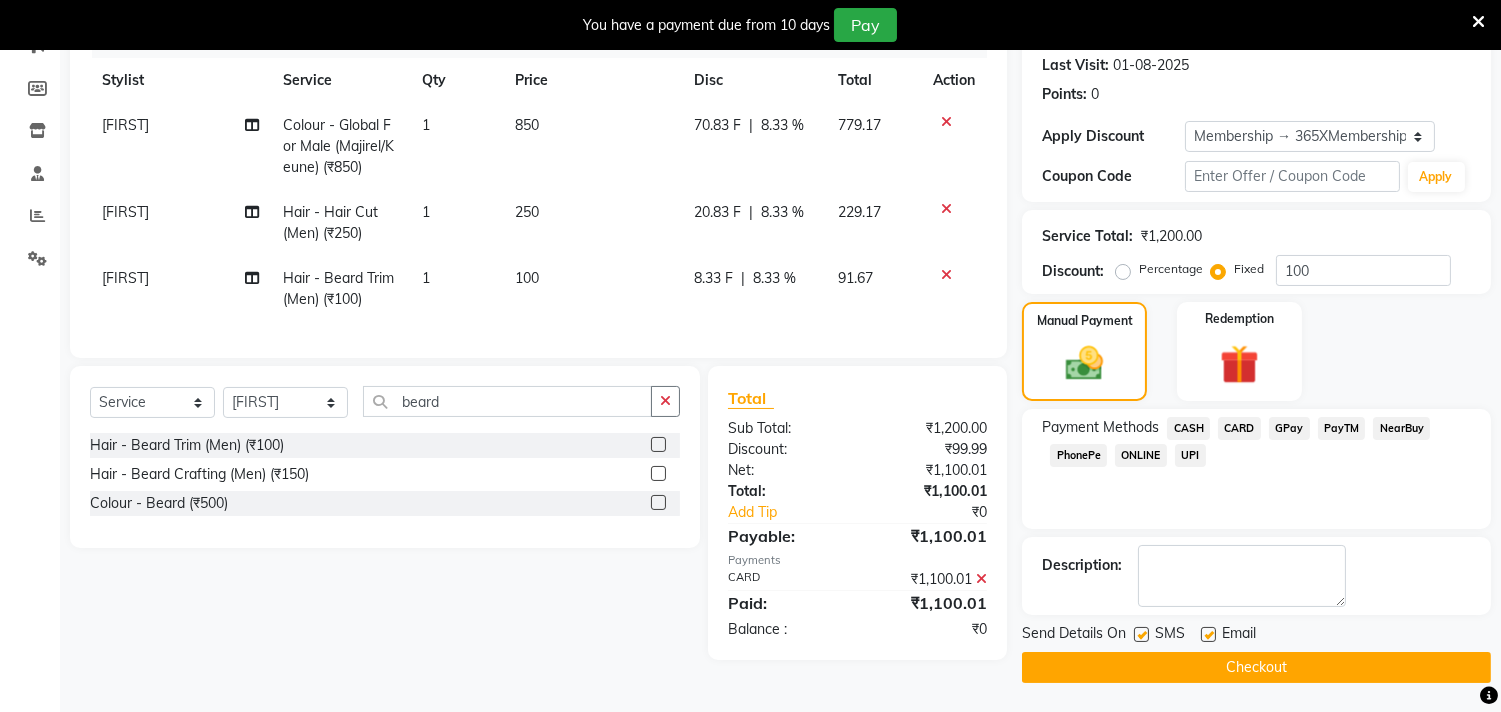 click on "Checkout" 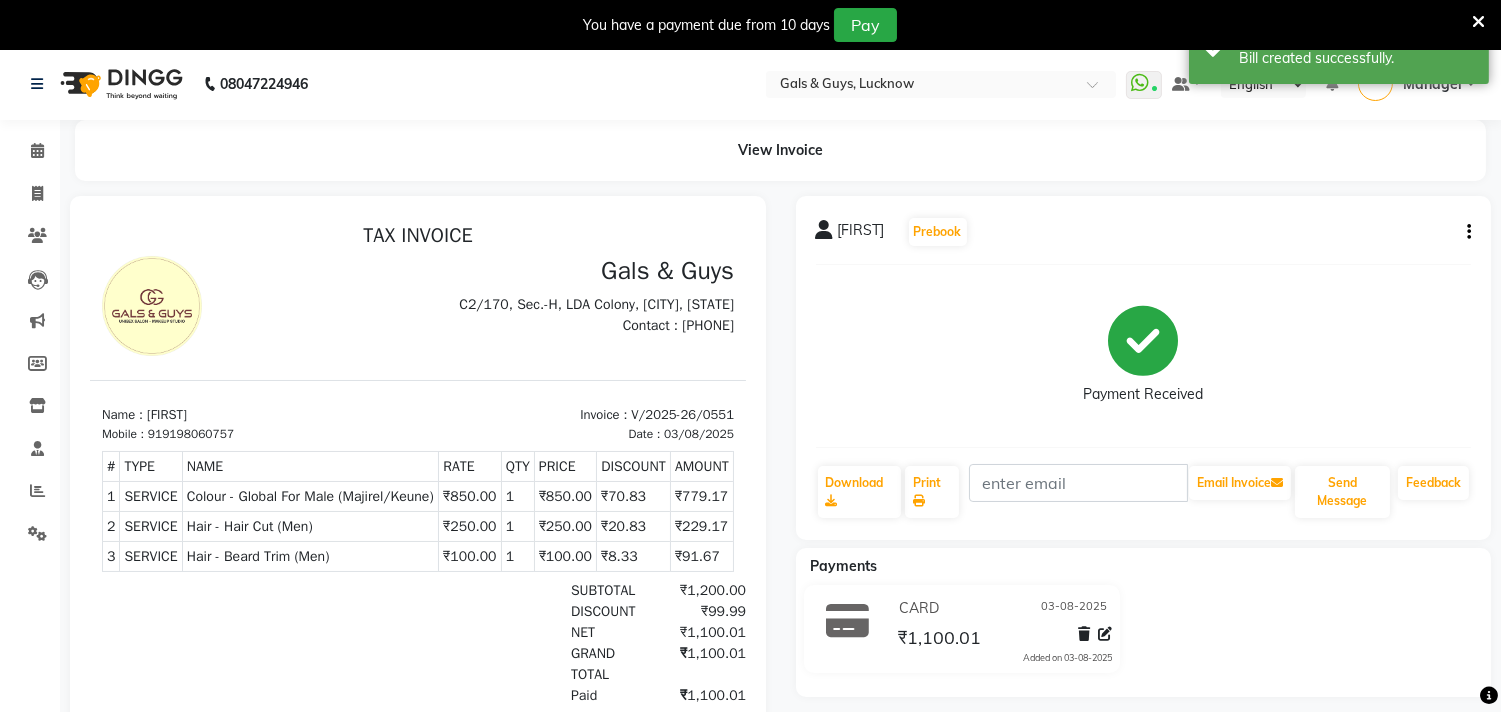 scroll, scrollTop: 0, scrollLeft: 0, axis: both 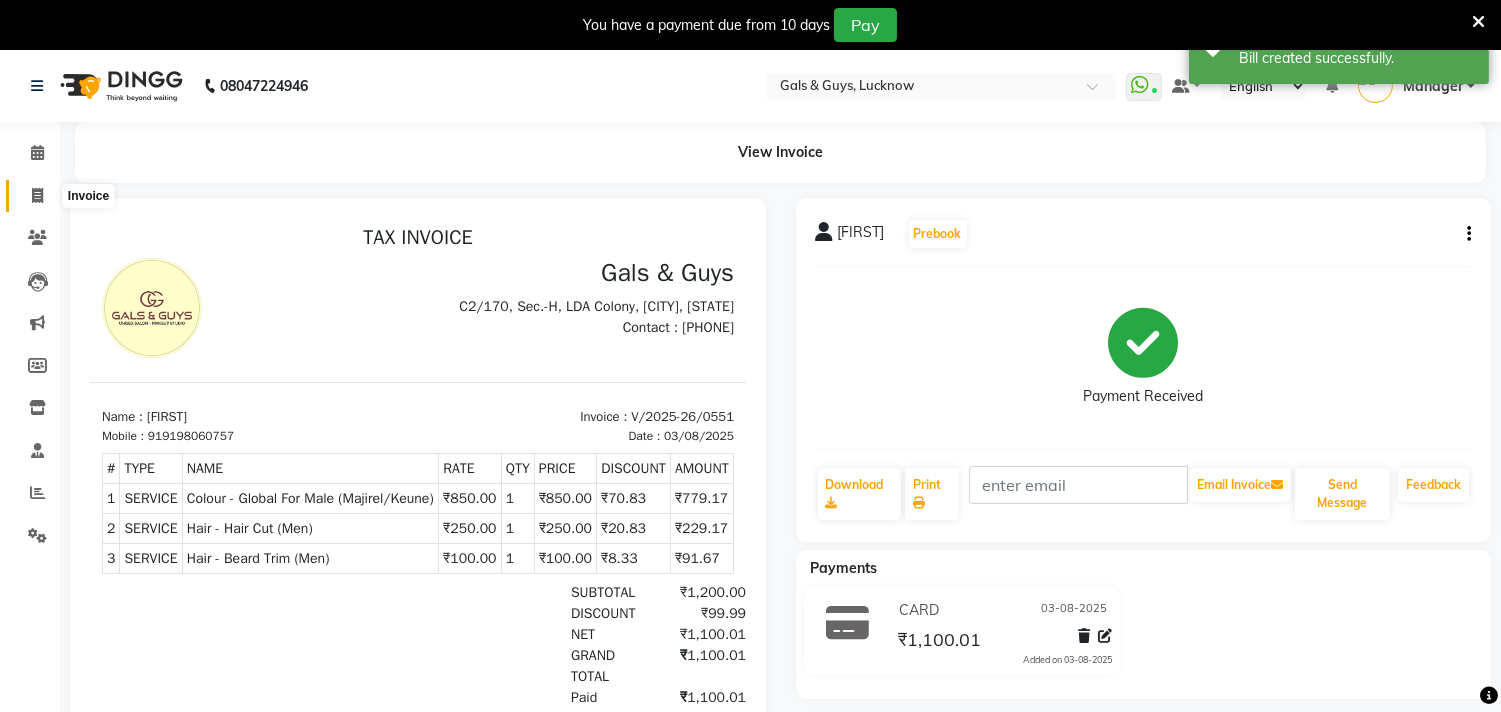 click 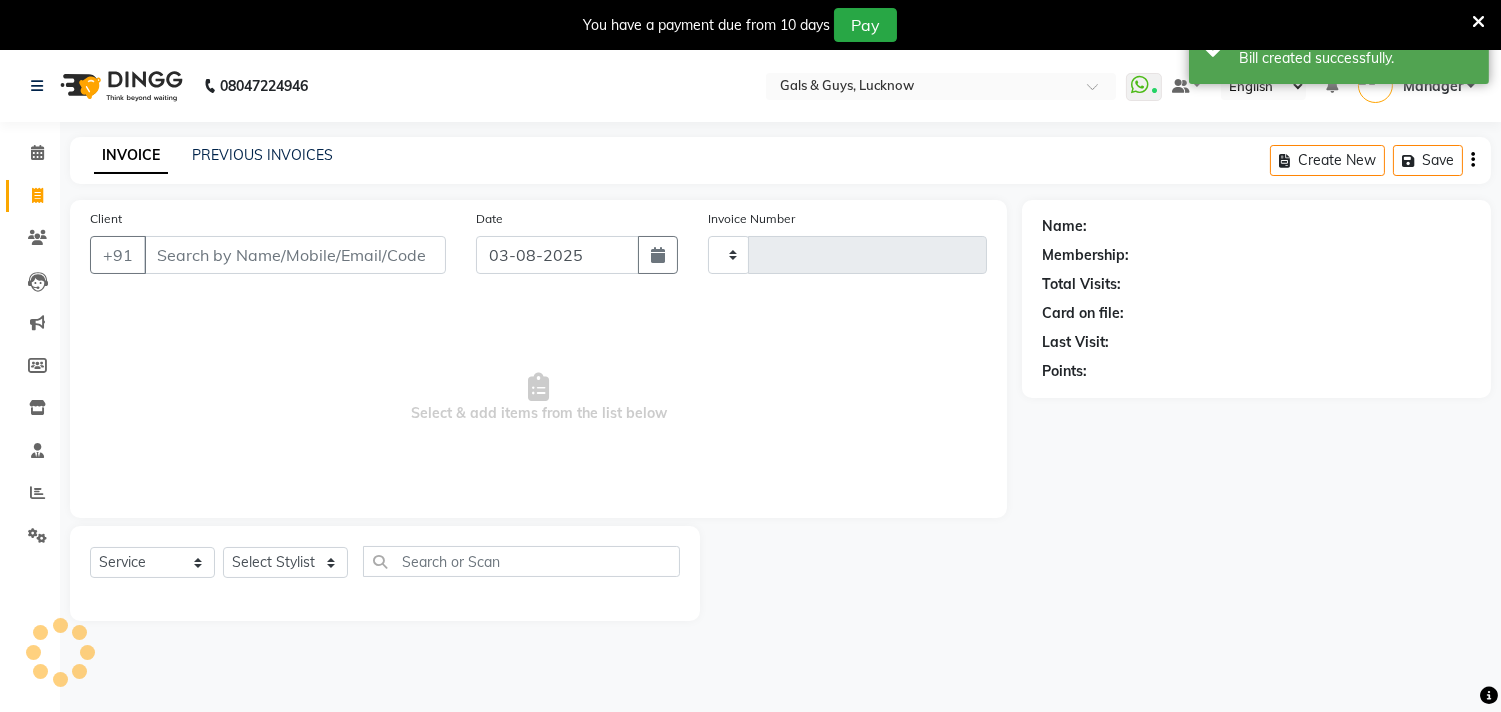 type on "0552" 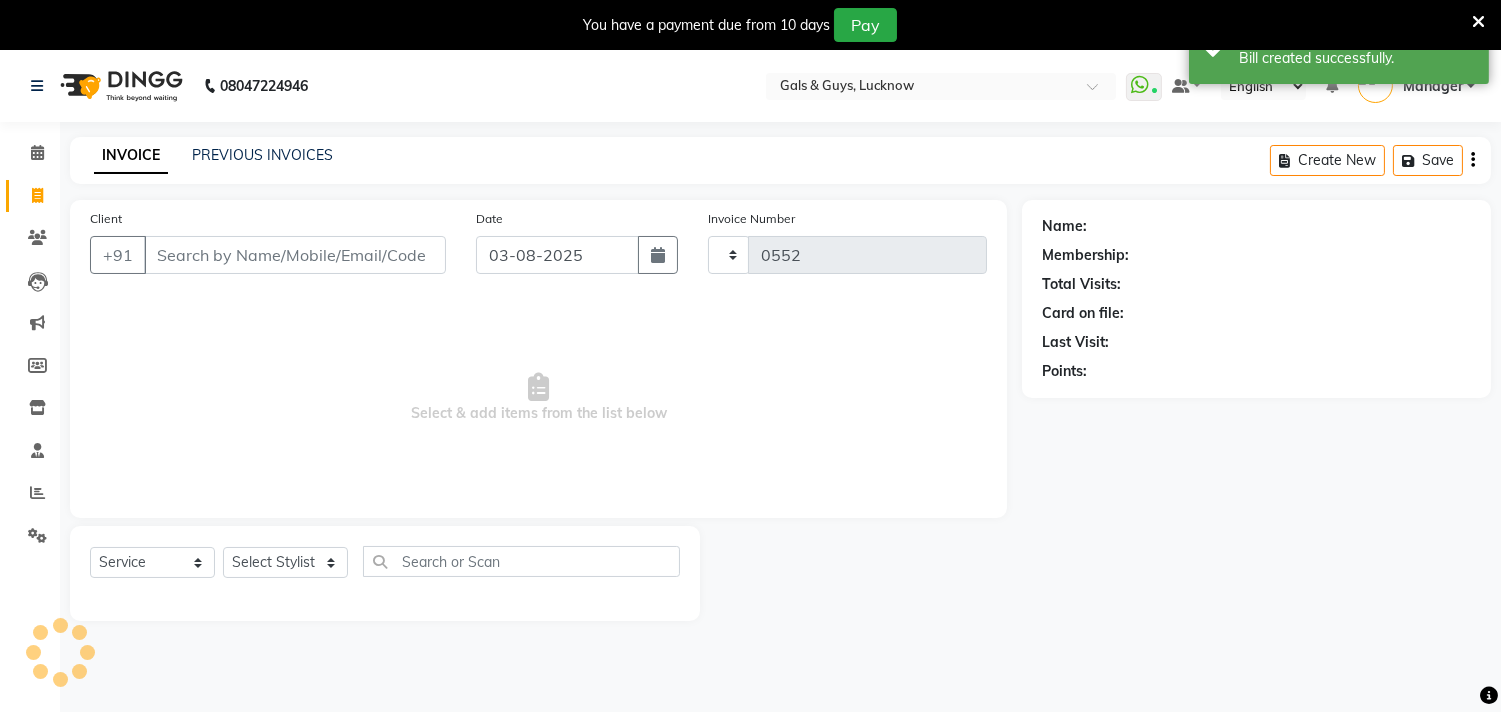 select on "7505" 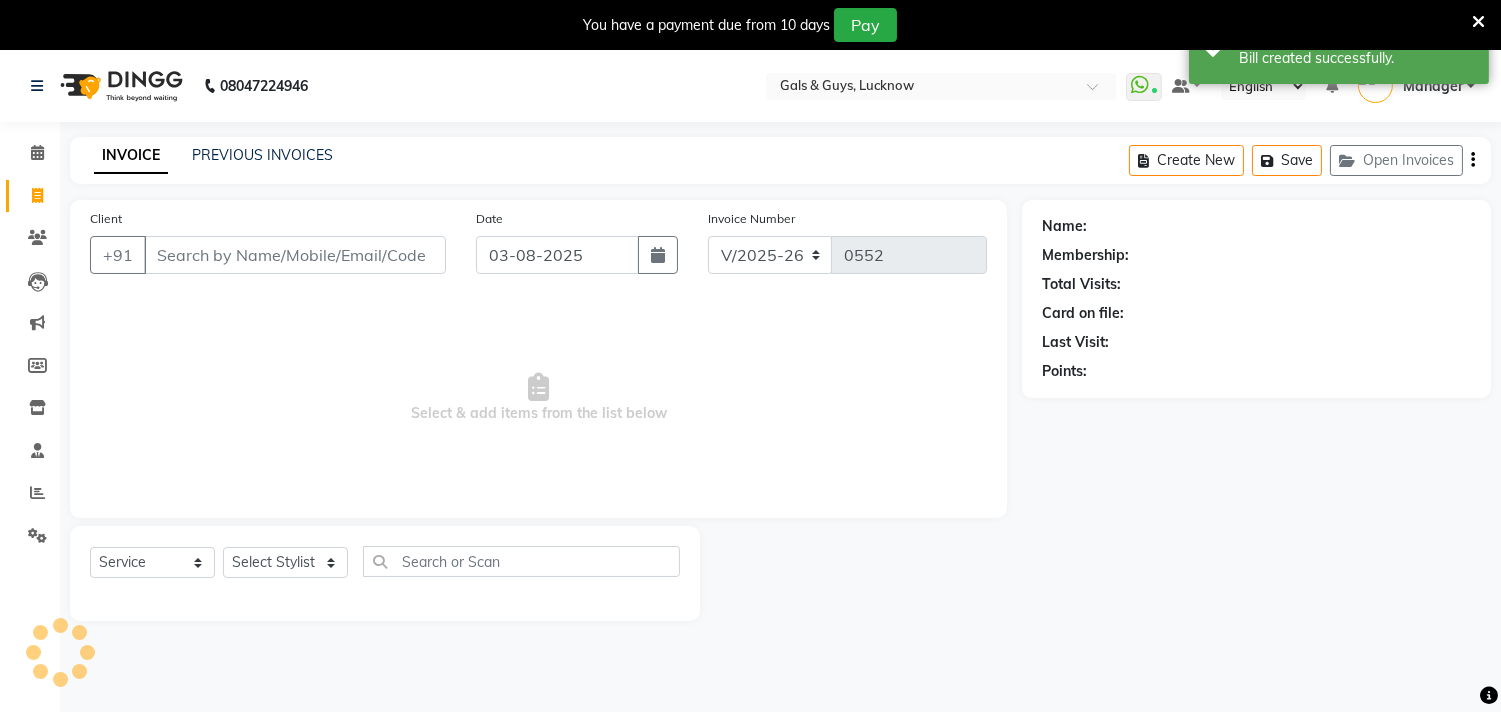 scroll, scrollTop: 50, scrollLeft: 0, axis: vertical 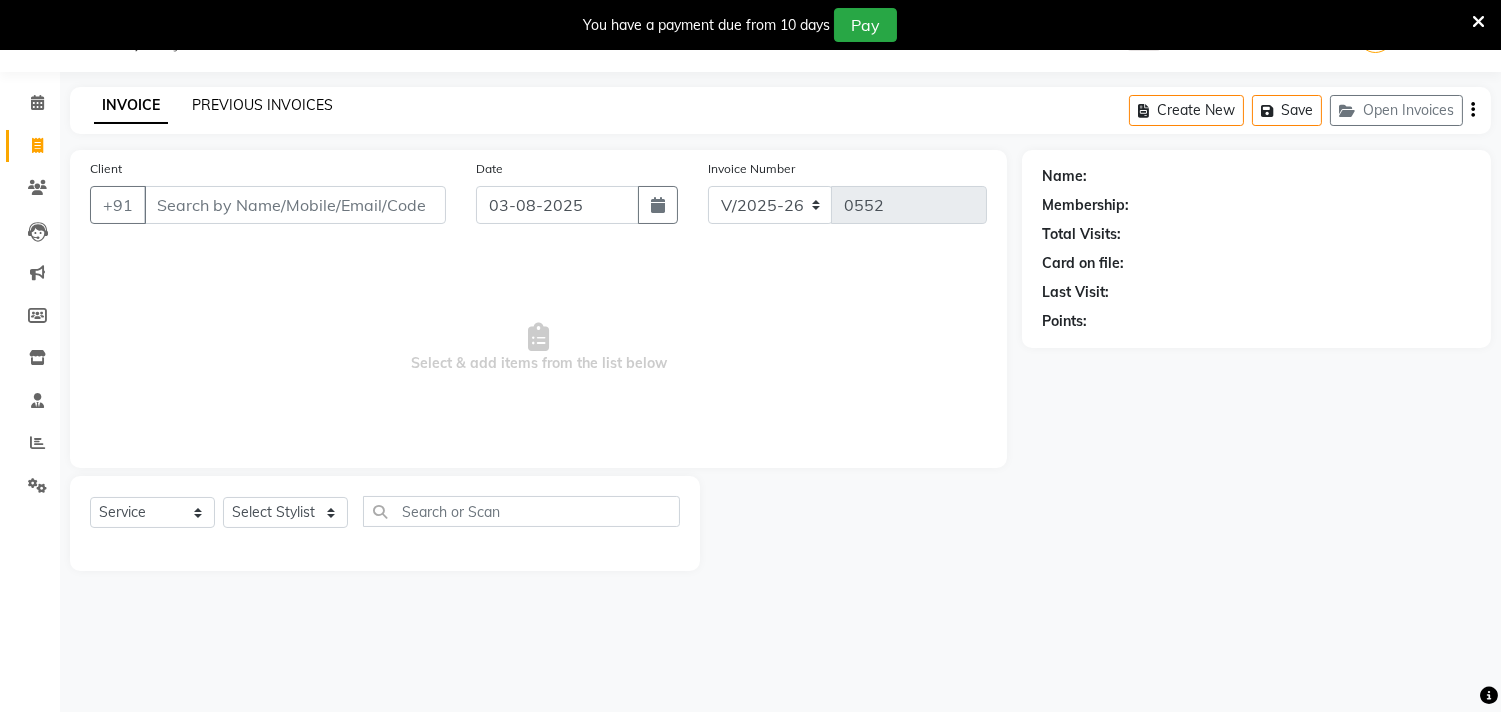 click on "PREVIOUS INVOICES" 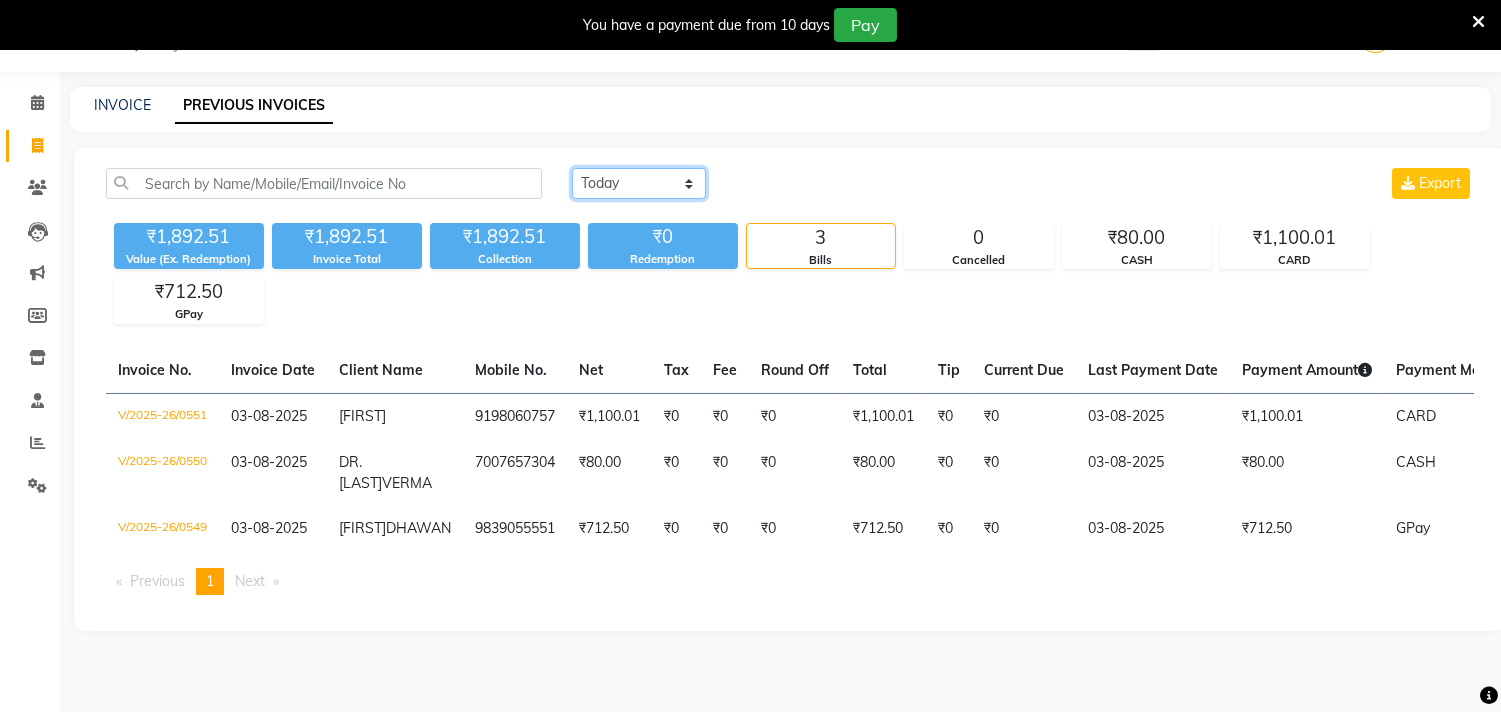 click on "Today Yesterday Custom Range" 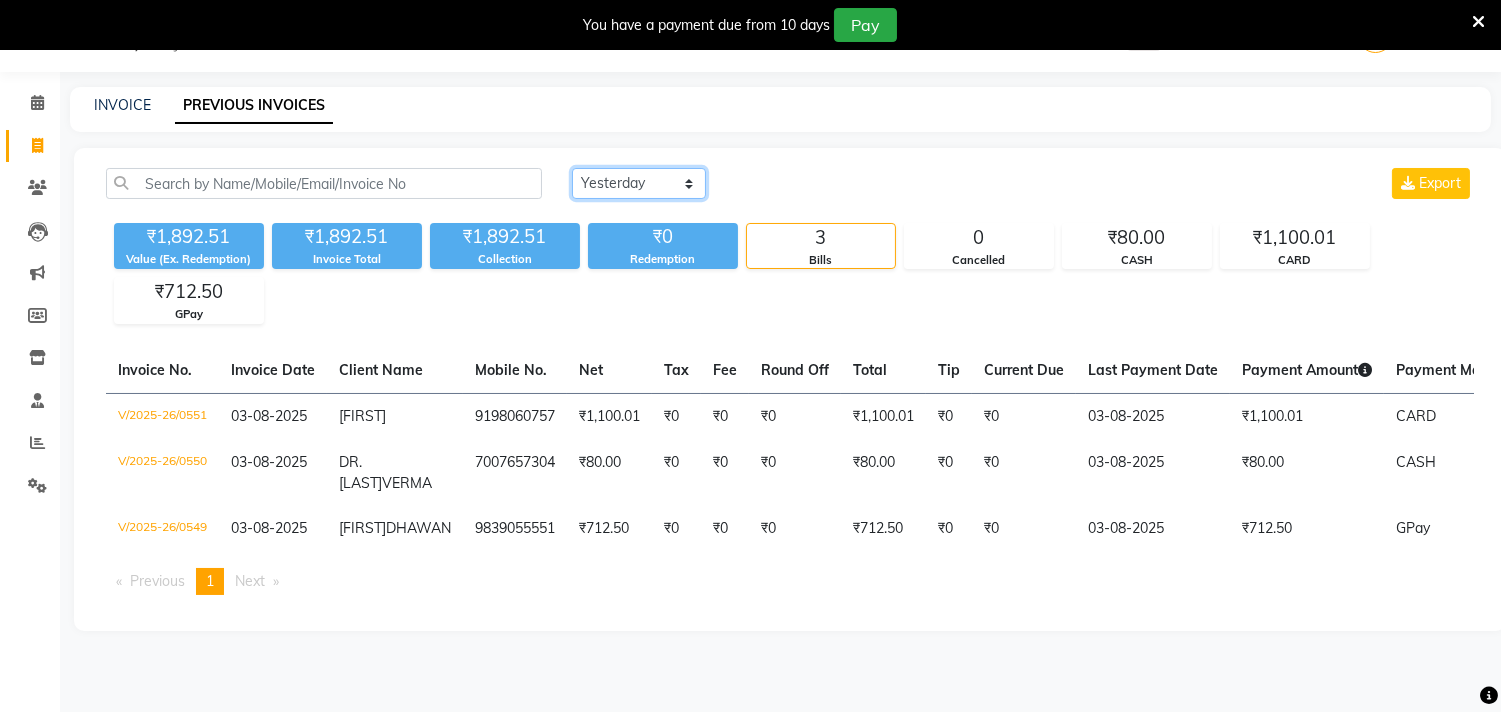 click on "Today Yesterday Custom Range" 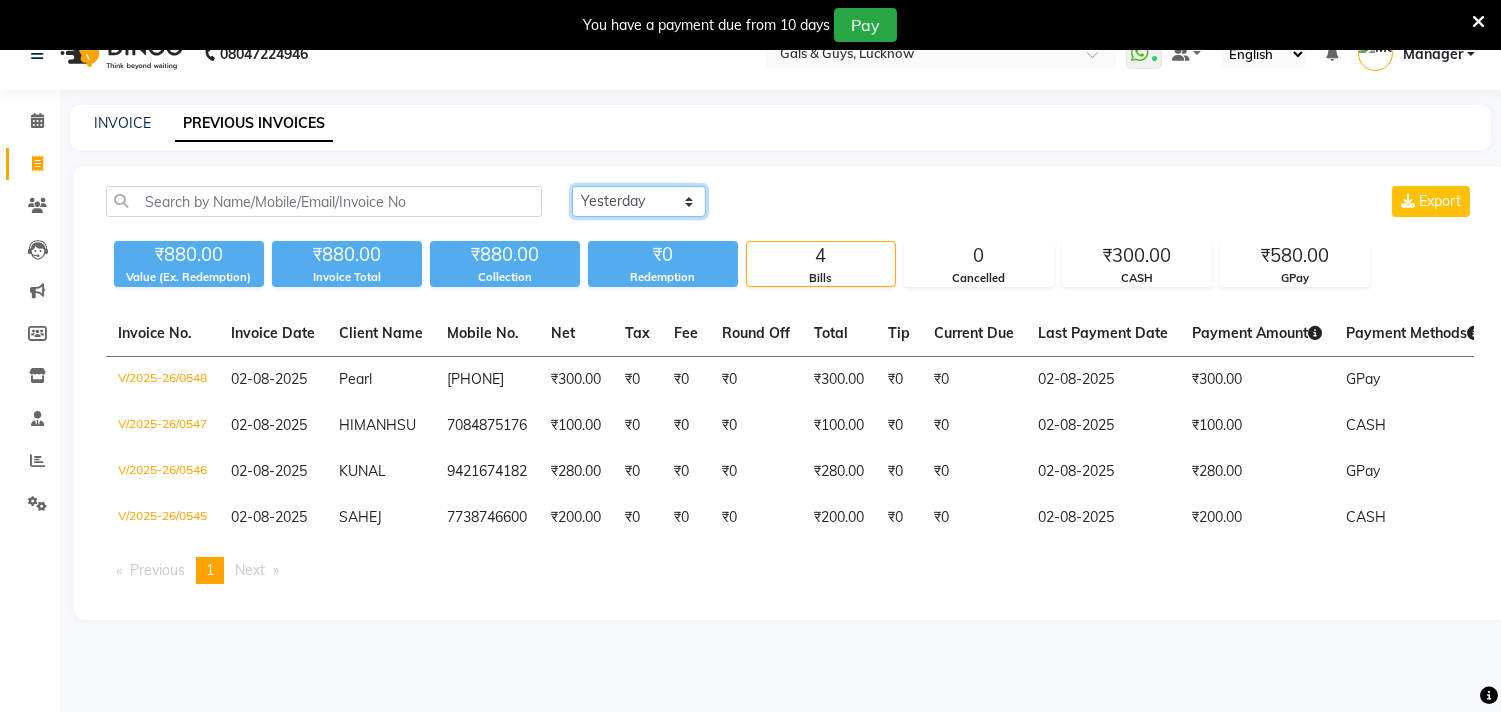 scroll, scrollTop: 50, scrollLeft: 0, axis: vertical 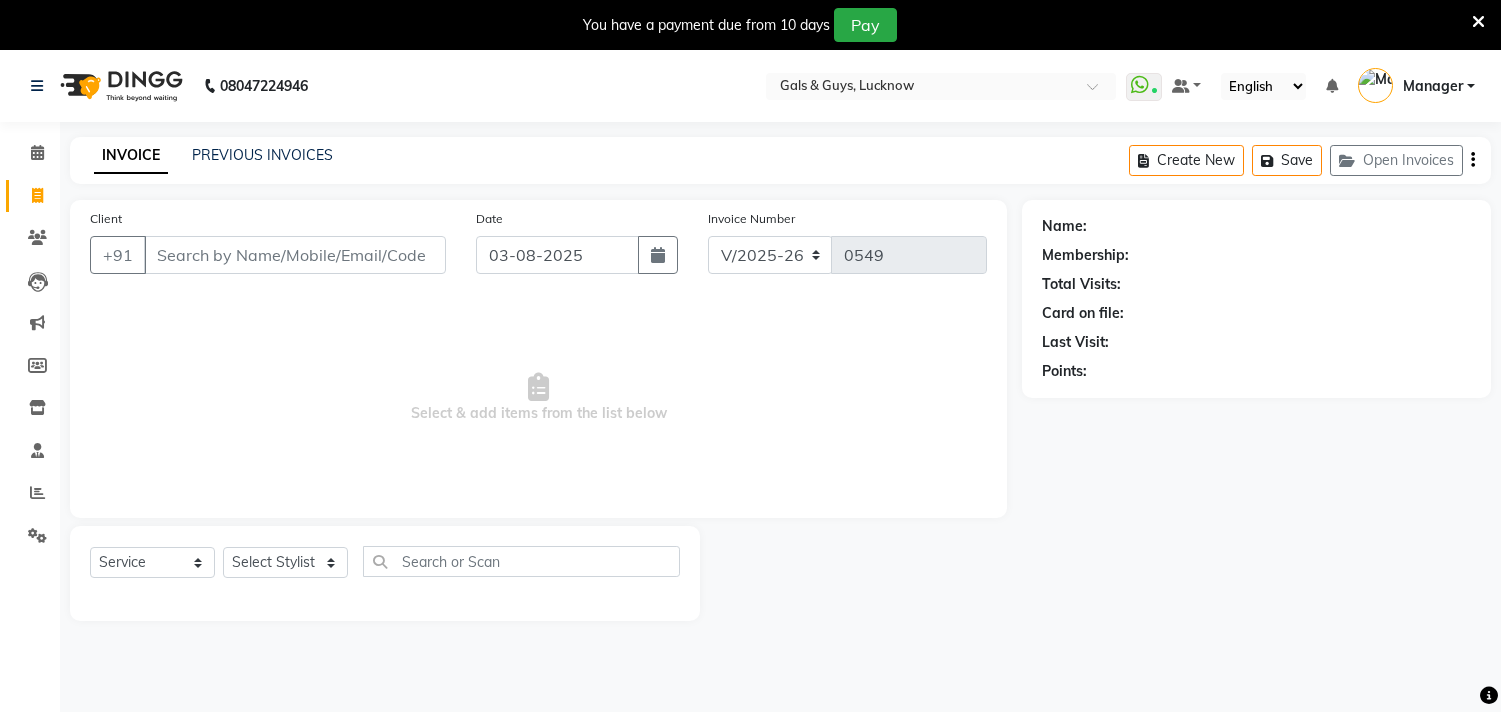 select on "7505" 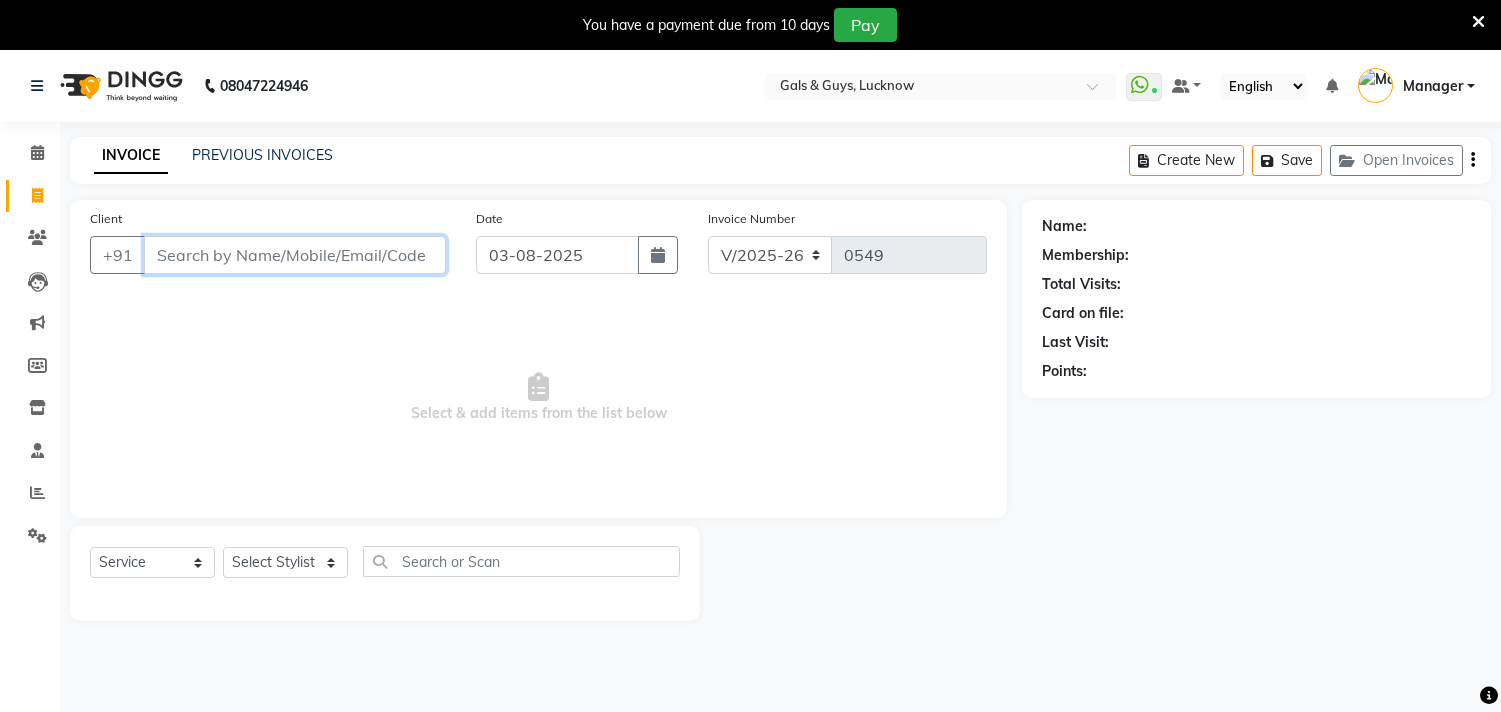 scroll, scrollTop: 0, scrollLeft: 0, axis: both 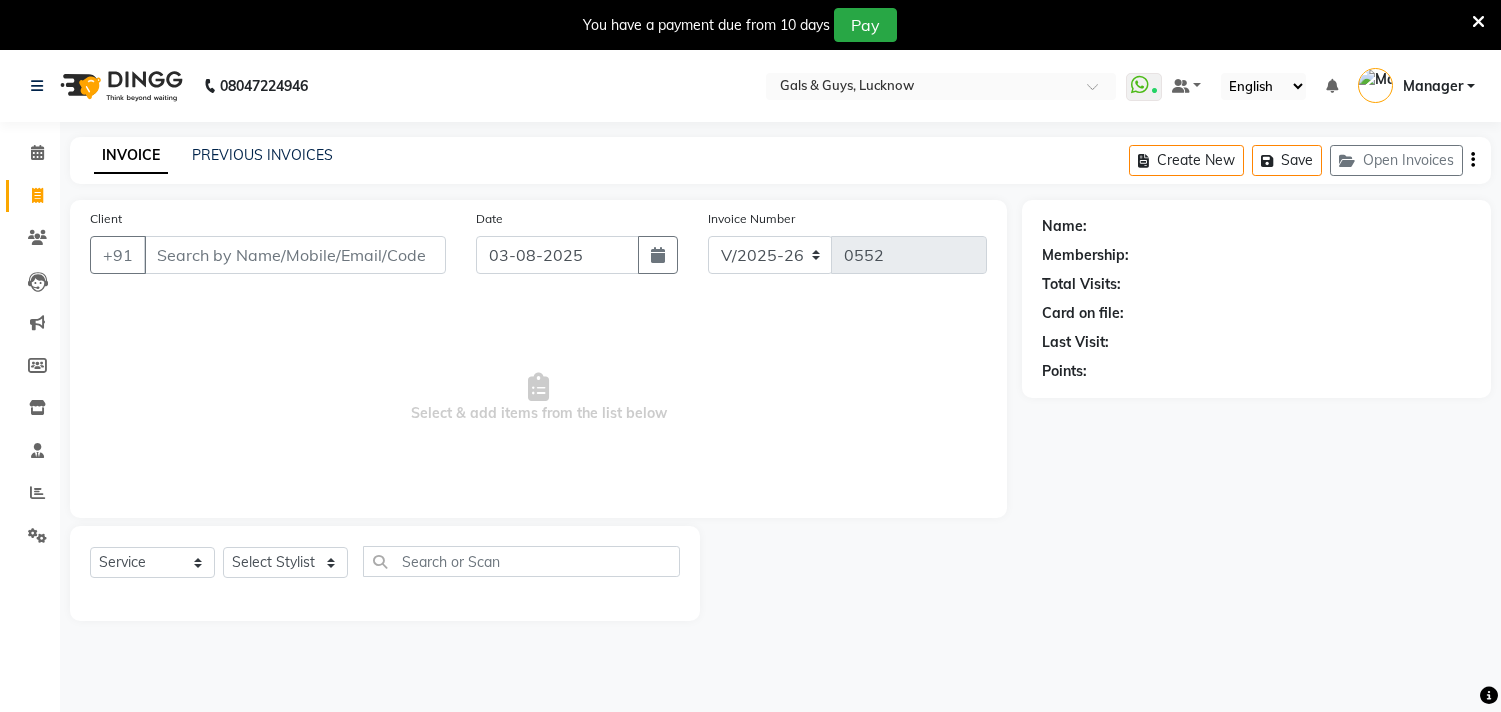 select on "7505" 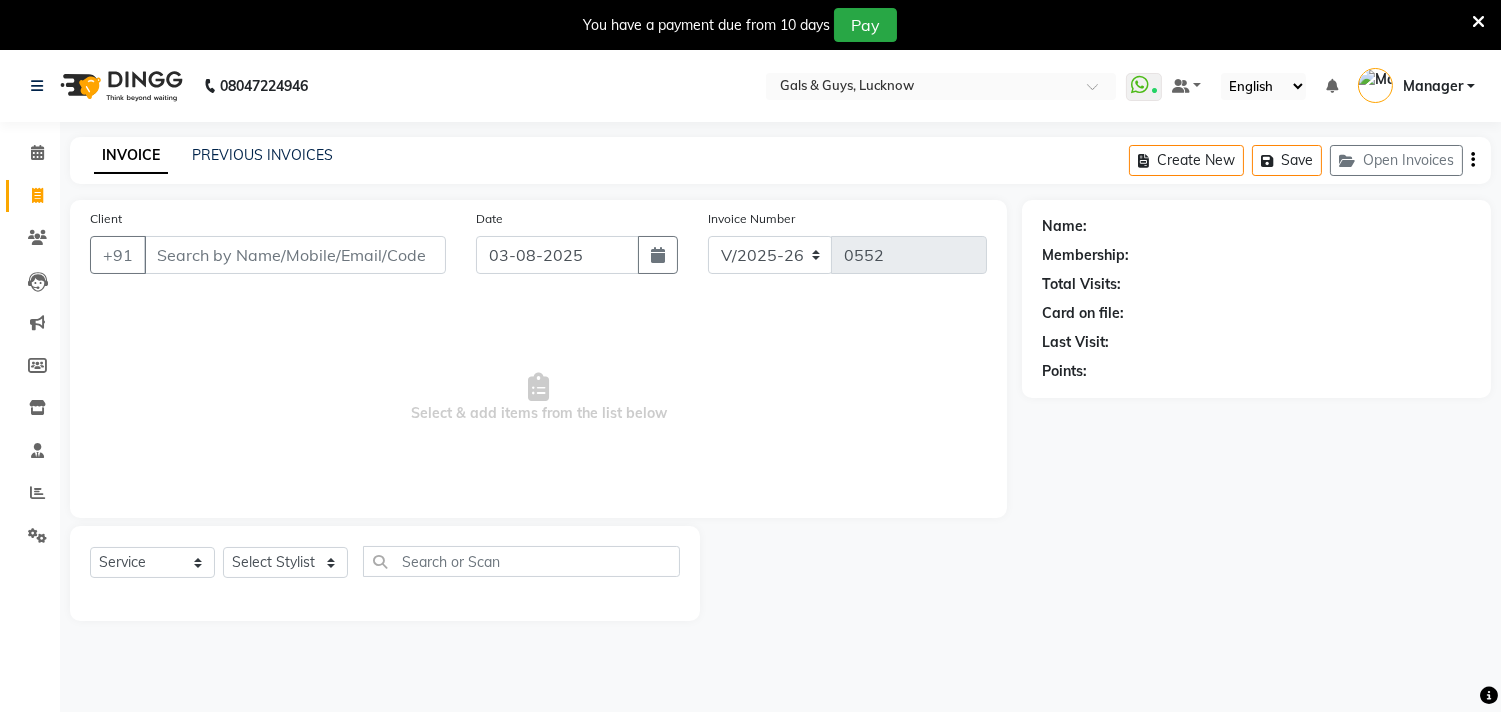 scroll, scrollTop: 0, scrollLeft: 0, axis: both 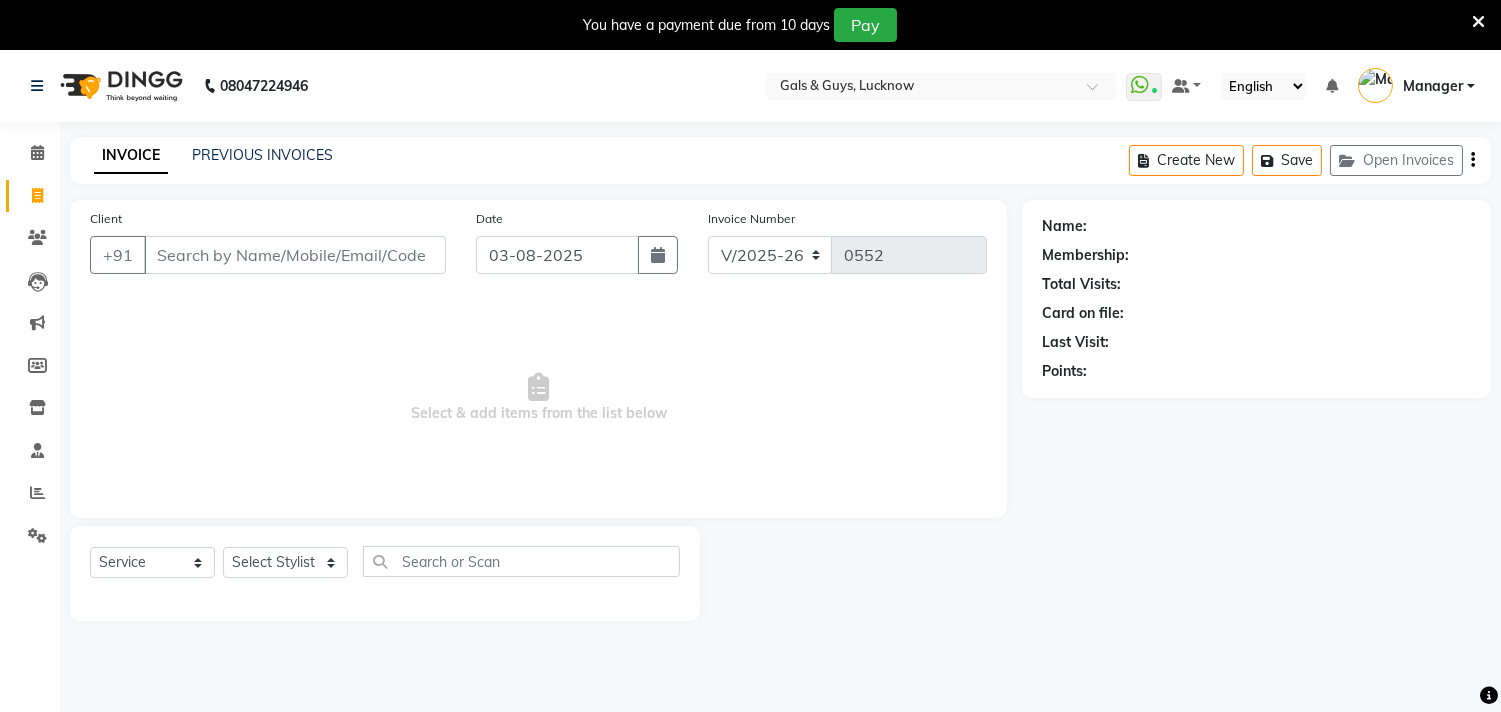 click on "PREVIOUS INVOICES" 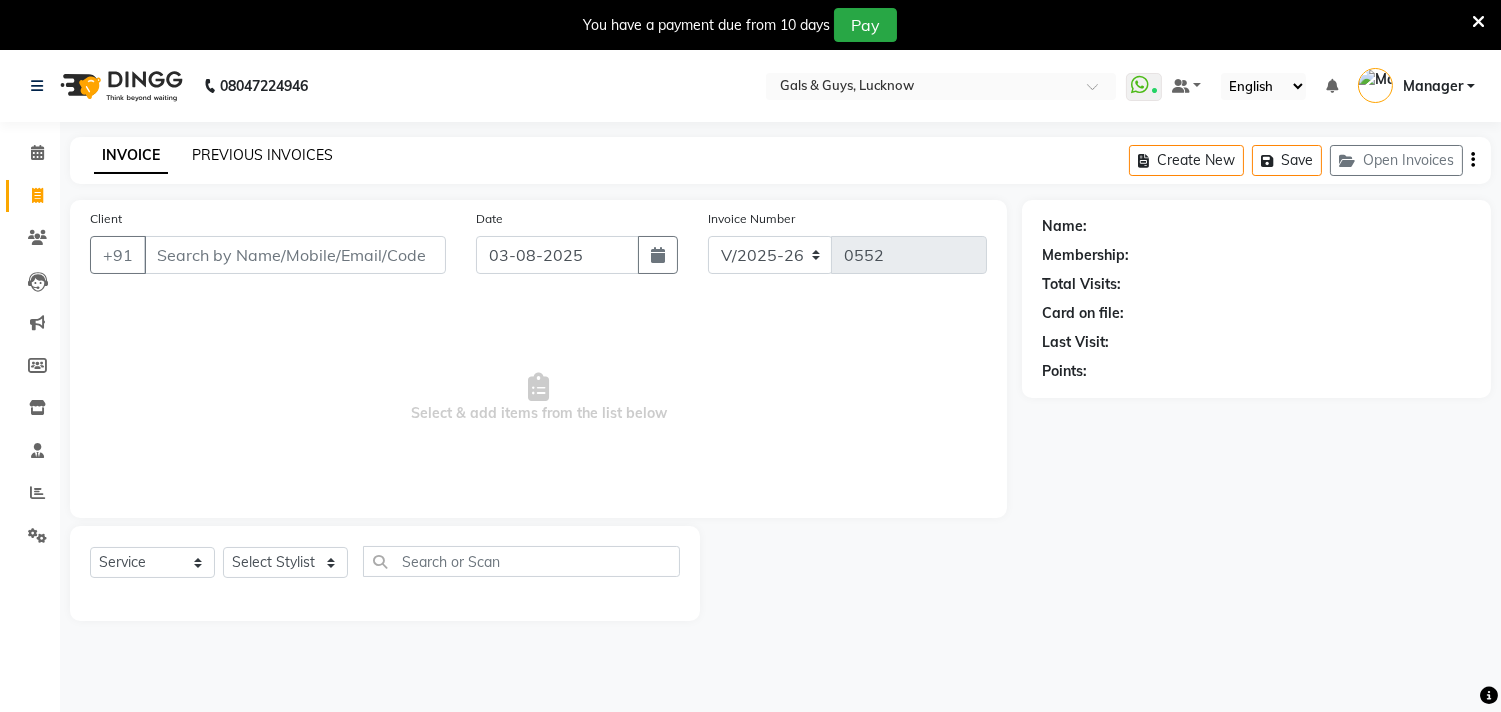 click on "PREVIOUS INVOICES" 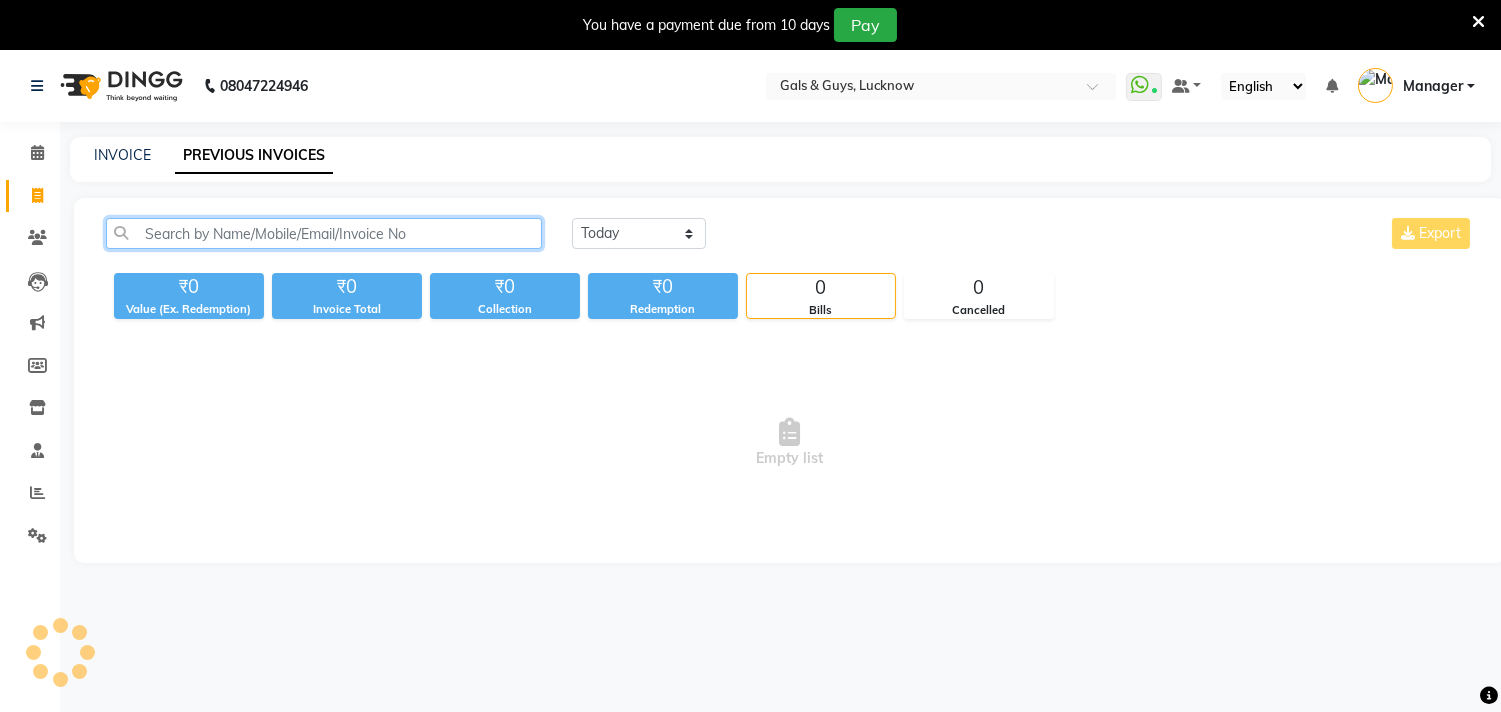 drag, startPoint x: 324, startPoint y: 241, endPoint x: 1516, endPoint y: 142, distance: 1196.1041 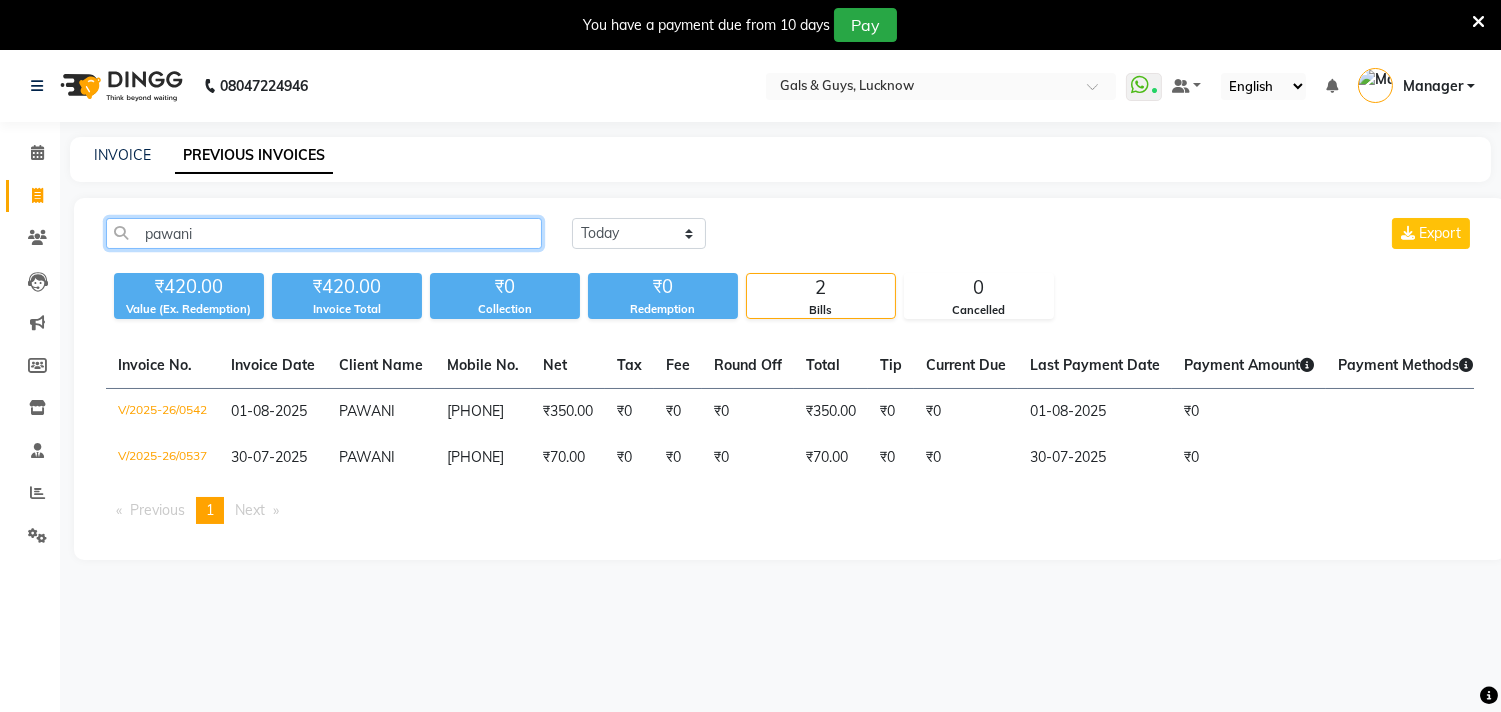 type on "pawani" 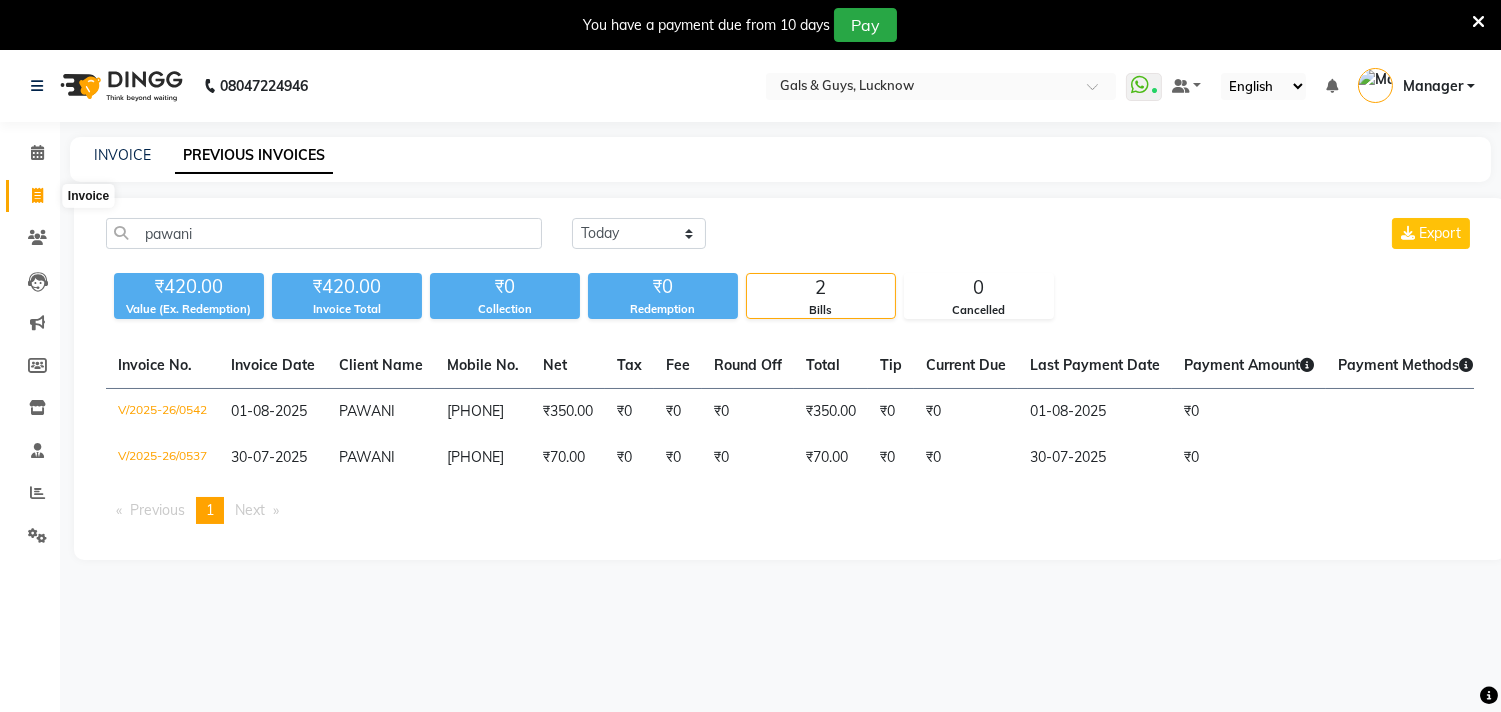 click 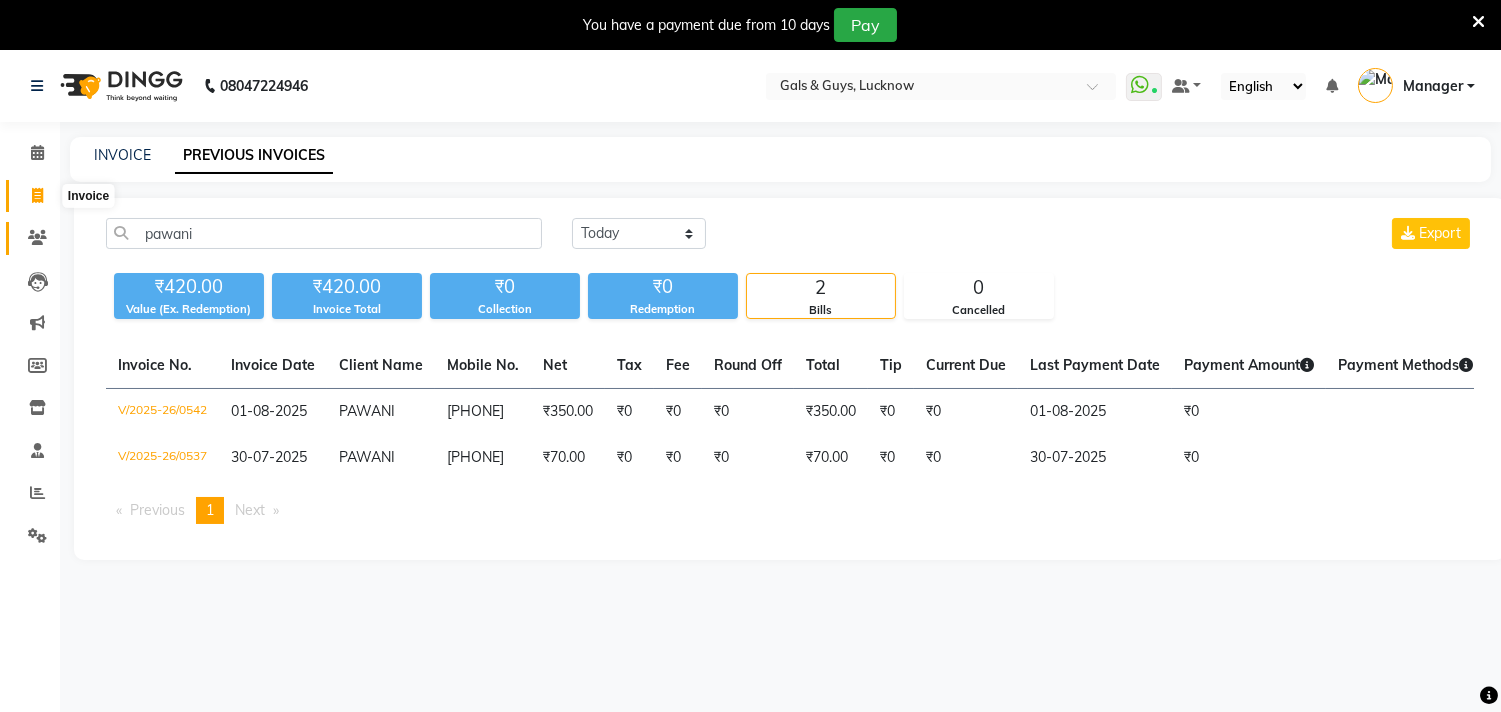 select on "service" 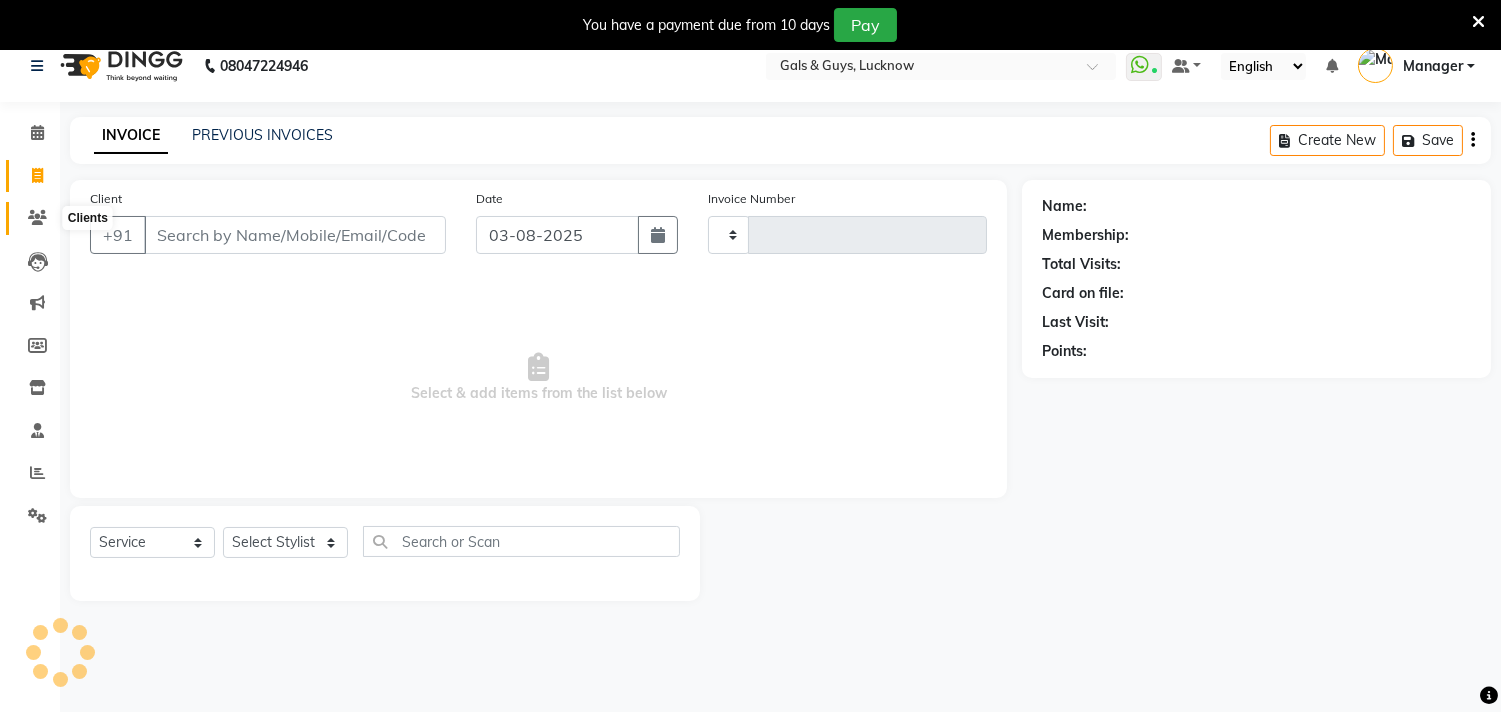 scroll, scrollTop: 50, scrollLeft: 0, axis: vertical 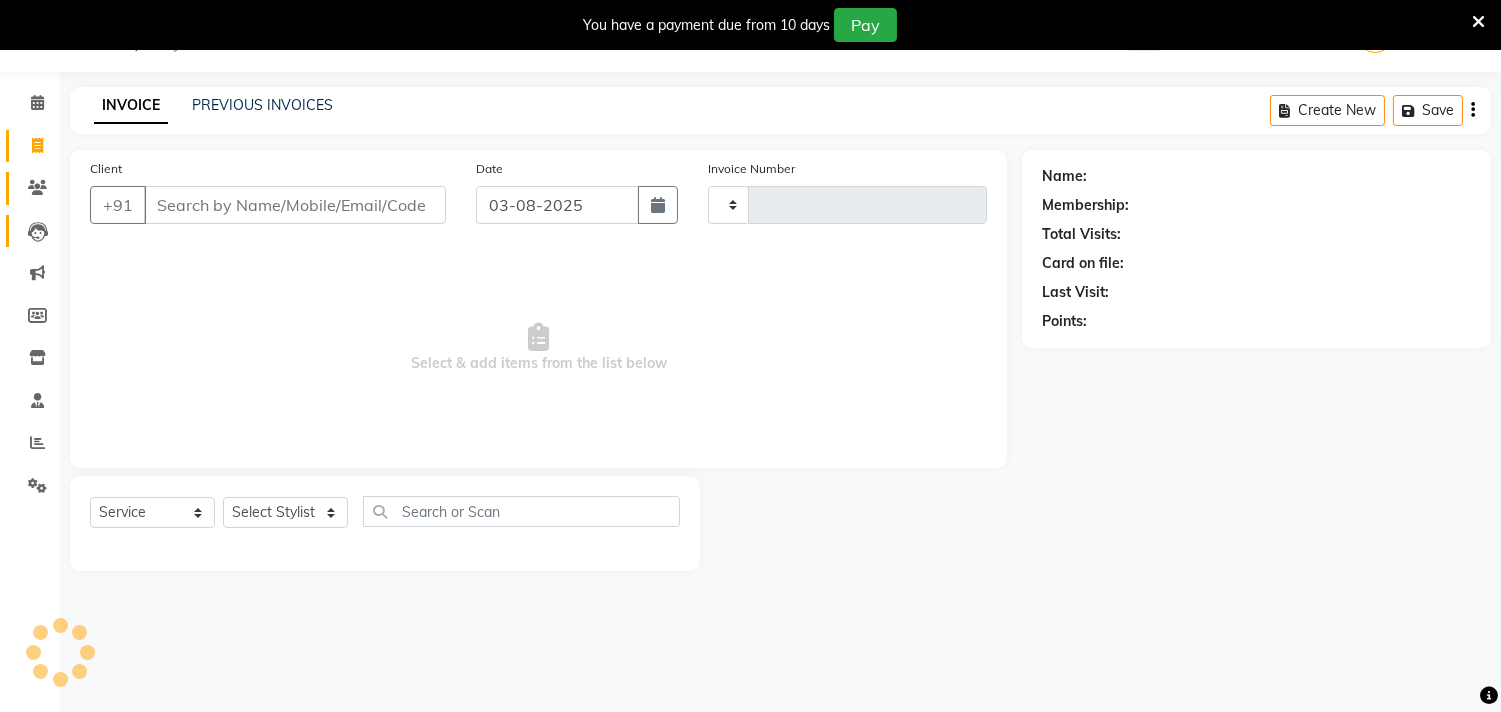 click on "Leads" 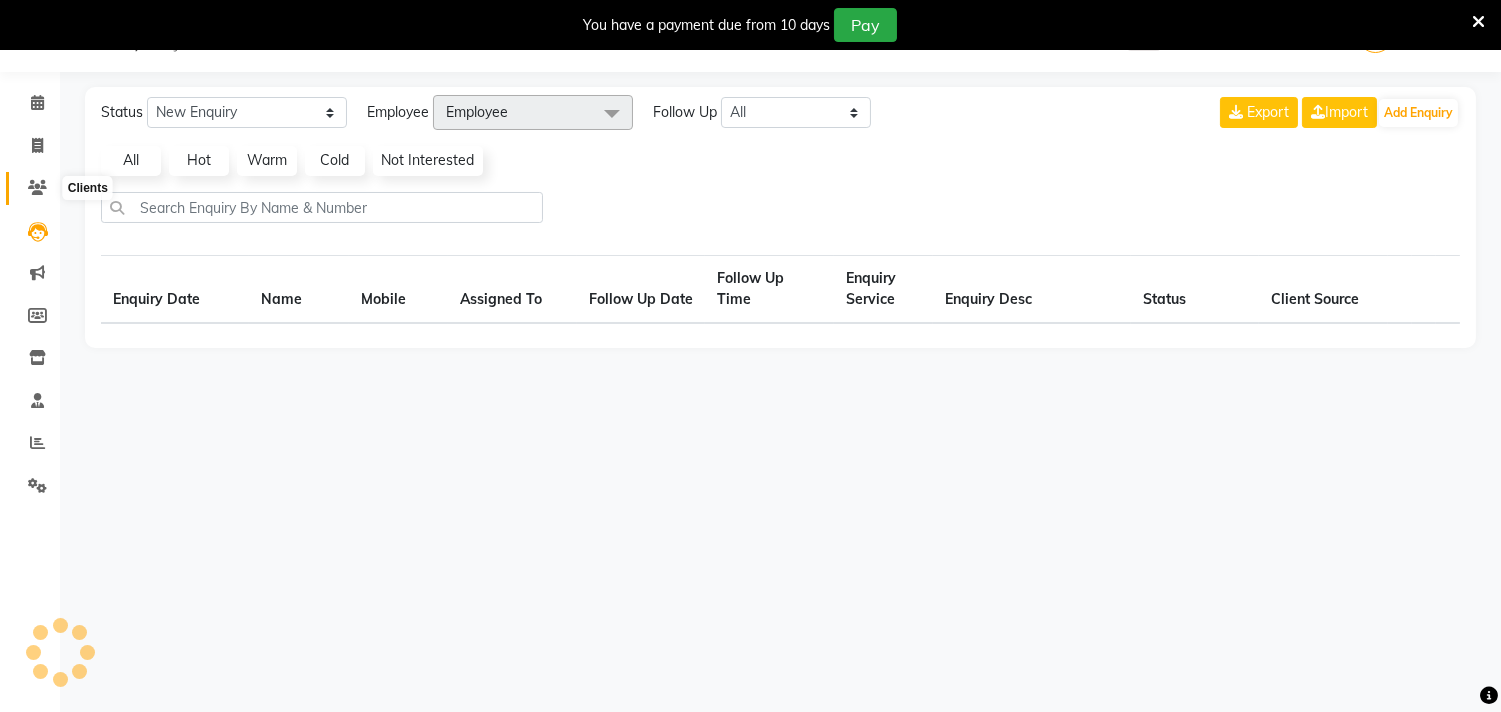 click 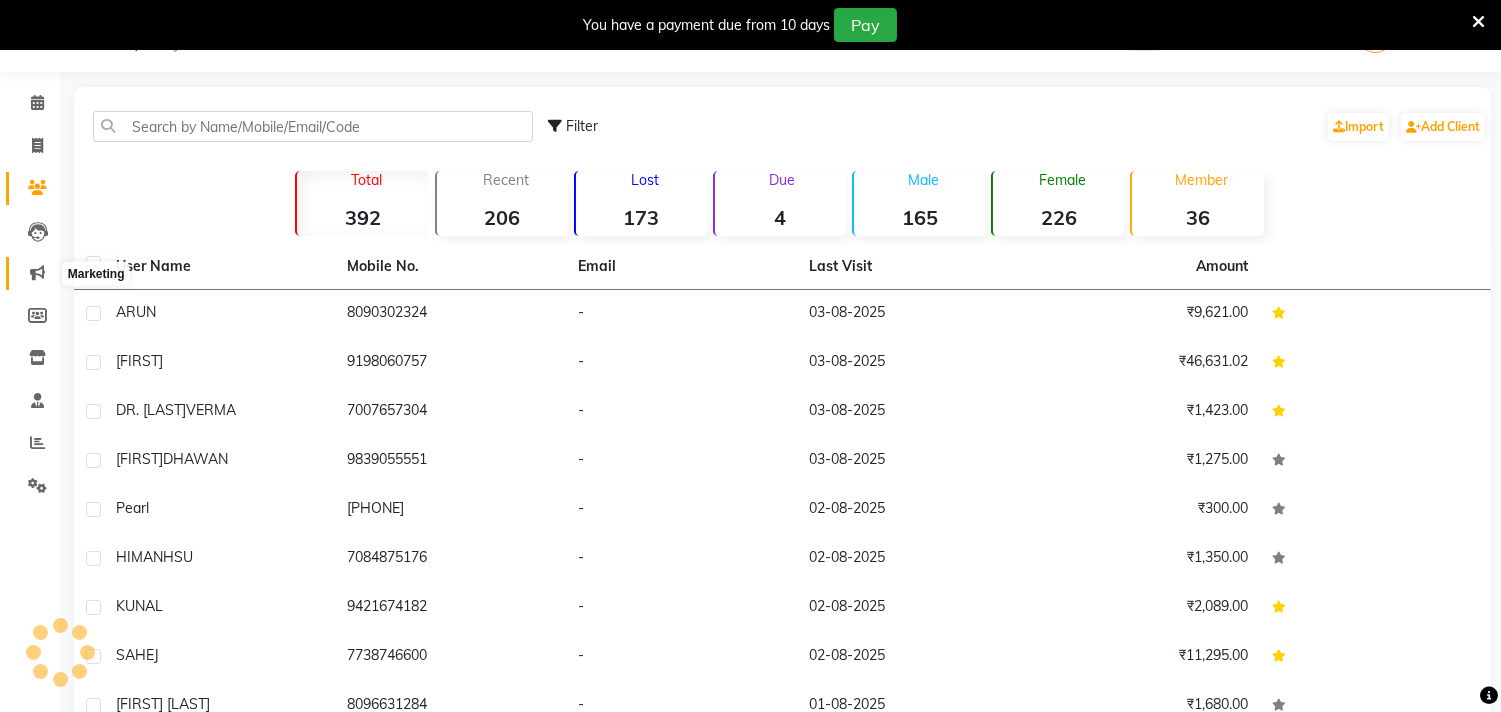 click 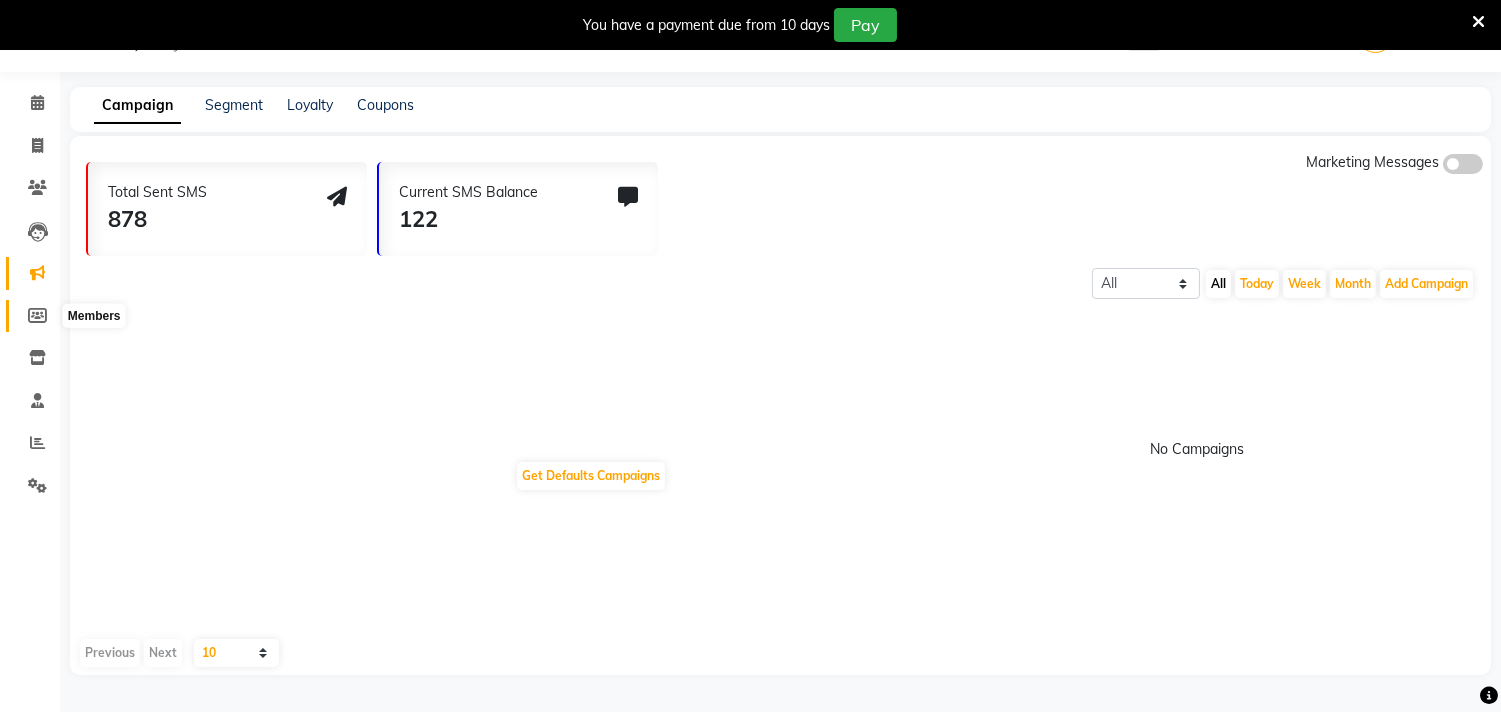 click 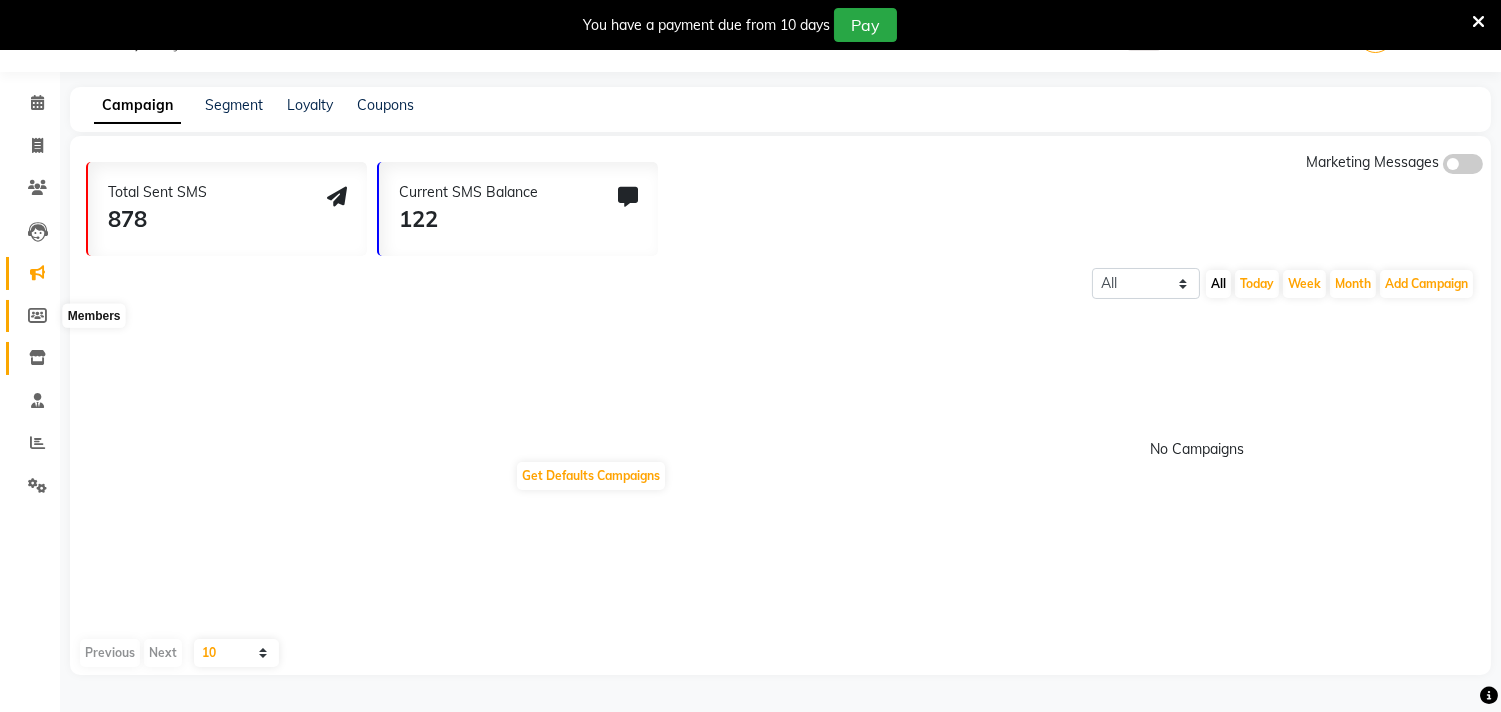select 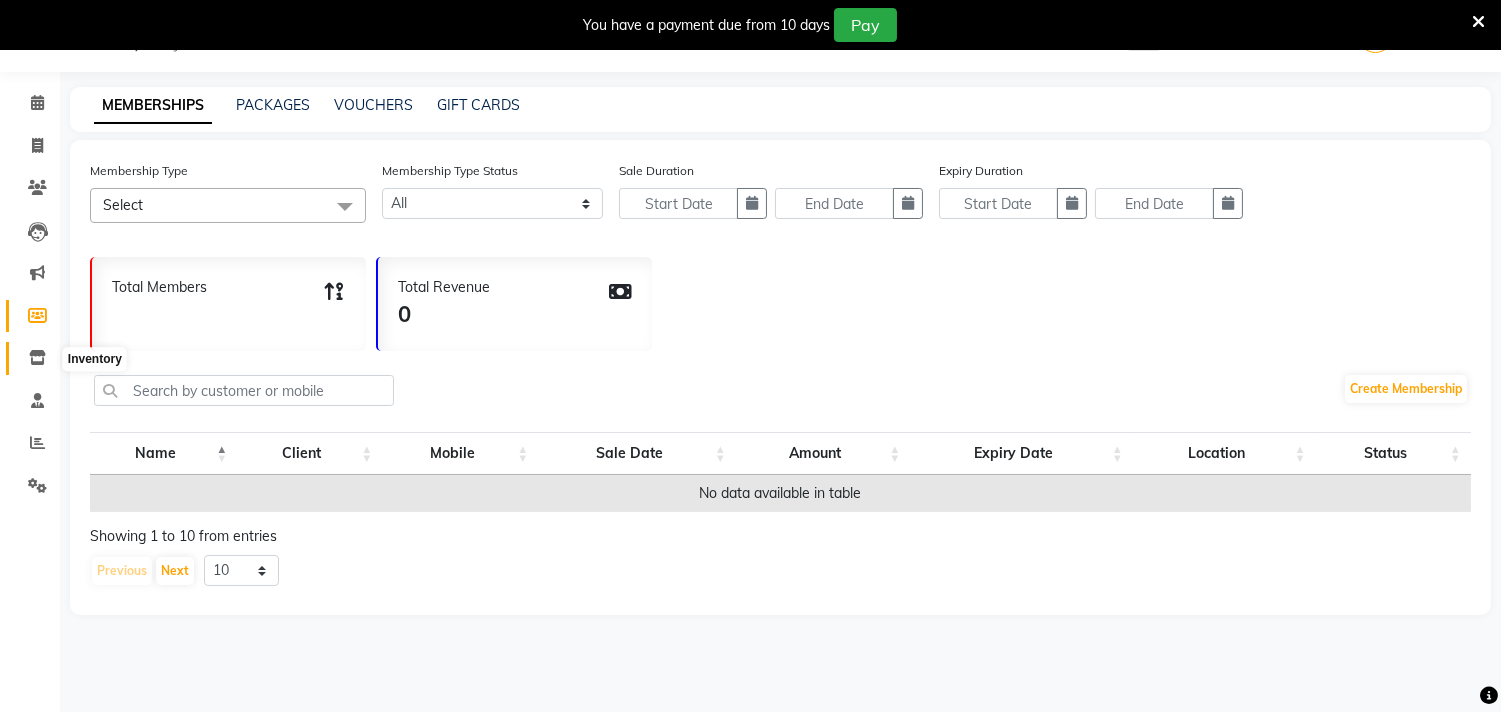 click 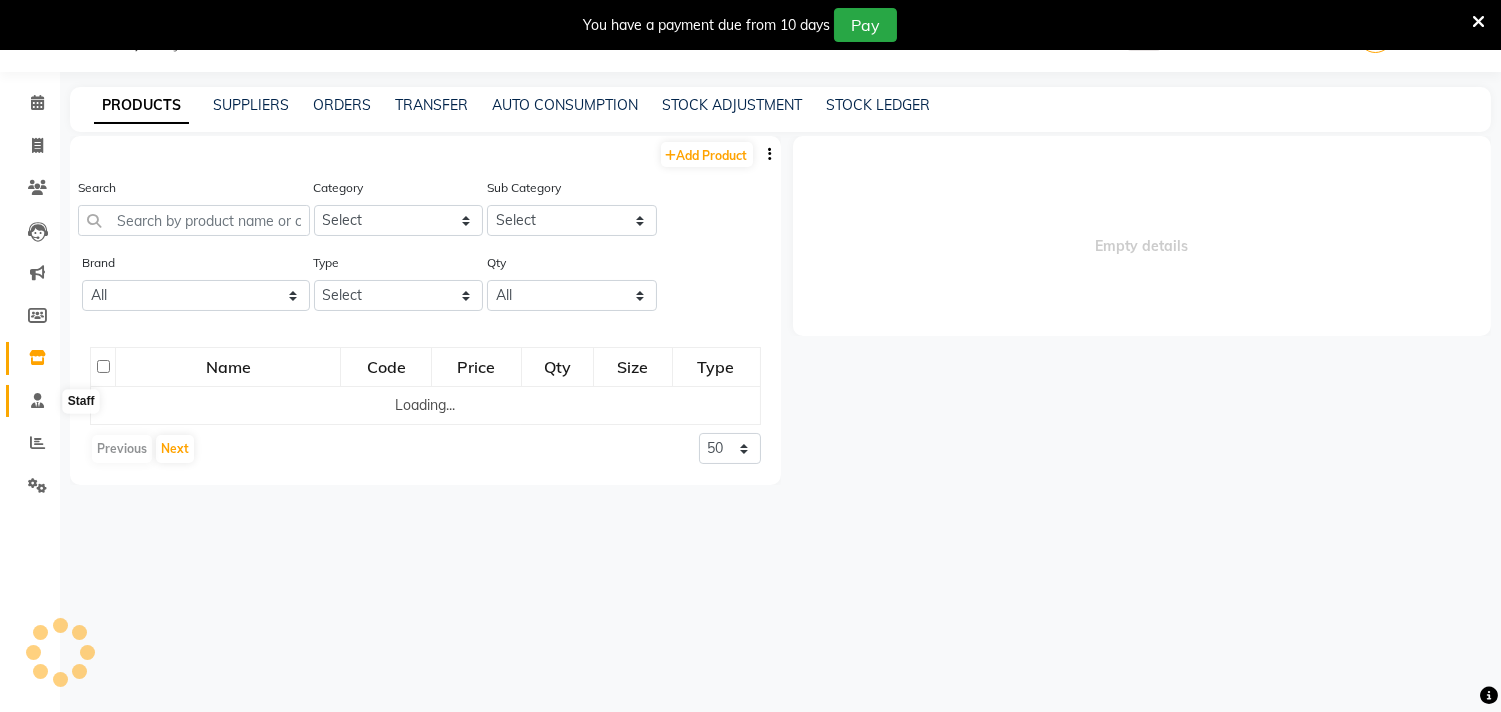 select 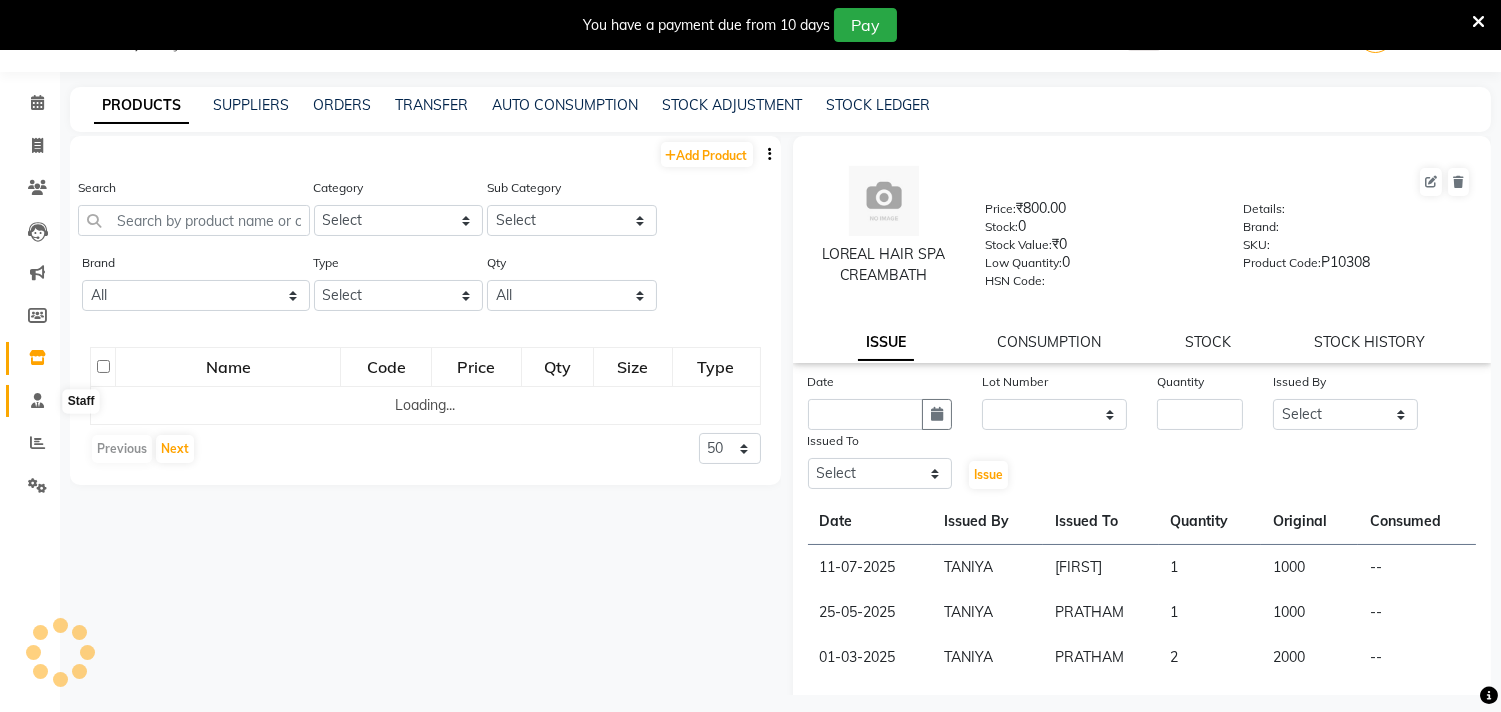 click 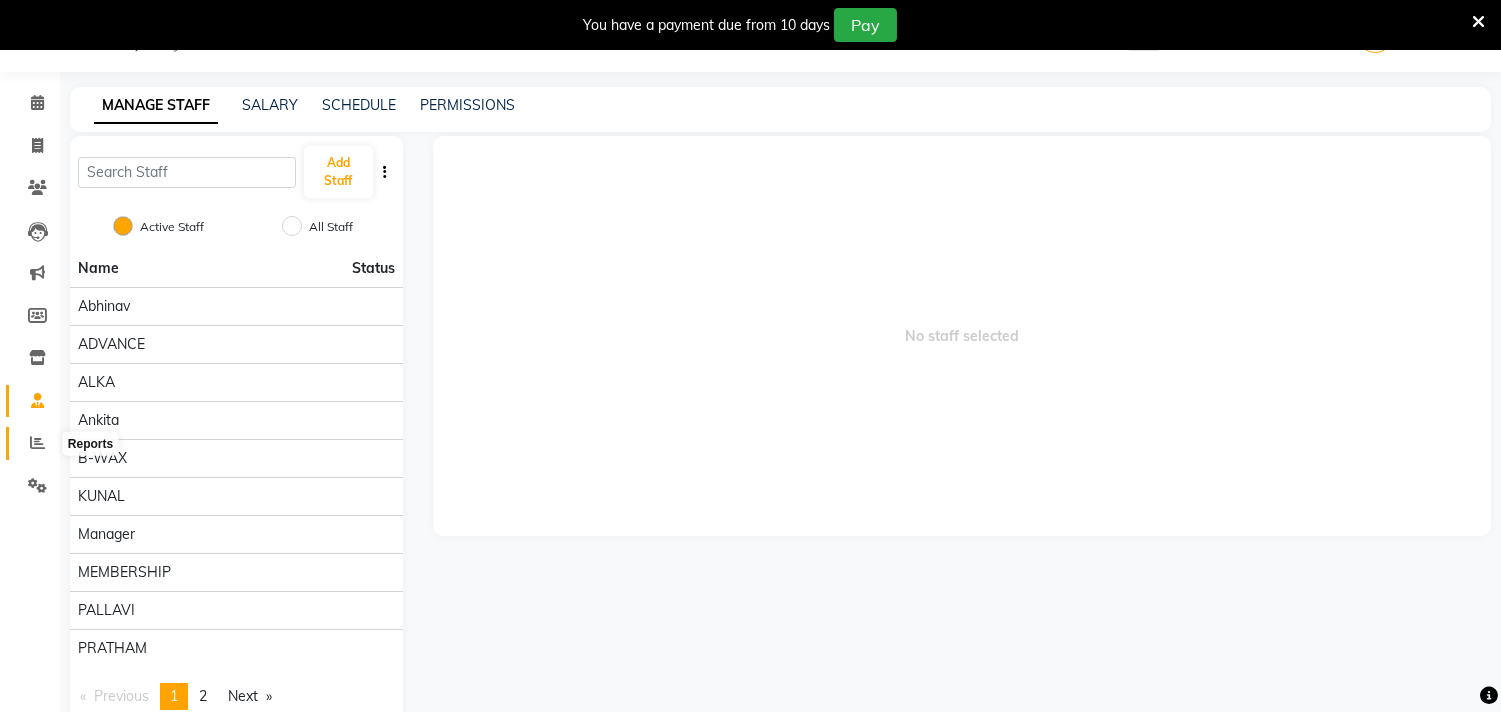 click 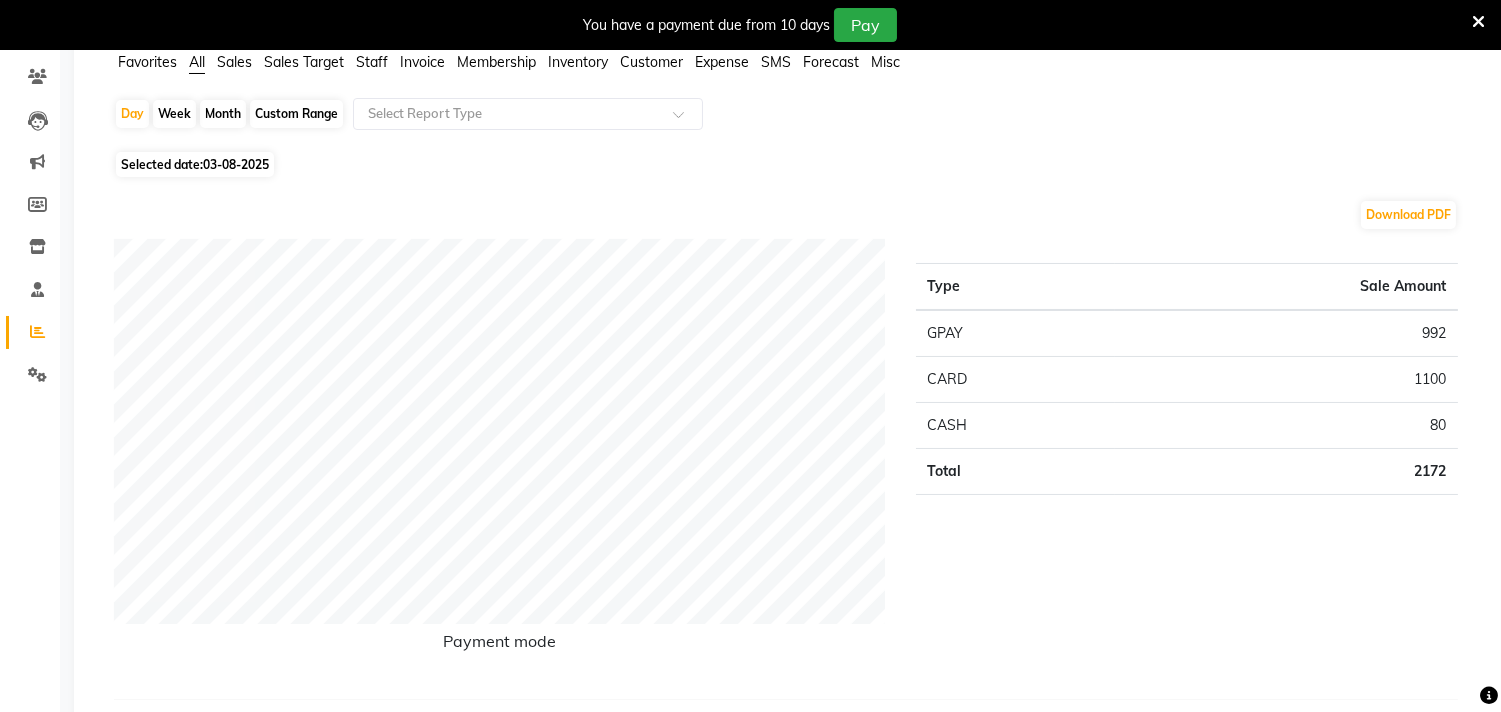 scroll, scrollTop: 272, scrollLeft: 0, axis: vertical 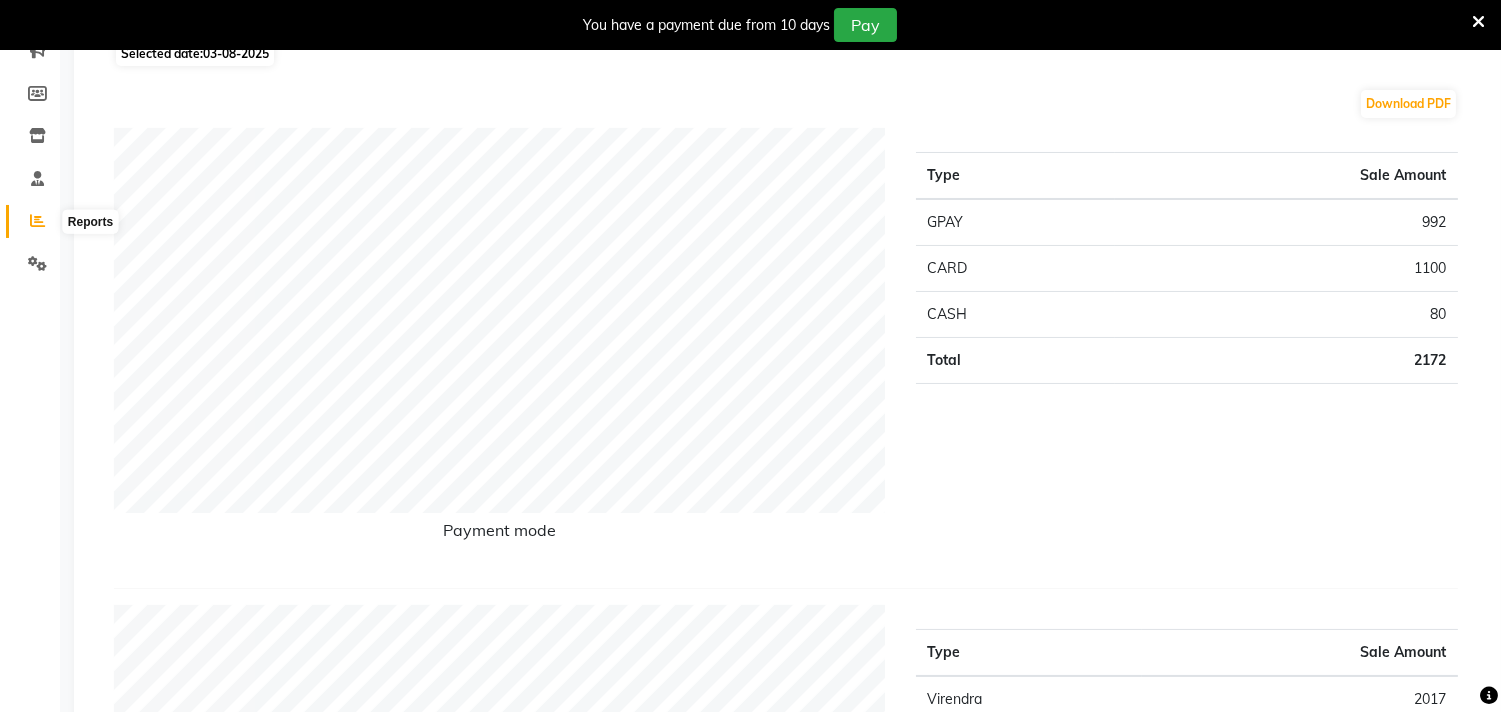 click 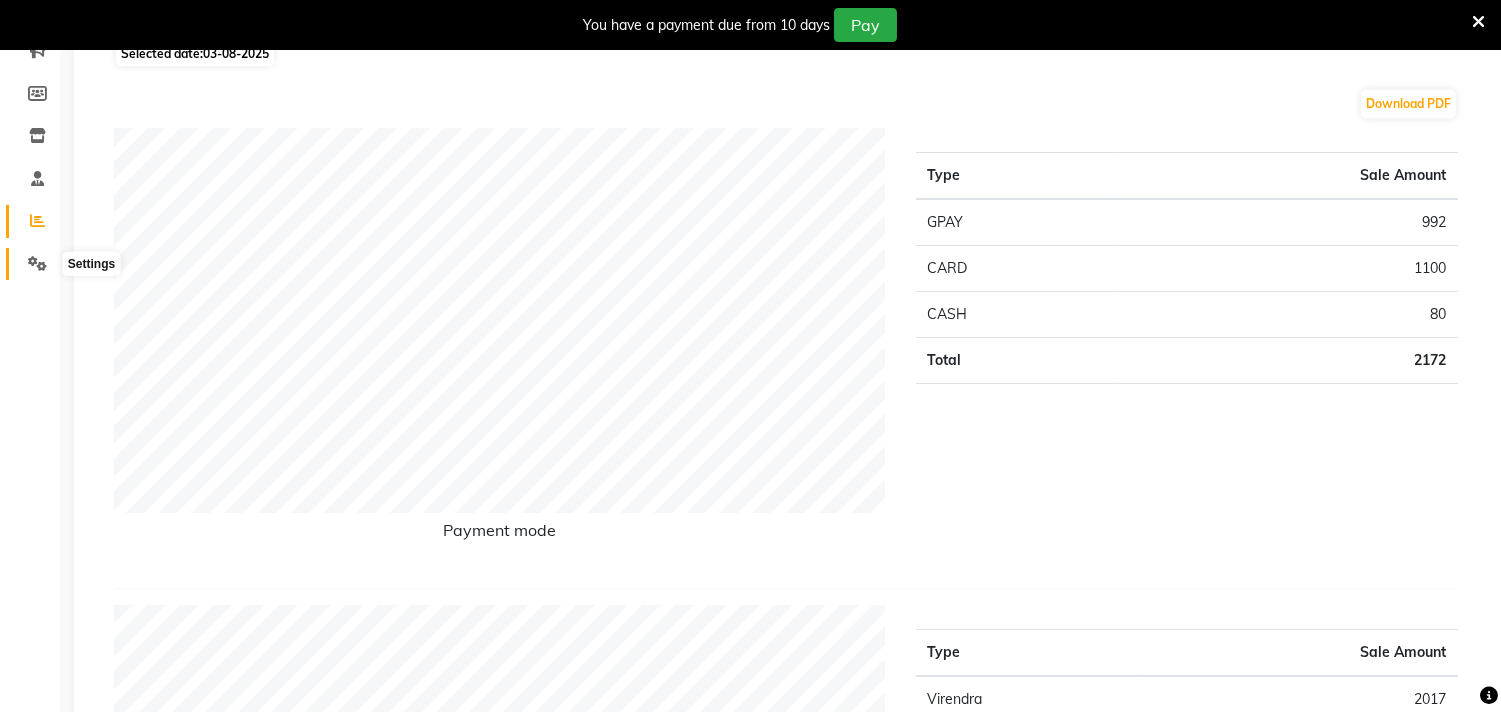 click 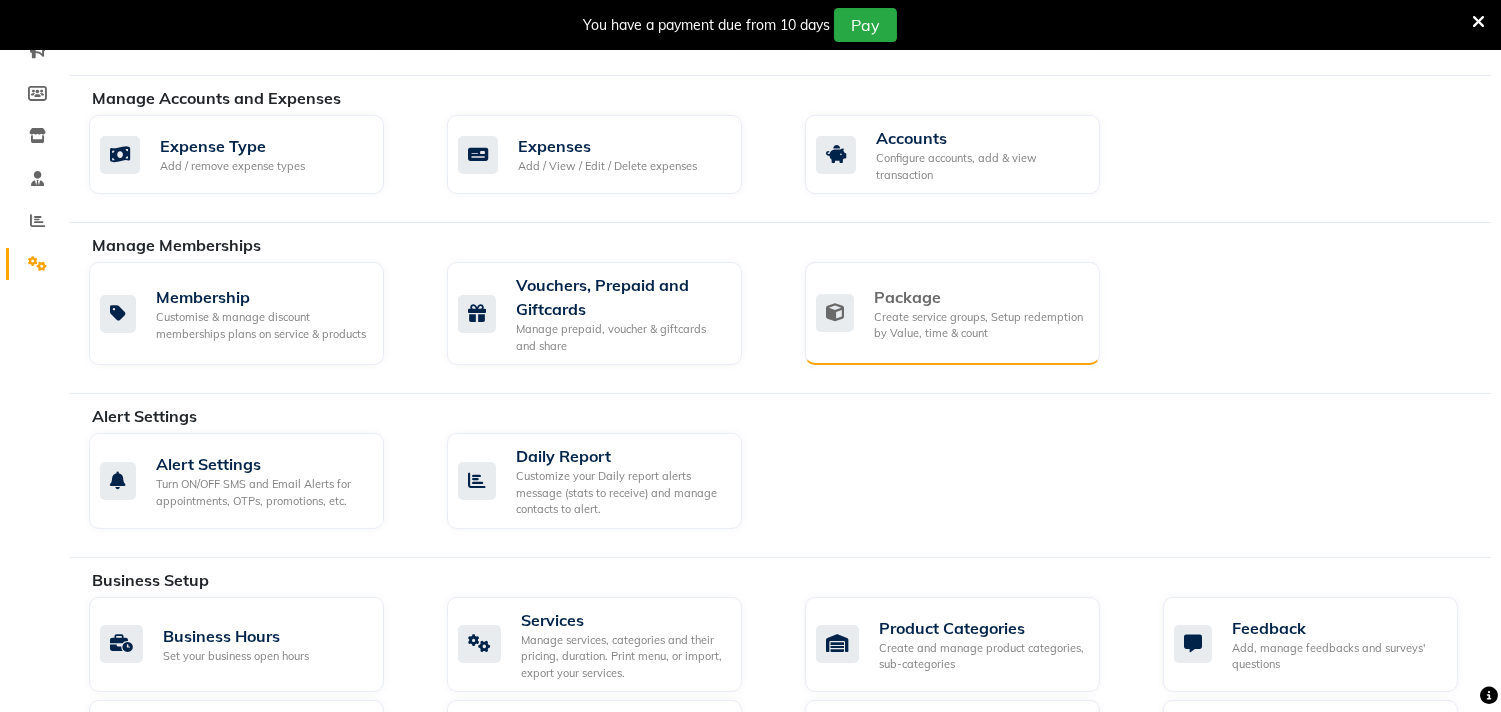click on "Create service groups, Setup redemption by Value, time & count" 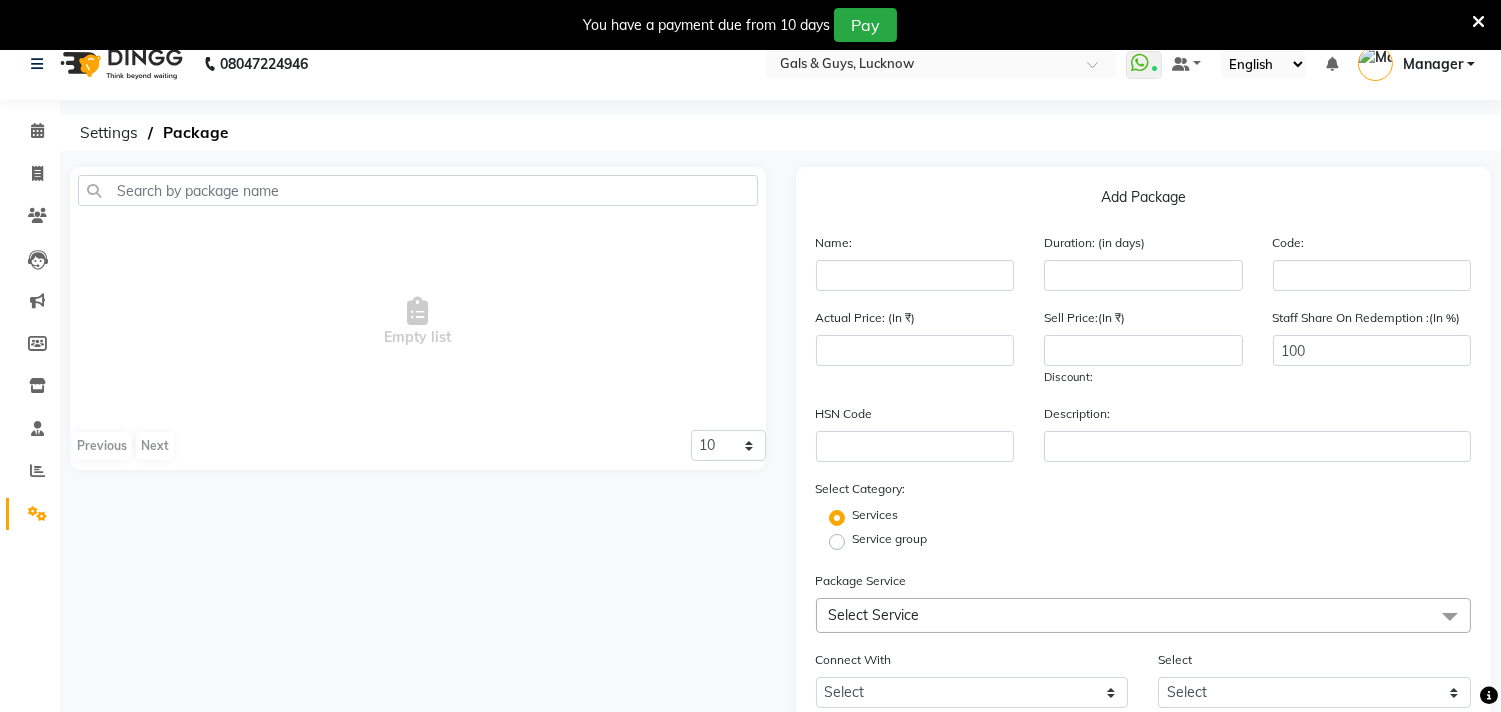 scroll, scrollTop: 0, scrollLeft: 0, axis: both 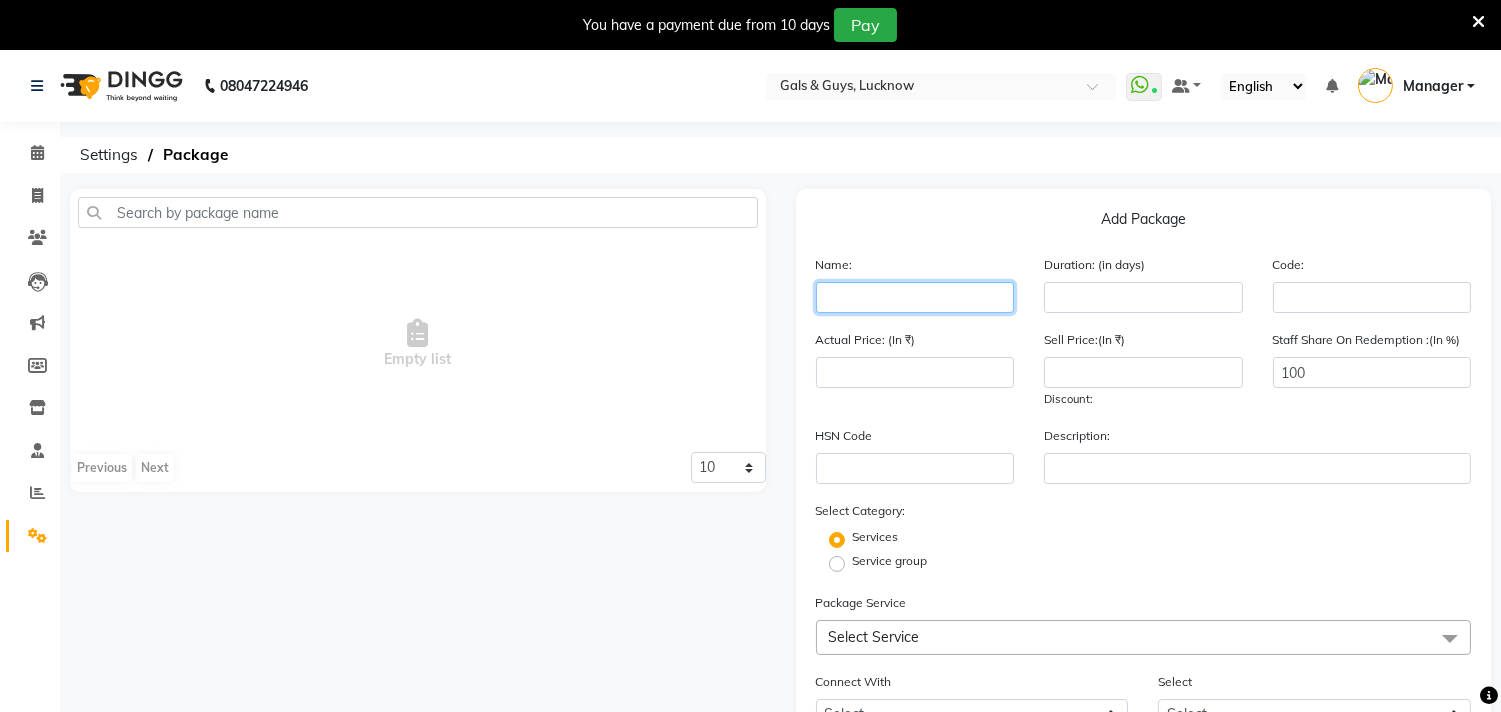 click 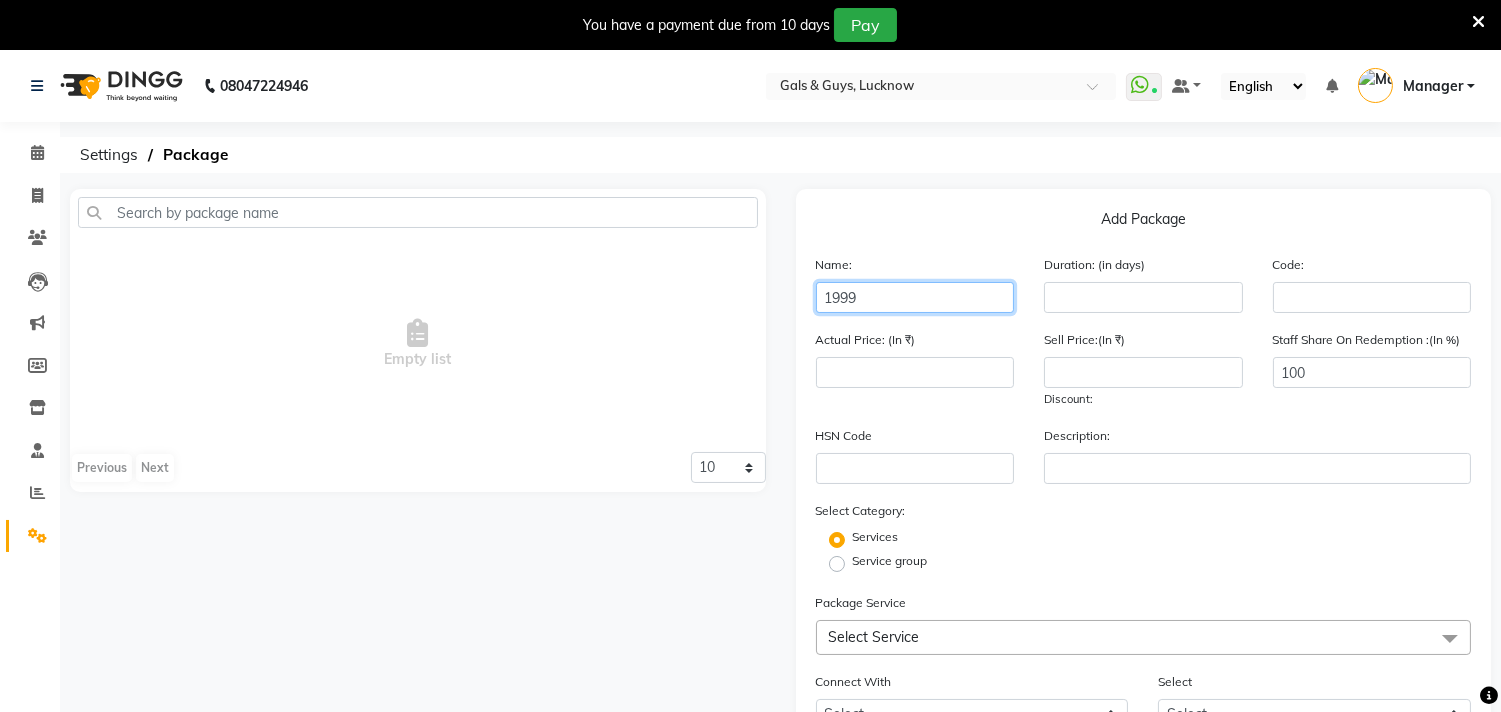 type on "1999" 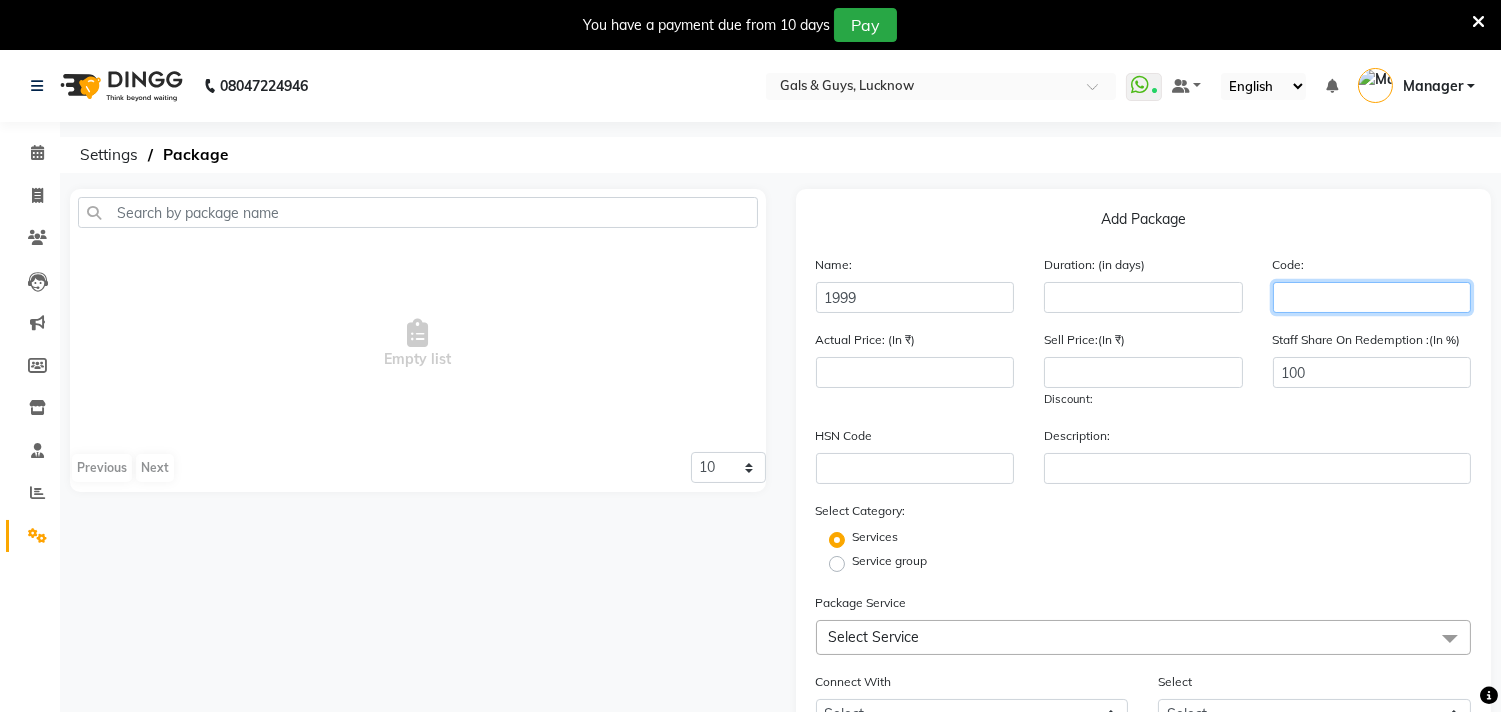 click 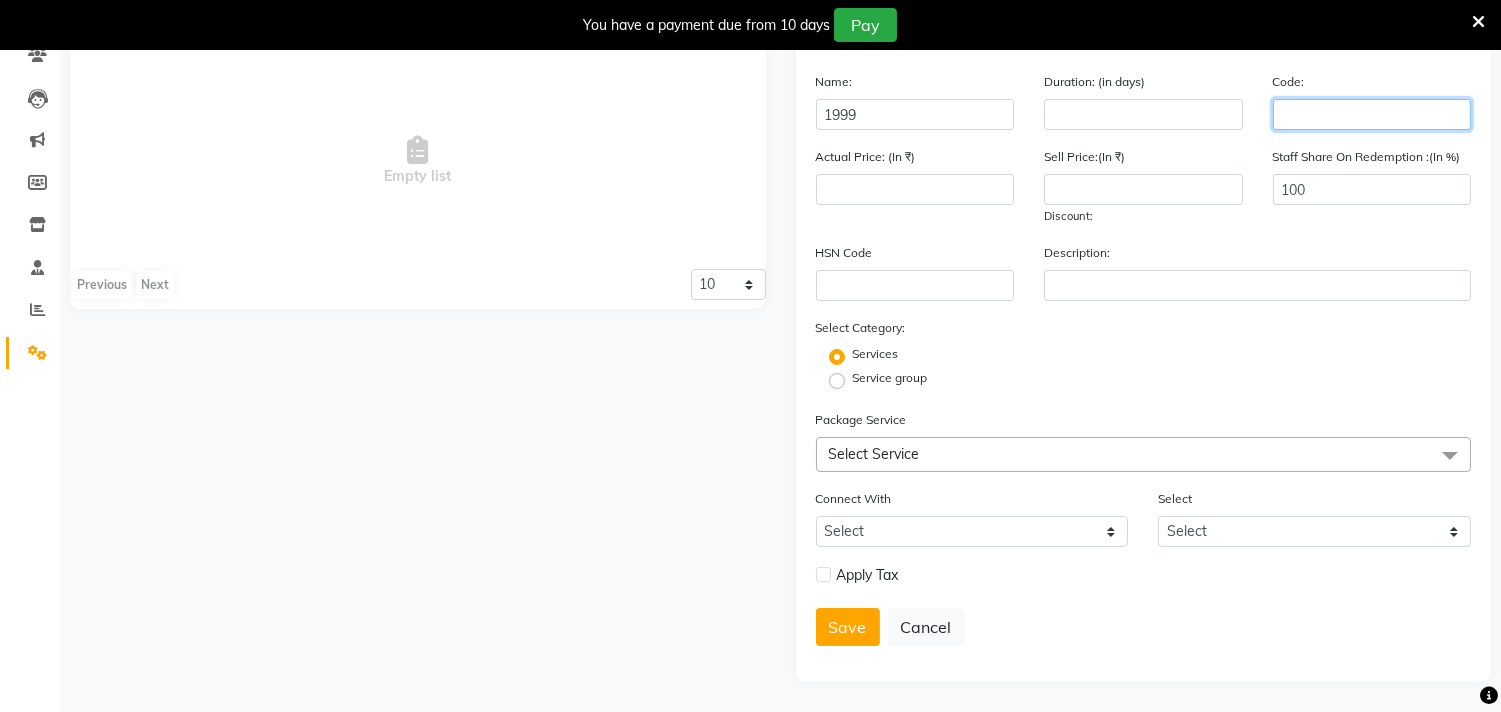 scroll, scrollTop: 184, scrollLeft: 0, axis: vertical 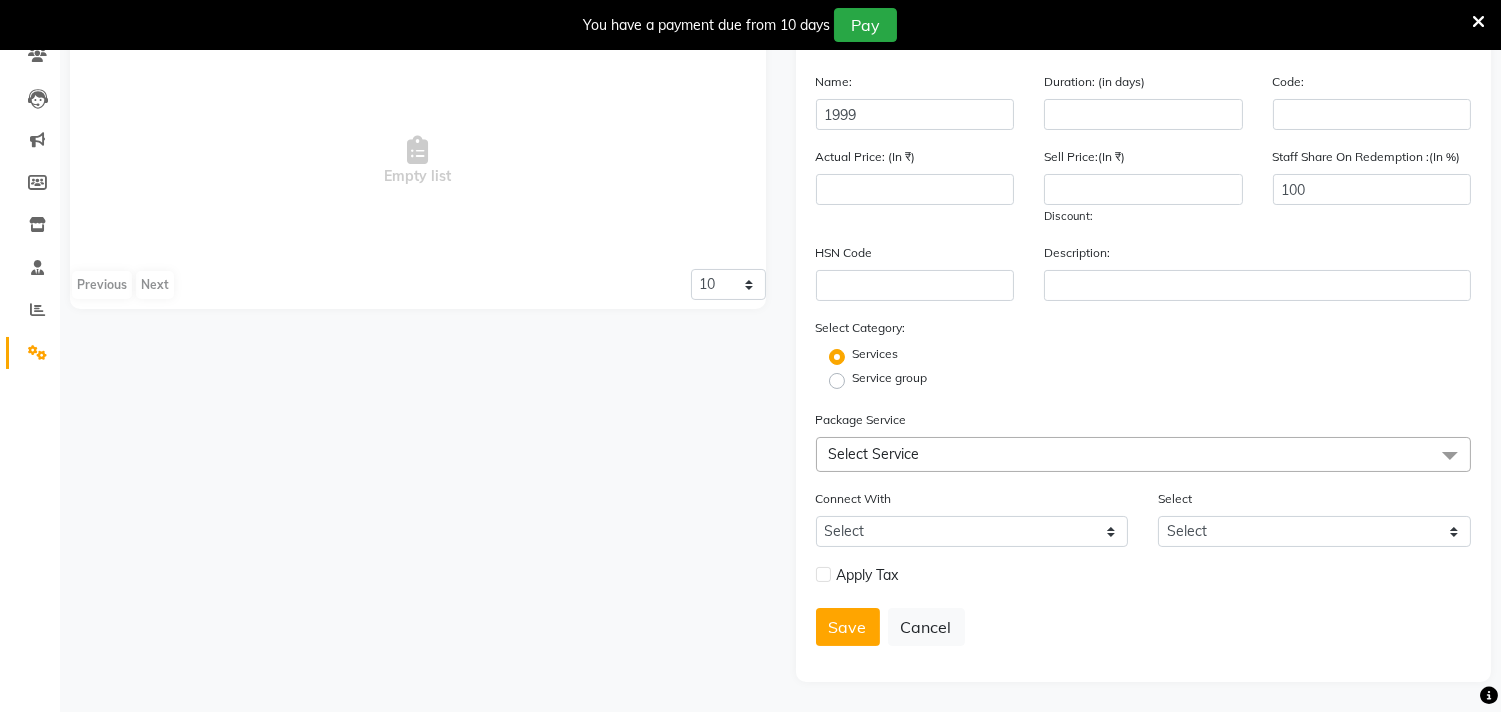 click on "Service group" 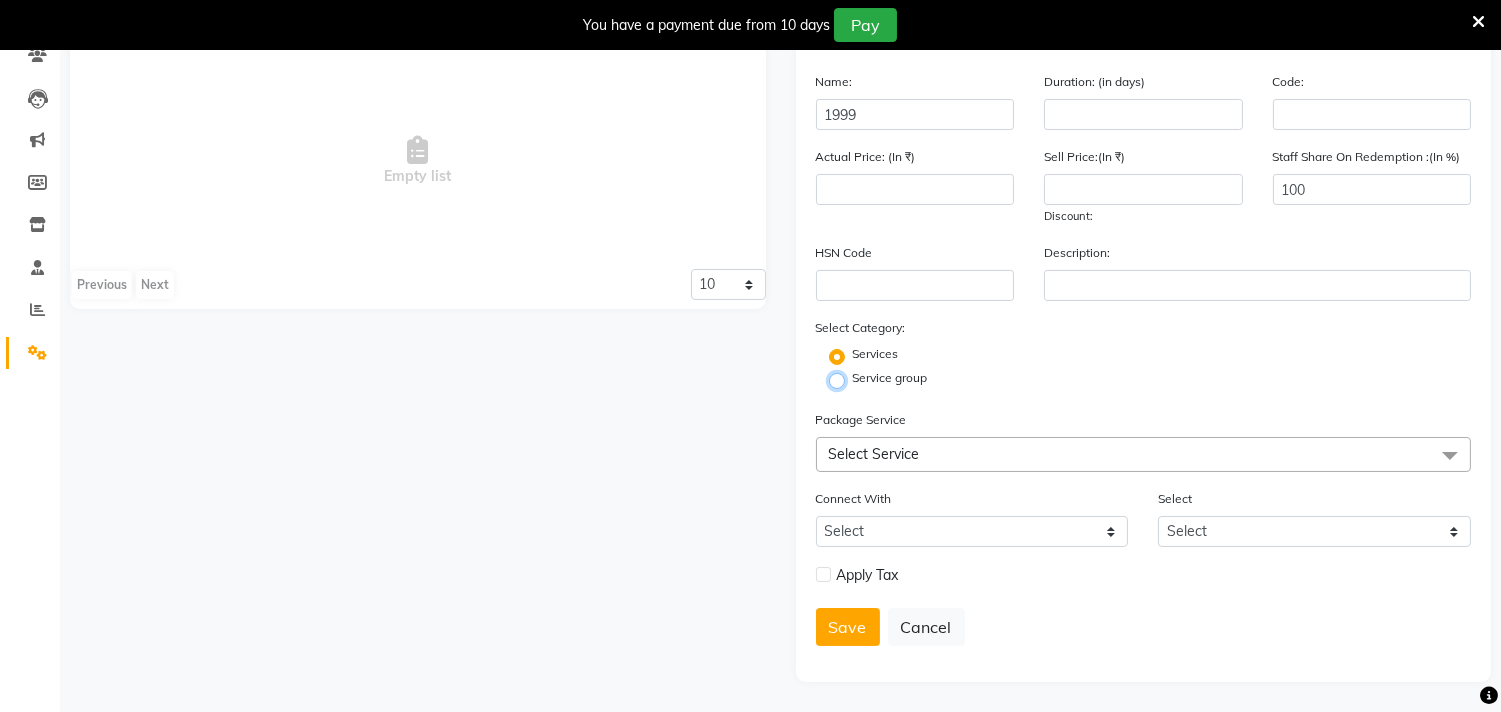click on "Service group" at bounding box center [843, 379] 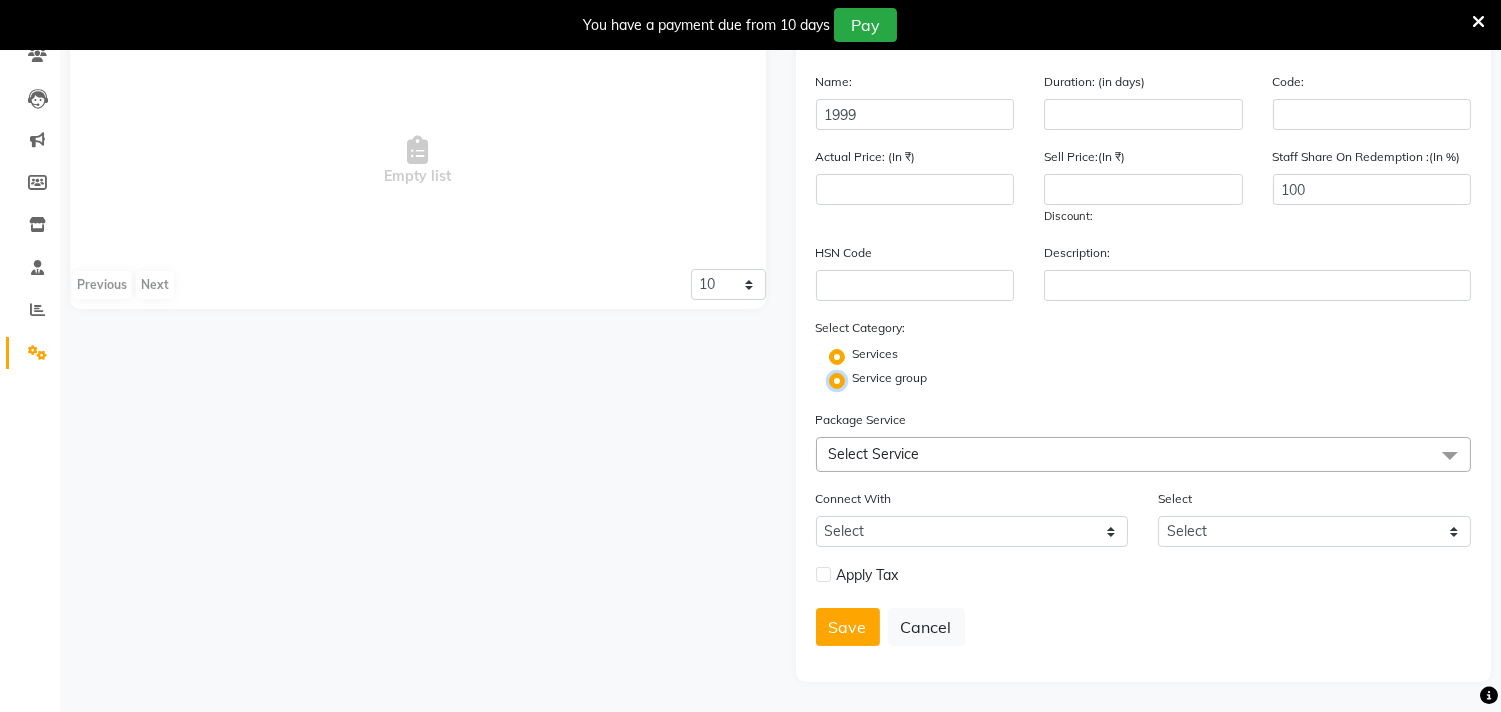 radio on "false" 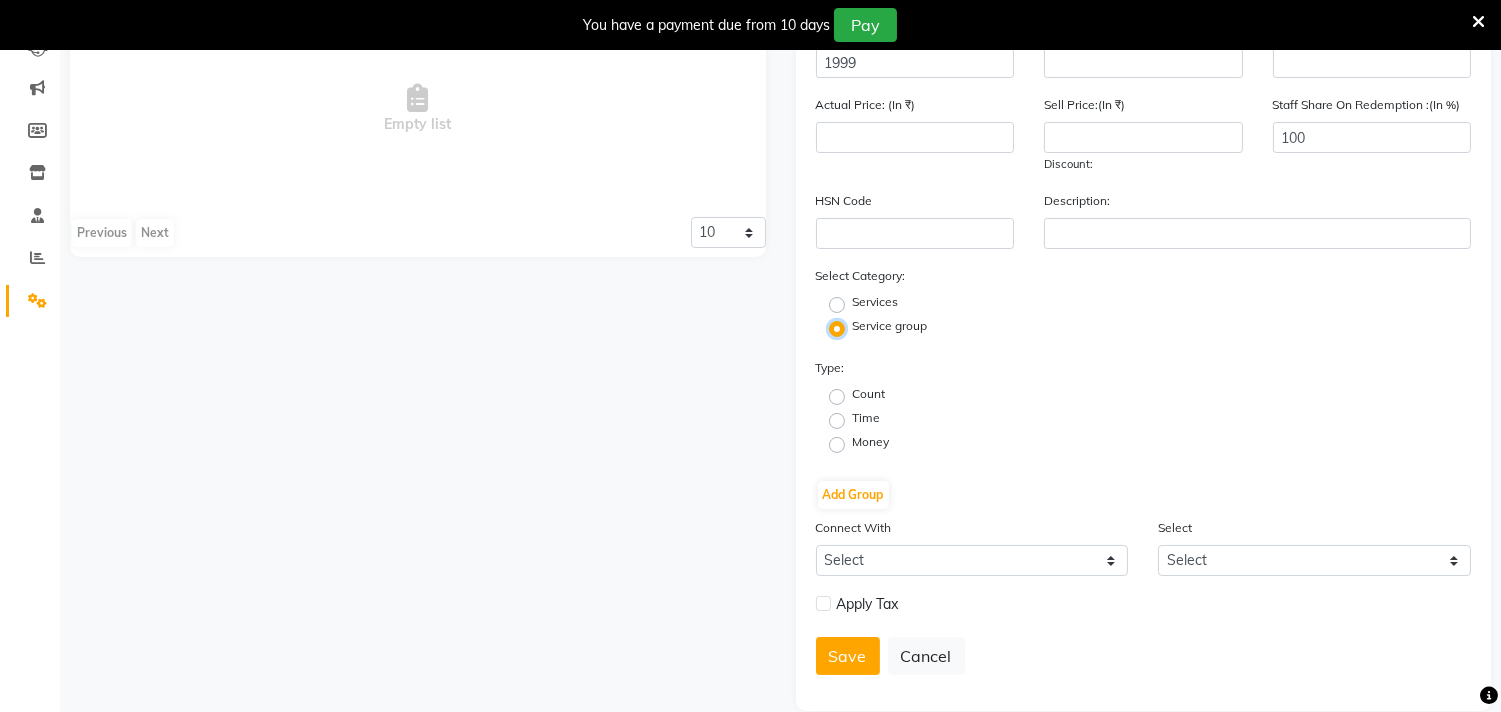 scroll, scrollTop: 264, scrollLeft: 0, axis: vertical 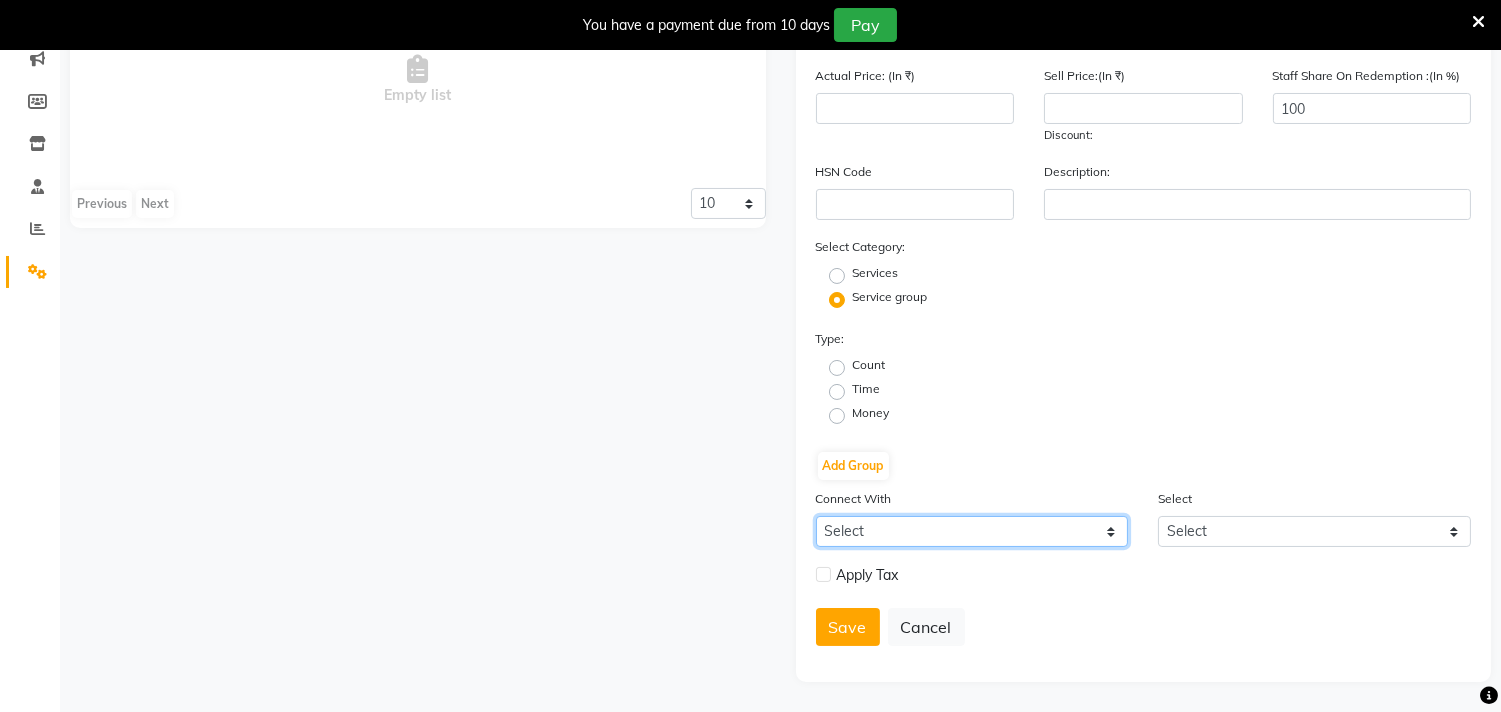 click on "Select Membership Prepaid Voucher" 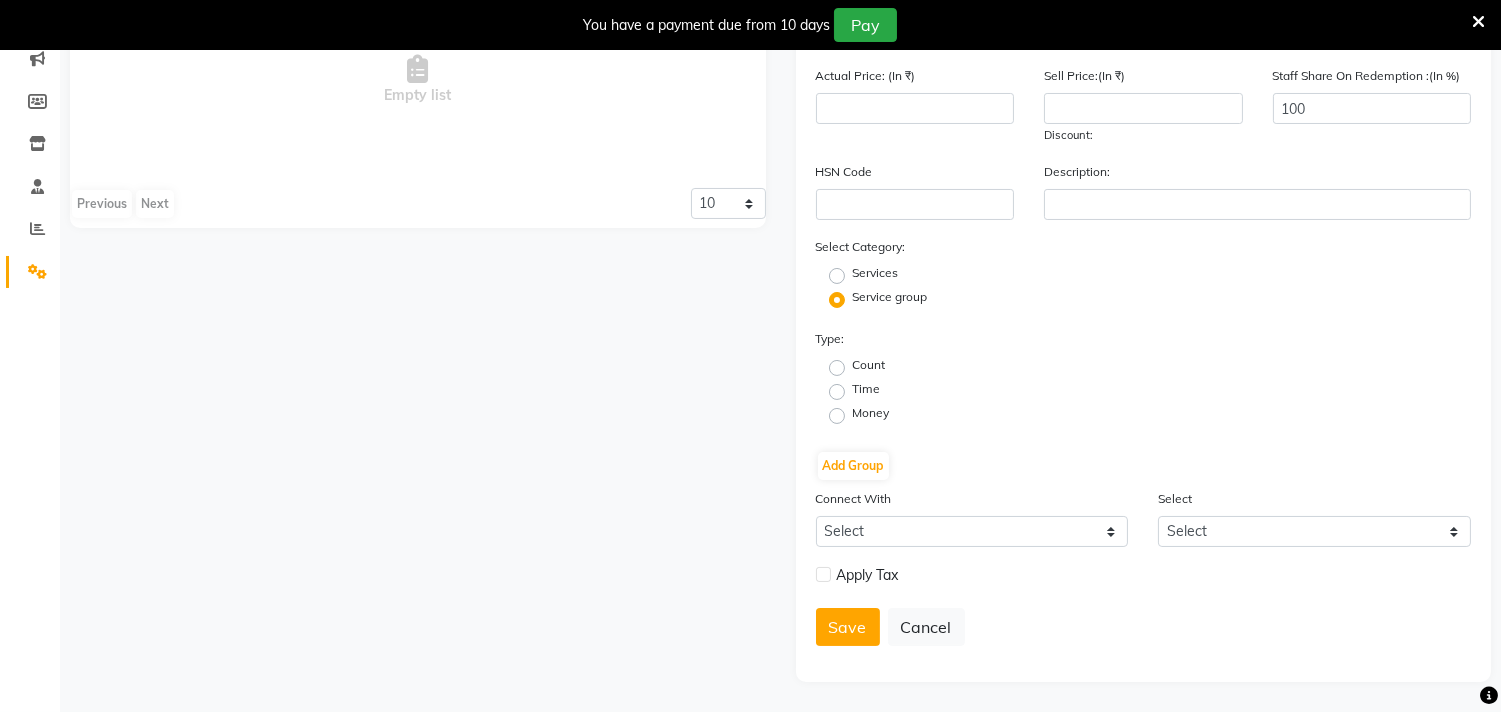 drag, startPoint x: 1031, startPoint y: 411, endPoint x: 1043, endPoint y: 417, distance: 13.416408 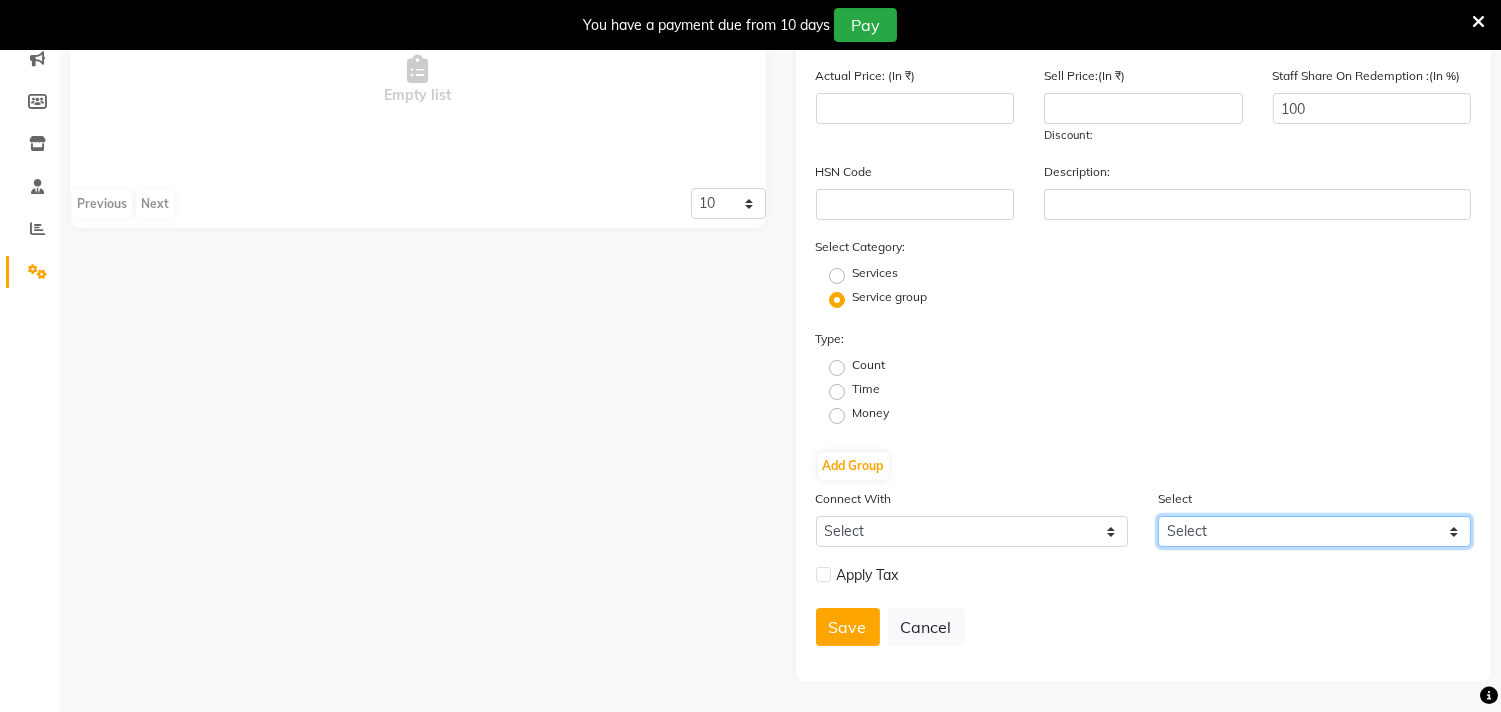 click on "Select" 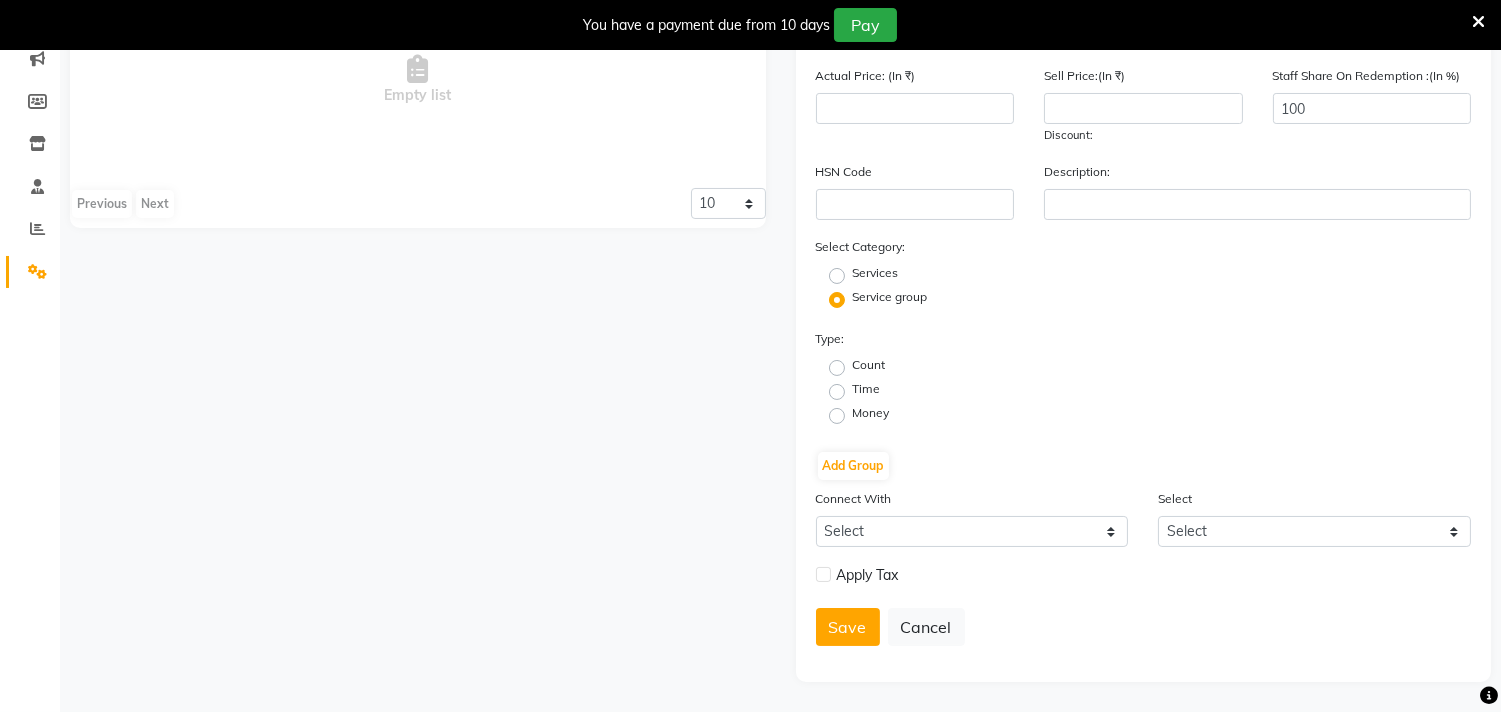click on "Save   Cancel" 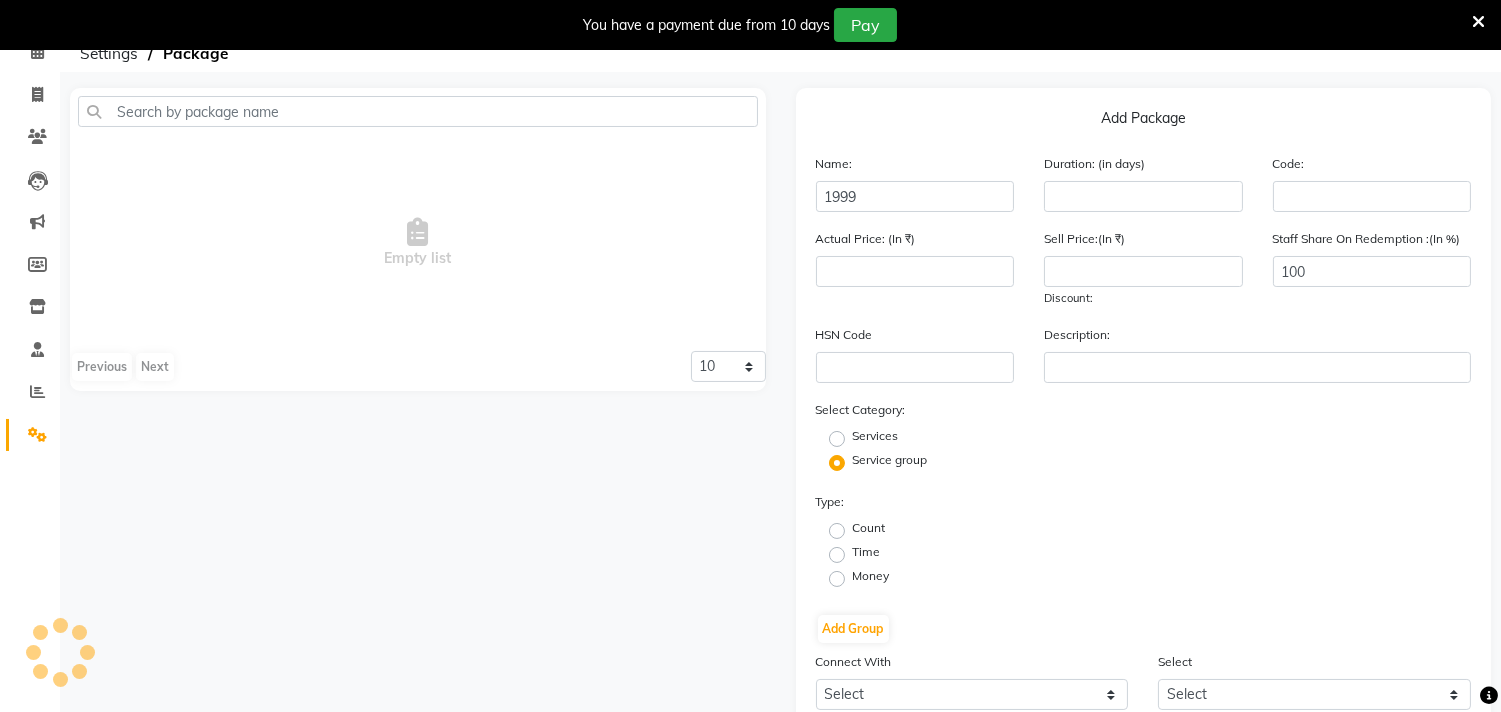 scroll, scrollTop: 42, scrollLeft: 0, axis: vertical 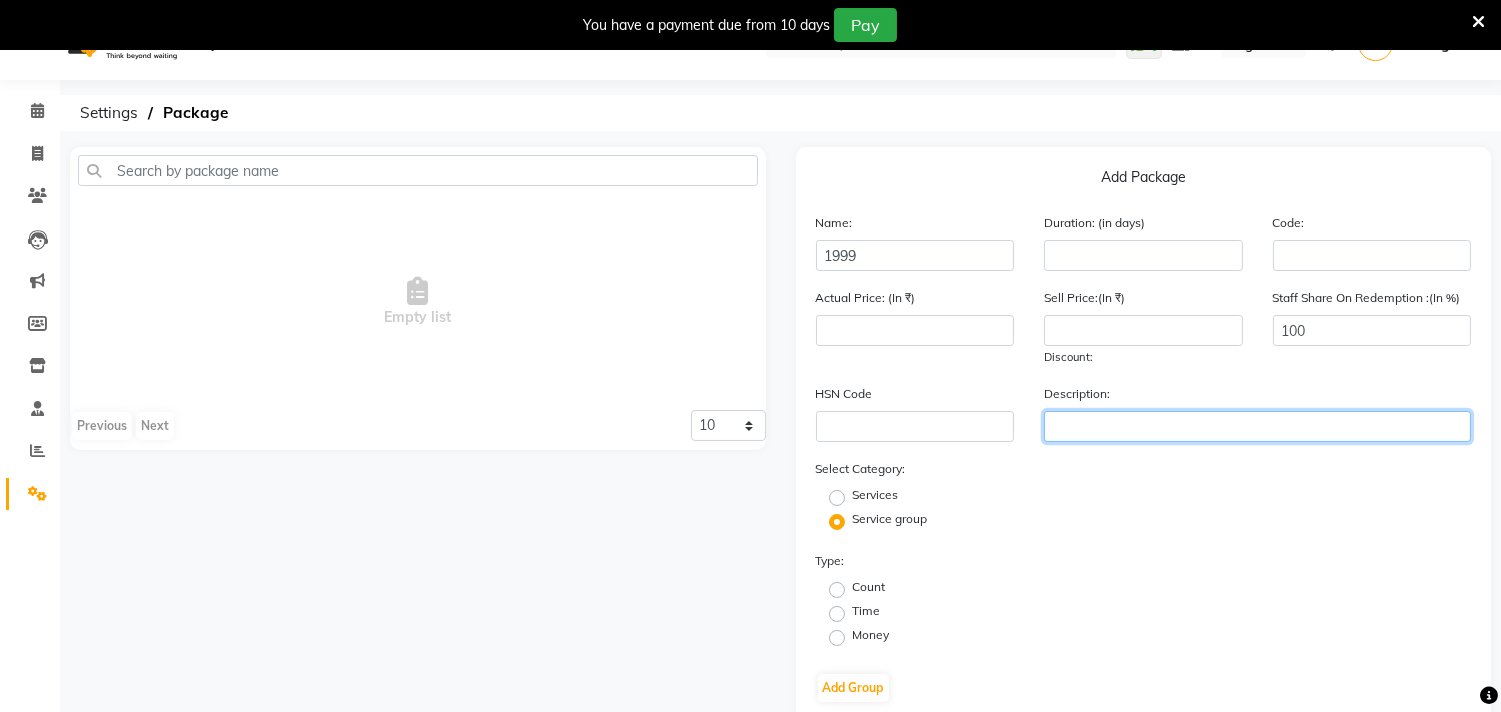 click 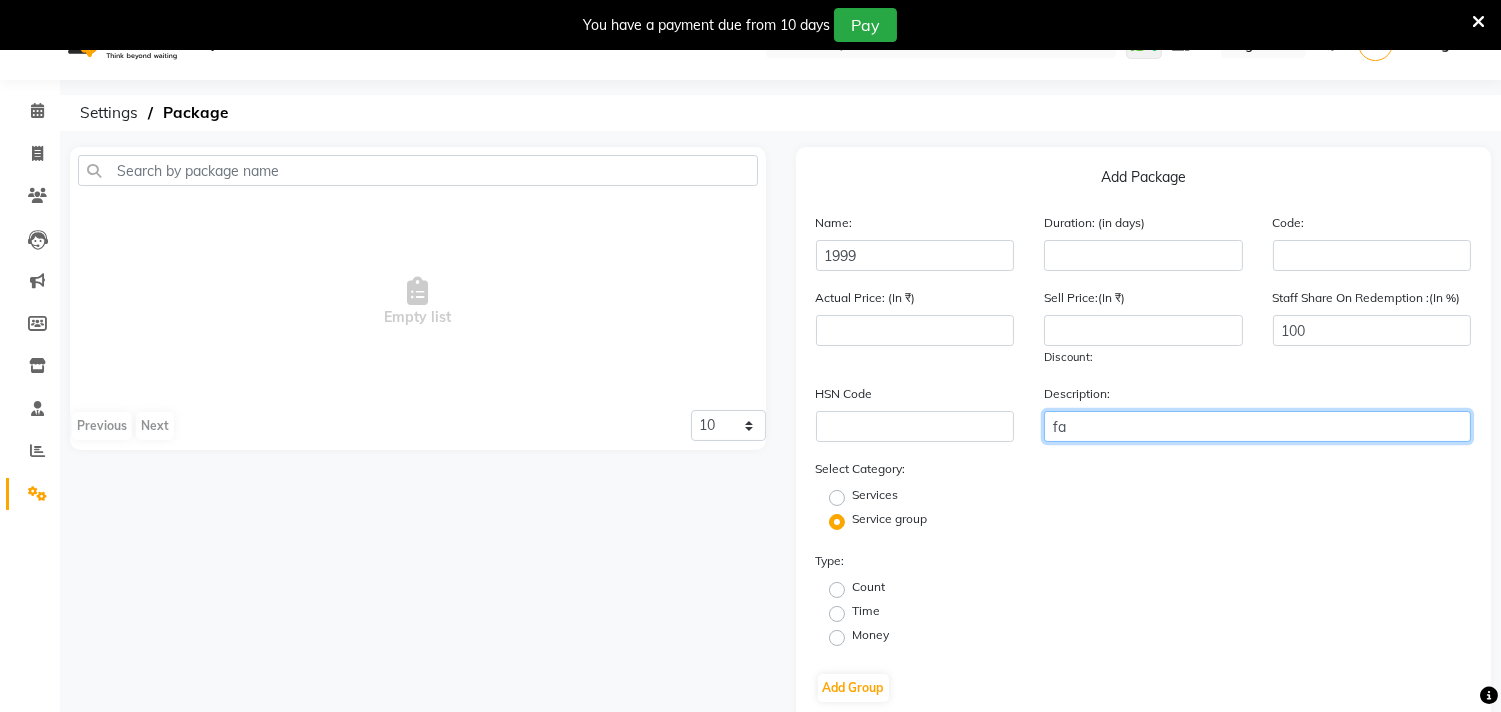 type on "f" 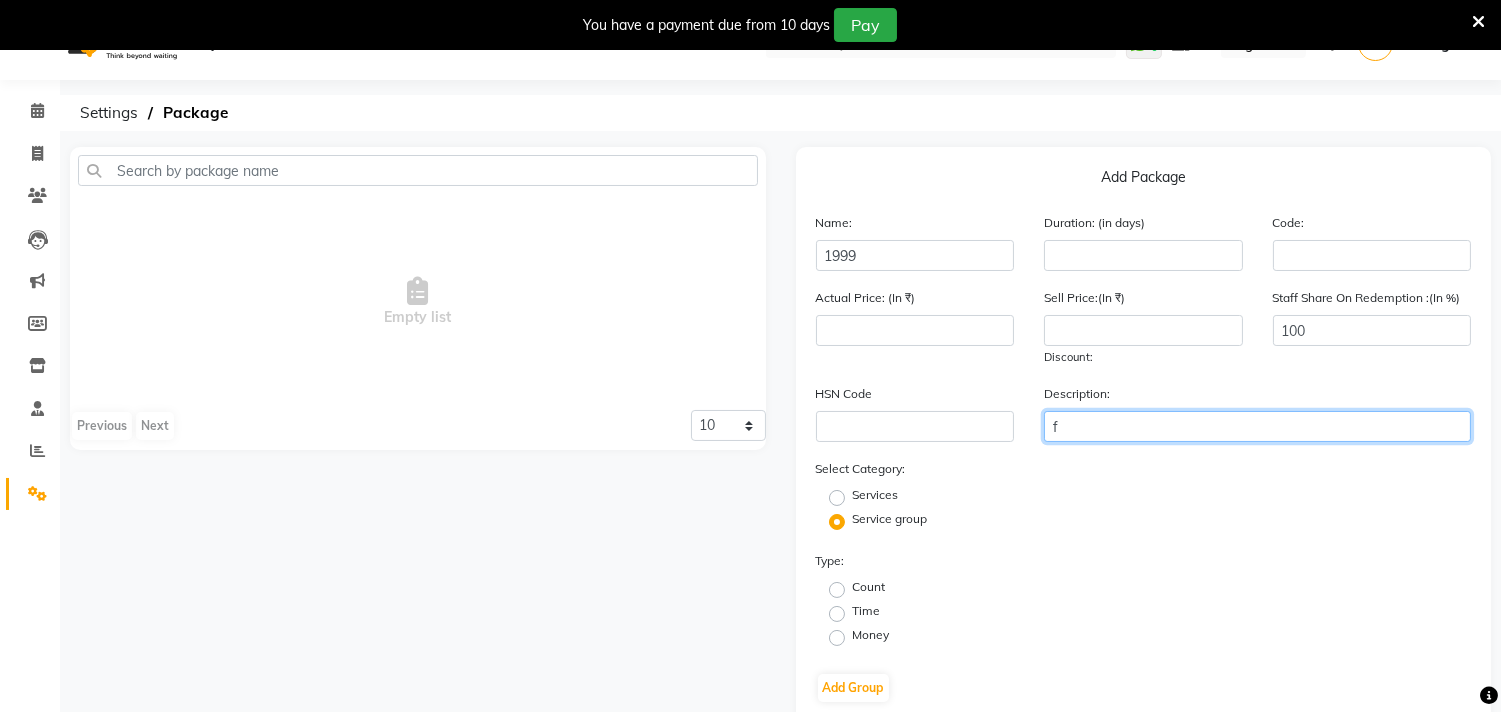 type 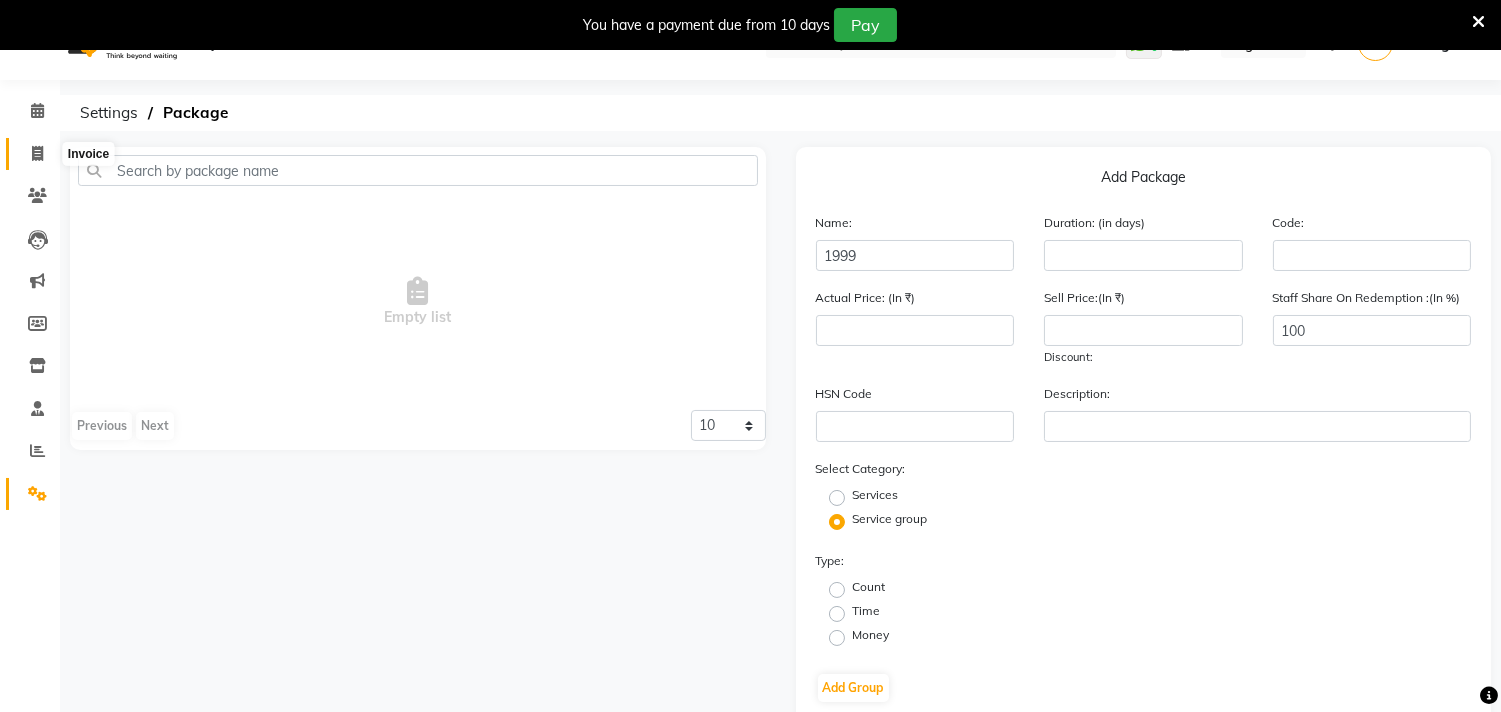 click 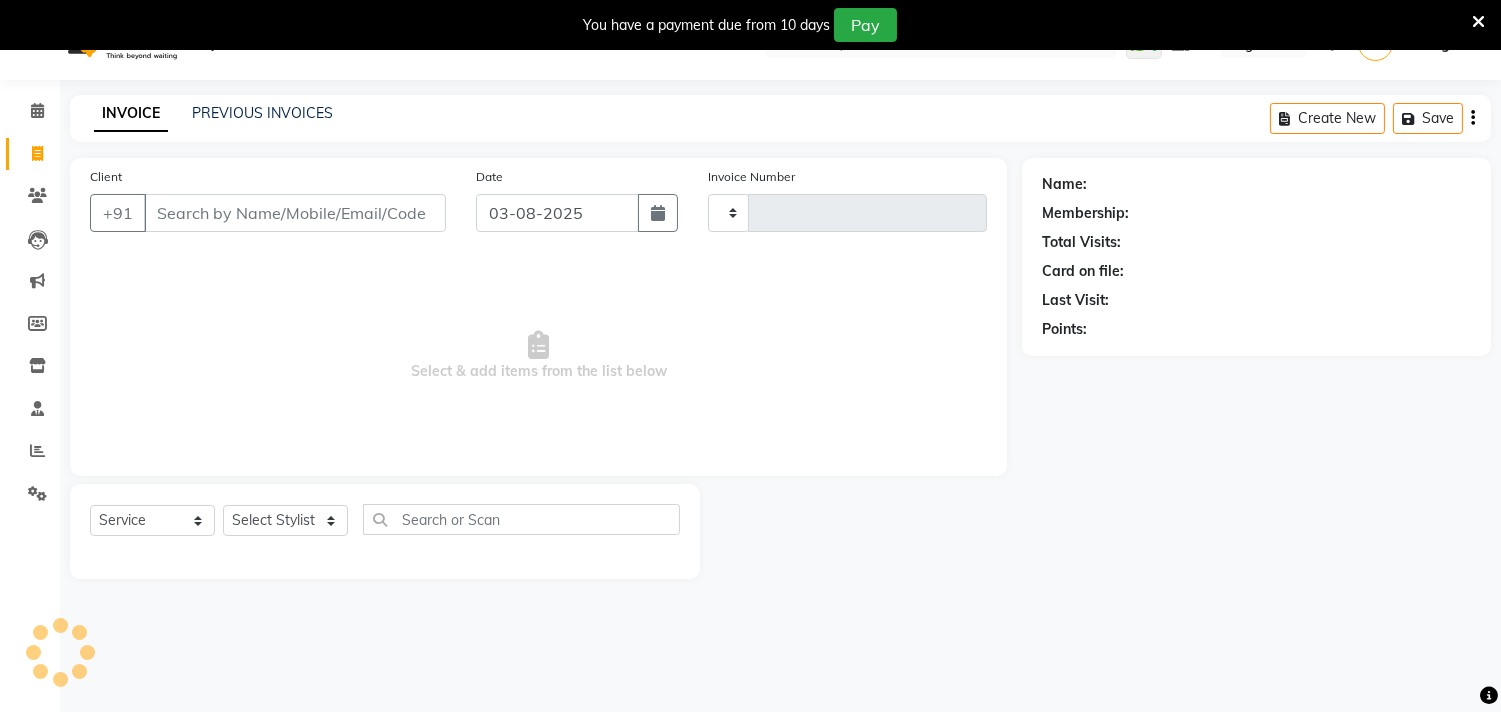scroll, scrollTop: 50, scrollLeft: 0, axis: vertical 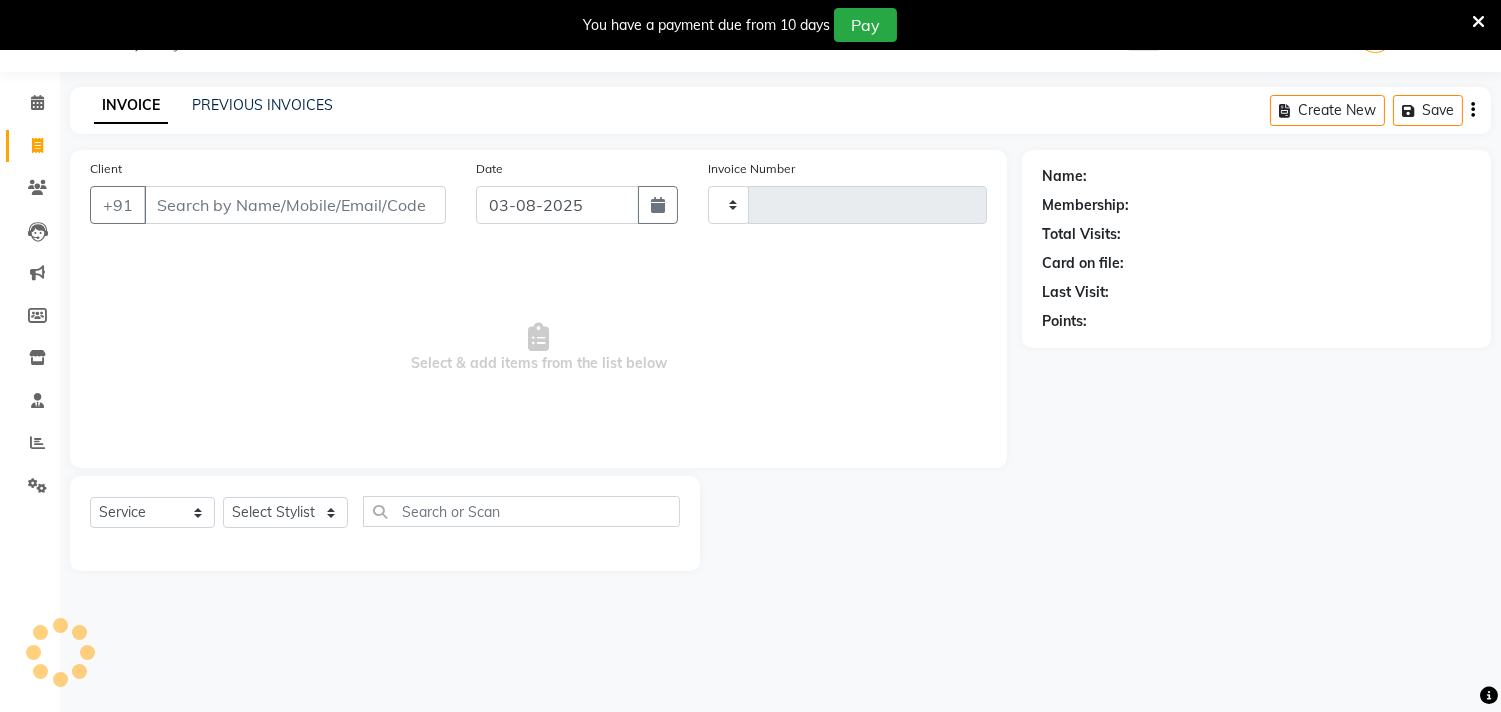 type on "0553" 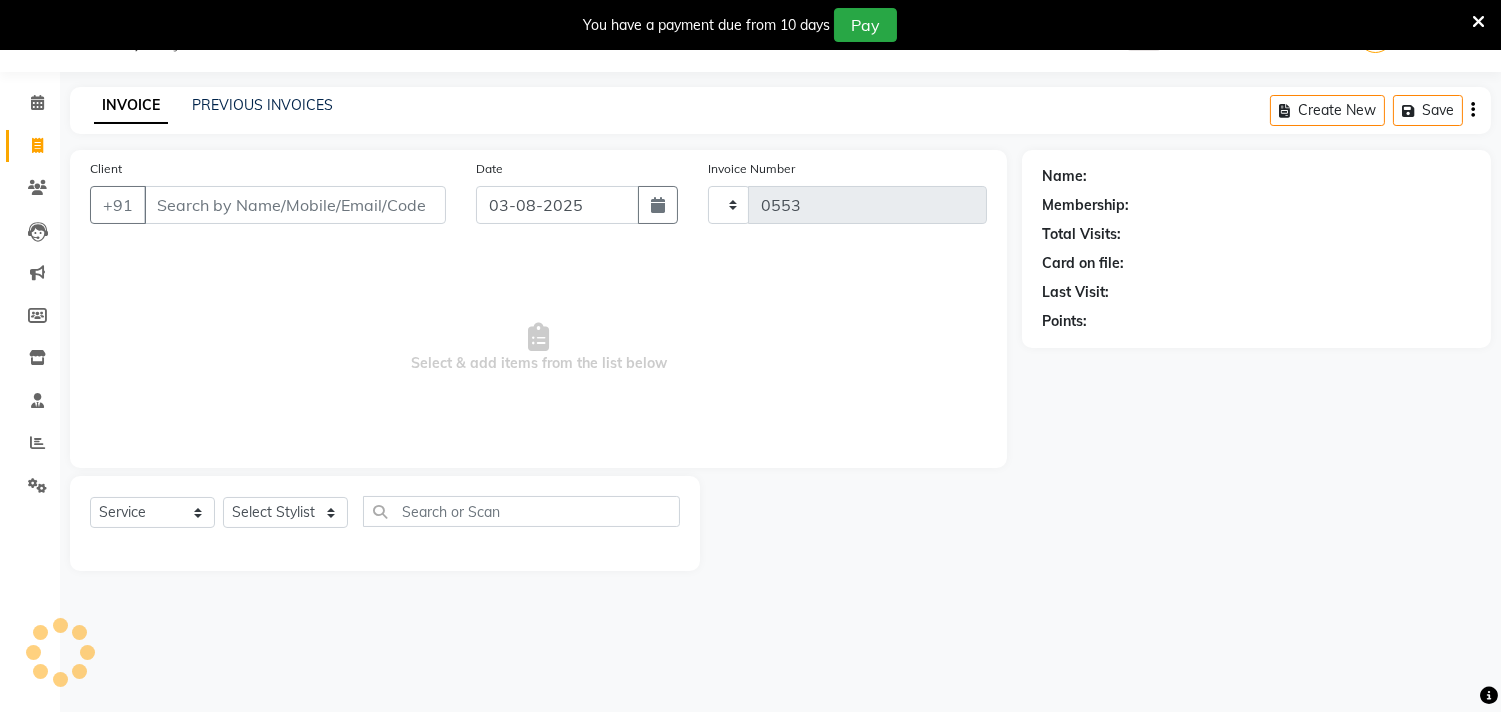 select on "7505" 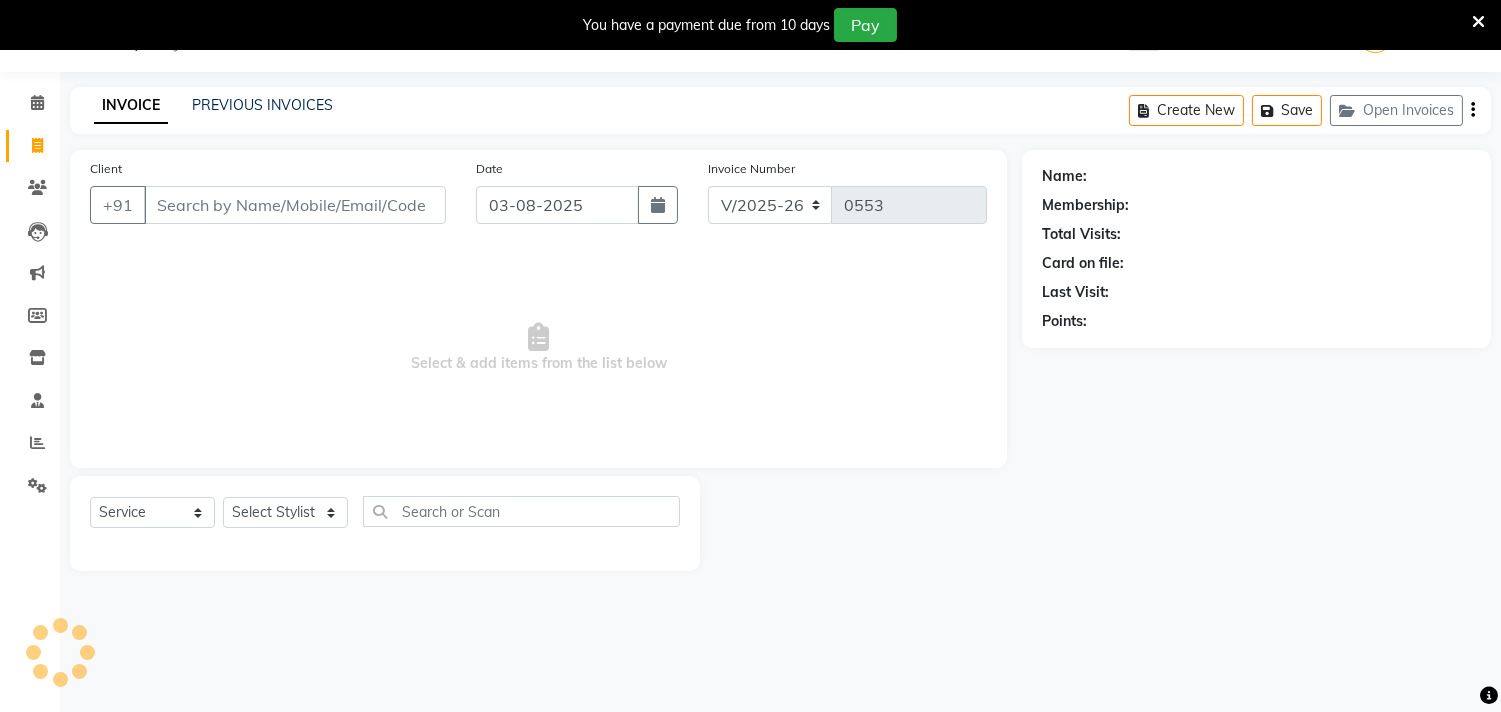 click at bounding box center (1478, 22) 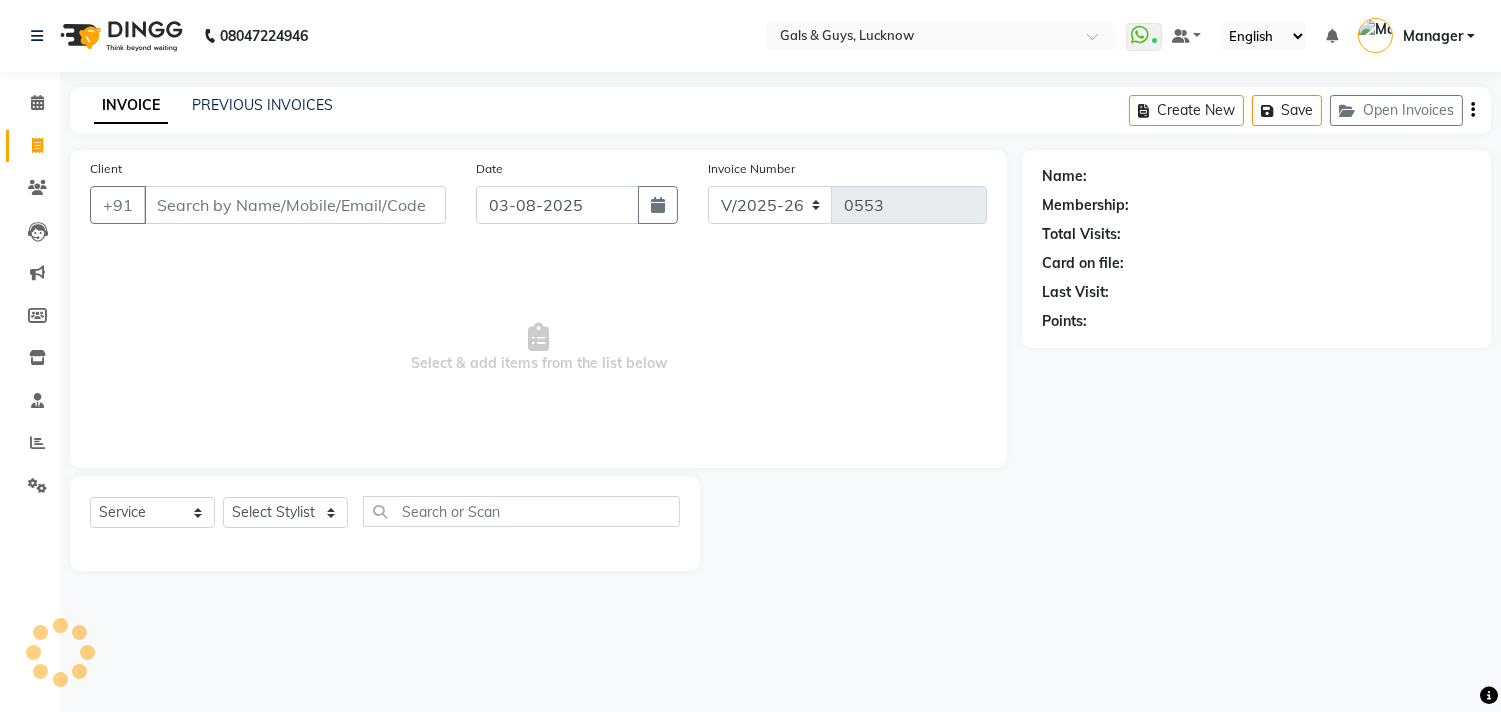 scroll, scrollTop: 0, scrollLeft: 0, axis: both 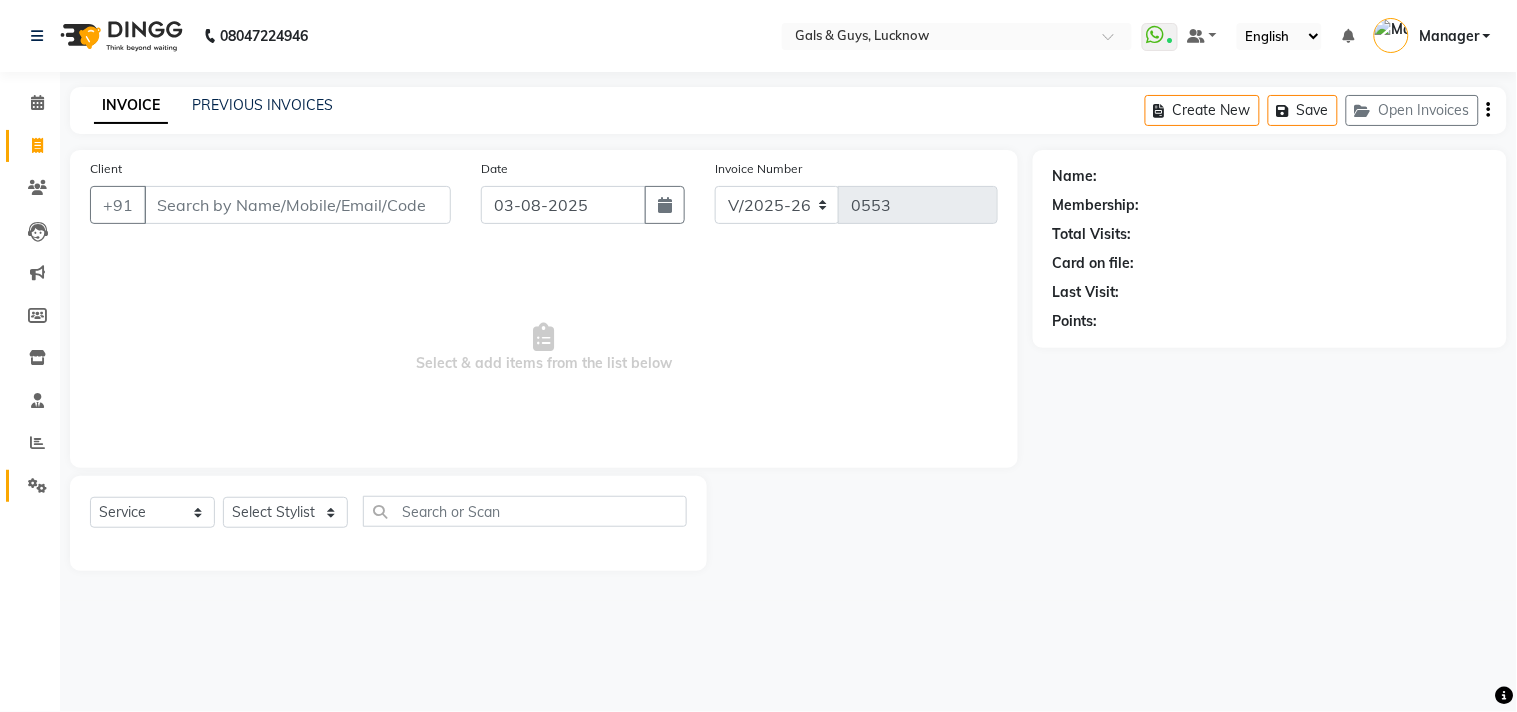 click on "Settings" 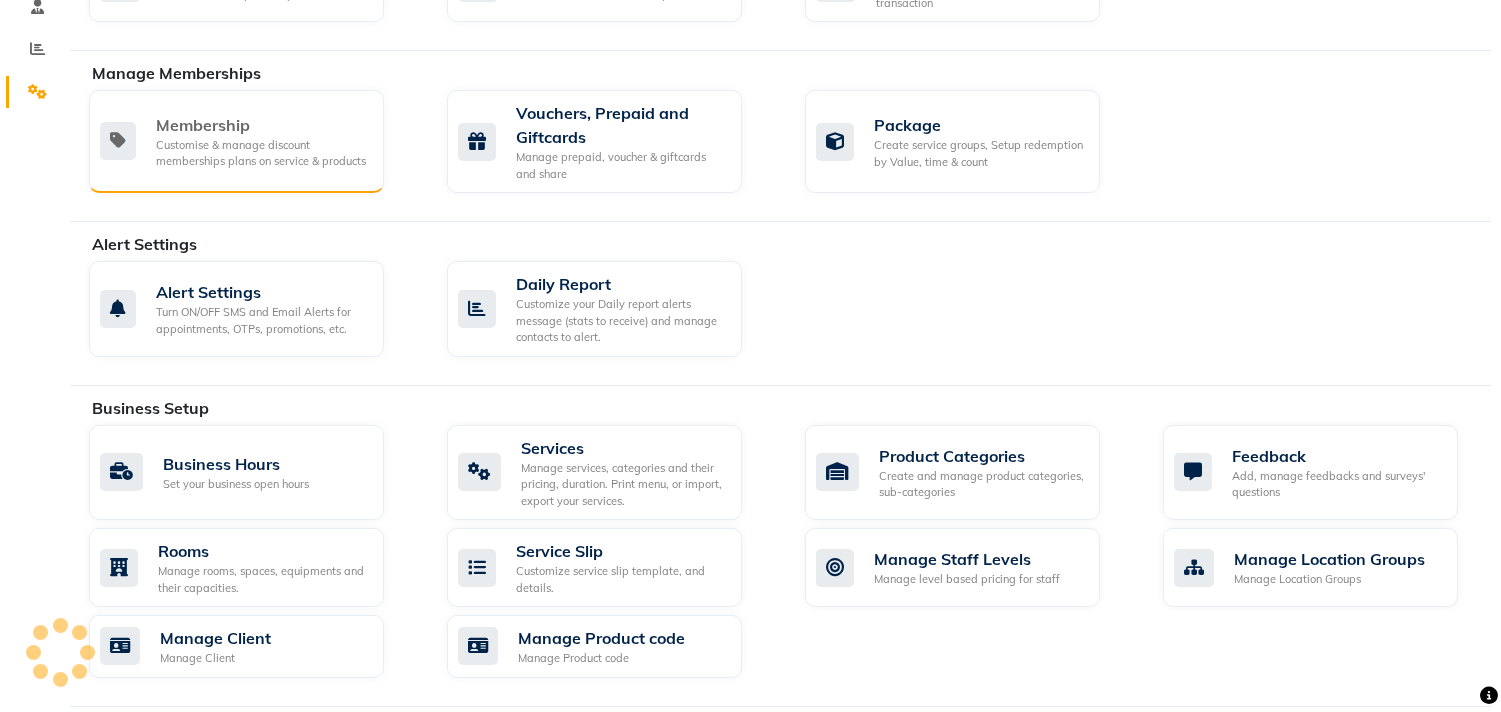 scroll, scrollTop: 444, scrollLeft: 0, axis: vertical 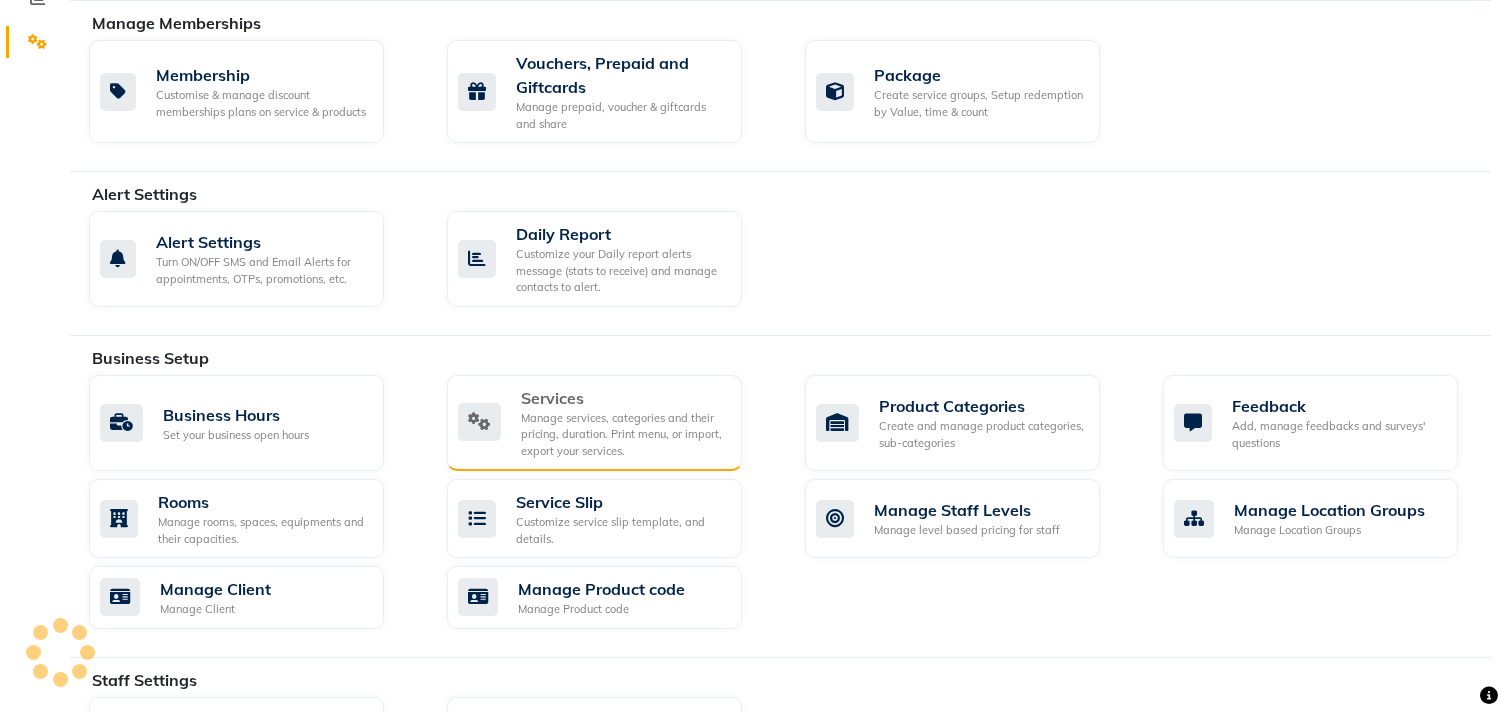 click on "Manage services, categories and their pricing, duration. Print menu, or import, export your services." 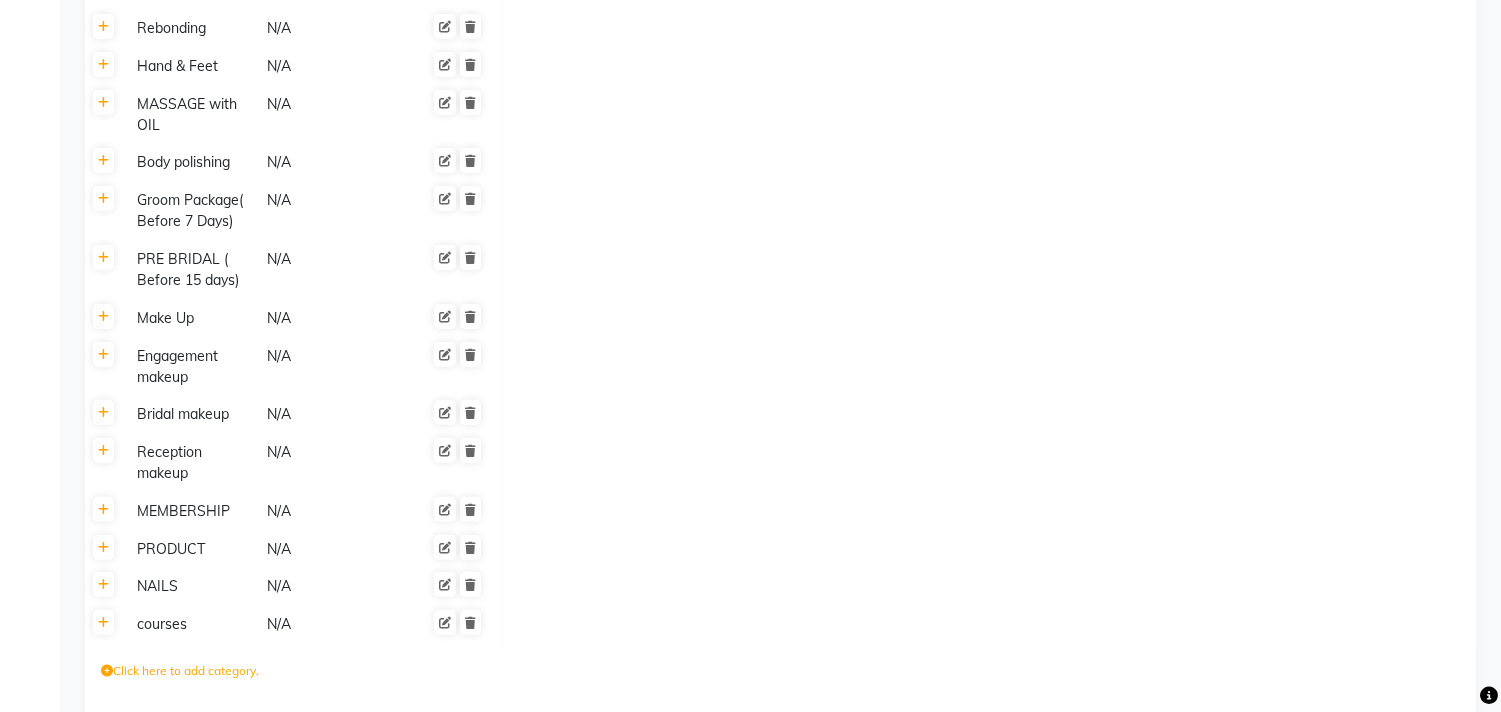 scroll, scrollTop: 1415, scrollLeft: 0, axis: vertical 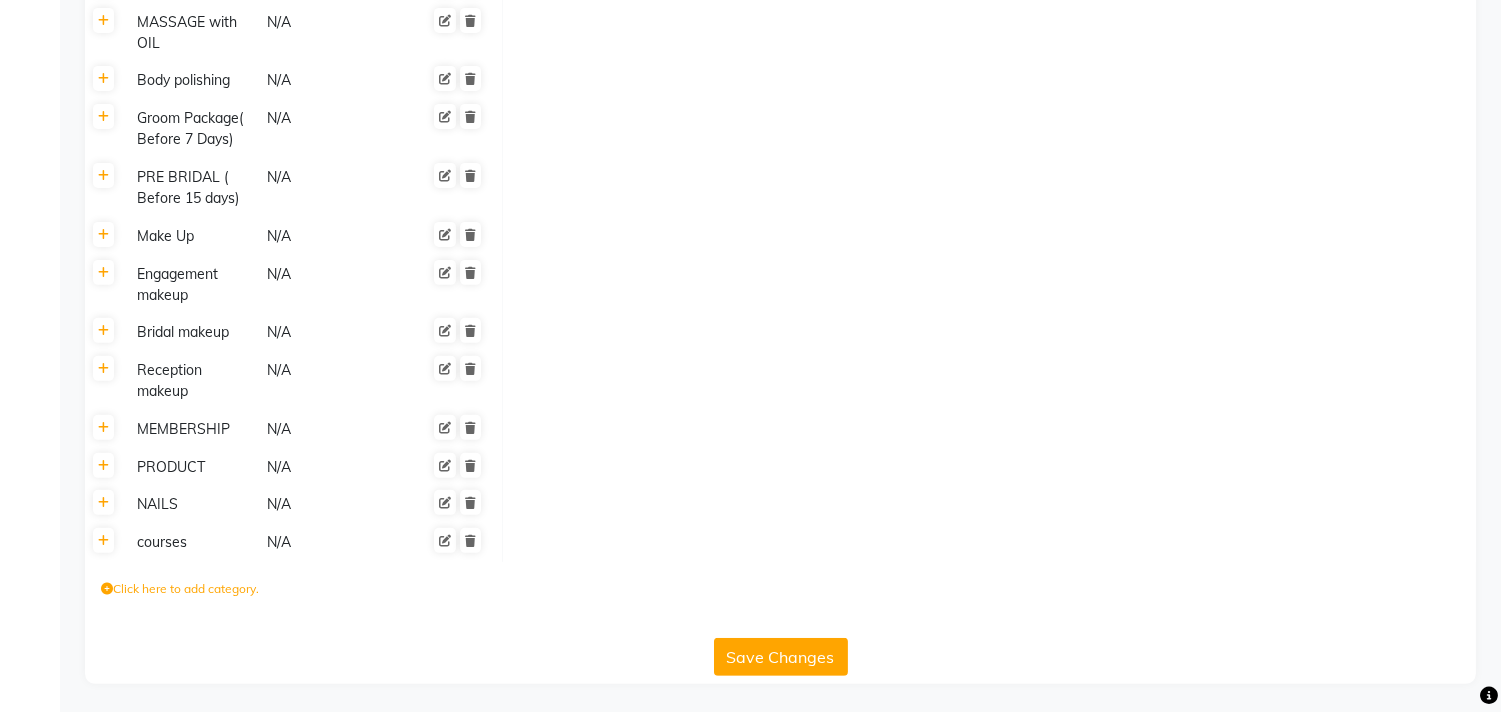 click 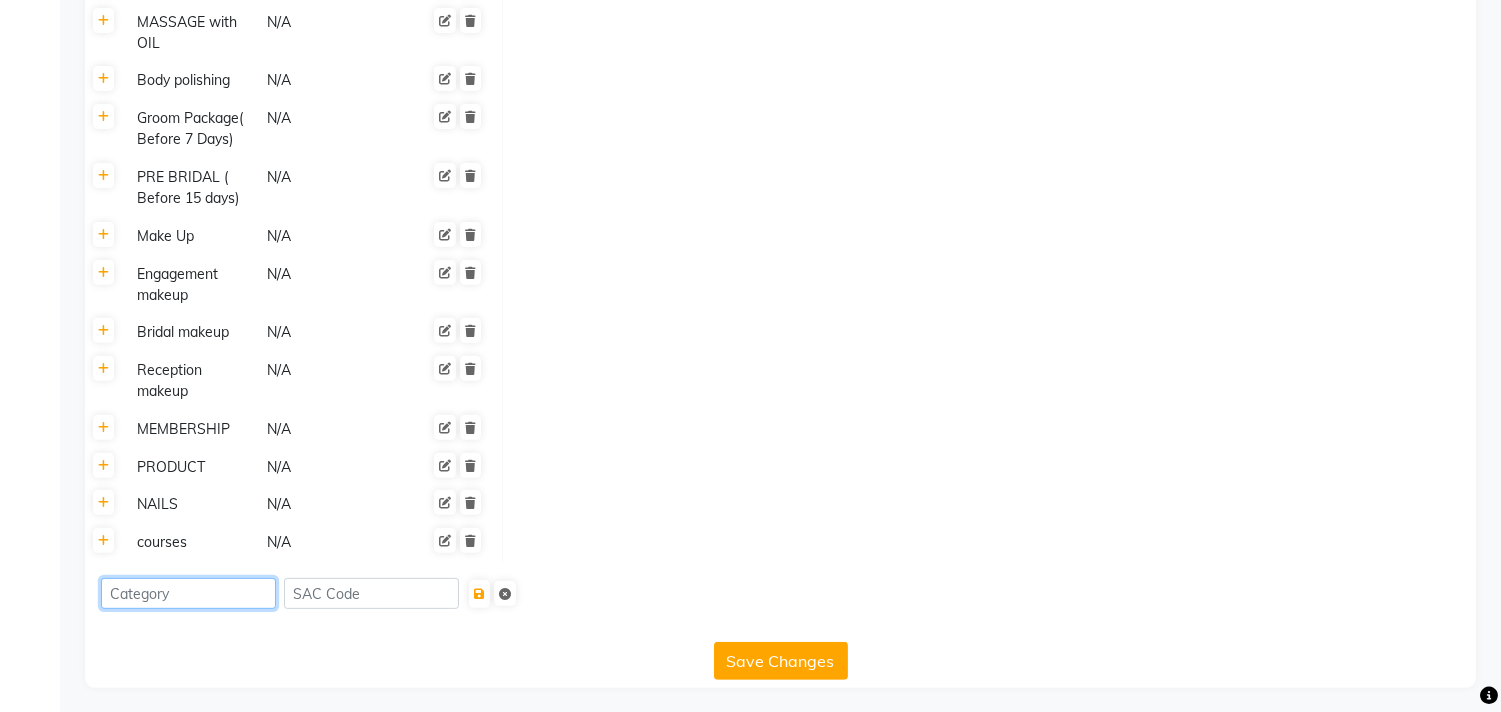 click 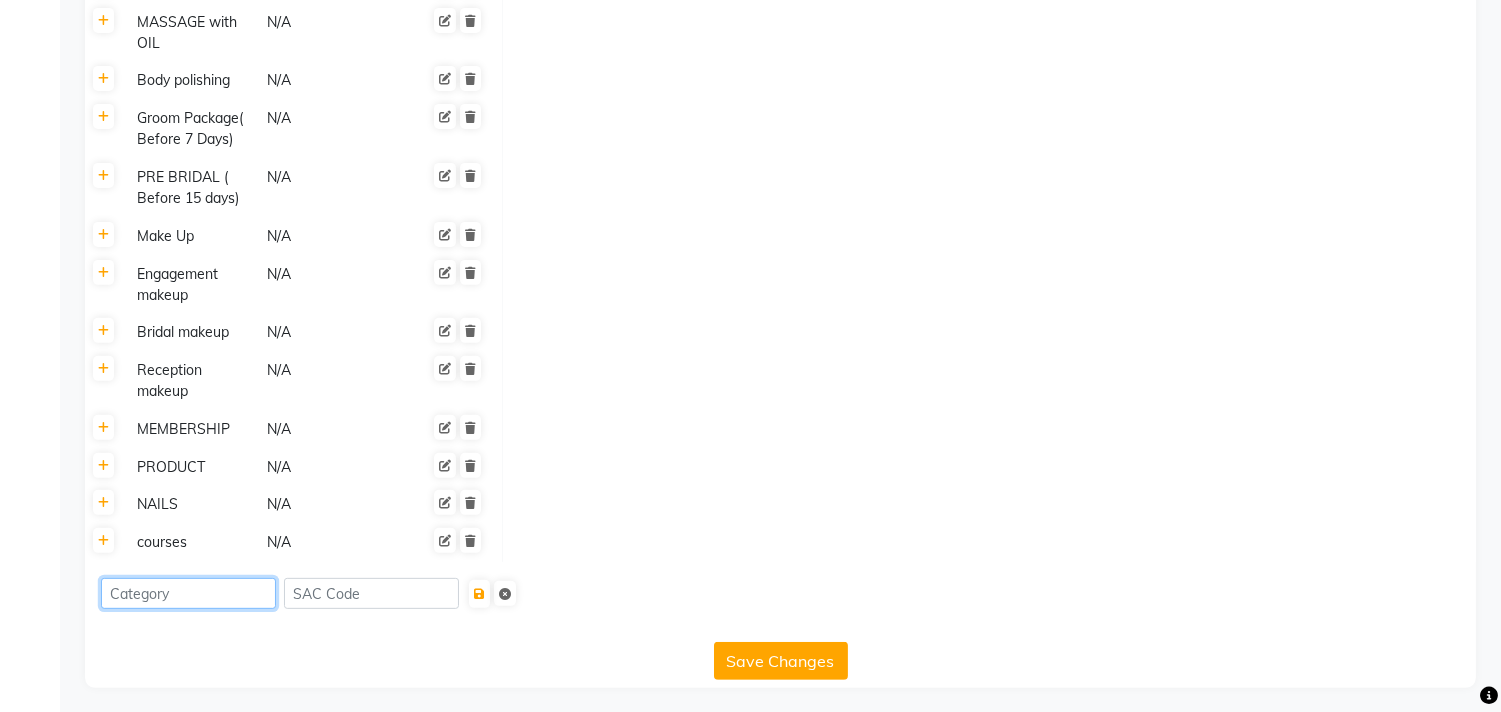 click 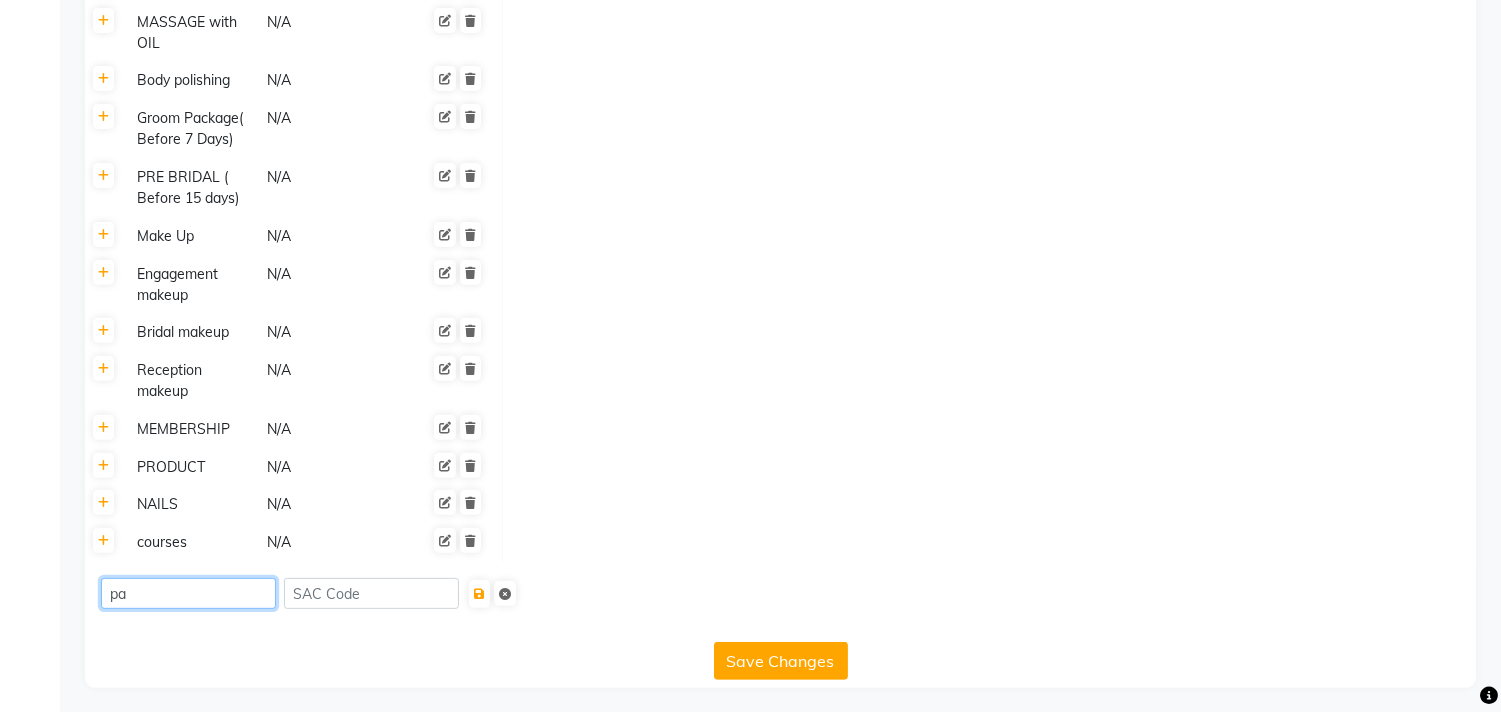 type on "p" 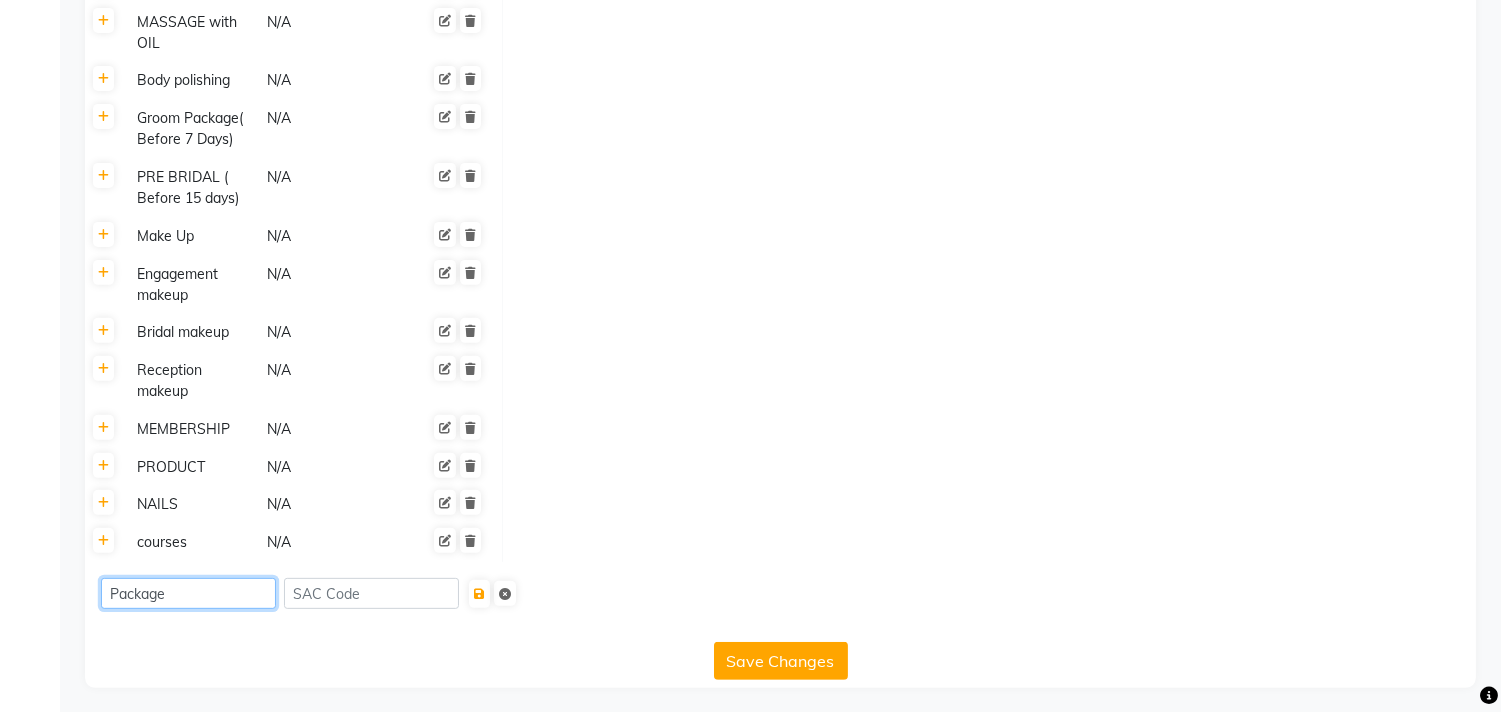 type on "Package" 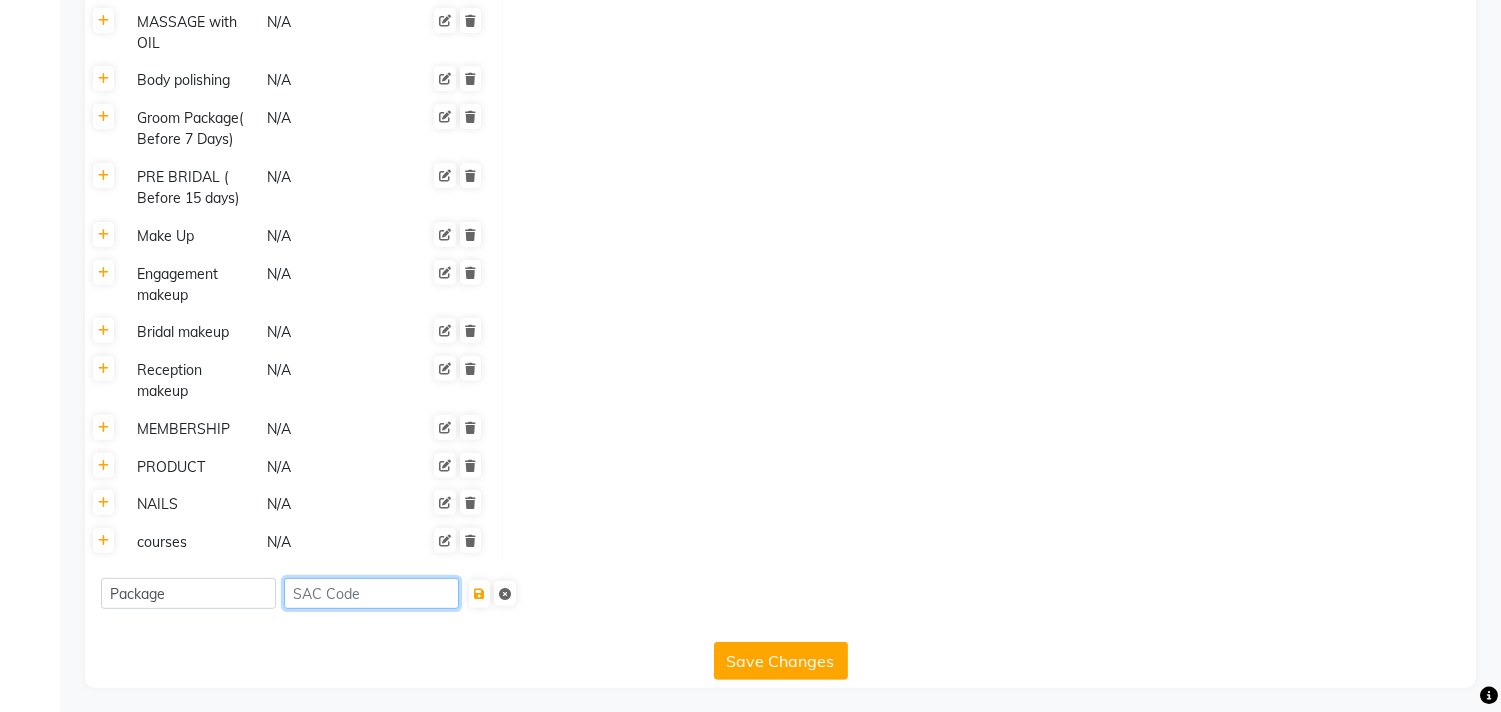 click 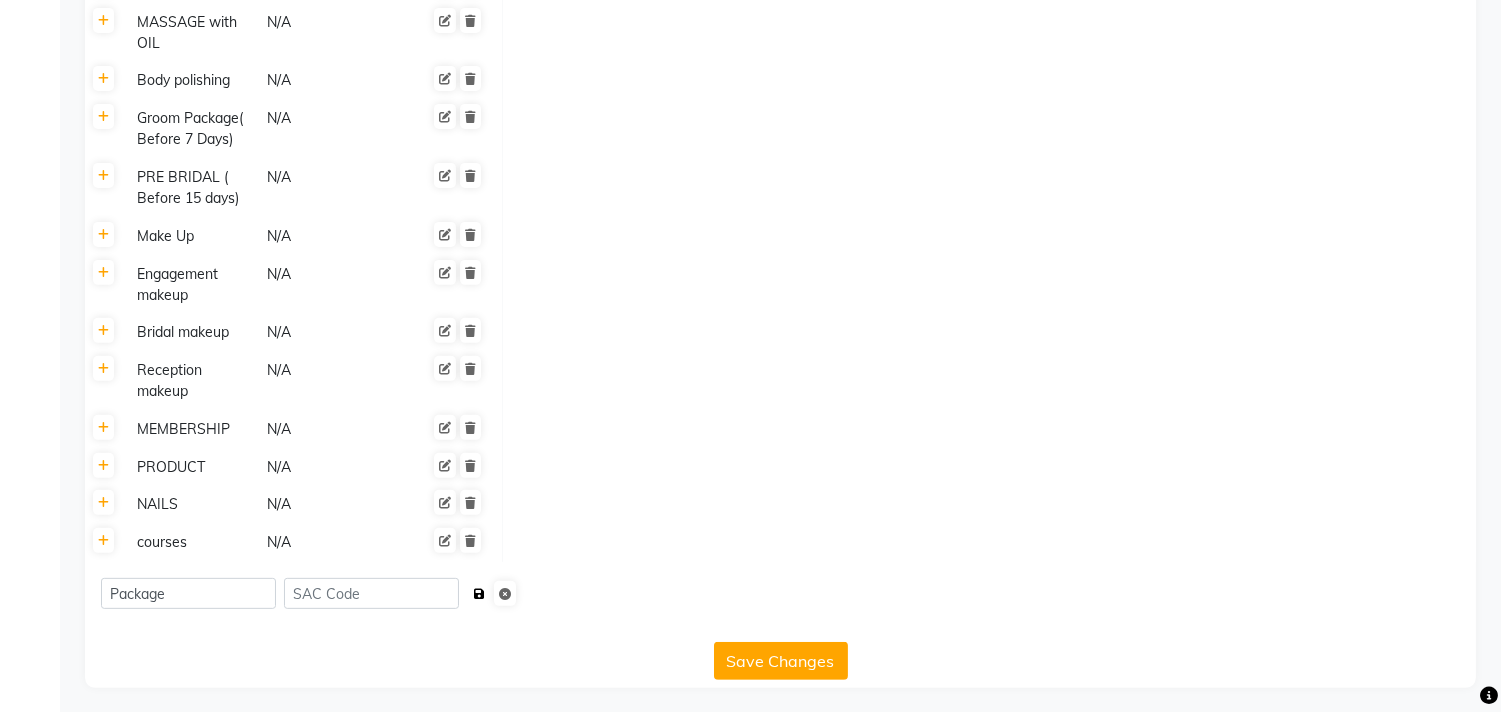 click at bounding box center (479, 594) 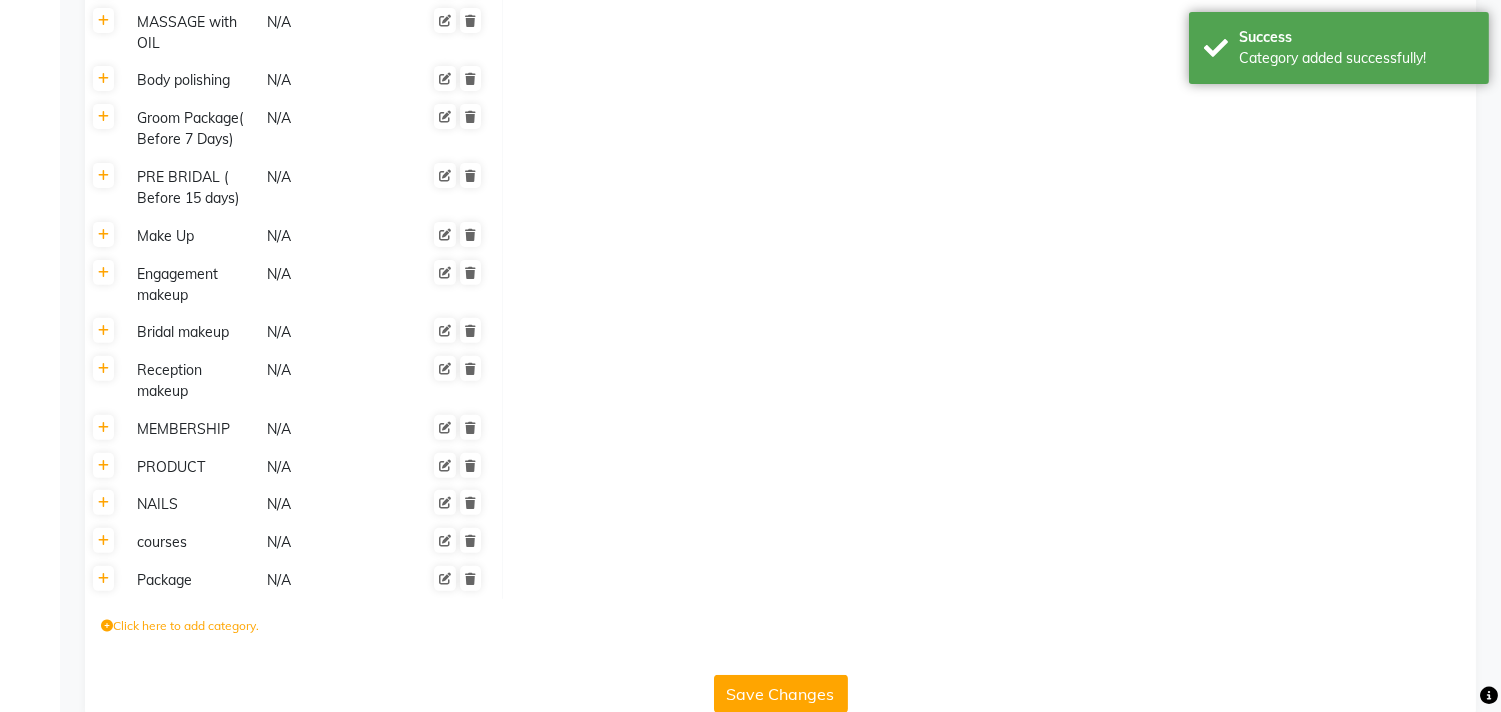 click on "Package N/A" 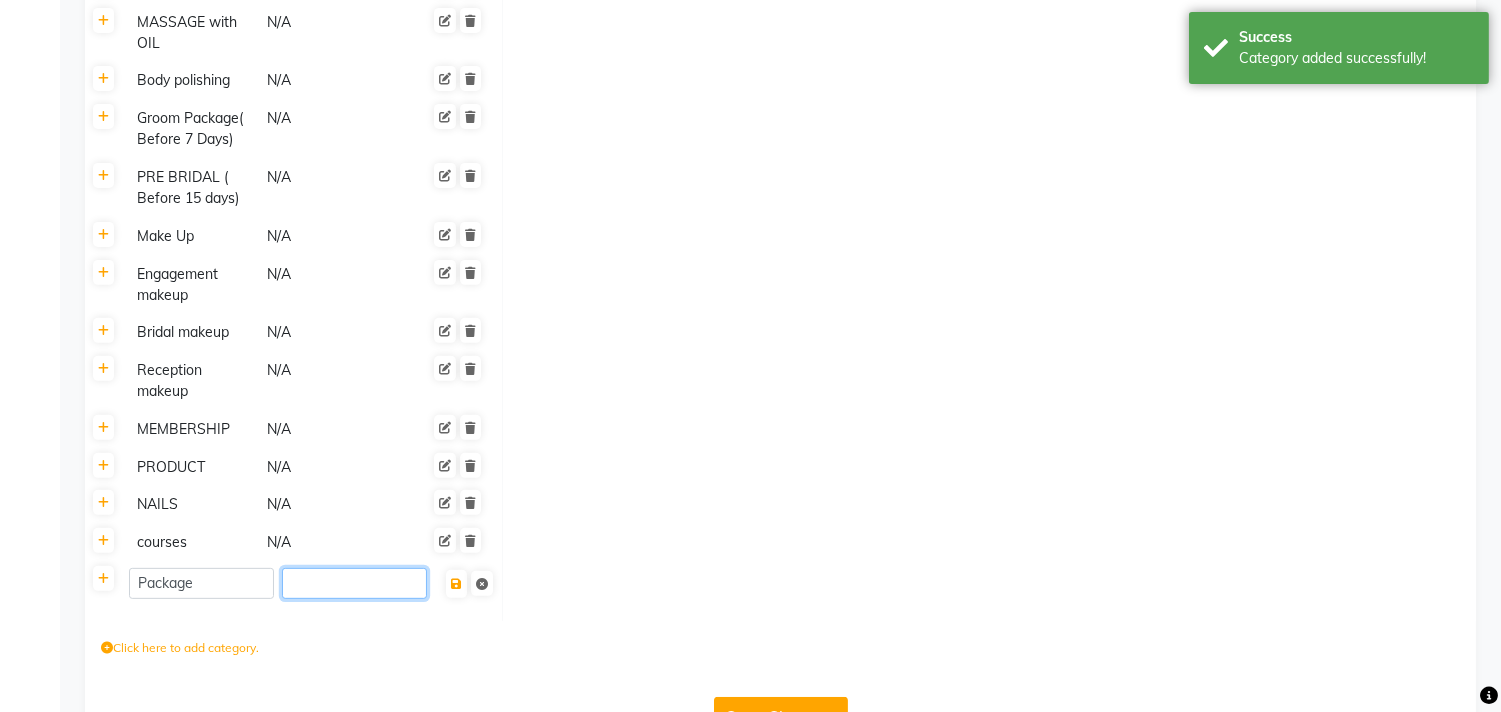 click 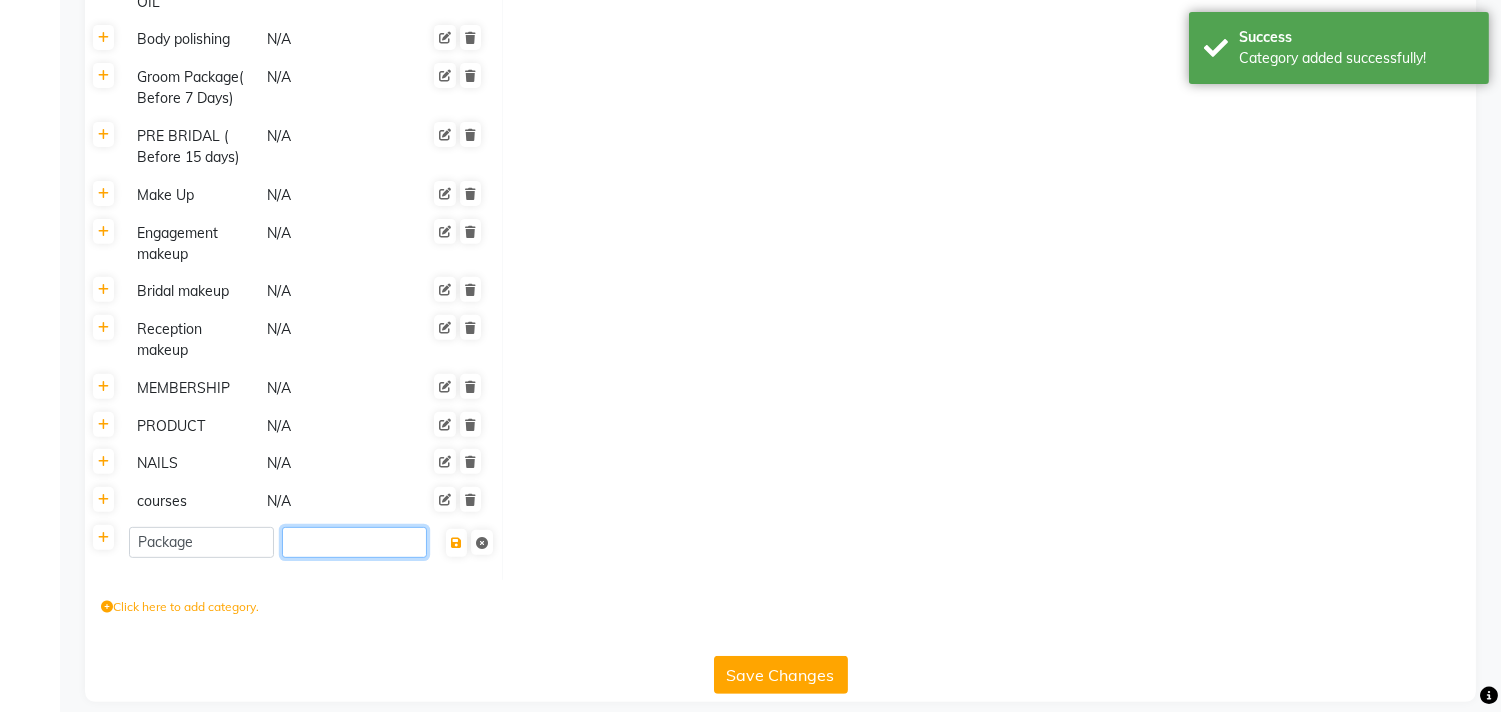 scroll, scrollTop: 1475, scrollLeft: 0, axis: vertical 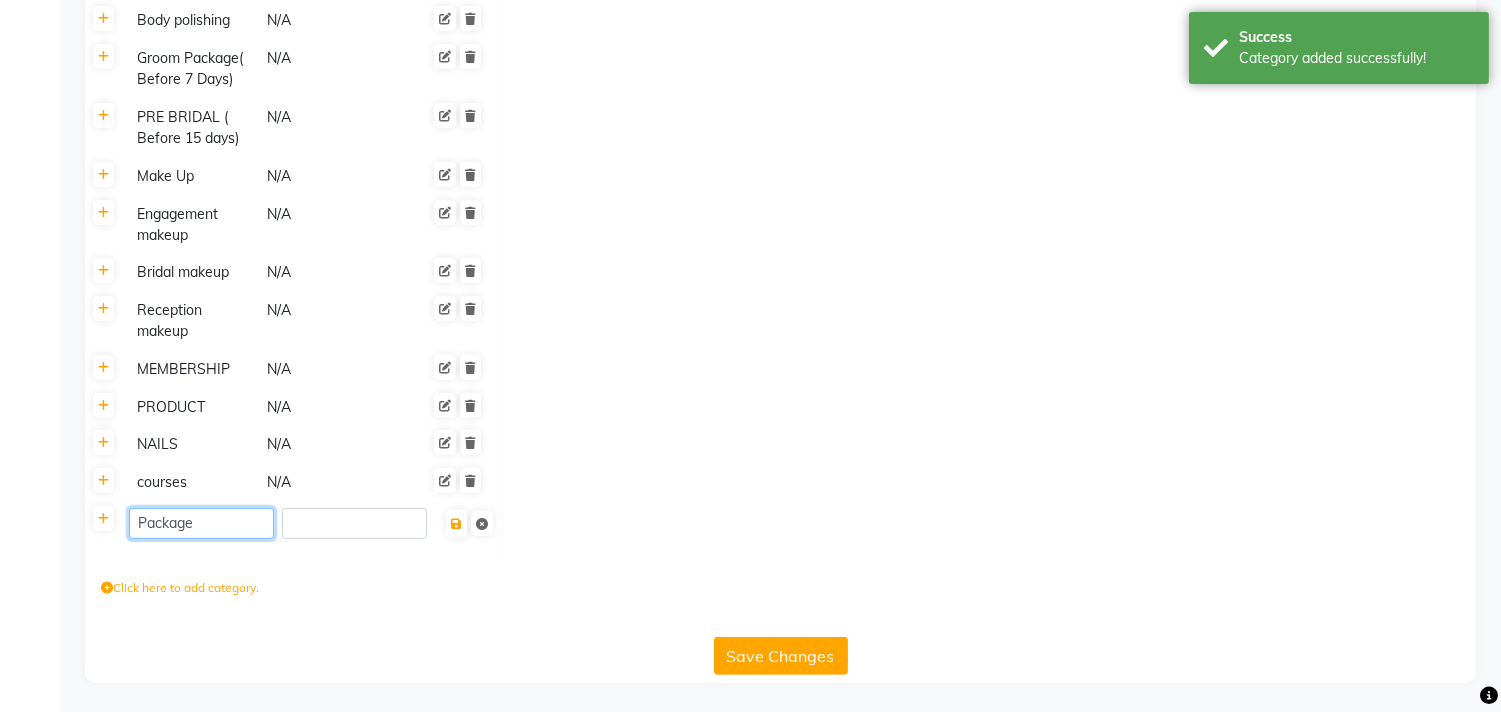 click on "Package" 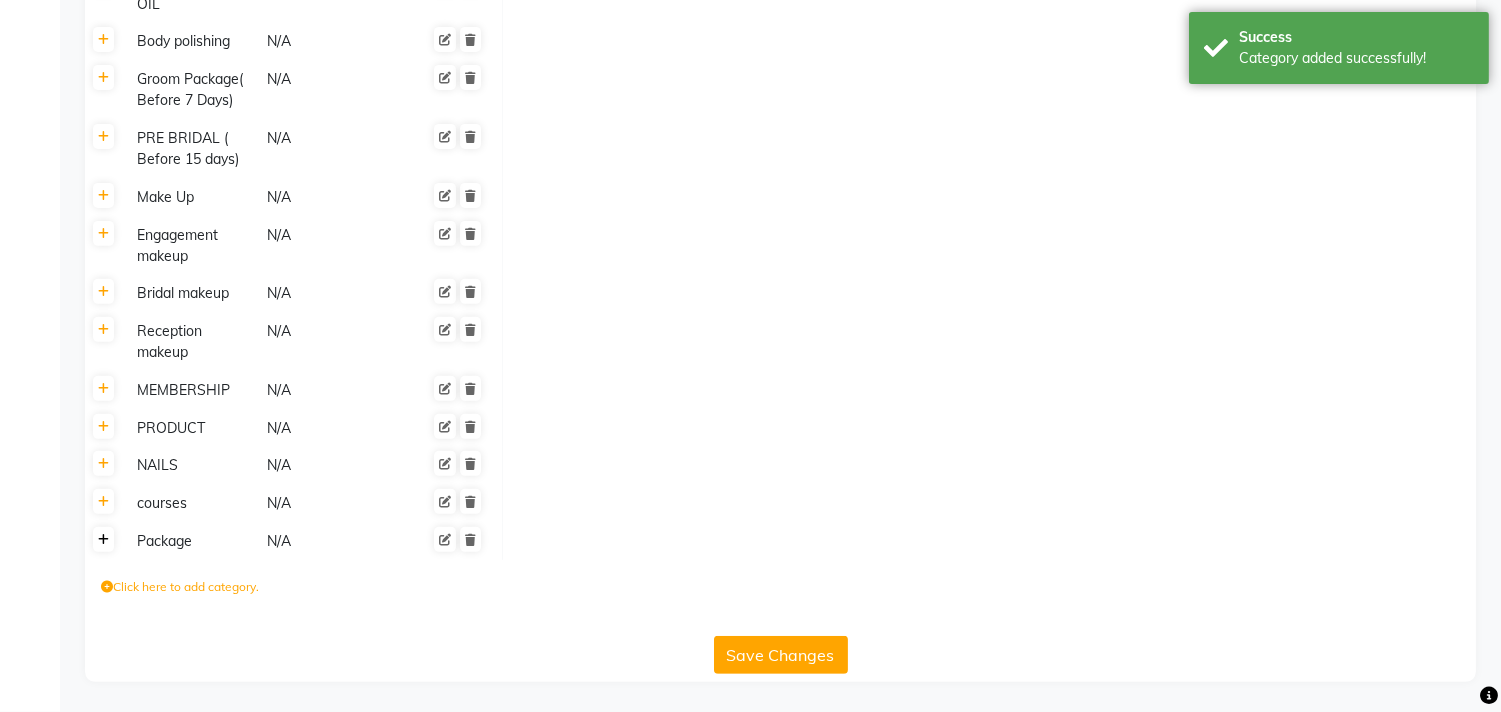 scroll, scrollTop: 1453, scrollLeft: 0, axis: vertical 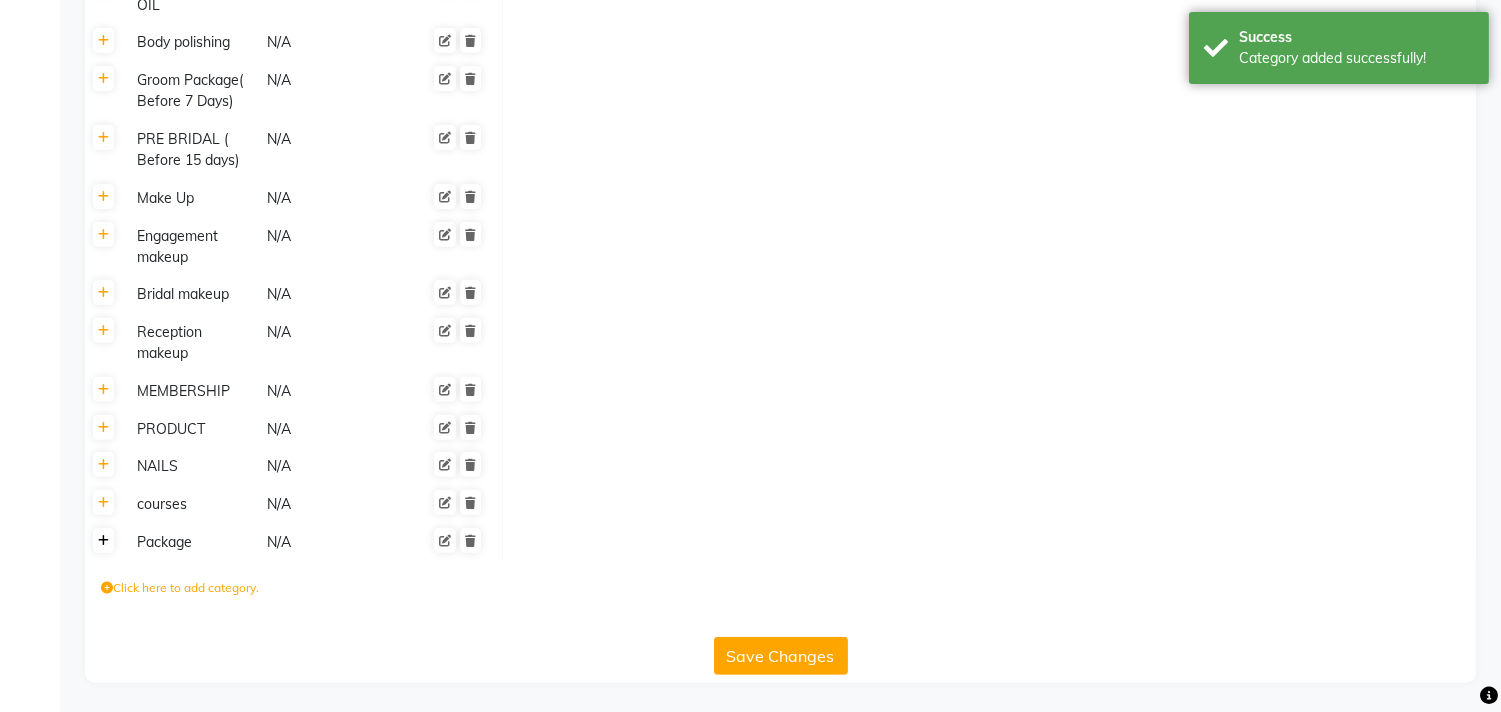 click on "Threading N/A Online  NAME  PRICE COST TIME Fixed Price  ACTION Threading - Eyebrow ₹40.00 ₹0 15 min  No  Threading - Chin ₹40.00 ₹0 15 min  No  Threading - Upper Lips ₹30.00 ₹0 15 min  No  Threading - Lower Lips ₹30.00 ₹0 15 min  No  Threading - Fore head ₹30.00 ₹0 15 min  No  Threading - Full Face ₹250.00 ₹0 30 min  No  Threading - Jaw Line ₹50.00 ₹0 15 min  No  Threading - Side Lock ₹50.00 ₹0 15 min  No  Click here to add service Waxing N/A Bleach N/A D Tan N/A Clean Up N/A Facial N/A Mask N/A Hair N/A Head Massage N/A Hair Spa N/A Scalp Treatment N/A Colour N/A Prelighting N/A Smart Bond N/A Hair Treatments N/A Vegan Hair Treatment N/A Keratin Treatment N/A Smoothening/Shine Straight N/A Rebonding N/A Hand & Feet N/A MASSAGE with OIL N/A Body polishing N/A Groom Package( Before 7 Days) N/A PRE BRIDAL ( Before 15 days) N/A Make Up N/A Engagement makeup N/A Bridal makeup N/A Reception makeup N/A MEMBERSHIP  N/A PRODUCT N/A NAILS N/A courses N/A Package N/A" 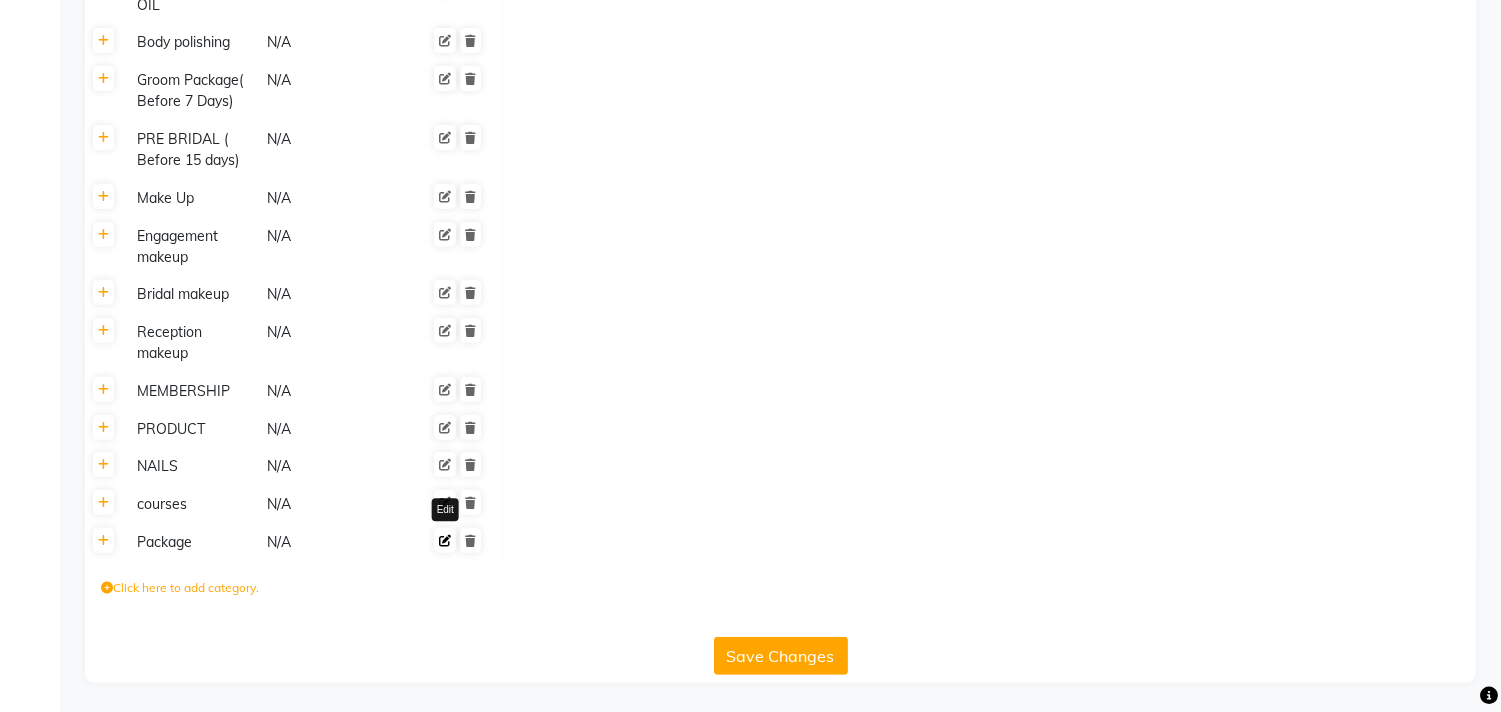 click 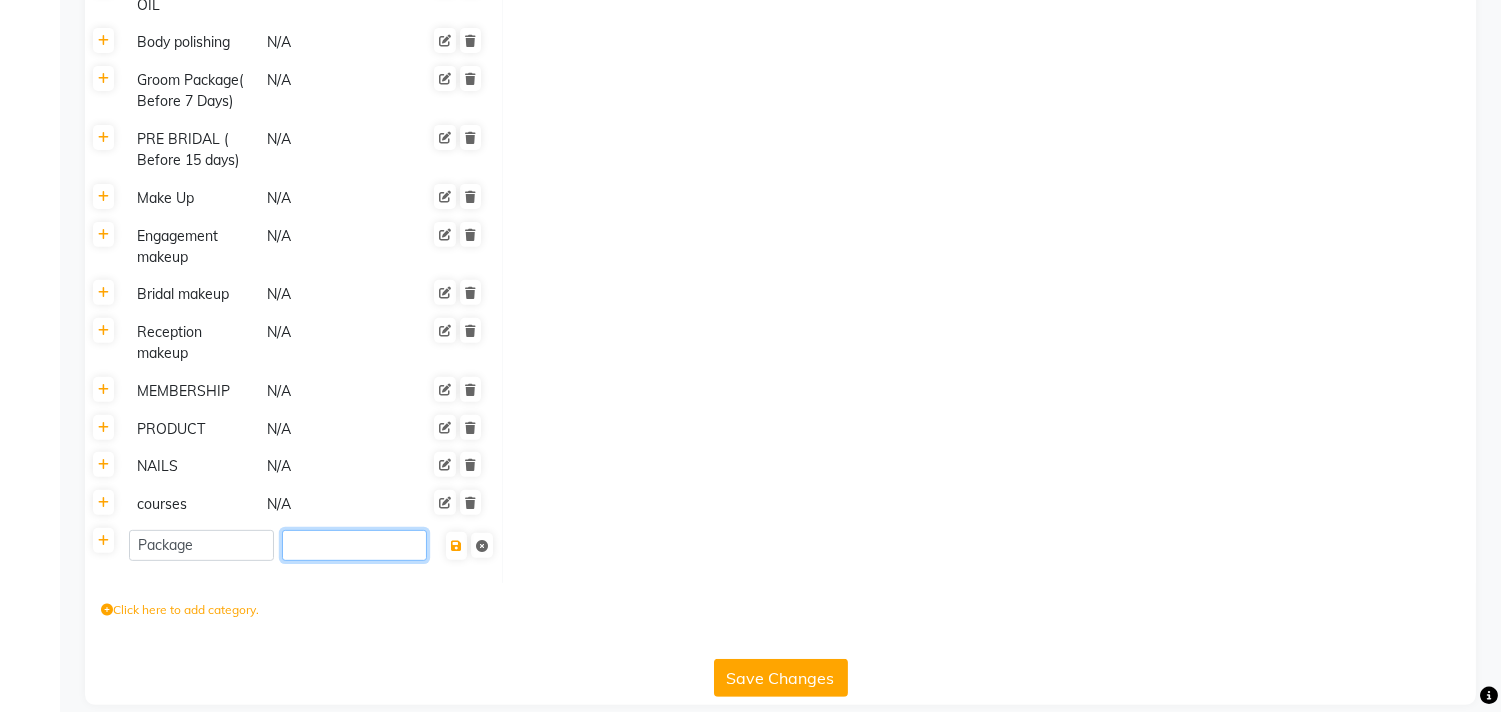 click 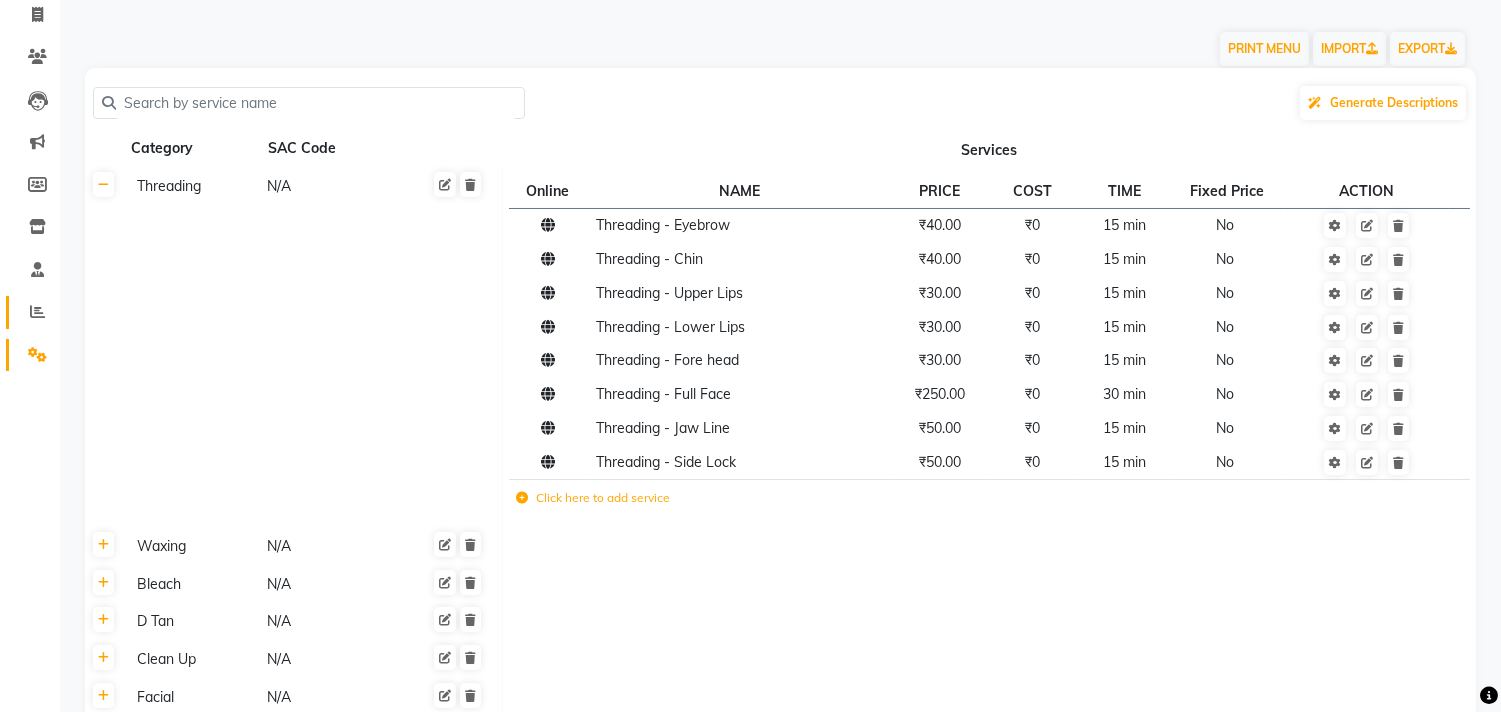 scroll, scrollTop: 120, scrollLeft: 0, axis: vertical 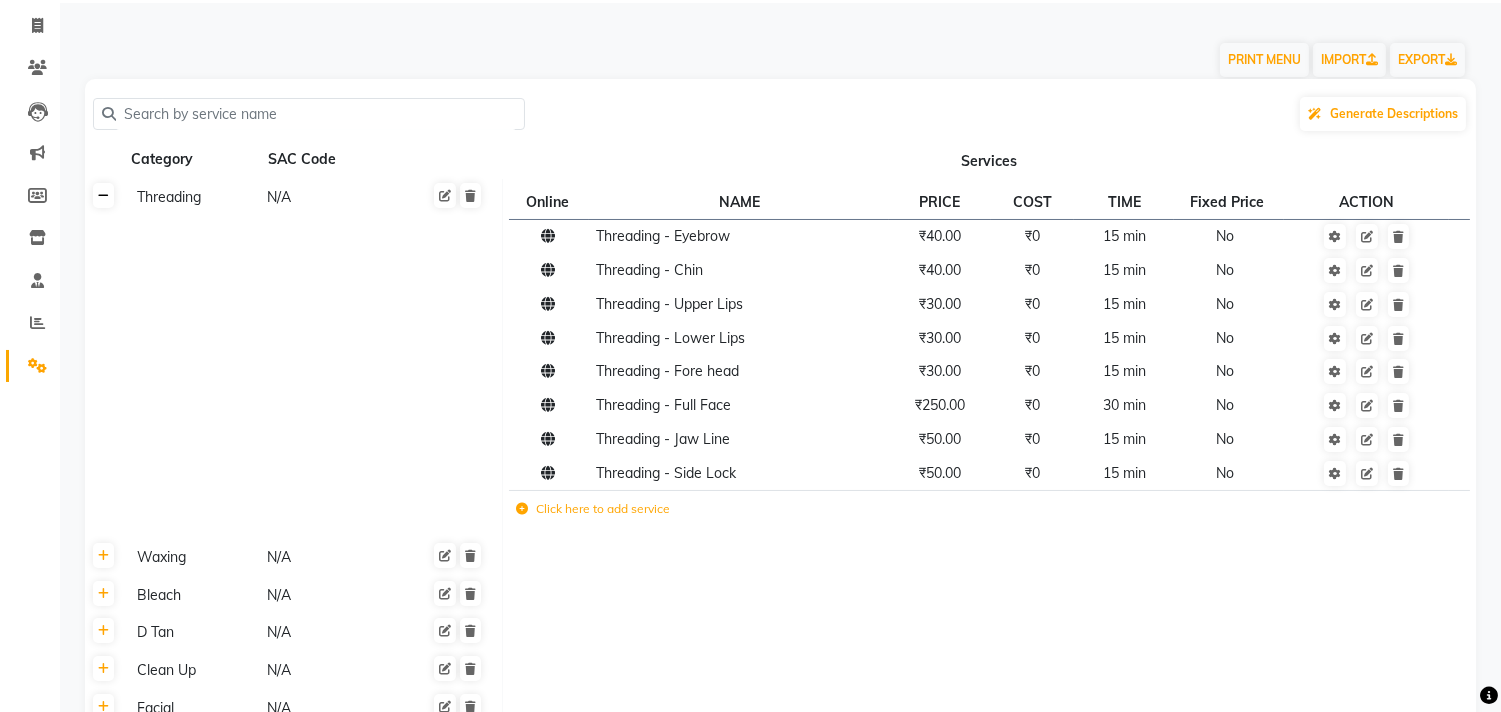 click 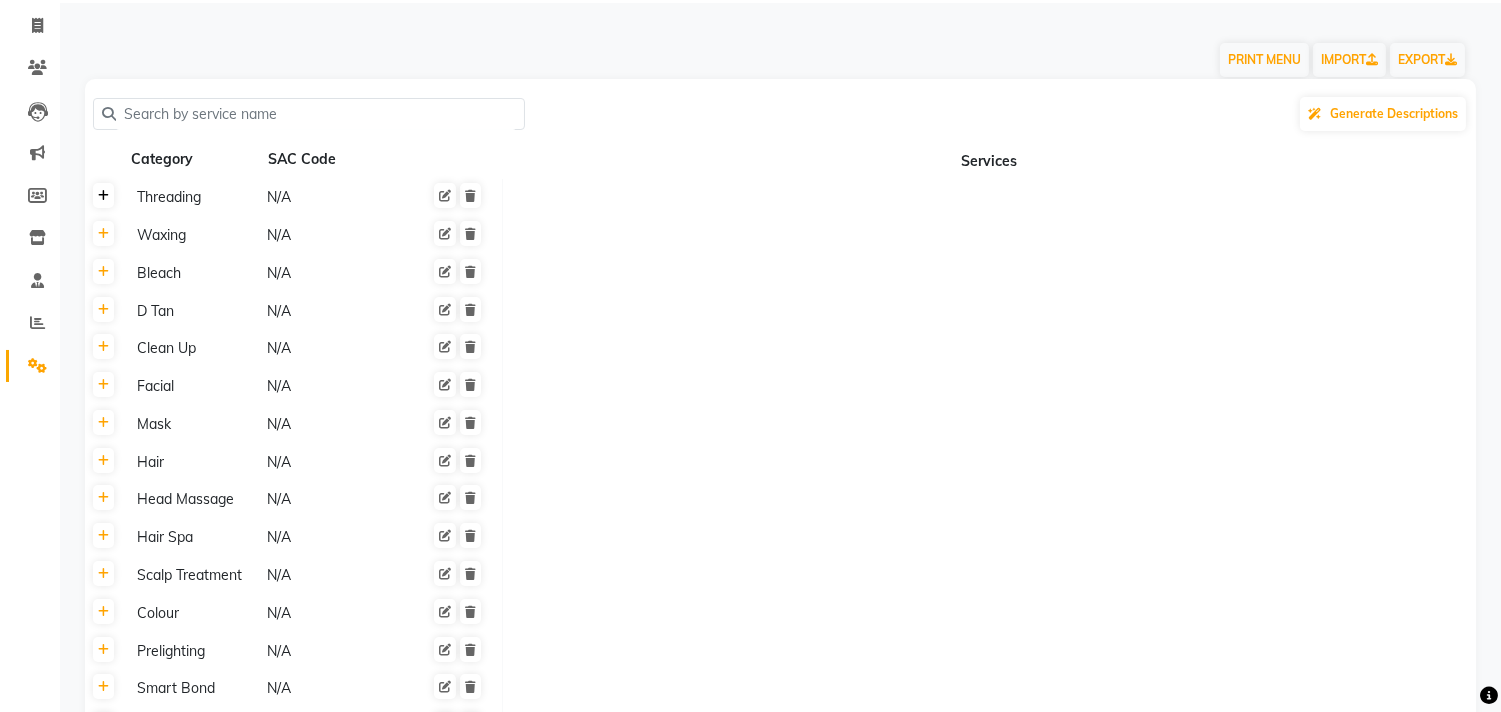 click 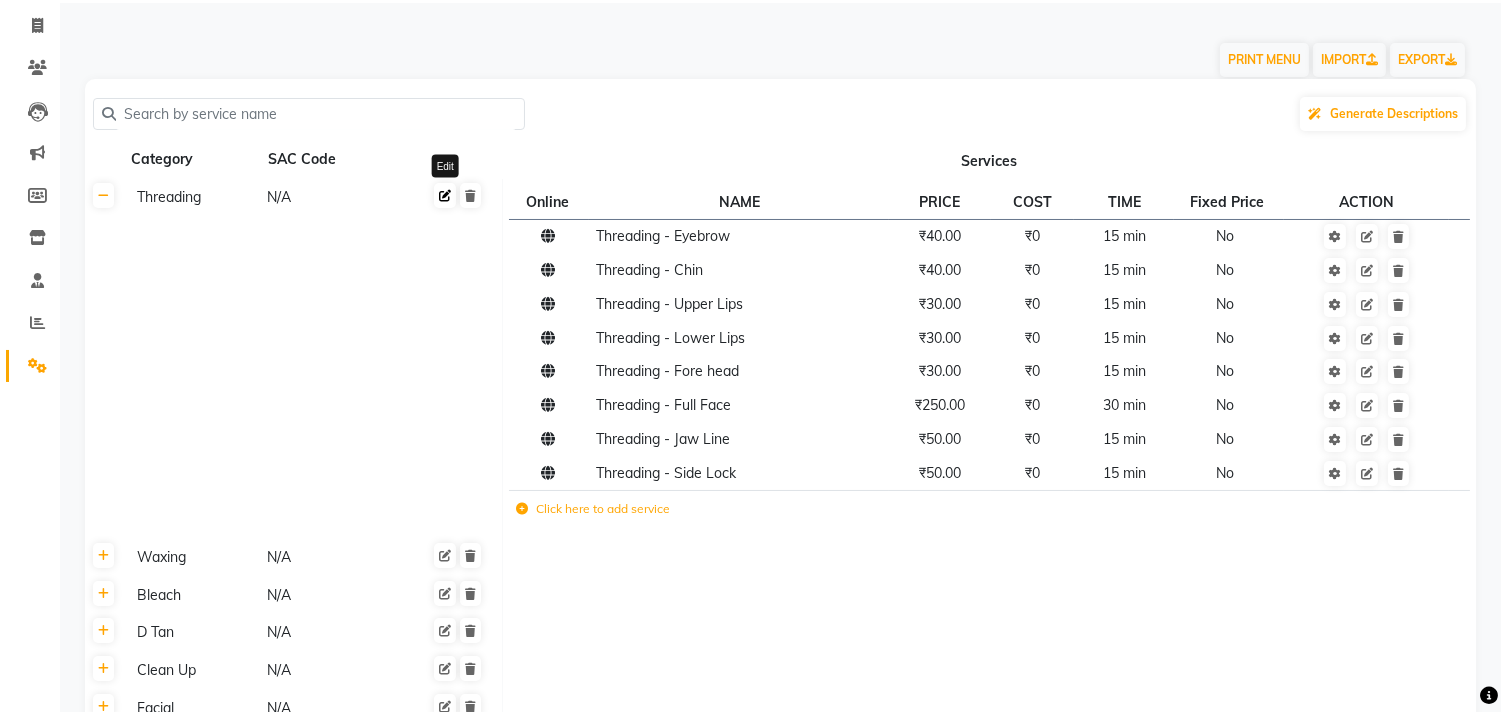 click 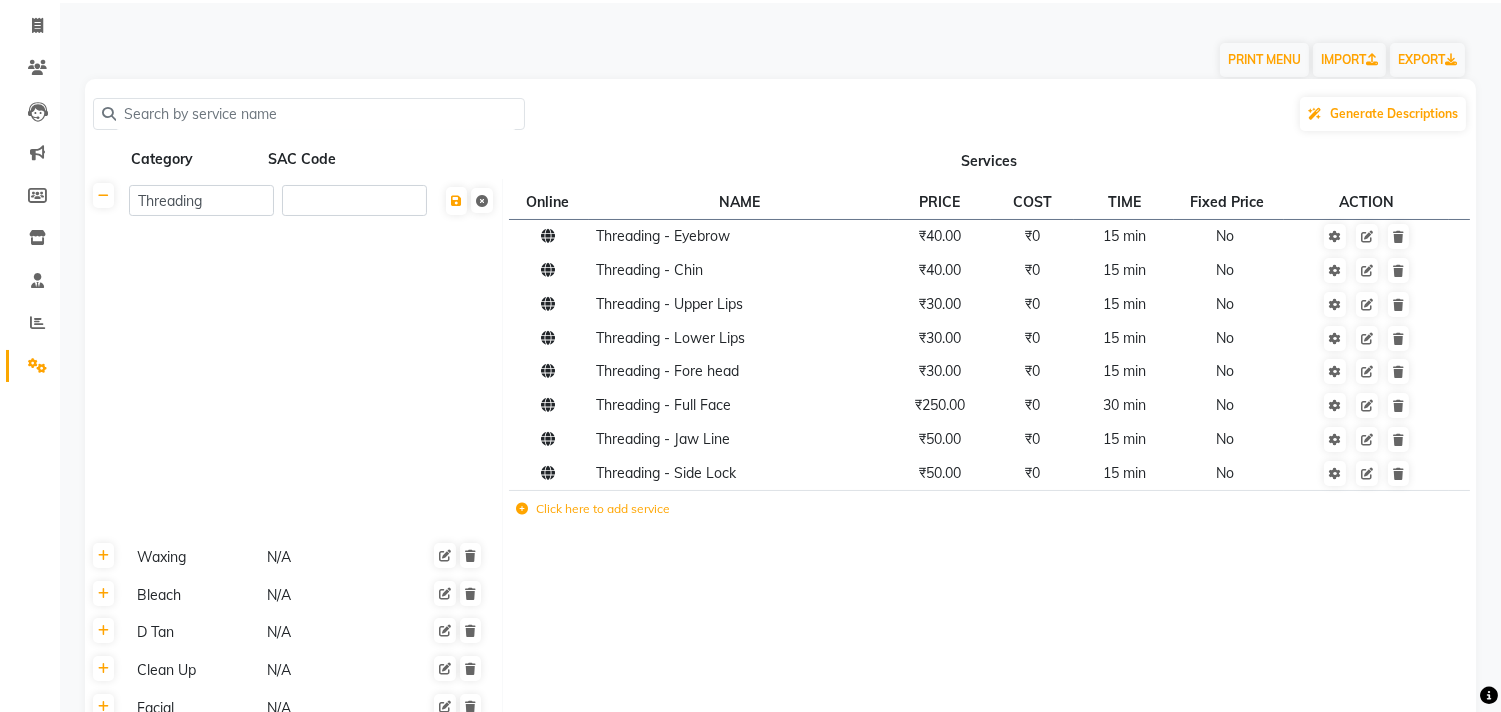 click 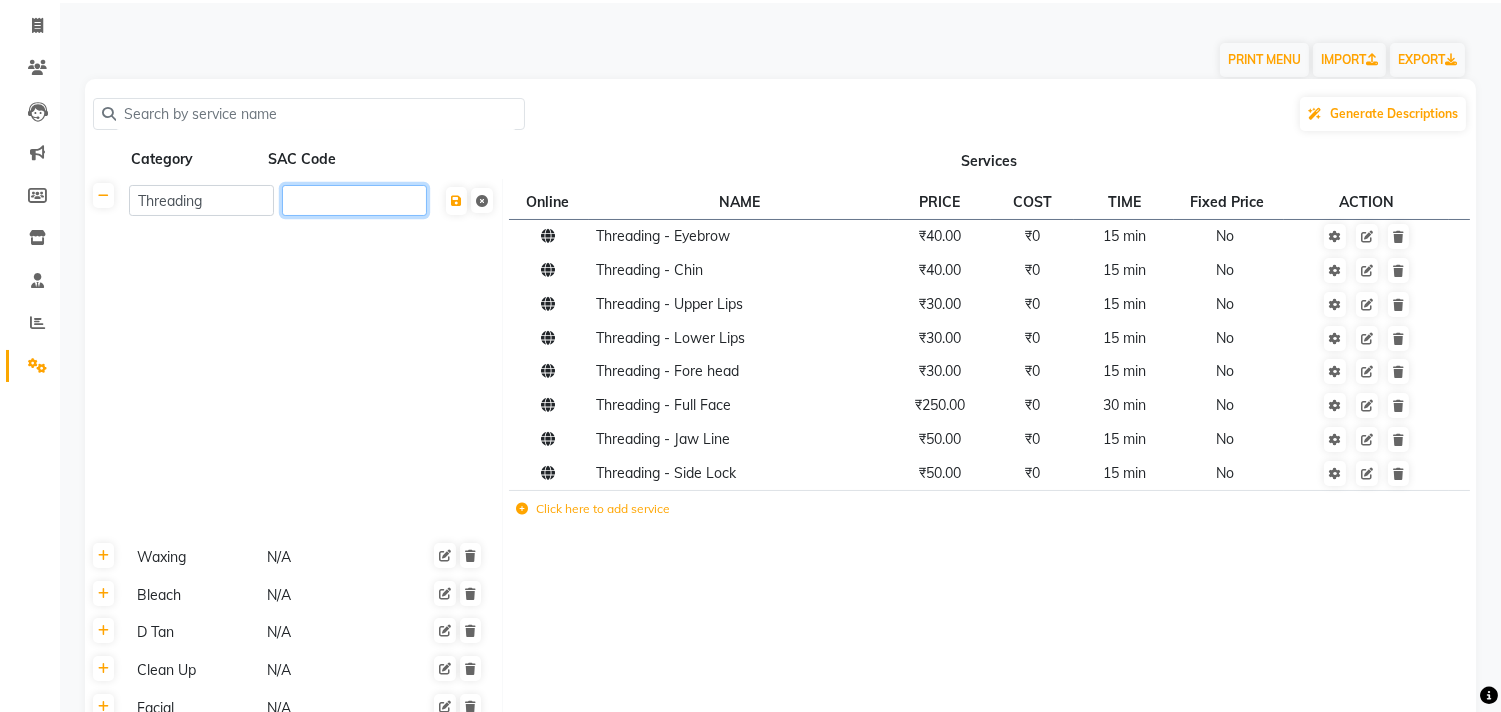 click 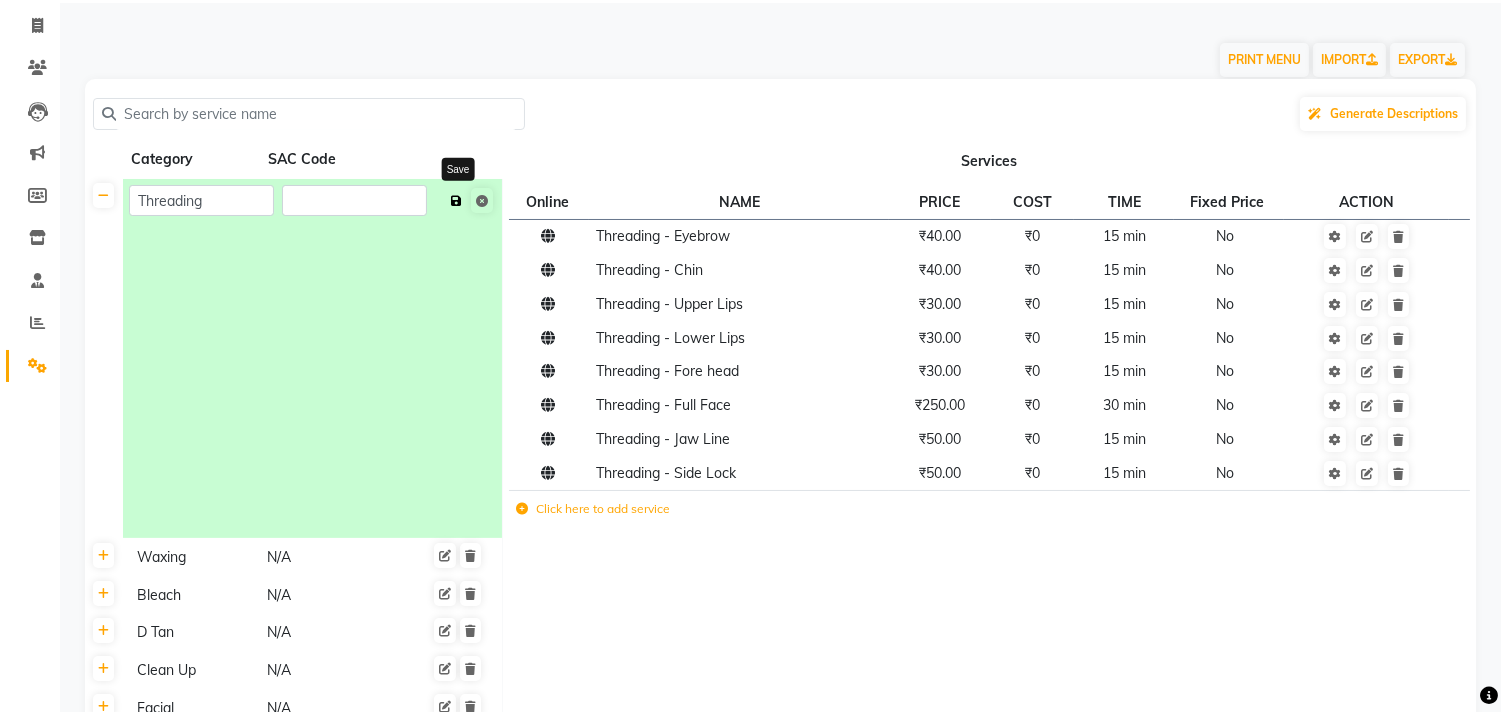 click 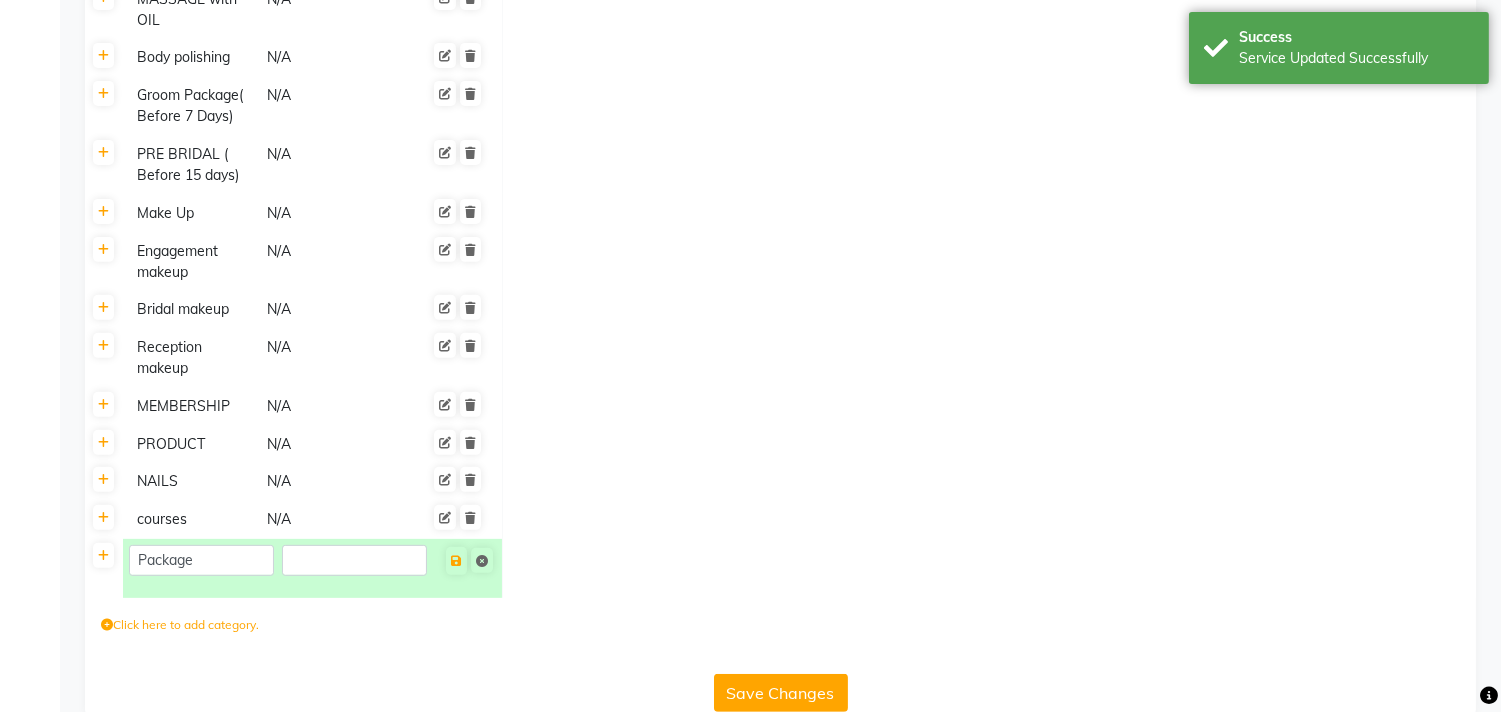 scroll, scrollTop: 1475, scrollLeft: 0, axis: vertical 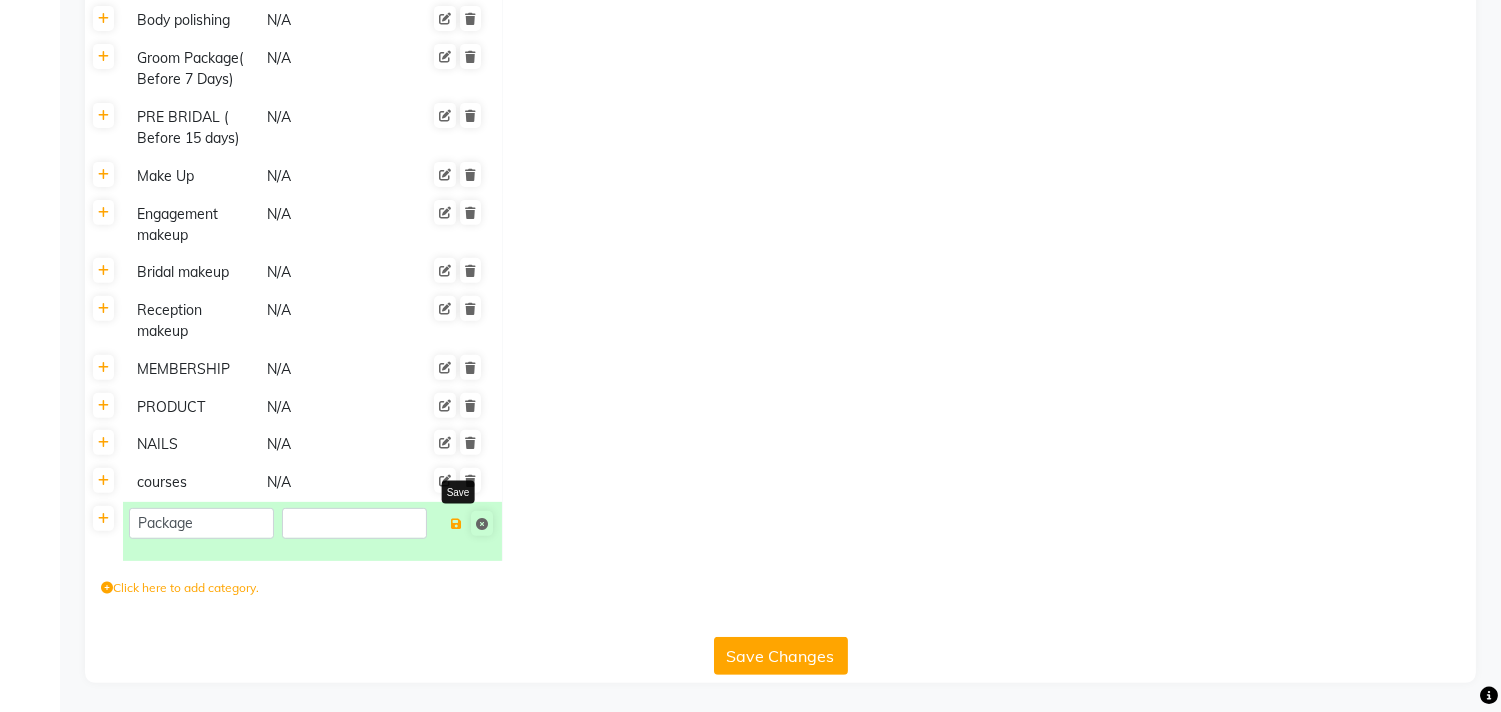 drag, startPoint x: 457, startPoint y: 516, endPoint x: 402, endPoint y: 516, distance: 55 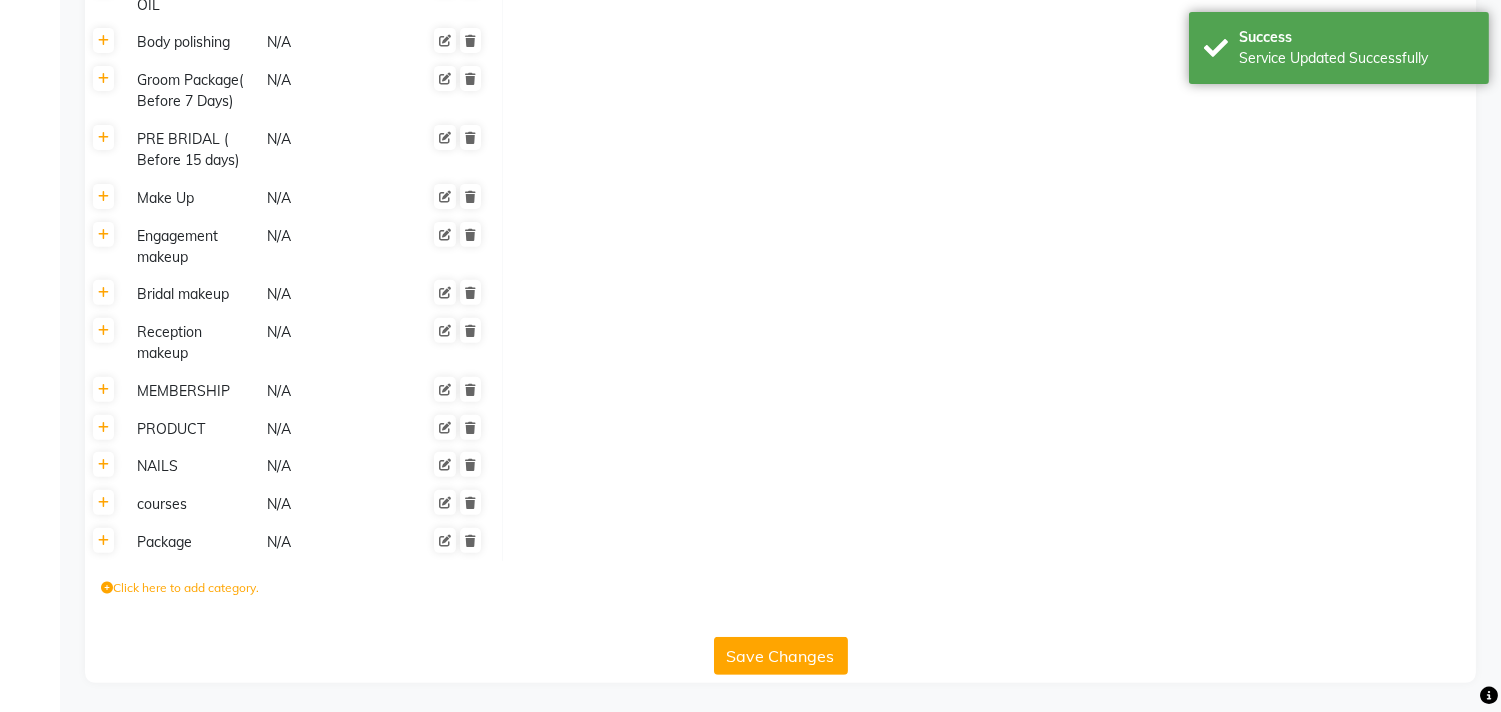 click on "N/A" 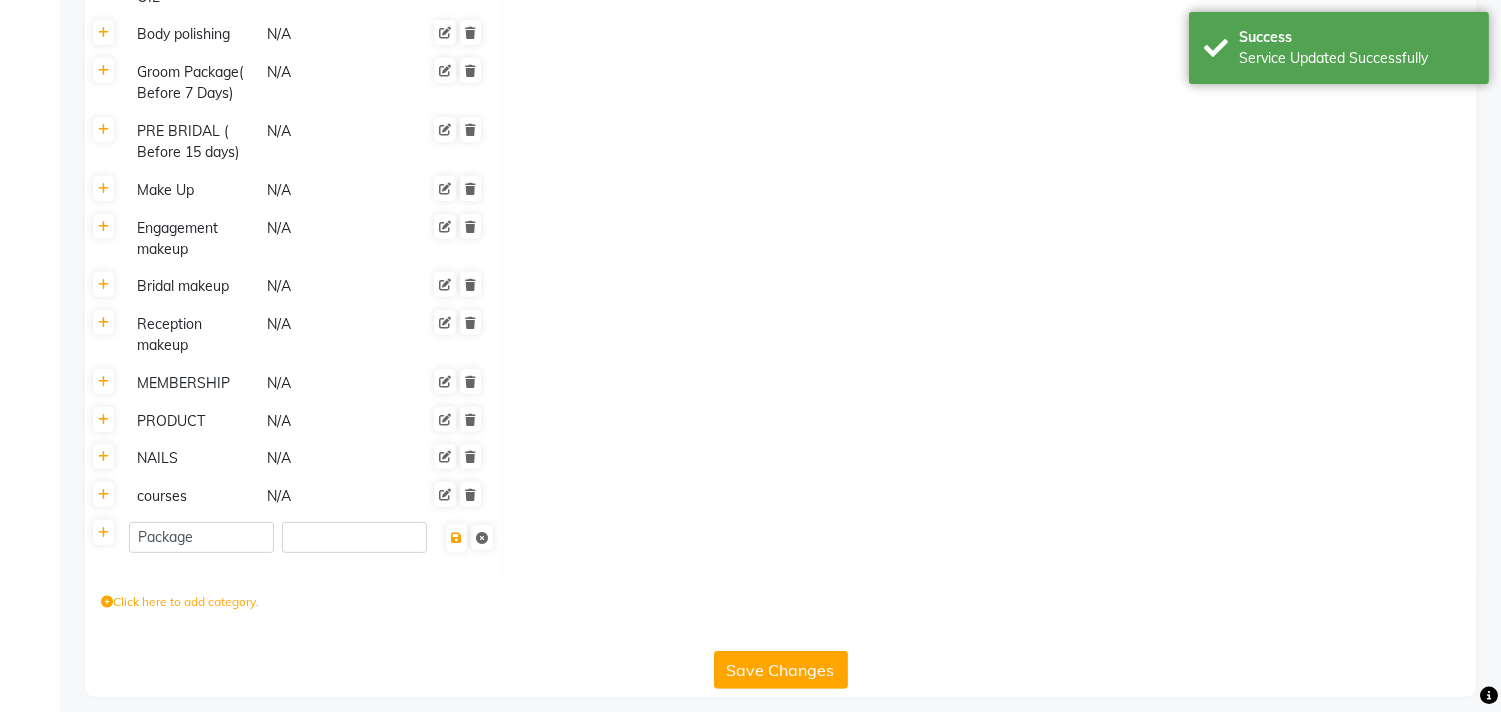 click 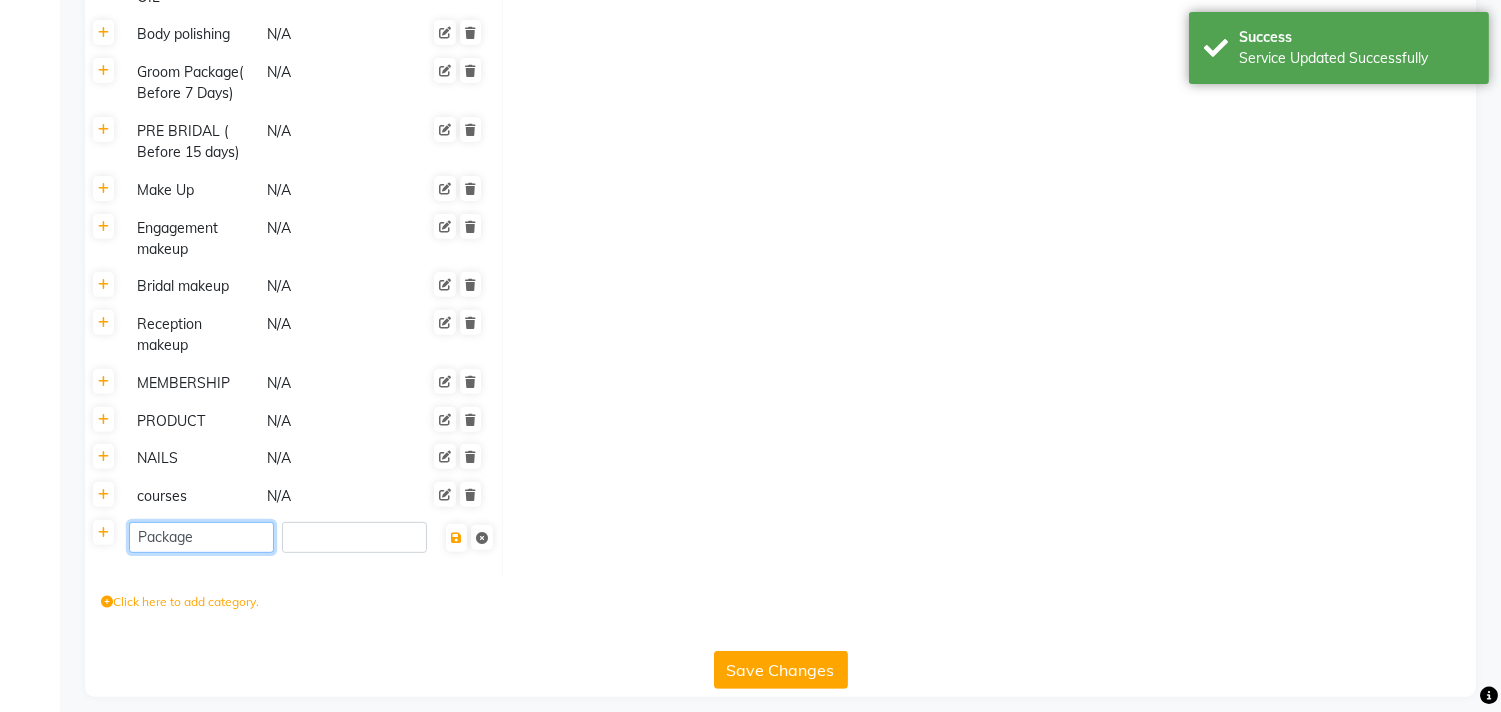 click on "Package" 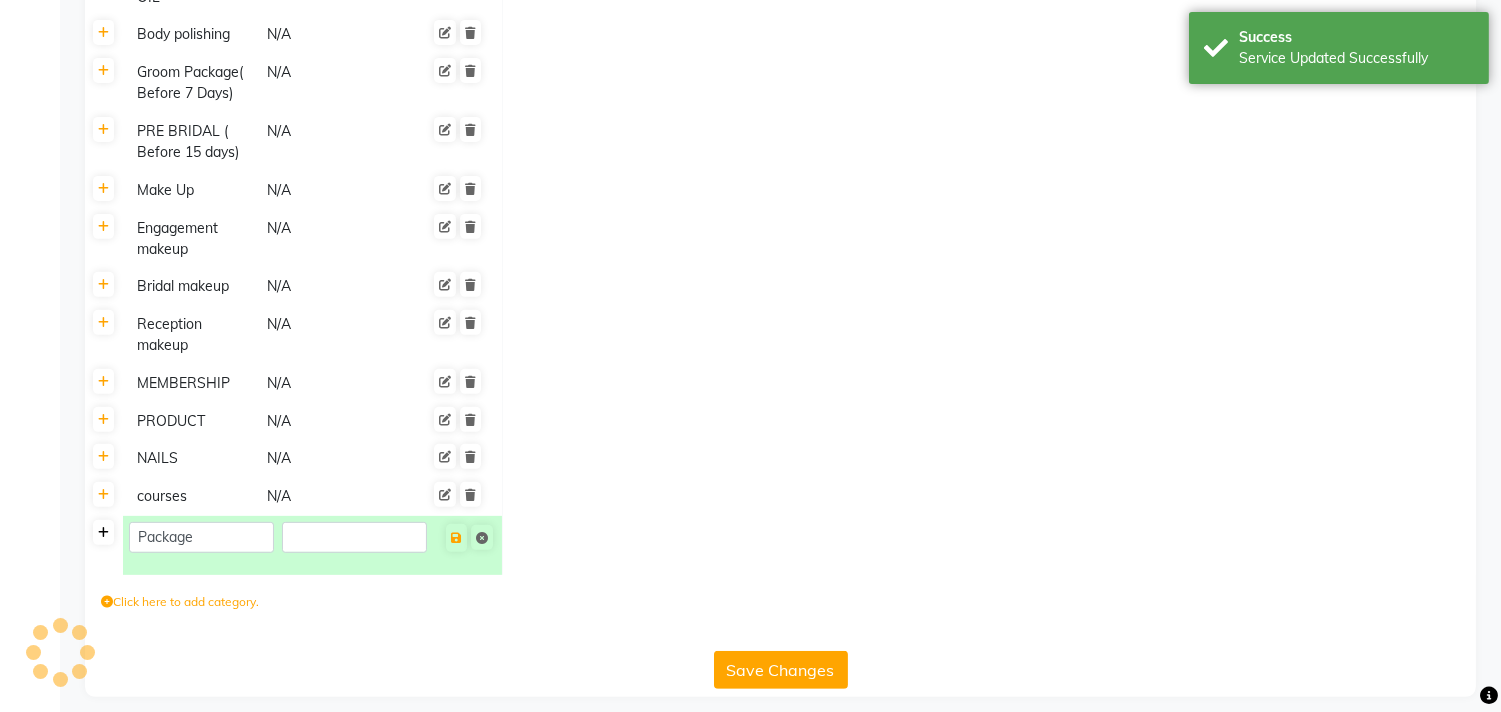 scroll, scrollTop: 1453, scrollLeft: 0, axis: vertical 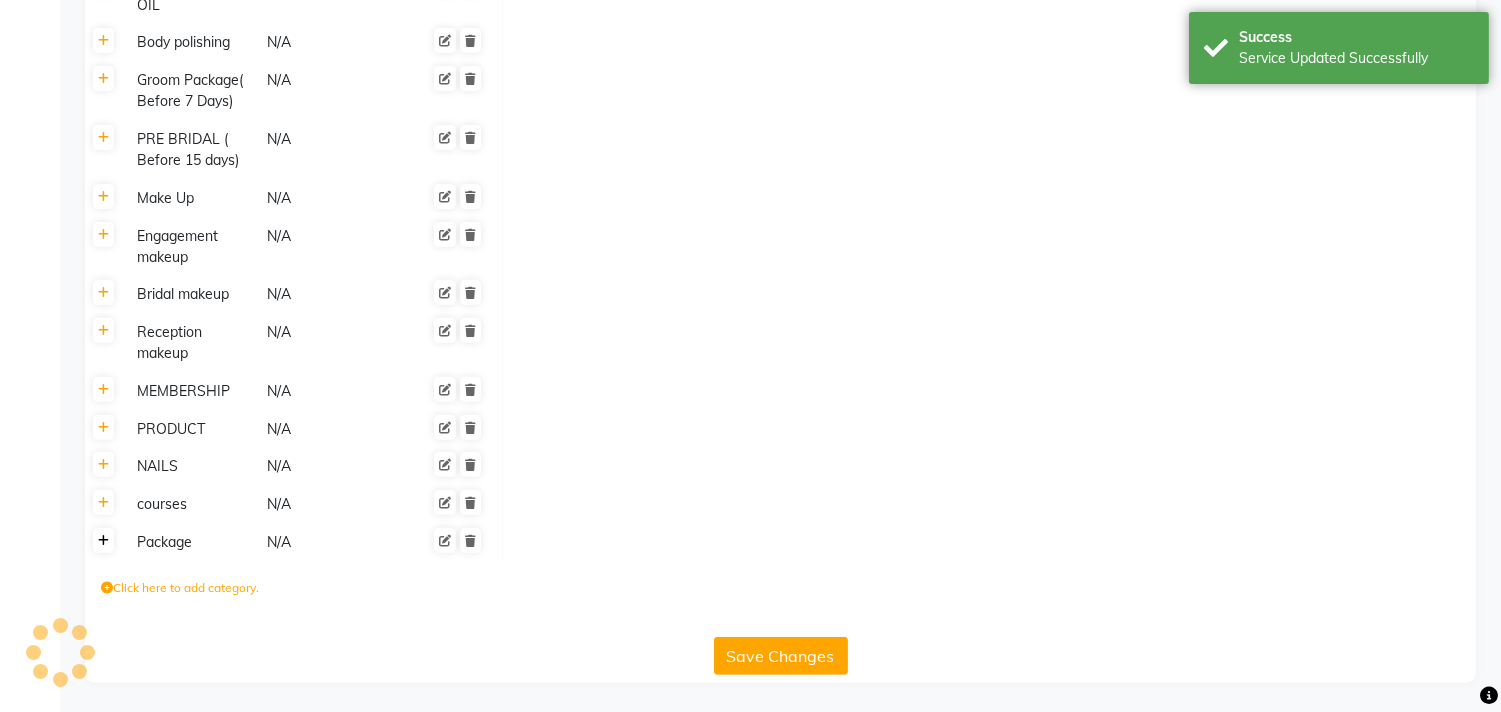 click 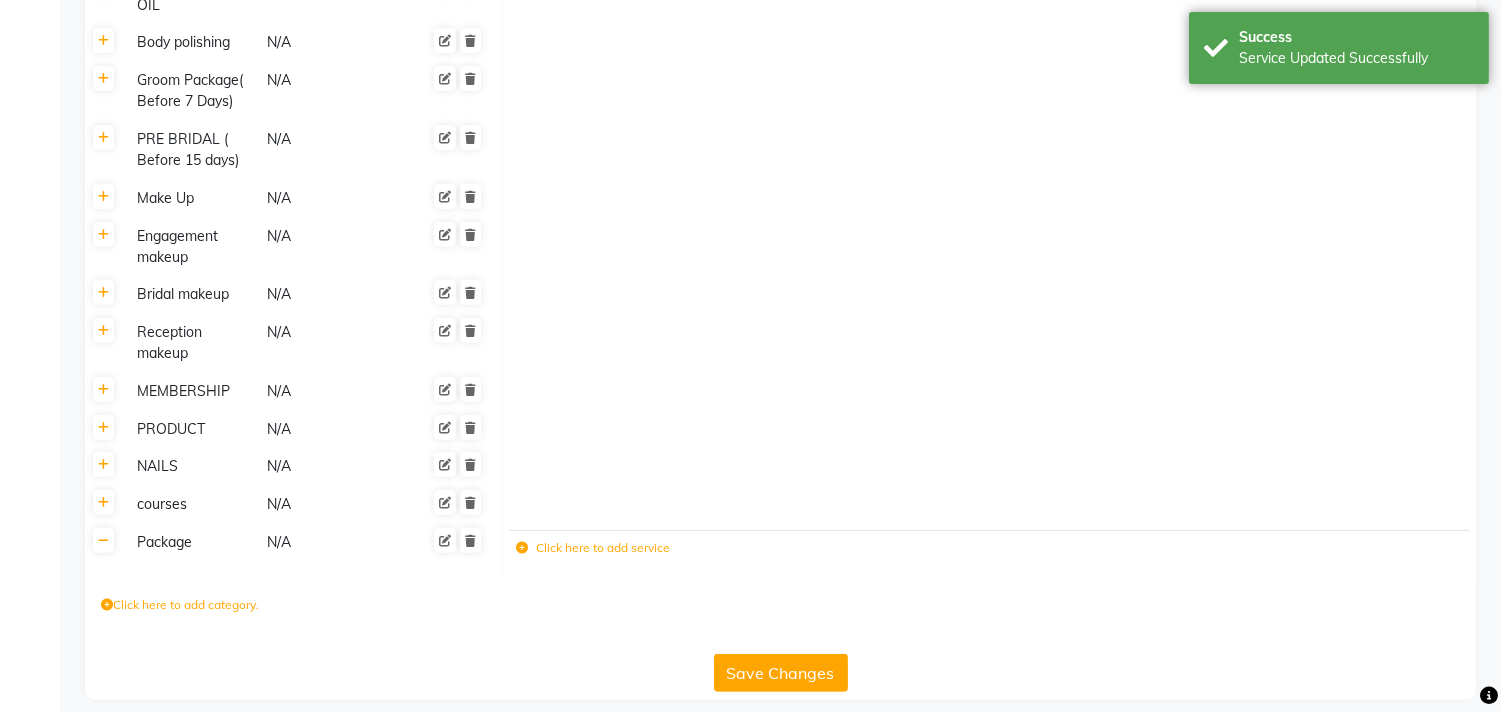 click on "Click here to add service" 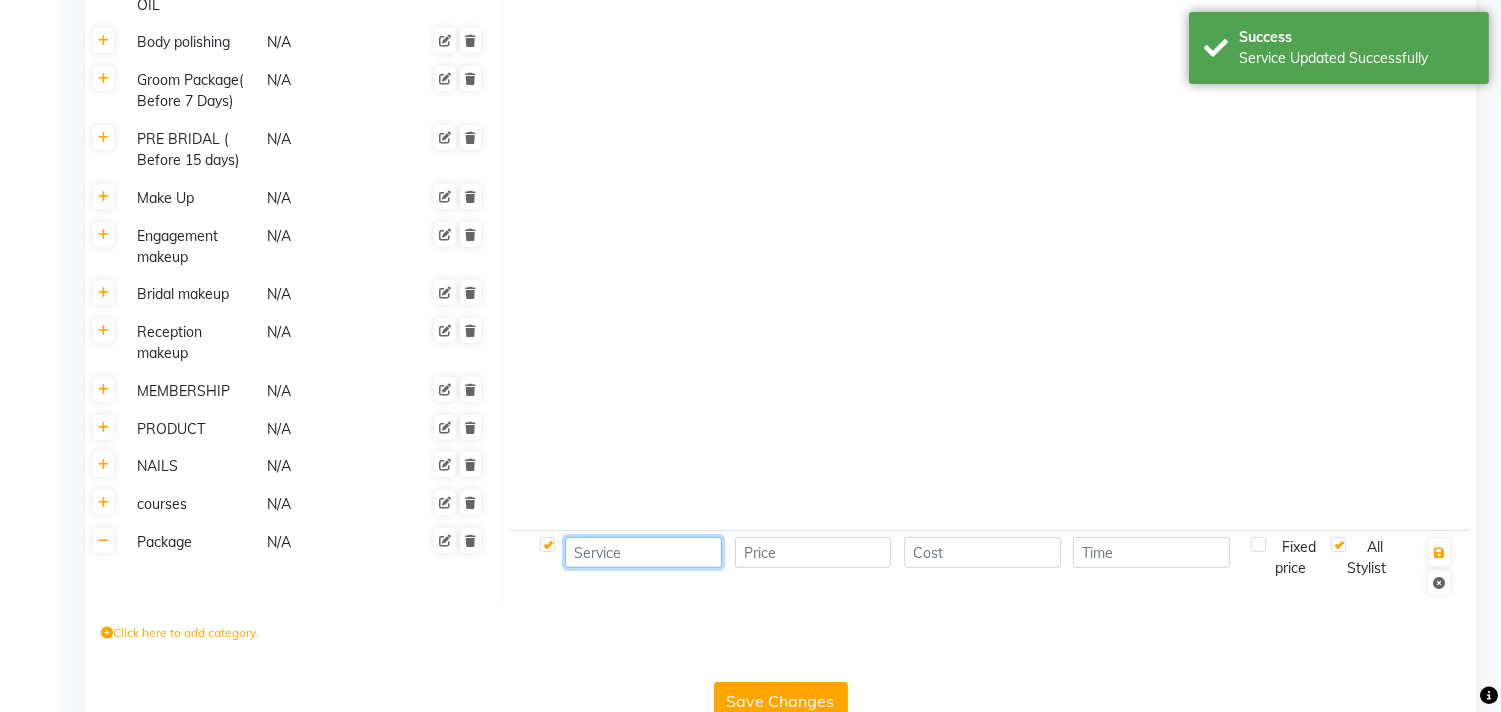 click 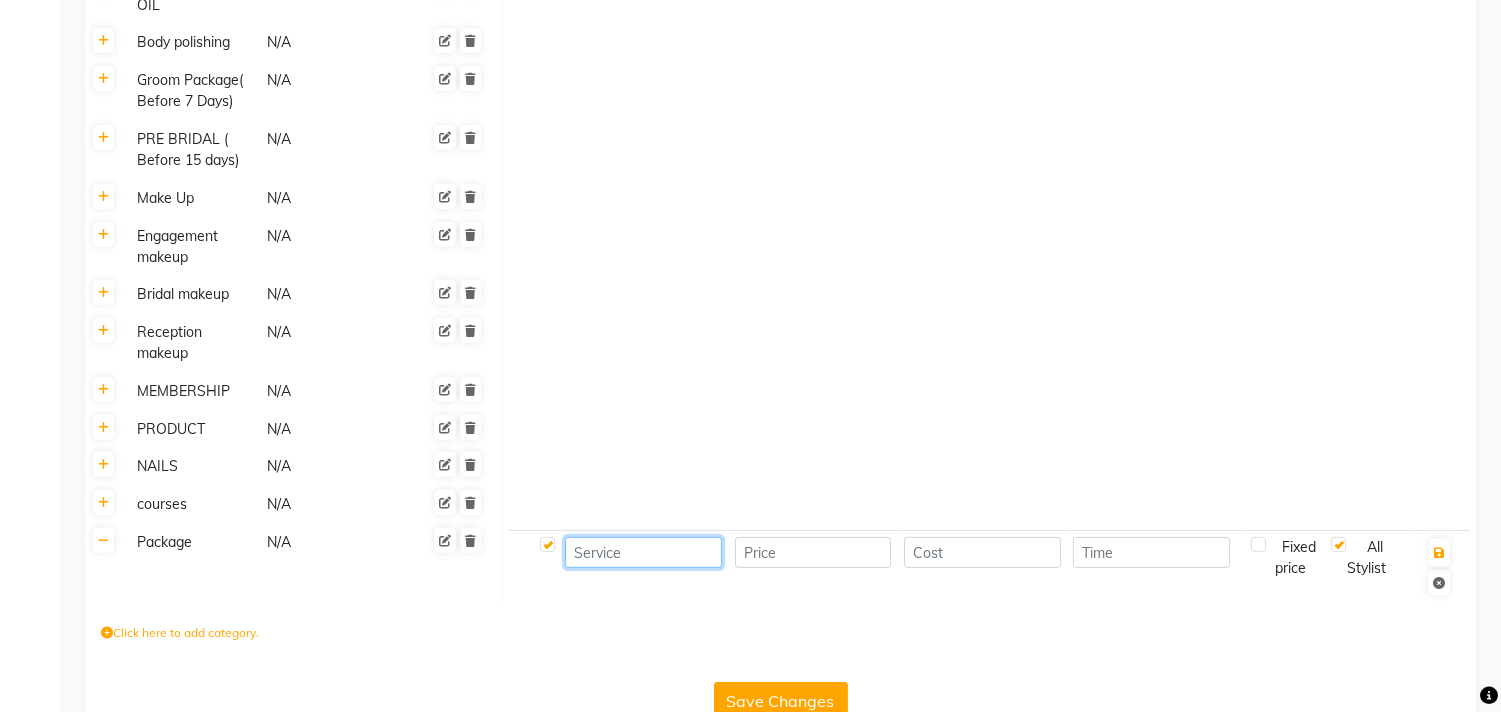 click 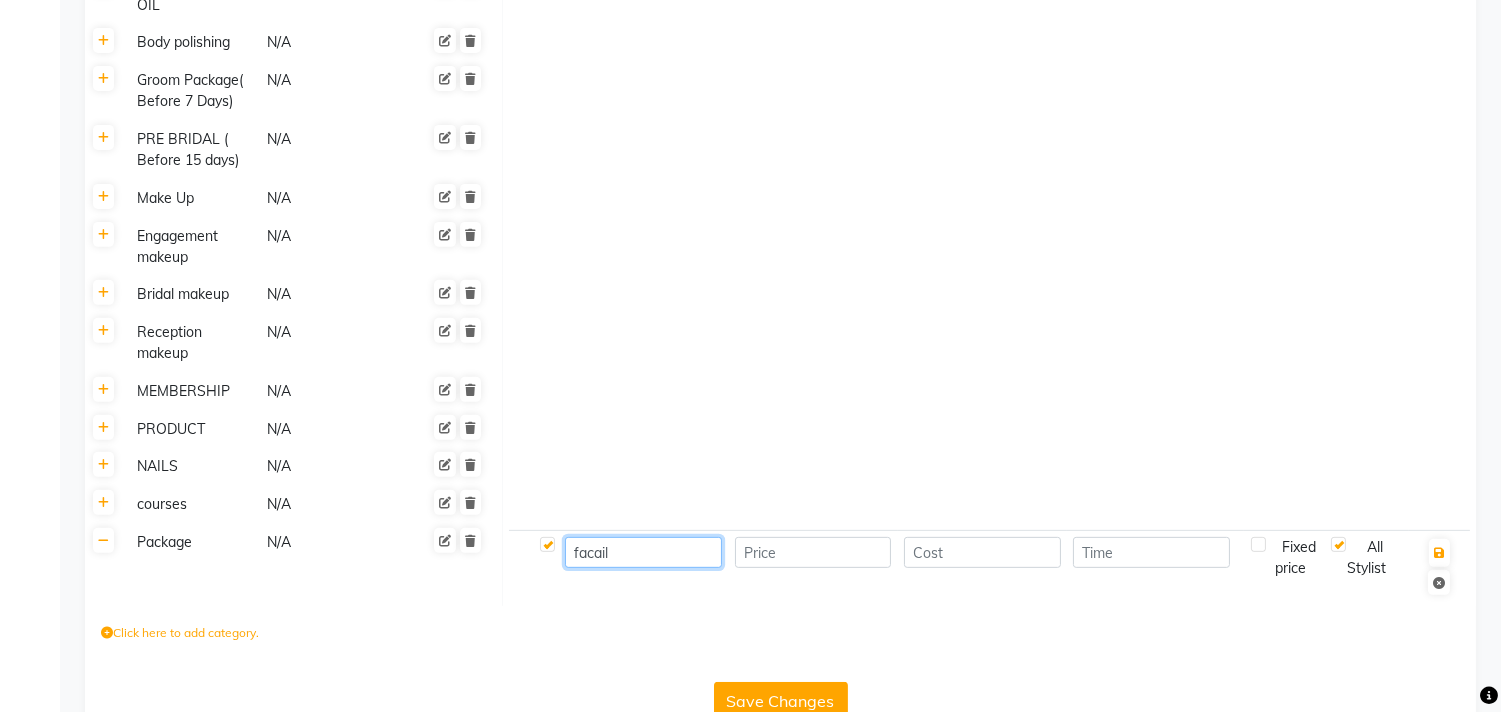 type on "facail" 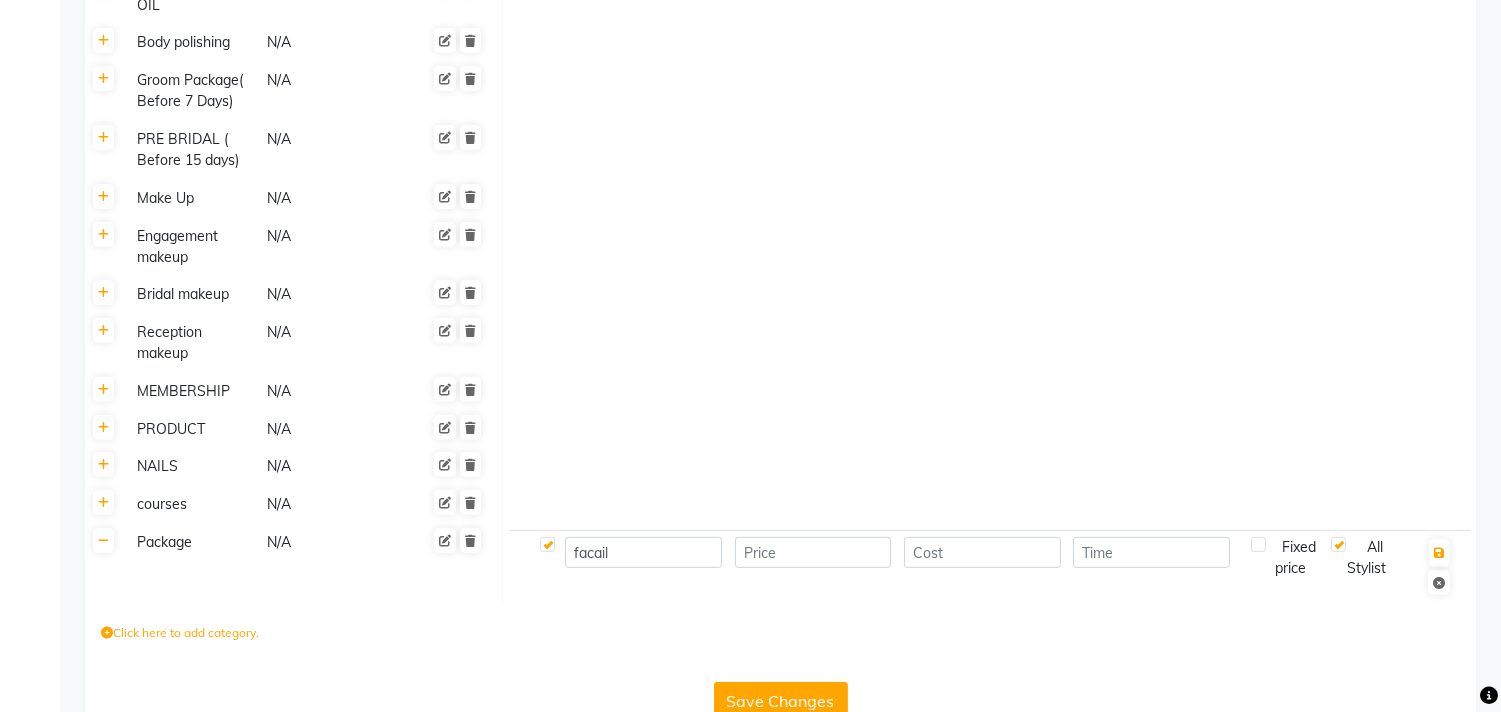 click 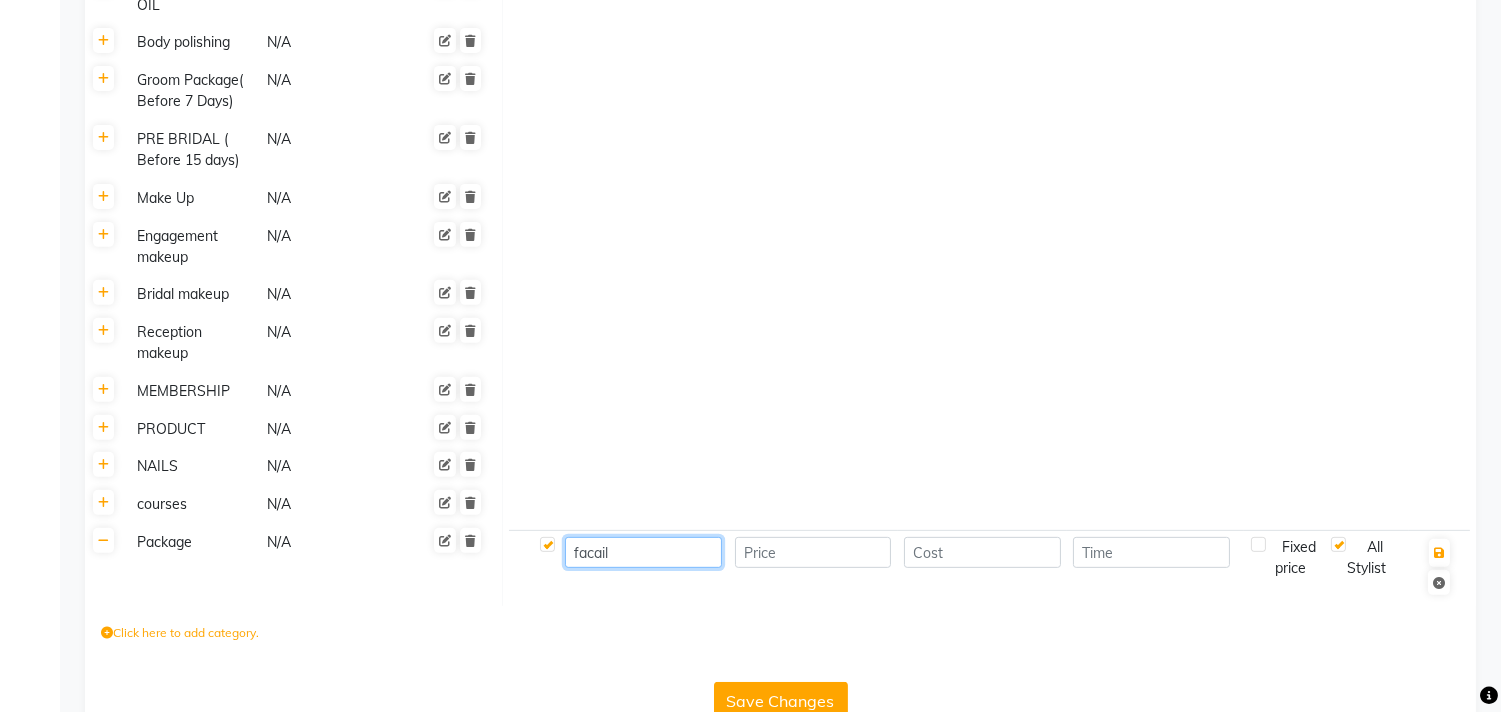click on "facail" 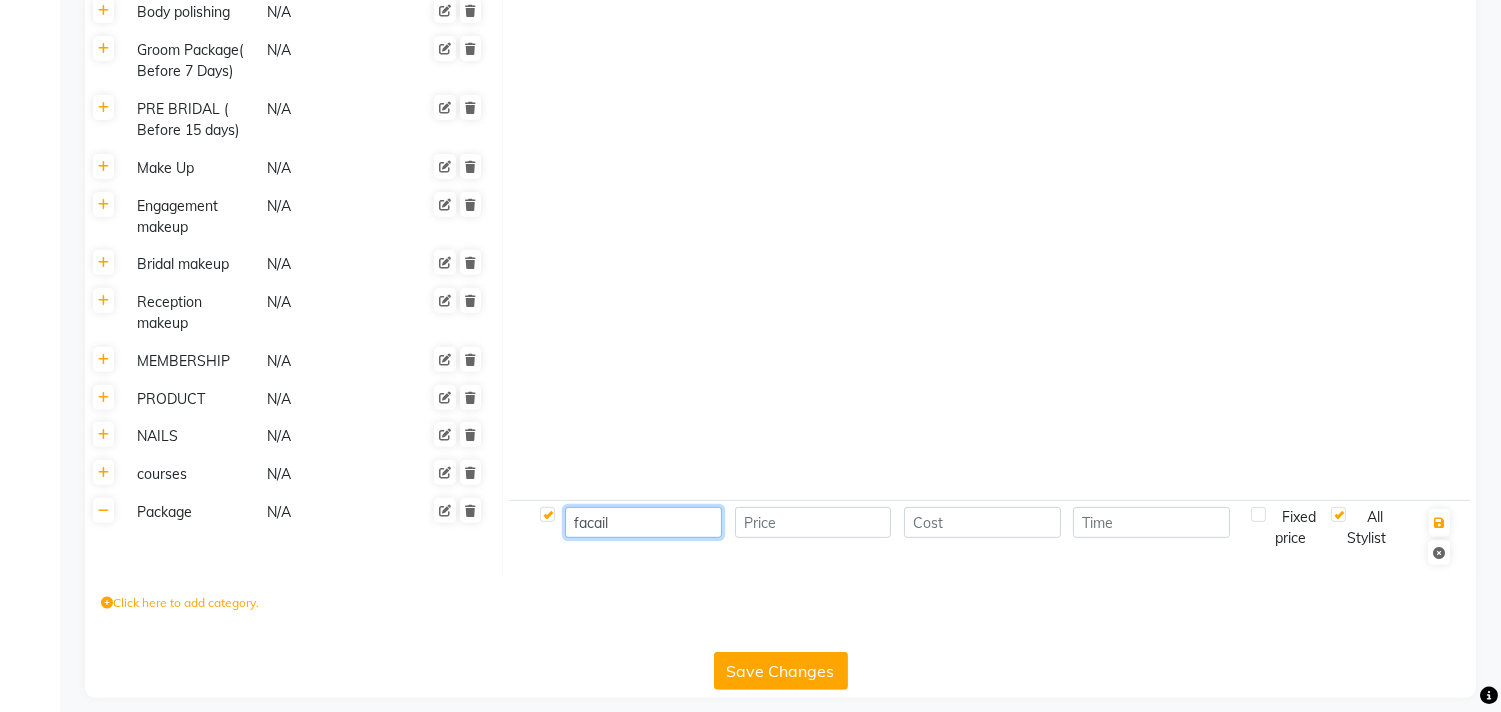 scroll, scrollTop: 1498, scrollLeft: 0, axis: vertical 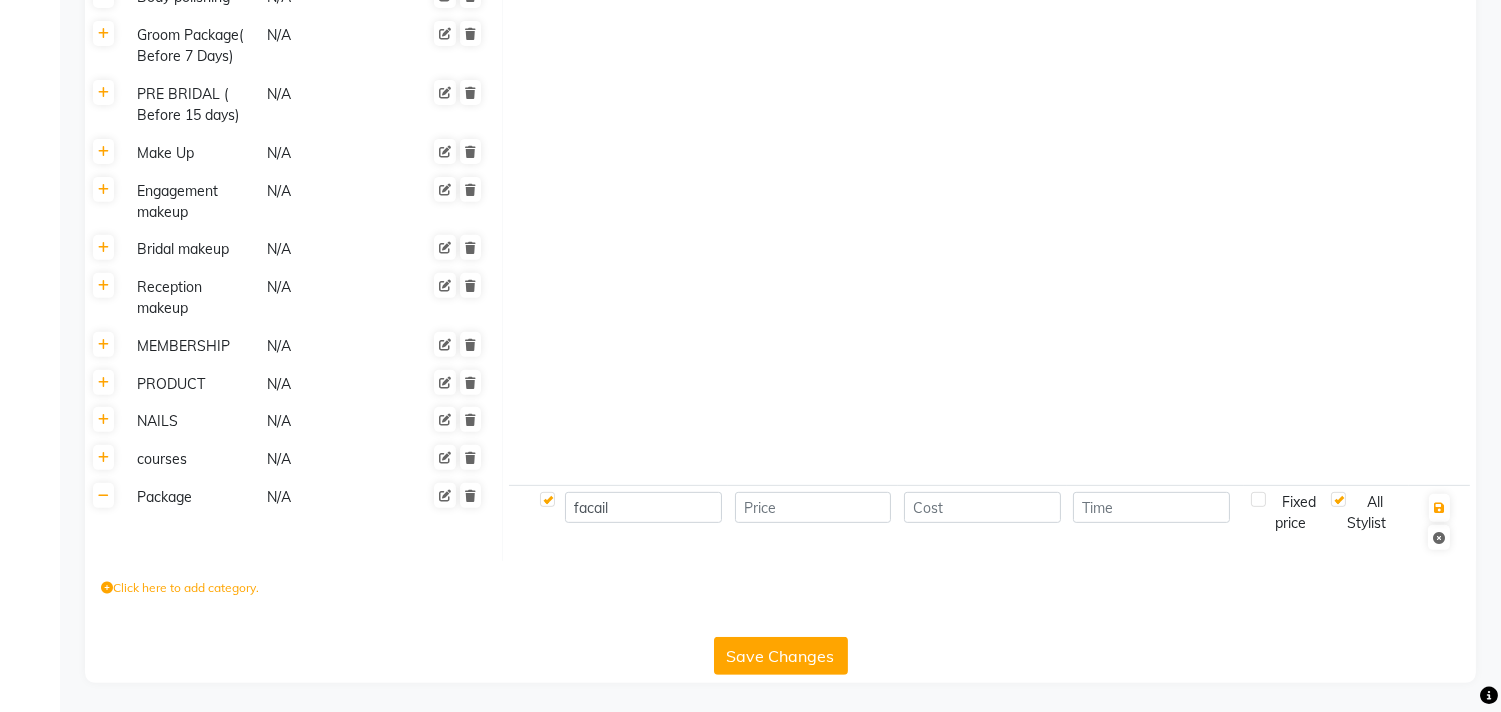 click 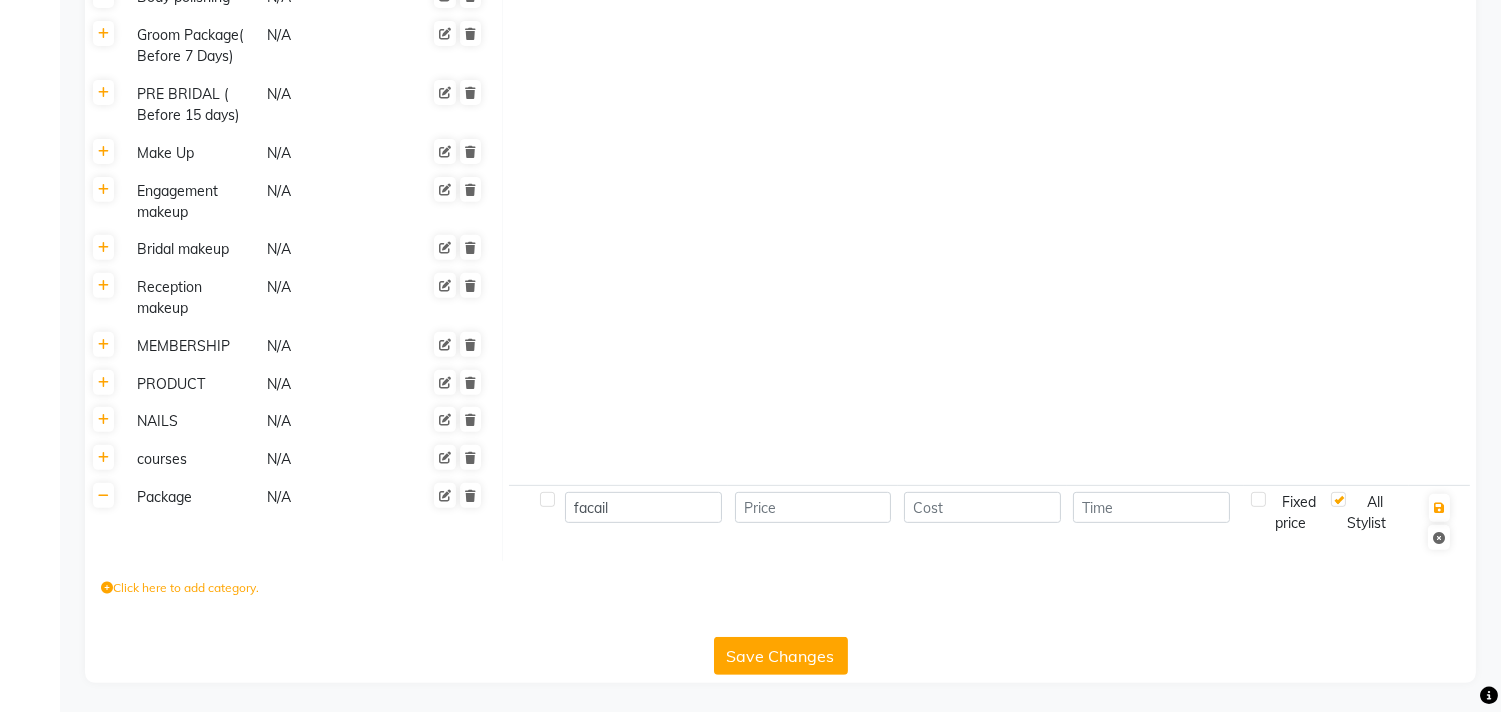 click 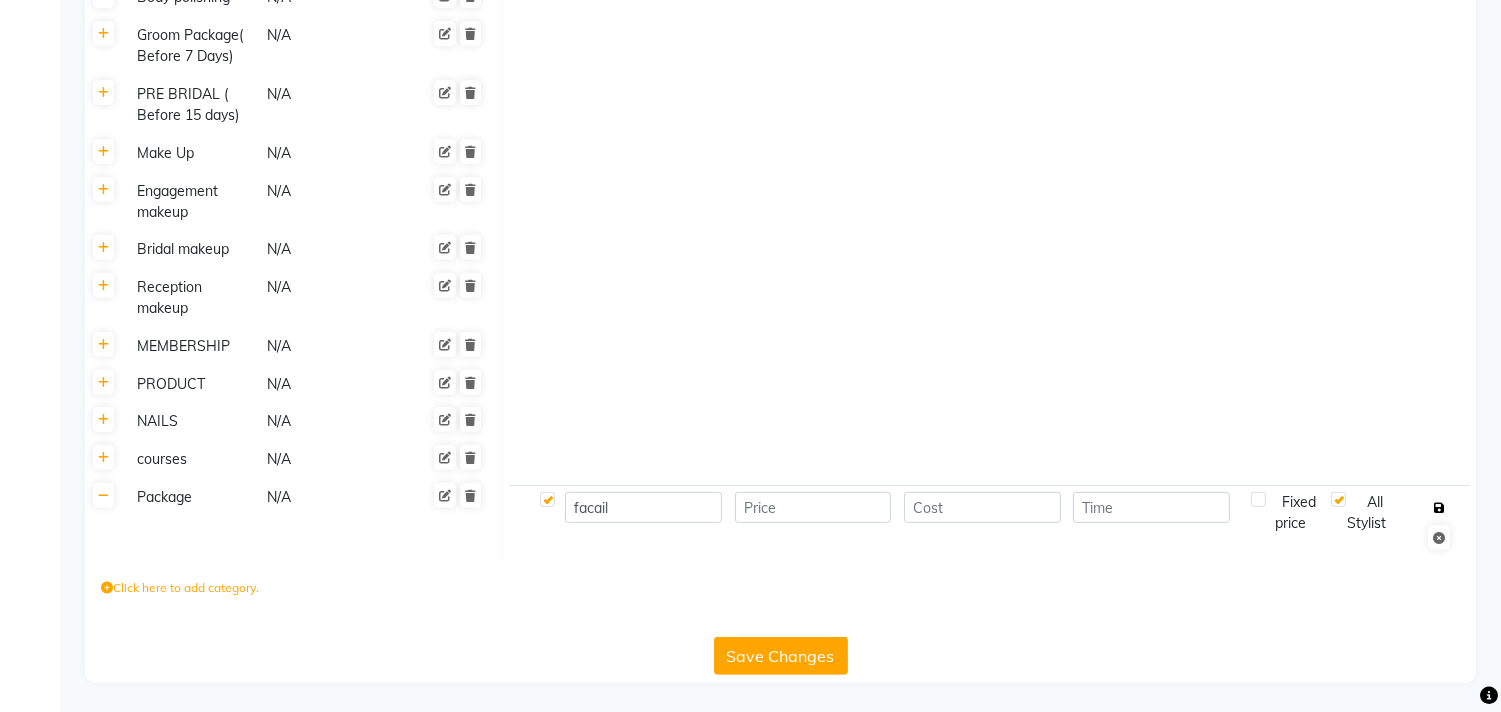click at bounding box center [1439, 508] 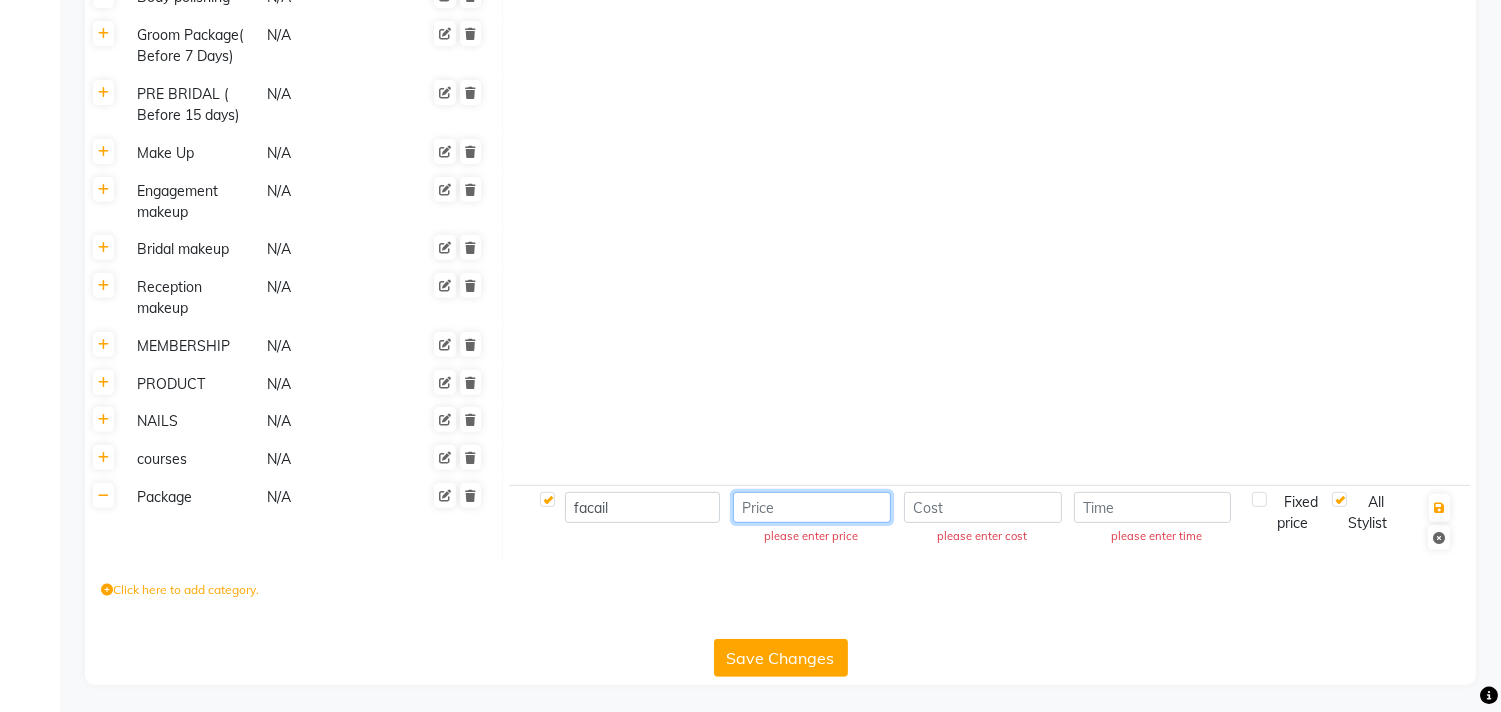 click 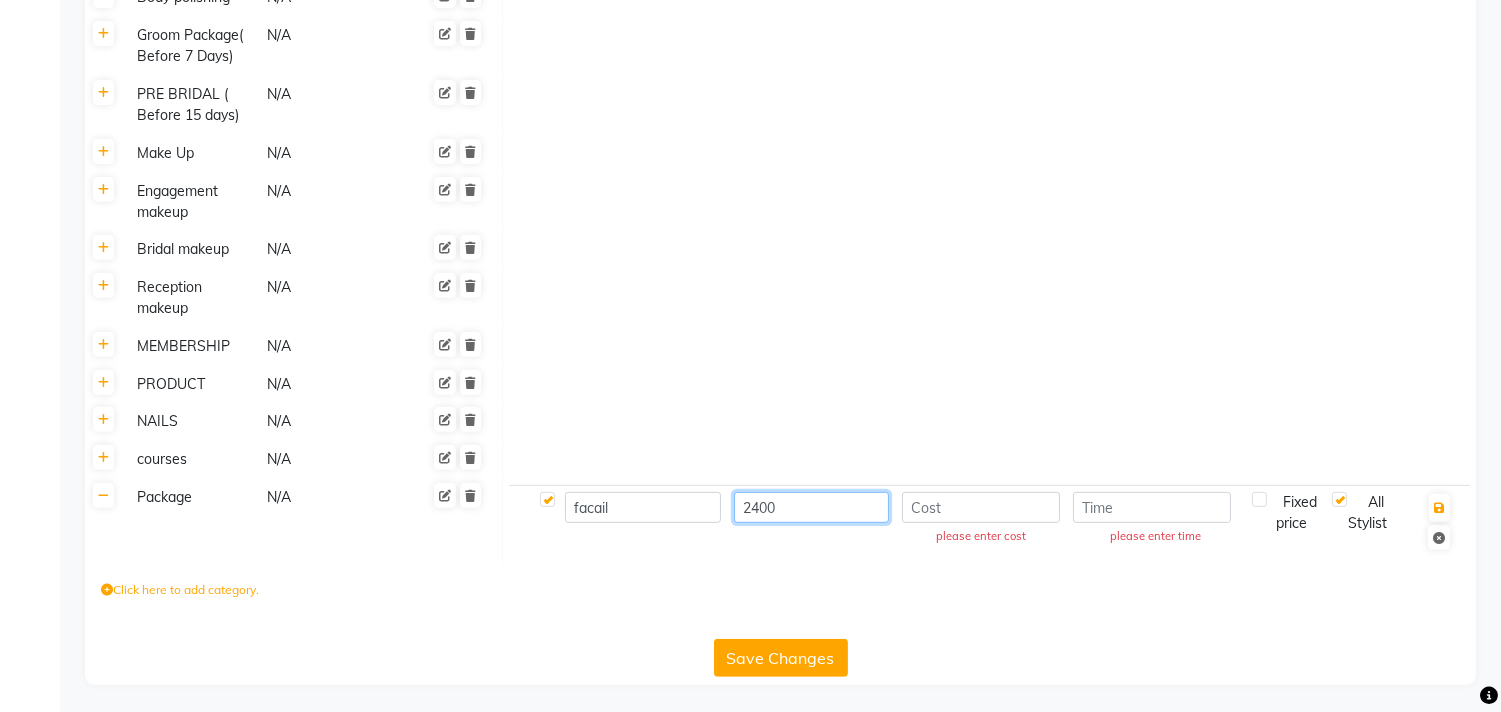 type on "2400" 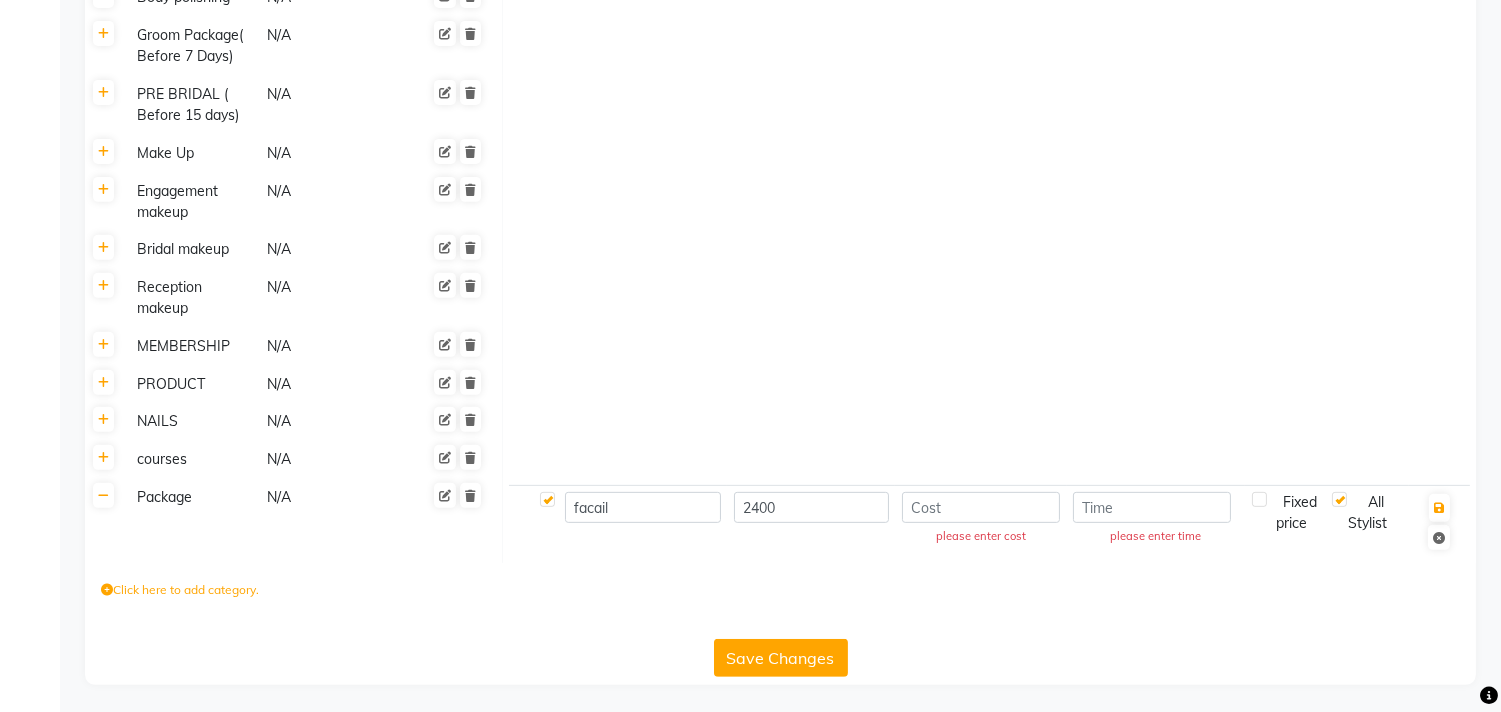 click on "please enter cost" 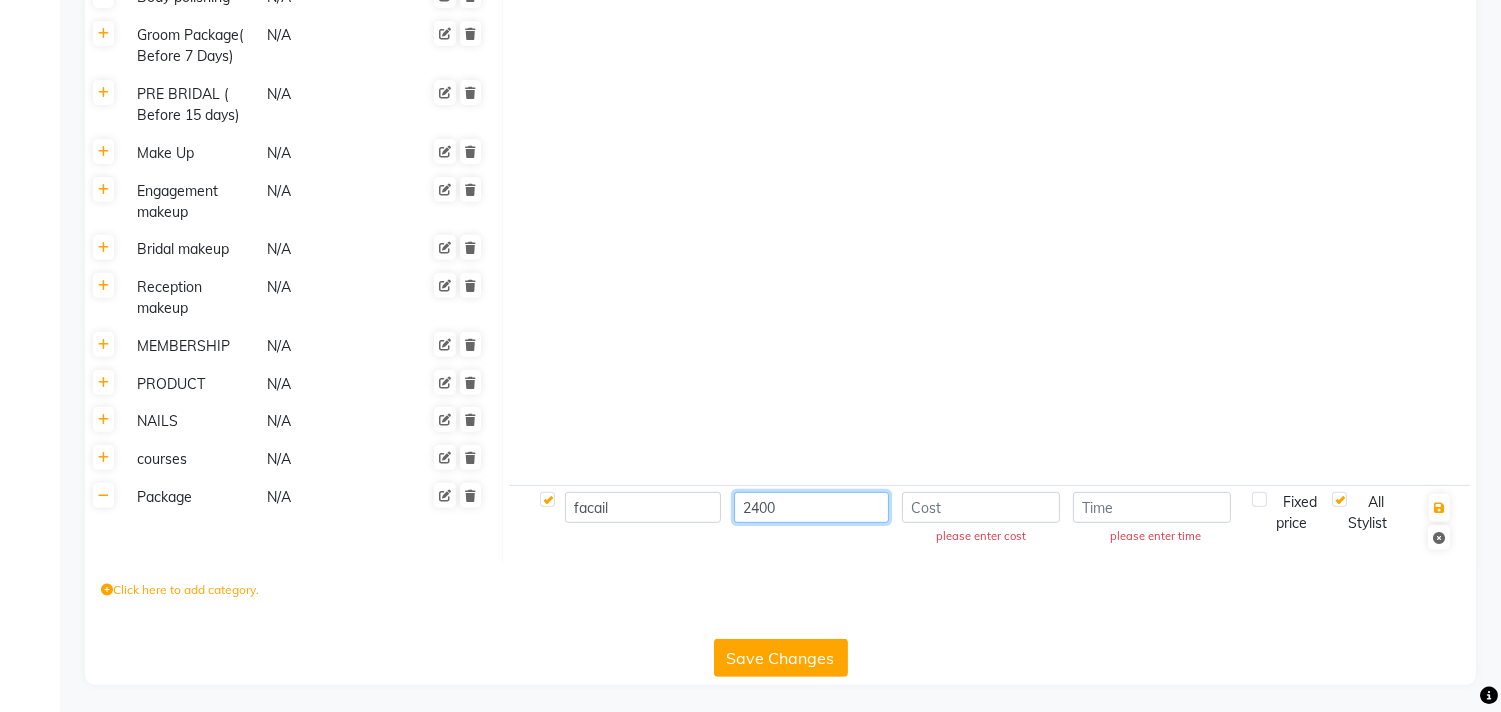 click on "2400" 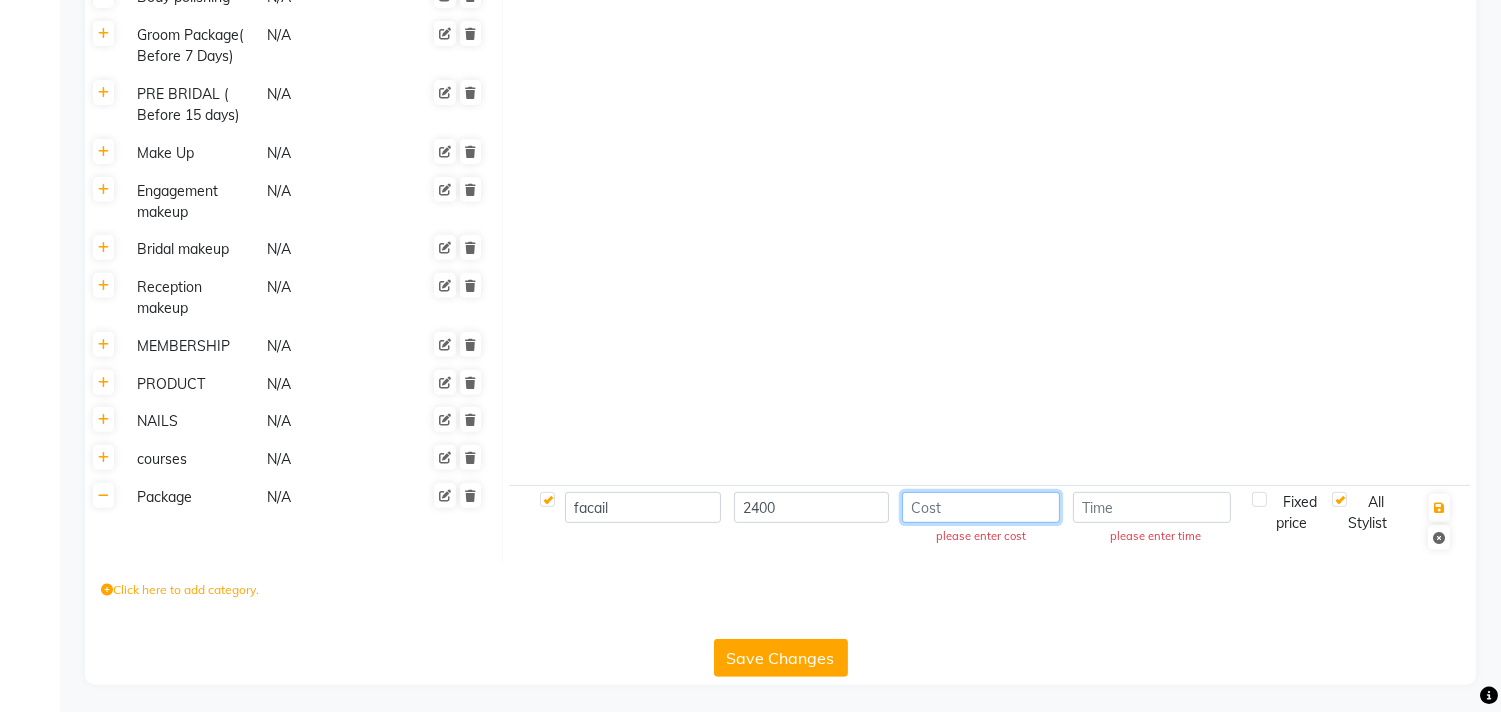 click 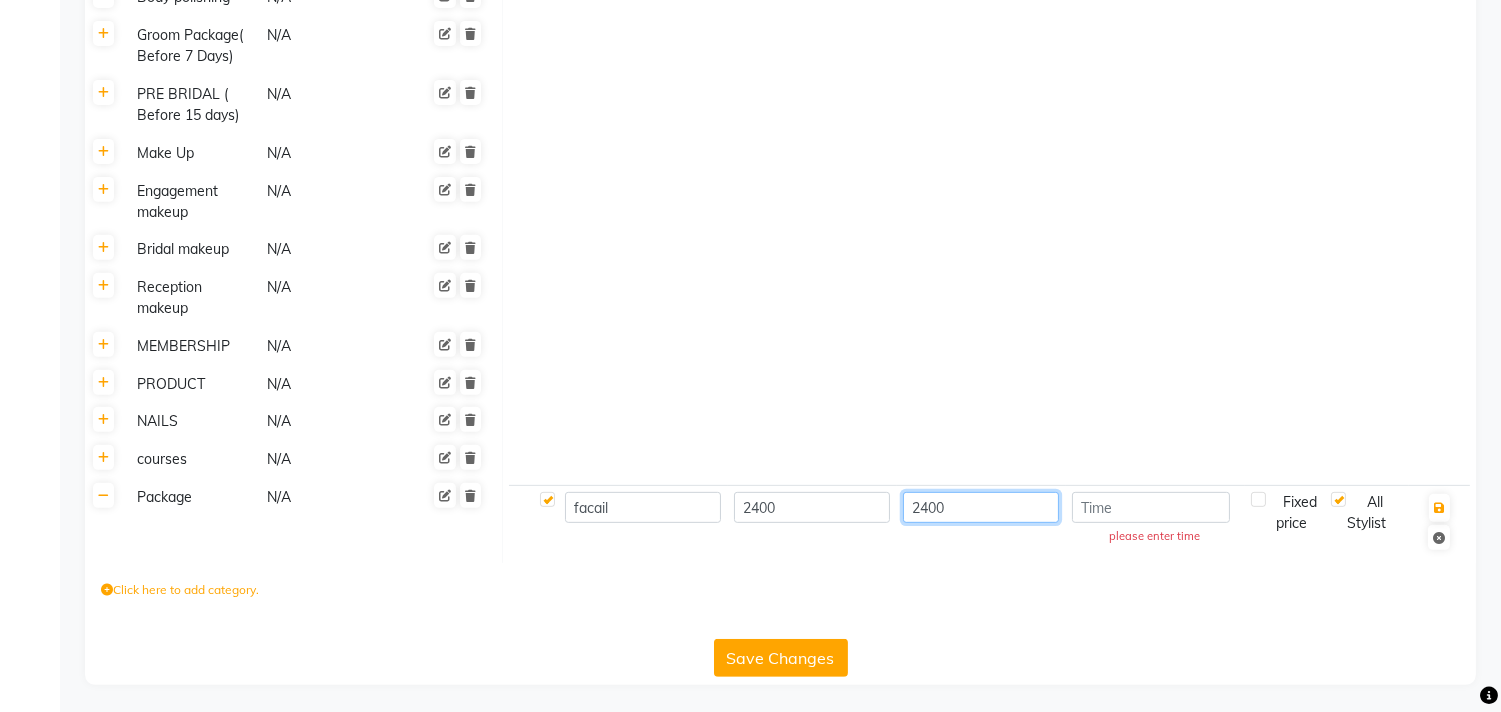 type on "2400" 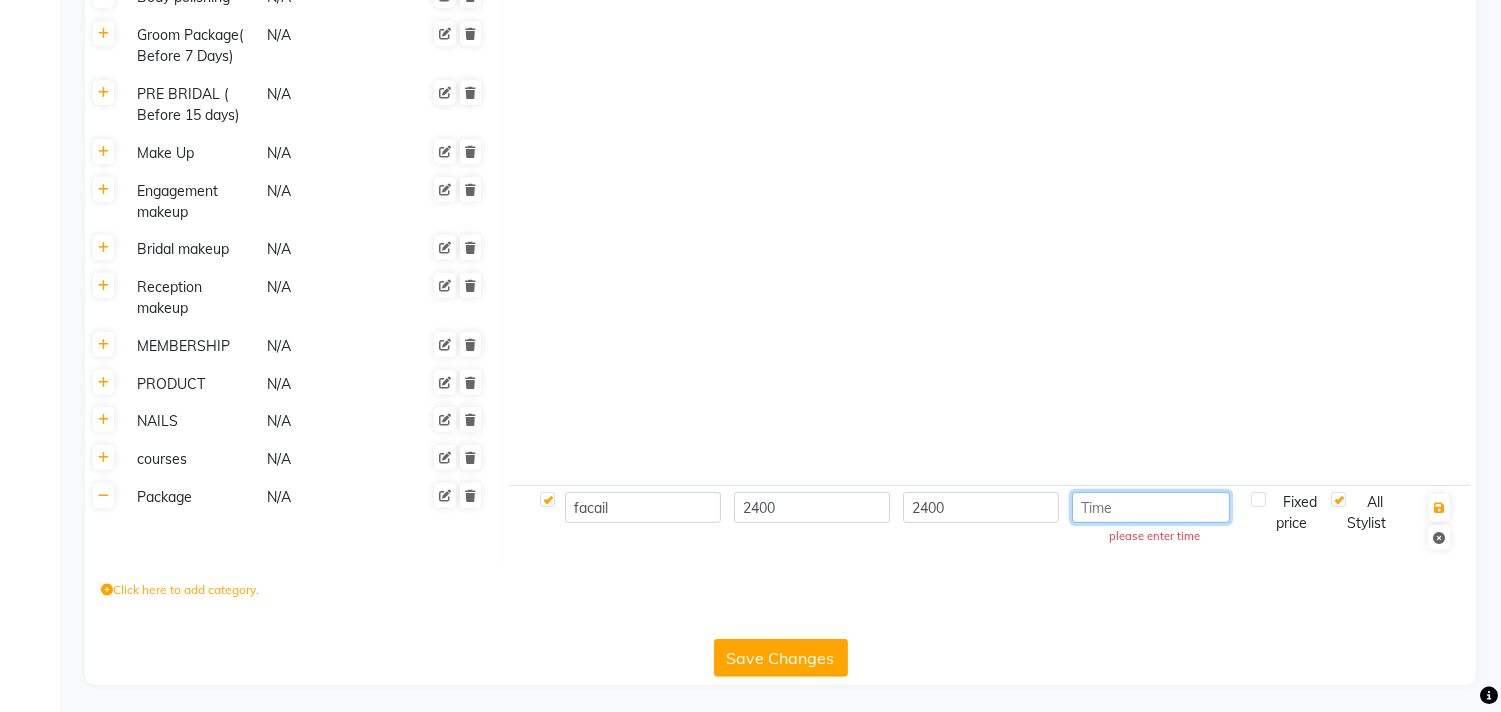 click 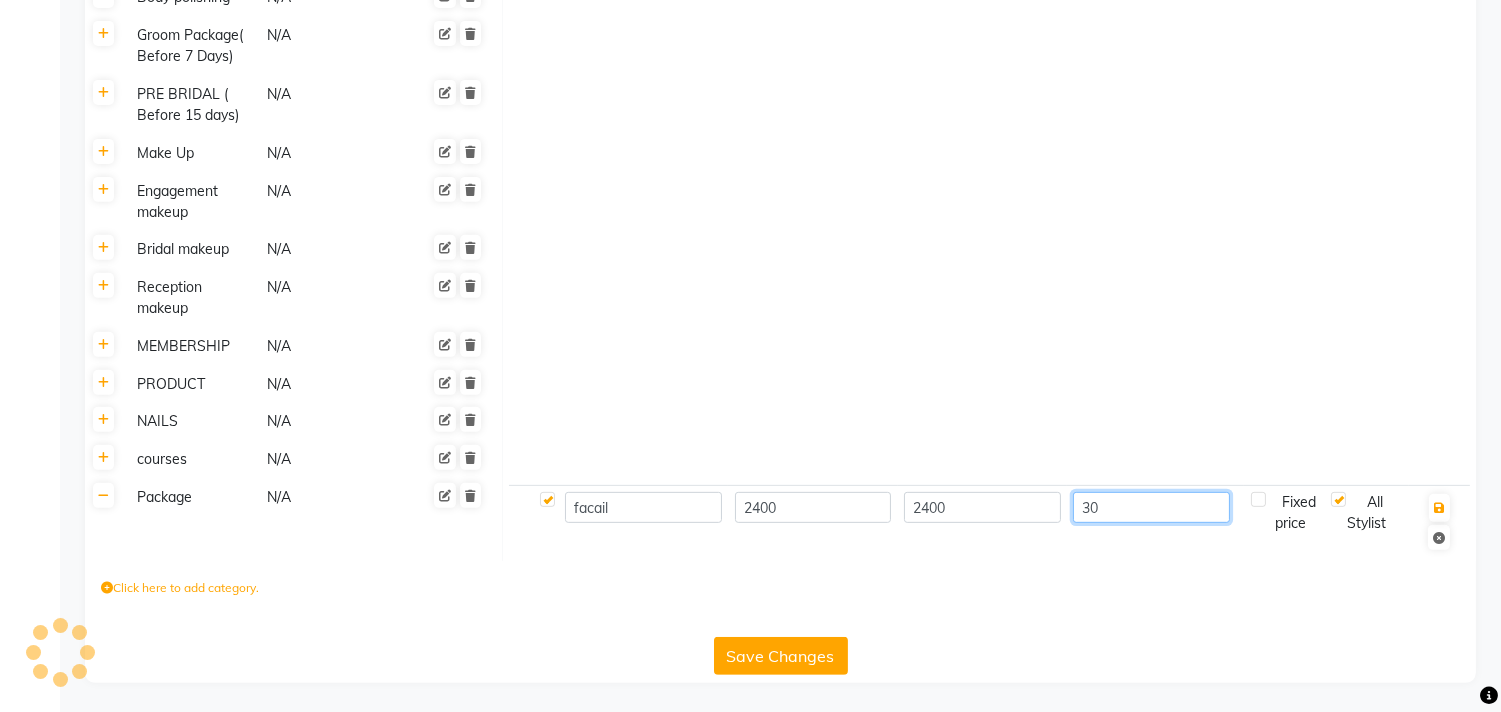 type on "30" 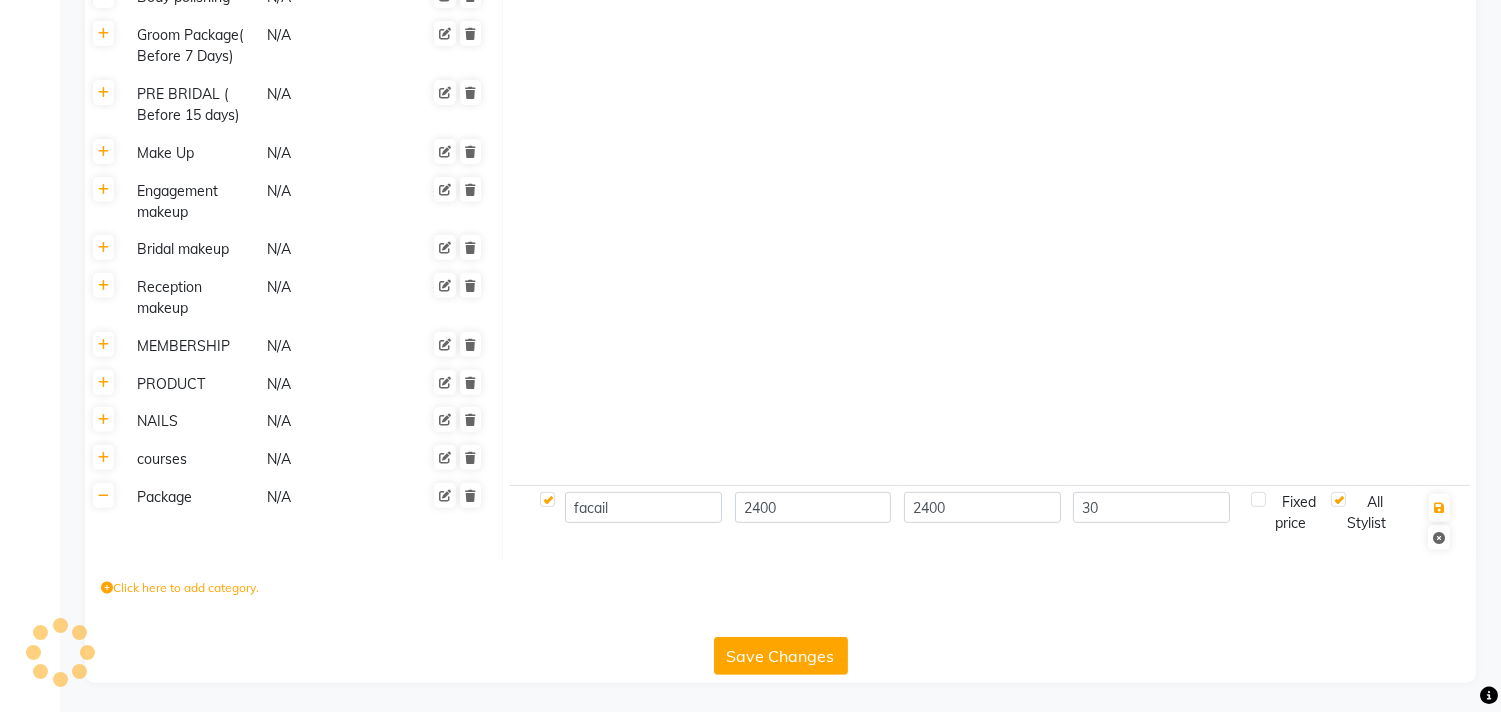 click on "Save Changes" 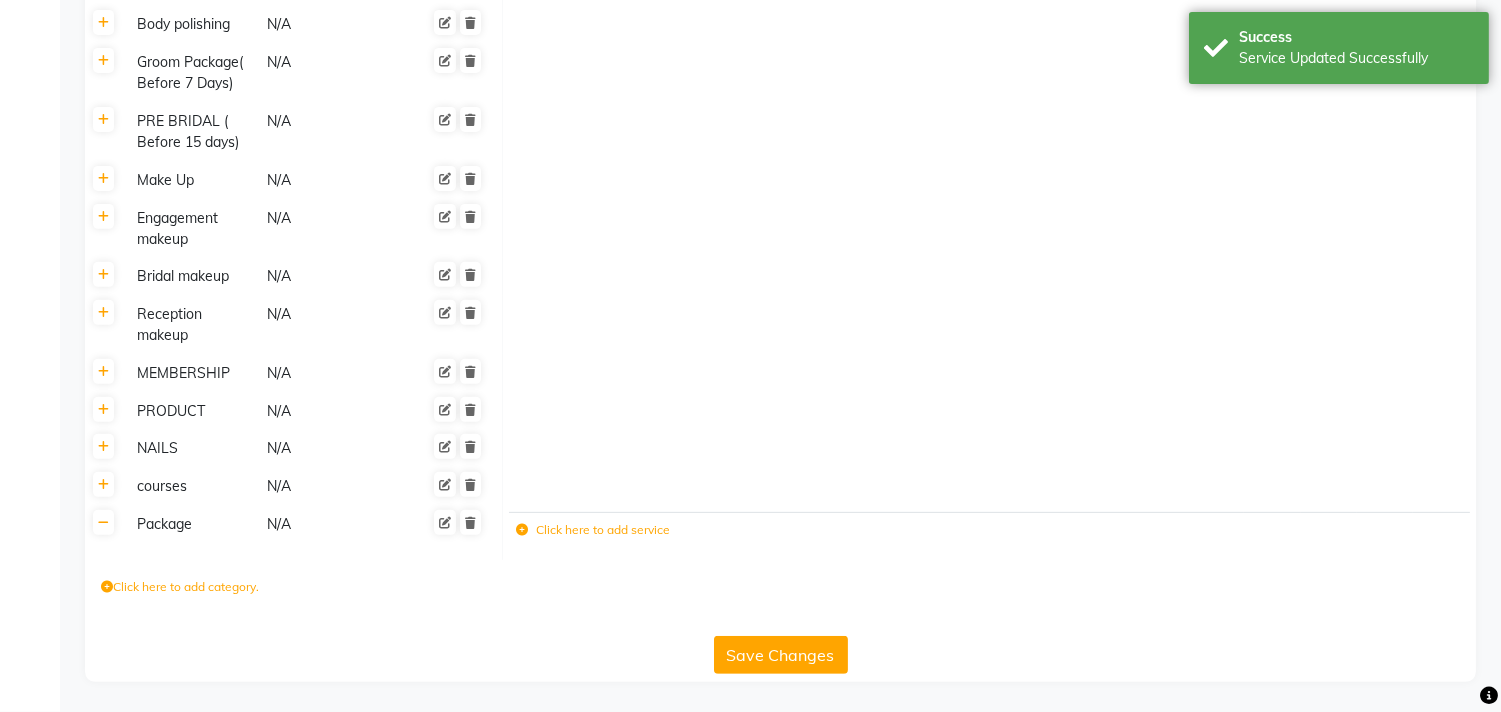 click 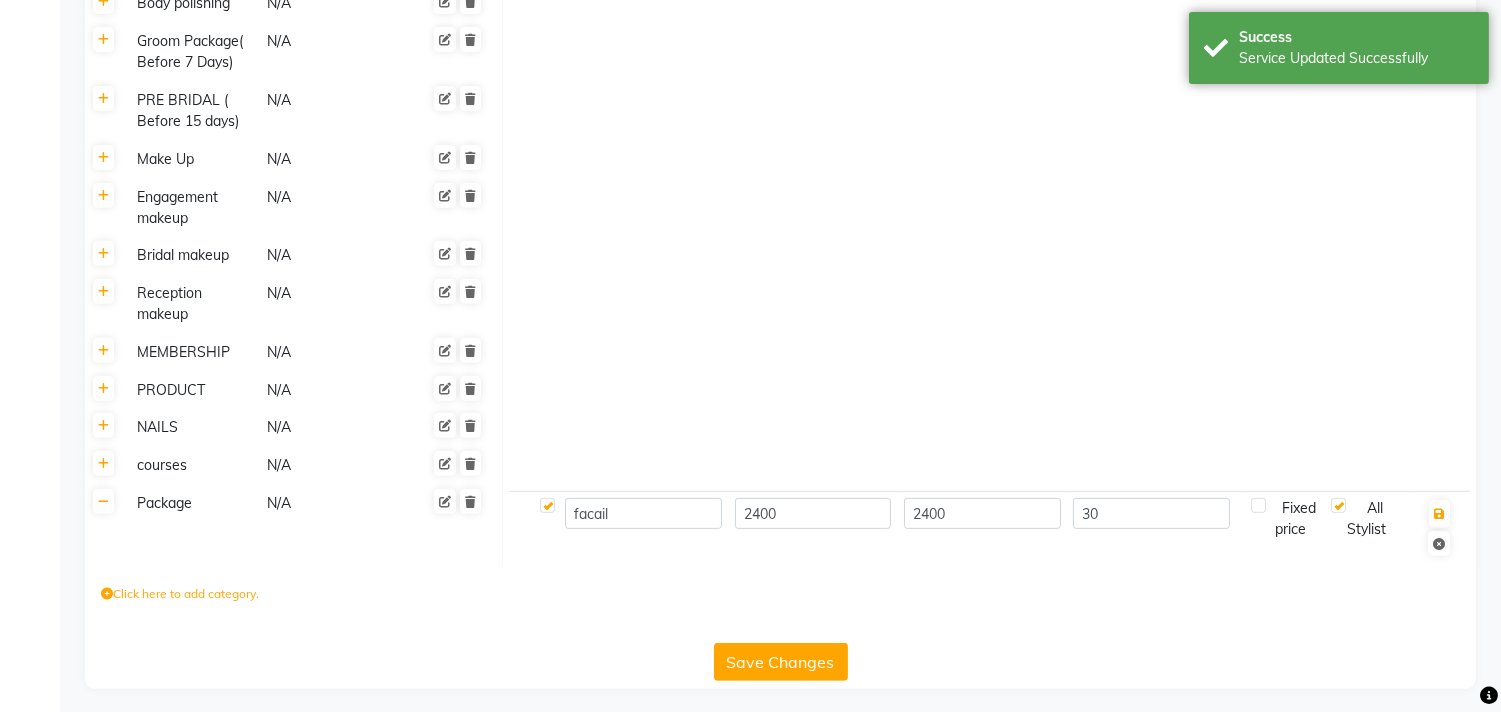 scroll, scrollTop: 1498, scrollLeft: 0, axis: vertical 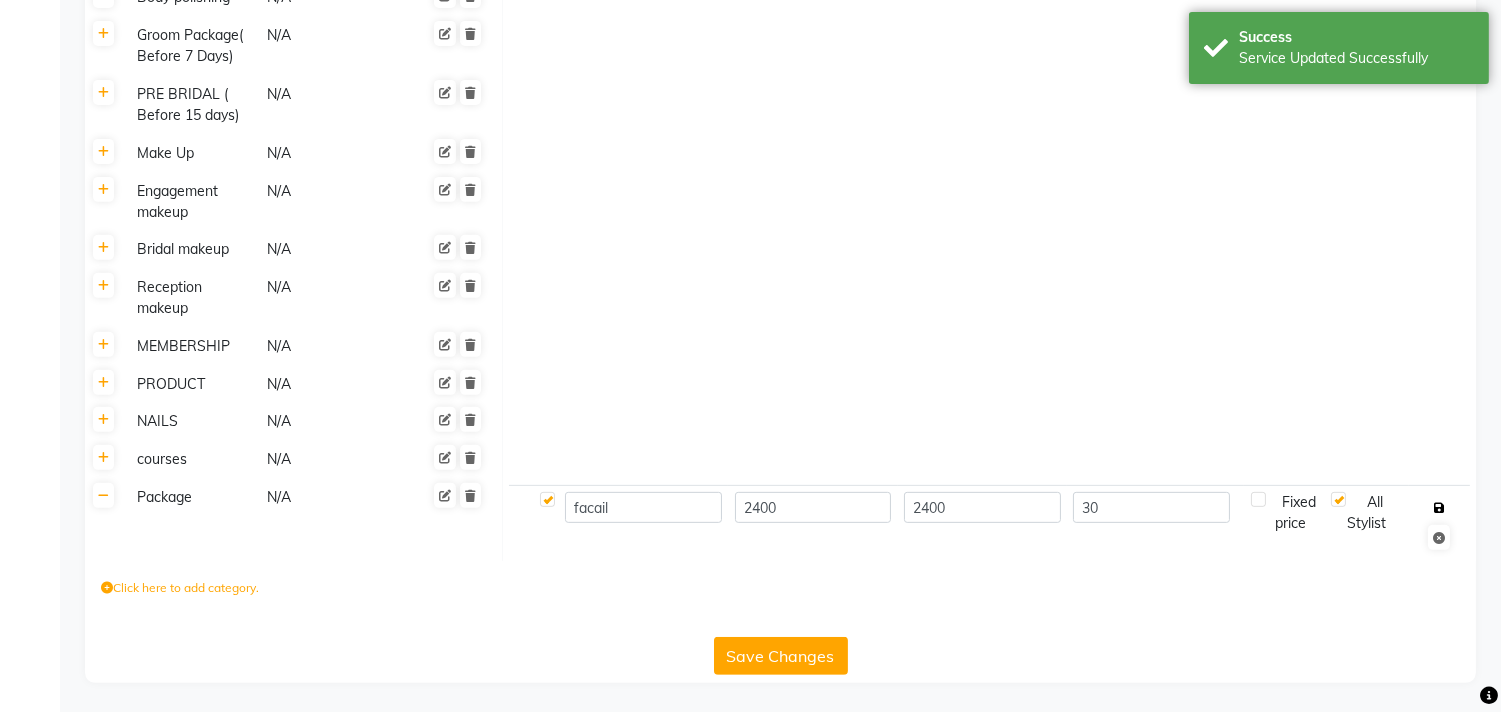 click at bounding box center [1439, 508] 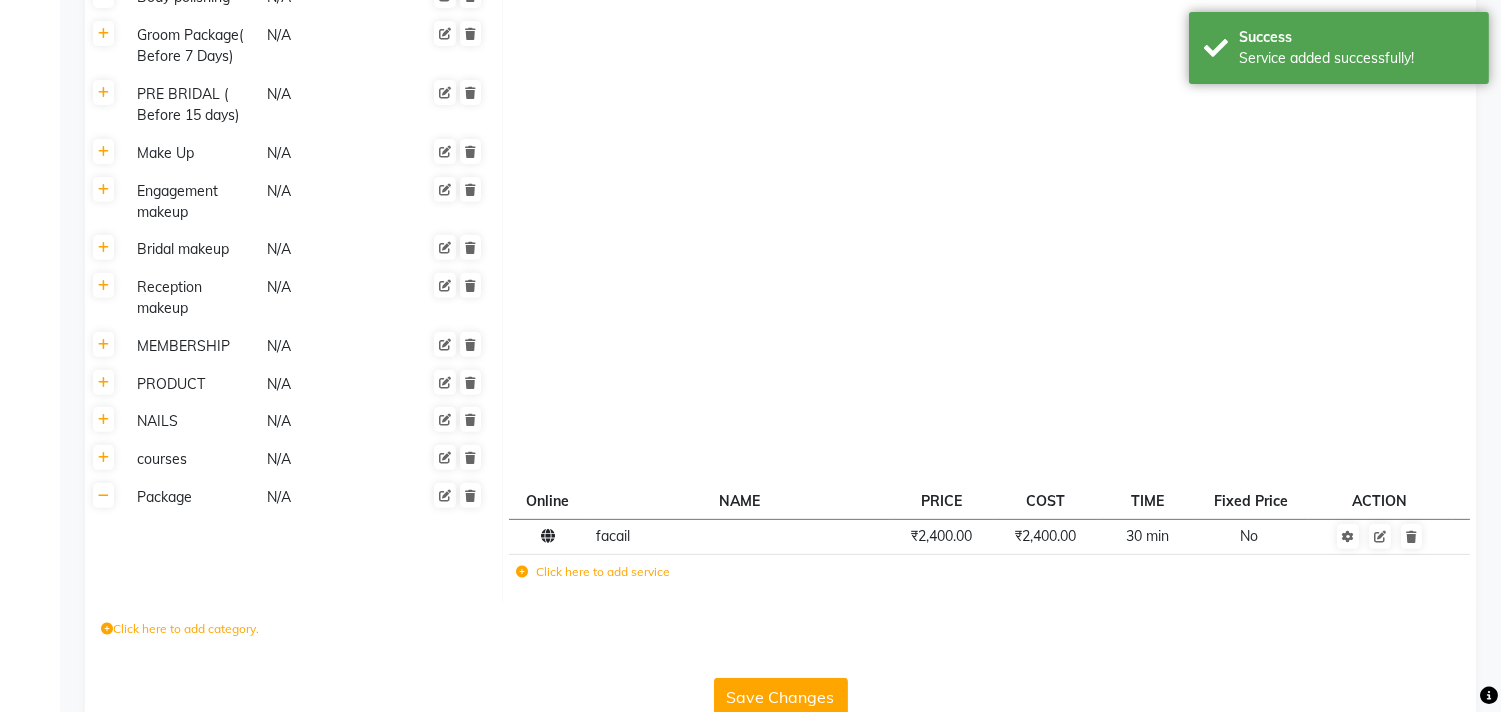 click 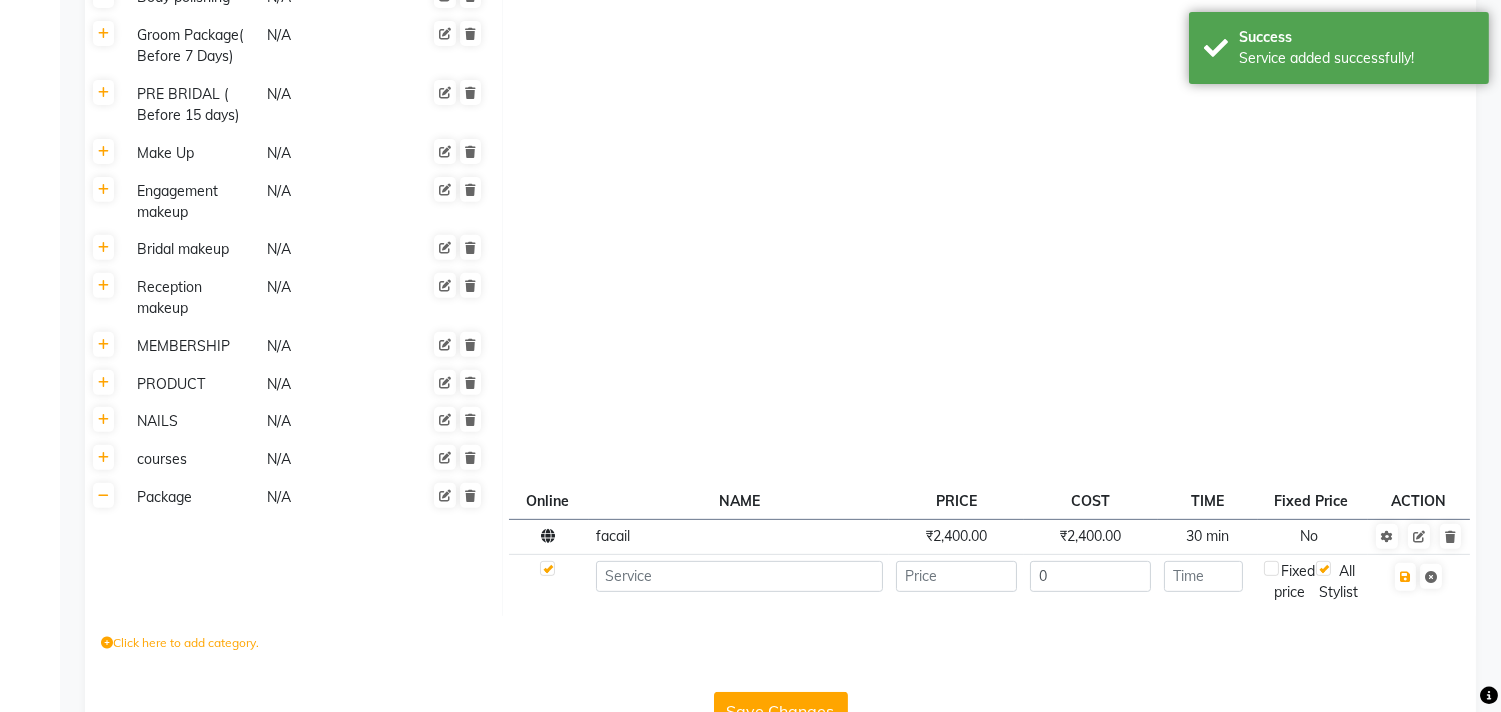 click 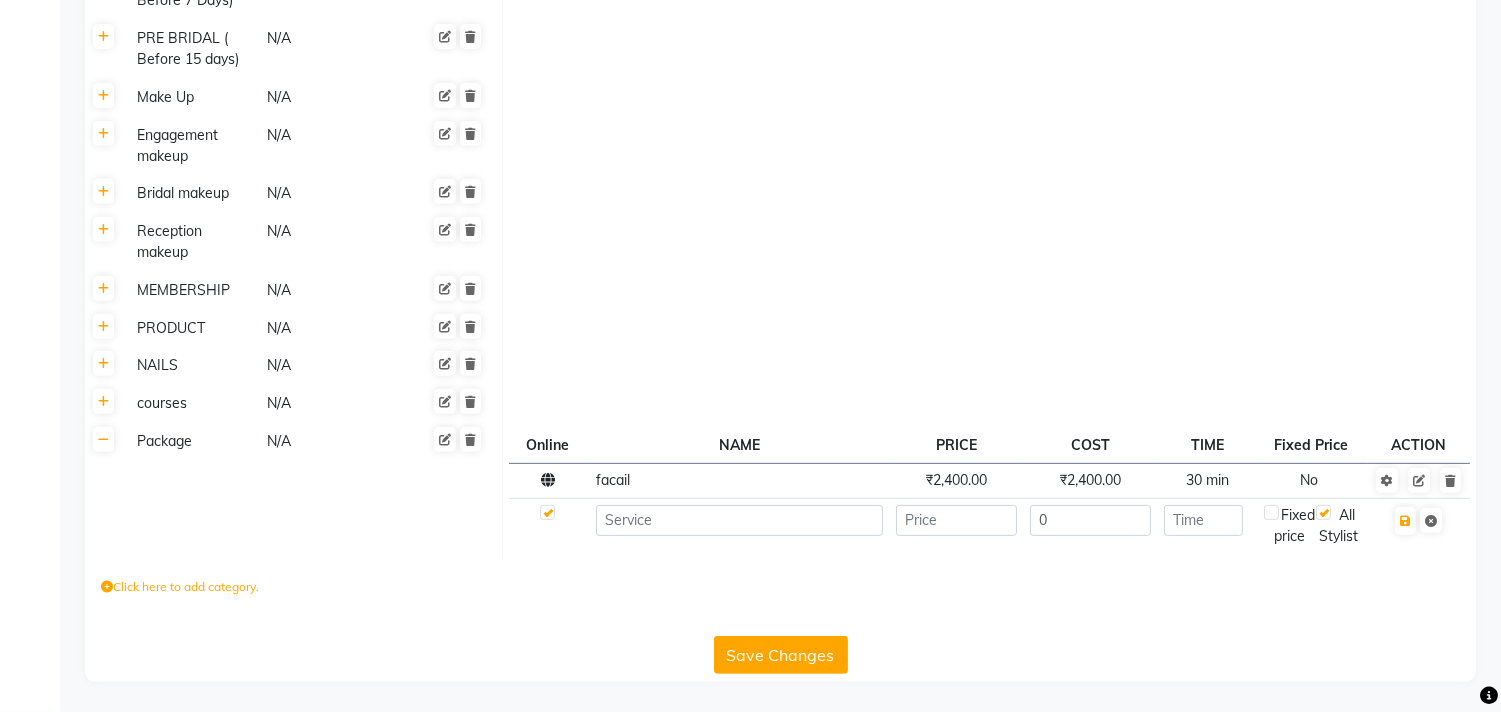 scroll, scrollTop: 1574, scrollLeft: 0, axis: vertical 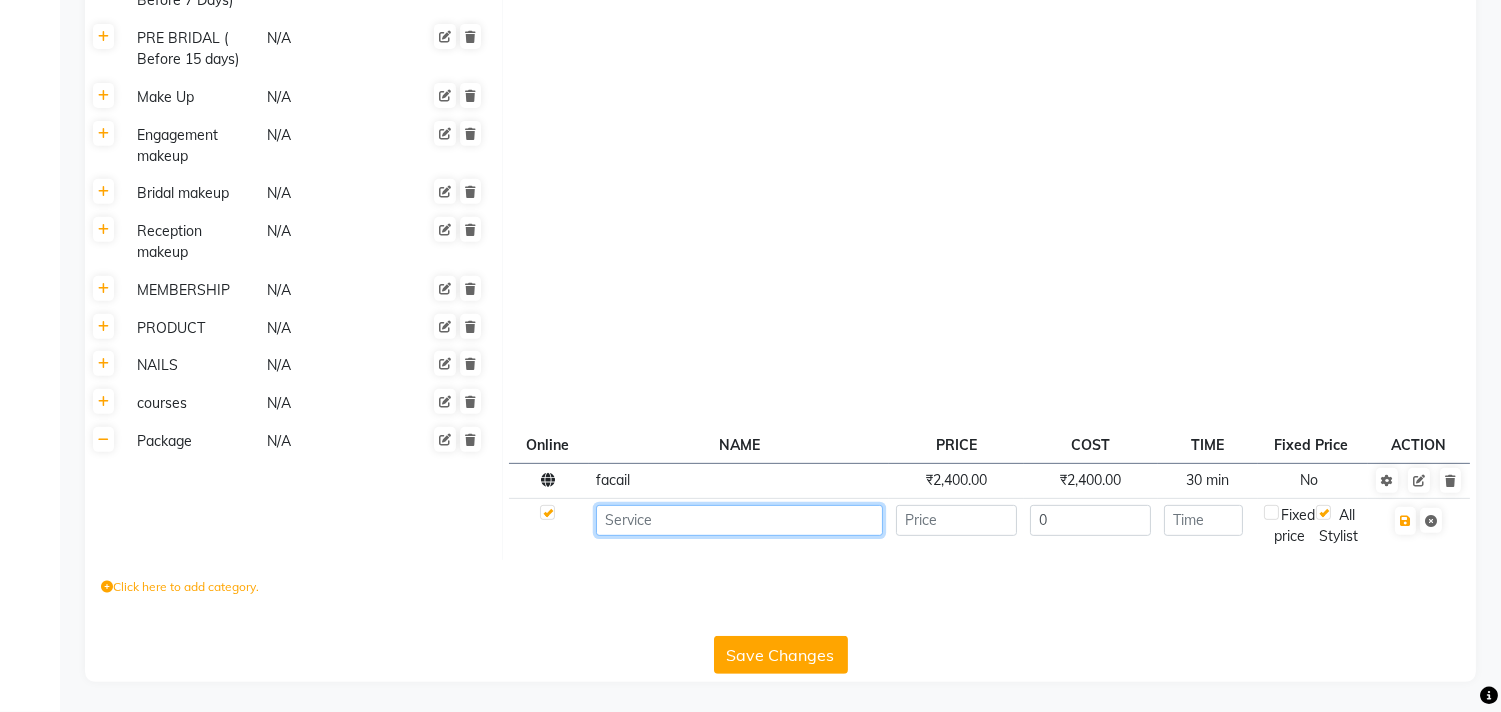 click 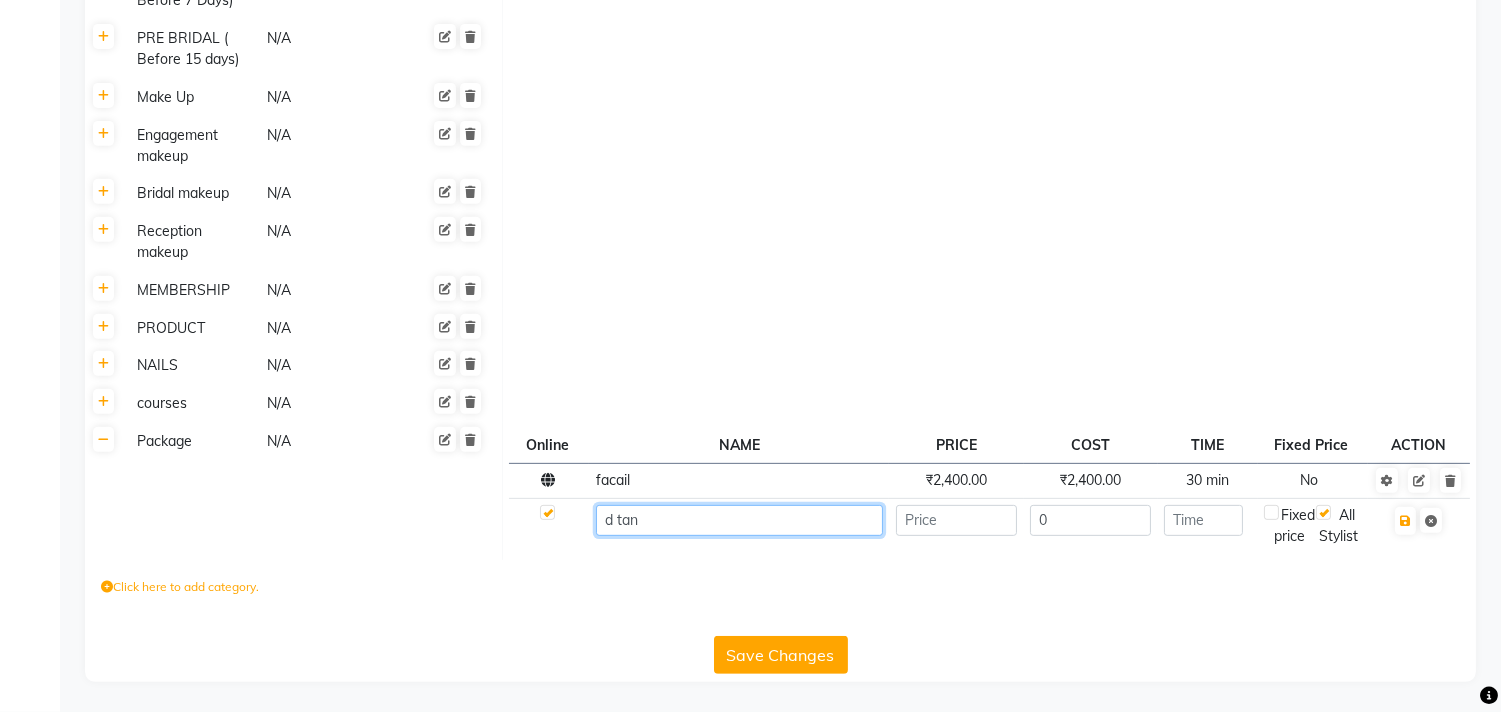 type on "d tan" 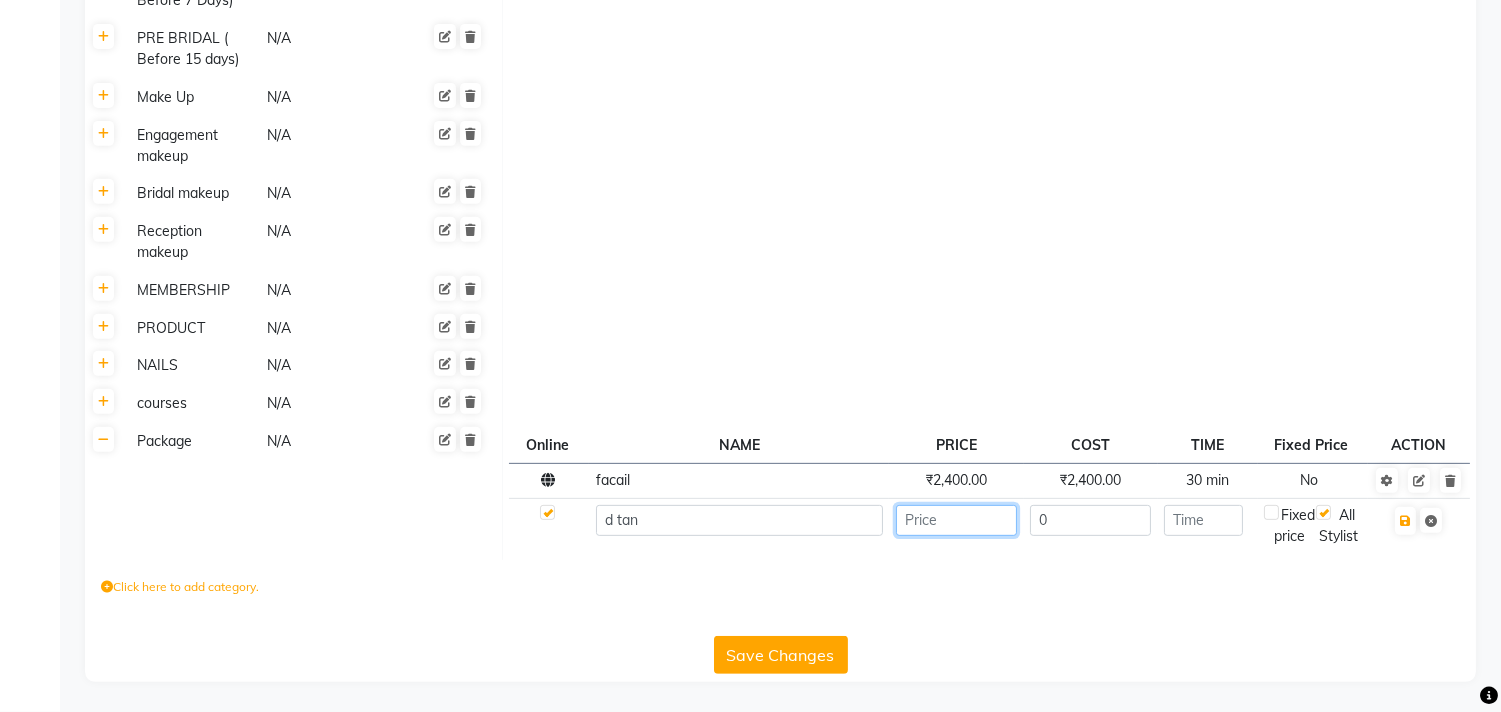click 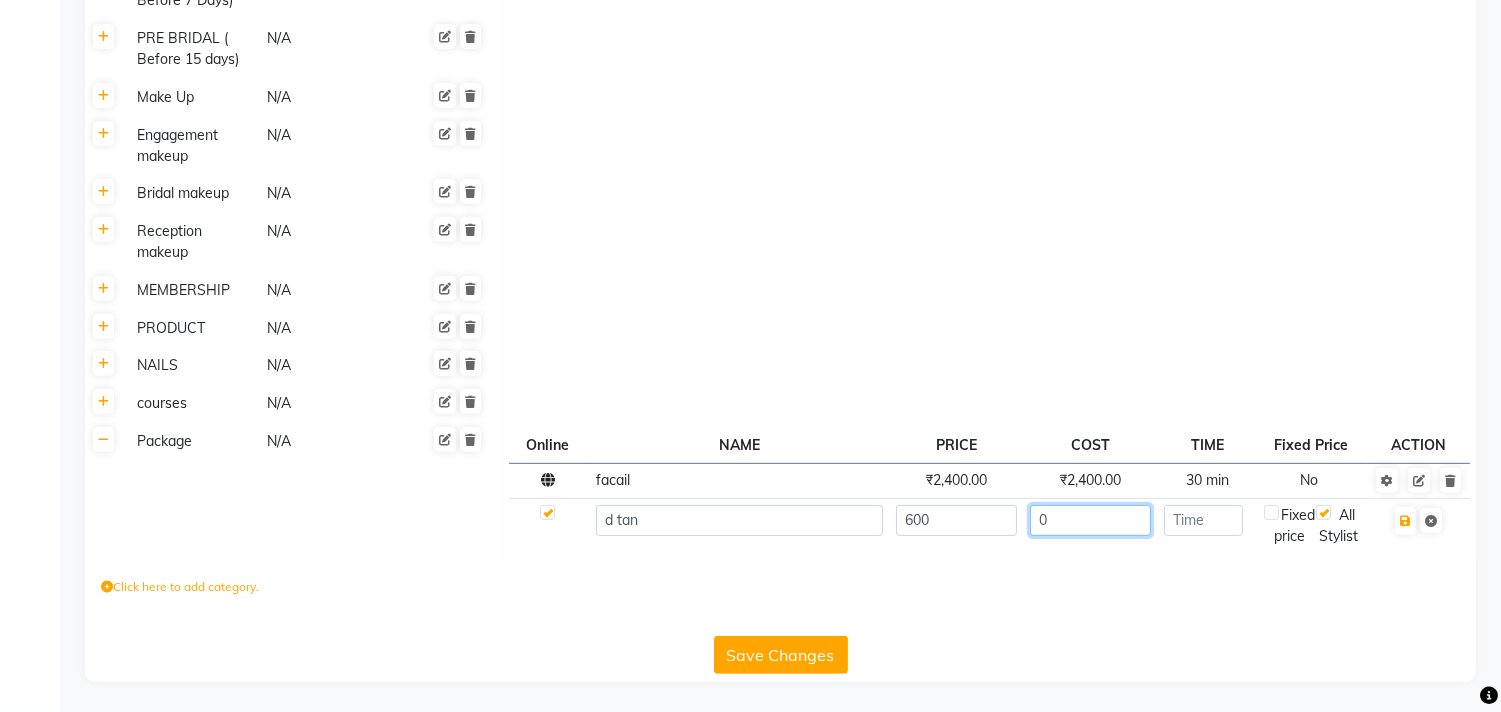 click on "0" 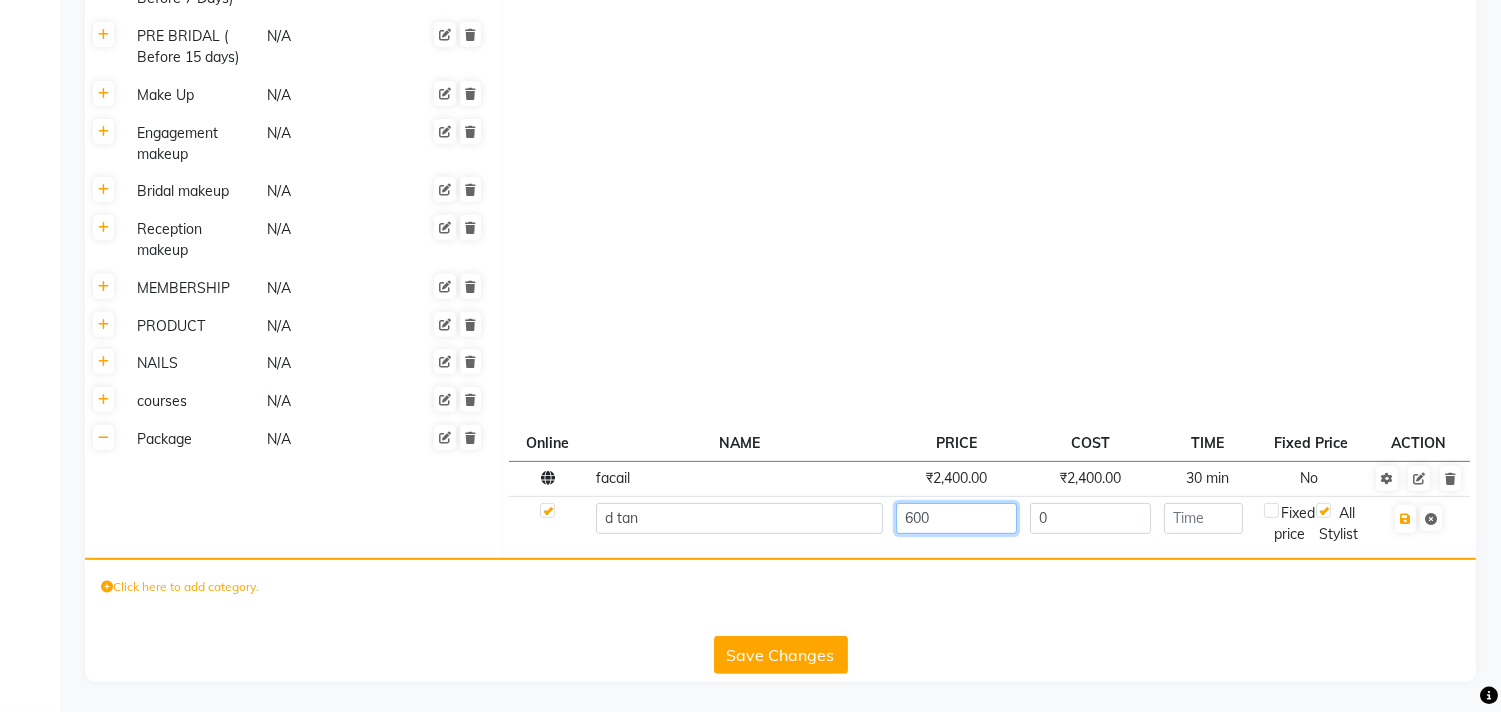 click on "600" 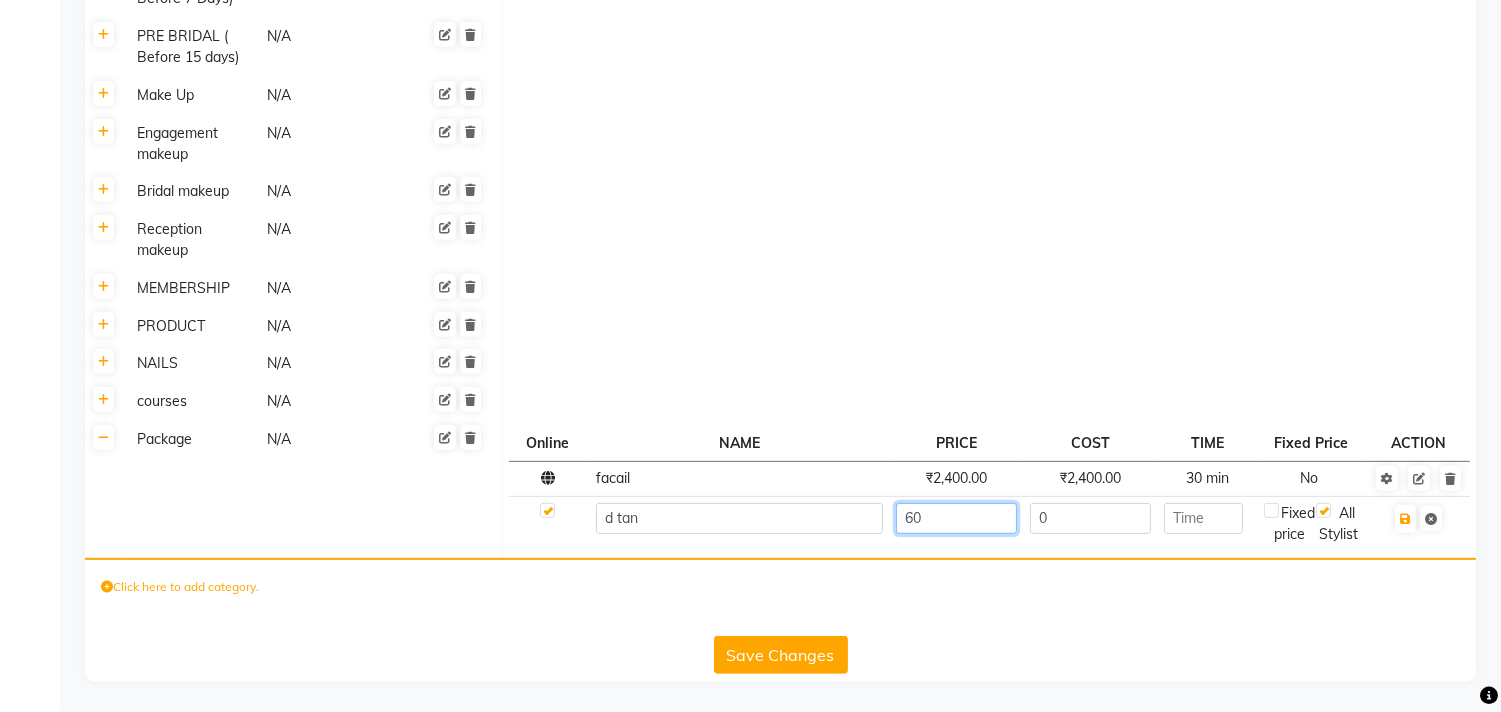 type on "6" 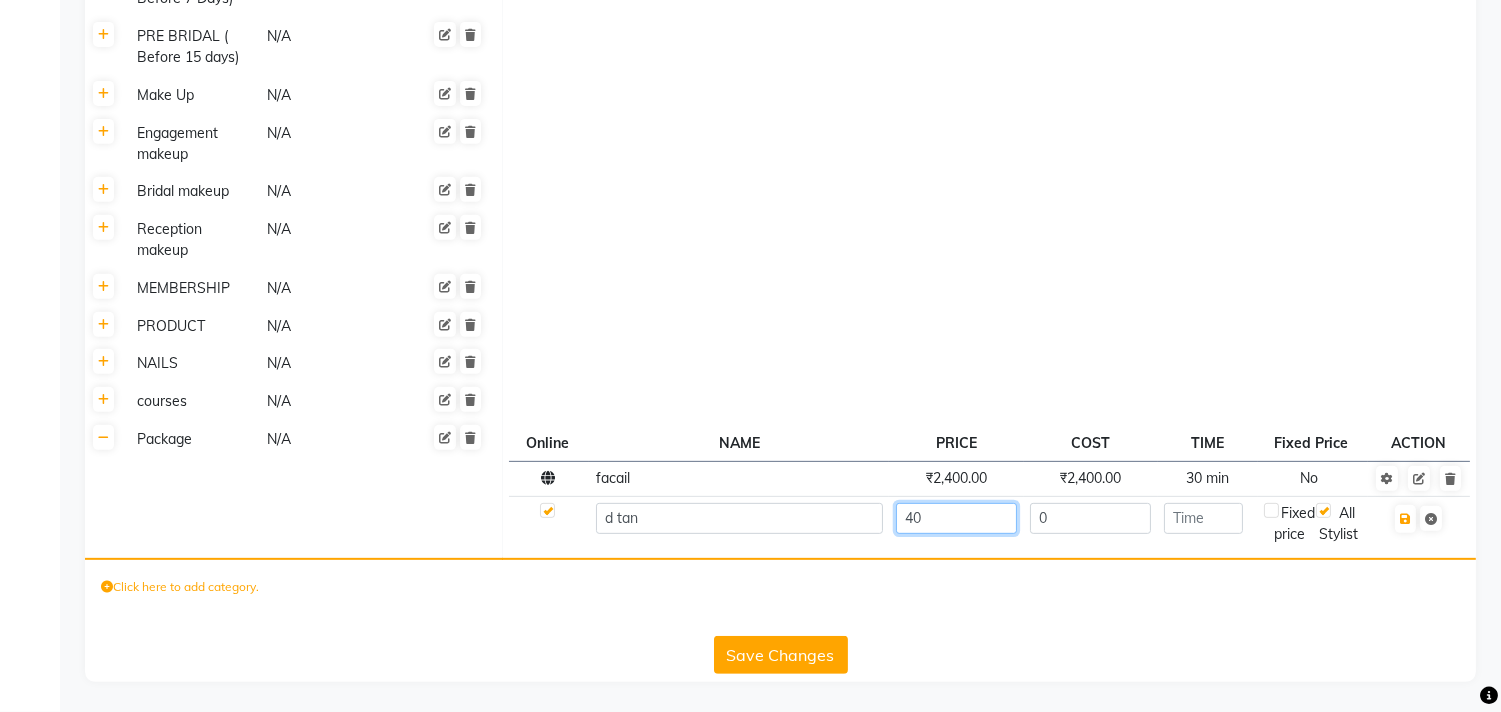 type on "4" 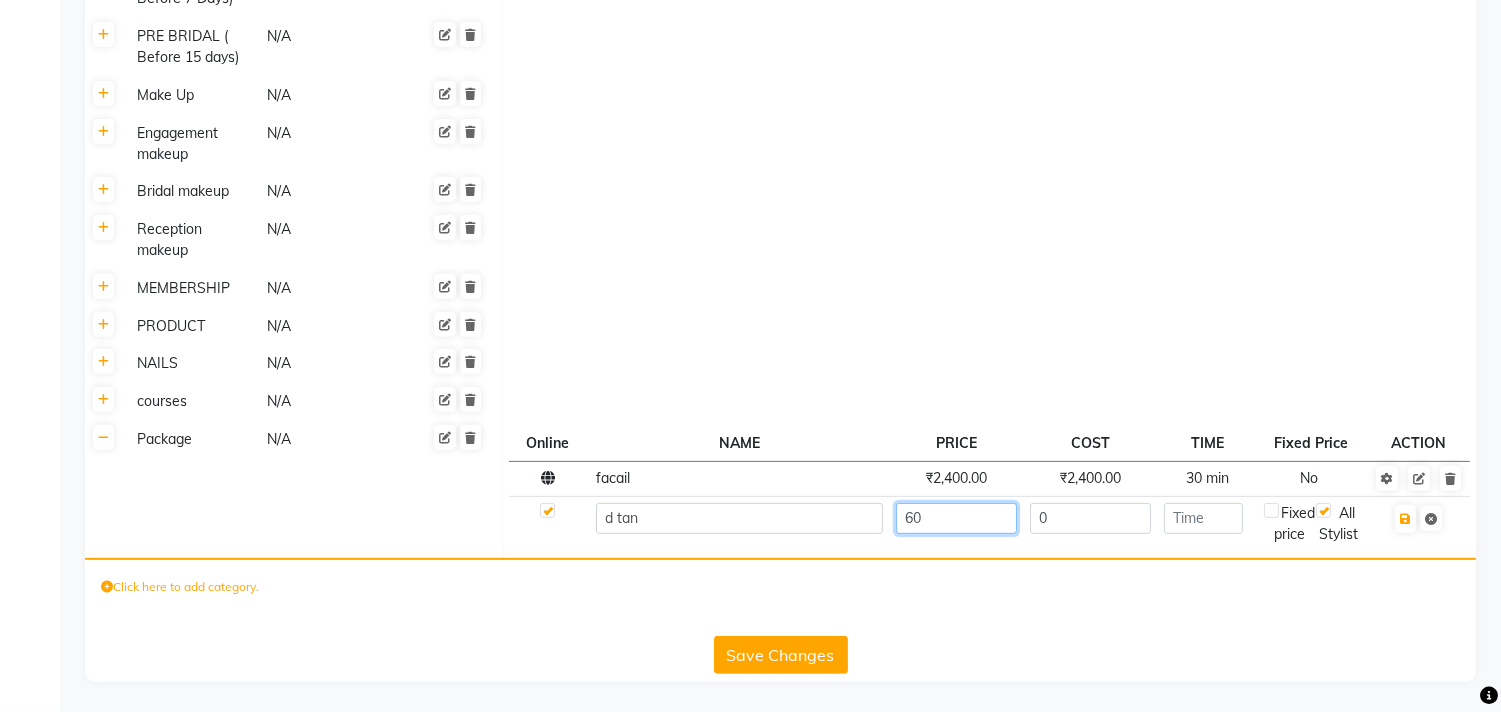 type on "600" 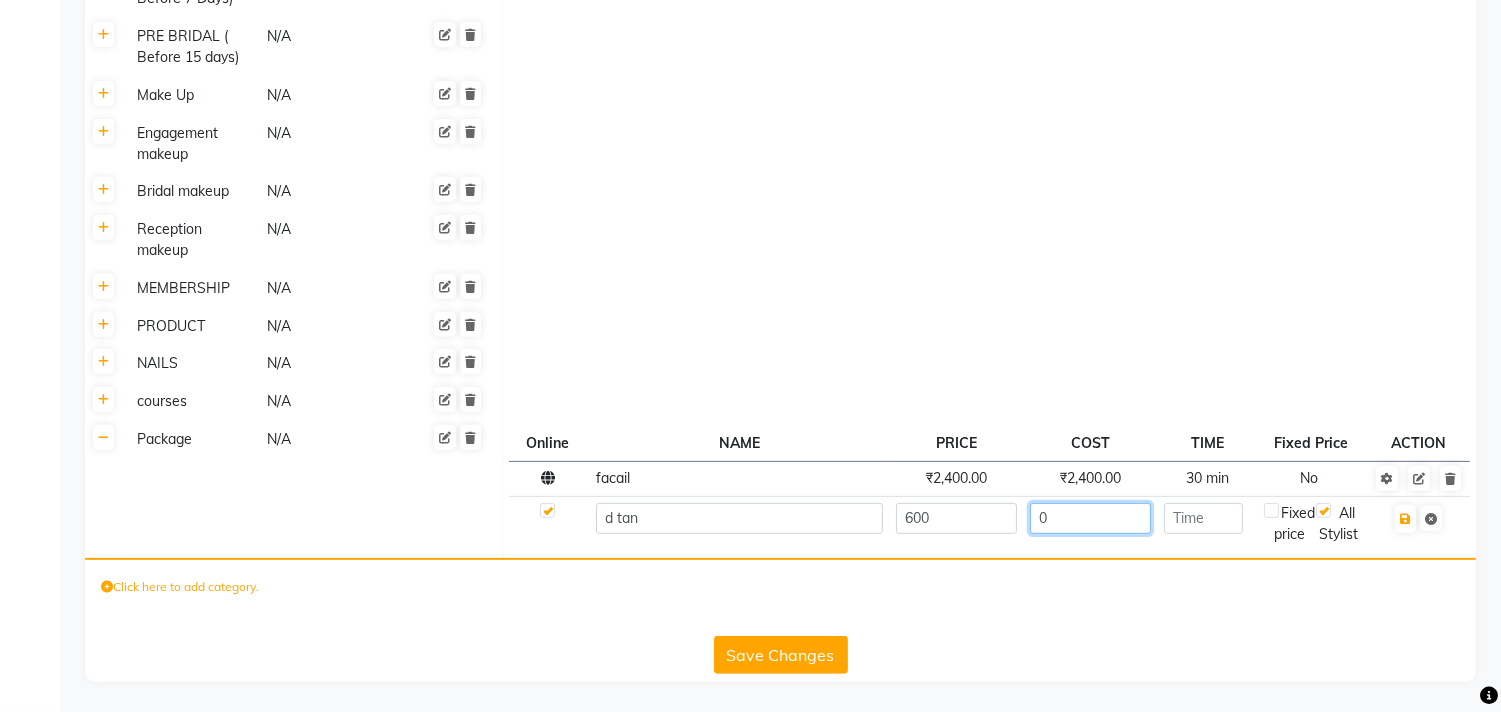 click on "0" 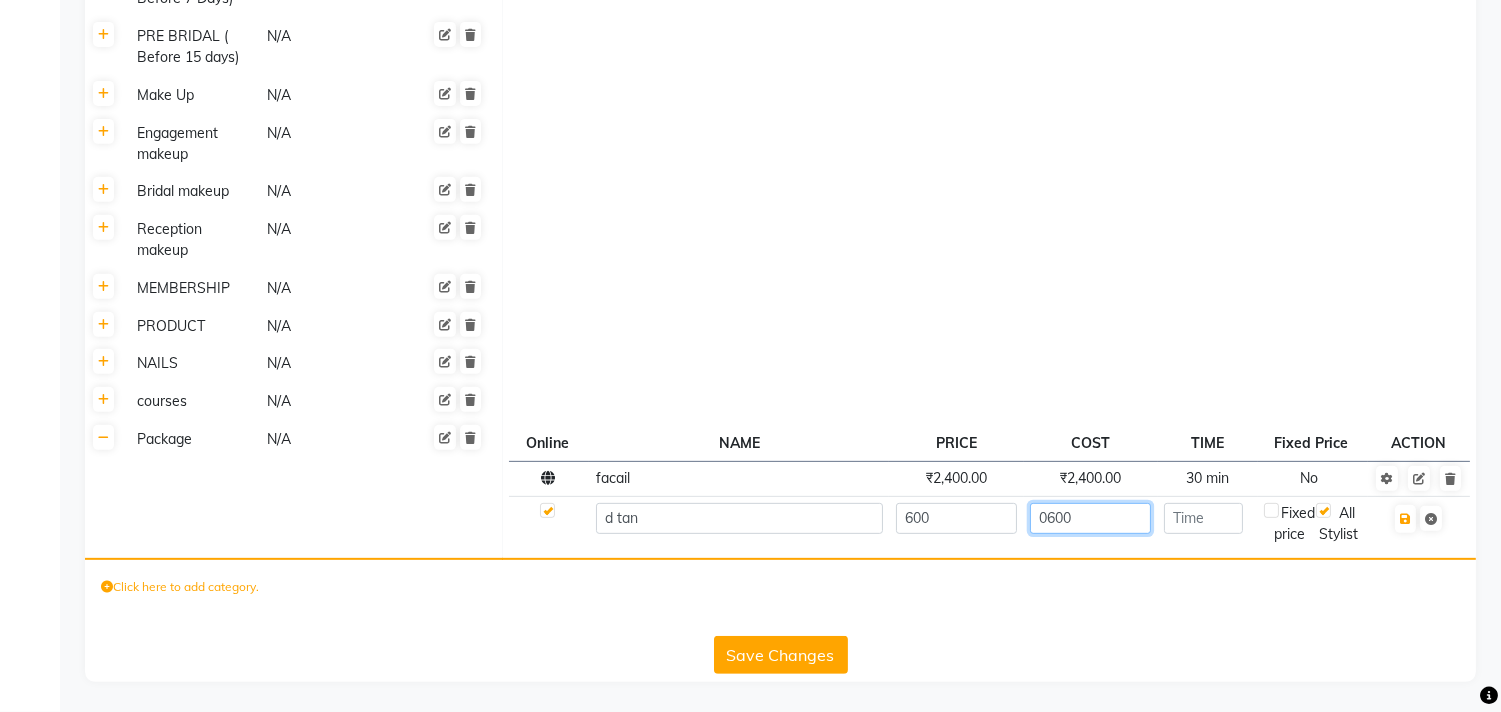 type on "0600" 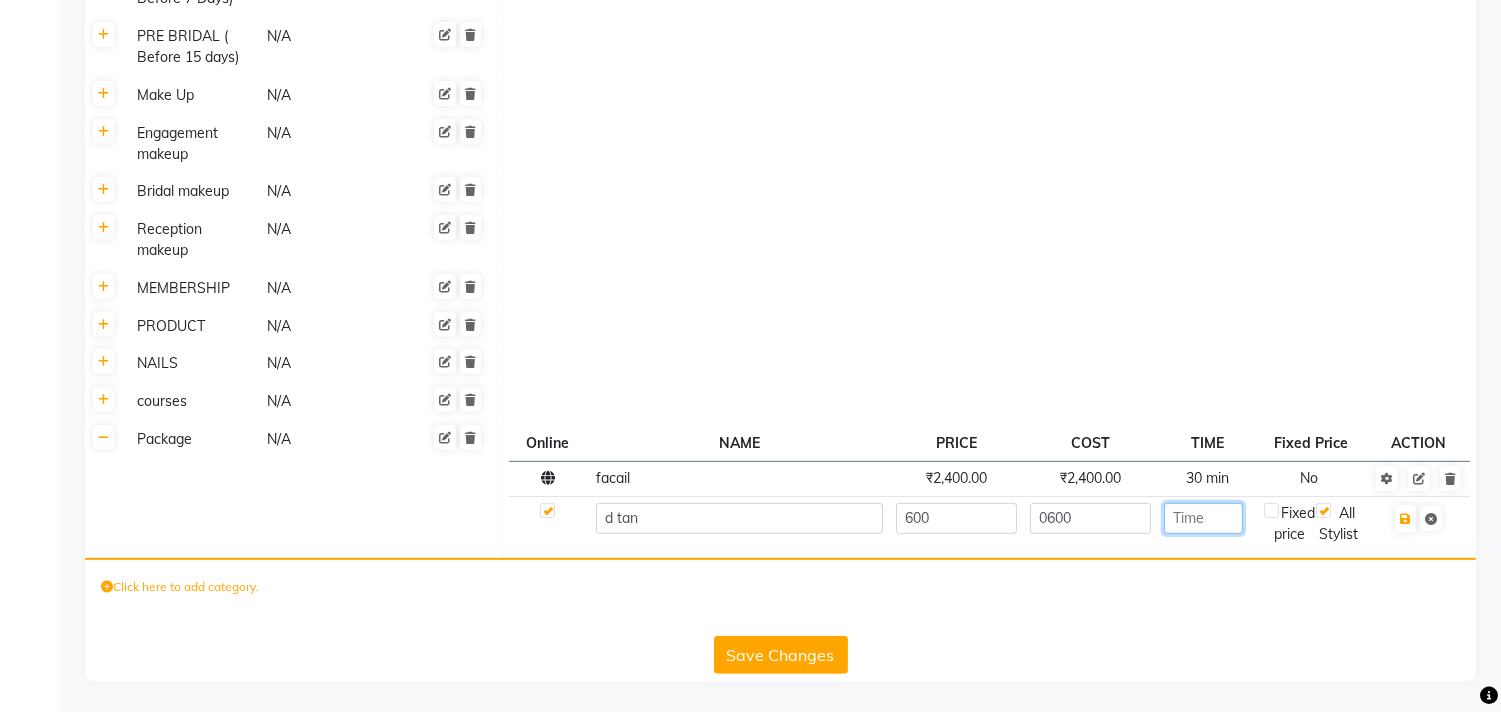 click 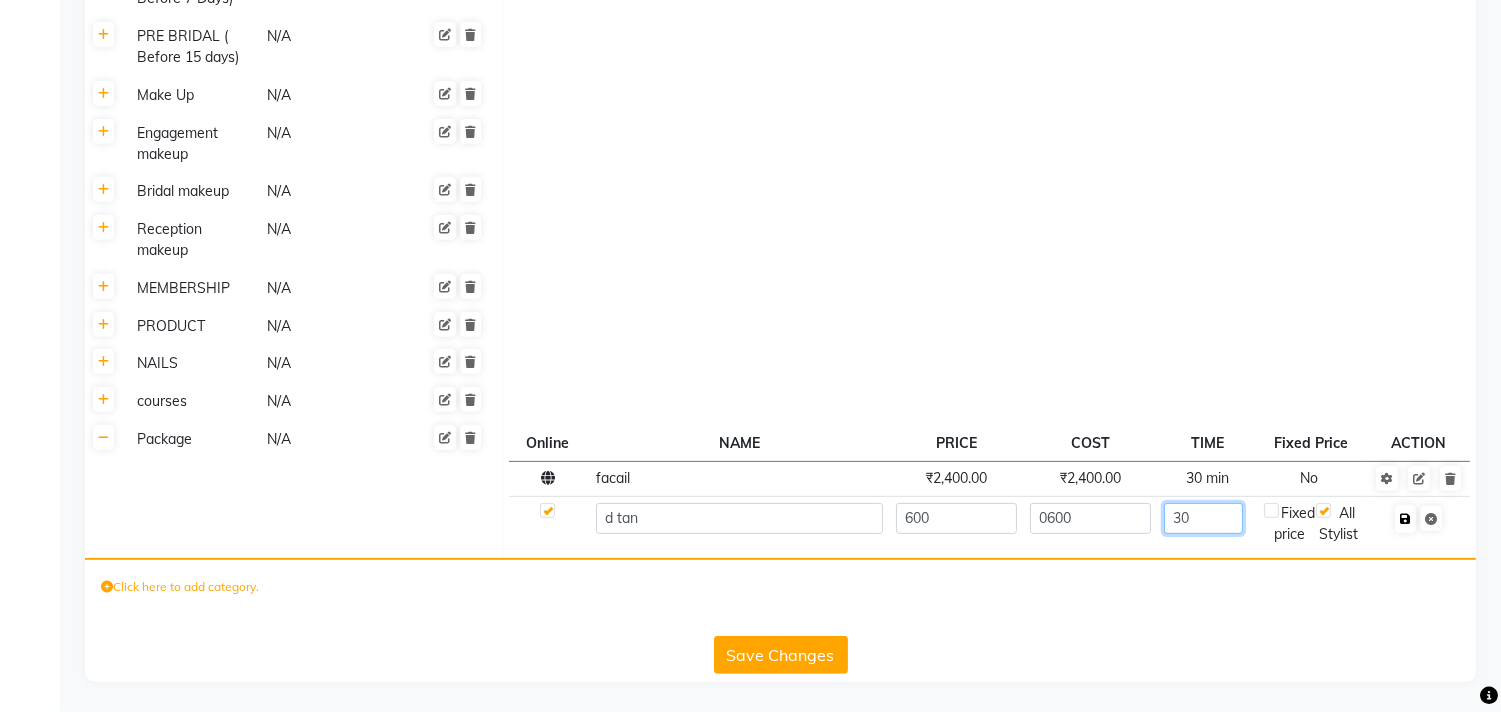 type on "30" 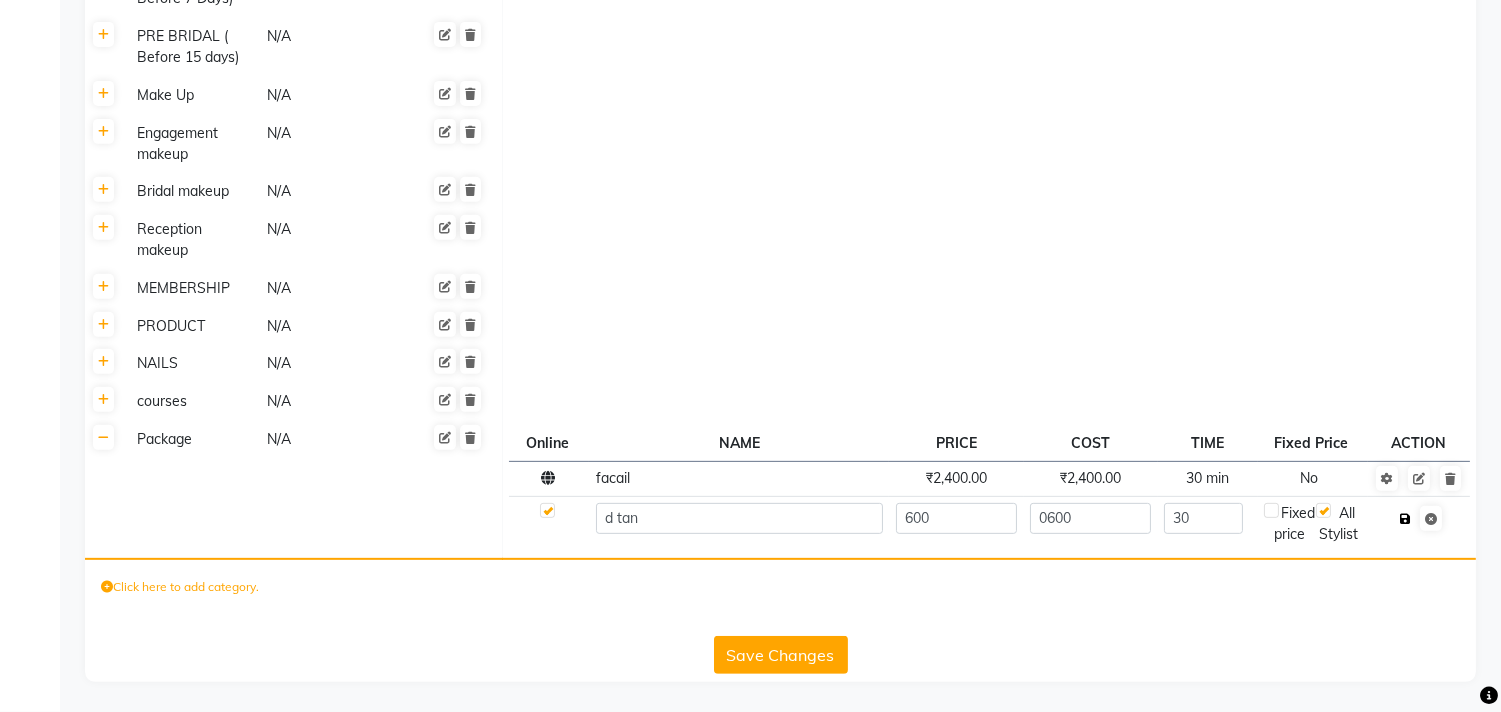 click at bounding box center [1405, 519] 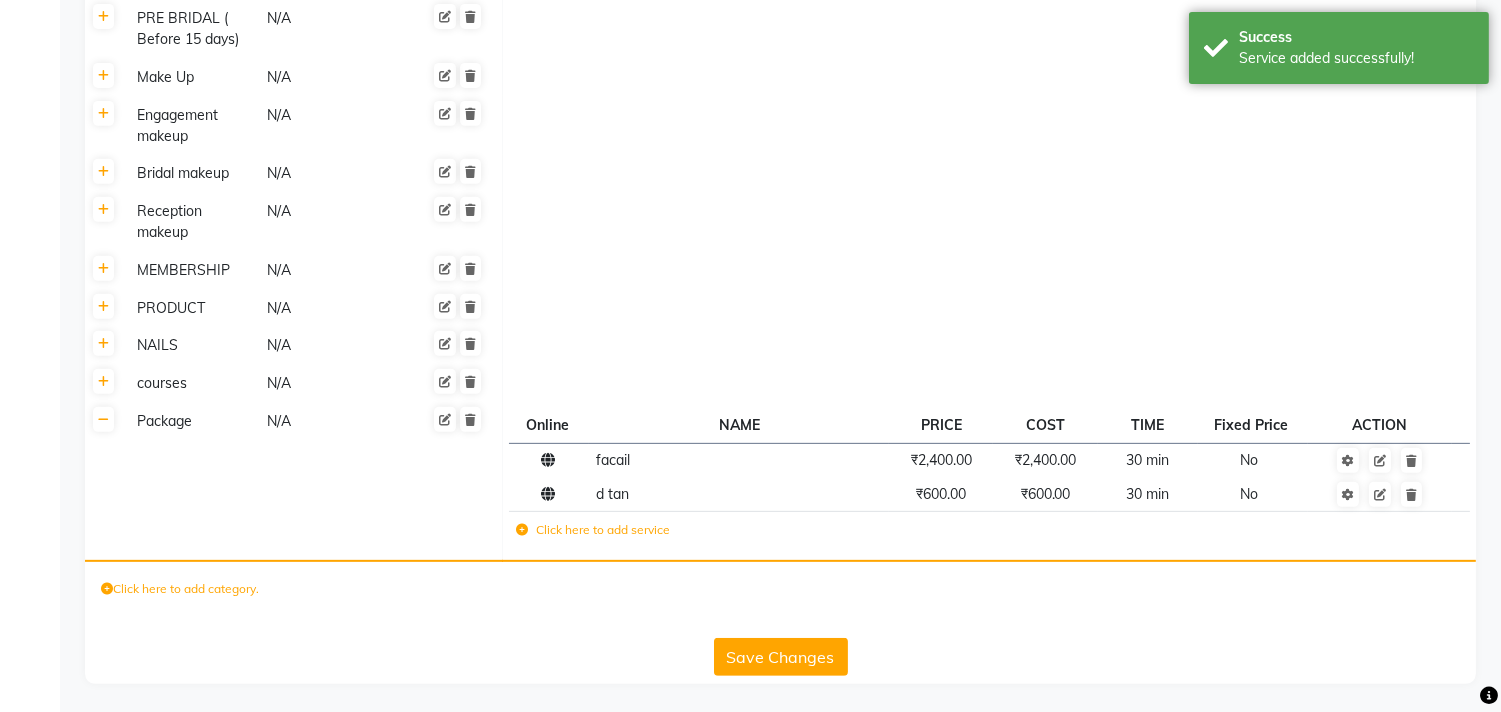 click 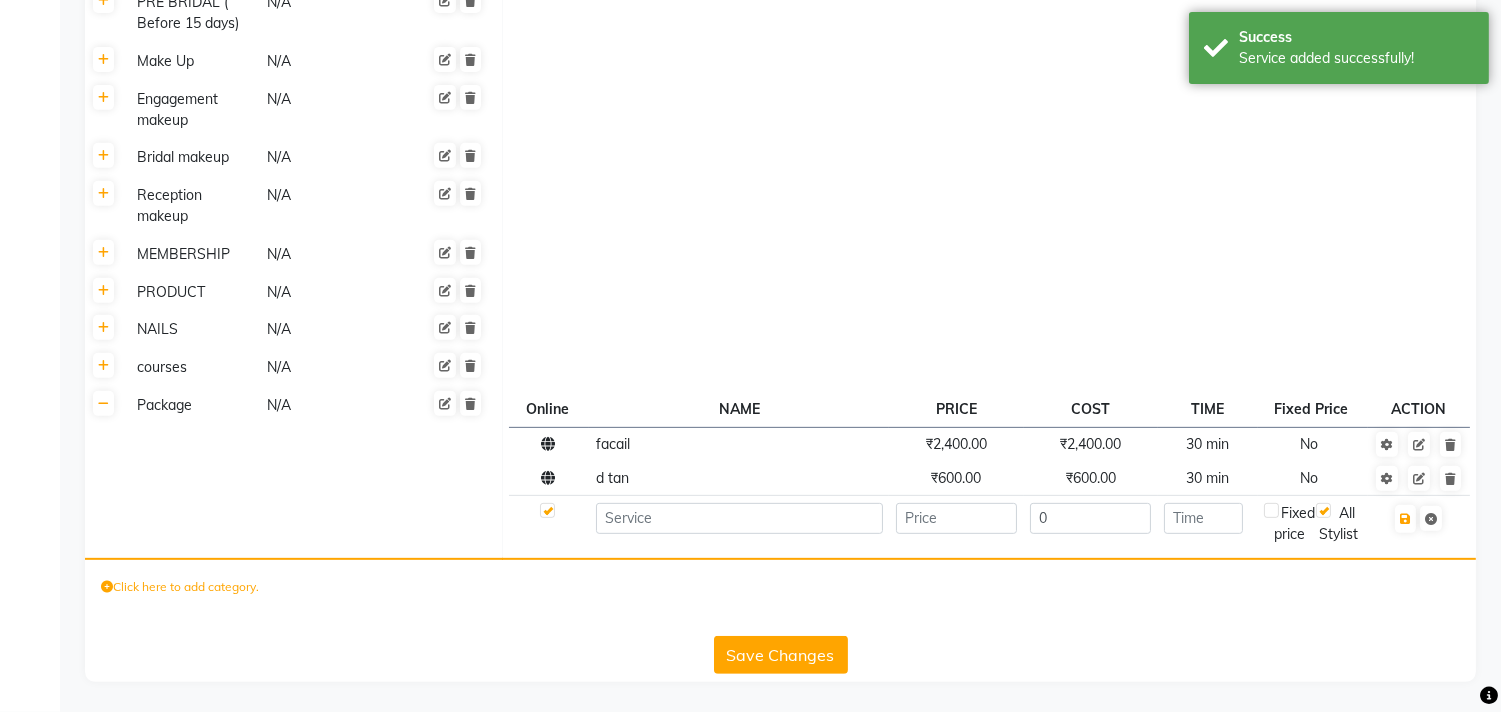 scroll, scrollTop: 1608, scrollLeft: 0, axis: vertical 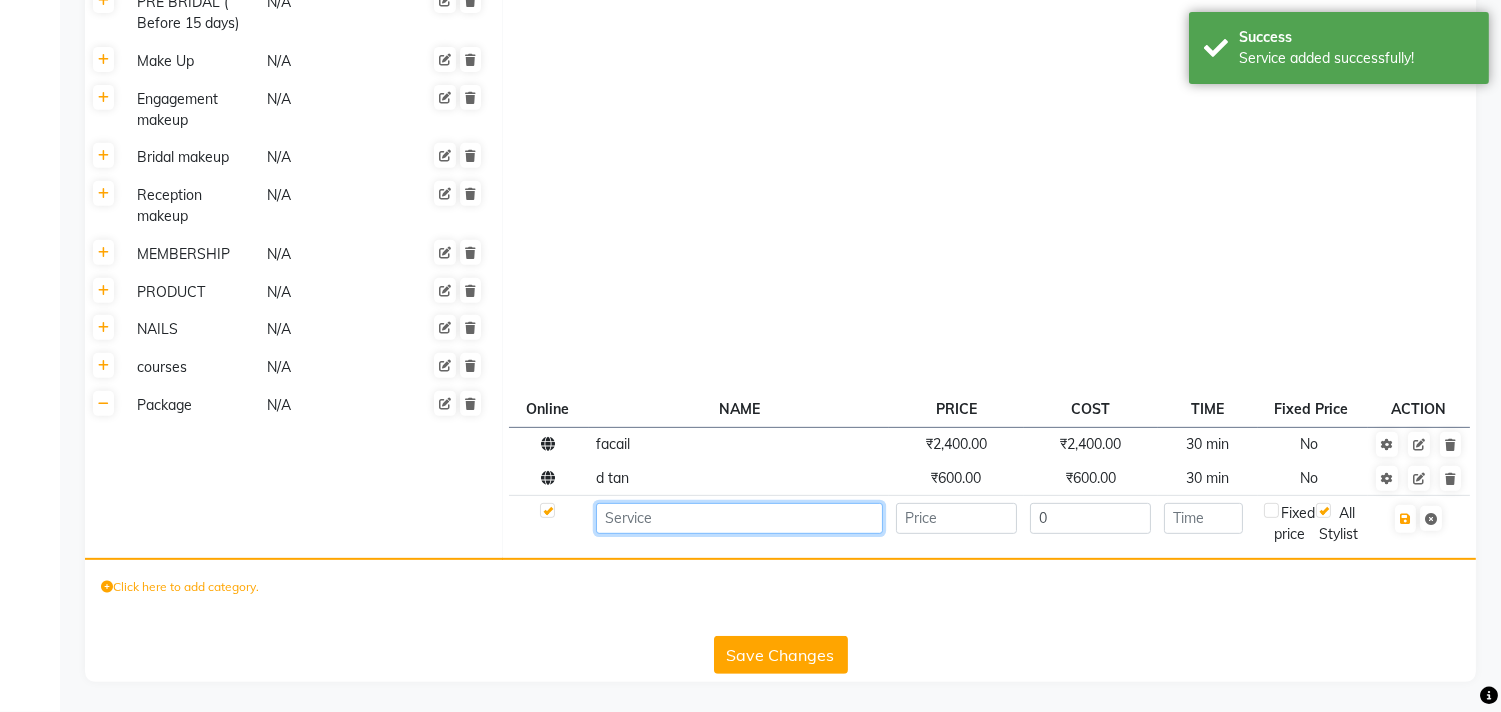 click 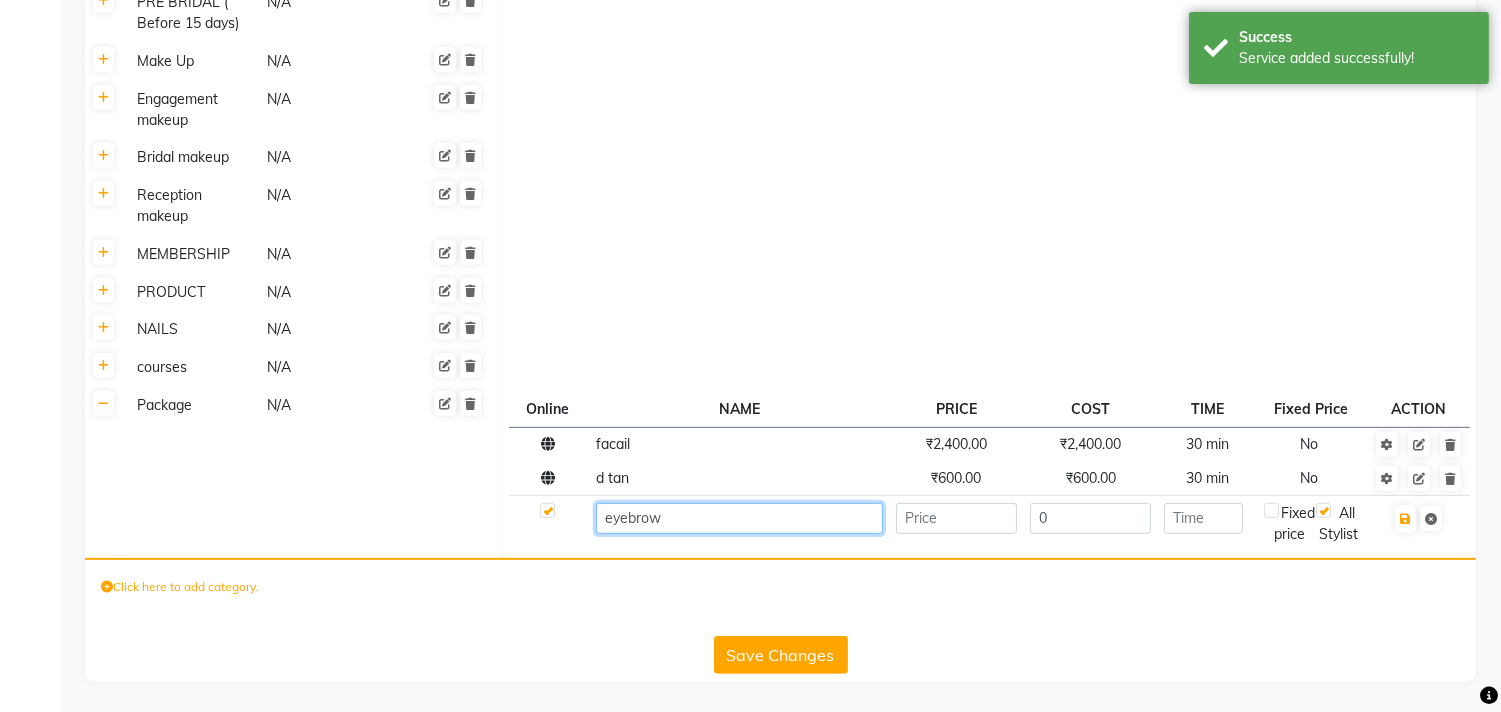 type on "eyebrow" 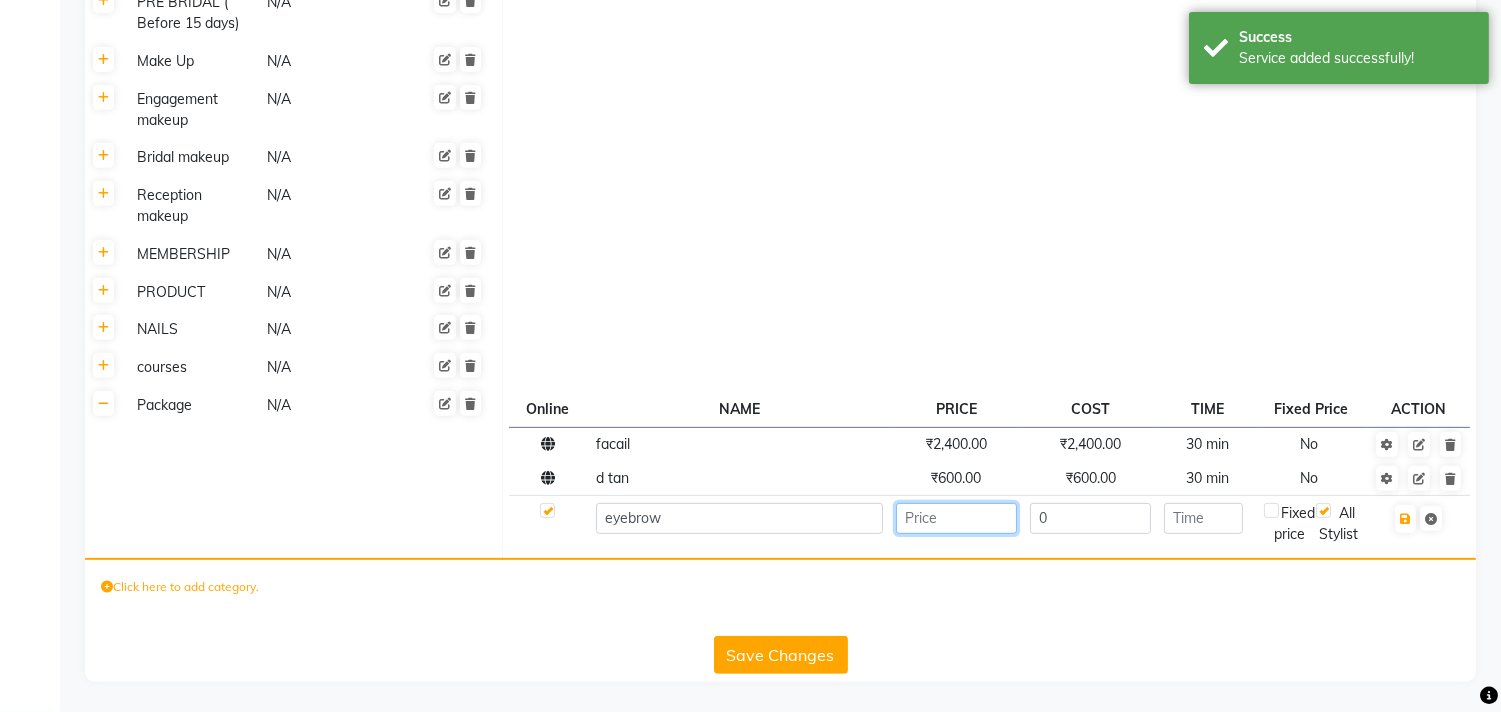 click 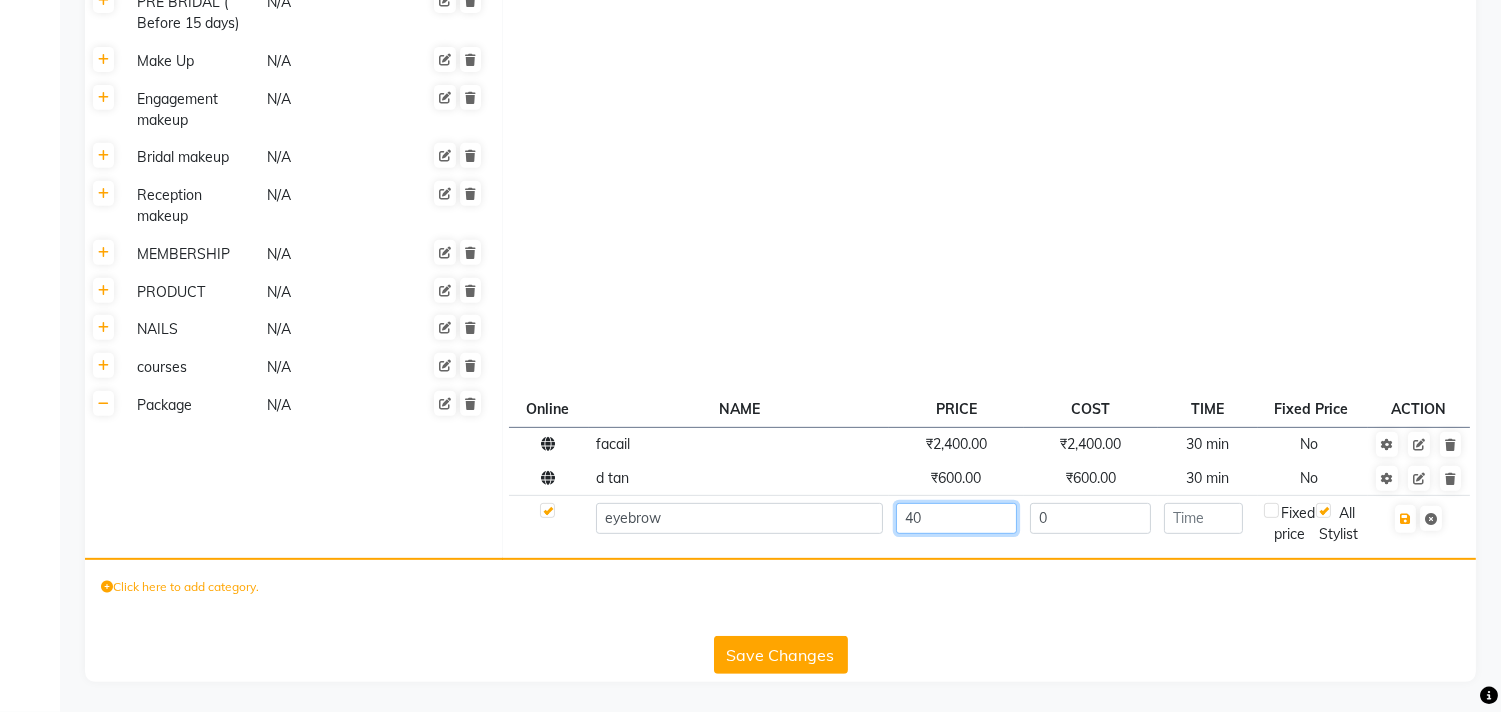 type on "40" 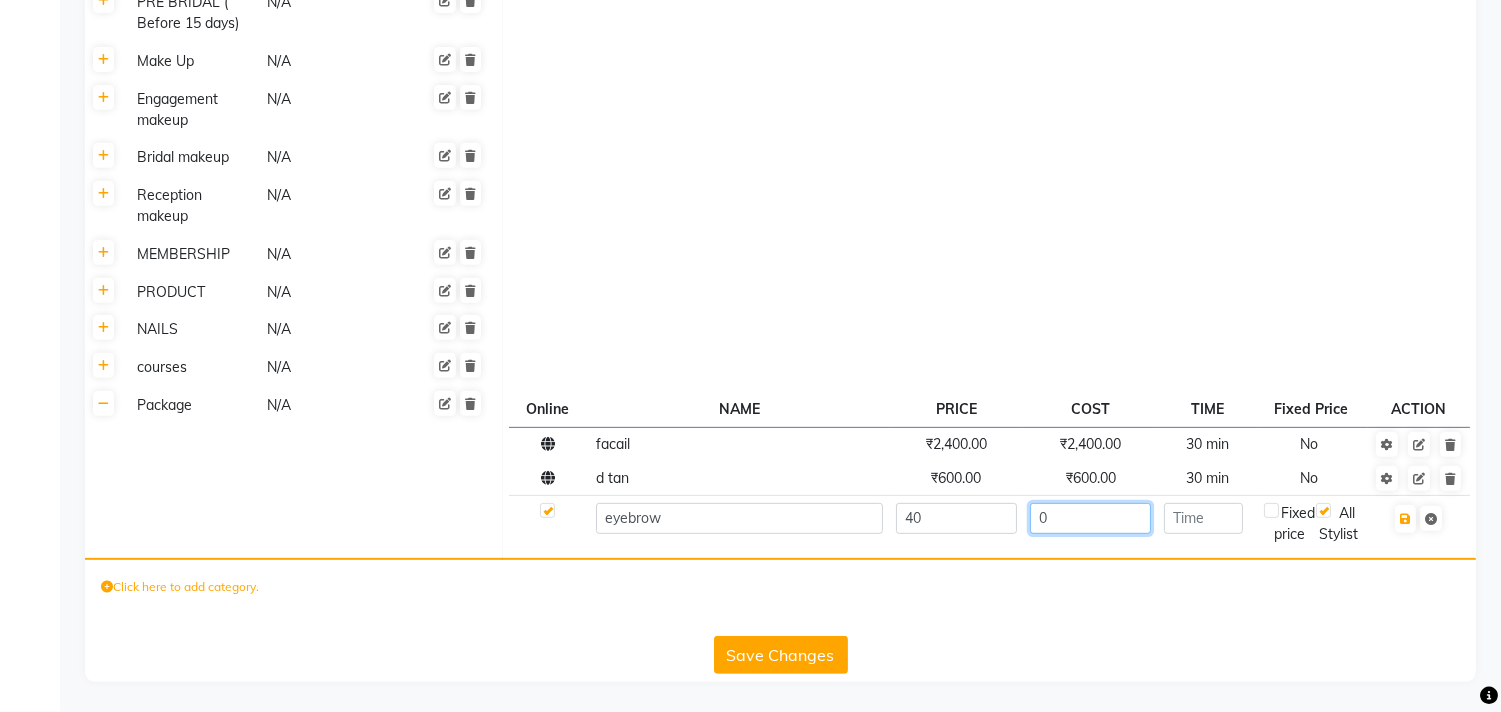 click on "0" 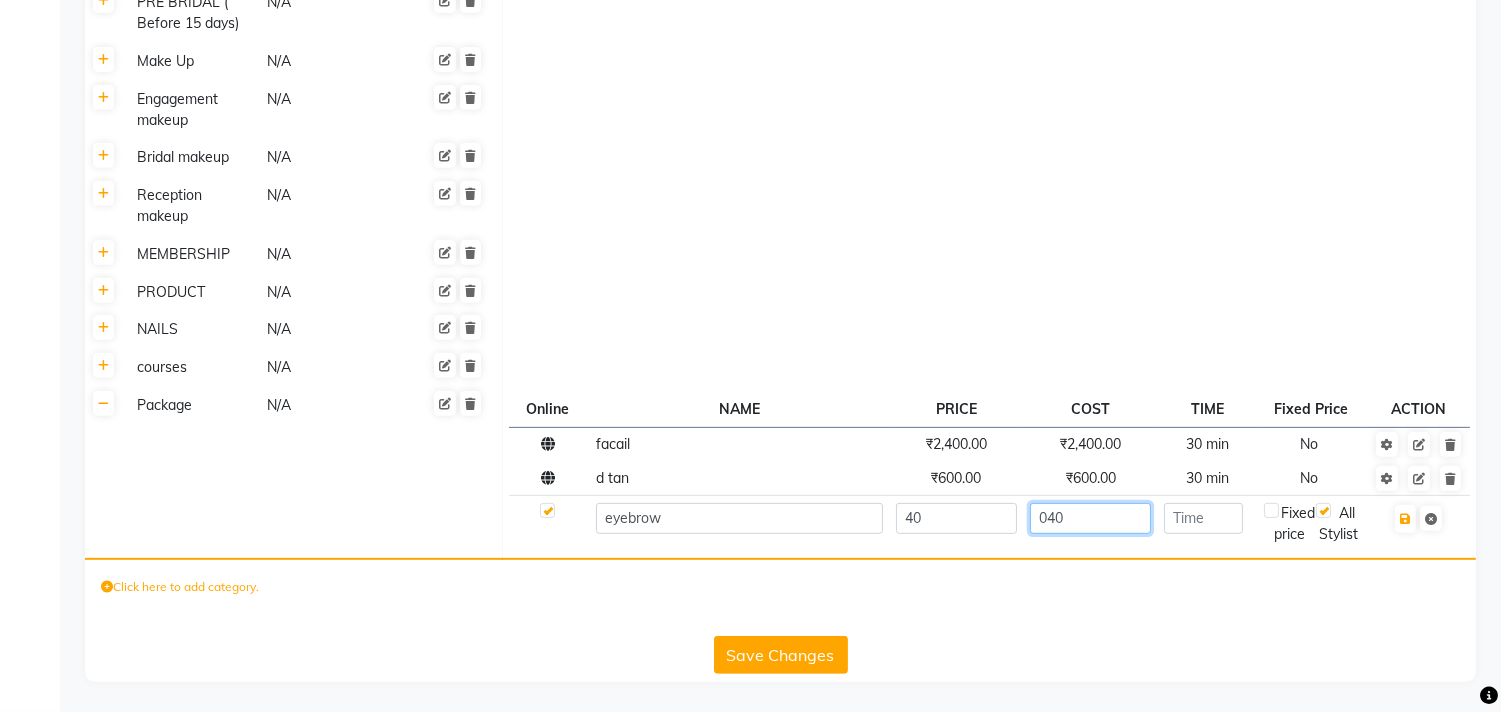 type on "040" 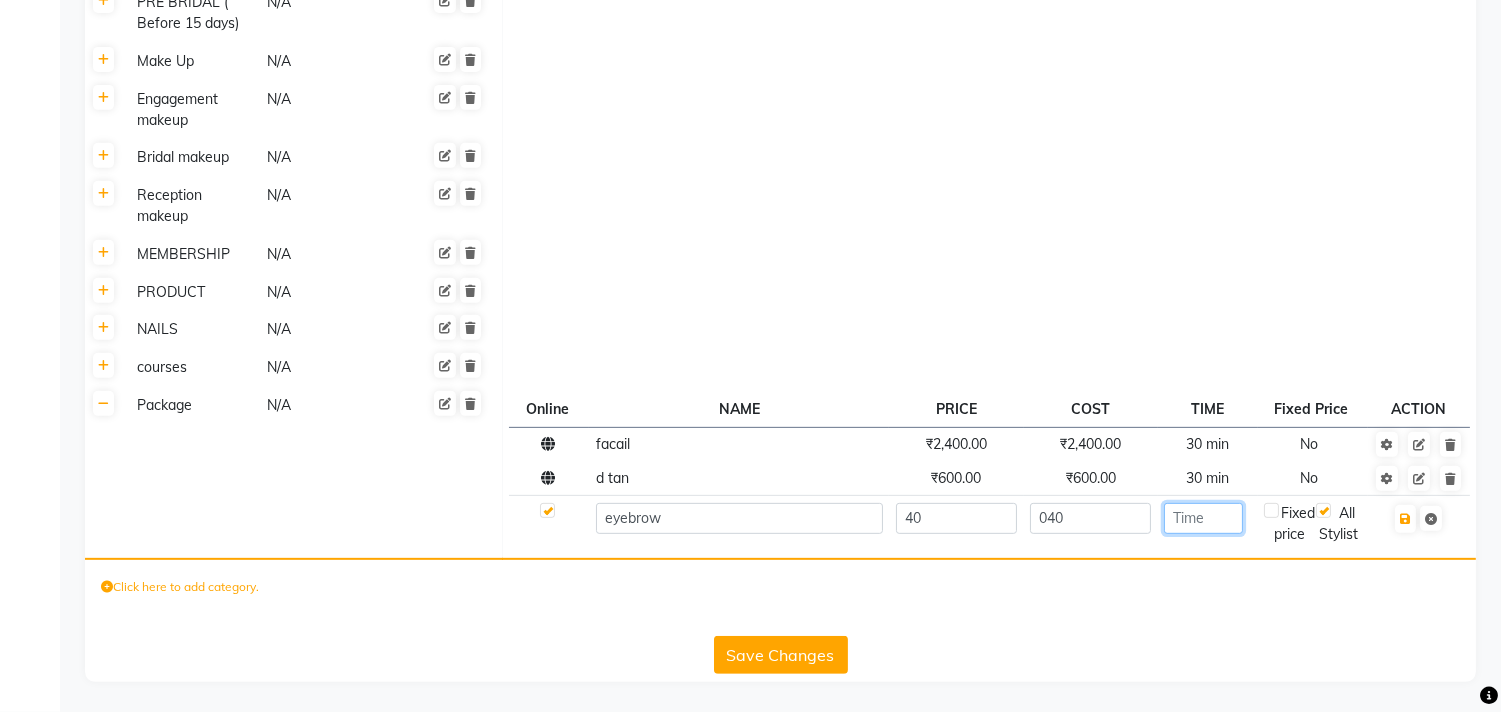 click 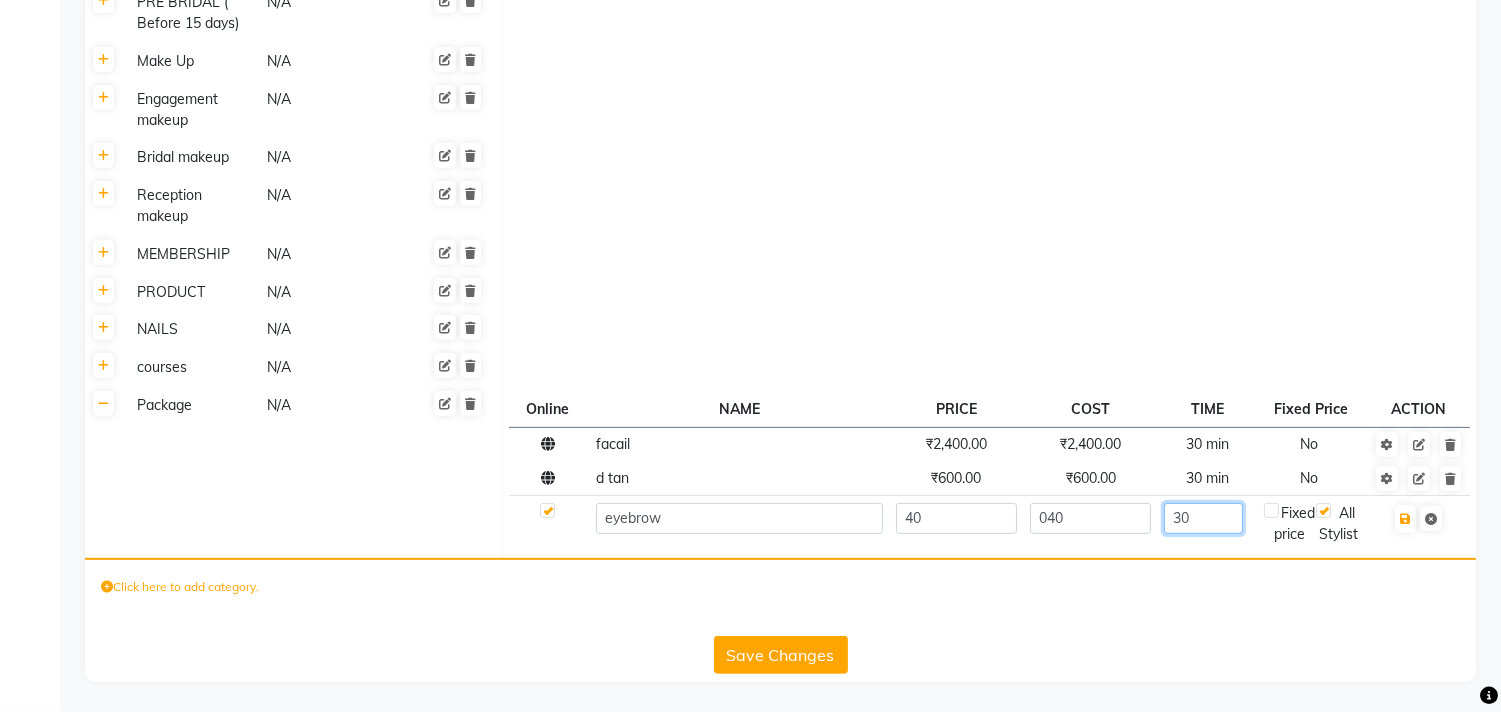 type on "3" 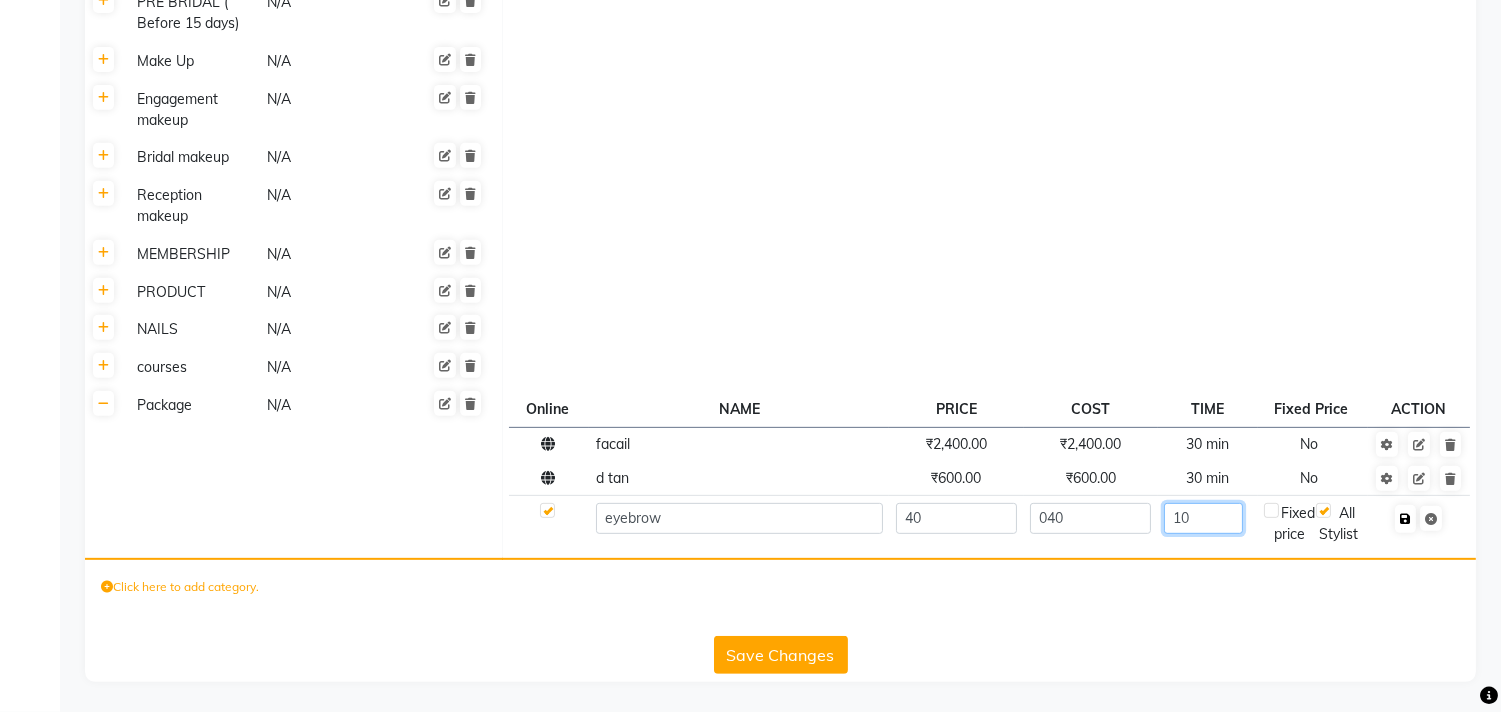 type on "10" 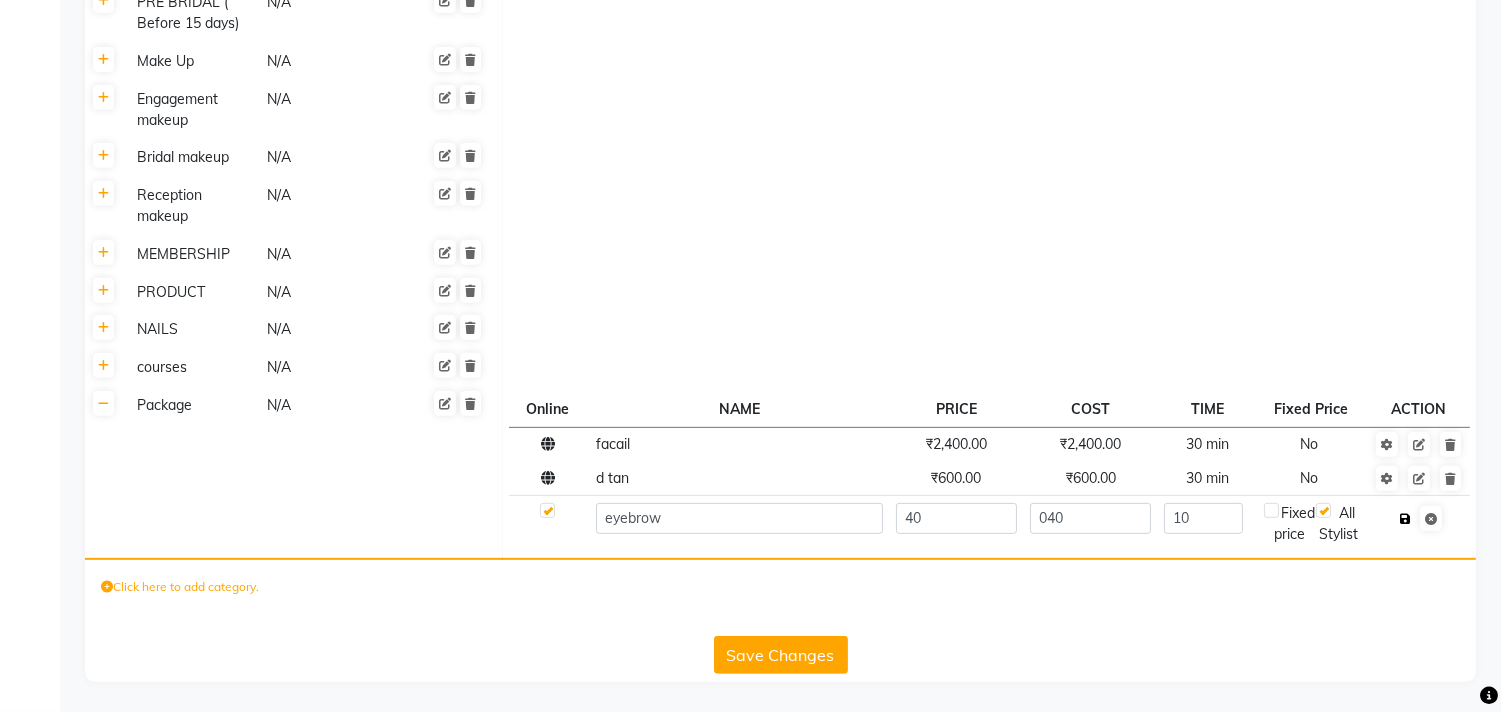 click at bounding box center (1405, 519) 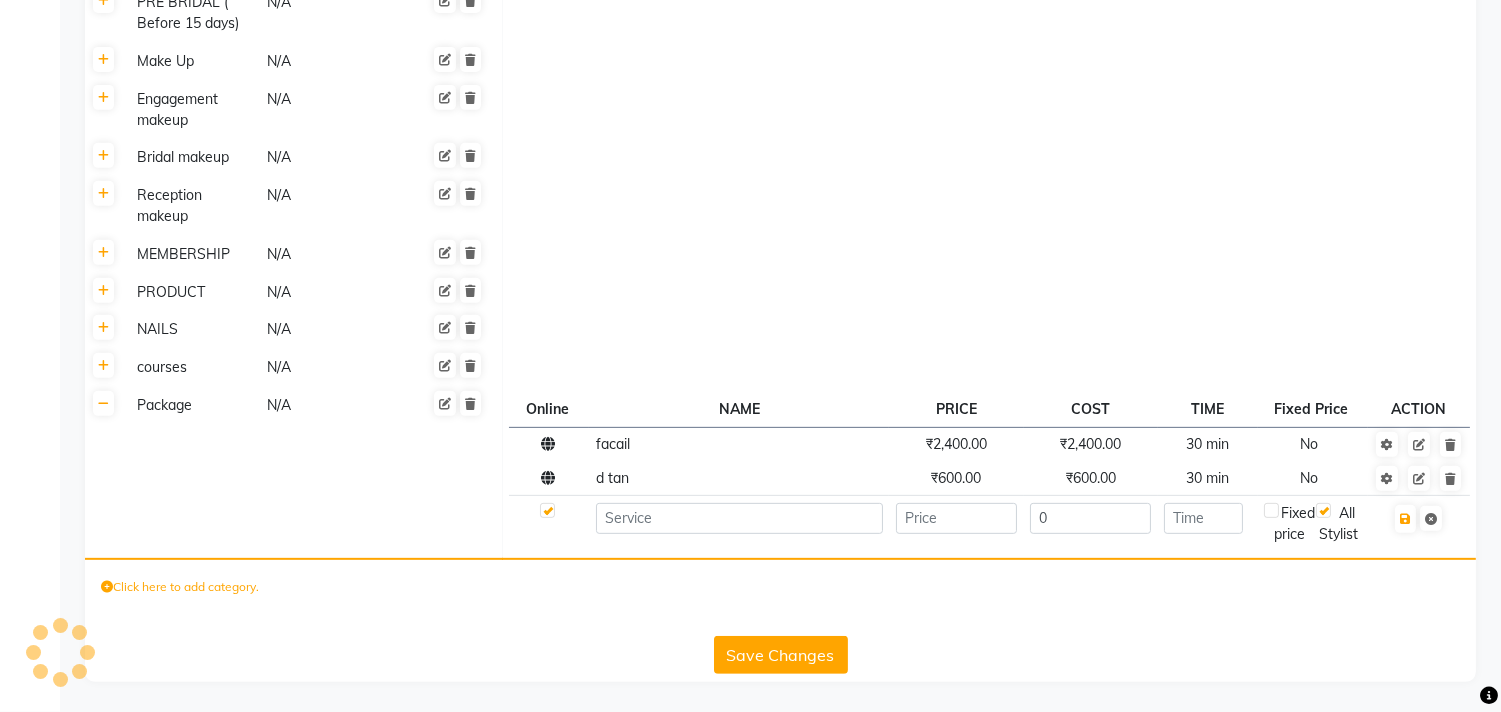 scroll, scrollTop: 1607, scrollLeft: 0, axis: vertical 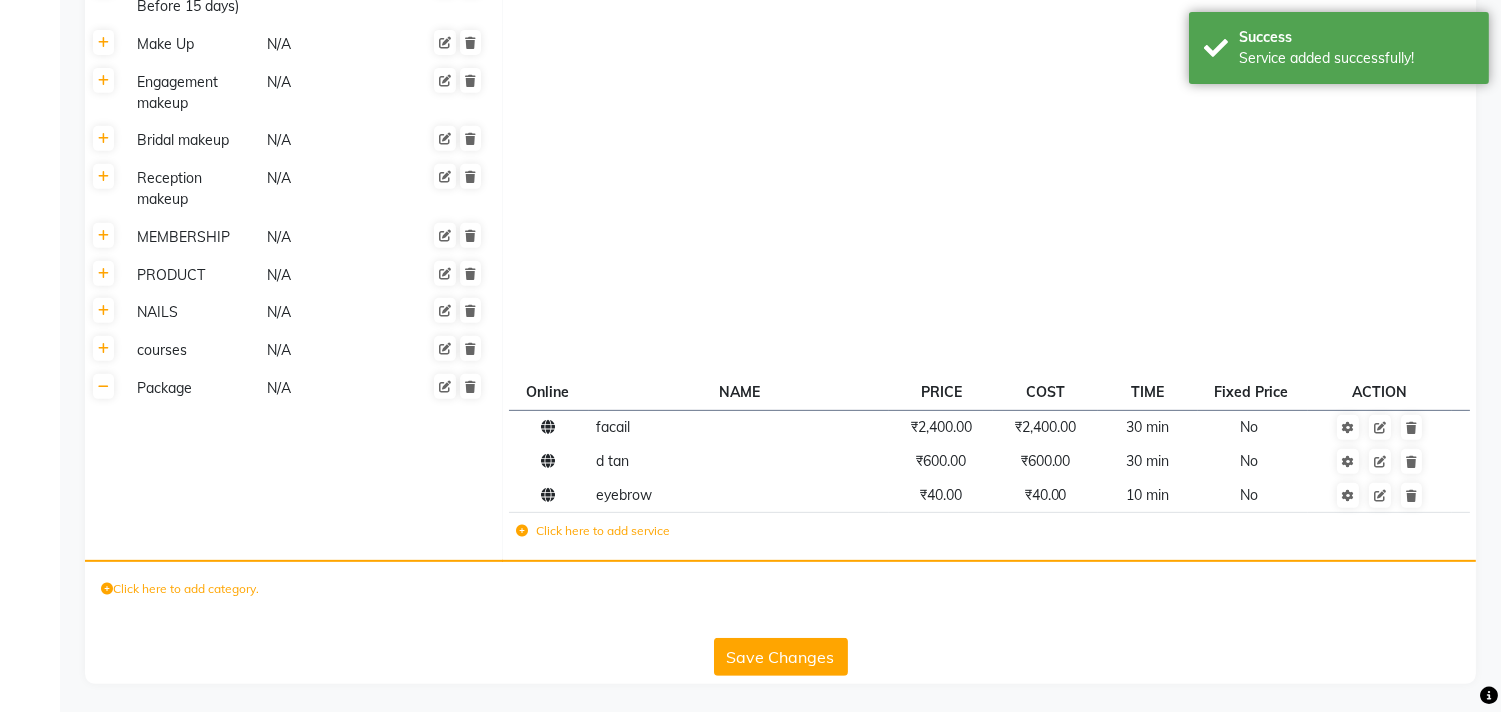 click 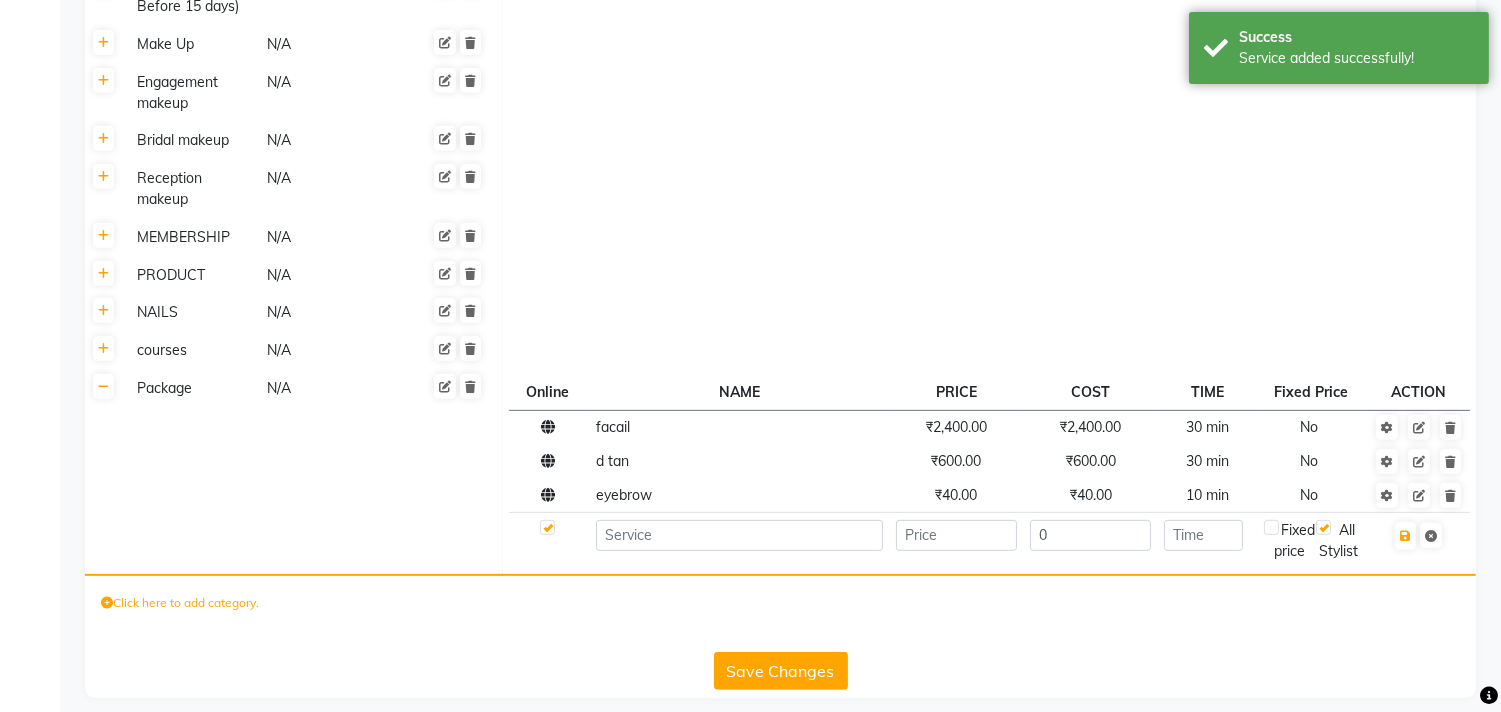 scroll, scrollTop: 1608, scrollLeft: 0, axis: vertical 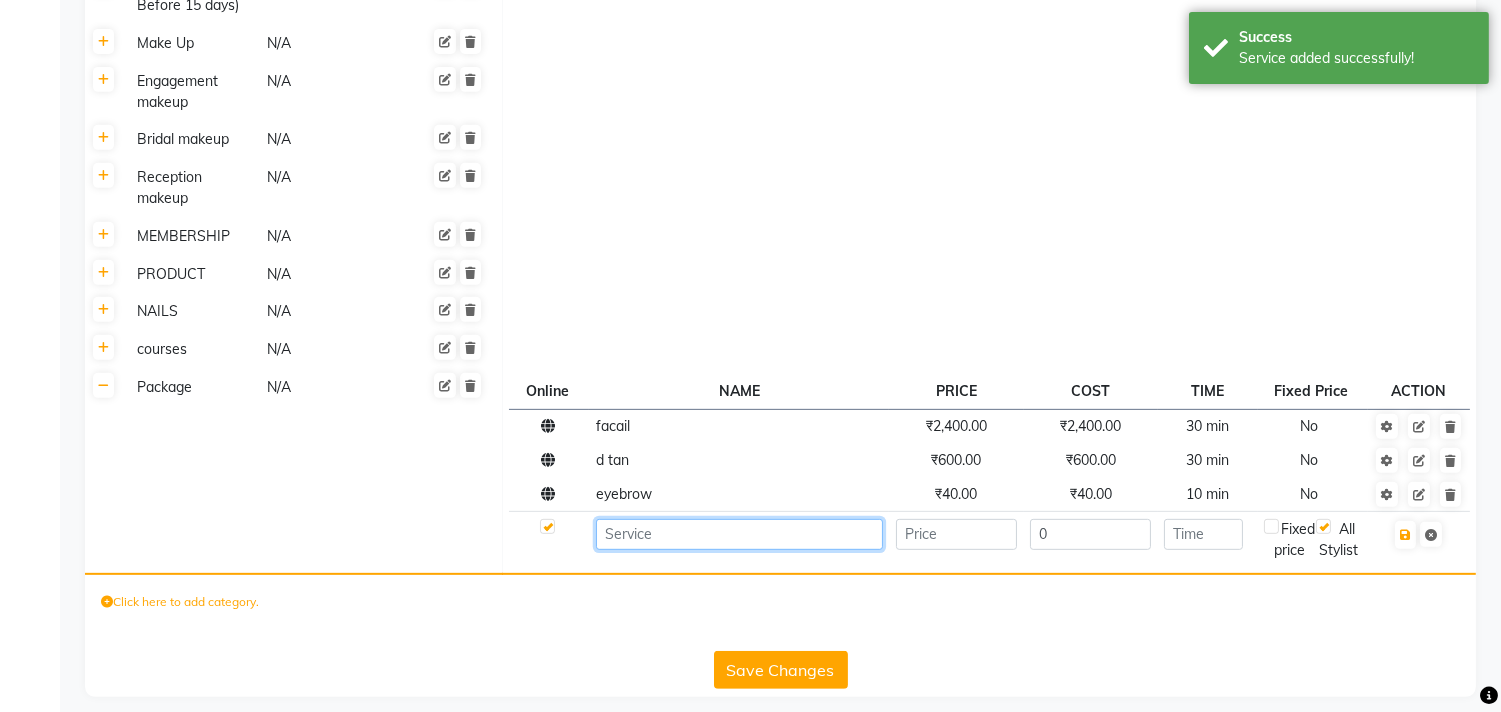 click 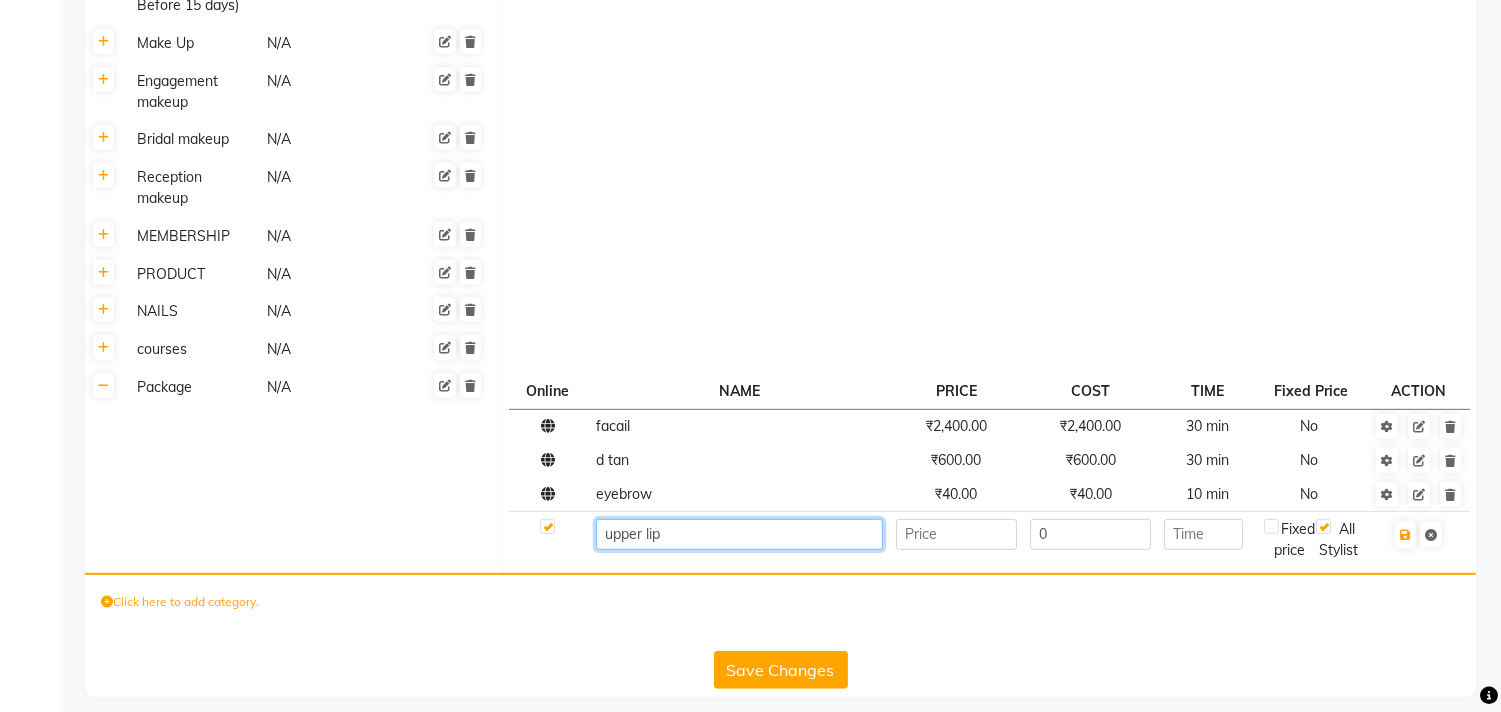 type on "upper lip" 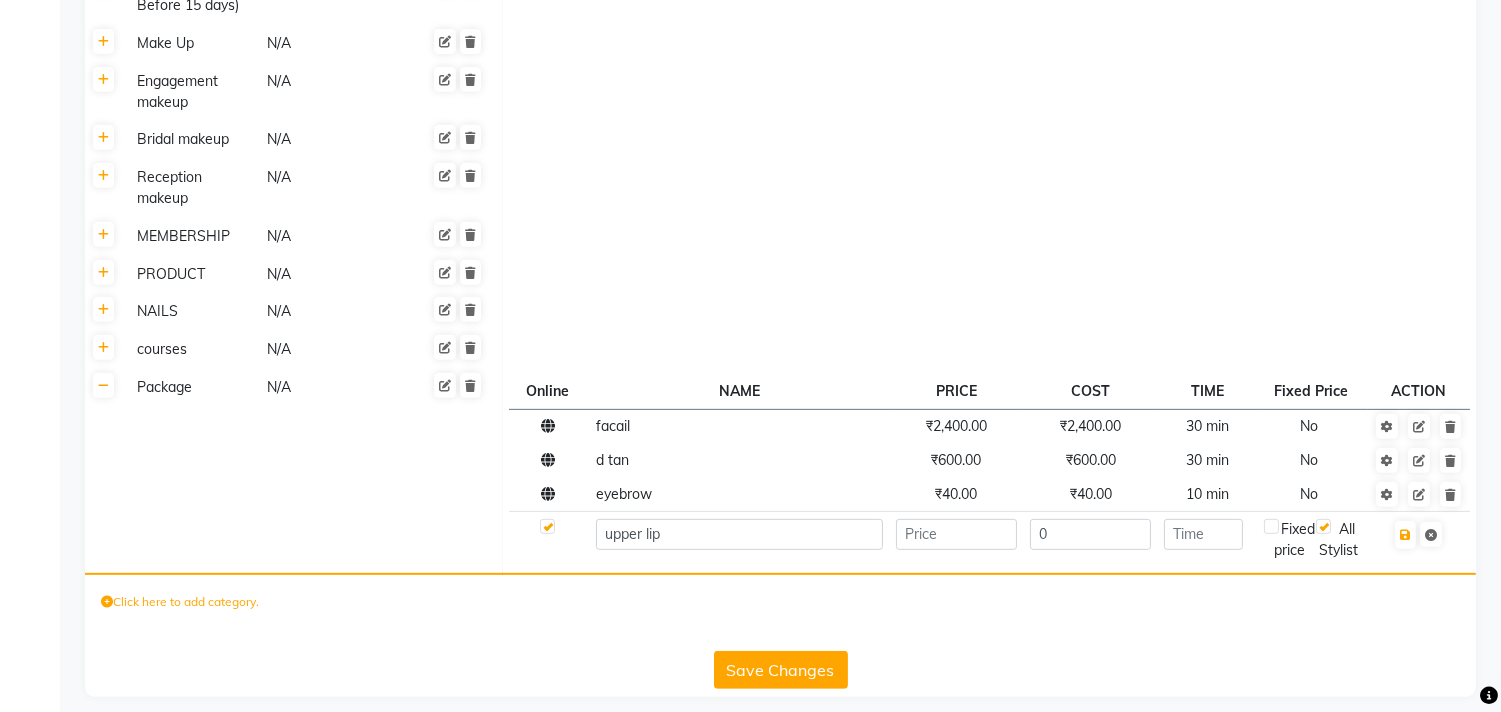 click 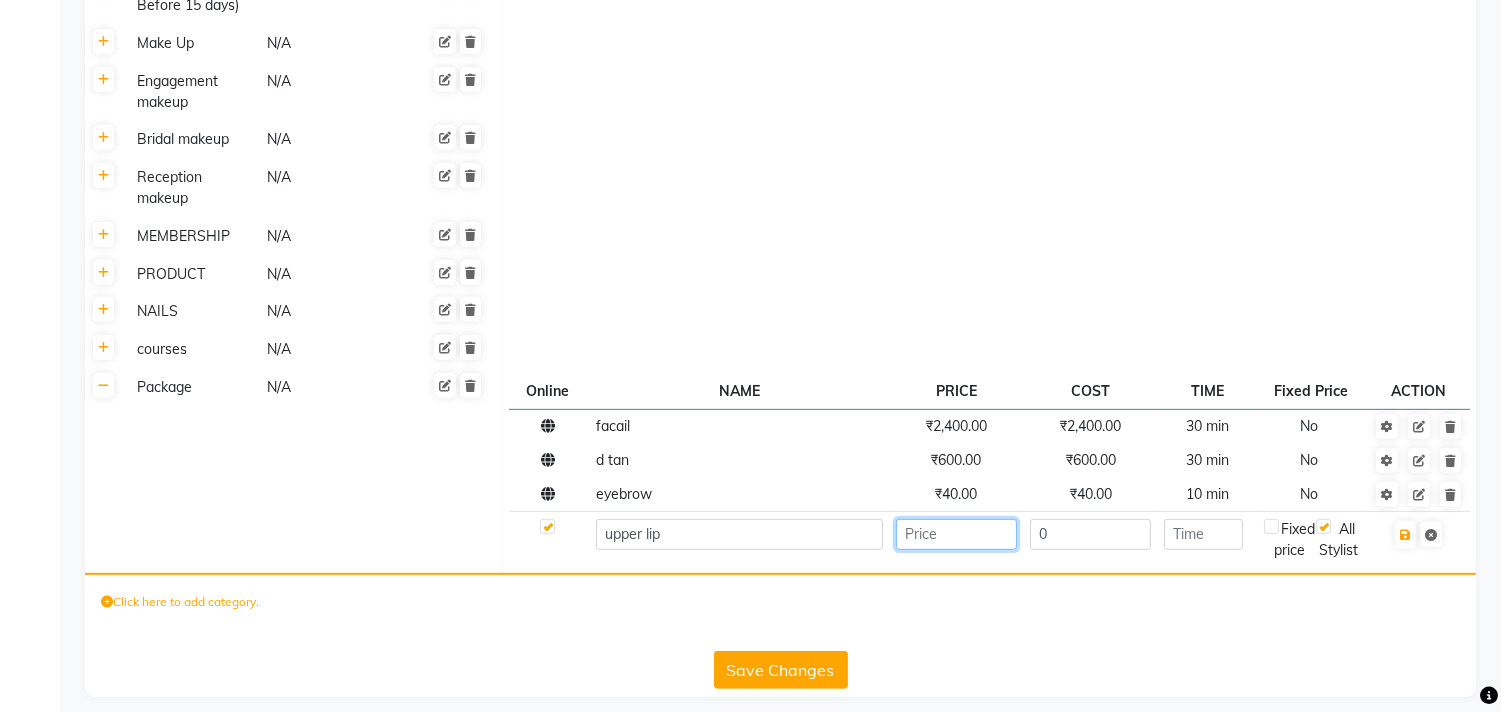click 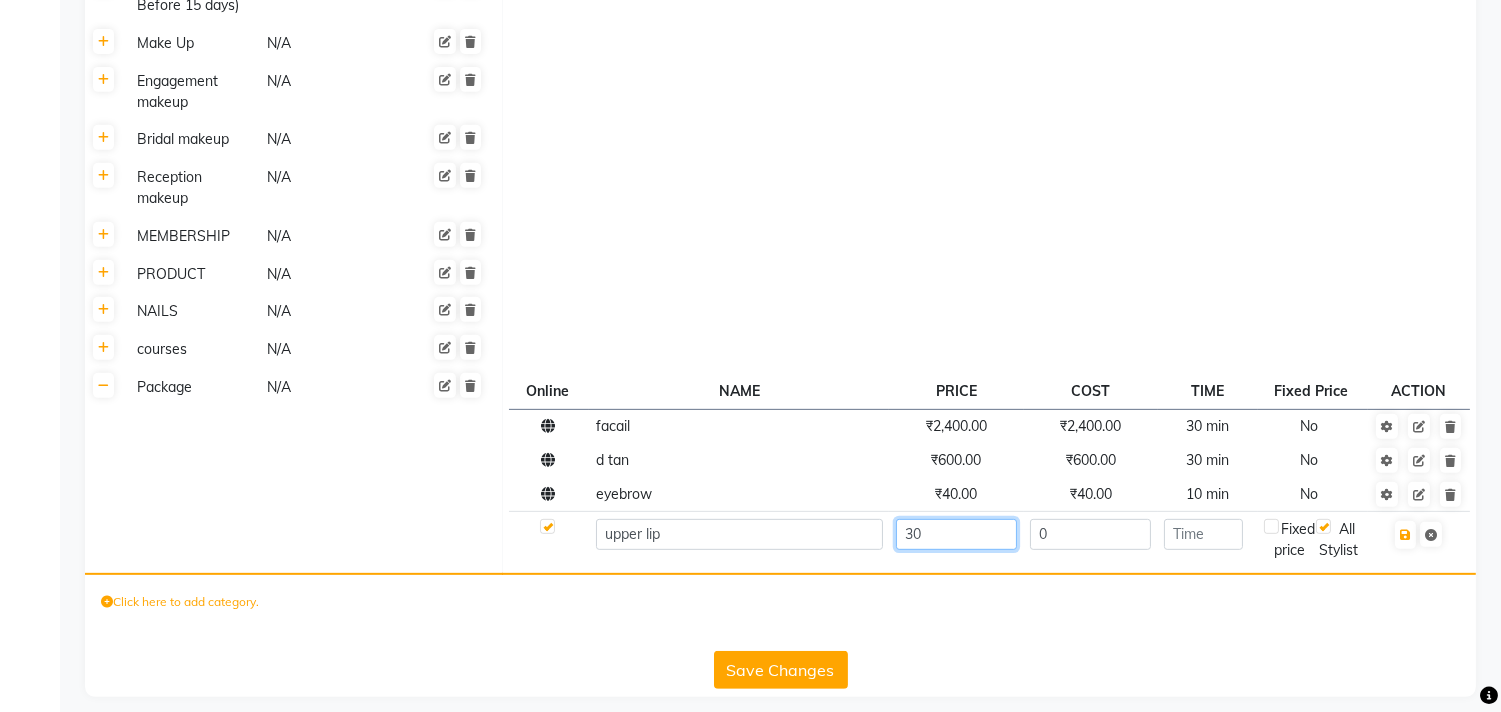 type on "30" 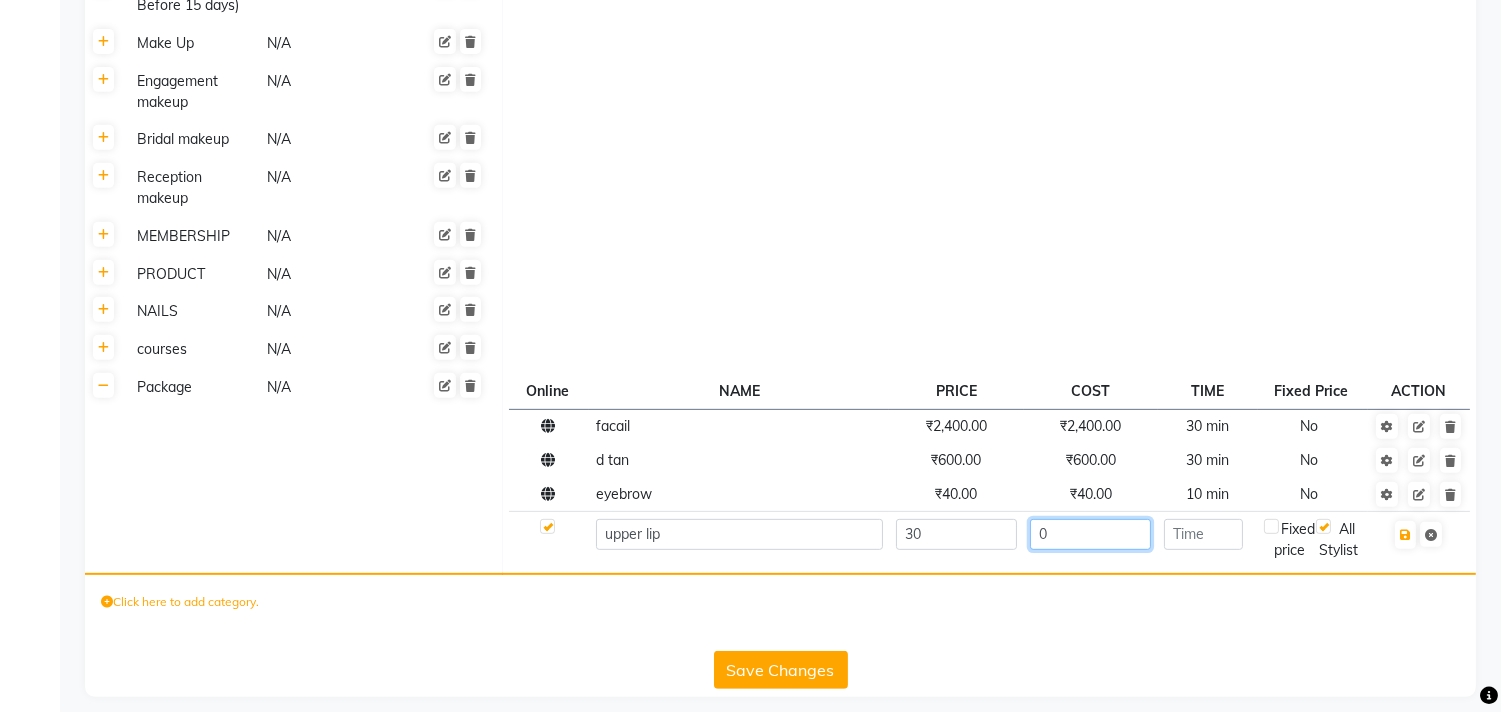 click on "0" 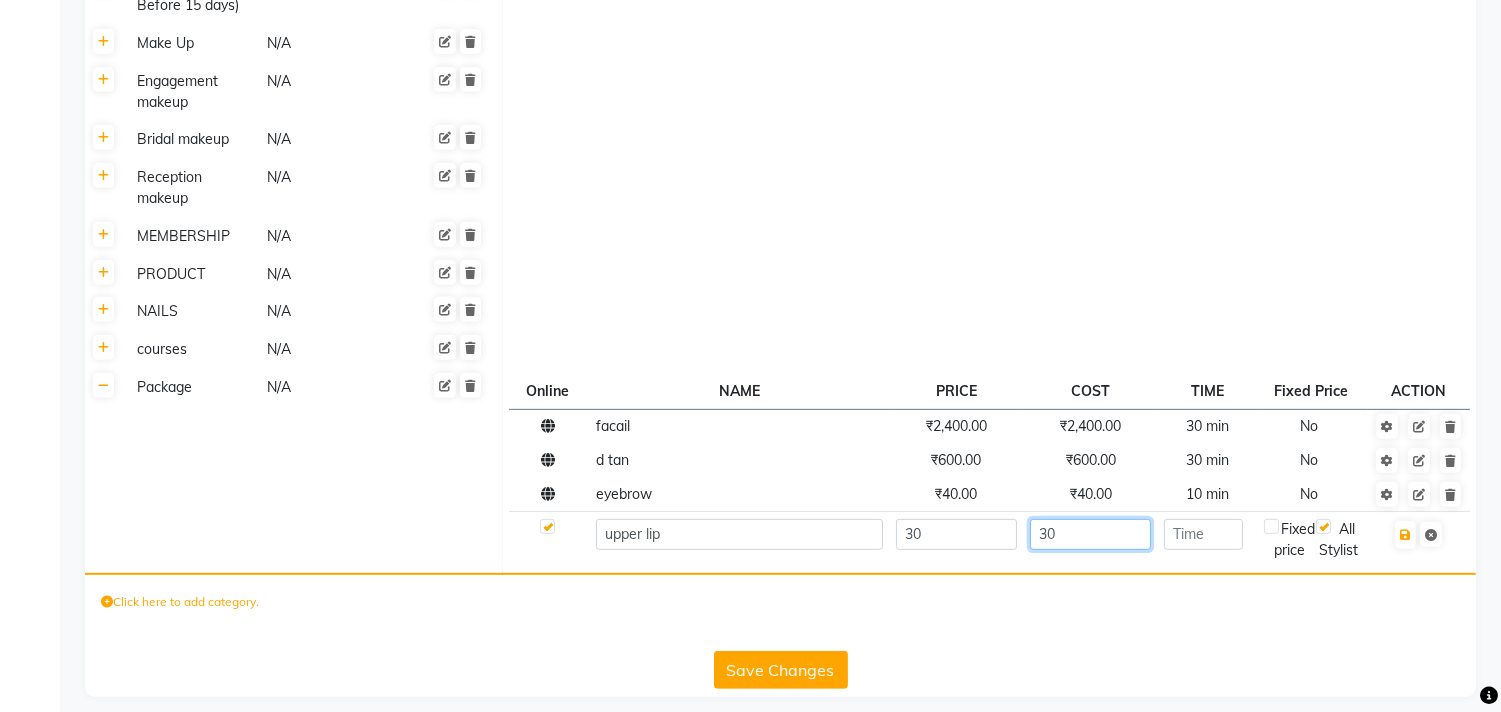 type on "30" 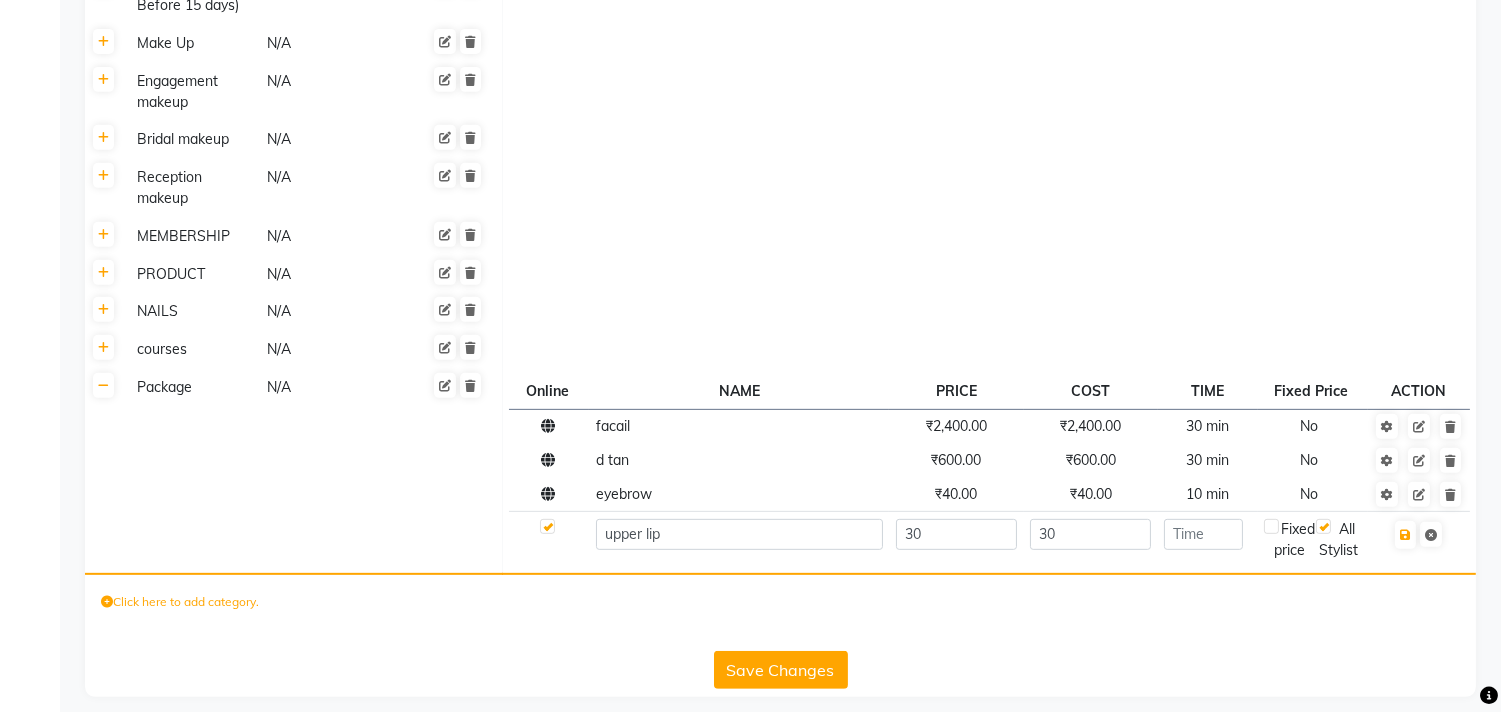click 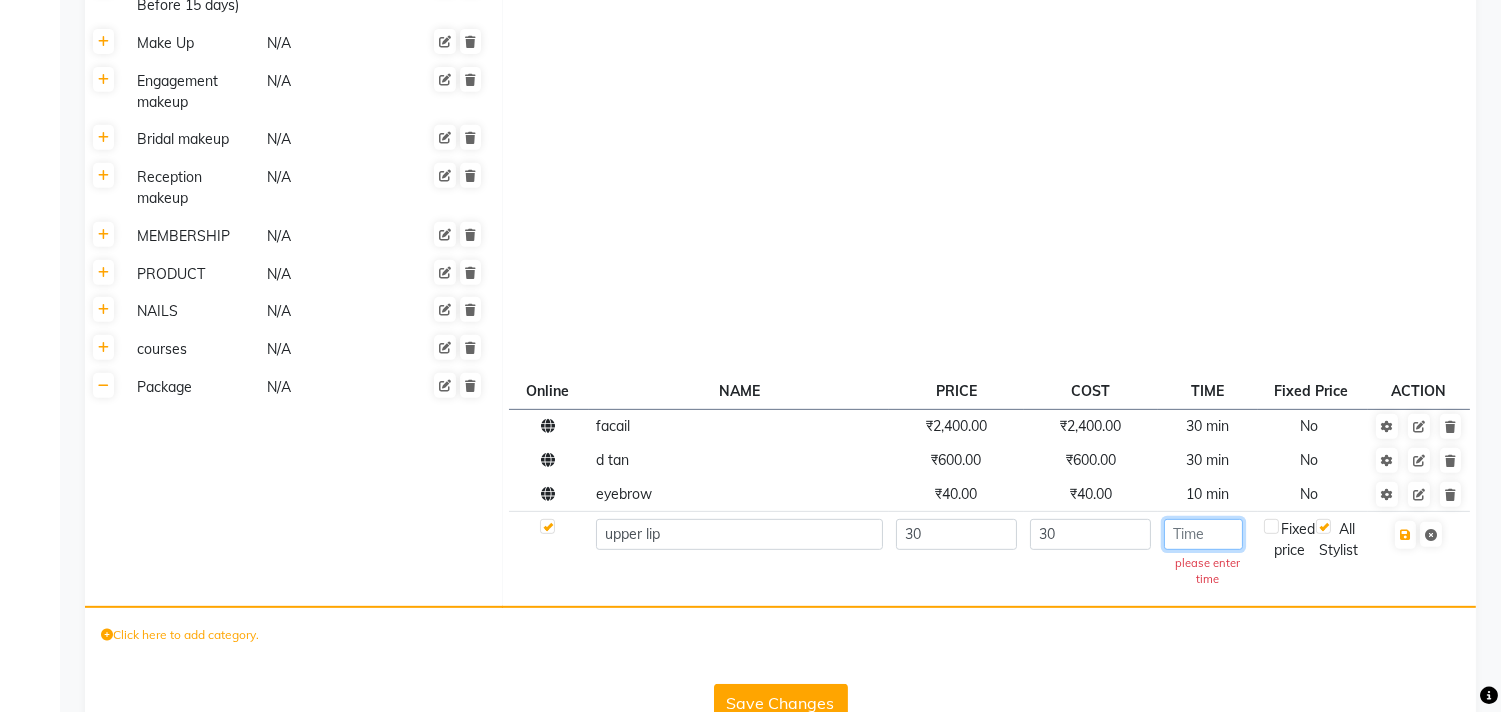click 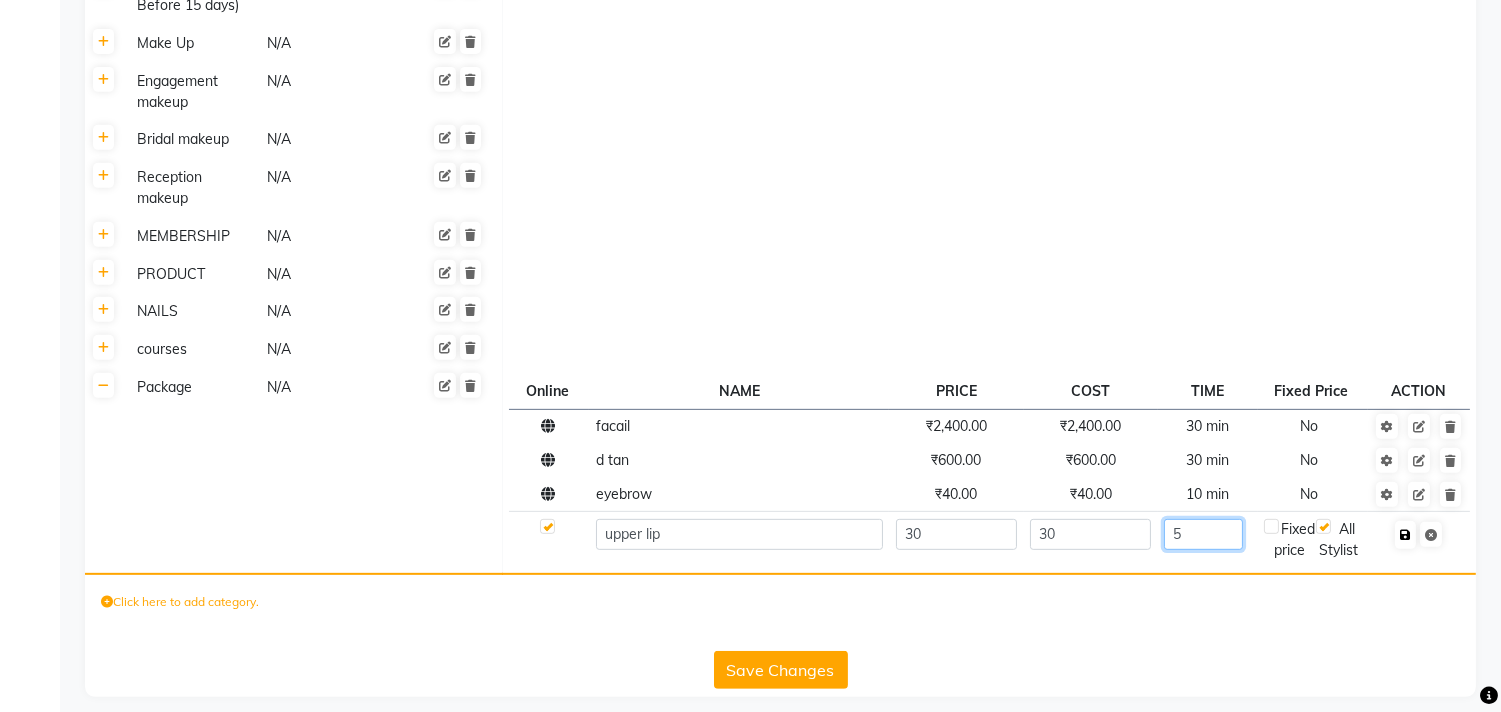 type on "5" 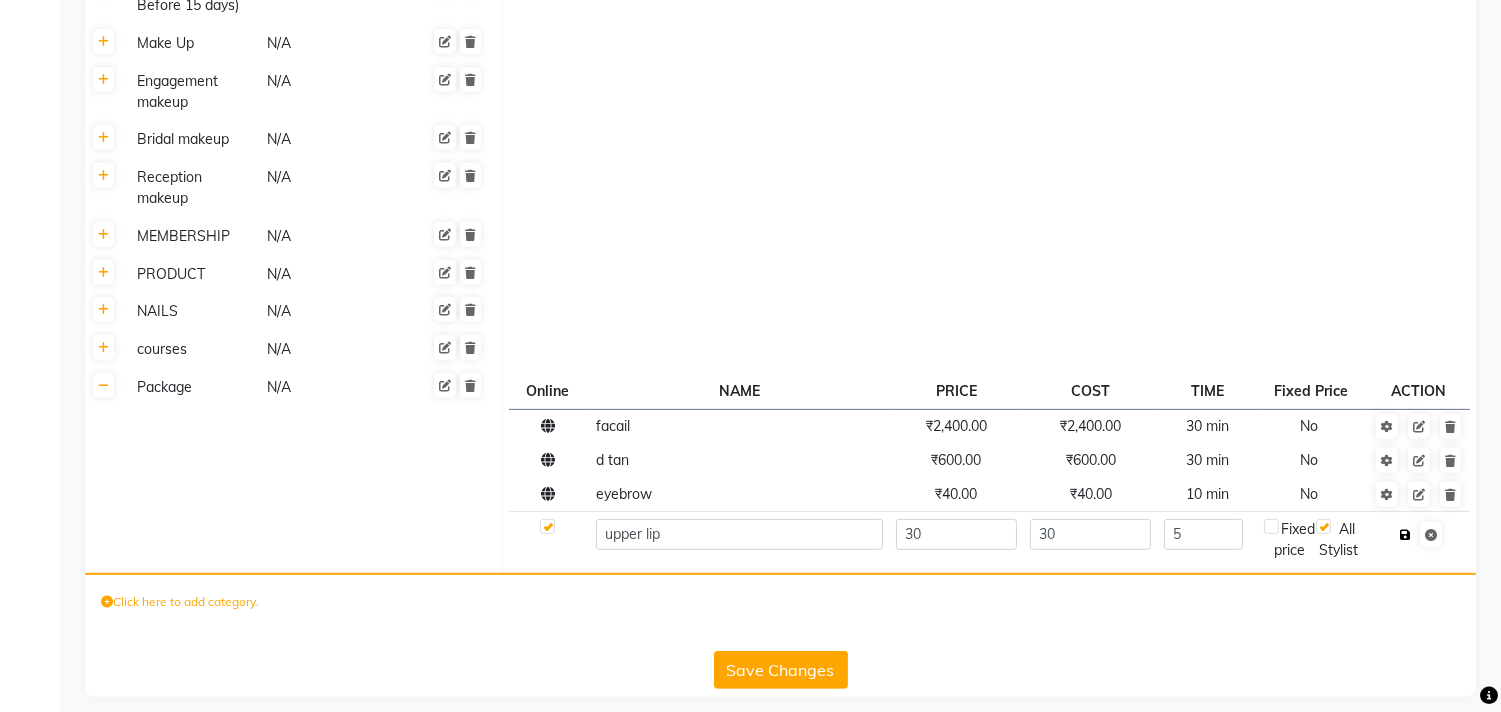 click at bounding box center [1405, 535] 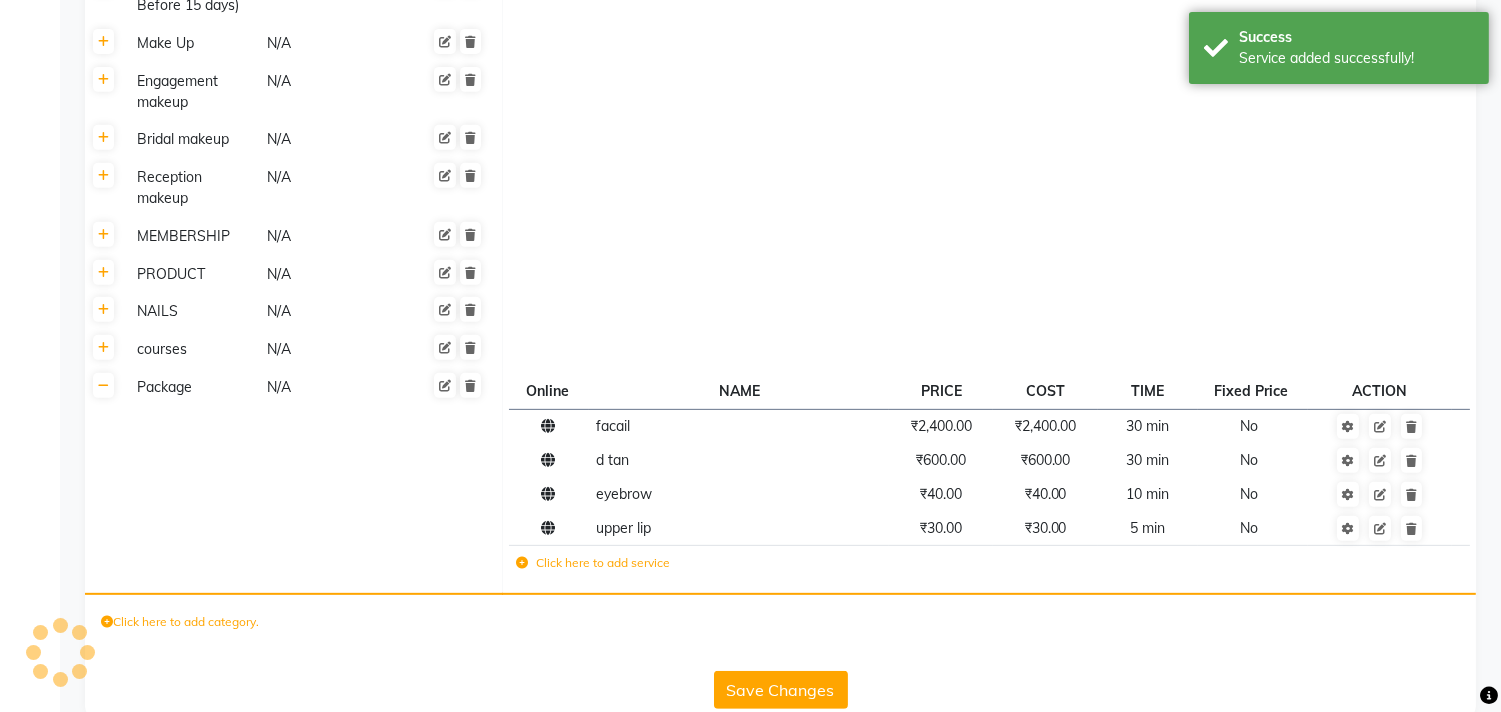 click on "Click here to add service" 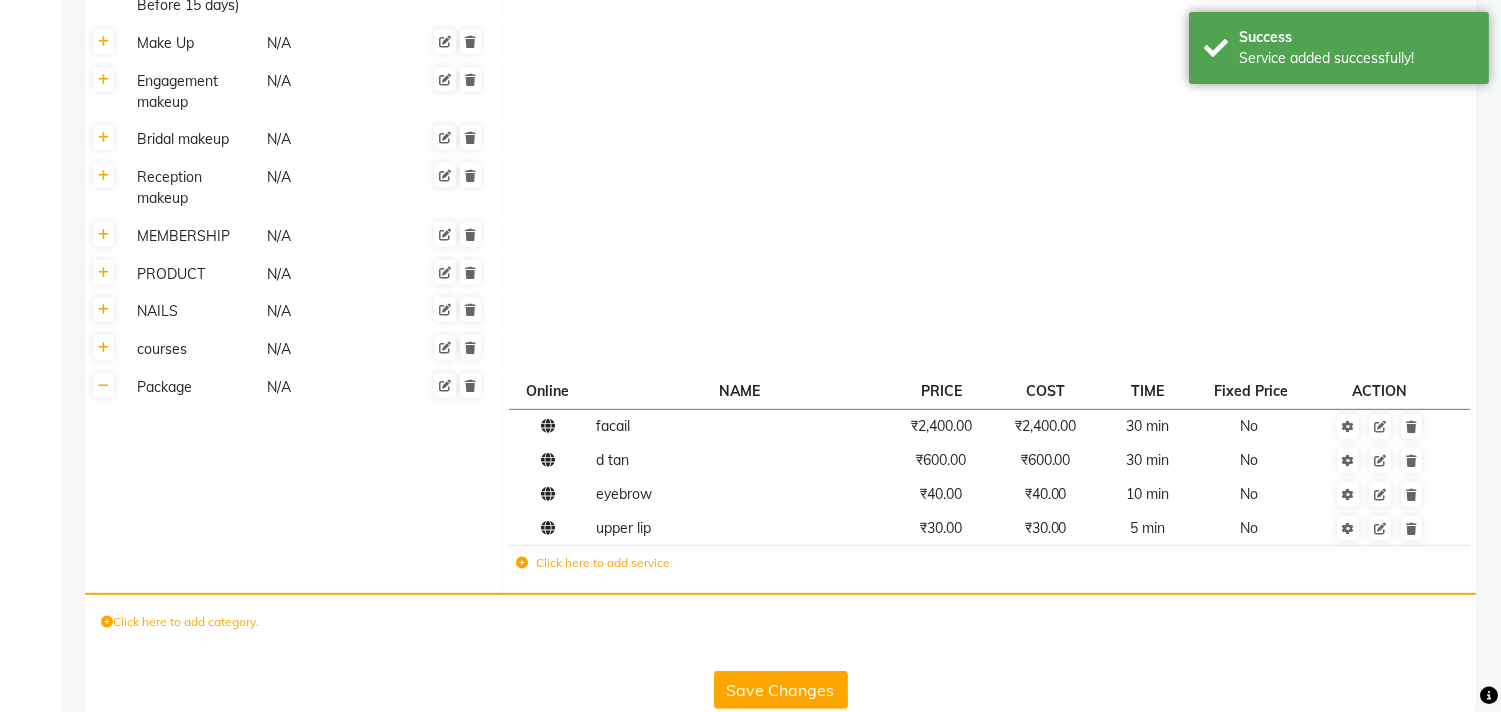 click 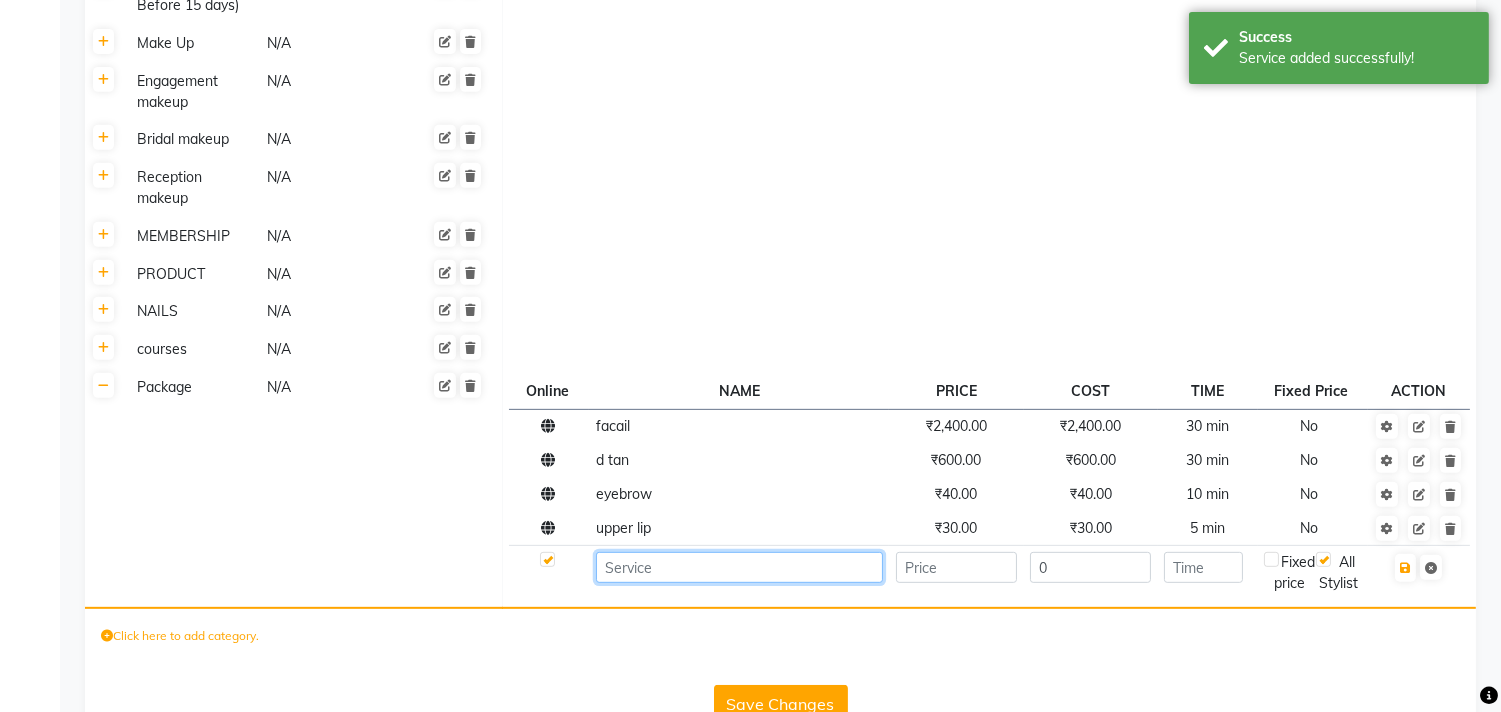 drag, startPoint x: 672, startPoint y: 572, endPoint x: 654, endPoint y: 558, distance: 22.803509 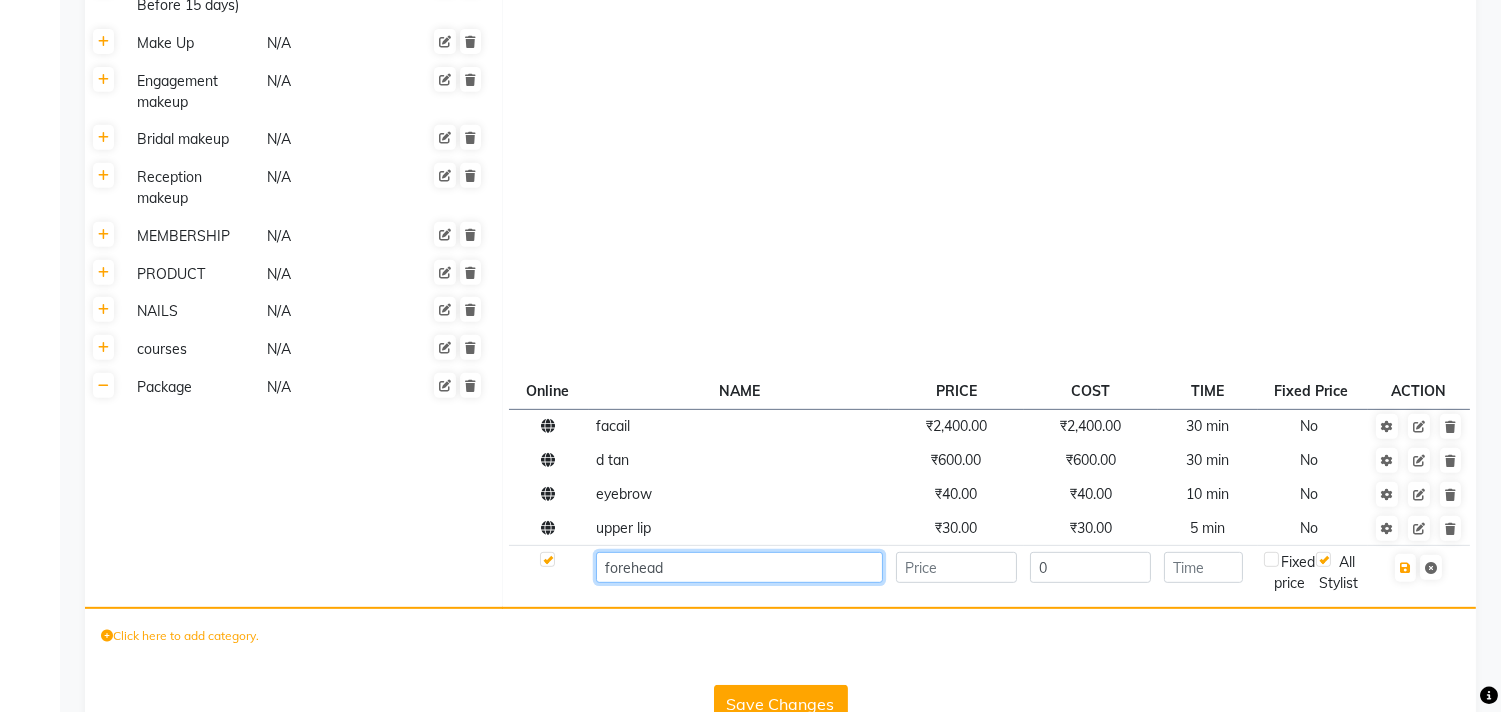 type on "forehead" 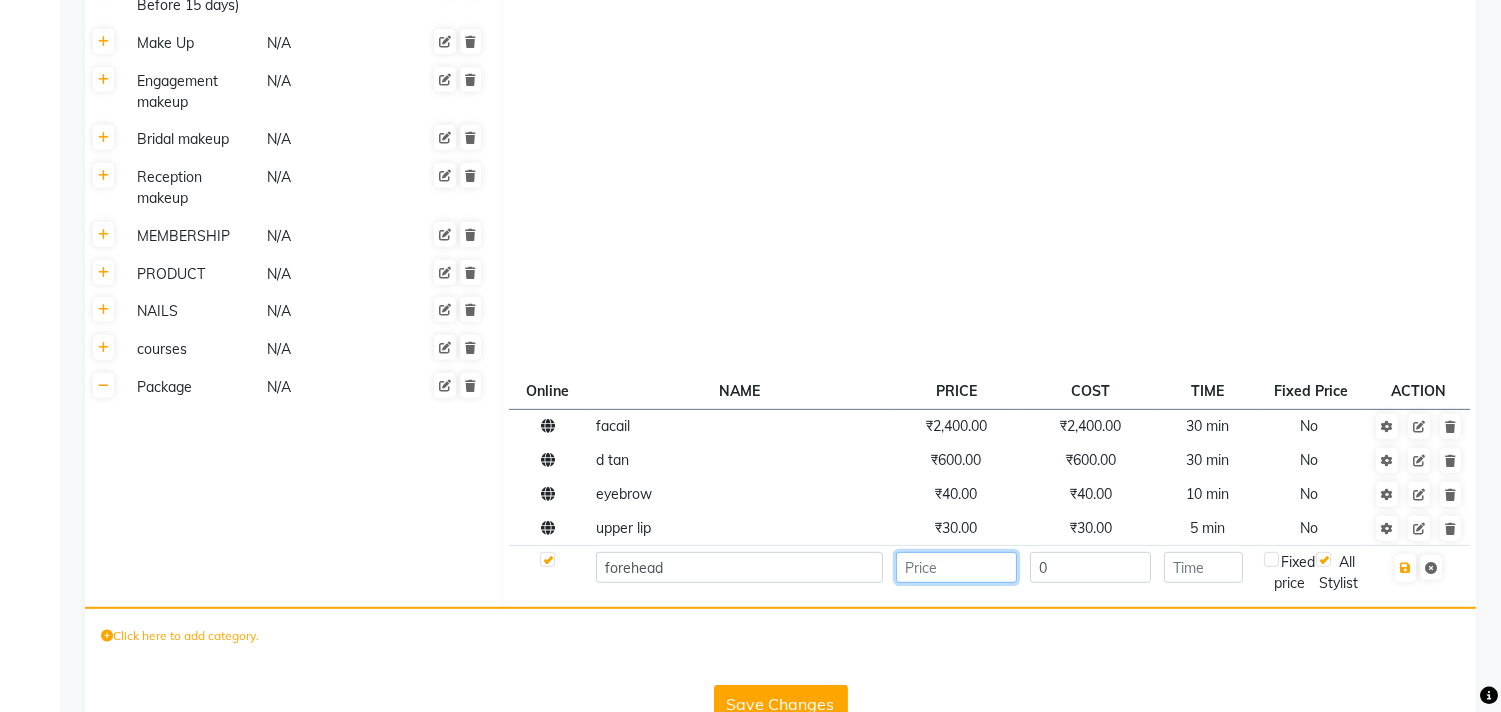 click 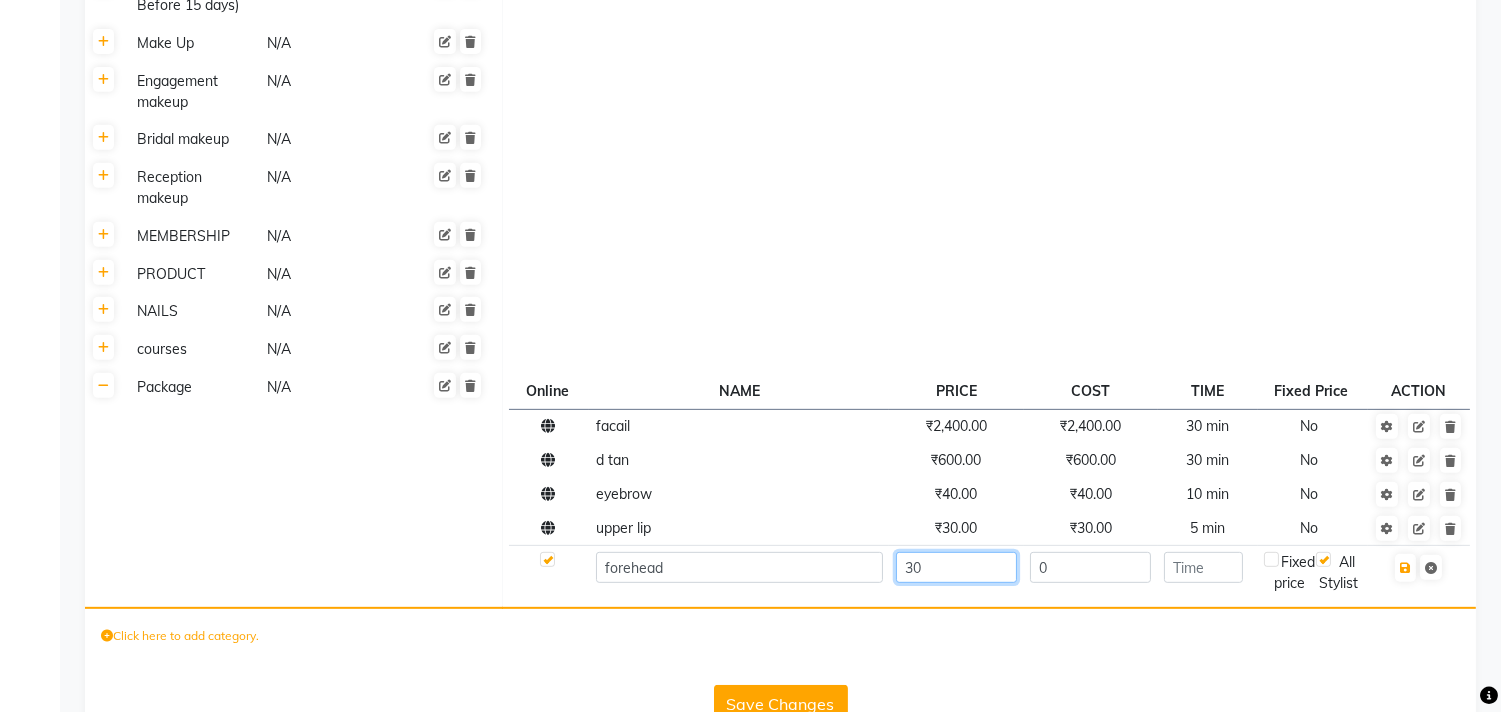 type on "30" 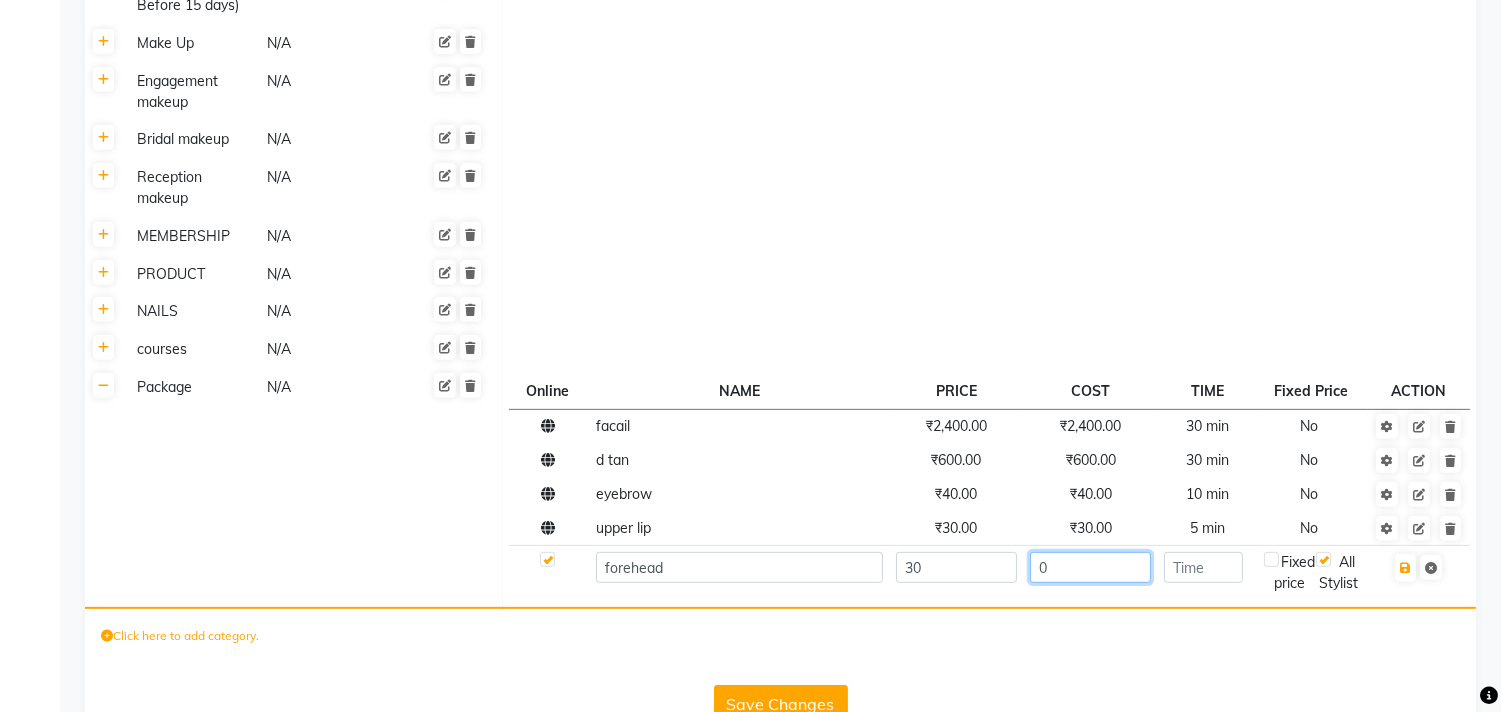 click on "0" 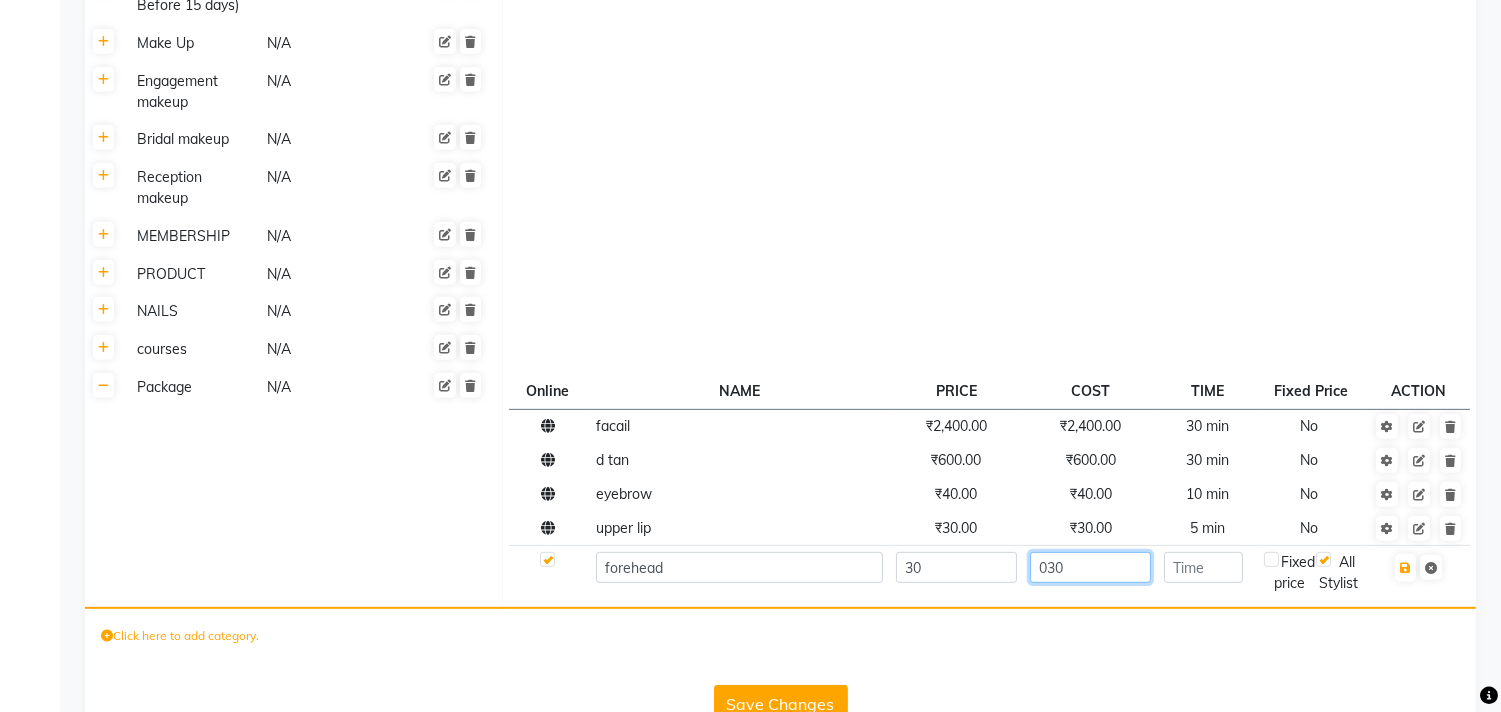 type on "030" 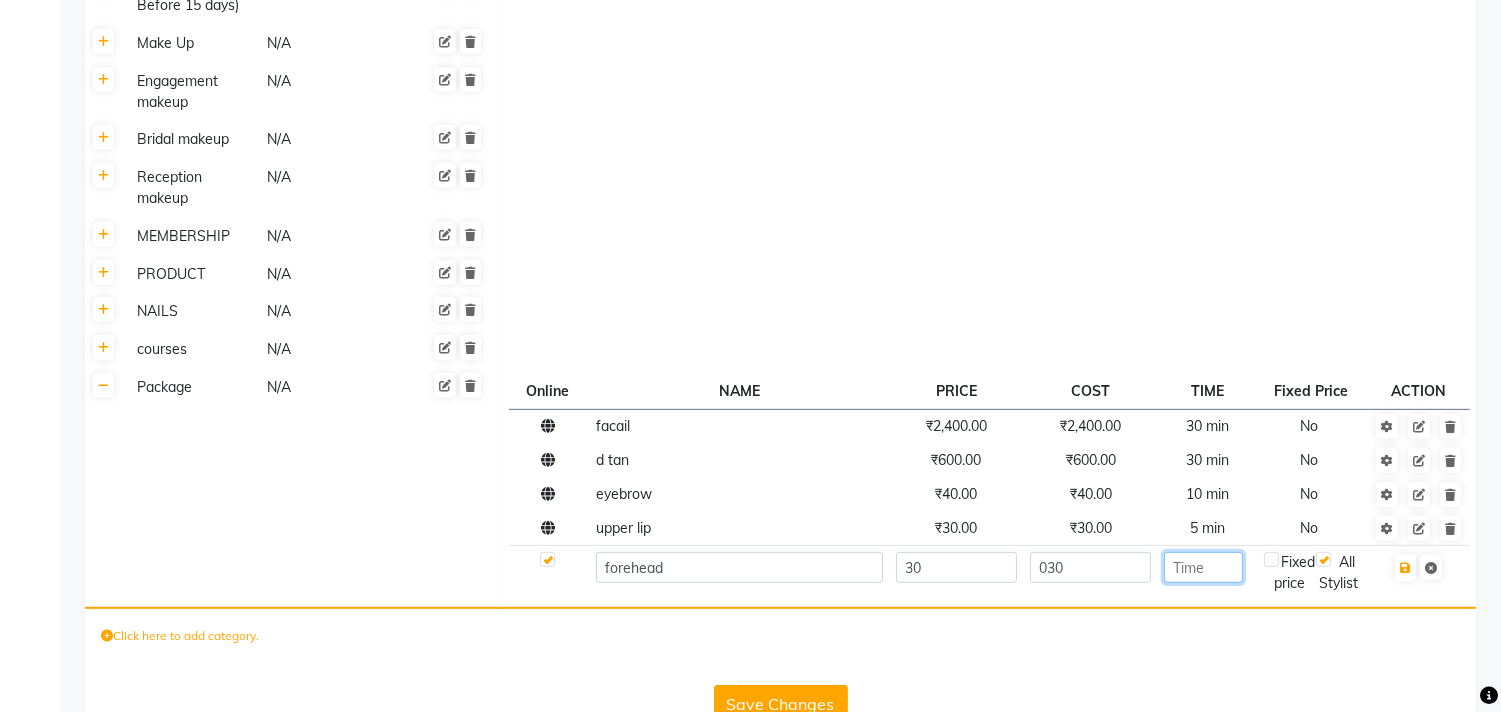 click 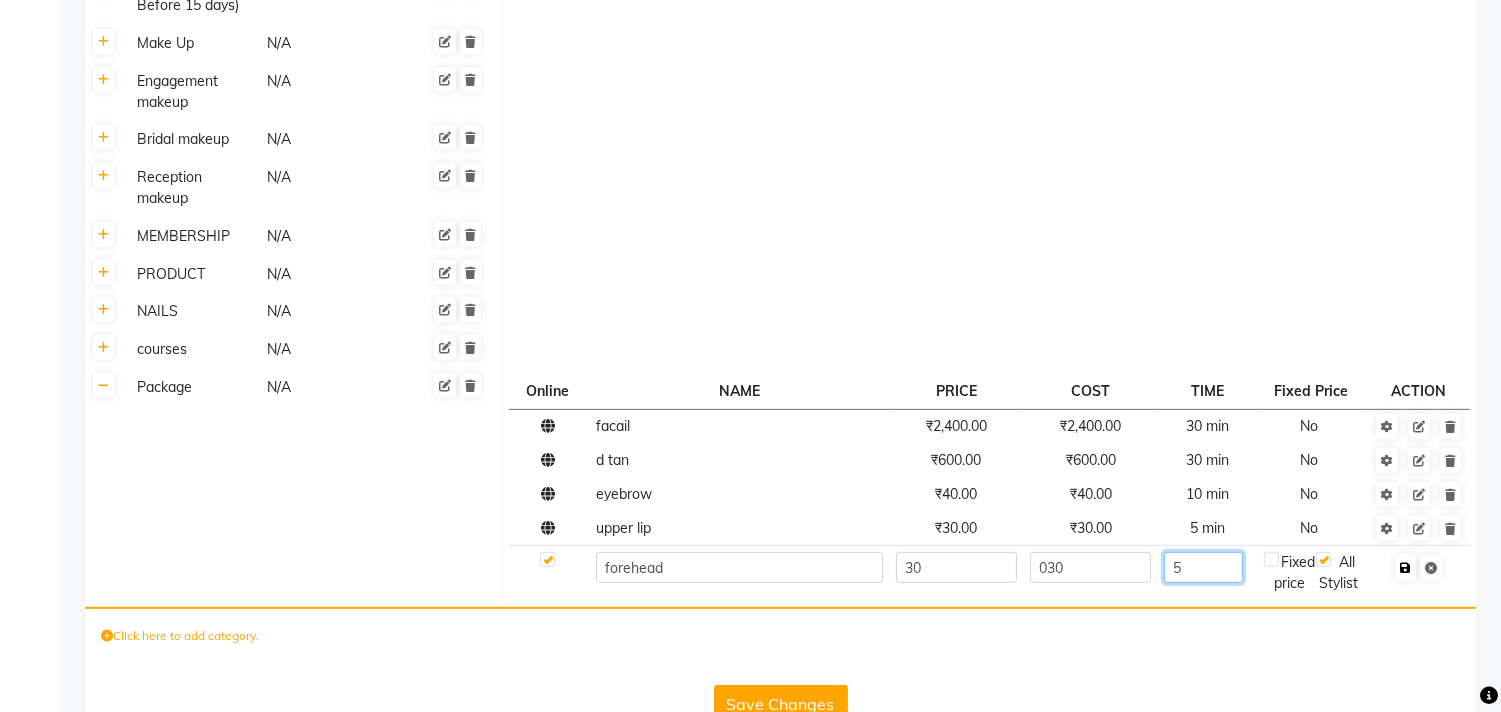 type on "5" 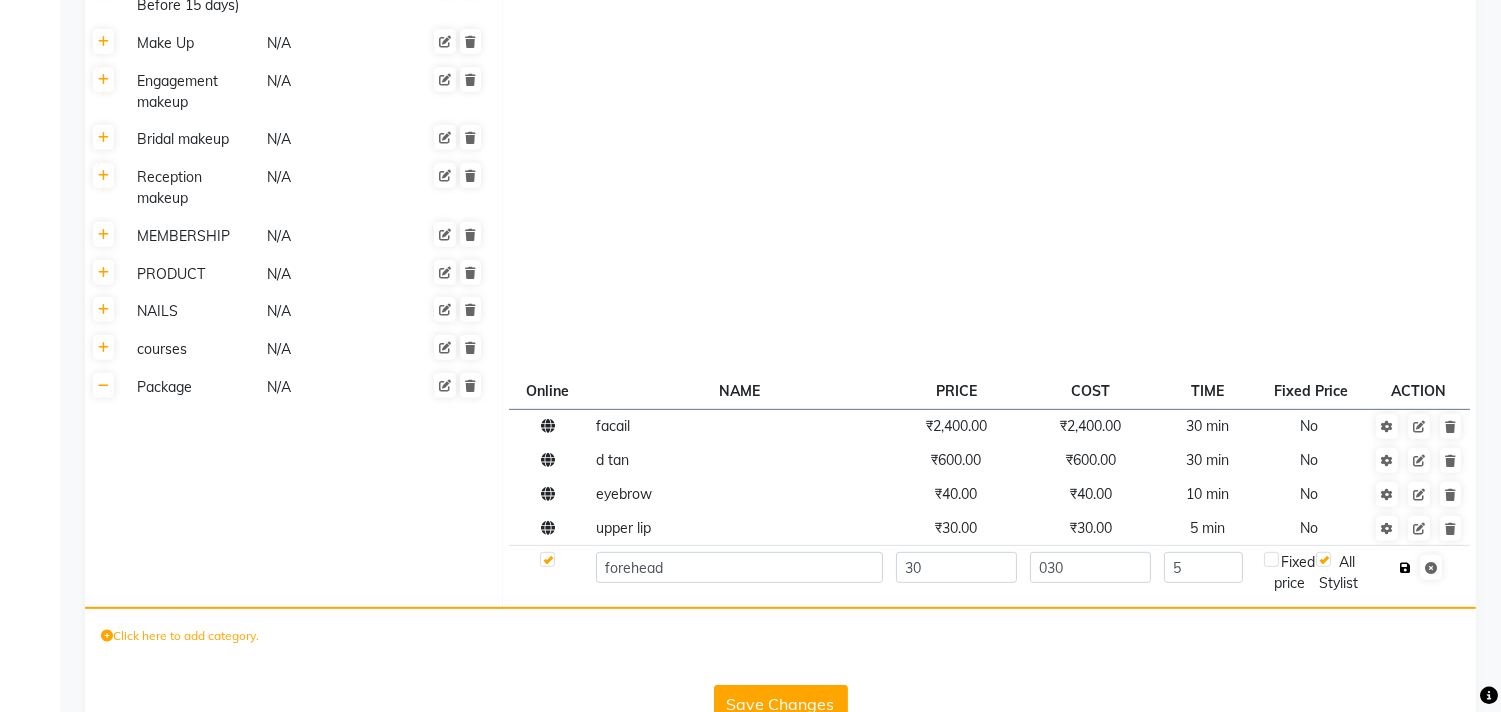 click at bounding box center [1405, 568] 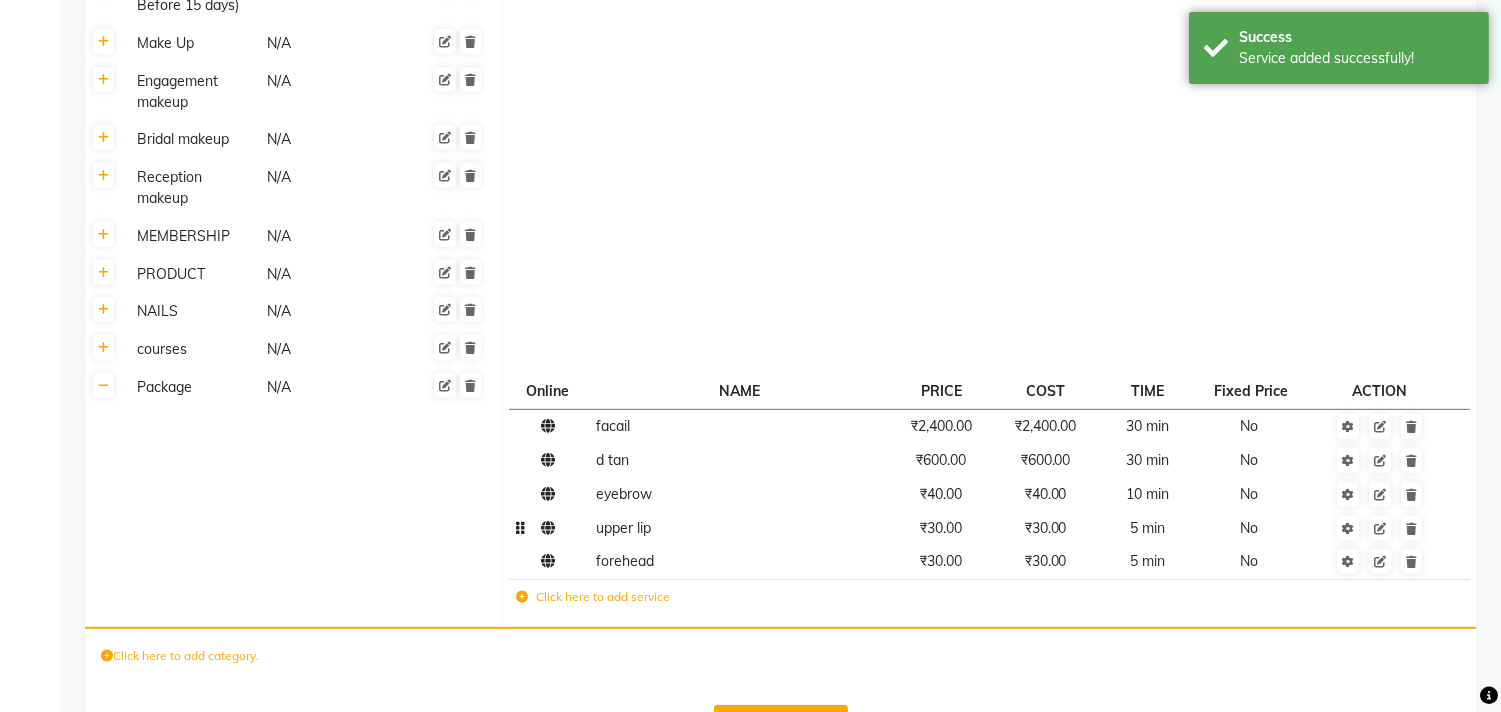 scroll, scrollTop: 1675, scrollLeft: 0, axis: vertical 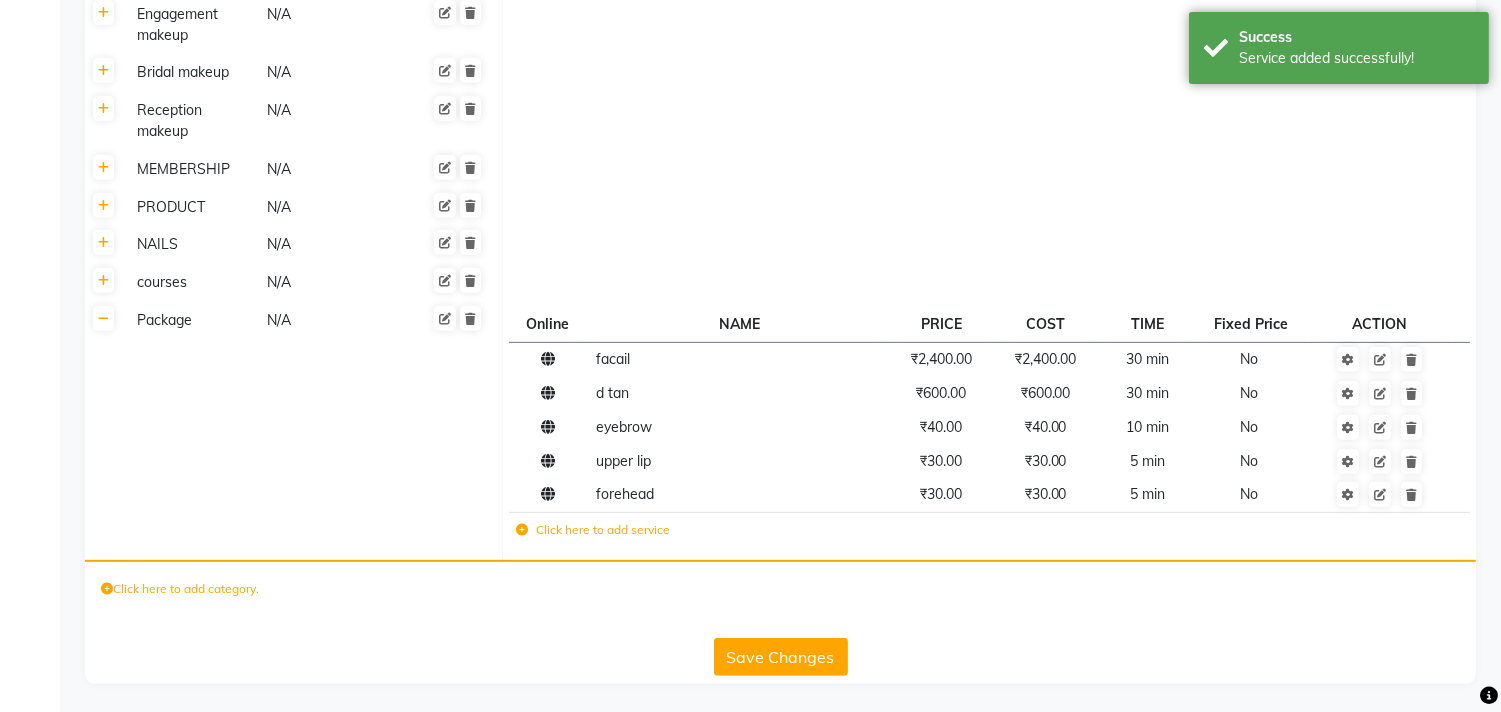 click on "Save Changes" 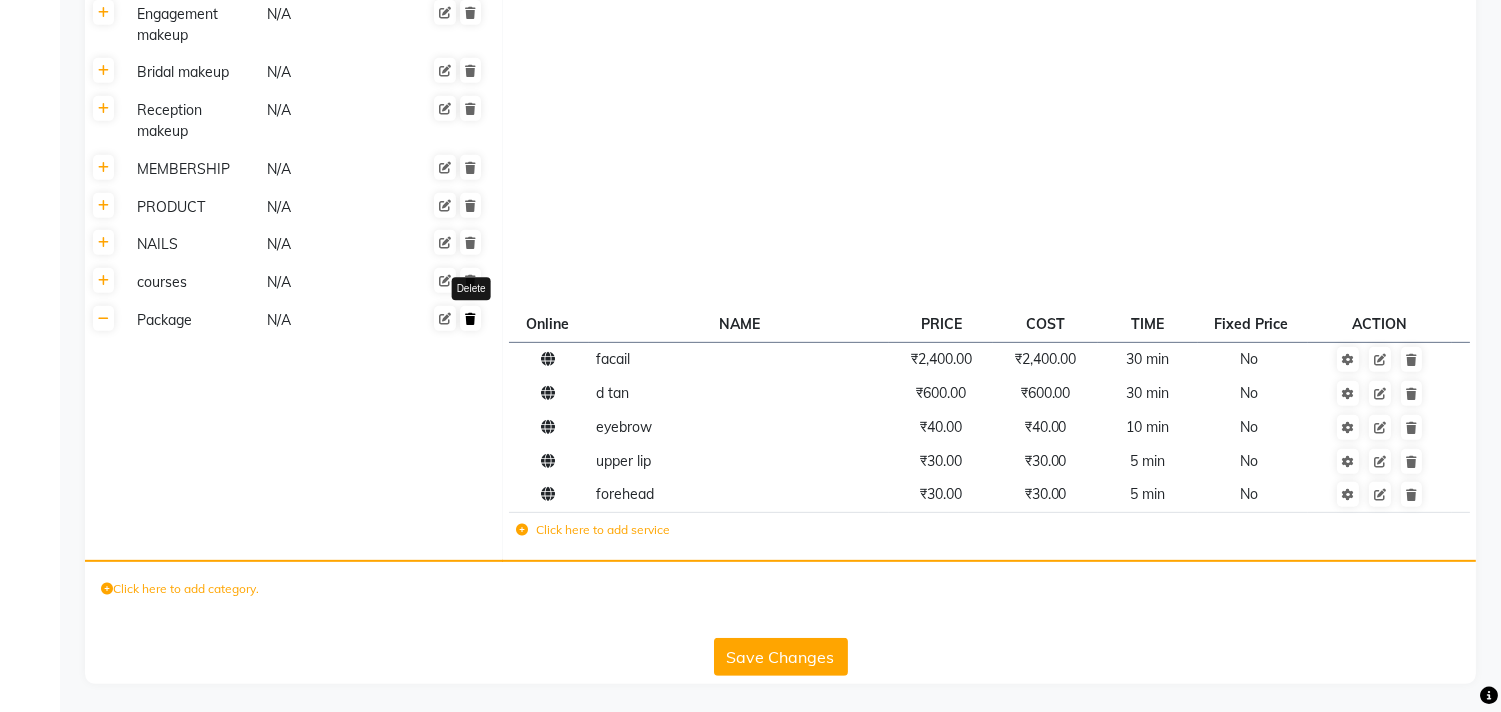 click 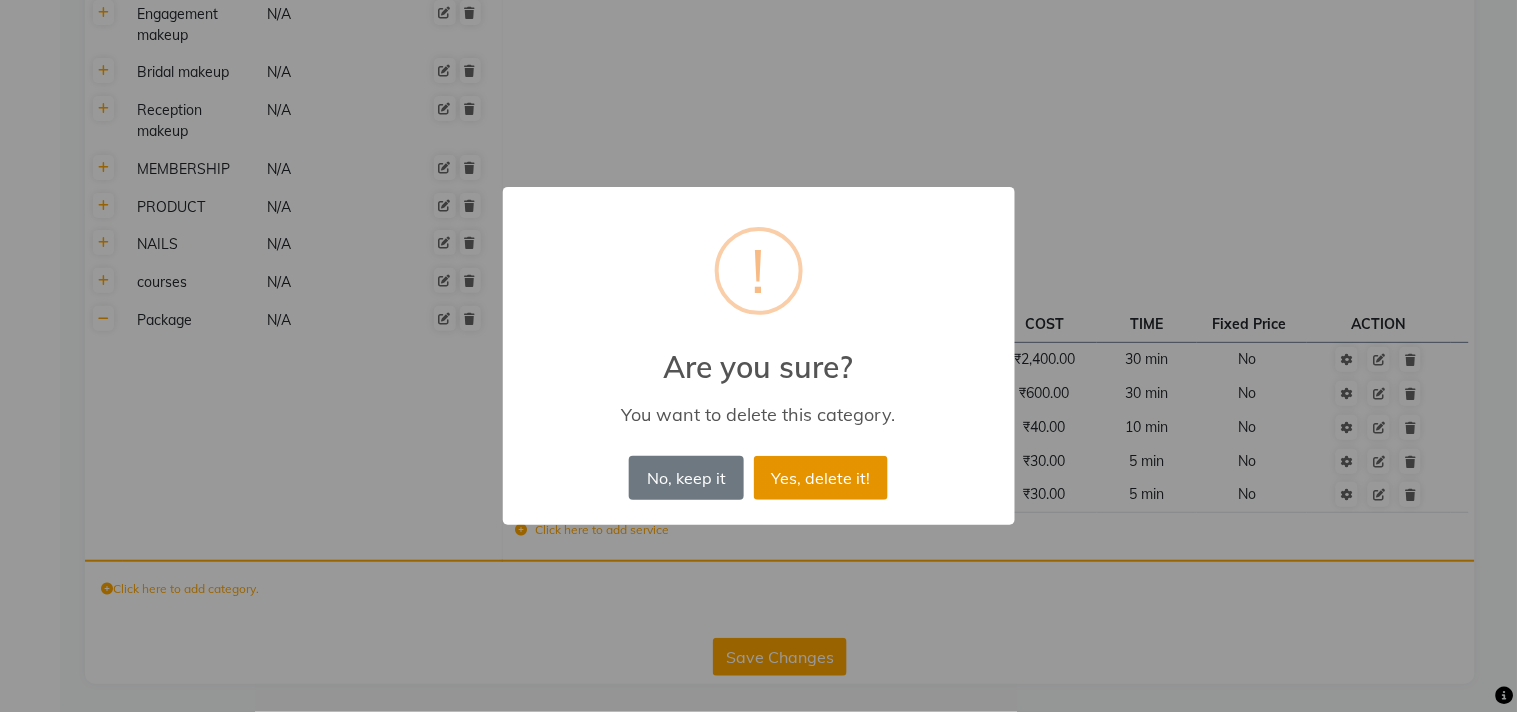 click on "Yes, delete it!" at bounding box center (821, 478) 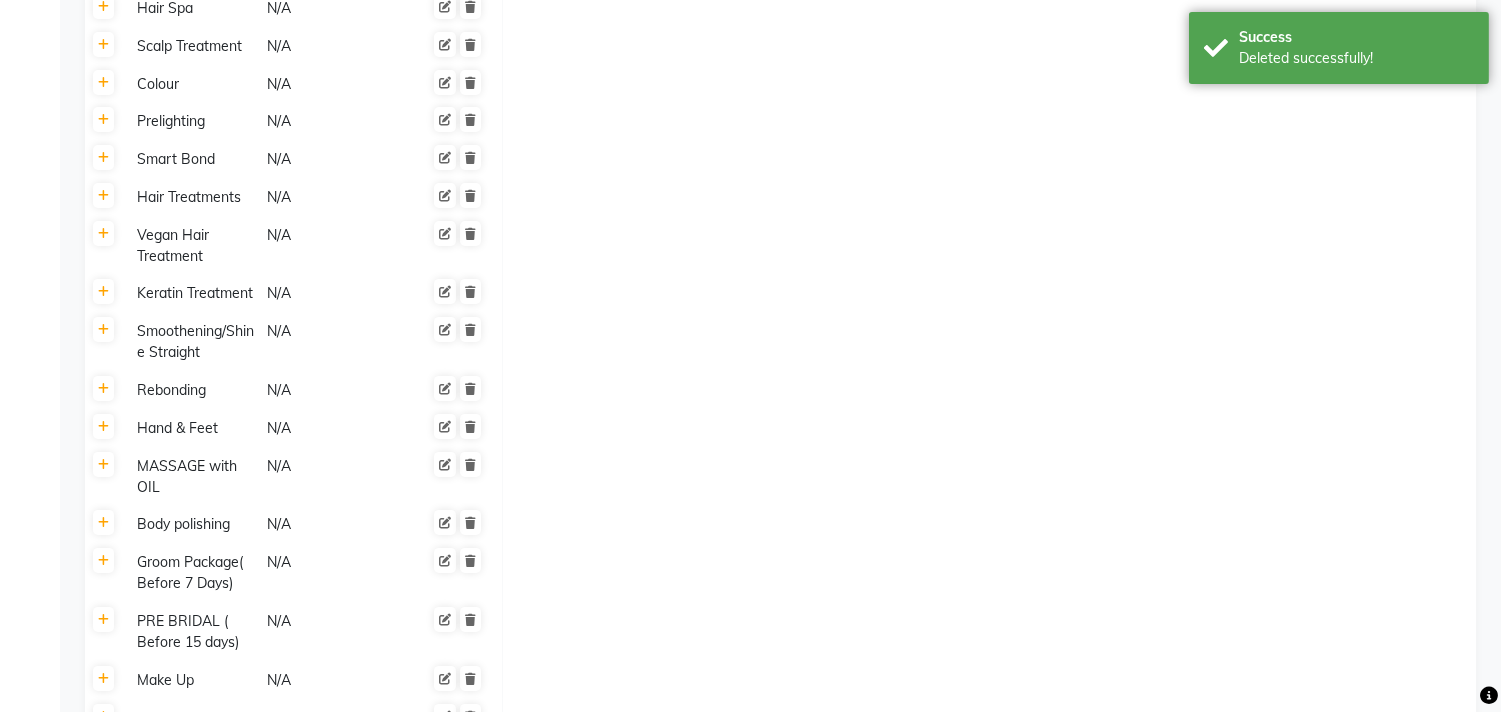 scroll, scrollTop: 1415, scrollLeft: 0, axis: vertical 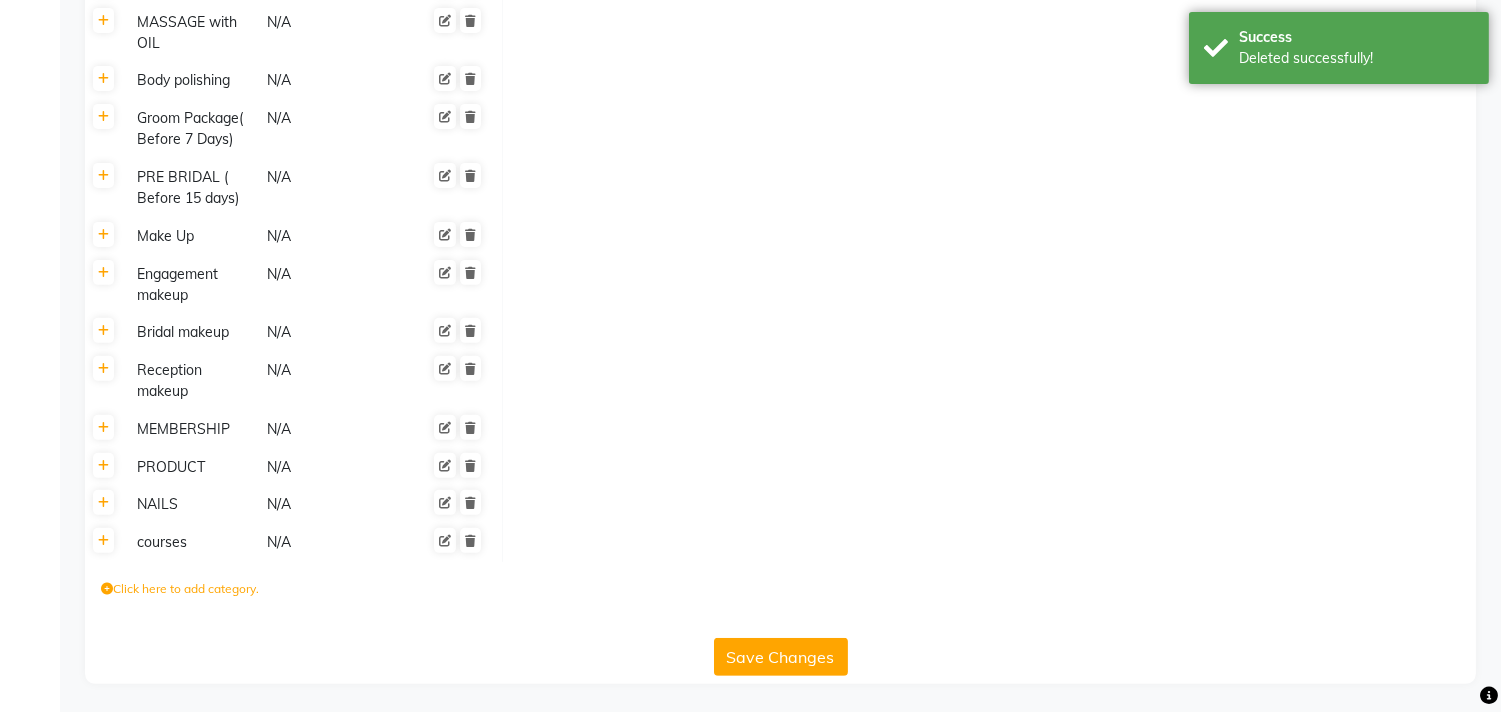 click on "Save Changes" 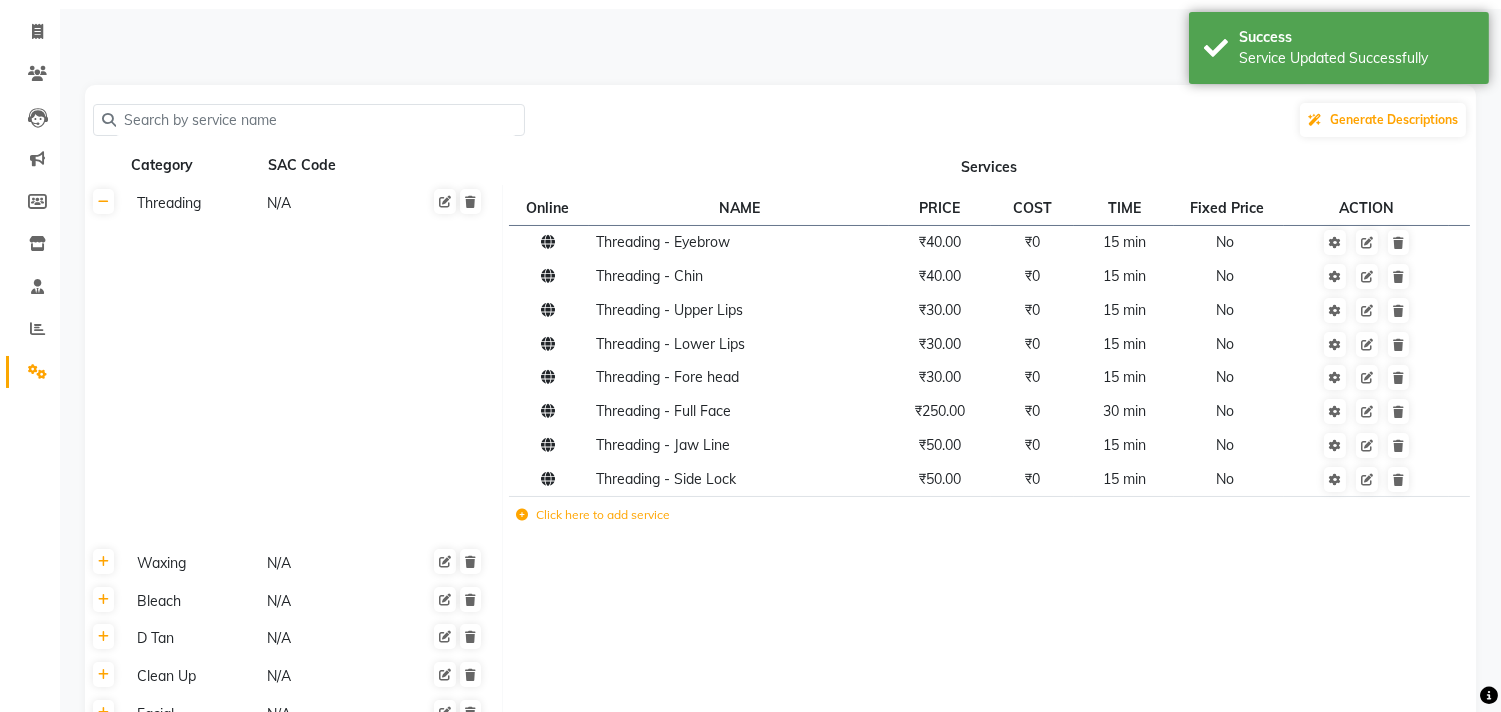 scroll, scrollTop: 0, scrollLeft: 0, axis: both 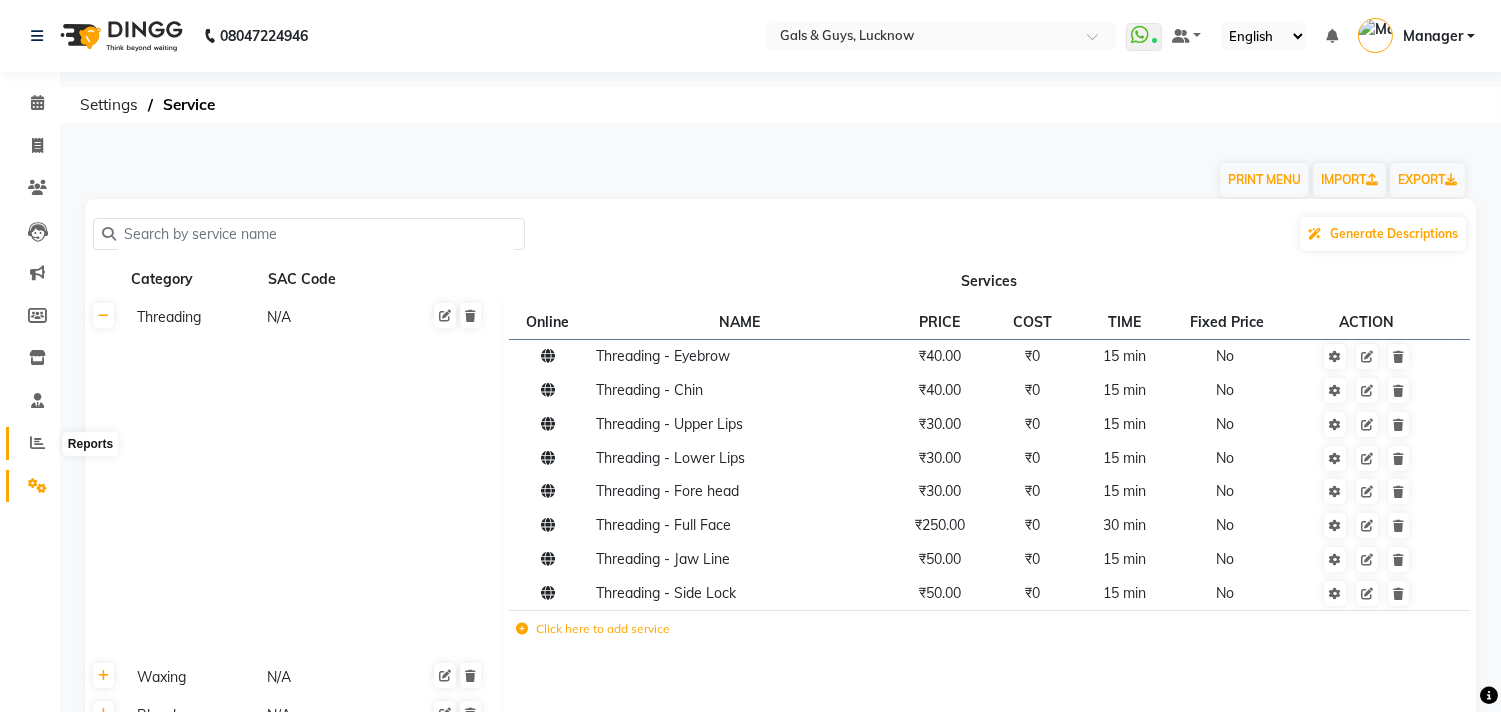 click 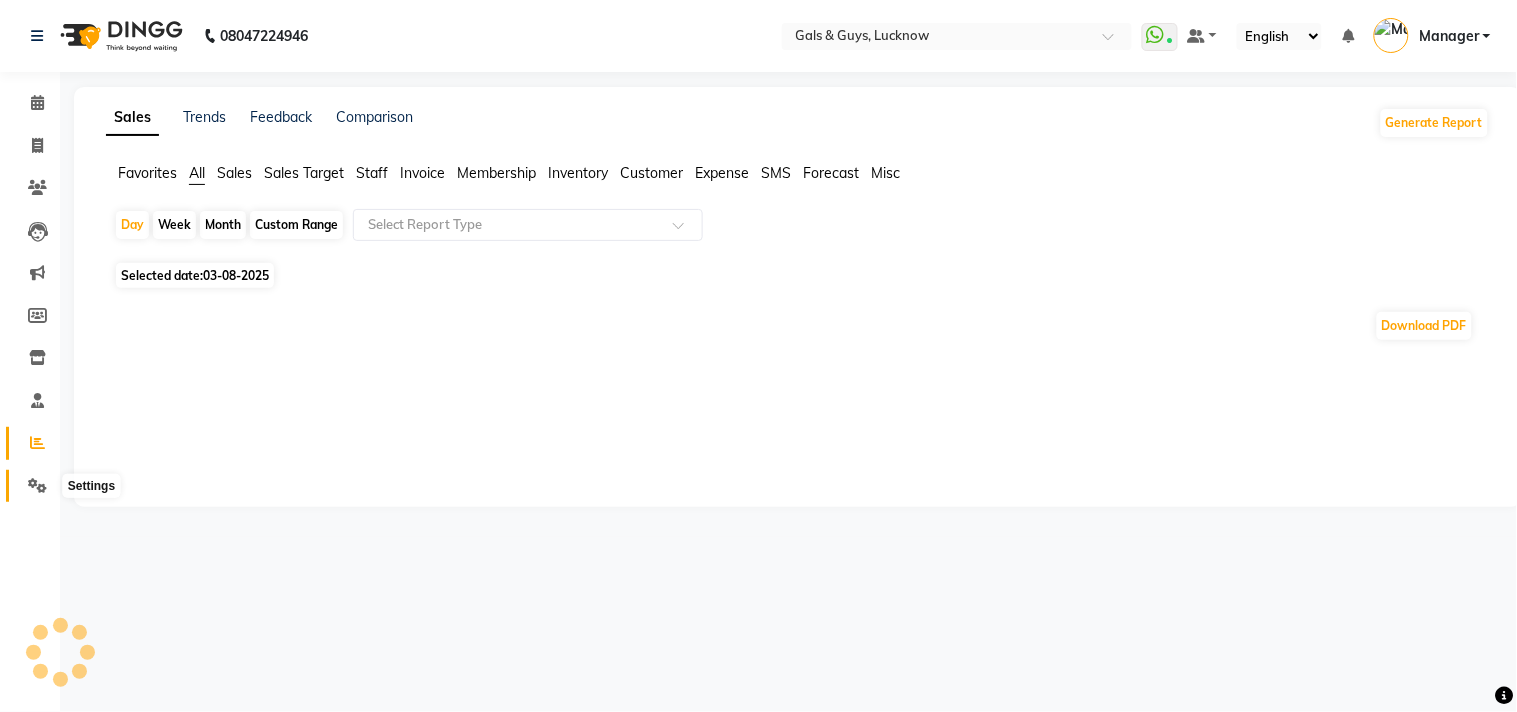 click 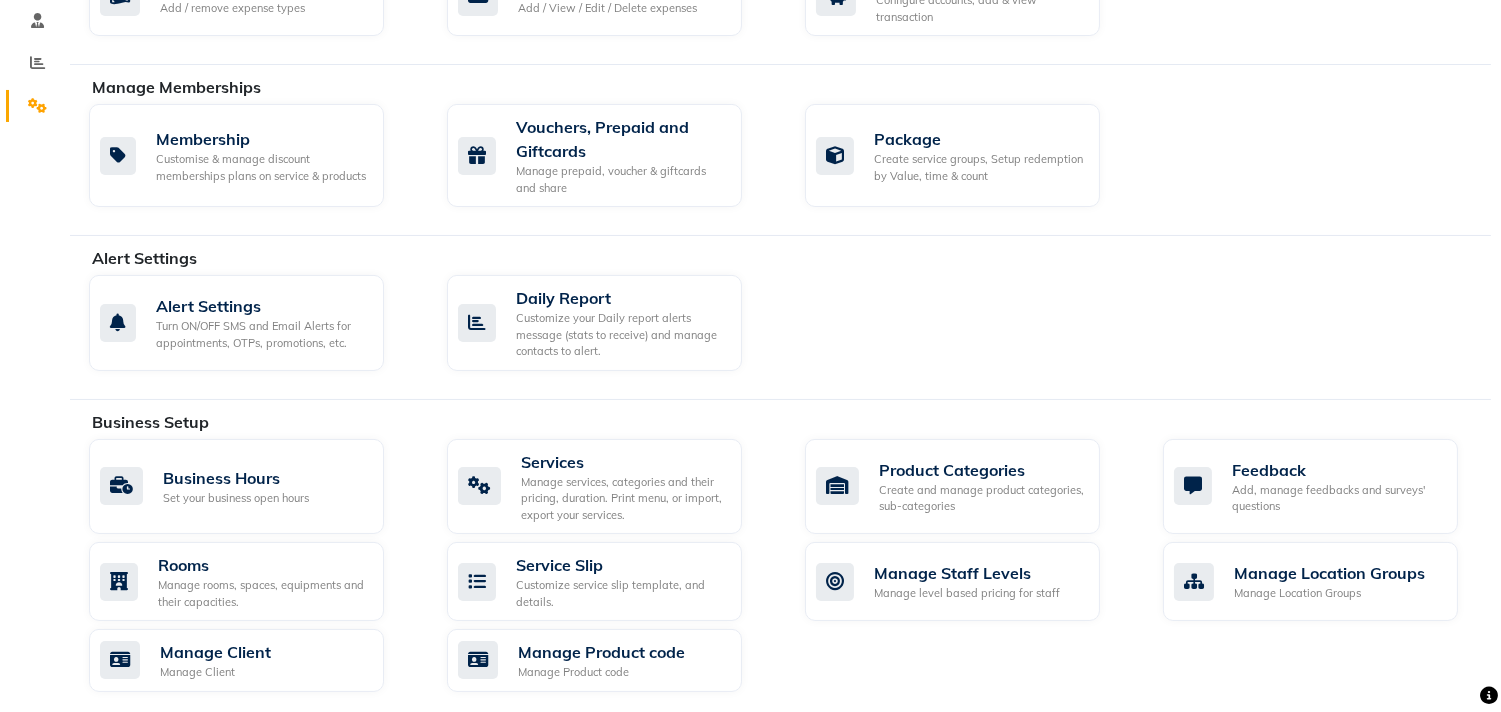 scroll, scrollTop: 268, scrollLeft: 0, axis: vertical 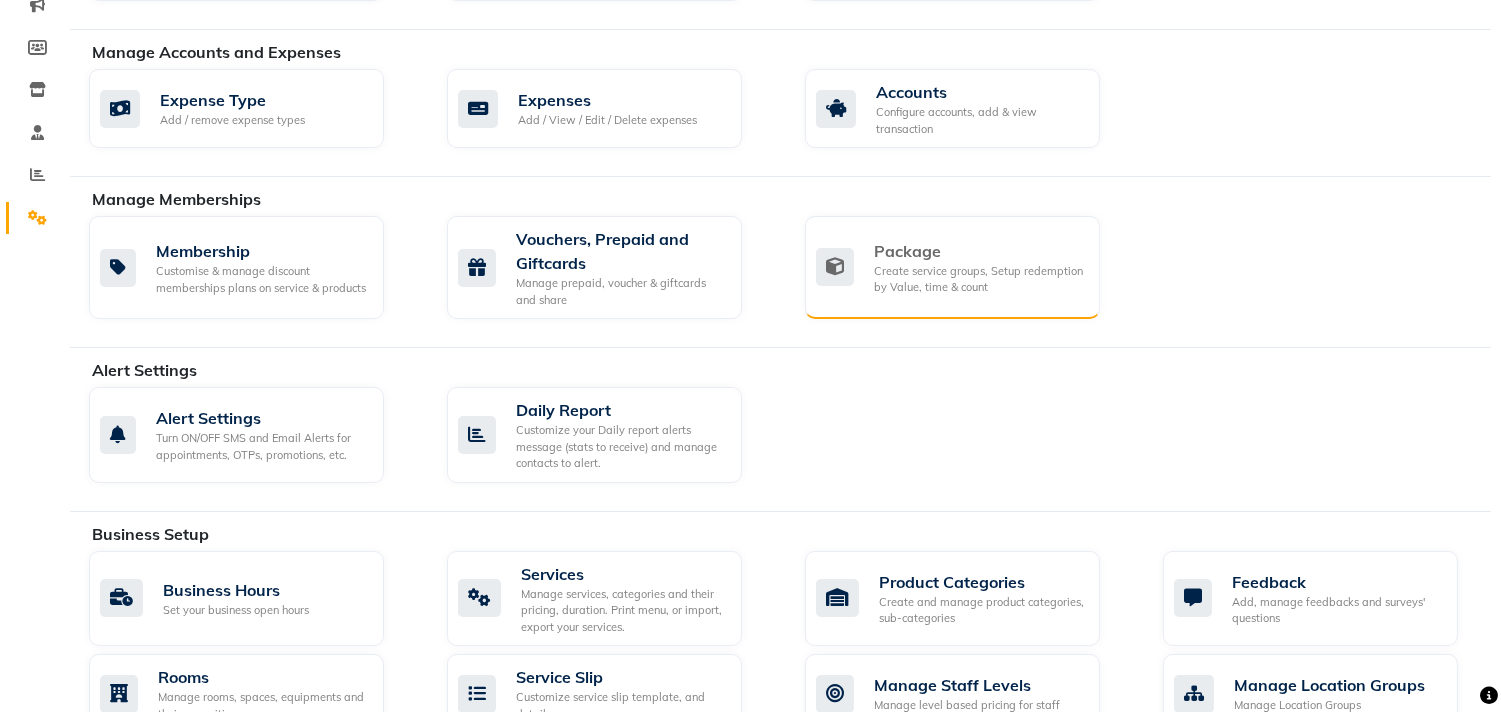 click on "Package Create service groups, Setup redemption by Value, time & count" 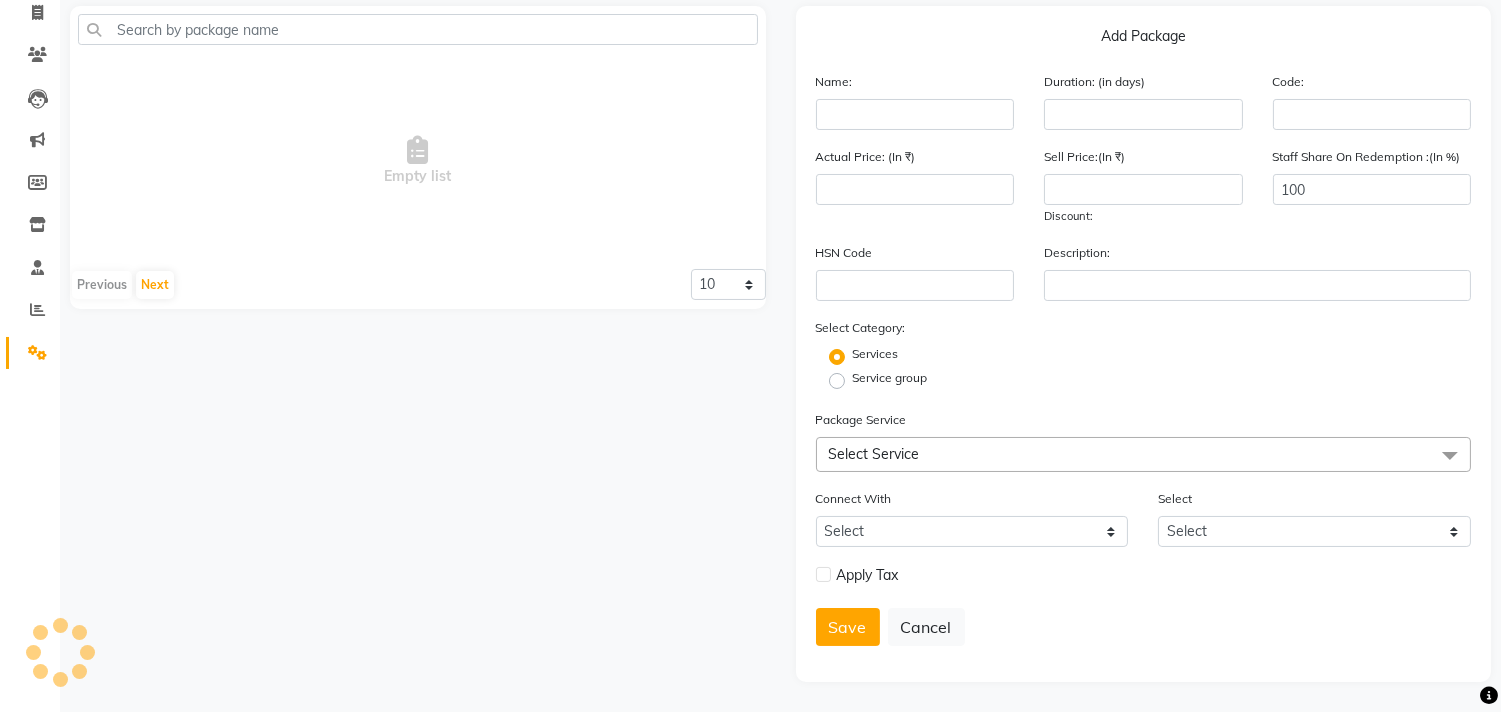 scroll, scrollTop: 134, scrollLeft: 0, axis: vertical 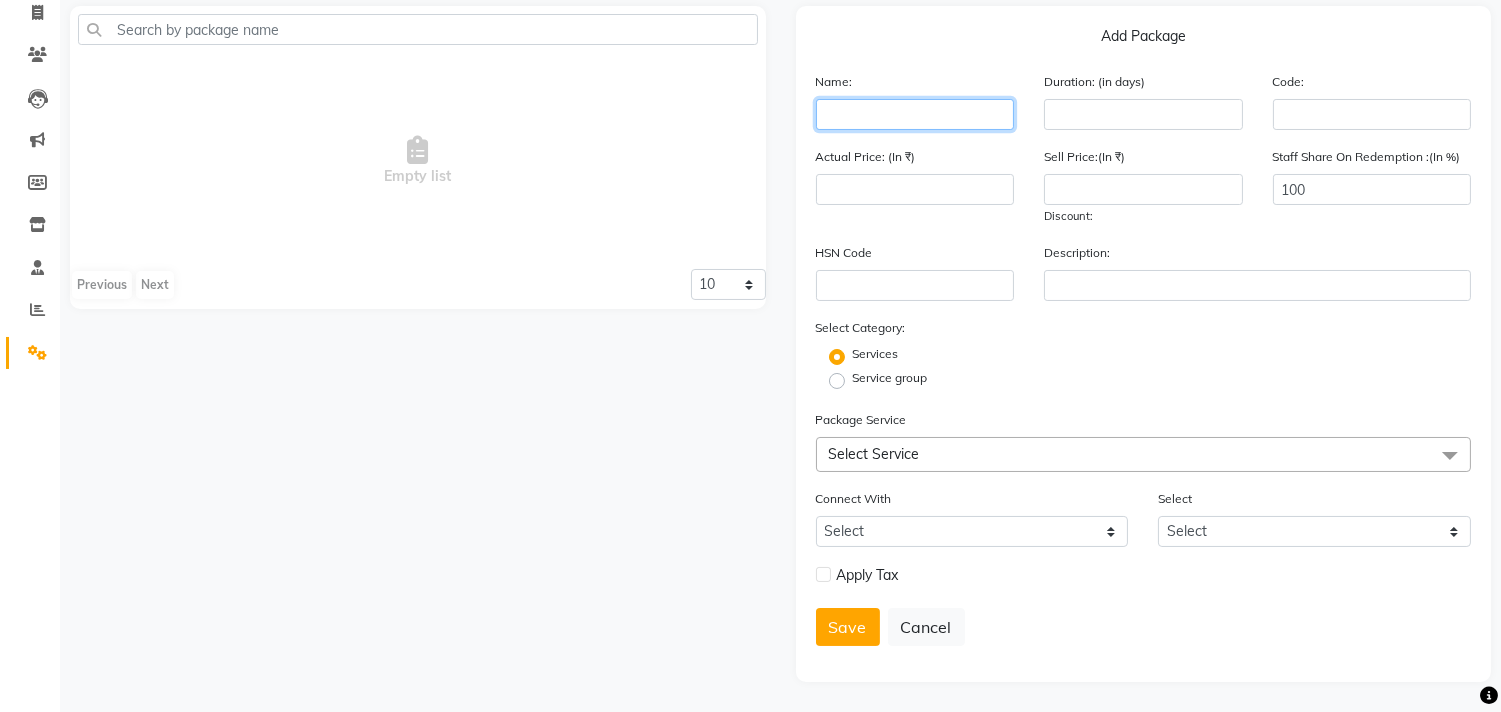 click 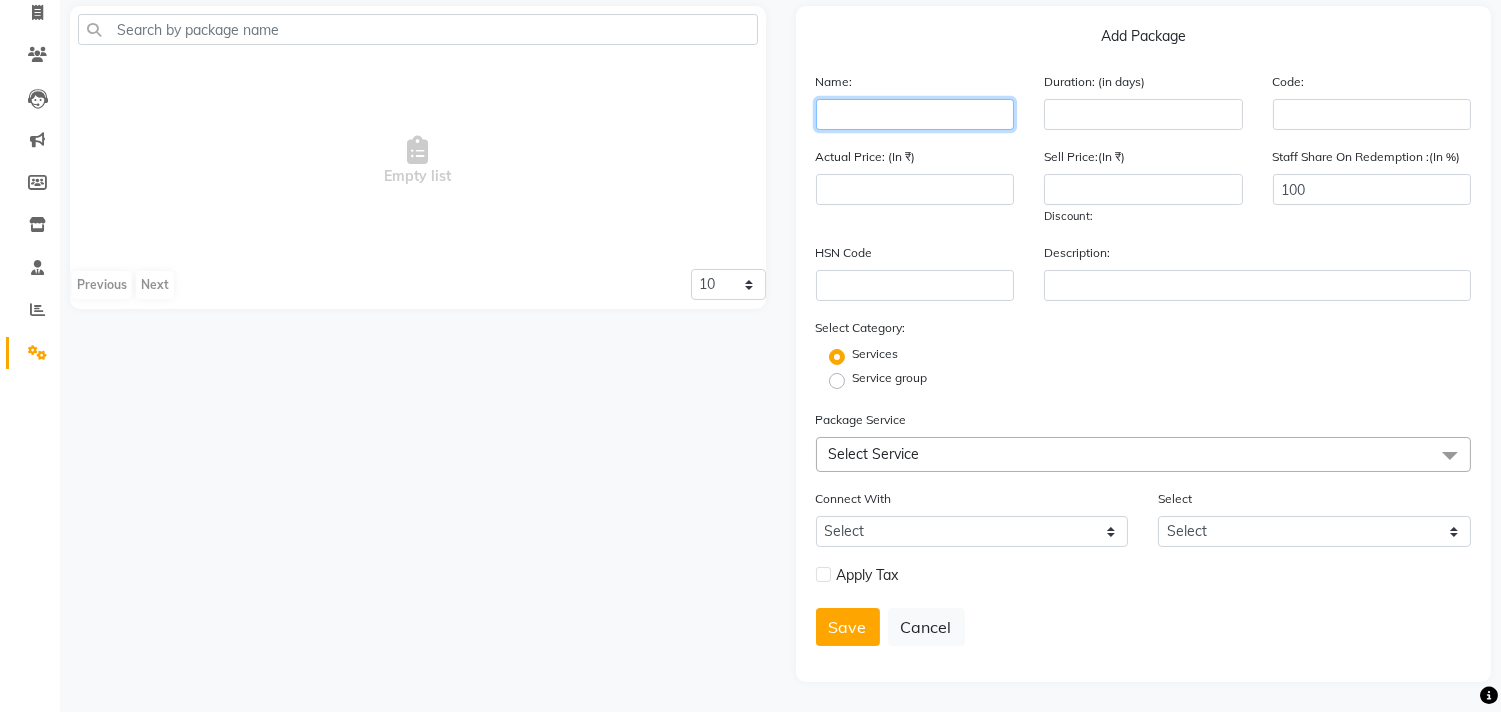 click 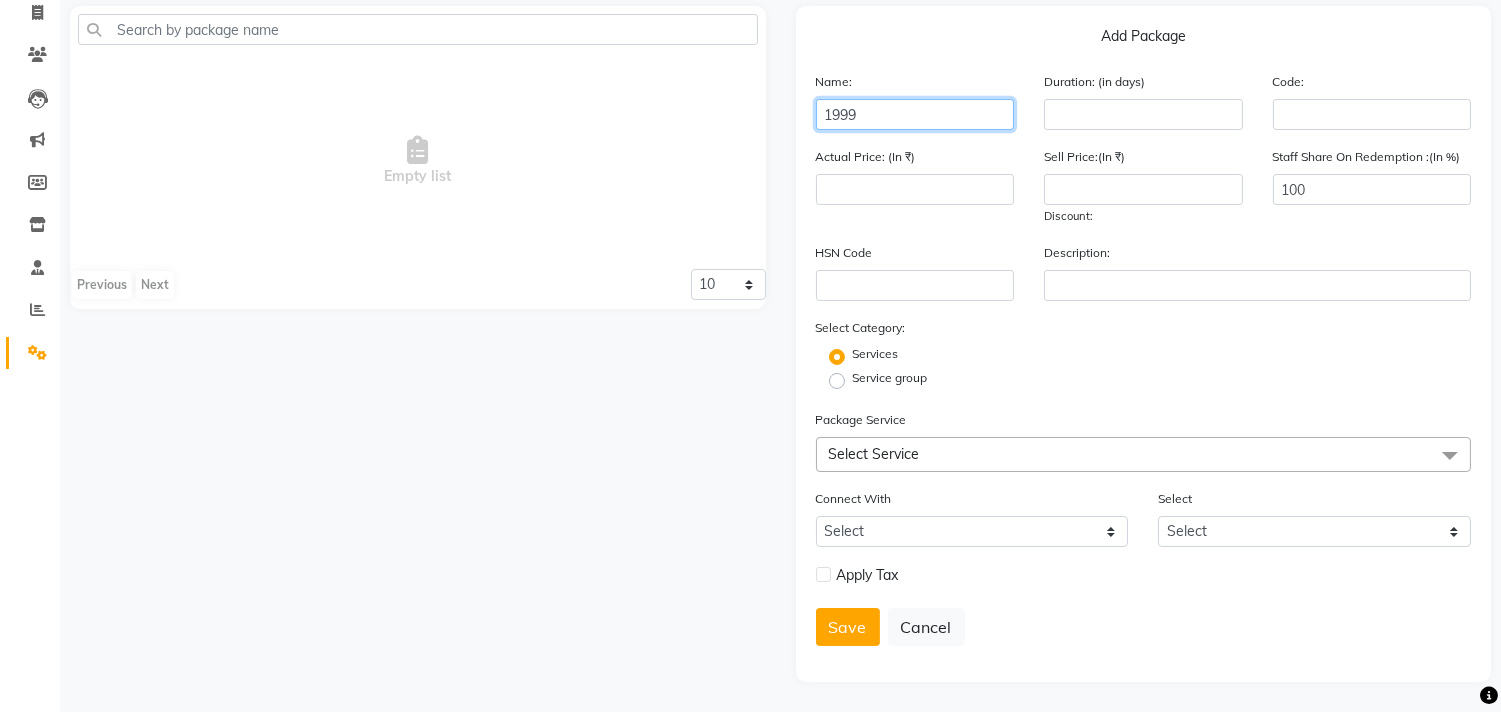 type on "1999" 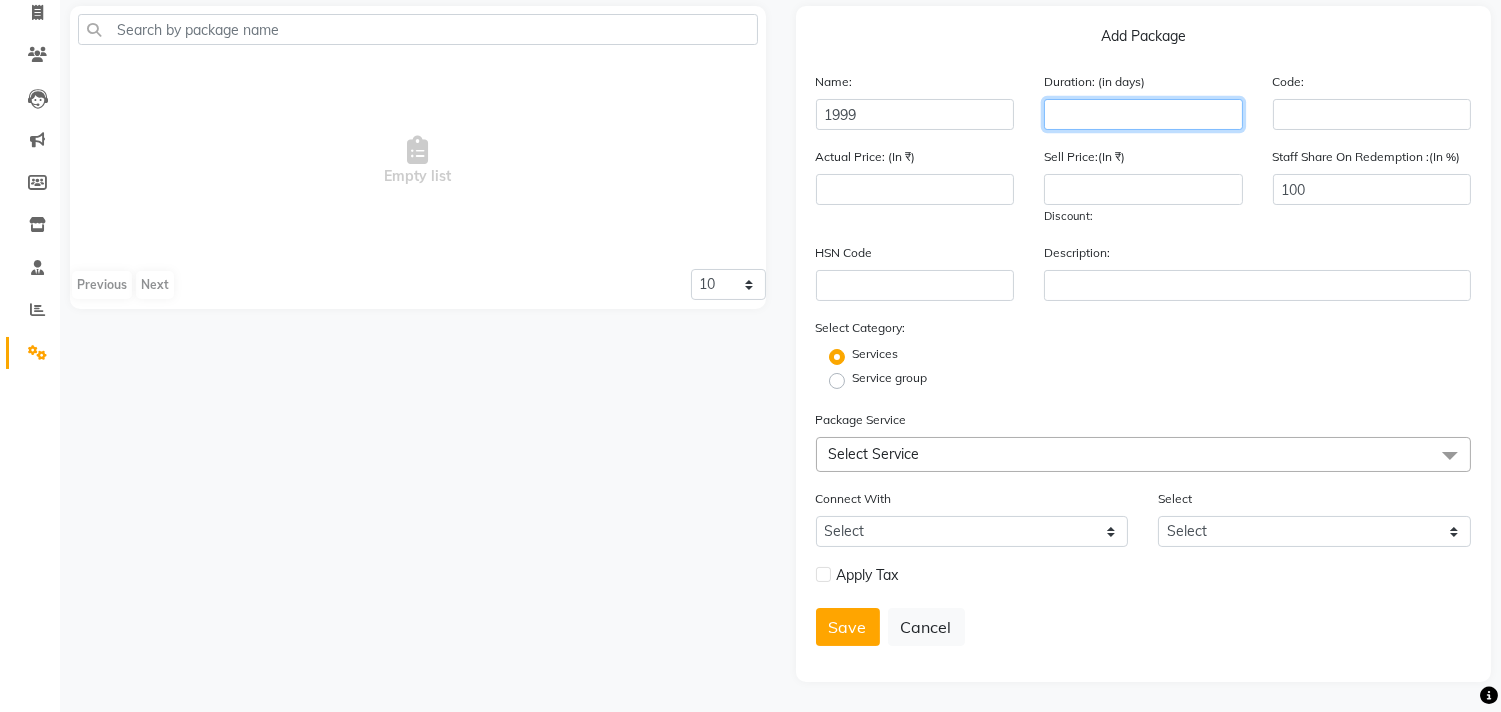 click 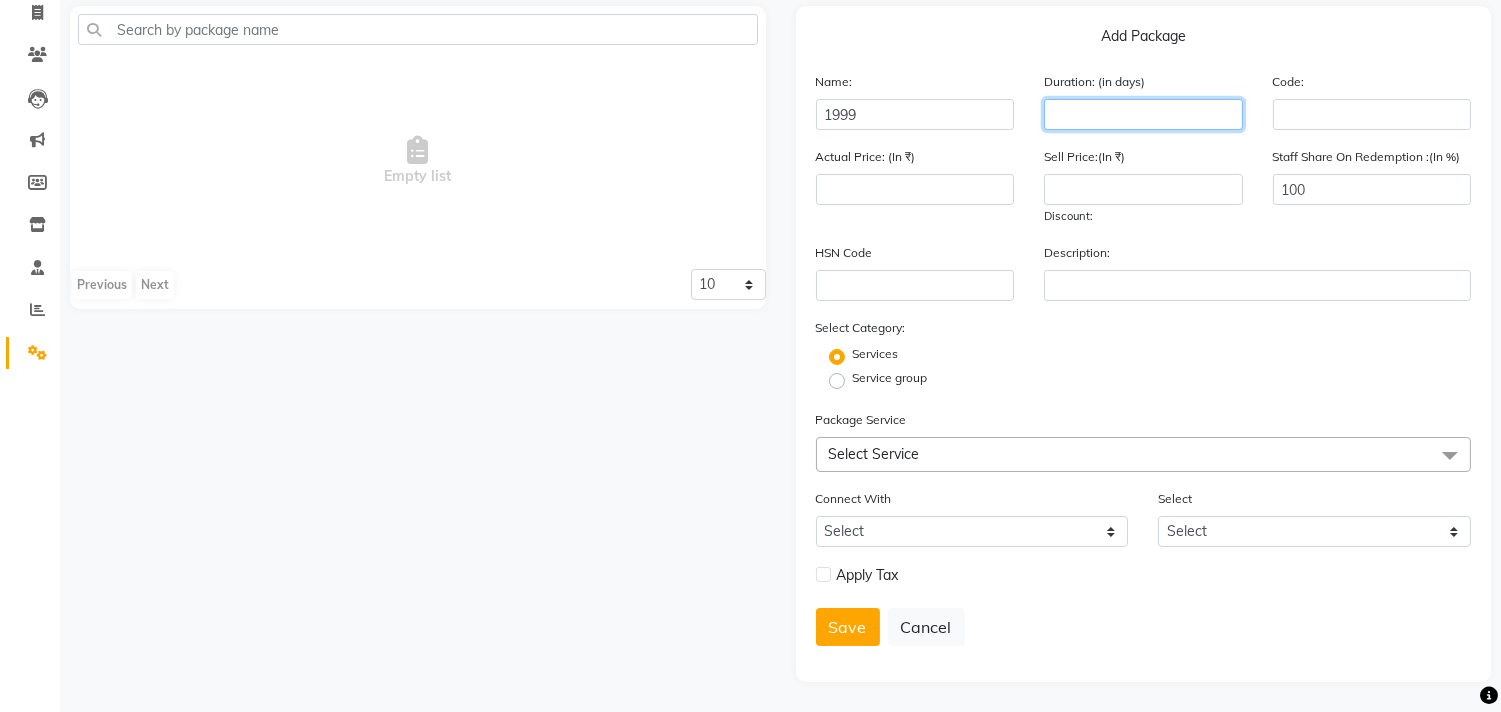 type on "1" 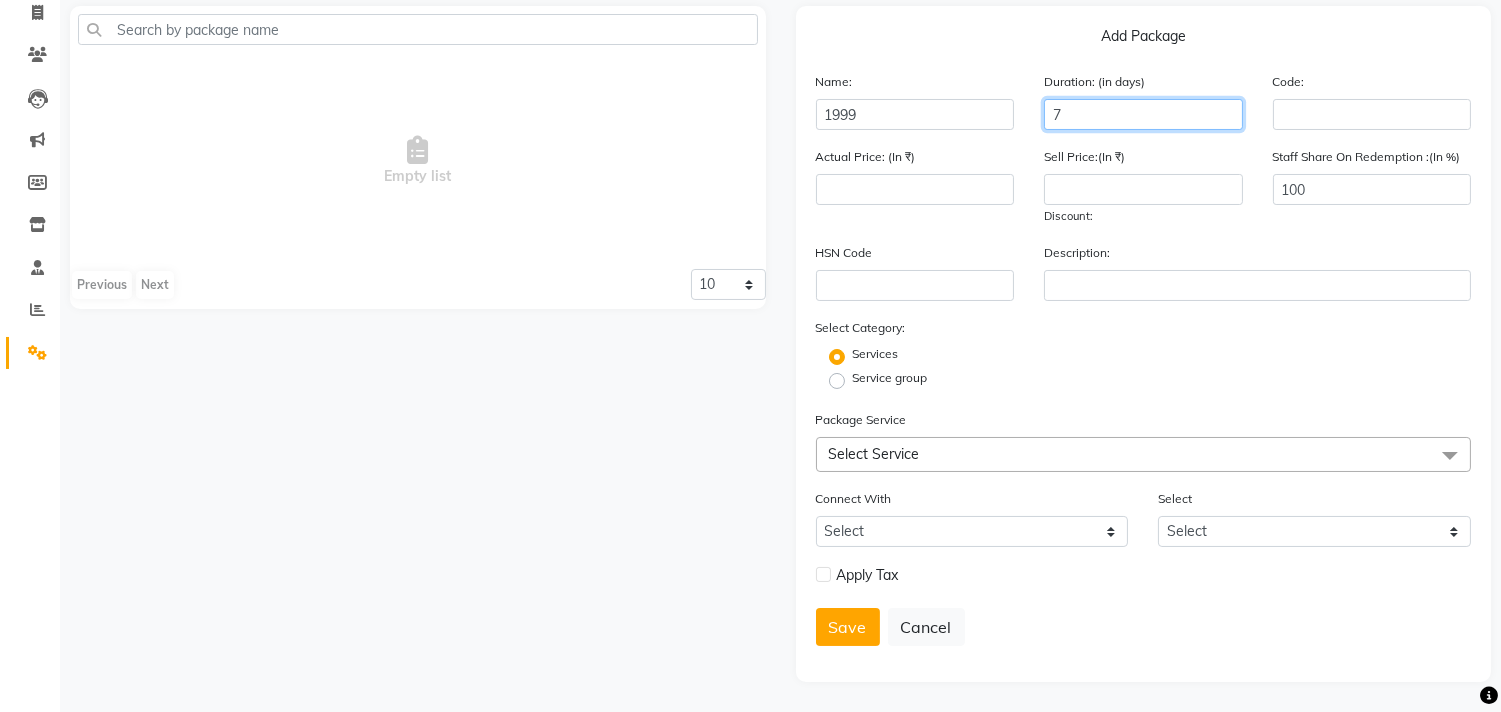 drag, startPoint x: 1183, startPoint y: 110, endPoint x: 727, endPoint y: 183, distance: 461.80624 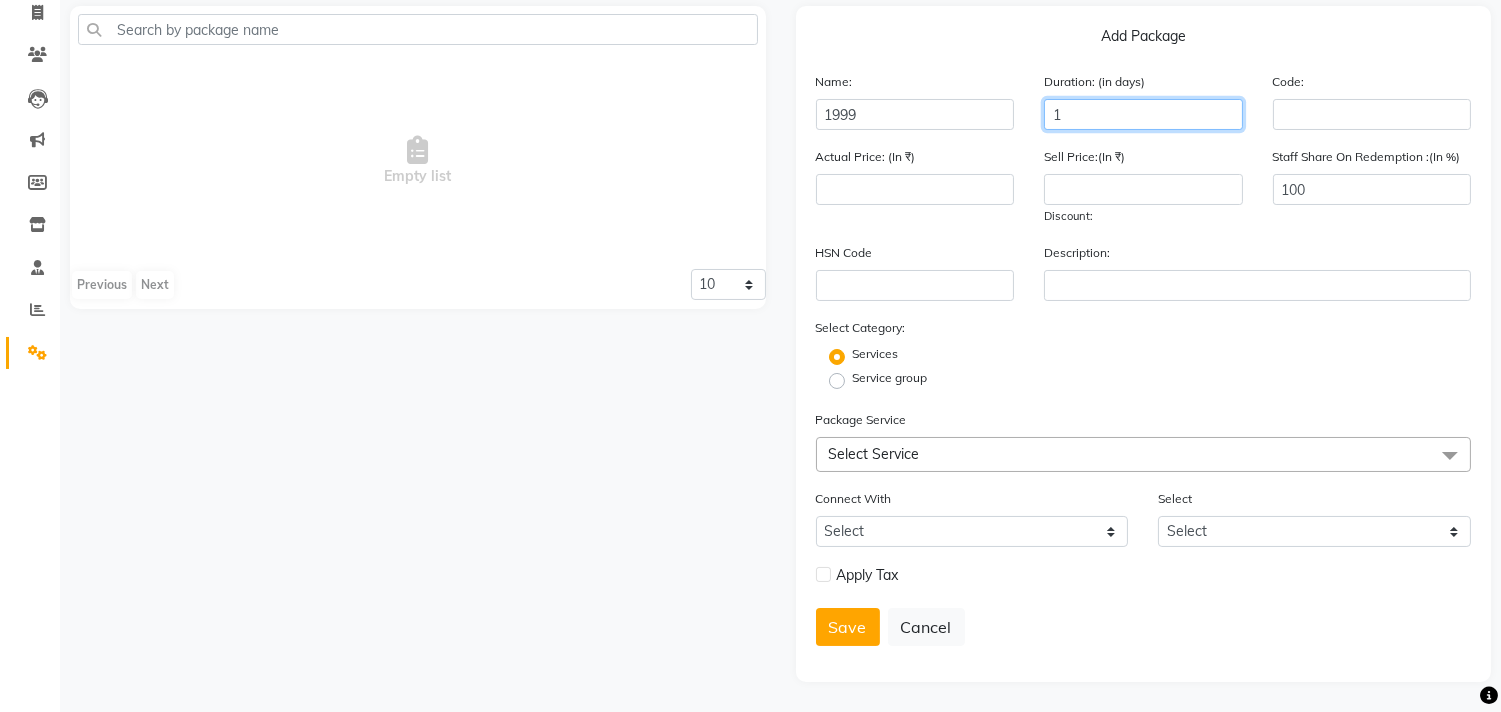 type on "1" 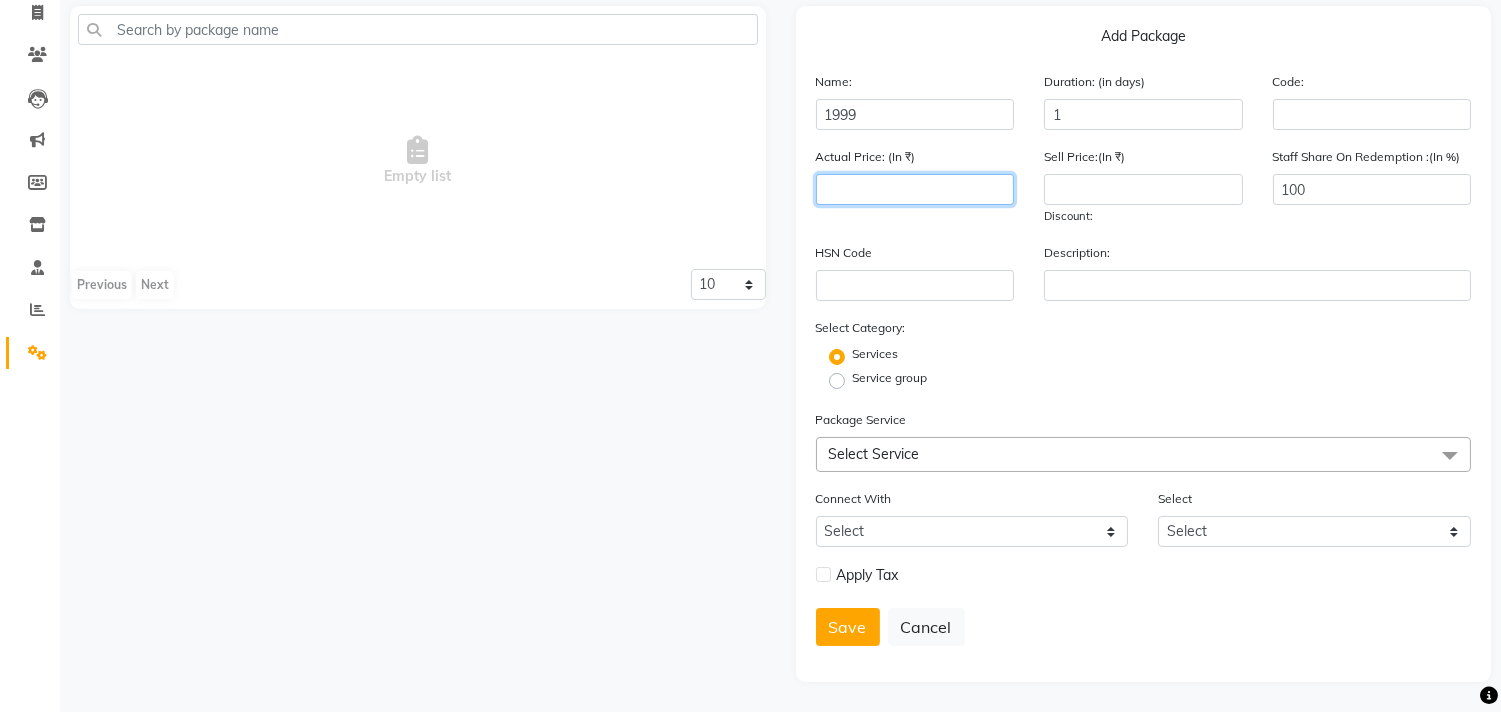 click 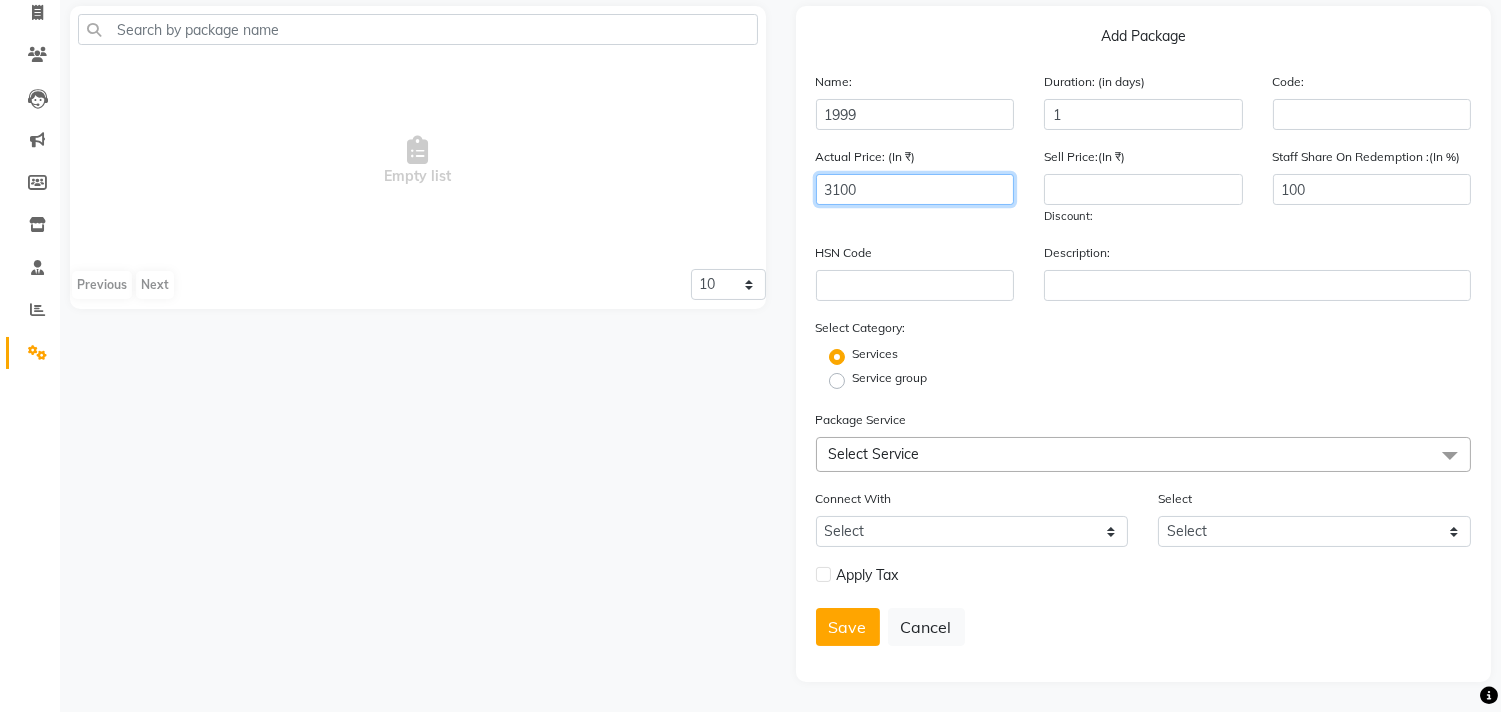type on "3100" 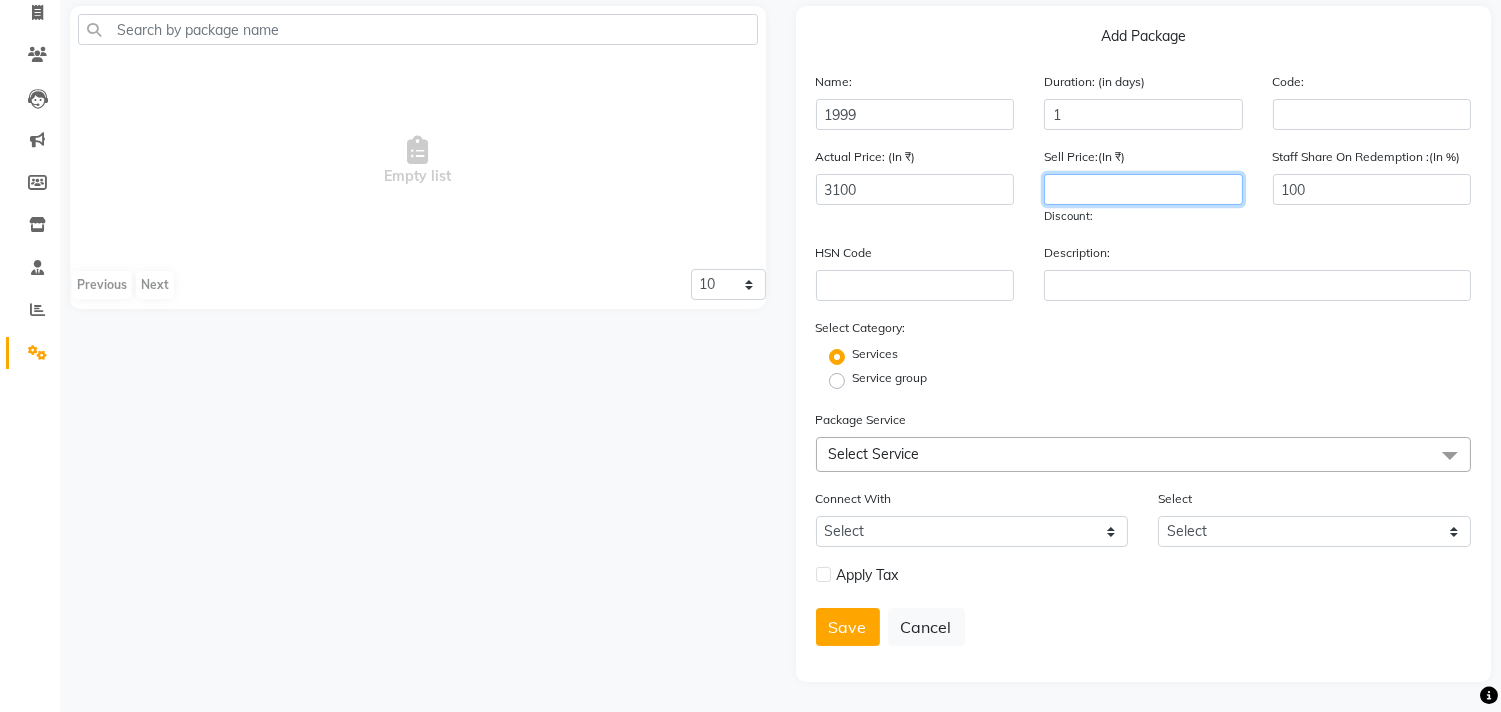 click 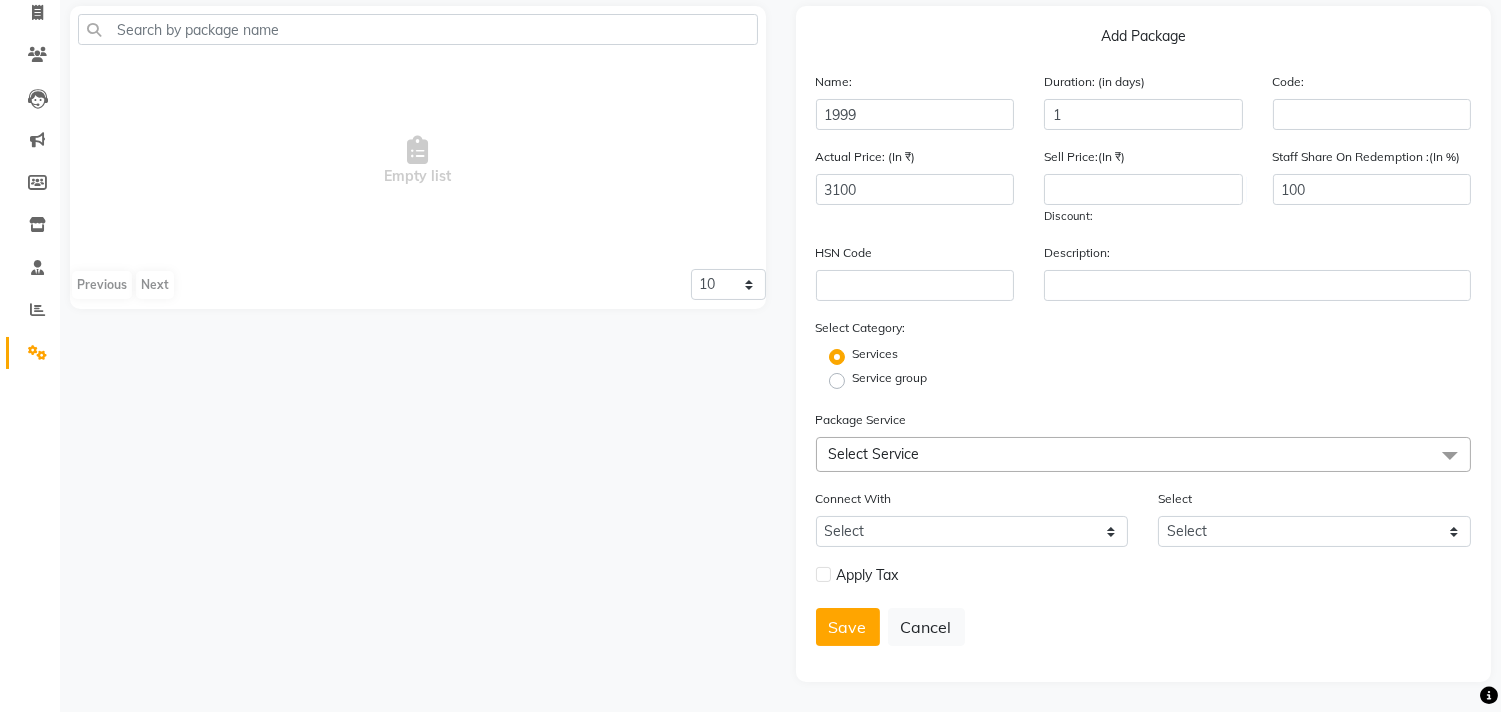 click on "Select Service" 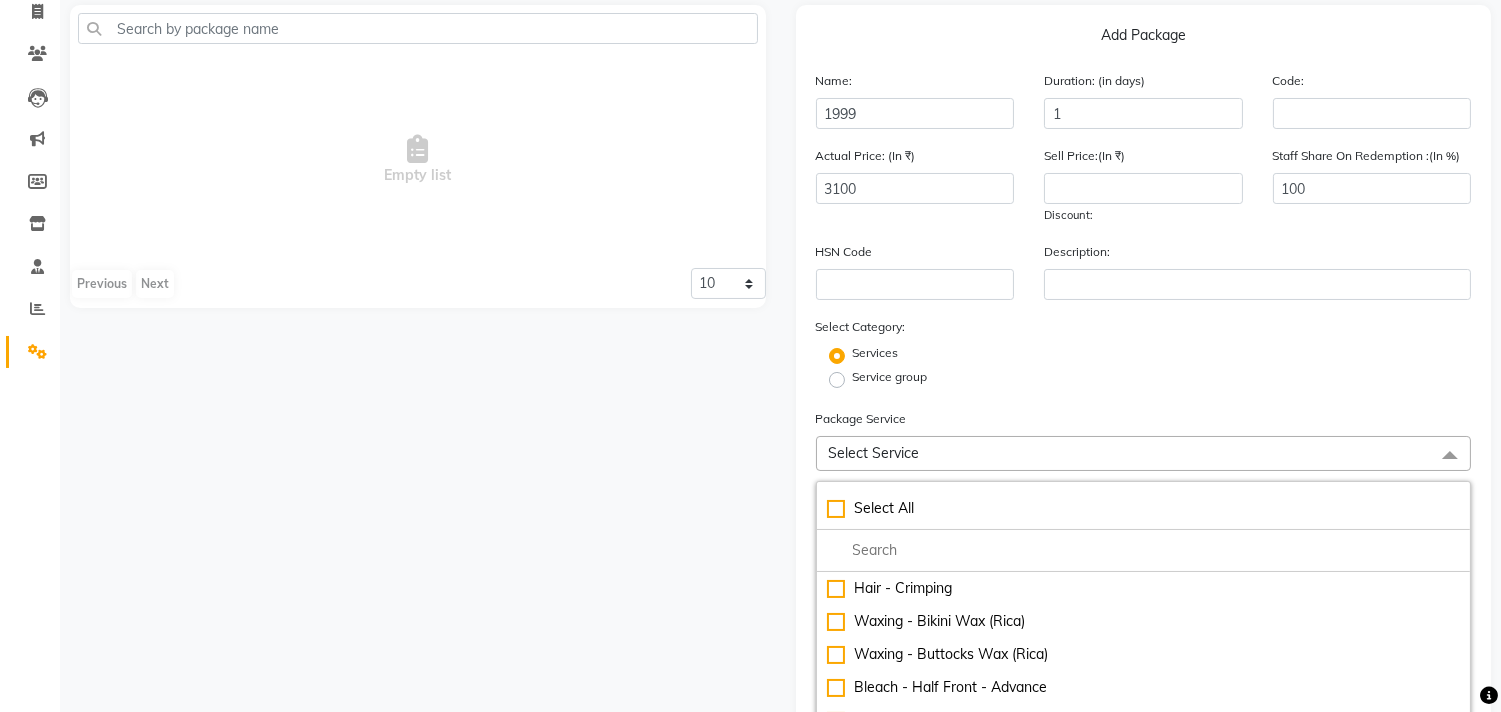click on "Select Service" 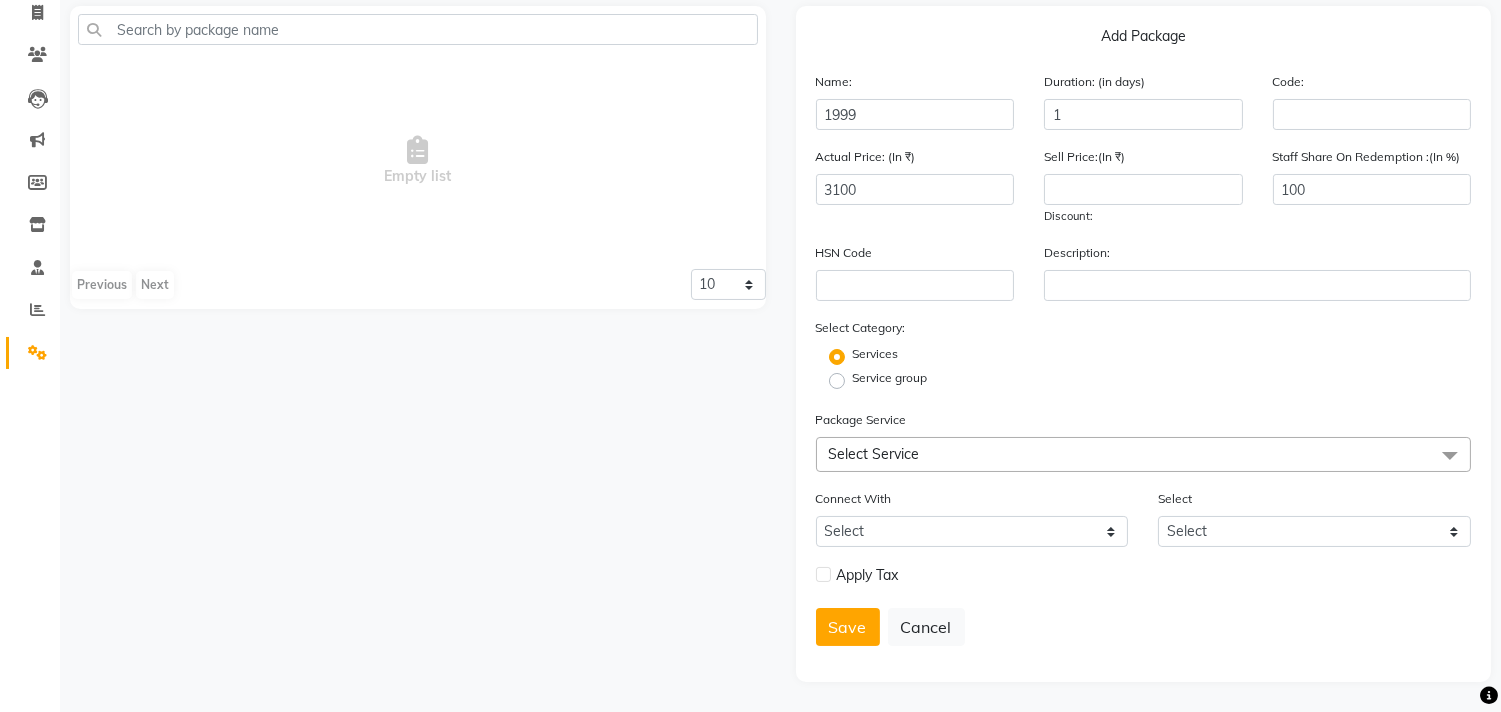 click on "Select Service" 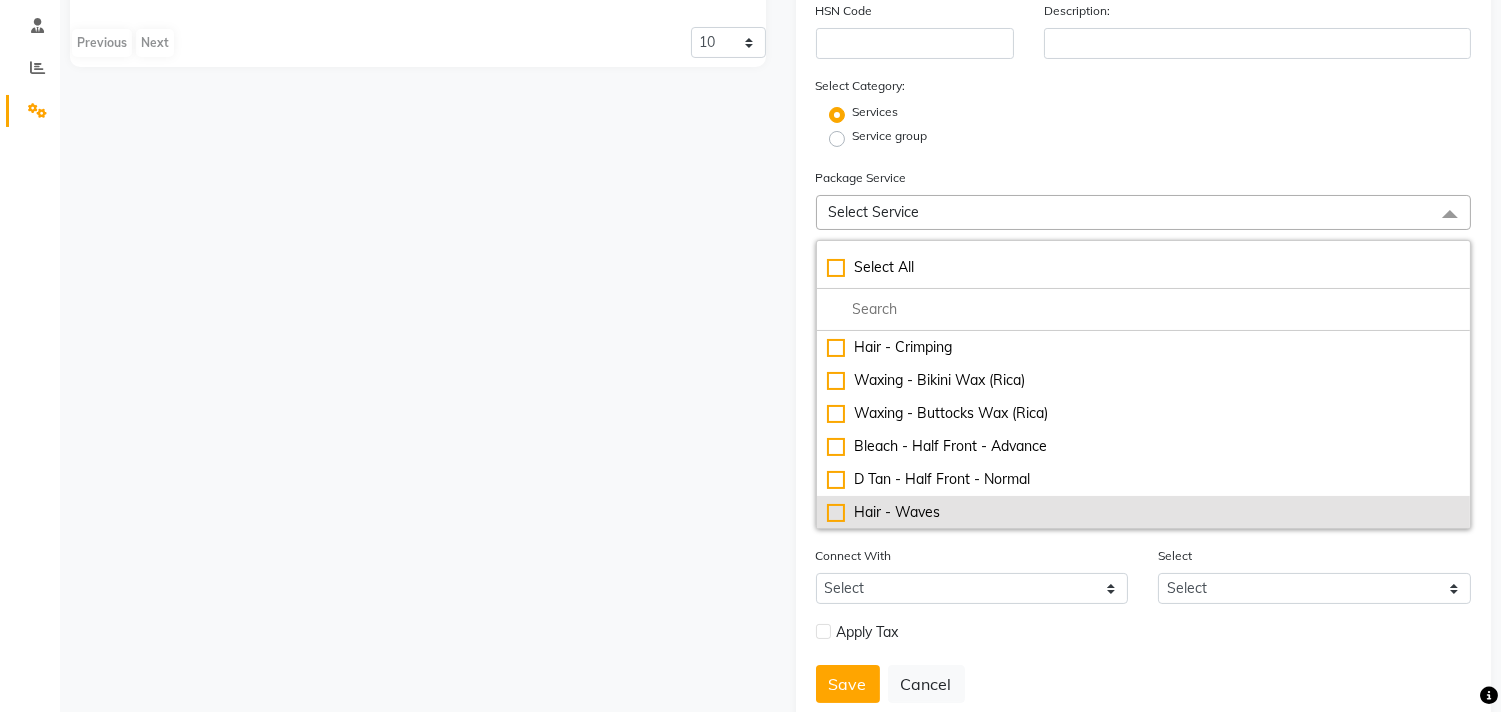 scroll, scrollTop: 434, scrollLeft: 0, axis: vertical 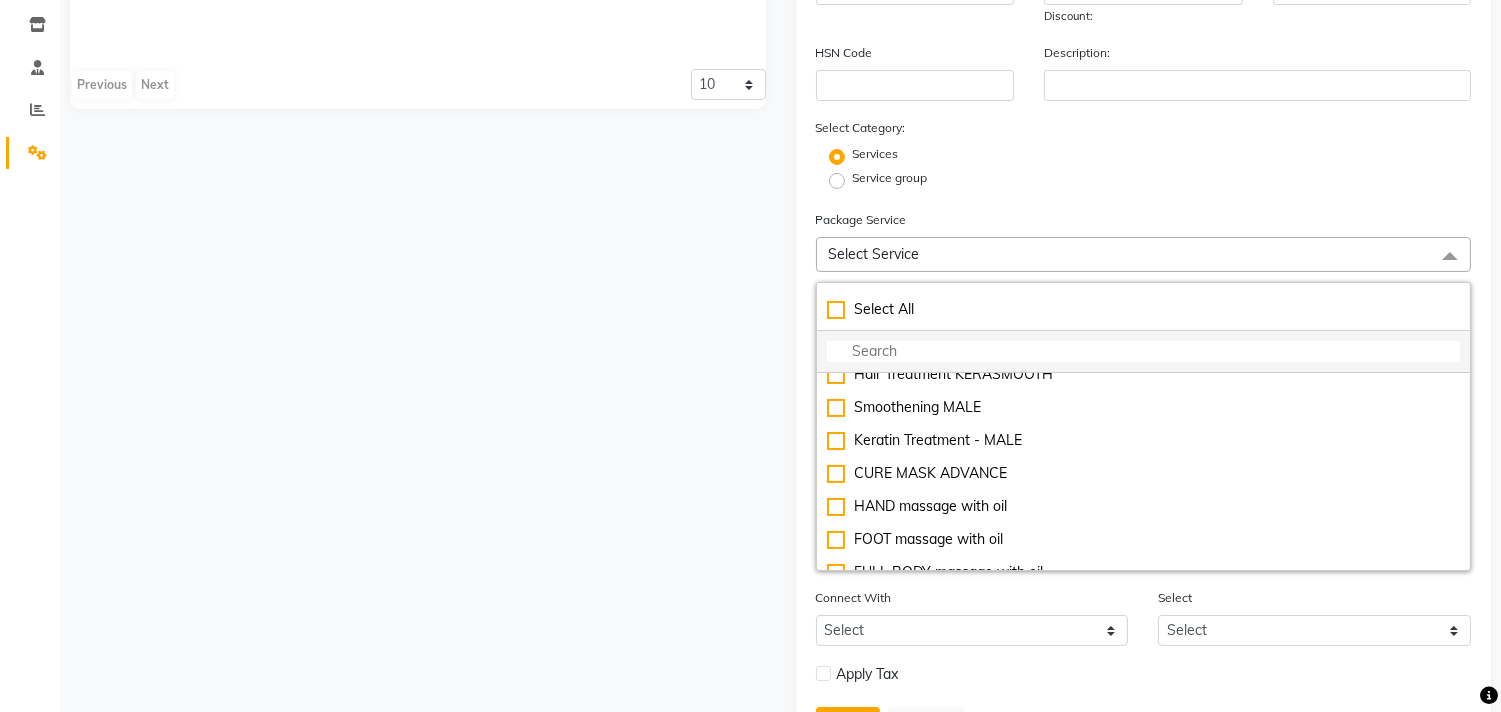 click 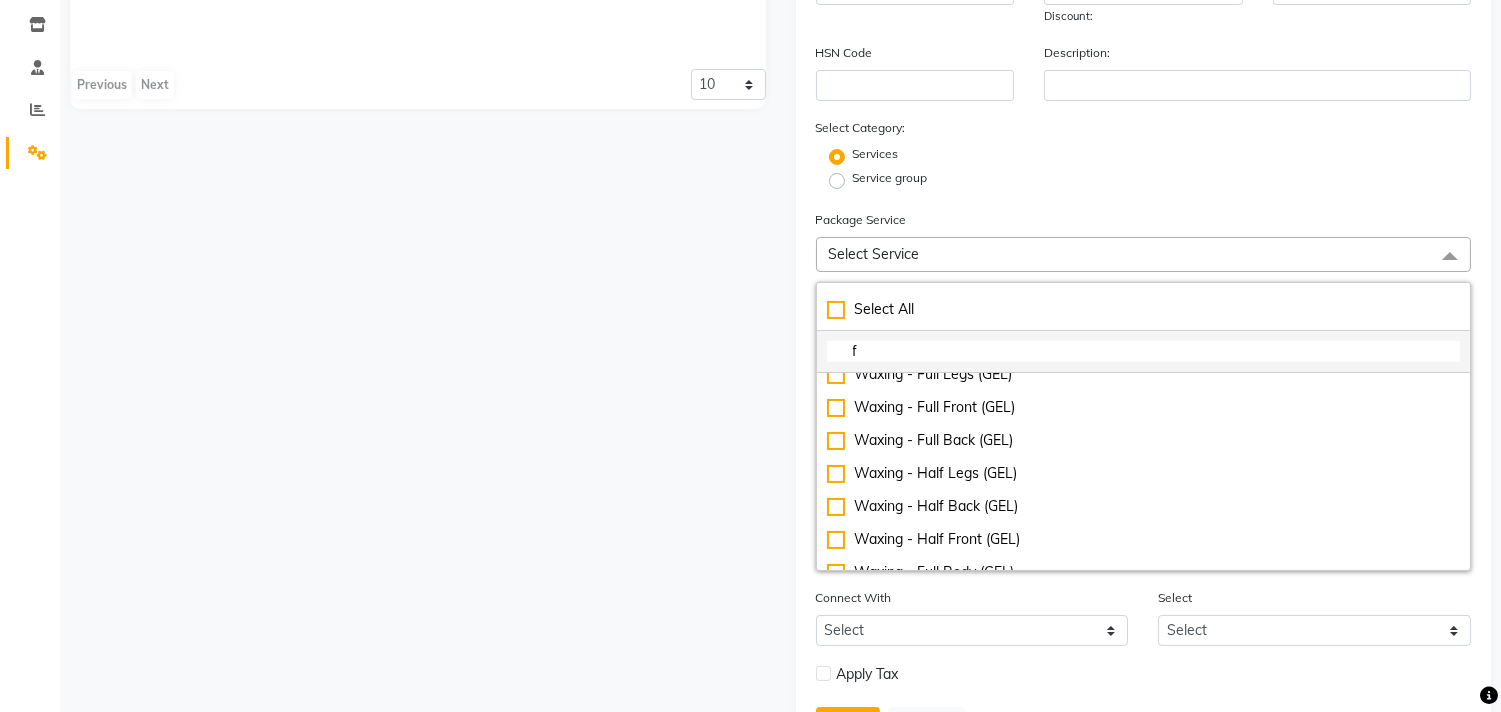 scroll, scrollTop: 0, scrollLeft: 0, axis: both 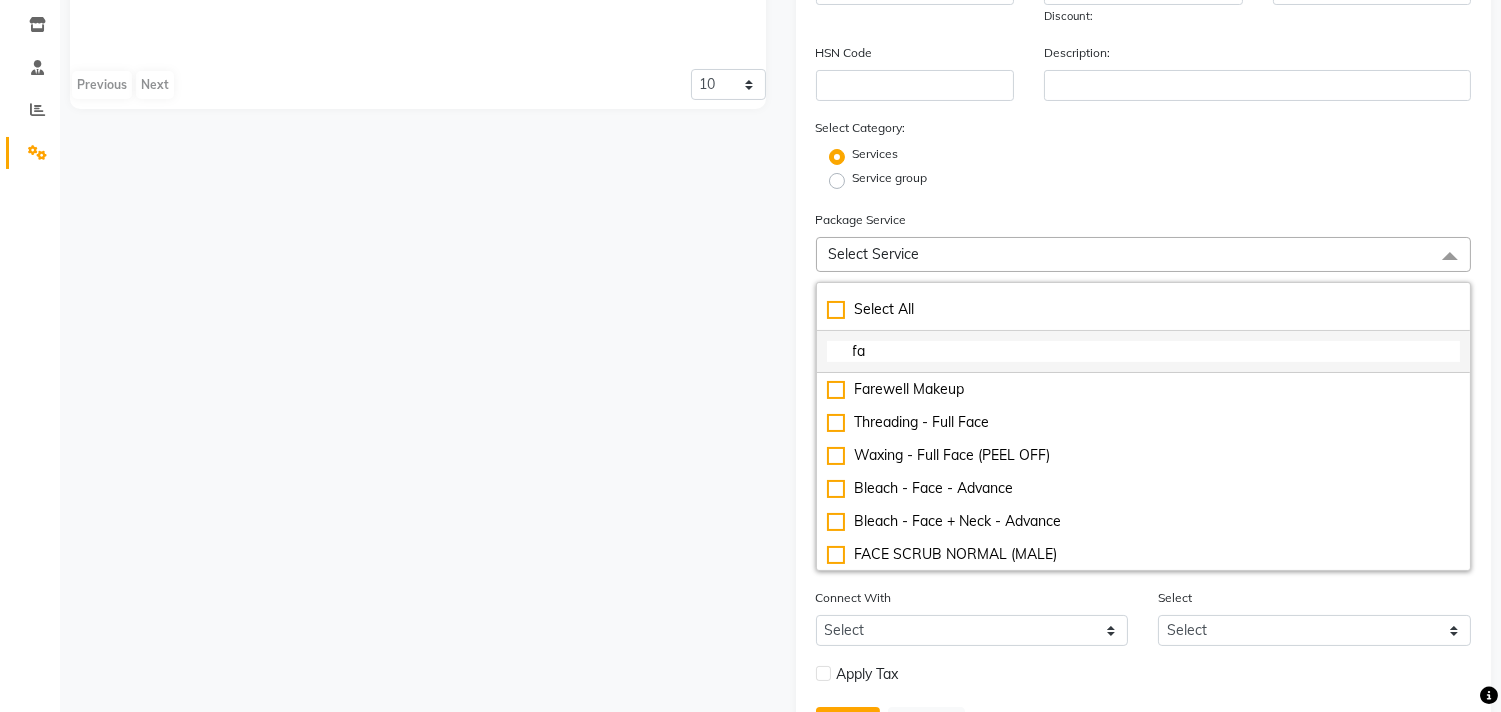 type on "fac" 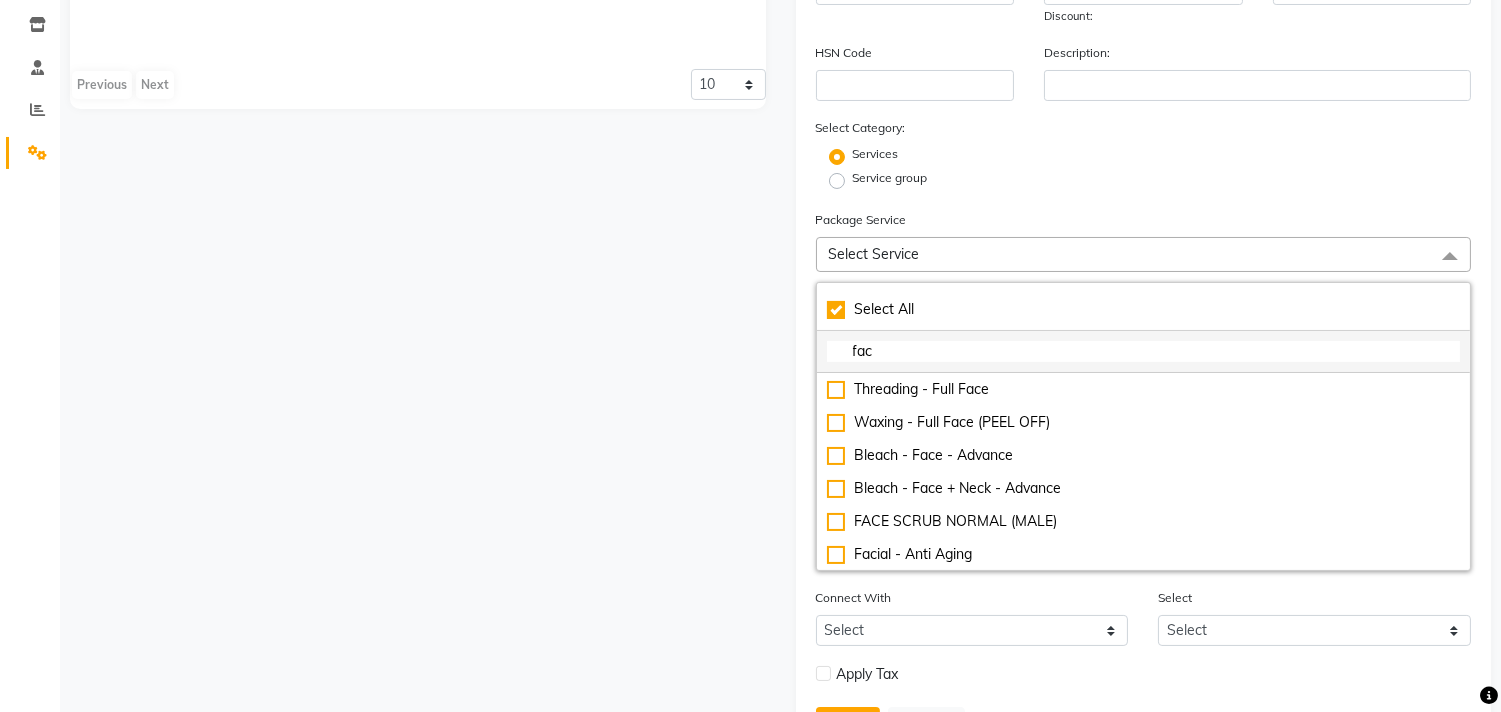 checkbox on "true" 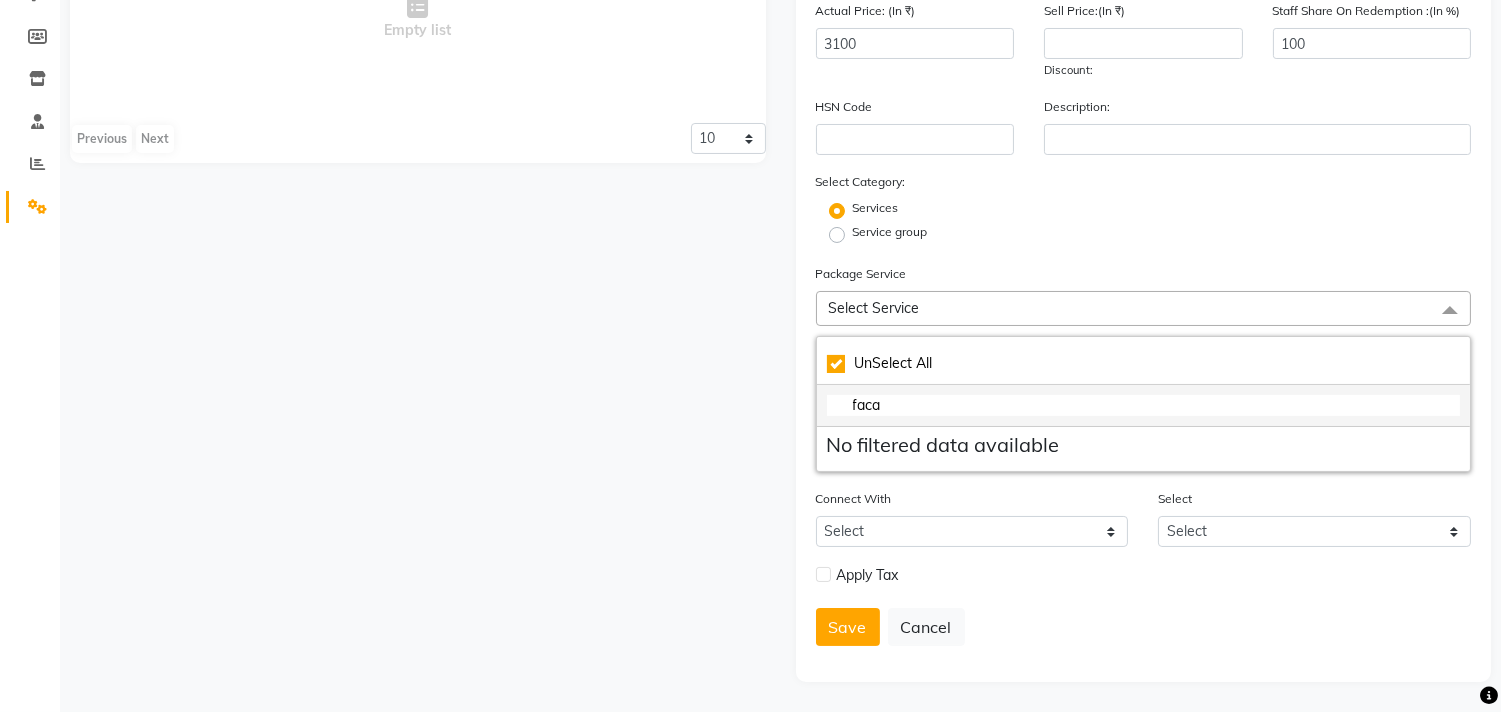 scroll, scrollTop: 281, scrollLeft: 0, axis: vertical 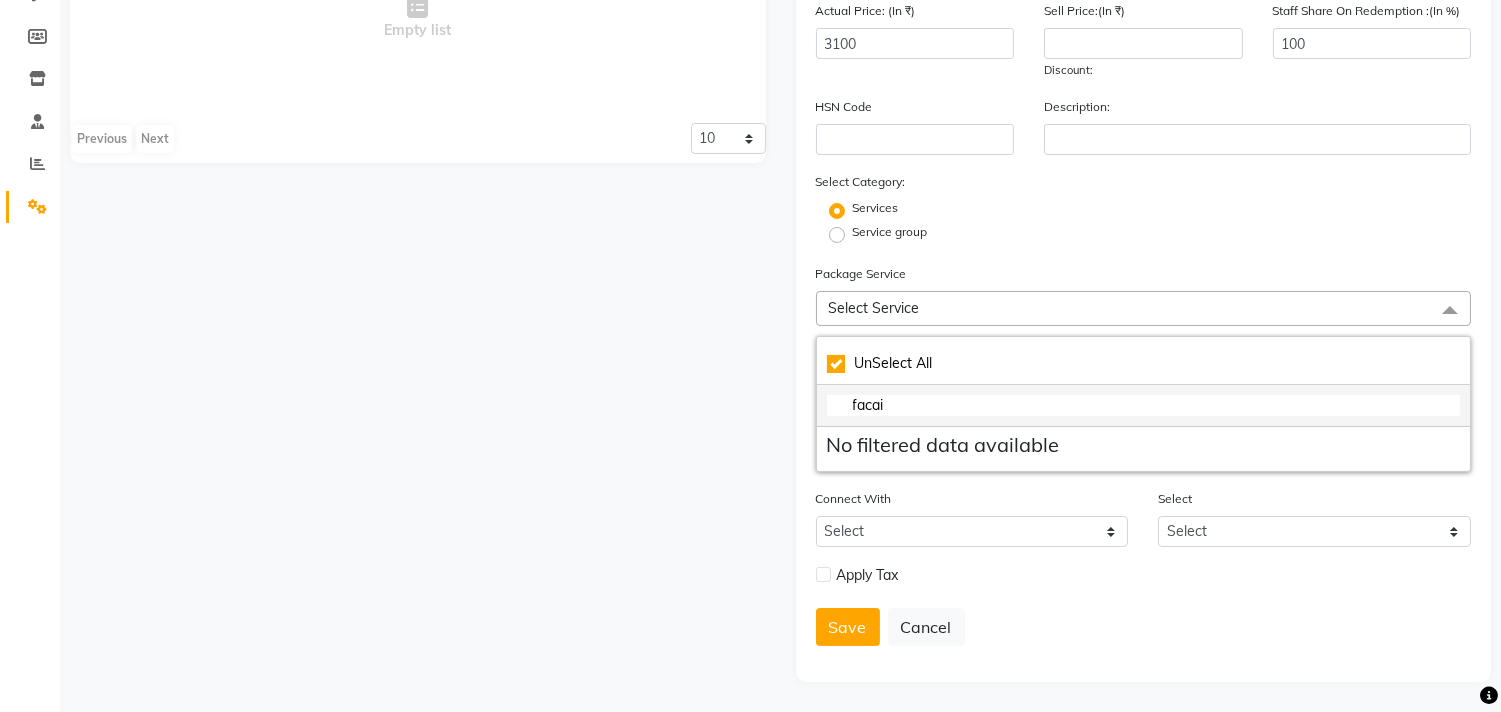type on "faca" 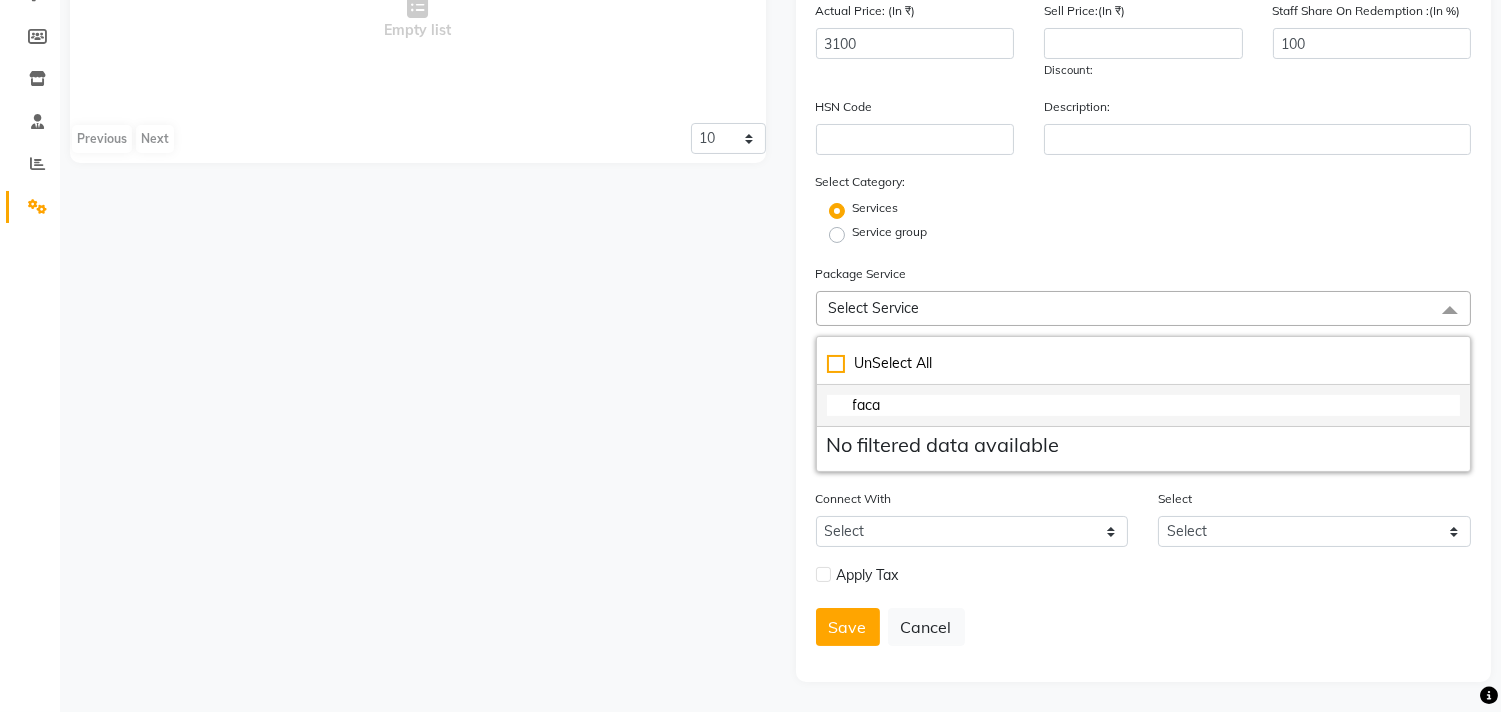checkbox on "false" 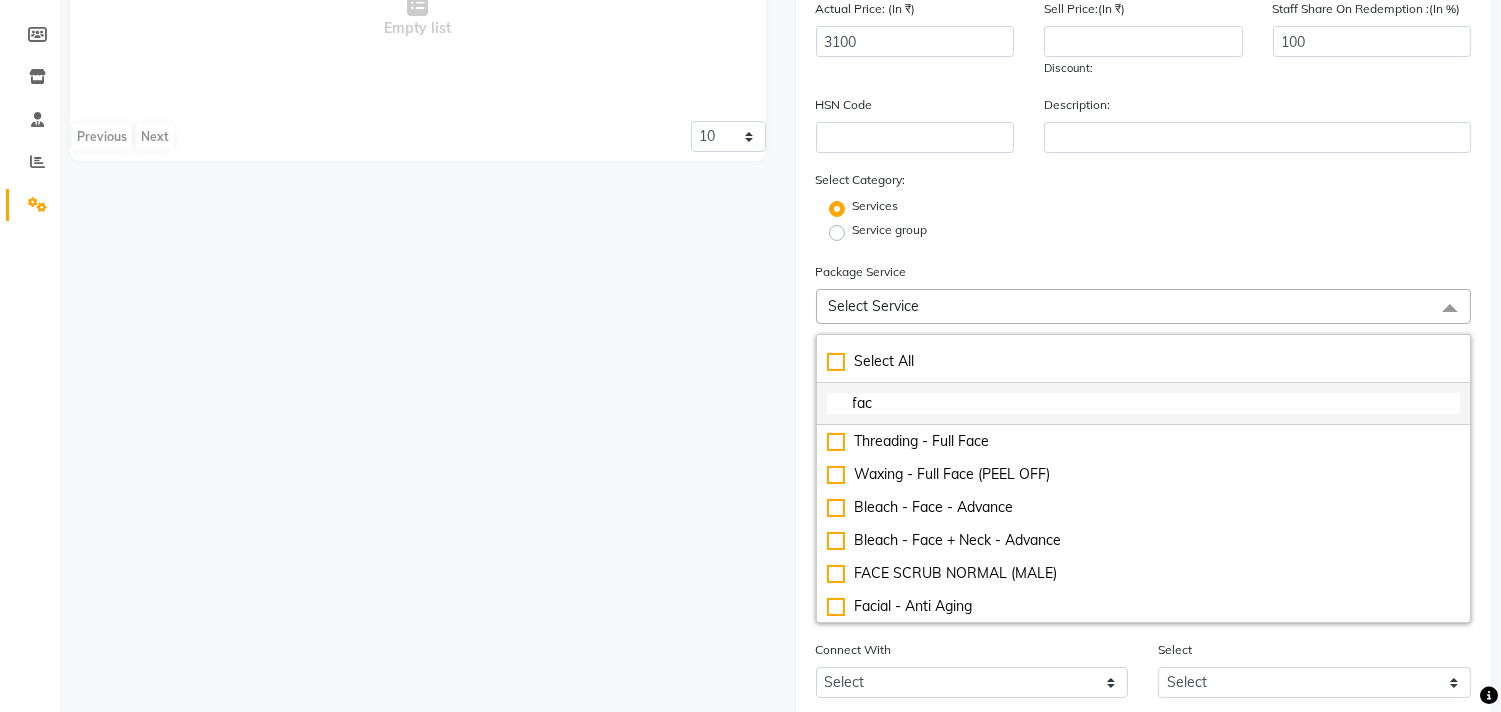 scroll, scrollTop: 333, scrollLeft: 0, axis: vertical 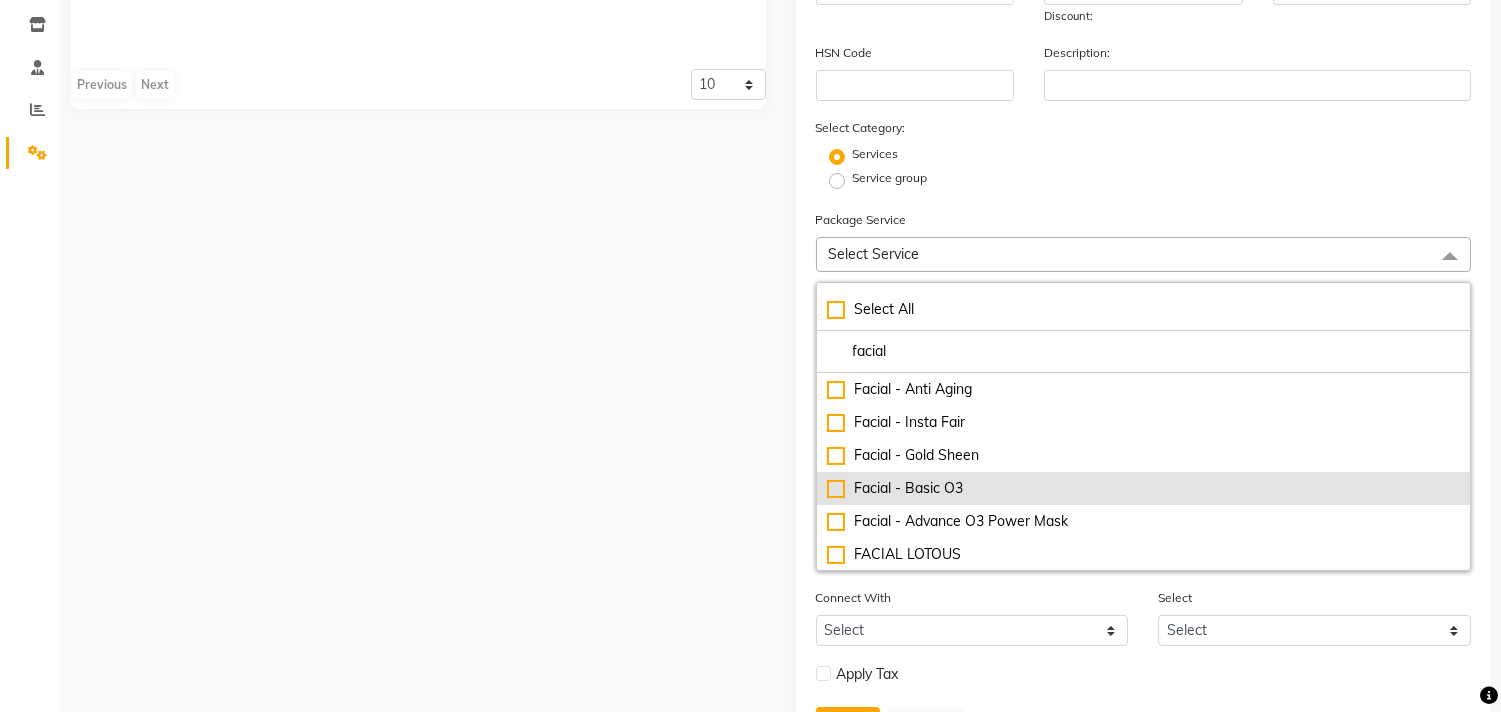 type on "facial" 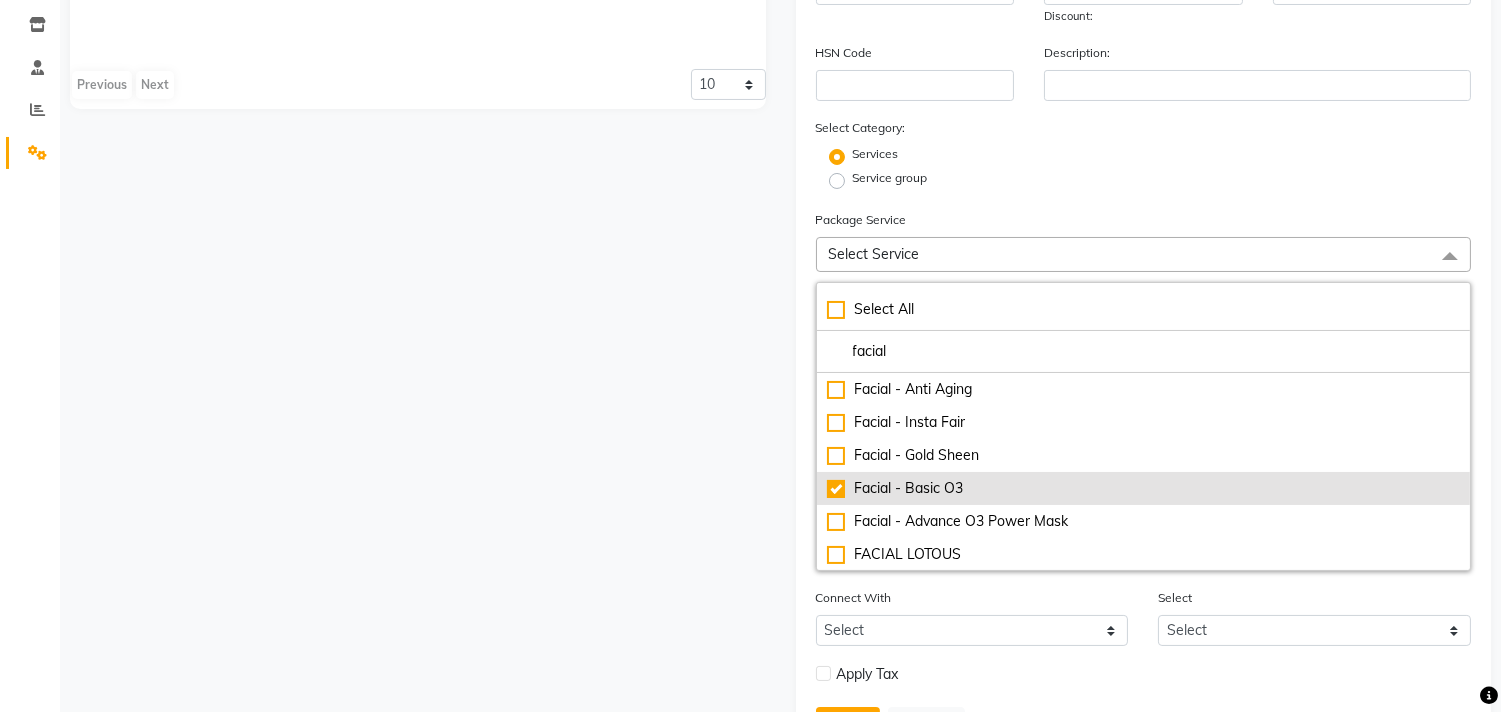 checkbox on "true" 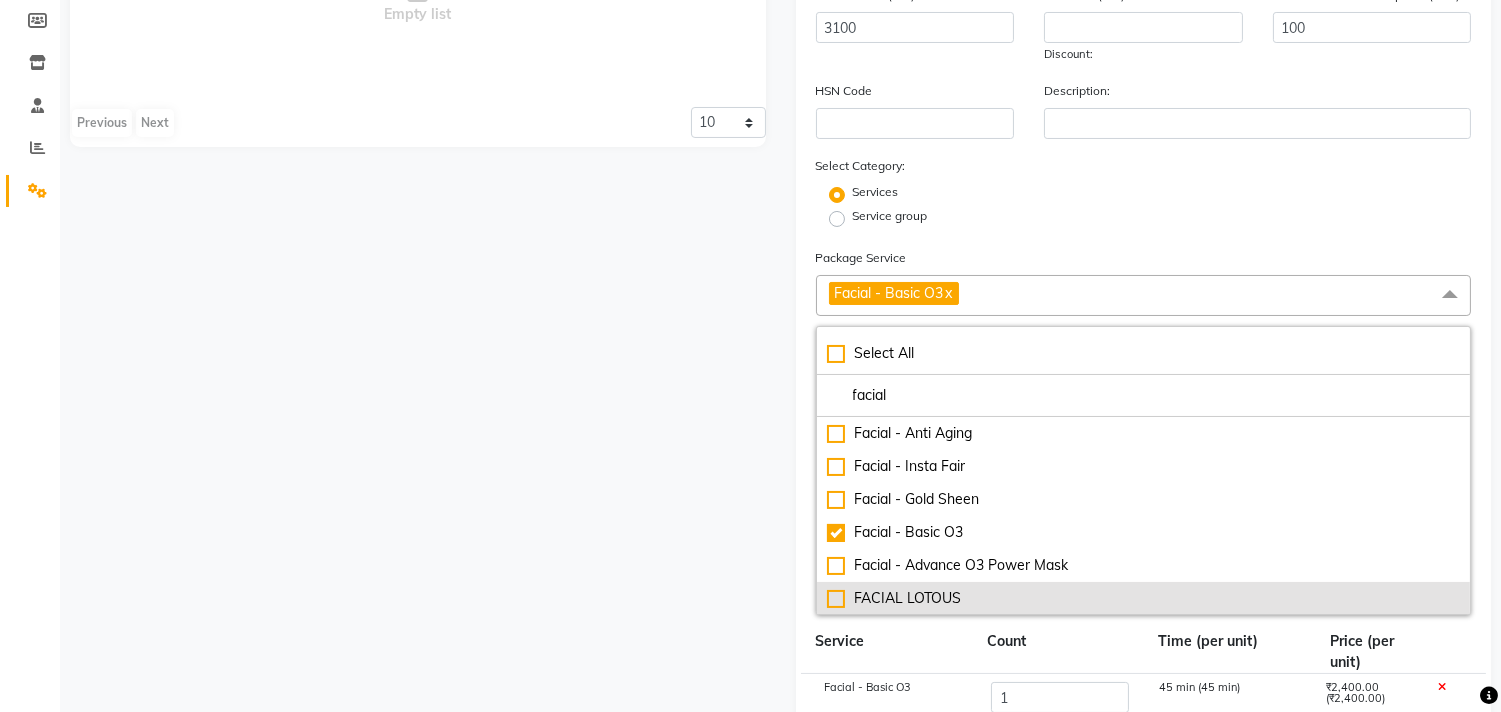 scroll, scrollTop: 444, scrollLeft: 0, axis: vertical 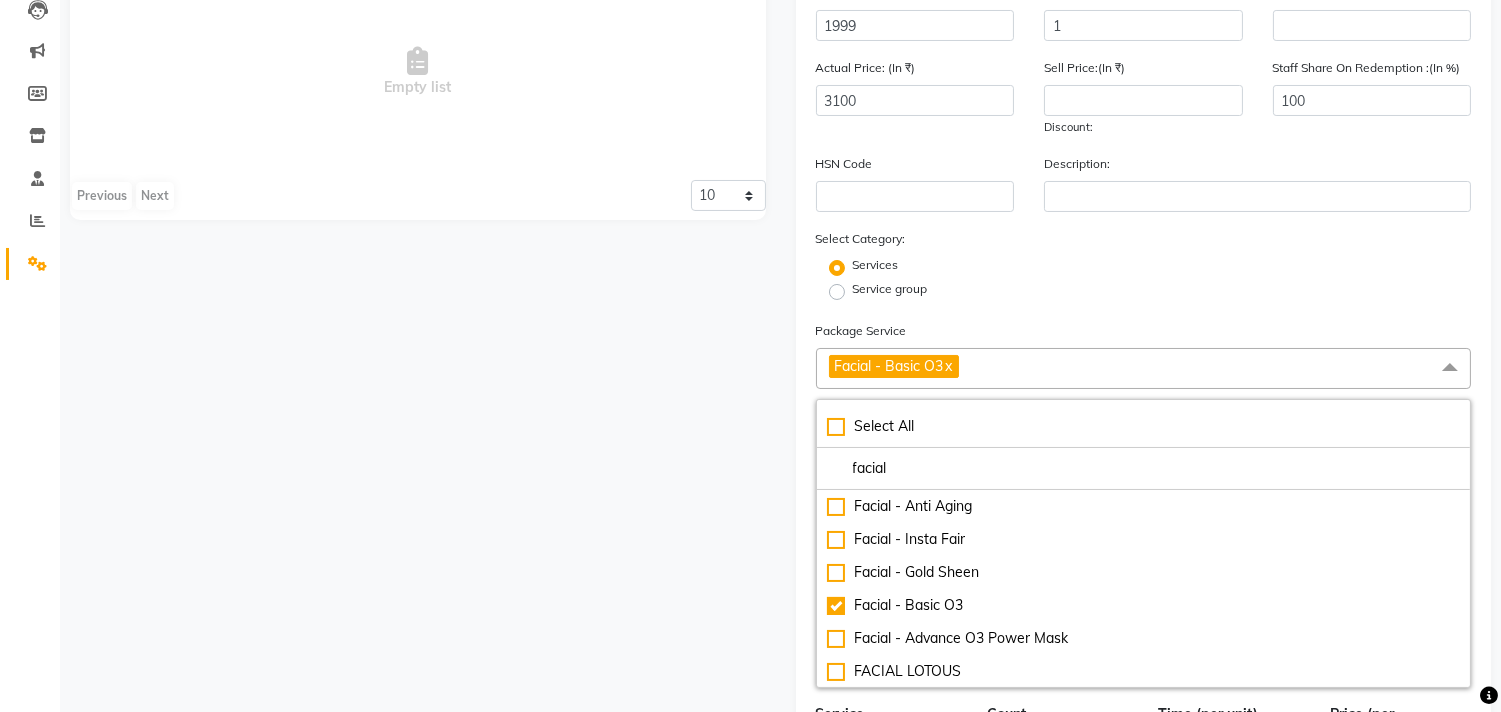 click 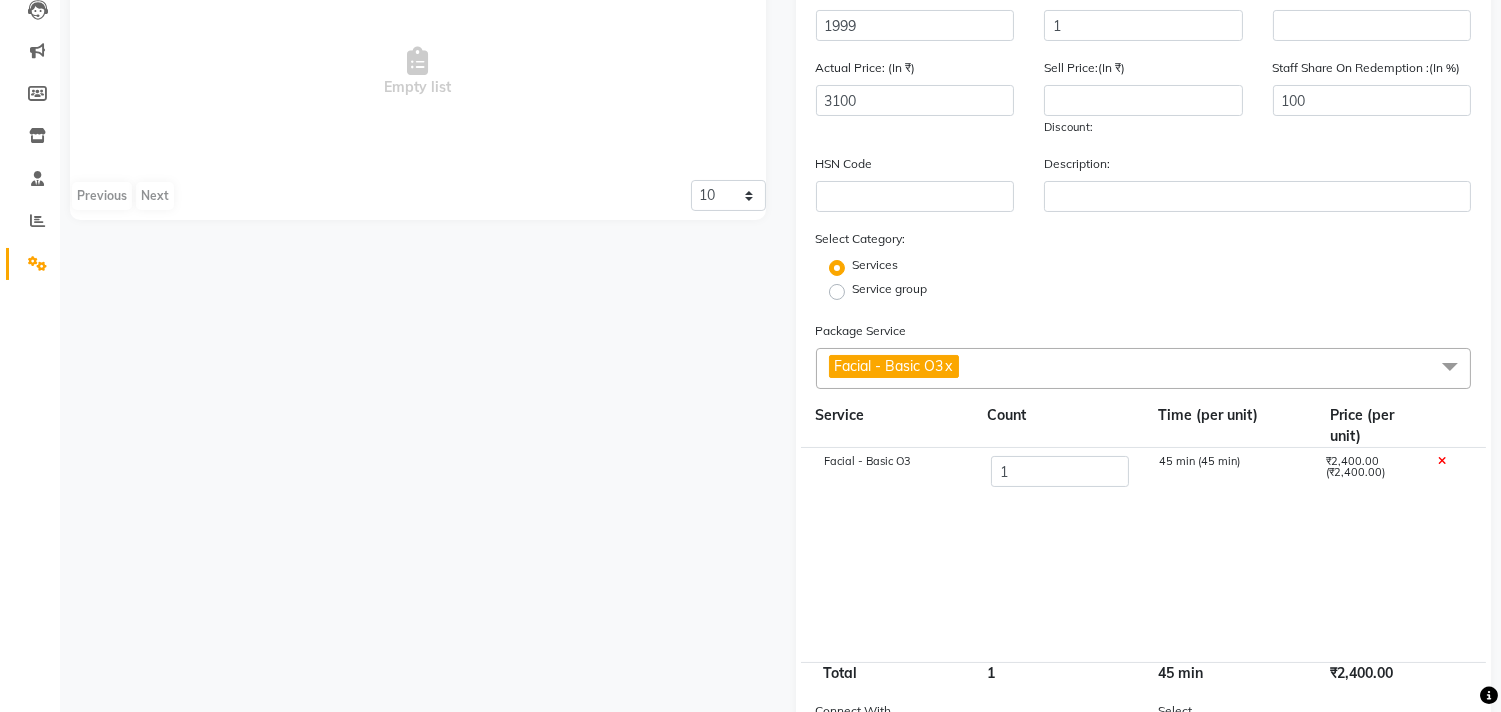 click on "Facial - Basic O3  x" 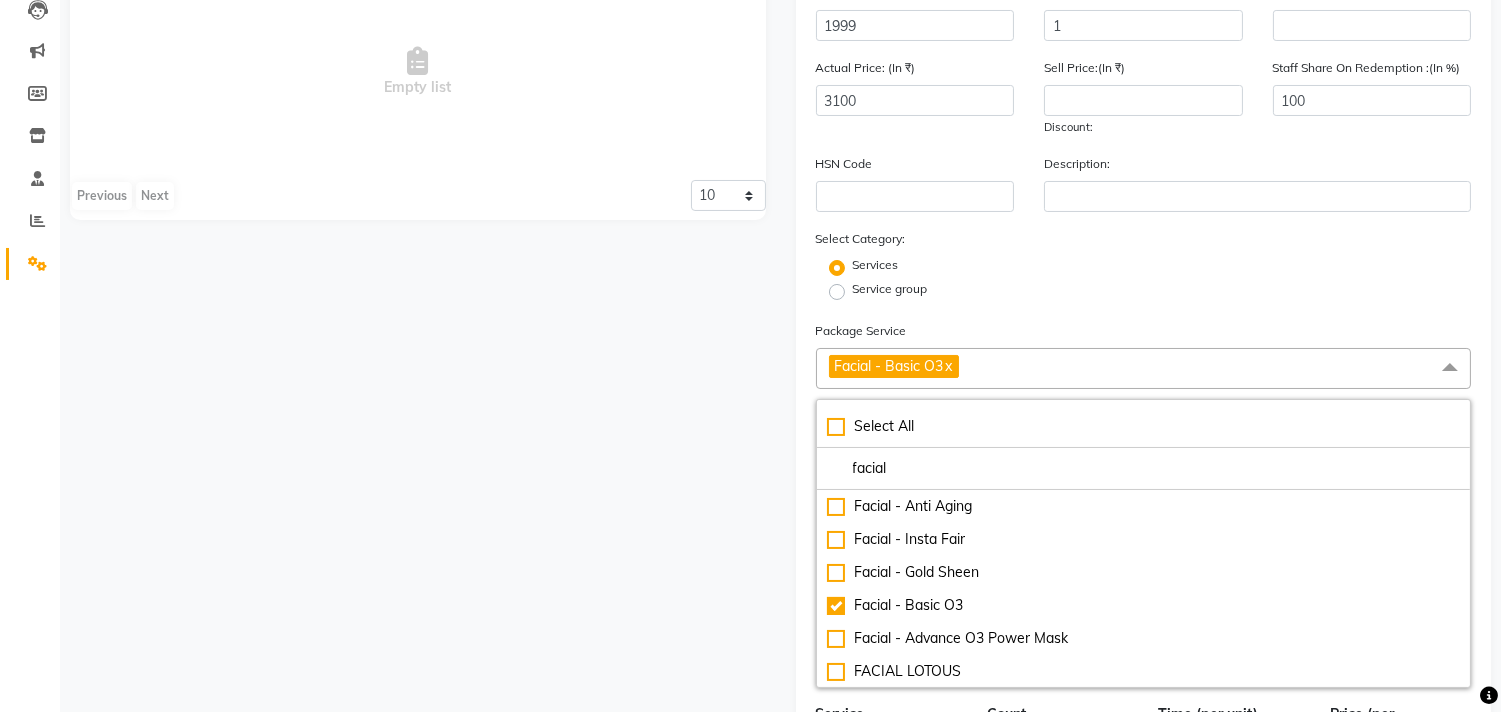 click on "Facial - Basic O3  x" 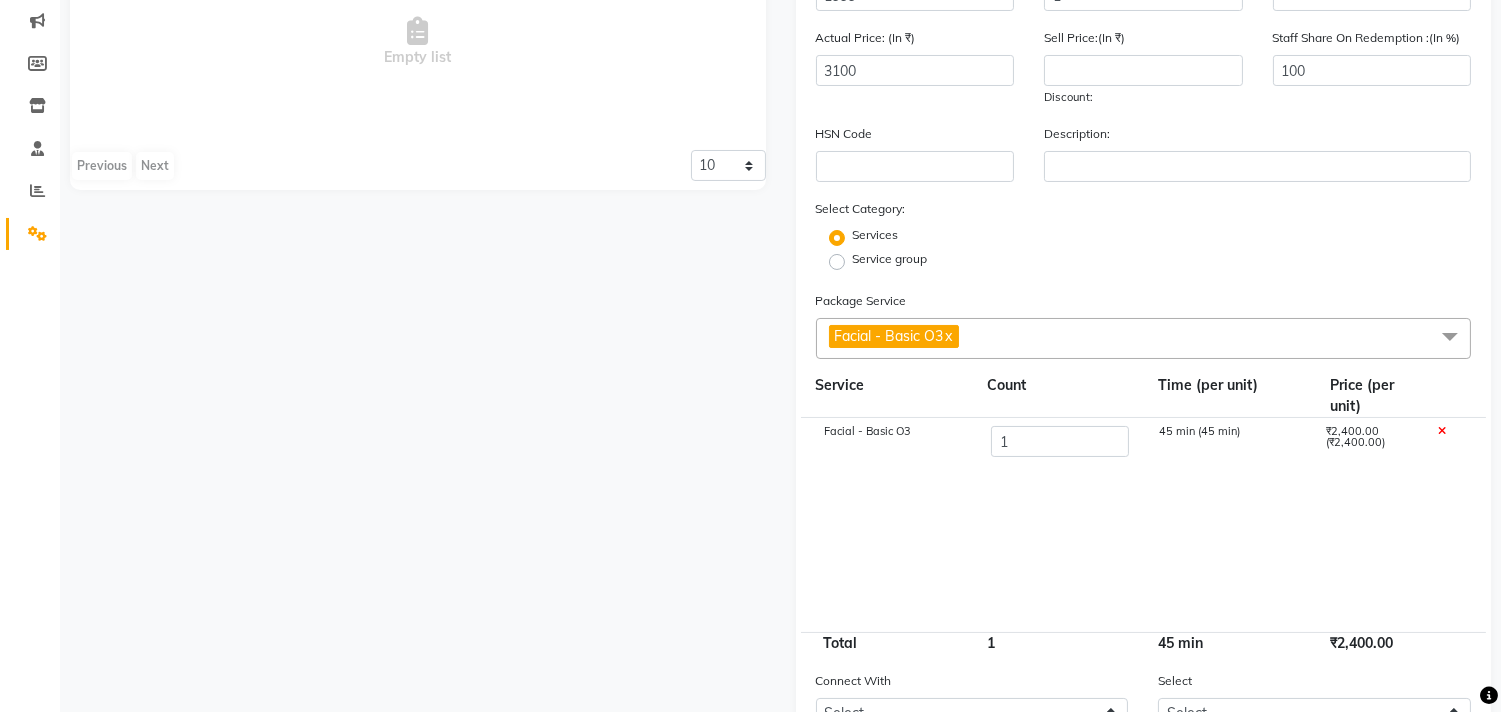 scroll, scrollTop: 213, scrollLeft: 0, axis: vertical 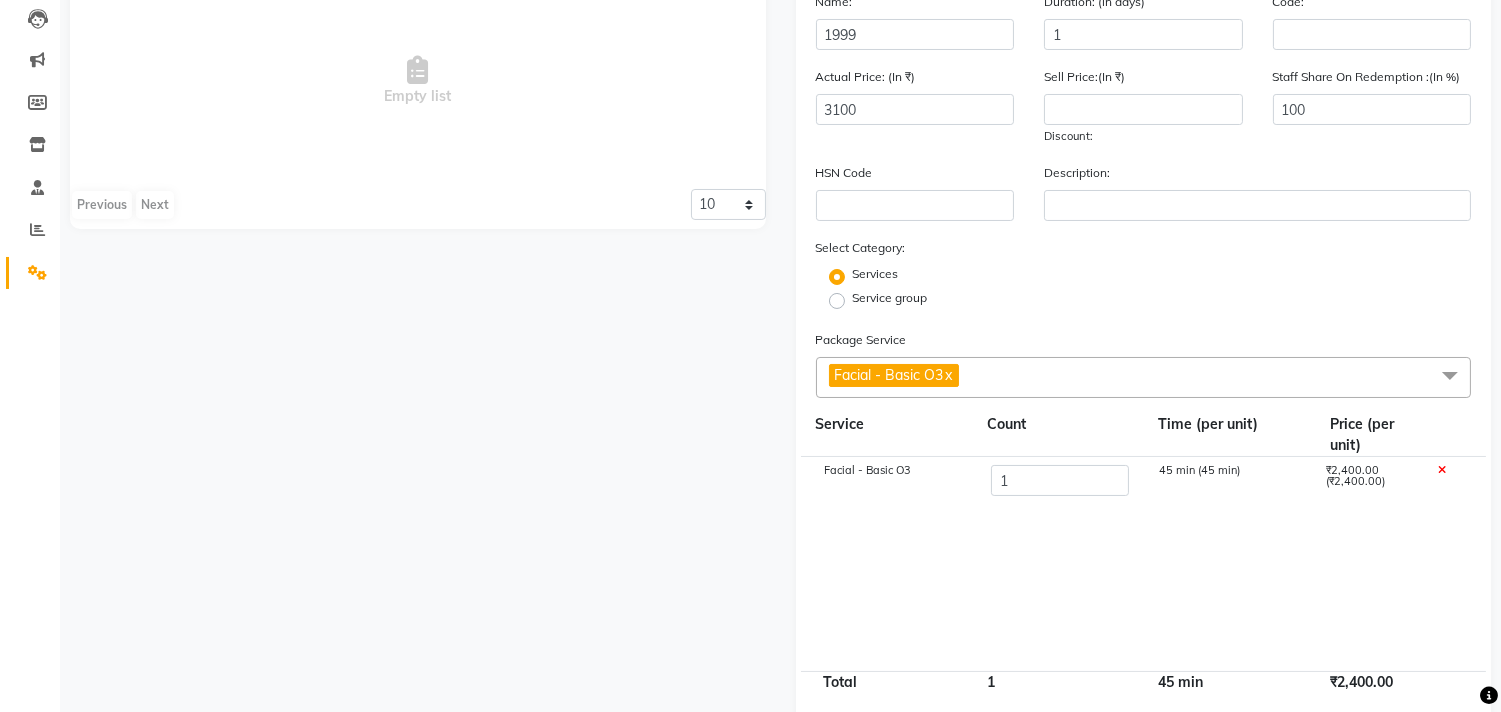 click on "Service group" 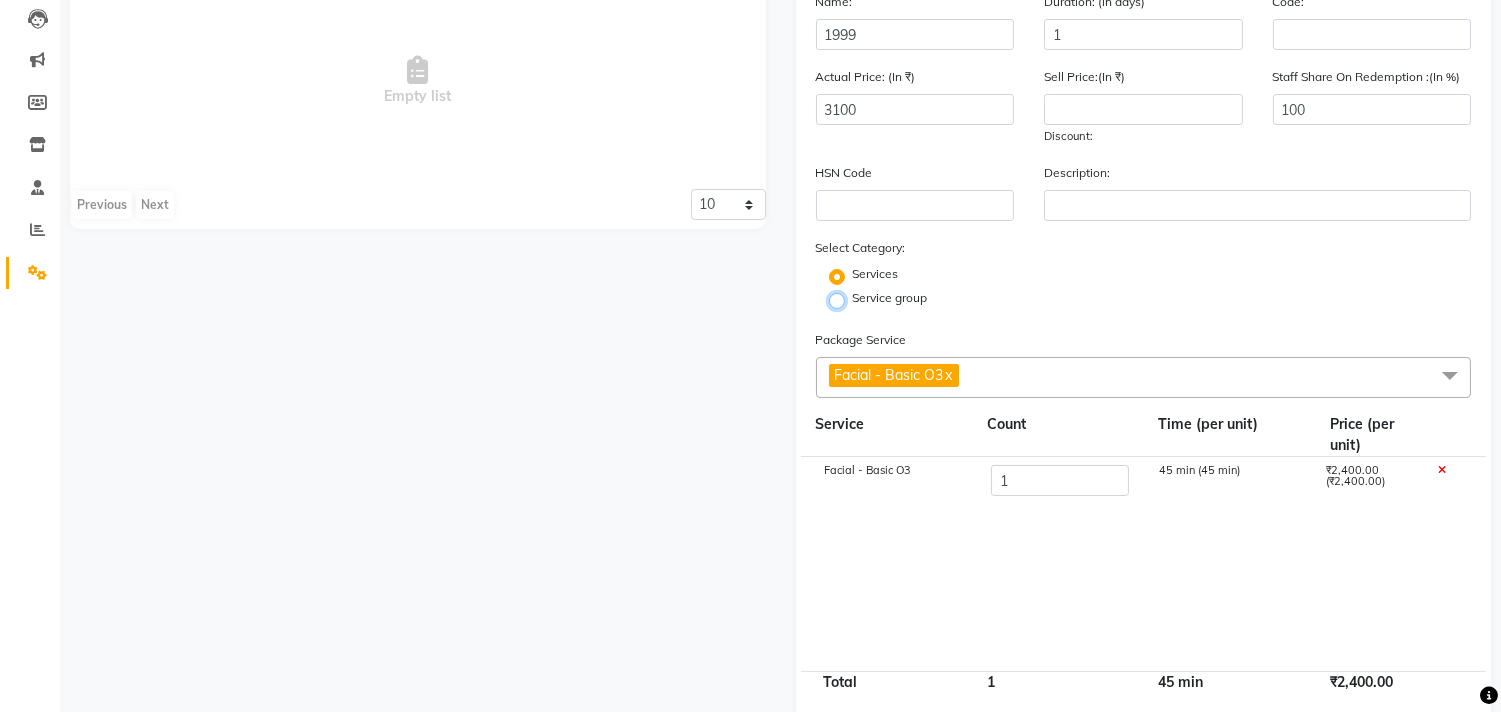 click on "Service group" at bounding box center [843, 299] 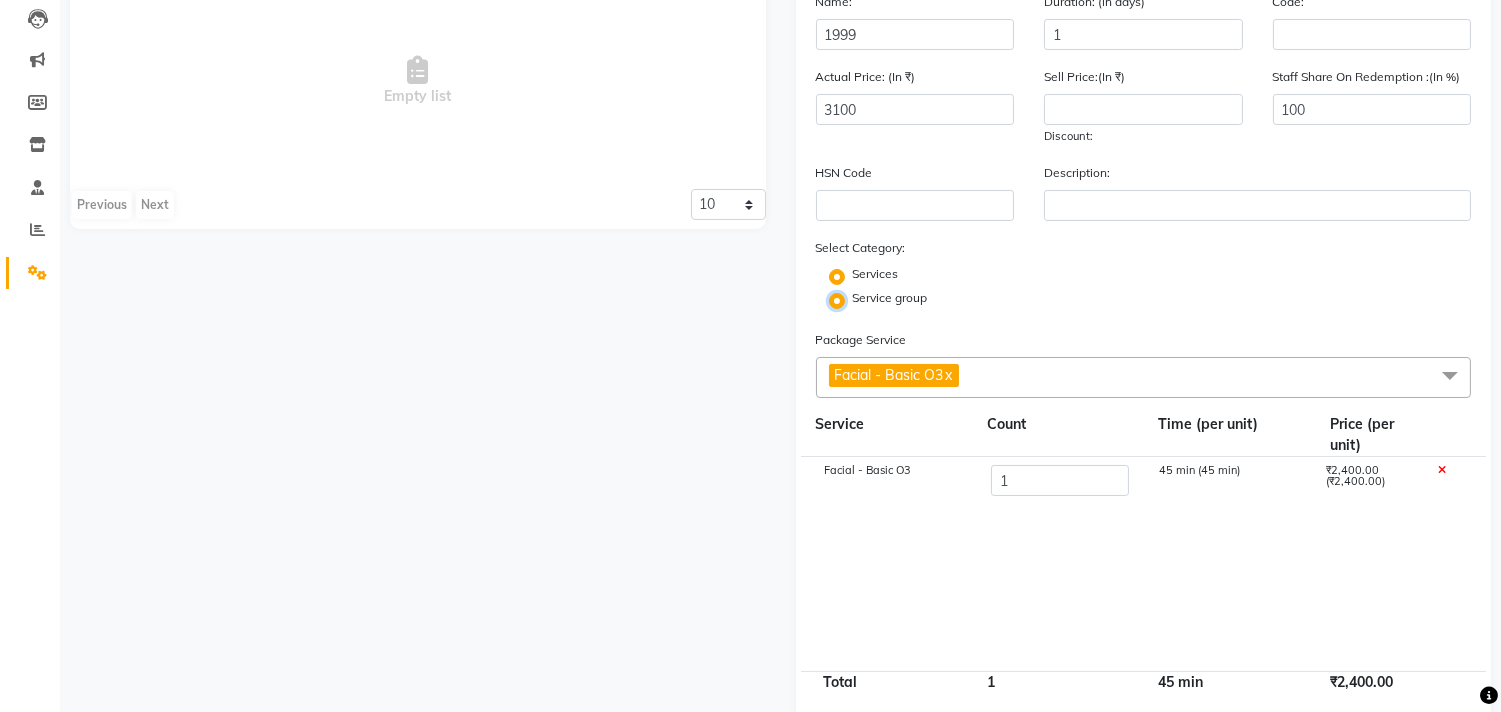 radio on "false" 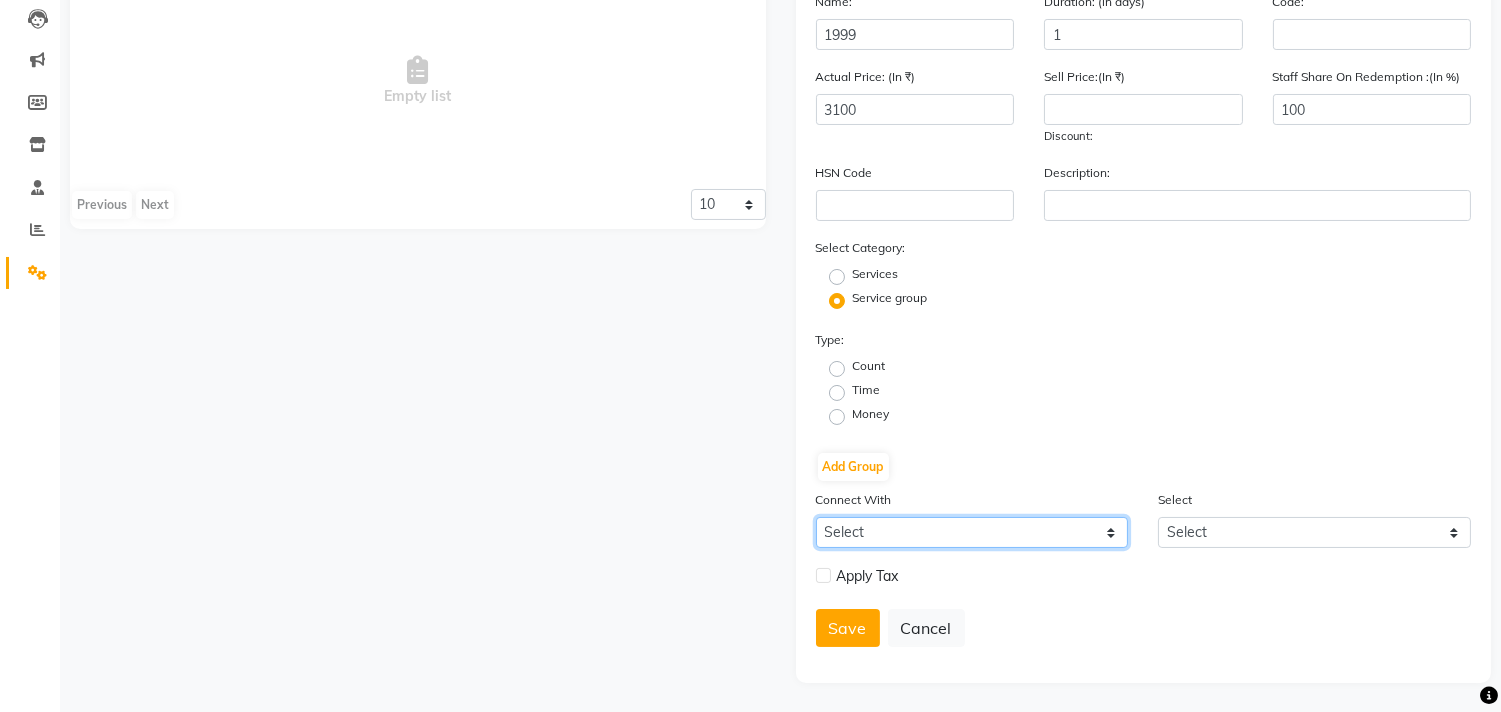 click on "Select Membership Prepaid Voucher" 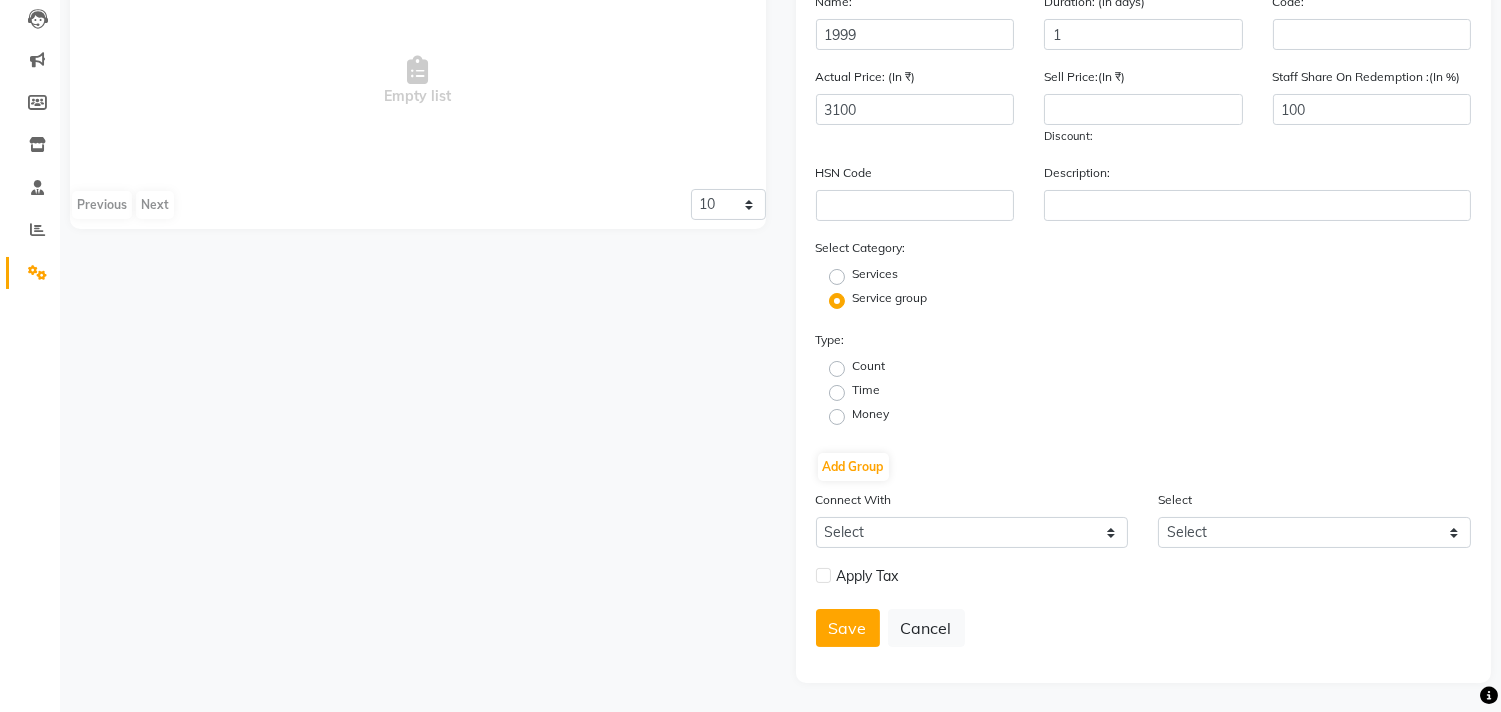 click on "Type: Count Time Money" 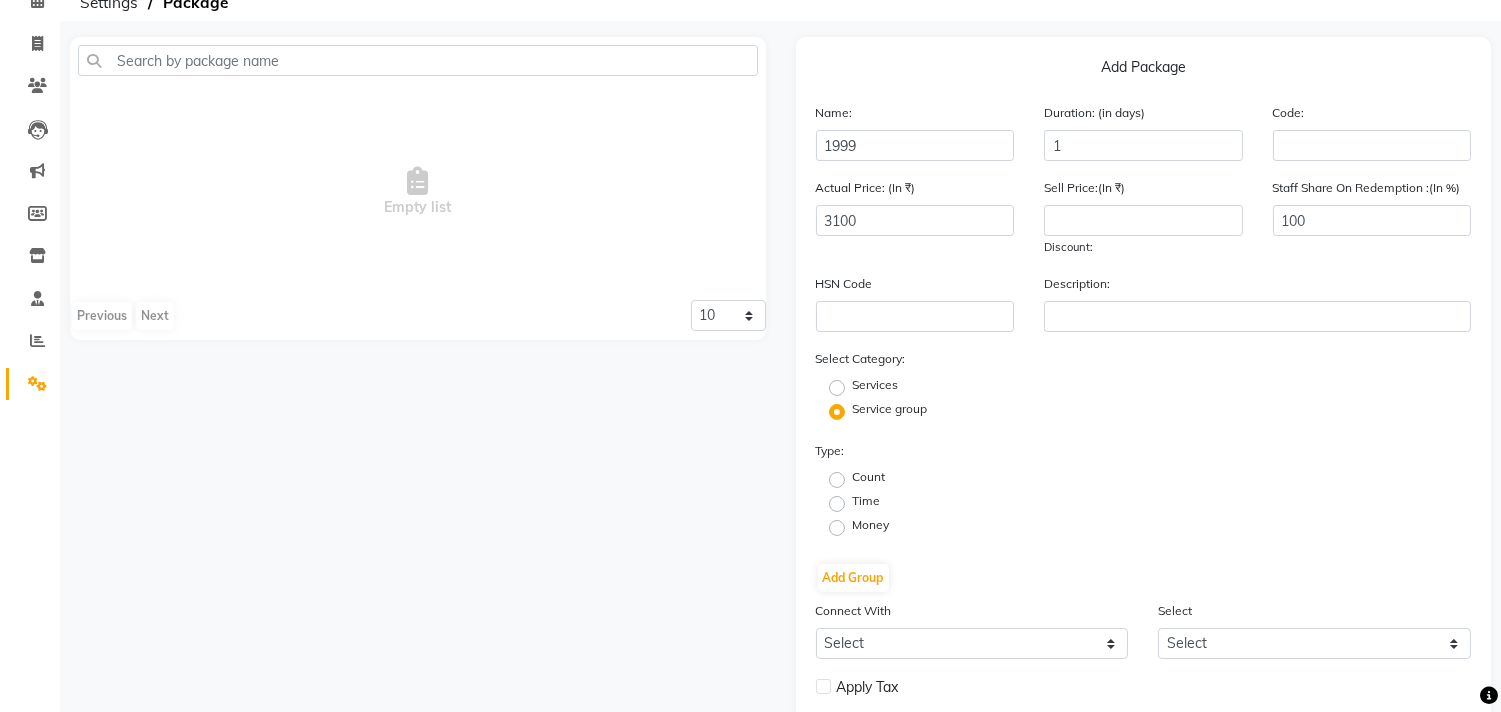 scroll, scrollTop: 213, scrollLeft: 0, axis: vertical 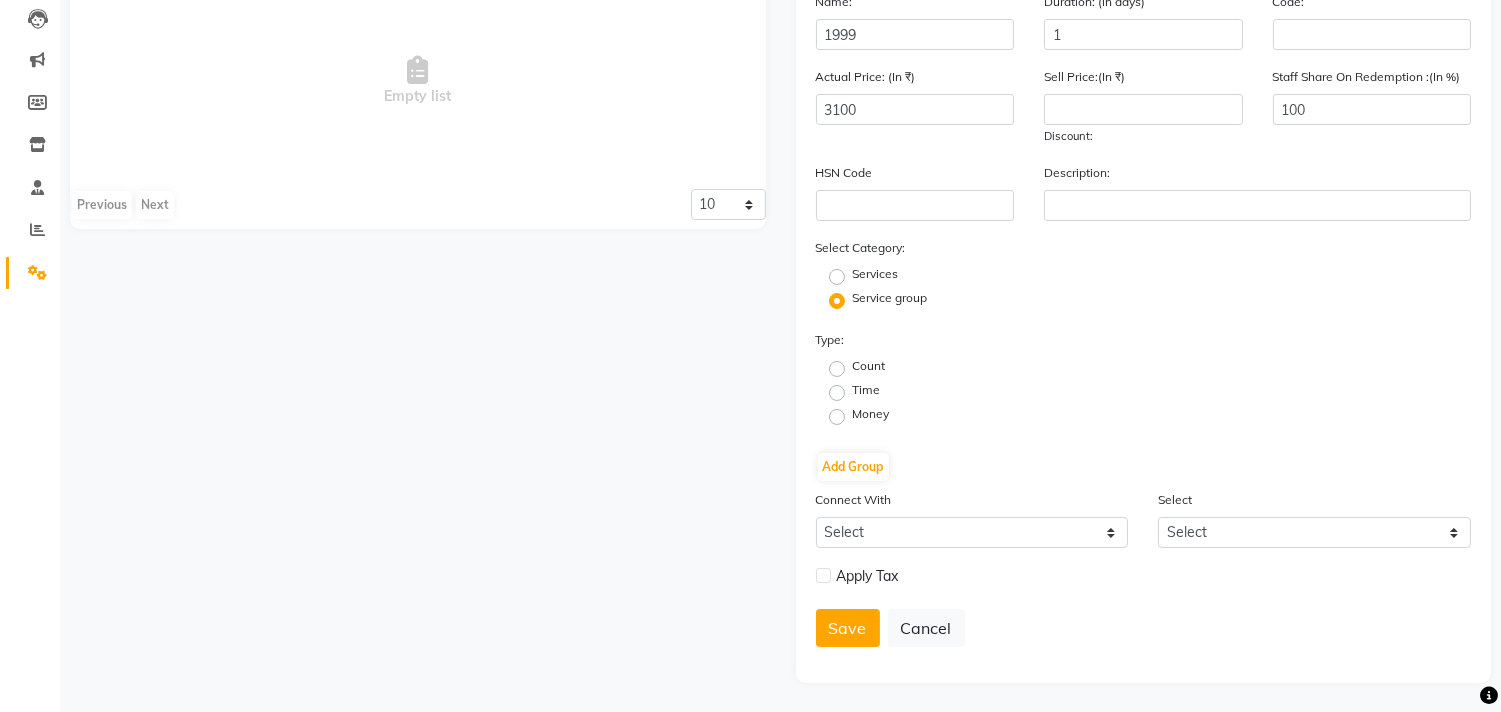 click on "Count" 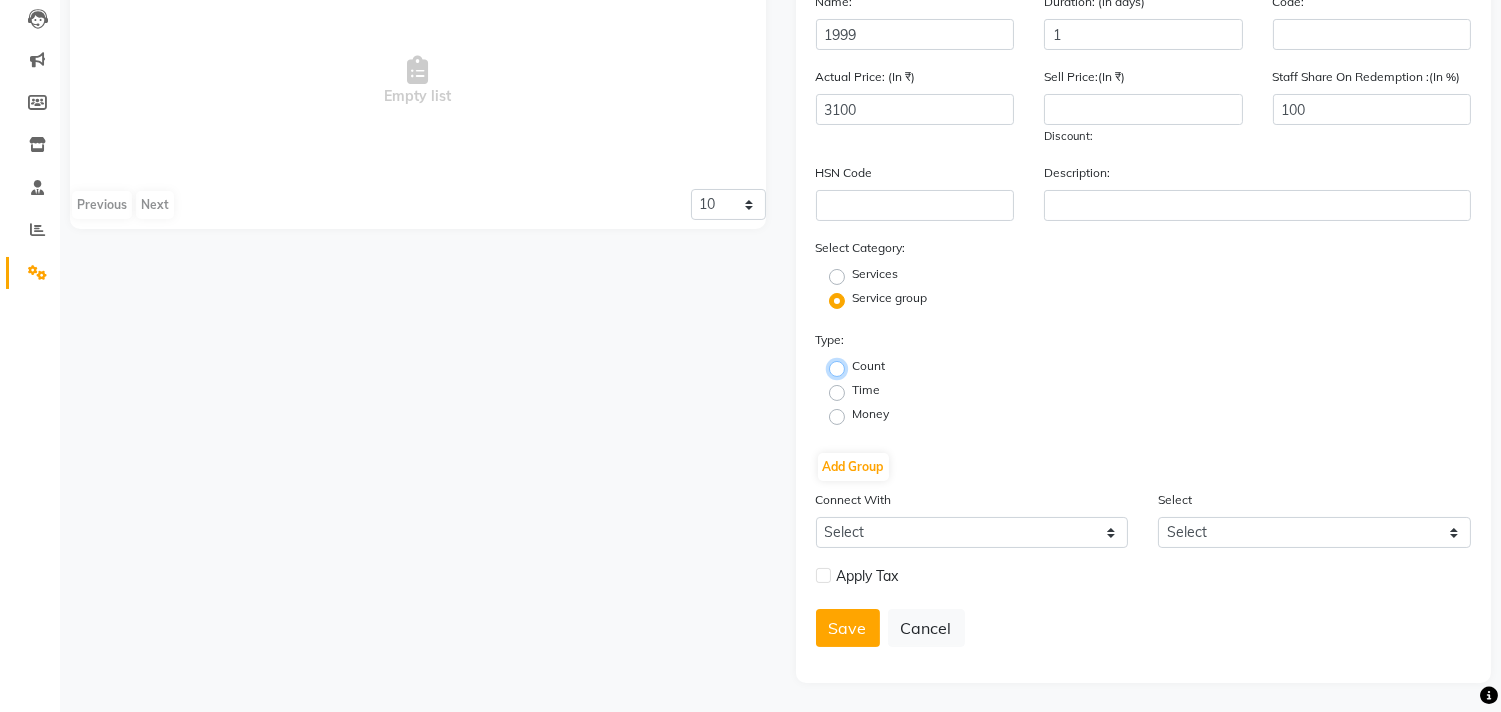 click on "Count" at bounding box center (843, 367) 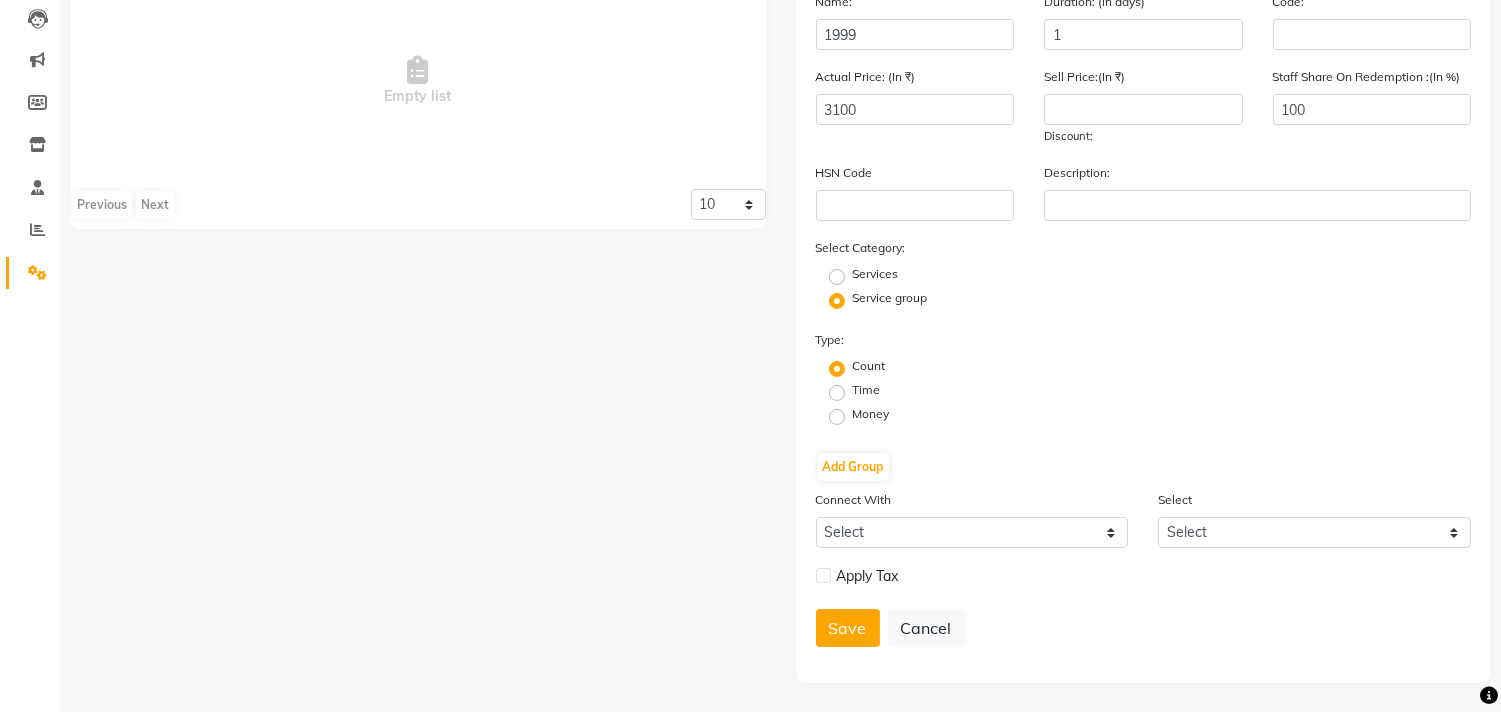 click on "Time" 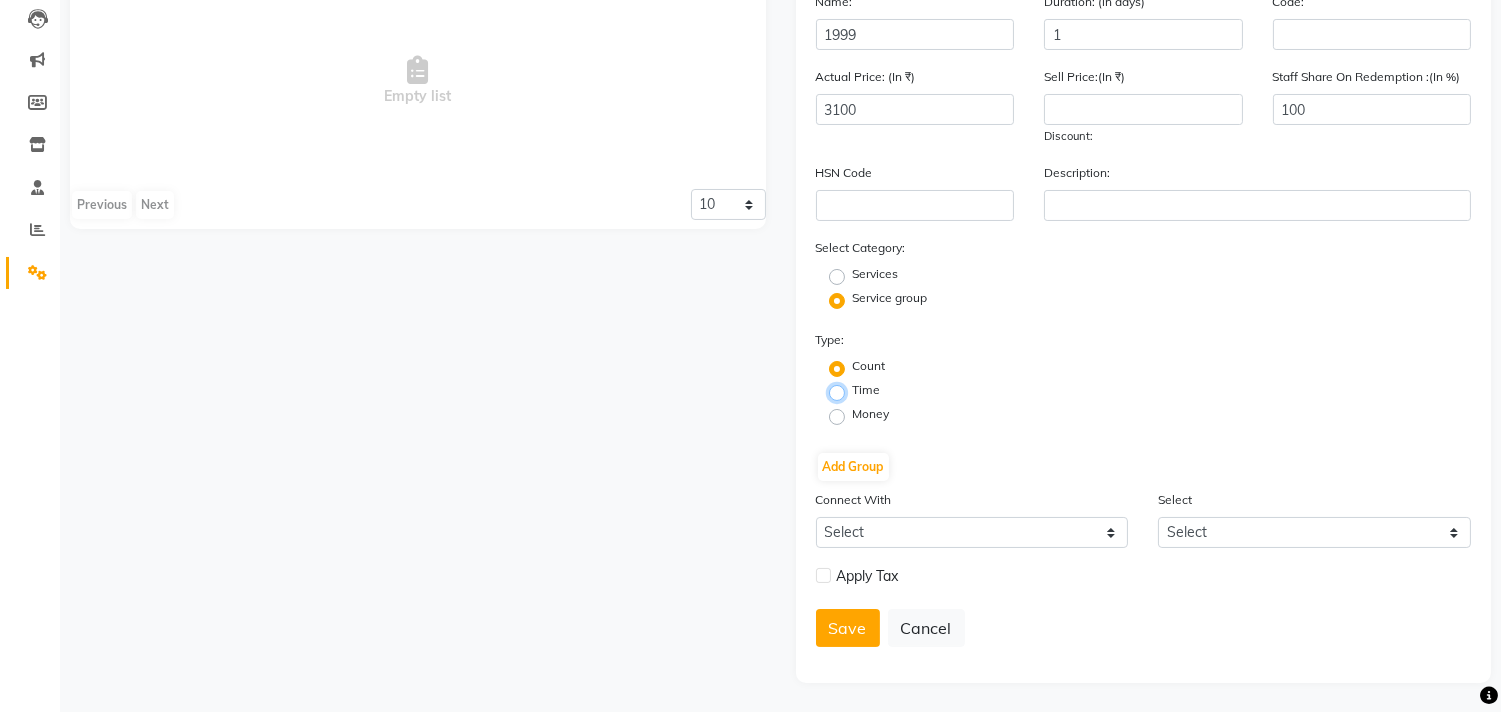 click on "Time" at bounding box center (843, 391) 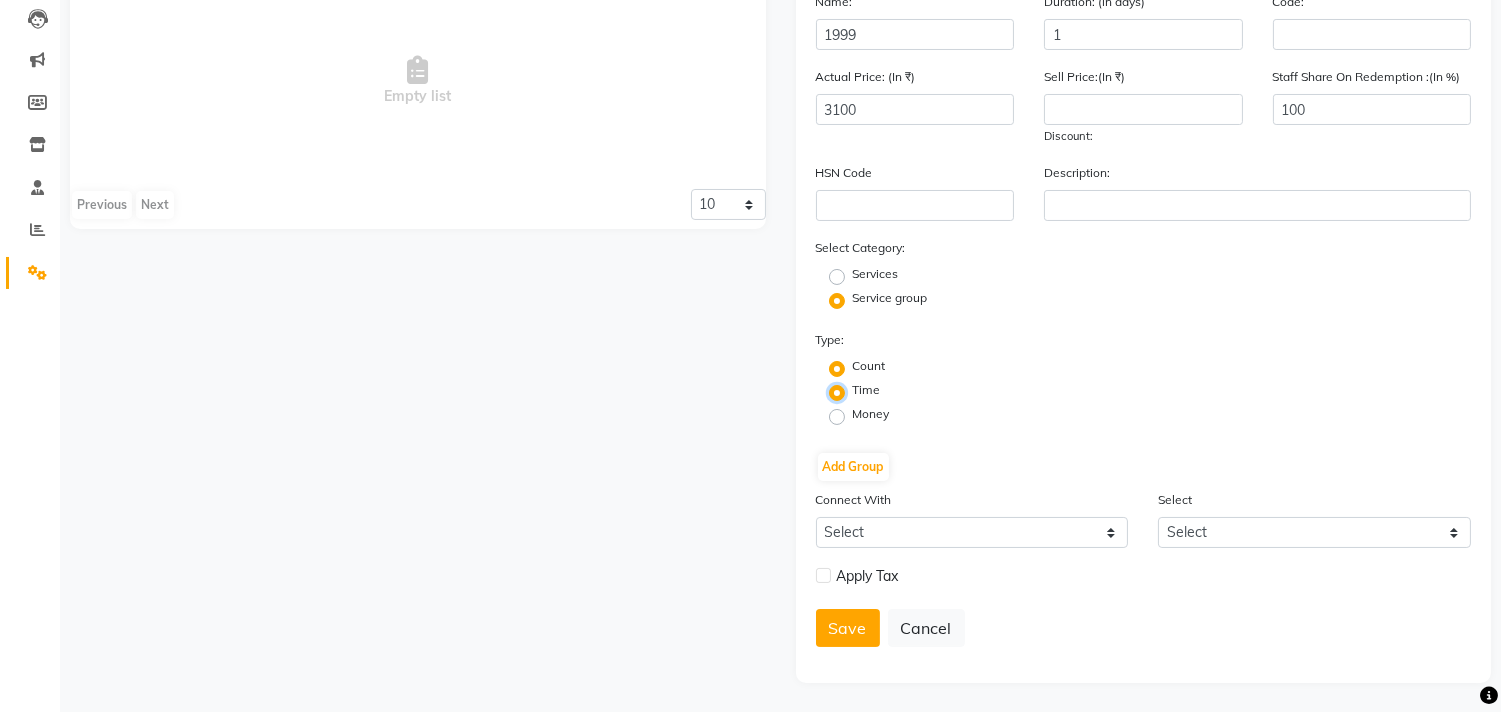 radio on "false" 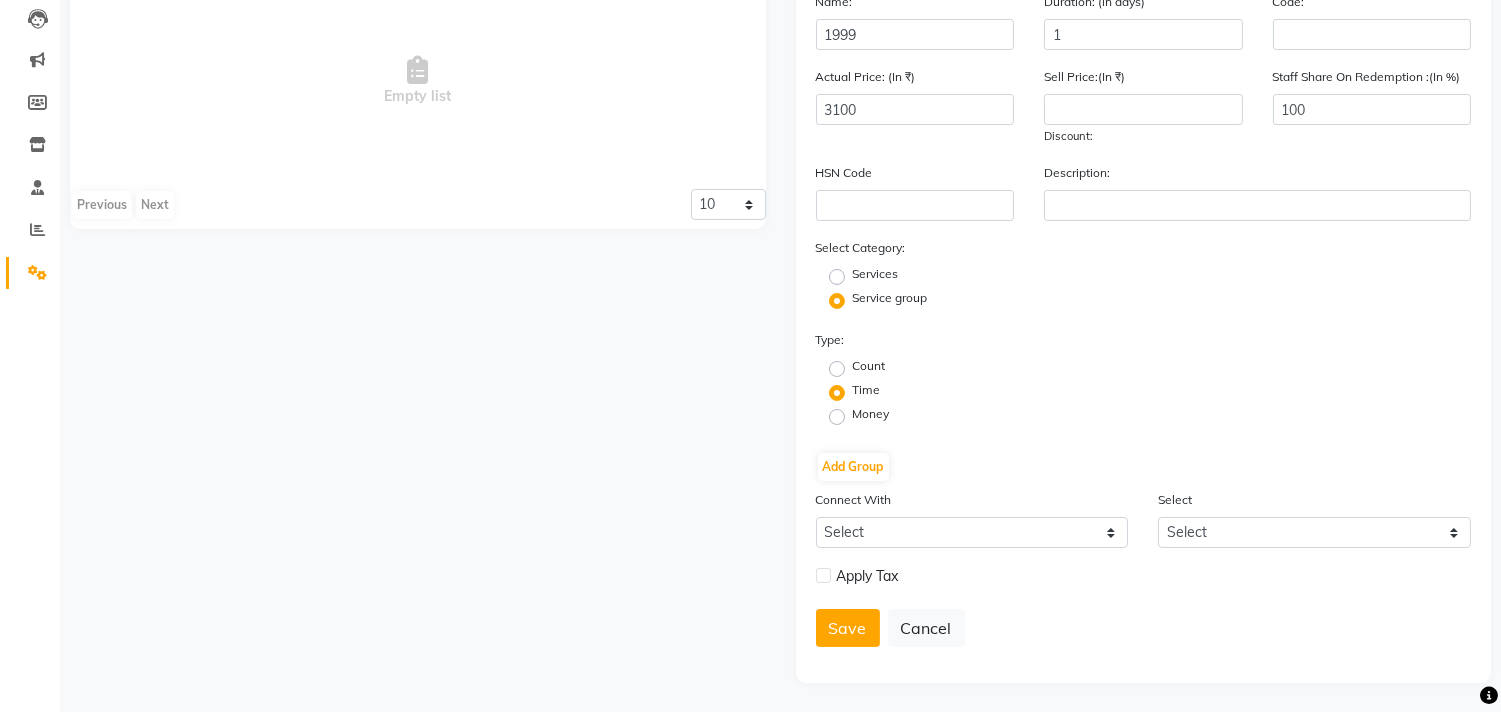 click on "Money" 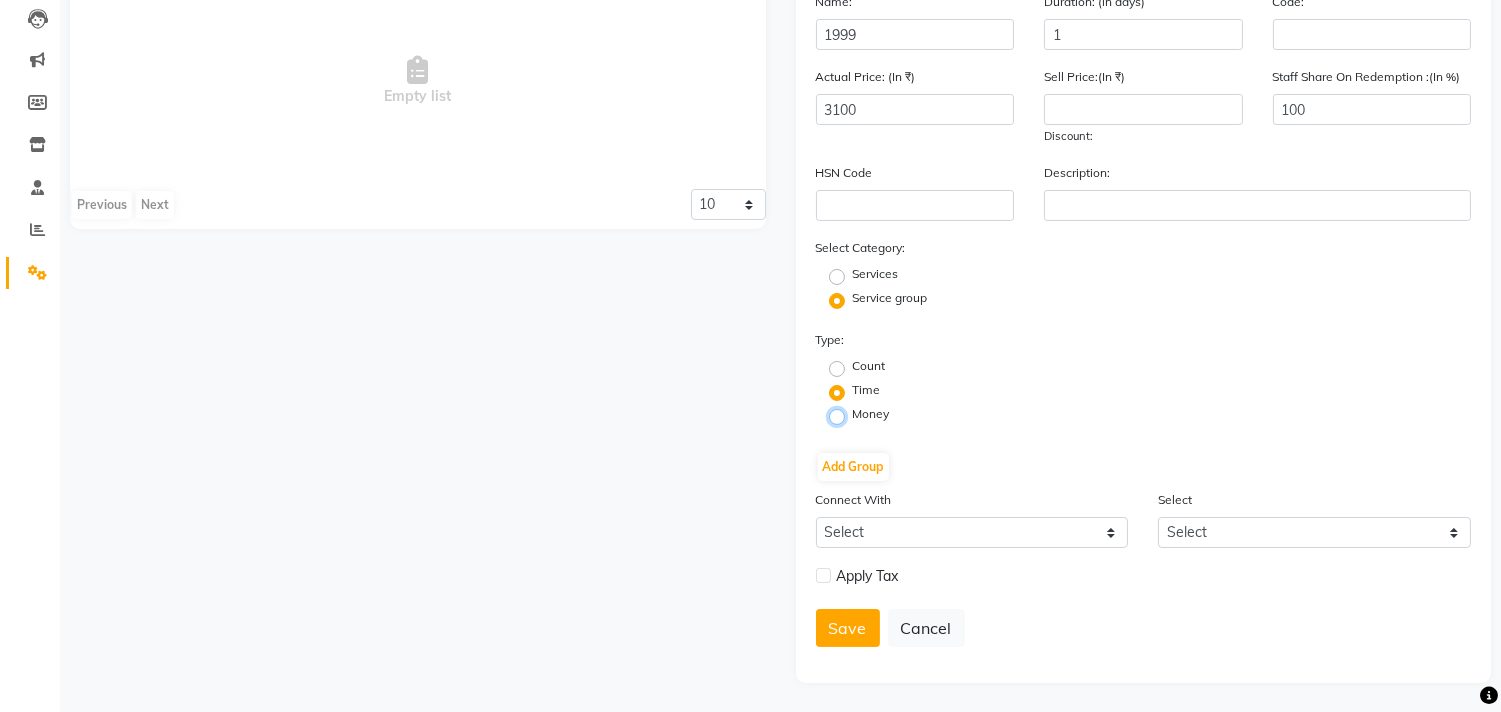 click on "Money" at bounding box center [843, 415] 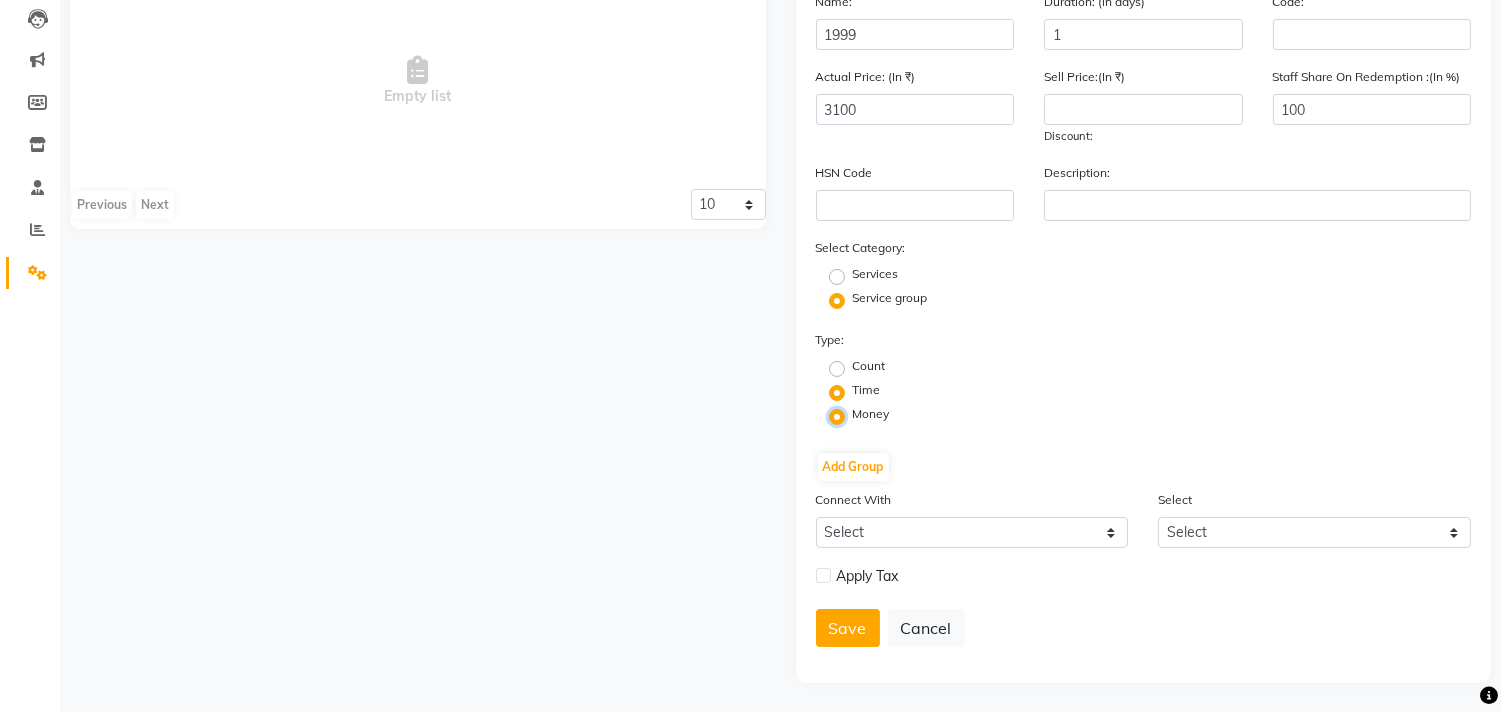 radio on "false" 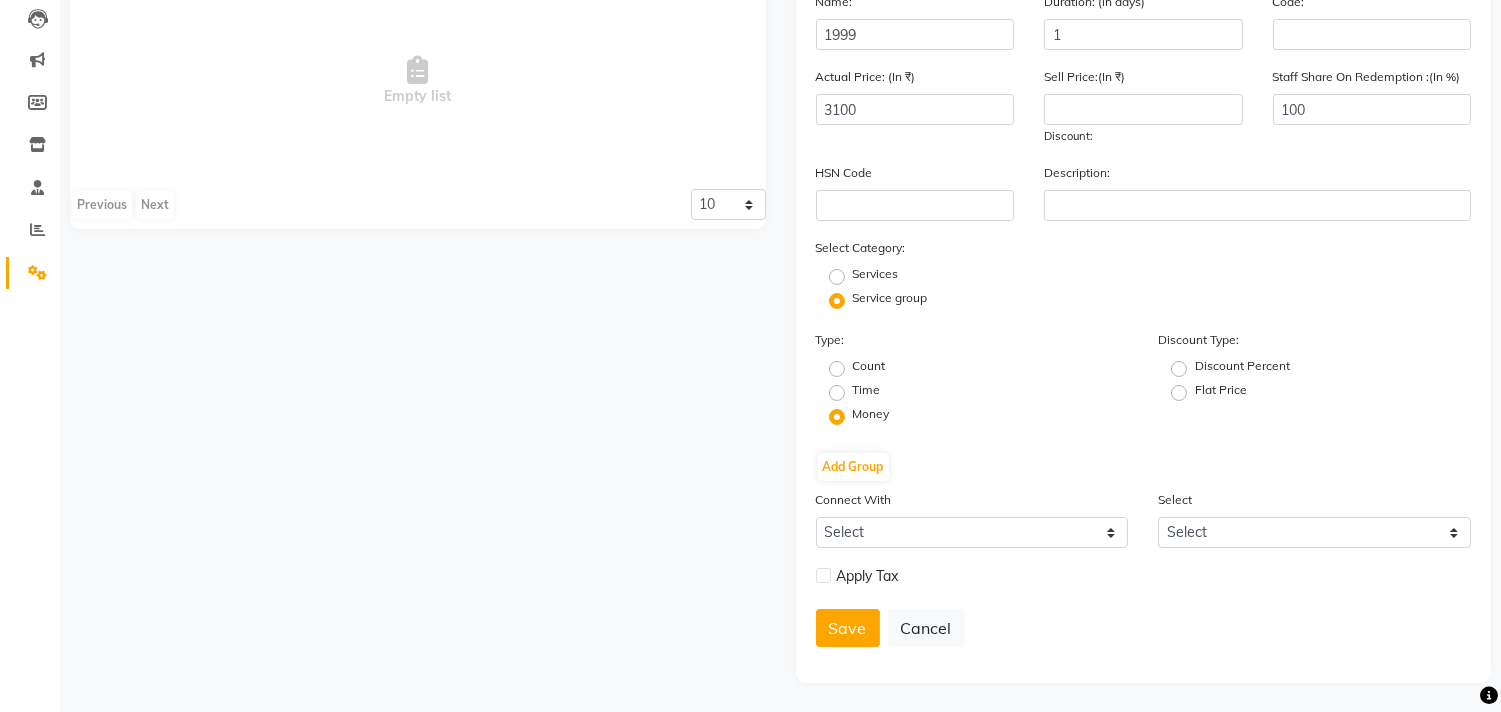 click on "Flat Price" 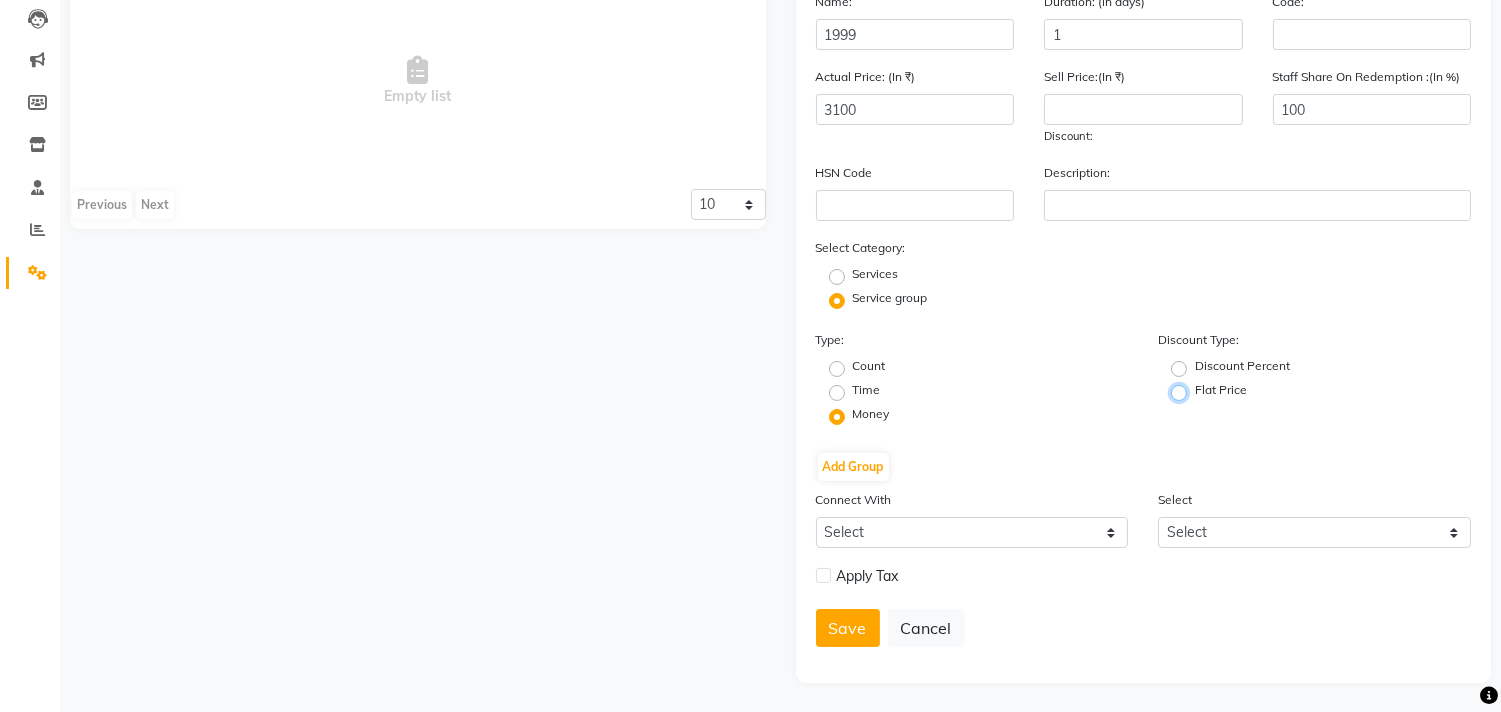 click on "Flat Price" at bounding box center [1185, 391] 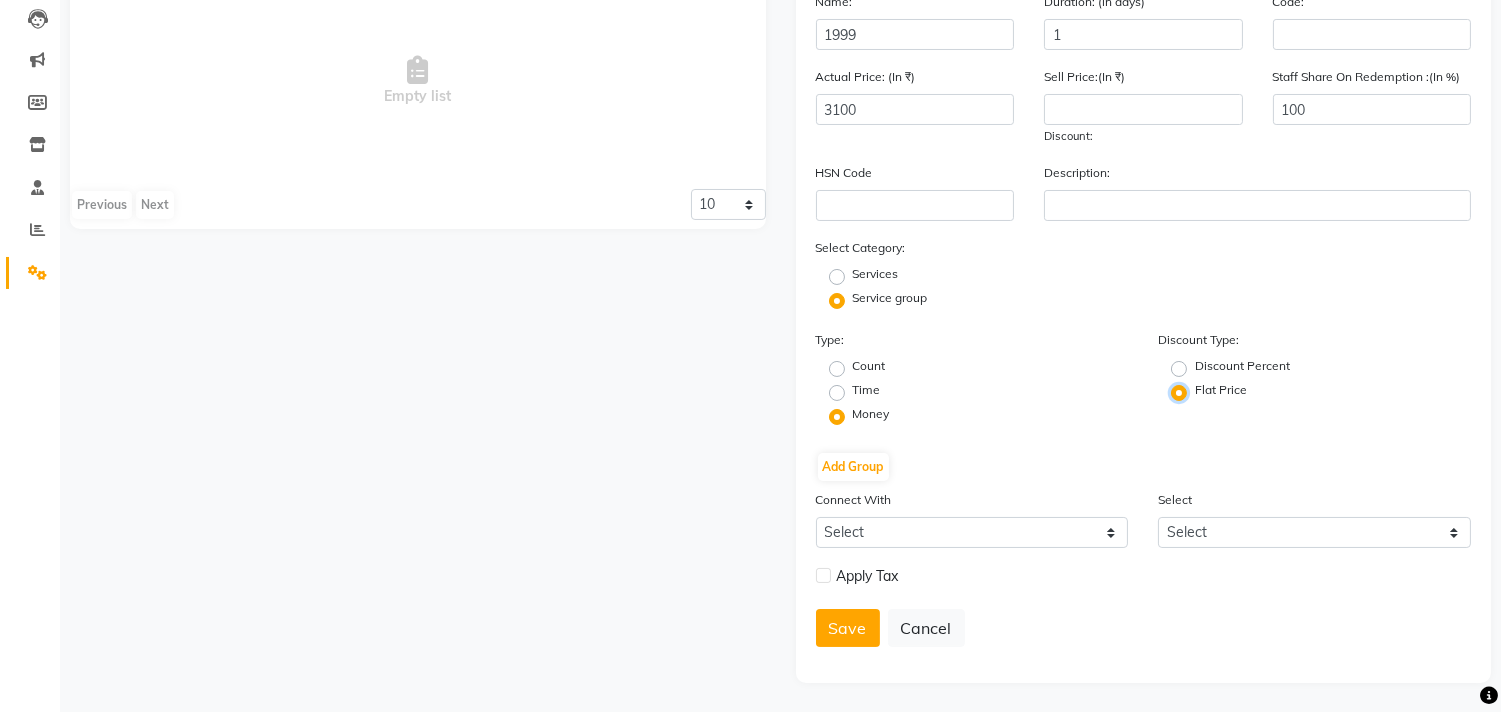scroll, scrollTop: 214, scrollLeft: 0, axis: vertical 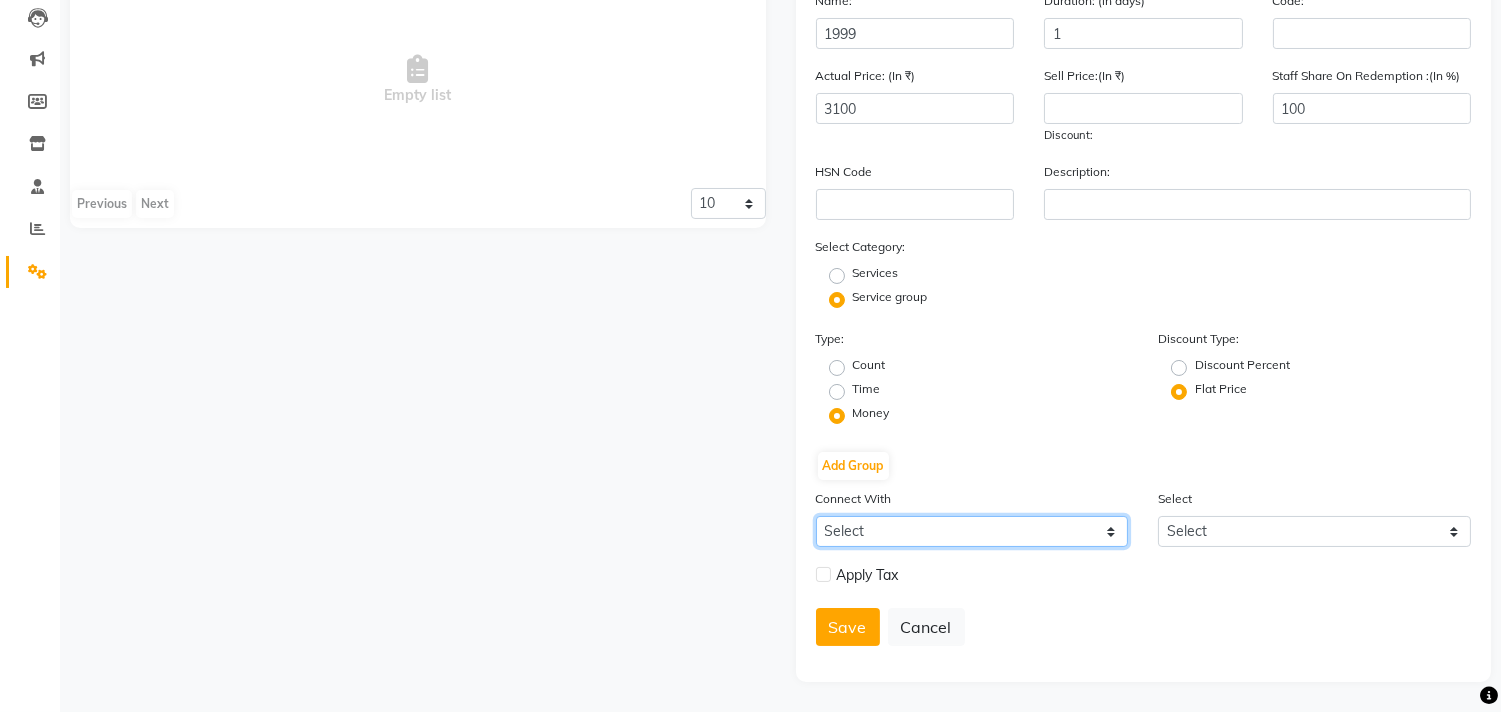 click on "Select Membership Prepaid Voucher" 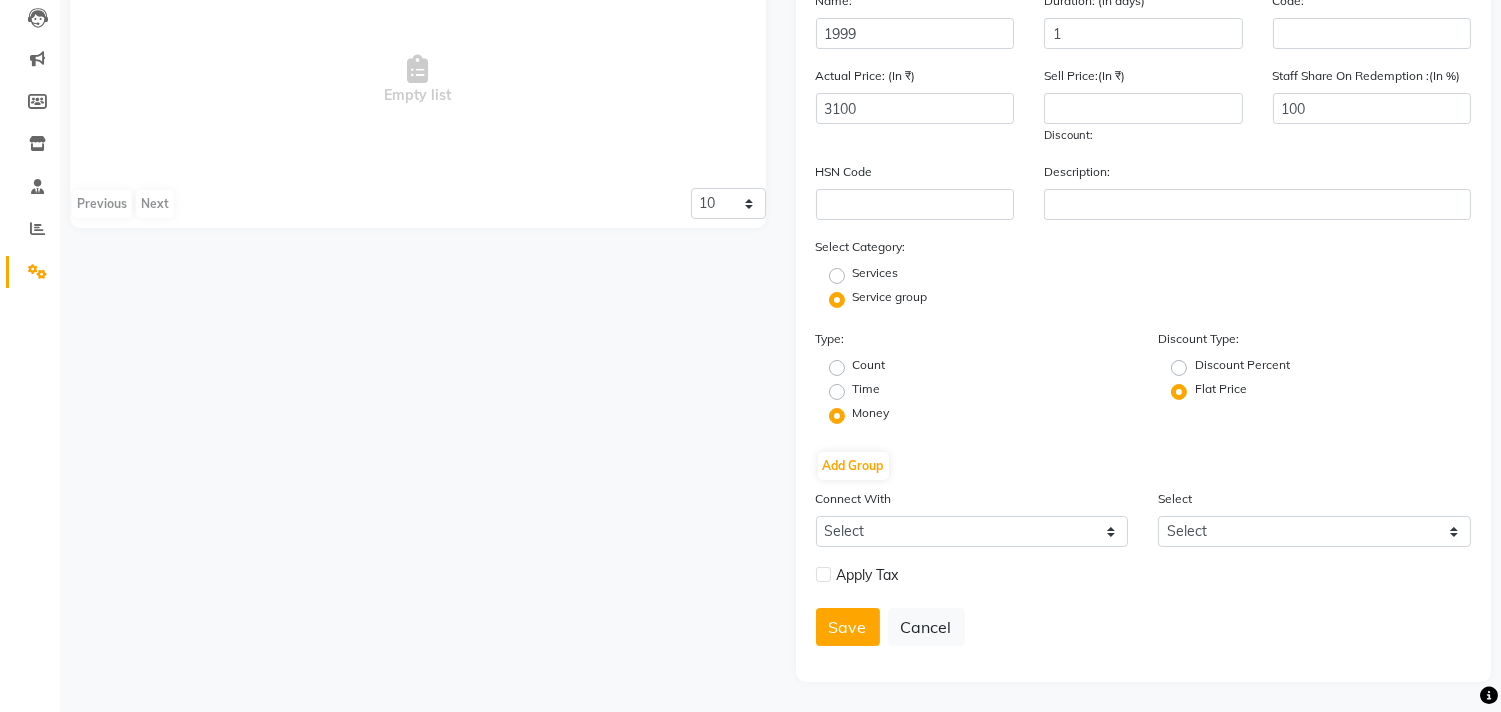 click on "Type: Count Time Money Discount Type: Discount Percent Flat Price Add Group" 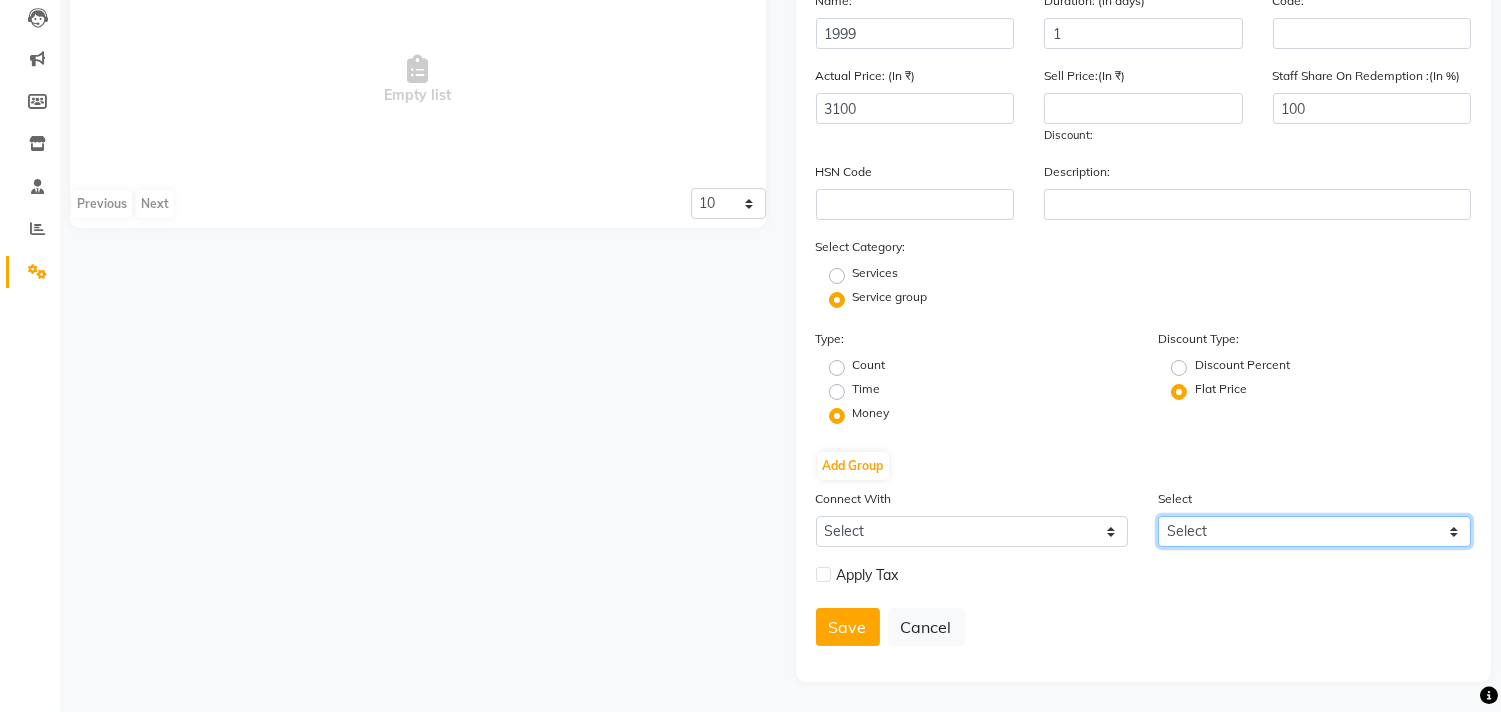 click on "Select" 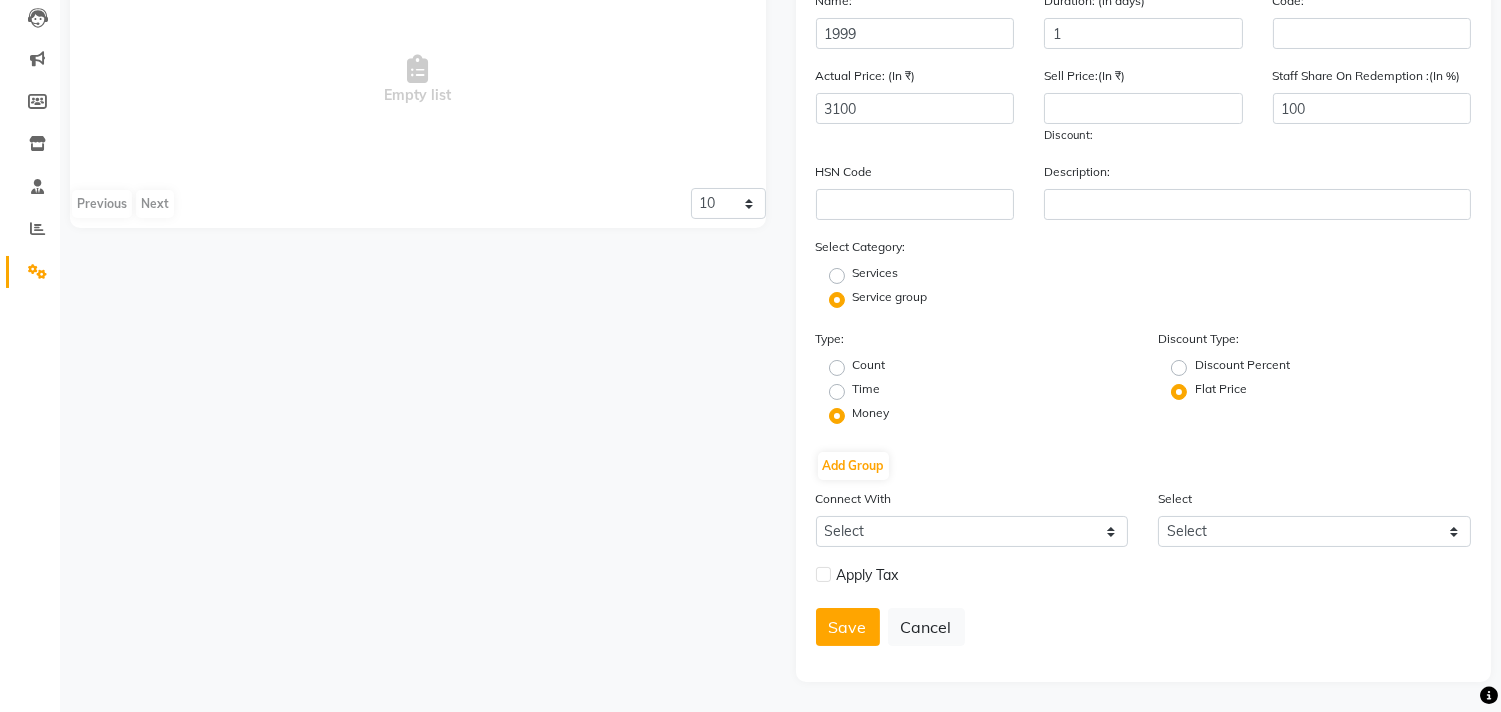 click on "Save   Cancel" 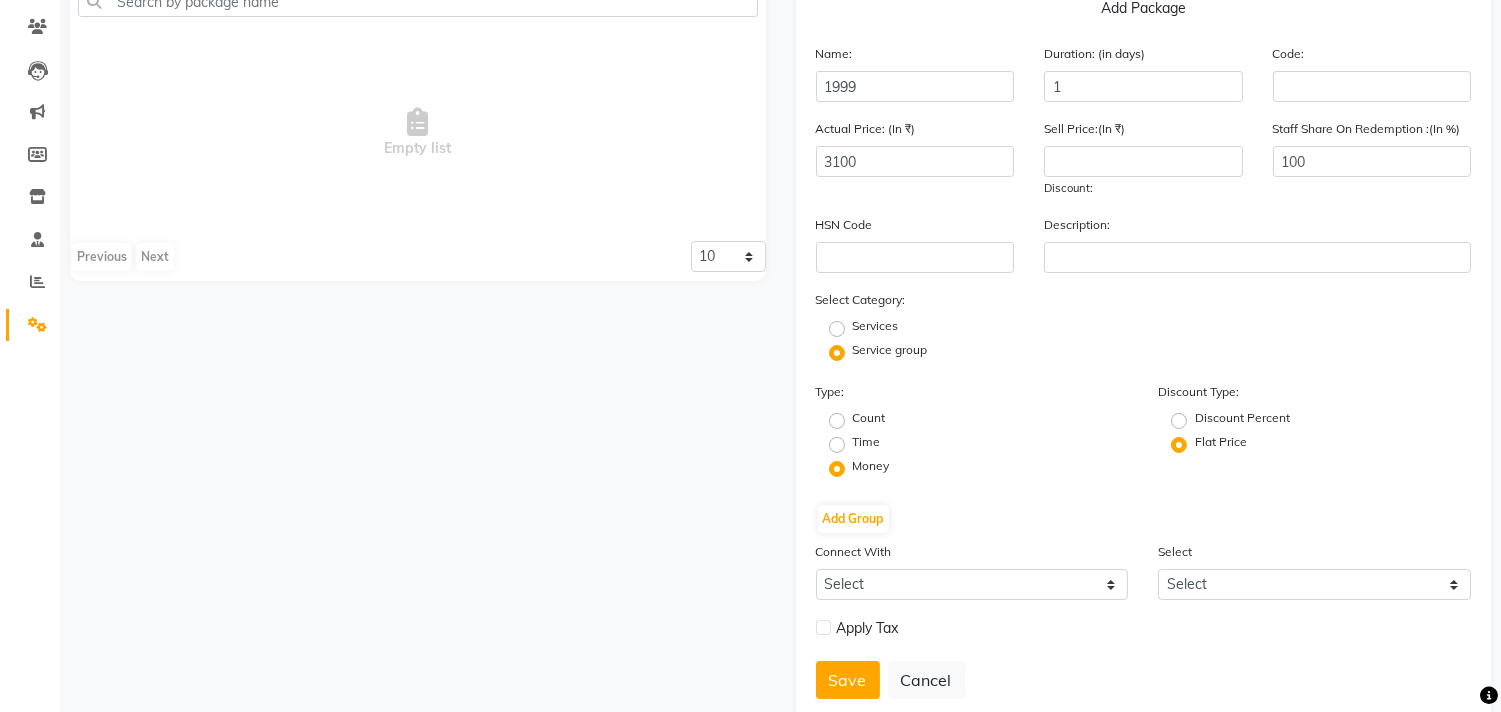 scroll, scrollTop: 214, scrollLeft: 0, axis: vertical 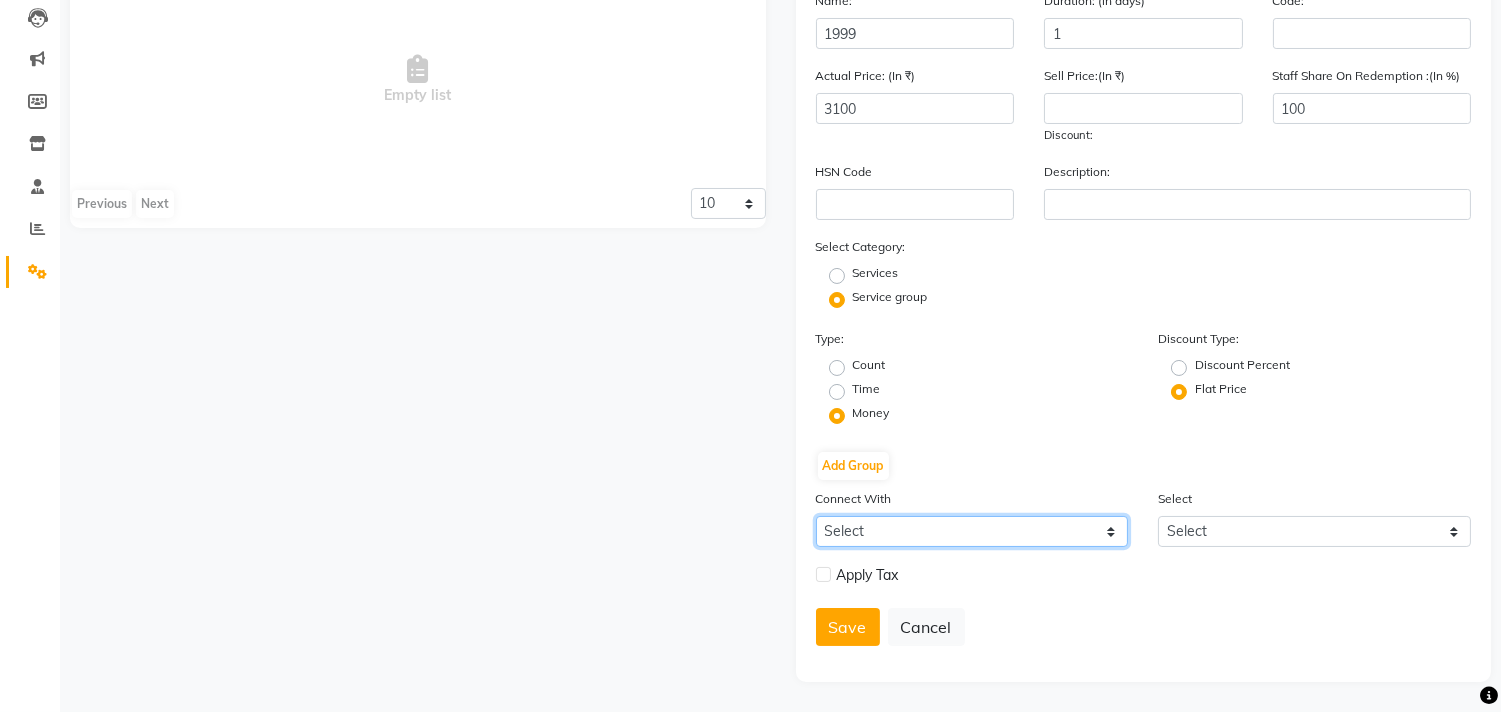 click on "Select Membership Prepaid Voucher" 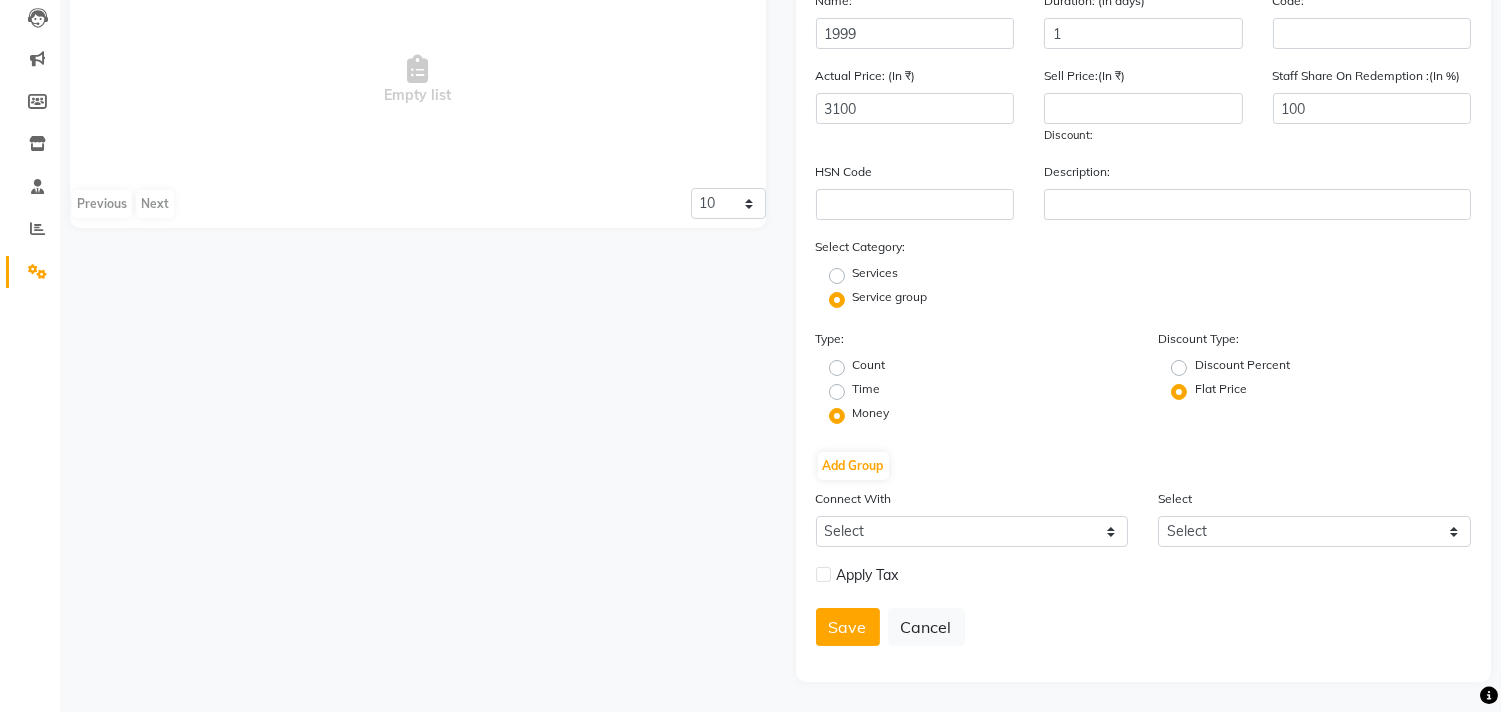 drag, startPoint x: 1342, startPoint y: 621, endPoint x: 982, endPoint y: 621, distance: 360 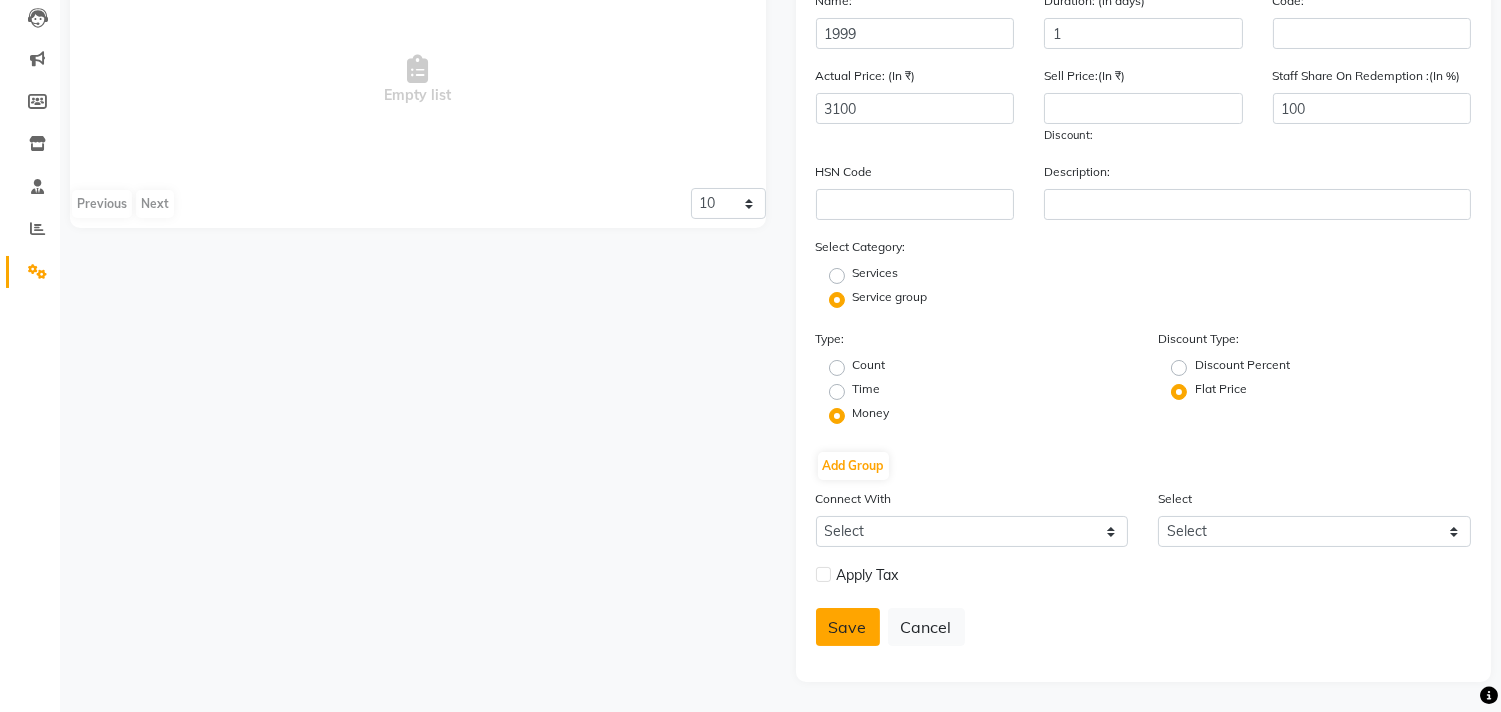 click on "Save" 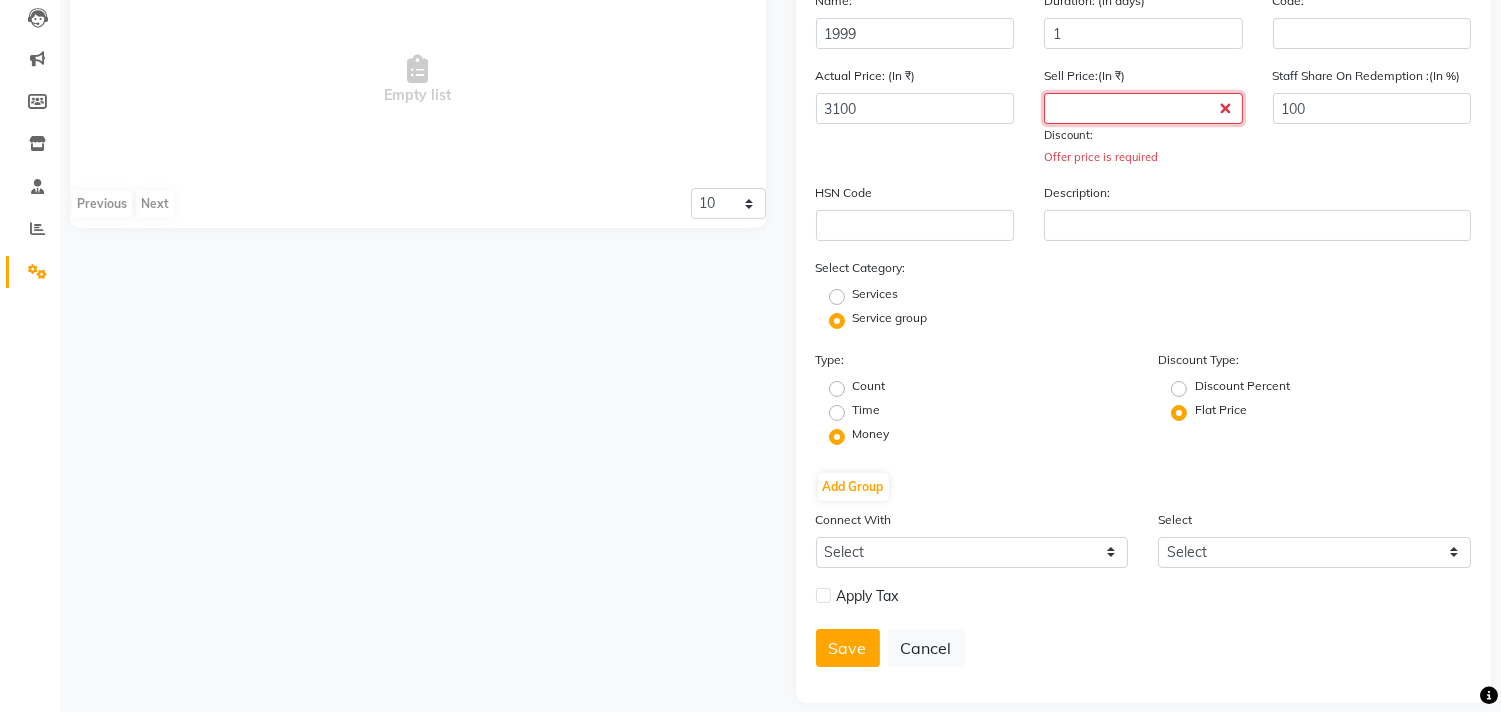click 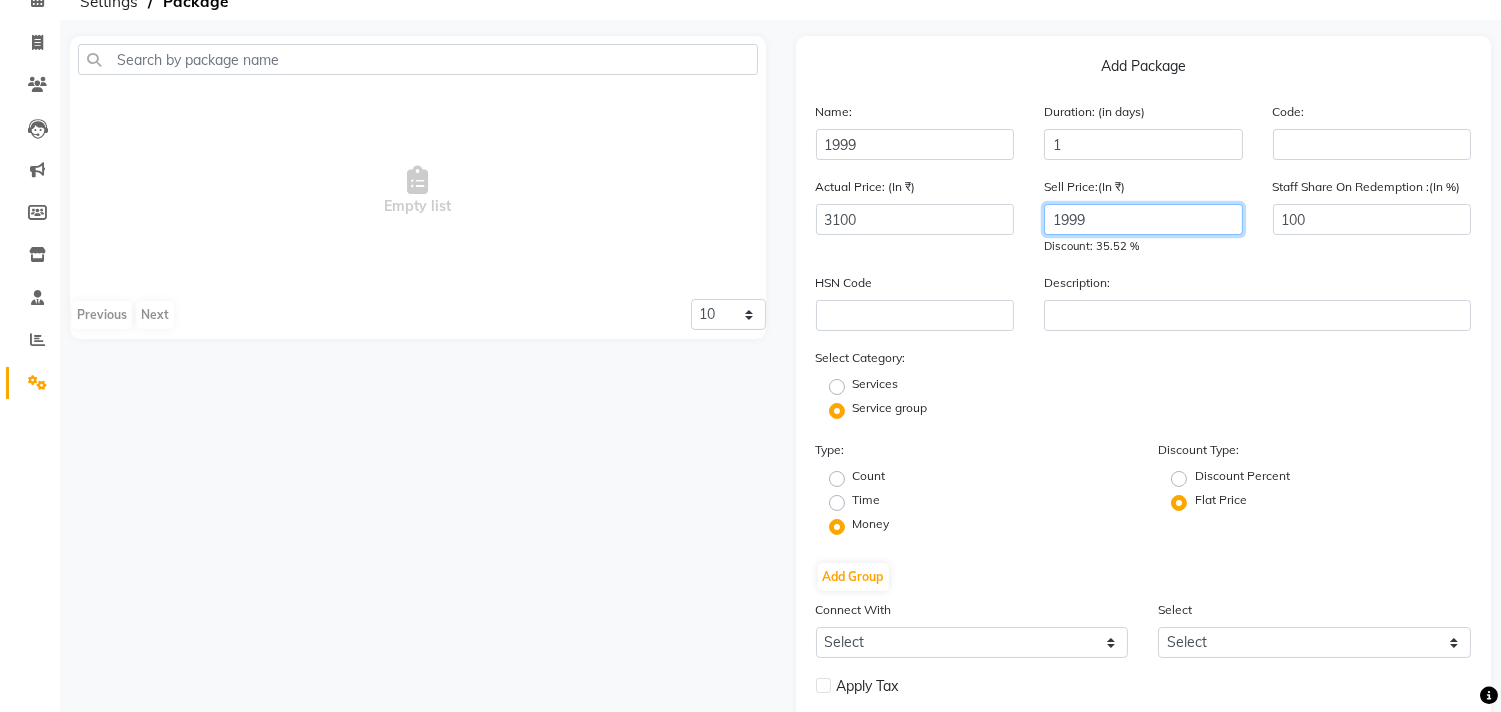 scroll, scrollTop: 214, scrollLeft: 0, axis: vertical 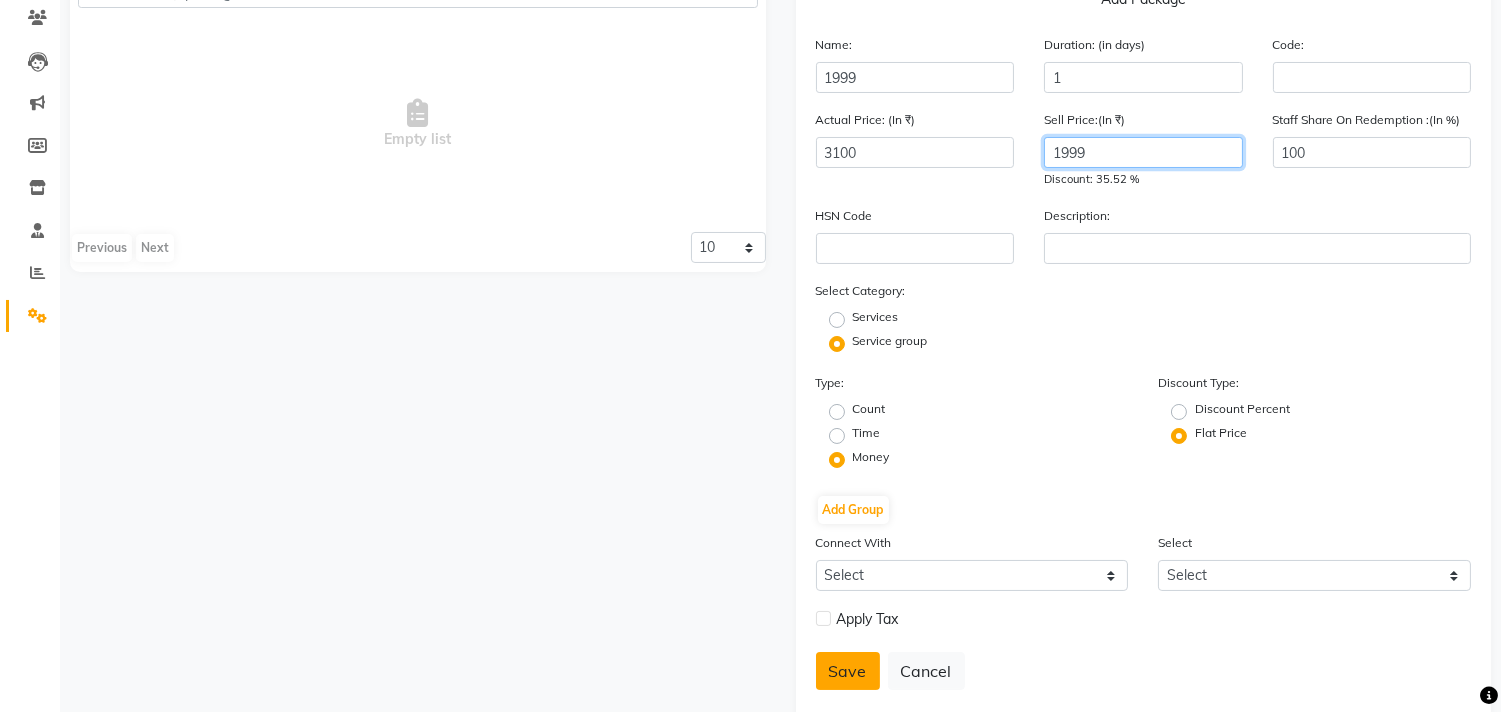 type on "1999" 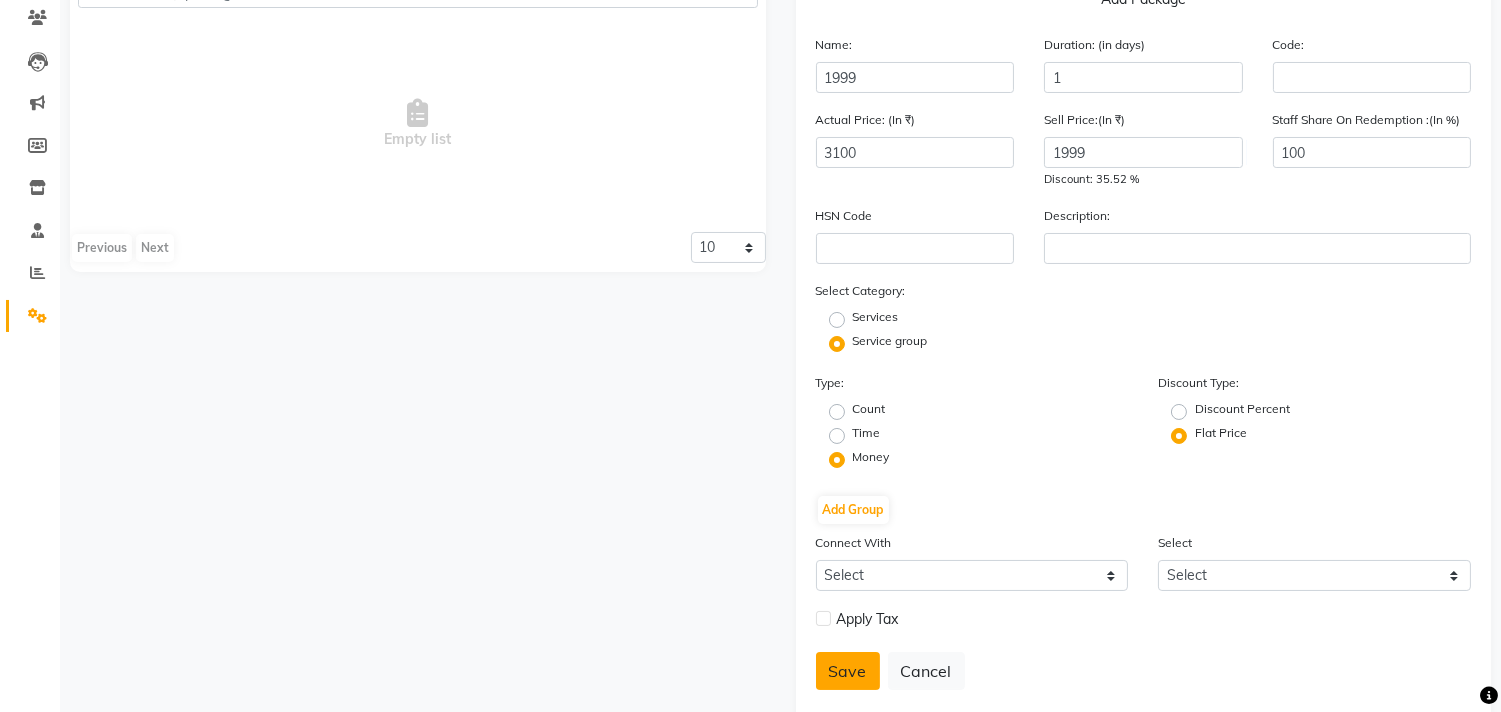 click on "Save" 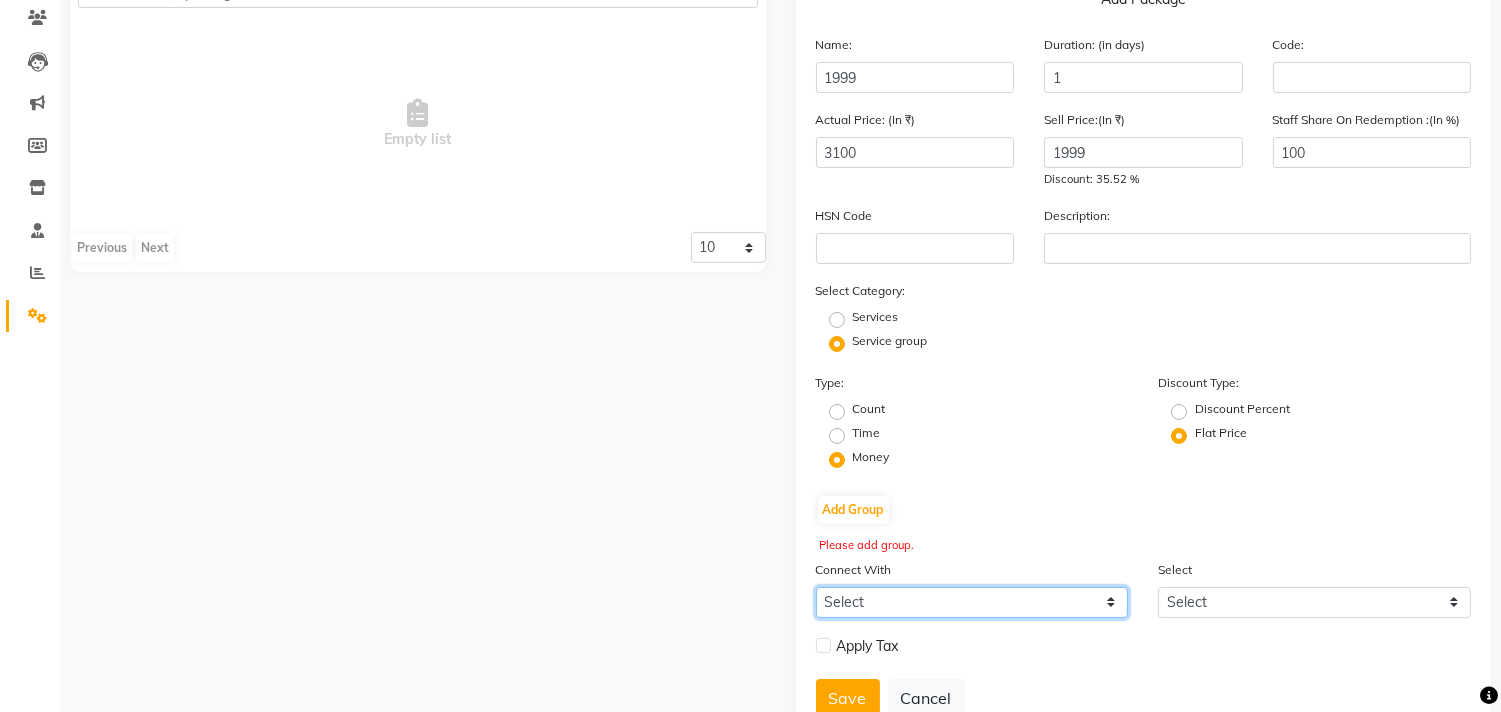 click on "Select Membership Prepaid Voucher" 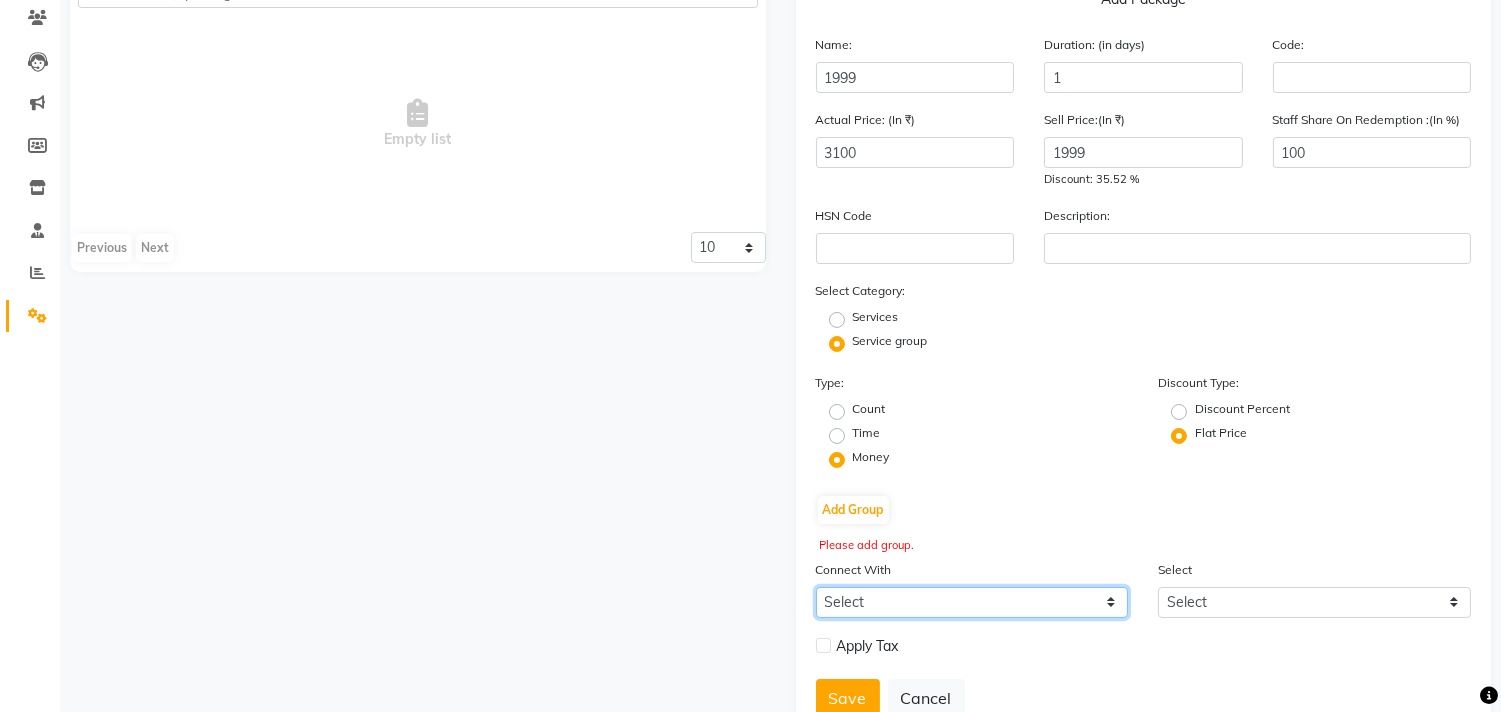select on "2: PP" 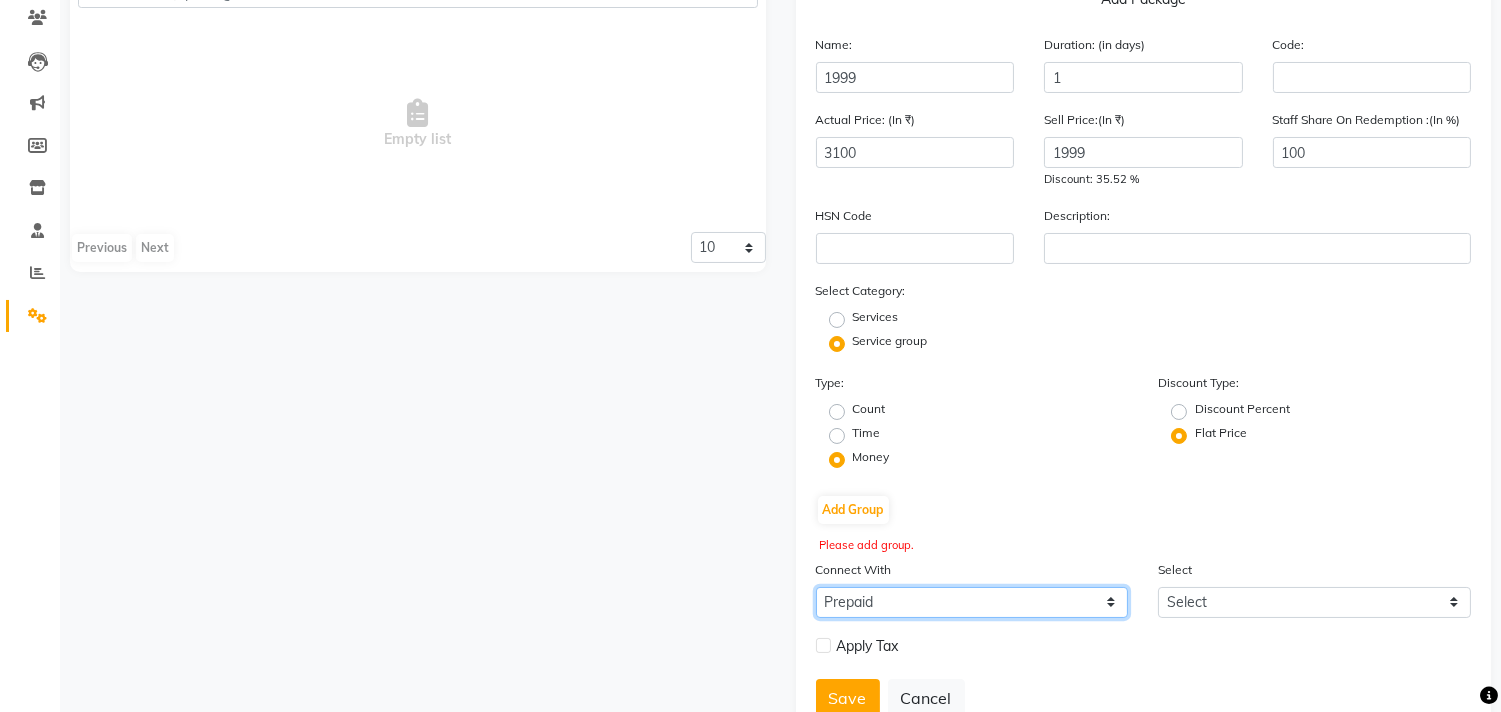 click on "Select Membership Prepaid Voucher" 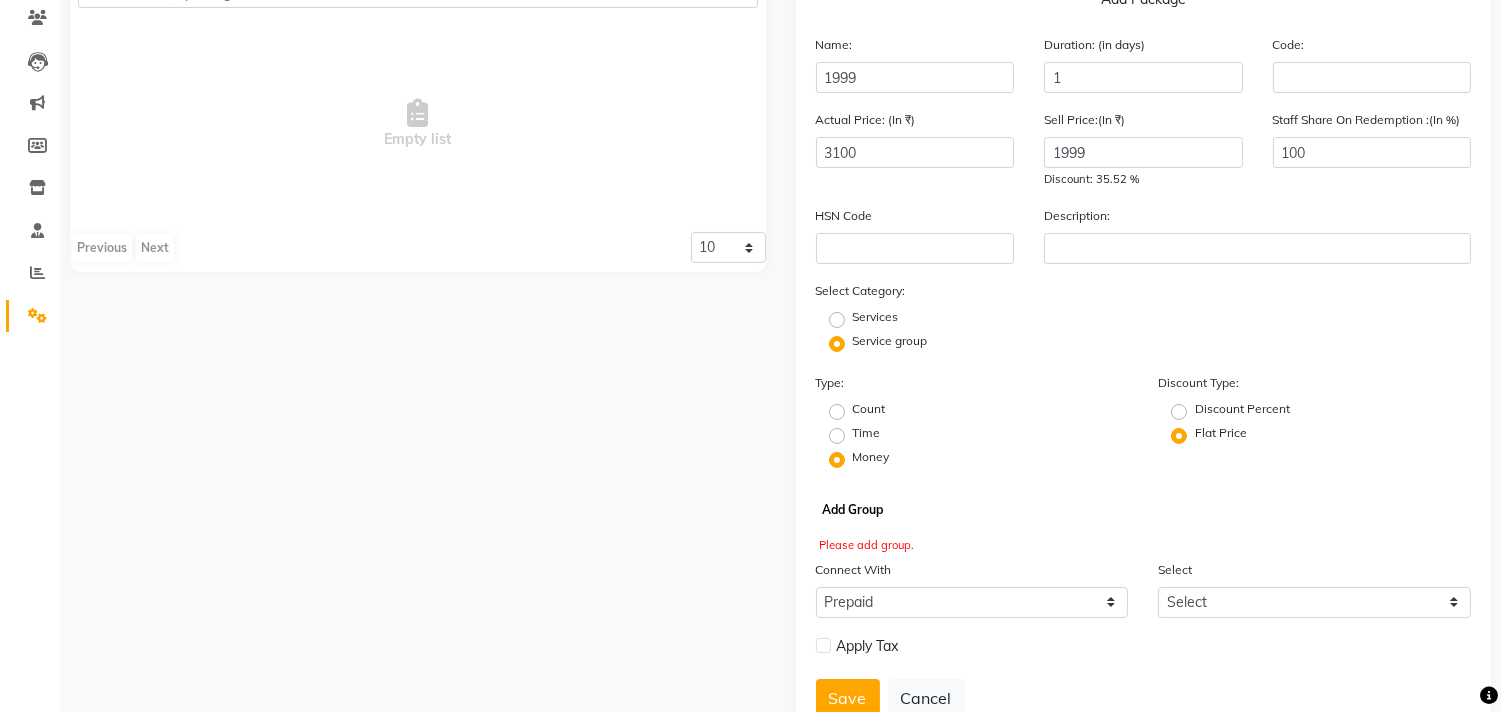 click on "Add Group" 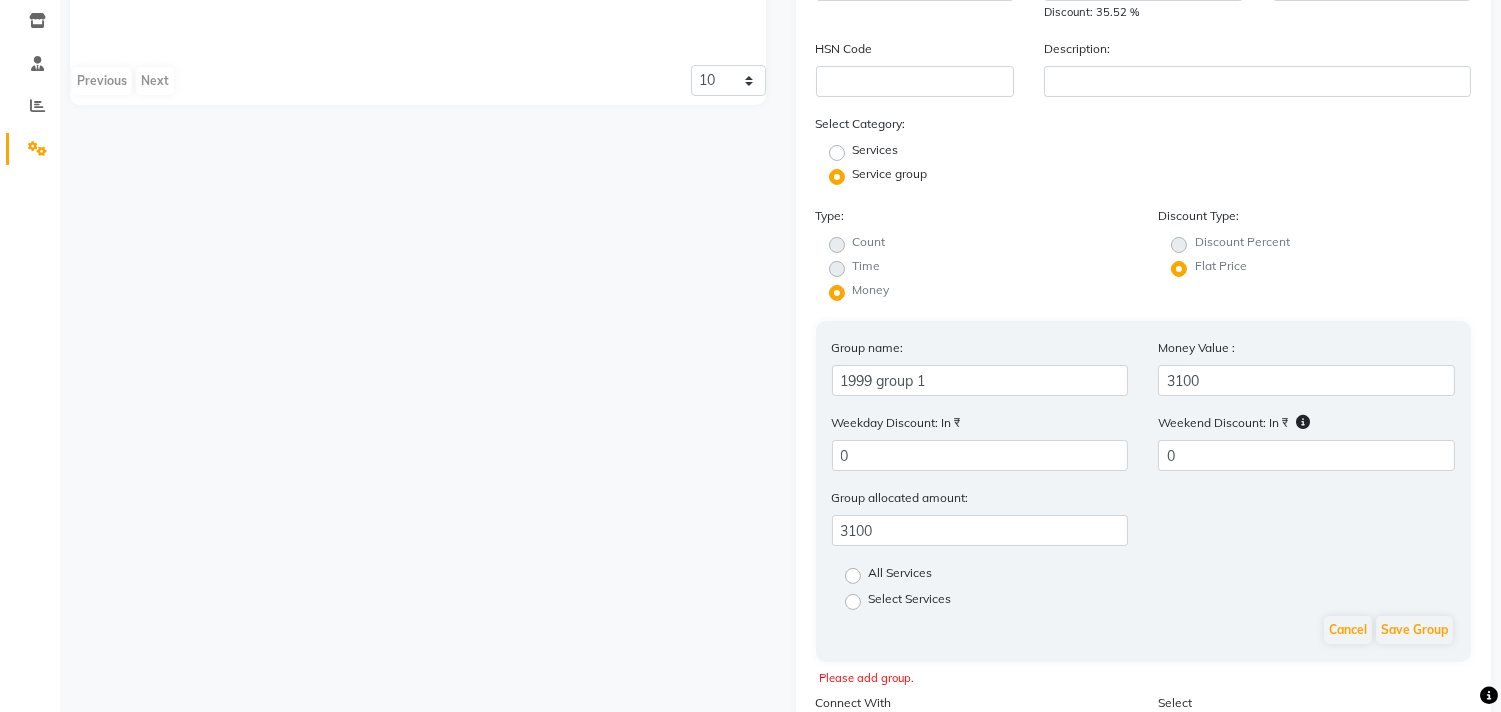 scroll, scrollTop: 392, scrollLeft: 0, axis: vertical 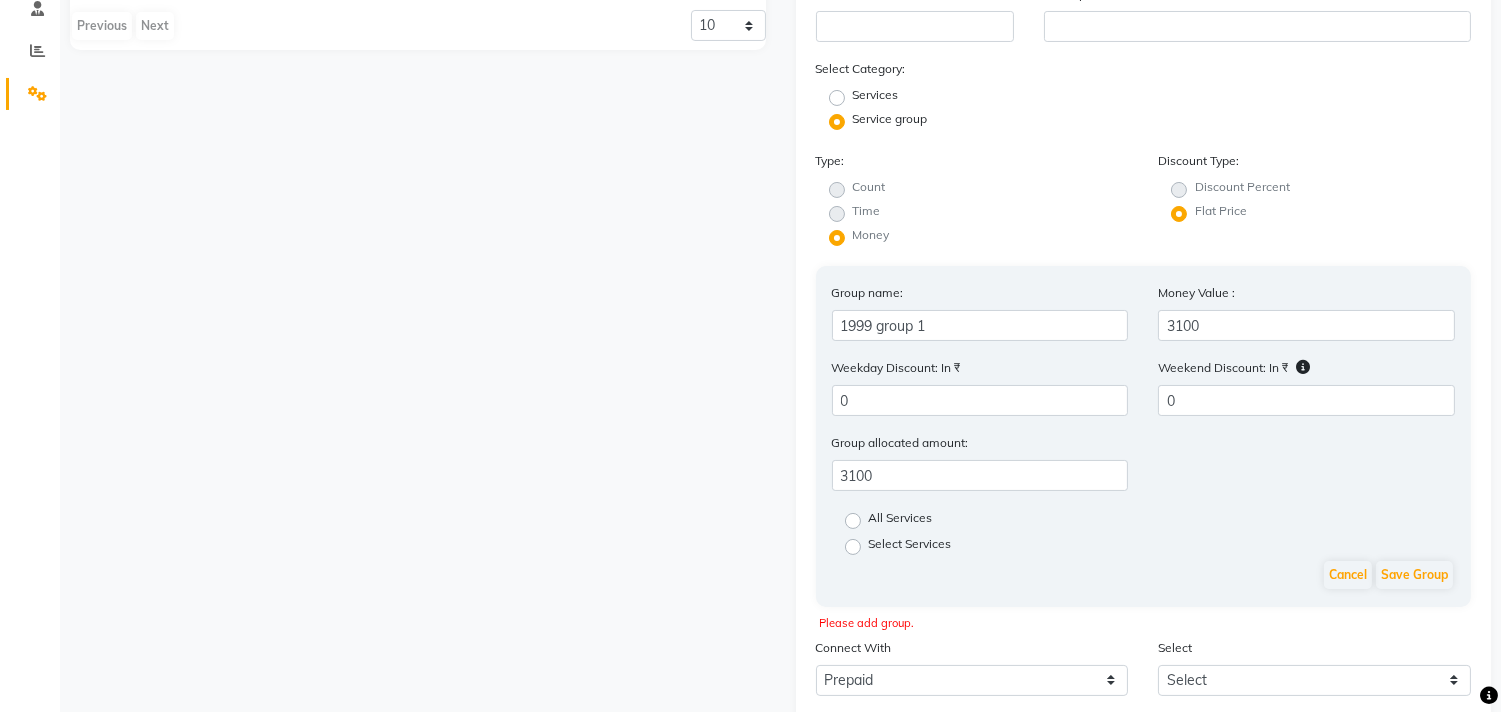 click on "All Services" 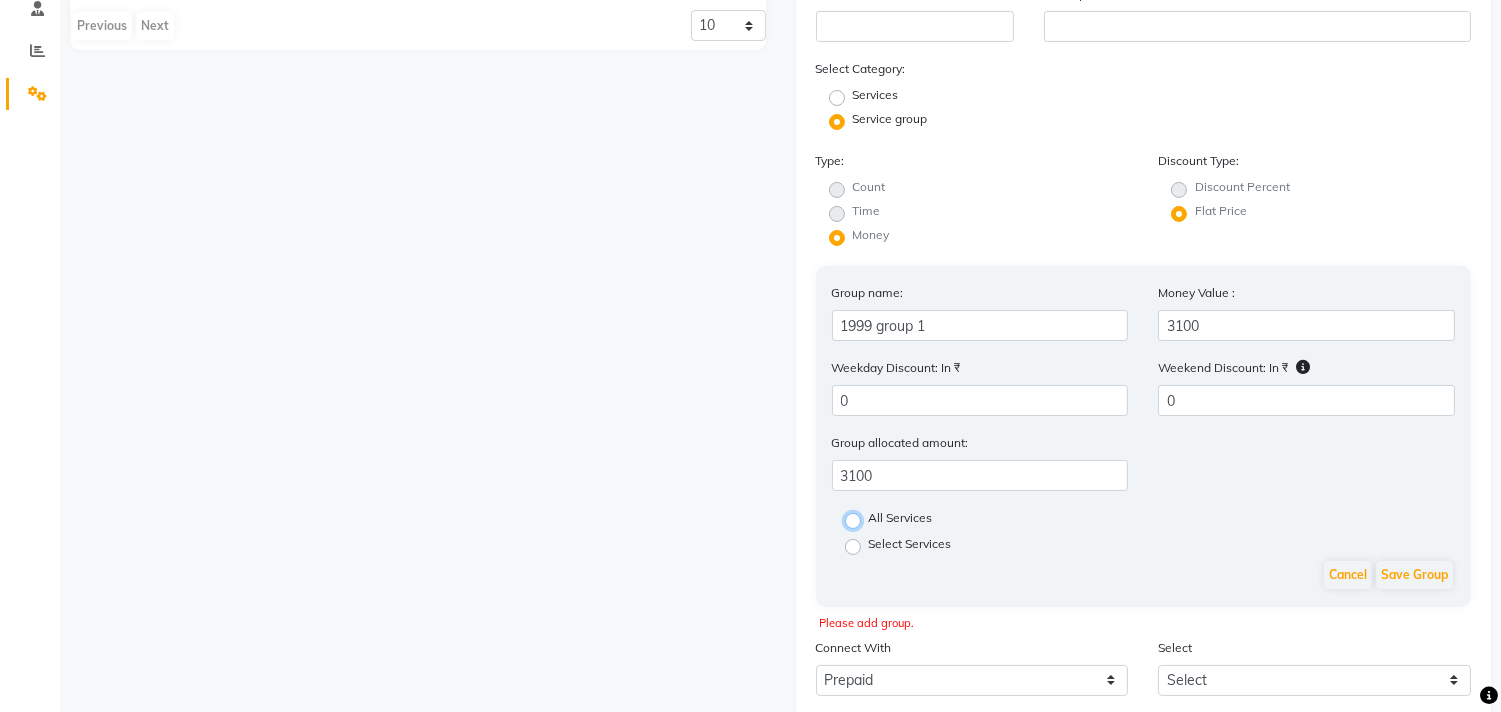 click on "All Services" at bounding box center [859, 519] 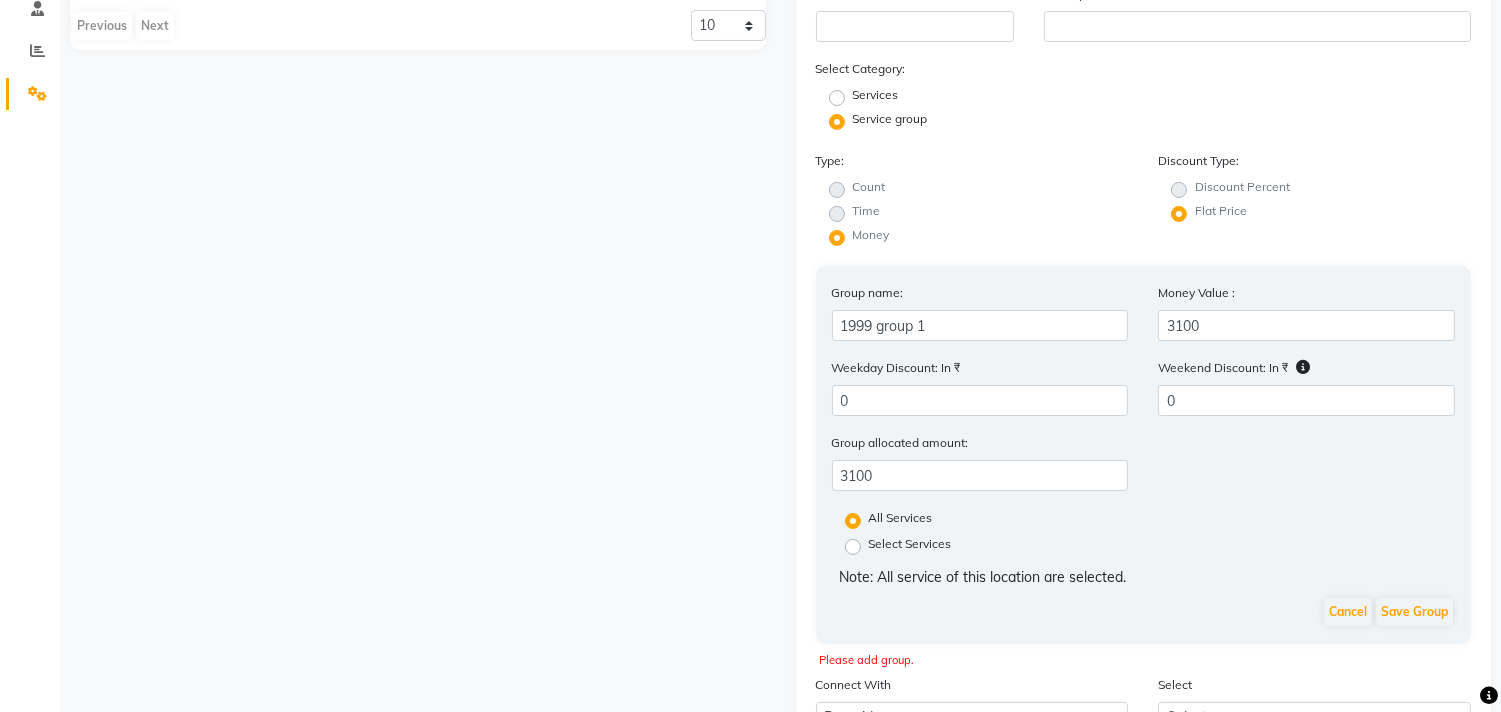 click on "All Services" 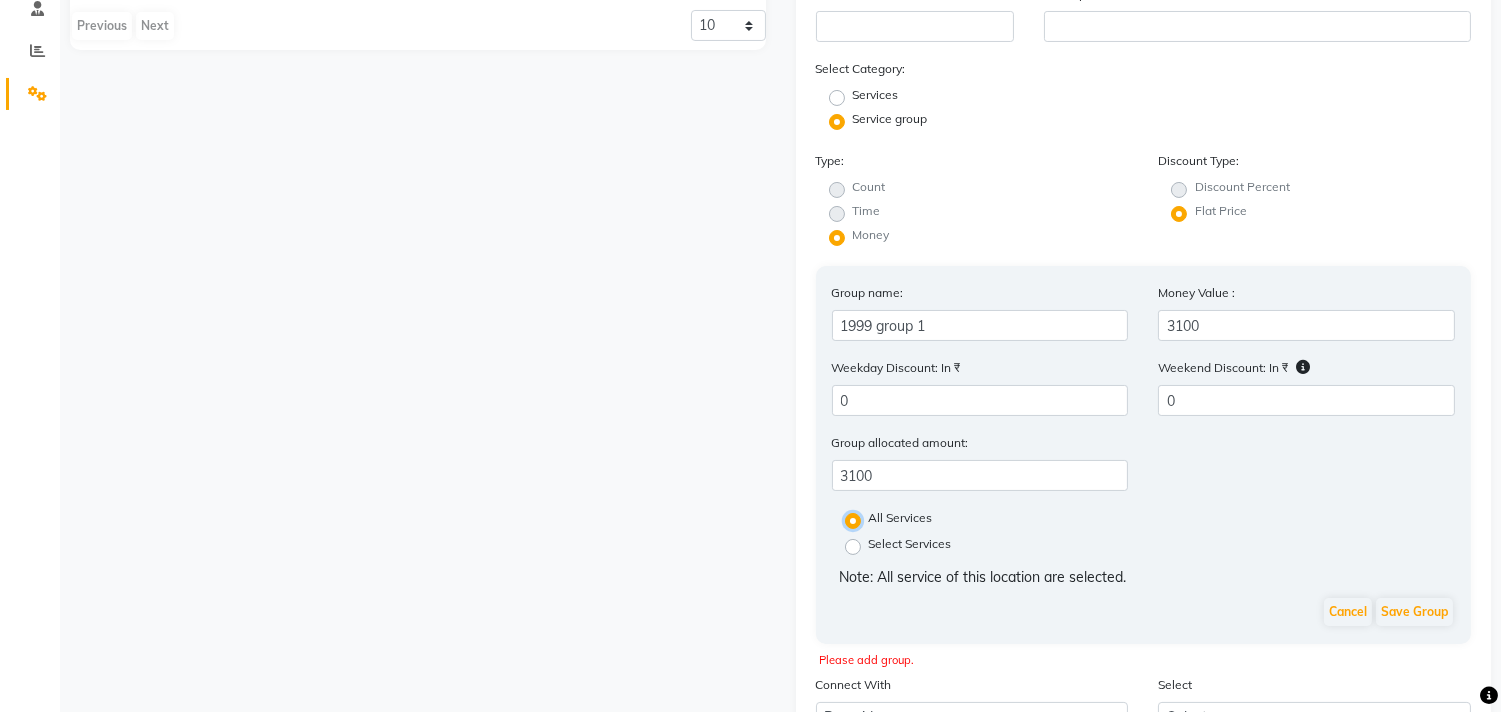 click on "All Services" at bounding box center (859, 519) 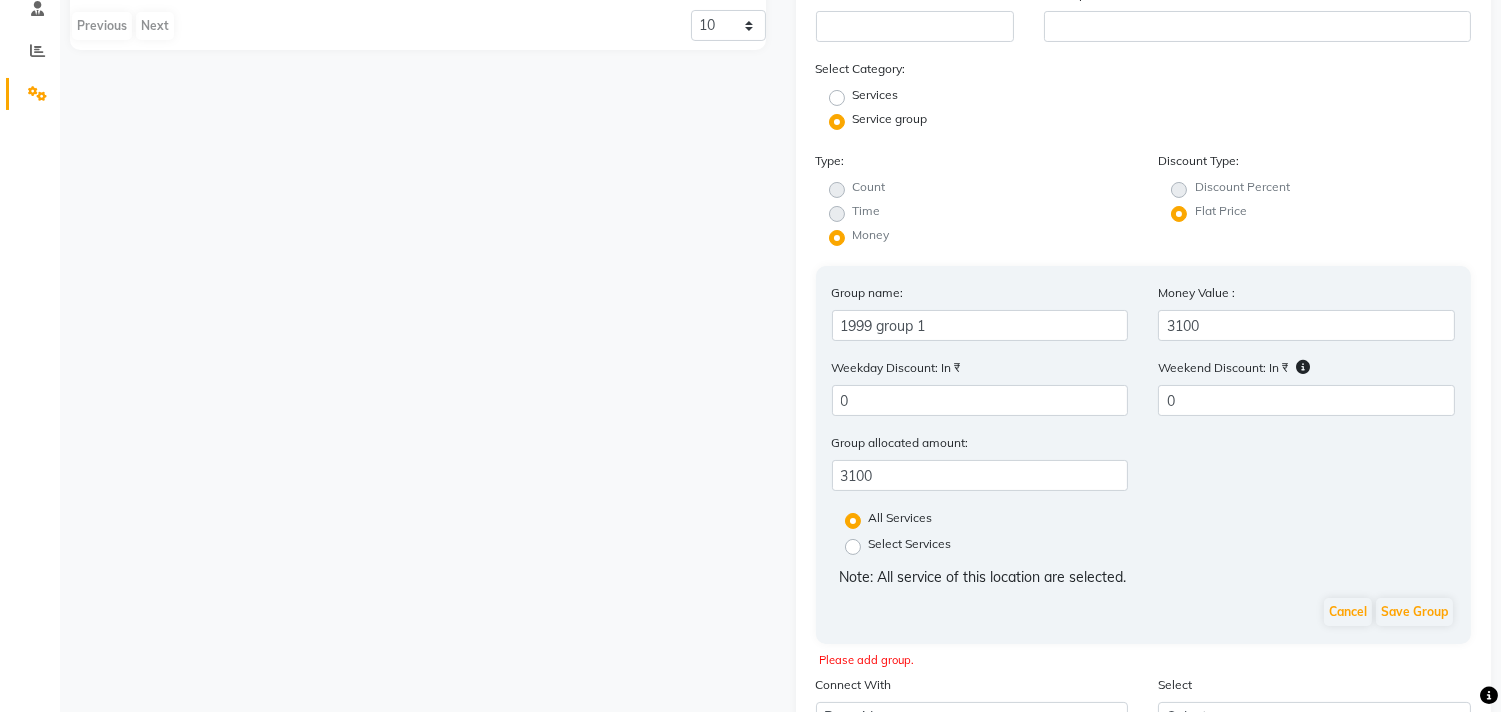 click on "Select Services" 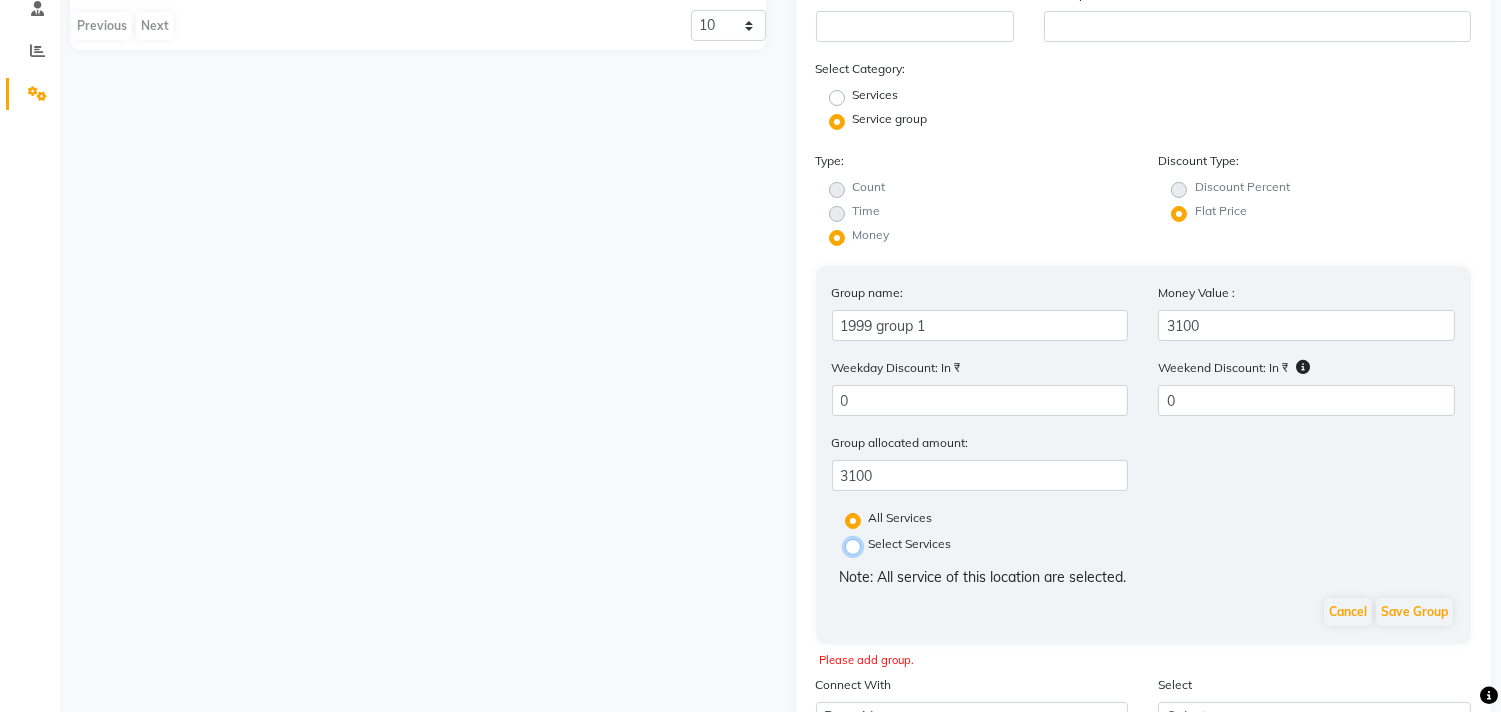 click on "Select Services" at bounding box center (859, 545) 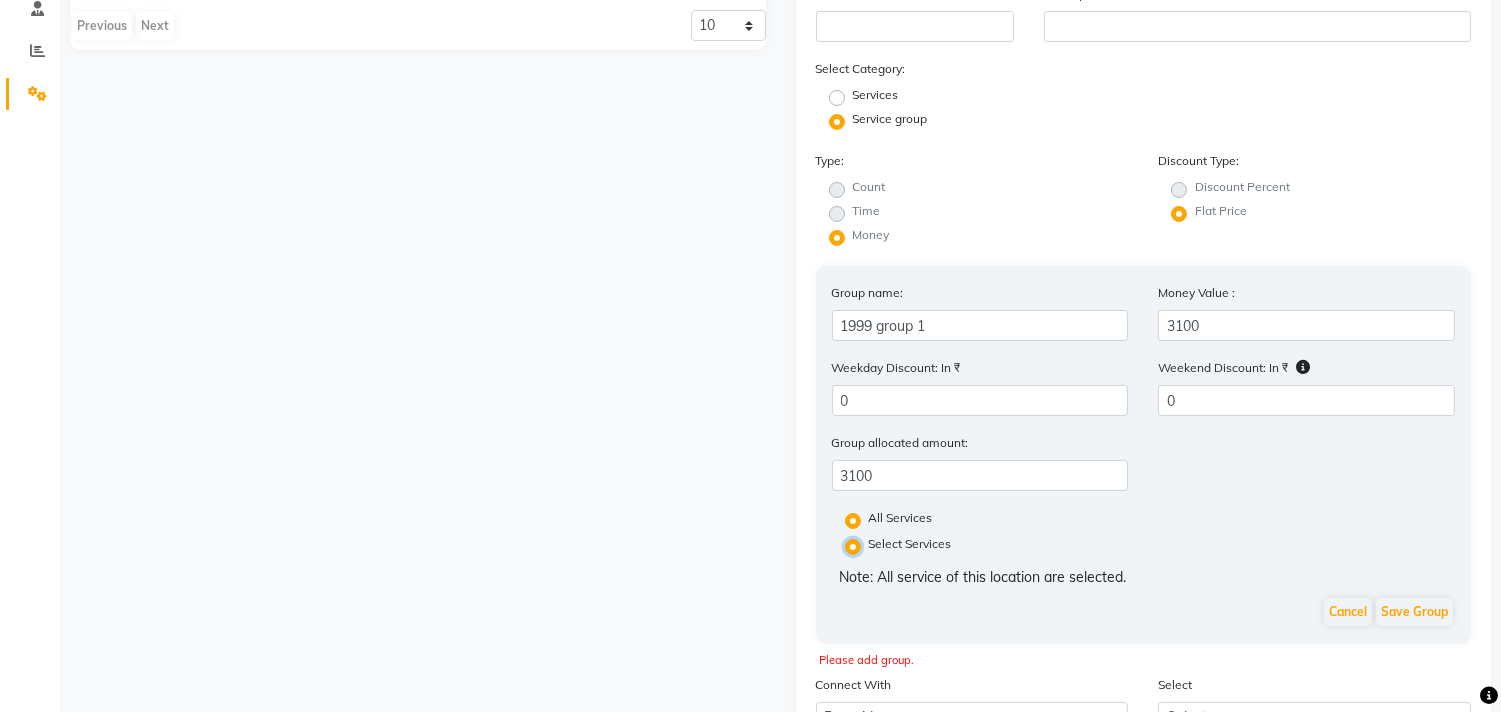 radio on "false" 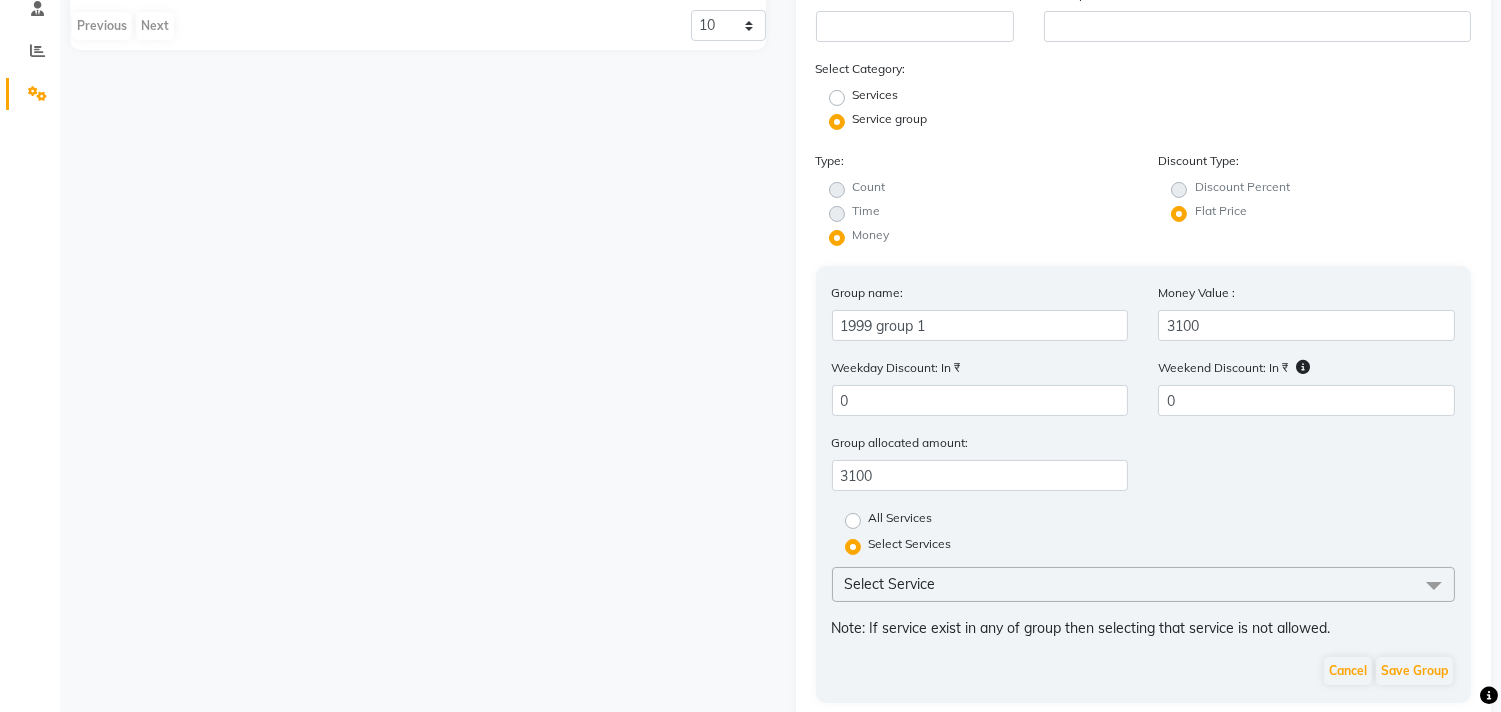 click on "Select Service" 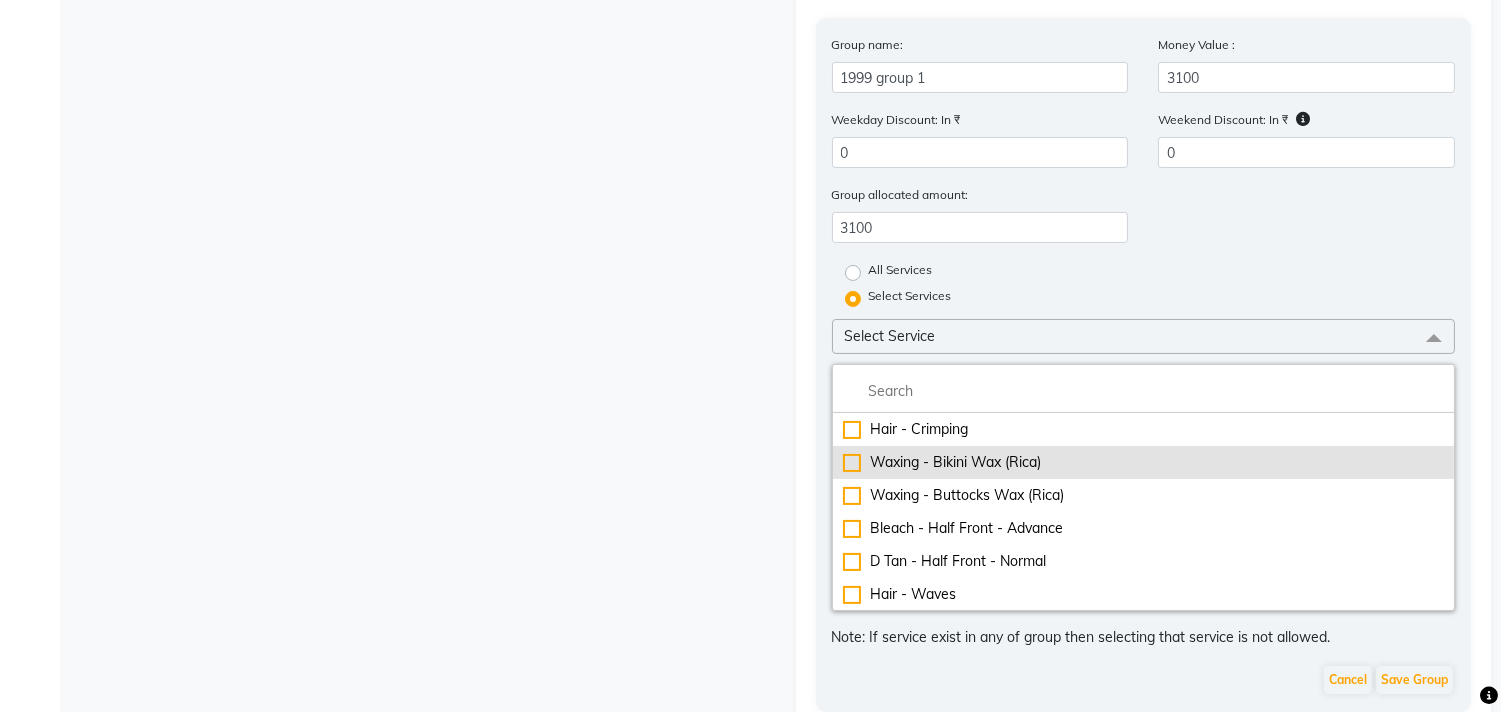 scroll, scrollTop: 725, scrollLeft: 0, axis: vertical 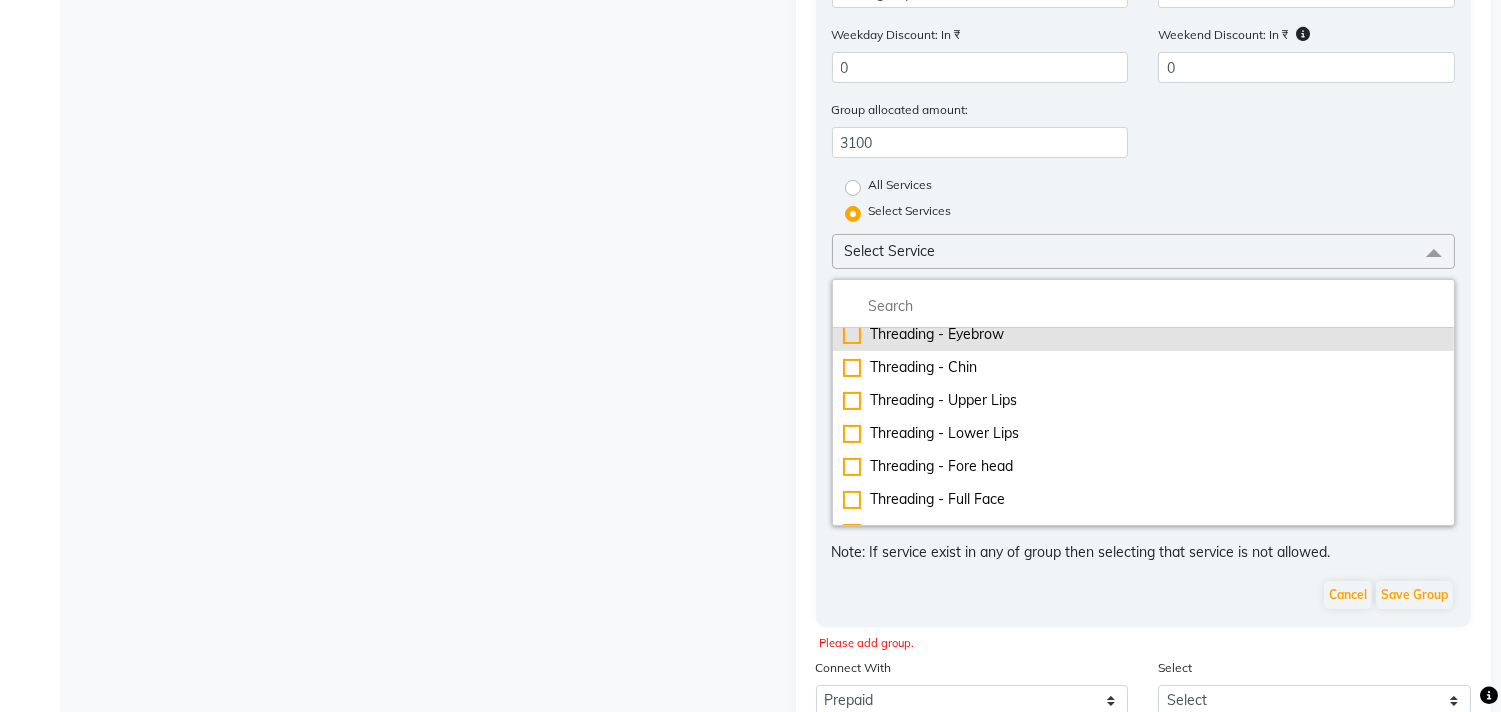 click on "Threading - Eyebrow" 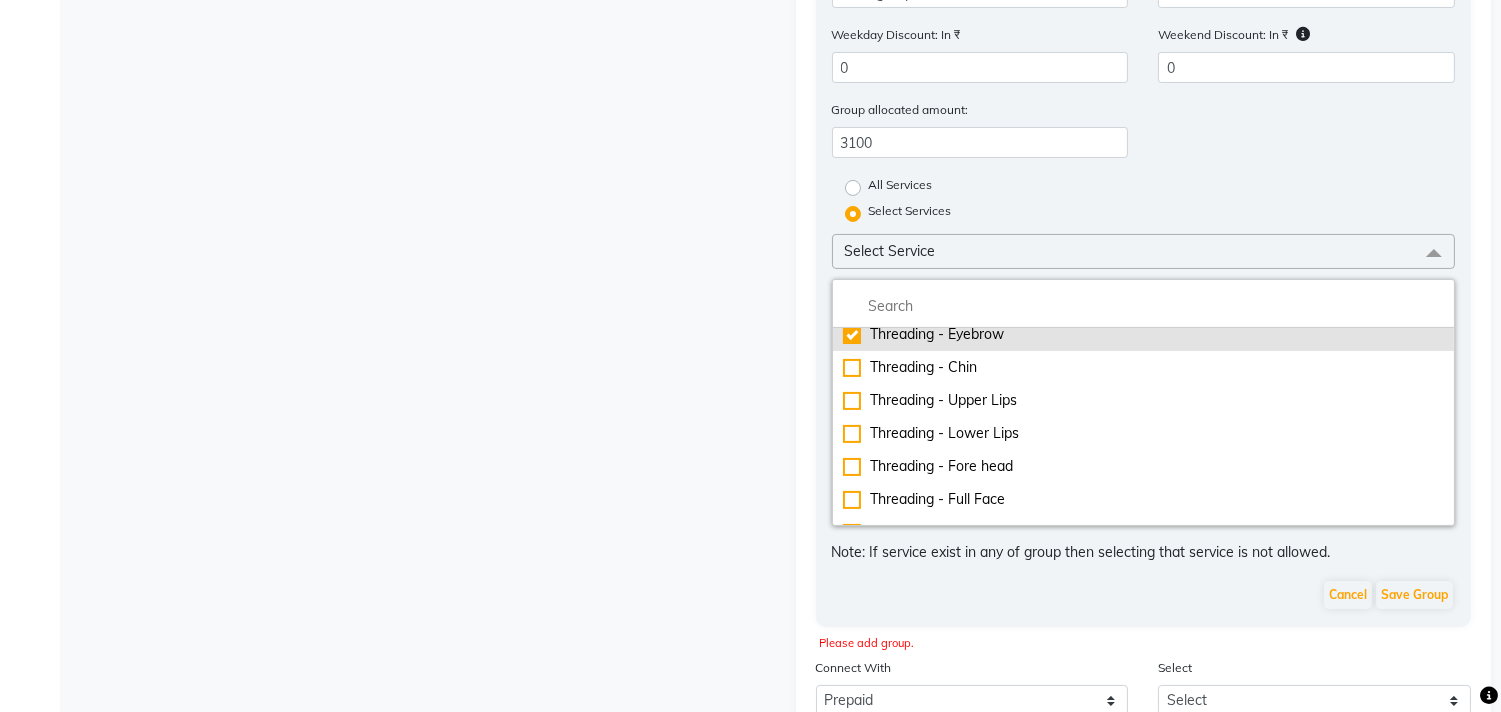 checkbox on "true" 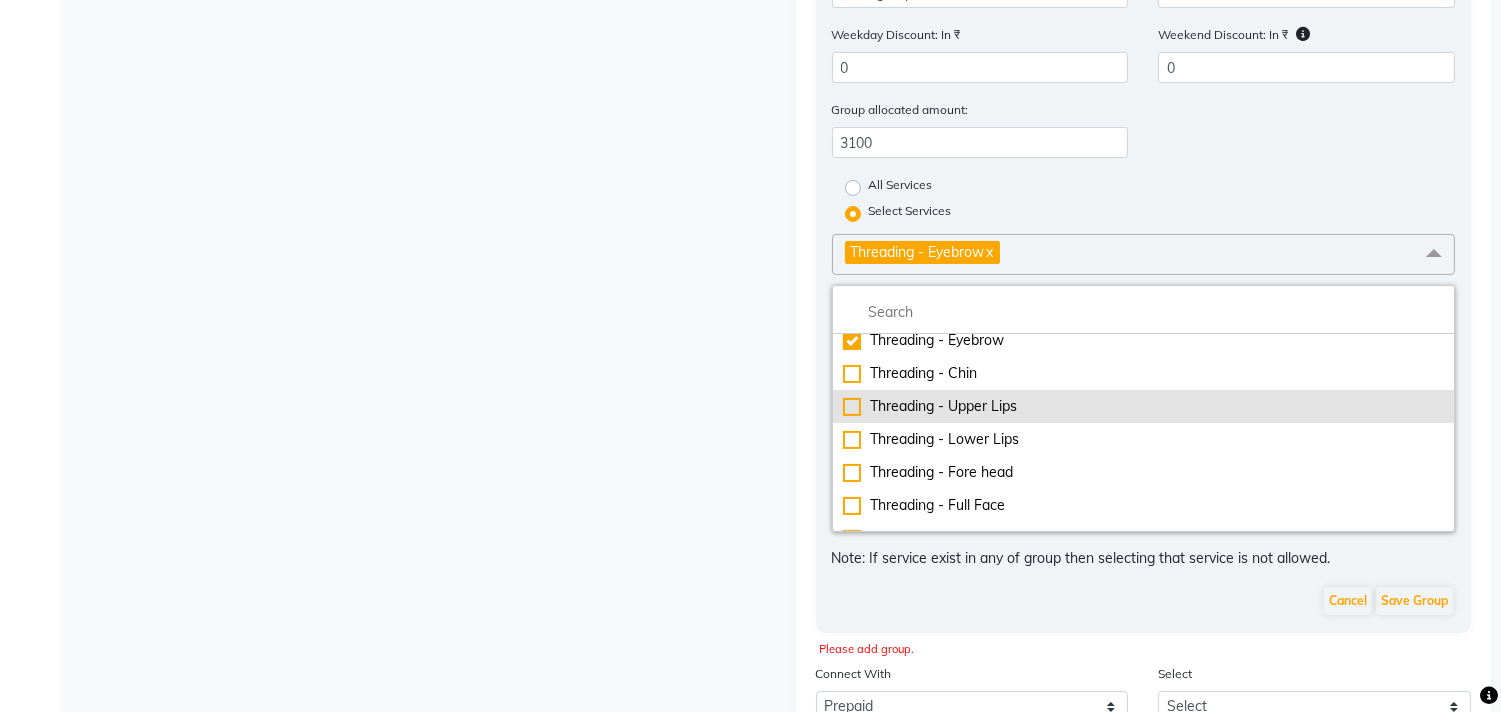 click on "Threading - Upper Lips" 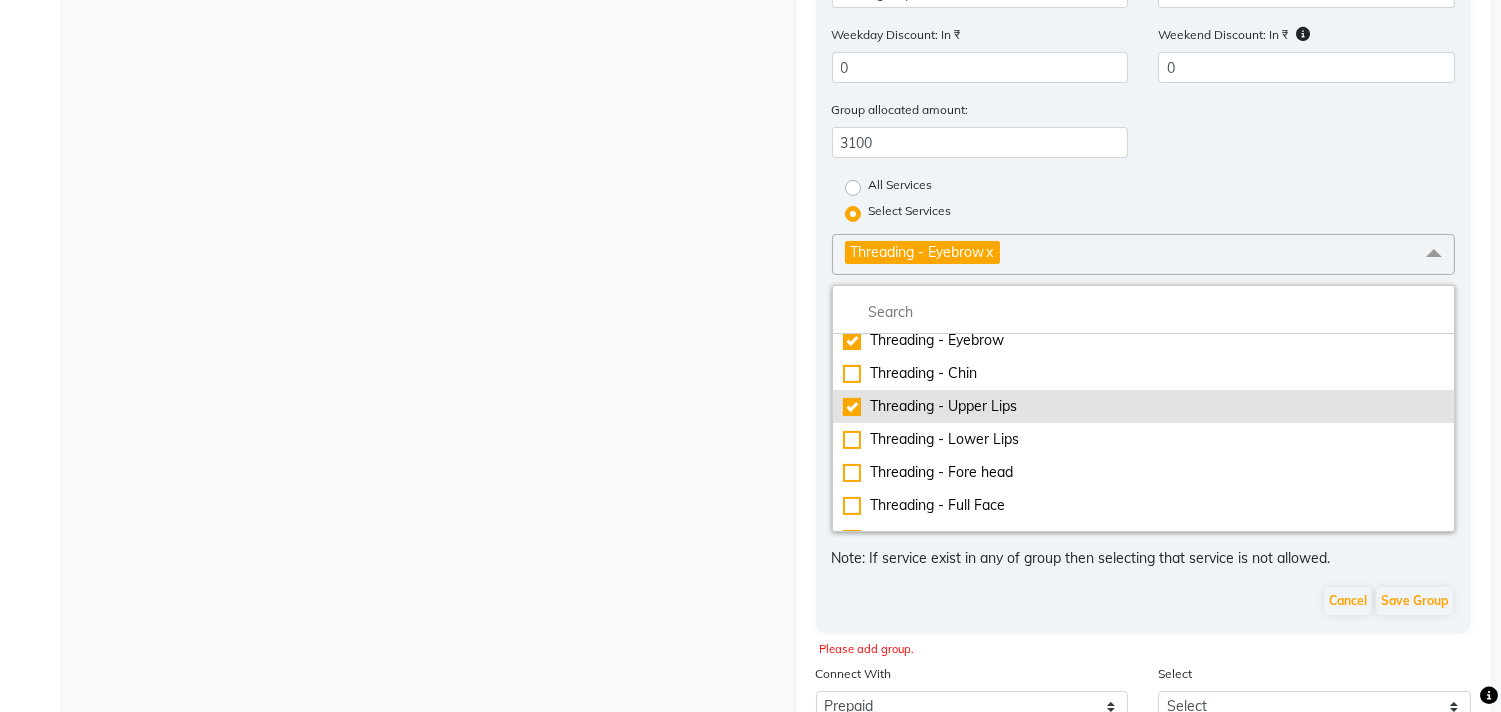 checkbox on "true" 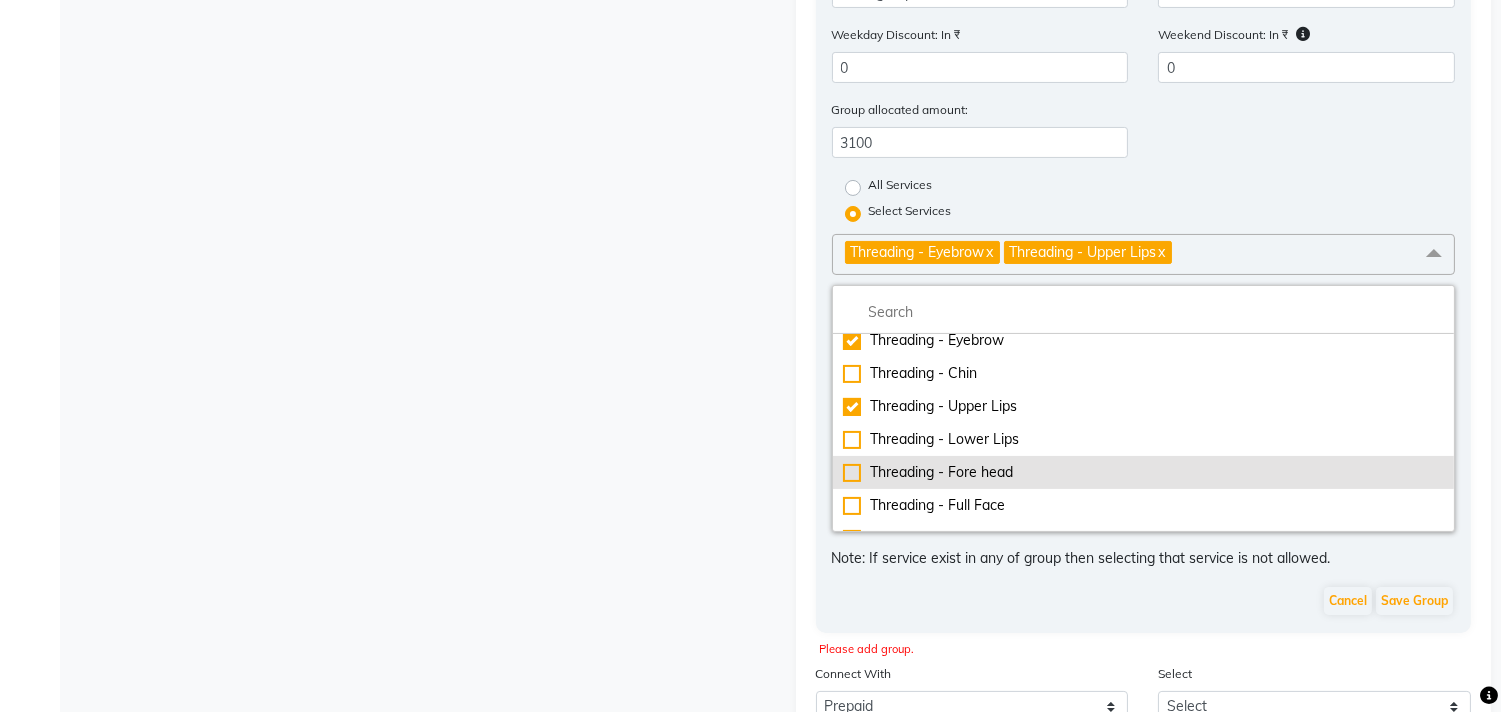 click on "Threading - Fore head" 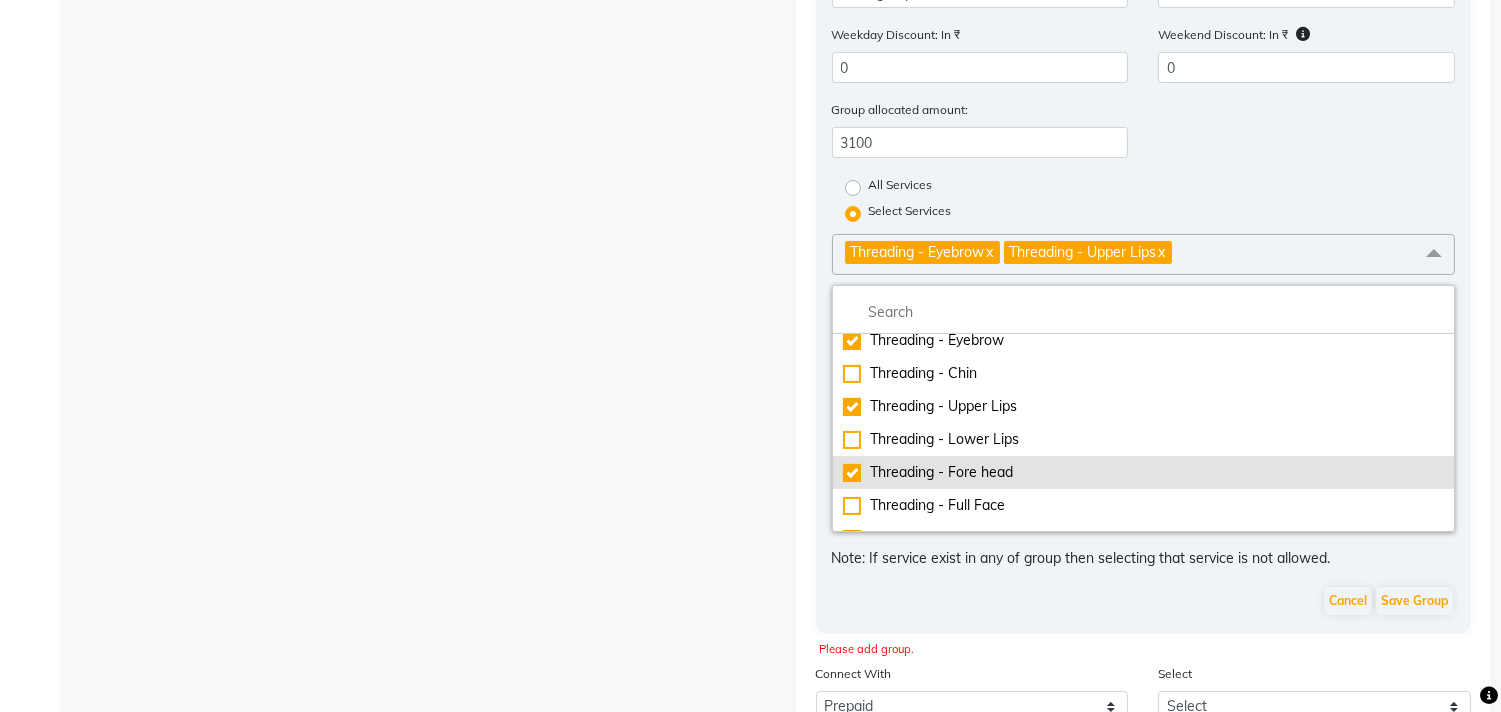 checkbox on "true" 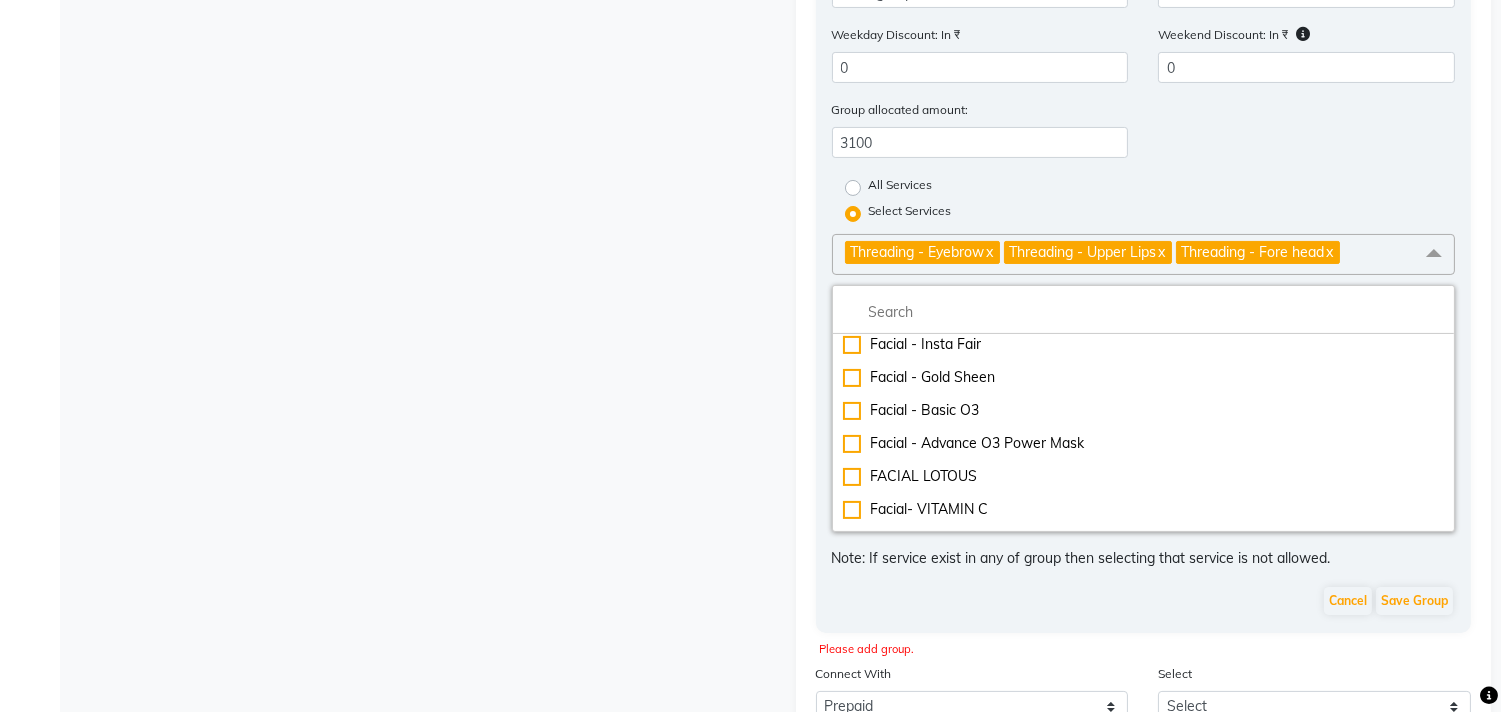 scroll, scrollTop: 3363, scrollLeft: 0, axis: vertical 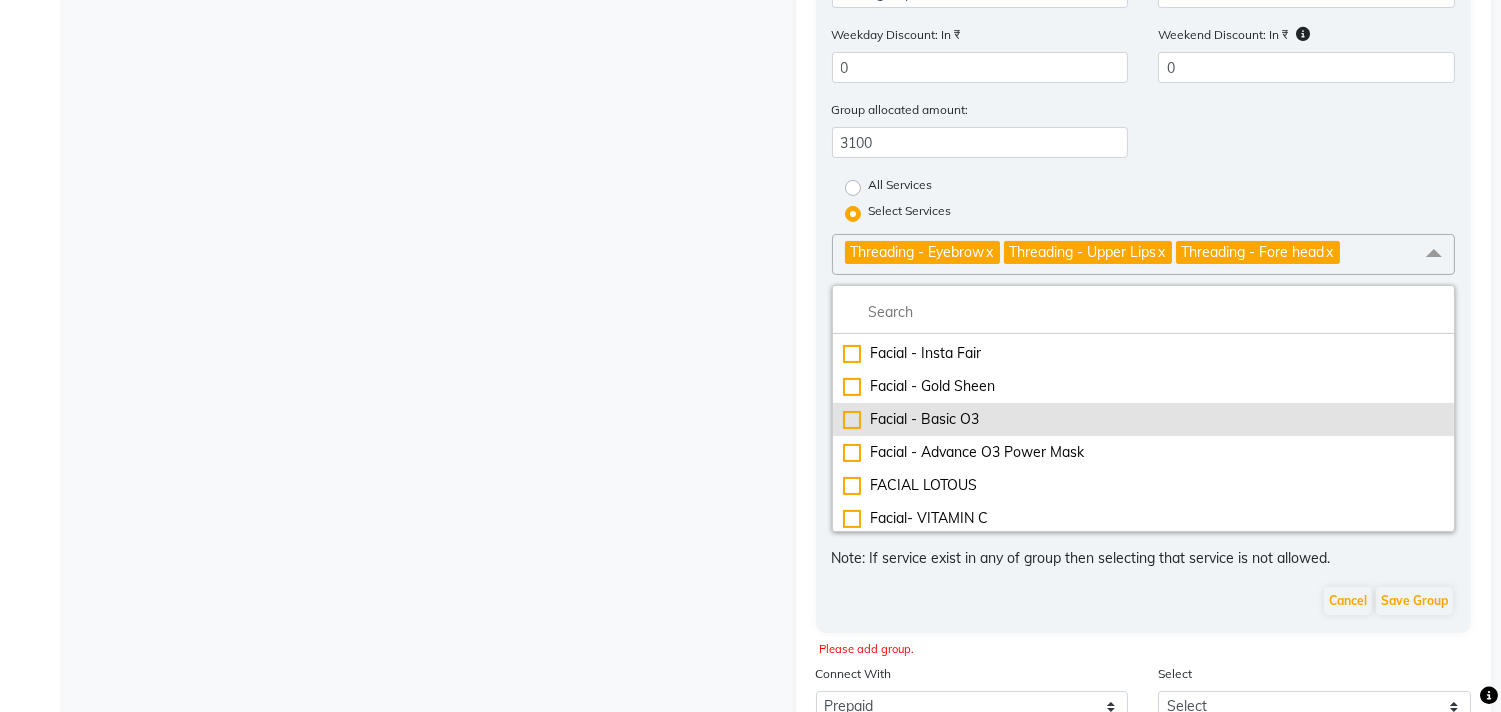 click on "Facial - Basic O3" 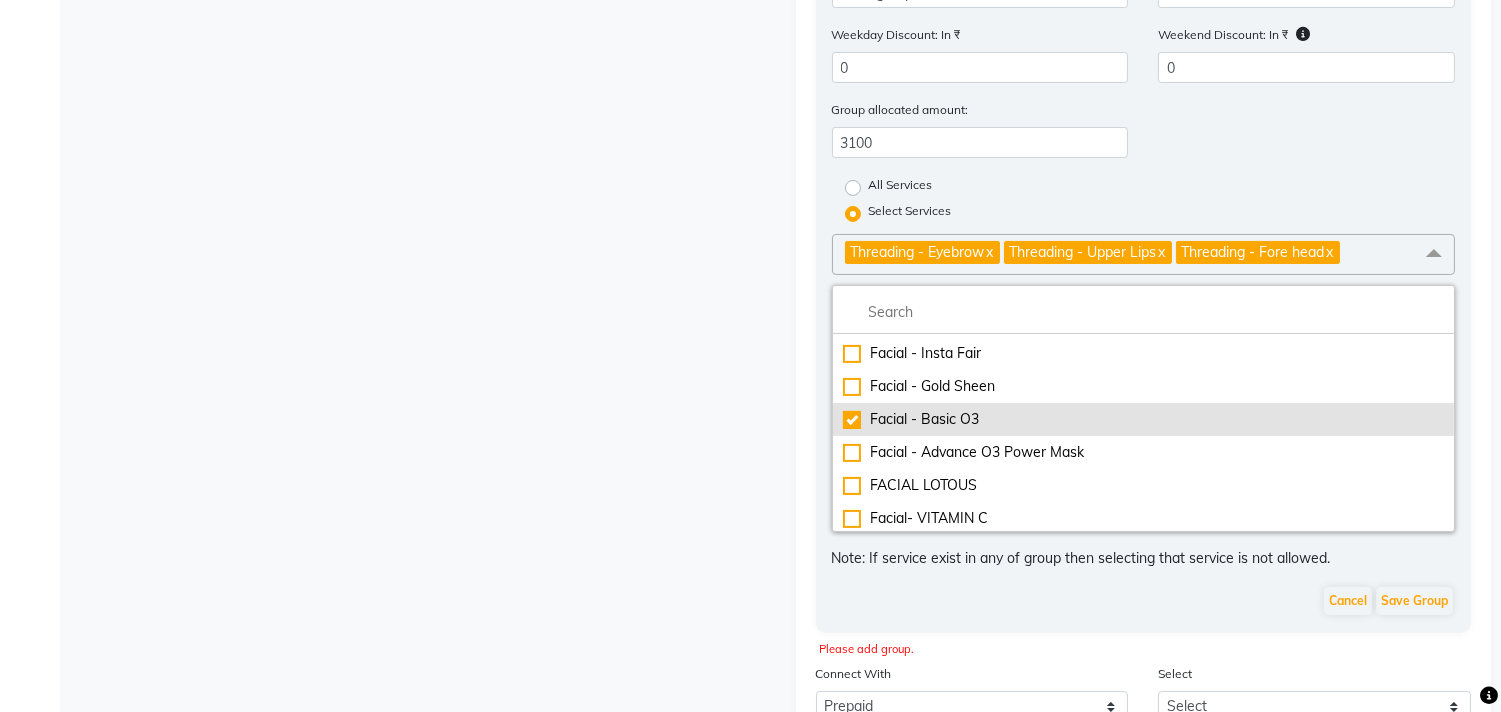 checkbox on "true" 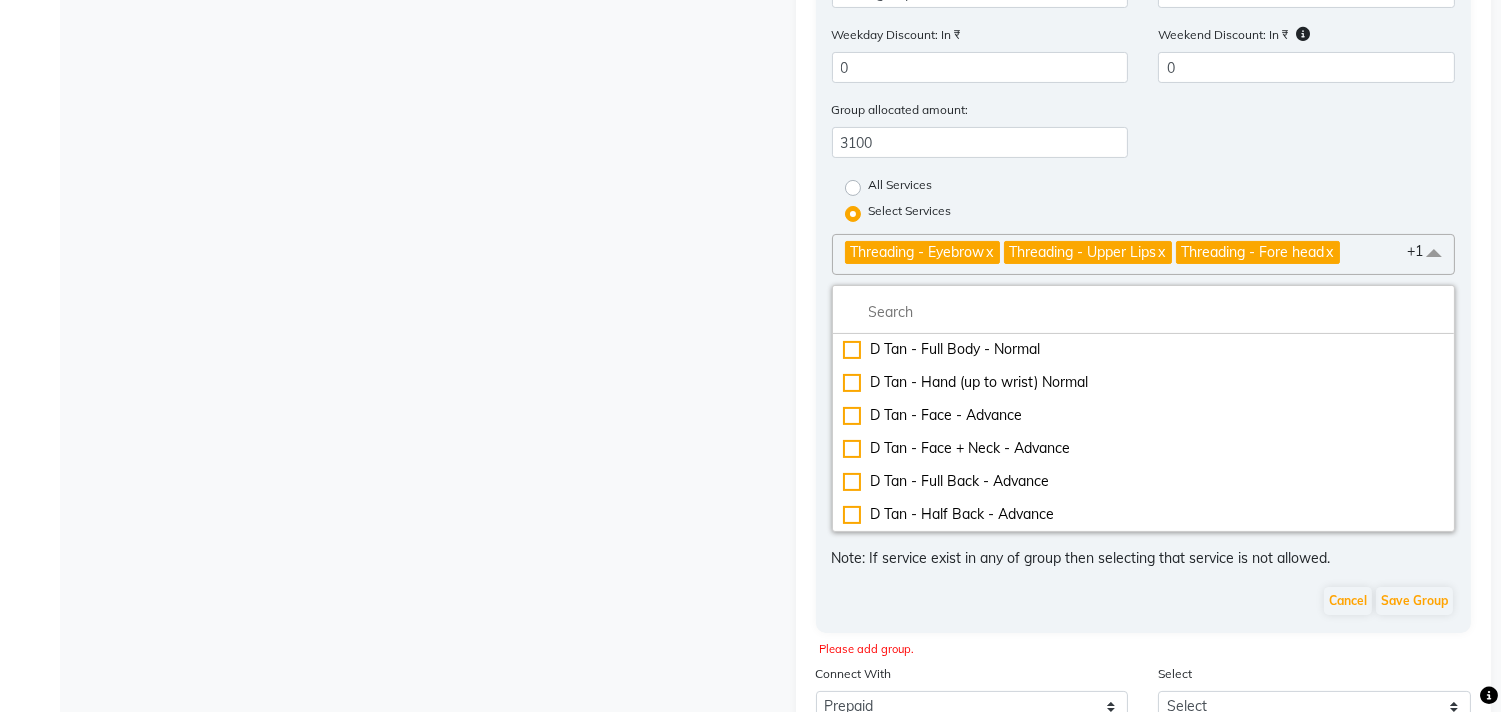 scroll, scrollTop: 7941, scrollLeft: 0, axis: vertical 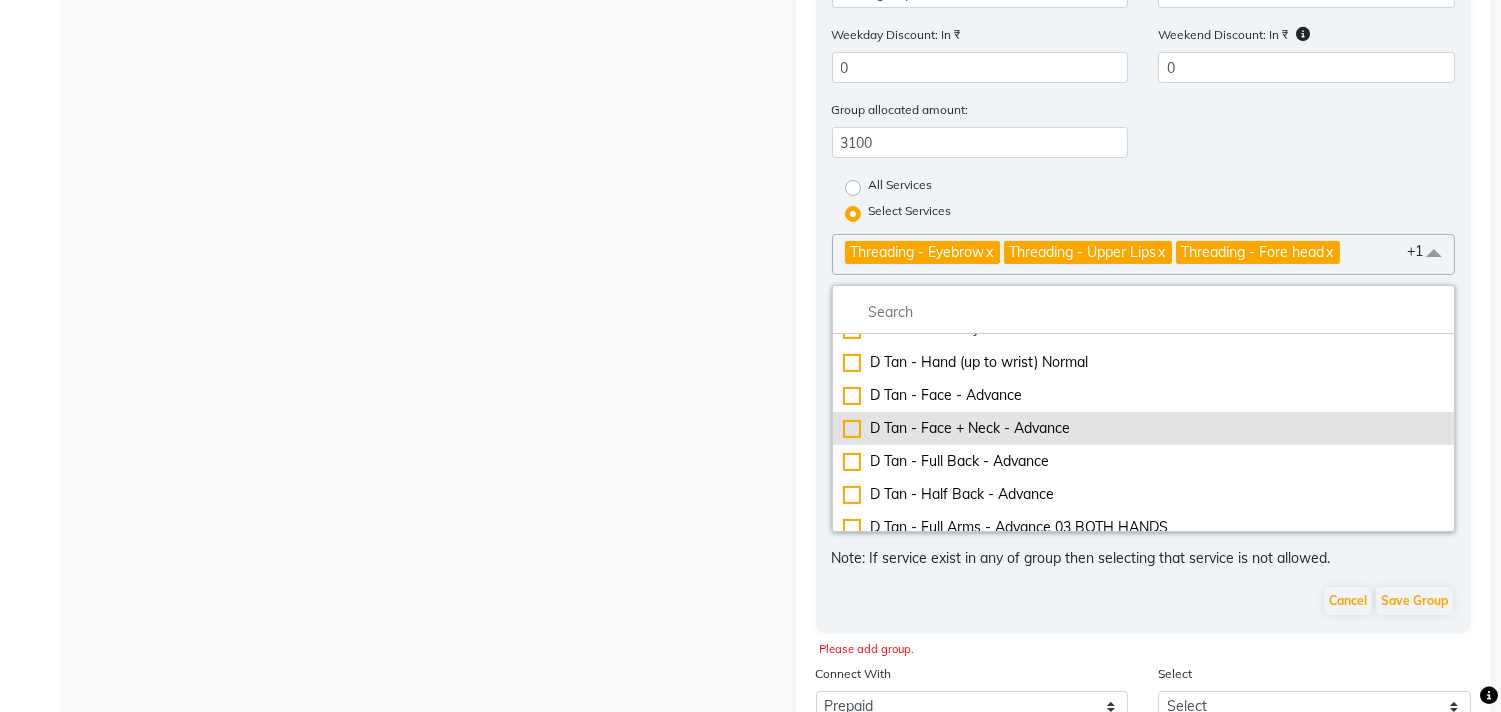click on "D Tan - Face + Neck - Advance" 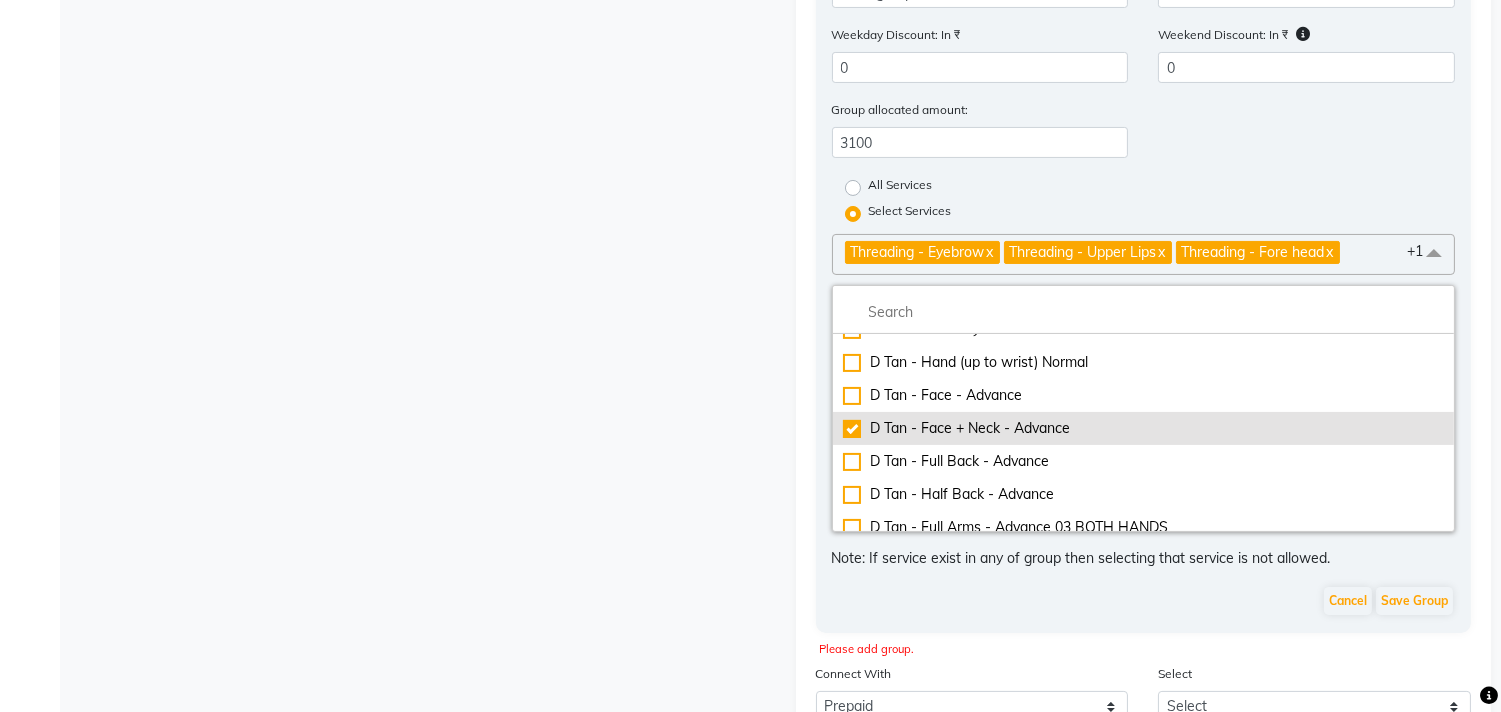 checkbox on "true" 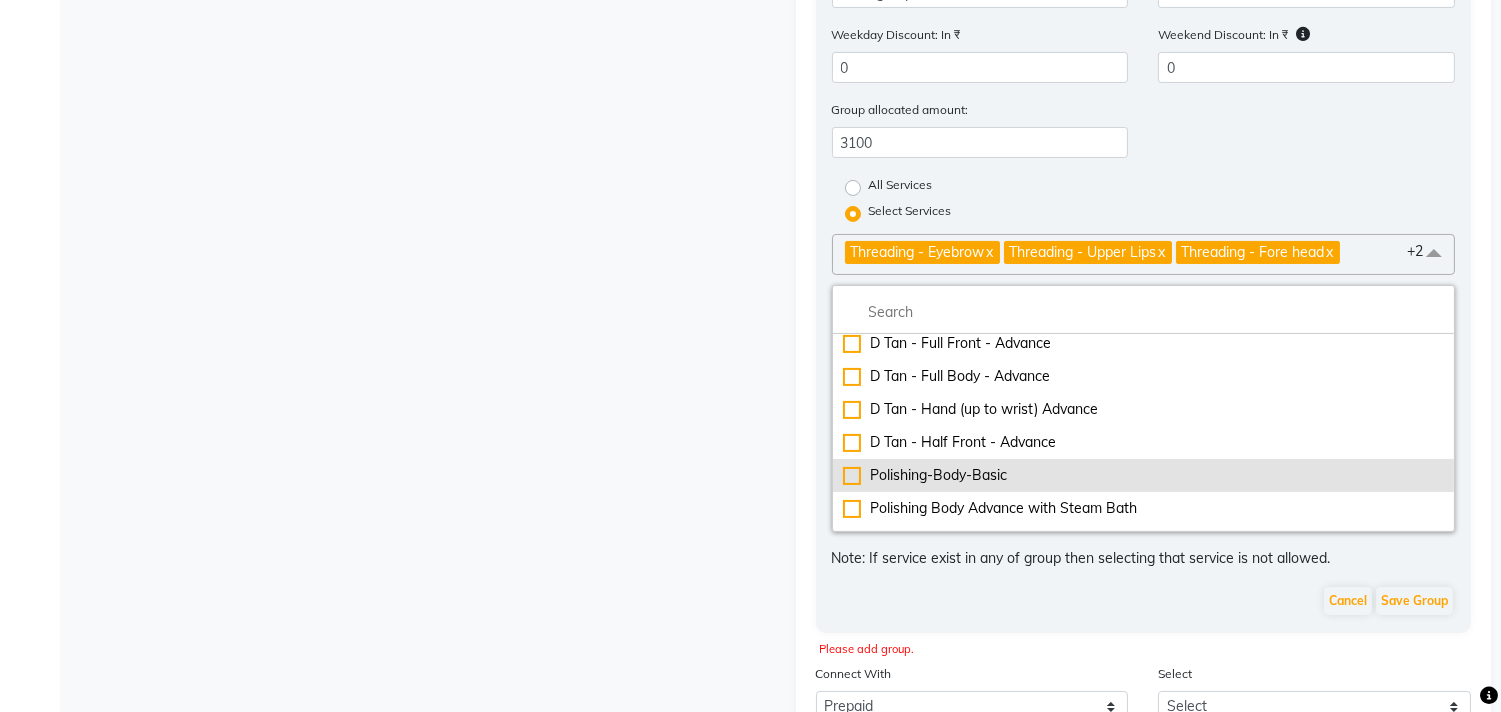 scroll, scrollTop: 8385, scrollLeft: 0, axis: vertical 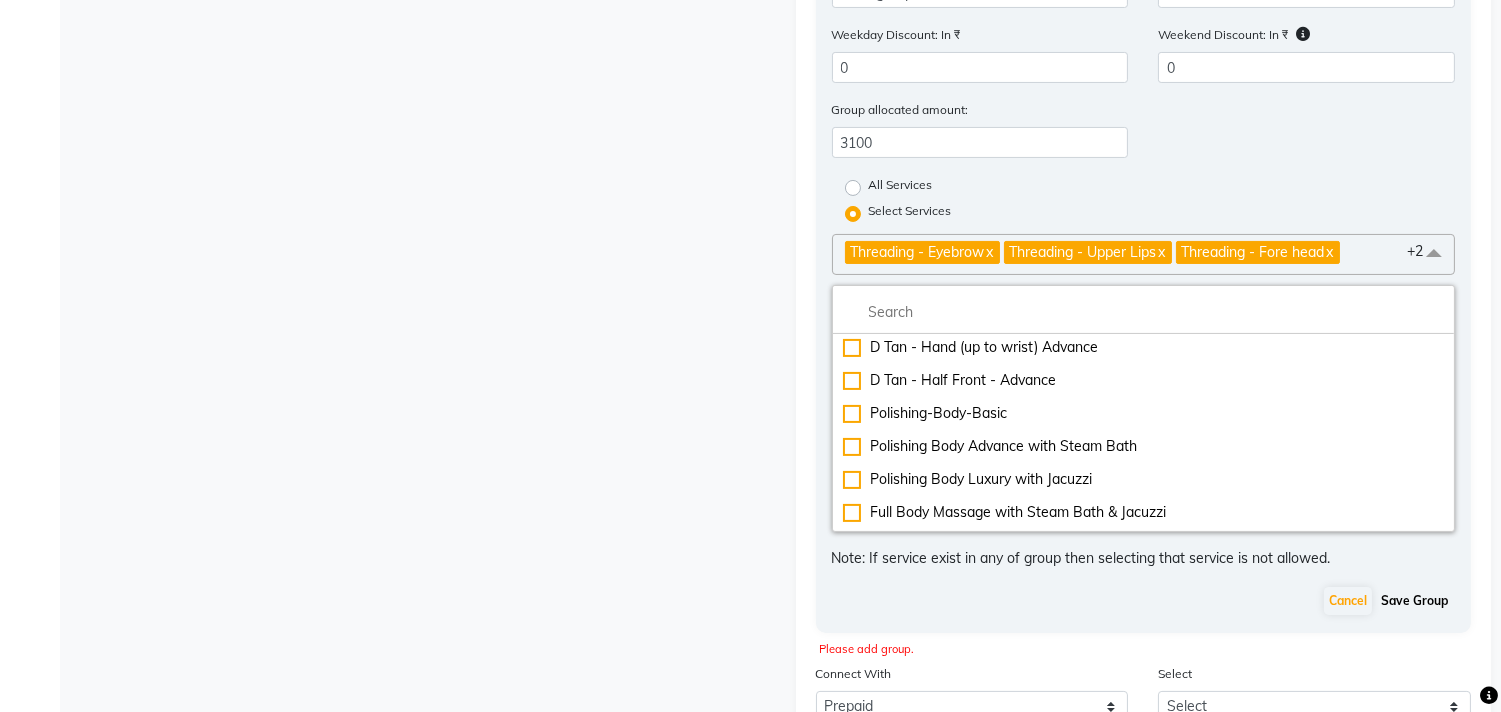 click on "Save Group" 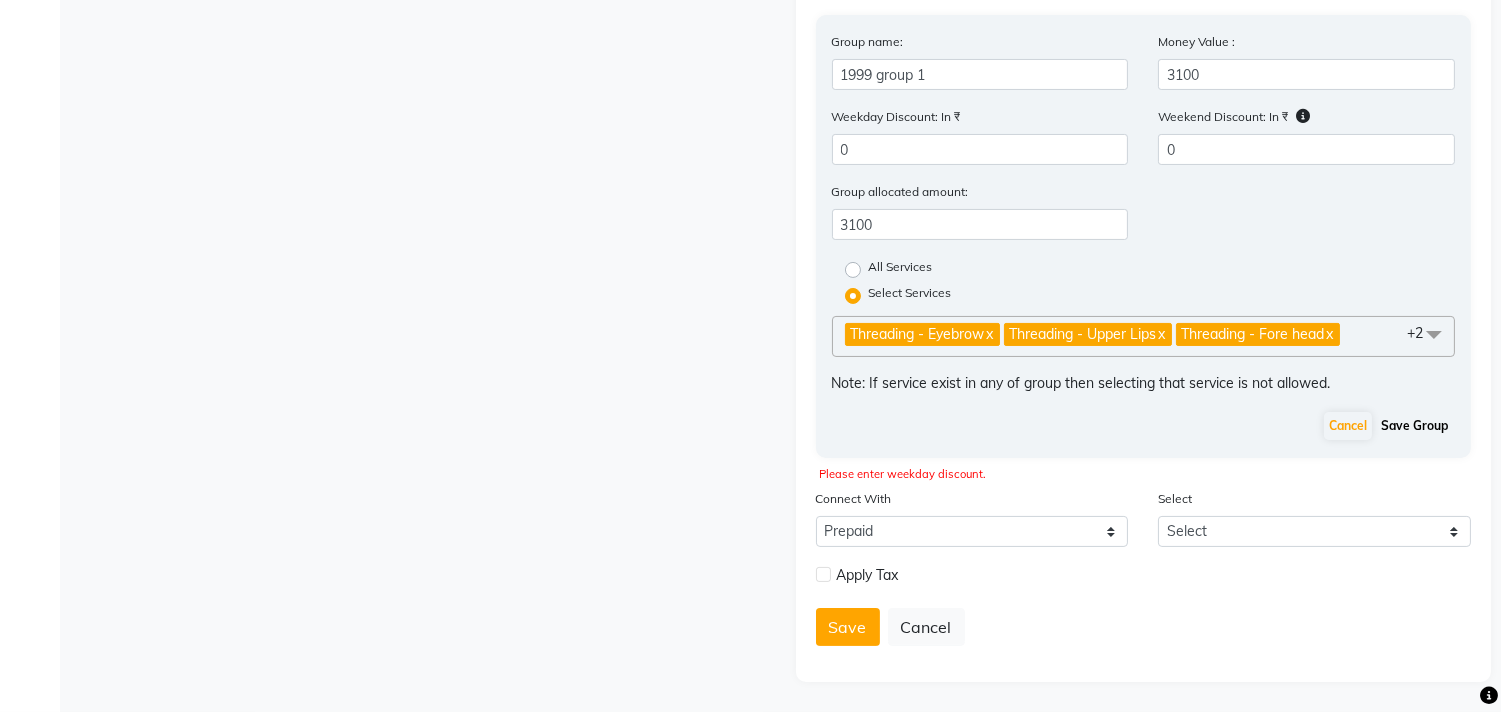 scroll, scrollTop: 645, scrollLeft: 0, axis: vertical 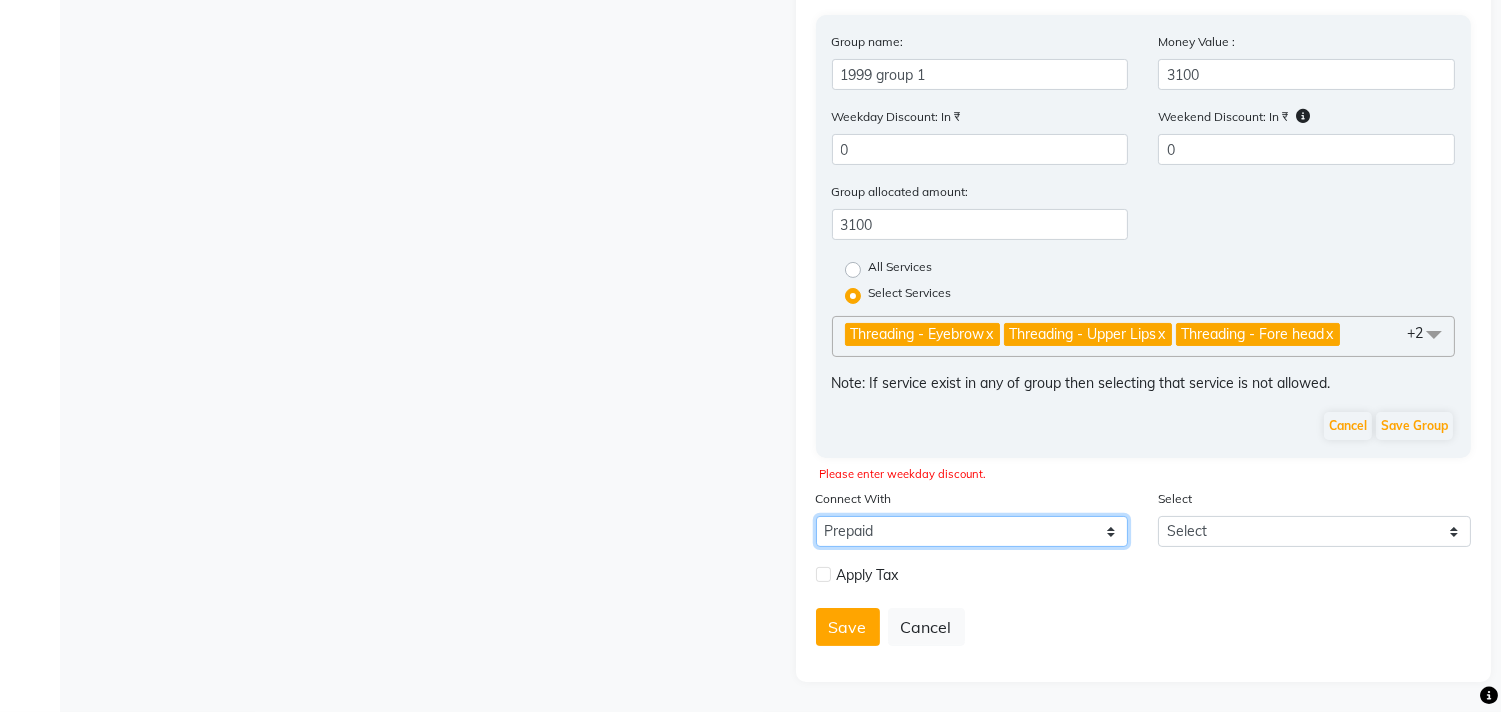 click on "Select Membership Prepaid Voucher" 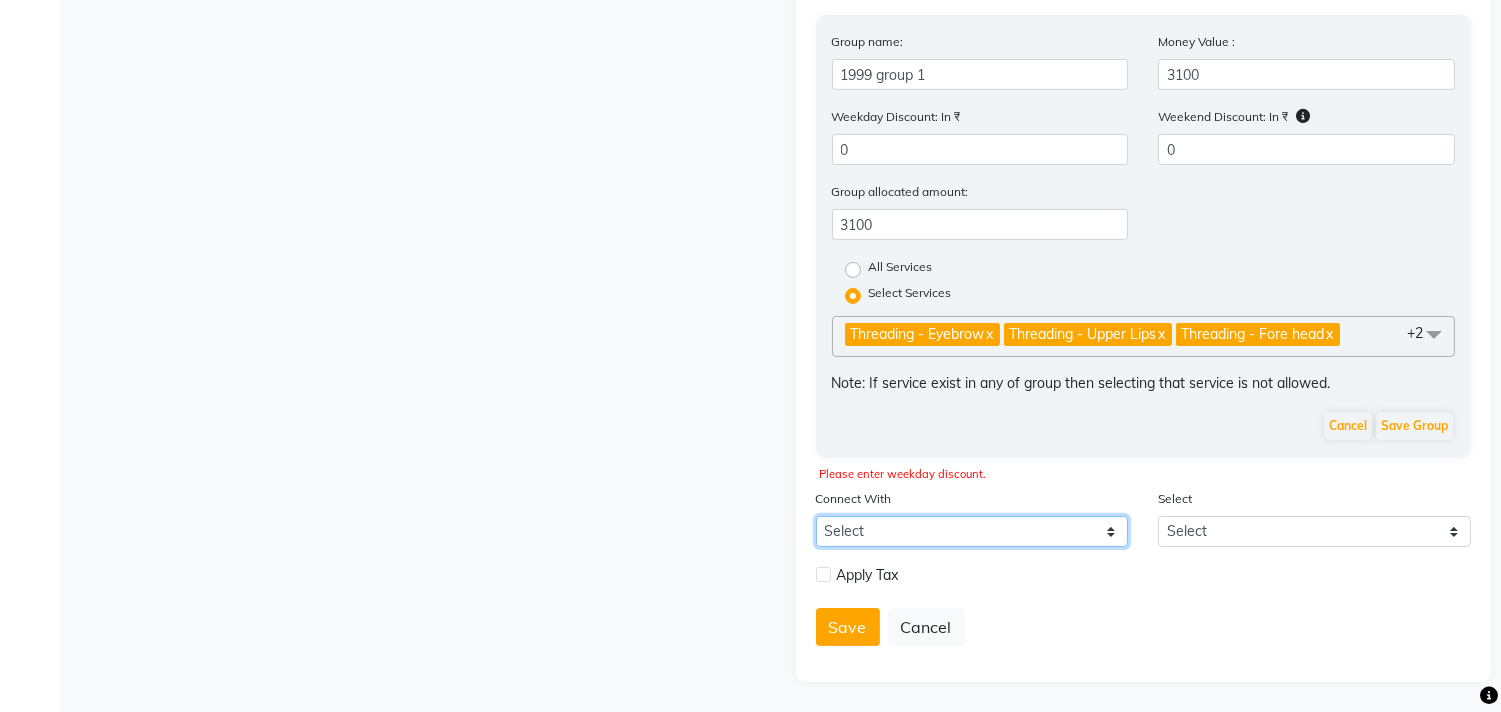 click on "Select Membership Prepaid Voucher" 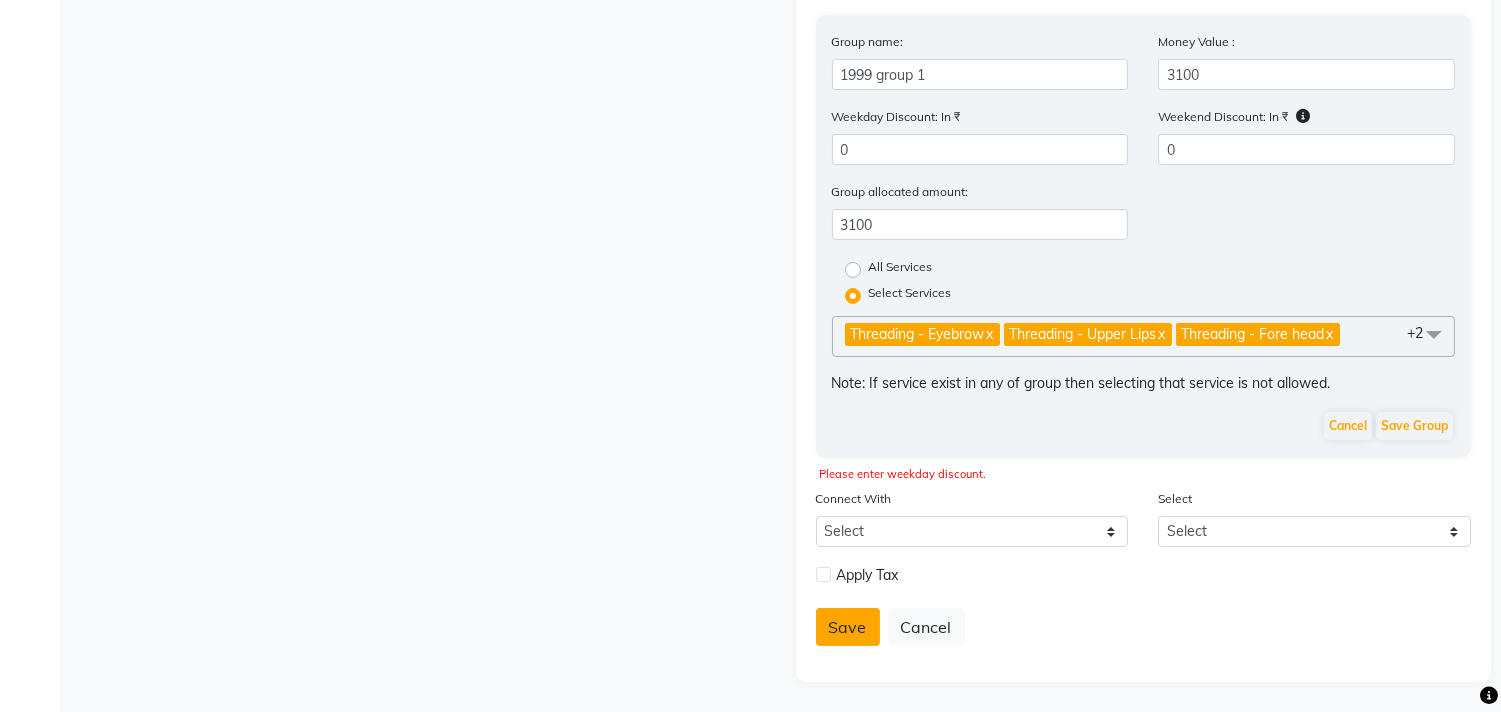 click on "Save" 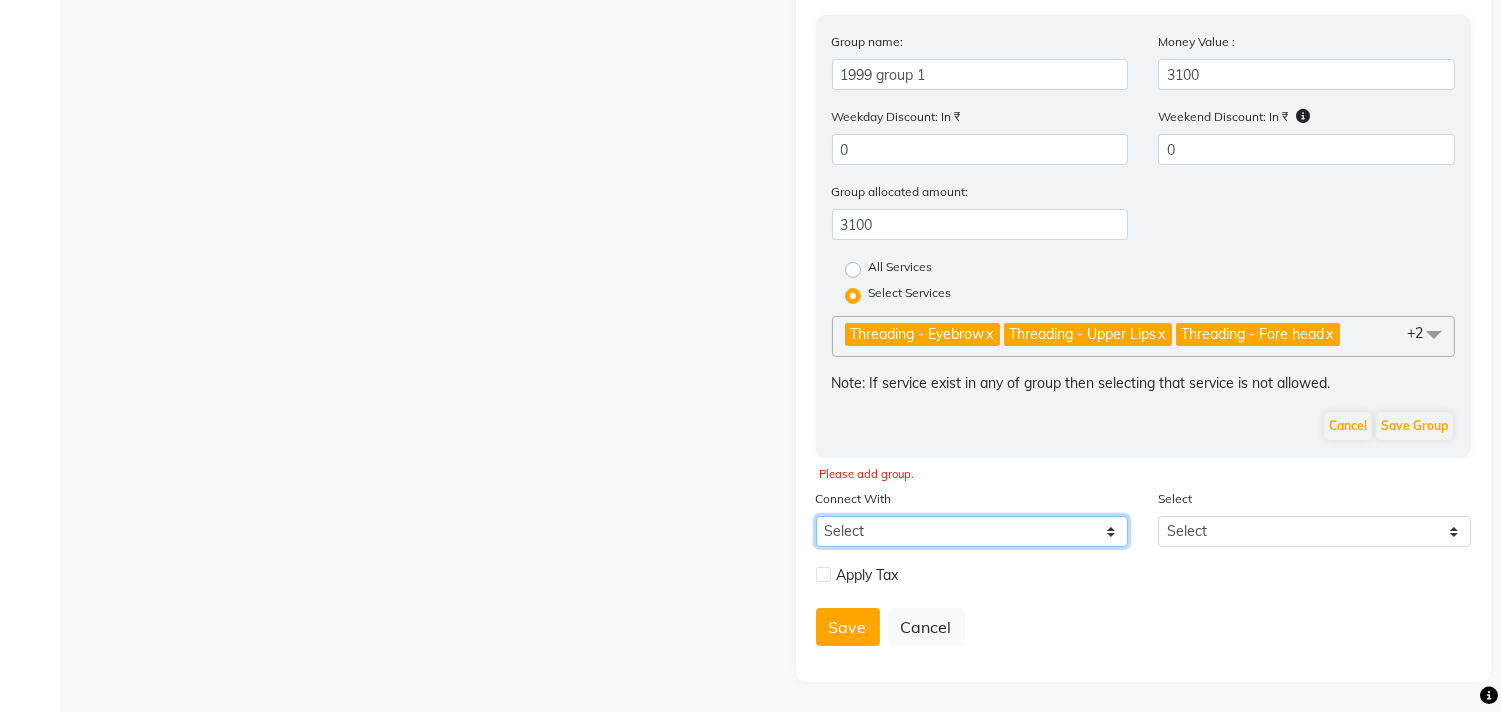 click on "Select Membership Prepaid Voucher" 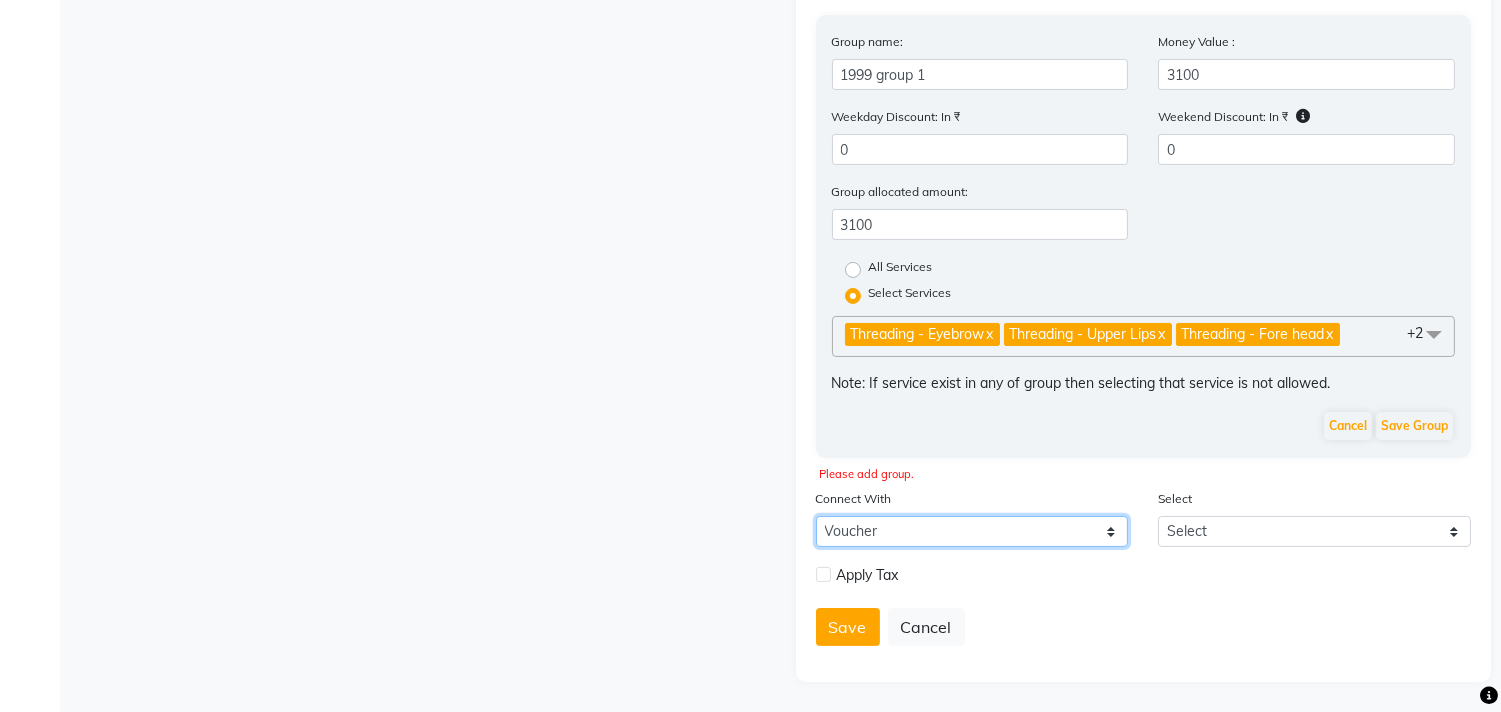 click on "Select Membership Prepaid Voucher" 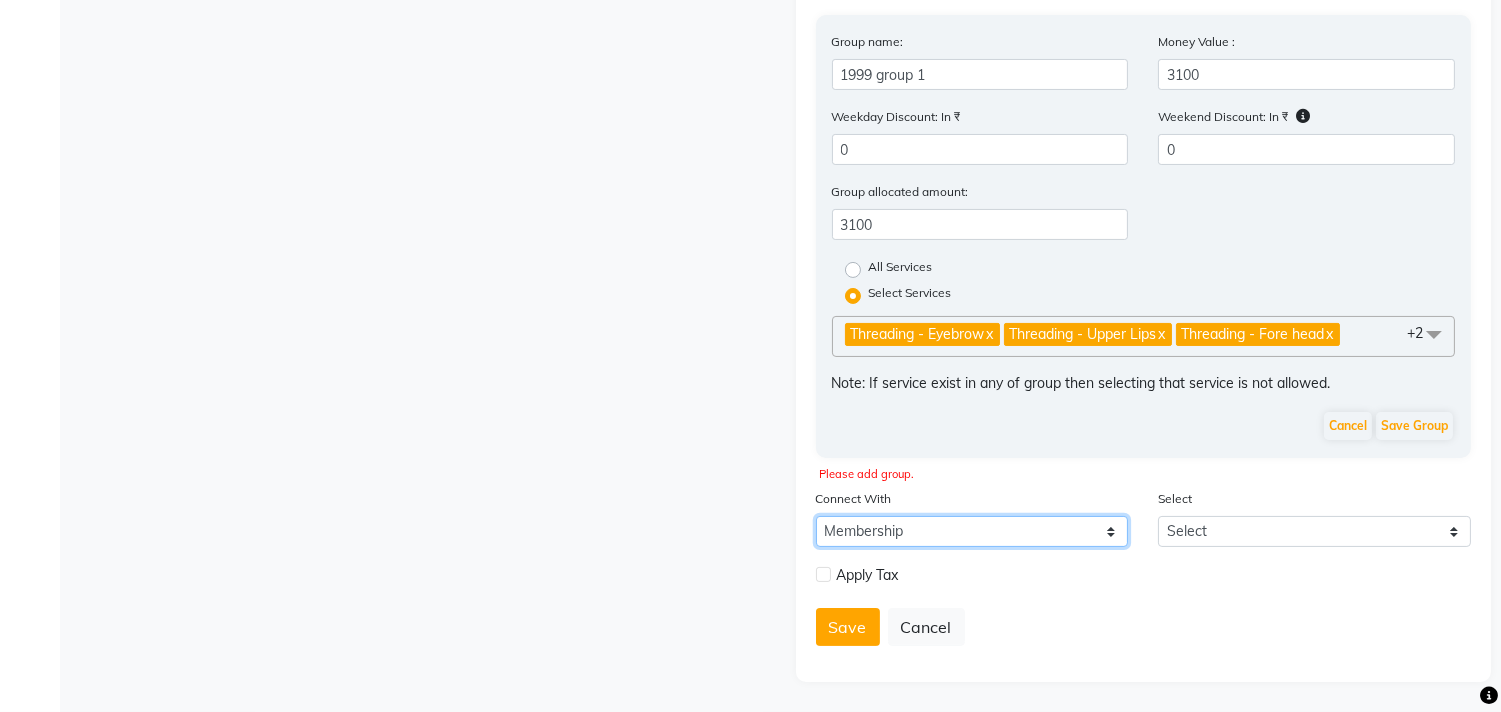 click on "Select Membership Prepaid Voucher" 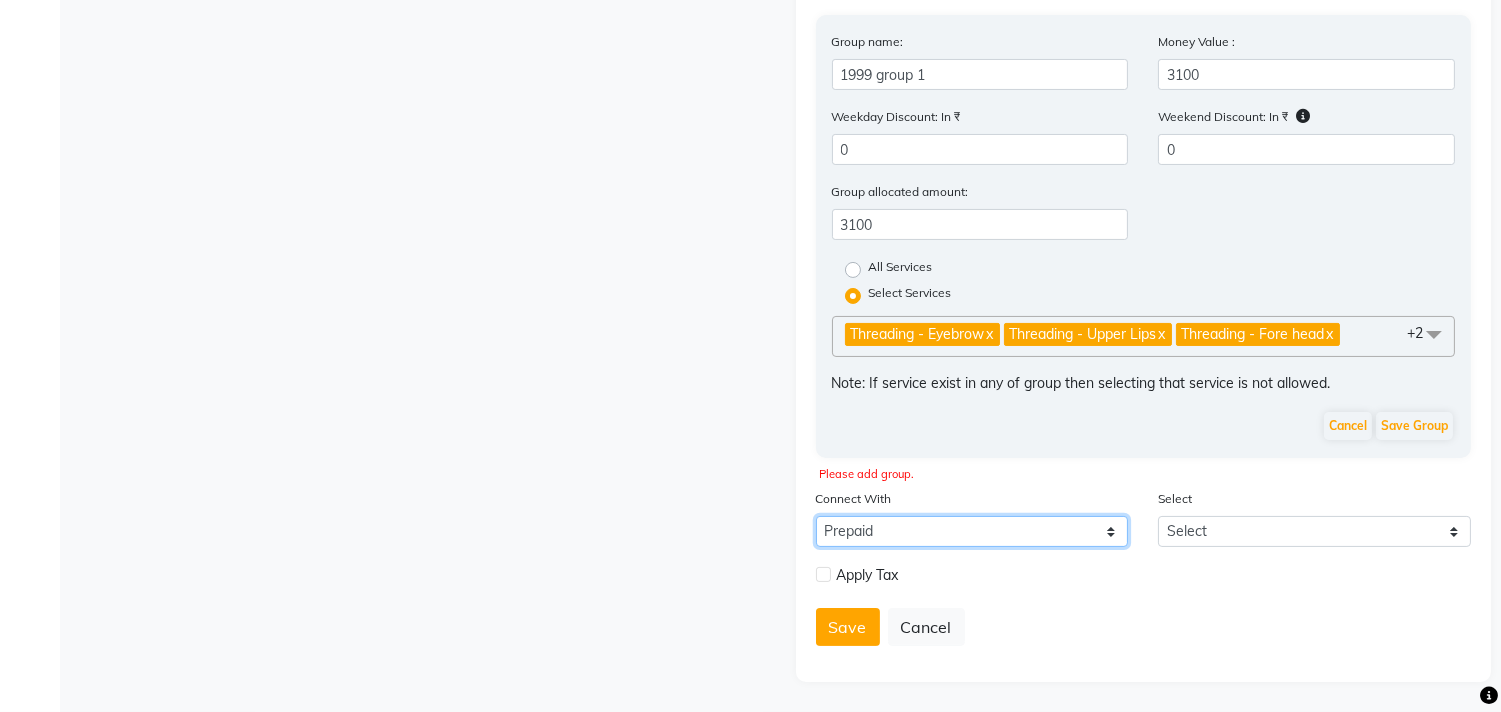 click on "Select Membership Prepaid Voucher" 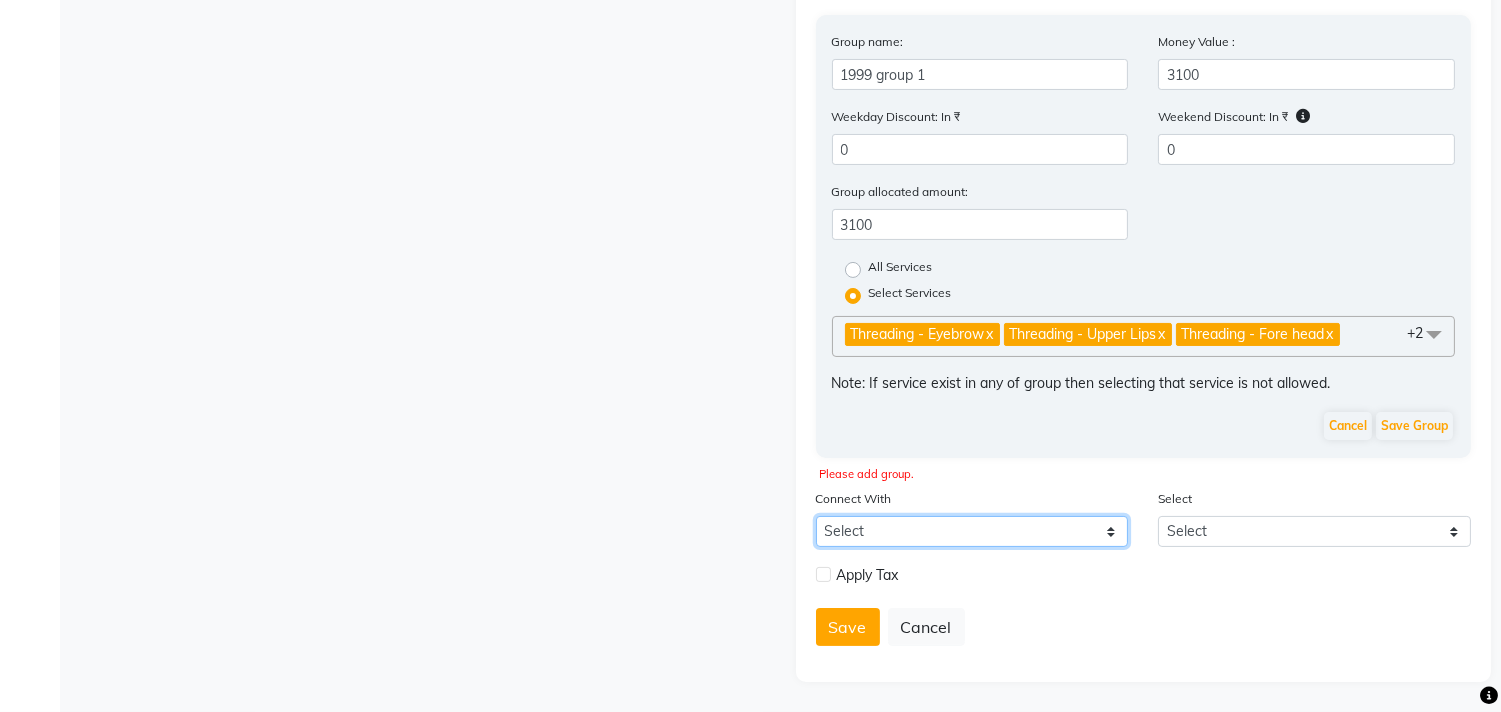click on "Select Membership Prepaid Voucher" 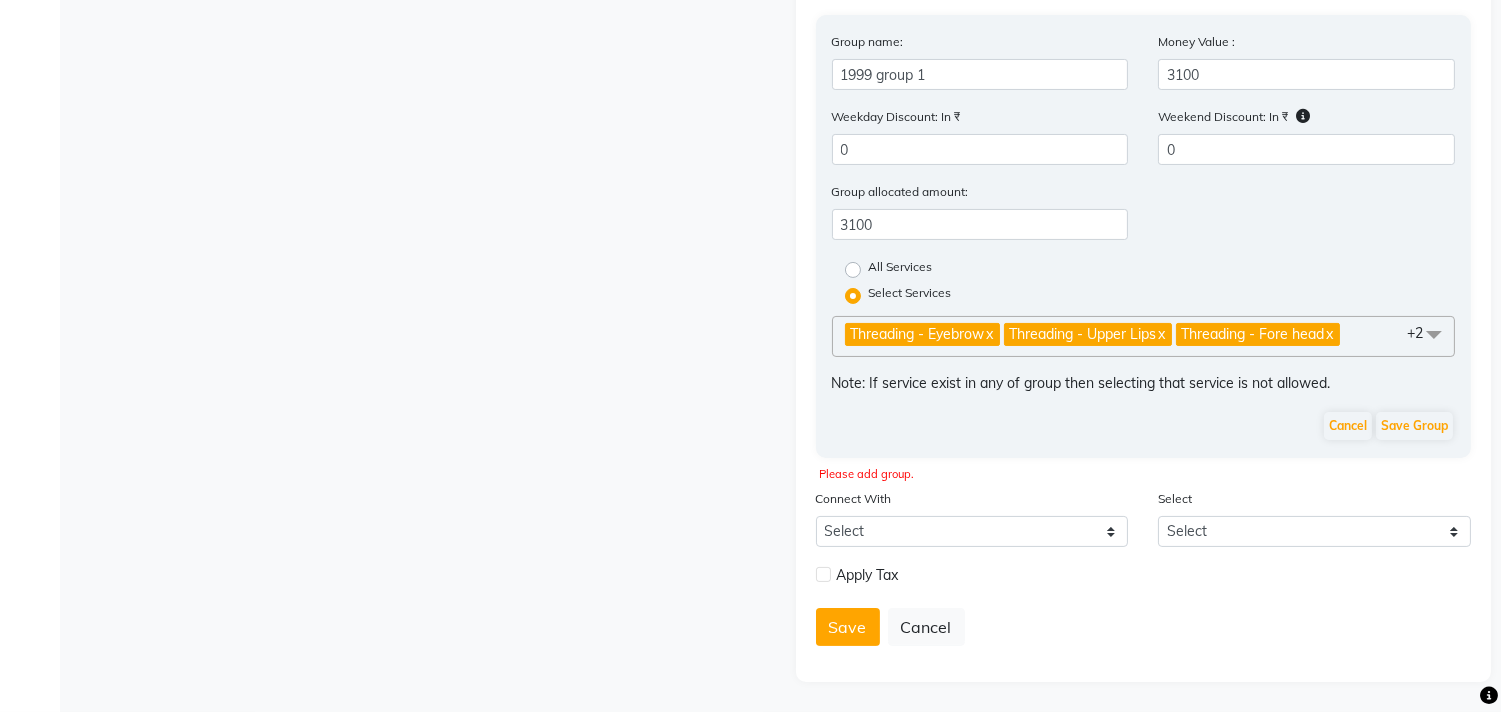 click on "Please add group." 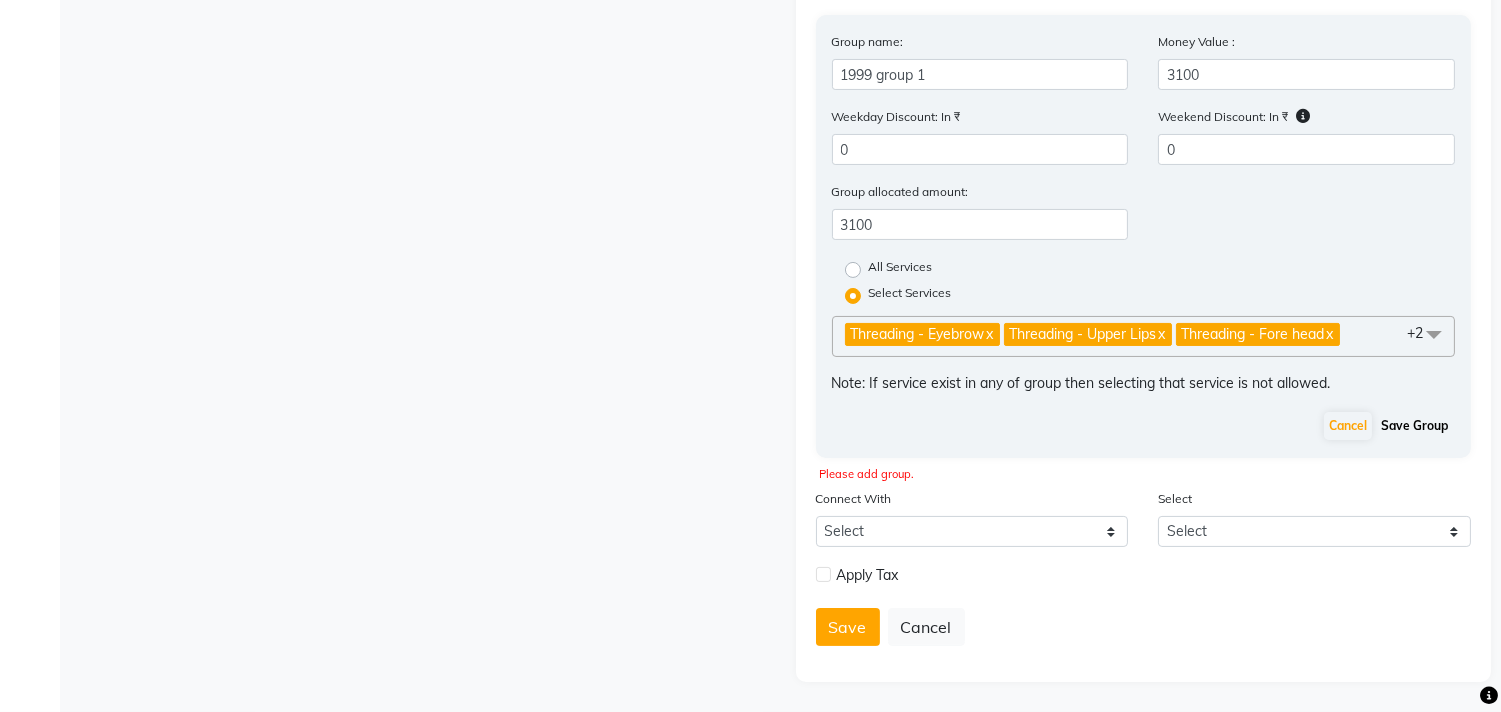click on "Save Group" 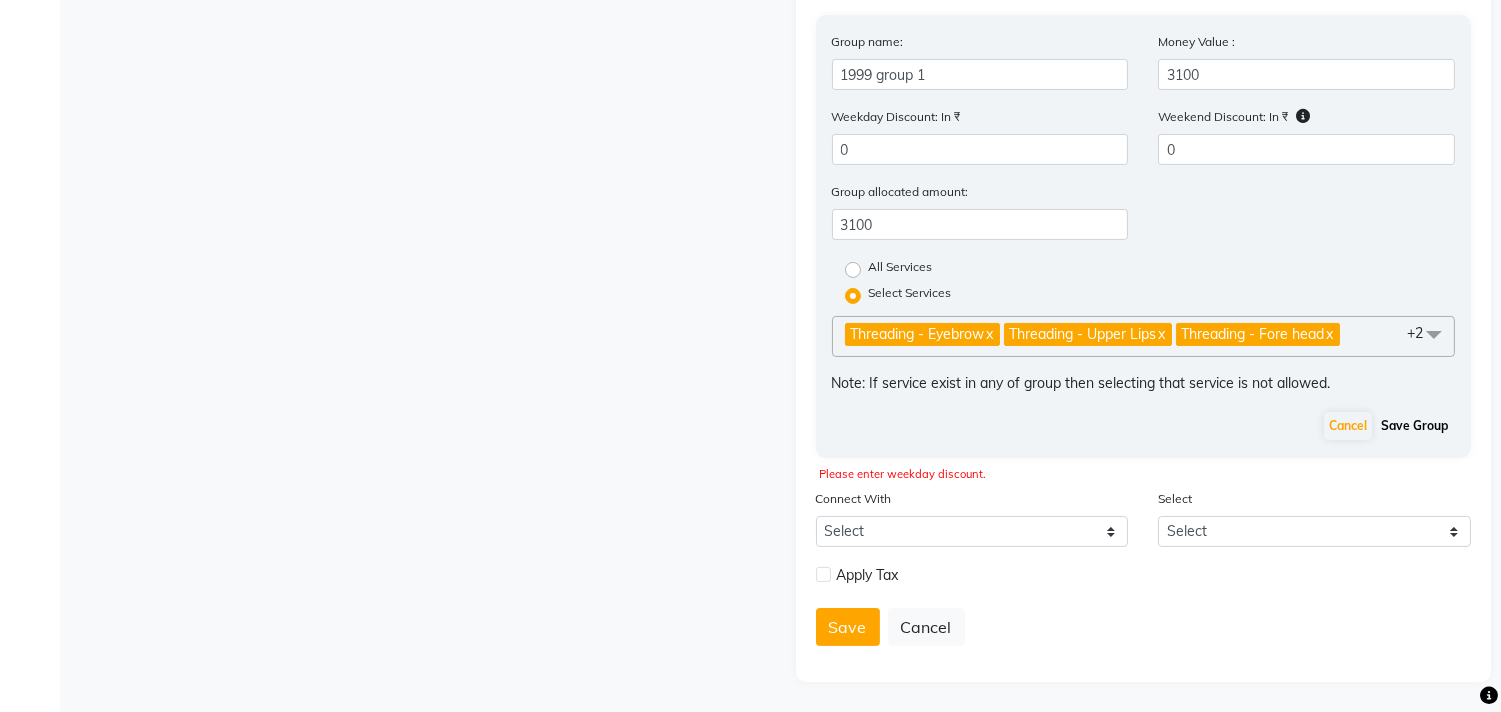 click on "Save Group" 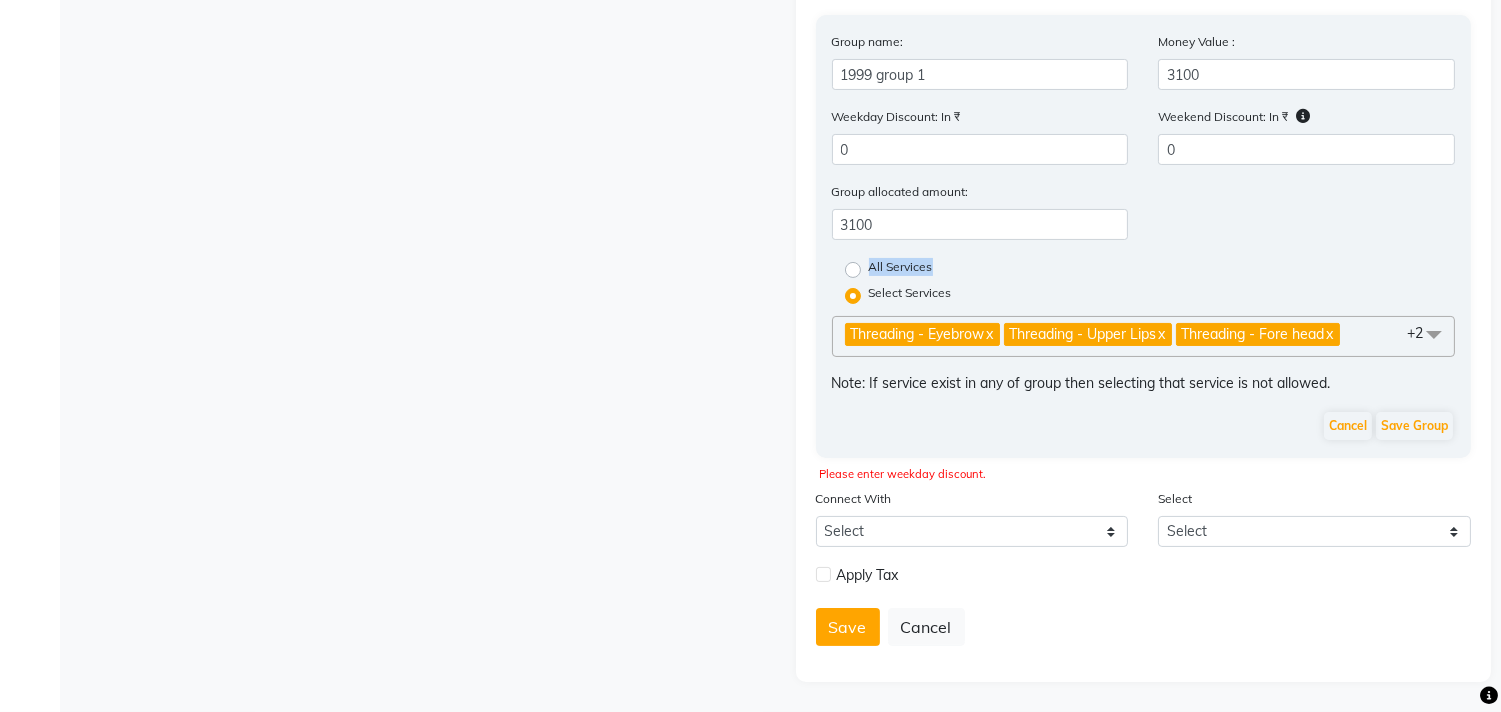 drag, startPoint x: 853, startPoint y: 258, endPoint x: 853, endPoint y: 272, distance: 14 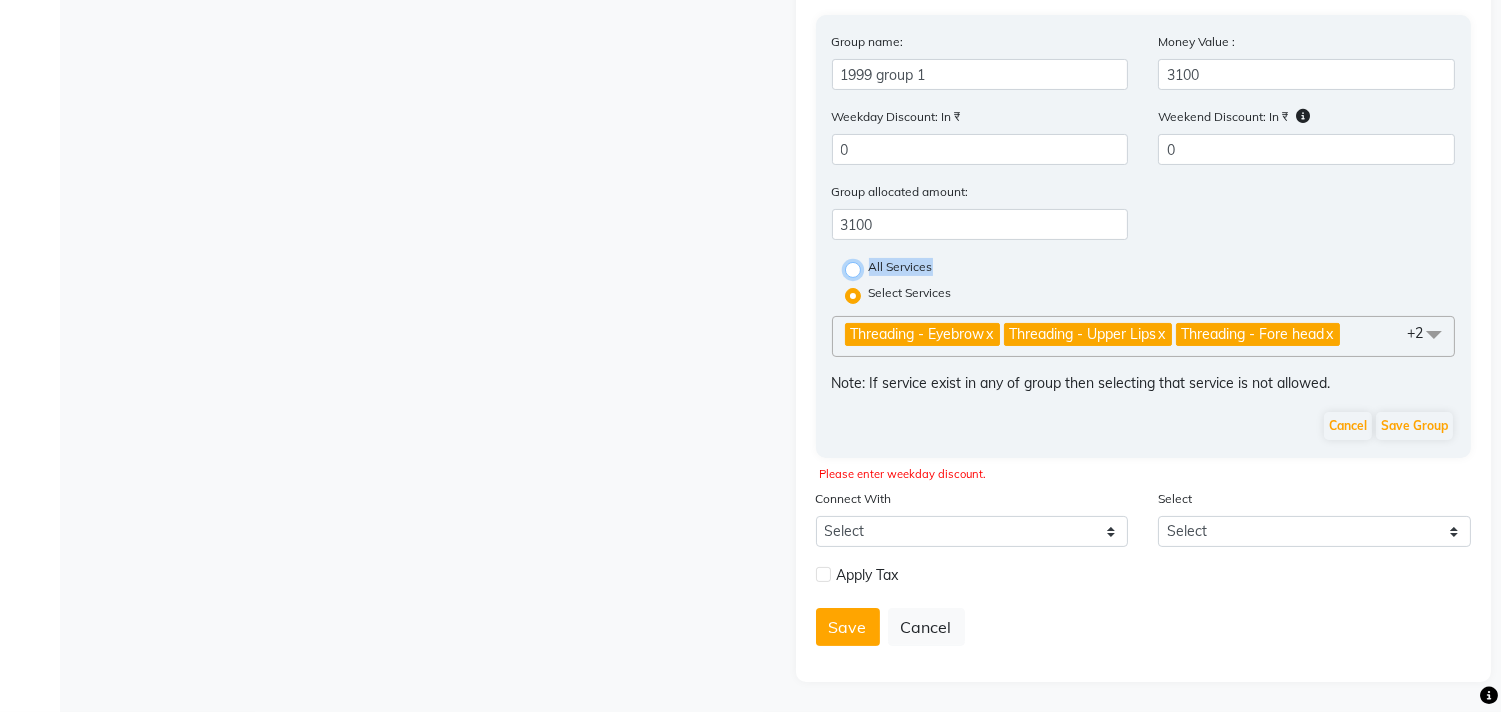 click on "All Services" at bounding box center [859, 268] 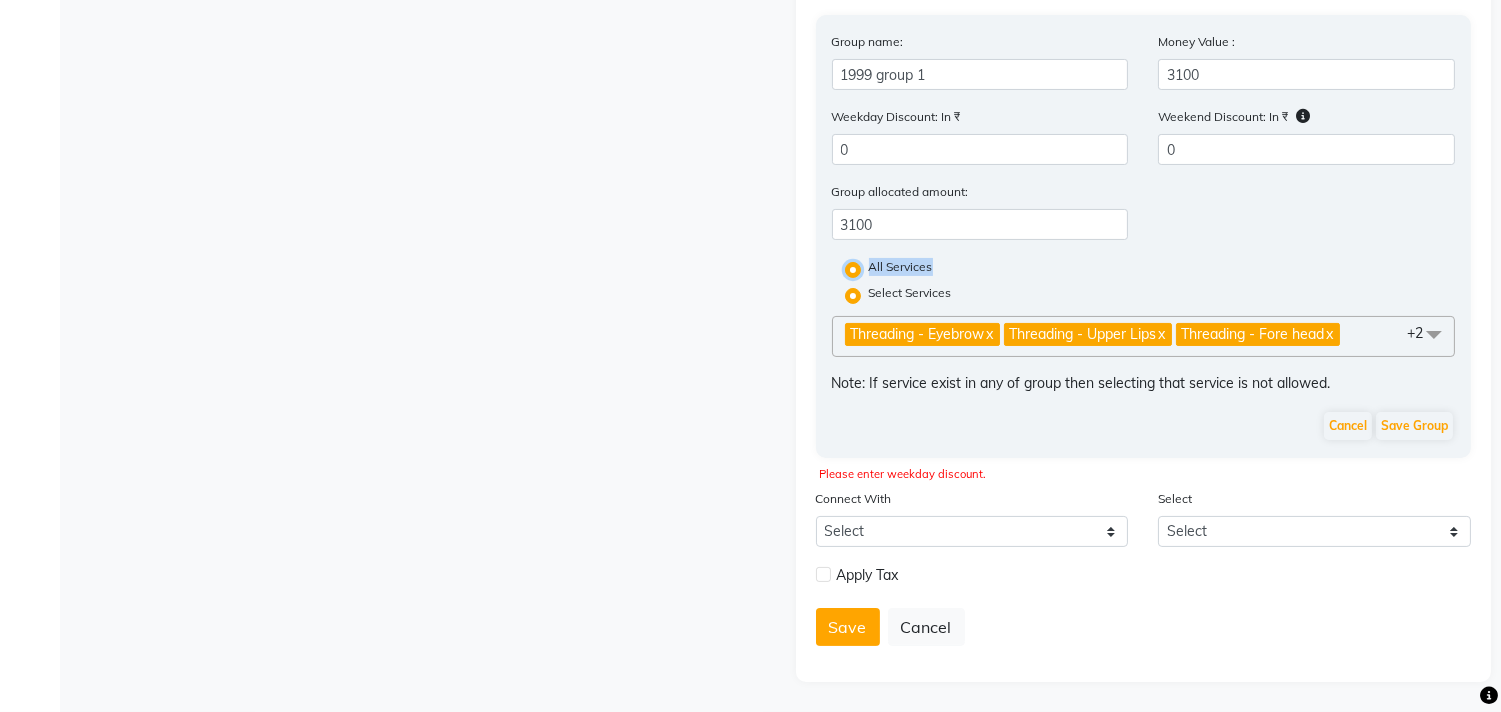radio on "false" 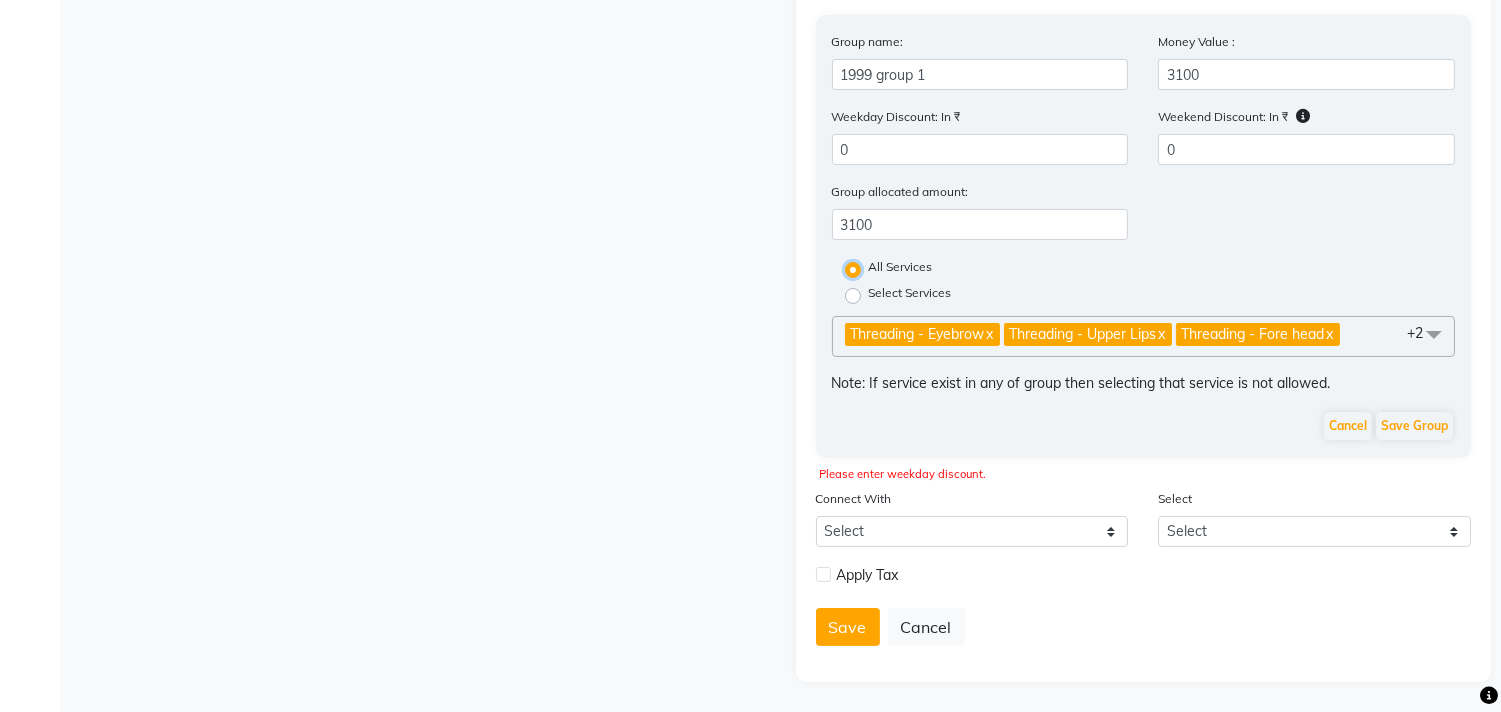 scroll, scrollTop: 580, scrollLeft: 0, axis: vertical 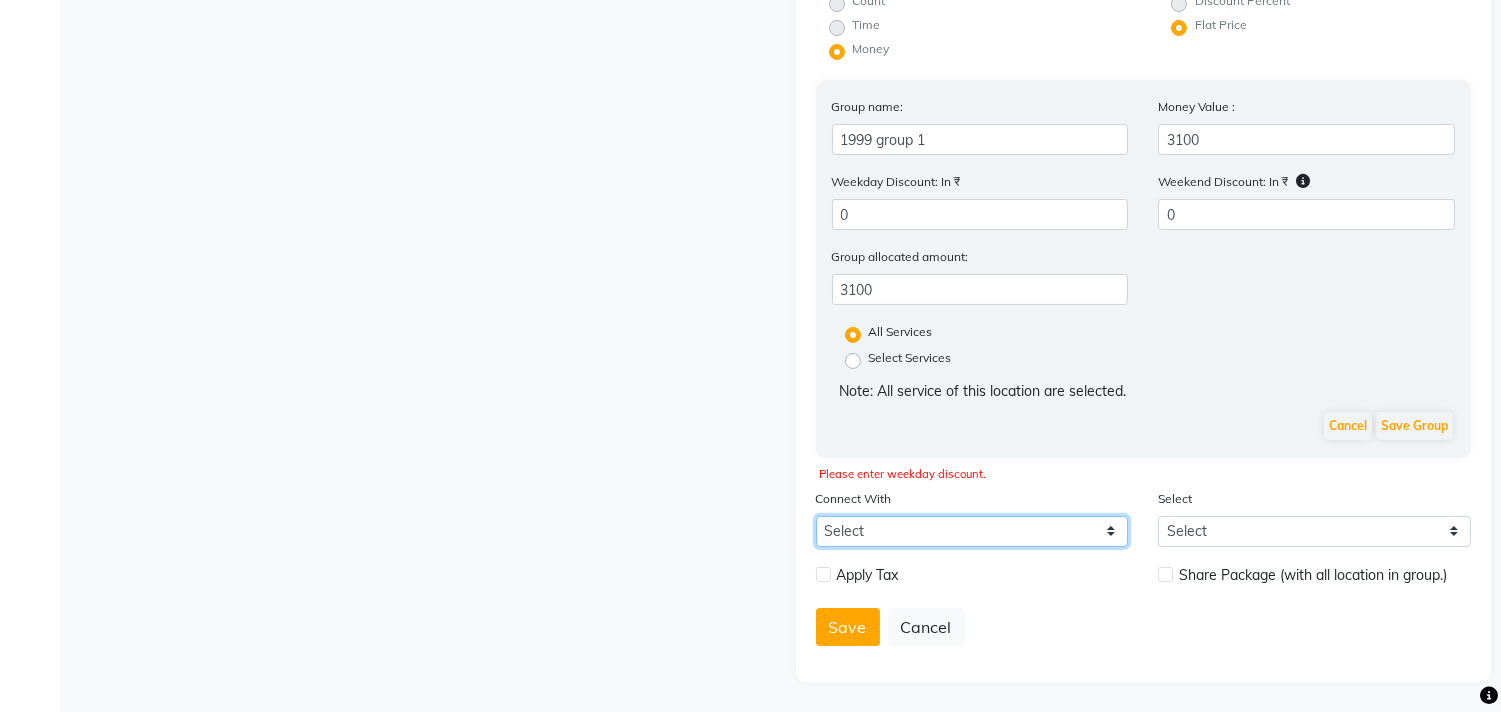 click on "Select Membership Prepaid Voucher" 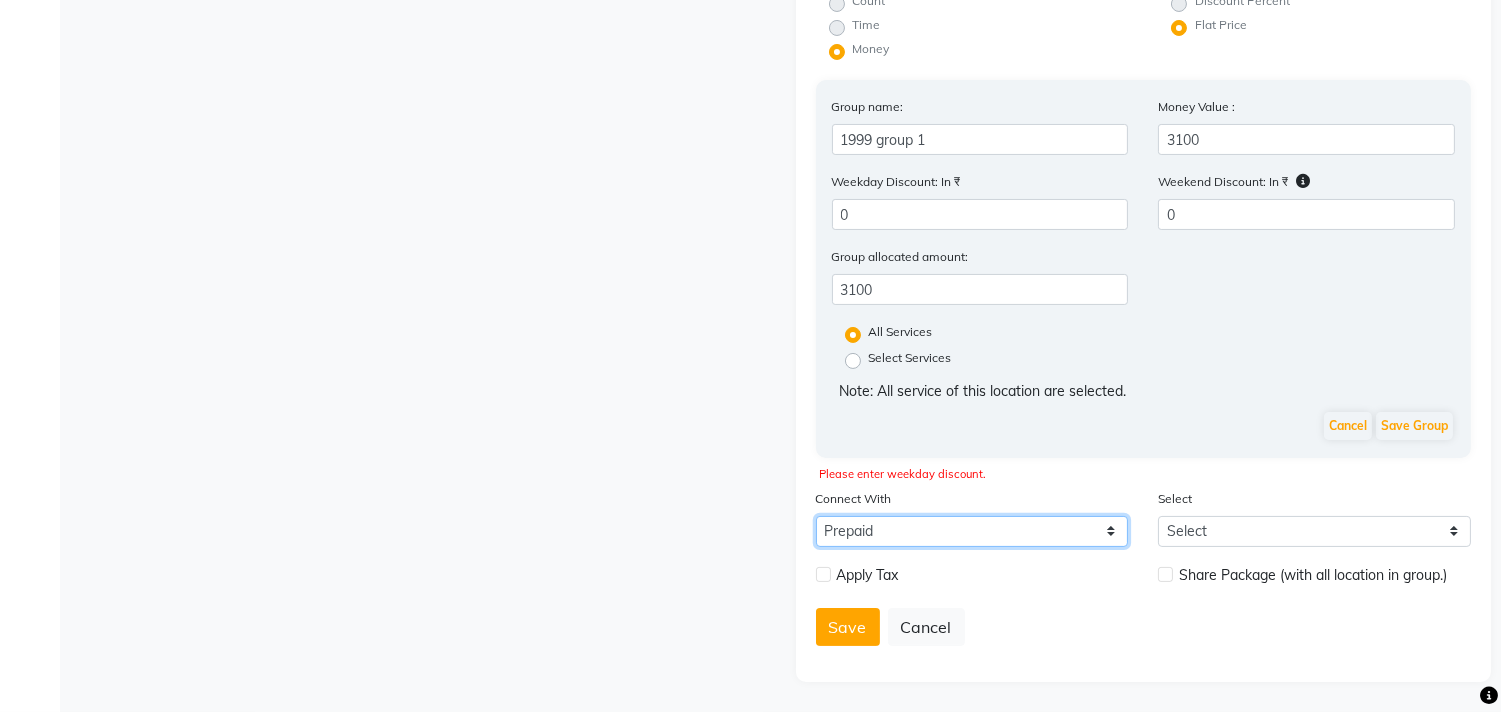 click on "Select Membership Prepaid Voucher" 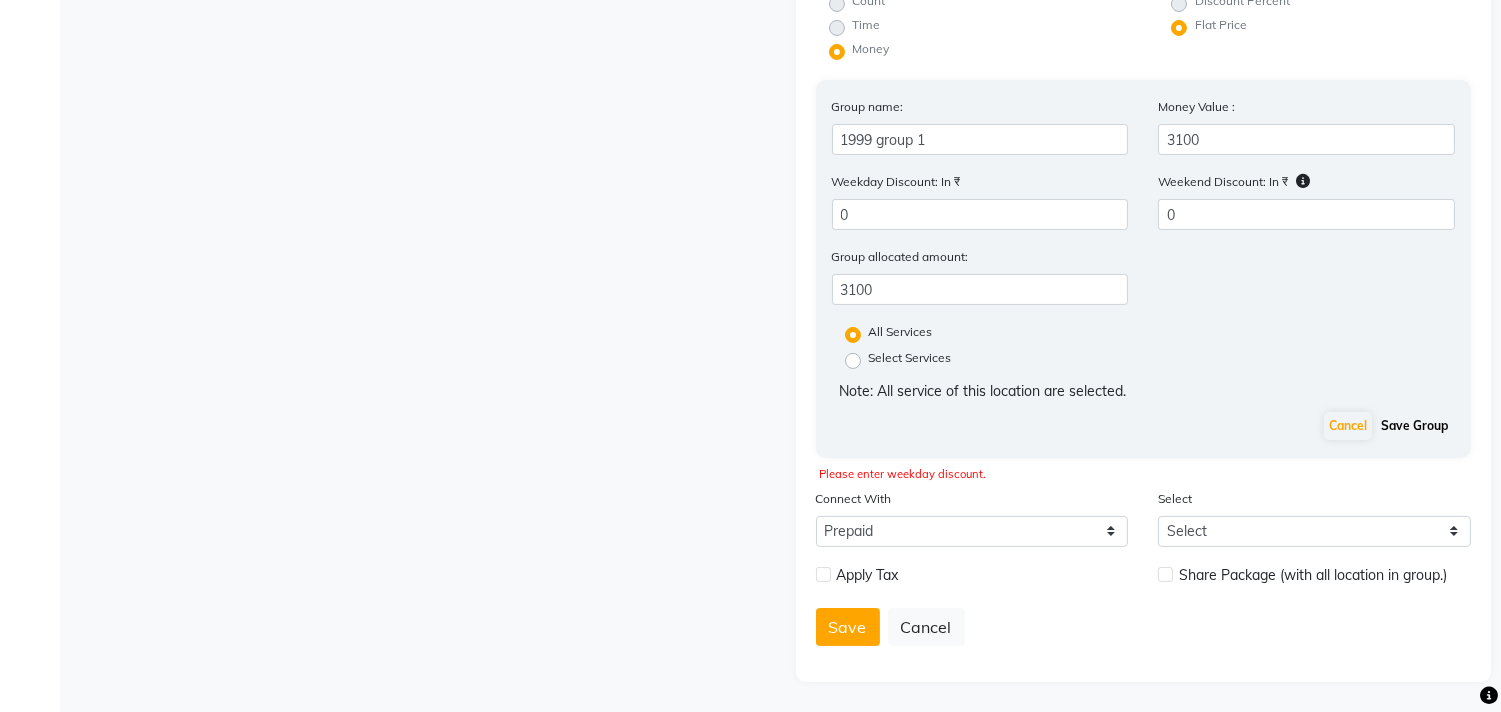 click on "Save Group" 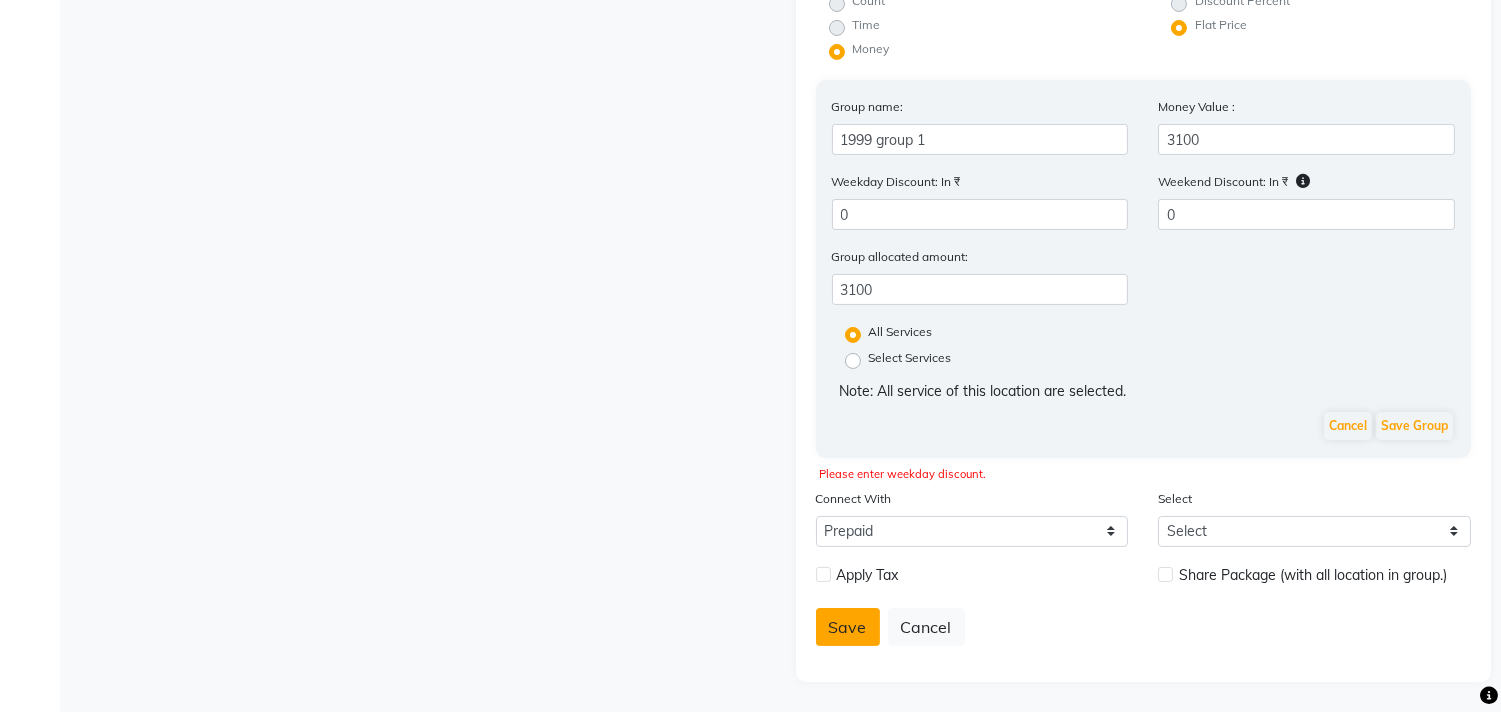 click on "Save" 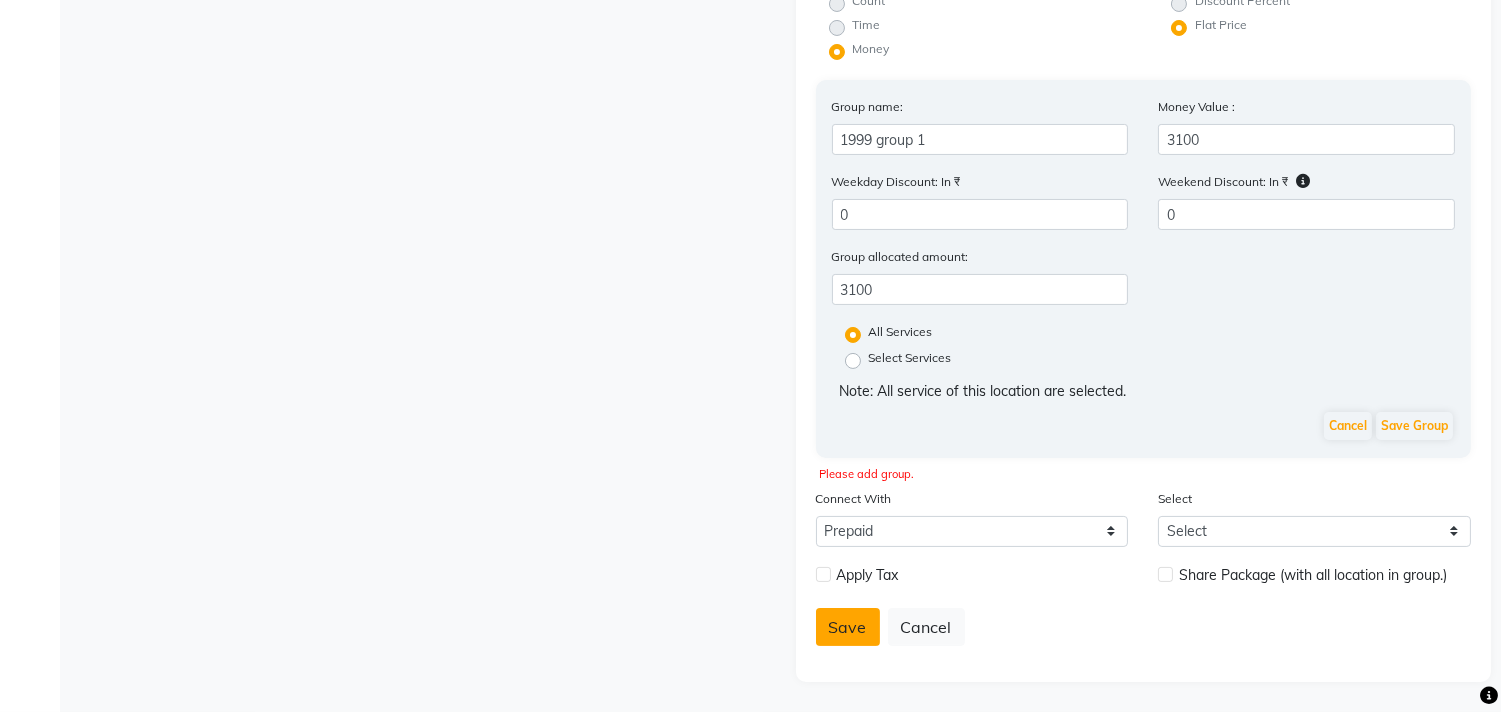 click on "Save" 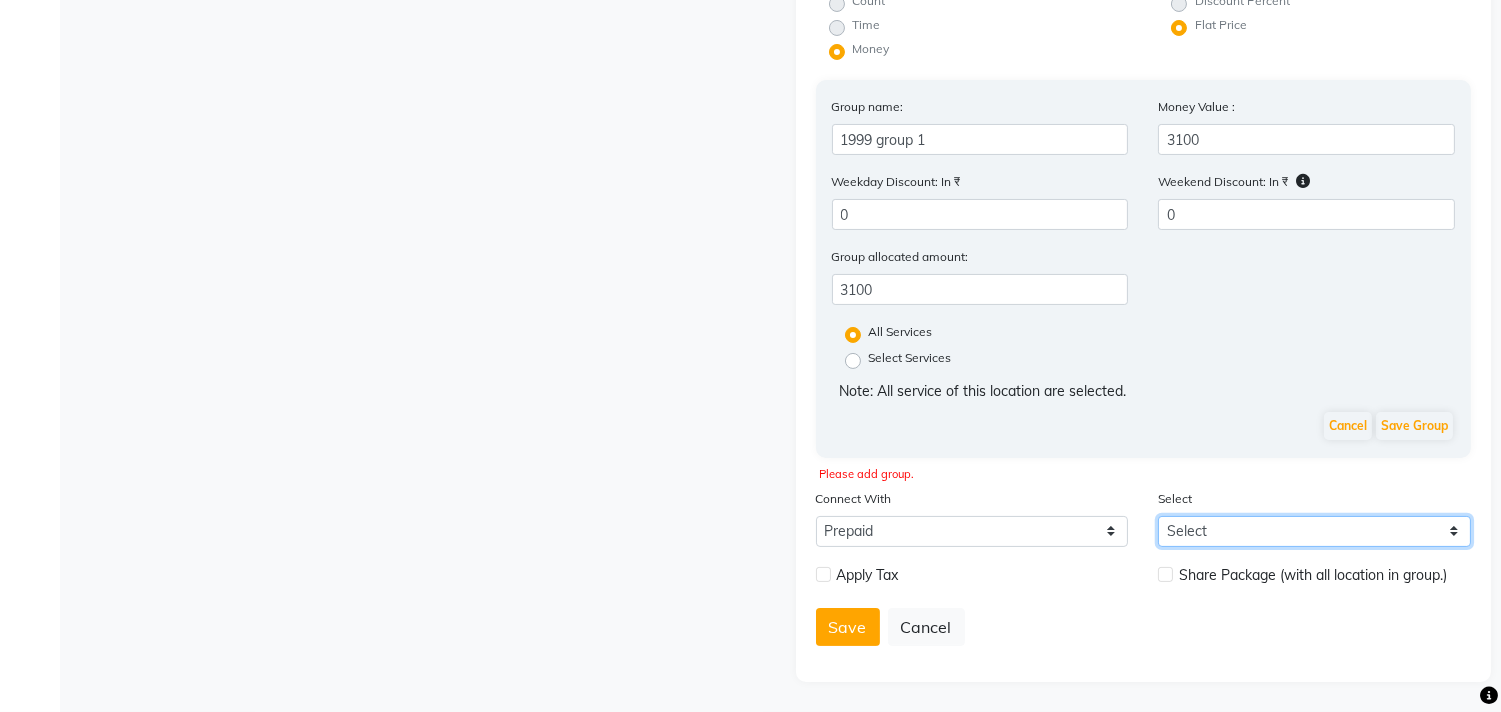 click on "Select" 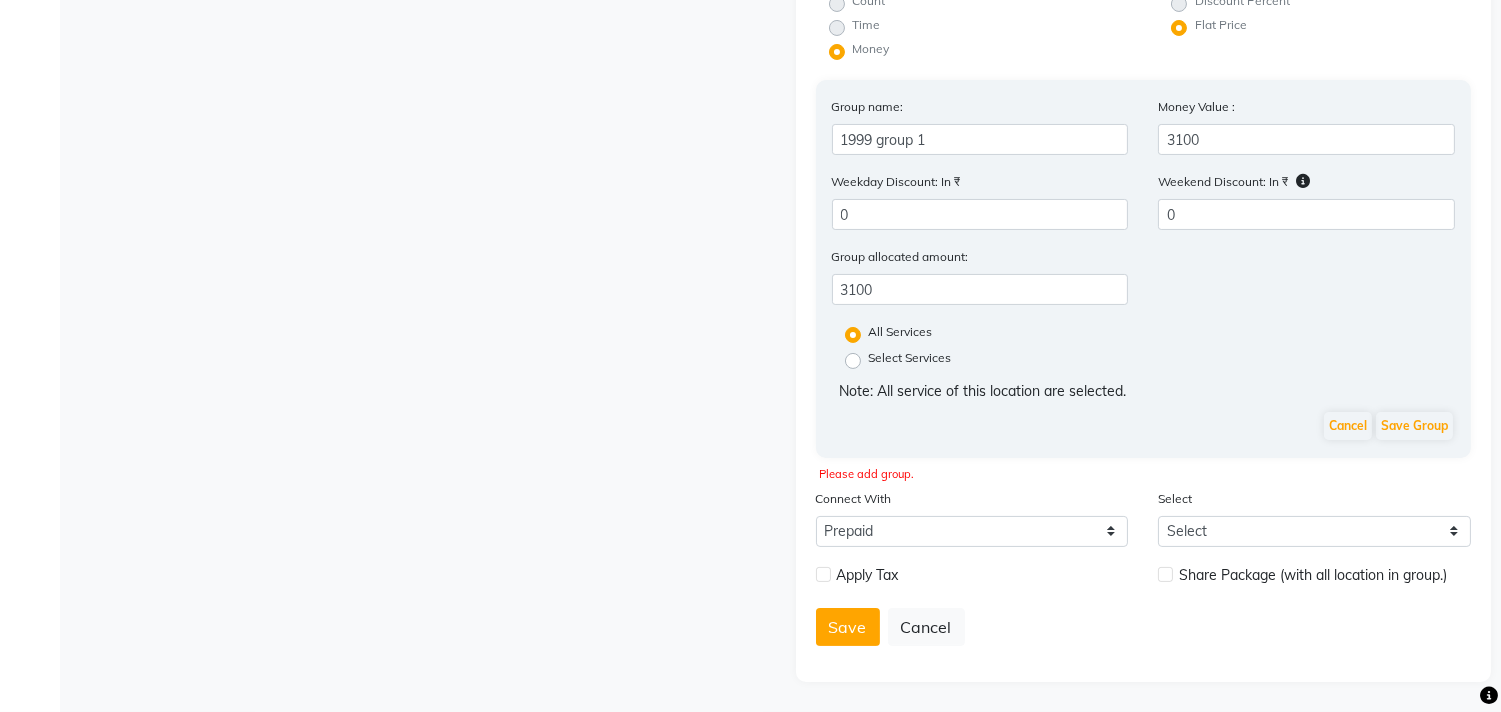 click 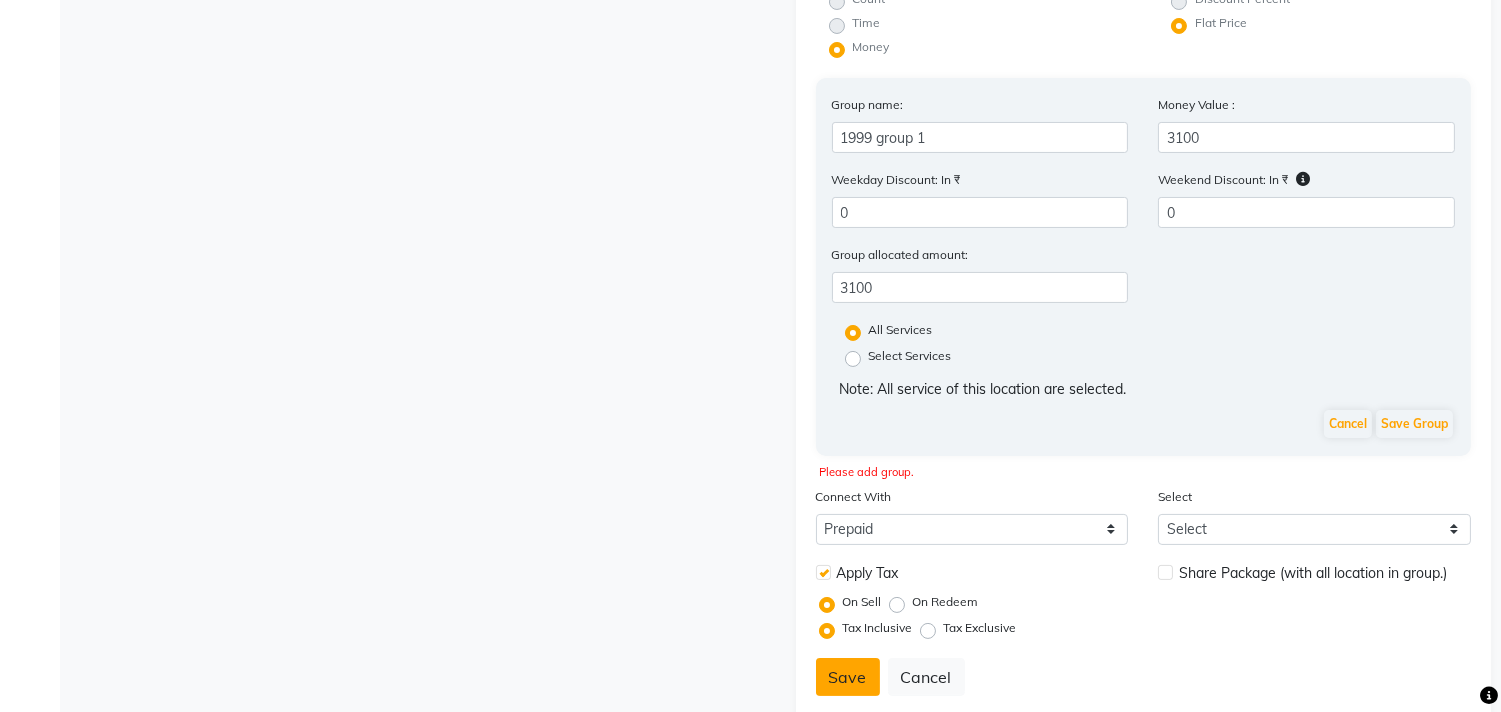click on "Save" 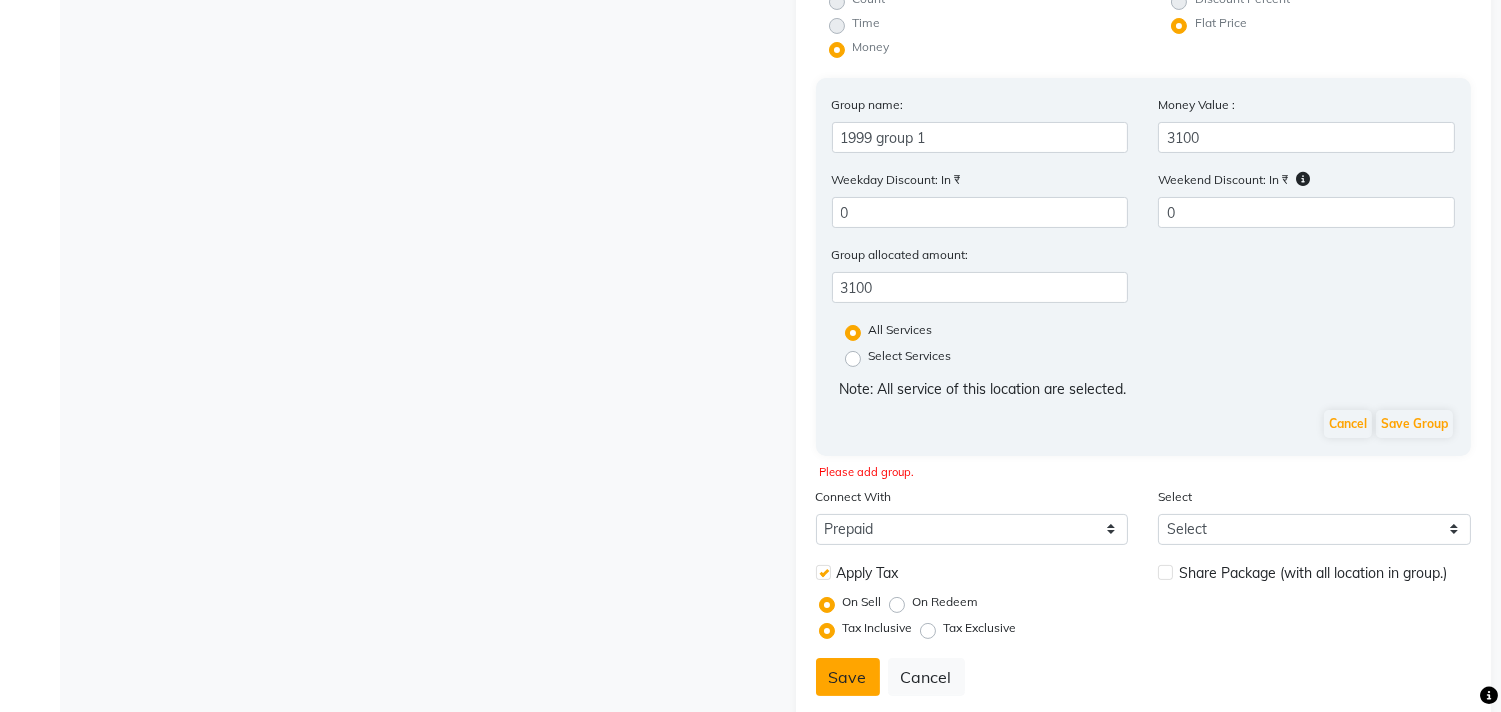 click on "Save" 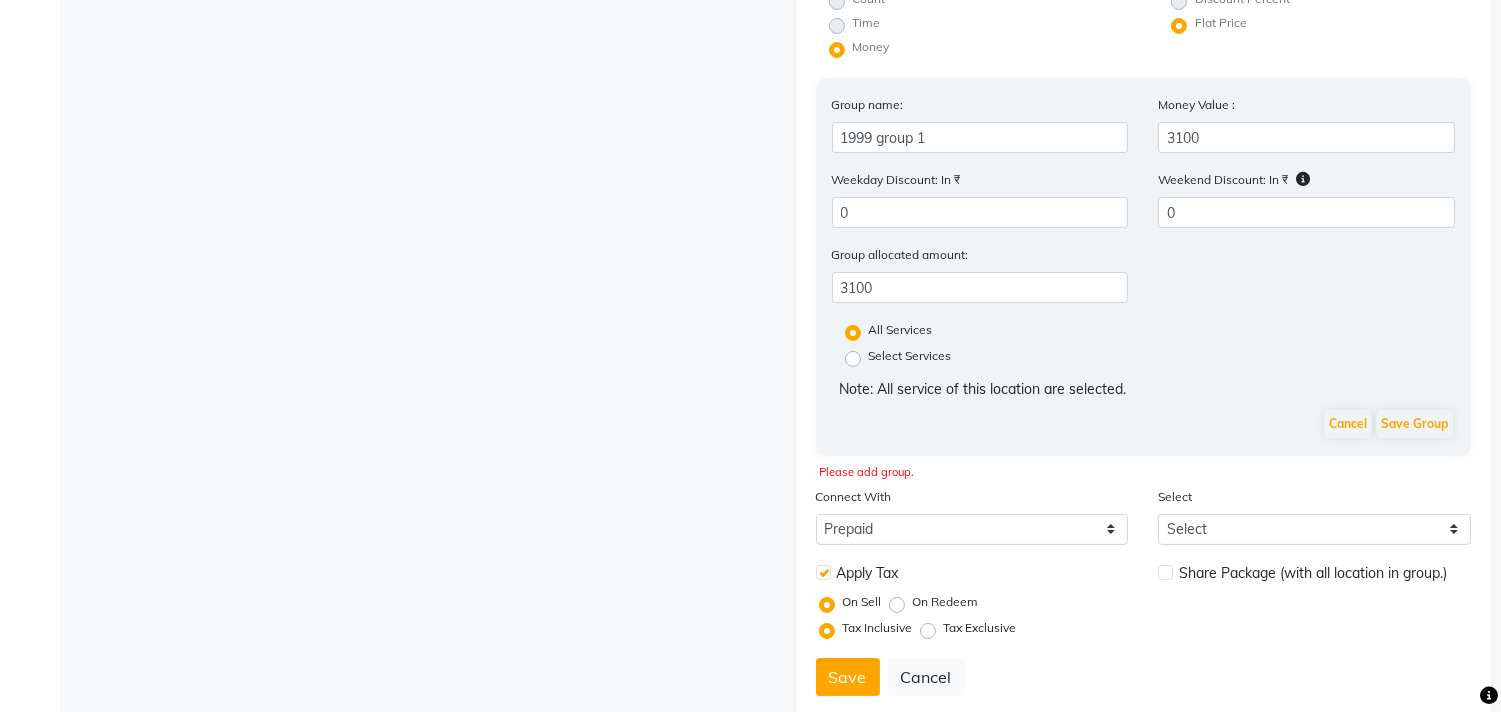drag, startPoint x: 821, startPoint y: 574, endPoint x: 832, endPoint y: 577, distance: 11.401754 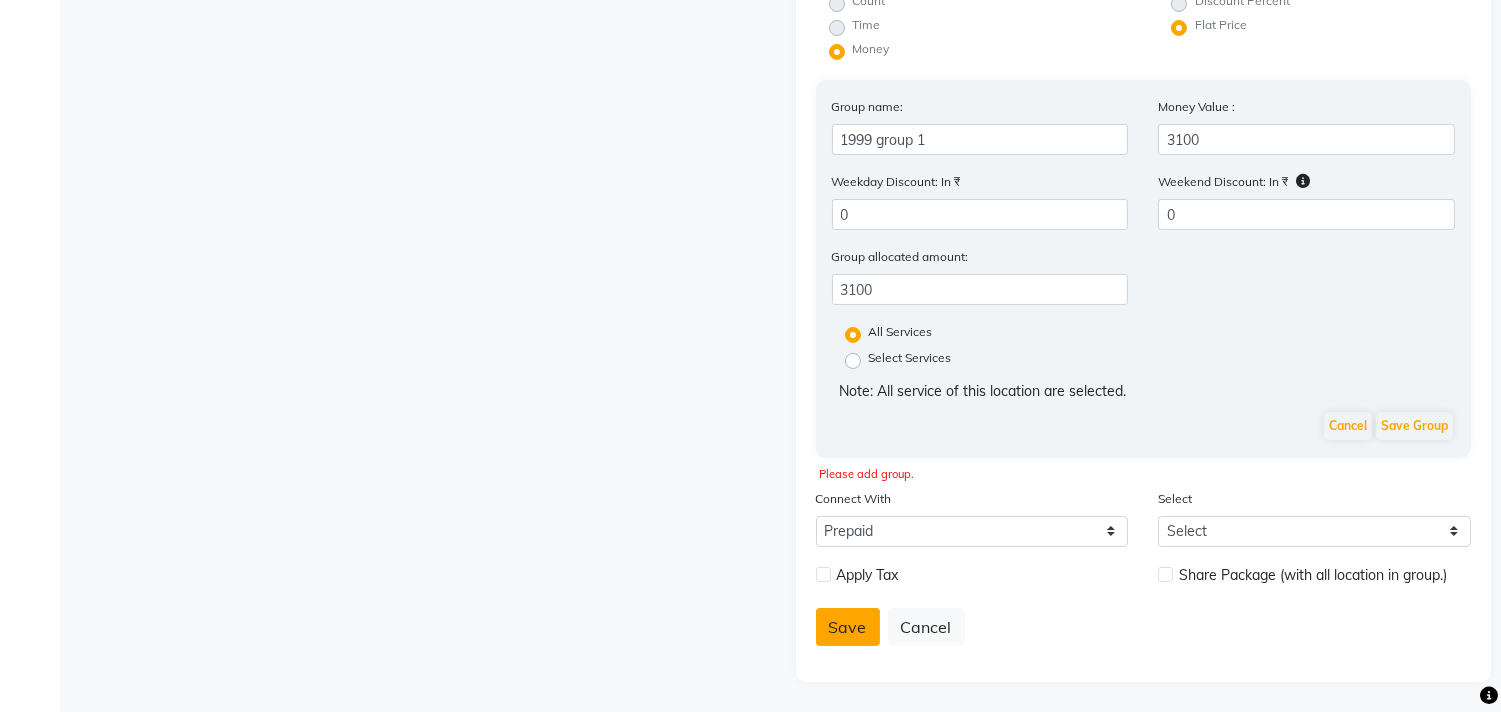 click on "Save" 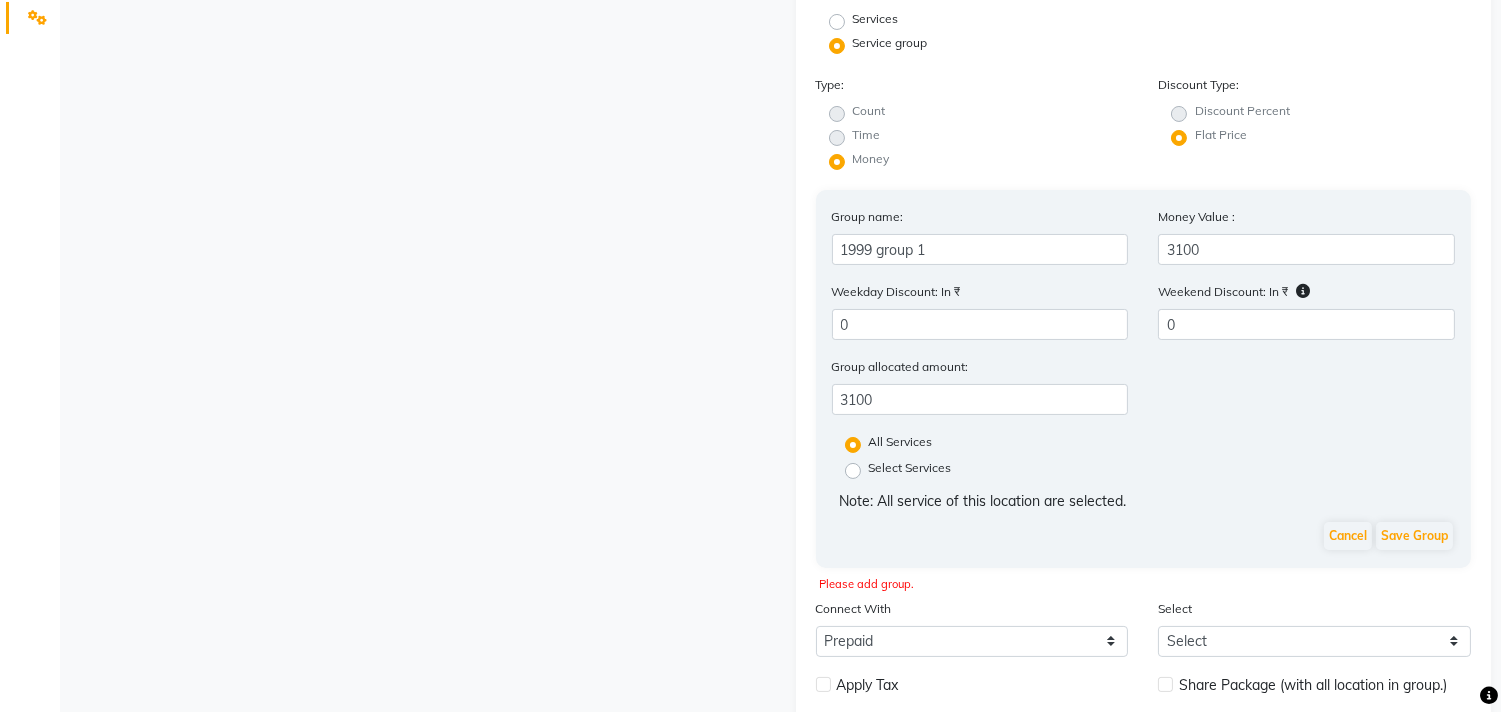 scroll, scrollTop: 580, scrollLeft: 0, axis: vertical 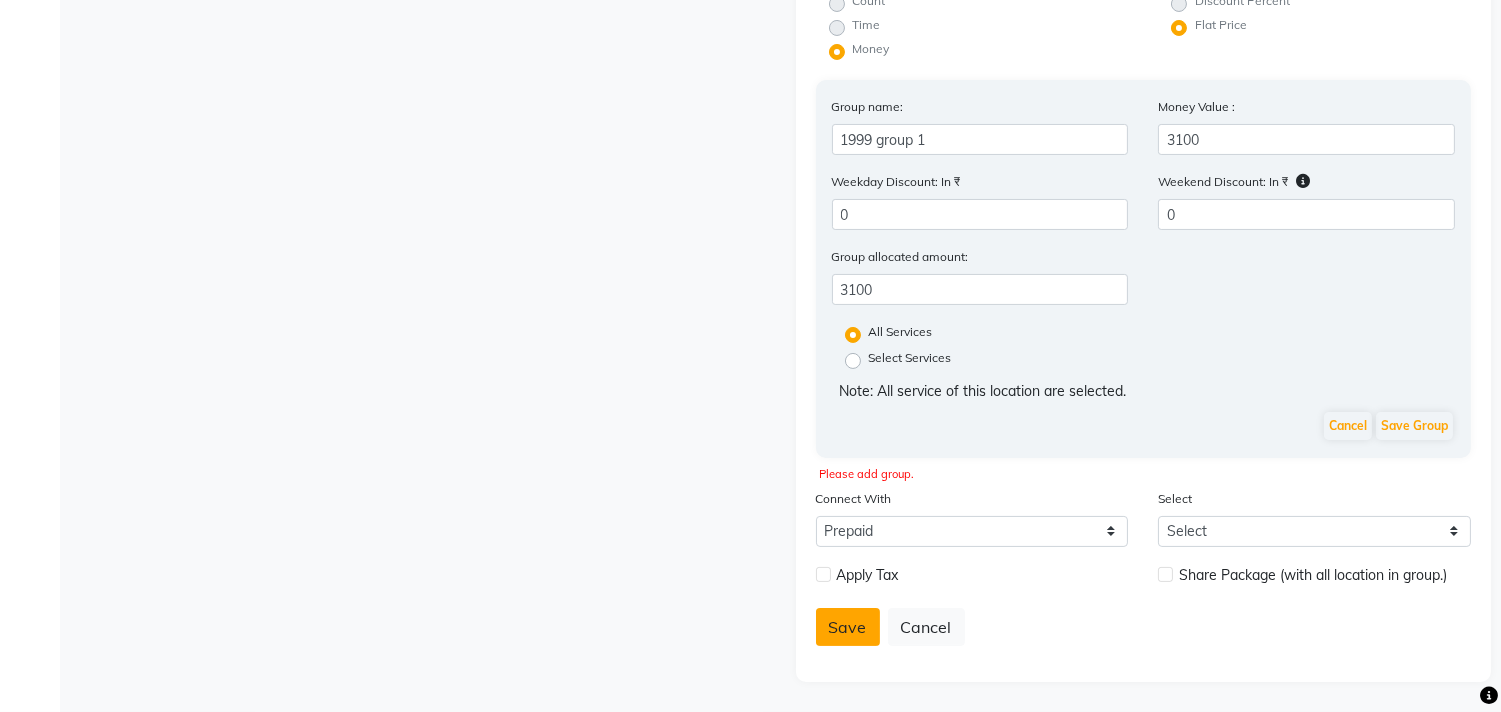 click on "Save" 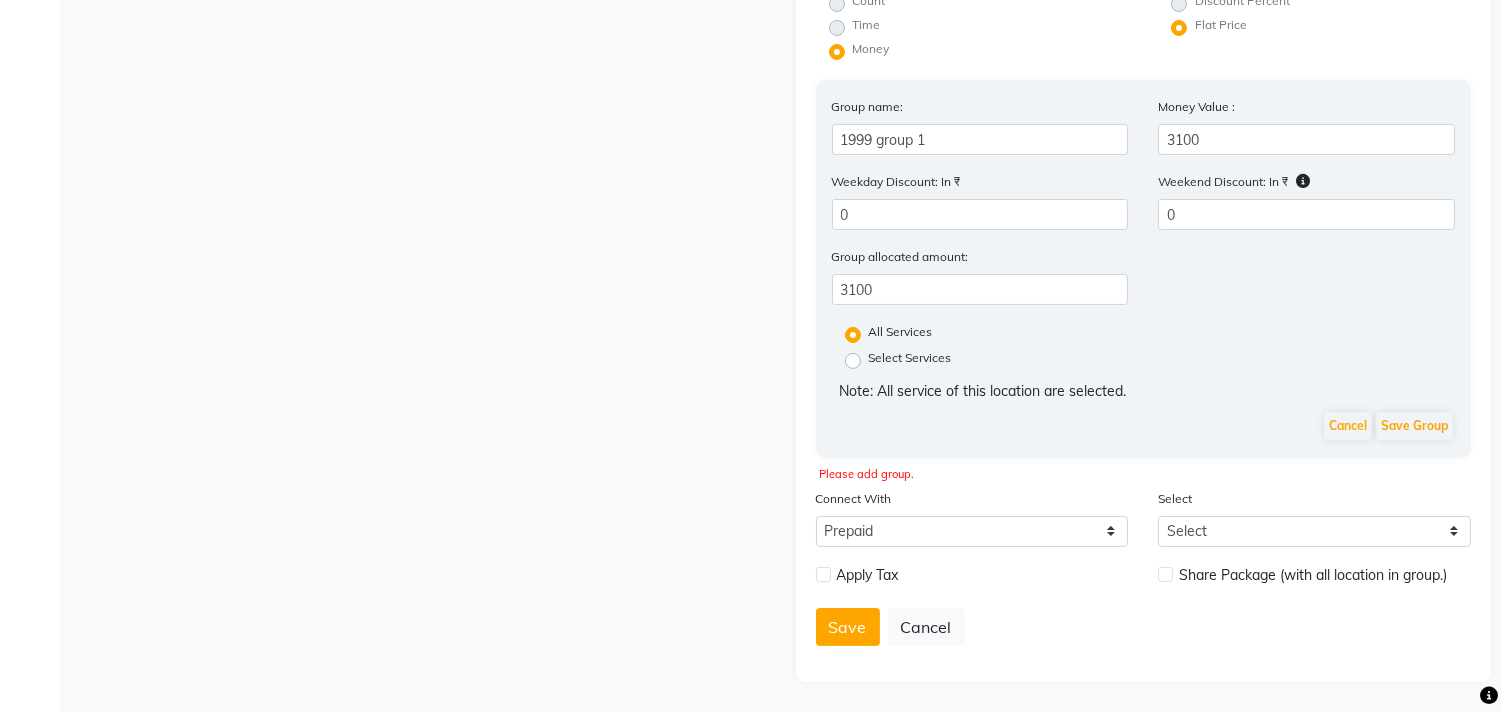 click on "Type: Count Time Money Discount Type: Discount Percent Flat Price Group name: 1999 group 1 Money Value :  3100 Weekday Discount: In ₹ 0 Weekend Discount: In ₹    0 Group allocated amount:  3100 All Services Select Services Note: All service of this location are selected. Cancel Save Group Please add group." 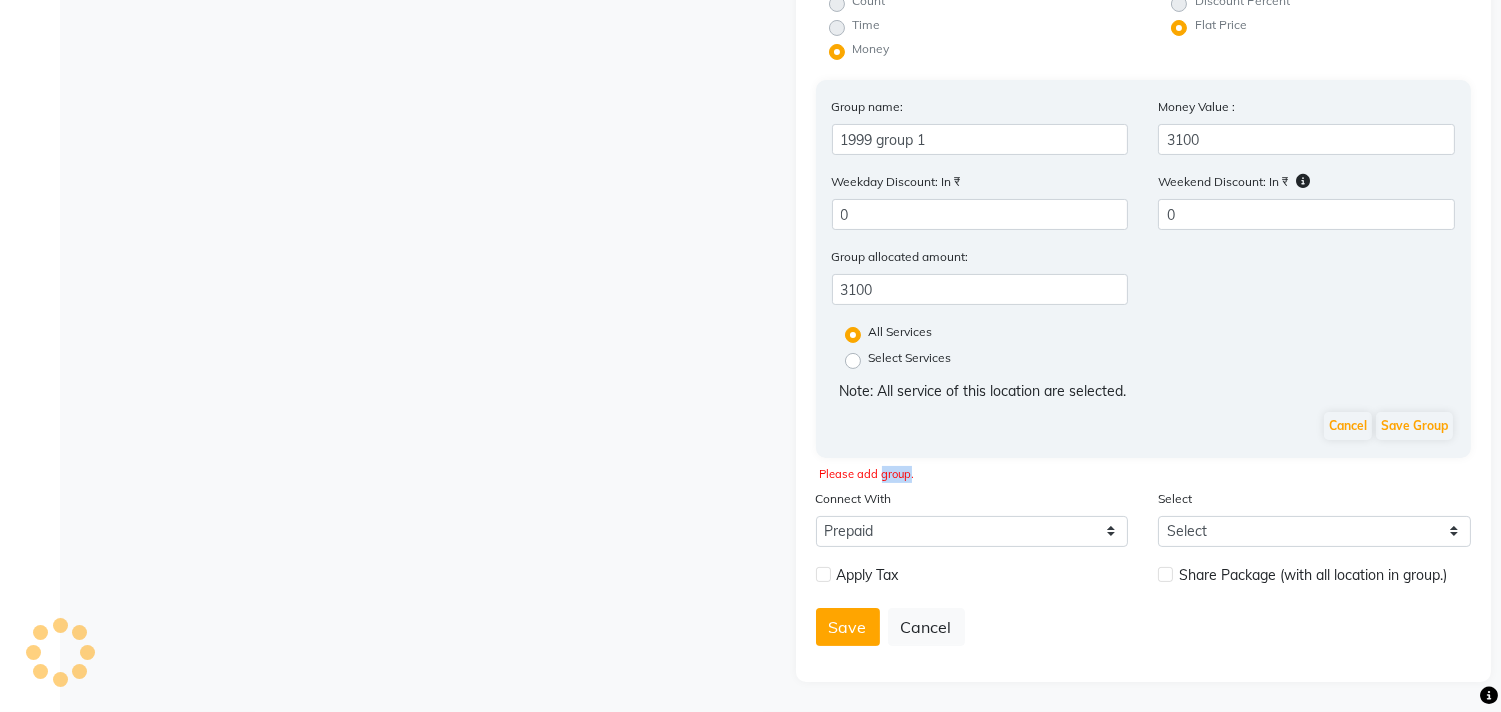 click on "Type: Count Time Money Discount Type: Discount Percent Flat Price Group name: 1999 group 1 Money Value :  3100 Weekday Discount: In ₹ 0 Weekend Discount: In ₹    0 Group allocated amount:  3100 All Services Select Services Note: All service of this location are selected. Cancel Save Group Please add group." 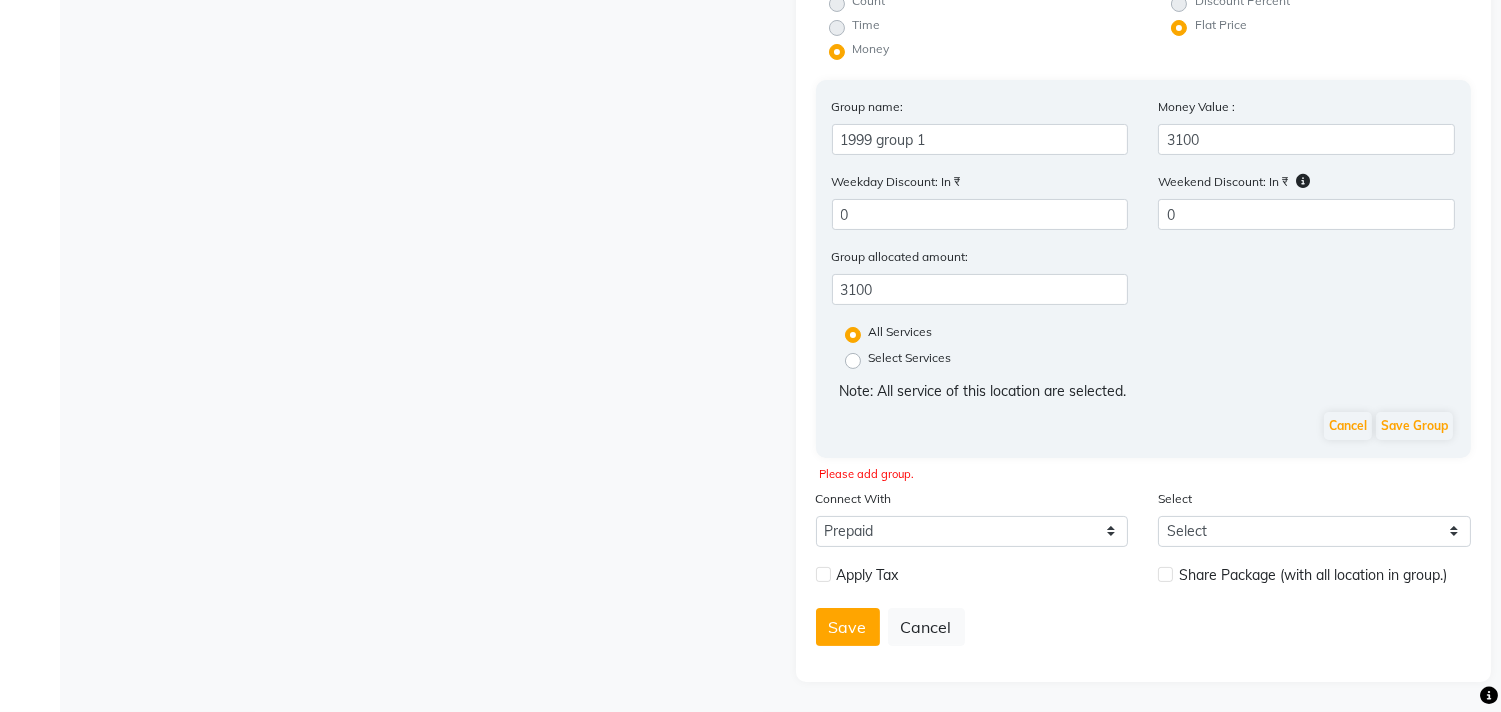 click on "Please add group." 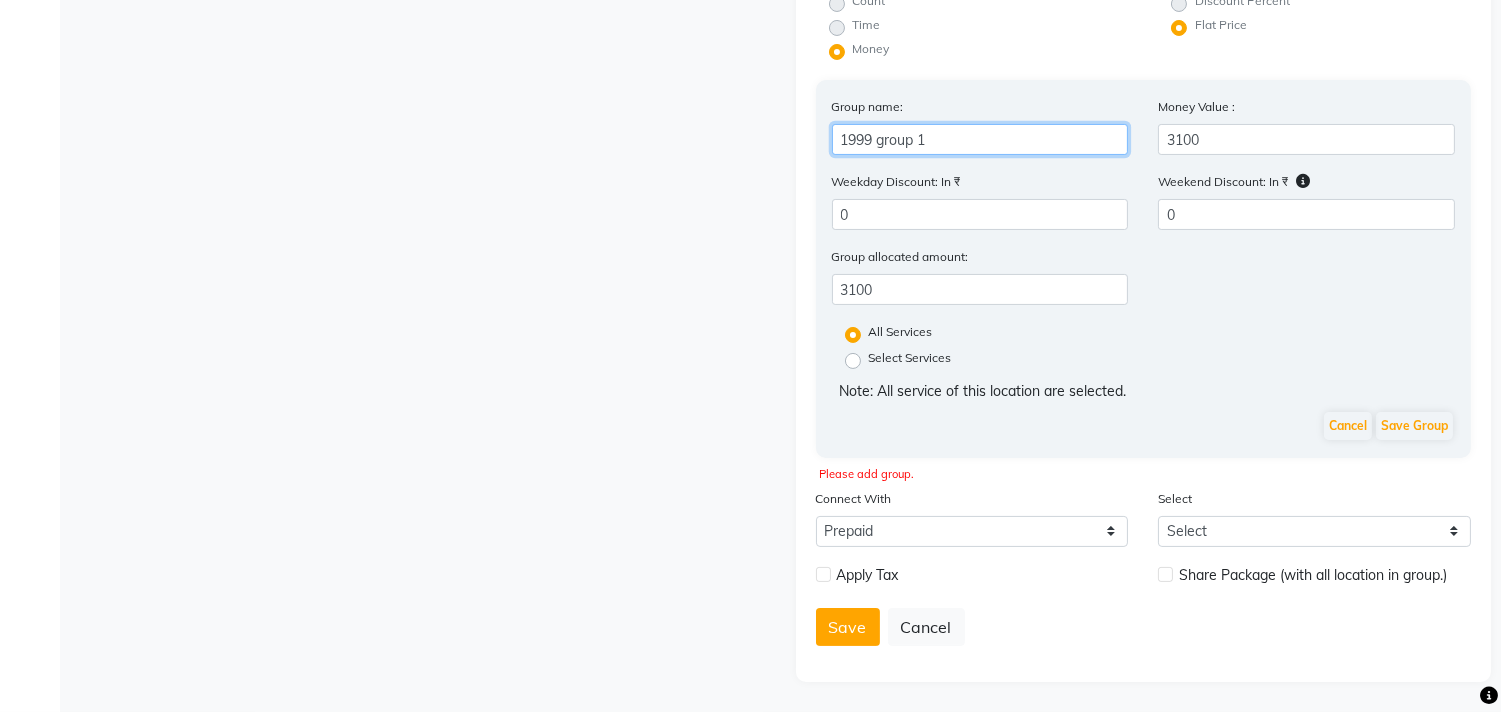 click on "1999 group 1" 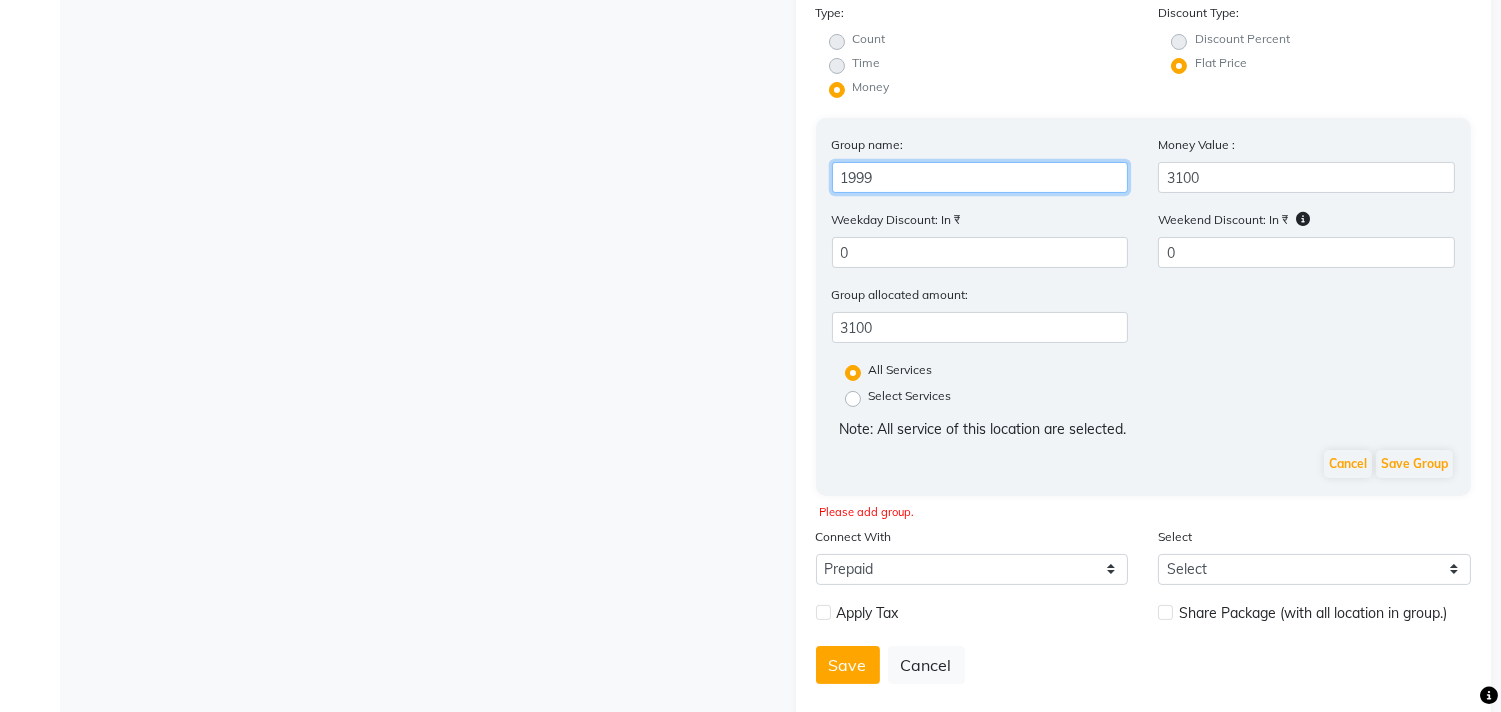 scroll, scrollTop: 580, scrollLeft: 0, axis: vertical 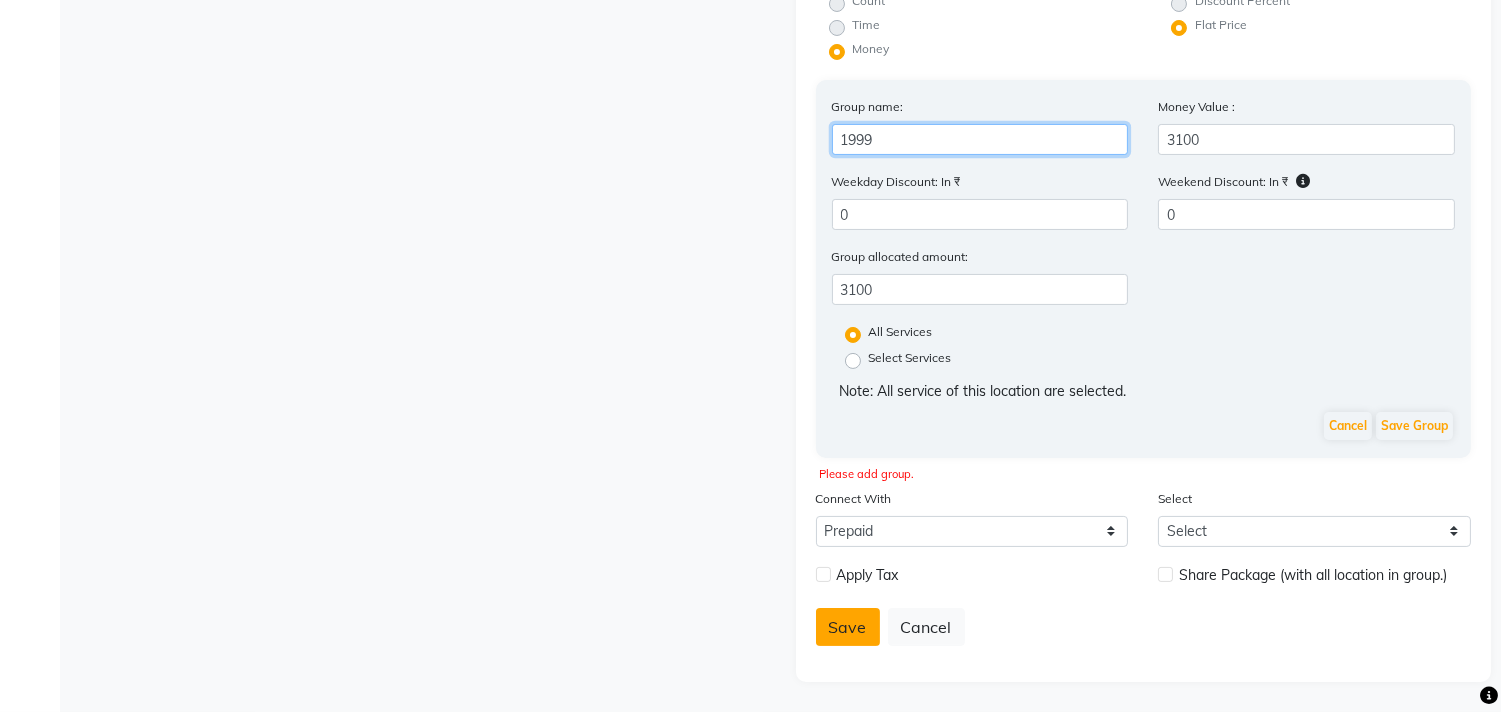 type on "1999" 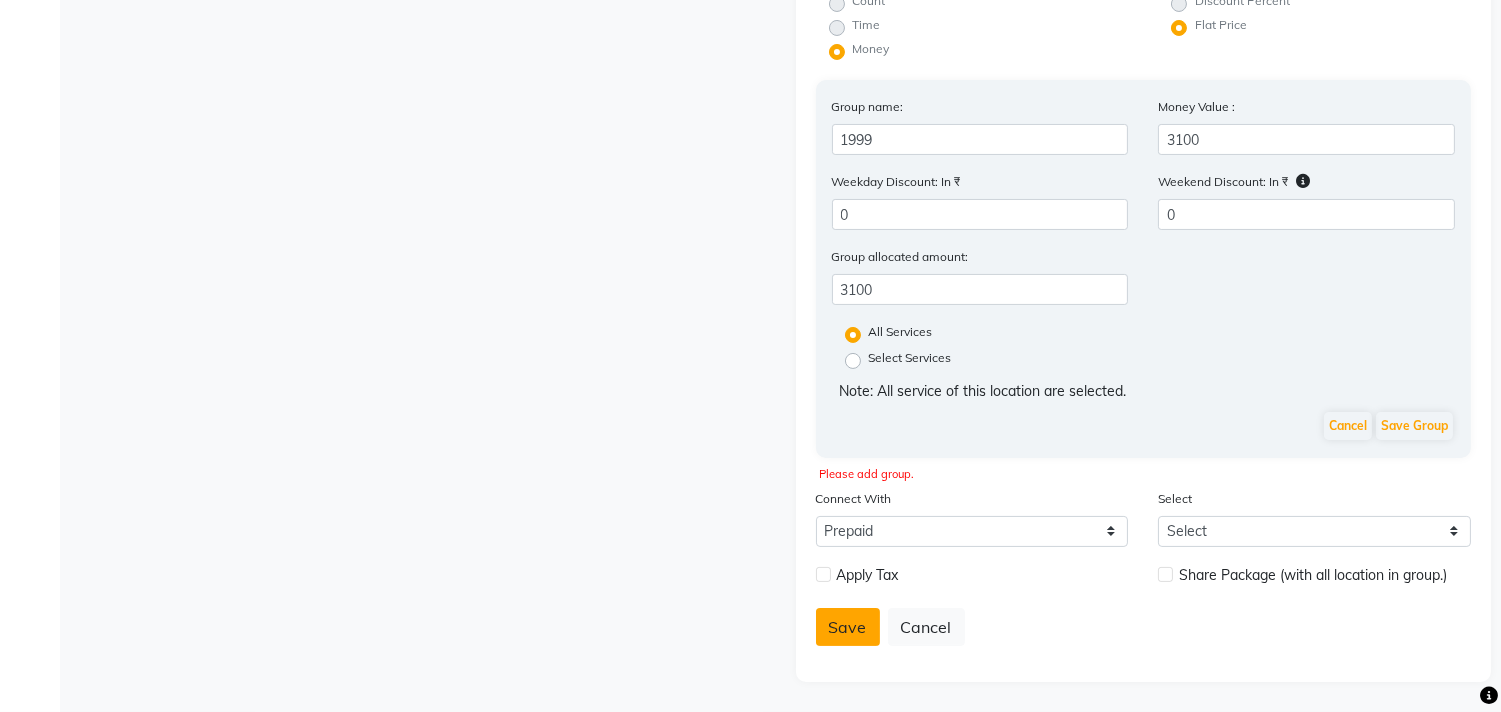 click on "Save" 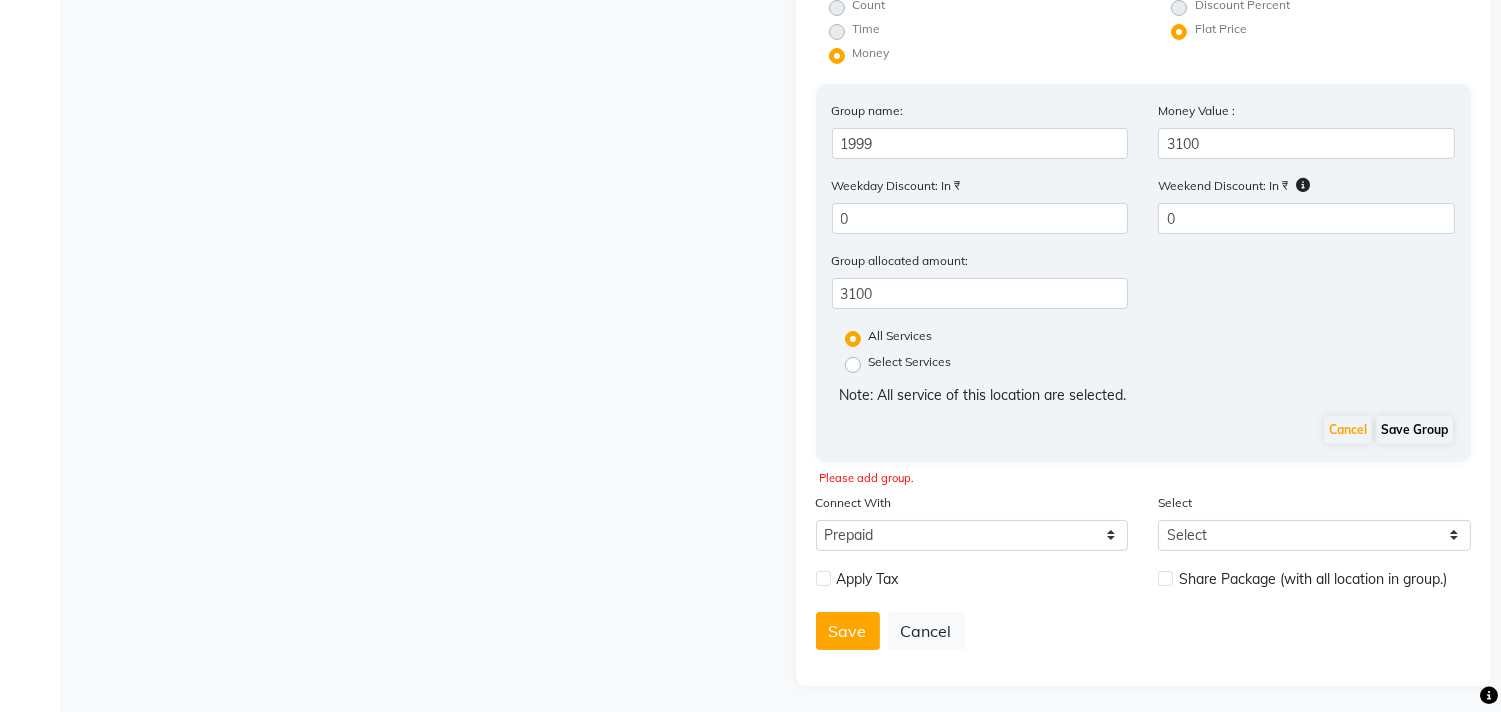 scroll, scrollTop: 580, scrollLeft: 0, axis: vertical 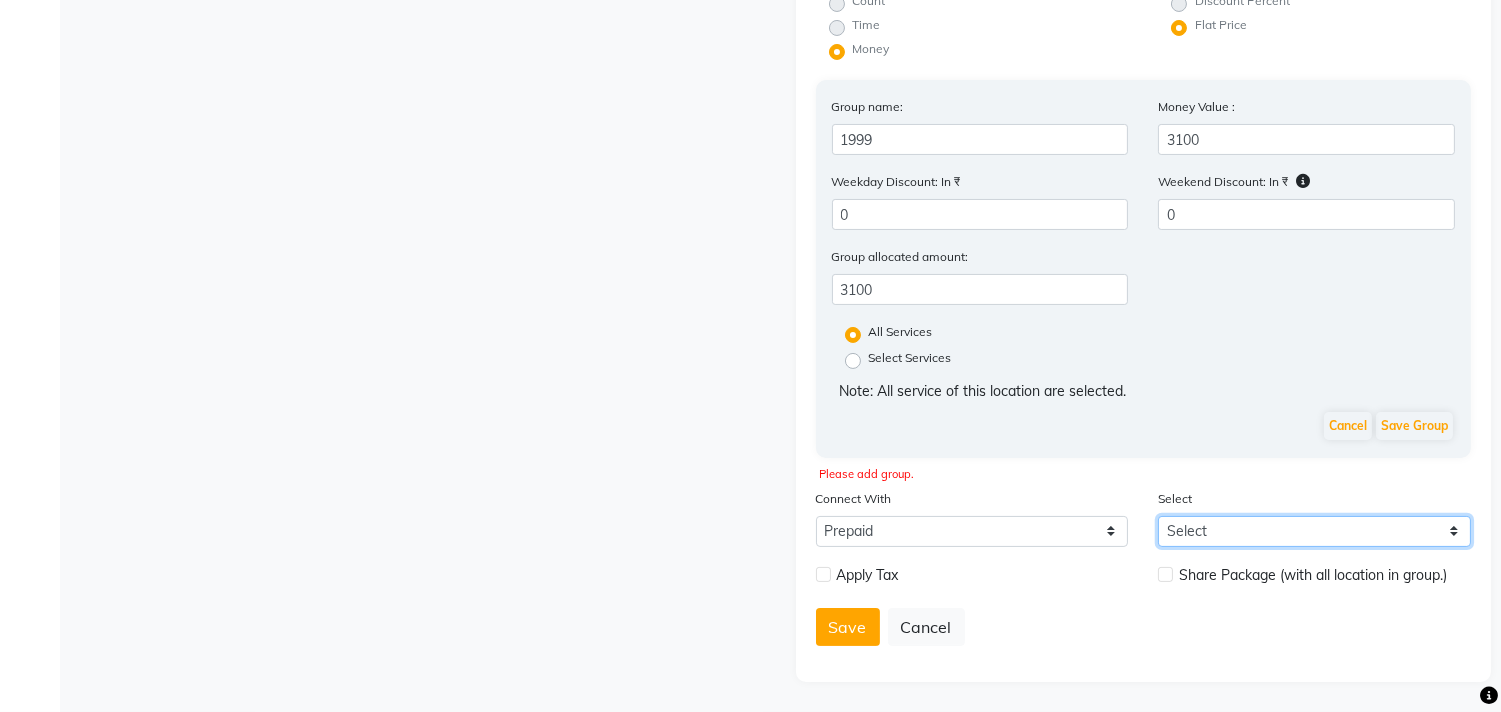 click on "Select" 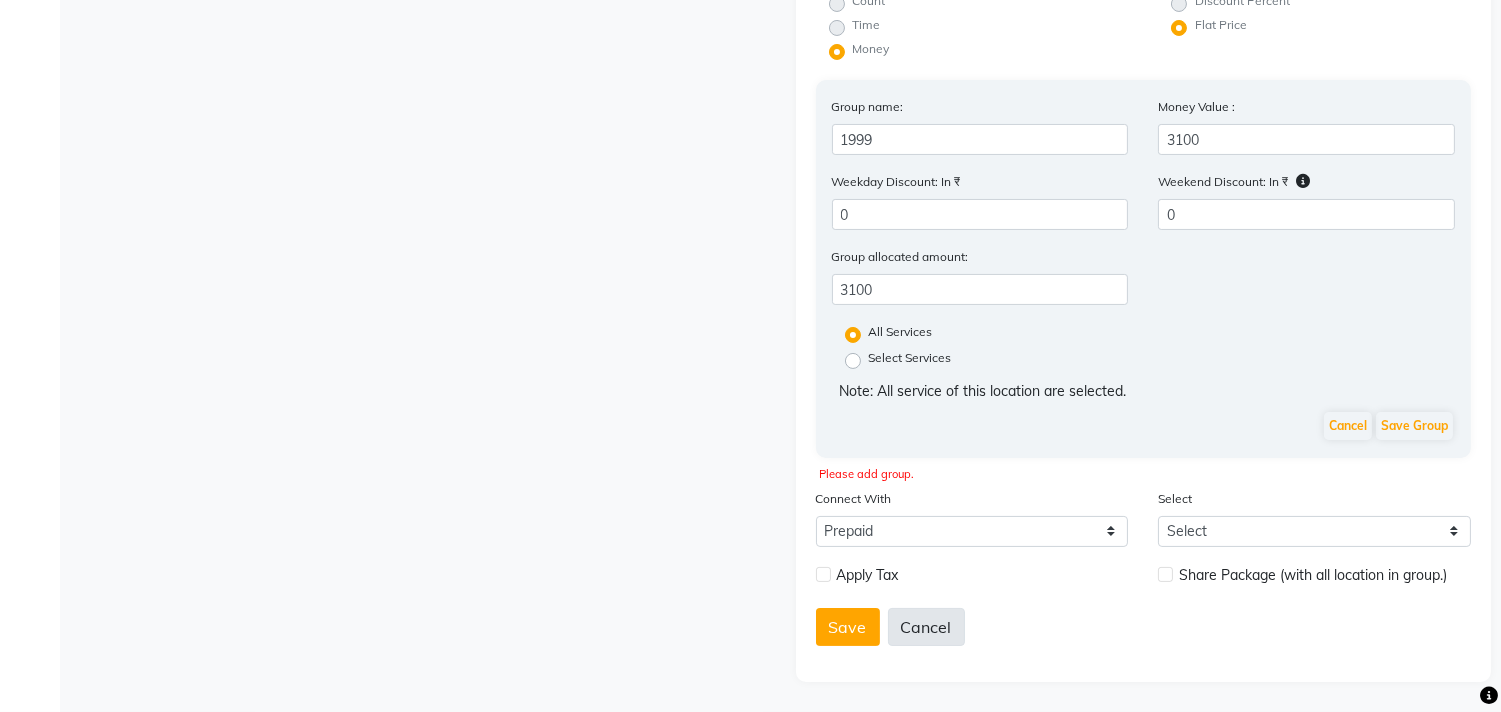 click on "Cancel" 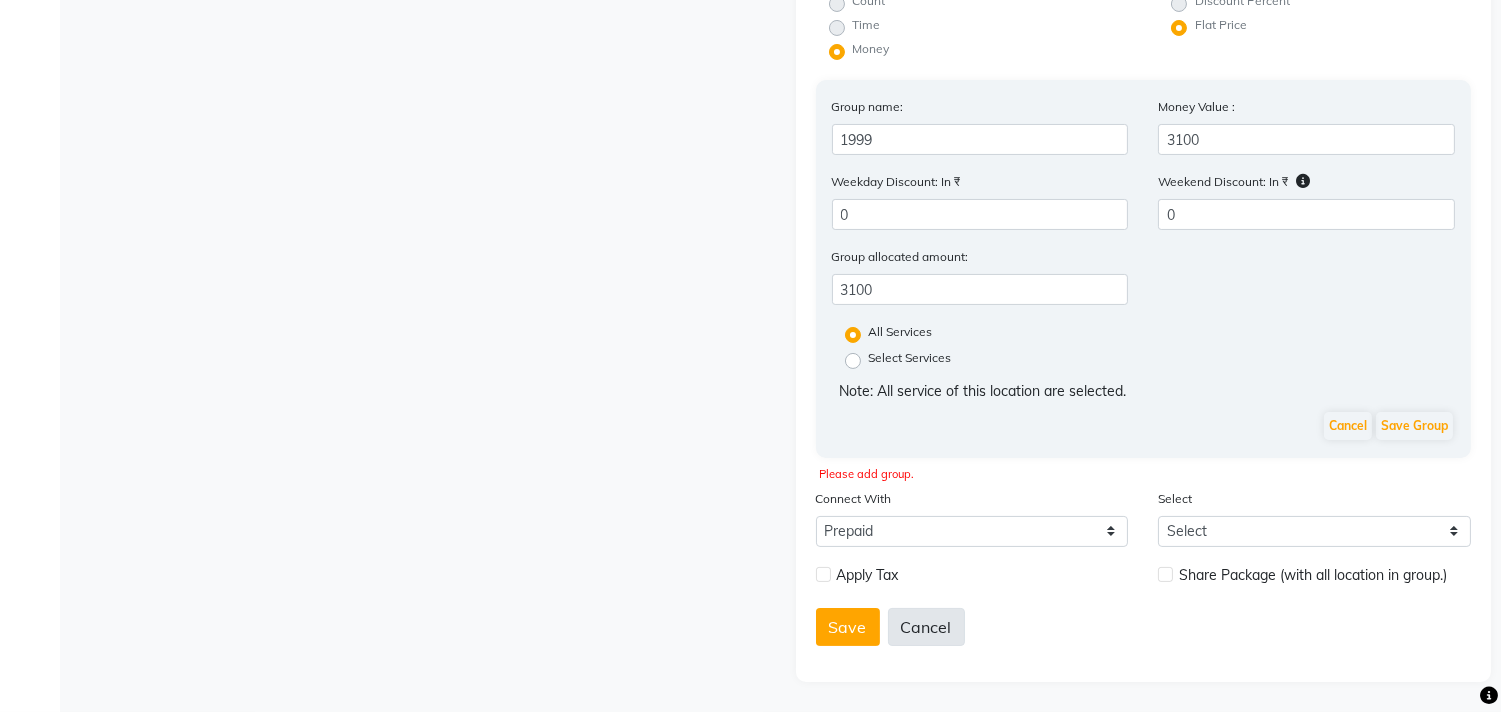 type 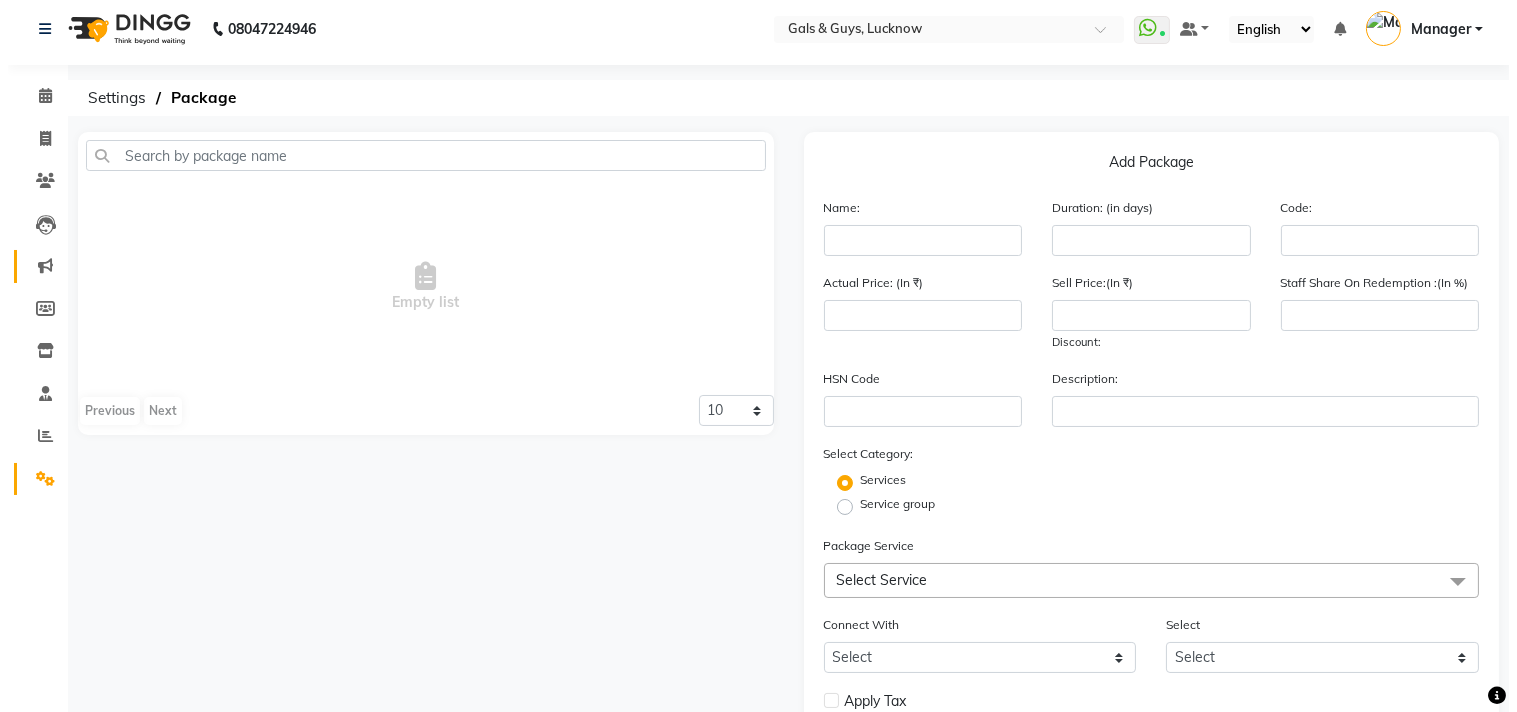scroll, scrollTop: 0, scrollLeft: 0, axis: both 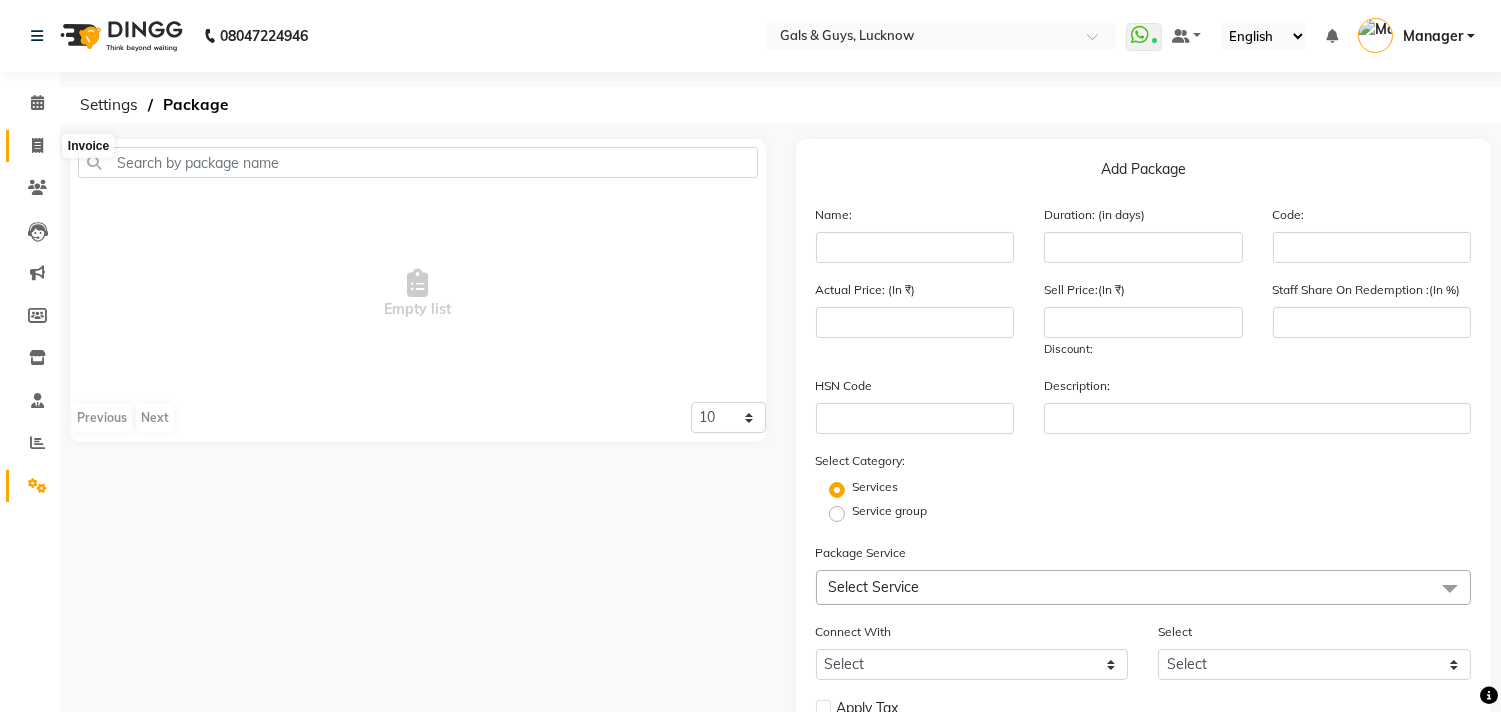 click 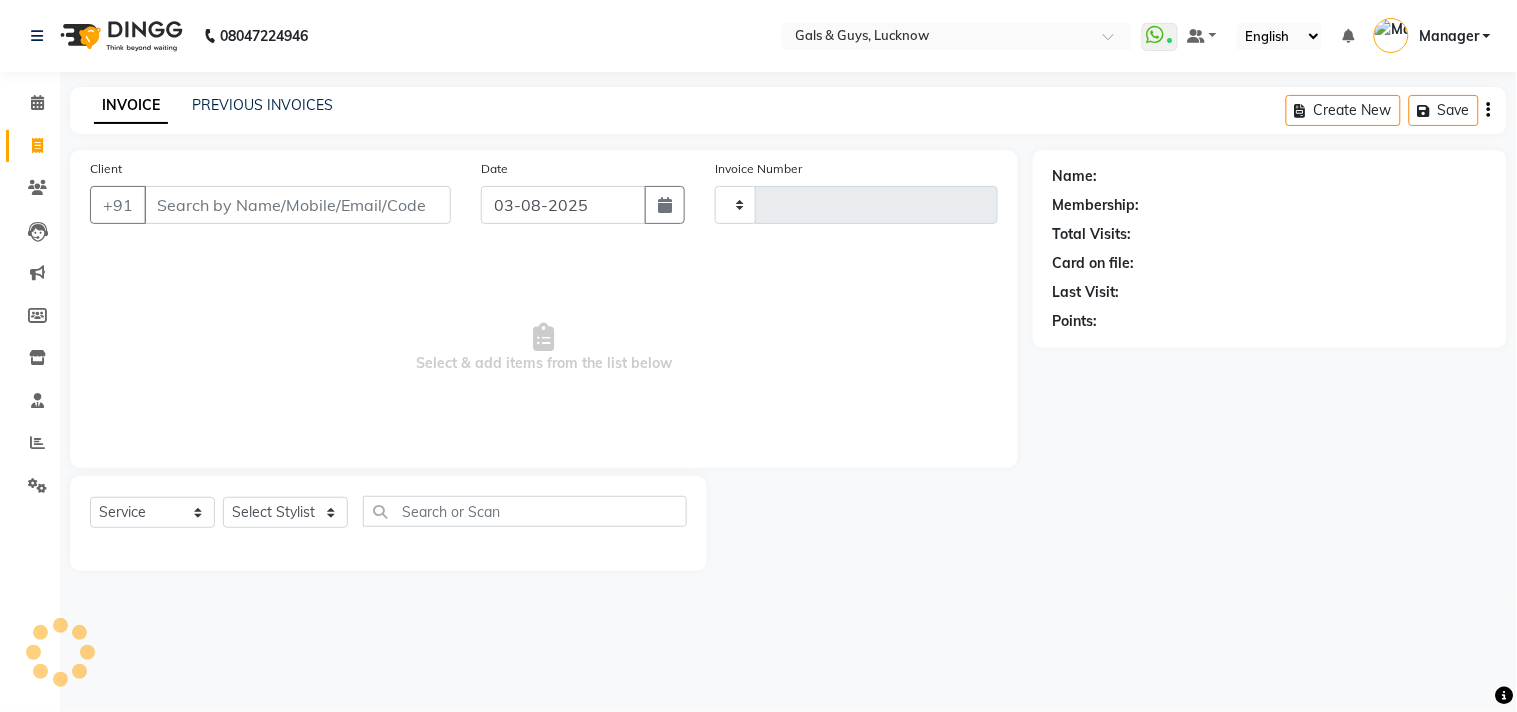 type on "0553" 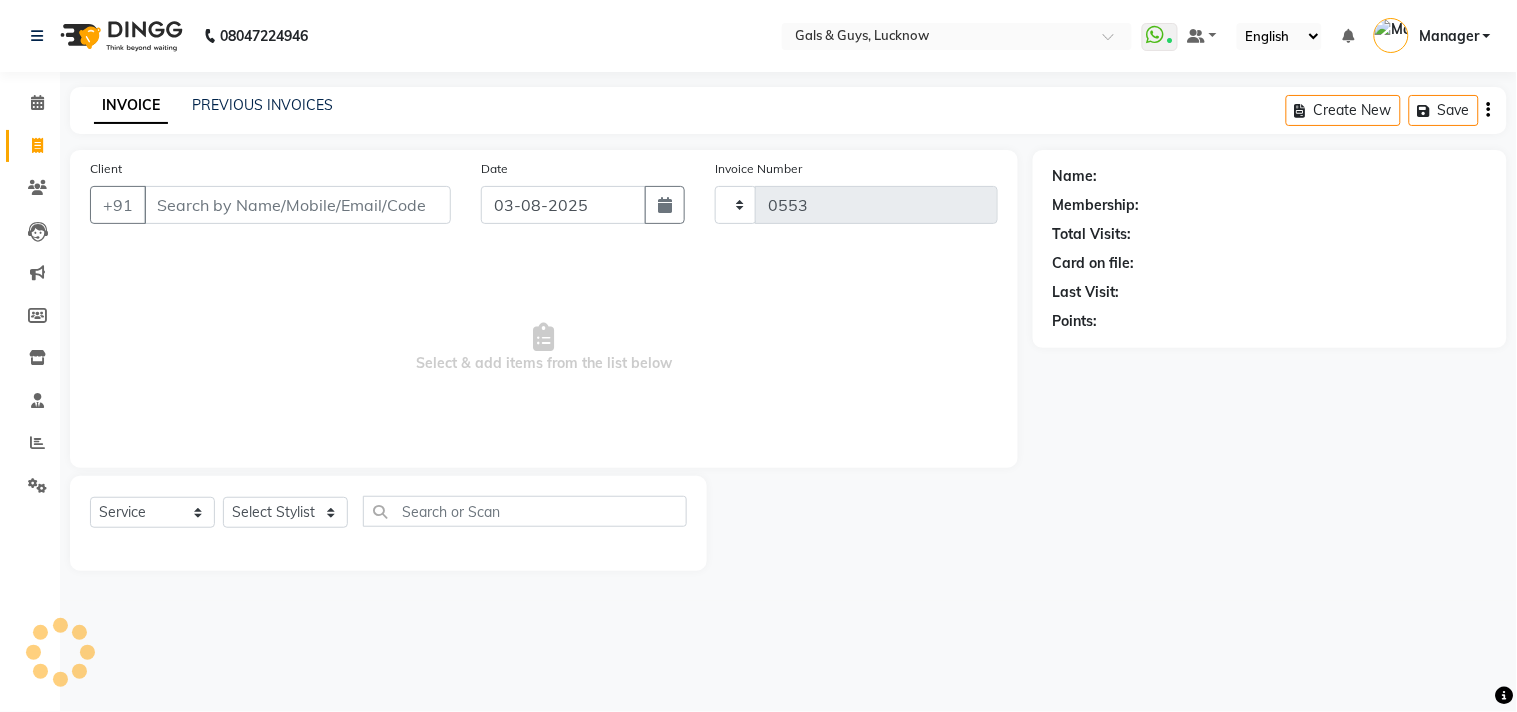select on "7505" 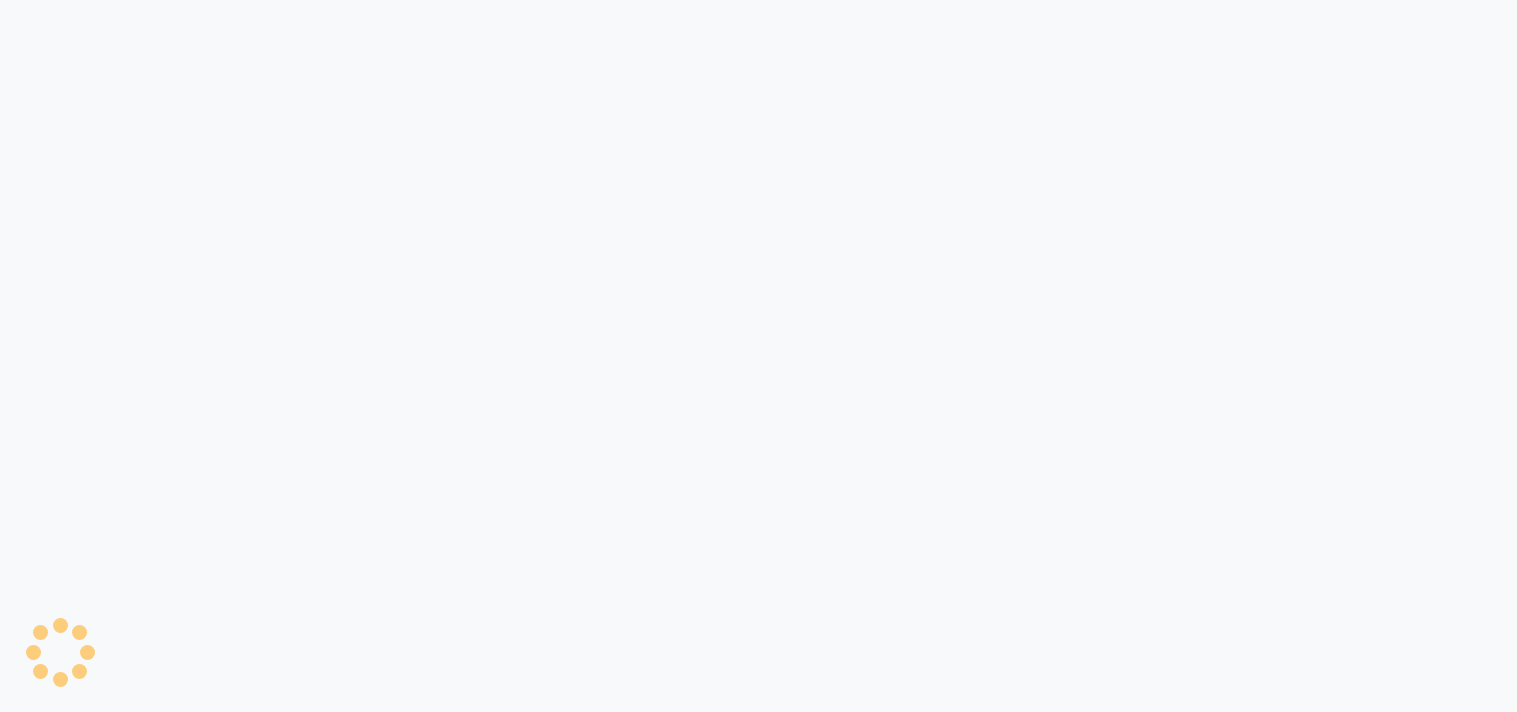 select on "7505" 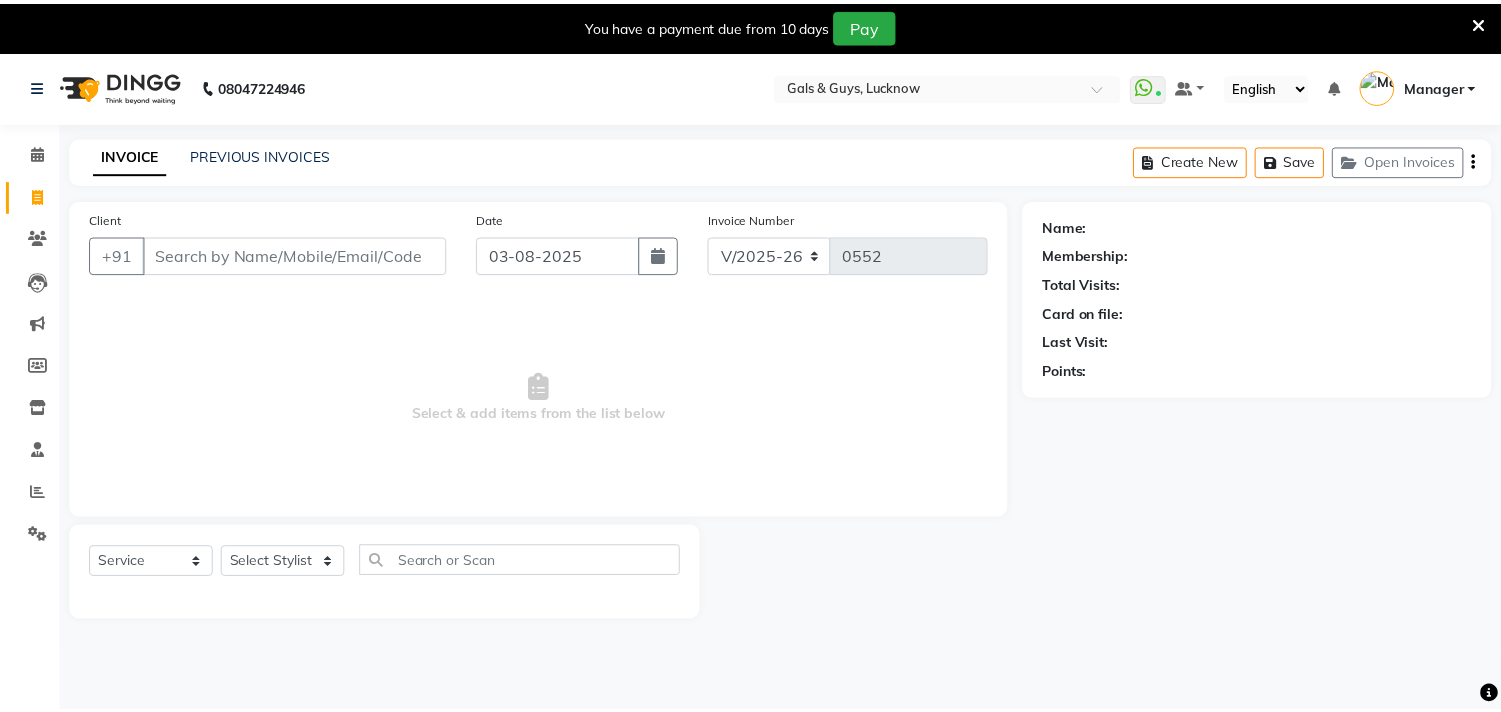 scroll, scrollTop: 0, scrollLeft: 0, axis: both 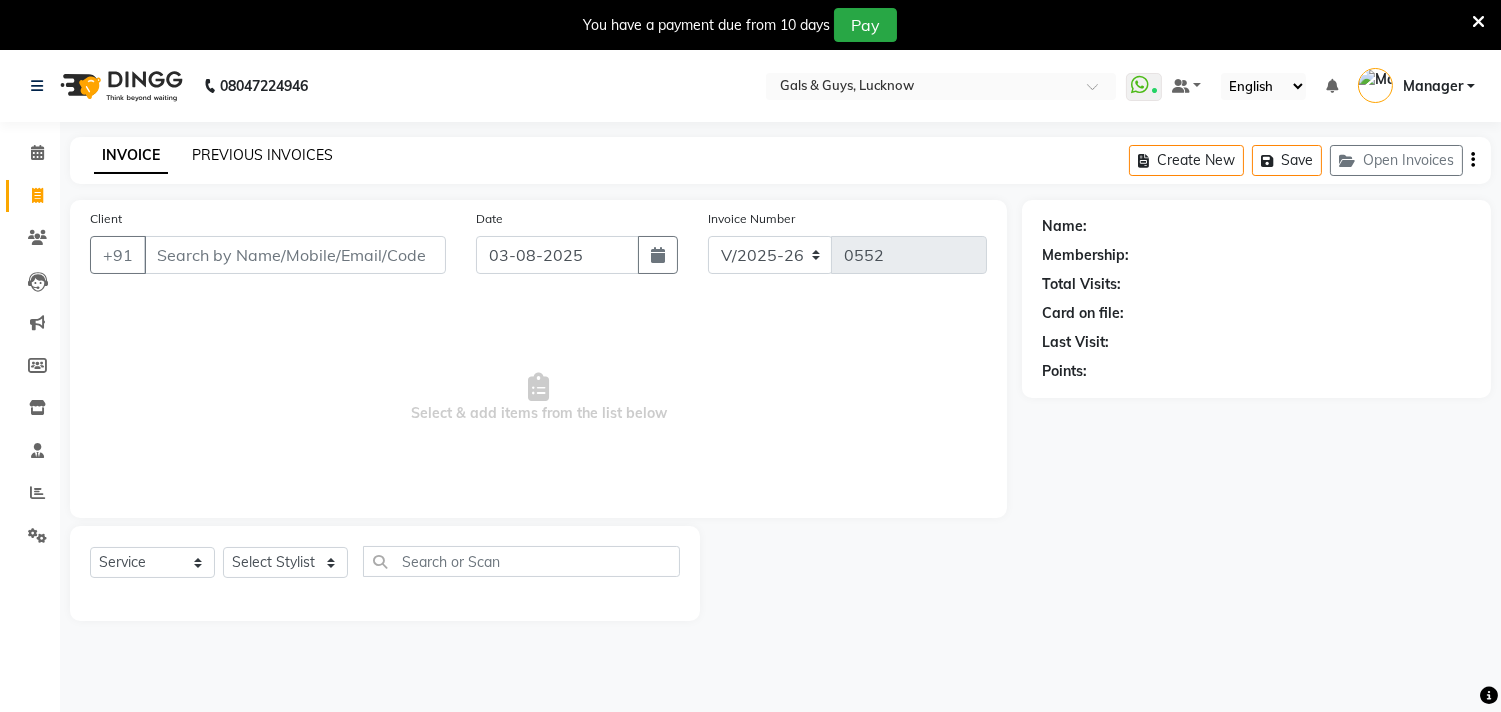 click on "PREVIOUS INVOICES" 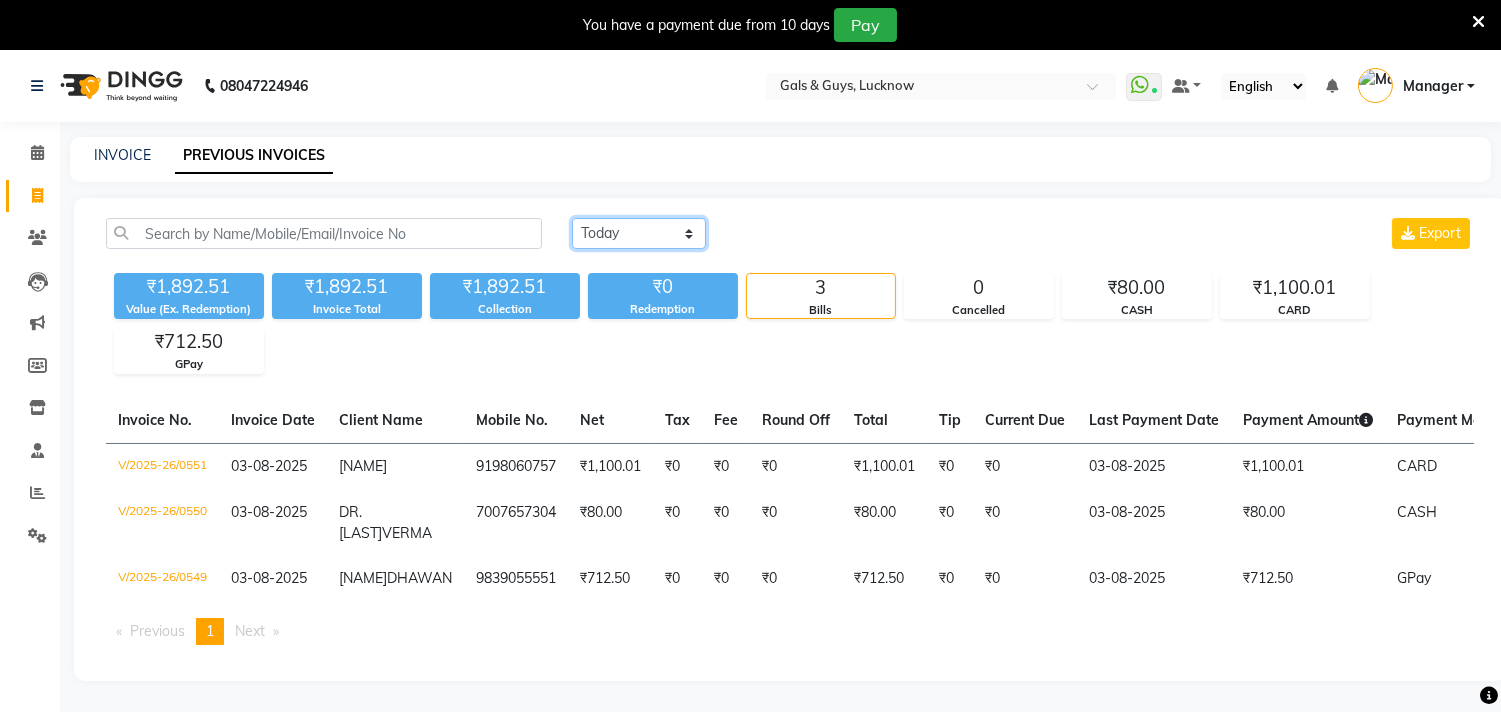 click on "Today Yesterday Custom Range" 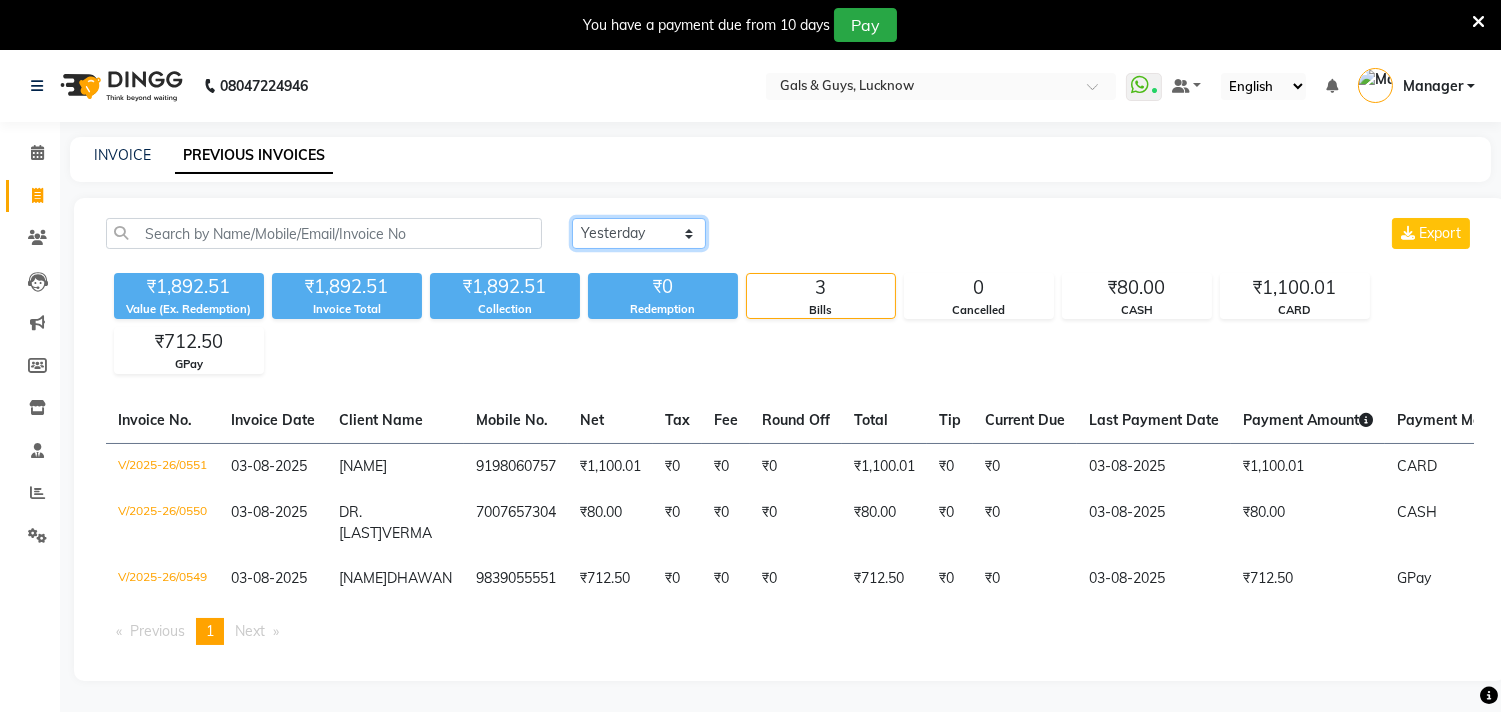 click on "Today Yesterday Custom Range" 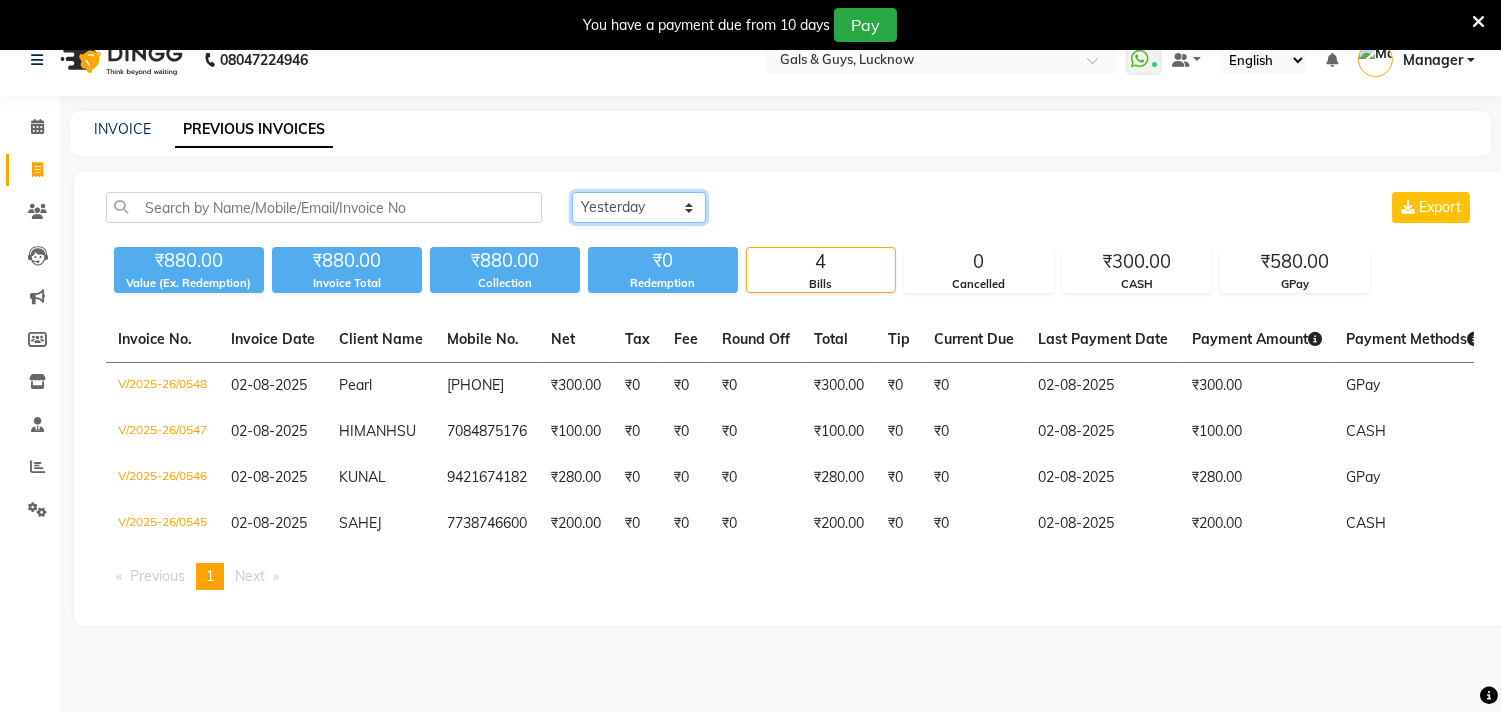 scroll, scrollTop: 50, scrollLeft: 0, axis: vertical 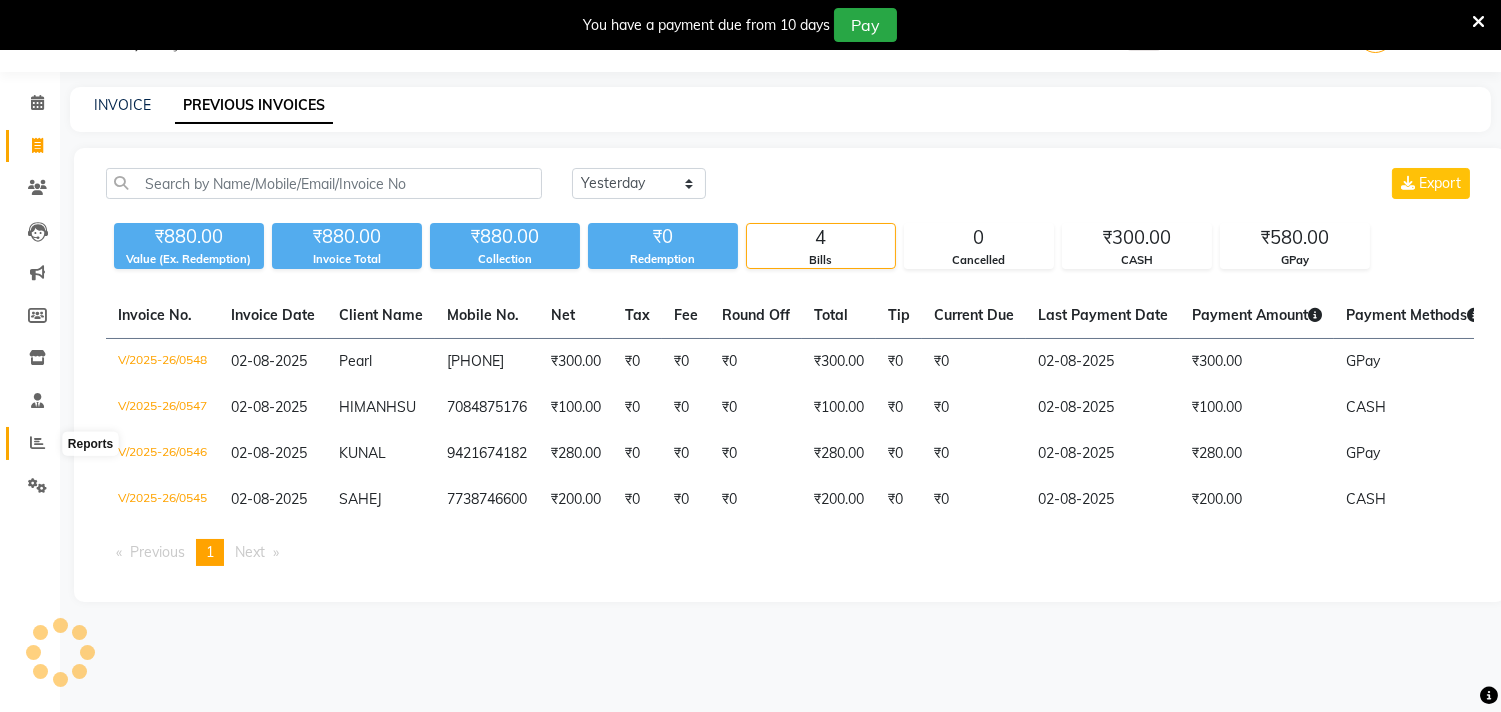 click 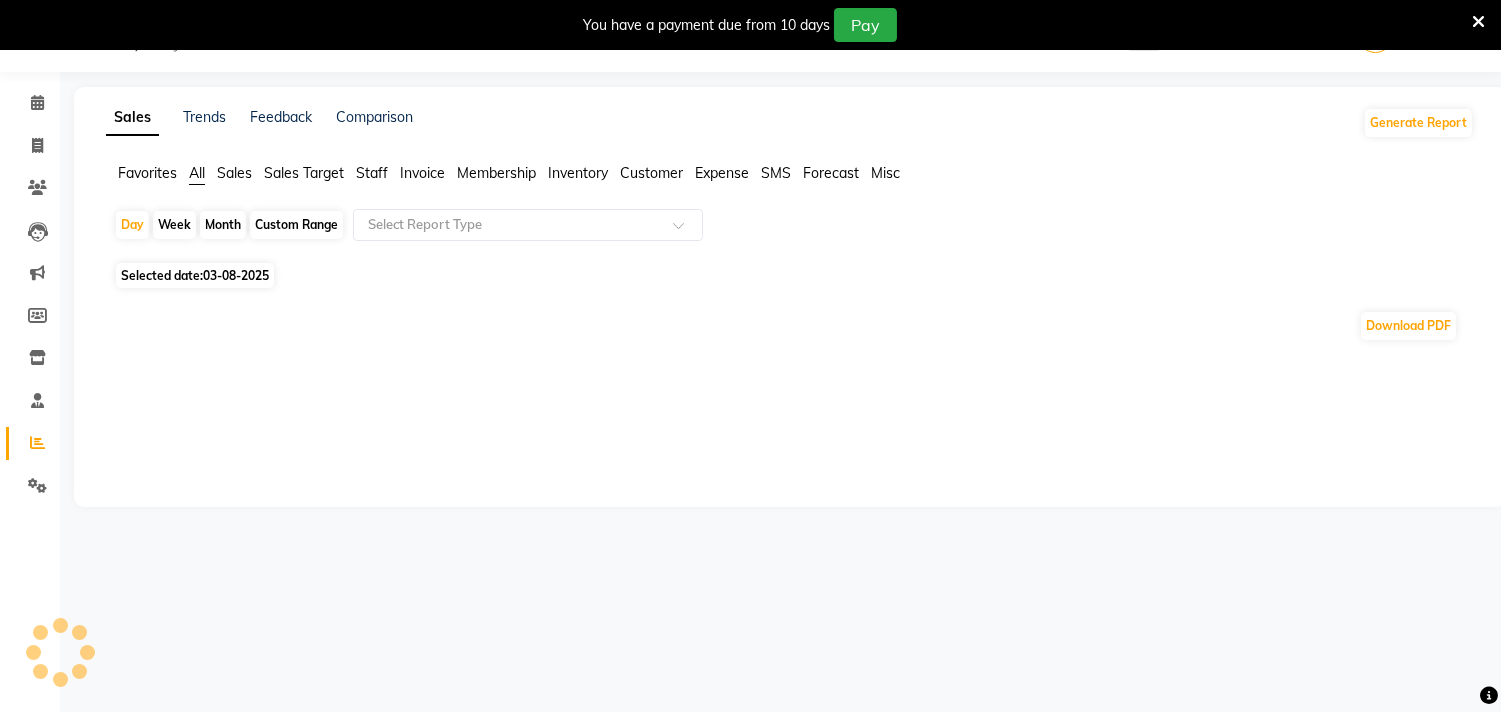 click on "03-08-2025" 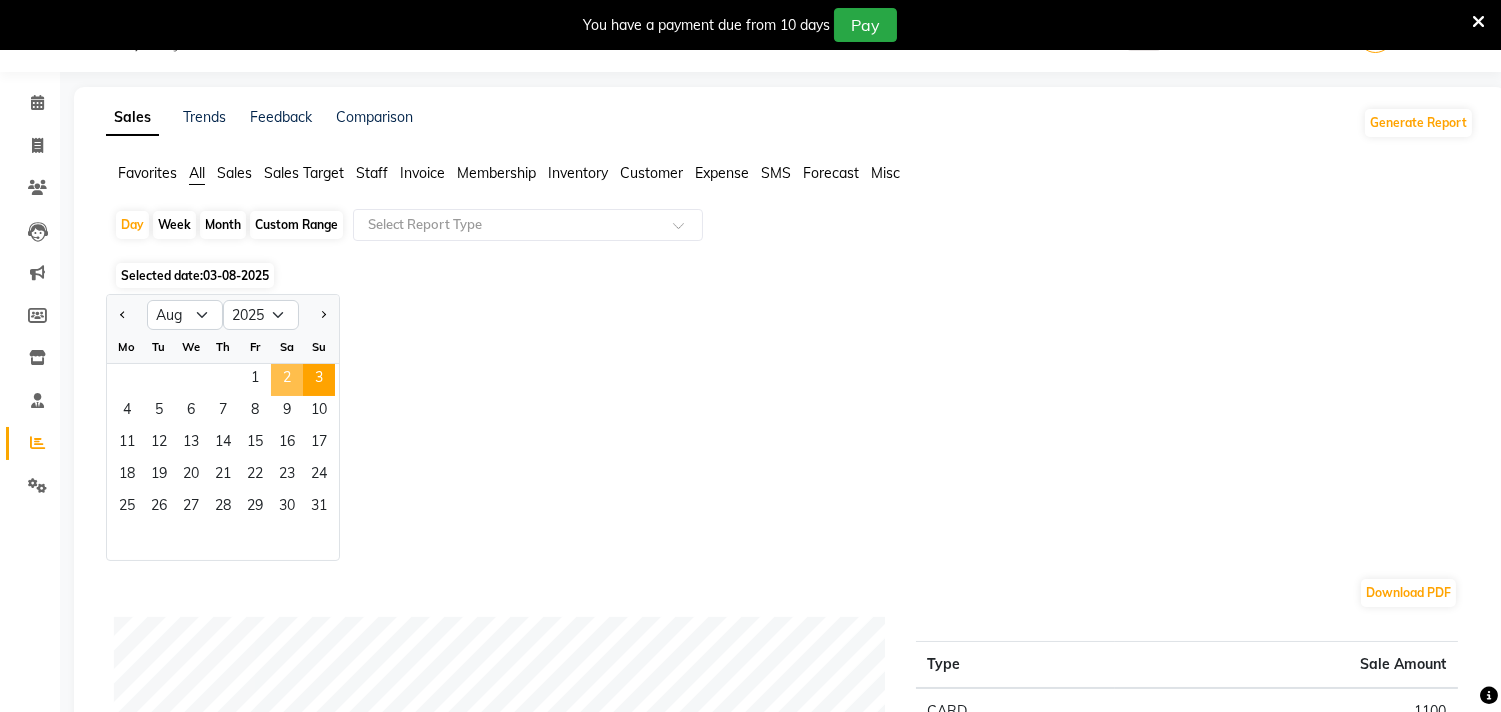 click on "2" 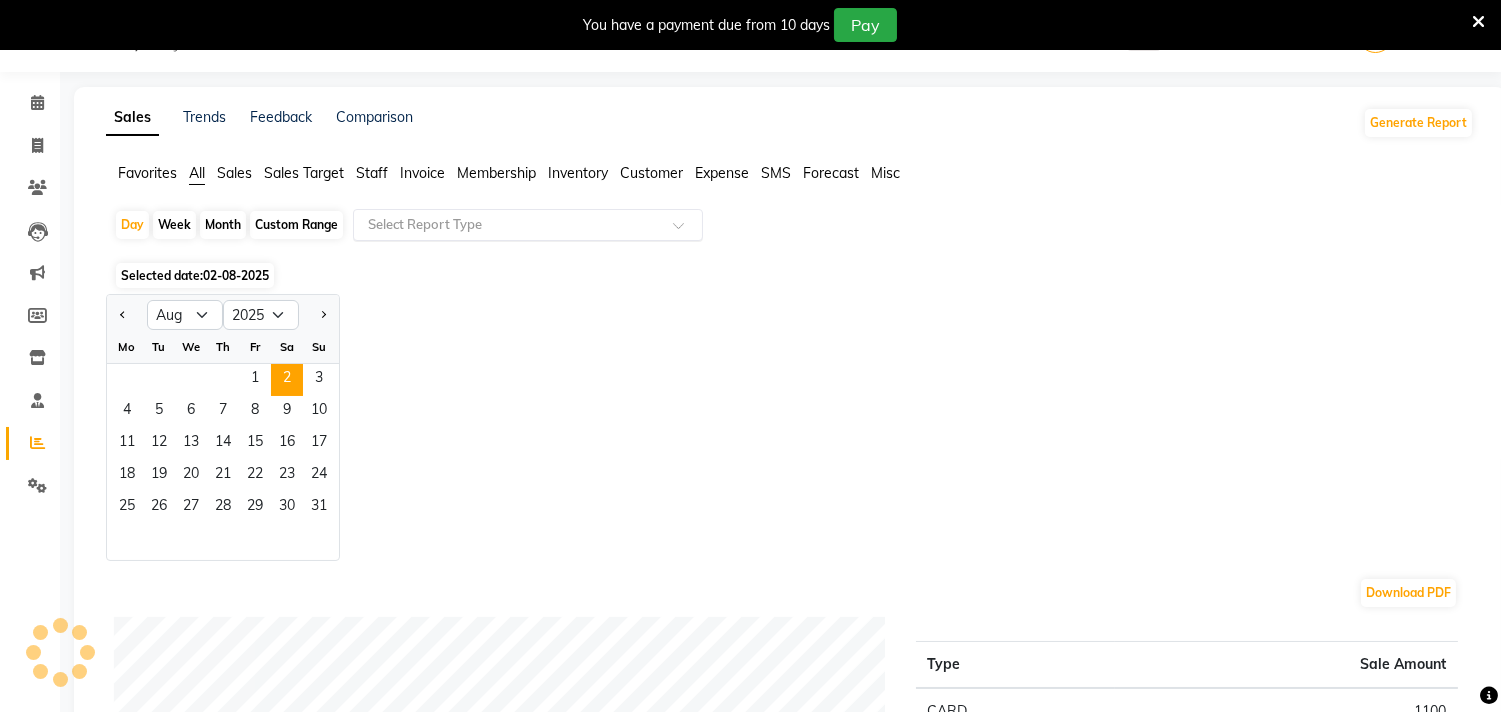 click on "Select Report Type" 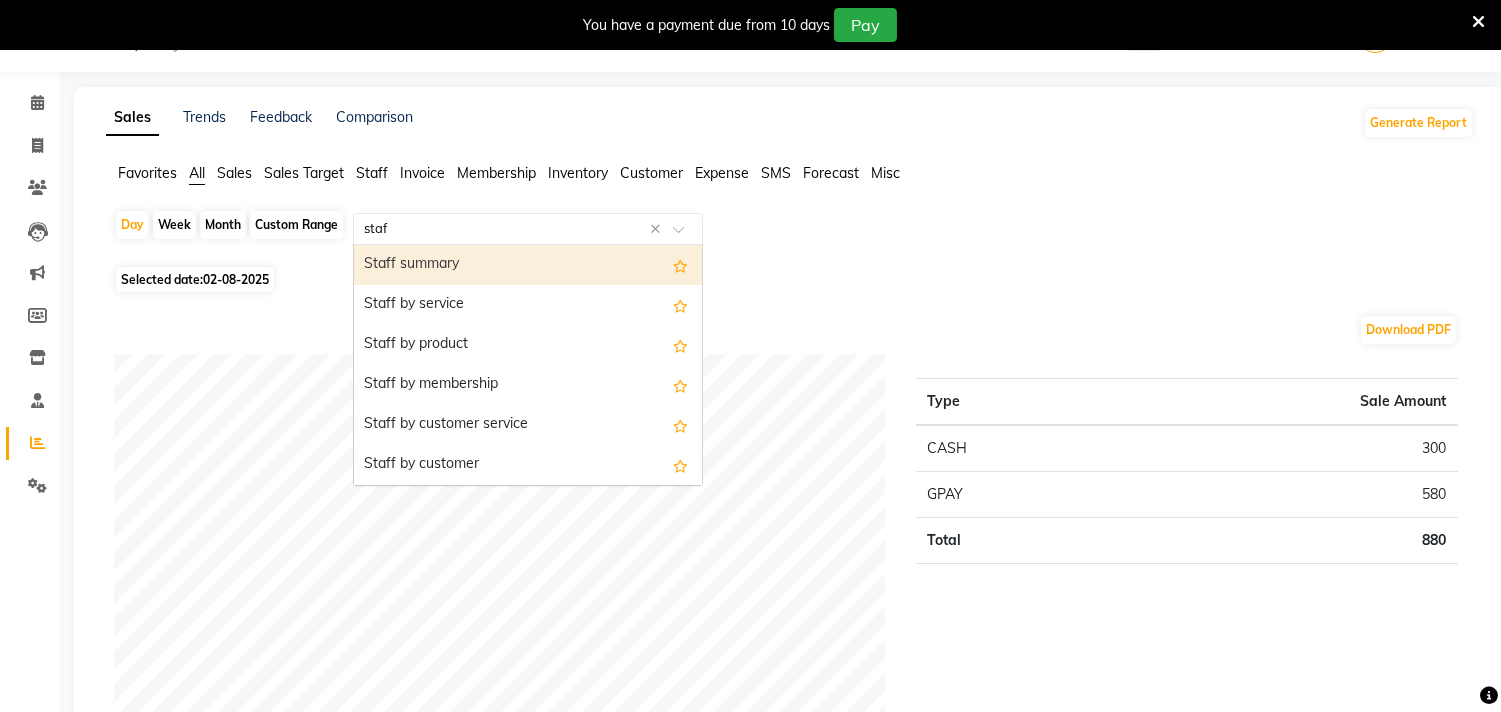 type on "staff" 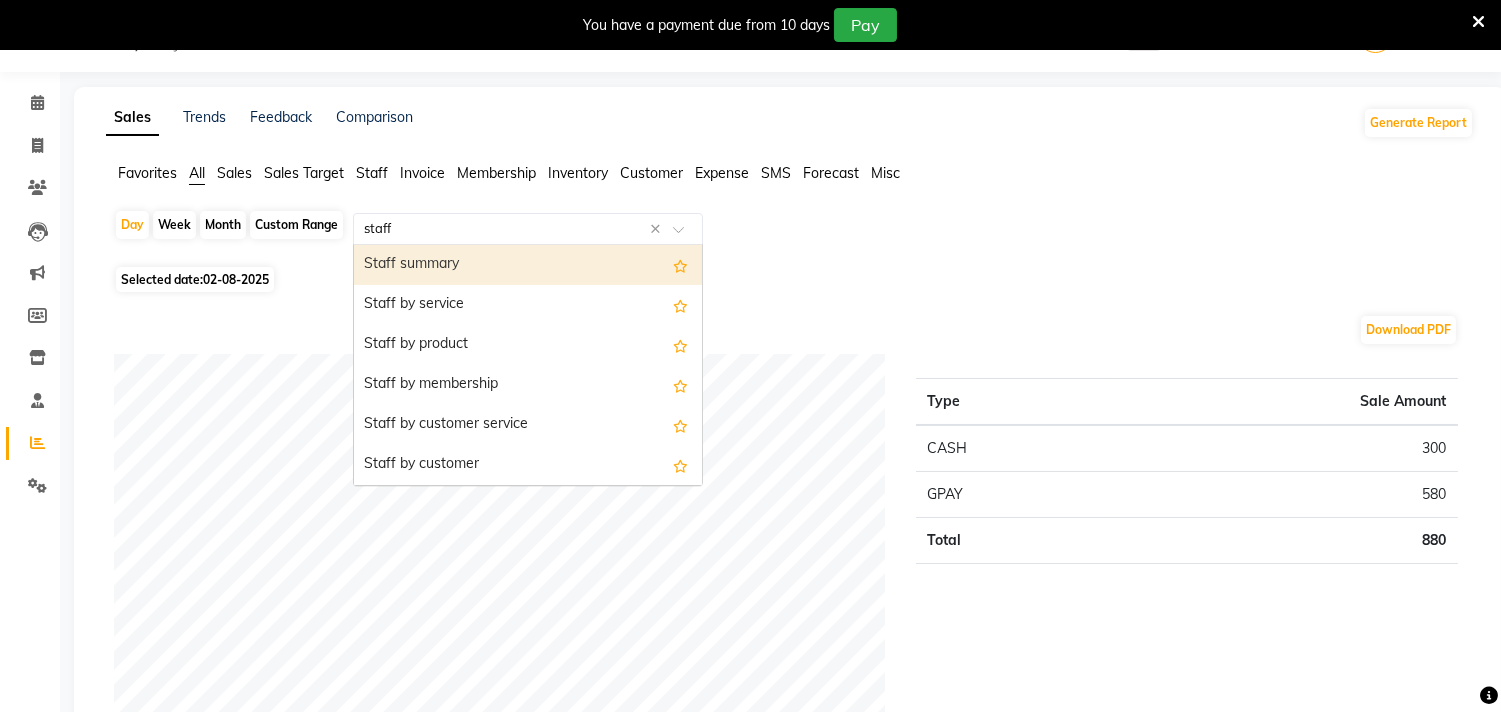 type 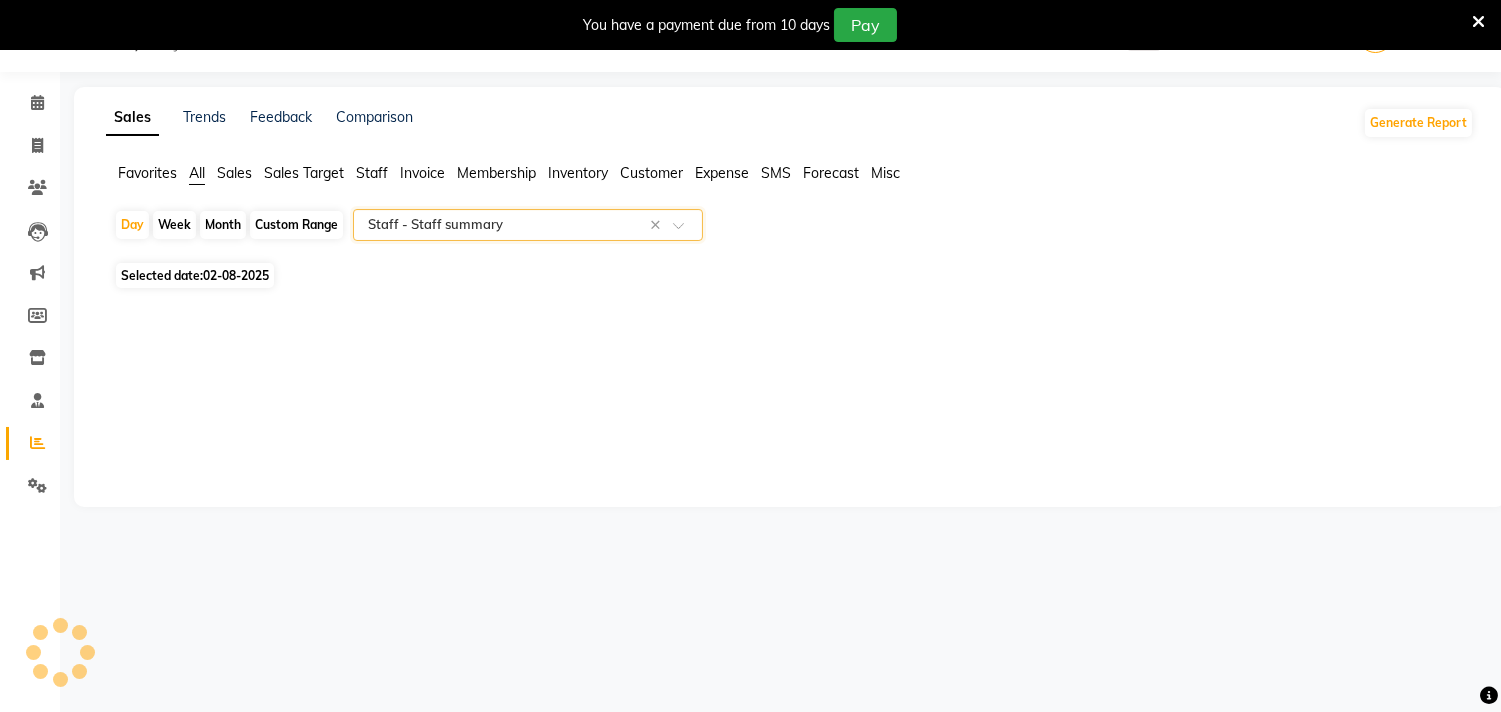 select on "filtered_report" 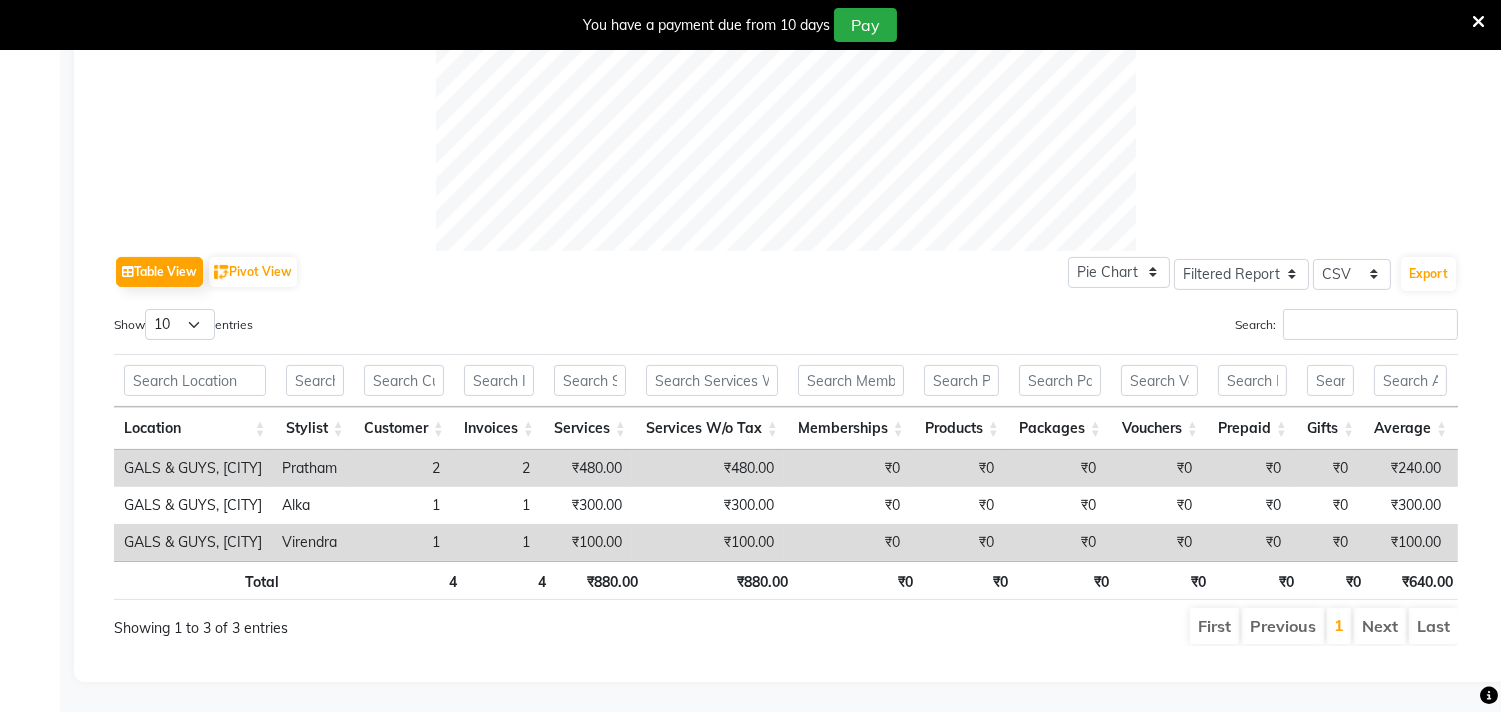 scroll, scrollTop: 866, scrollLeft: 0, axis: vertical 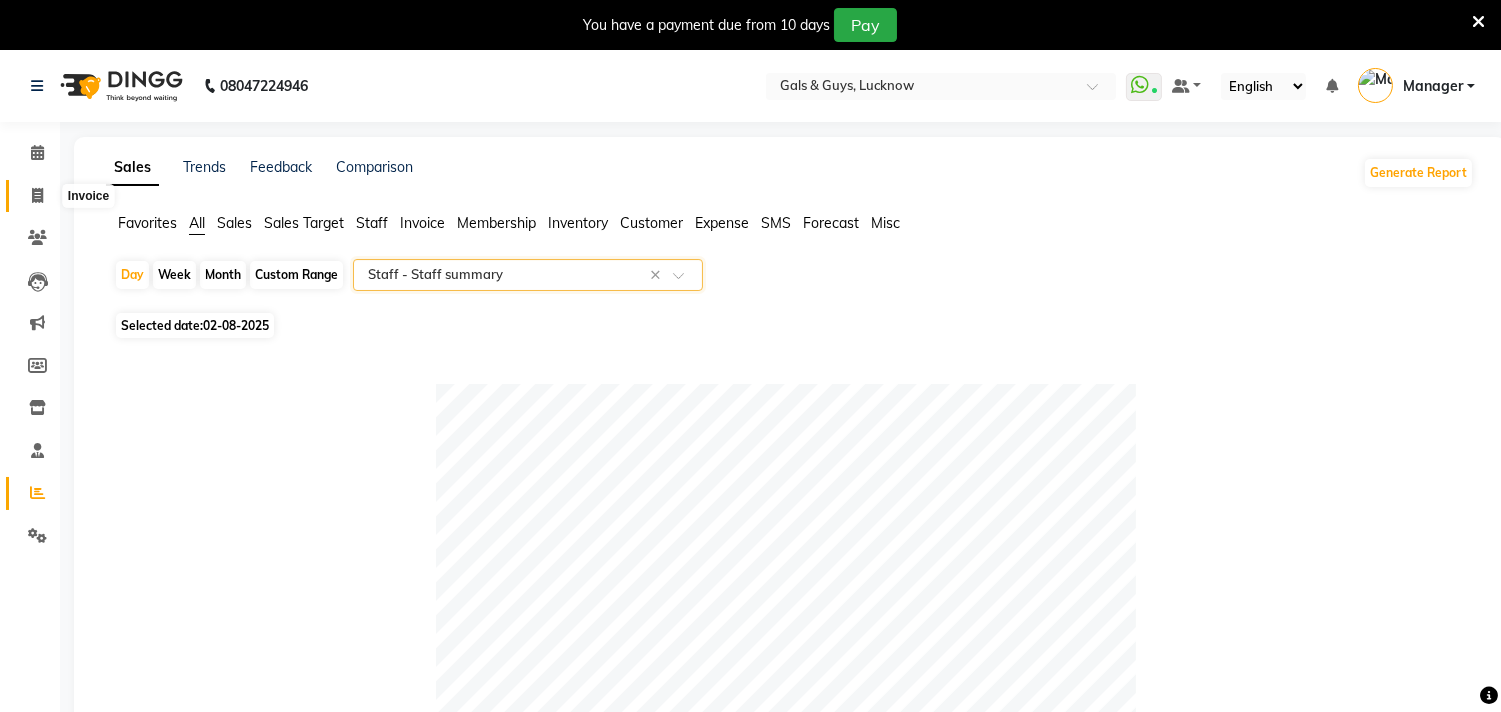 click 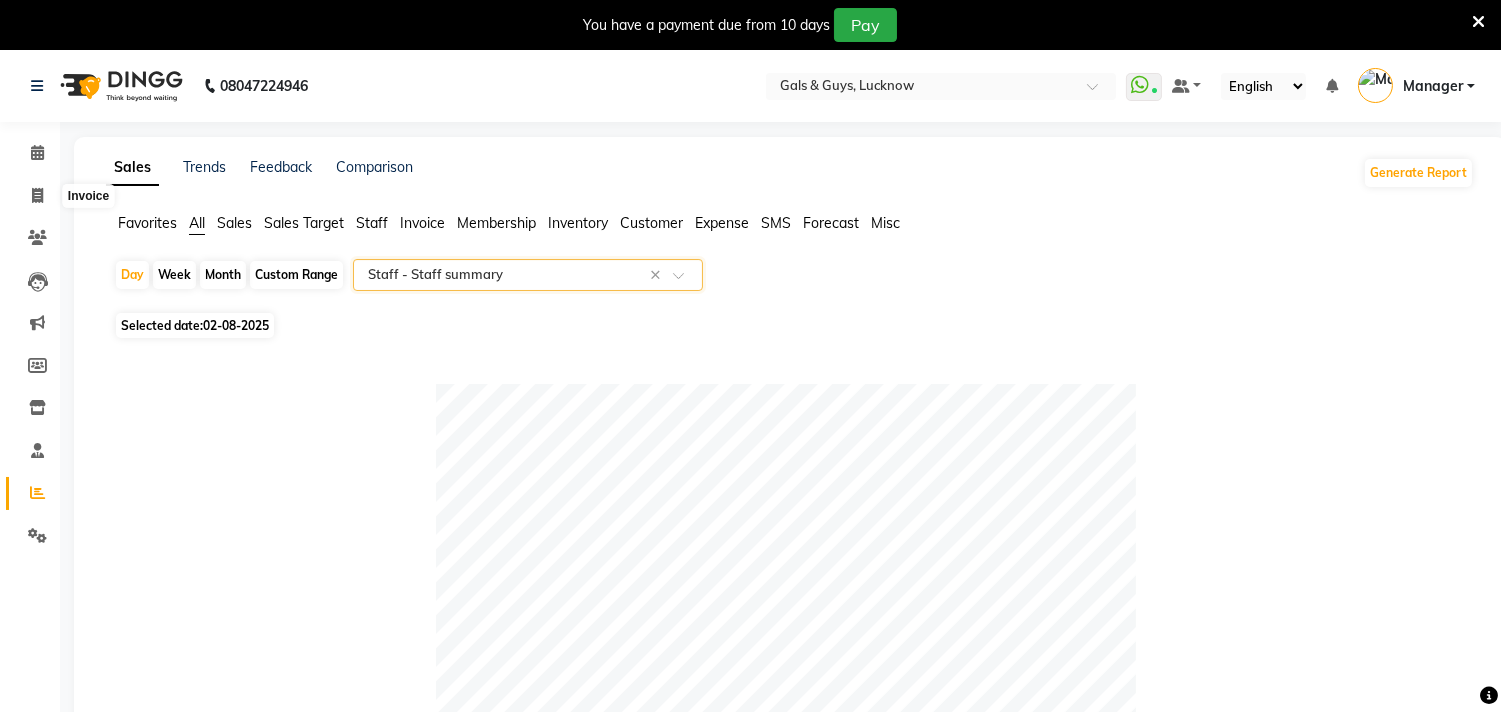select on "service" 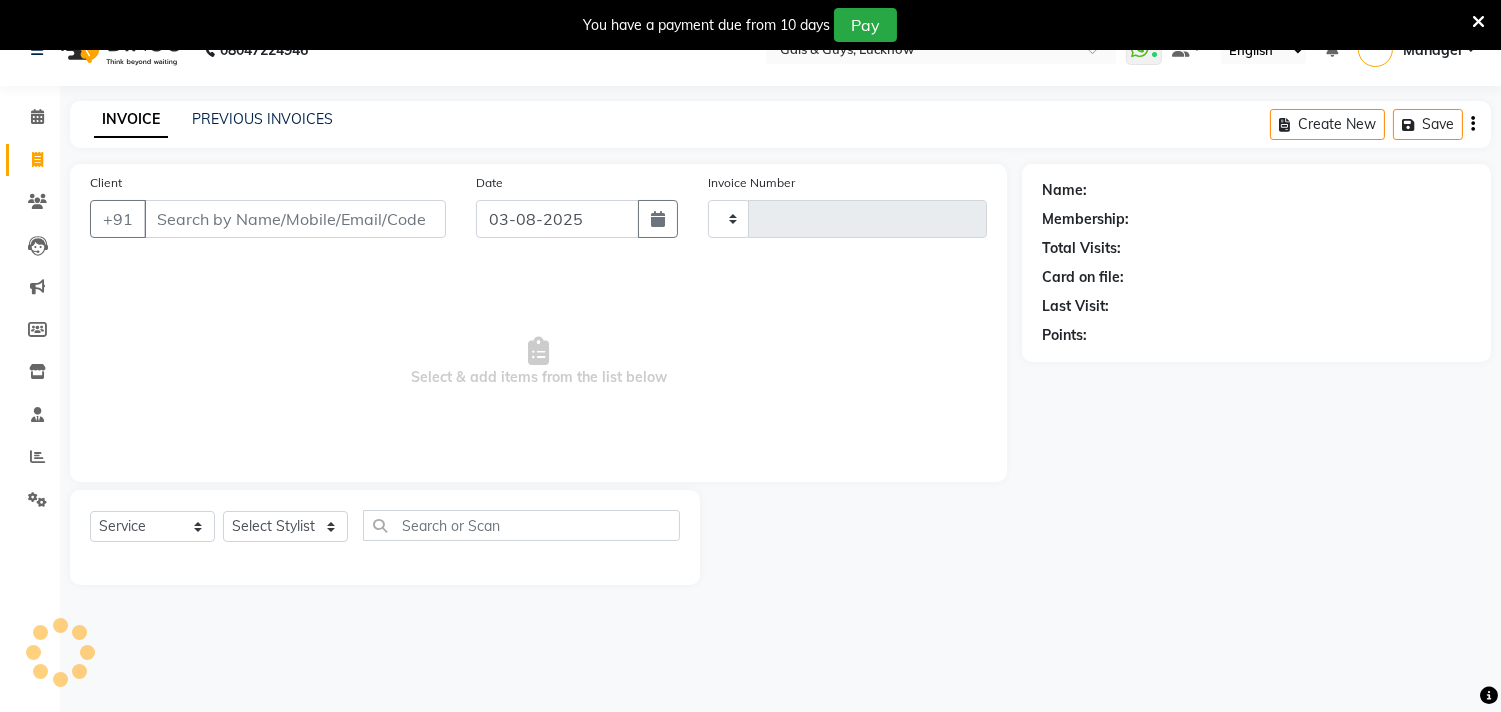 scroll, scrollTop: 50, scrollLeft: 0, axis: vertical 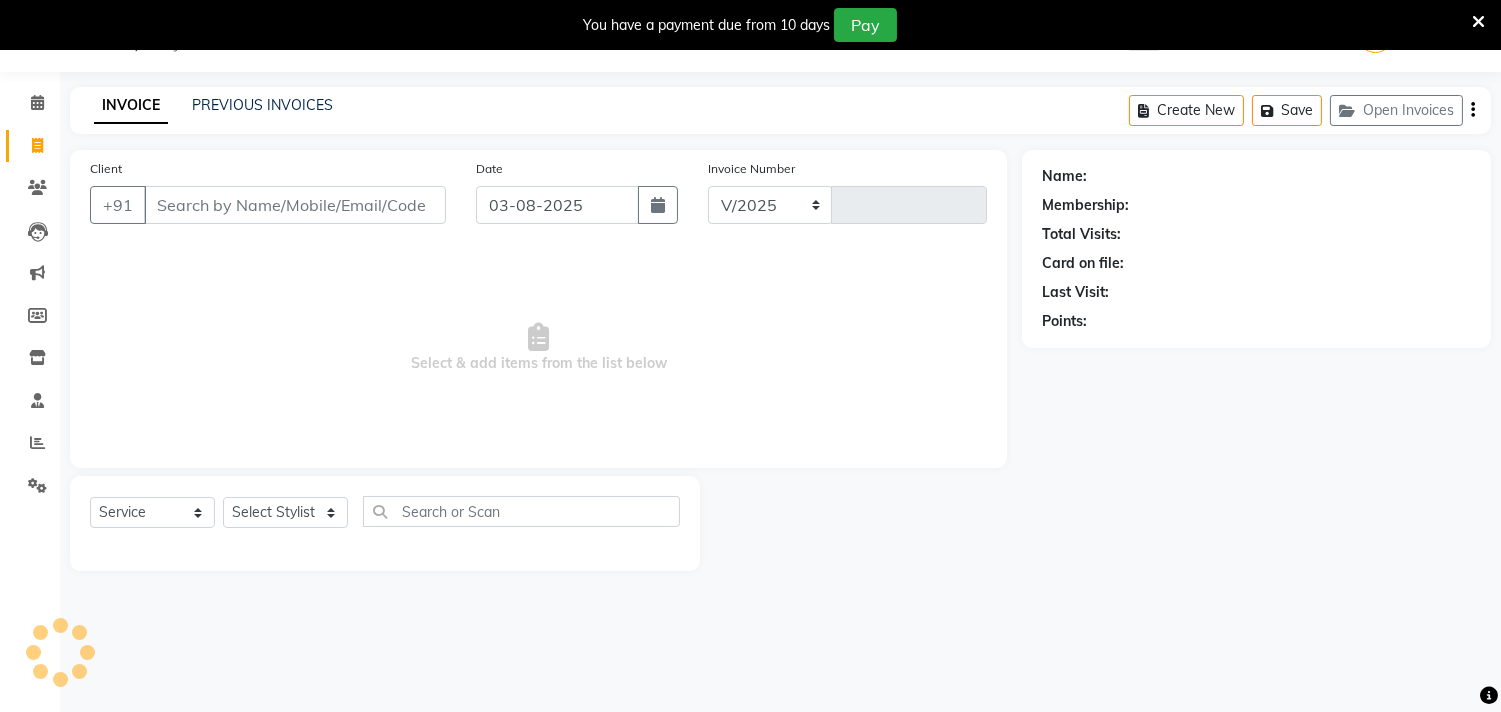 select on "7505" 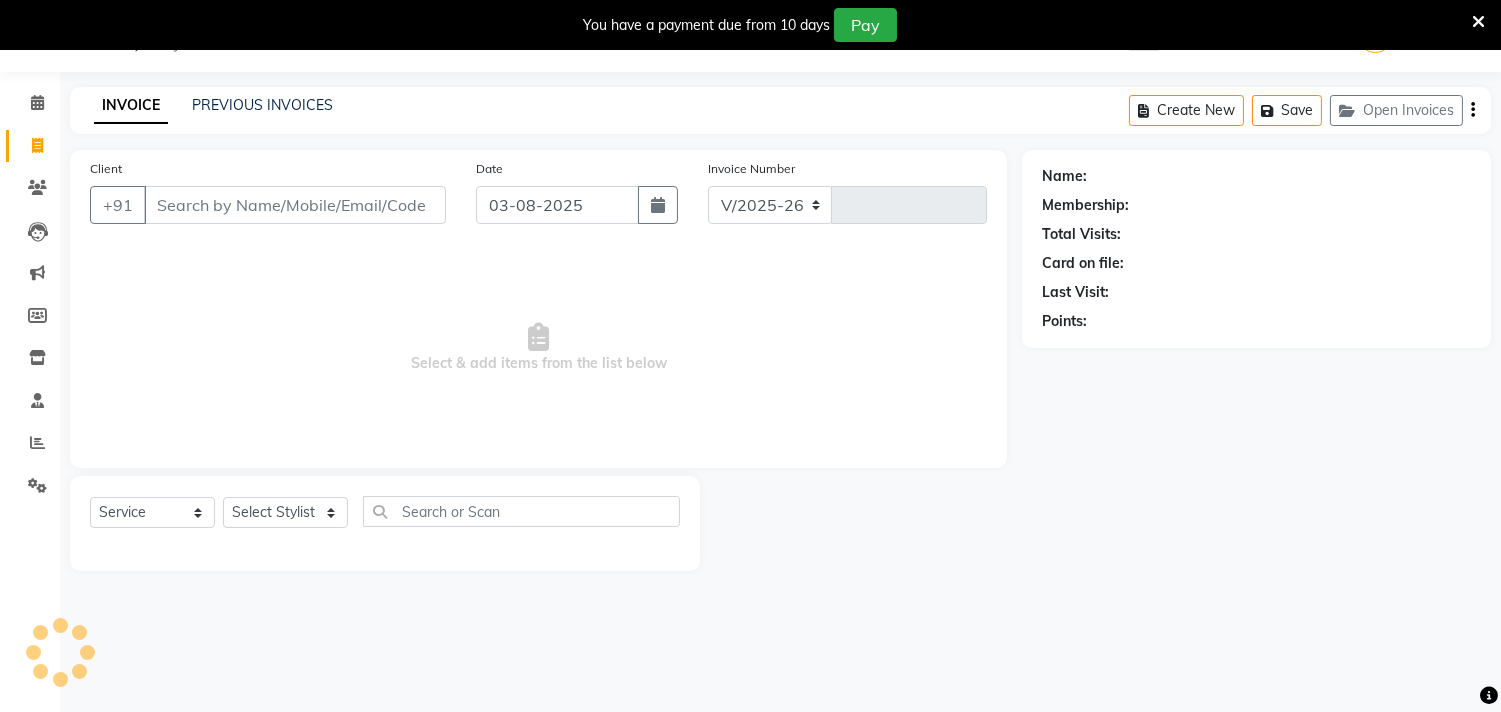 type on "0552" 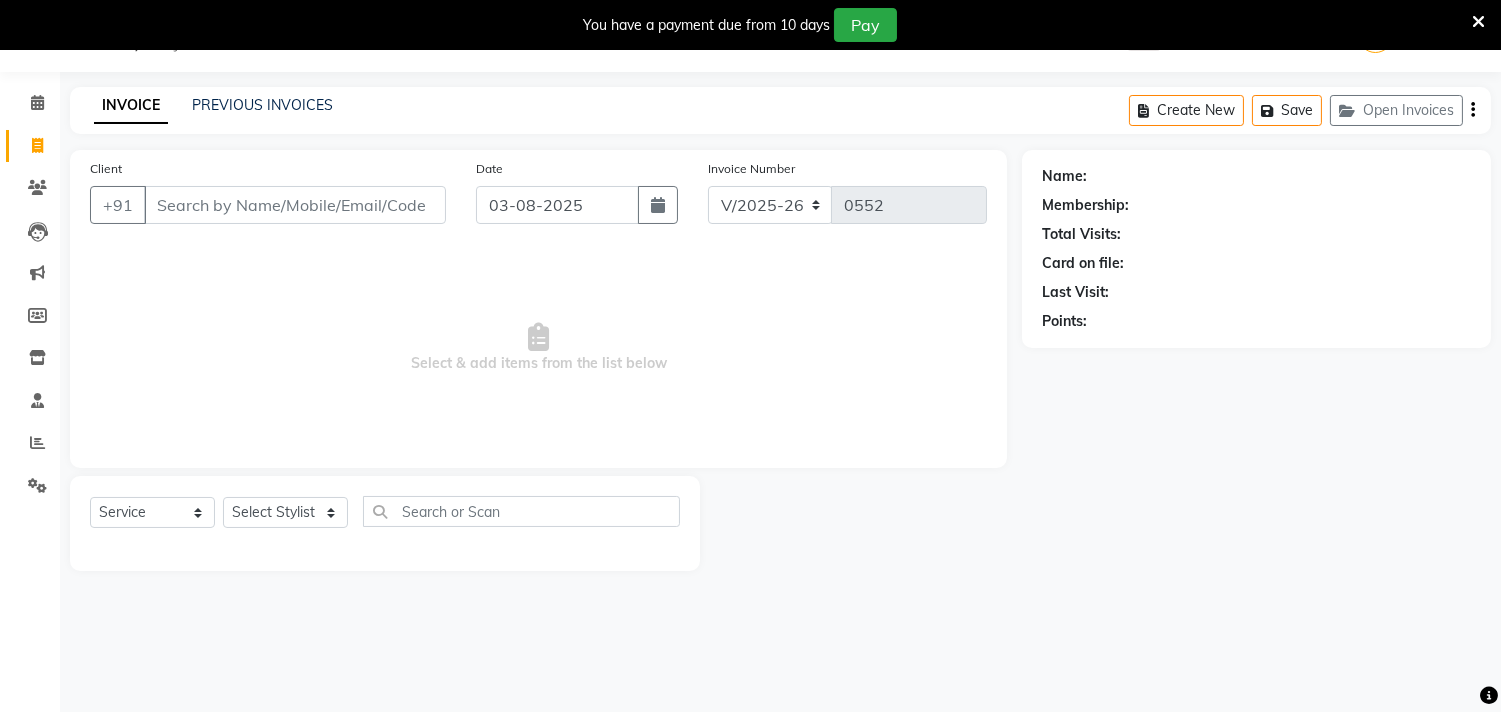 click at bounding box center [1478, 22] 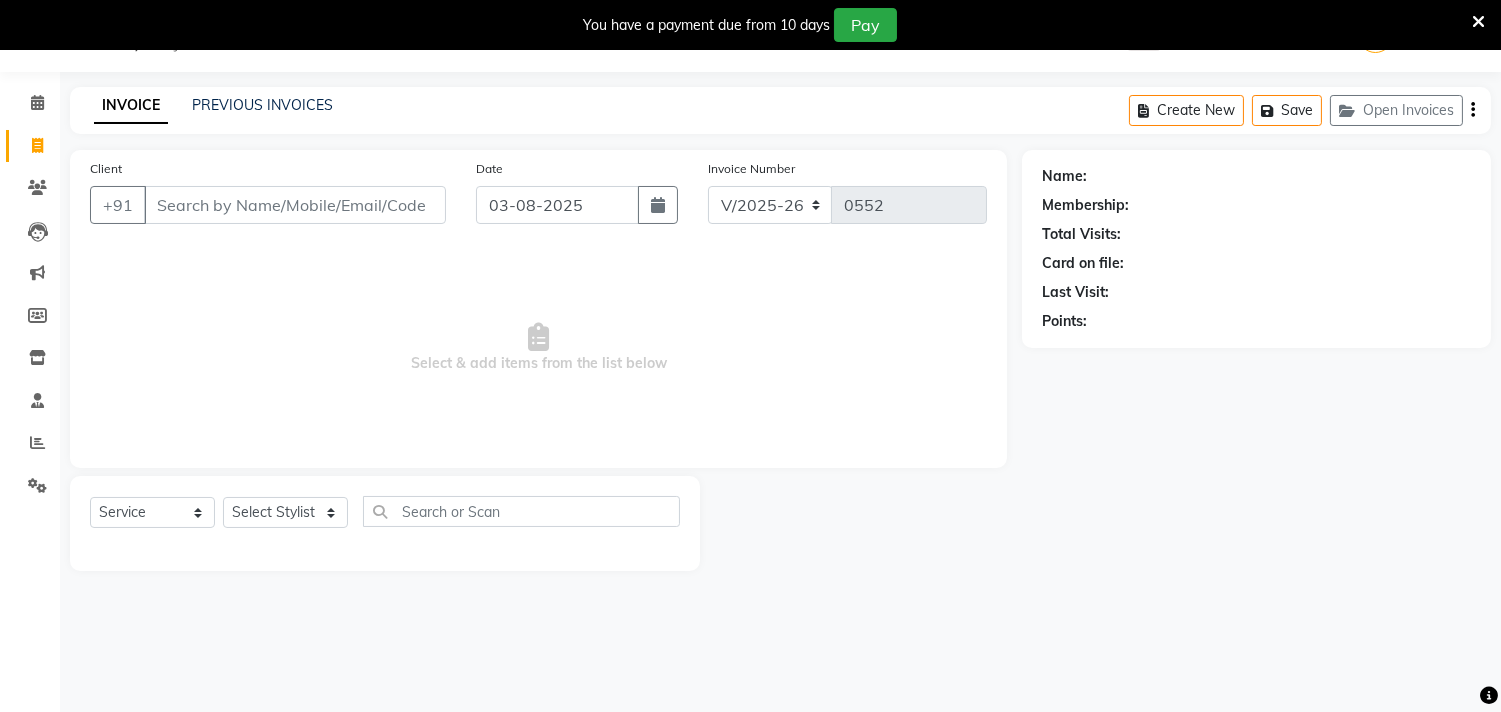 scroll, scrollTop: 0, scrollLeft: 0, axis: both 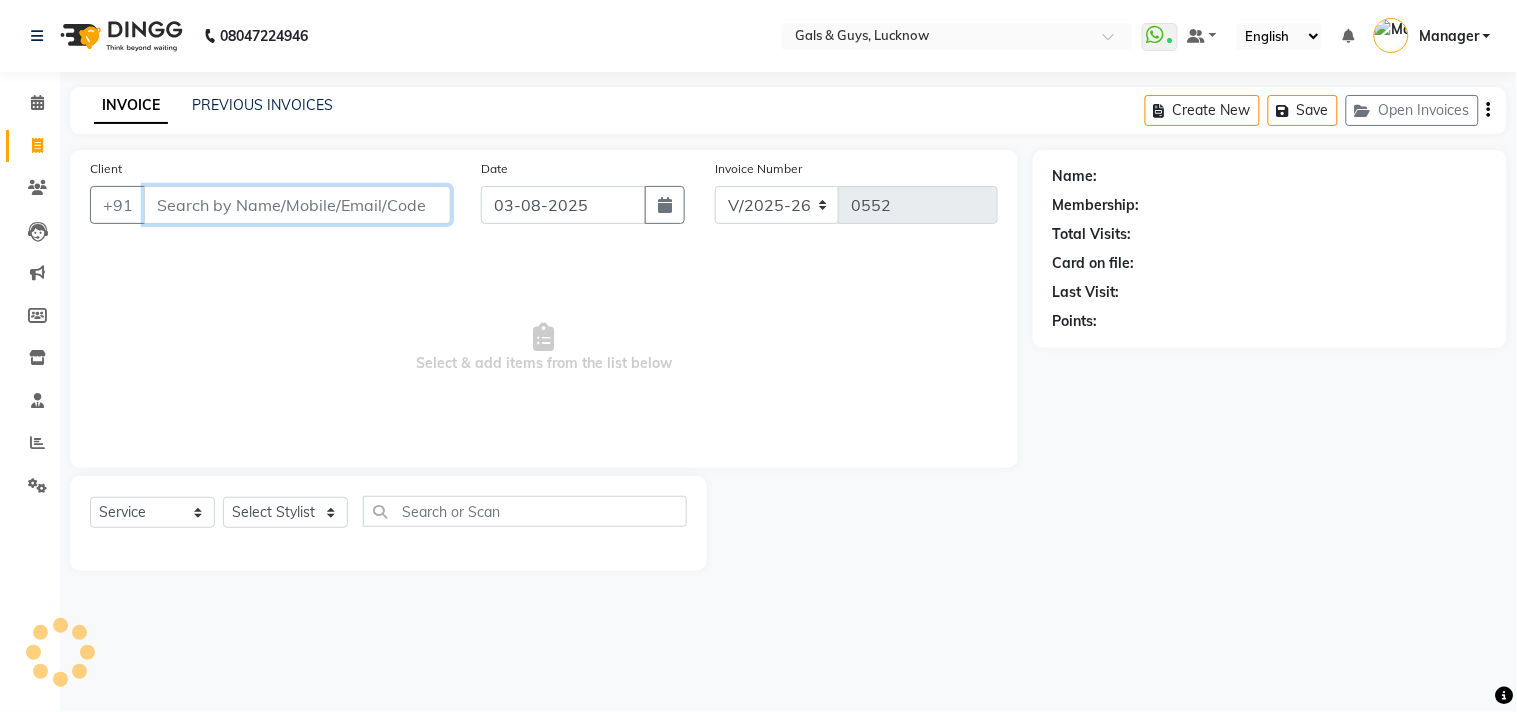 click on "Client" at bounding box center [297, 205] 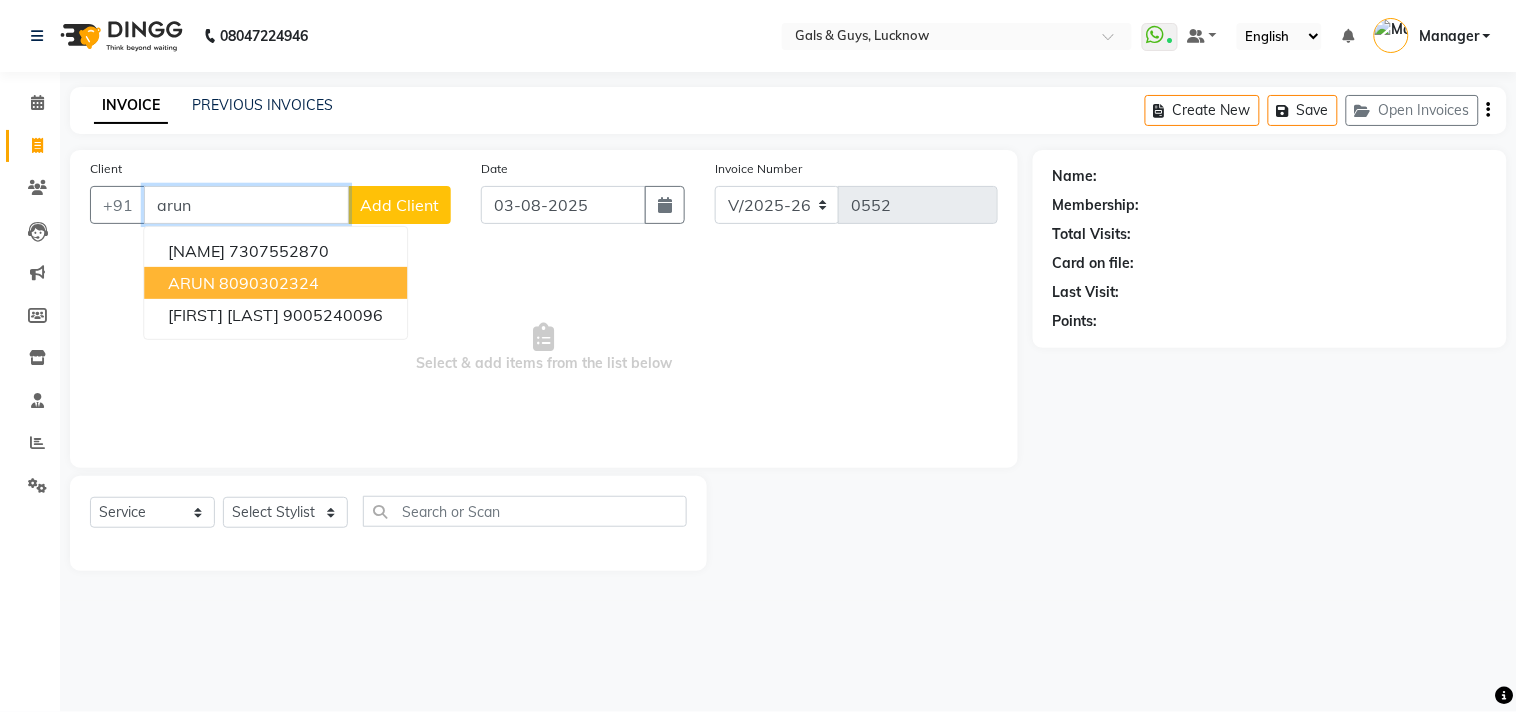 click on "ARUN  8090302324" at bounding box center (275, 283) 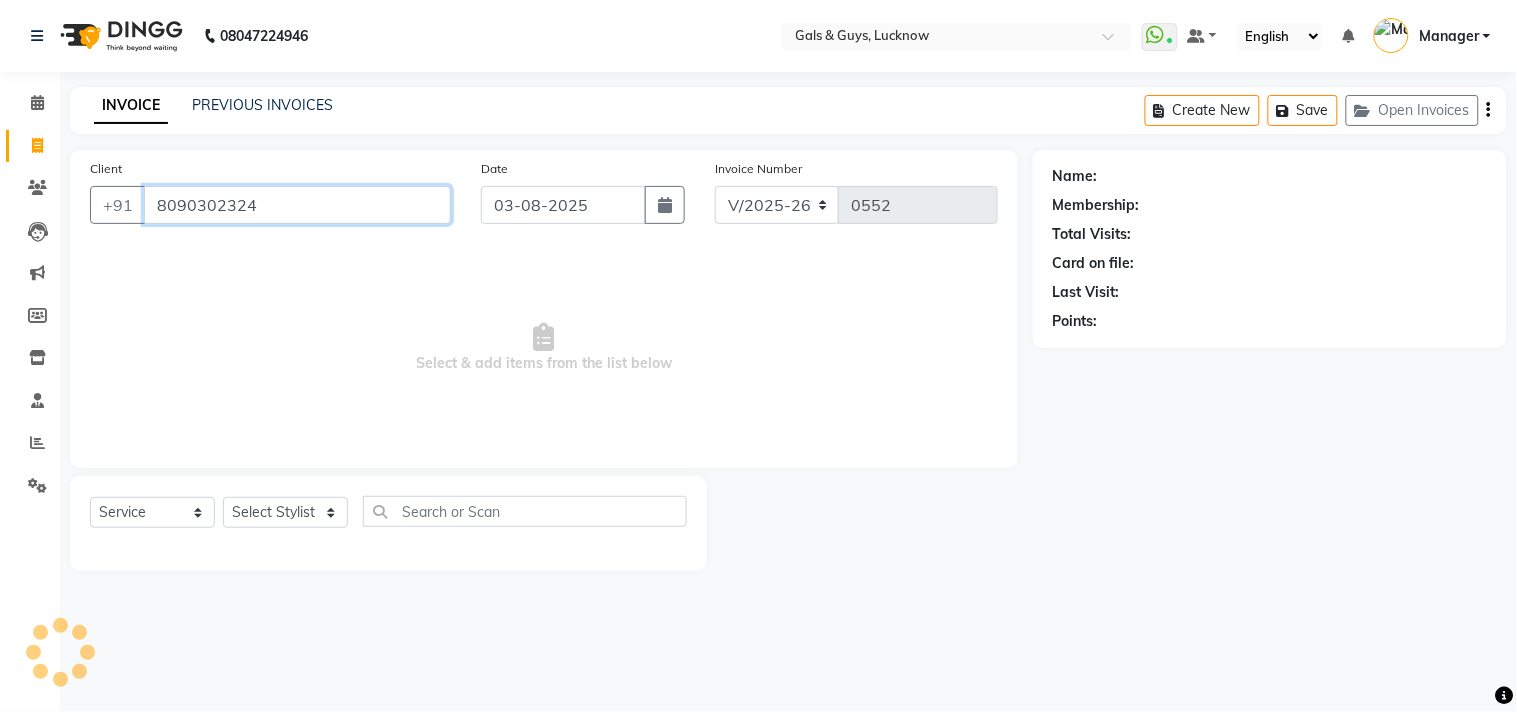 type on "8090302324" 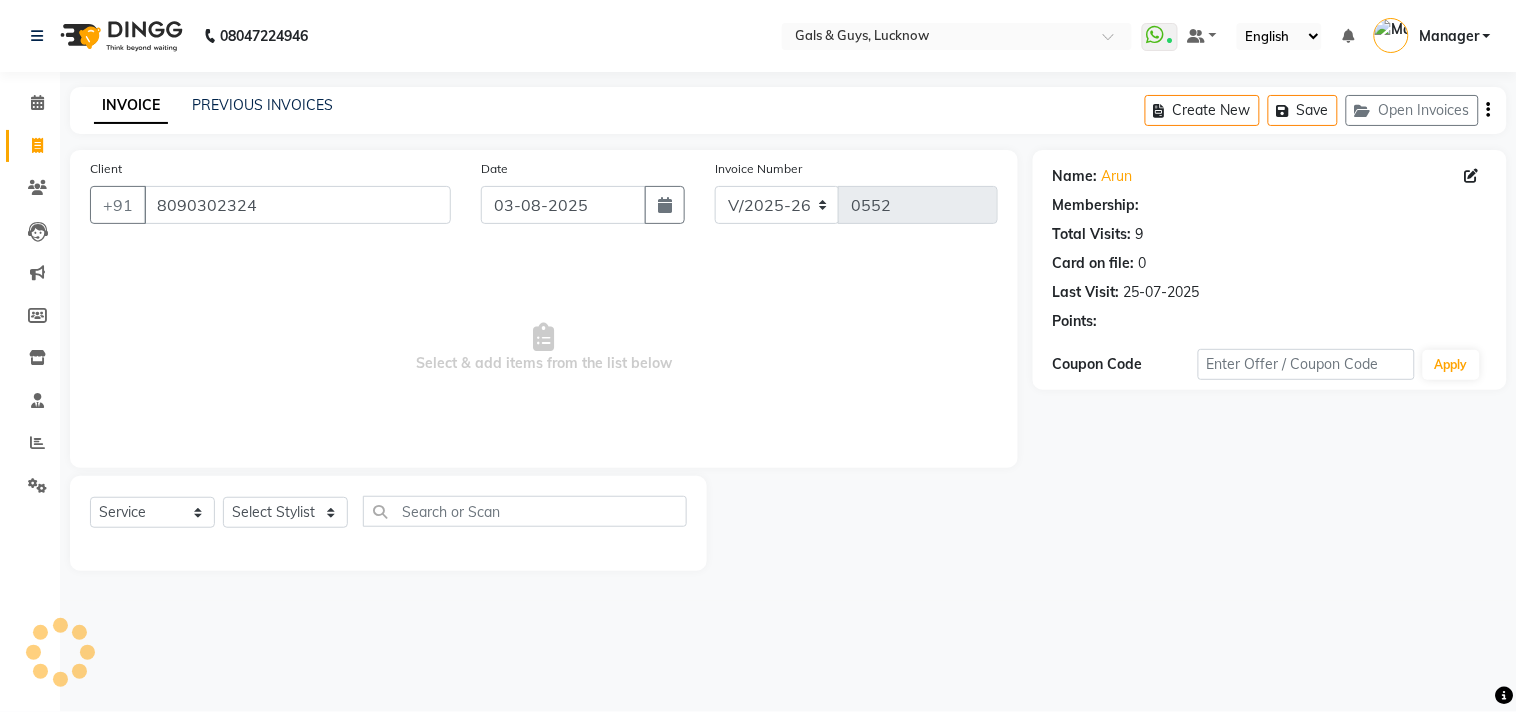 select on "1: Object" 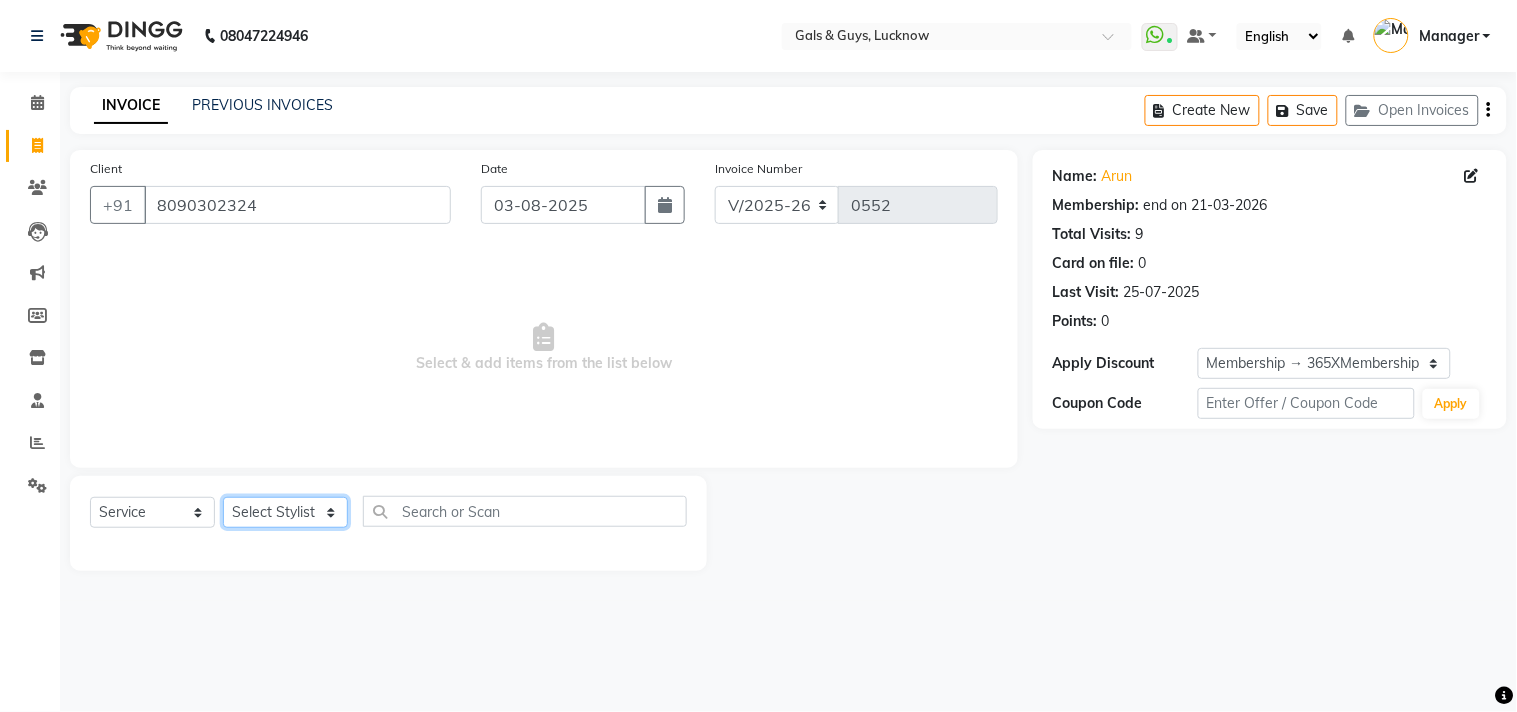 drag, startPoint x: 308, startPoint y: 520, endPoint x: 307, endPoint y: 498, distance: 22.022715 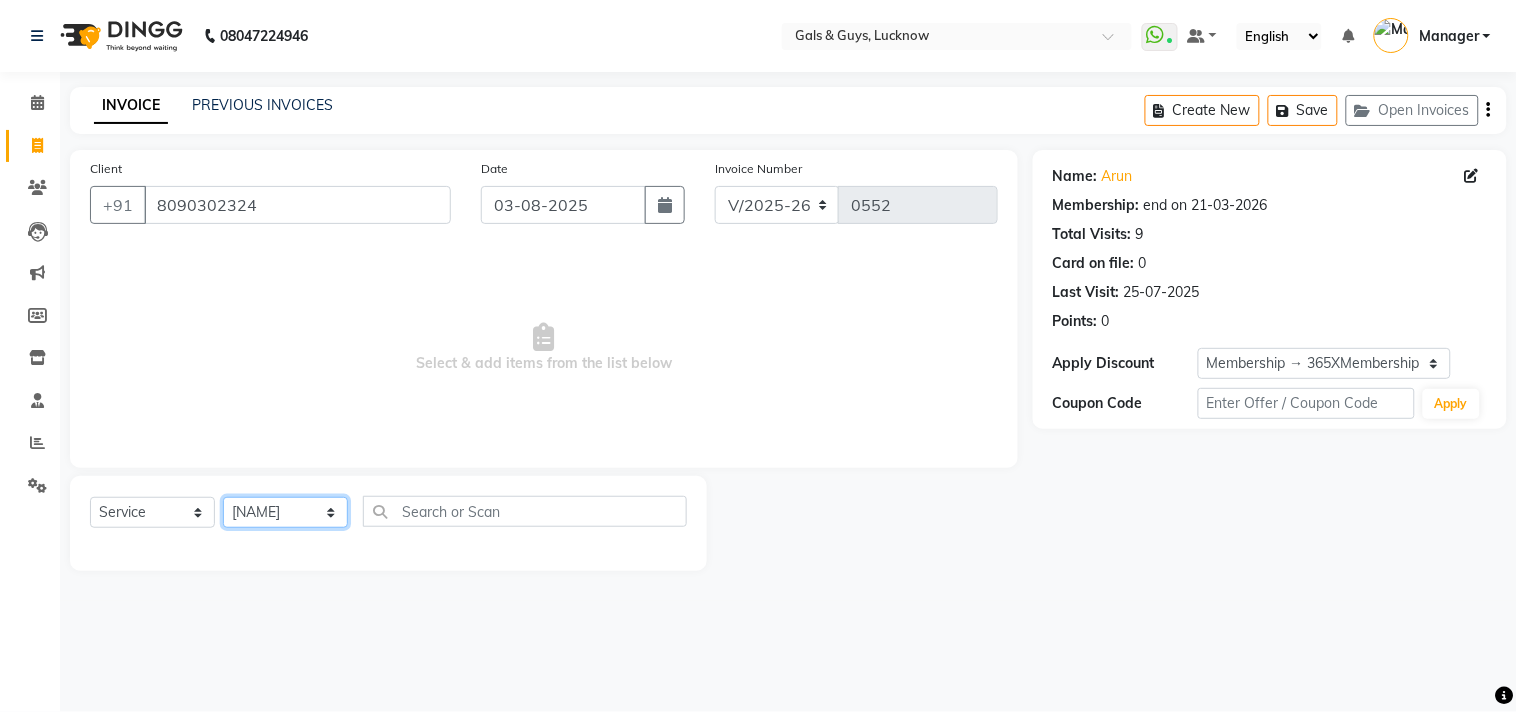 click on "Select Stylist Abhinav ADVANCE ALKA Ankita B-WAX  KUNAL Manager MEMBERSHIP PALLAVI PRATHAM PRODUCT RAJAT TANIYA VIRENDRA" 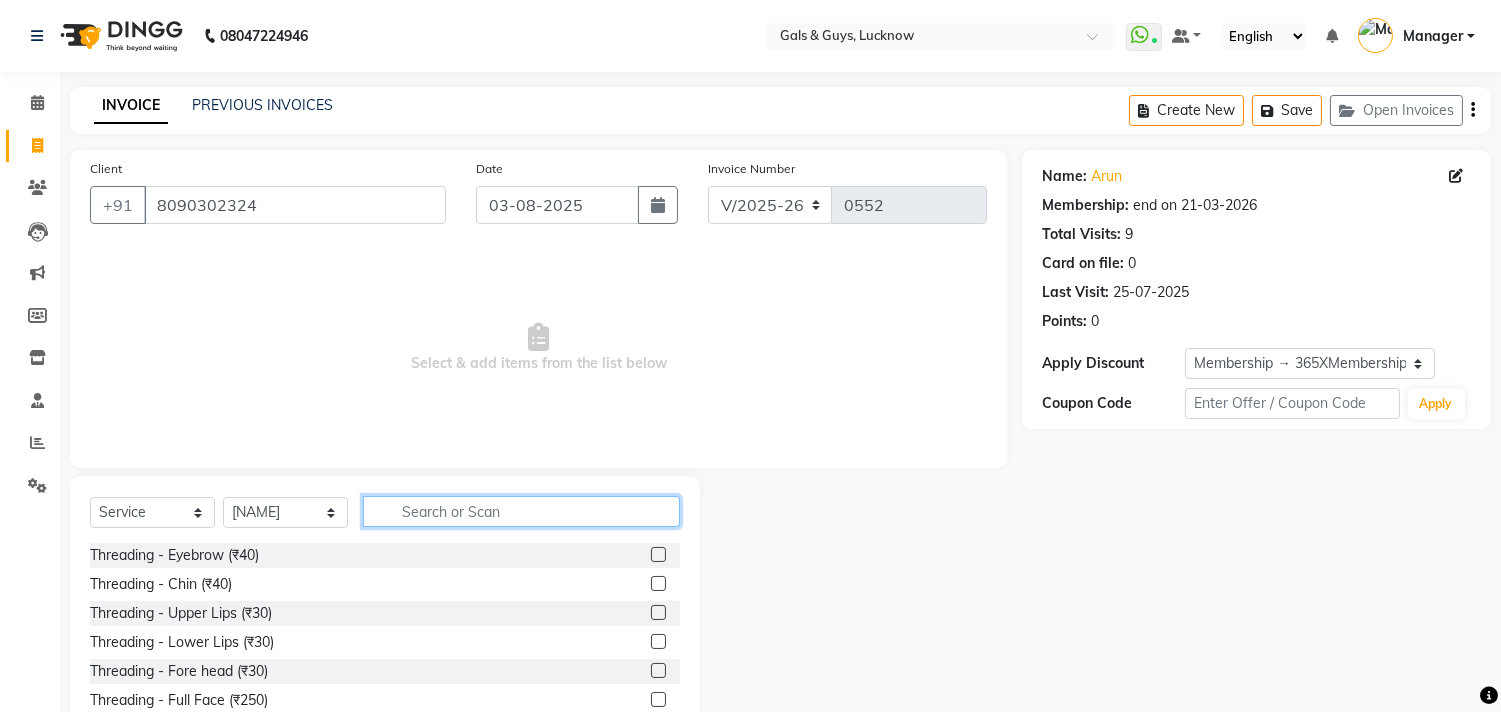 click 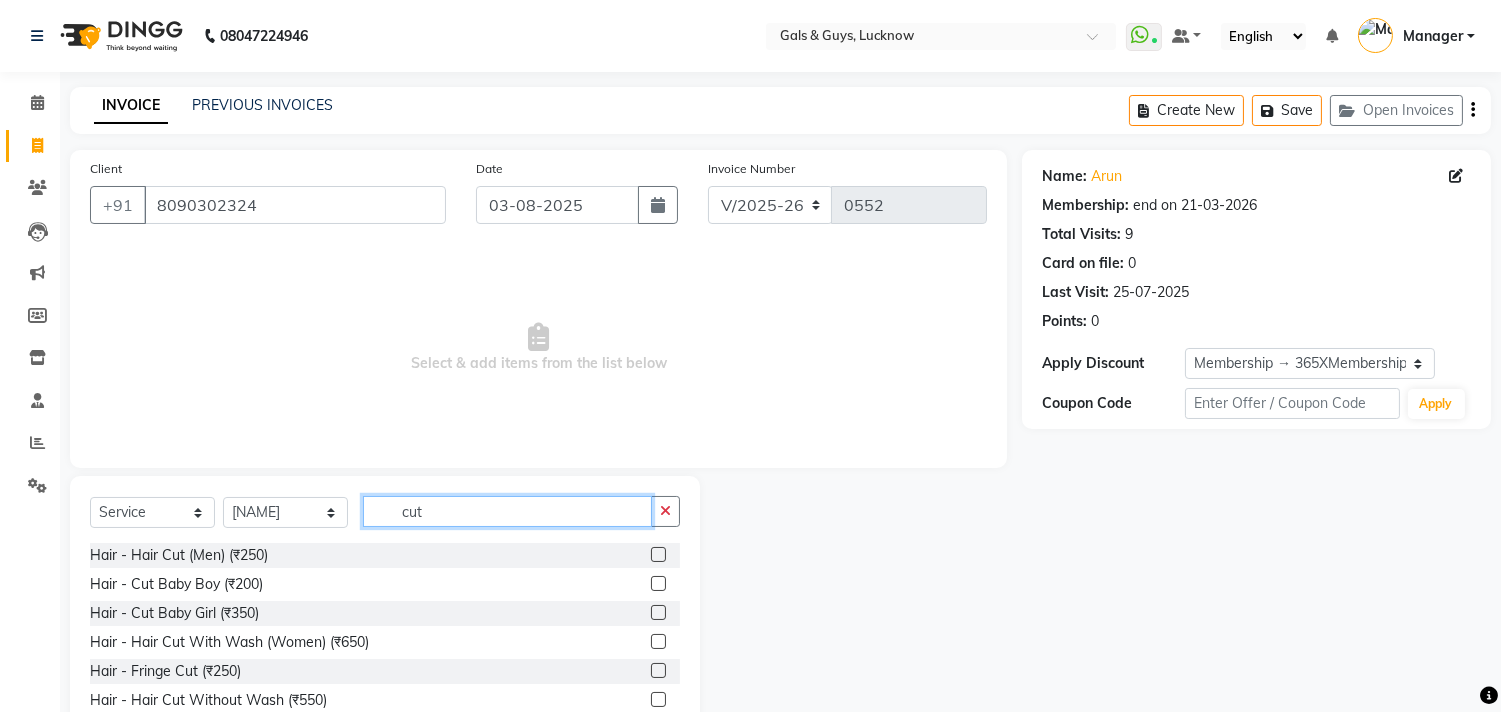 type on "cut" 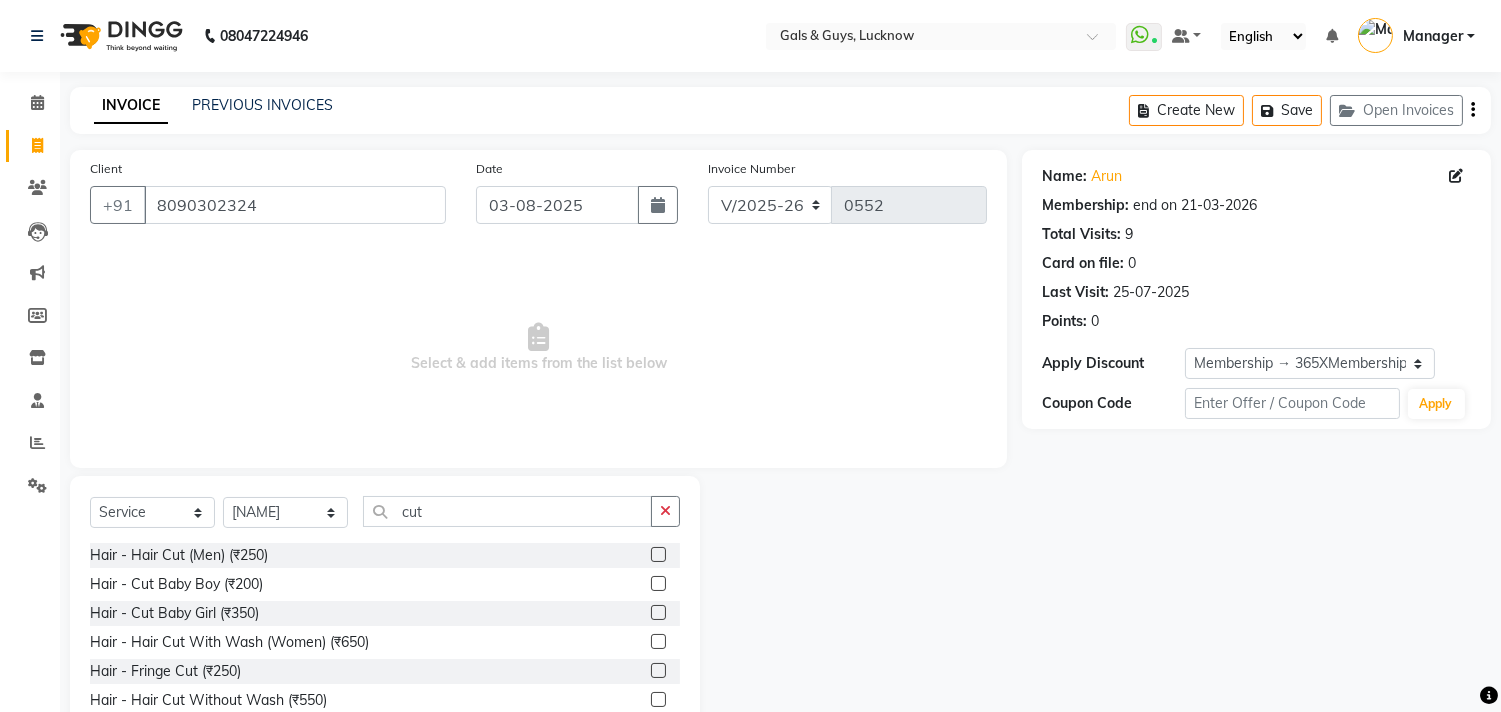 drag, startPoint x: 645, startPoint y: 555, endPoint x: 547, endPoint y: 545, distance: 98.50888 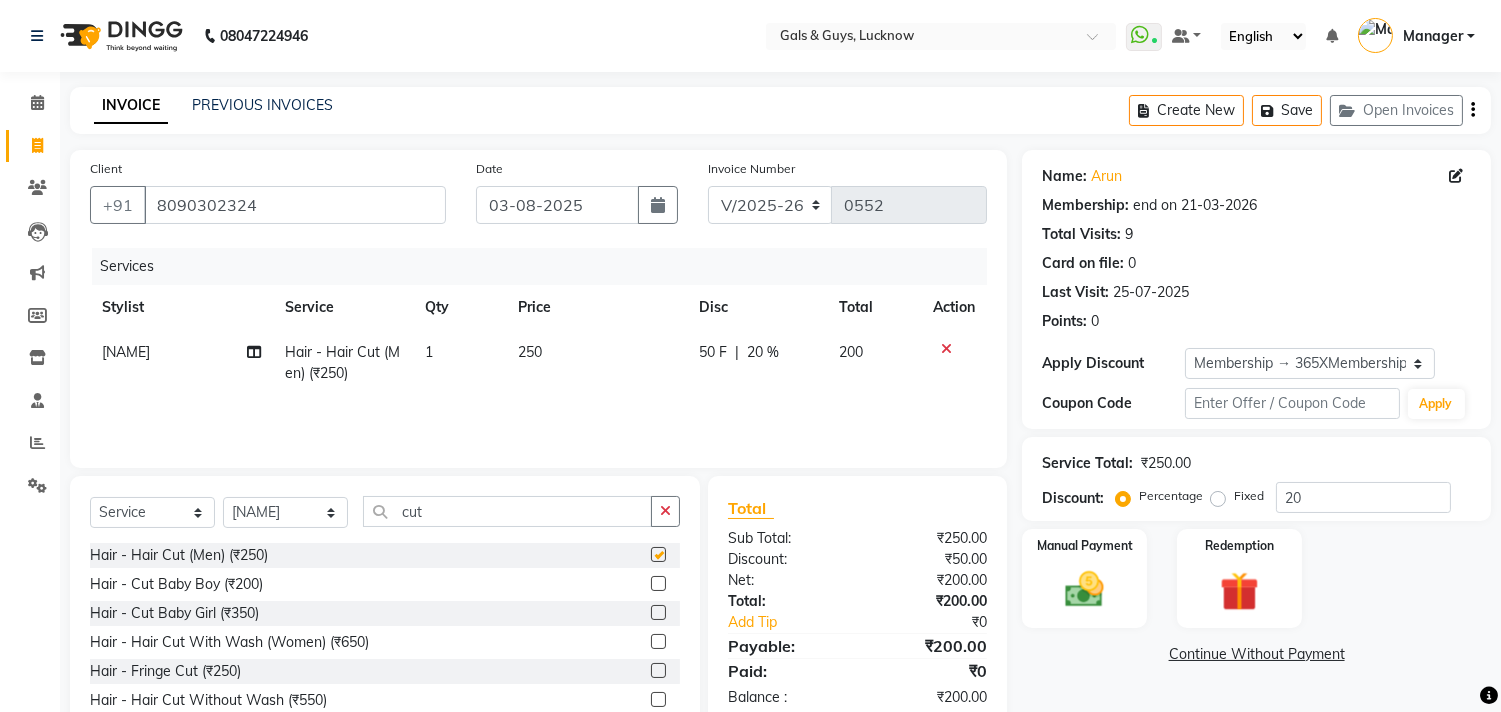 checkbox on "false" 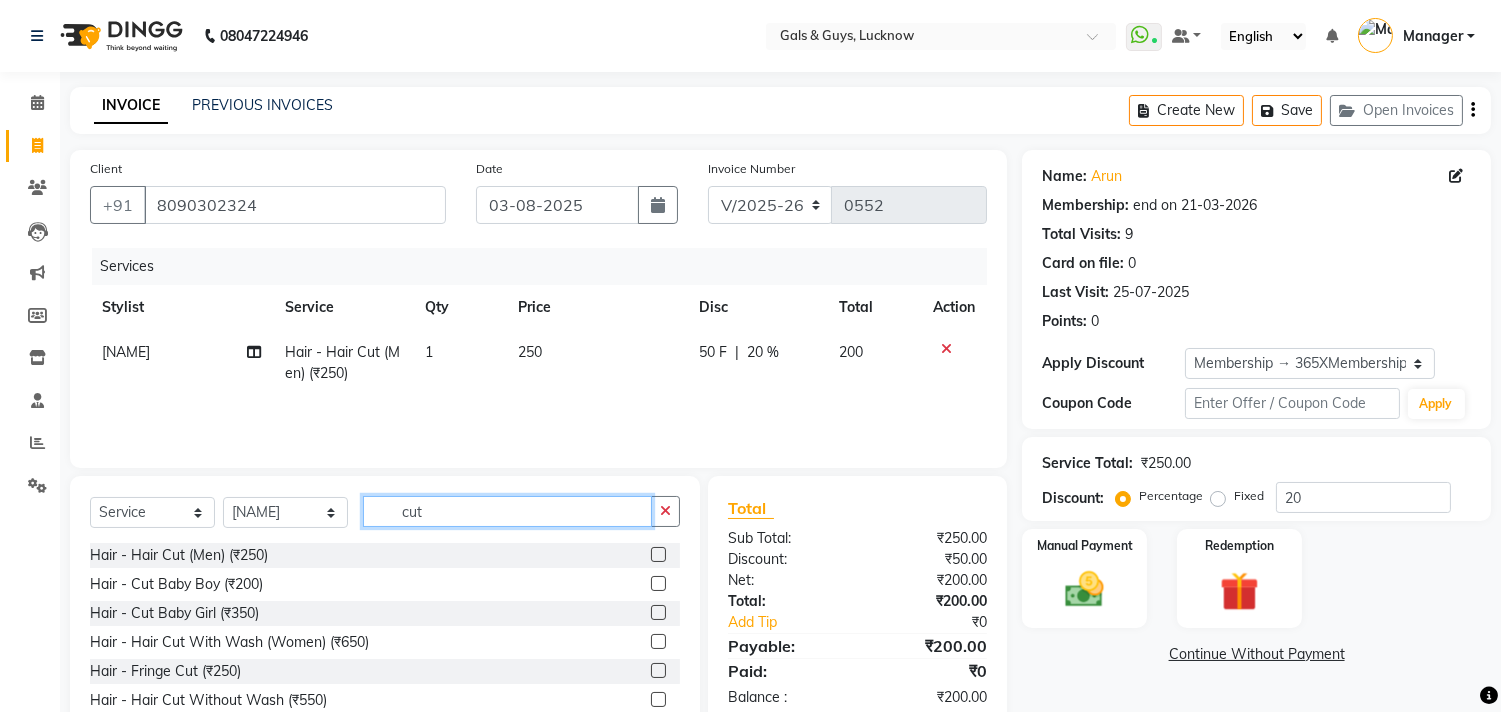 drag, startPoint x: 485, startPoint y: 516, endPoint x: 62, endPoint y: 516, distance: 423 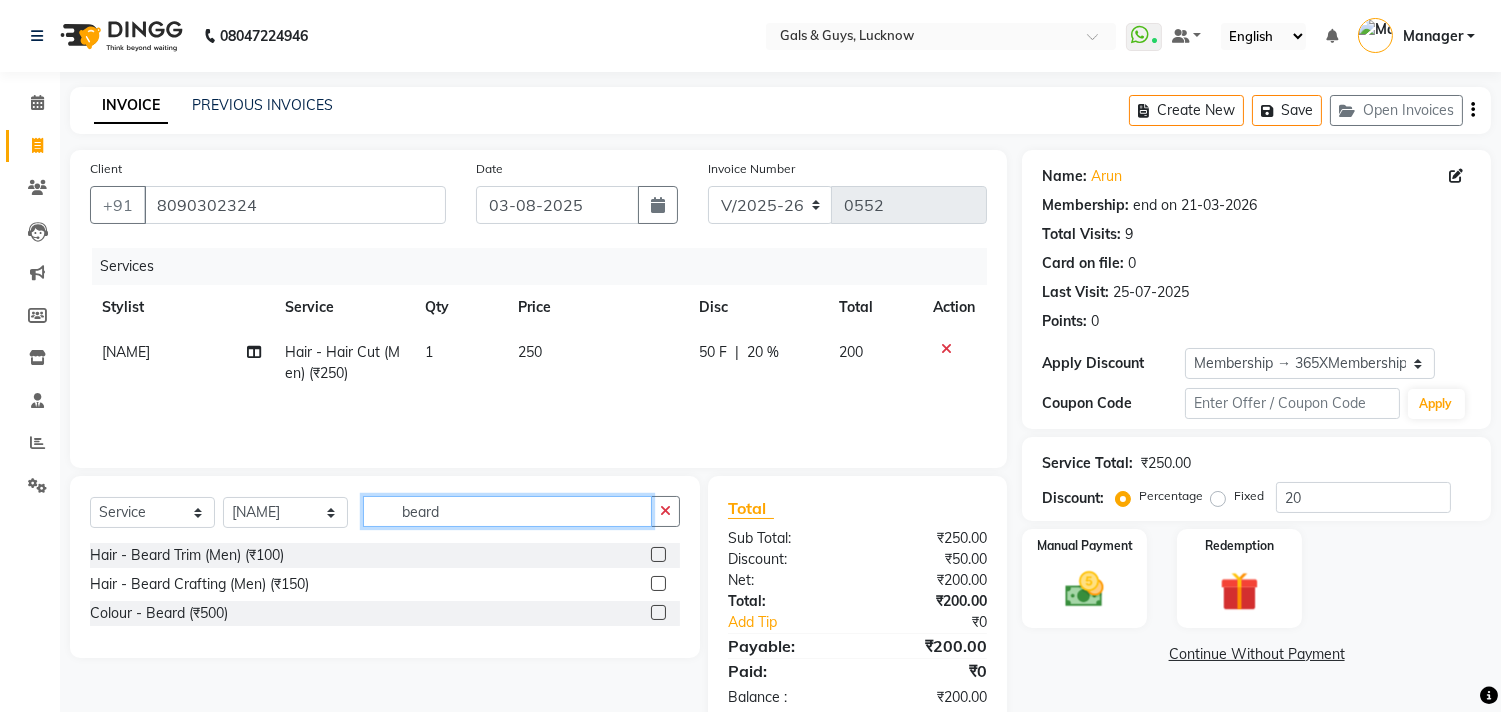type on "beard" 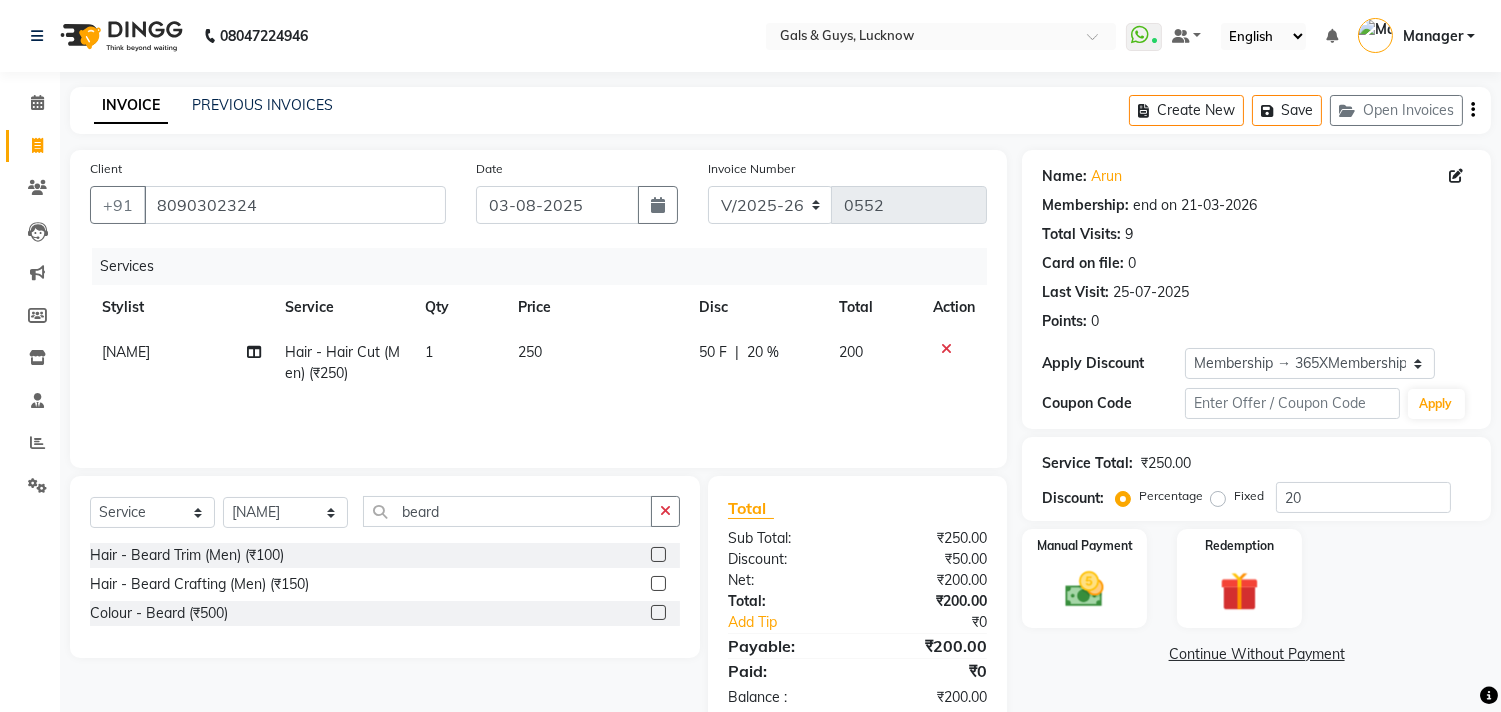 click 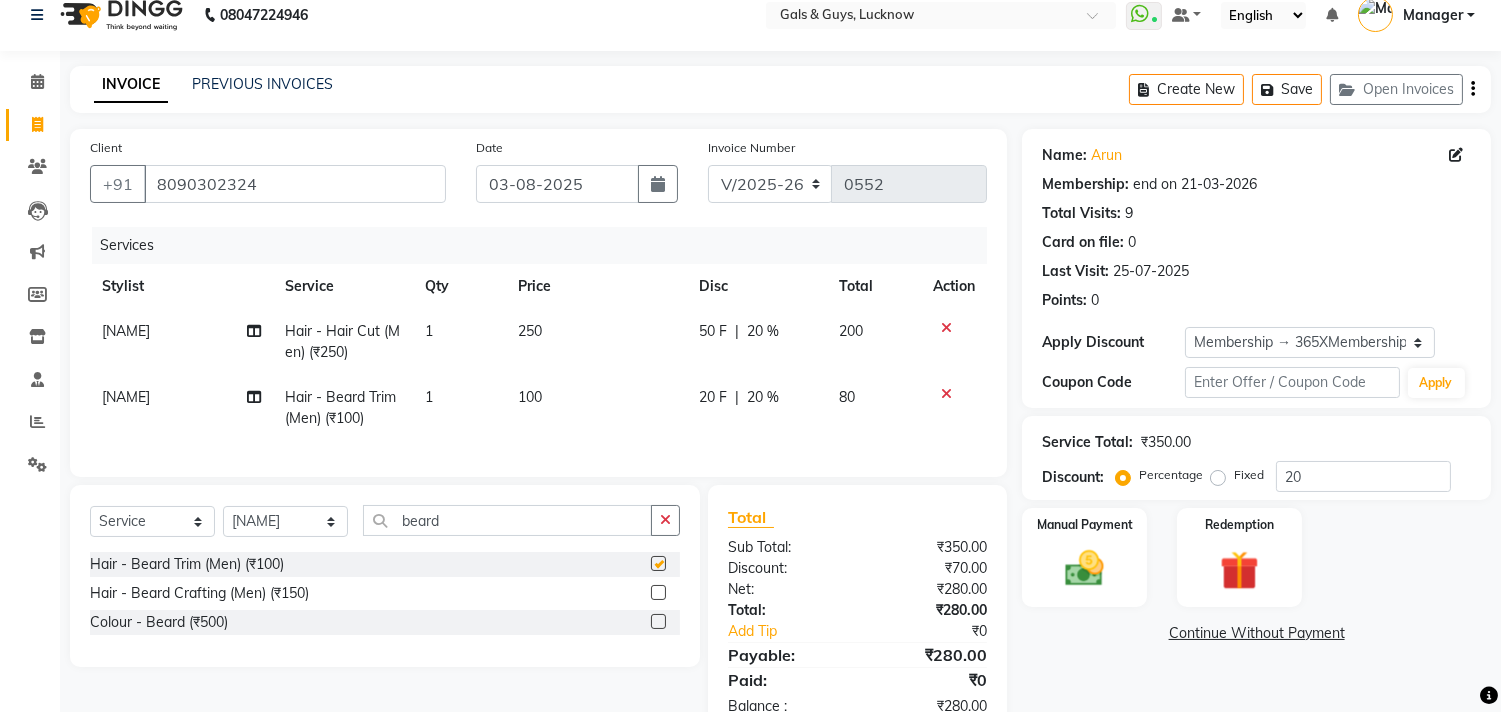 scroll, scrollTop: 92, scrollLeft: 0, axis: vertical 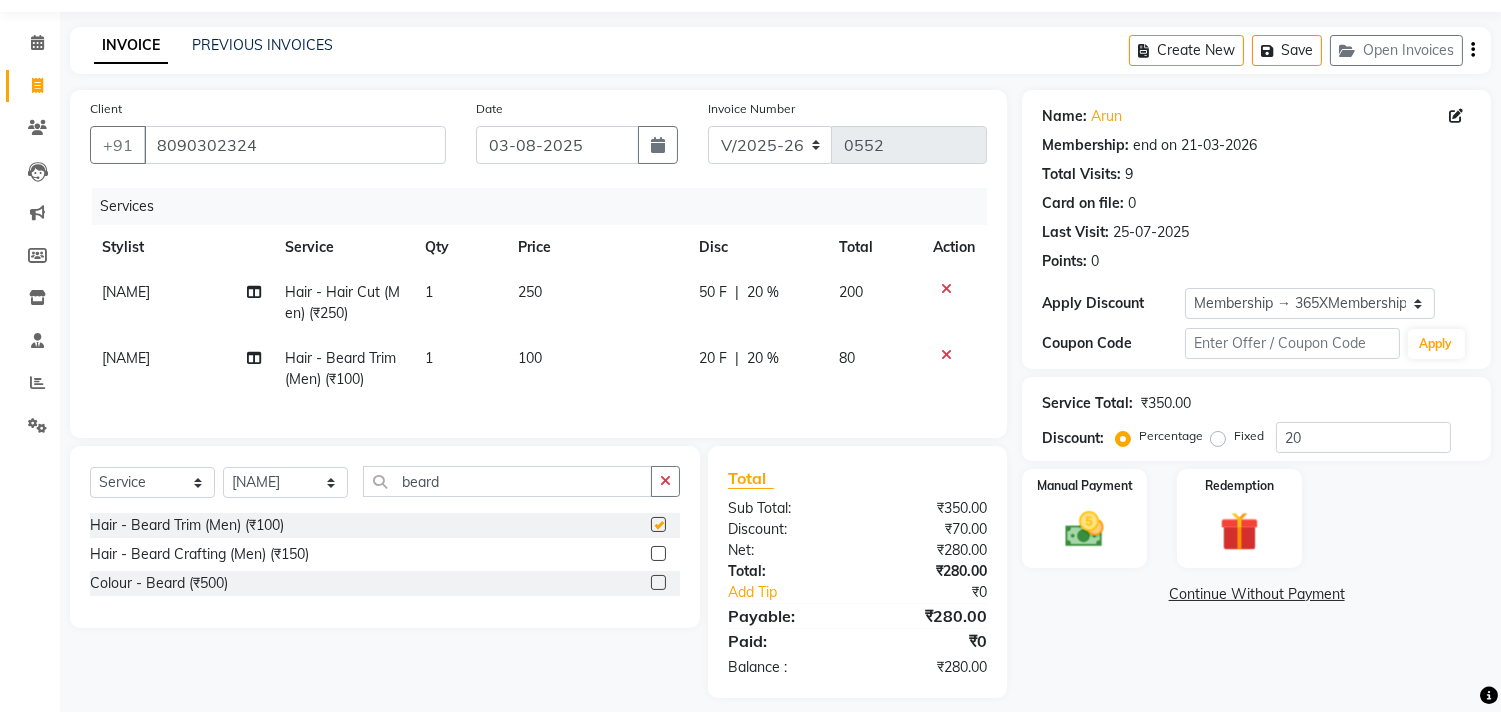 checkbox on "false" 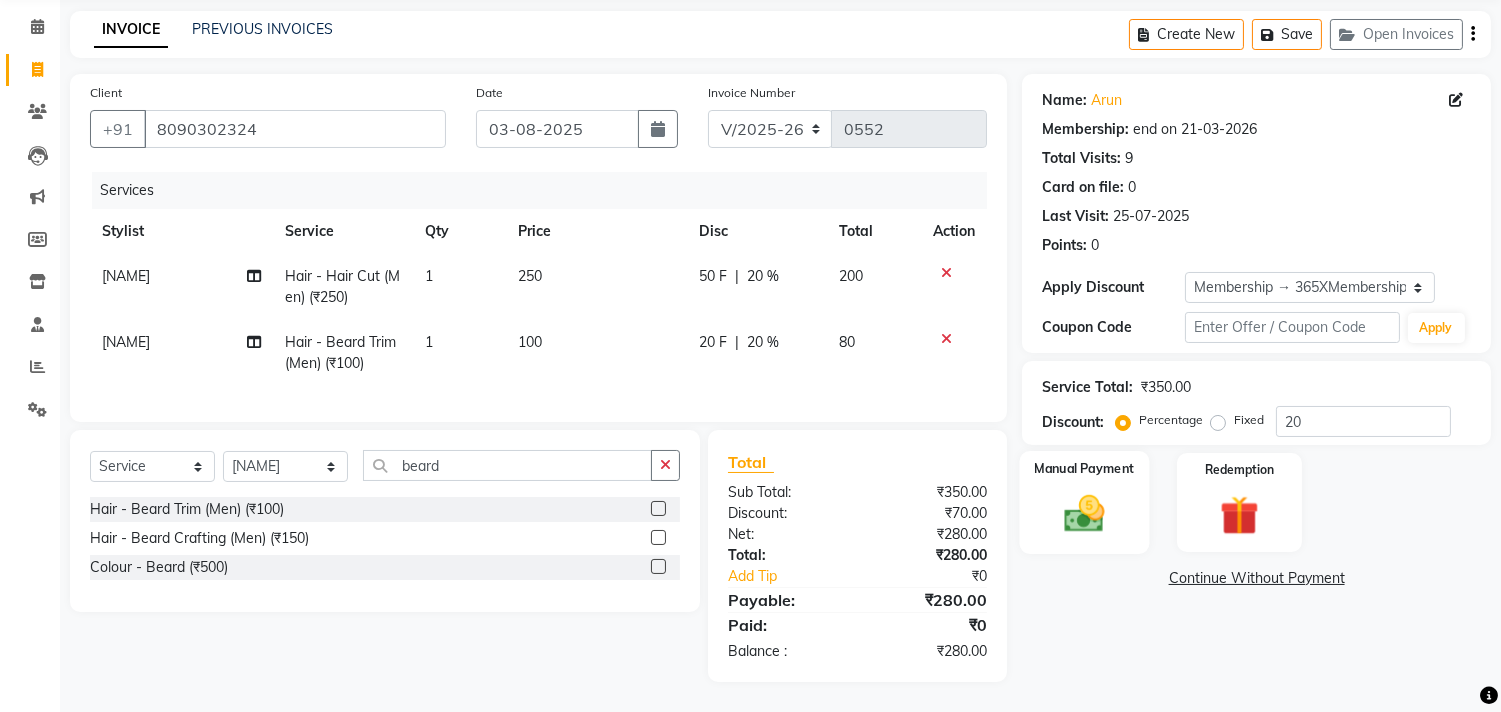 click on "Manual Payment" 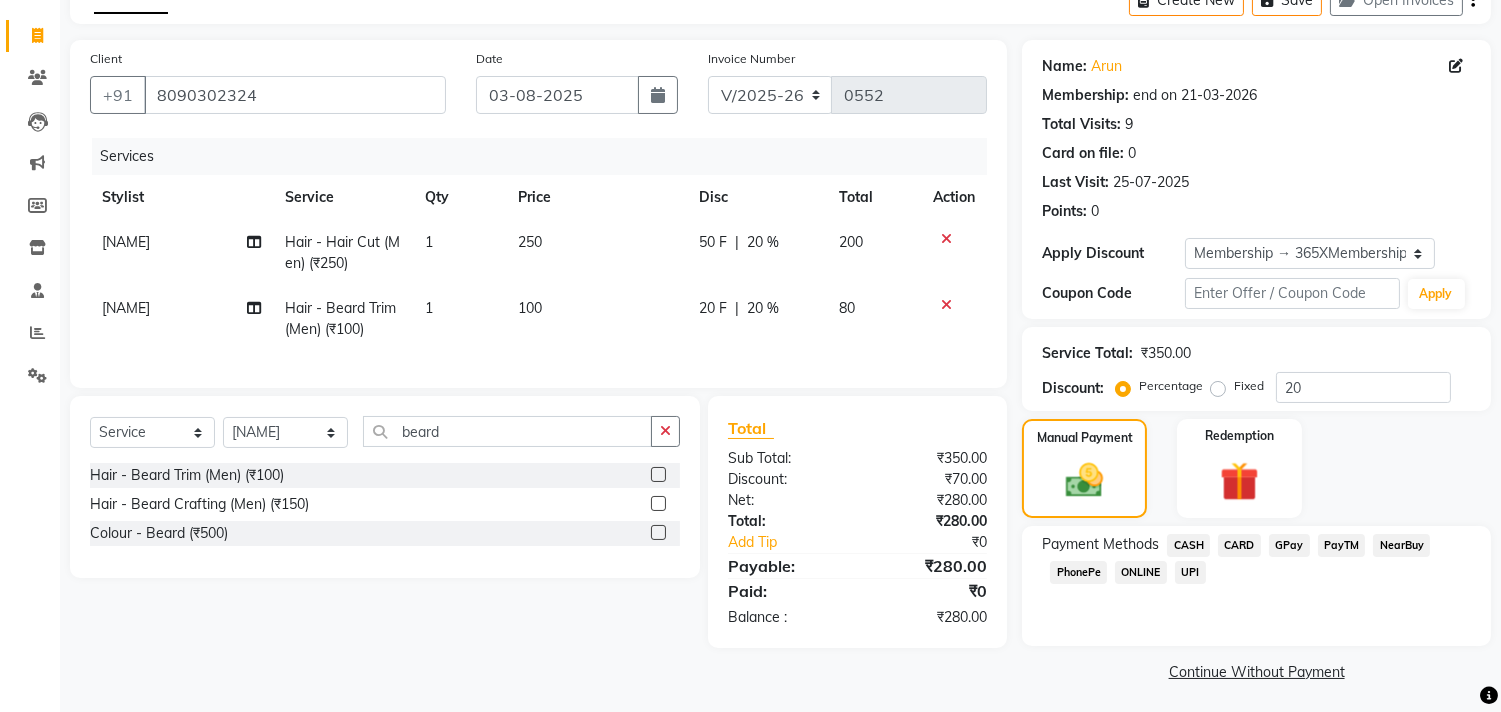 scroll, scrollTop: 114, scrollLeft: 0, axis: vertical 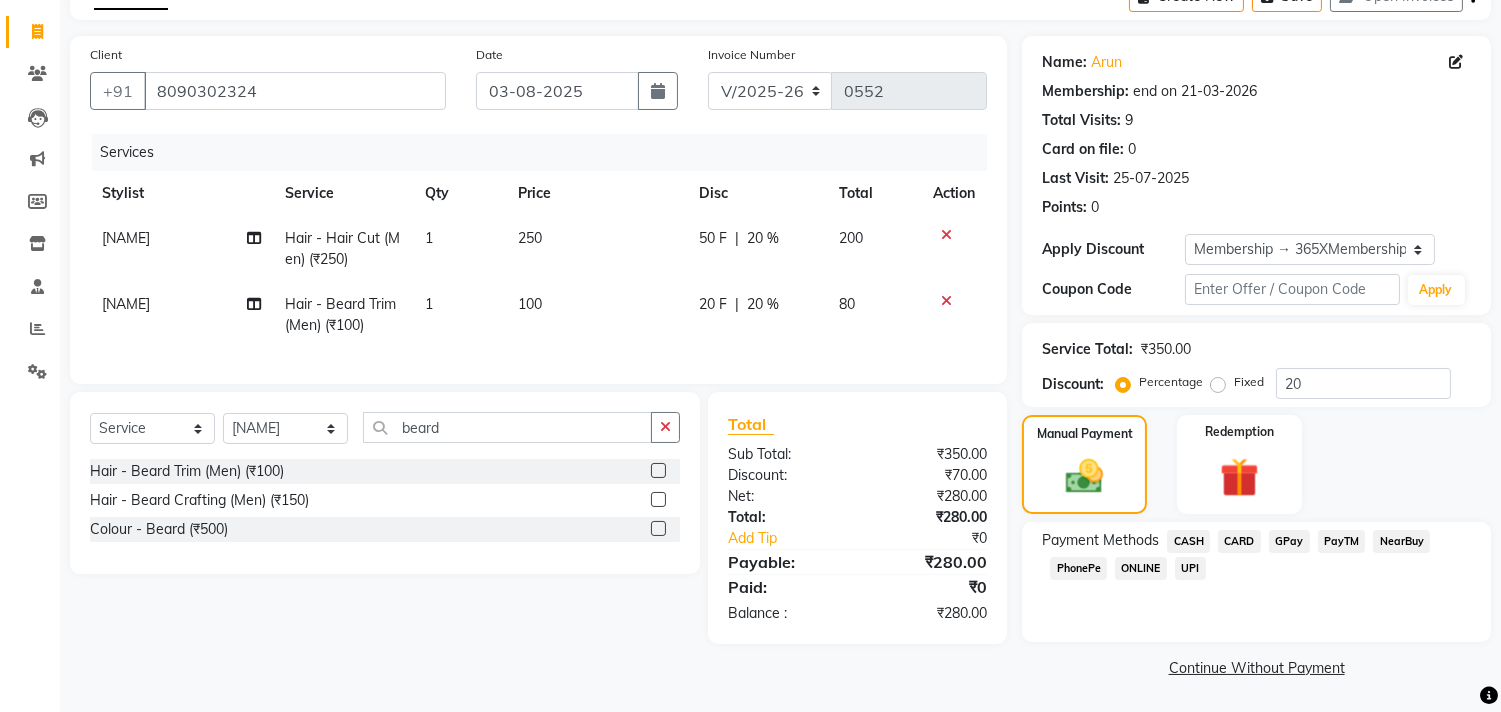 click on "GPay" 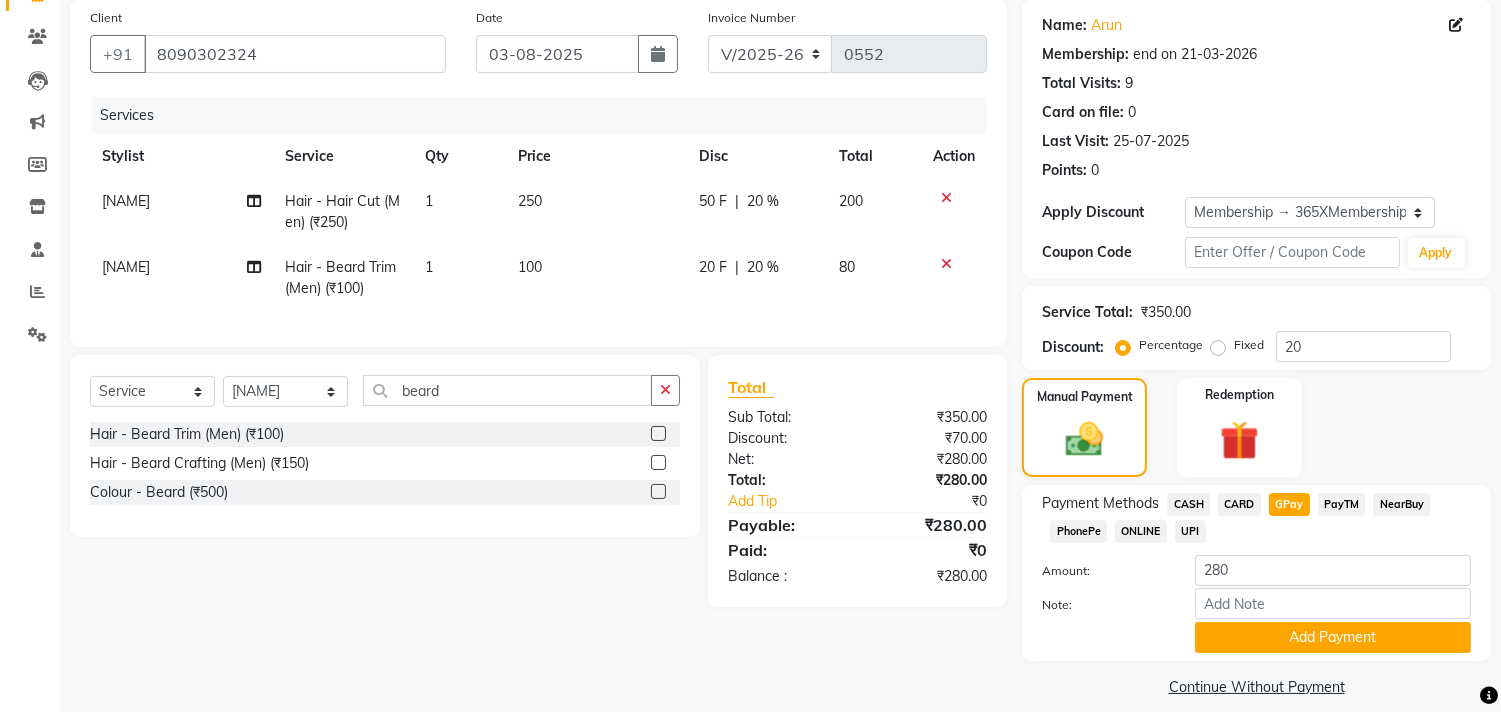 scroll, scrollTop: 171, scrollLeft: 0, axis: vertical 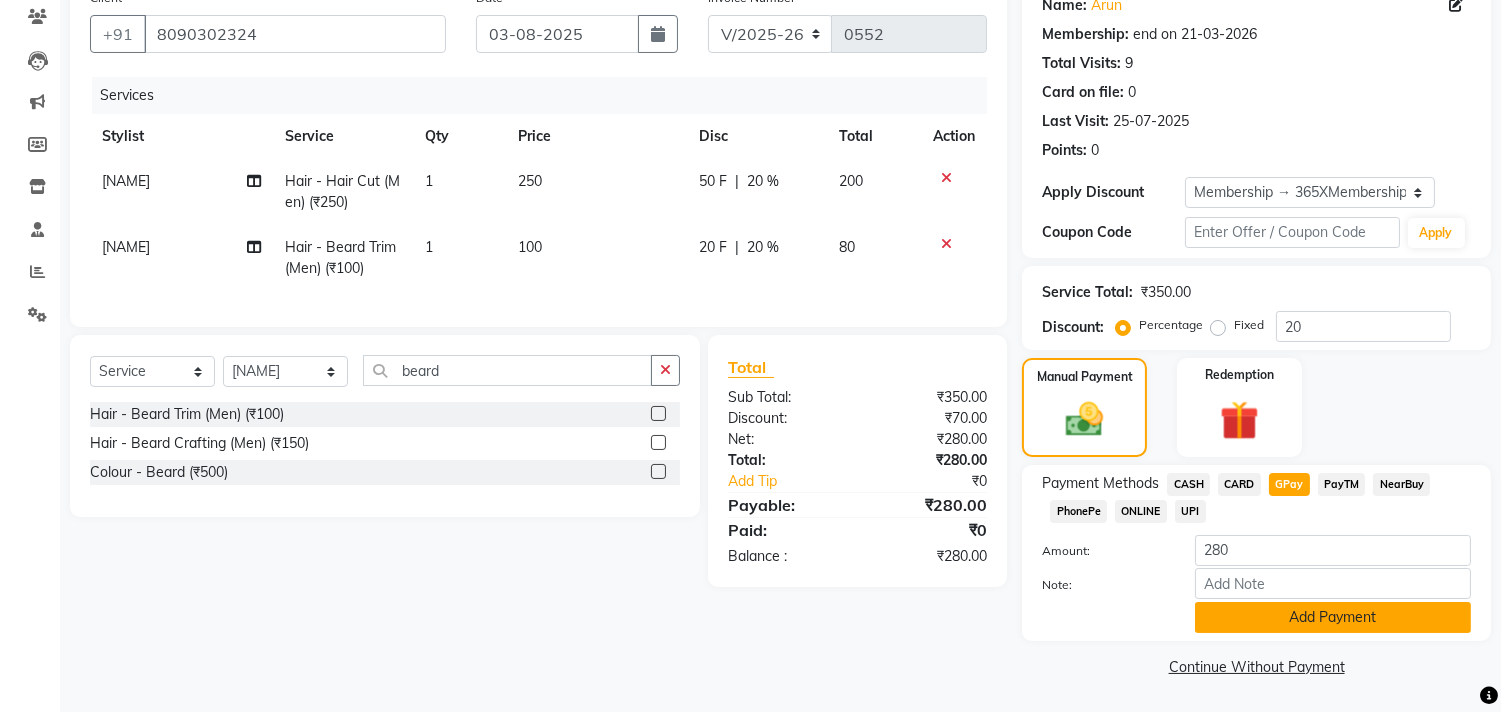 click on "Add Payment" 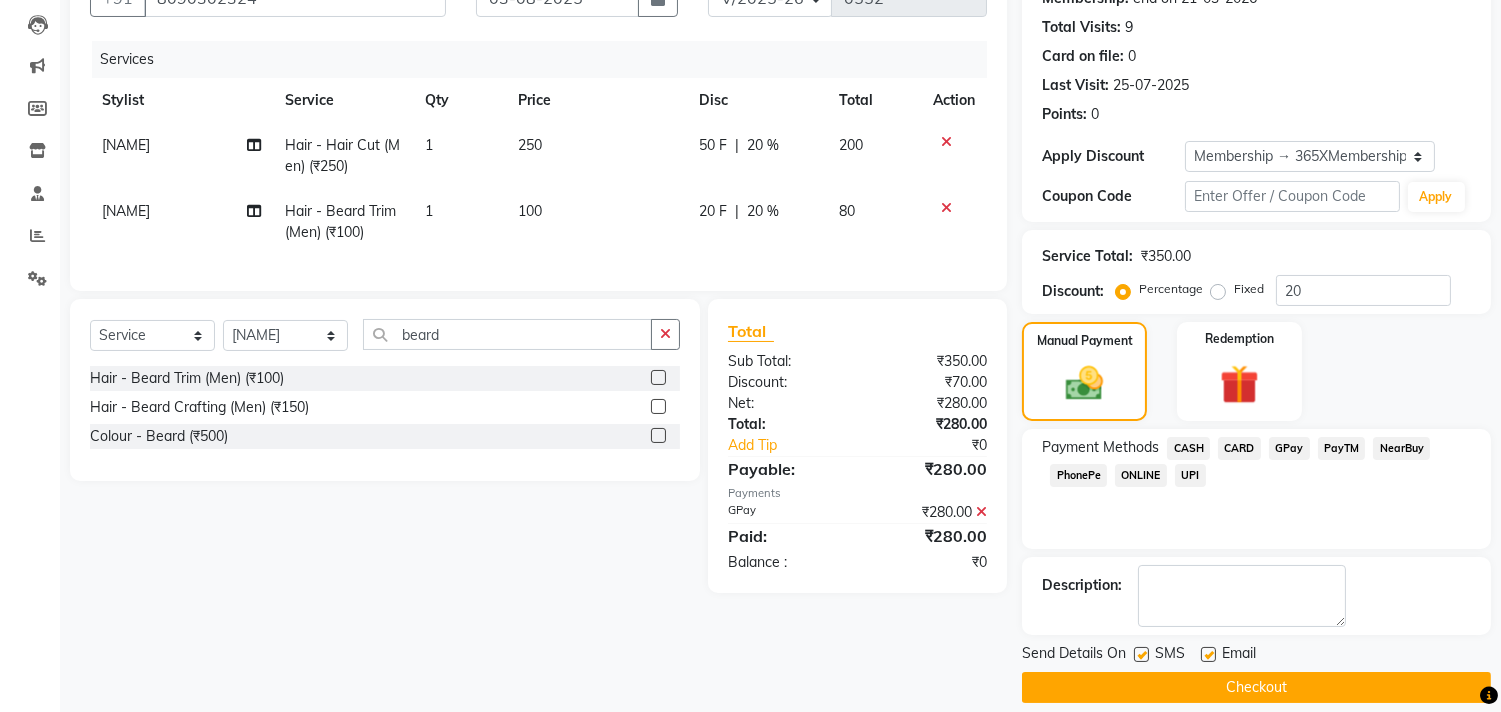scroll, scrollTop: 227, scrollLeft: 0, axis: vertical 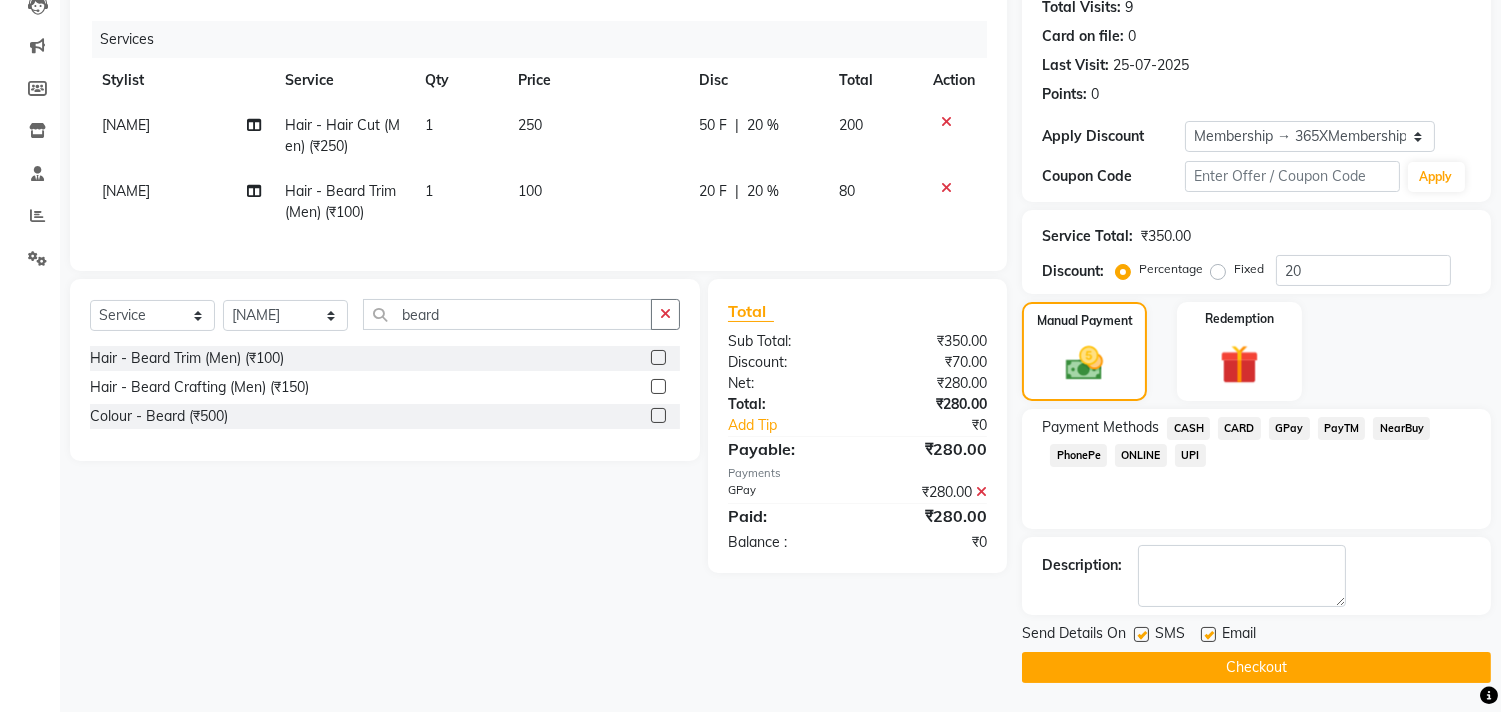 click on "Checkout" 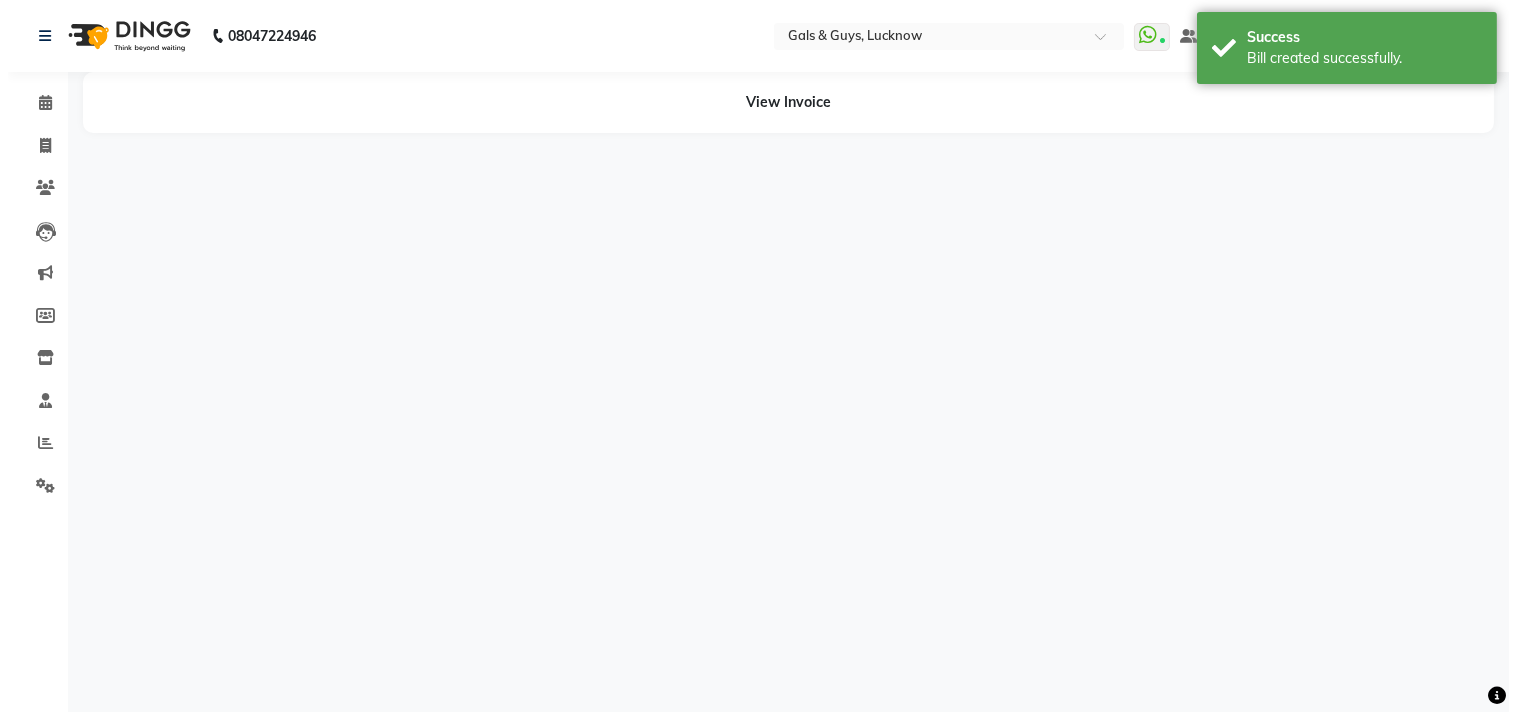 scroll, scrollTop: 0, scrollLeft: 0, axis: both 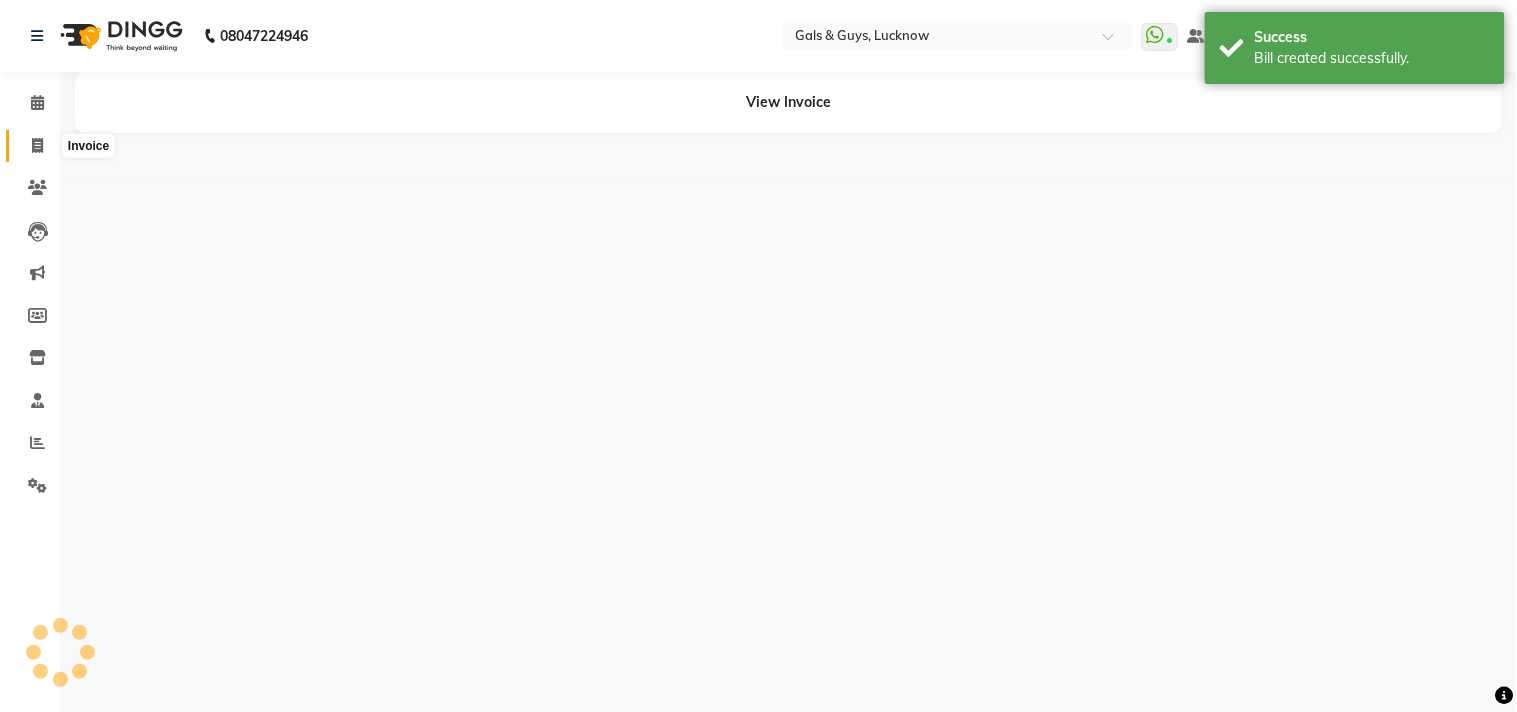 click 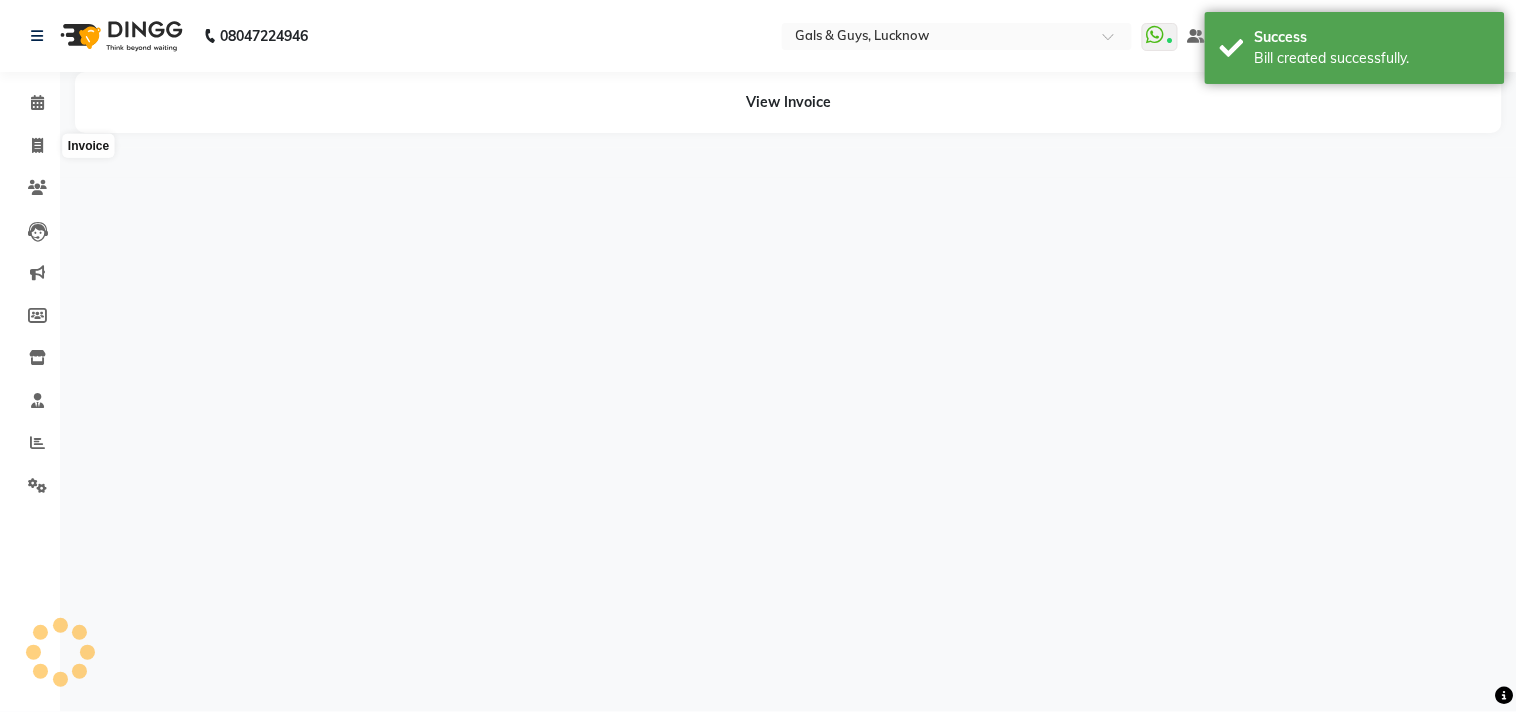 select on "service" 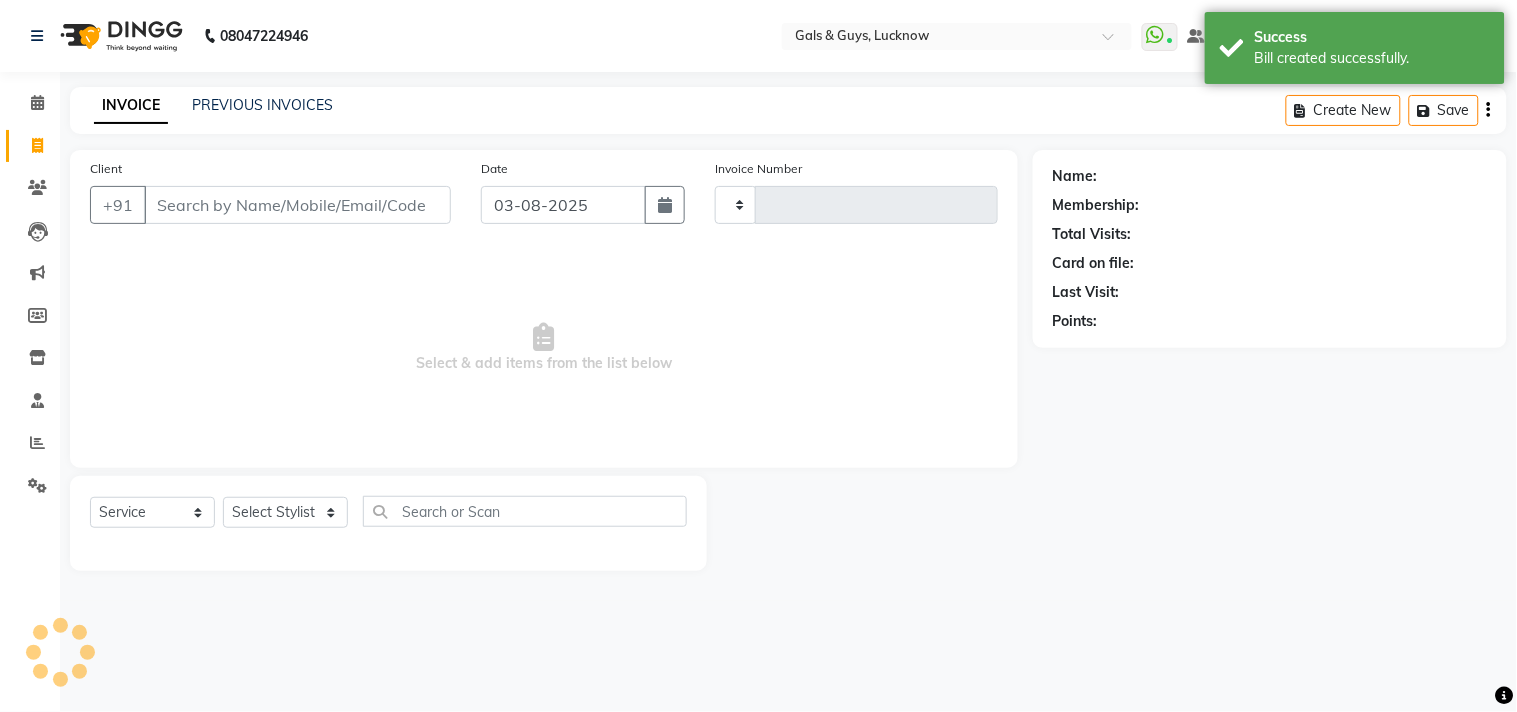 type on "0553" 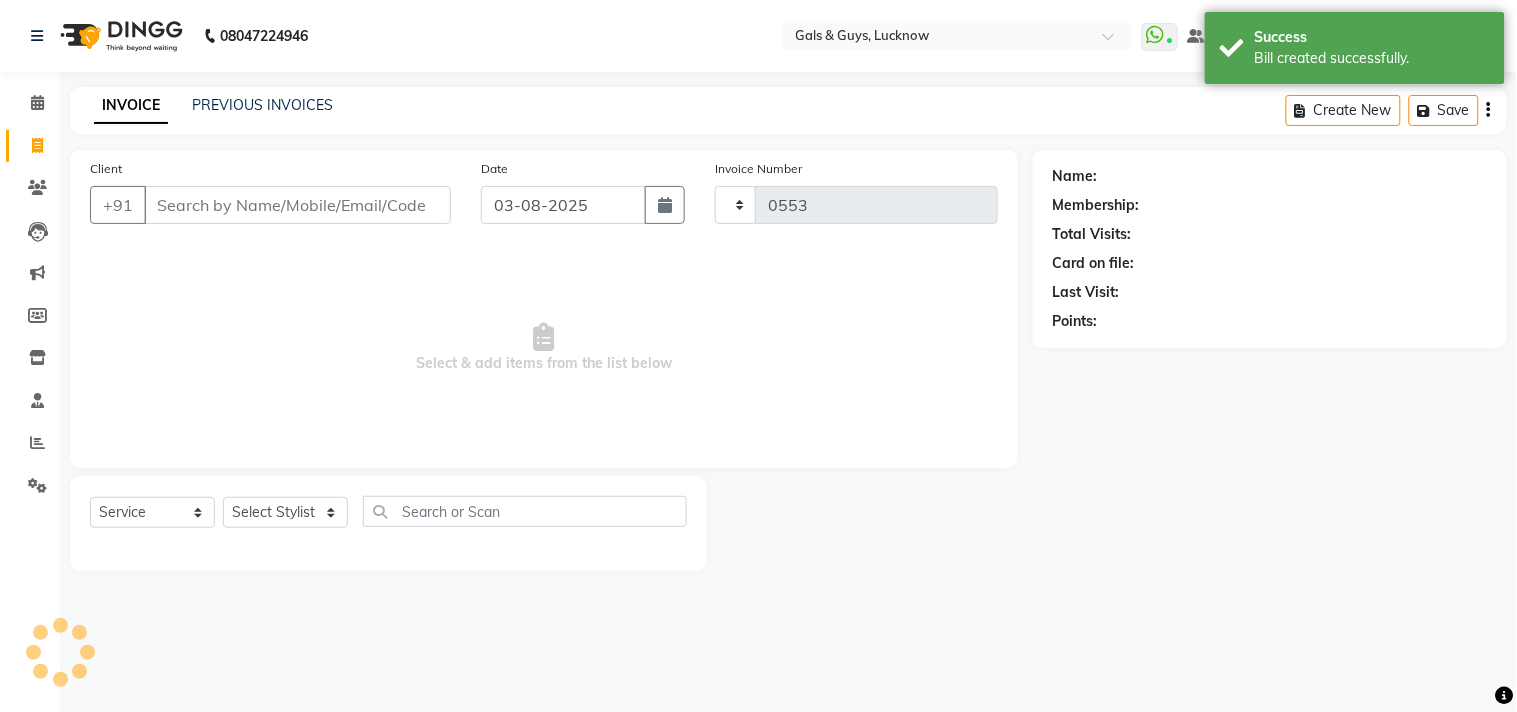 select on "7505" 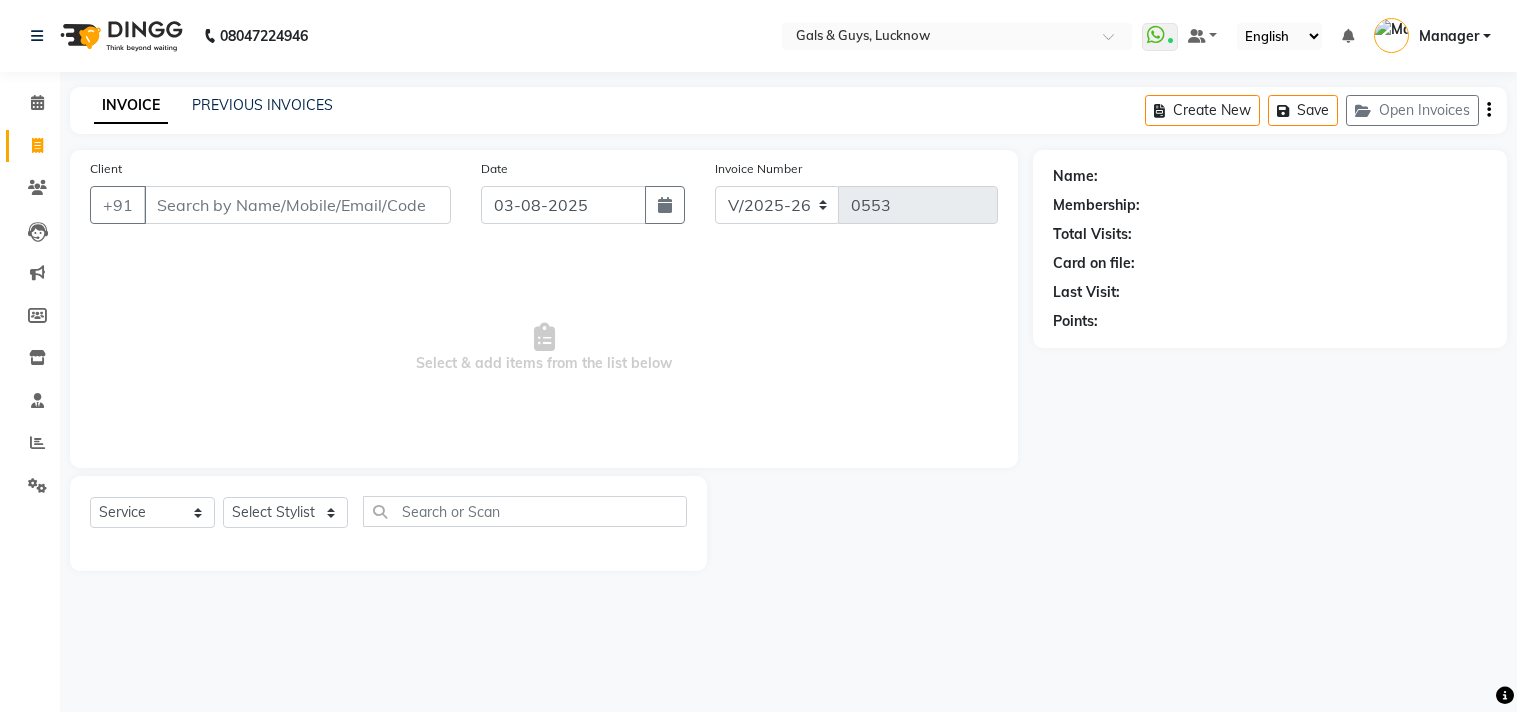 select on "7505" 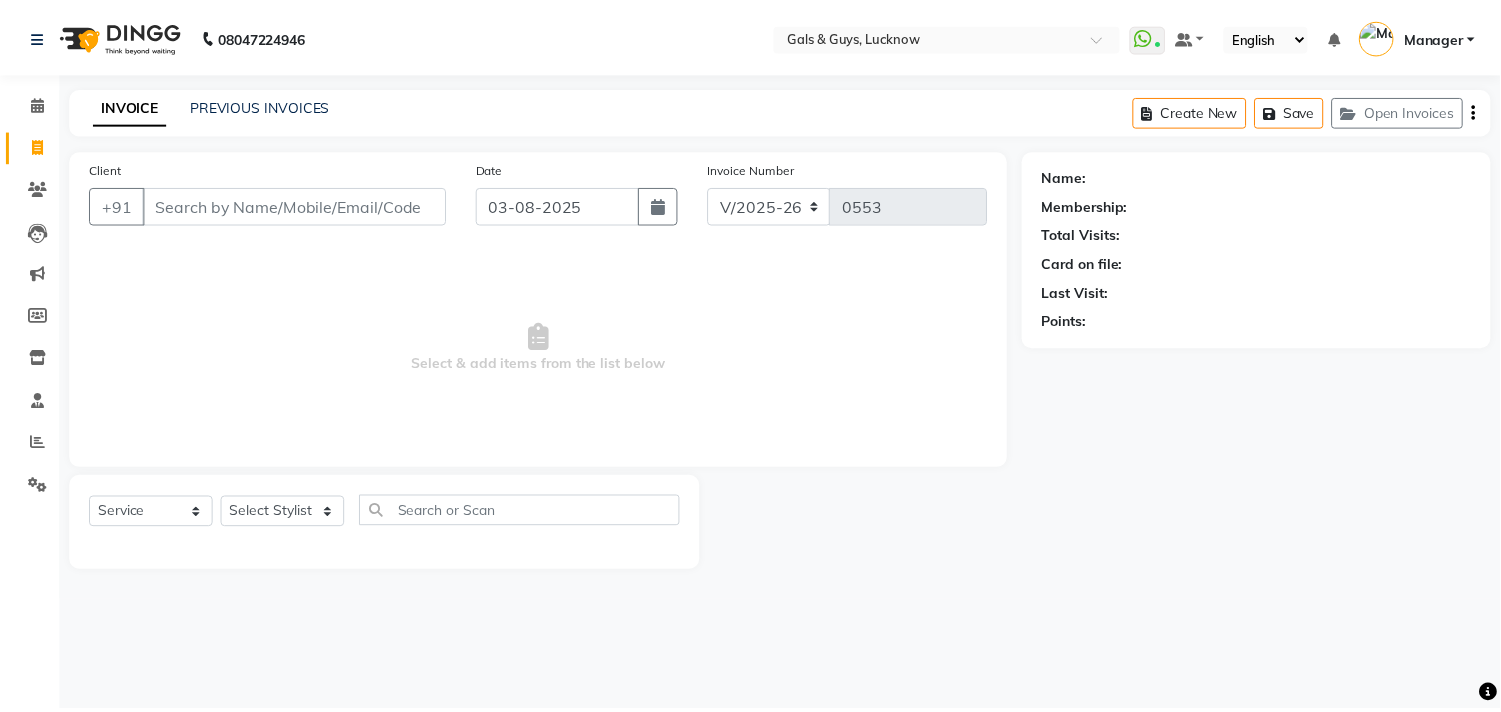 scroll, scrollTop: 0, scrollLeft: 0, axis: both 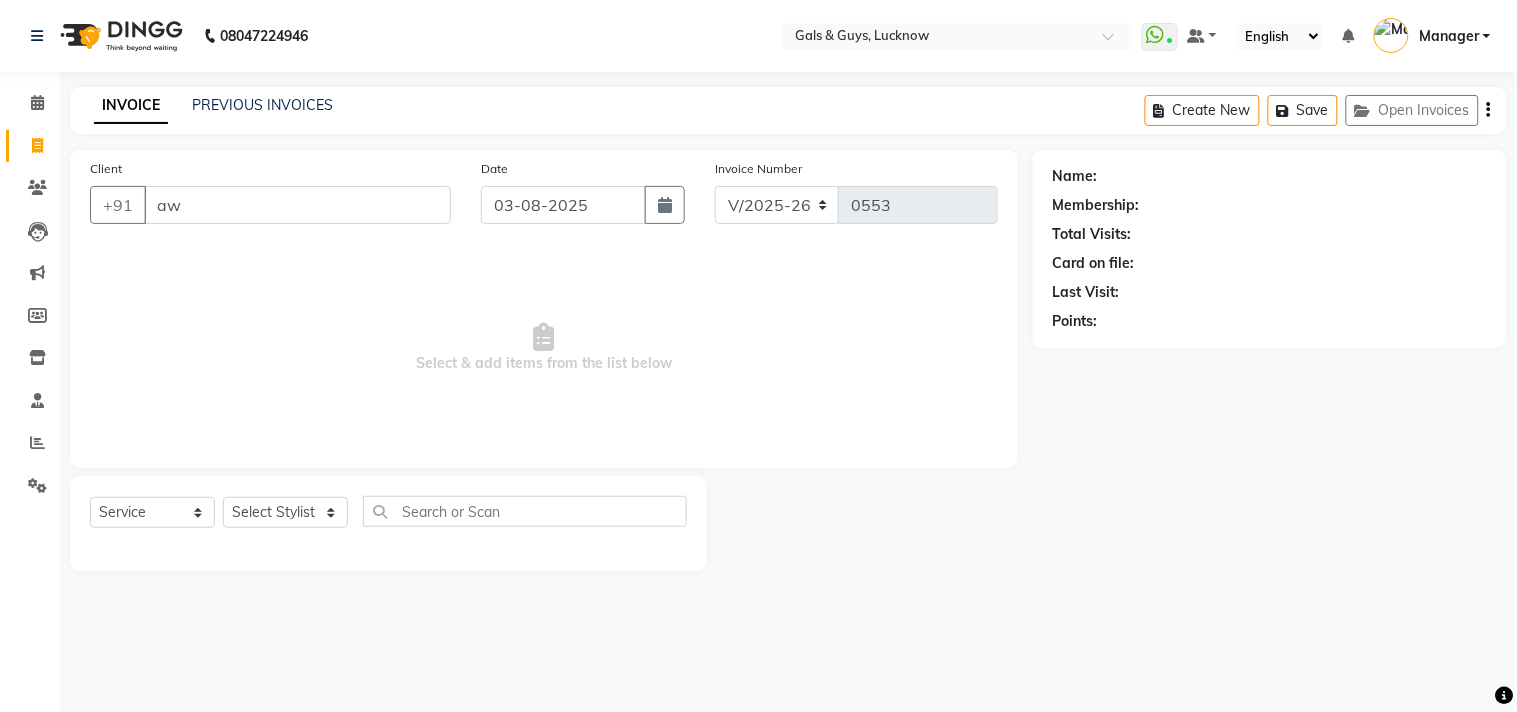 type on "a" 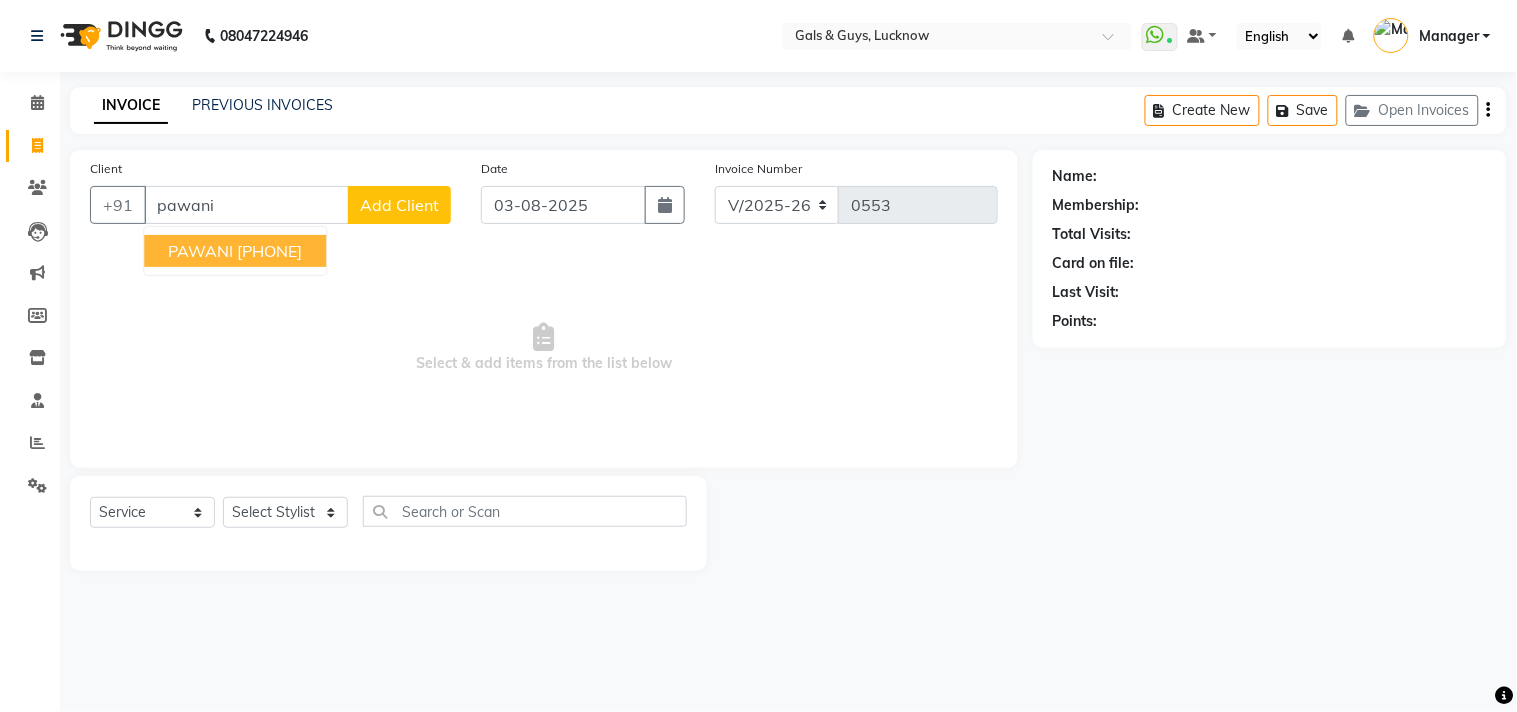click on "[FIRST] [PHONE]" at bounding box center (235, 251) 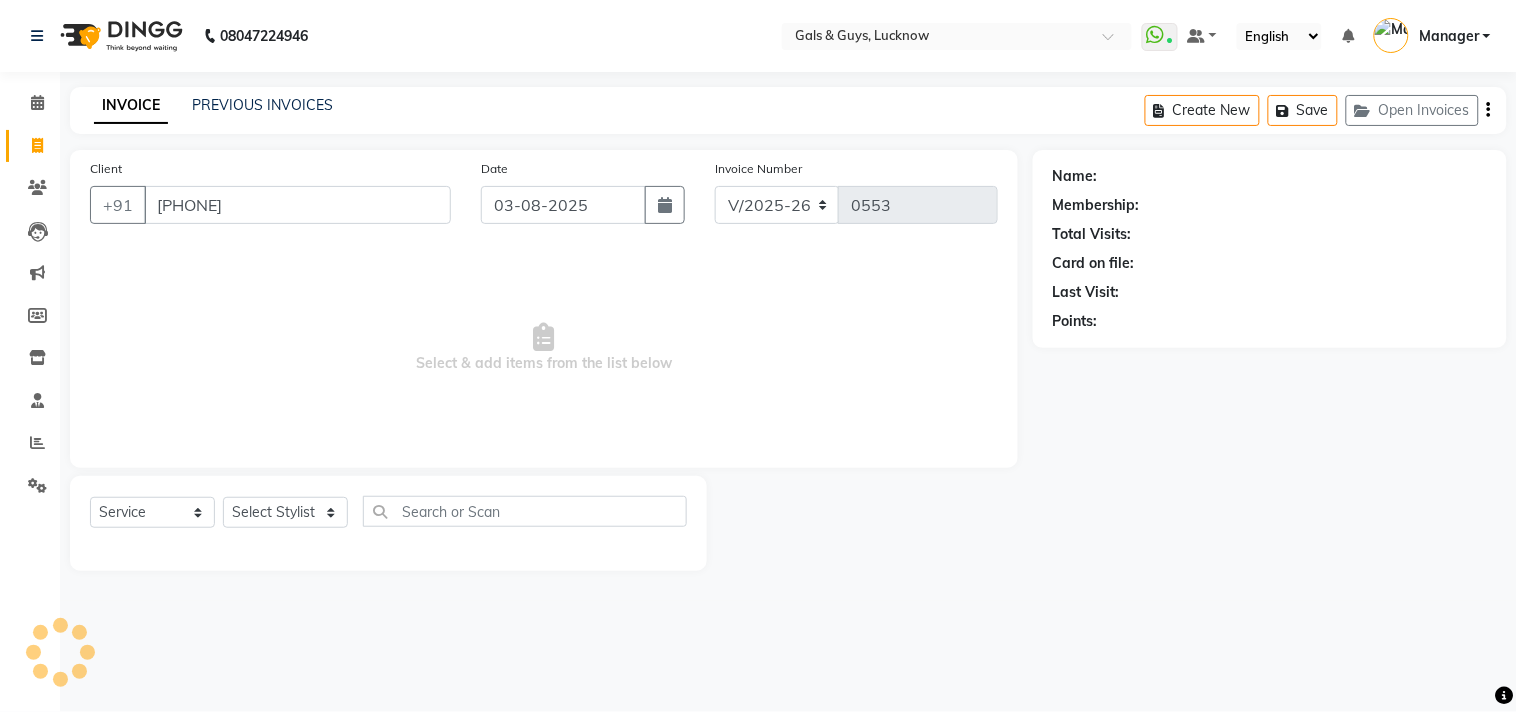 type on "[PHONE]" 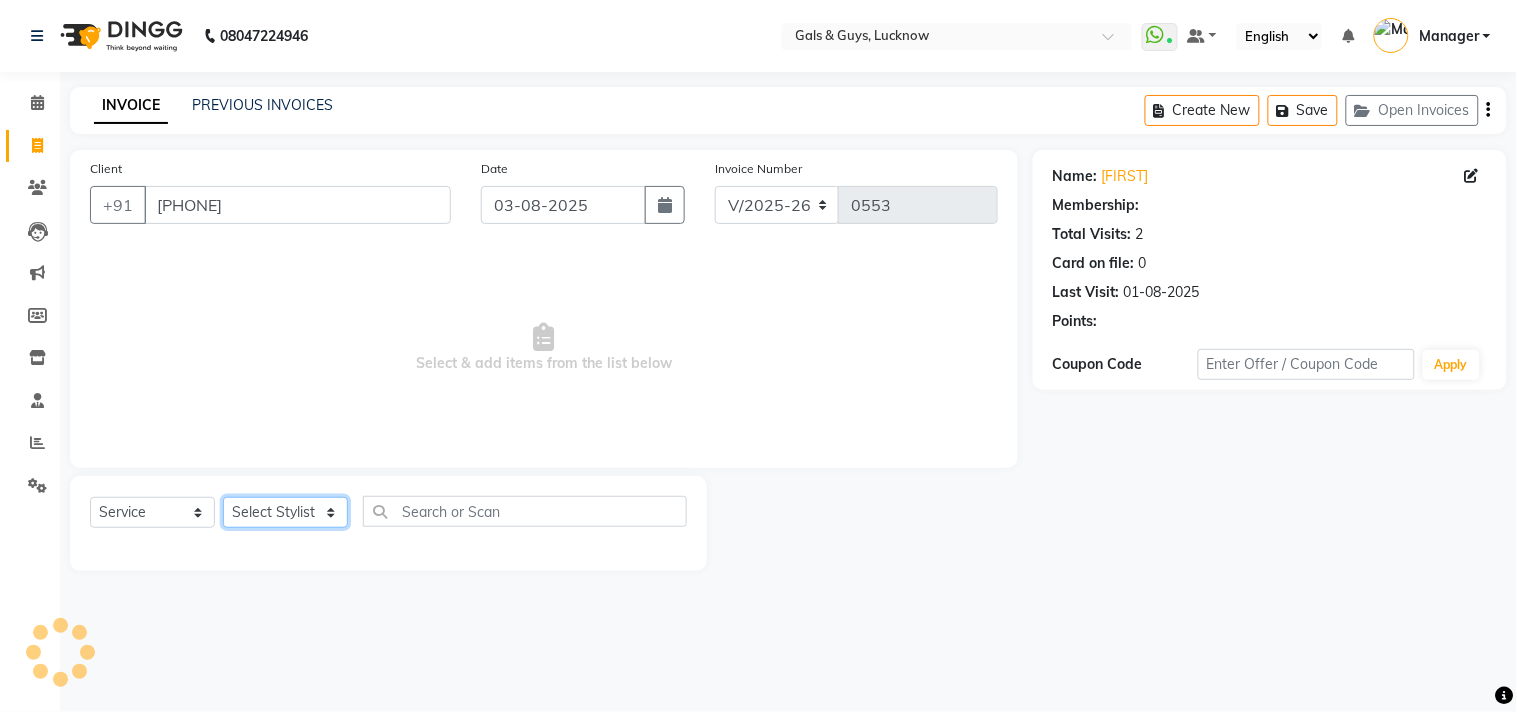 click on "Select Stylist Abhinav ADVANCE ALKA Ankita B-WAX  KUNAL Manager MEMBERSHIP PALLAVI PRATHAM PRODUCT RAJAT TANIYA VIRENDRA" 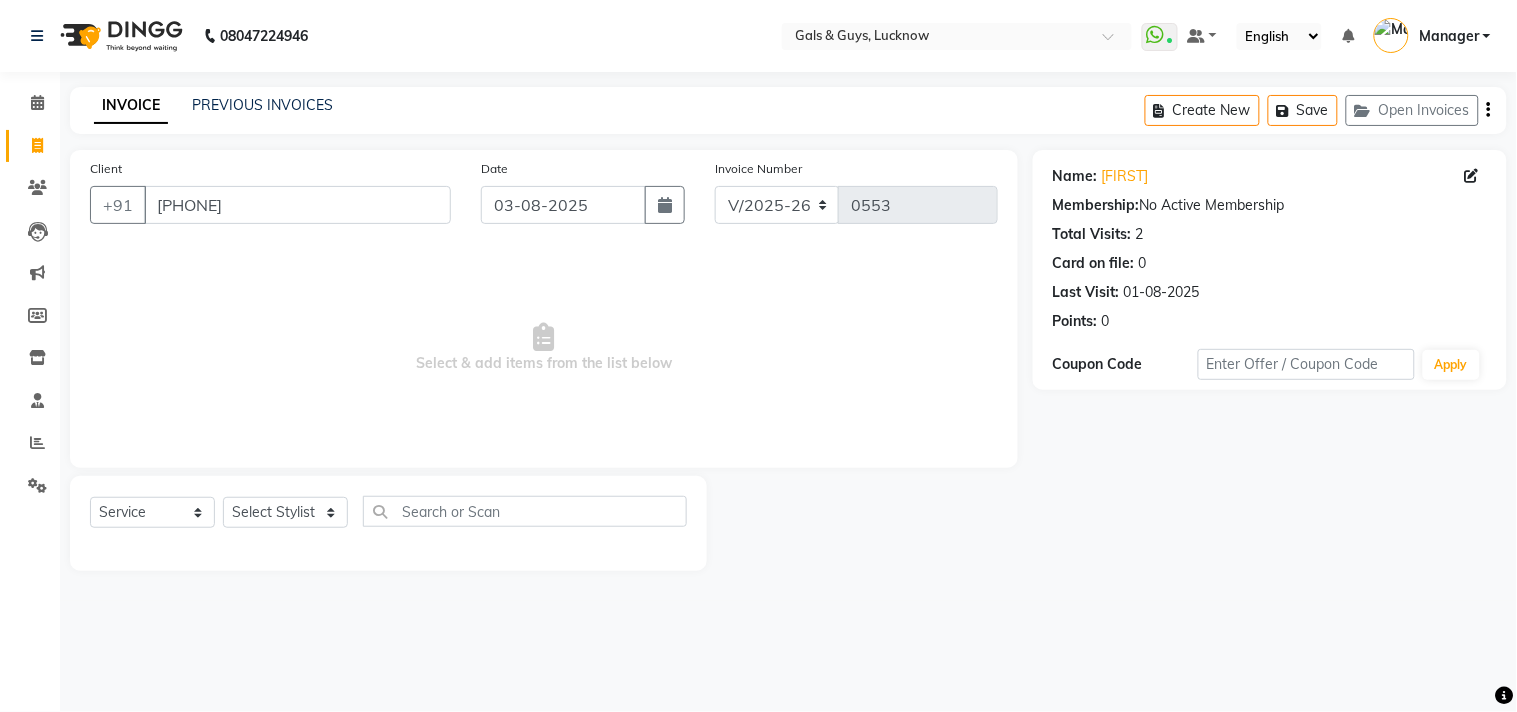 click on "Select & add items from the list below" at bounding box center (544, 348) 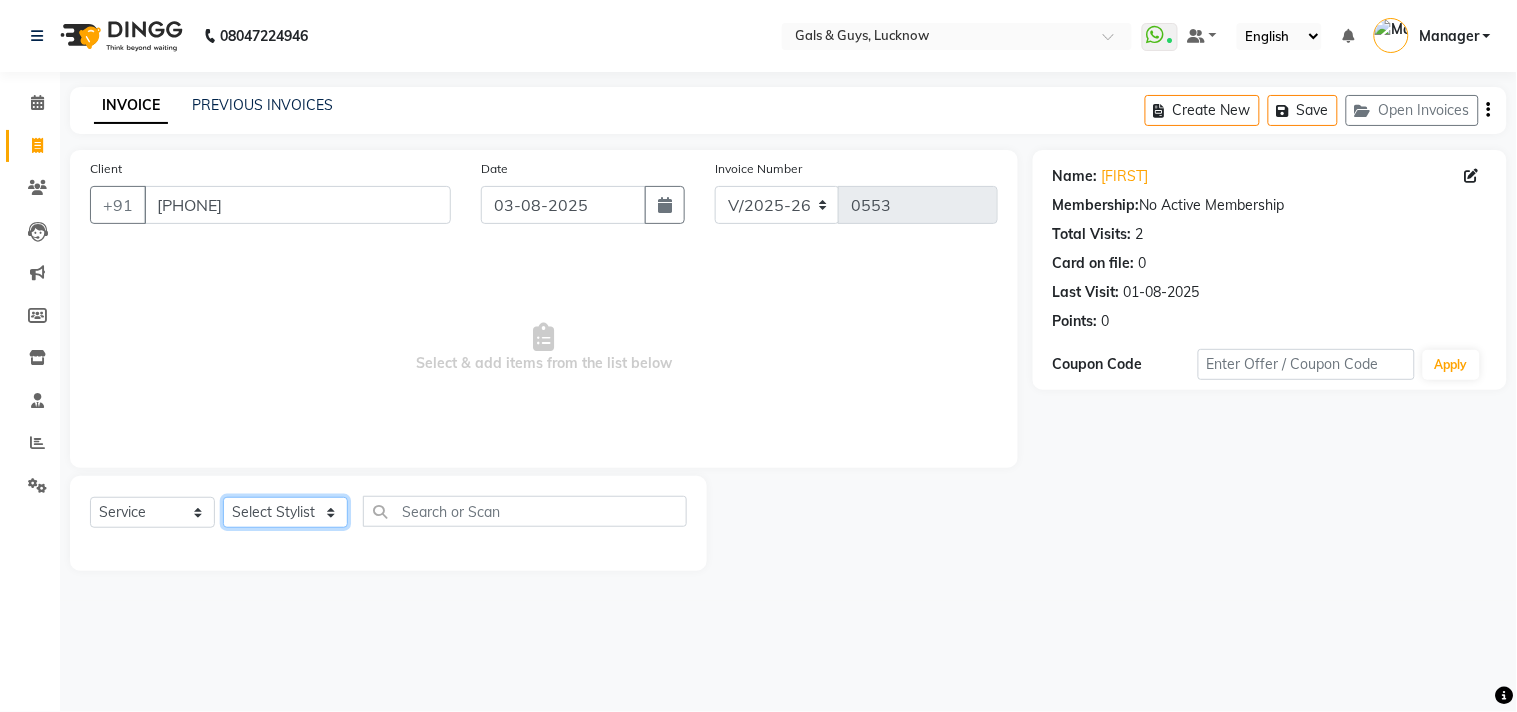 click on "Select Stylist Abhinav ADVANCE ALKA Ankita B-WAX  KUNAL Manager MEMBERSHIP PALLAVI PRATHAM PRODUCT RAJAT TANIYA VIRENDRA" 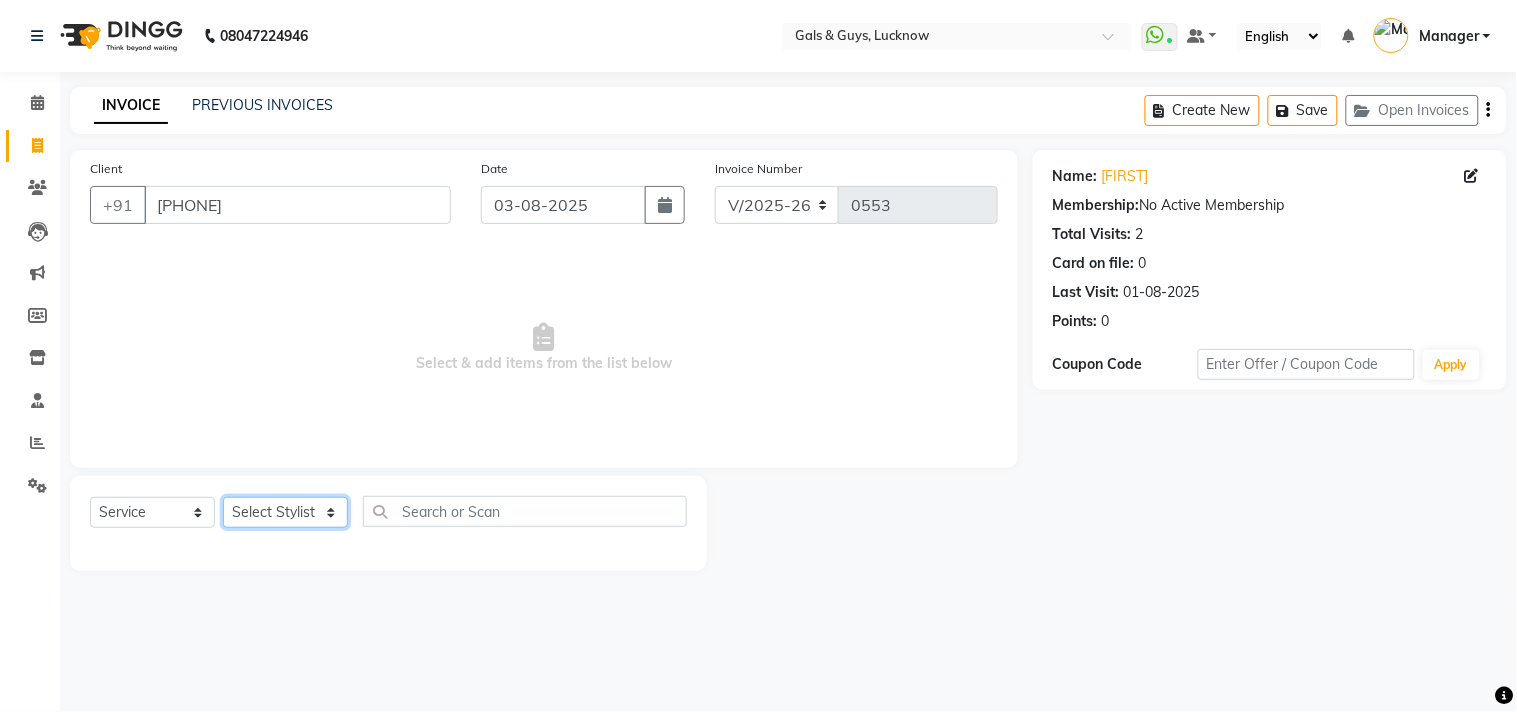 select on "74291" 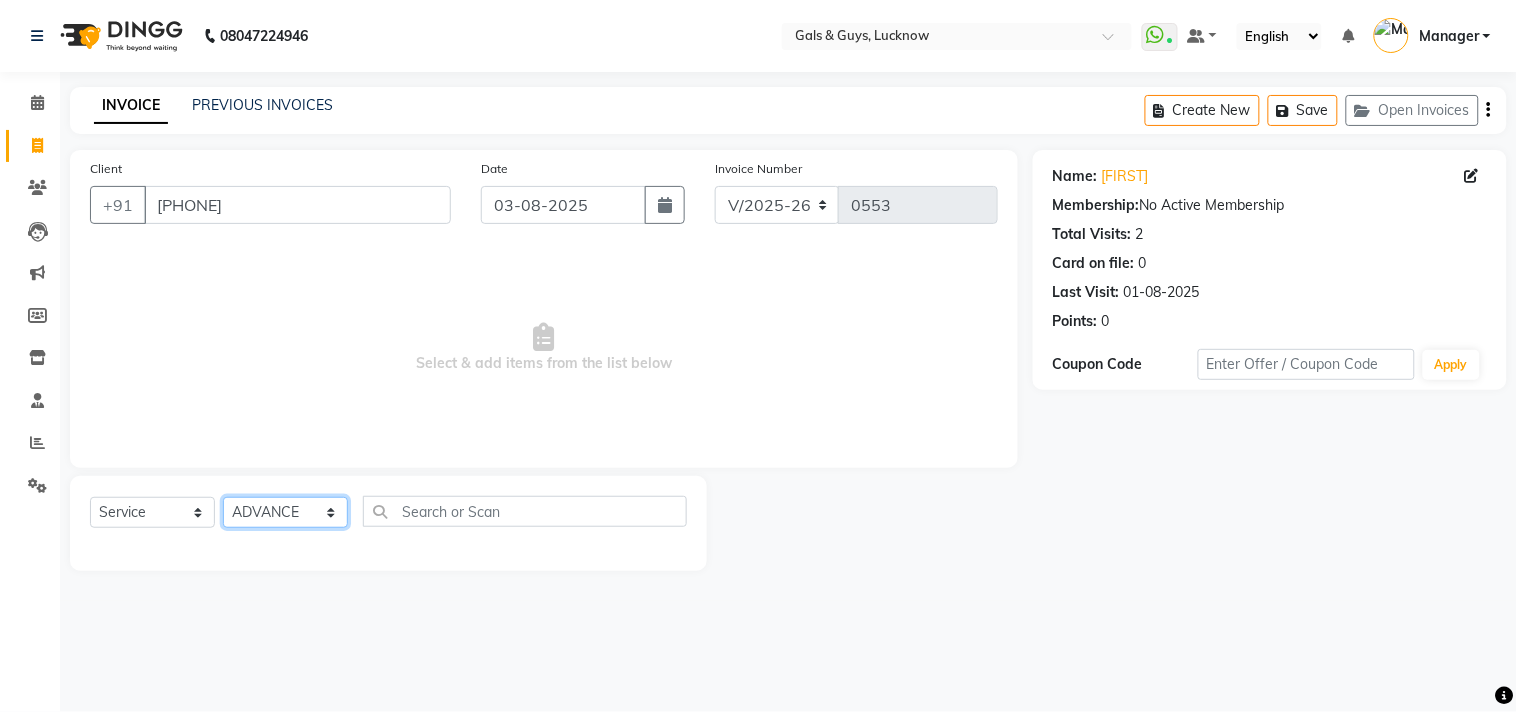 click on "Select Stylist Abhinav ADVANCE ALKA Ankita B-WAX  KUNAL Manager MEMBERSHIP PALLAVI PRATHAM PRODUCT RAJAT TANIYA VIRENDRA" 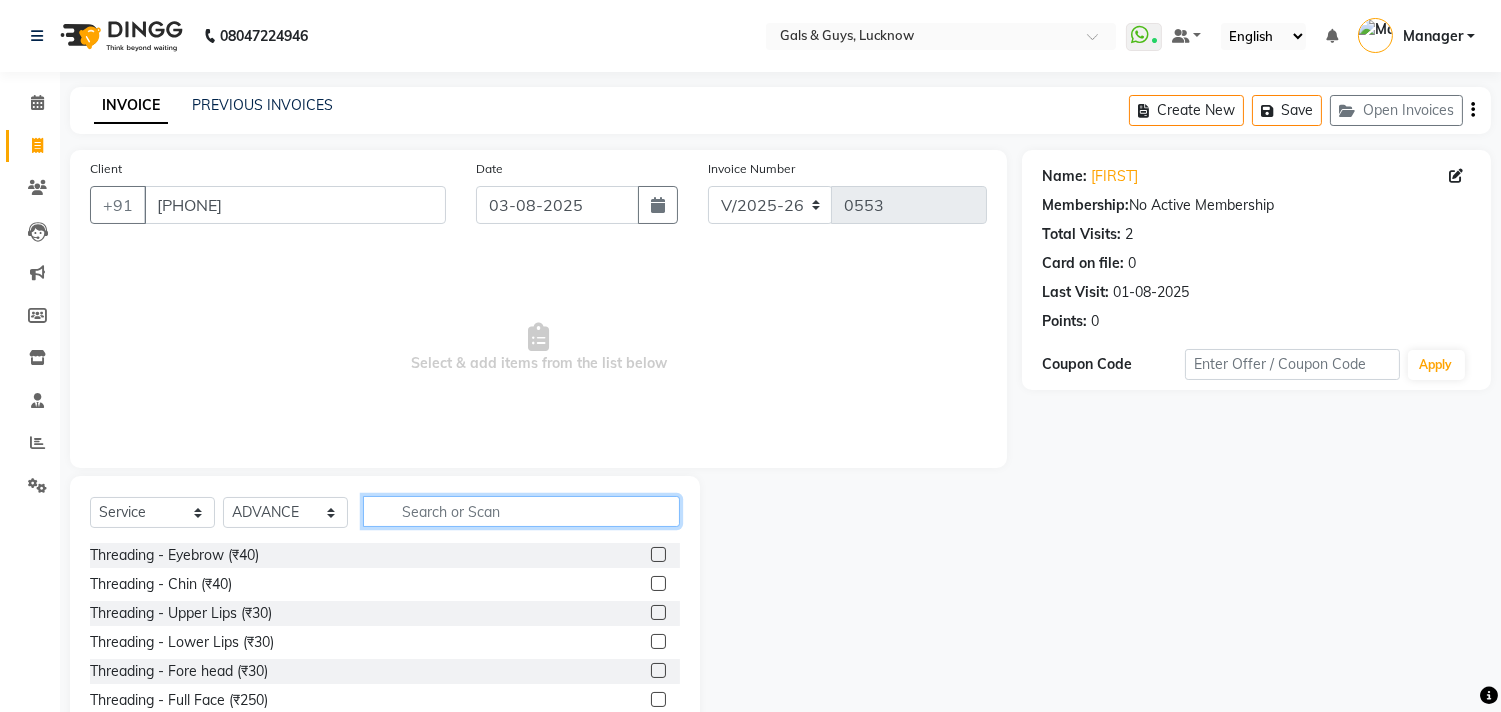 click 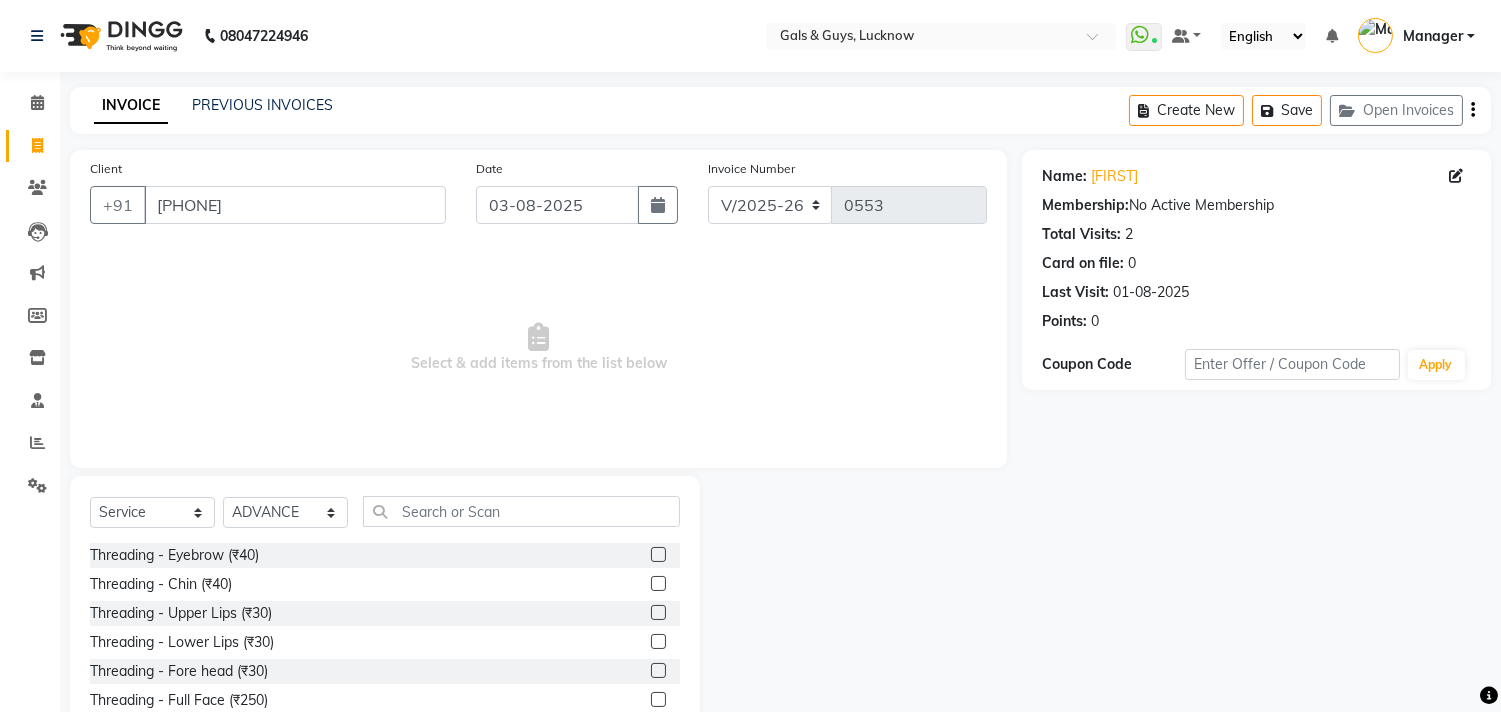 click on "Select  Service  Product  Membership  Package Voucher Prepaid Gift Card  Select Stylist Abhinav ADVANCE ALKA Ankita B-WAX  KUNAL Manager MEMBERSHIP PALLAVI PRATHAM PRODUCT RAJAT TANIYA VIRENDRA" 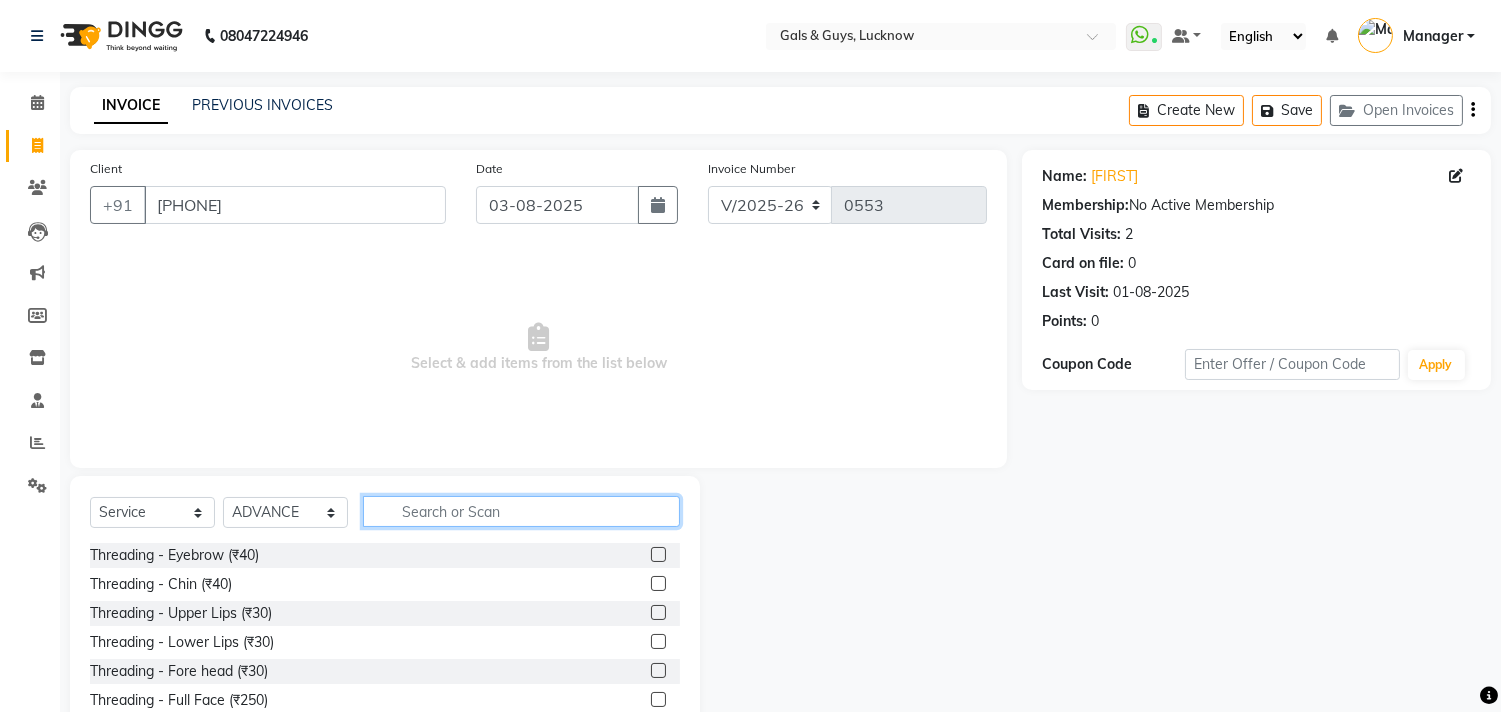 click 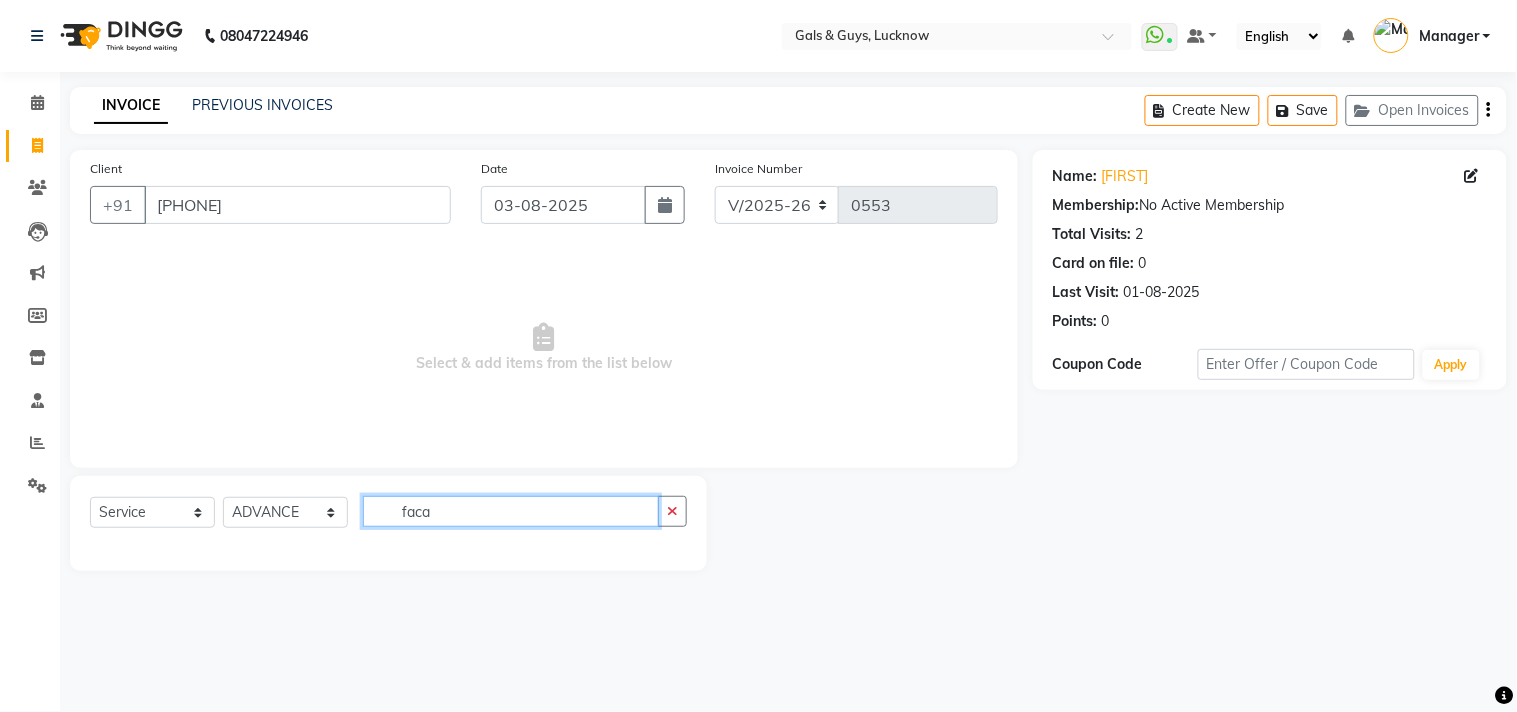 type on "facai" 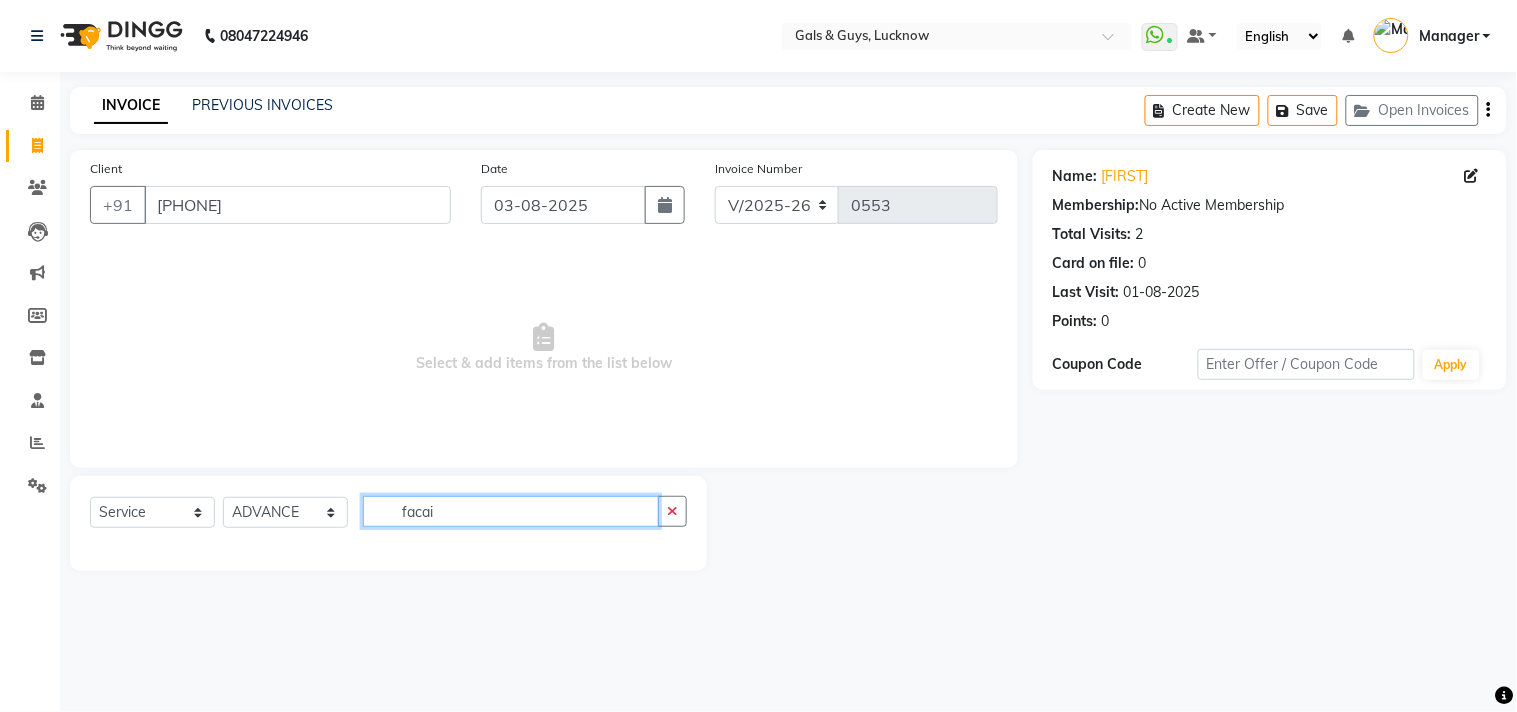 drag, startPoint x: 498, startPoint y: 518, endPoint x: 135, endPoint y: 576, distance: 367.6044 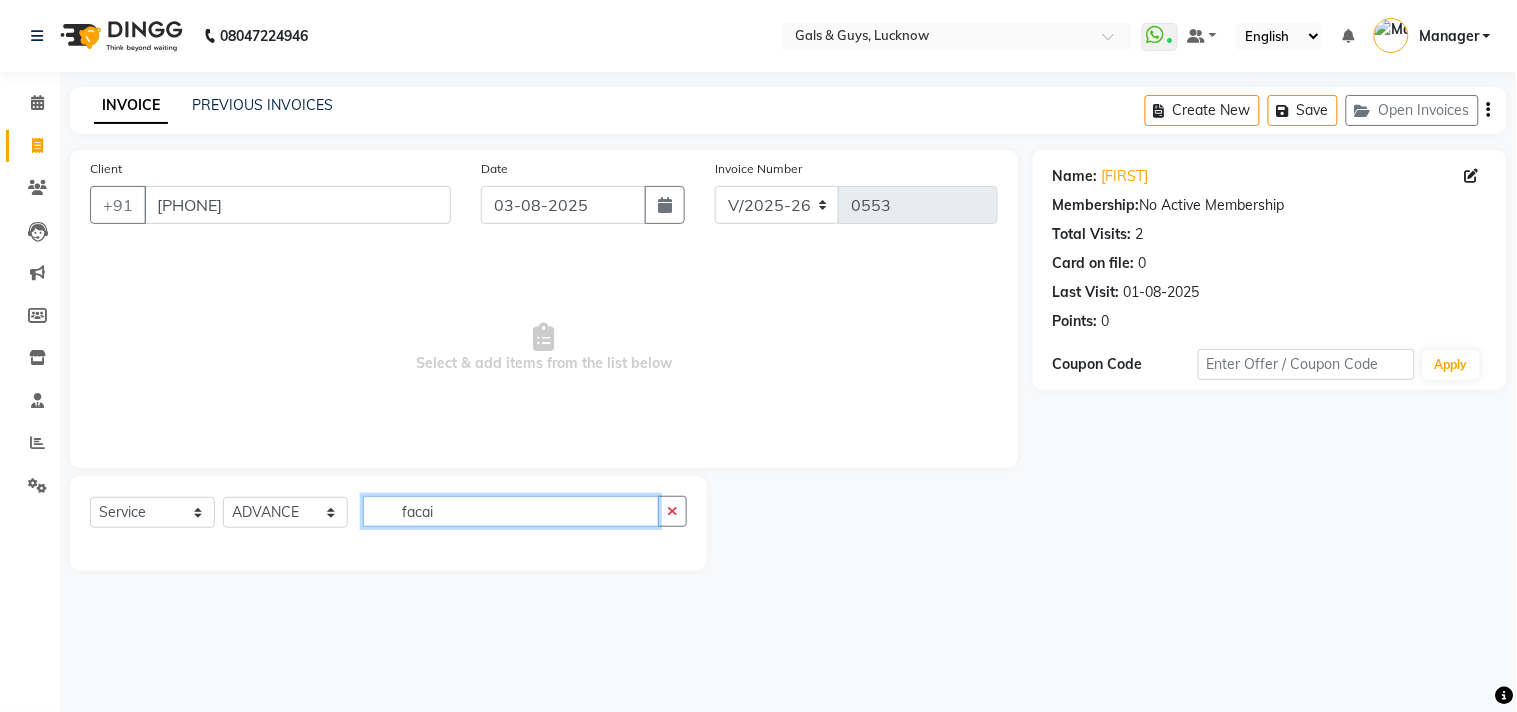 type 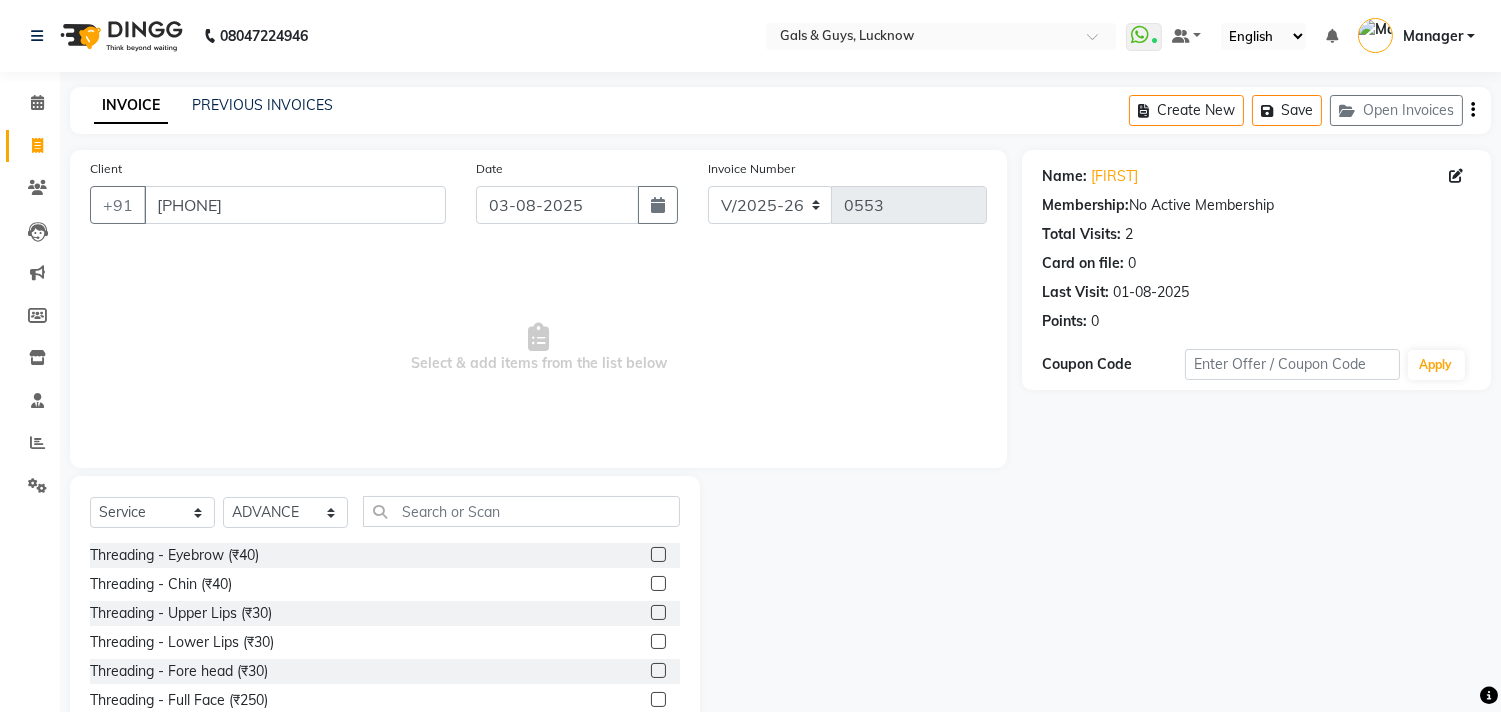 click 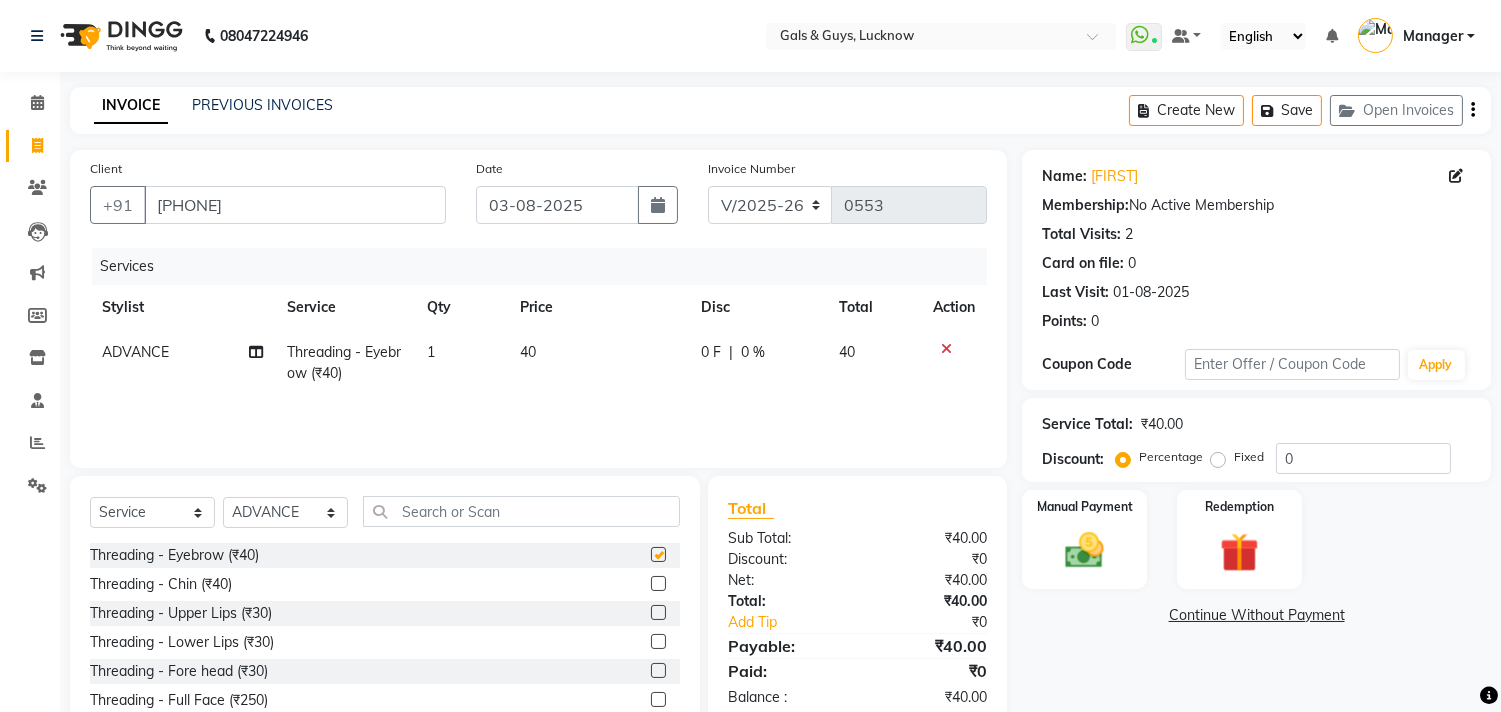 checkbox on "false" 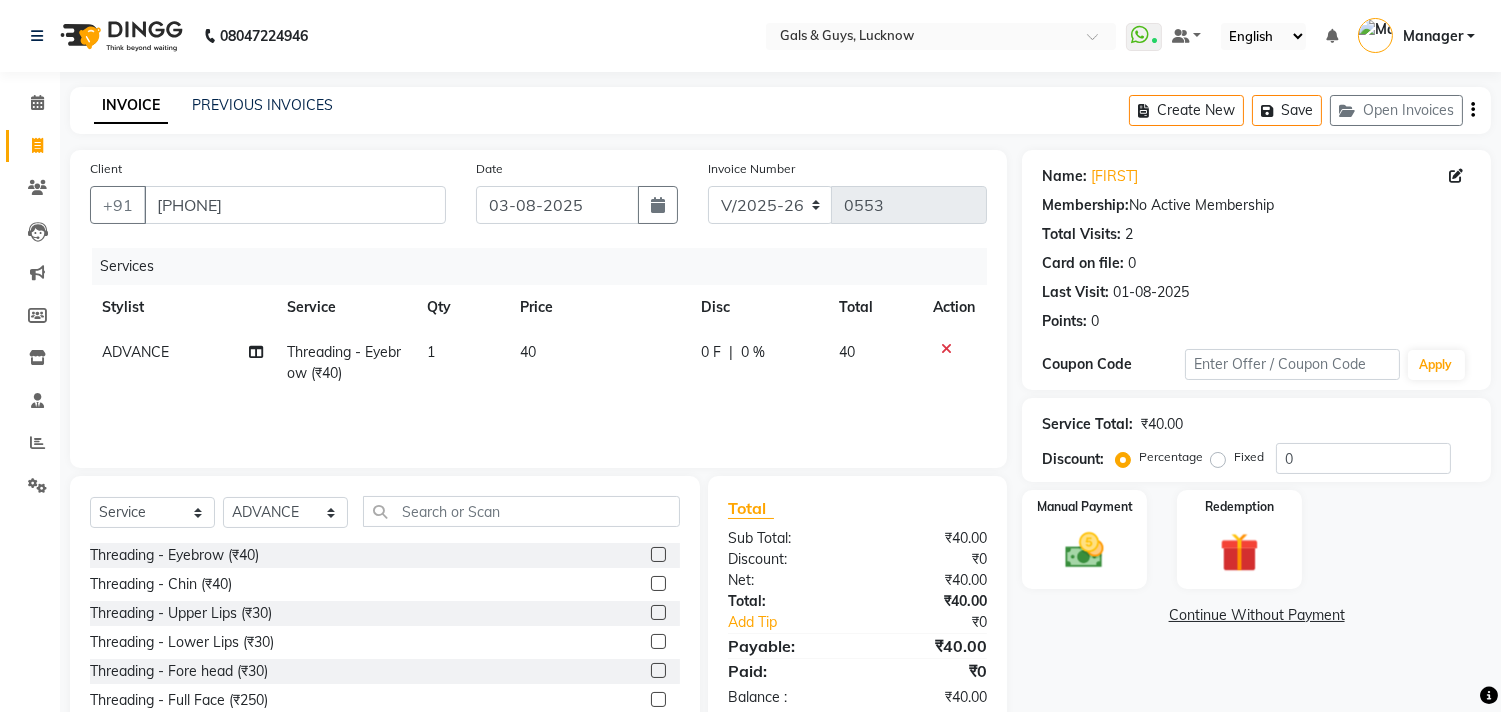click 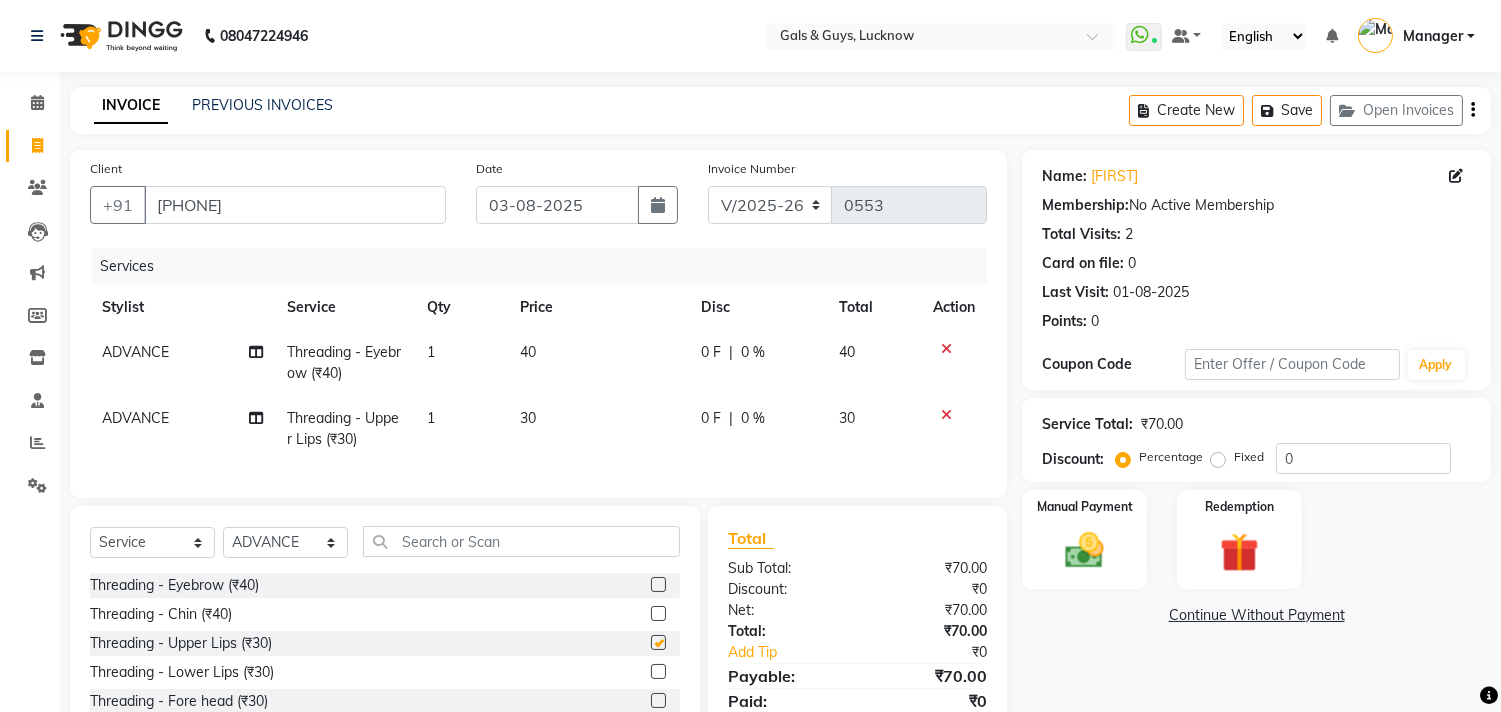 checkbox on "false" 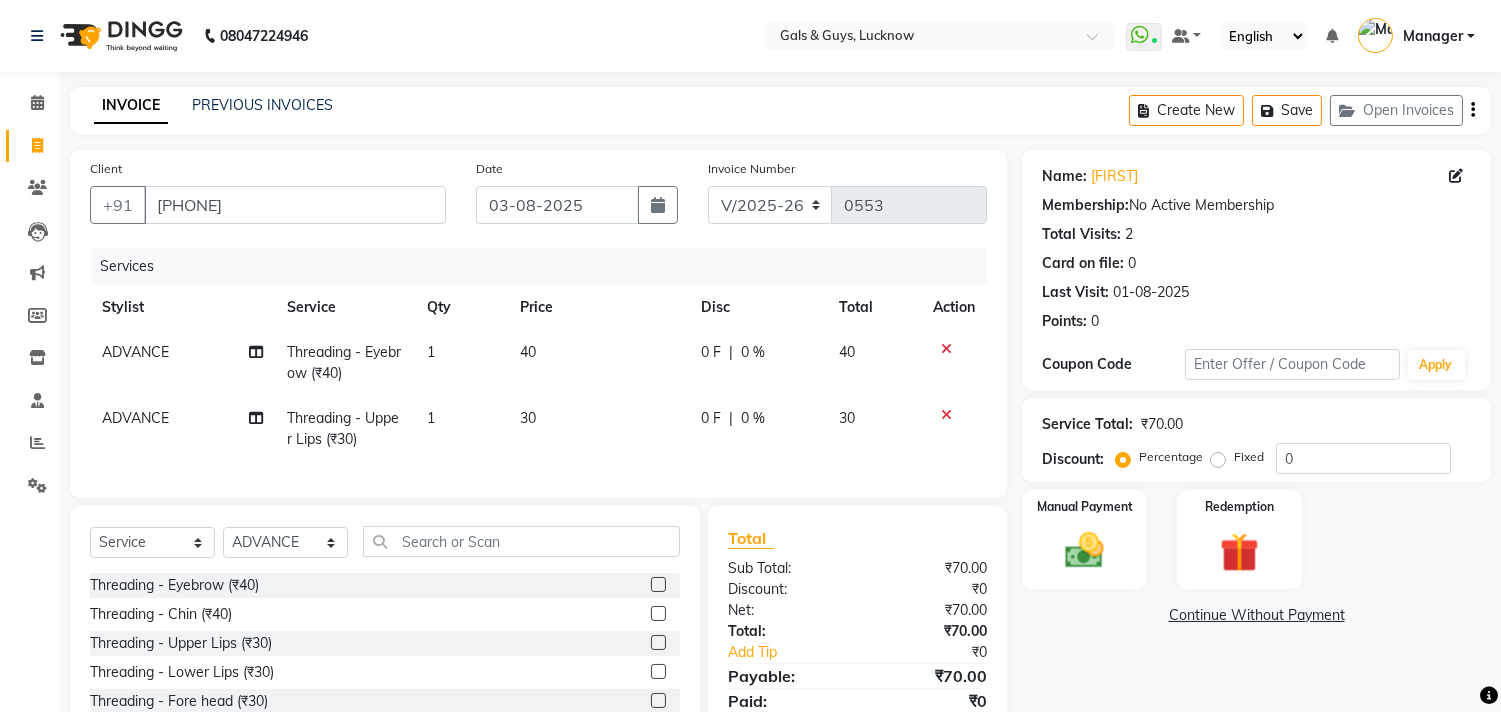 scroll, scrollTop: 111, scrollLeft: 0, axis: vertical 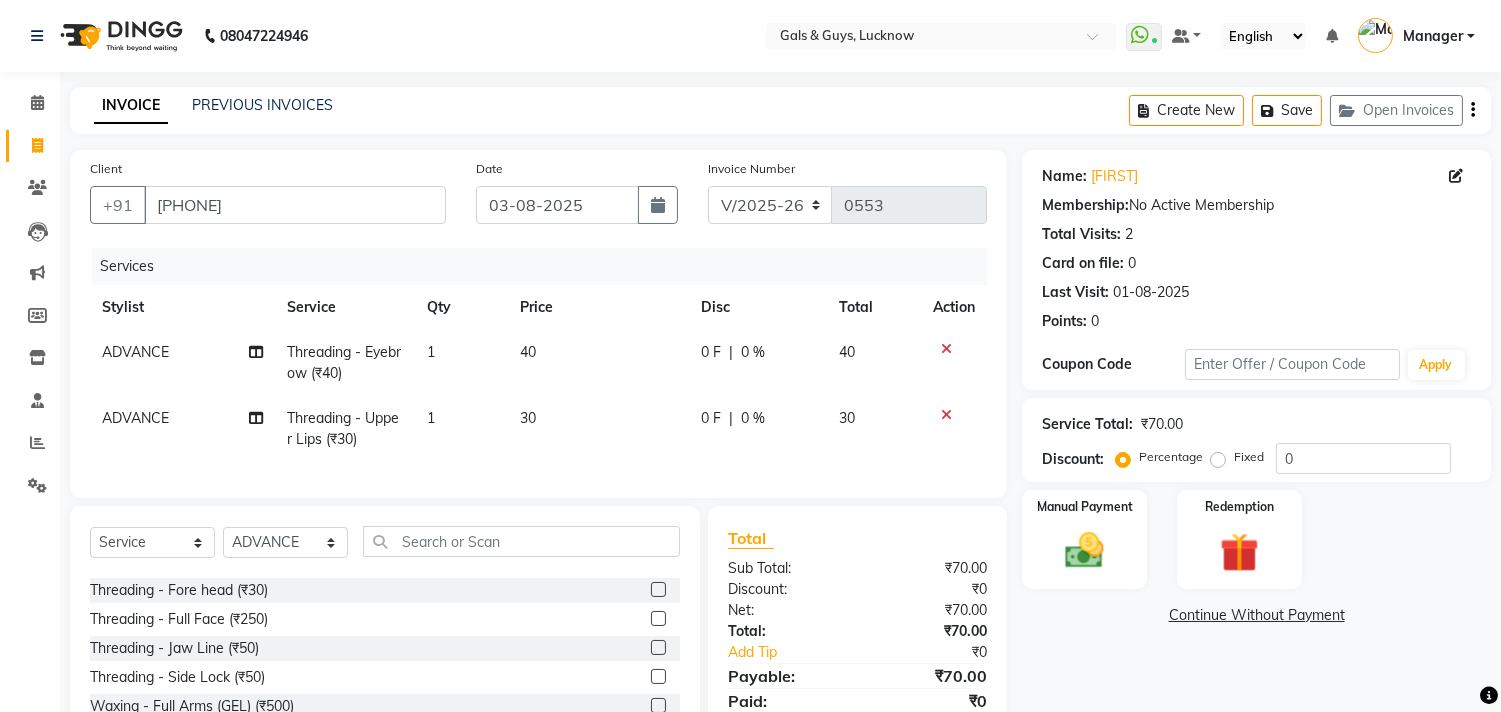 click 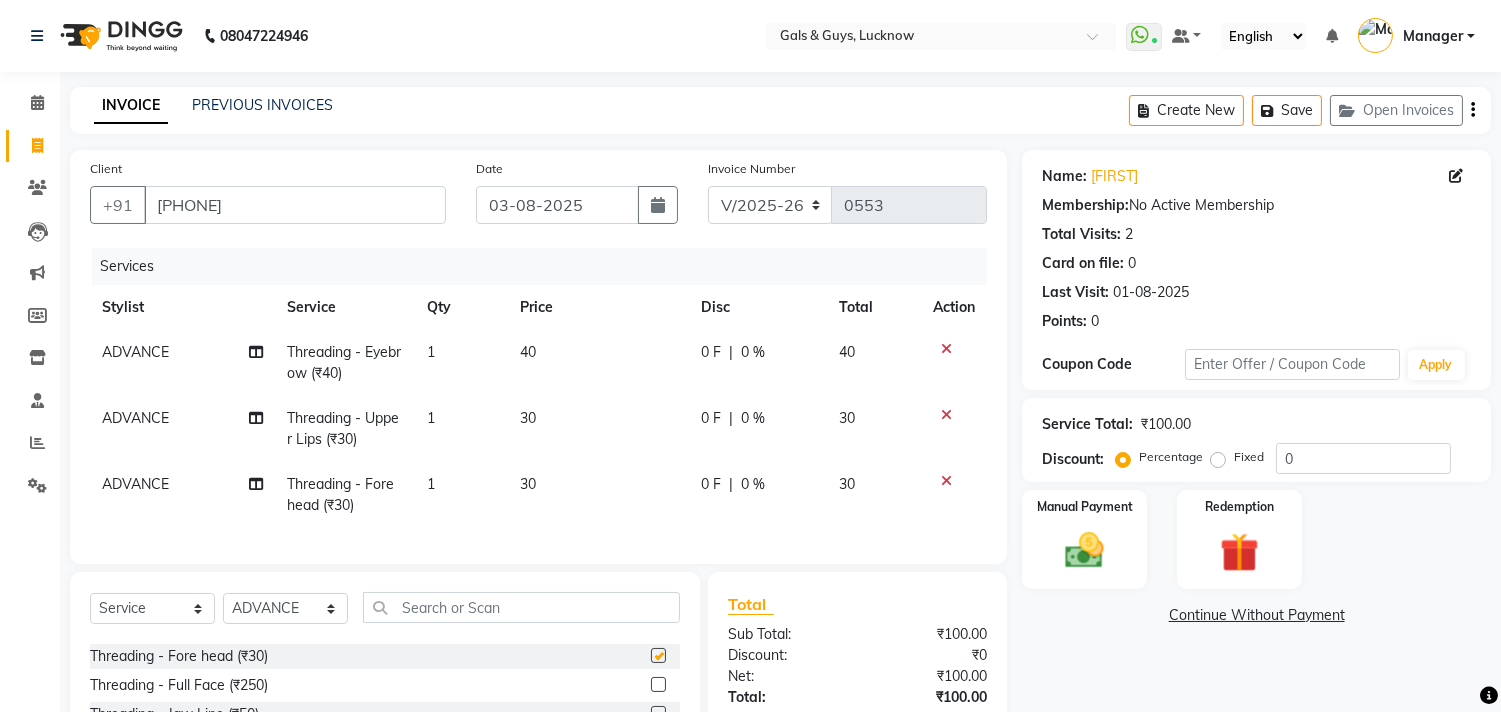 checkbox on "false" 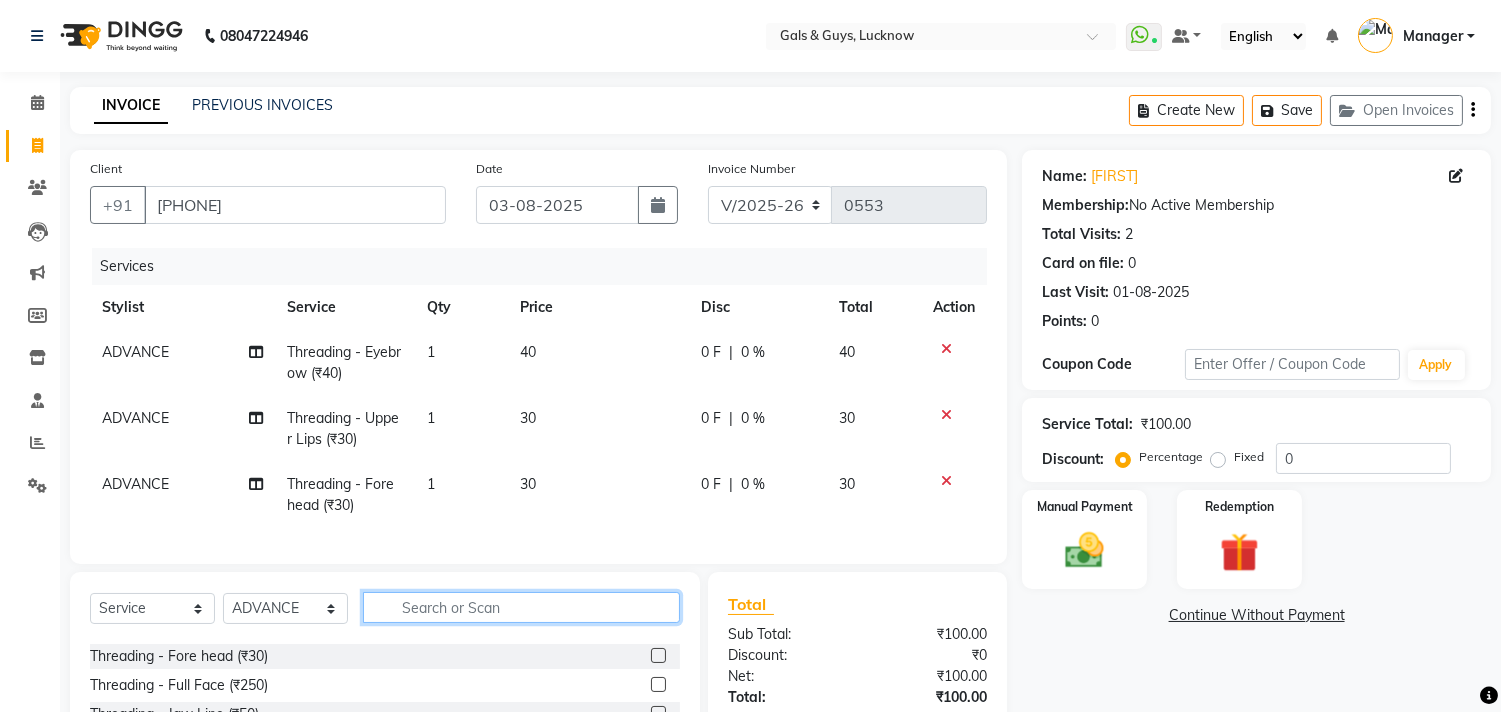 click 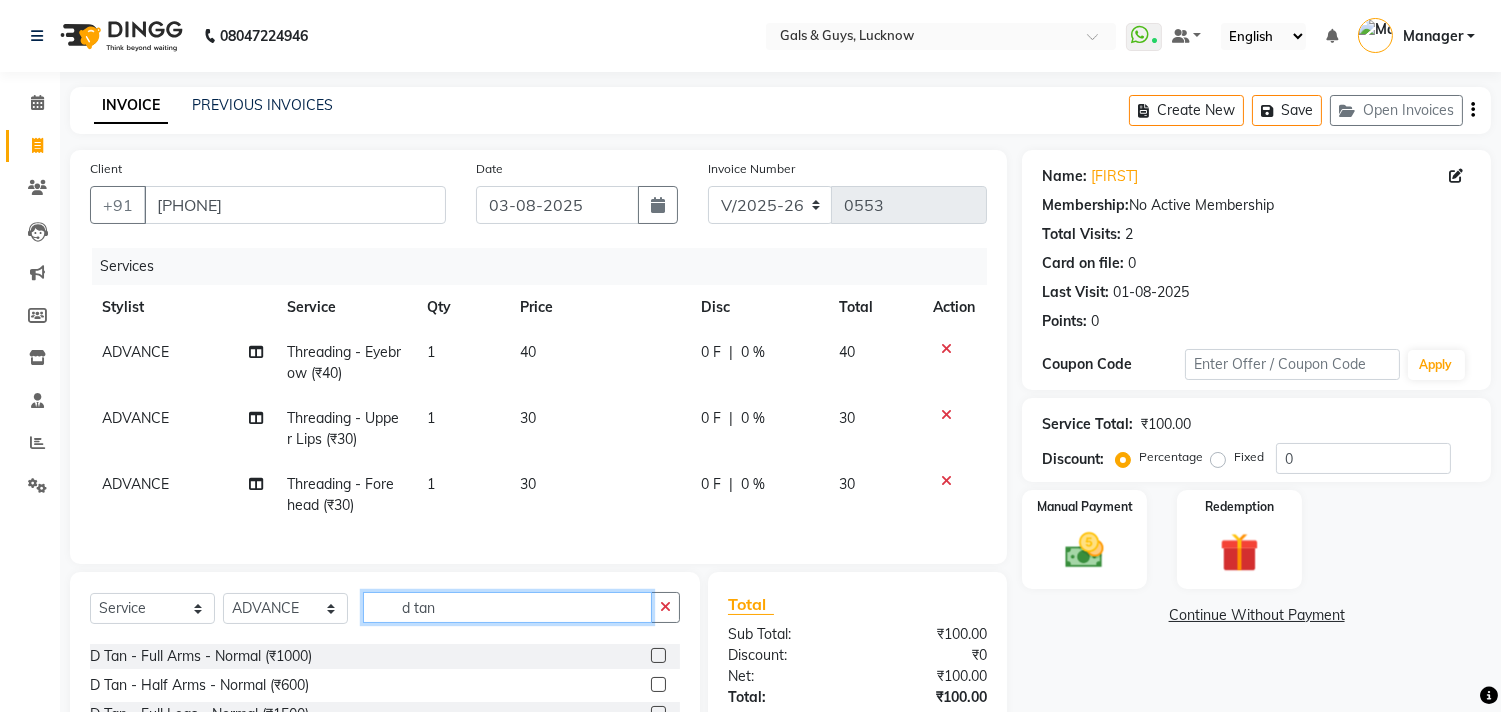 scroll, scrollTop: 53, scrollLeft: 0, axis: vertical 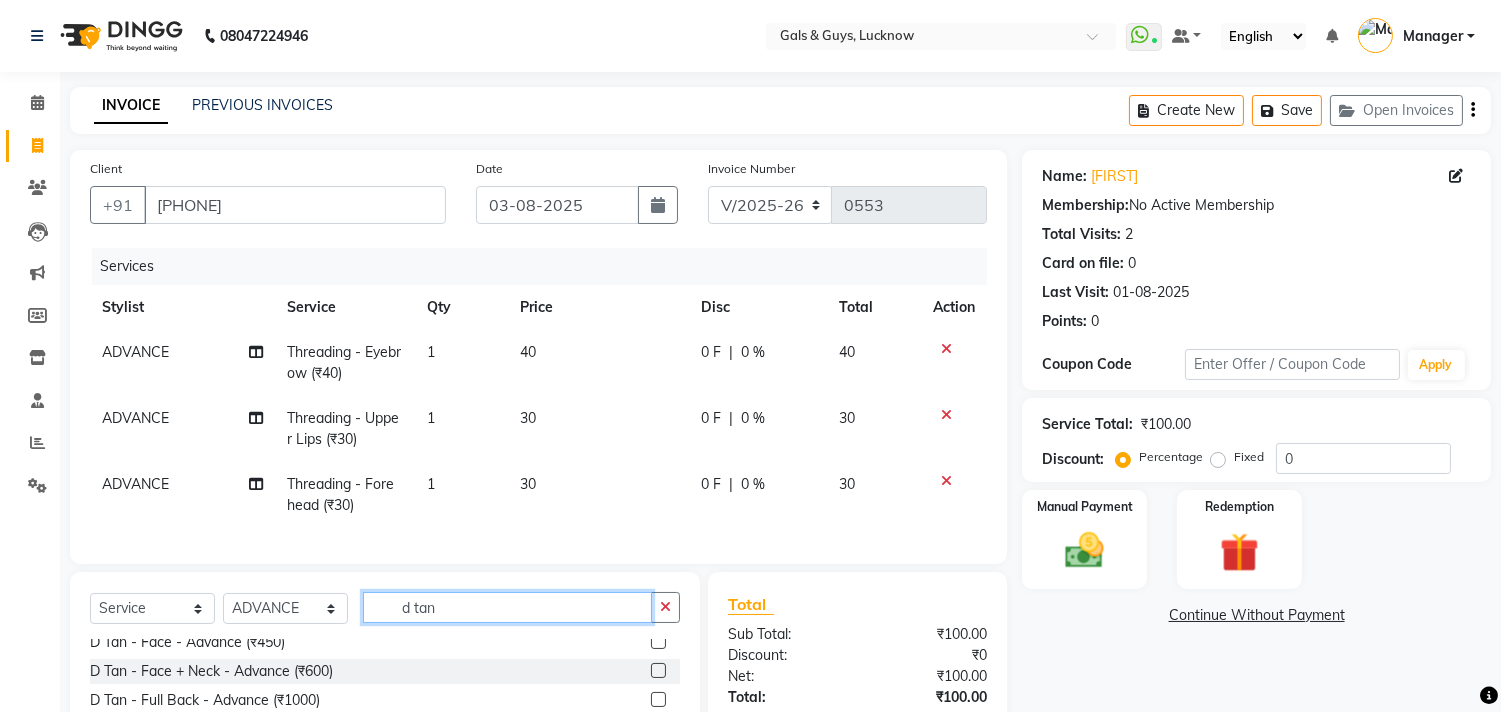 type on "d tan" 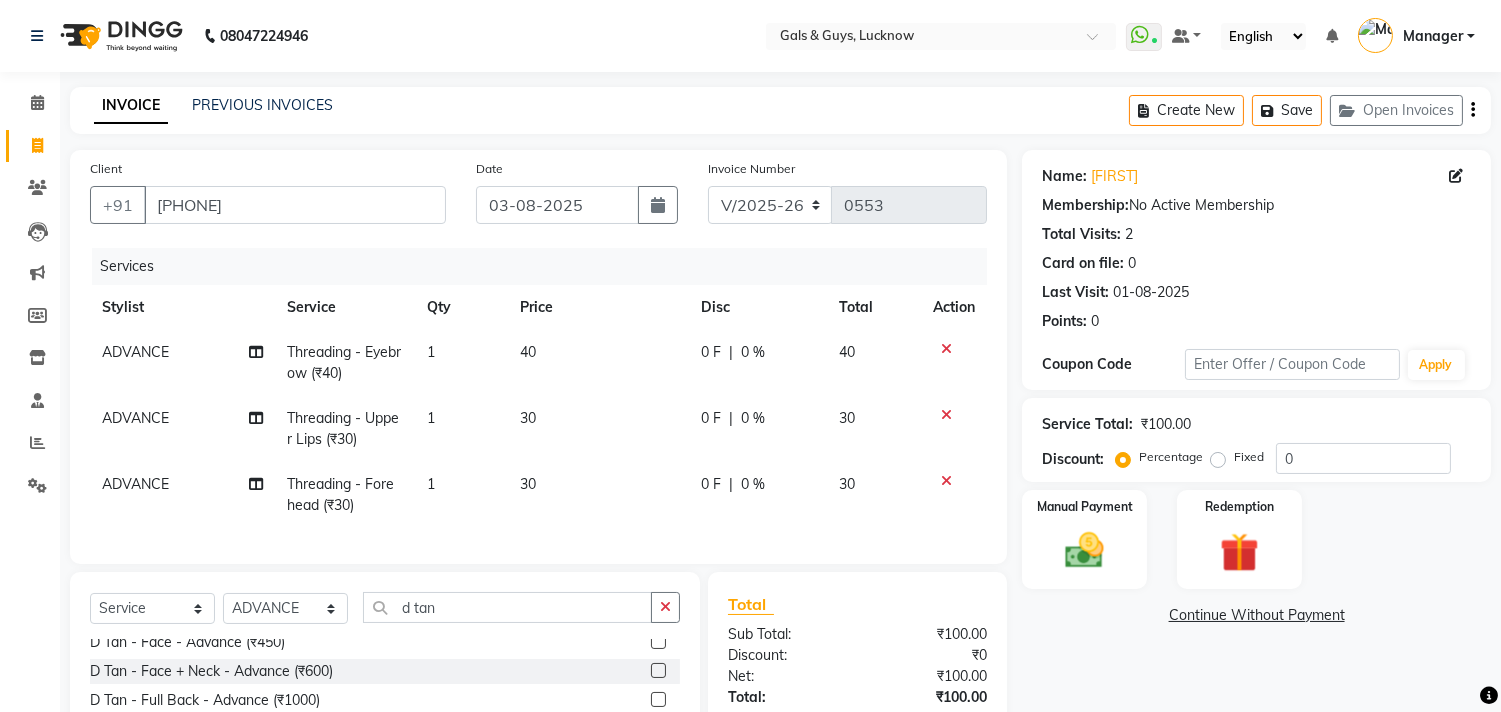 click 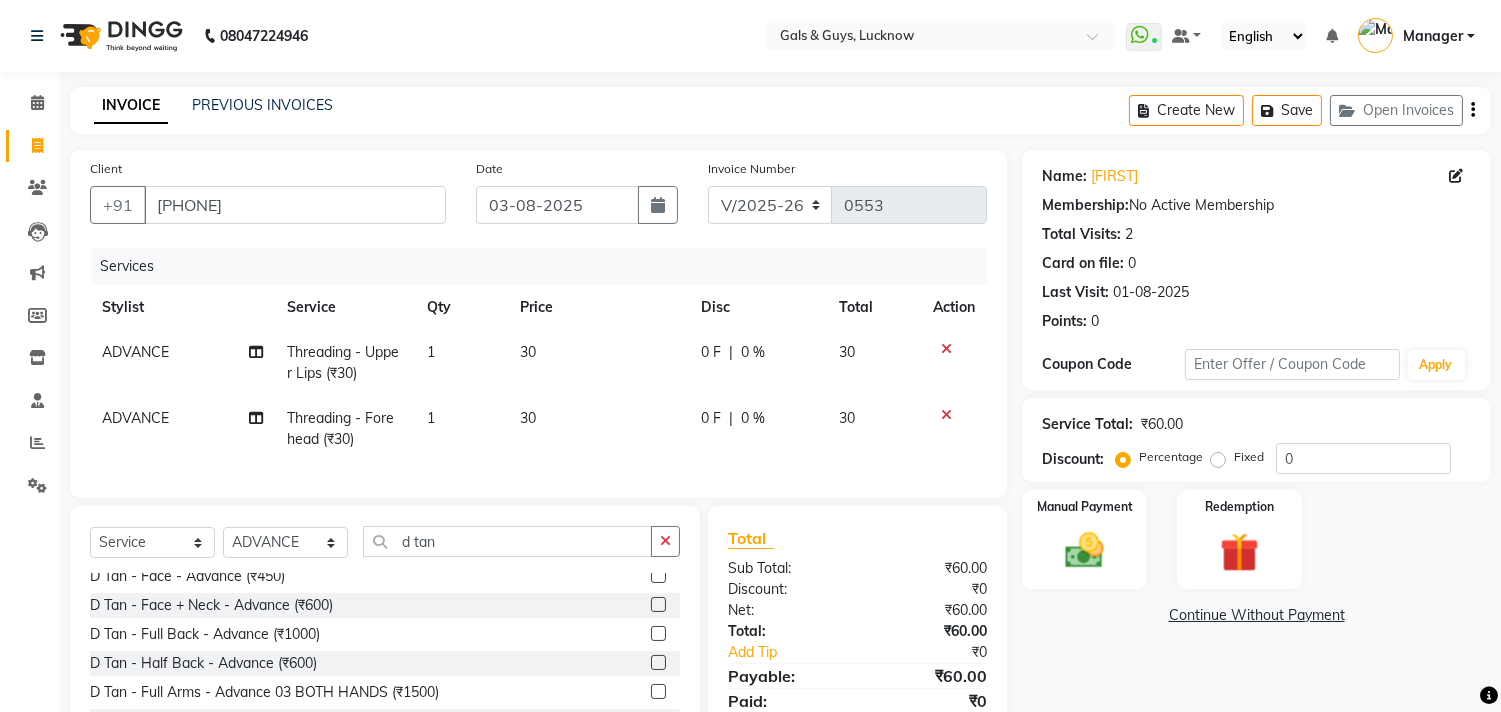 drag, startPoint x: 947, startPoint y: 412, endPoint x: 938, endPoint y: 367, distance: 45.891174 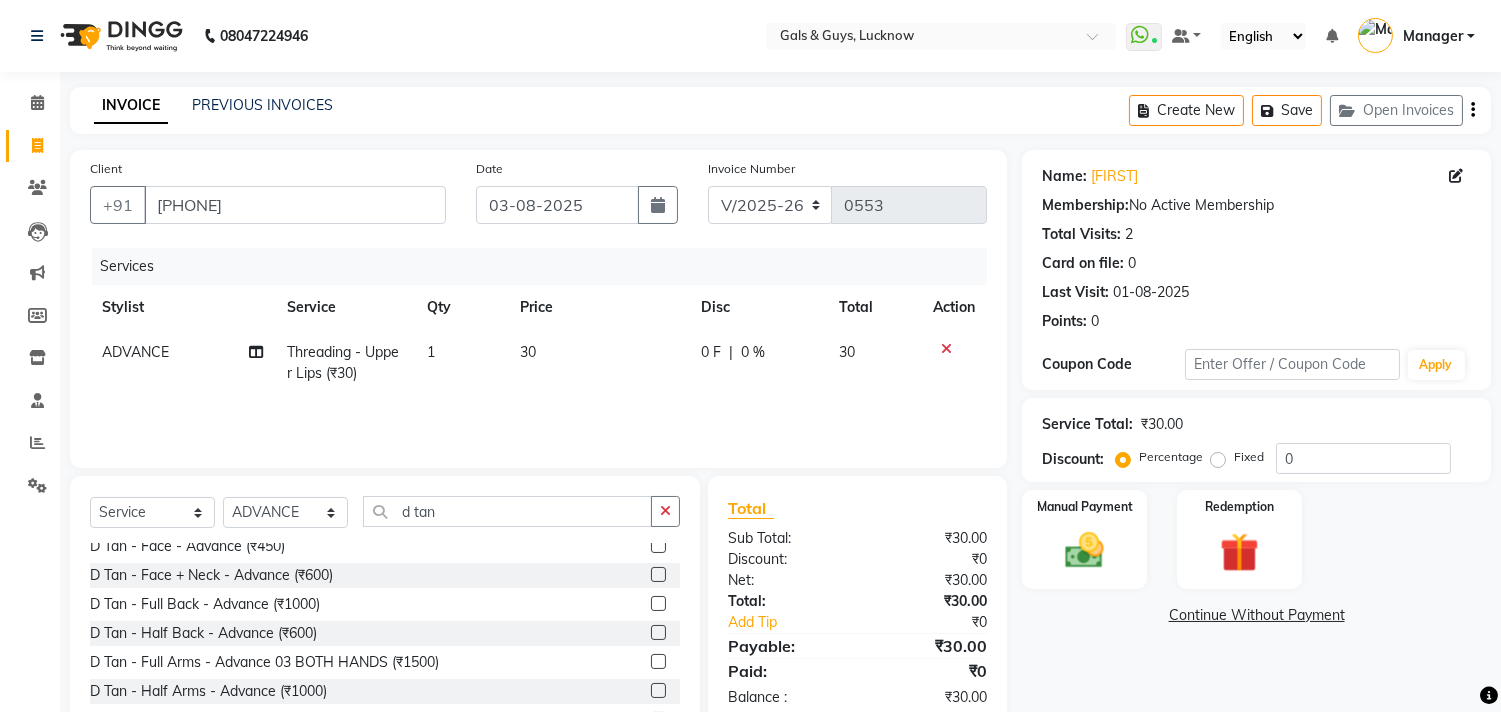 click 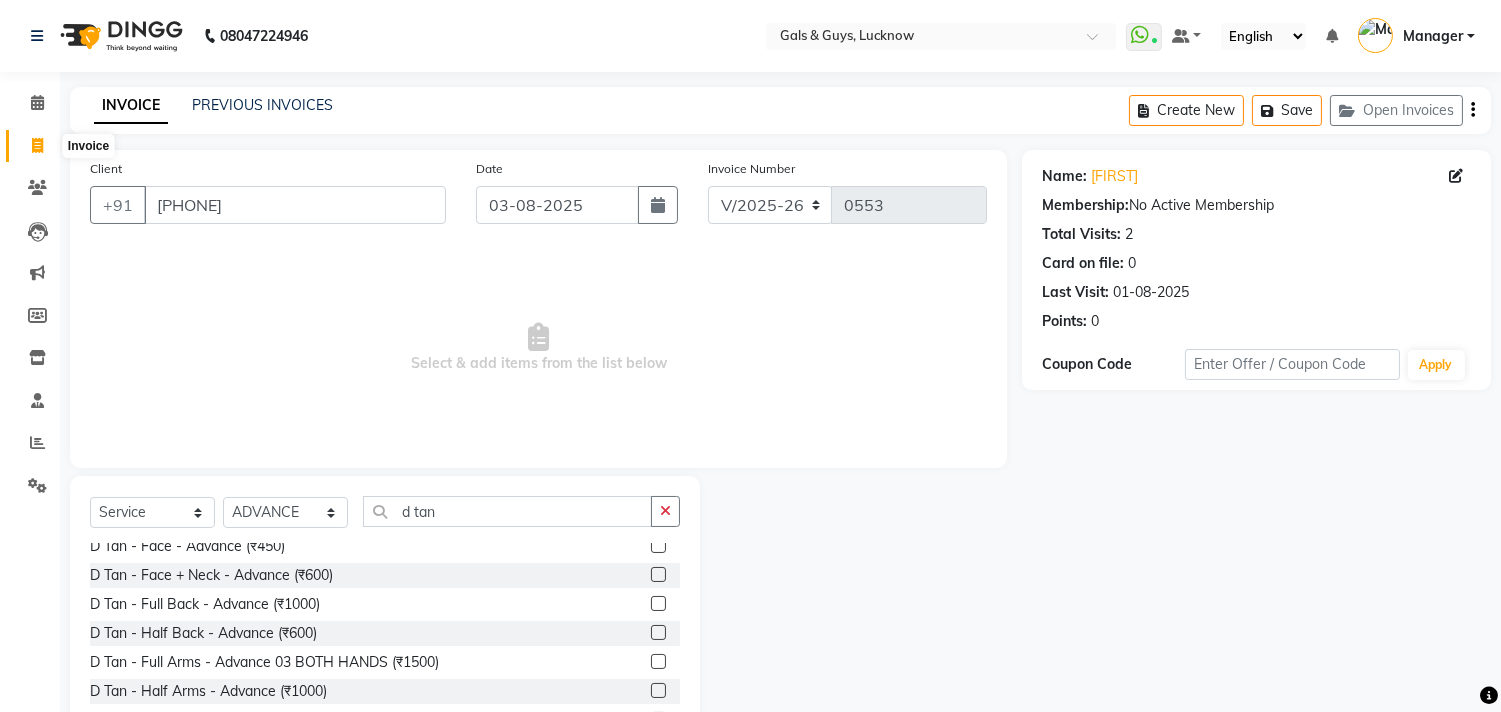 click 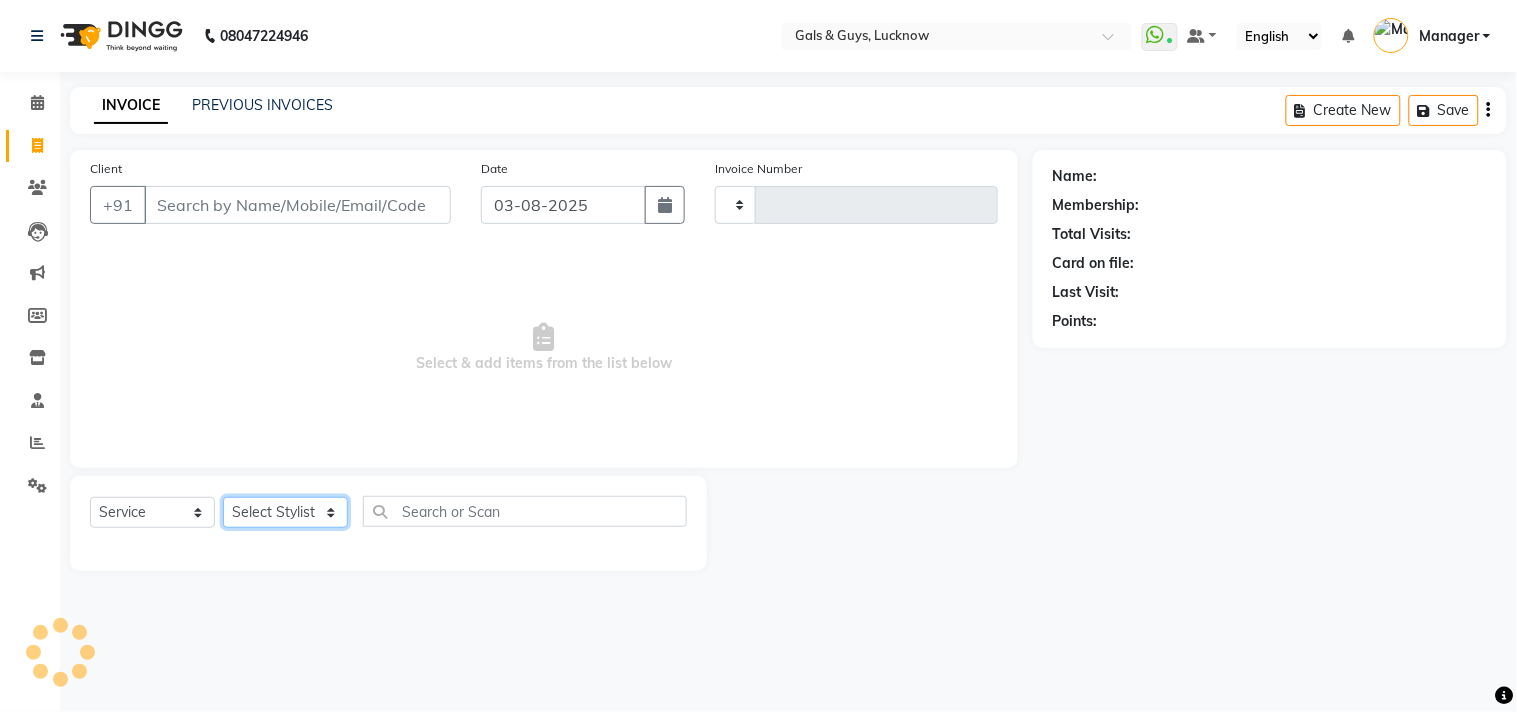 click on "Select Stylist" 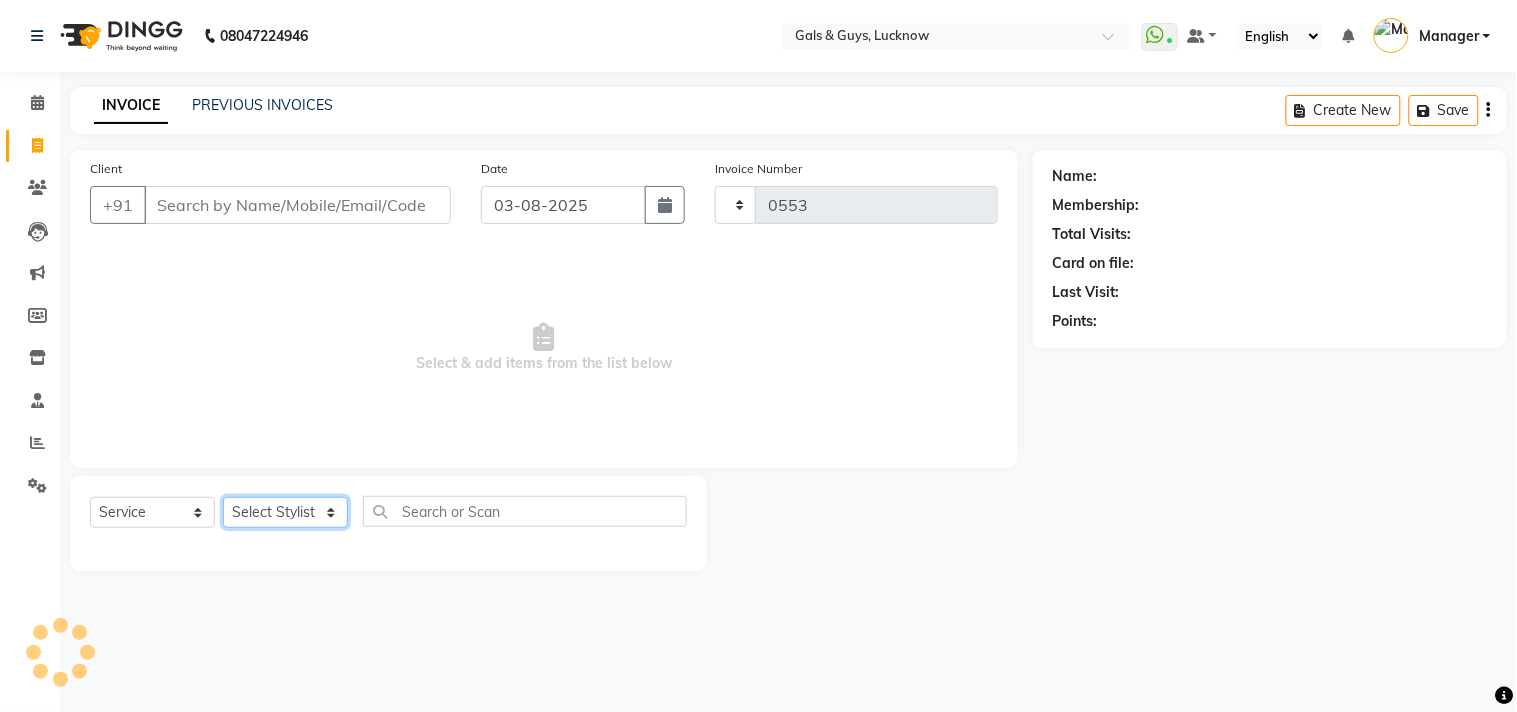 select on "7505" 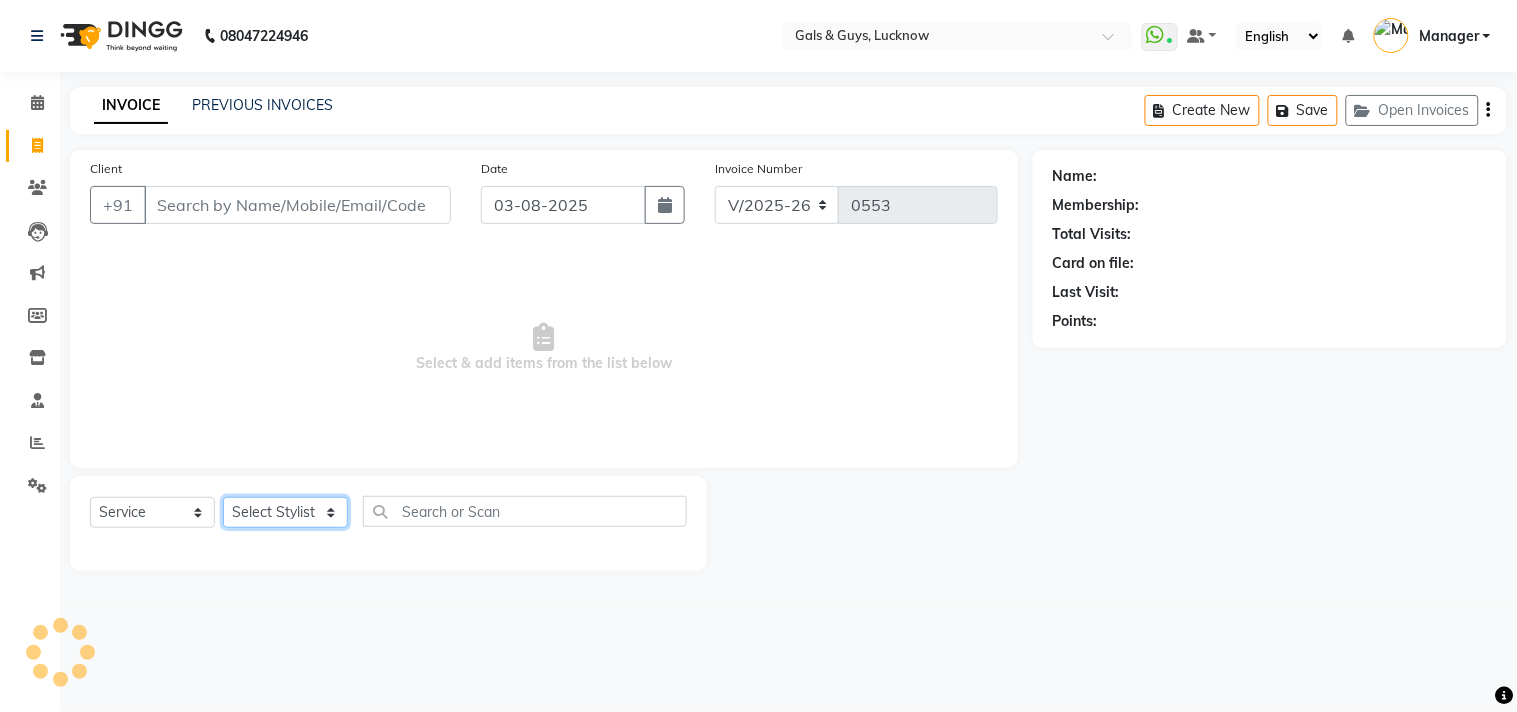 click on "Select Stylist" 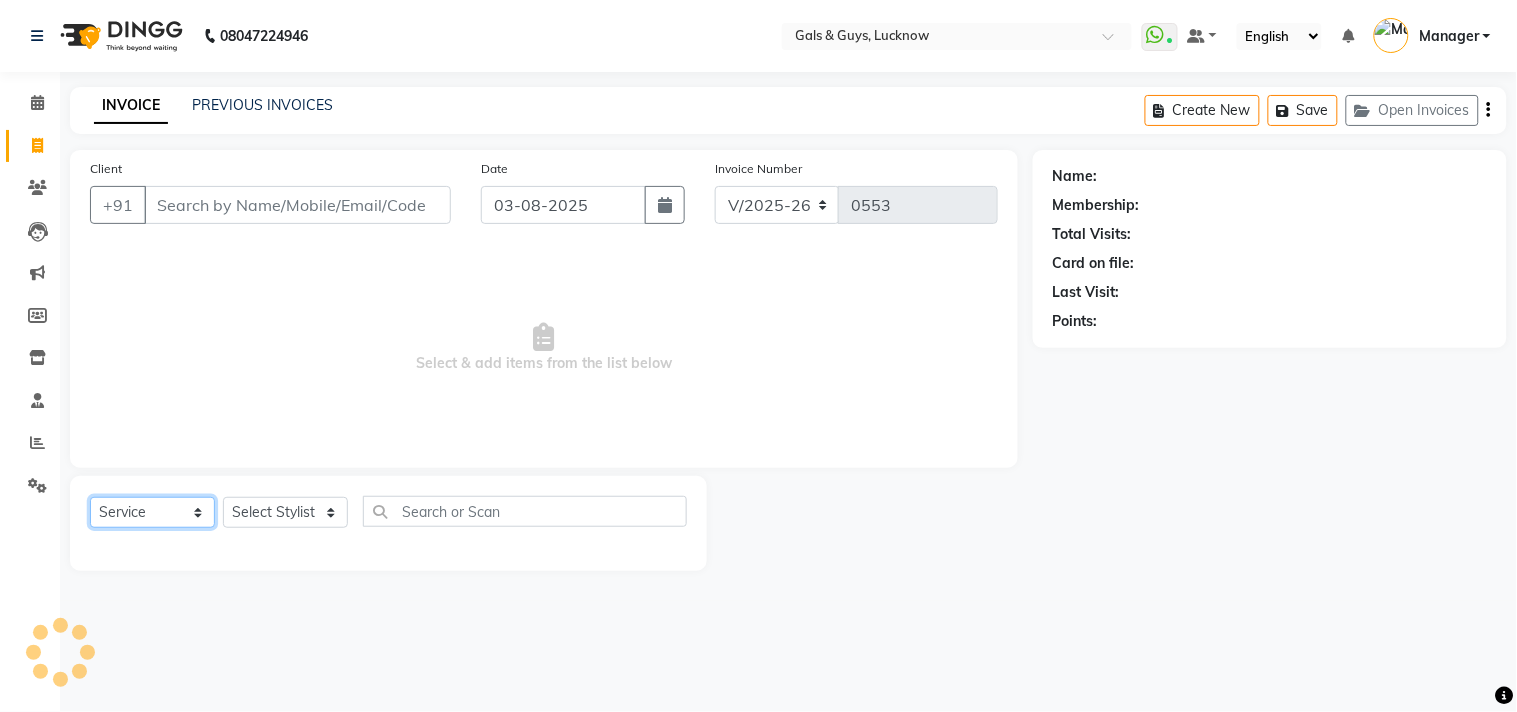 click on "Select  Service  Product  Membership  Package Voucher Prepaid Gift Card" 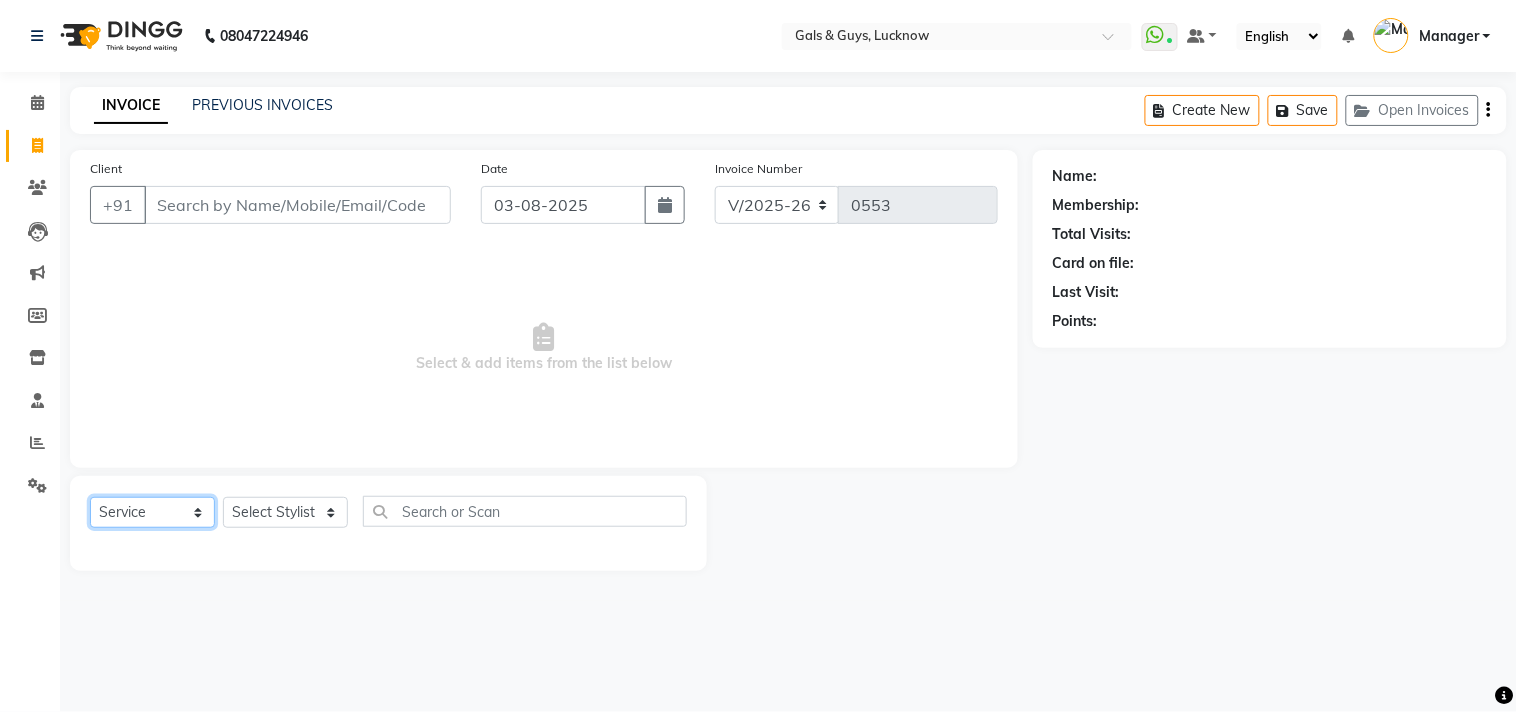 select on "package" 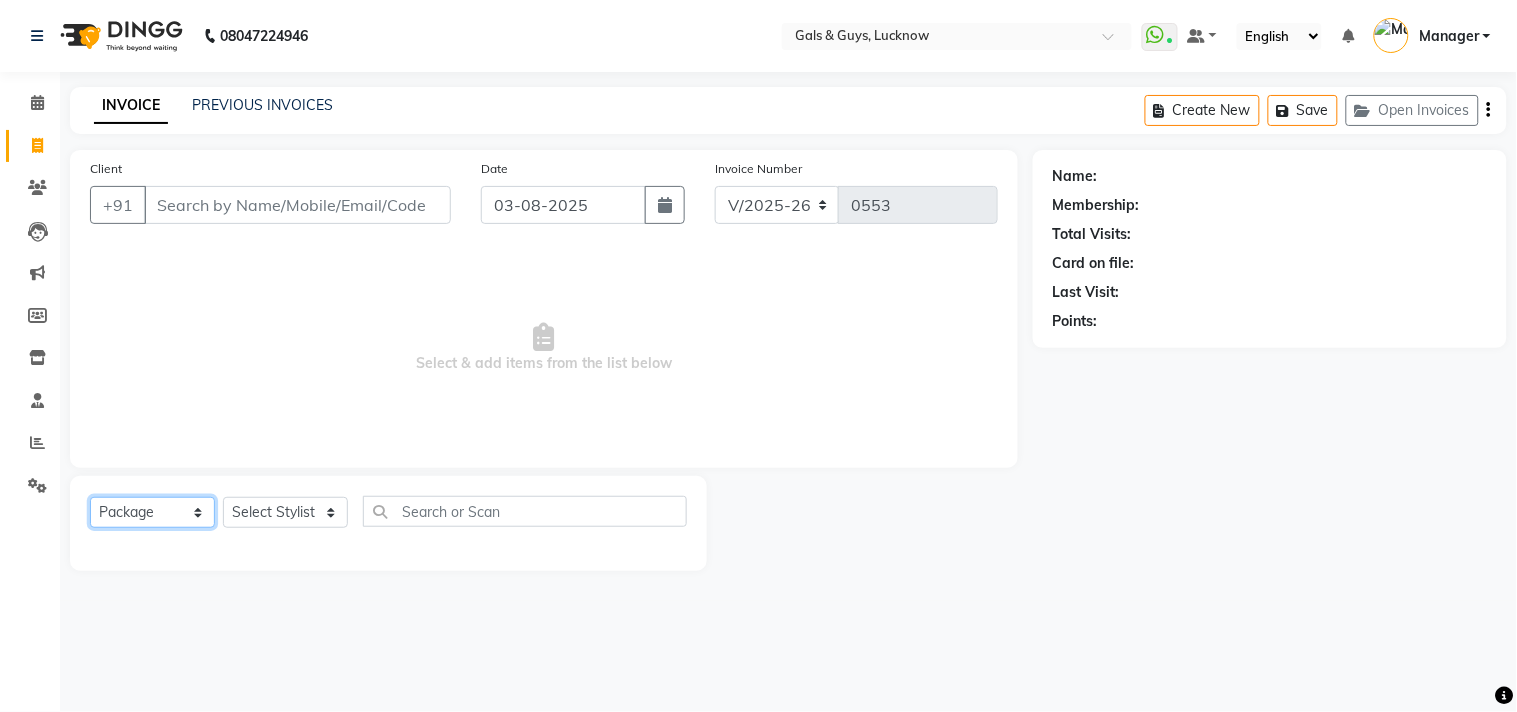 click on "Select  Service  Product  Membership  Package Voucher Prepaid Gift Card" 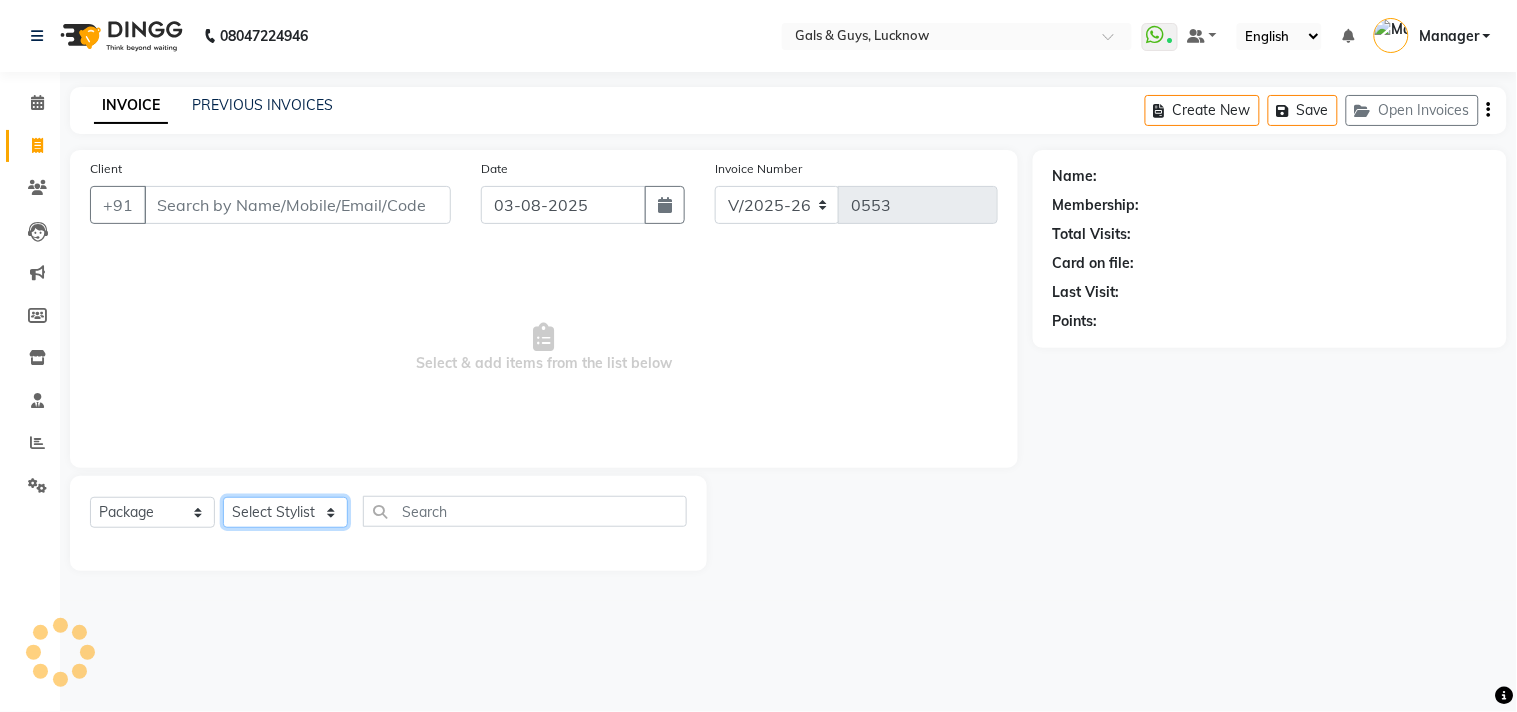 click on "Select Stylist" 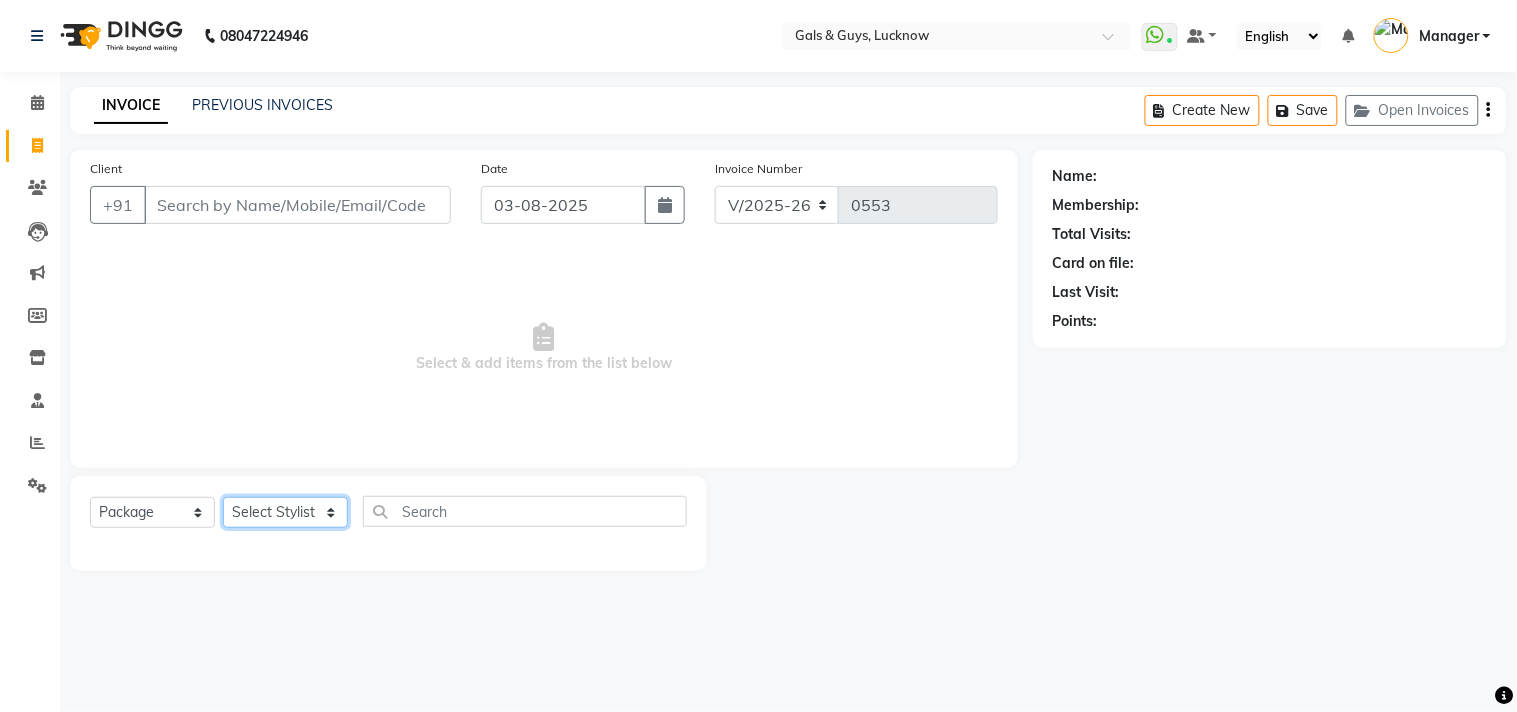 click on "Select Stylist Abhinav ADVANCE ALKA Ankita B-WAX  KUNAL Manager MEMBERSHIP PALLAVI PRATHAM PRODUCT RAJAT TANIYA VIRENDRA" 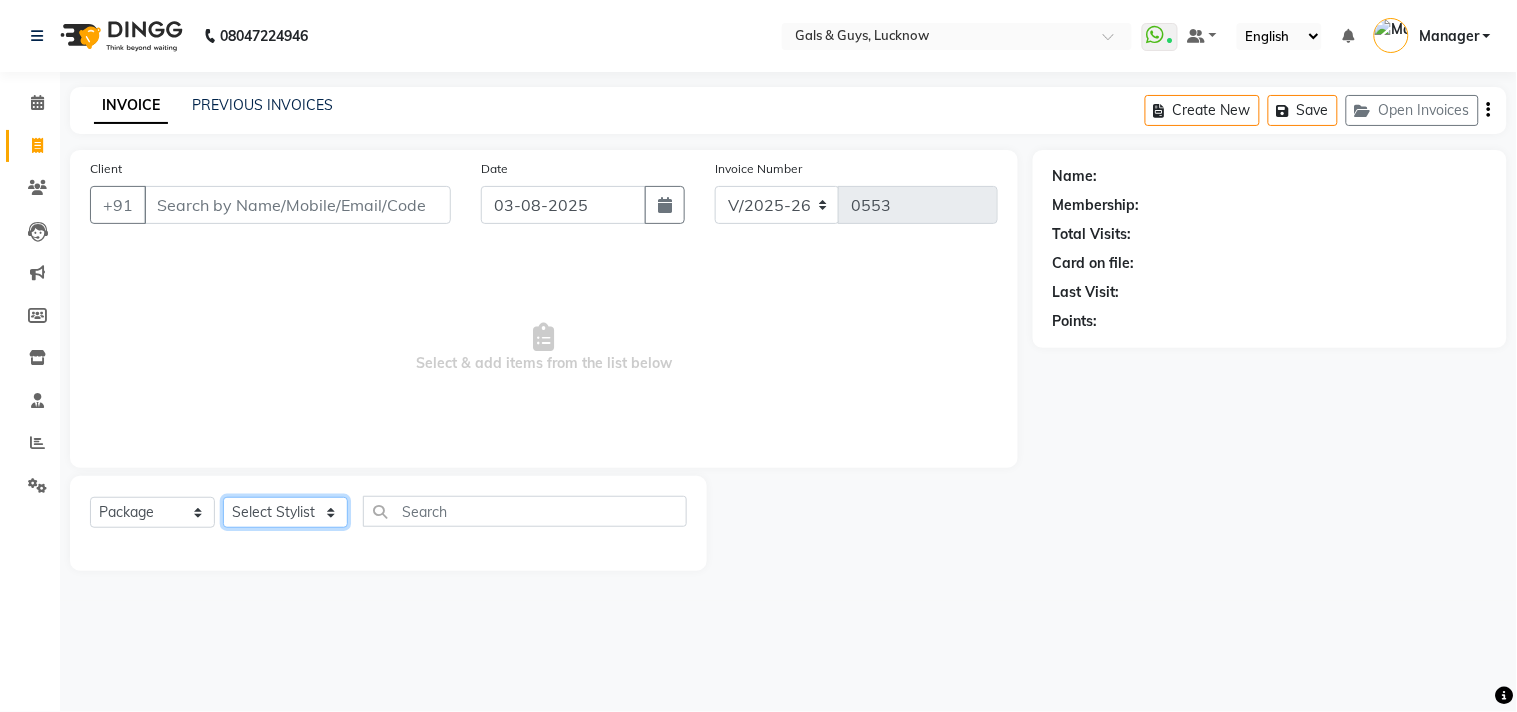 select on "74291" 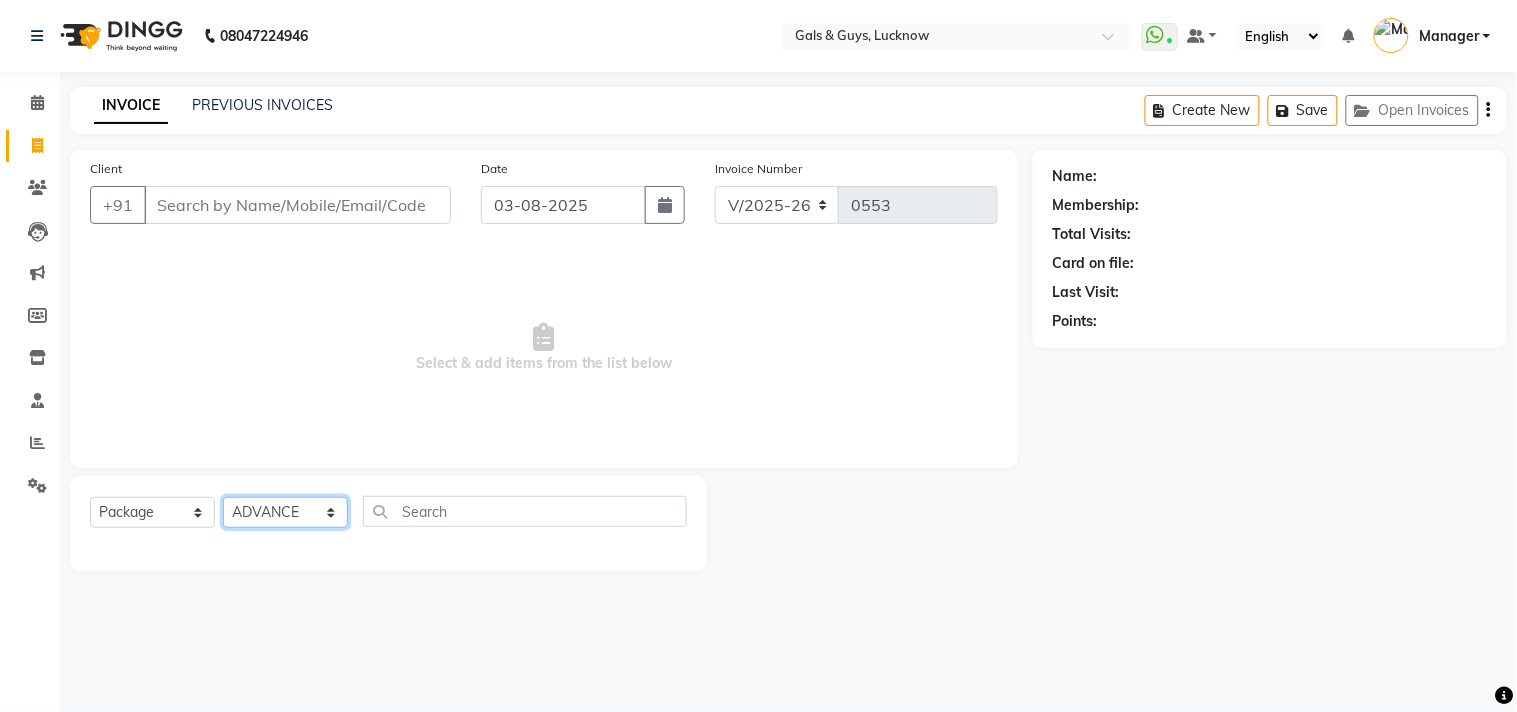 click on "Select Stylist Abhinav ADVANCE ALKA Ankita B-WAX  KUNAL Manager MEMBERSHIP PALLAVI PRATHAM PRODUCT RAJAT TANIYA VIRENDRA" 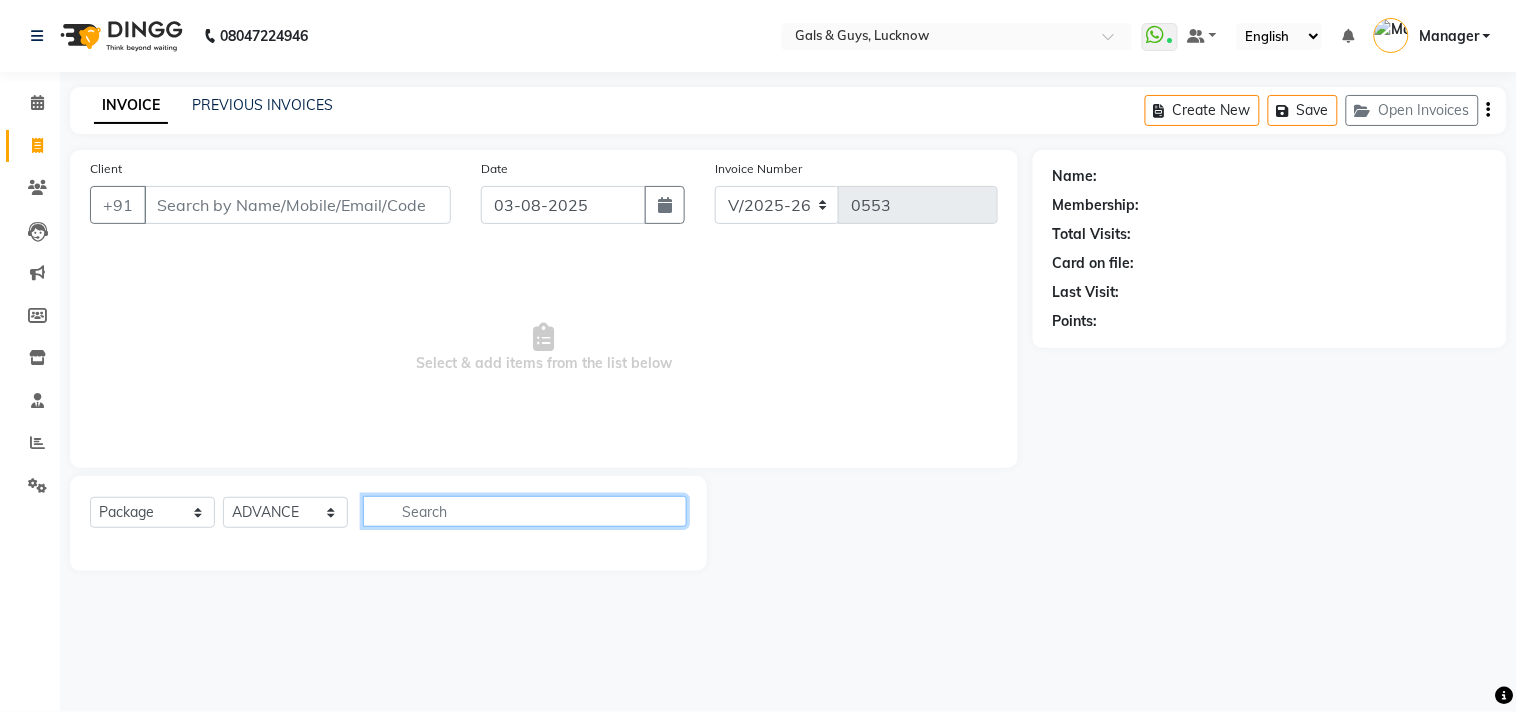 click 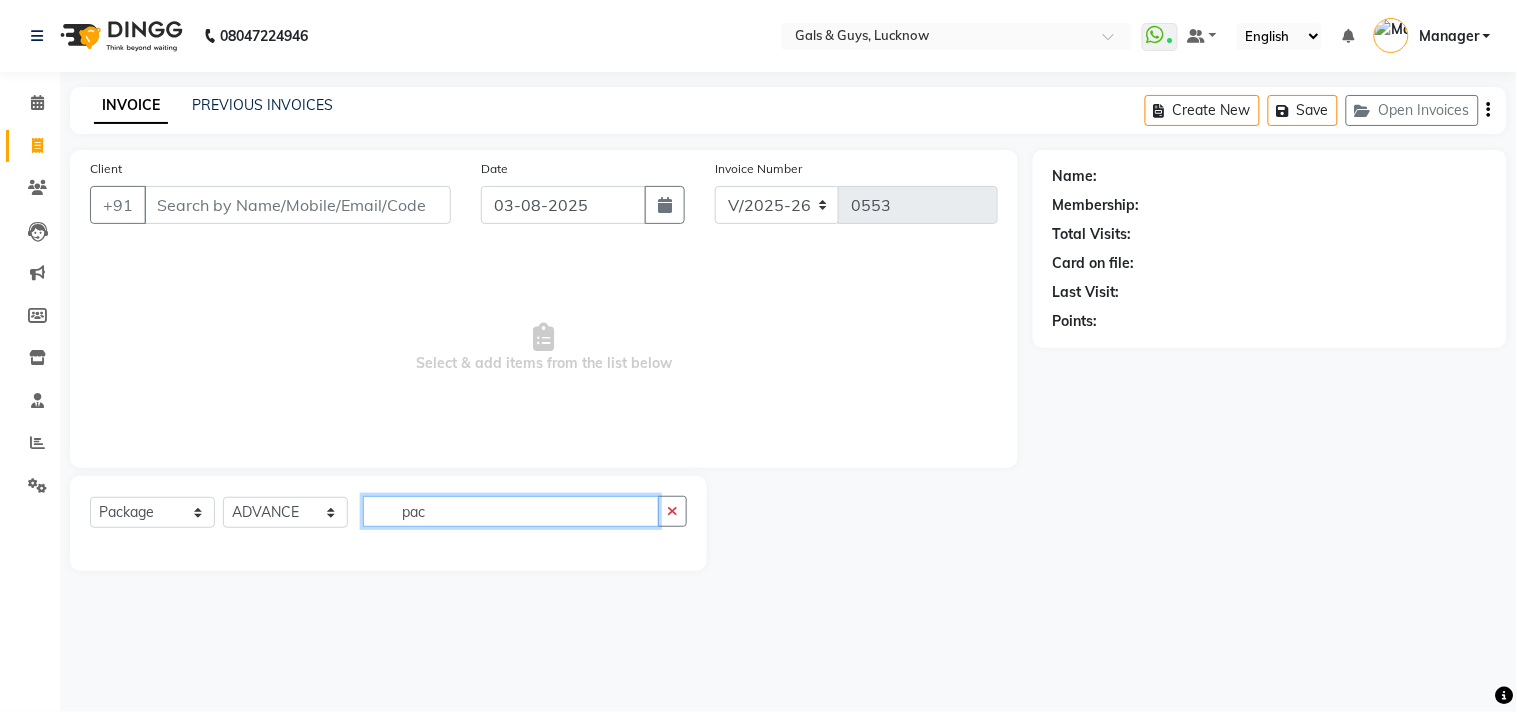 type on "pac" 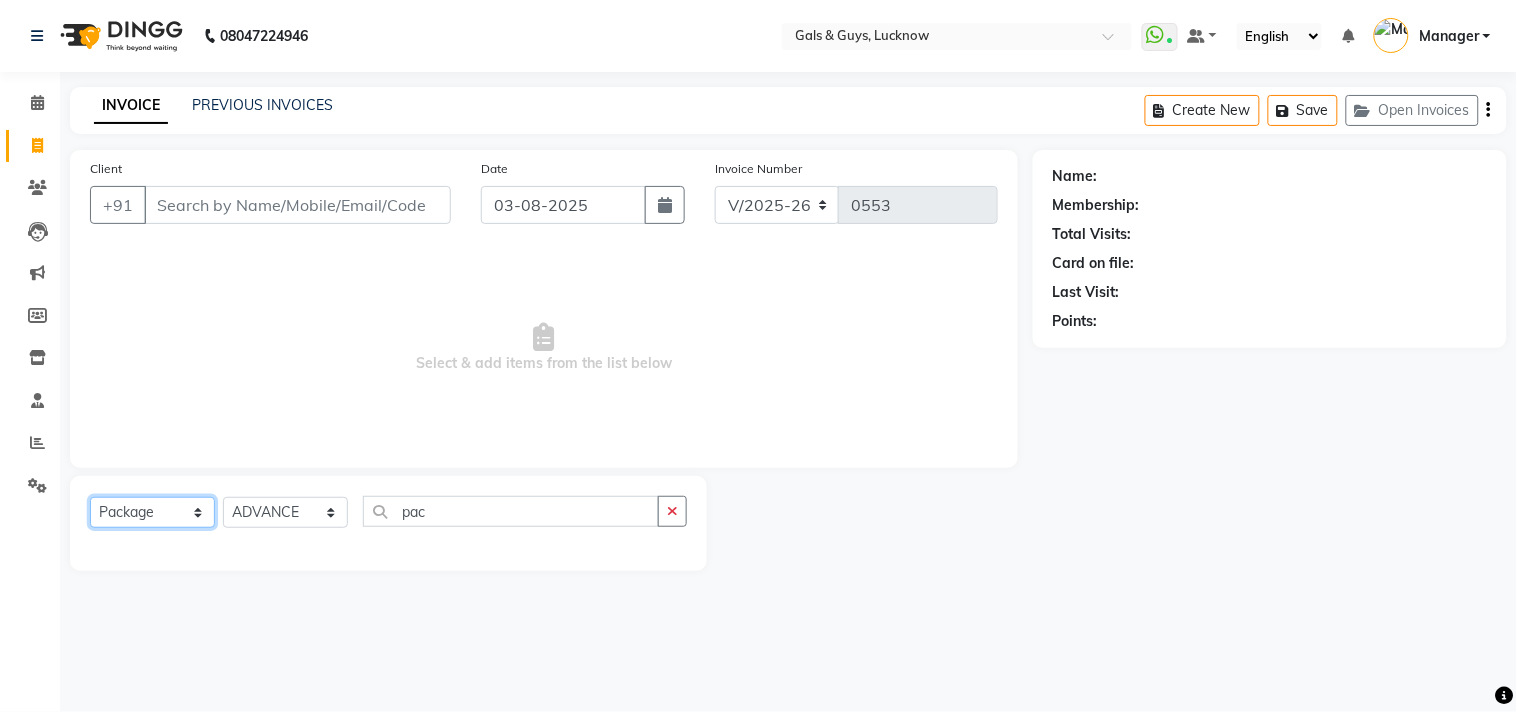 click on "Select  Service  Product  Membership  Package Voucher Prepaid Gift Card" 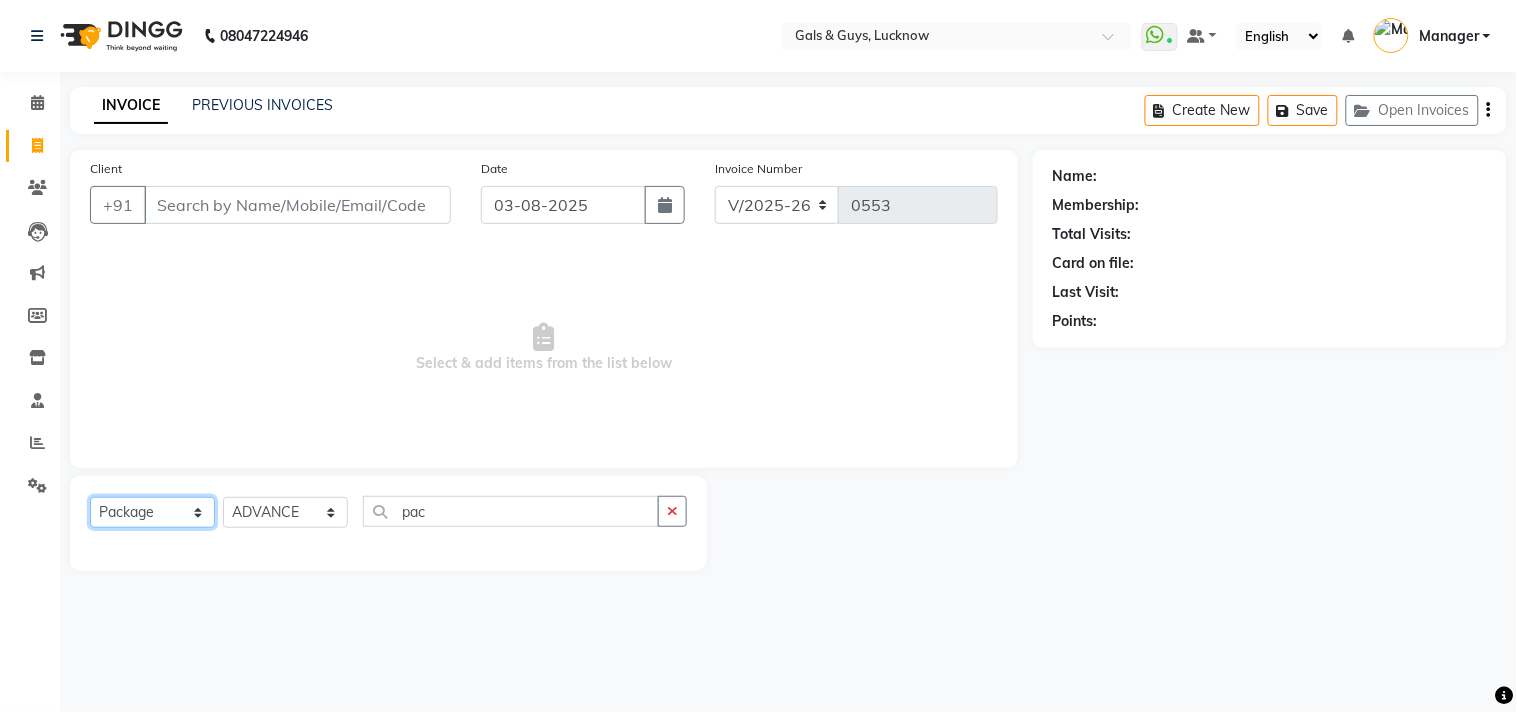 select on "service" 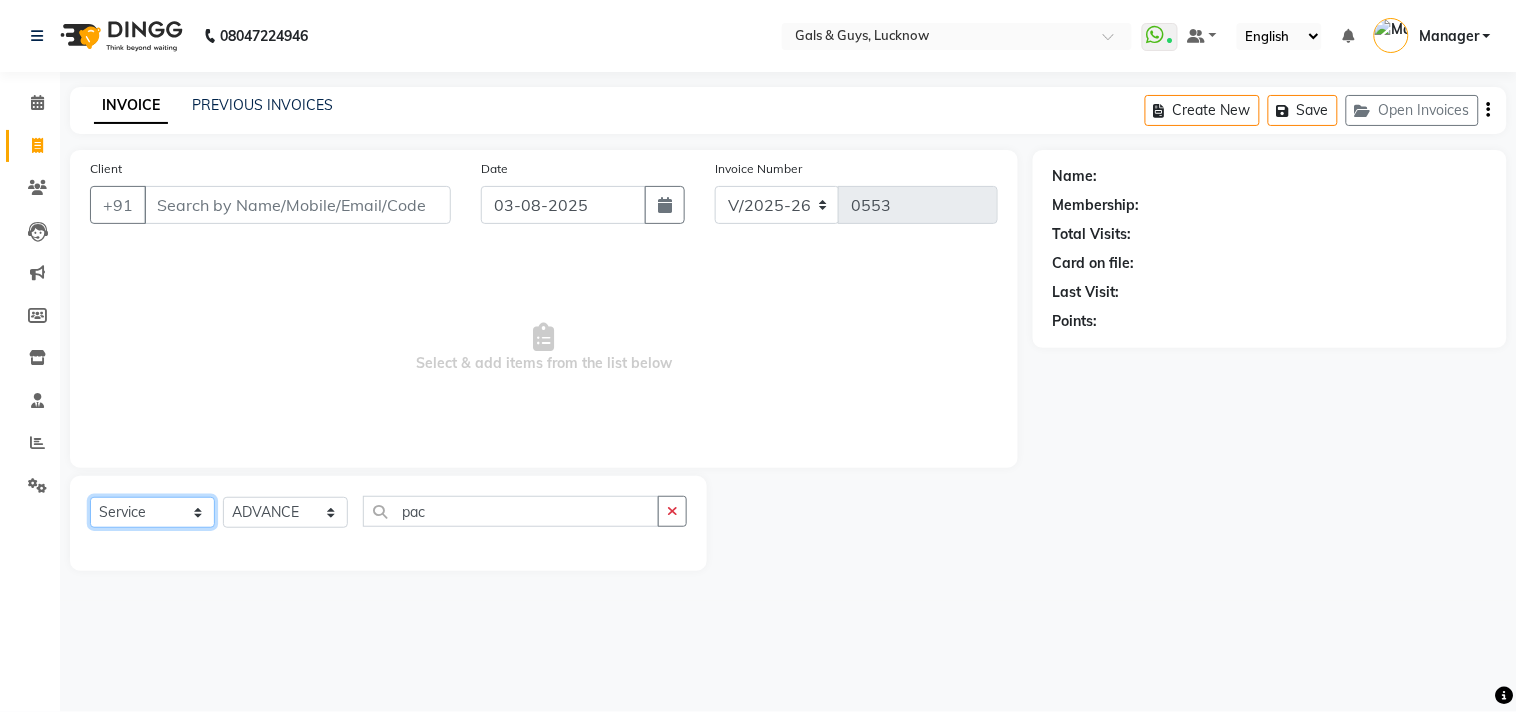 click on "Select  Service  Product  Membership  Package Voucher Prepaid Gift Card" 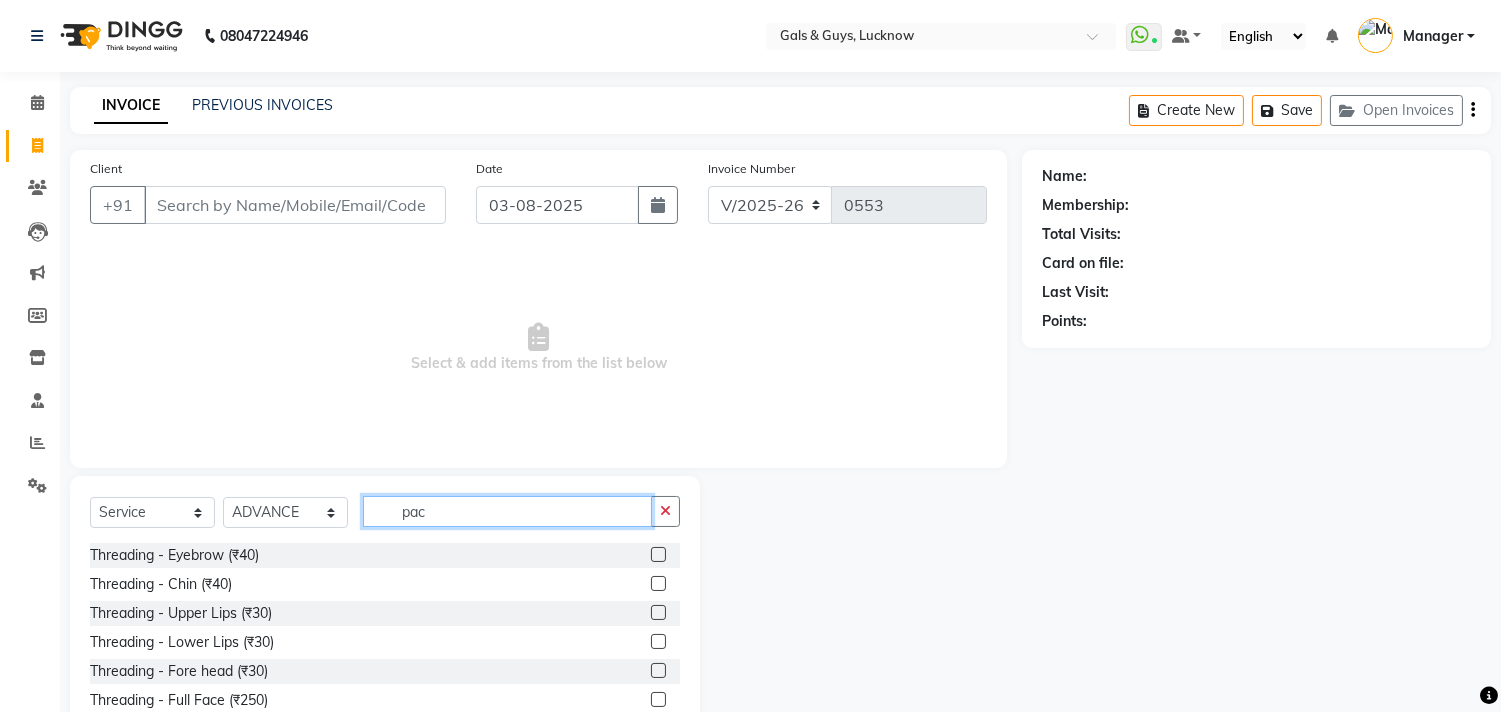 click on "pac" 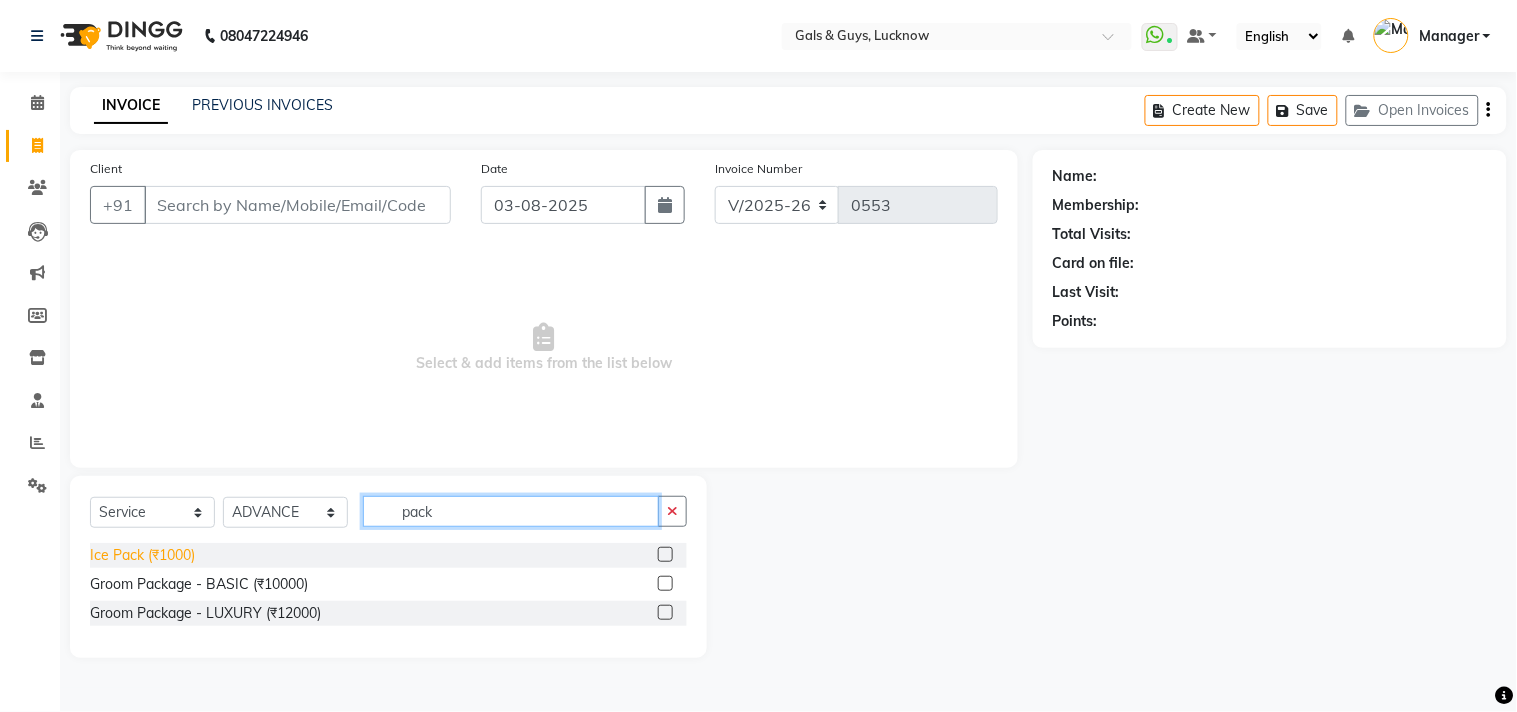 drag, startPoint x: 496, startPoint y: 507, endPoint x: 167, endPoint y: 545, distance: 331.18726 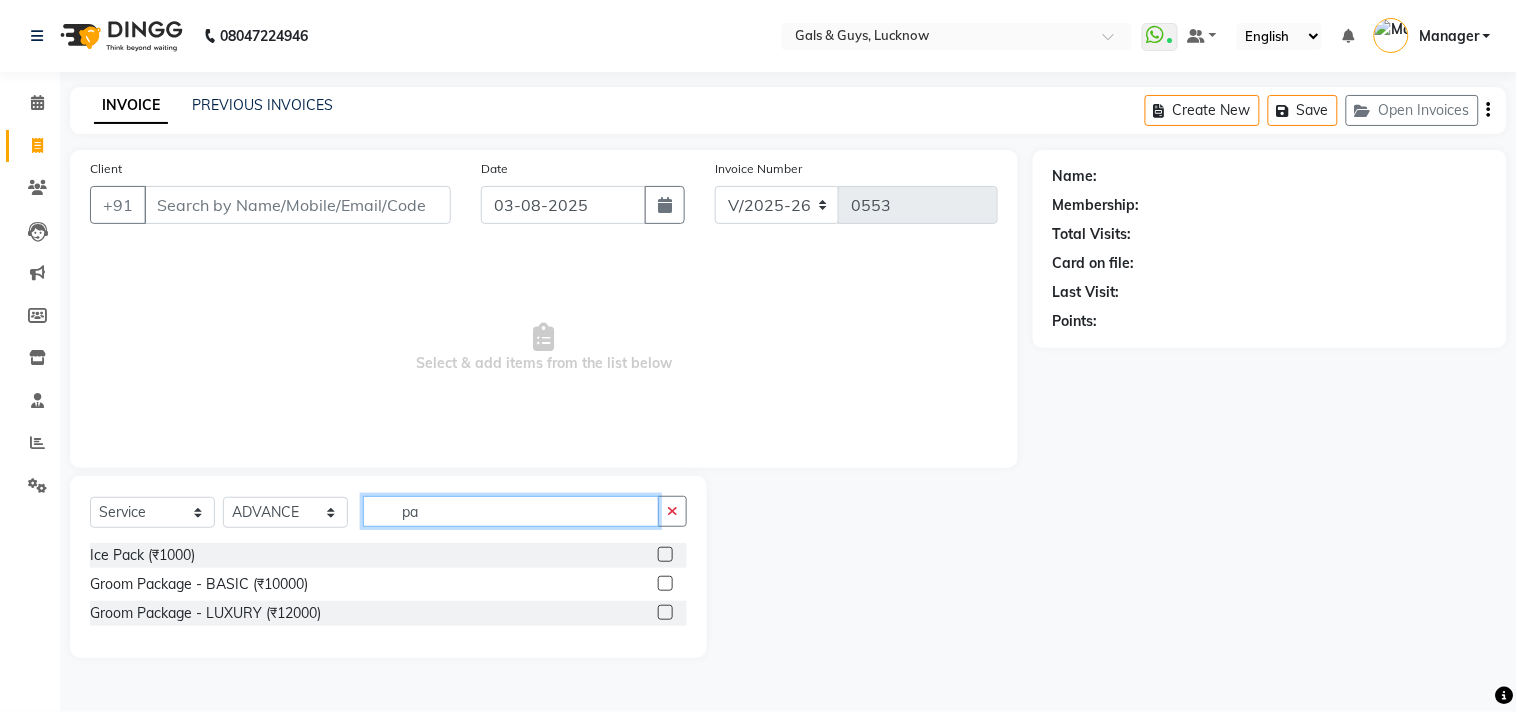 type on "p" 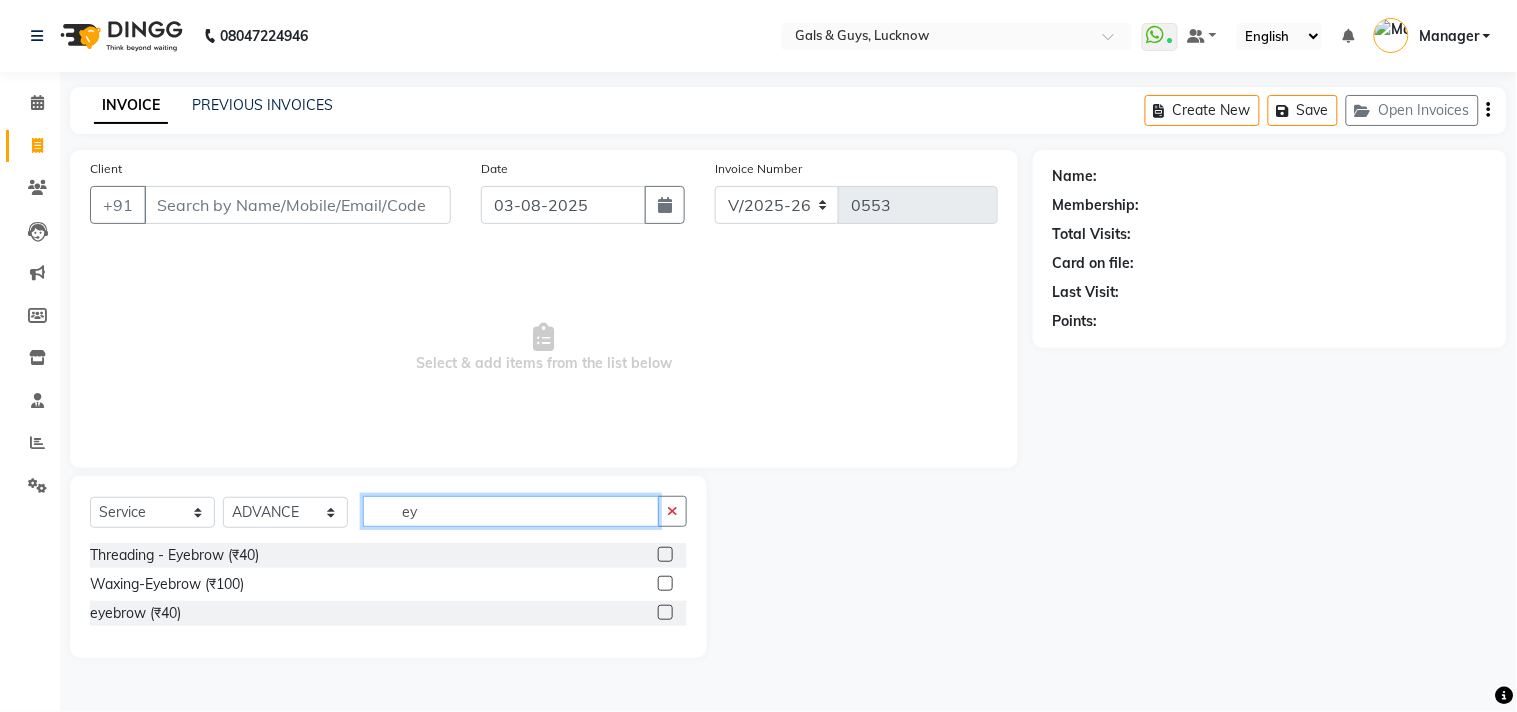 type on "e" 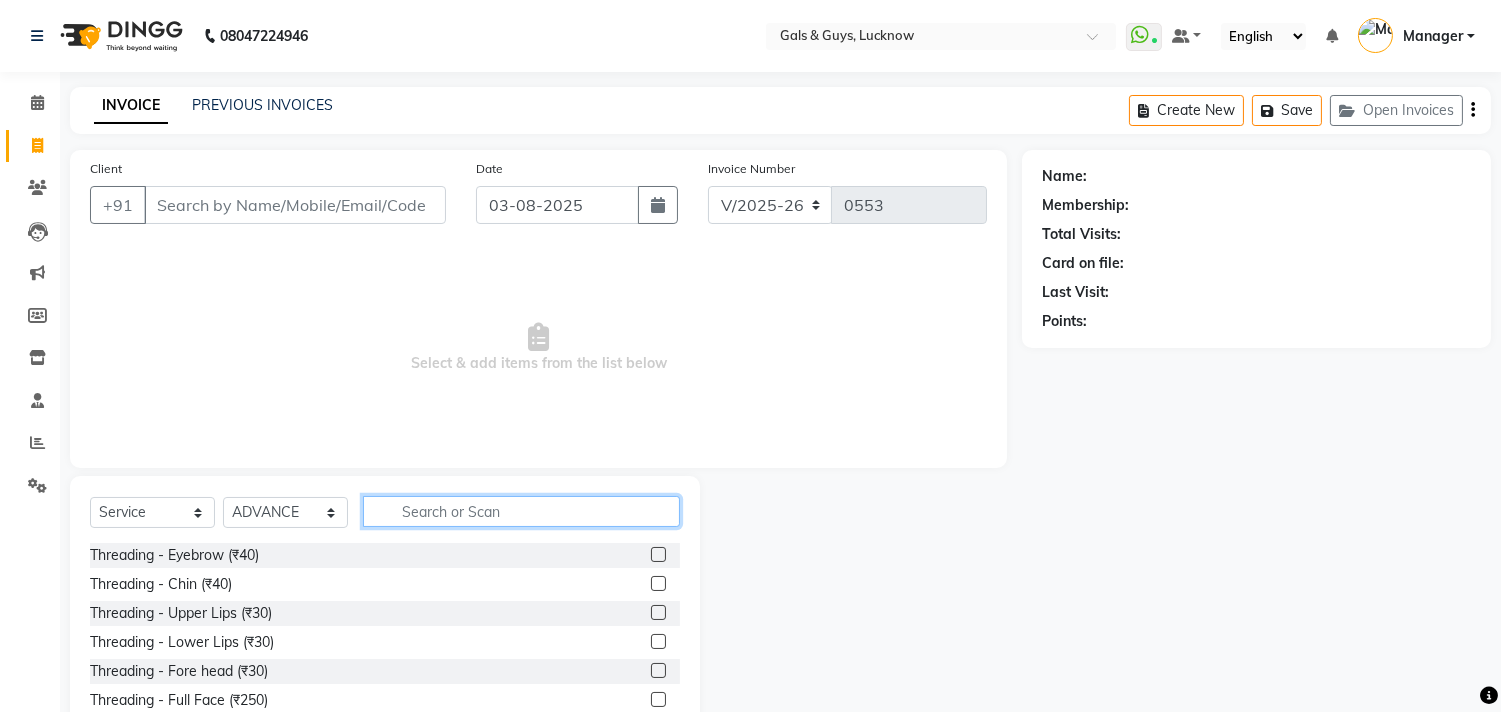 type 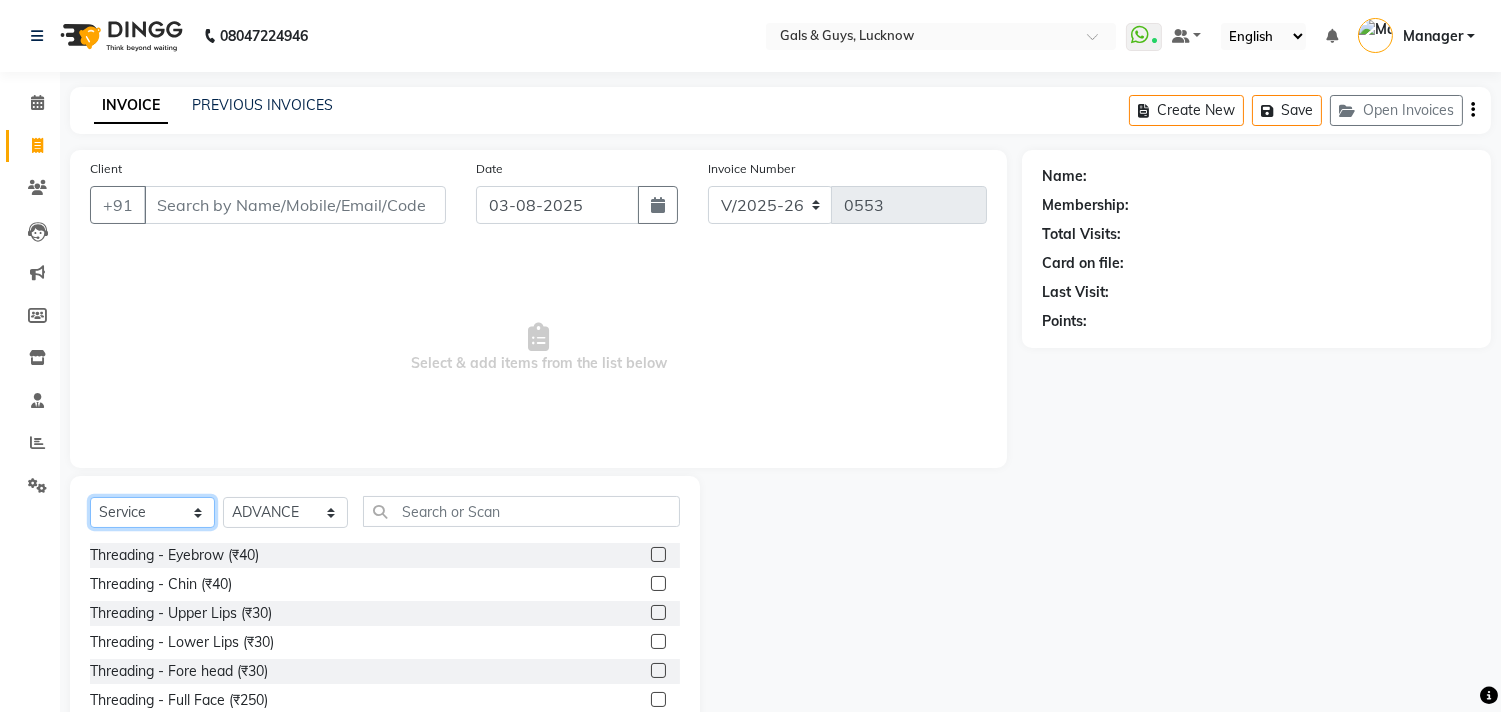click on "Select  Service  Product  Membership  Package Voucher Prepaid Gift Card" 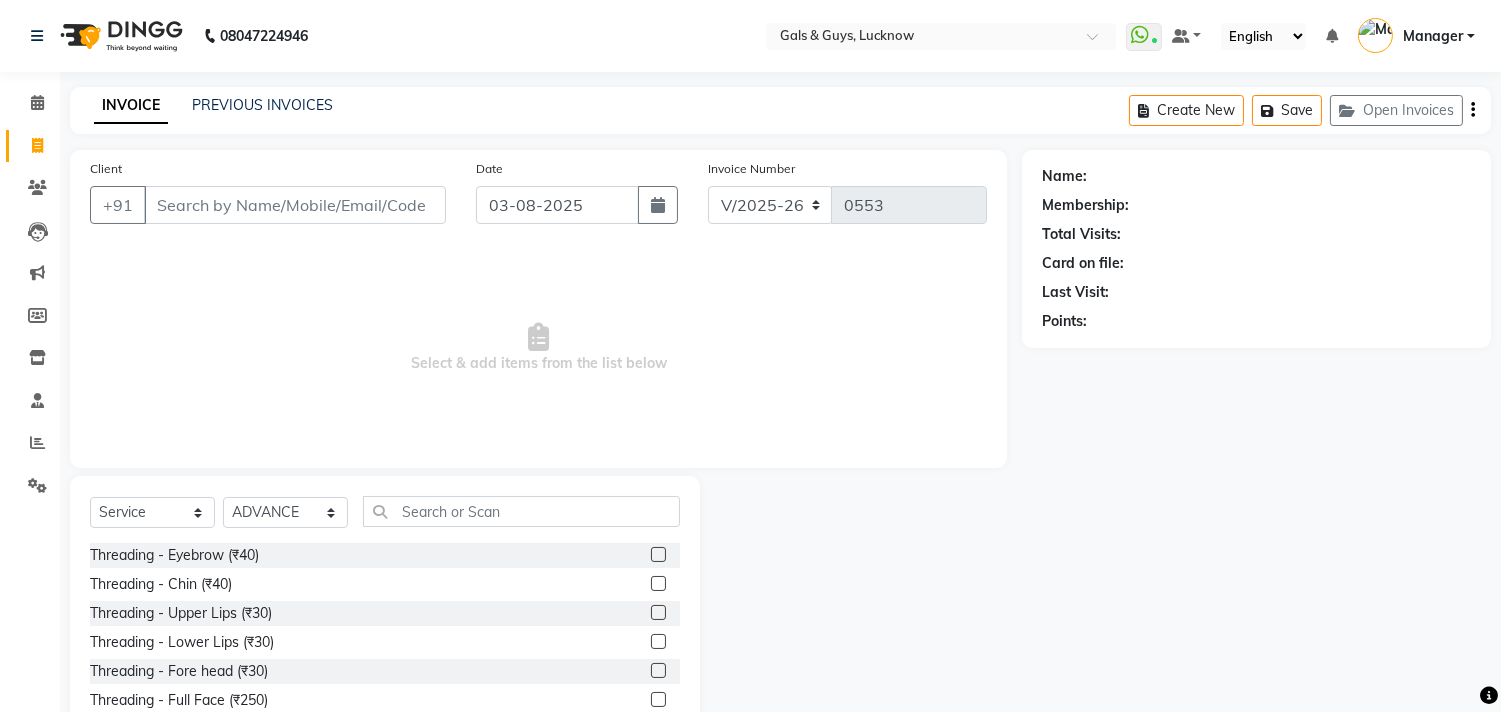 click on "Select & add items from the list below" at bounding box center (538, 348) 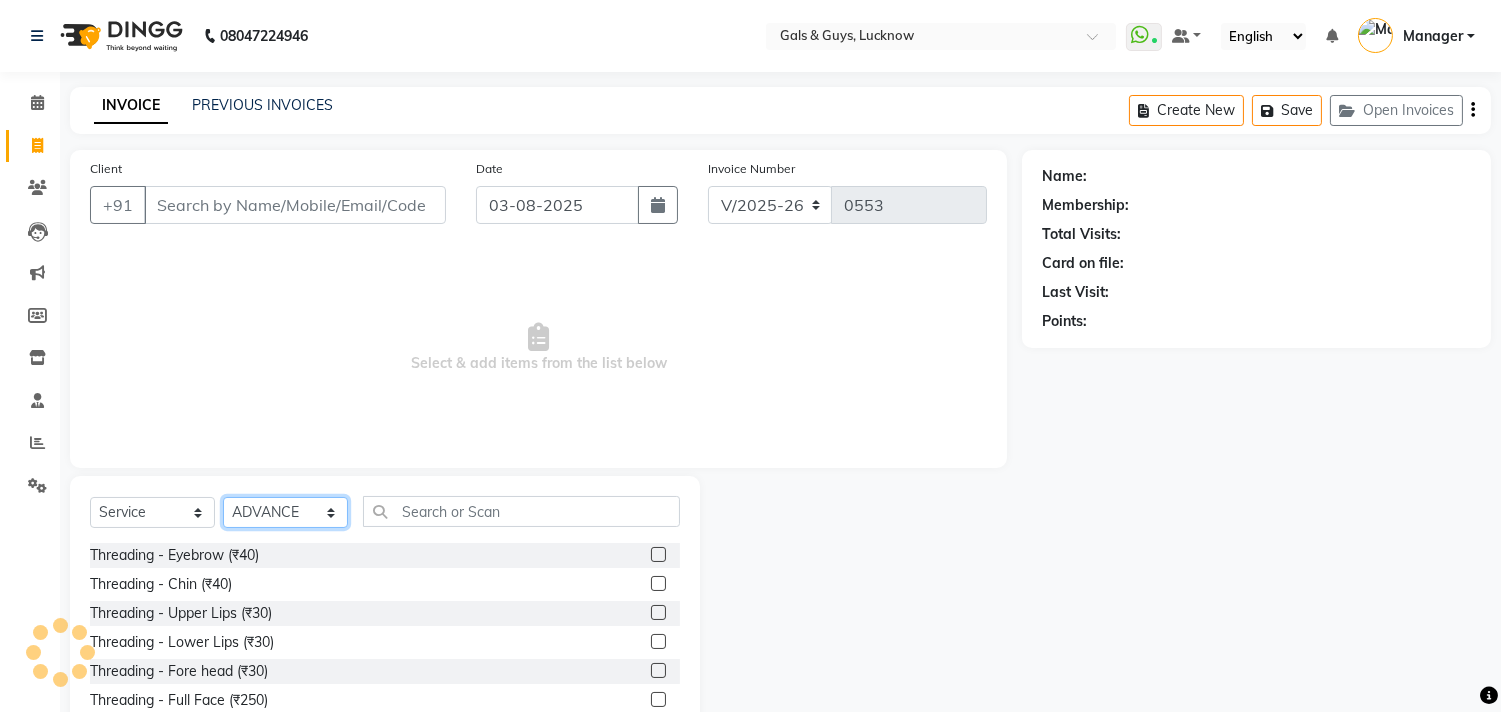 click on "Select Stylist Abhinav ADVANCE ALKA Ankita B-WAX  KUNAL Manager MEMBERSHIP PALLAVI PRATHAM PRODUCT RAJAT TANIYA VIRENDRA" 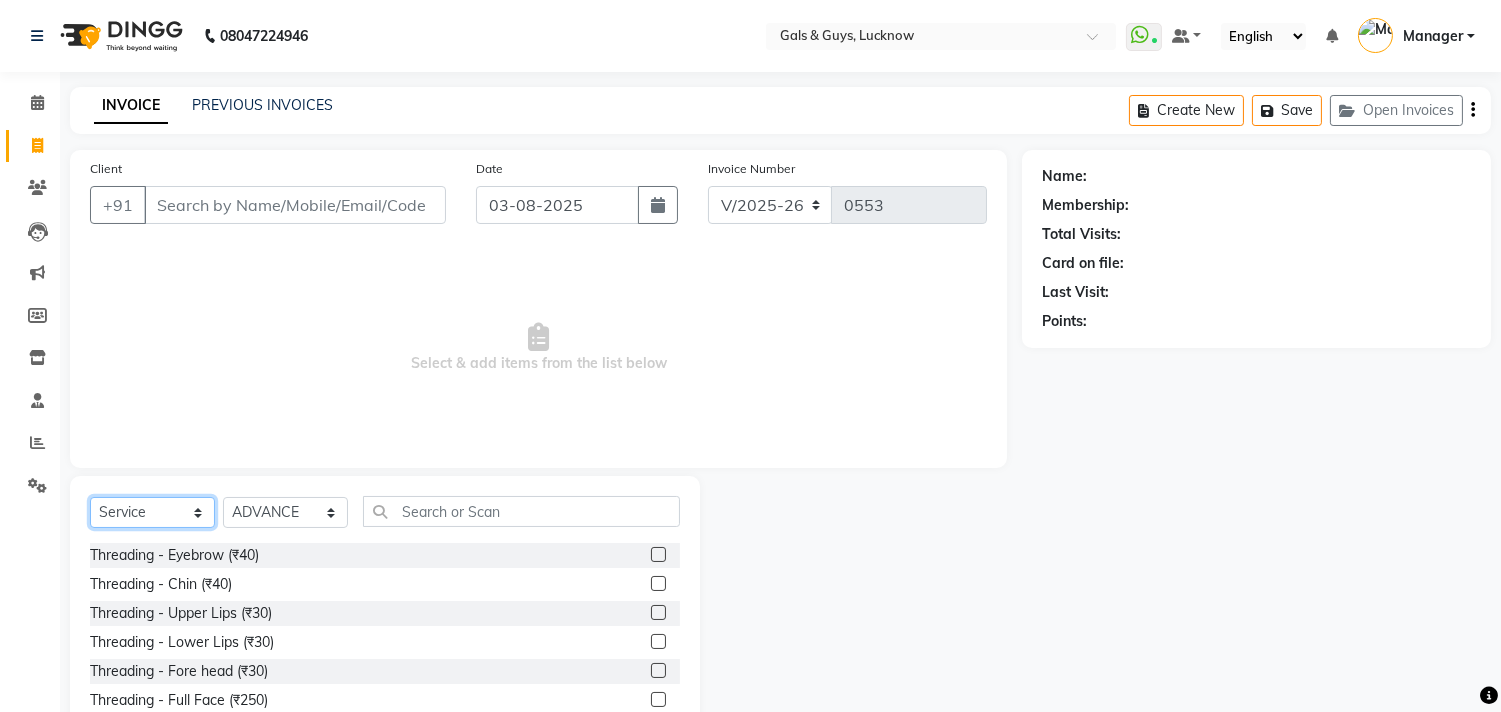 click on "Select  Service  Product  Membership  Package Voucher Prepaid Gift Card" 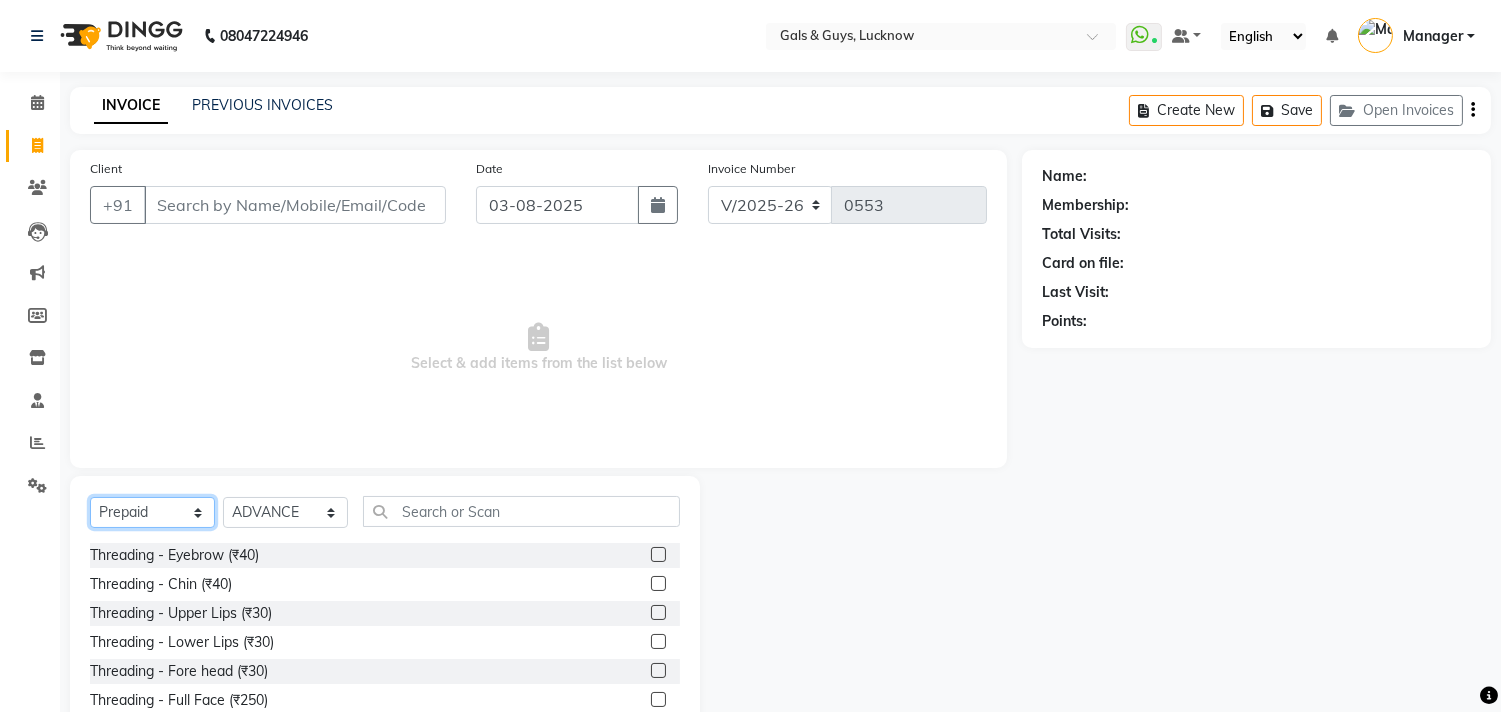 click on "Select  Service  Product  Membership  Package Voucher Prepaid Gift Card" 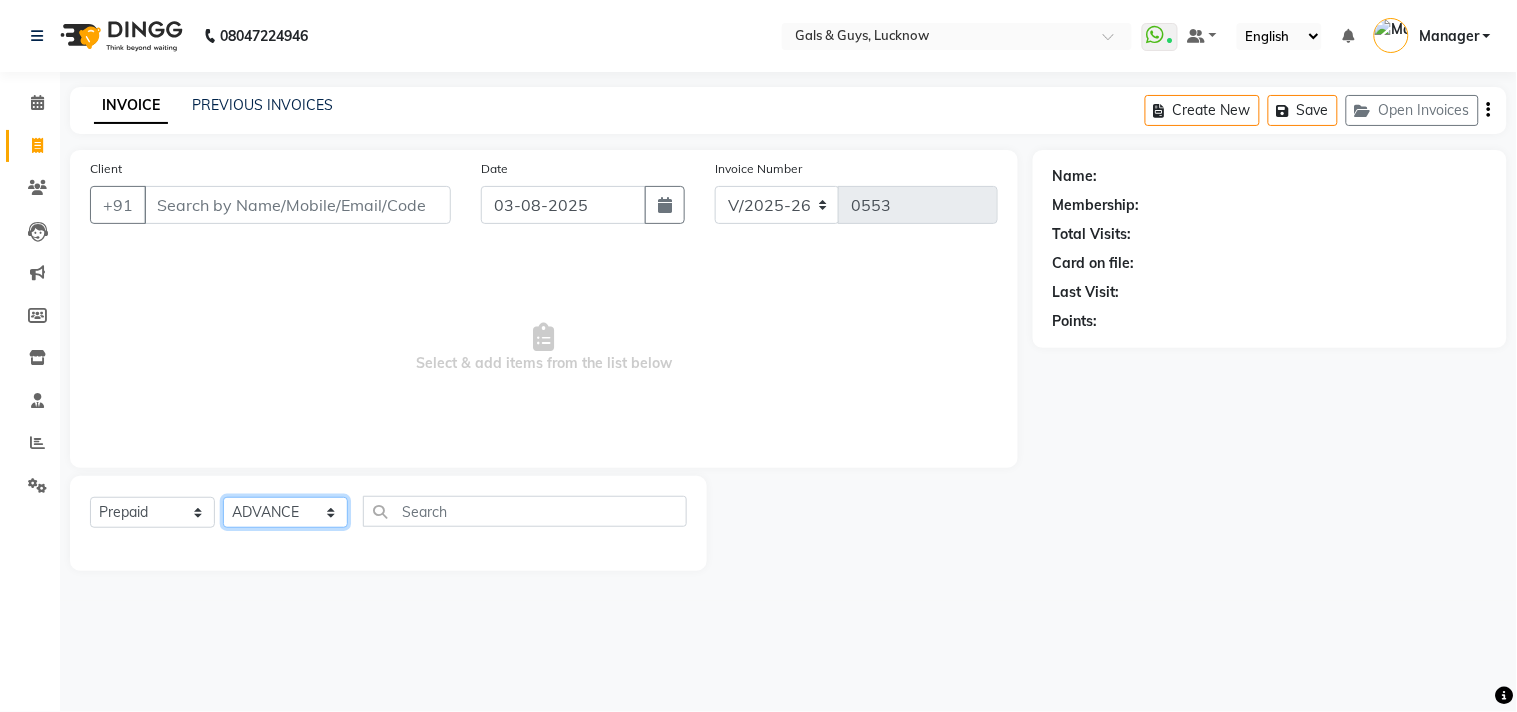 click on "Select Stylist Abhinav ADVANCE ALKA Ankita B-WAX  KUNAL Manager MEMBERSHIP PALLAVI PRATHAM PRODUCT RAJAT TANIYA VIRENDRA" 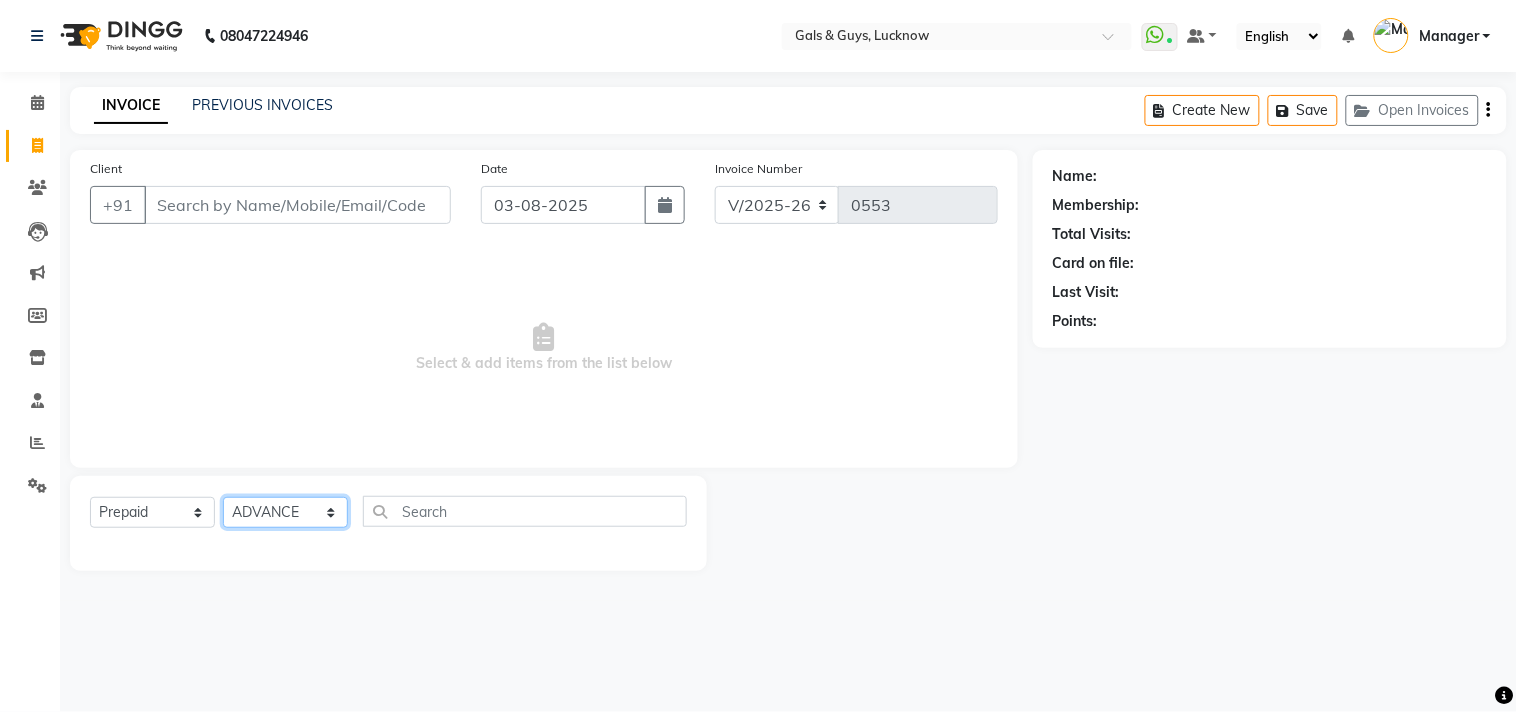 click on "Select Stylist Abhinav ADVANCE ALKA Ankita B-WAX  KUNAL Manager MEMBERSHIP PALLAVI PRATHAM PRODUCT RAJAT TANIYA VIRENDRA" 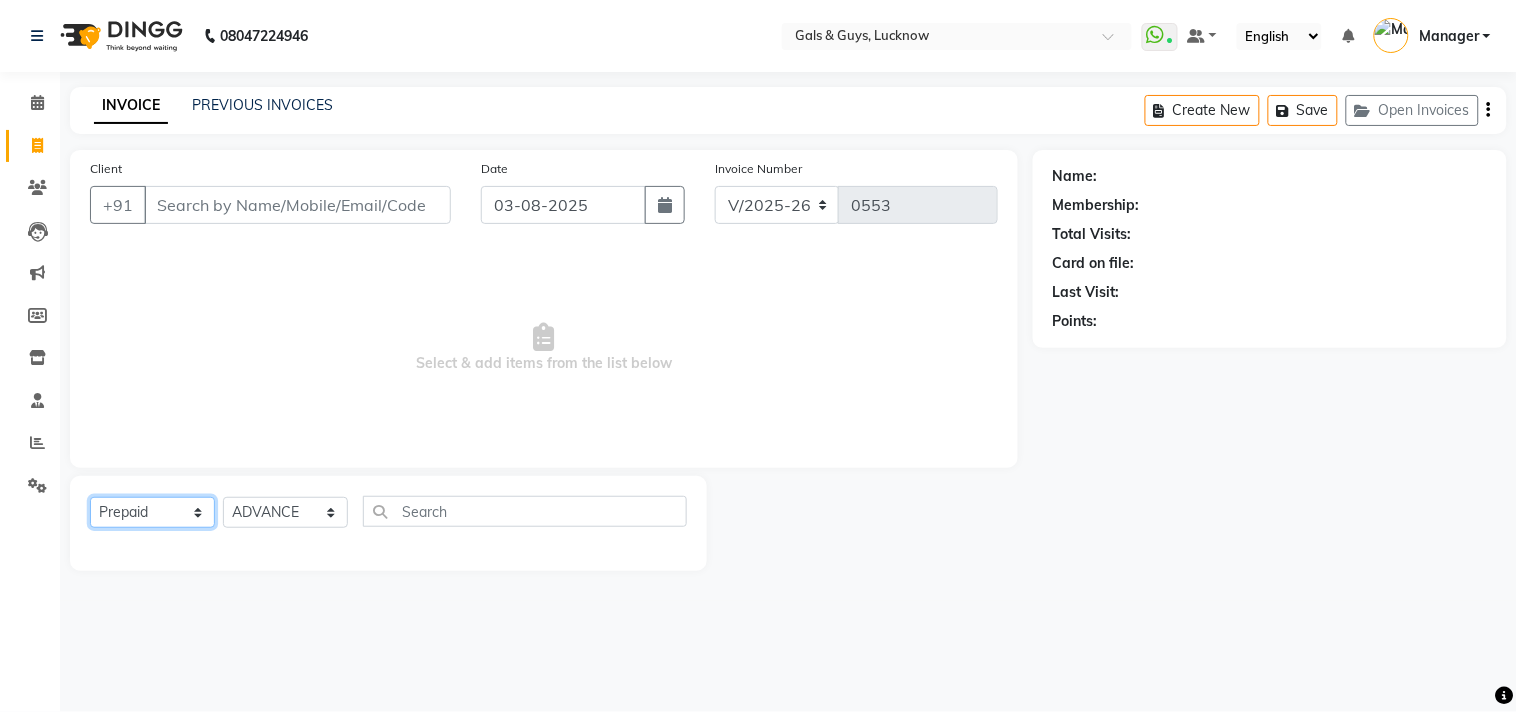 click on "Select  Service  Product  Membership  Package Voucher Prepaid Gift Card" 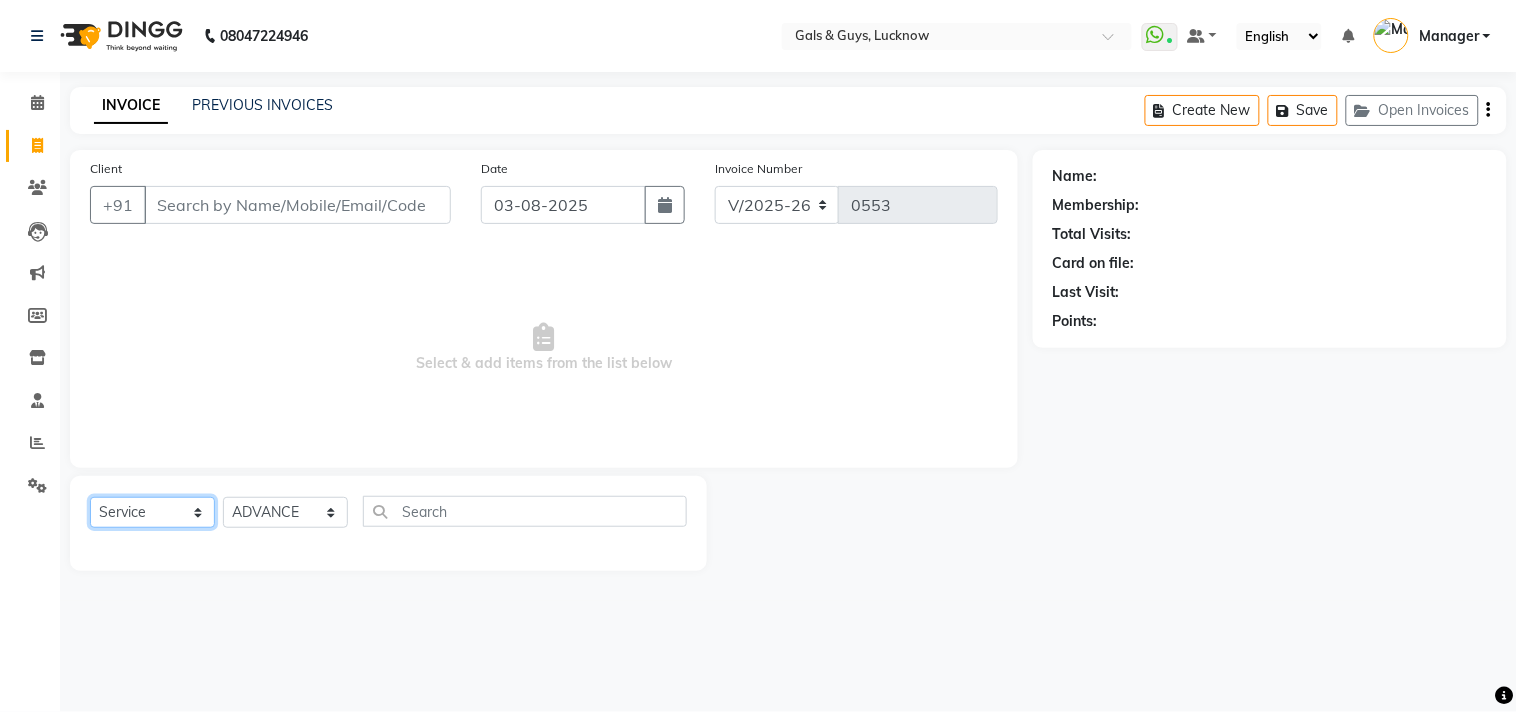 click on "Select  Service  Product  Membership  Package Voucher Prepaid Gift Card" 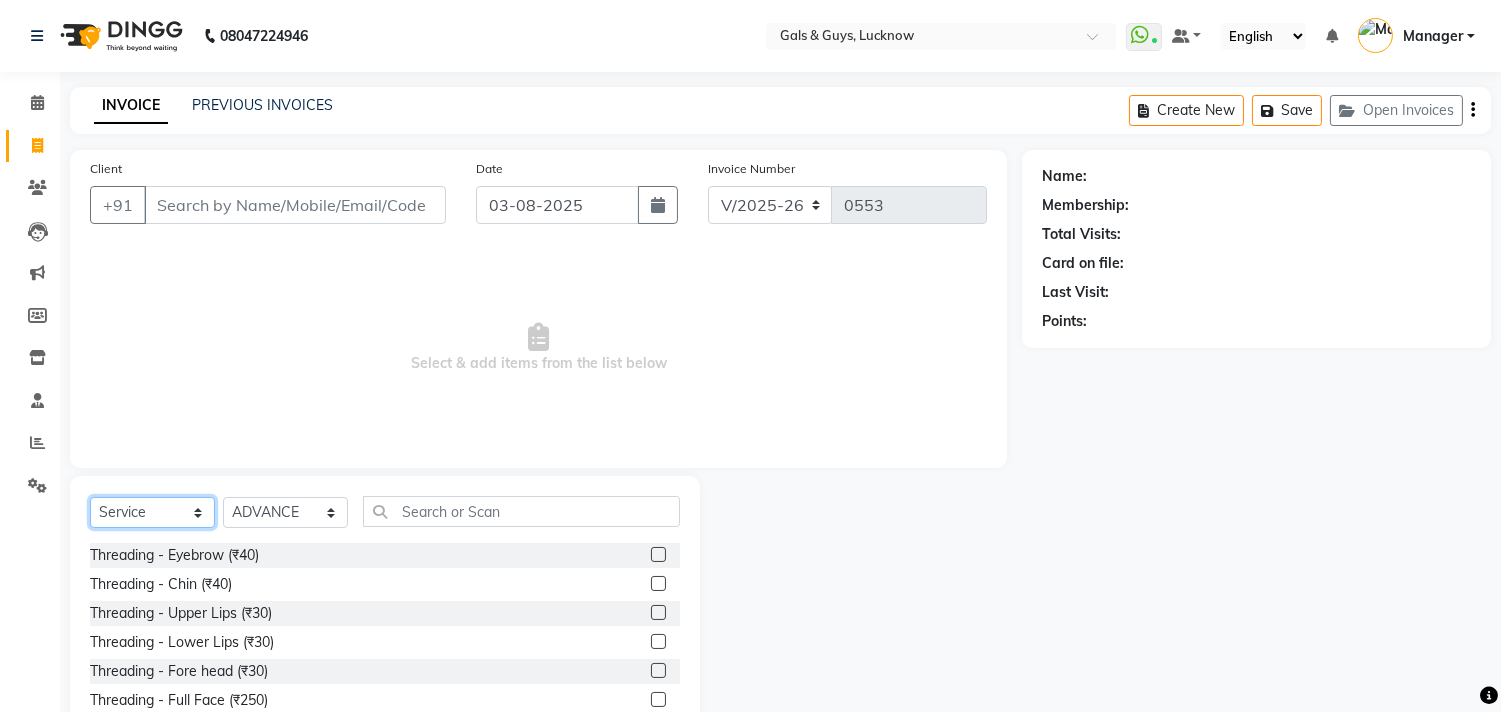 click on "Select  Service  Product  Membership  Package Voucher Prepaid Gift Card" 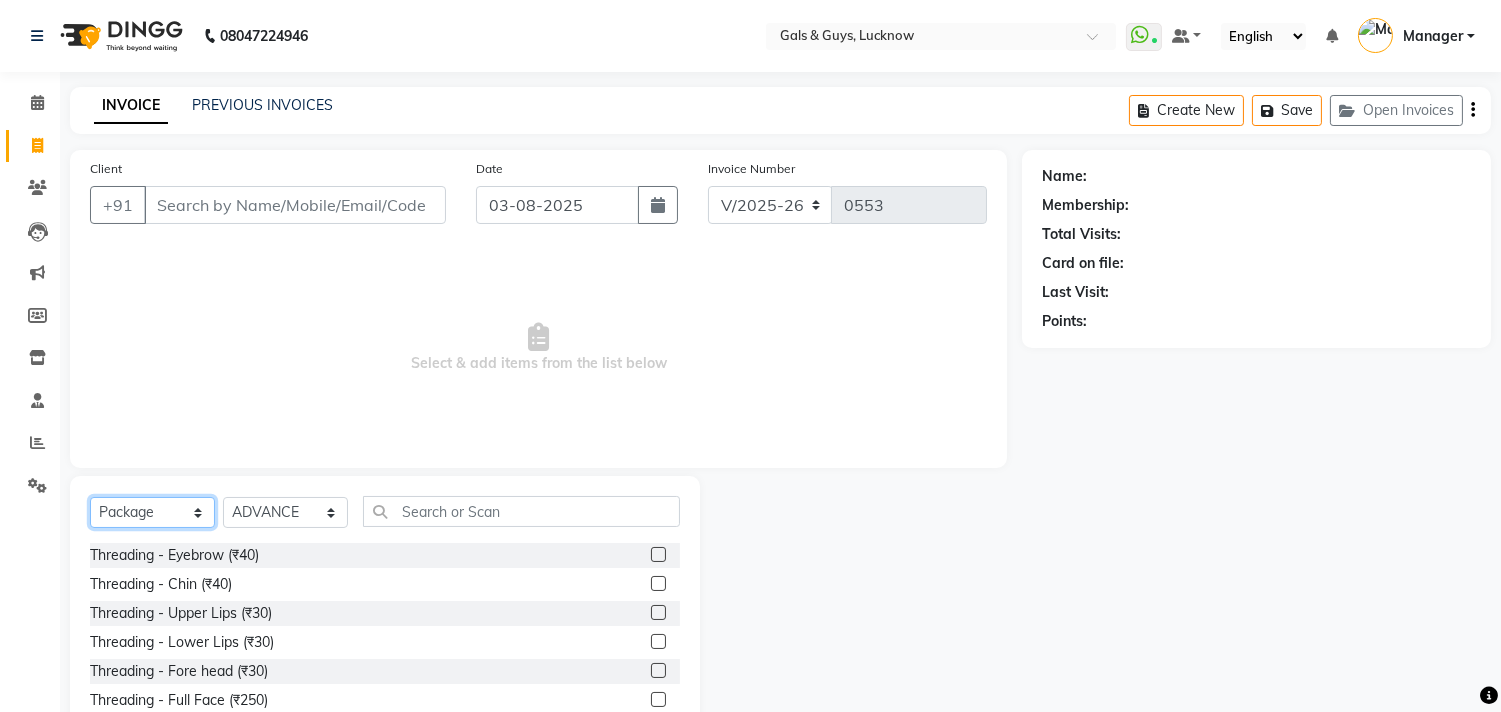 click on "Select  Service  Product  Membership  Package Voucher Prepaid Gift Card" 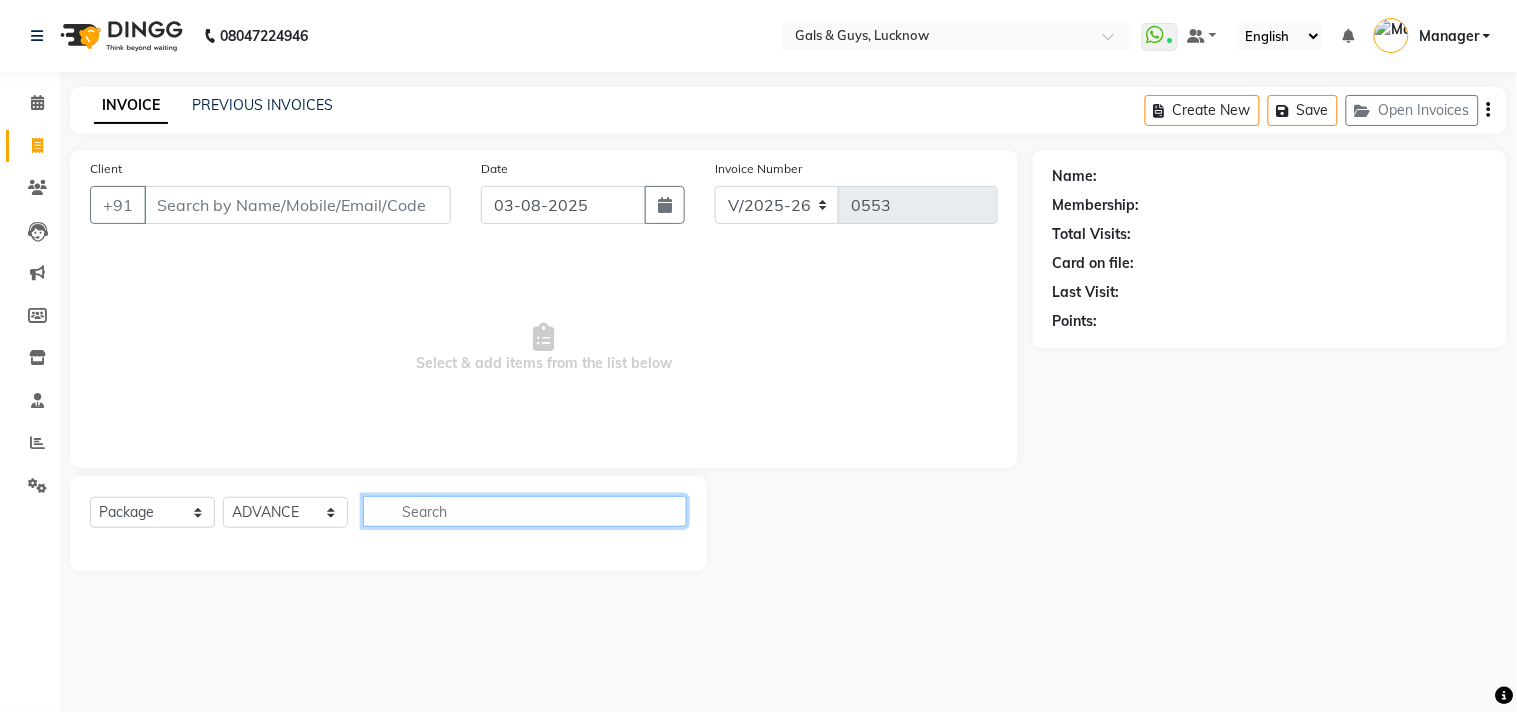 drag, startPoint x: 452, startPoint y: 503, endPoint x: 346, endPoint y: 503, distance: 106 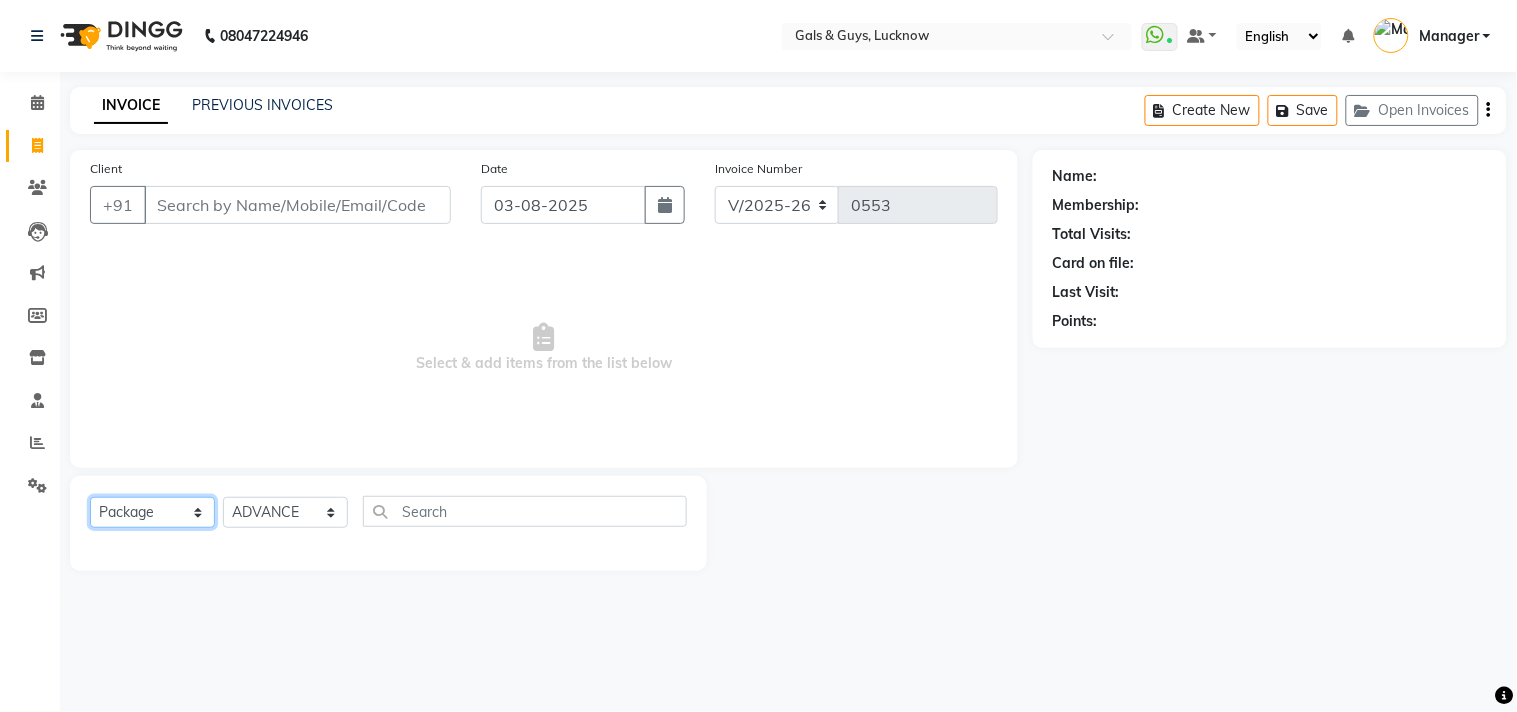 click on "Select  Service  Product  Membership  Package Voucher Prepaid Gift Card" 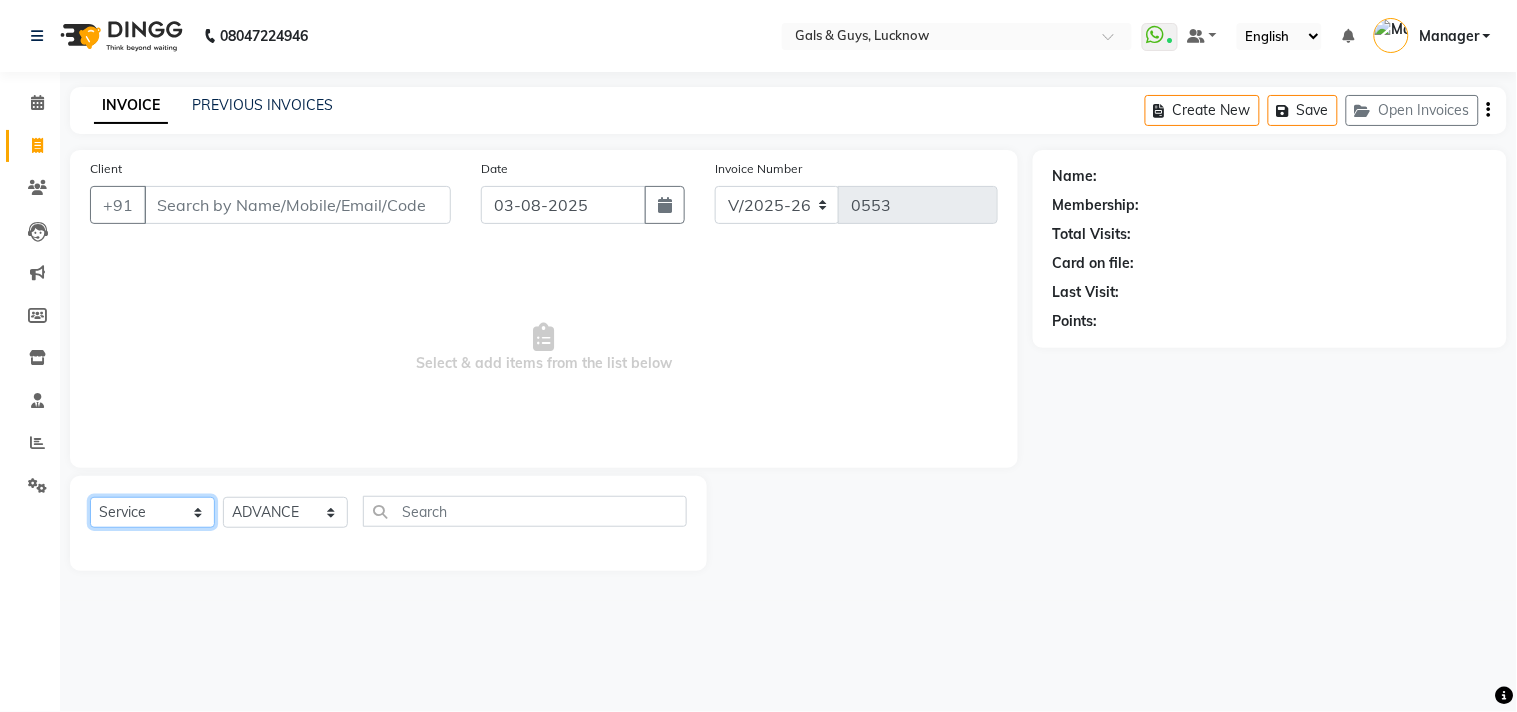 click on "Select  Service  Product  Membership  Package Voucher Prepaid Gift Card" 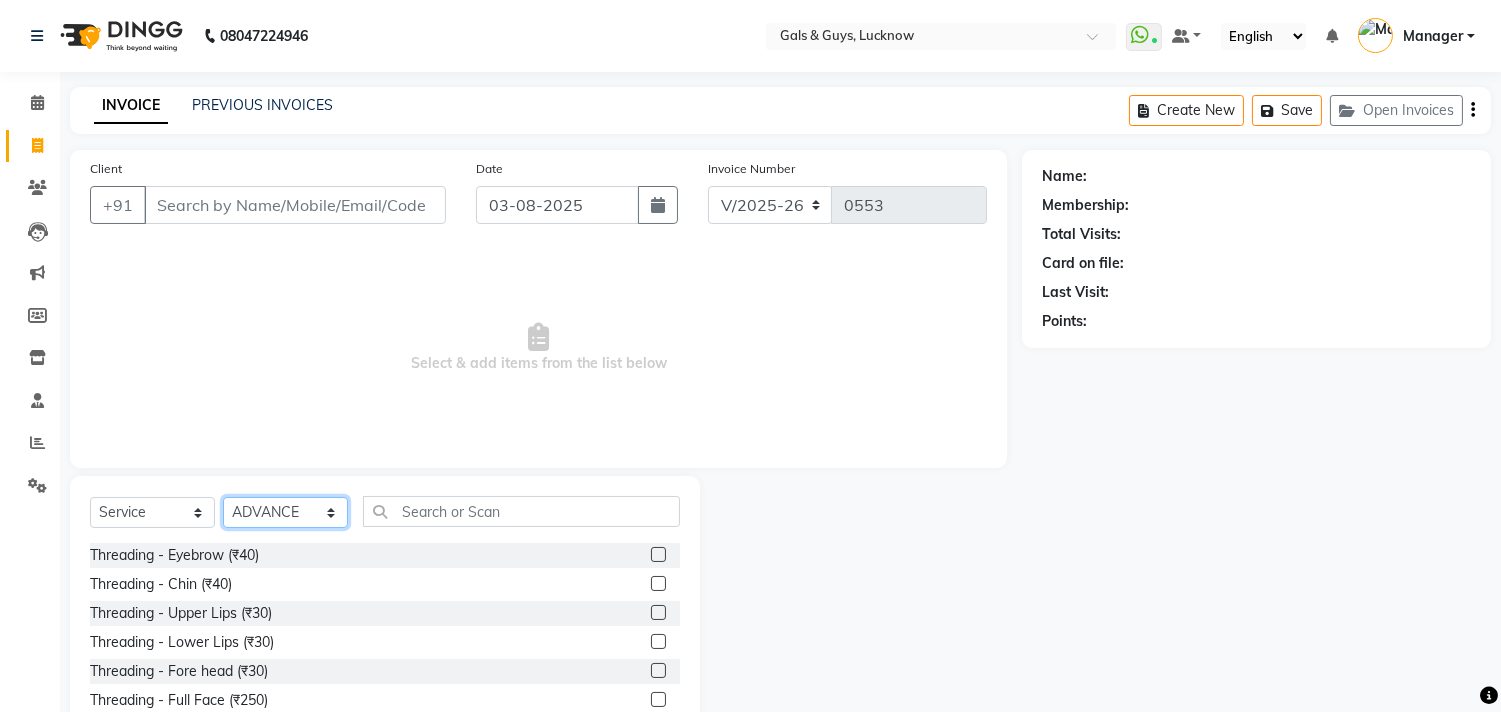 click on "Select Stylist Abhinav ADVANCE ALKA Ankita B-WAX  KUNAL Manager MEMBERSHIP PALLAVI PRATHAM PRODUCT RAJAT TANIYA VIRENDRA" 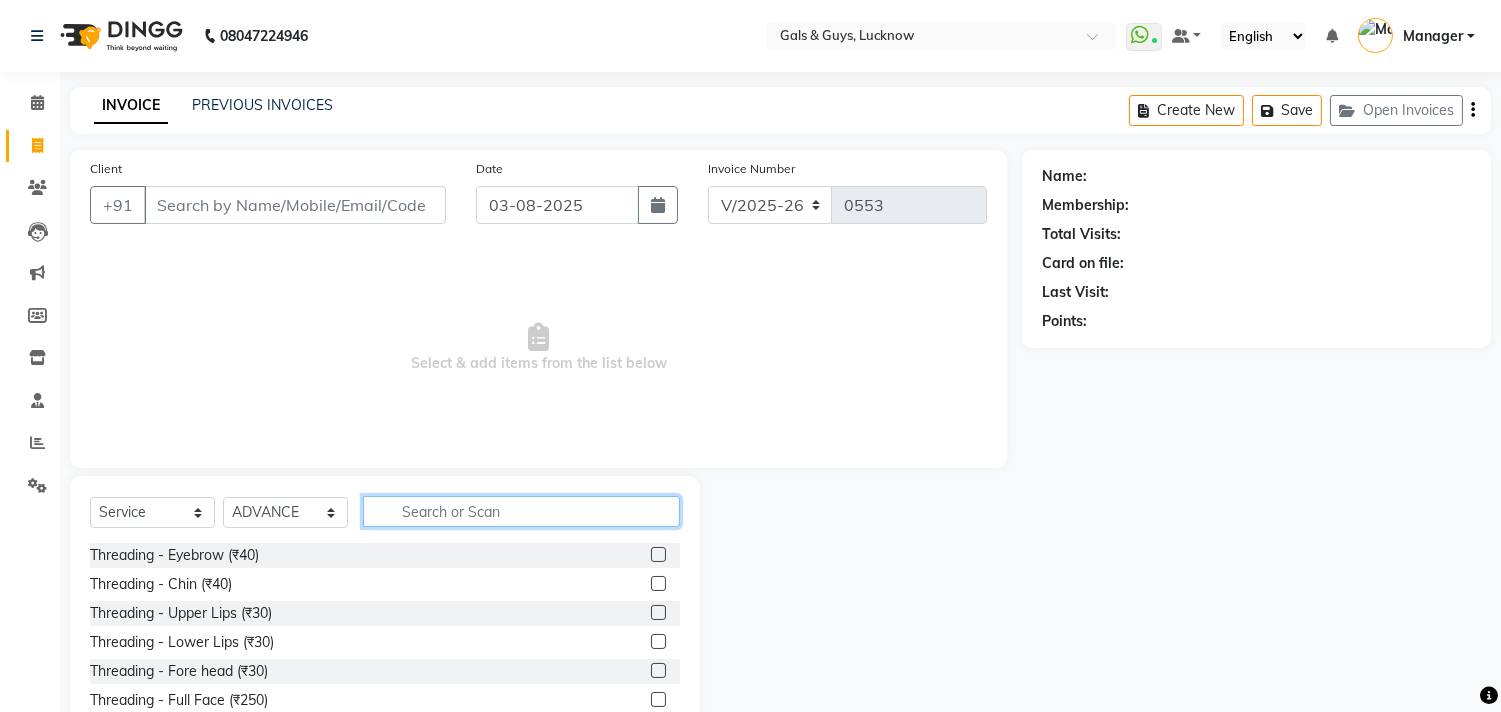 click 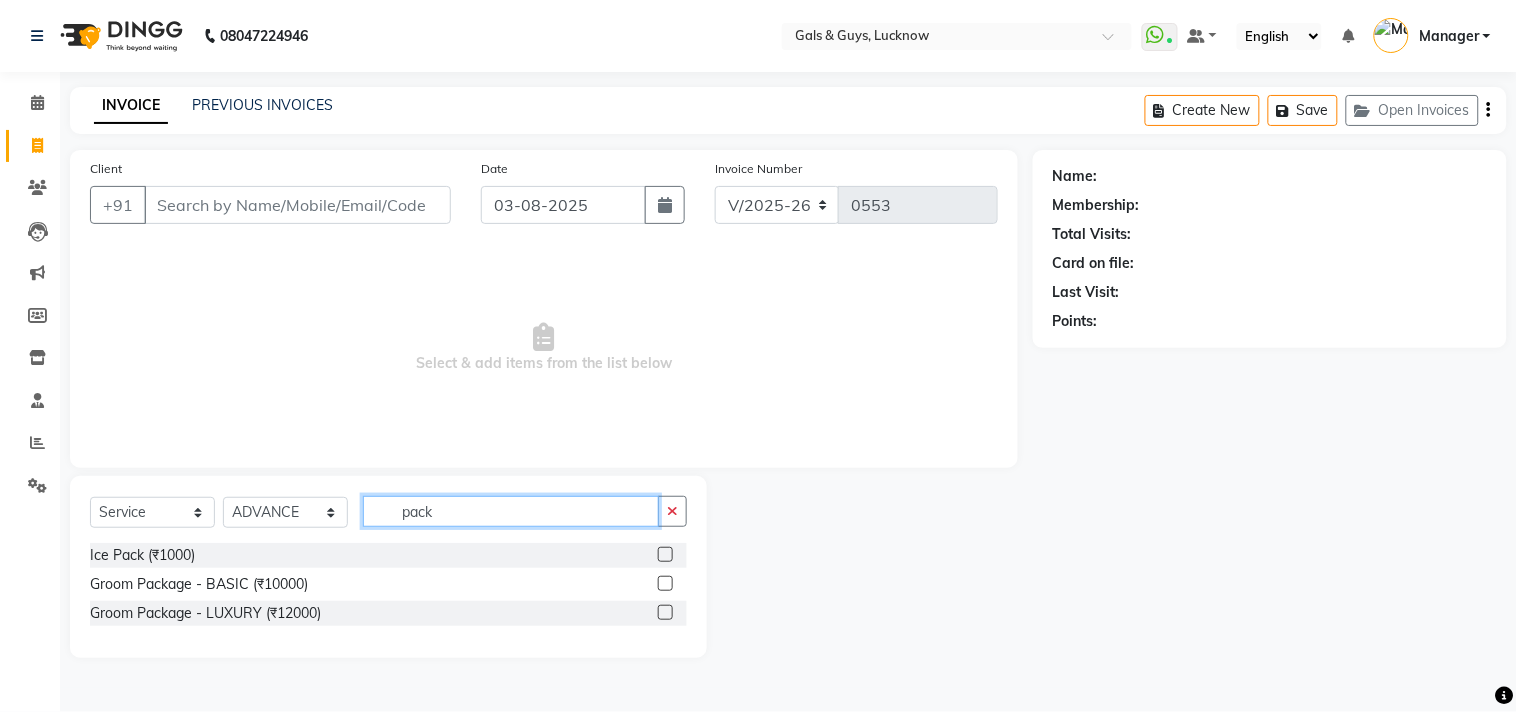 type on "pack" 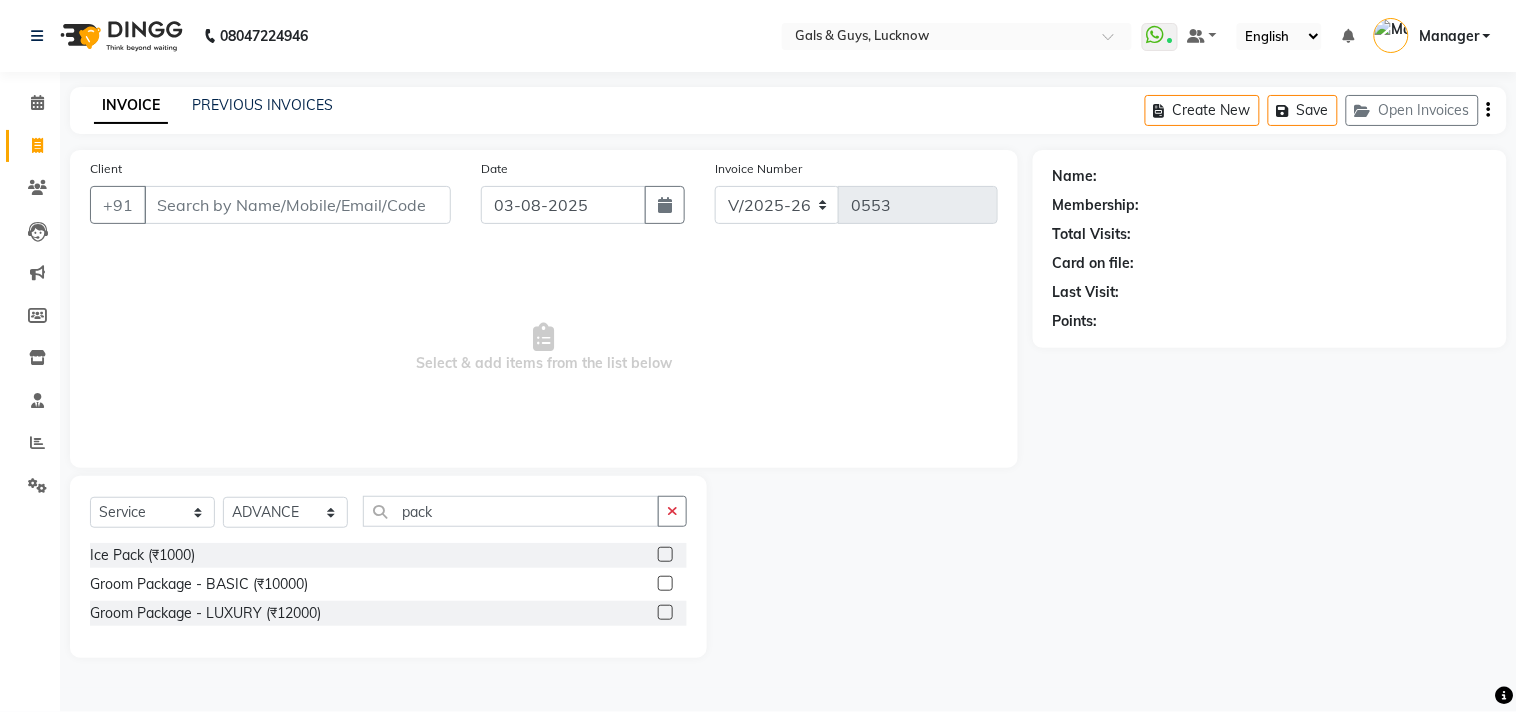 click 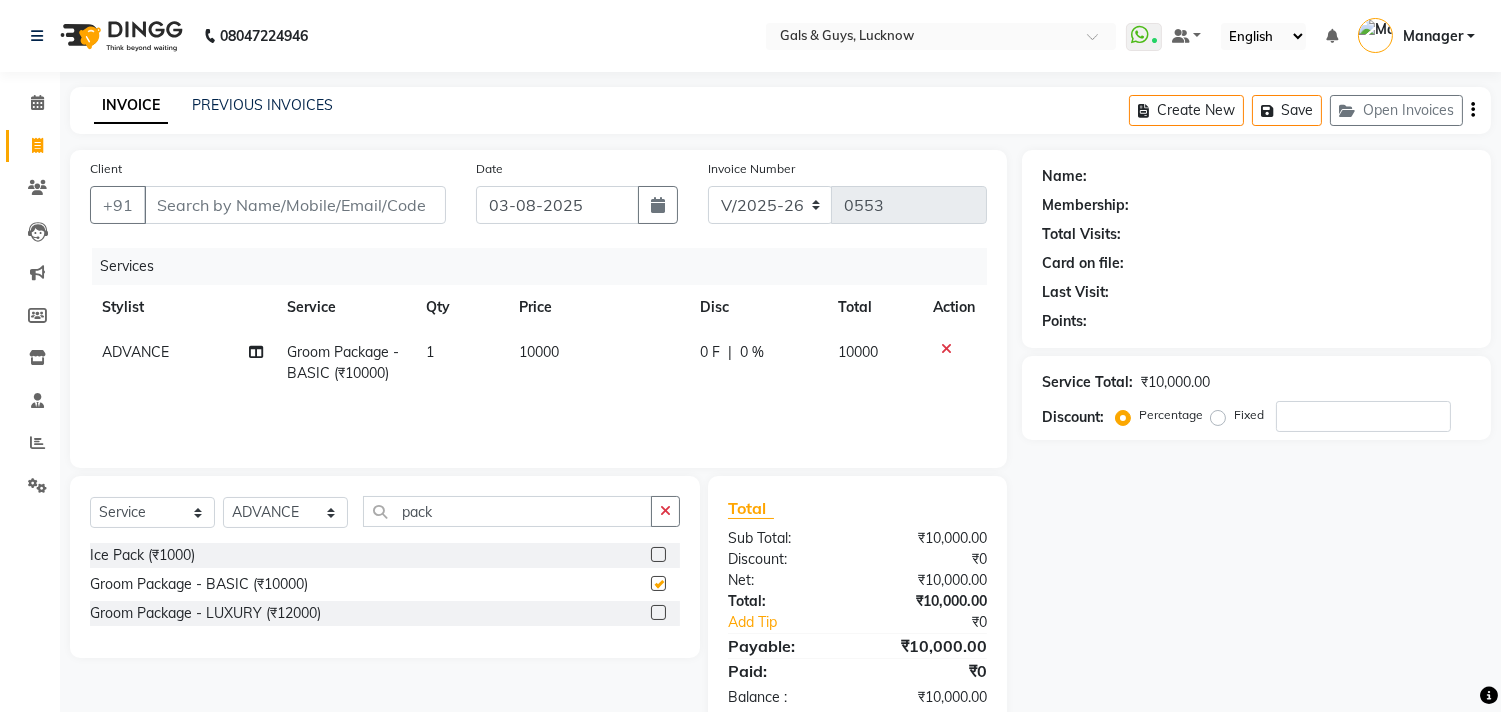 checkbox on "false" 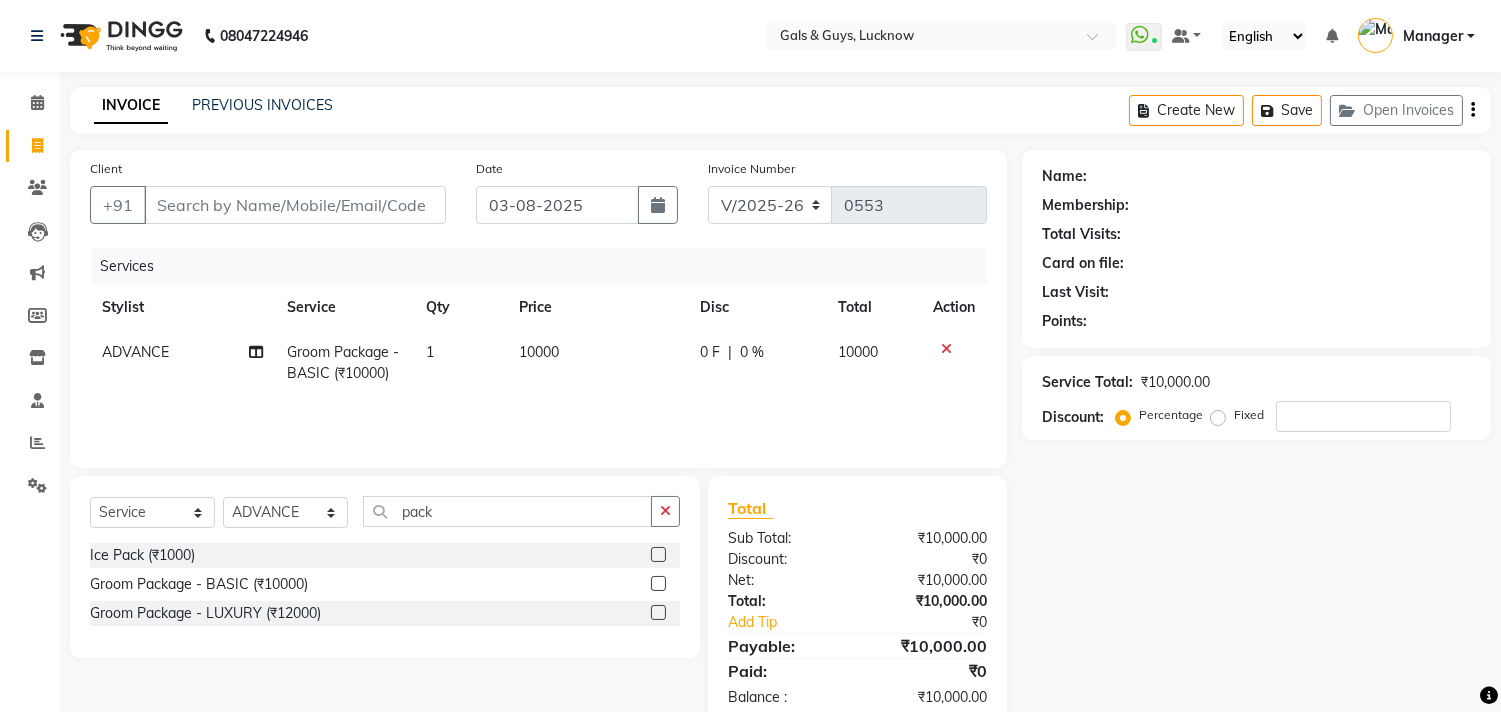 click on "10000" 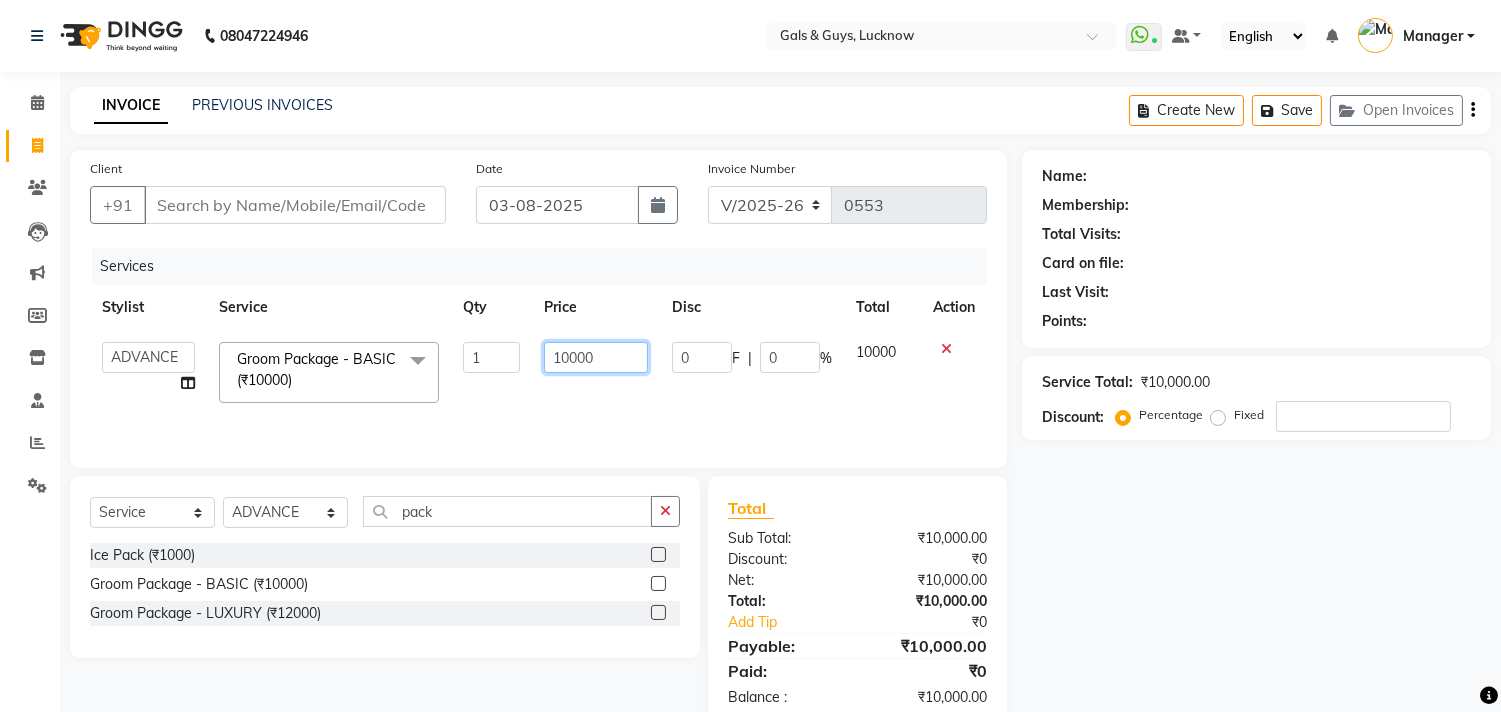 drag, startPoint x: 605, startPoint y: 360, endPoint x: 366, endPoint y: 370, distance: 239.2091 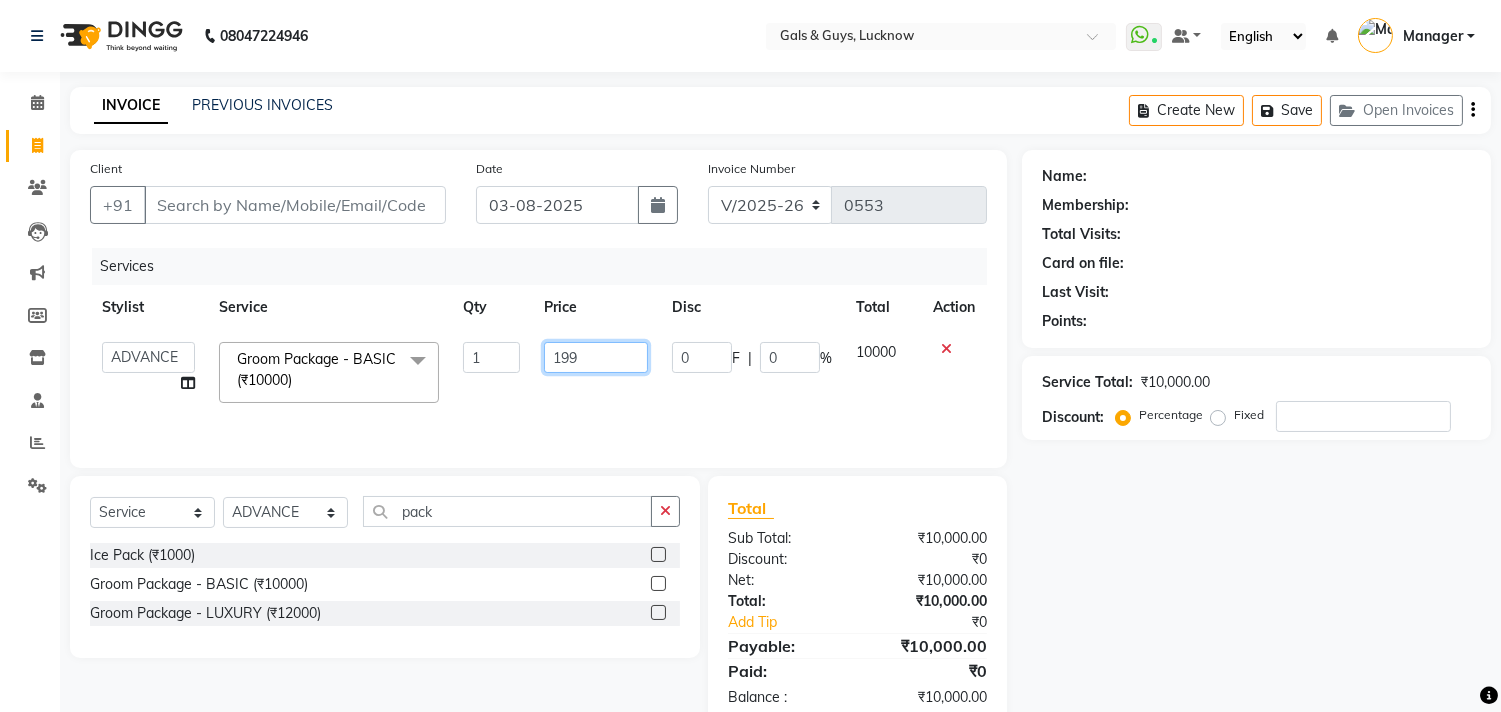 type on "1999" 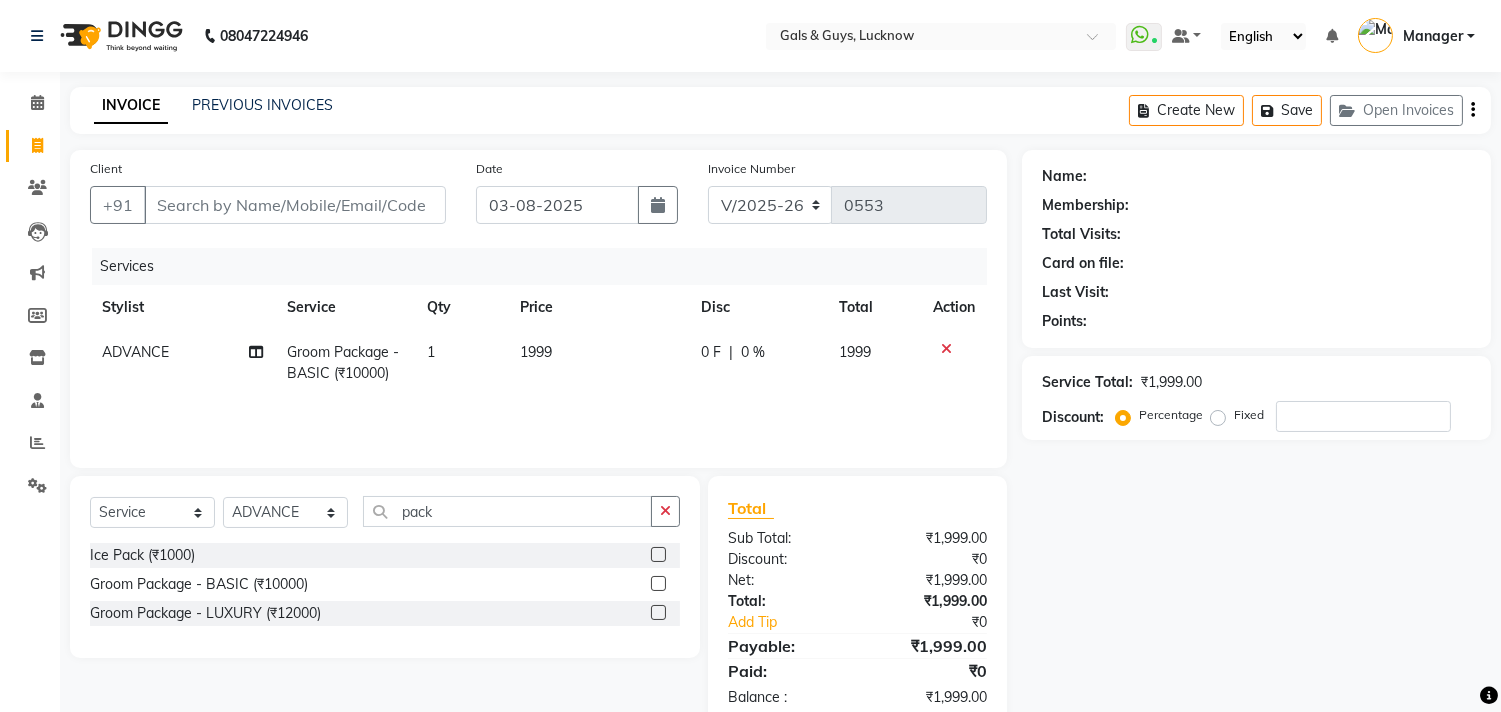 click on "Name: Membership: Total Visits: Card on file: Last Visit:  Points:  Service Total:  ₹1,999.00  Discount:  Percentage   Fixed" 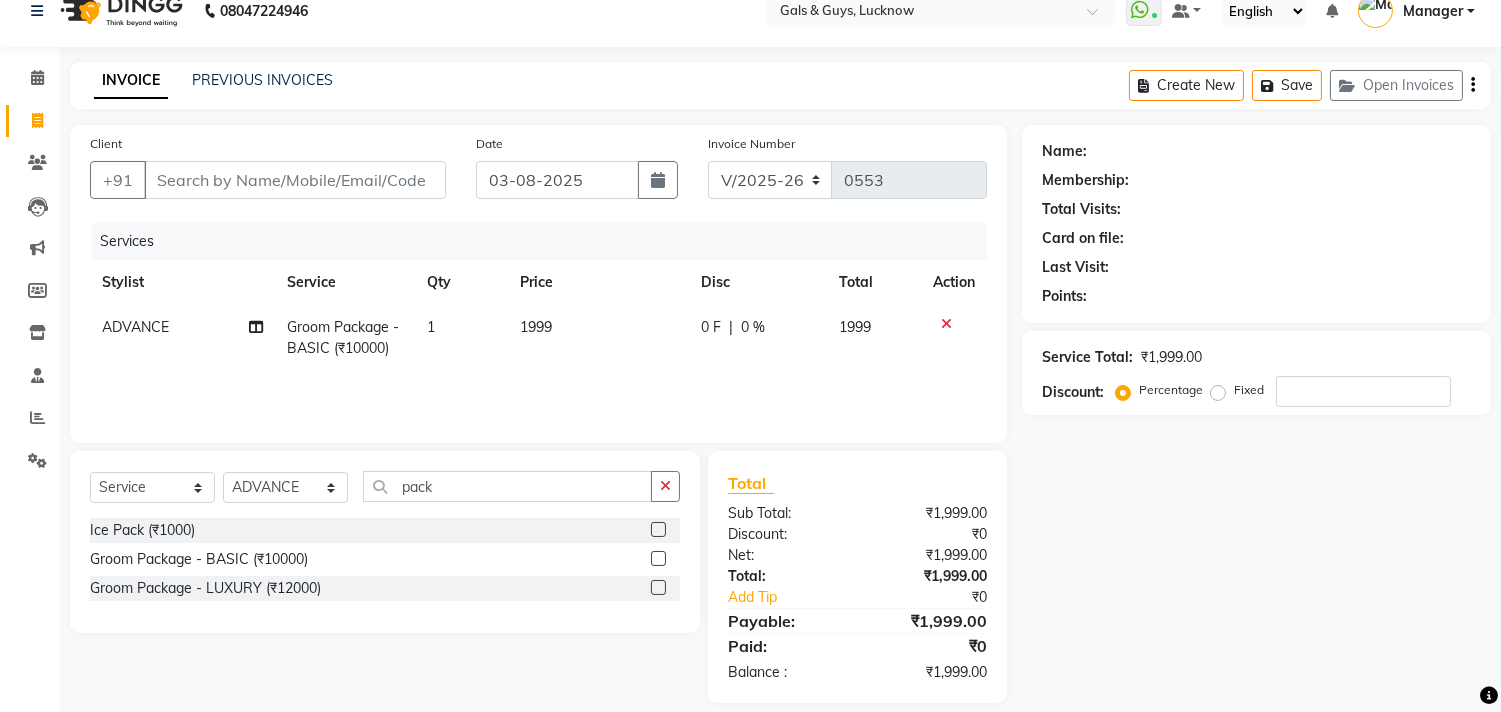 scroll, scrollTop: 46, scrollLeft: 0, axis: vertical 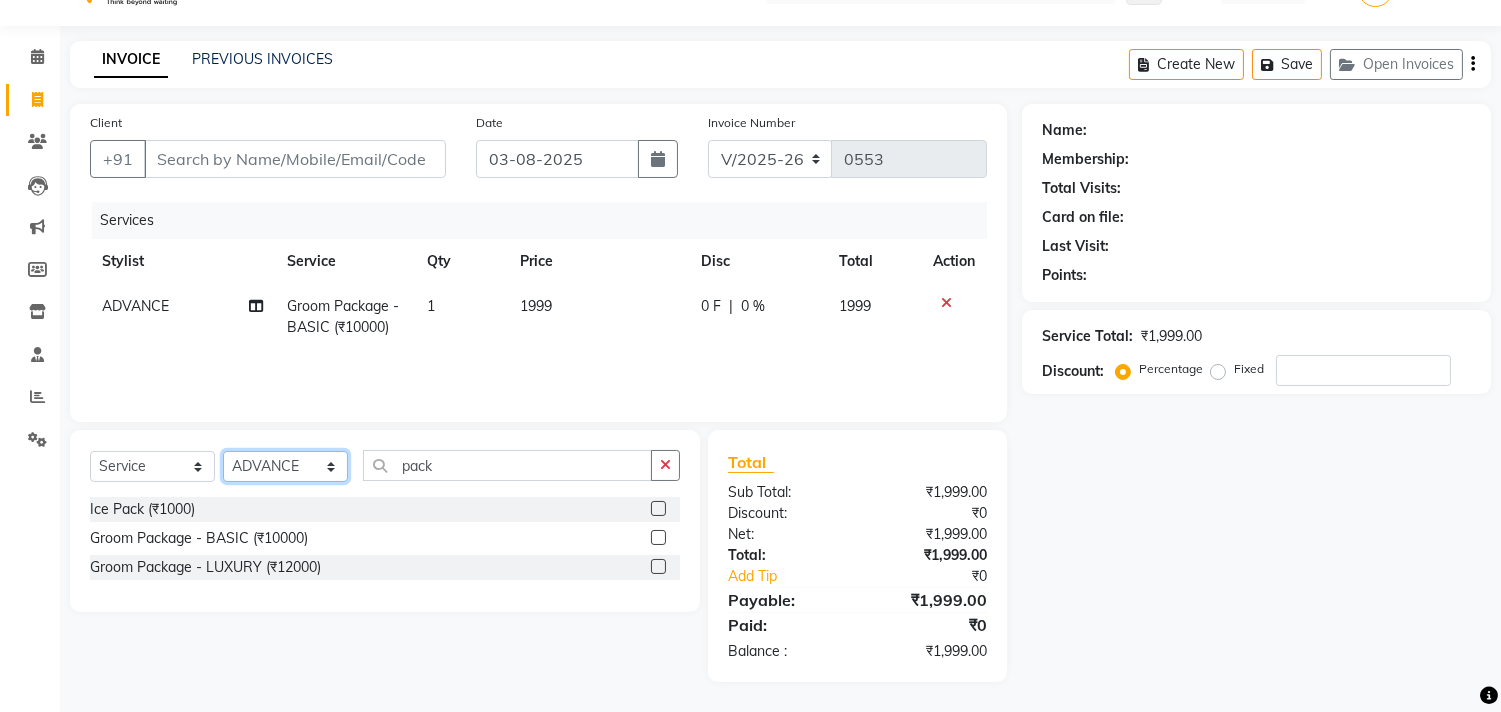 click on "Select Stylist Abhinav ADVANCE ALKA Ankita B-WAX  KUNAL Manager MEMBERSHIP PALLAVI PRATHAM PRODUCT RAJAT TANIYA VIRENDRA" 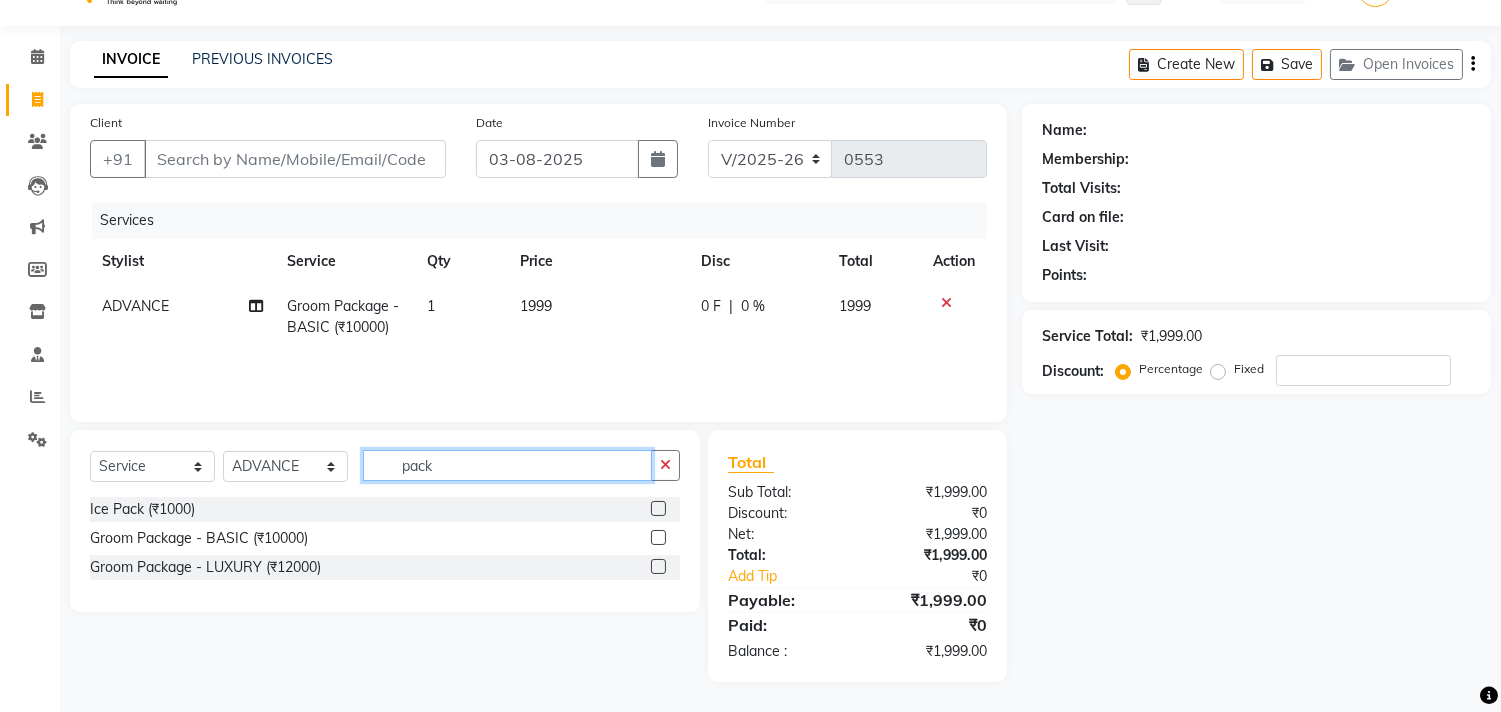drag, startPoint x: 540, startPoint y: 465, endPoint x: 0, endPoint y: 483, distance: 540.2999 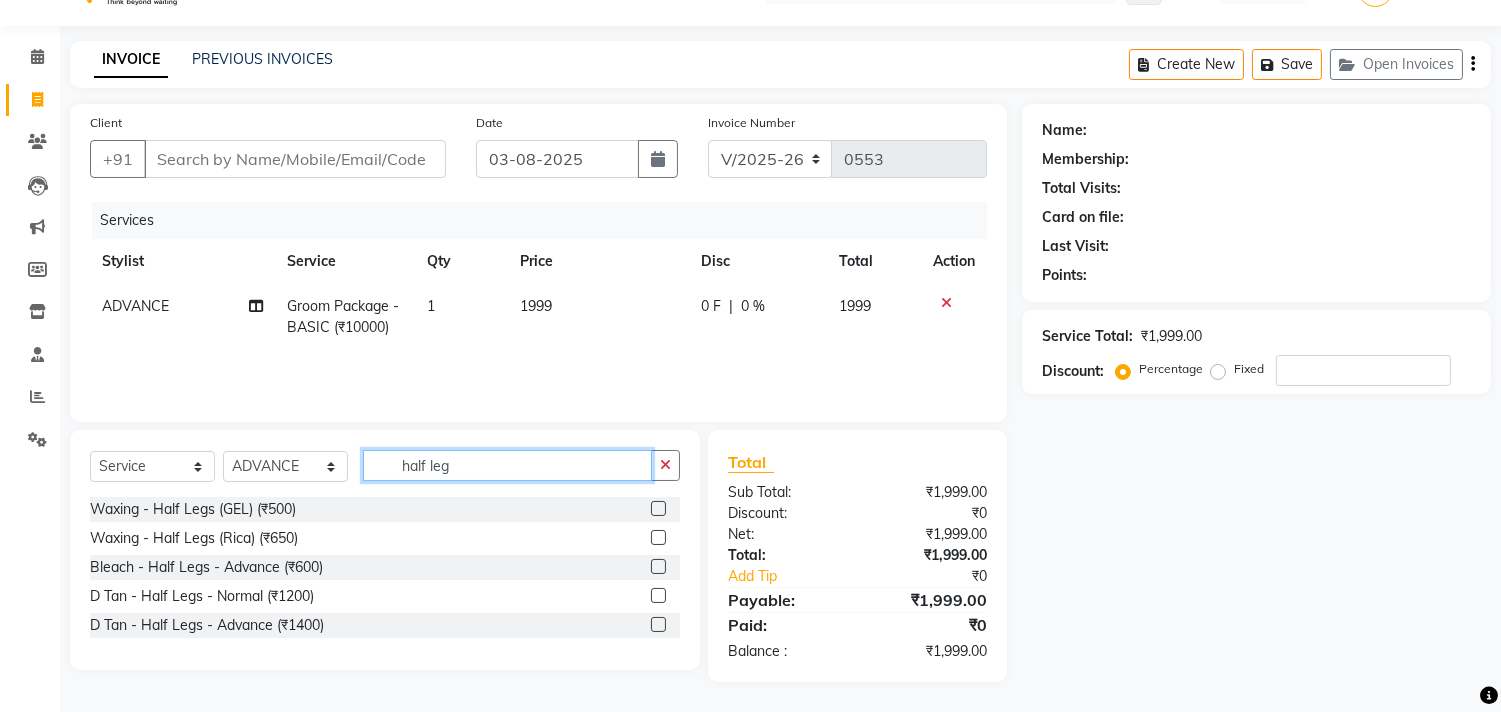 type on "half leg" 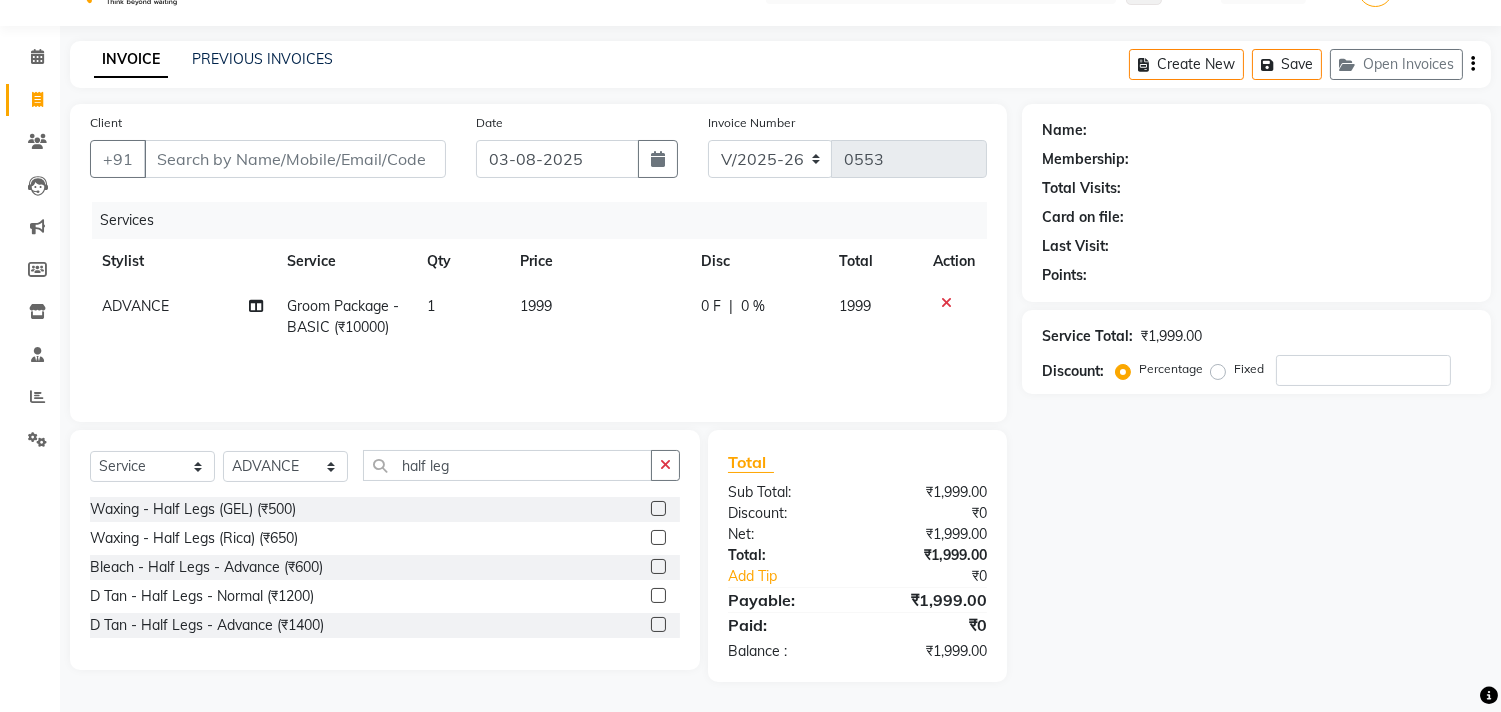 click 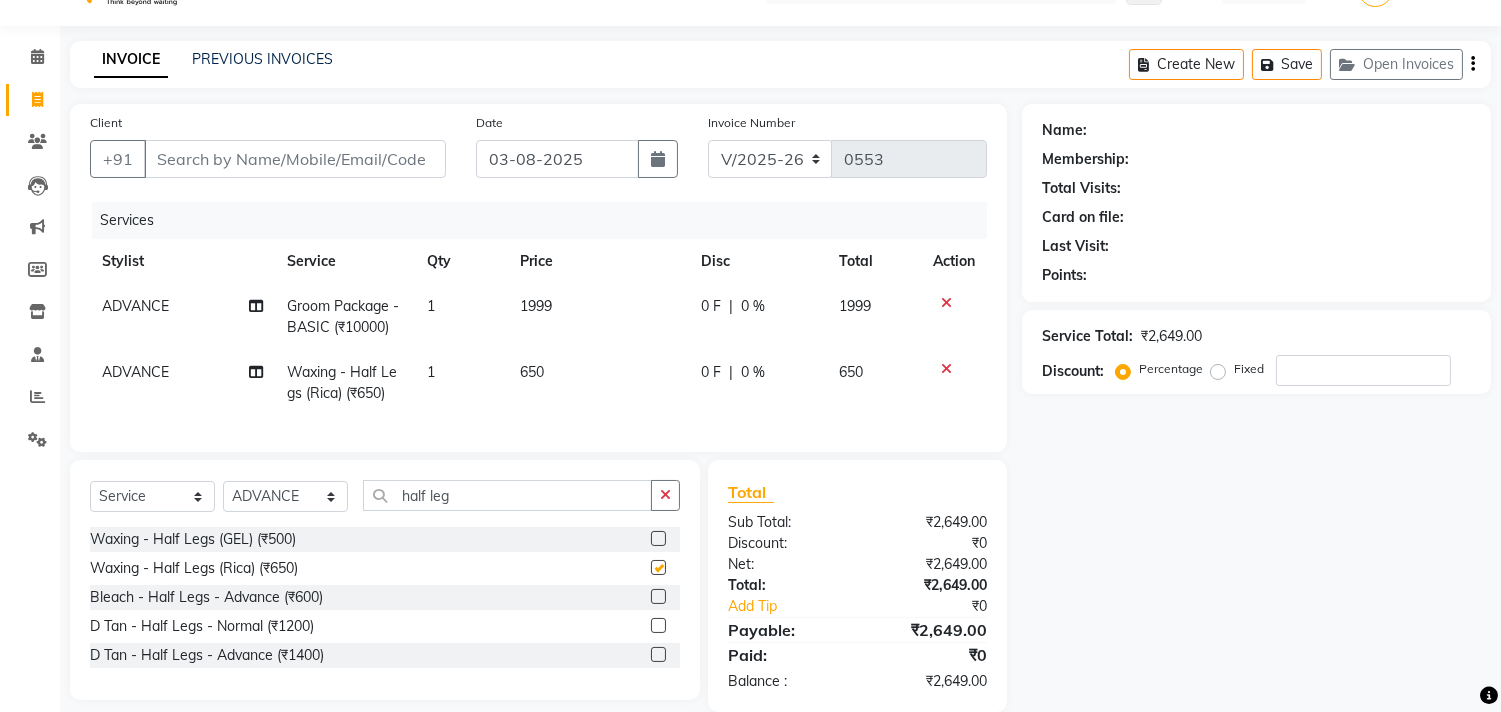 checkbox on "false" 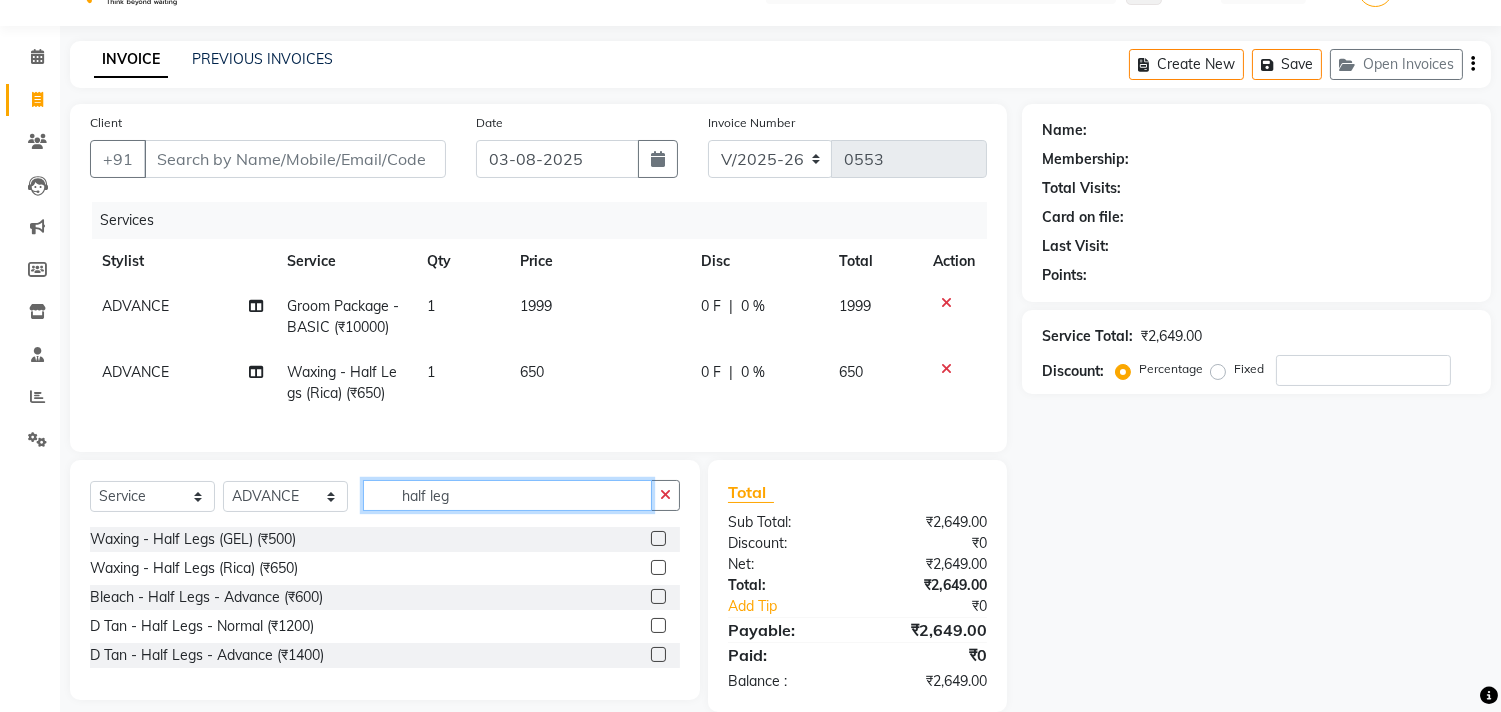 drag, startPoint x: 504, startPoint y: 521, endPoint x: 307, endPoint y: 520, distance: 197.00253 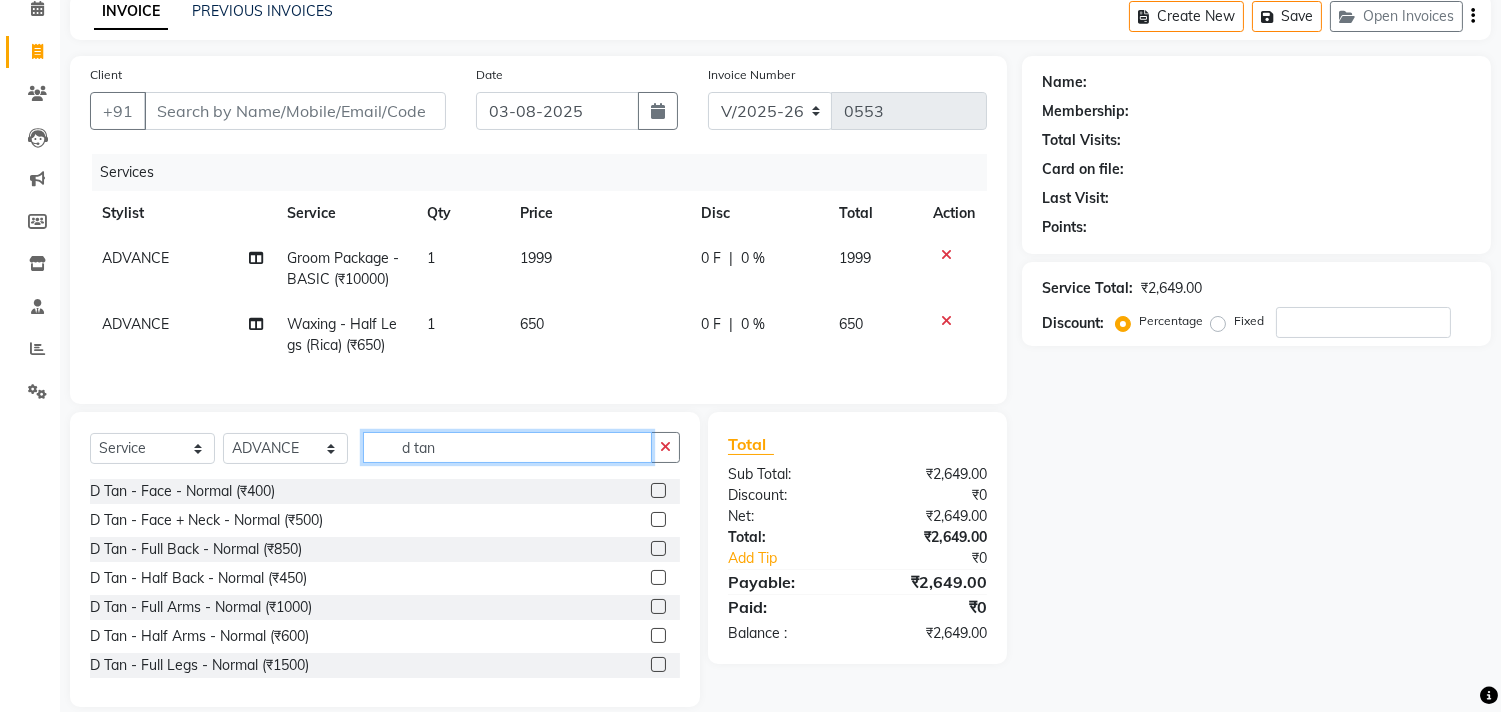 scroll, scrollTop: 135, scrollLeft: 0, axis: vertical 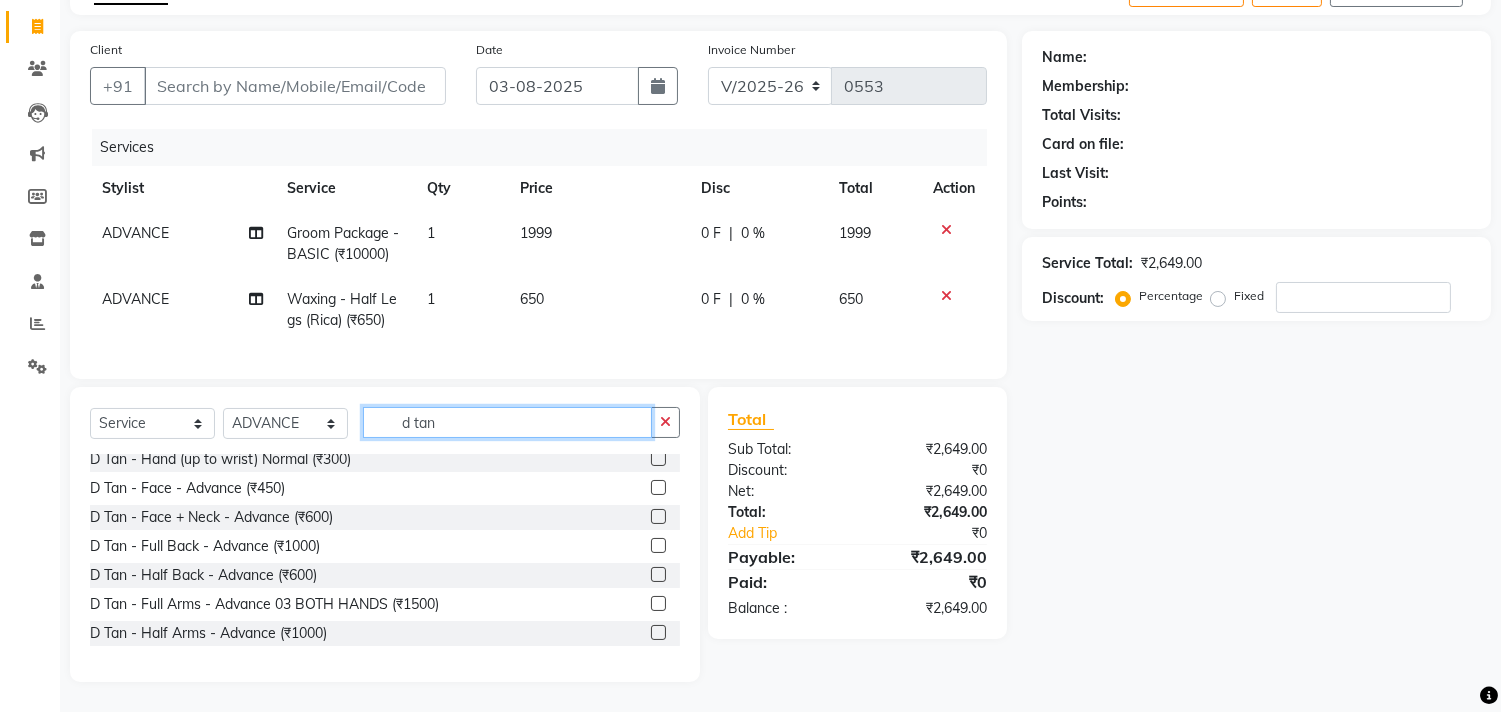 type on "d tan" 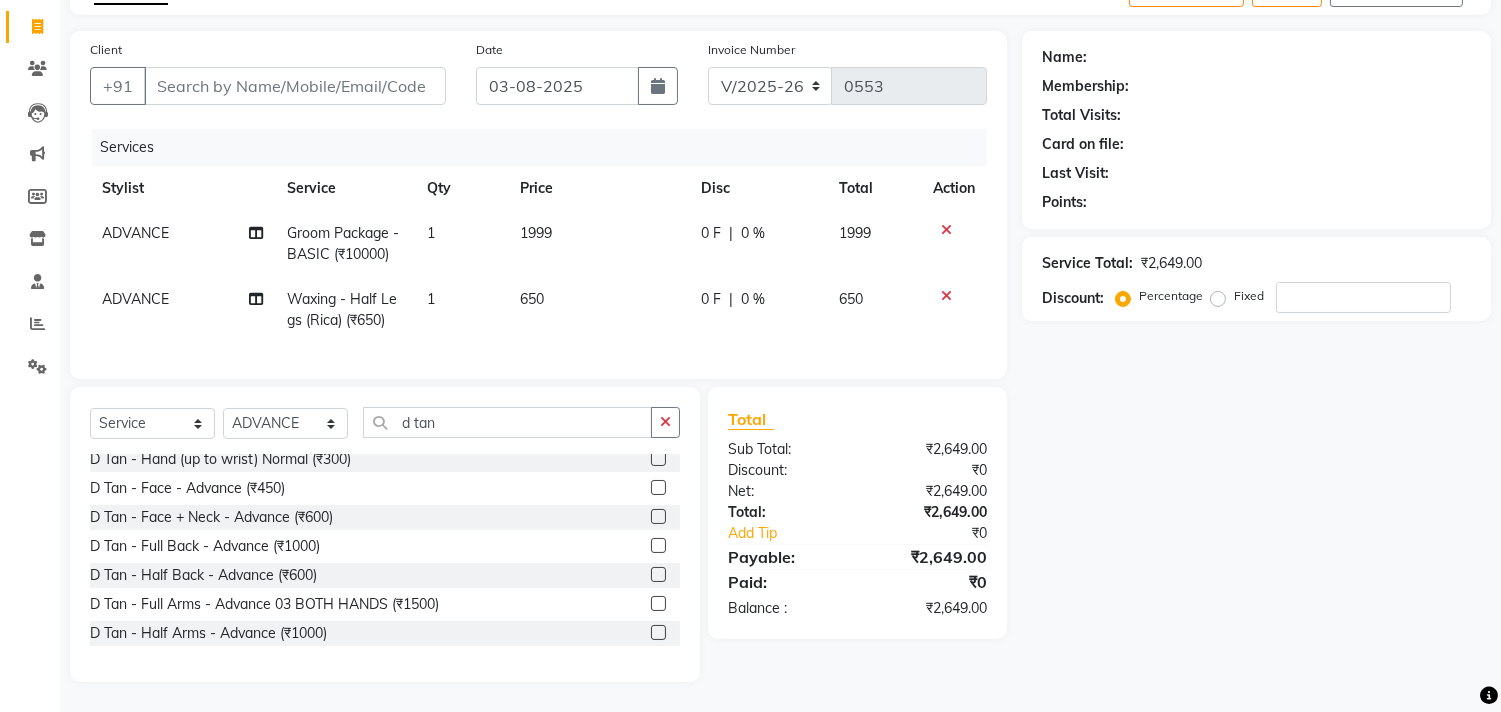 click 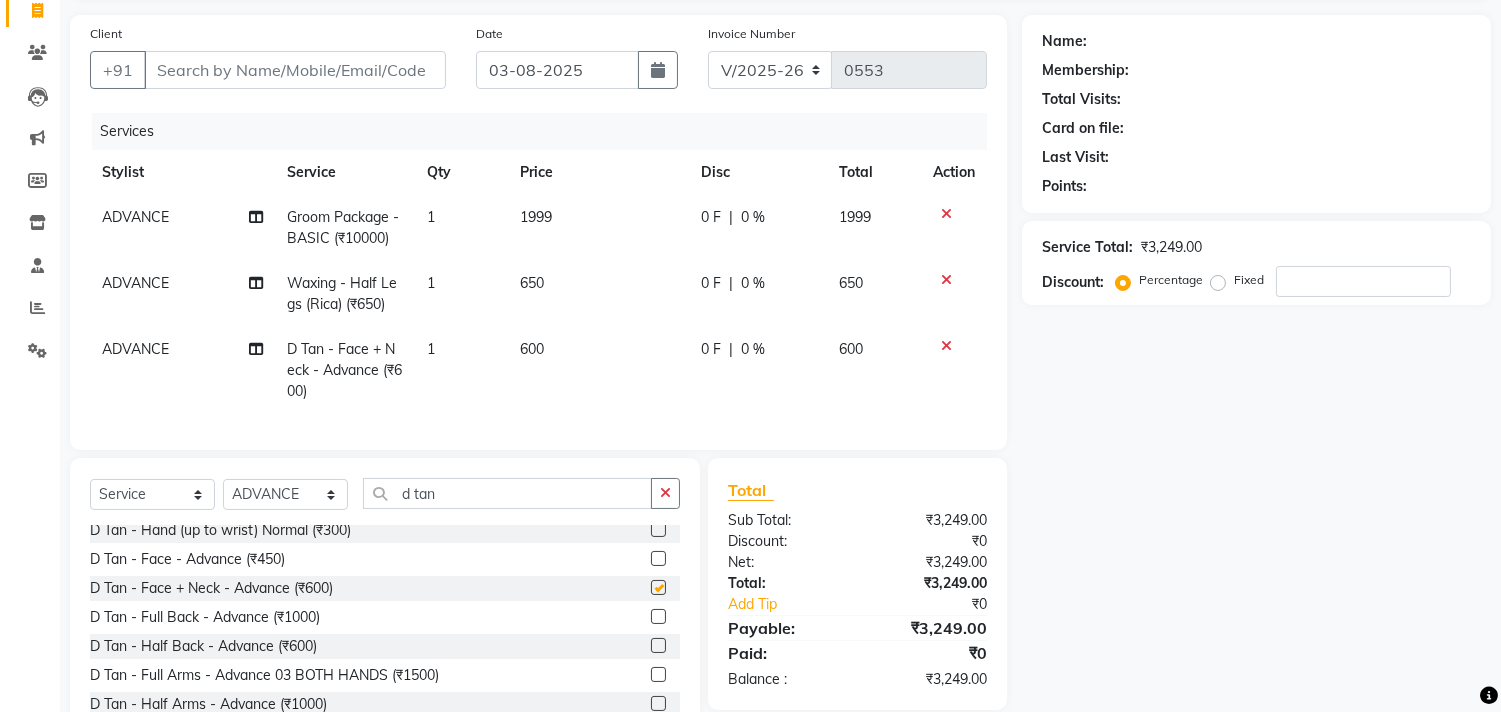 checkbox on "false" 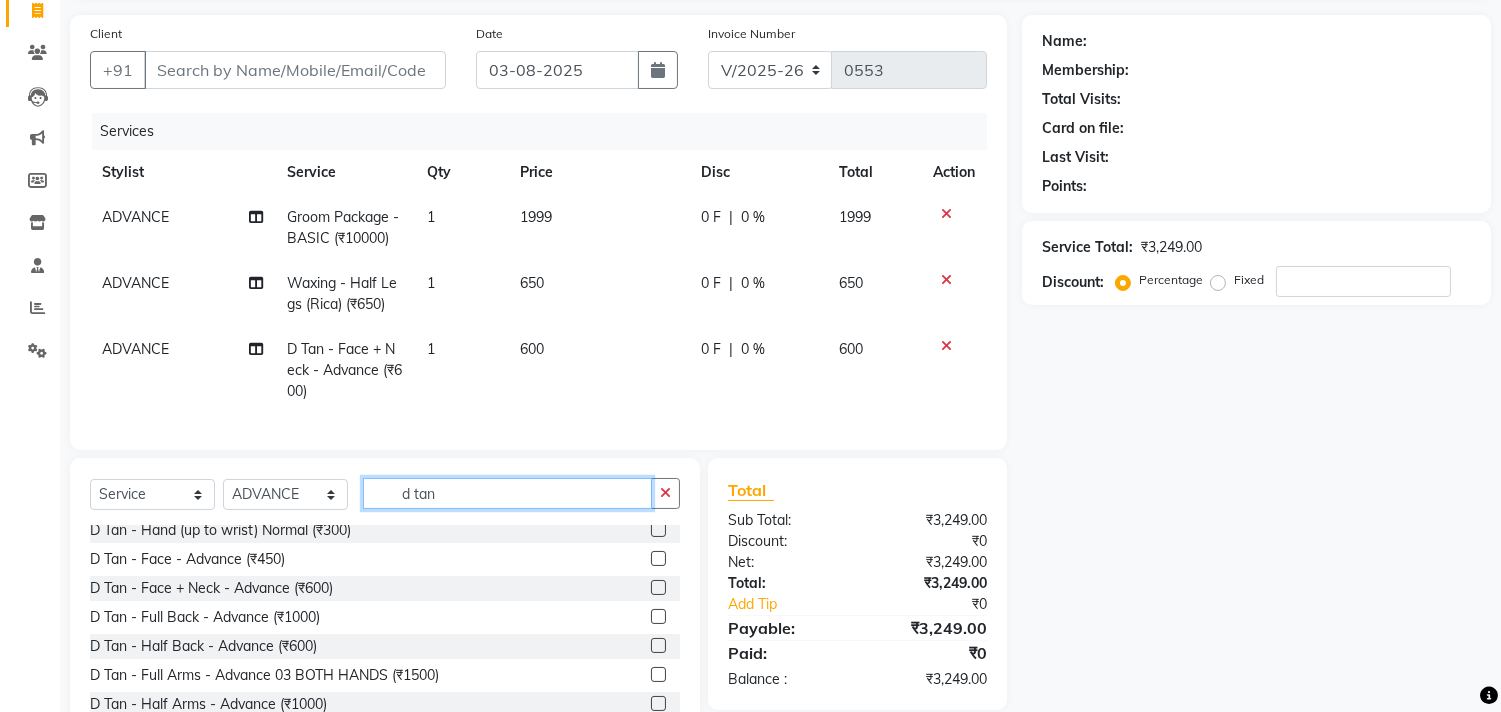 drag, startPoint x: 472, startPoint y: 512, endPoint x: 330, endPoint y: 514, distance: 142.01408 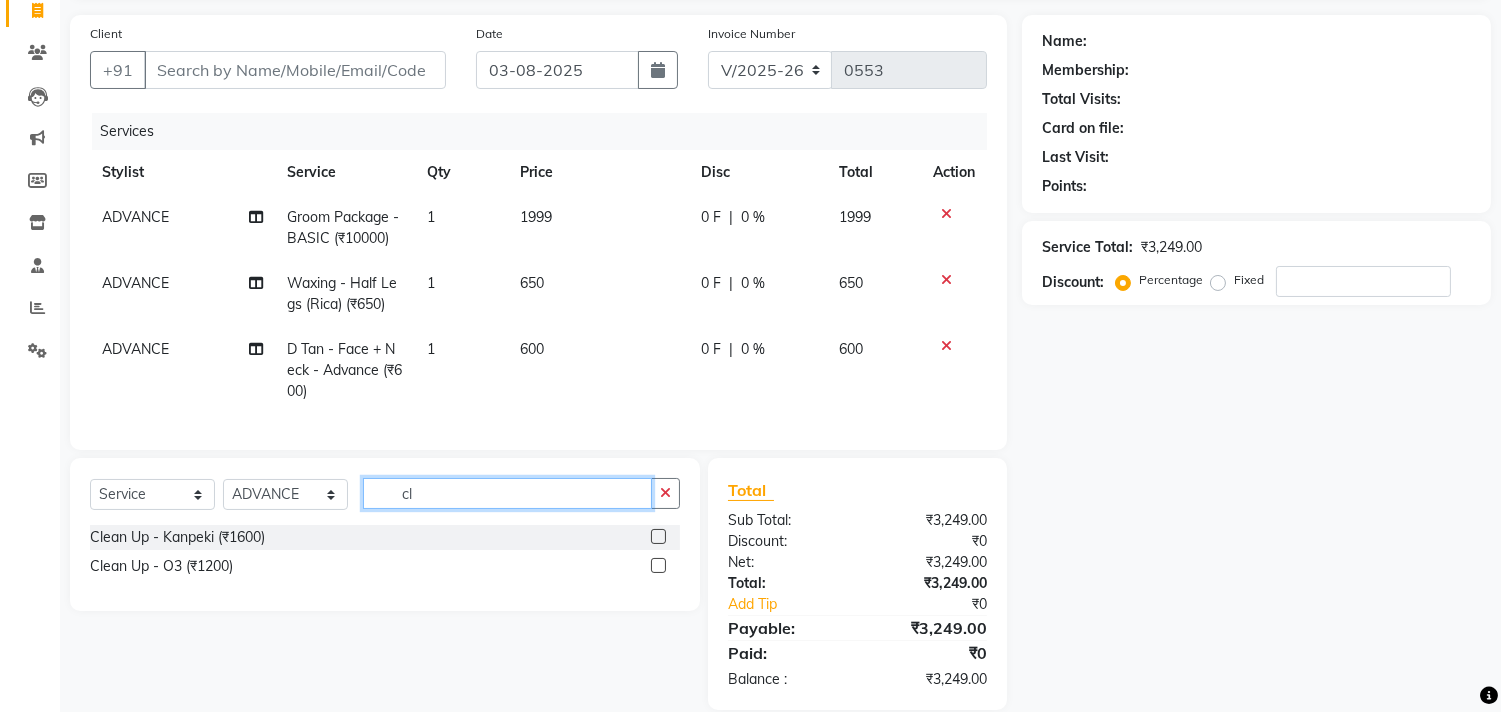 scroll, scrollTop: 0, scrollLeft: 0, axis: both 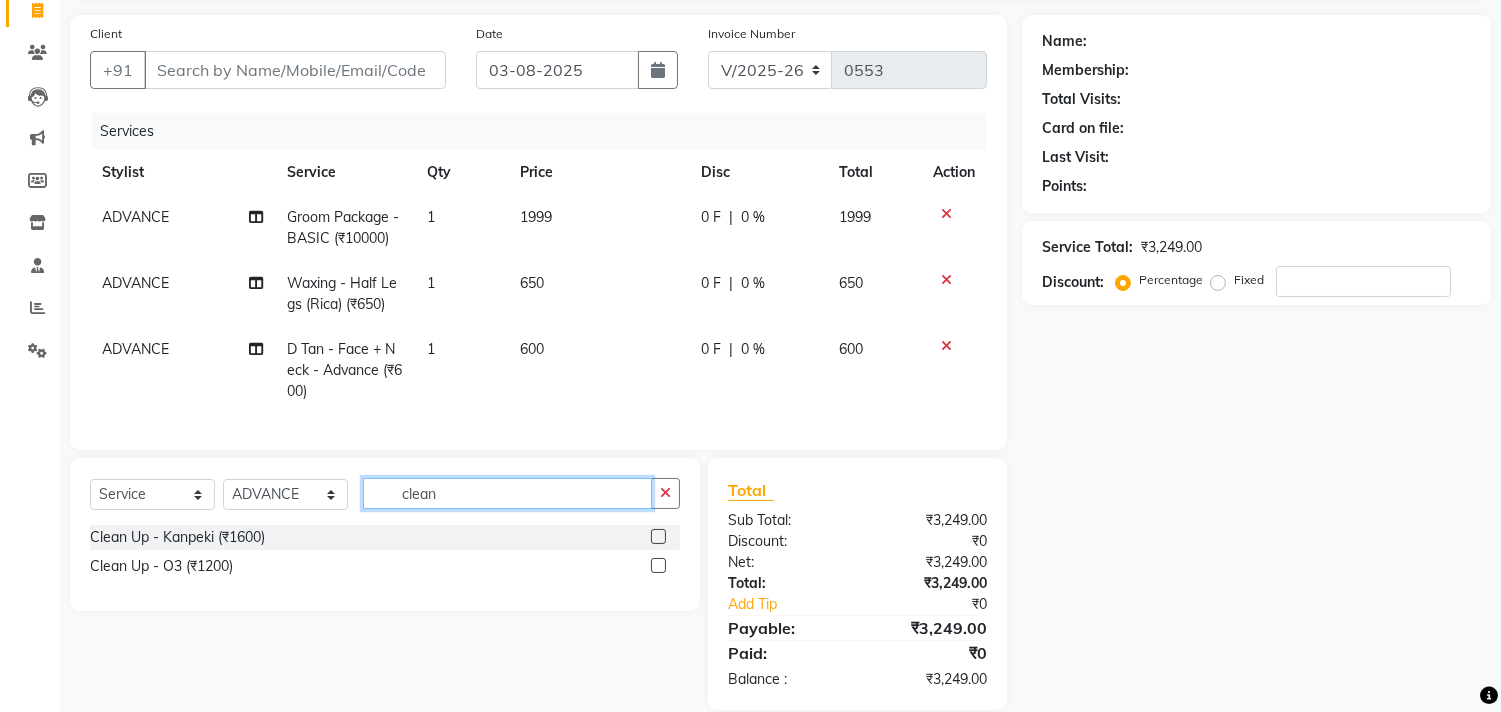 type on "clean" 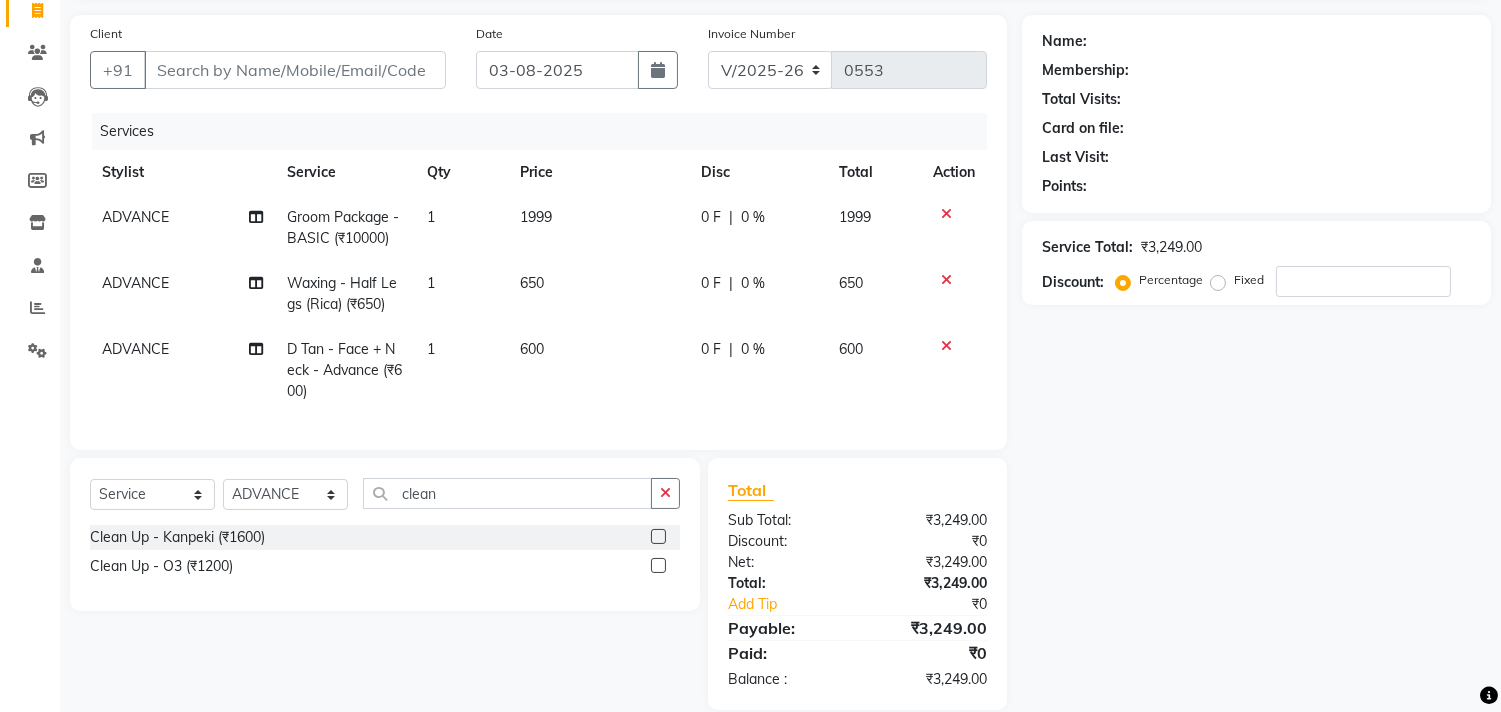 click 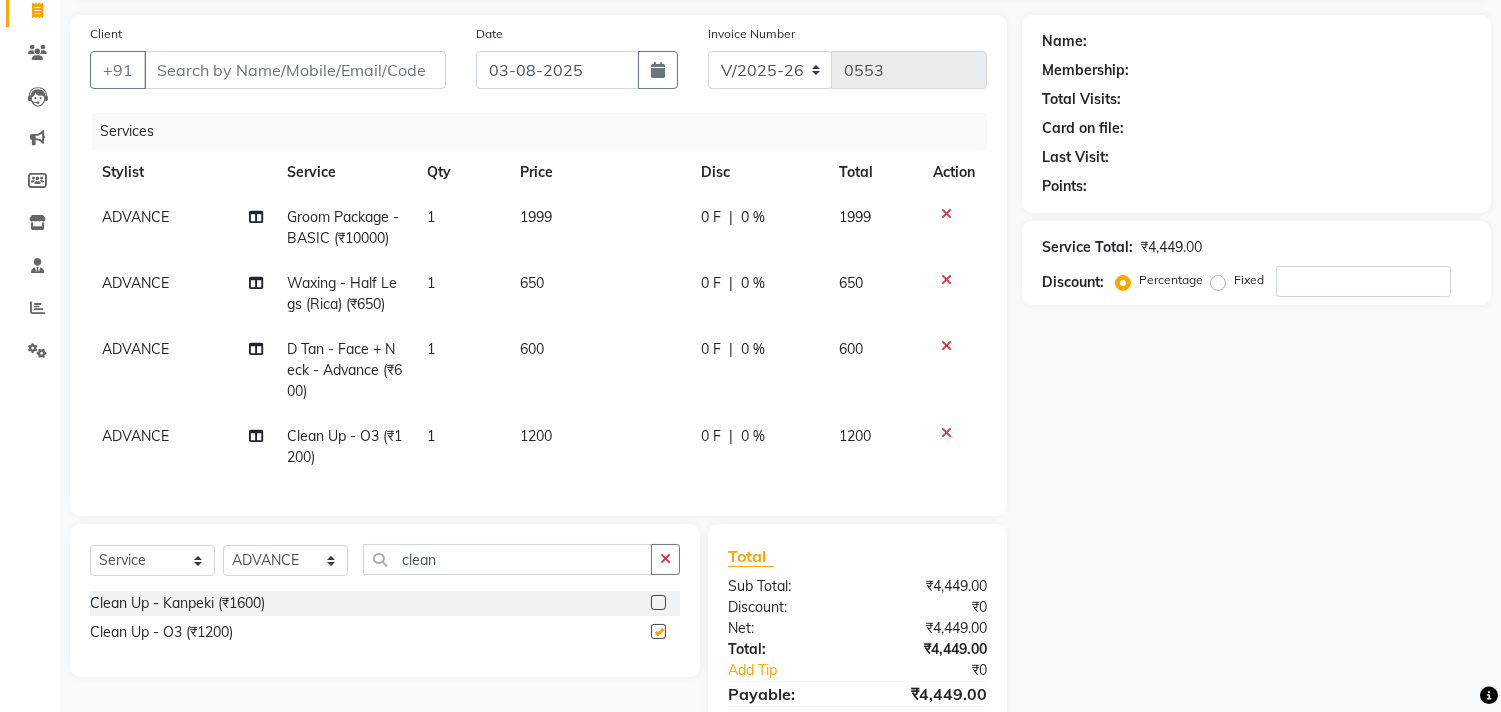 checkbox on "false" 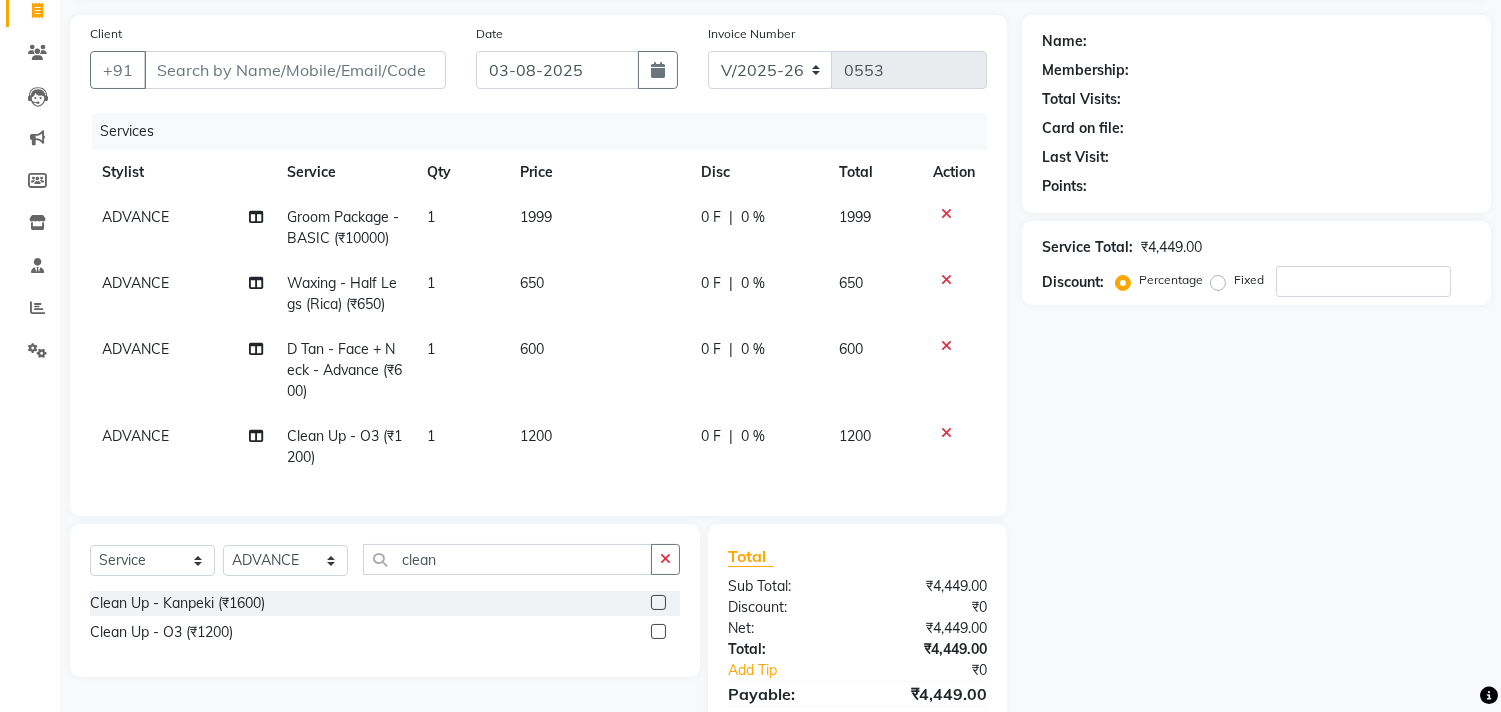 click on "1" 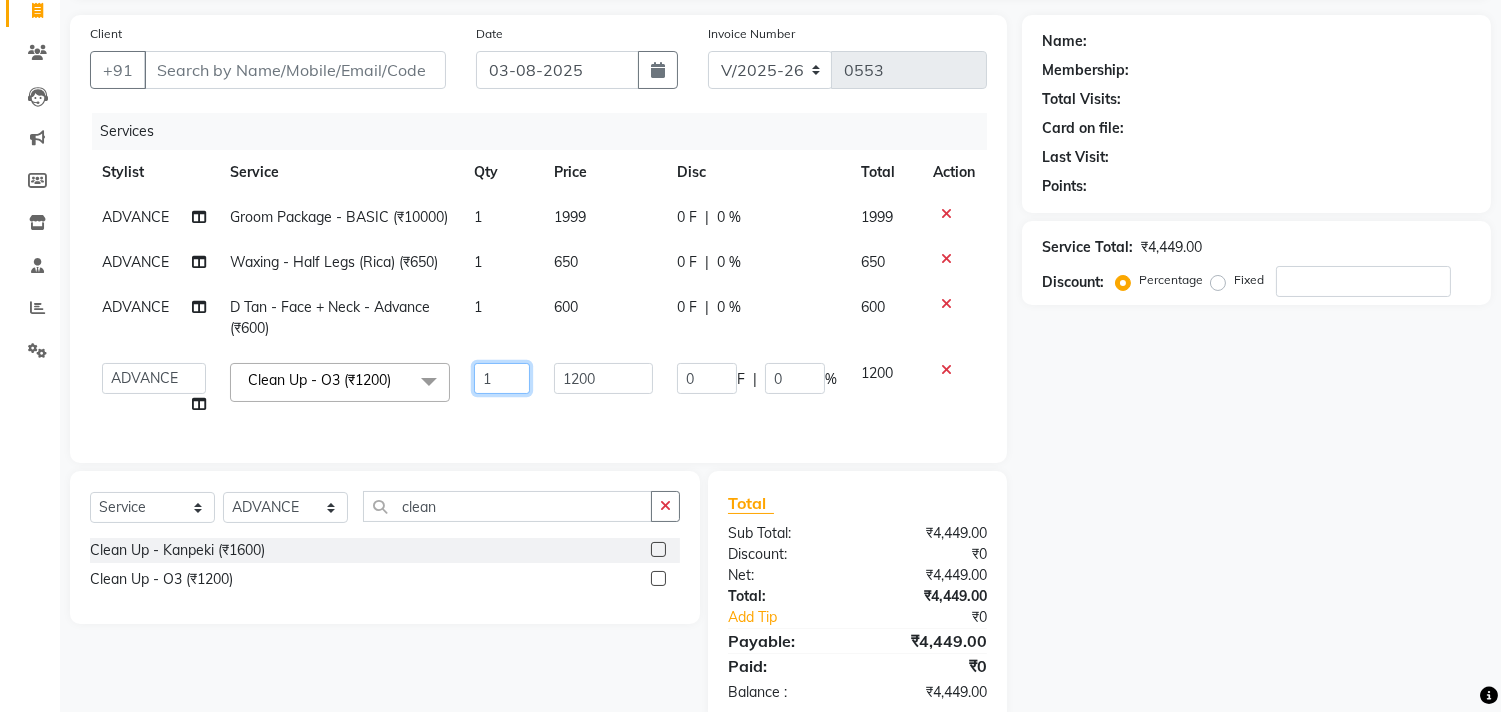 drag, startPoint x: 521, startPoint y: 402, endPoint x: 447, endPoint y: 403, distance: 74.00676 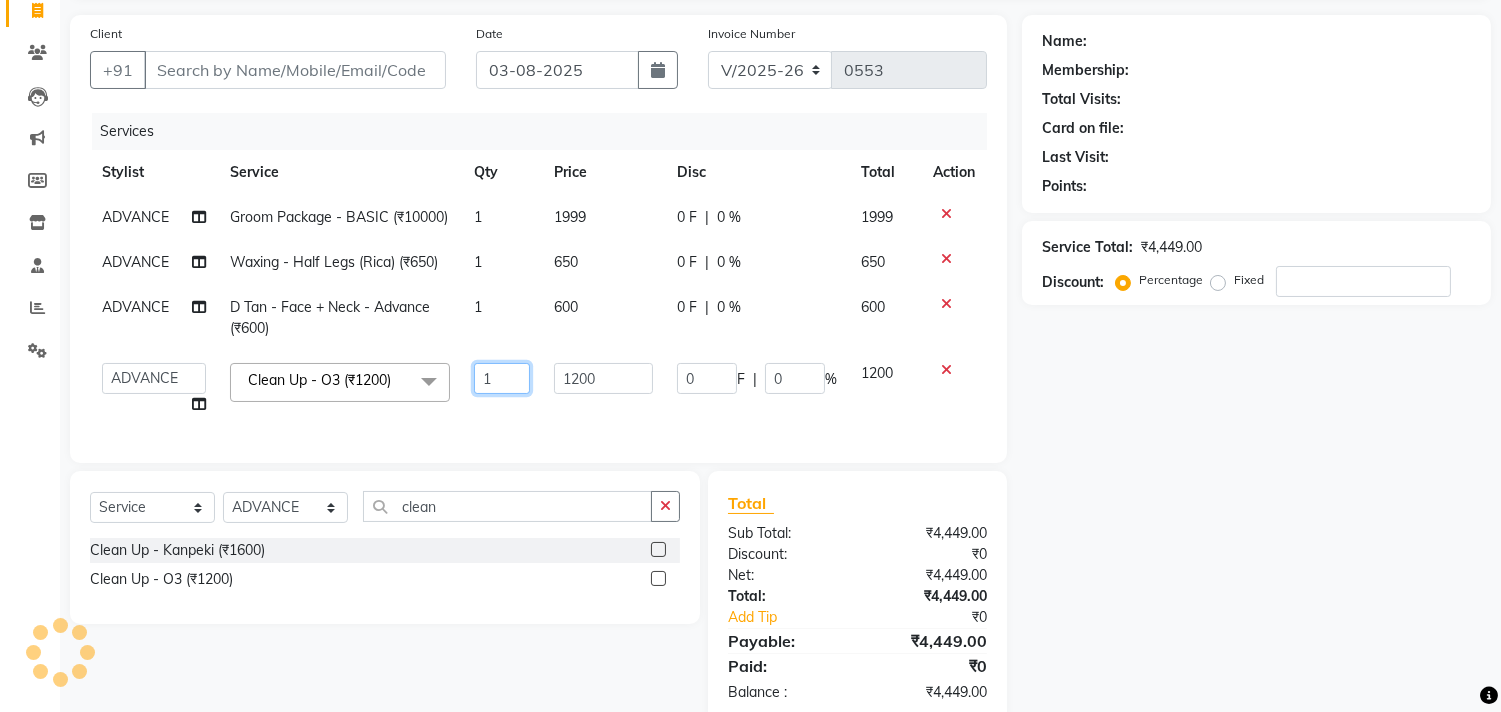 type on "2" 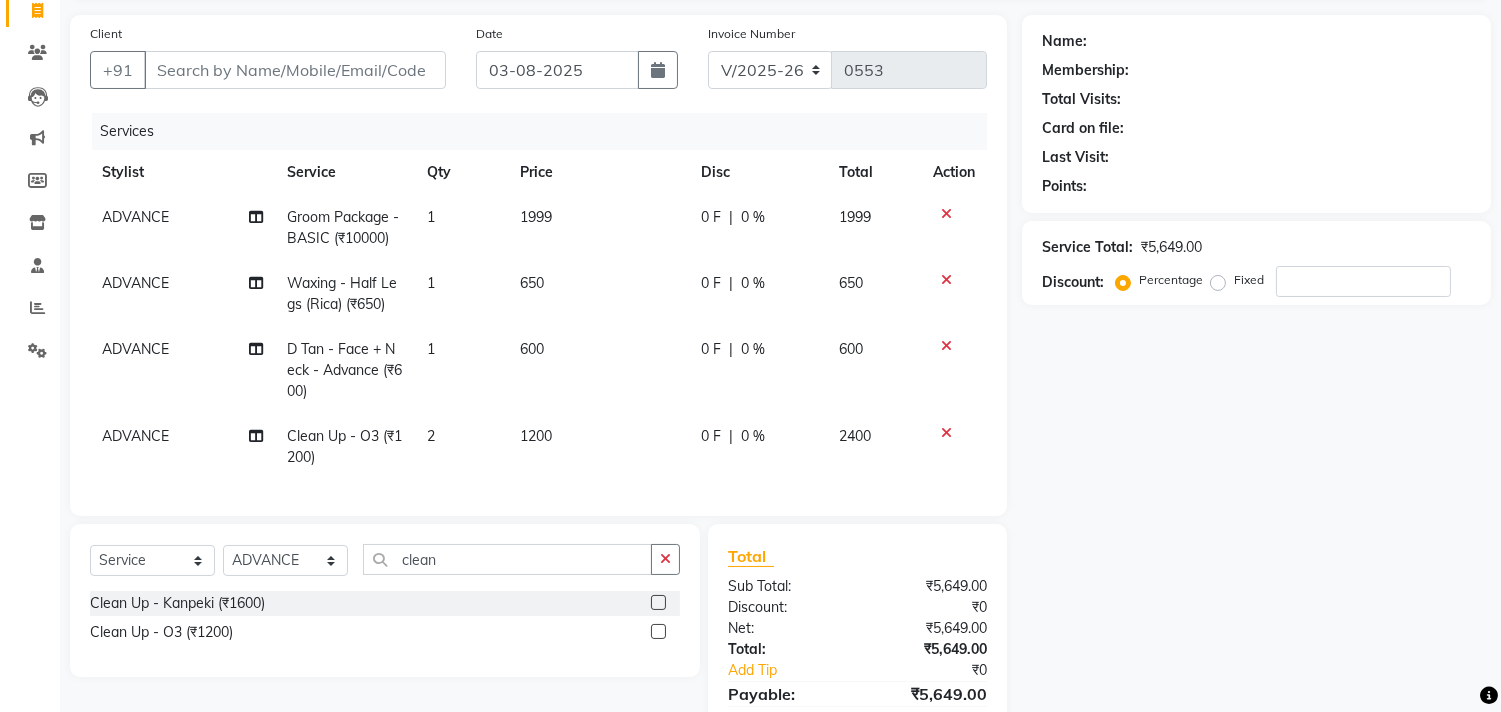 click on "Name: Membership: Total Visits: Card on file: Last Visit:  Points:  Service Total:  ₹5,649.00  Discount:  Percentage   Fixed" 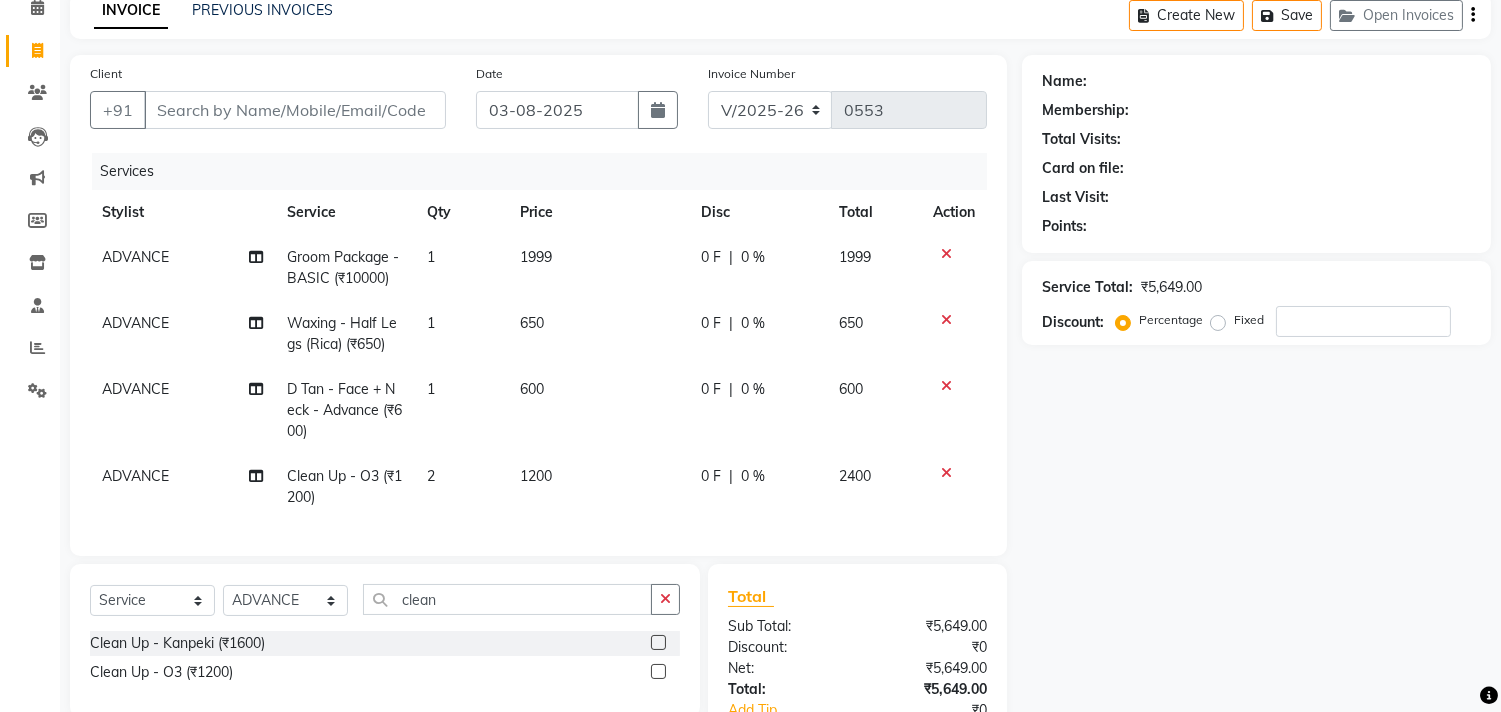 scroll, scrollTop: 134, scrollLeft: 0, axis: vertical 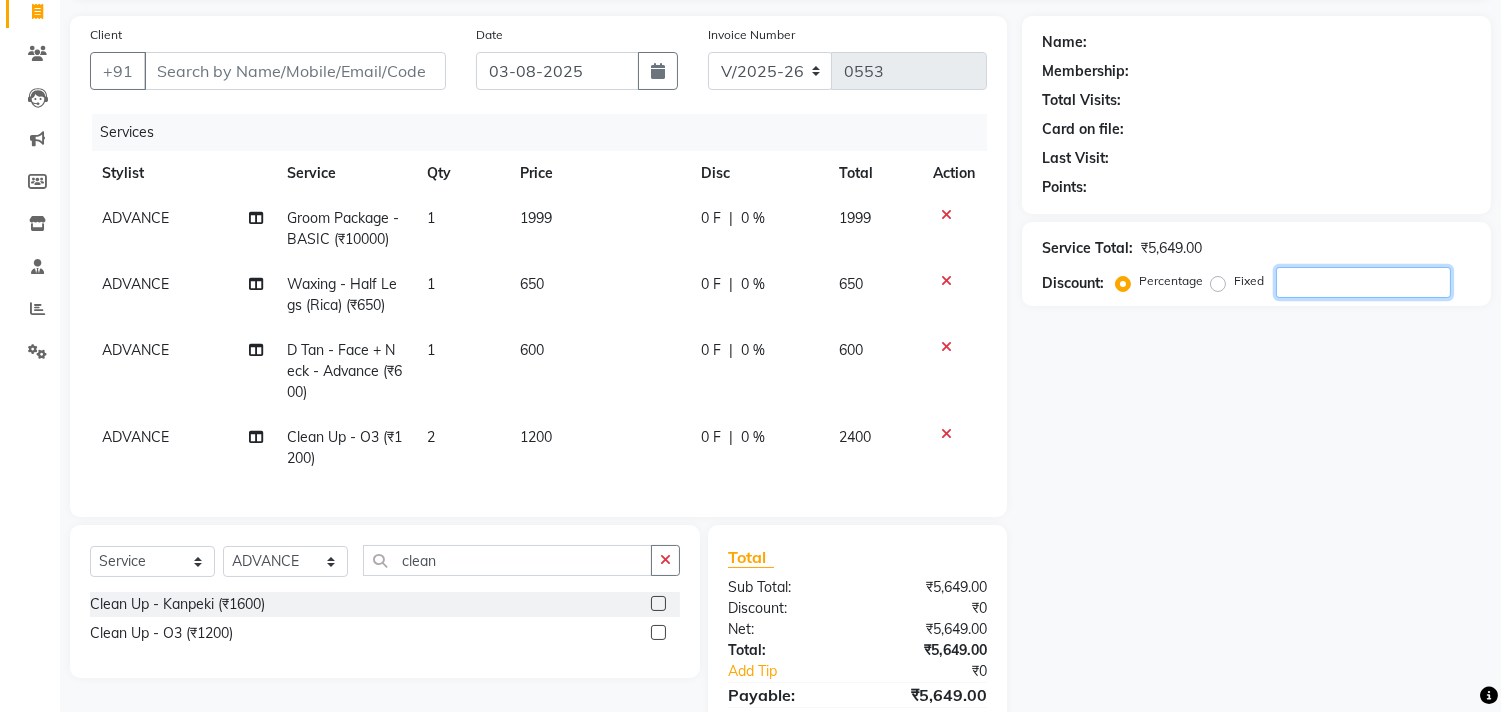 click 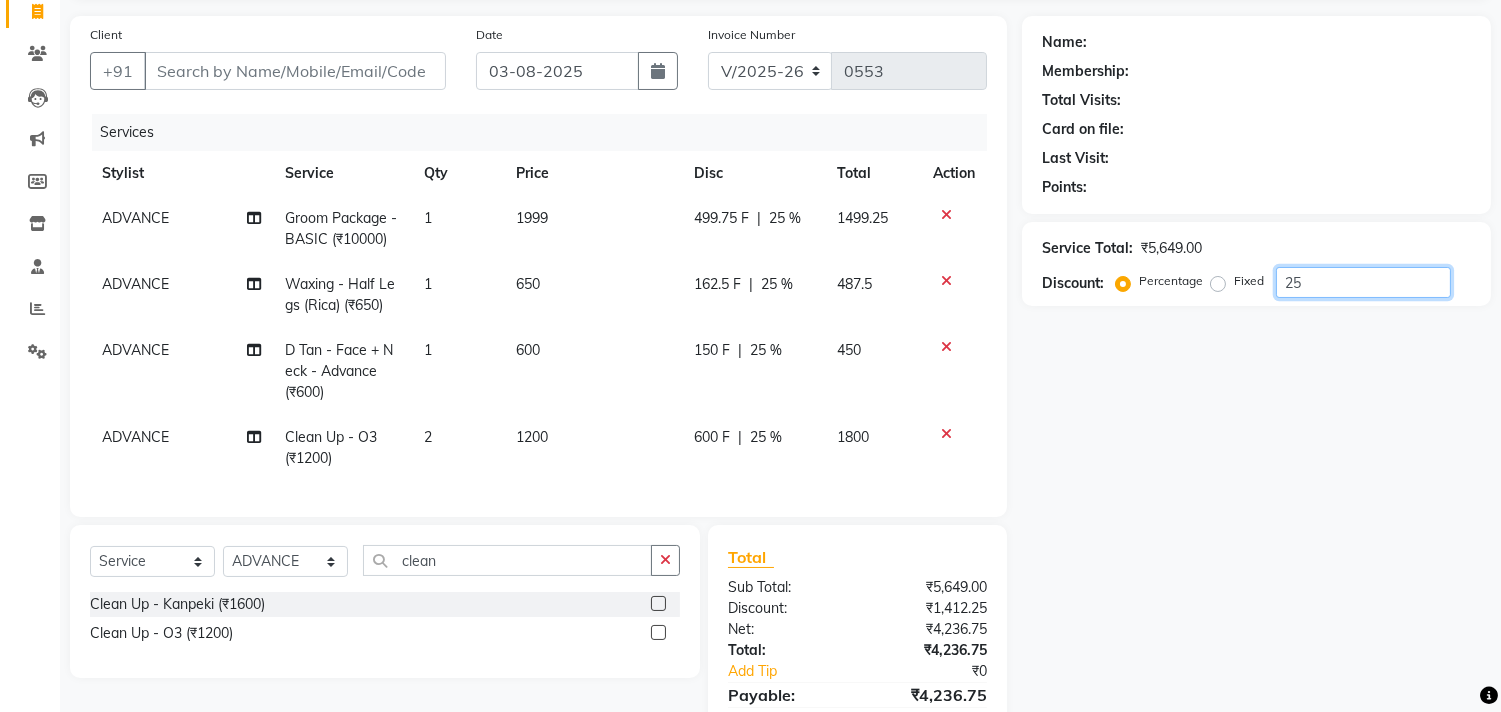 type on "25" 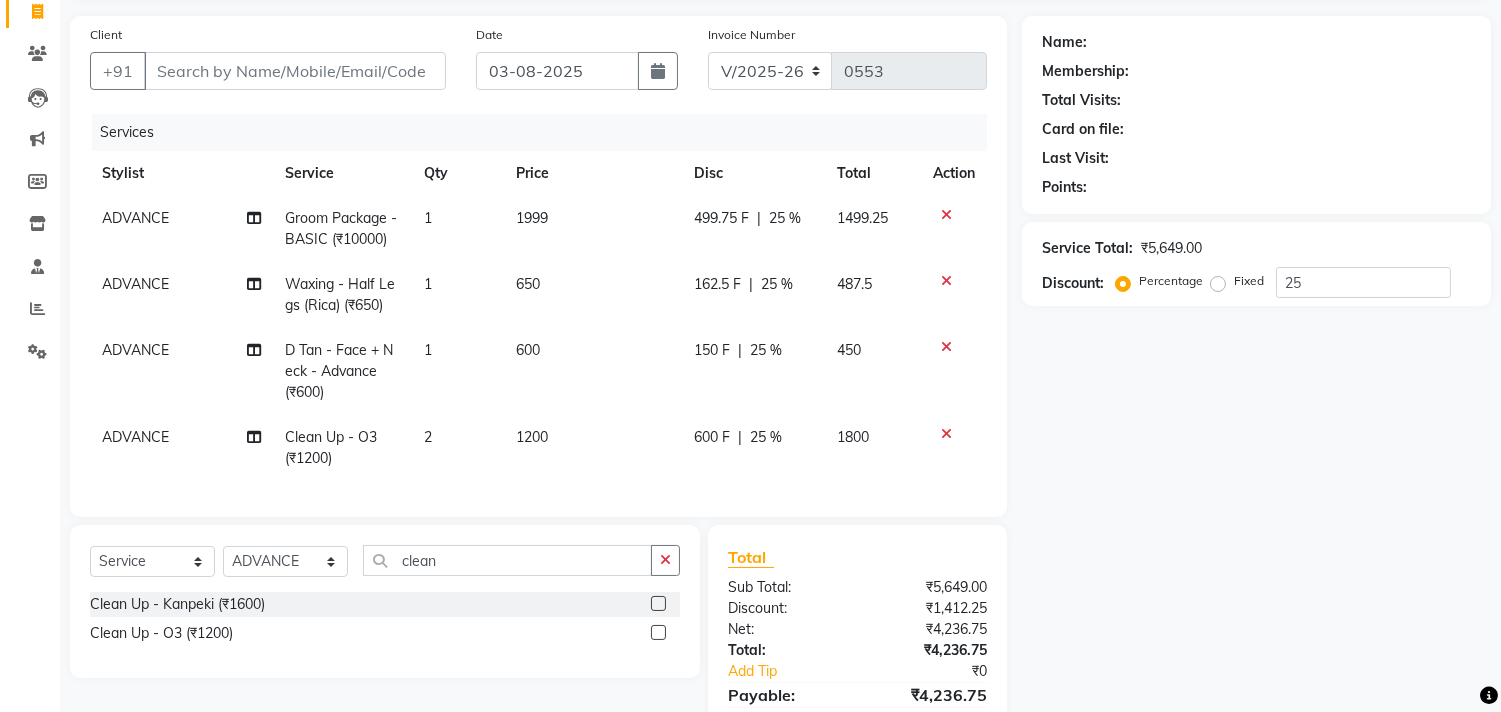 click on "Name: Membership: Total Visits: Card on file: Last Visit:  Points:  Service Total:  ₹5,649.00  Discount:  Percentage   Fixed  25" 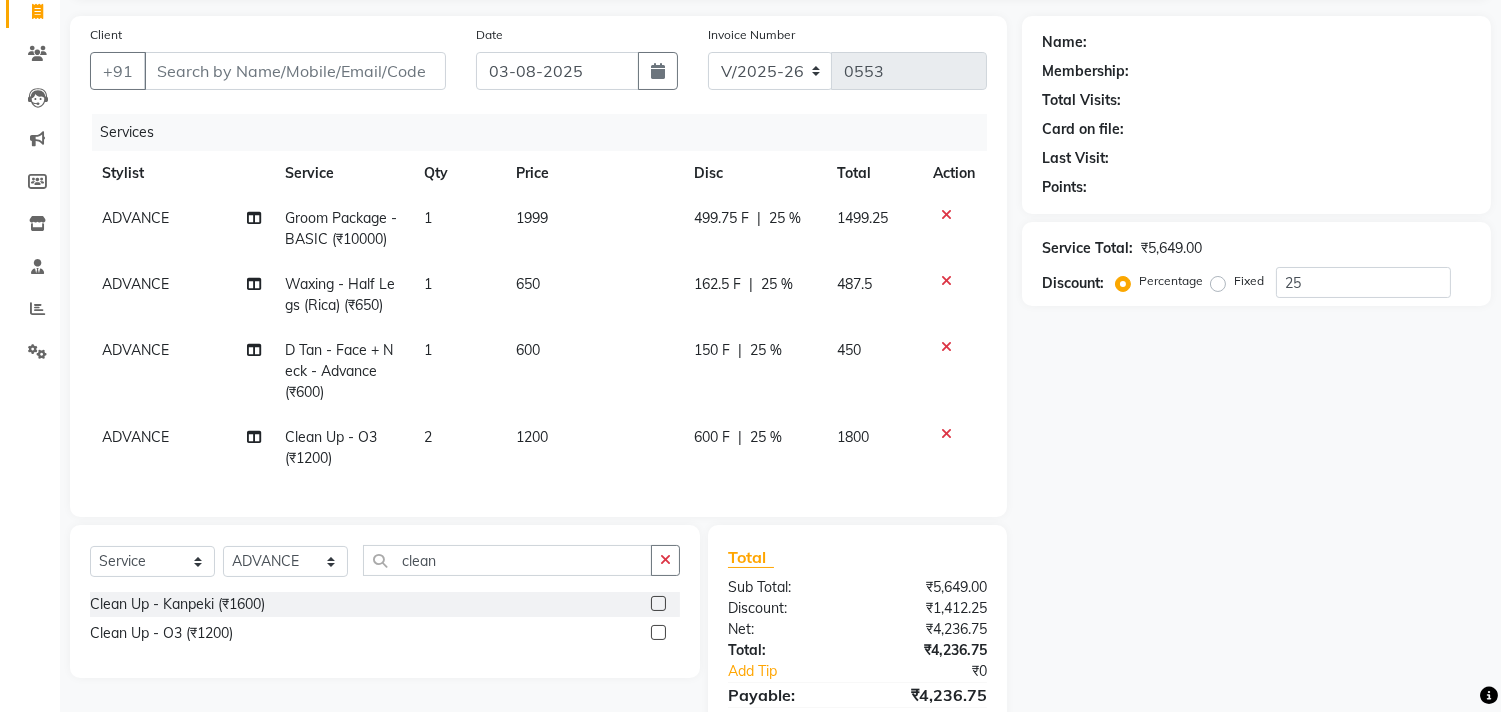 click on "25 %" 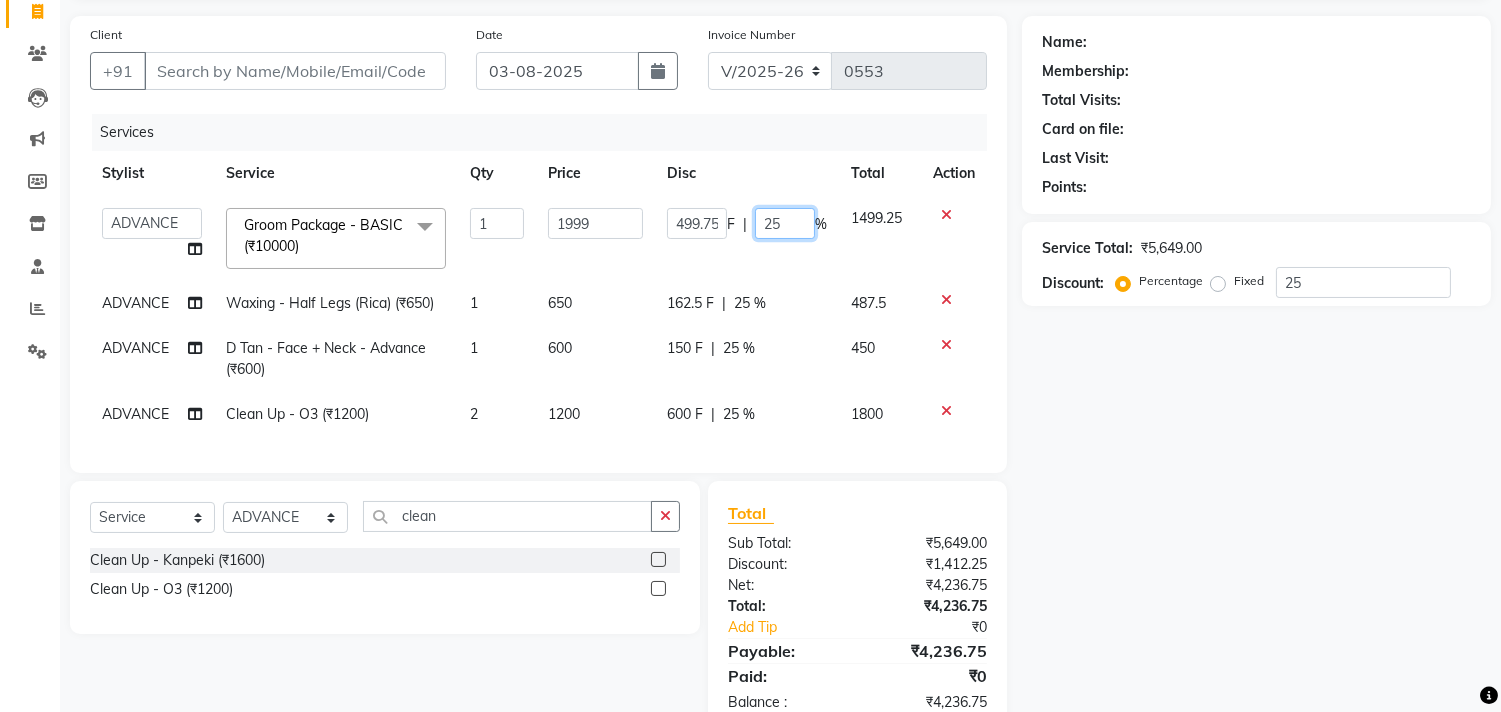 drag, startPoint x: 803, startPoint y: 218, endPoint x: 685, endPoint y: 250, distance: 122.26202 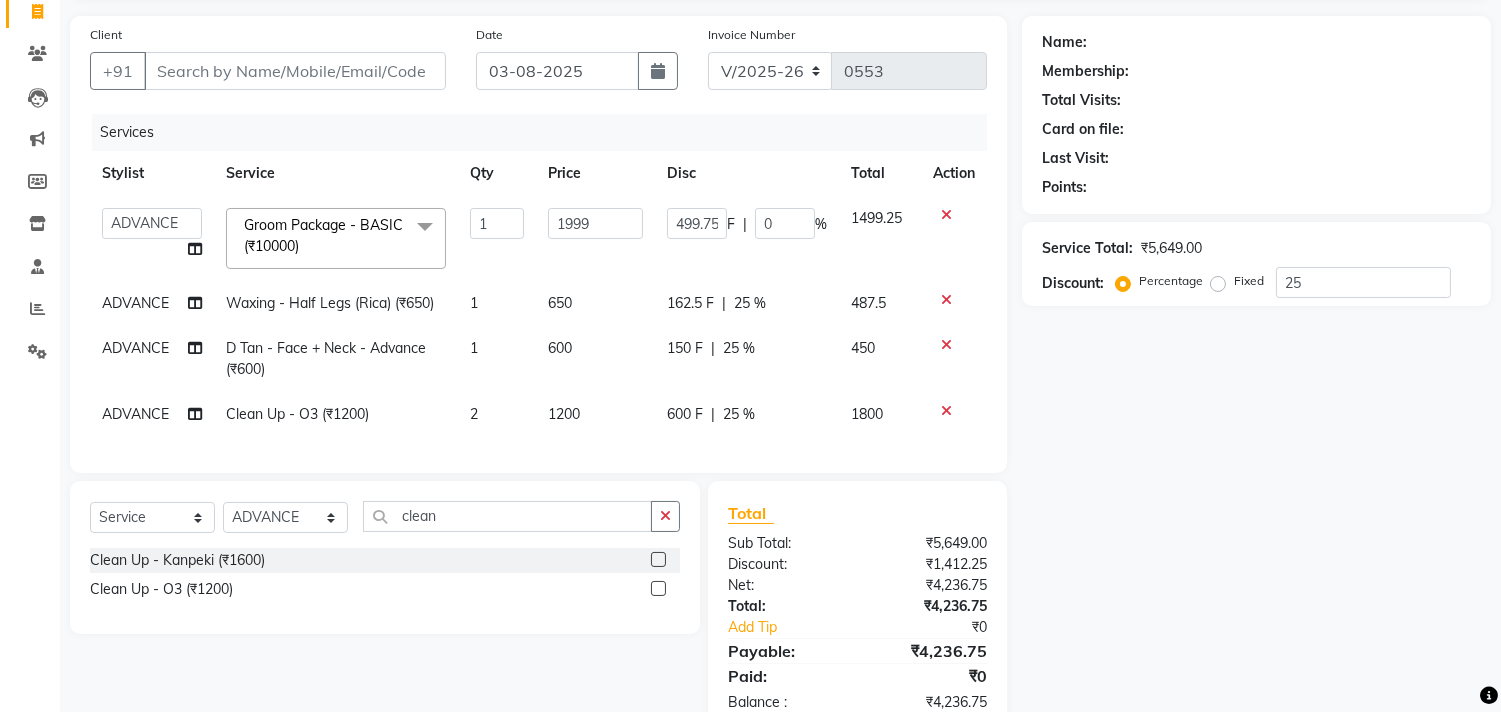 click on "Name: Membership: Total Visits: Card on file: Last Visit:  Points:  Service Total:  ₹5,649.00  Discount:  Percentage   Fixed  25" 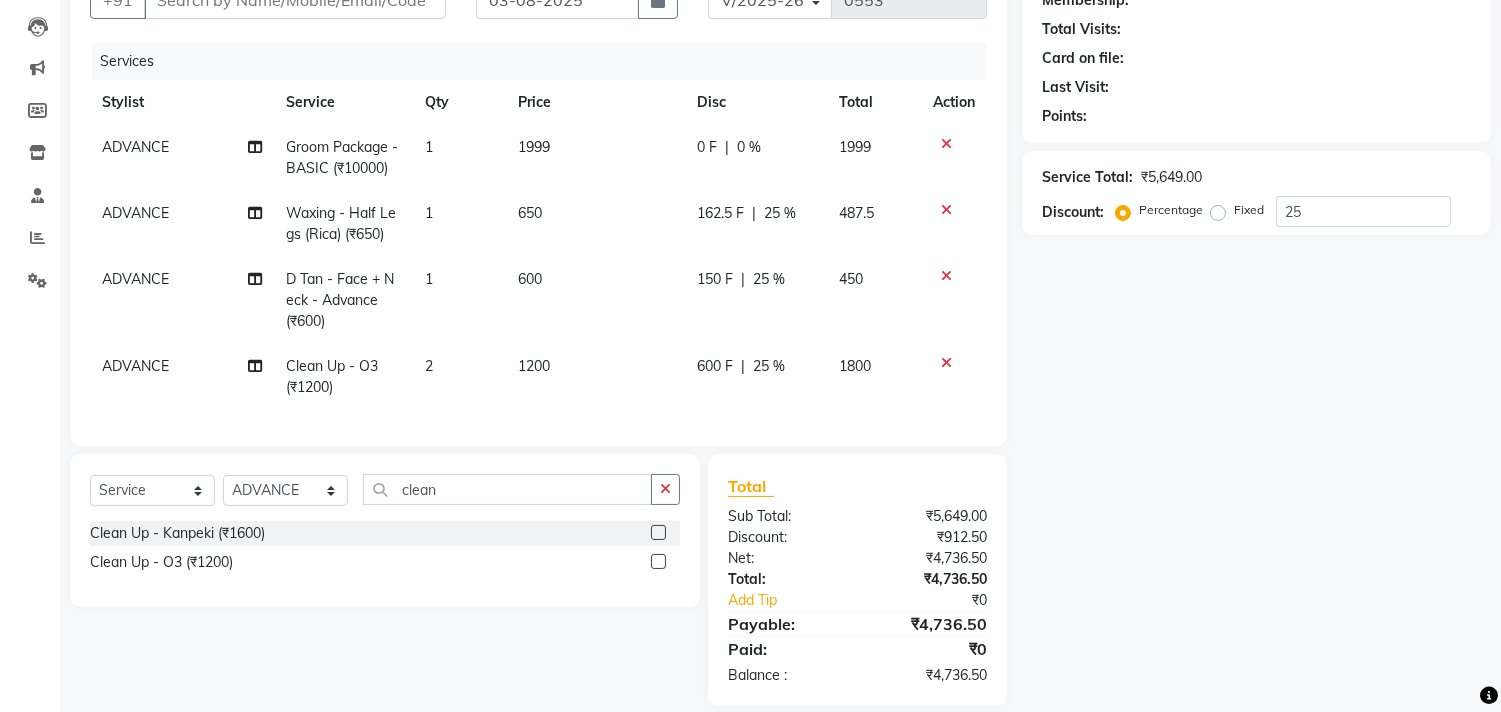 scroll, scrollTop: 245, scrollLeft: 0, axis: vertical 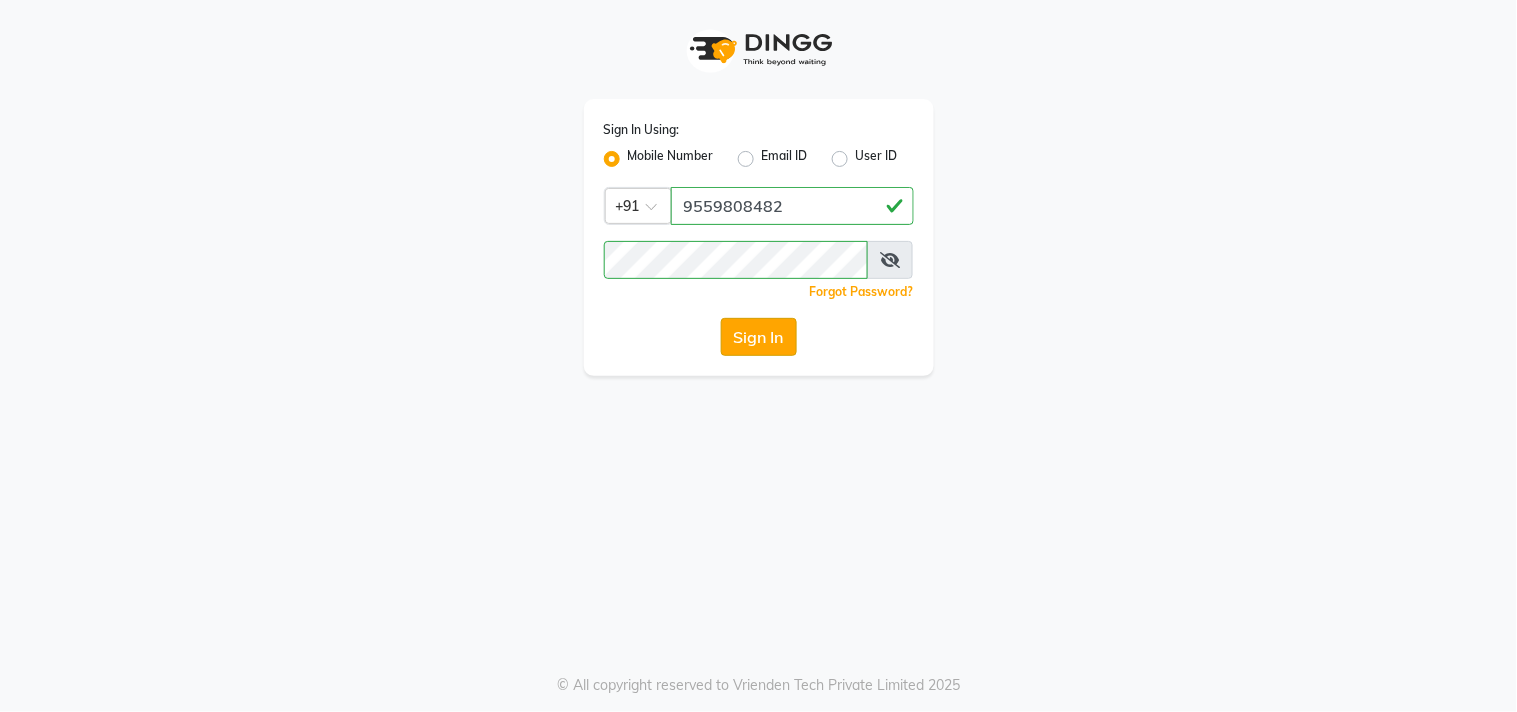 click on "Sign In" 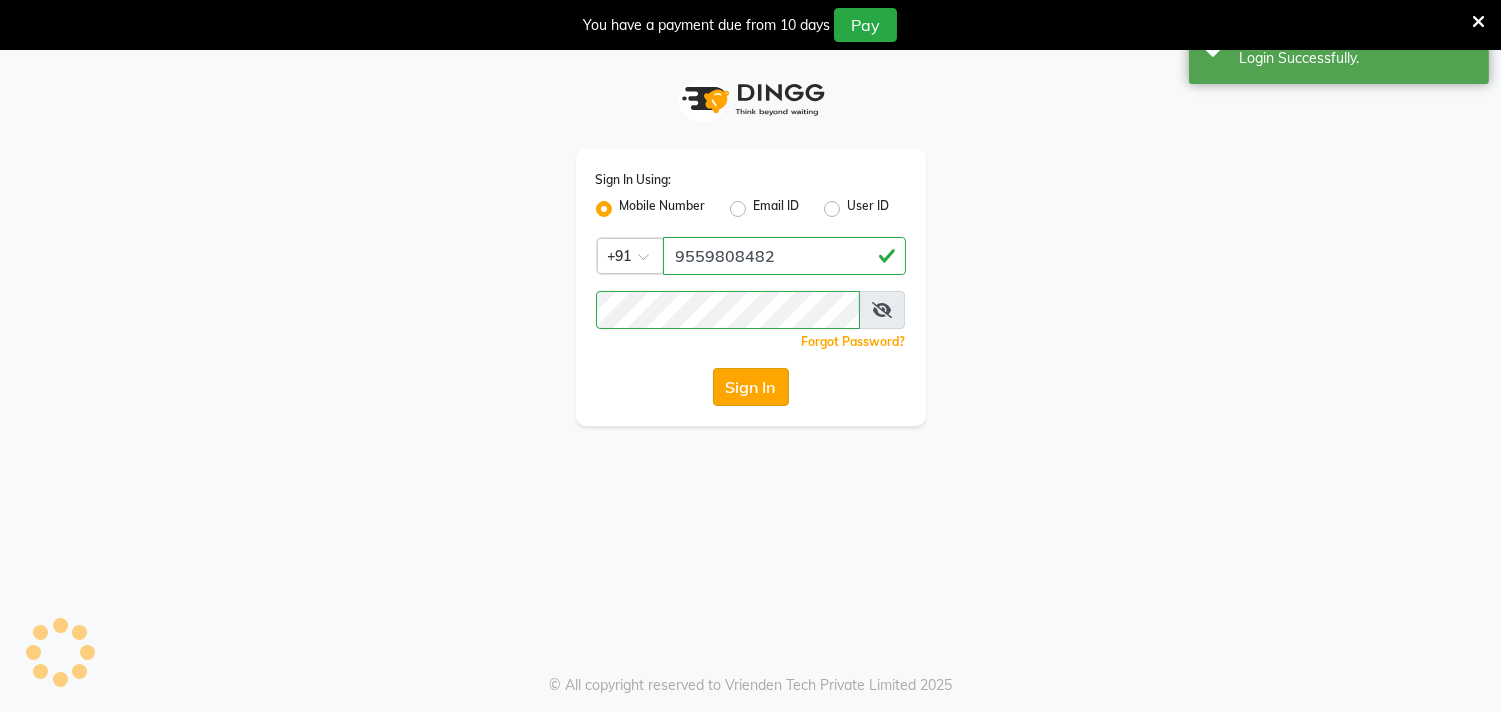 select on "service" 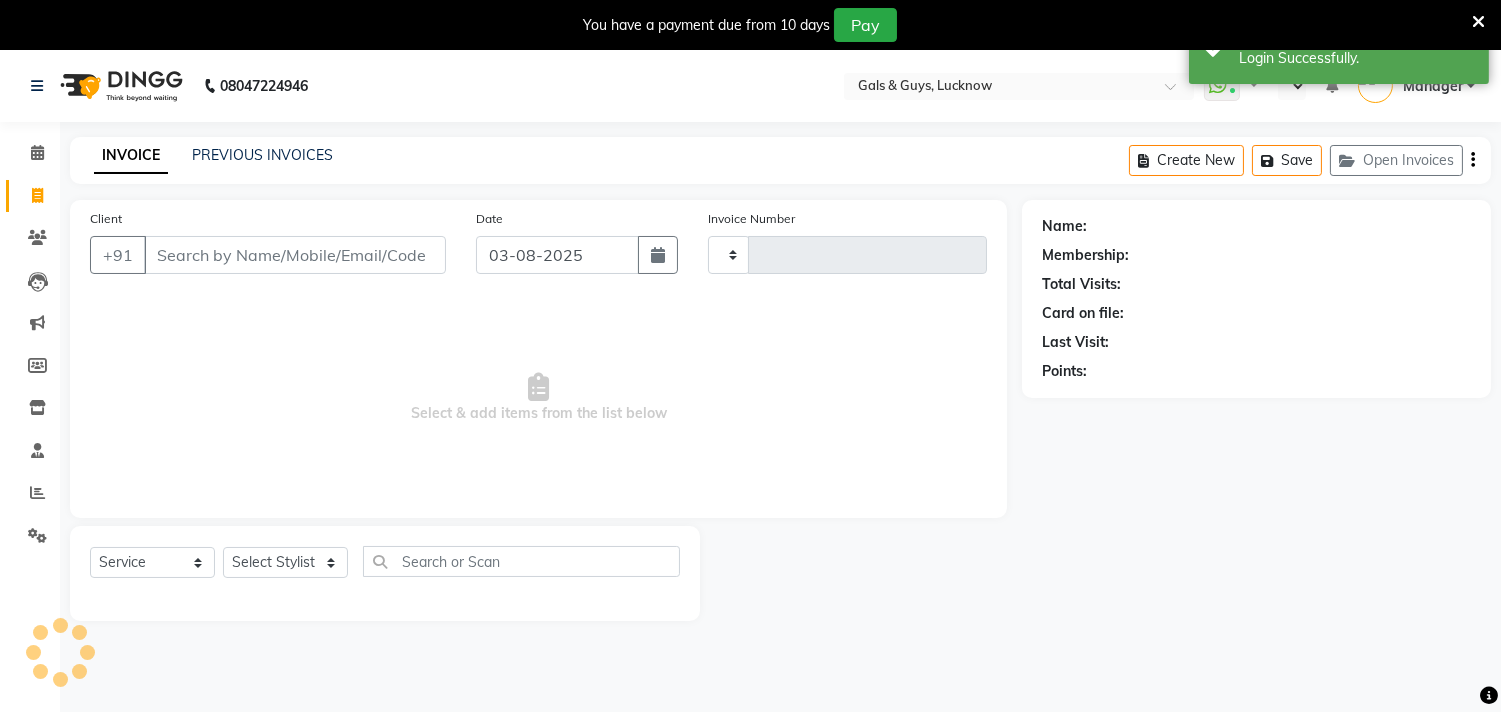 type on "0553" 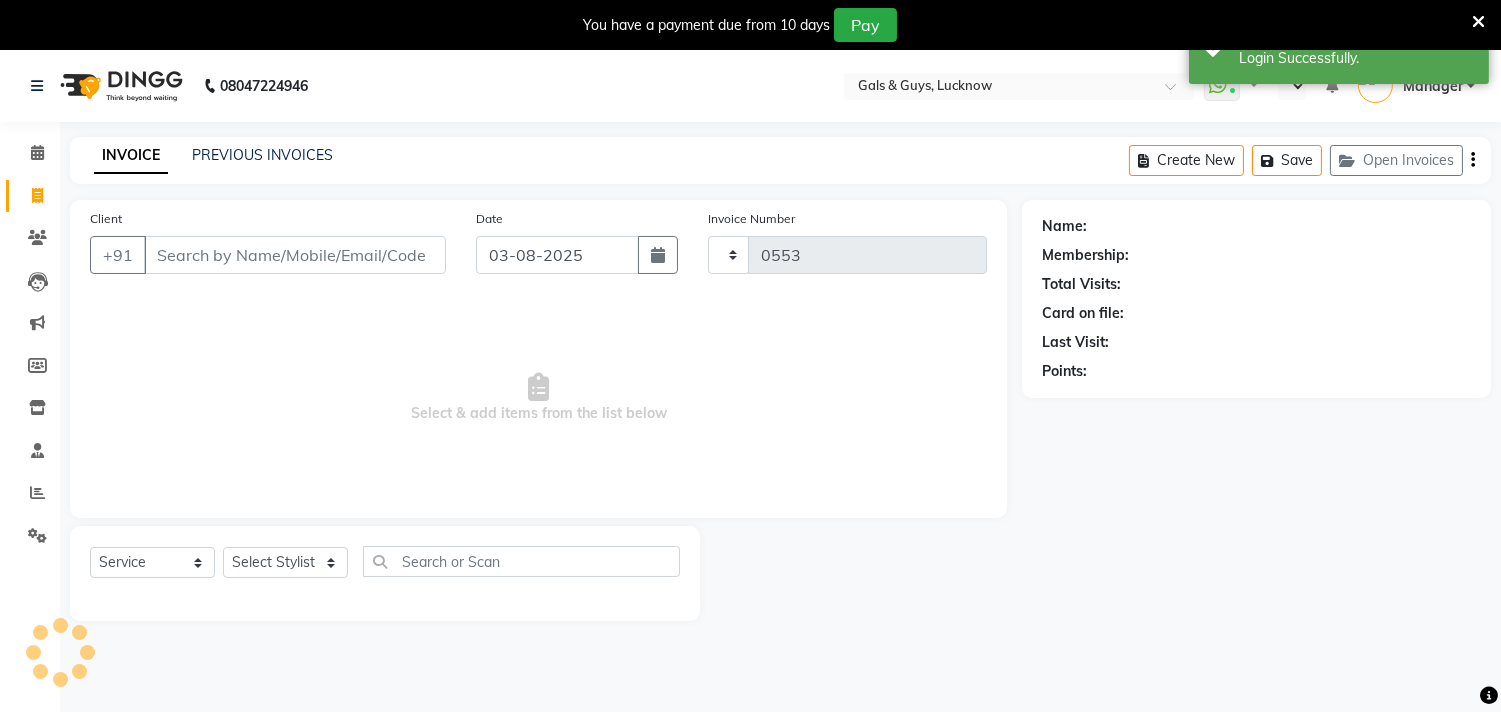 select on "7505" 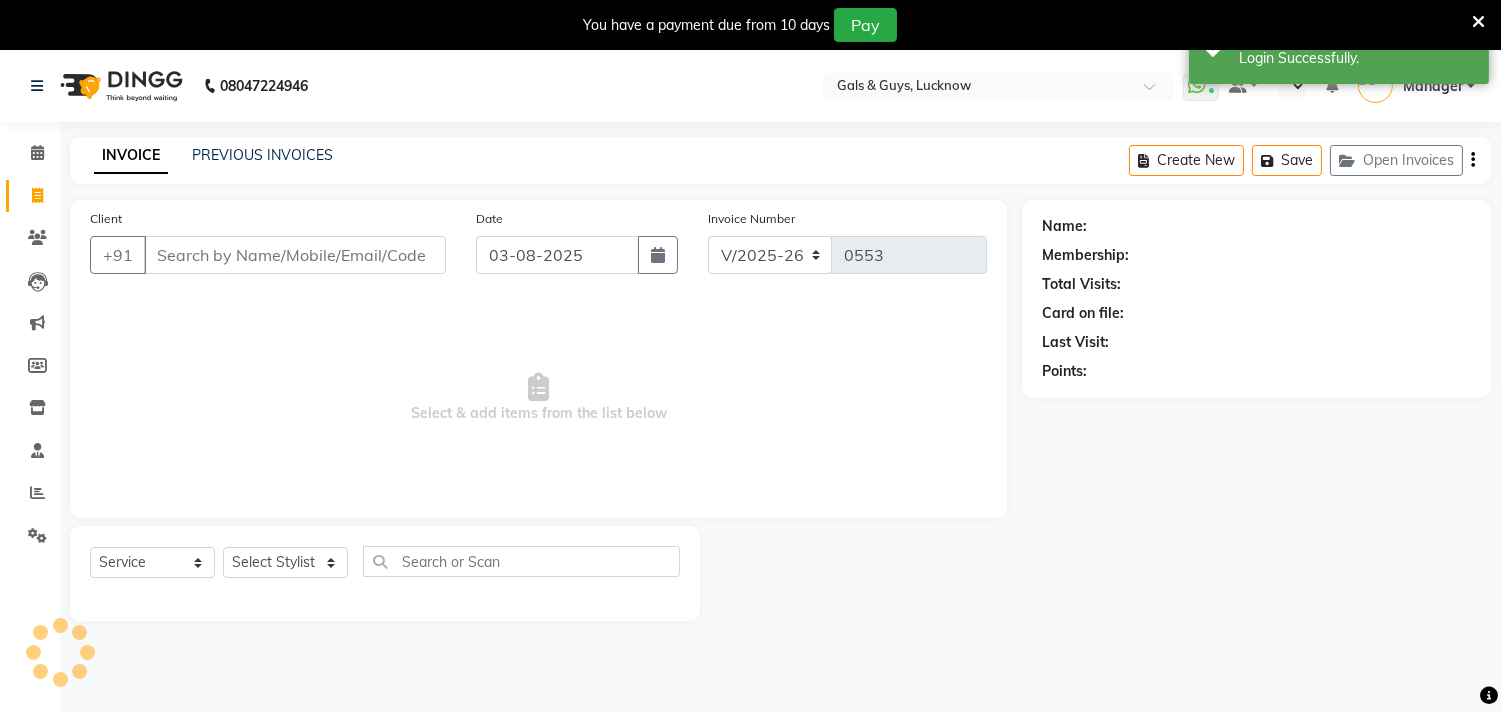 select on "en" 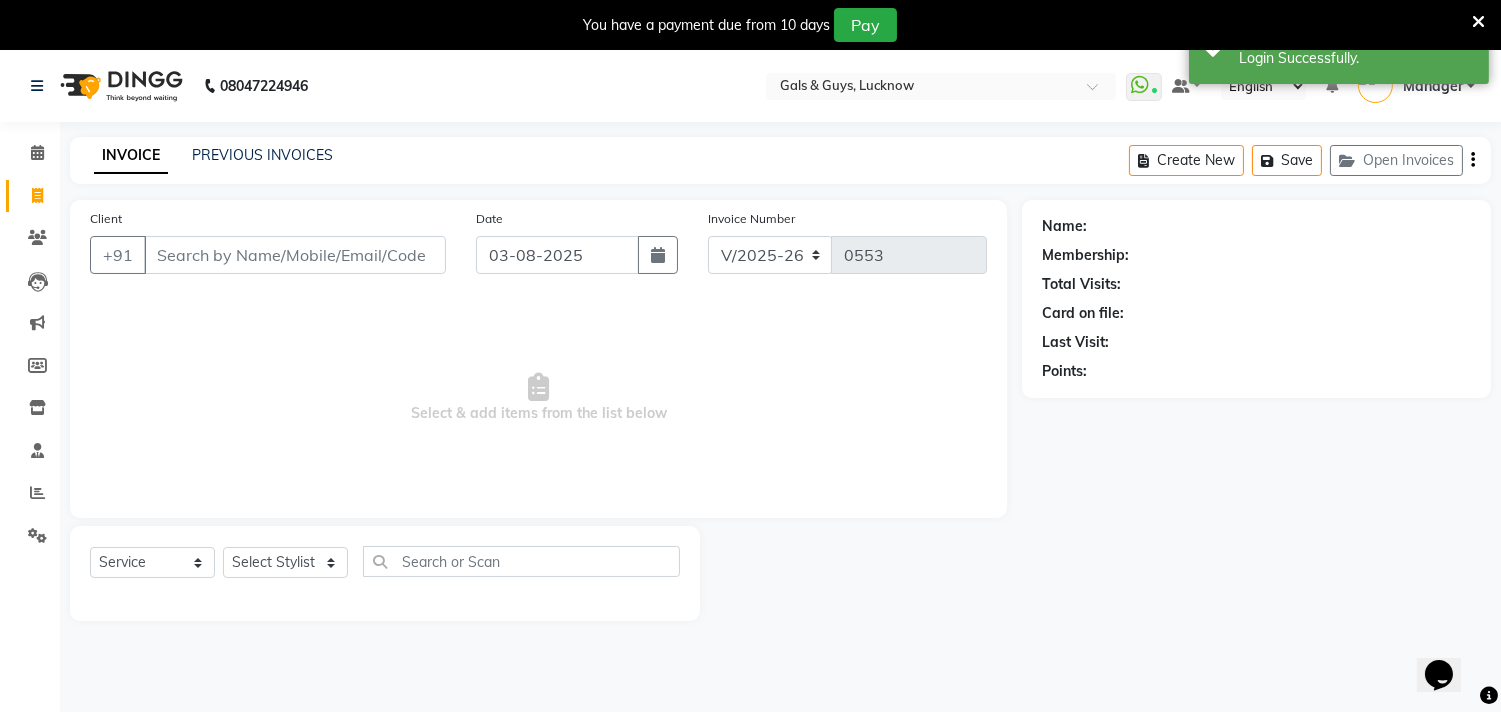 scroll, scrollTop: 0, scrollLeft: 0, axis: both 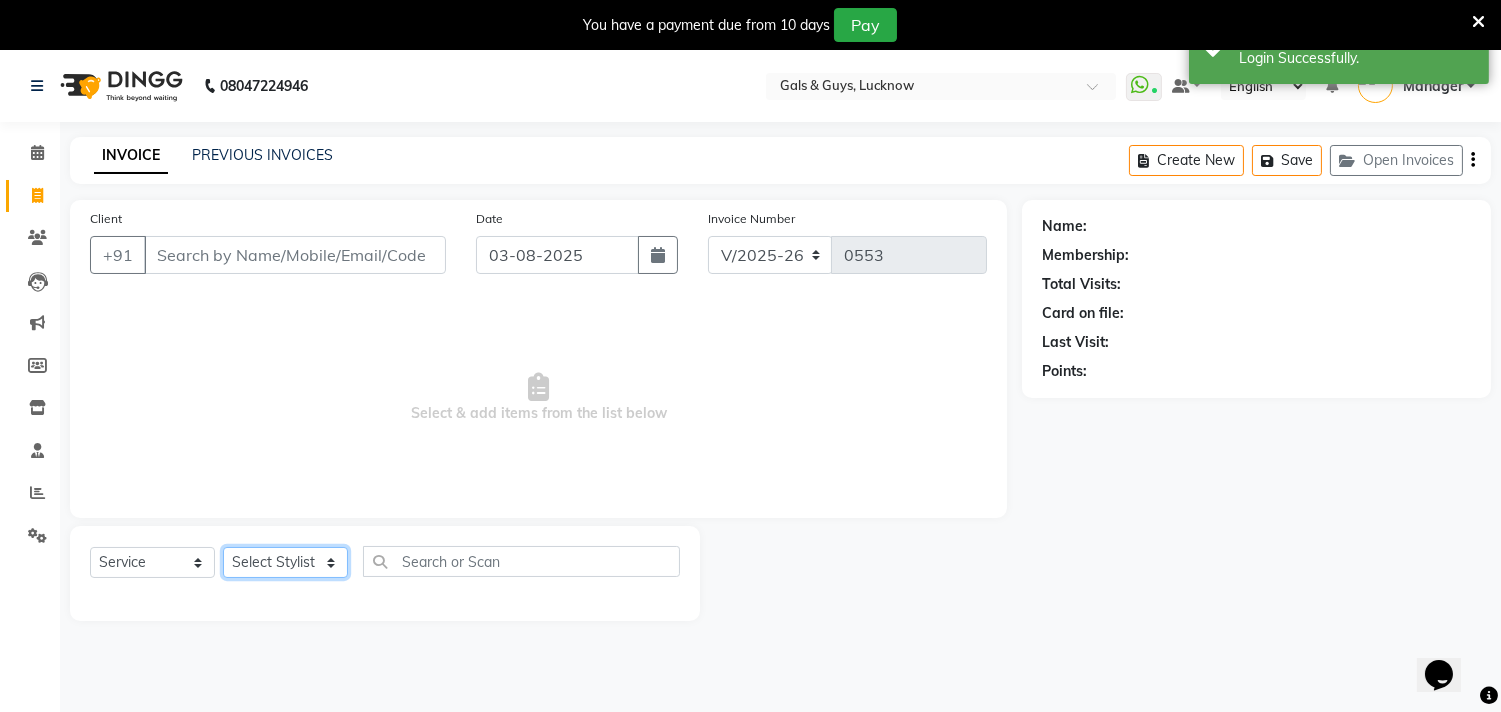 click on "Select Stylist Abhinav ADVANCE ALKA Ankita B-WAX  KUNAL Manager MEMBERSHIP PALLAVI PRATHAM PRODUCT RAJAT TANIYA VIRENDRA" 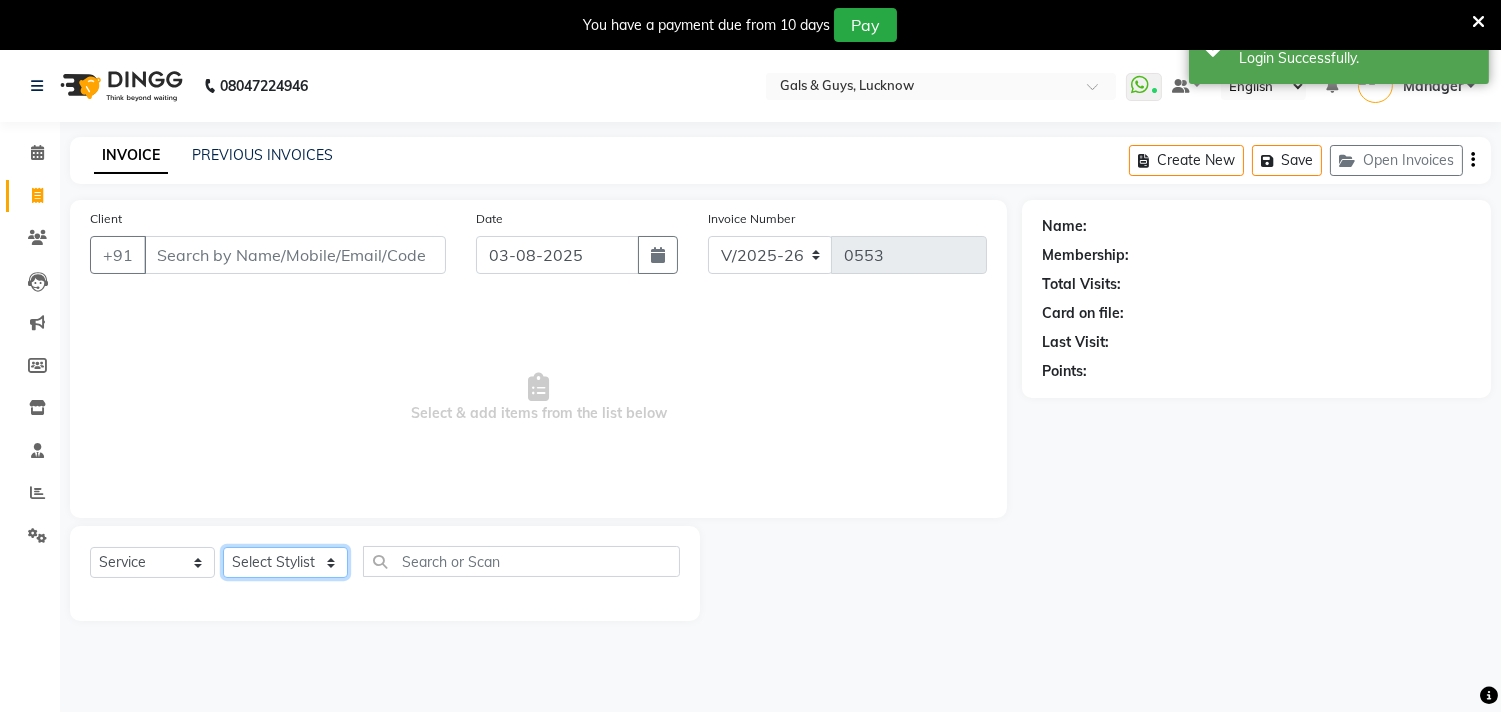 select on "66159" 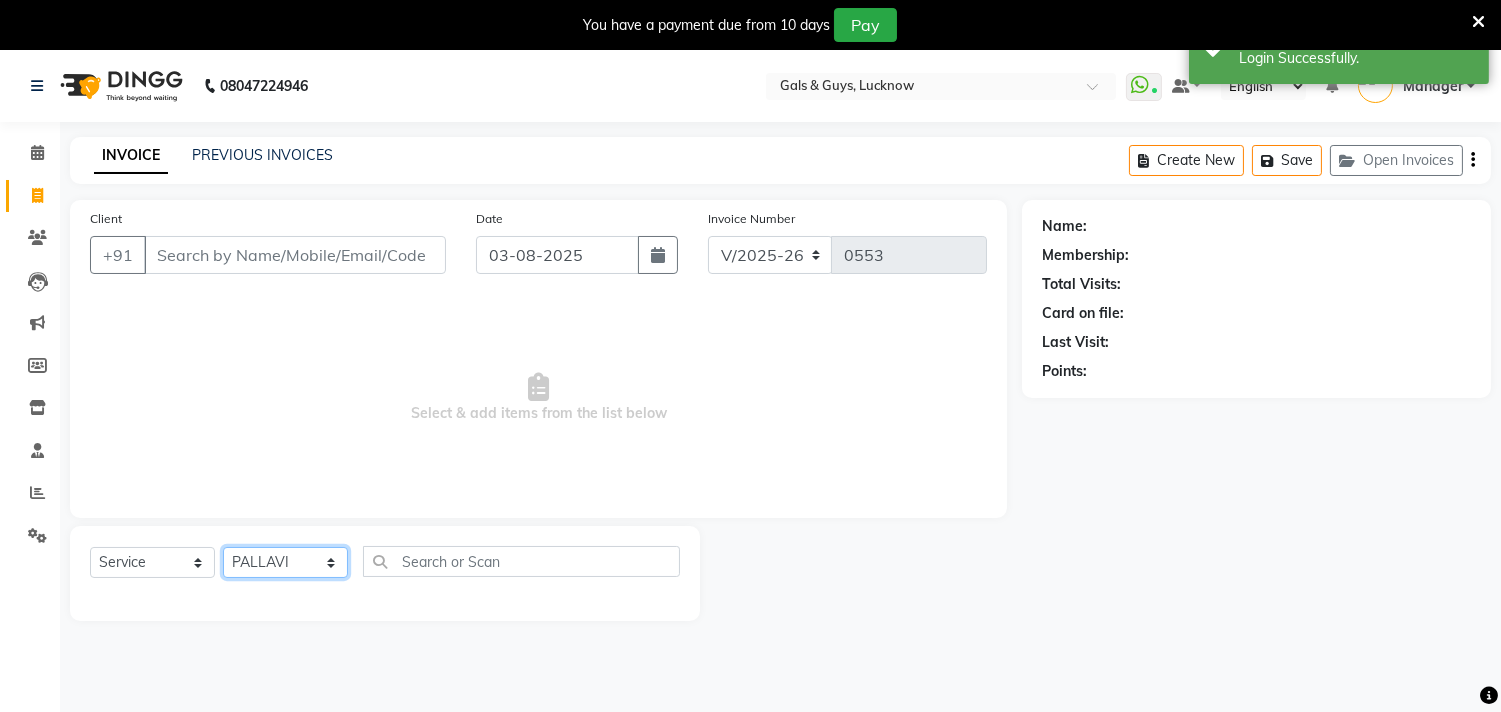 click on "Select Stylist Abhinav ADVANCE ALKA Ankita B-WAX  KUNAL Manager MEMBERSHIP PALLAVI PRATHAM PRODUCT RAJAT TANIYA VIRENDRA" 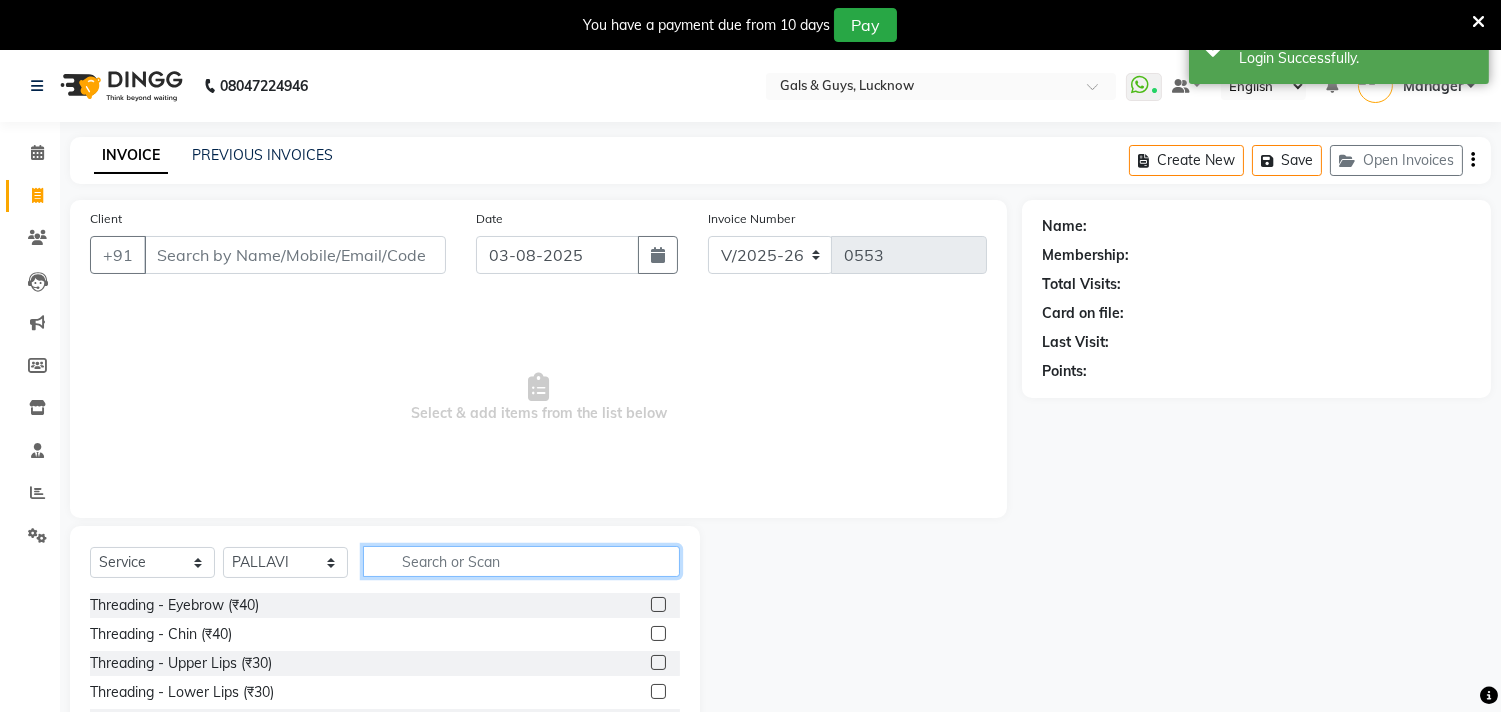 click 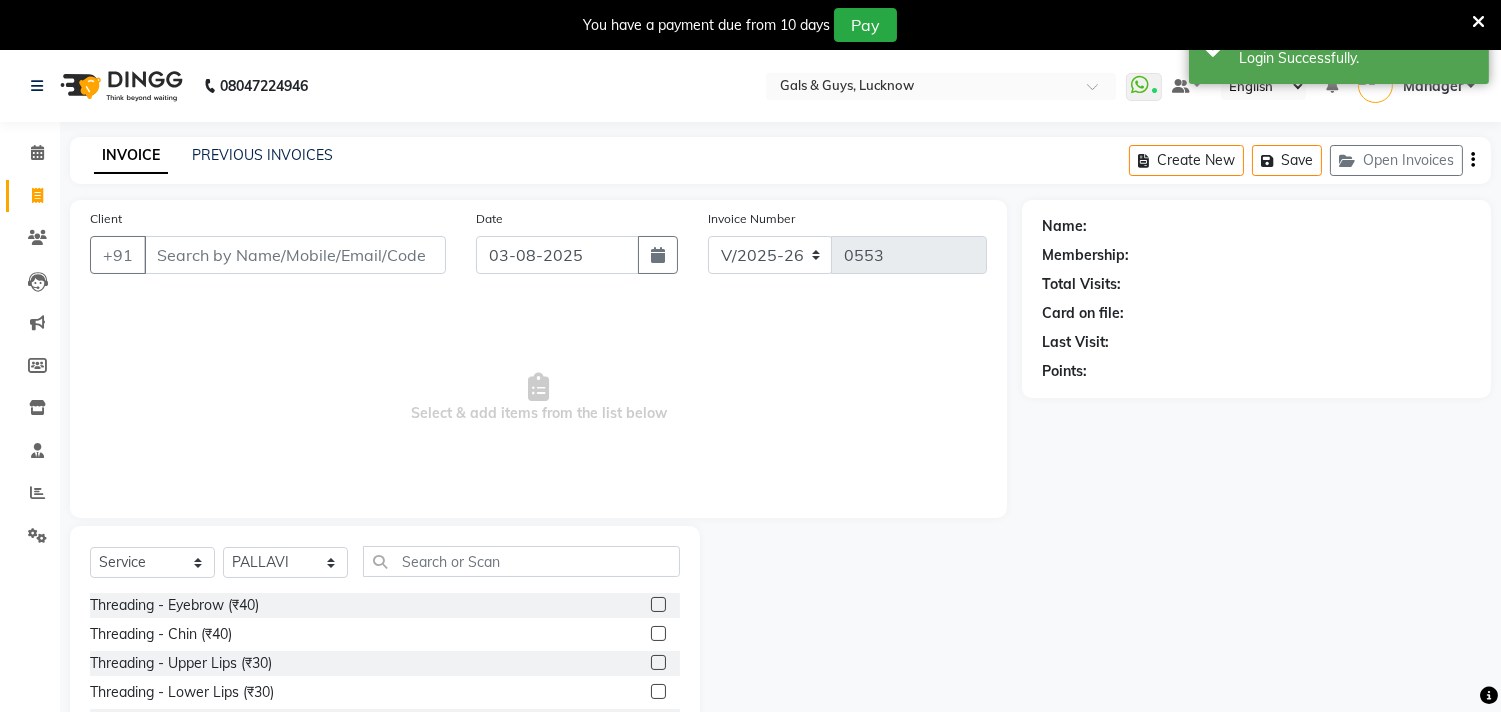 click 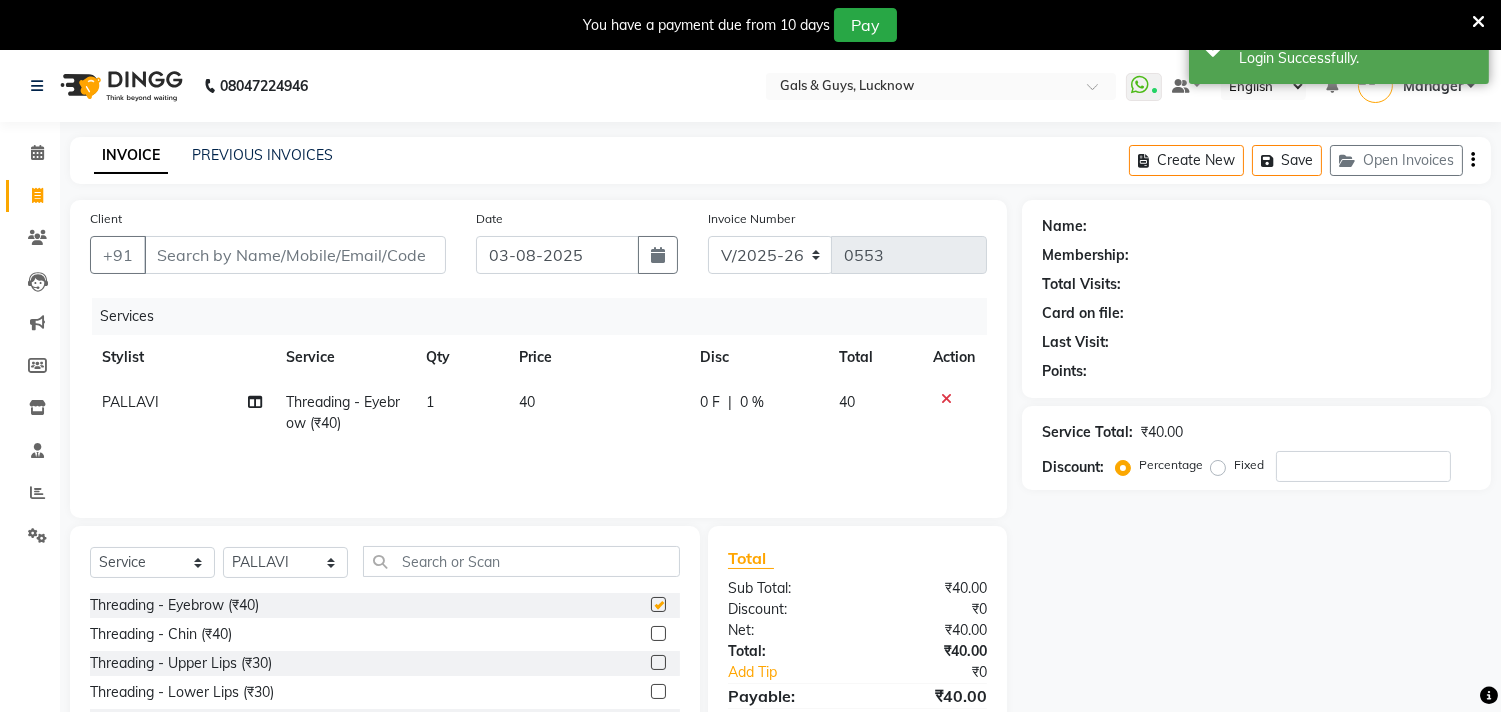 scroll, scrollTop: 111, scrollLeft: 0, axis: vertical 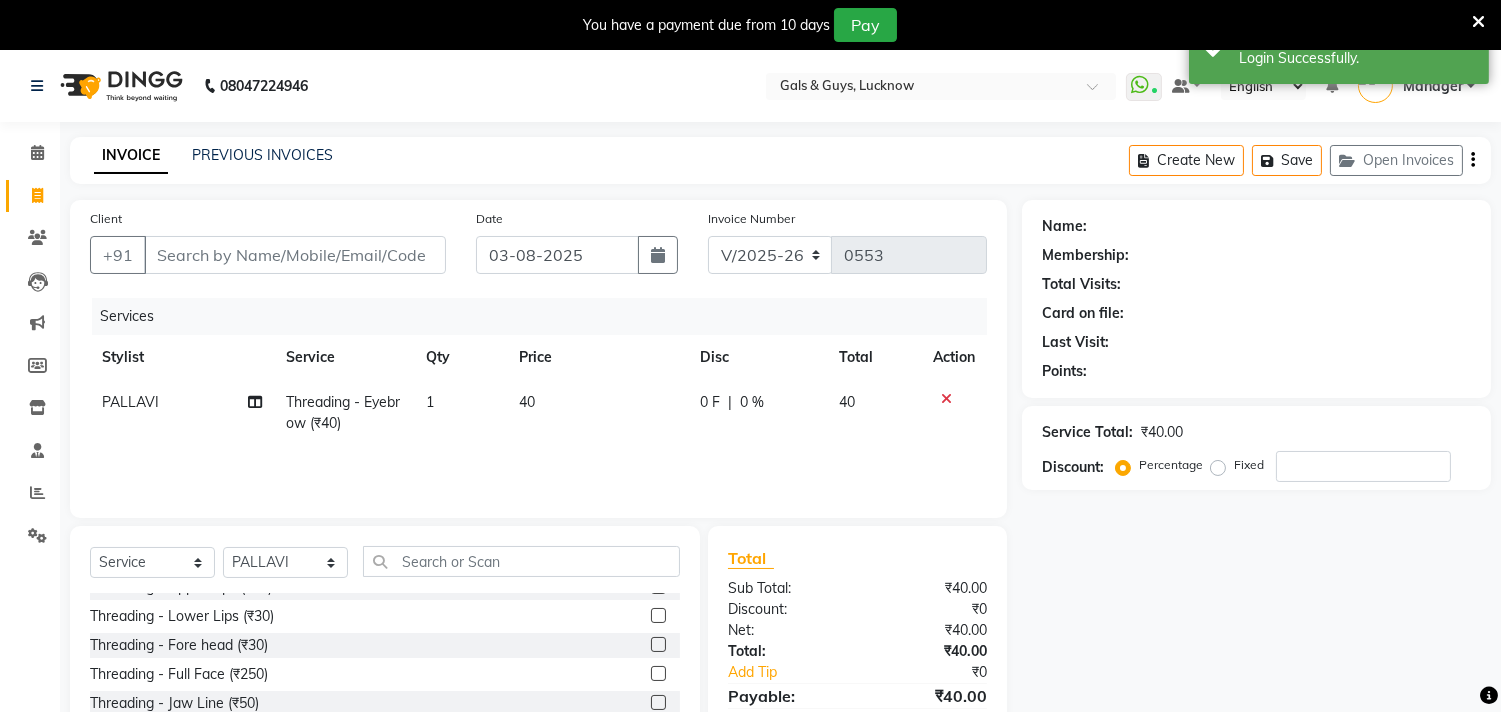 checkbox on "false" 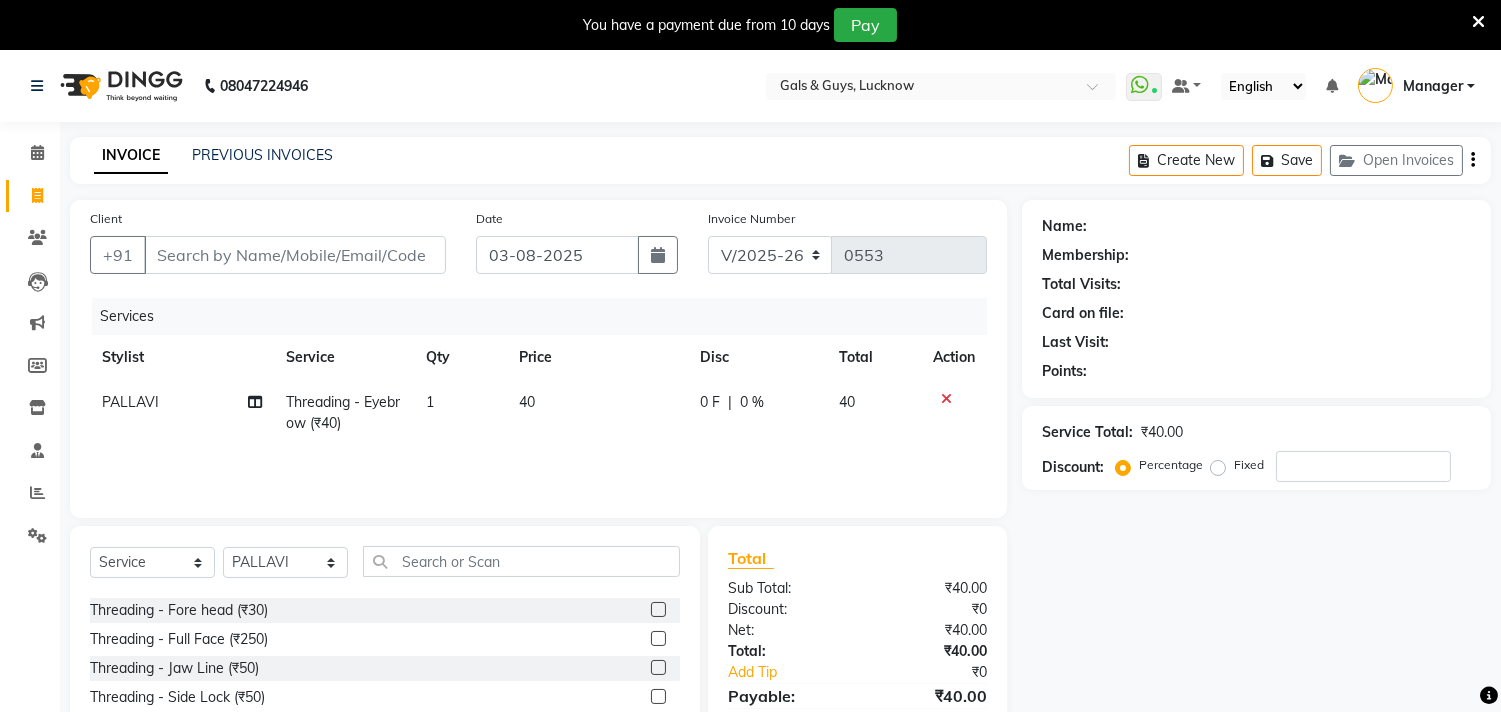 click 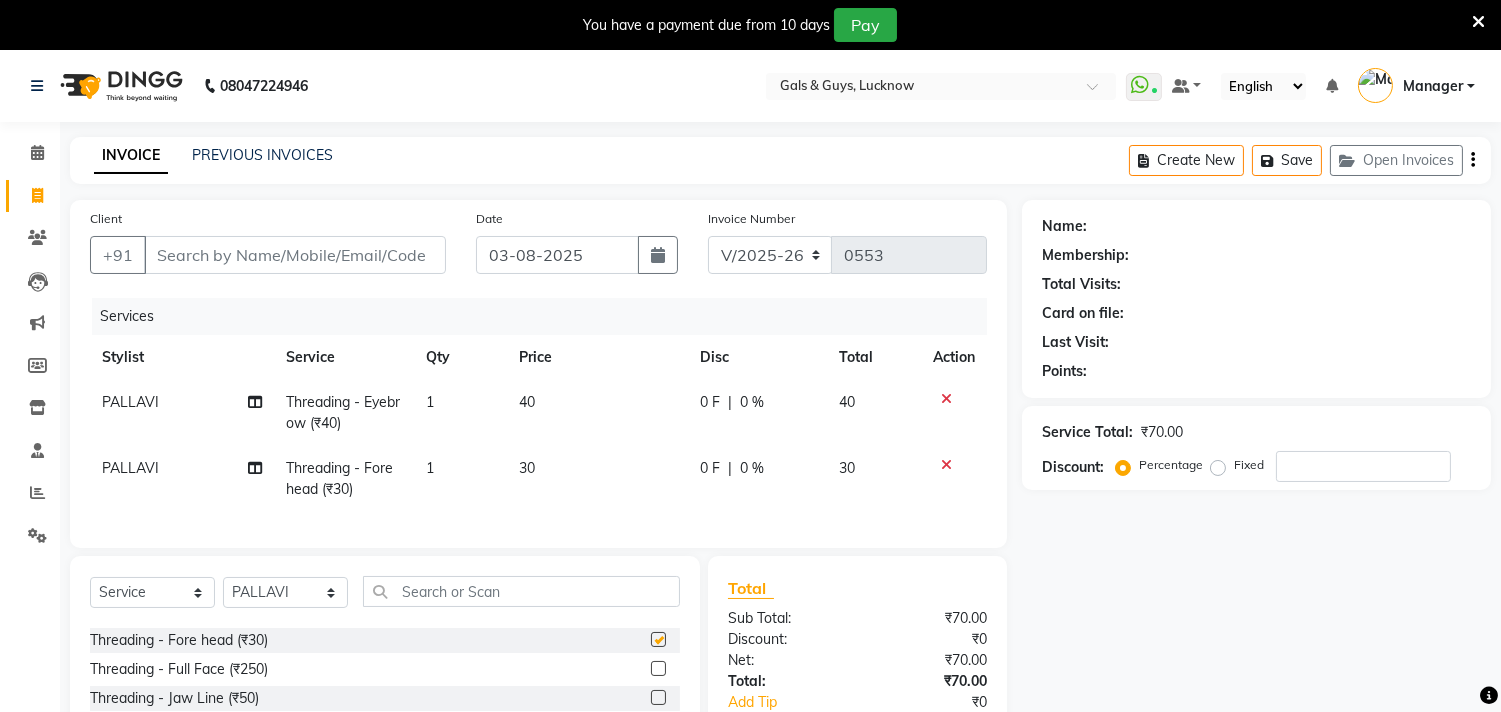 checkbox on "false" 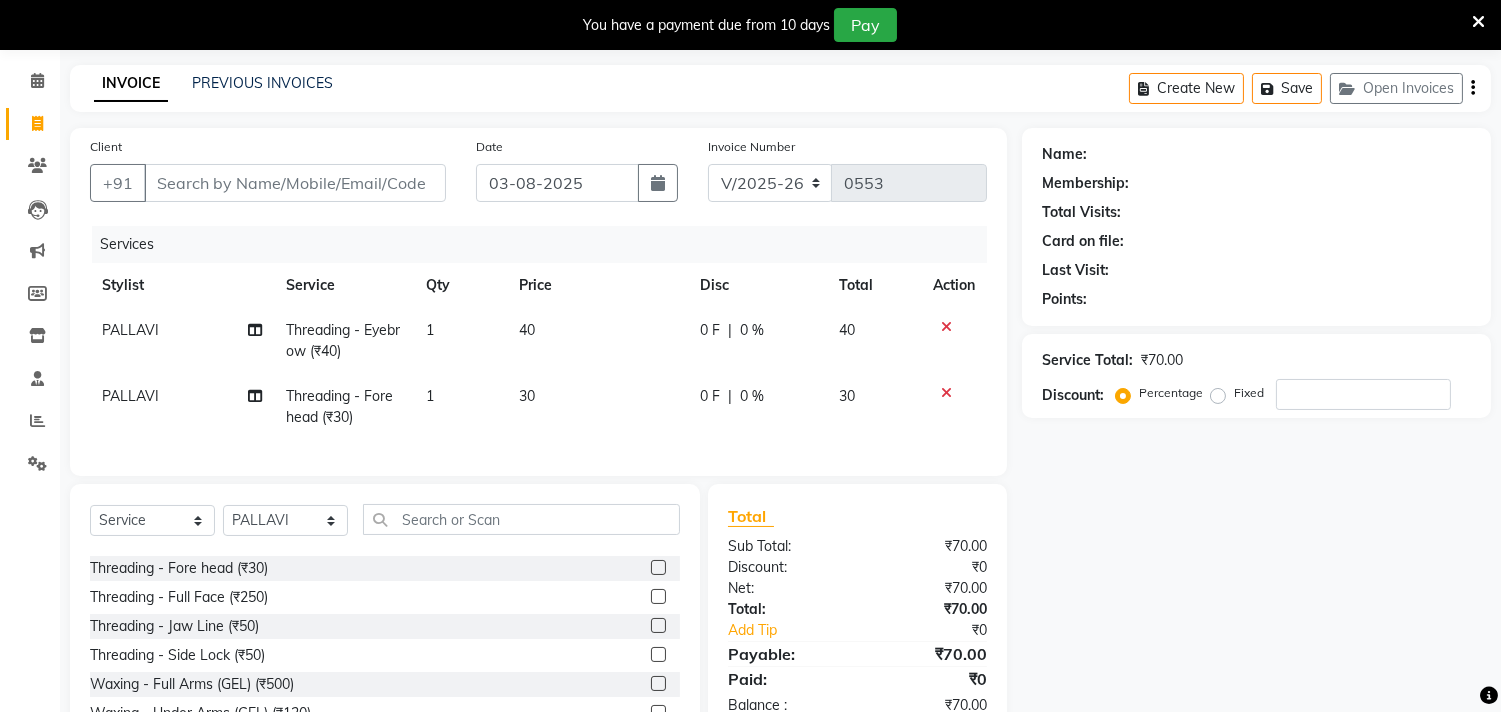 scroll, scrollTop: 111, scrollLeft: 0, axis: vertical 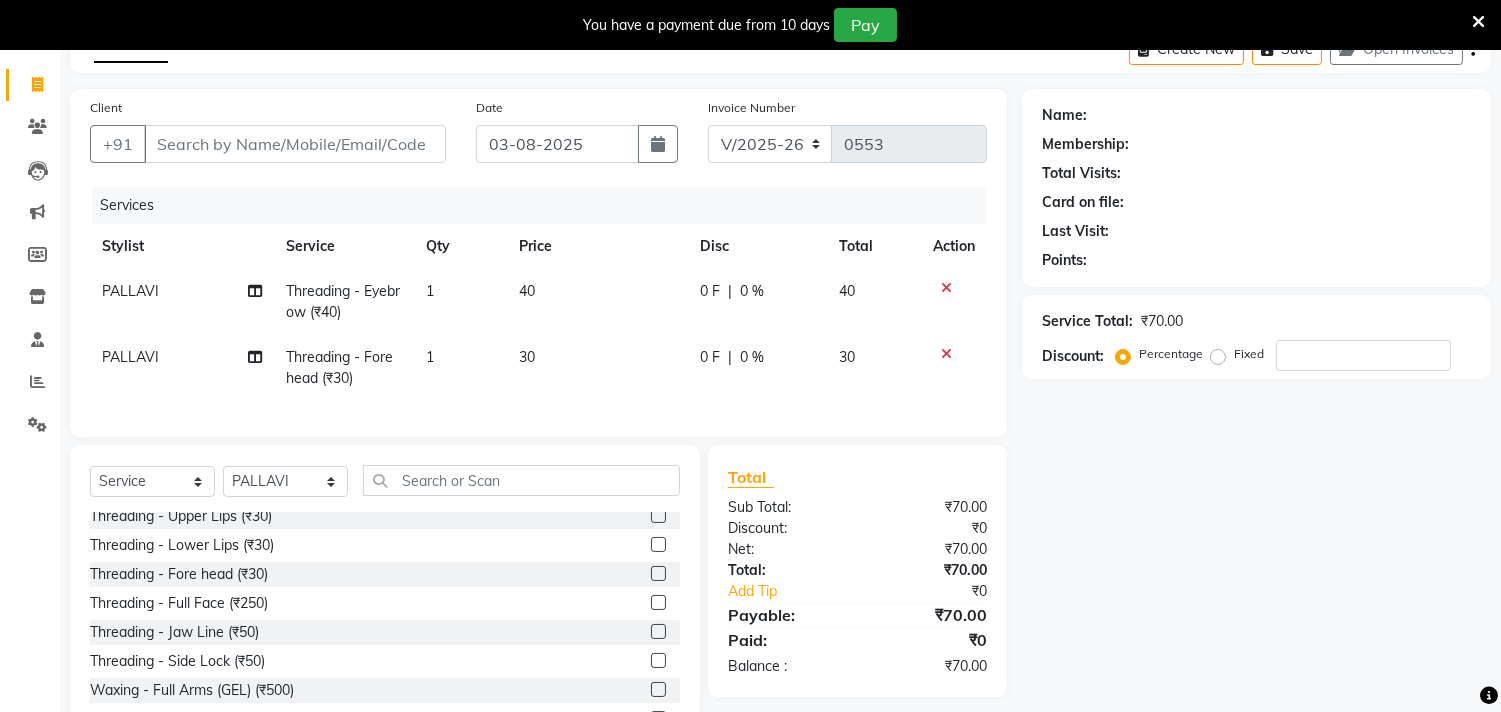 click 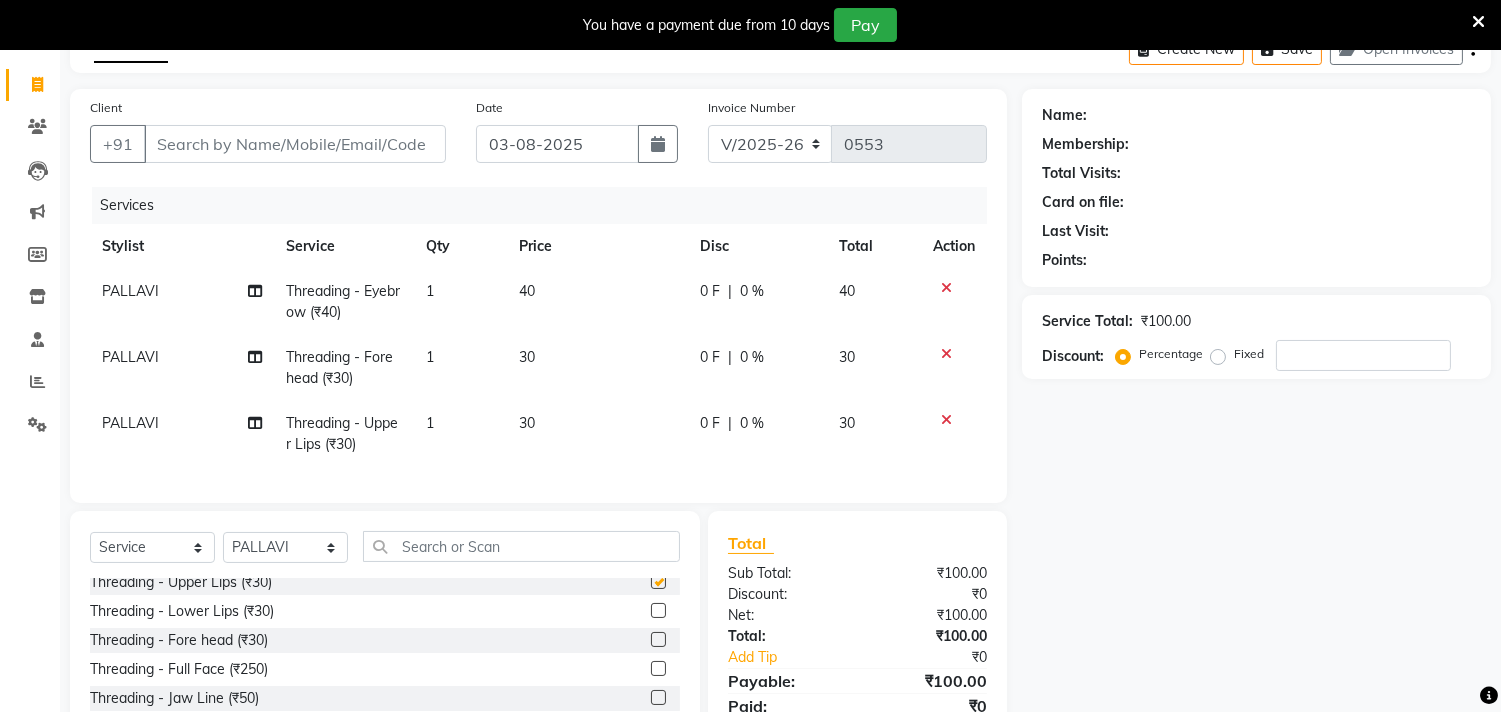 checkbox on "false" 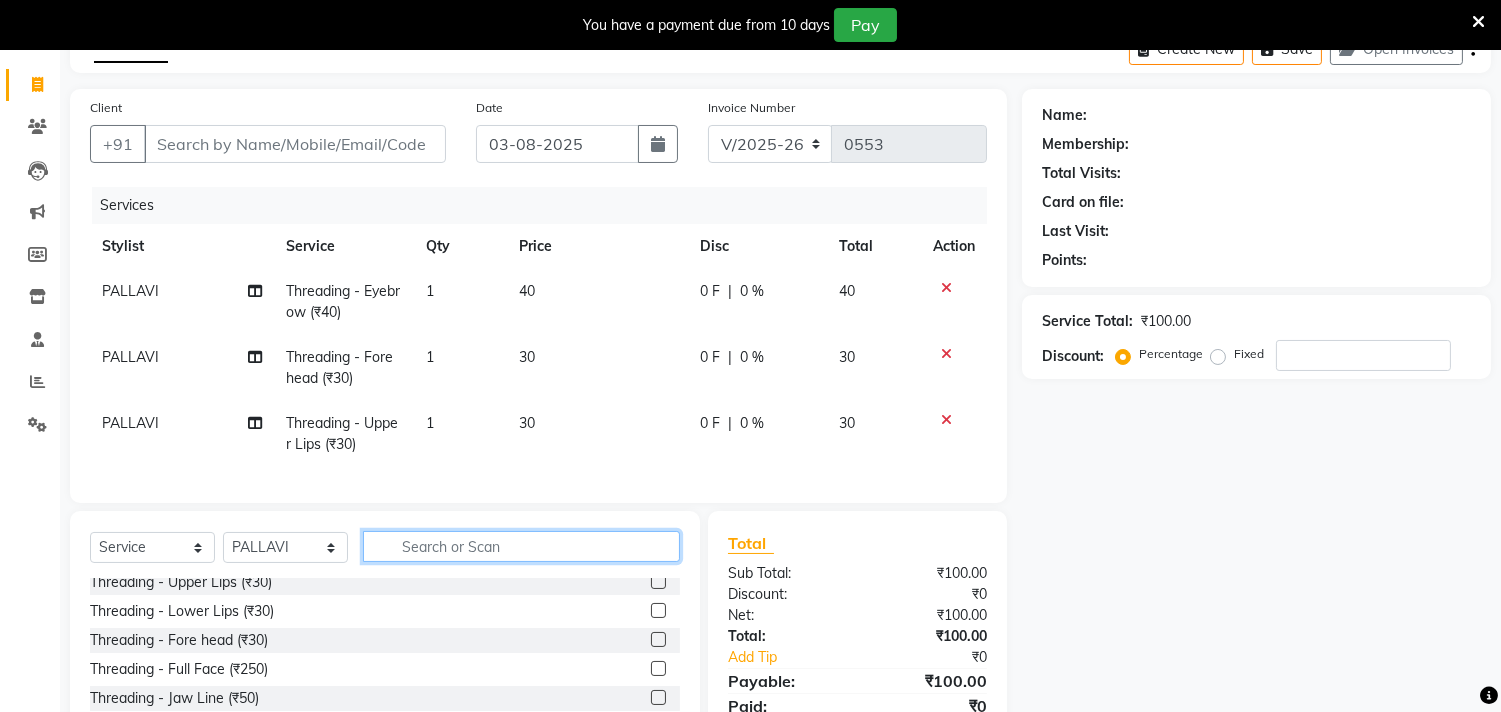 drag, startPoint x: 502, startPoint y: 558, endPoint x: 1516, endPoint y: 635, distance: 1016.9194 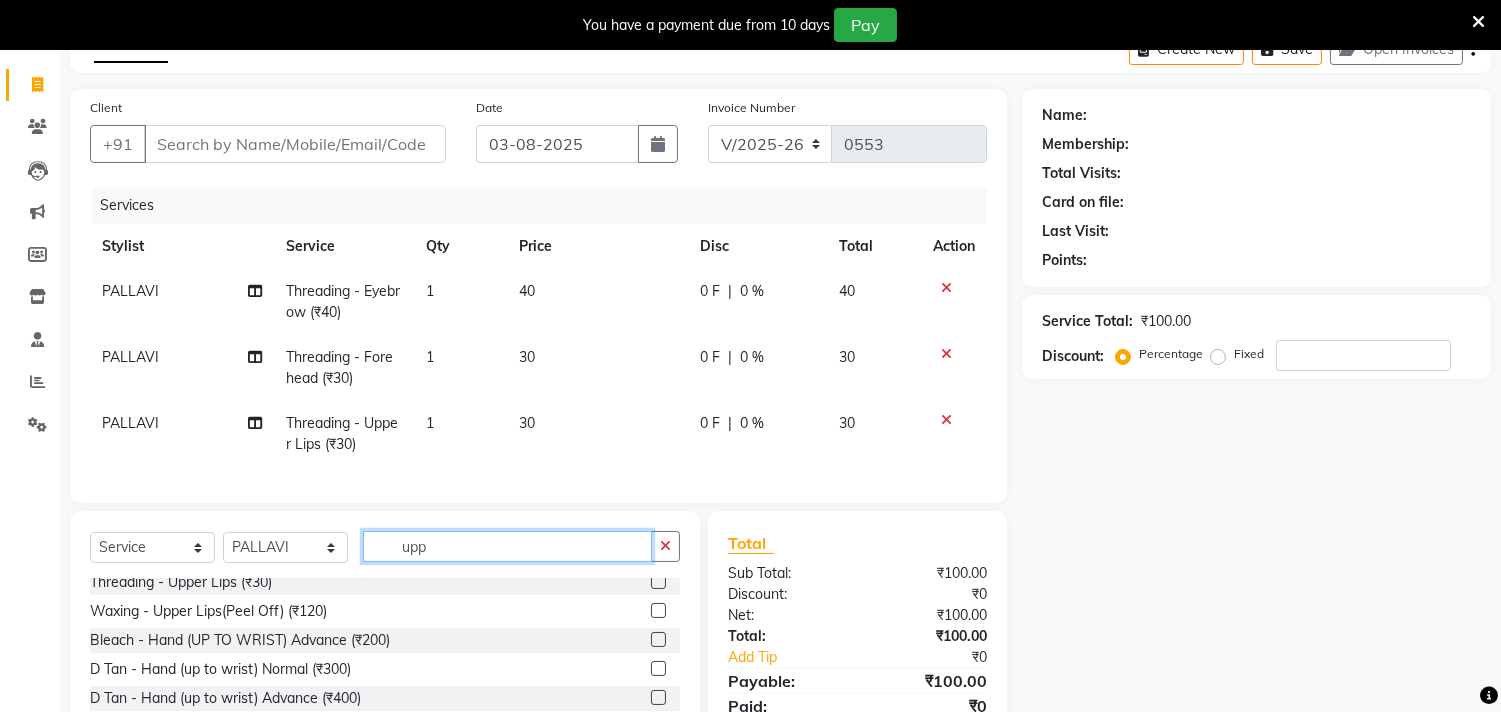 scroll, scrollTop: 0, scrollLeft: 0, axis: both 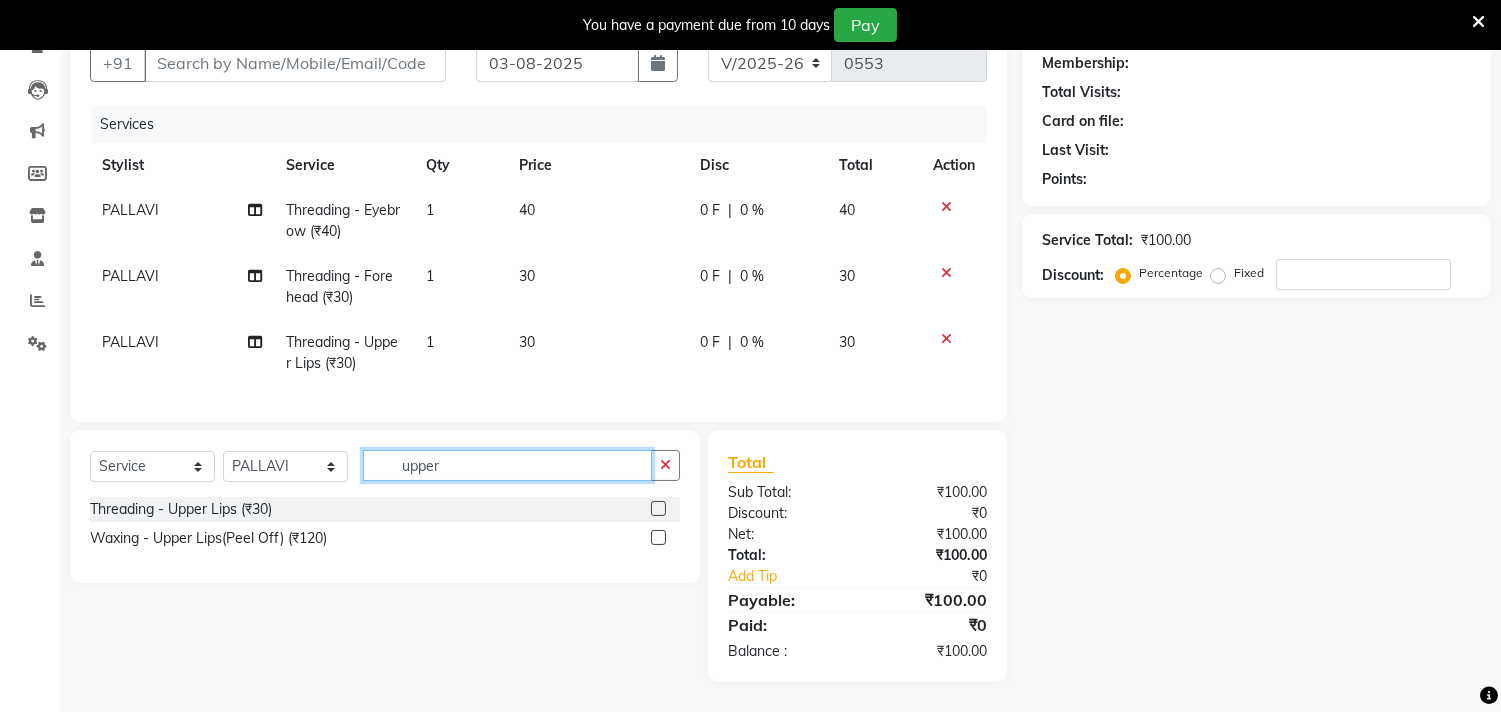 type on "upper" 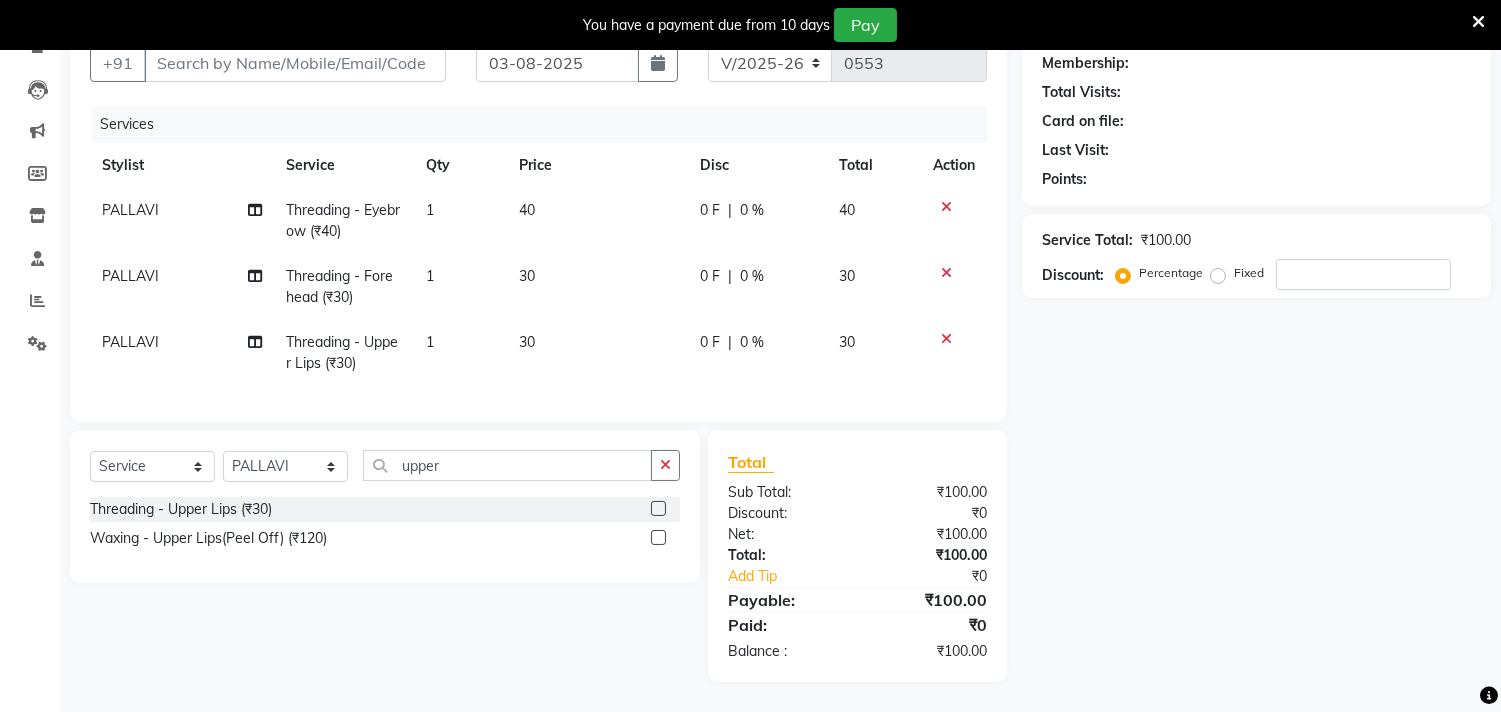 click 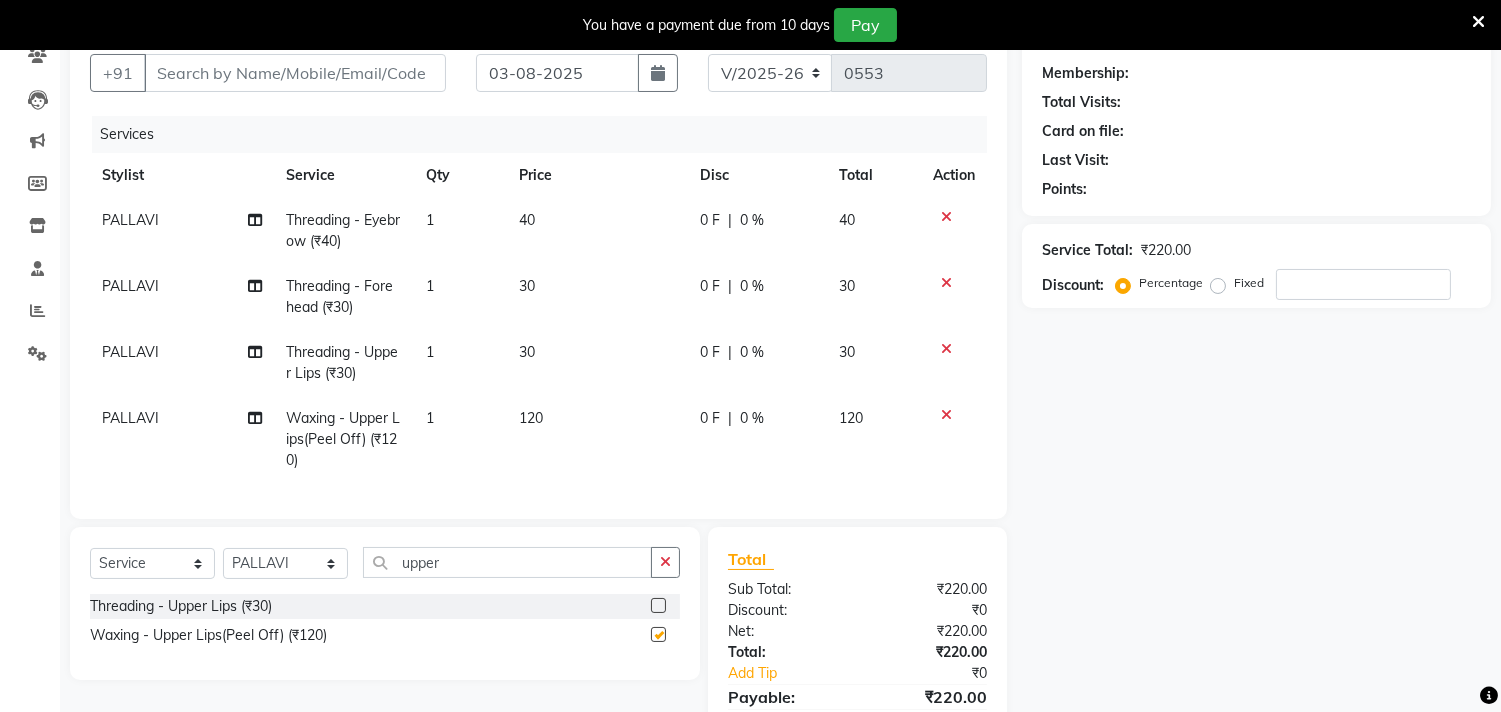 scroll, scrollTop: 0, scrollLeft: 0, axis: both 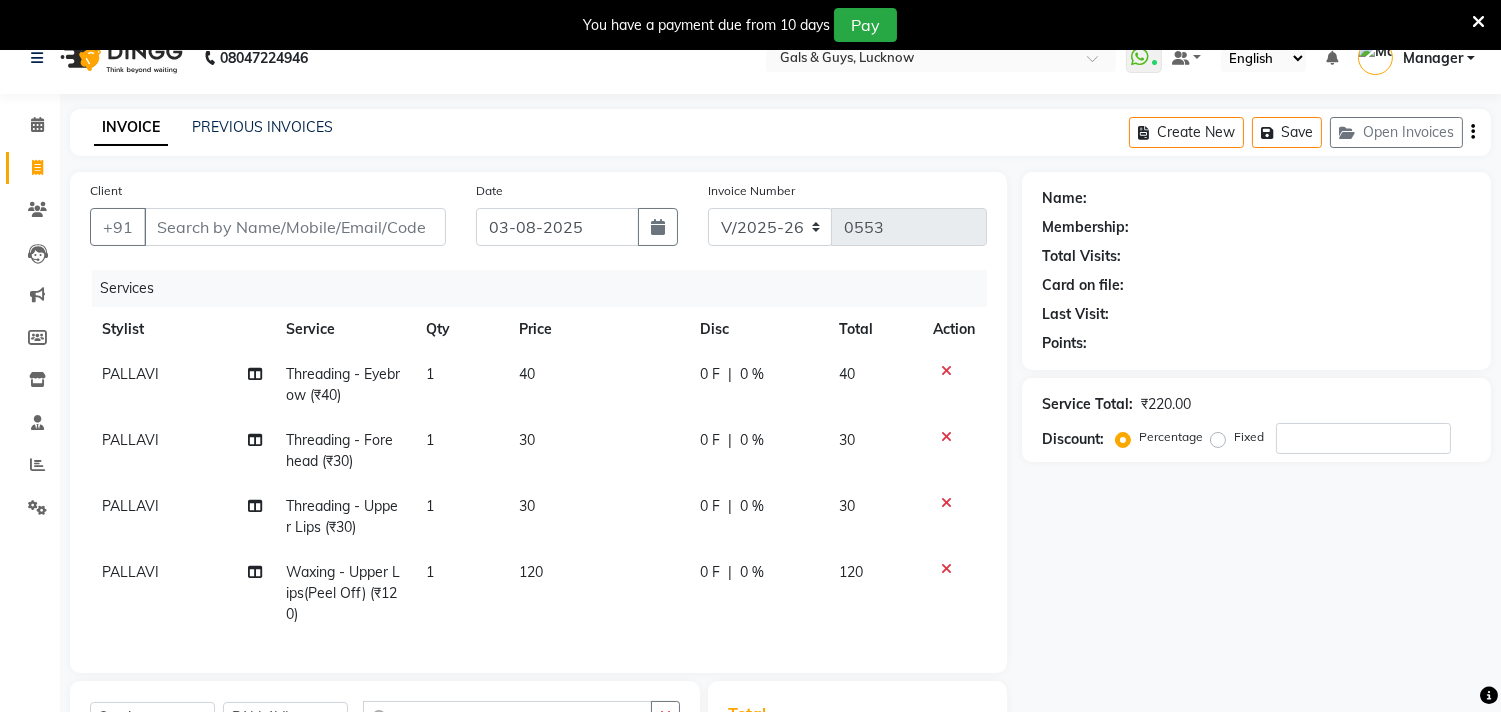 checkbox on "false" 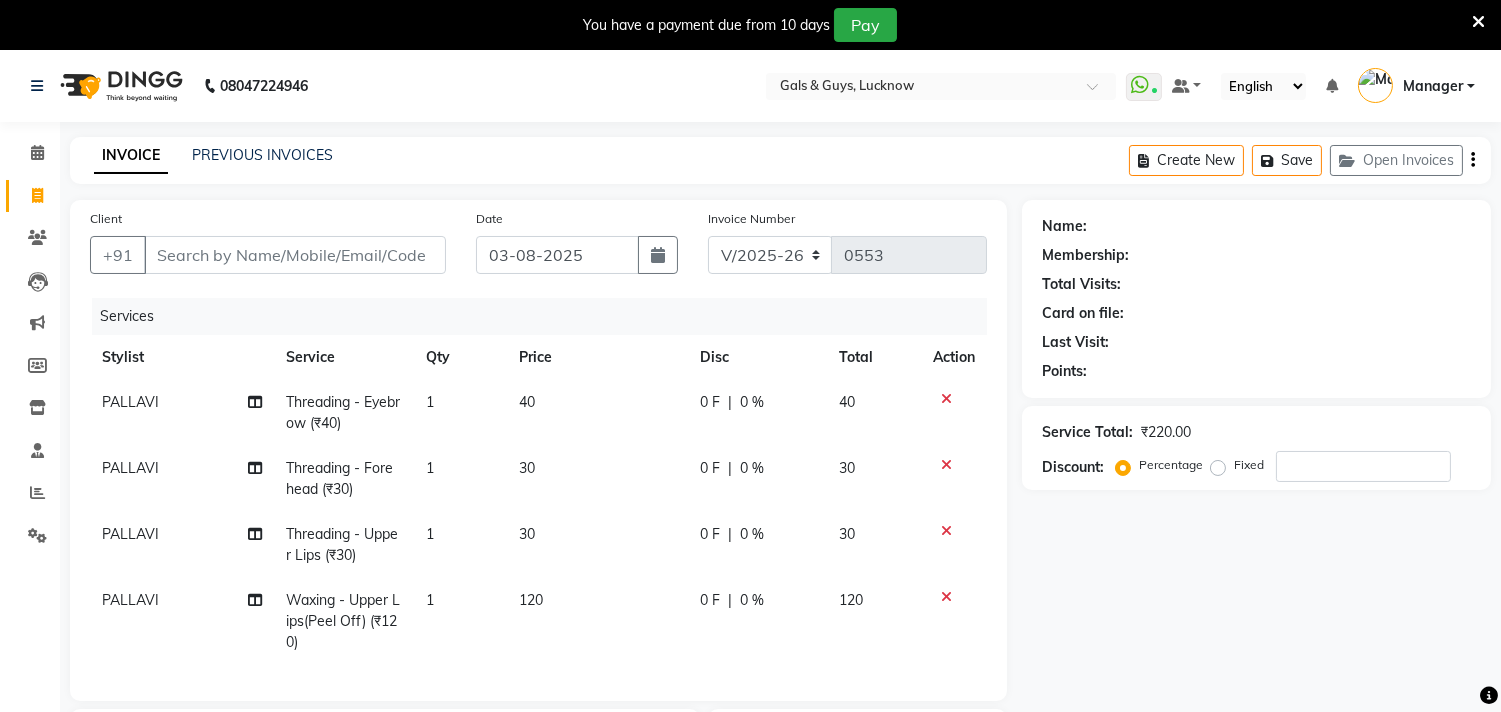click on "1" 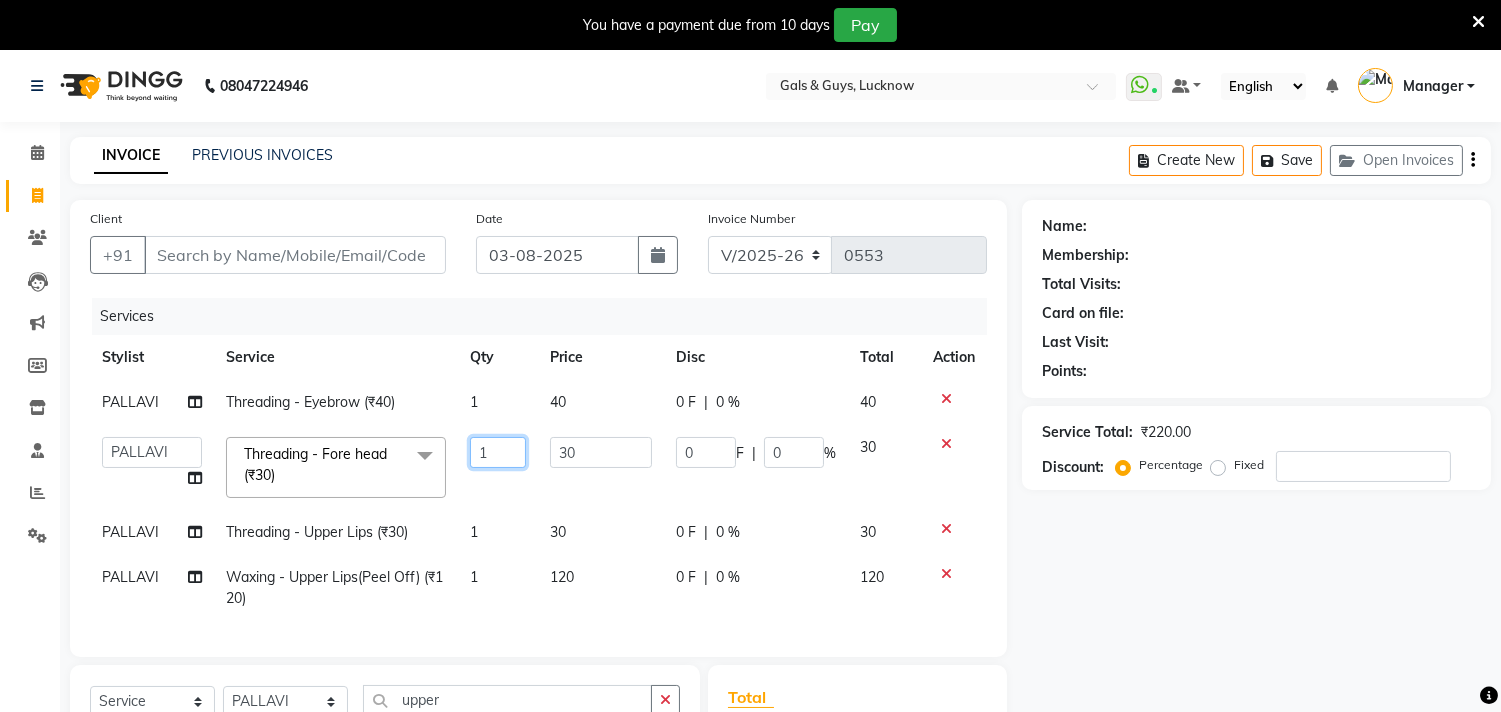 drag, startPoint x: 502, startPoint y: 454, endPoint x: 430, endPoint y: 457, distance: 72.06247 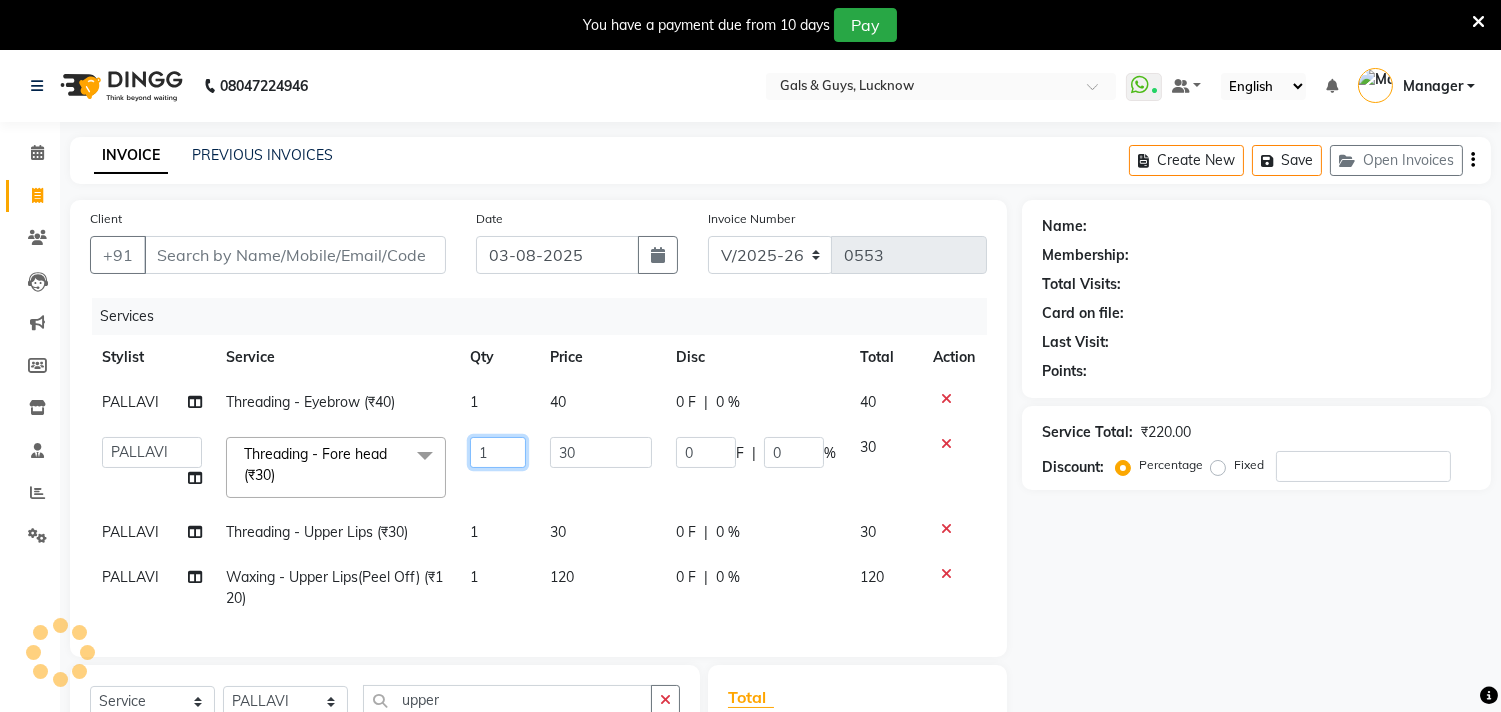 type on "2" 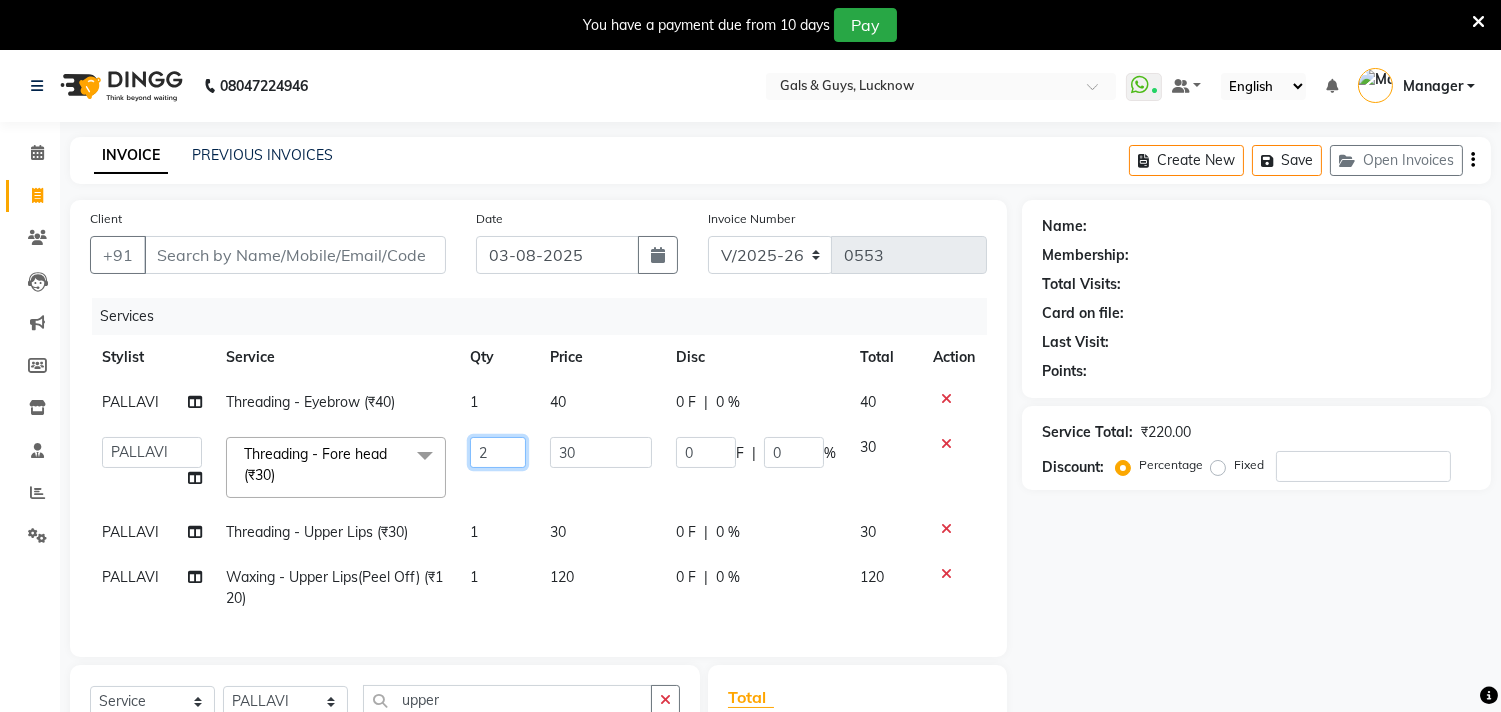 click on "2" 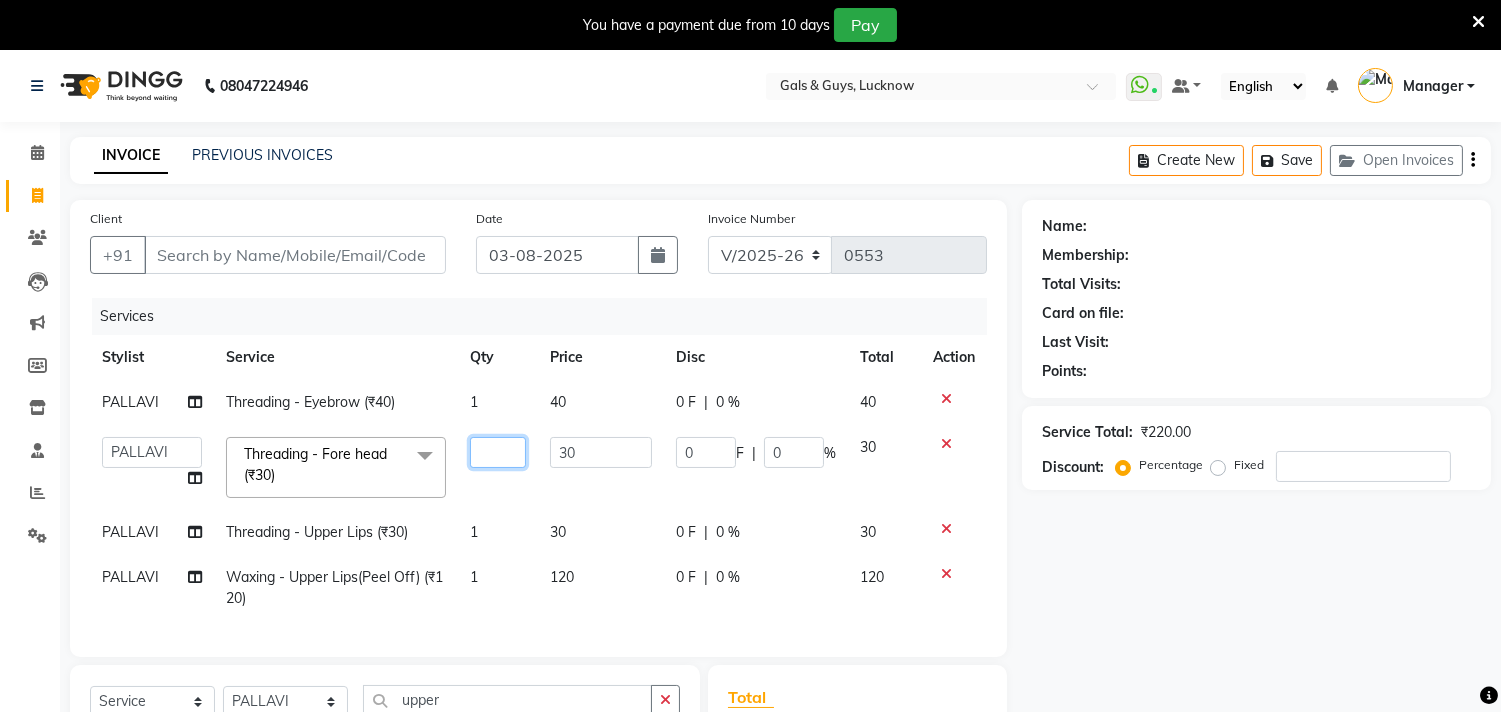 type on "1" 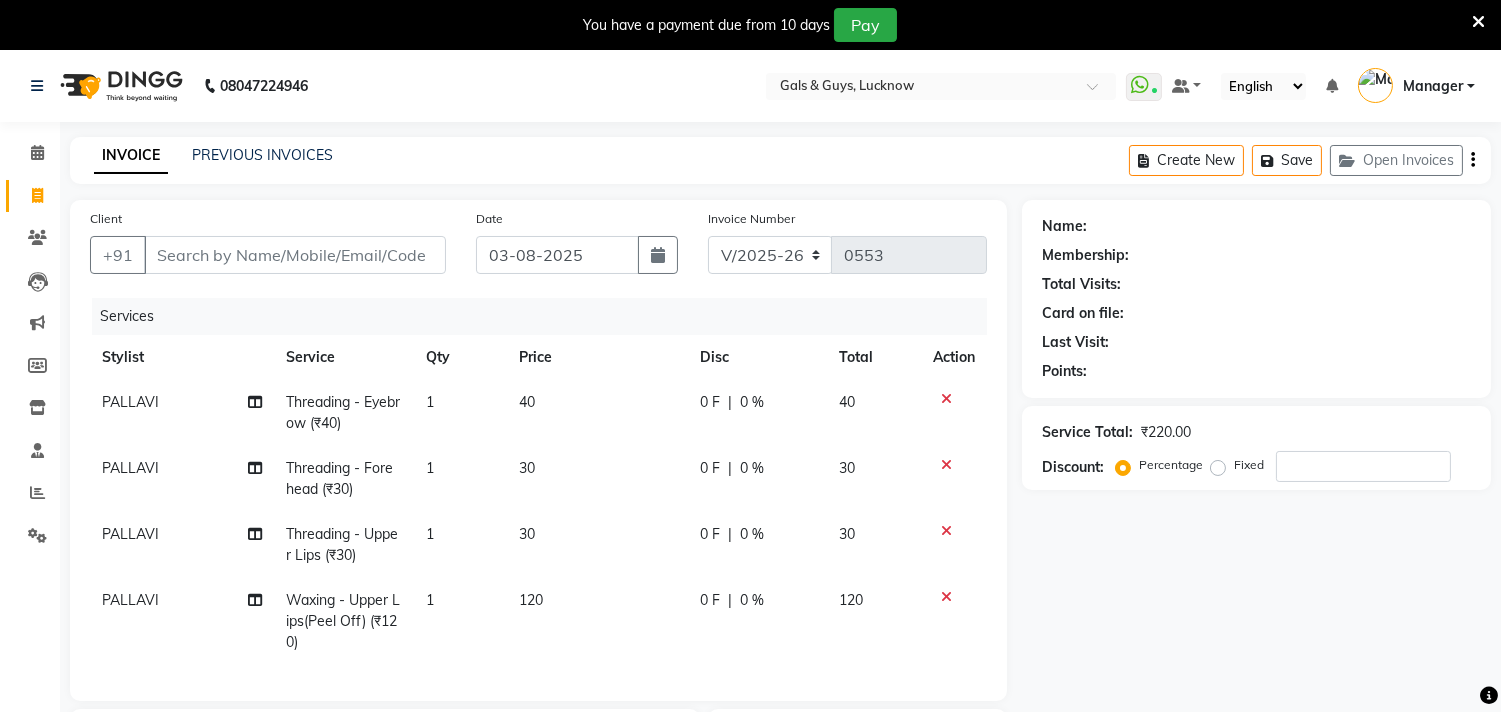 drag, startPoint x: 1198, startPoint y: 561, endPoint x: 693, endPoint y: 462, distance: 514.6125 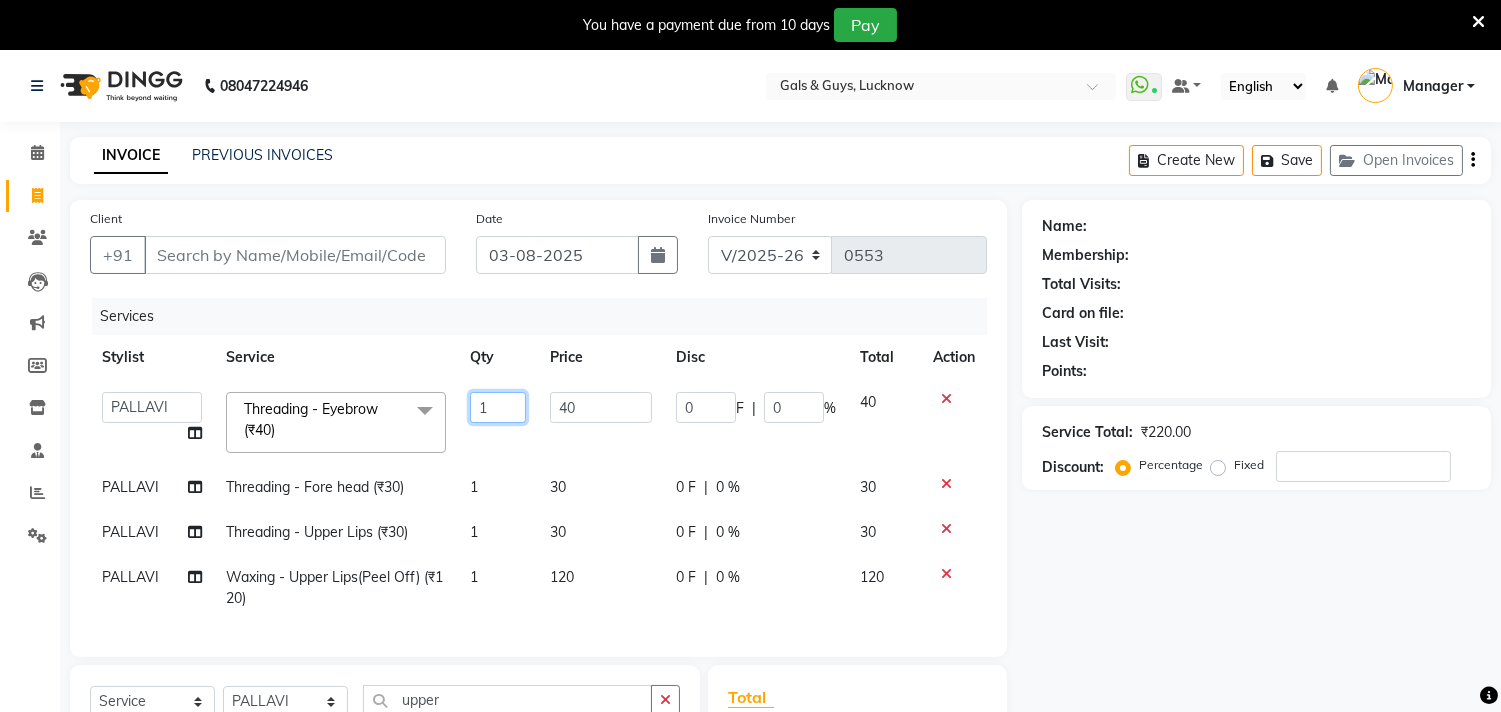 drag, startPoint x: 517, startPoint y: 411, endPoint x: 418, endPoint y: 418, distance: 99.24717 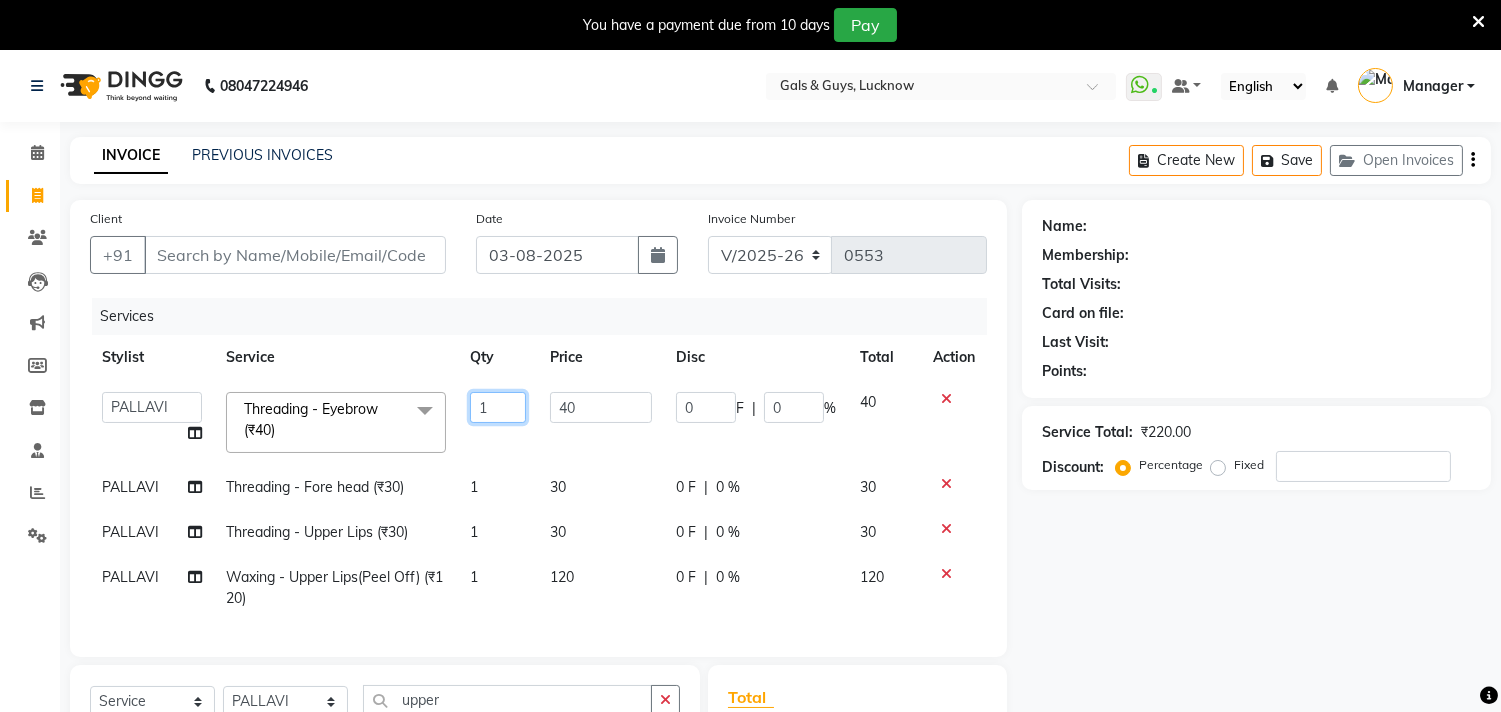 type on "2" 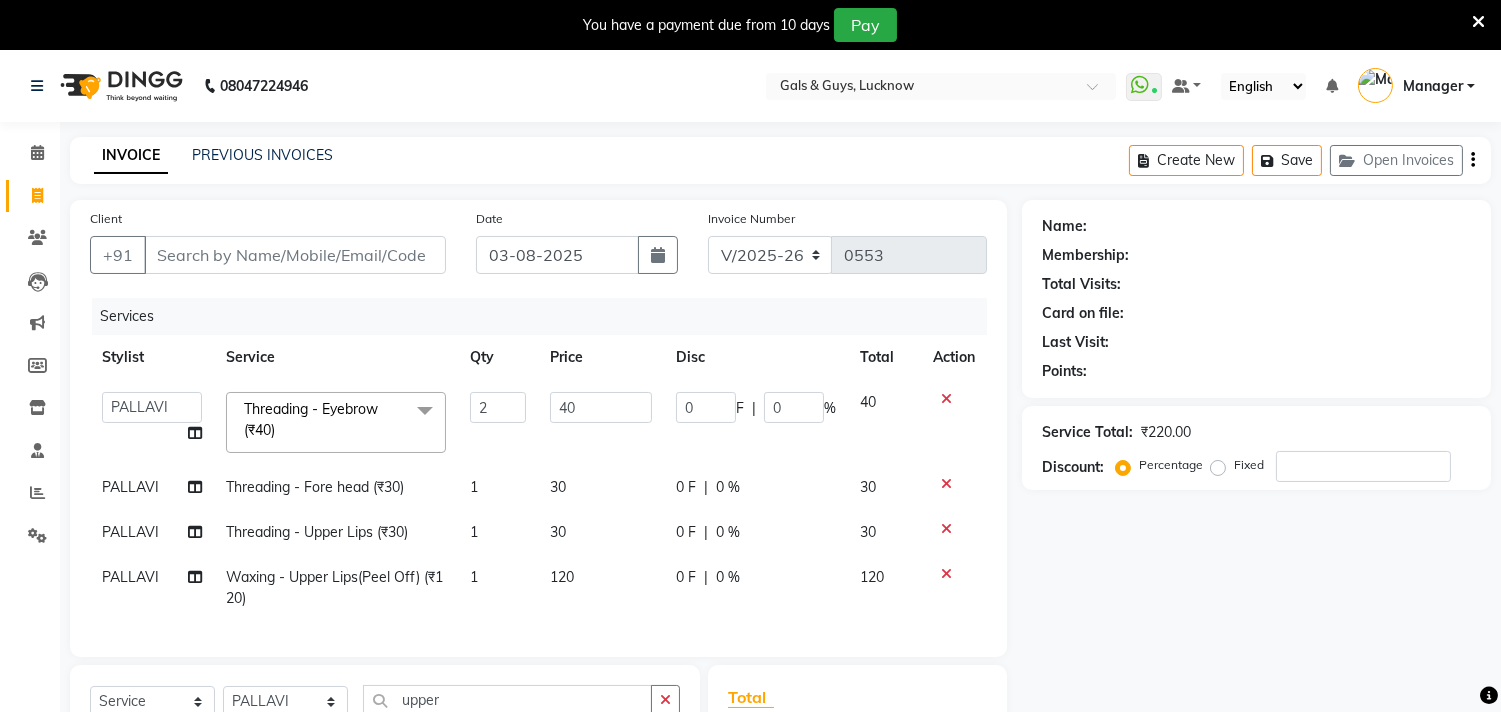 click on "Name: Membership: Total Visits: Card on file: Last Visit:  Points:  Service Total:  ₹220.00  Discount:  Percentage   Fixed" 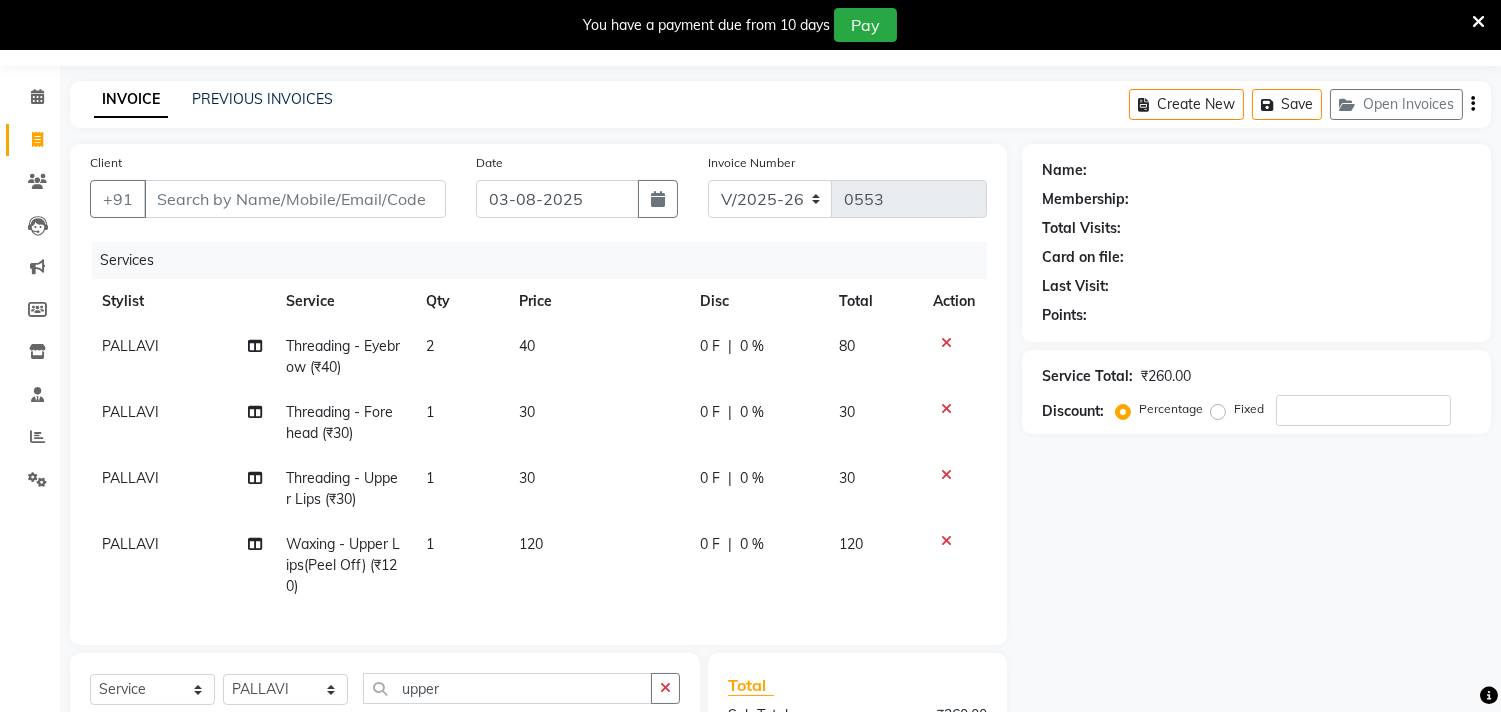scroll, scrollTop: 111, scrollLeft: 0, axis: vertical 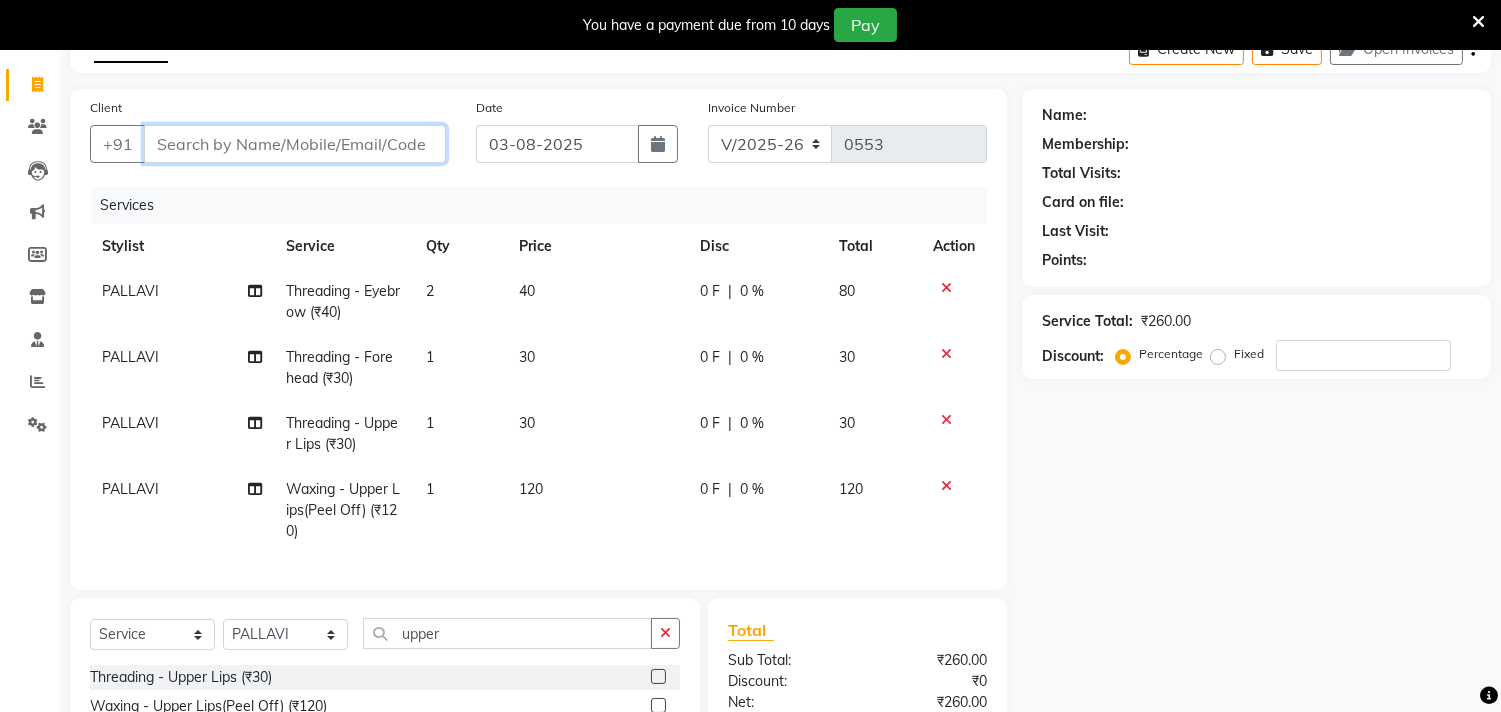 click on "Client" at bounding box center [295, 144] 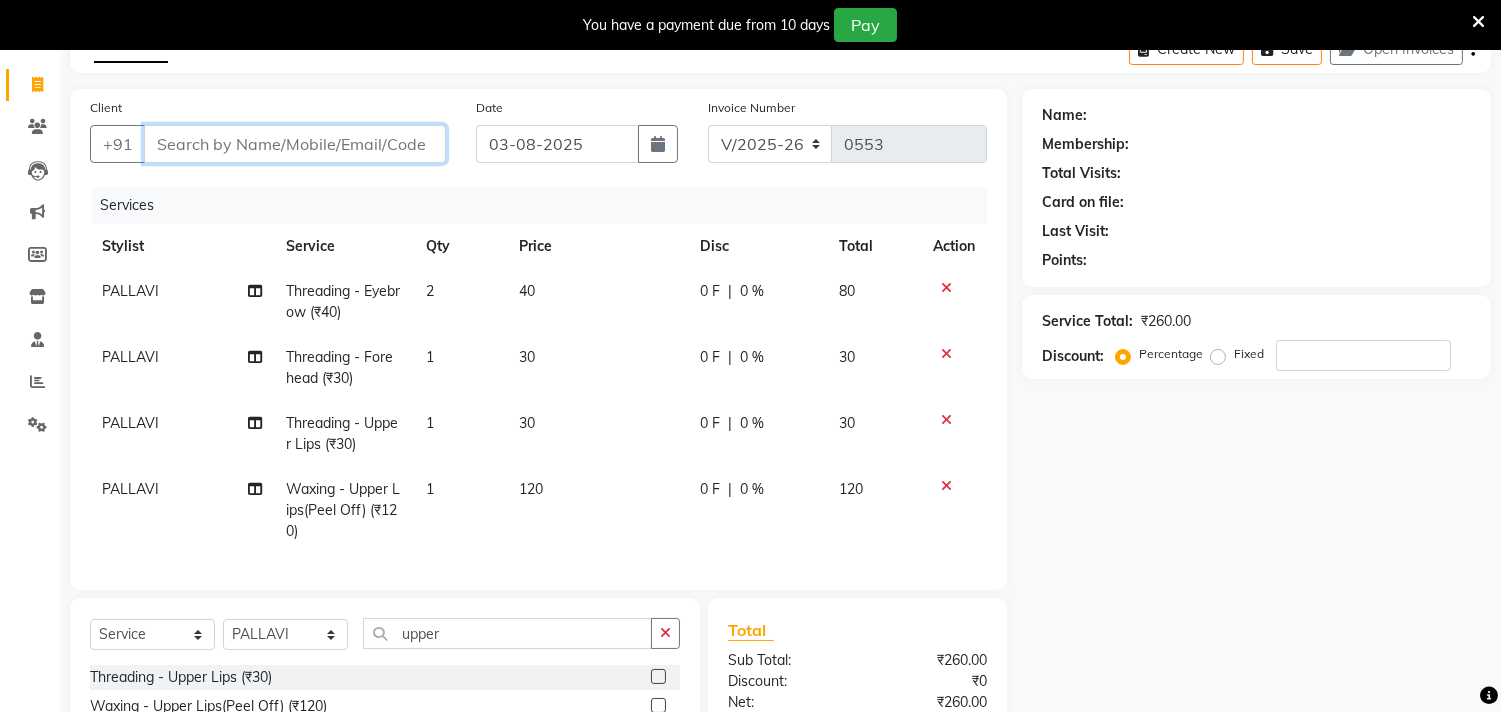 type on "n" 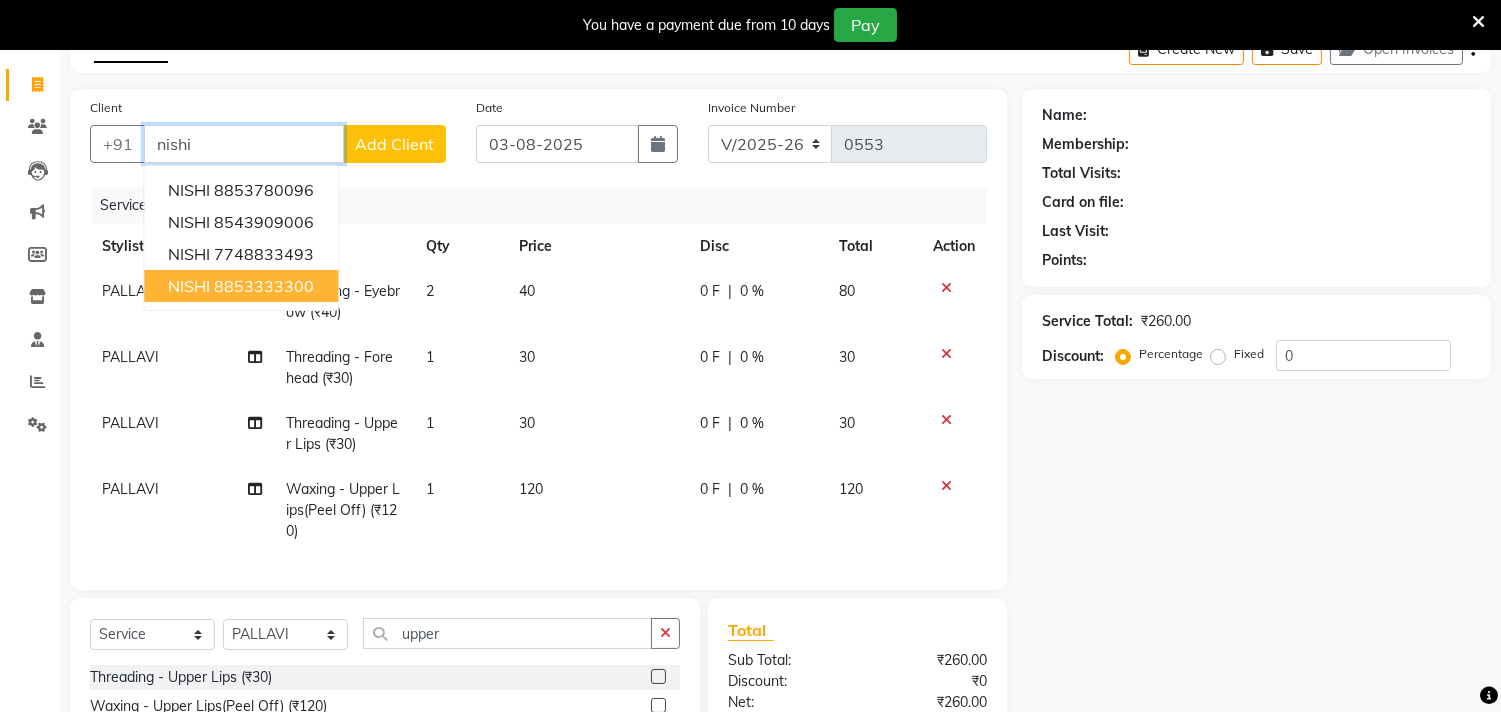 click on "[NAME]  [PHONE]" at bounding box center [241, 286] 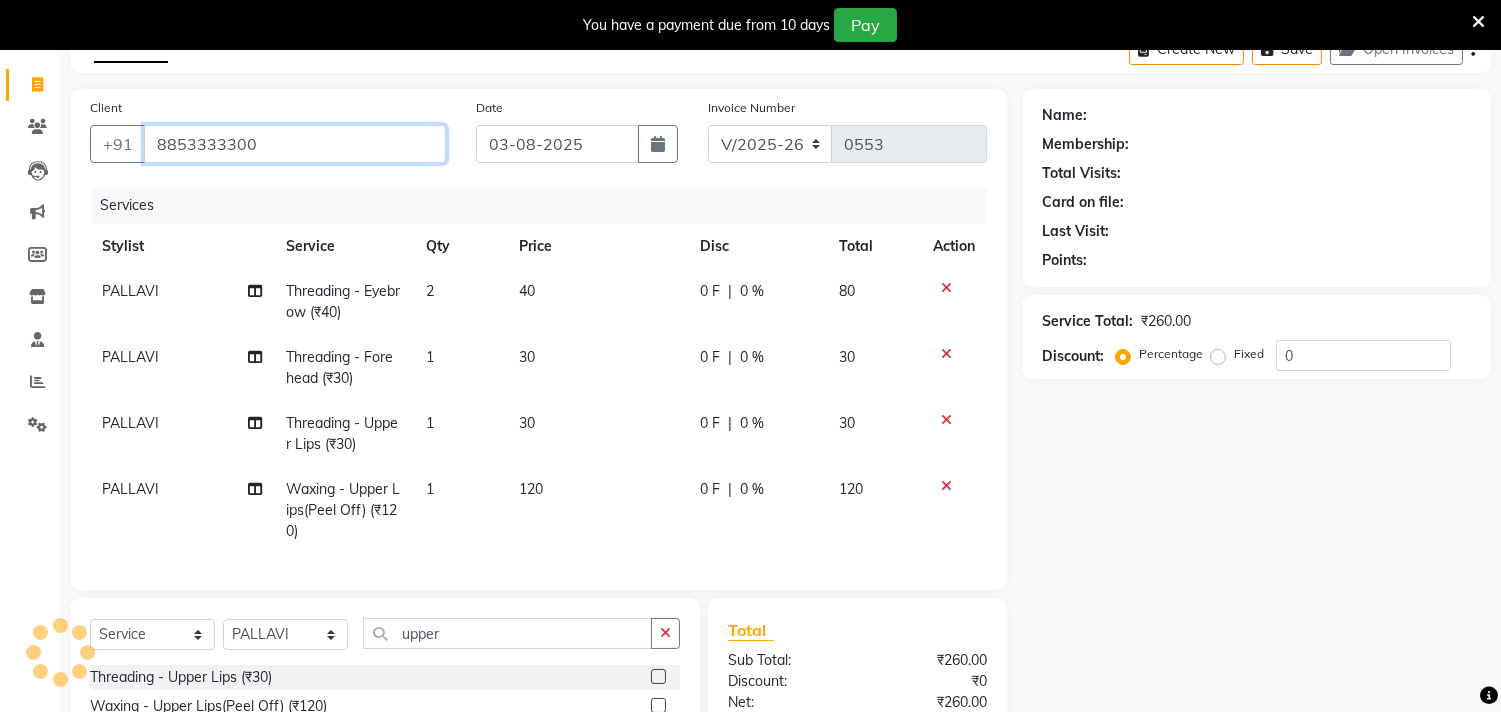 type on "8853333300" 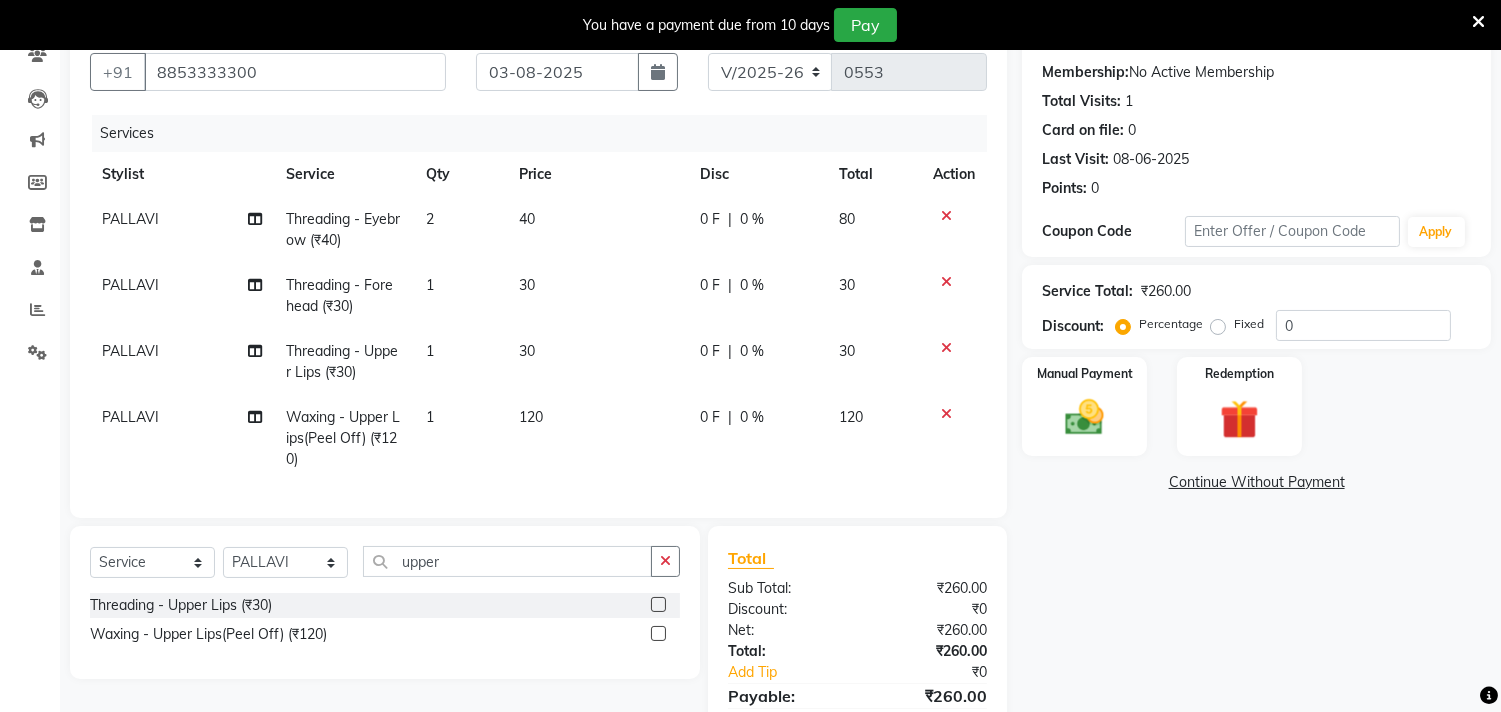 scroll, scrollTop: 222, scrollLeft: 0, axis: vertical 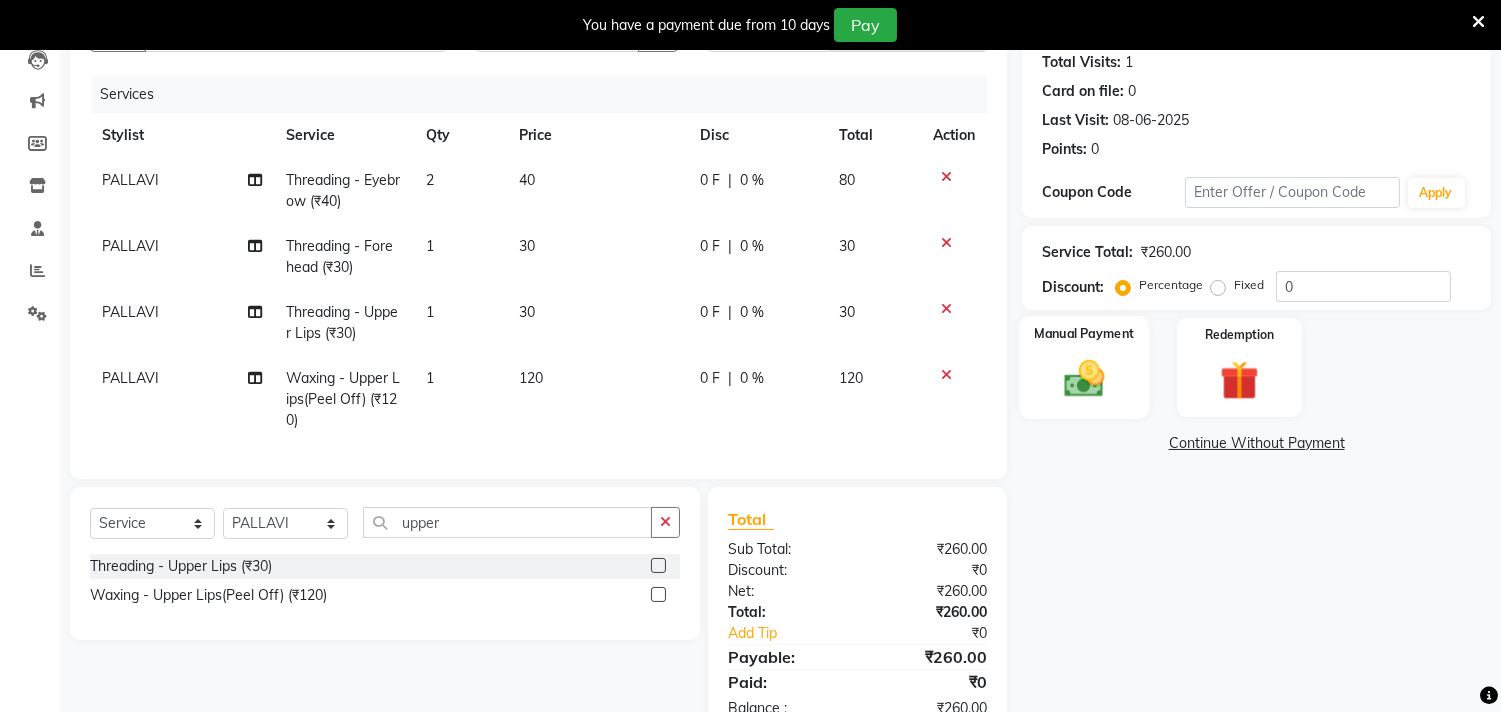 click on "Manual Payment" 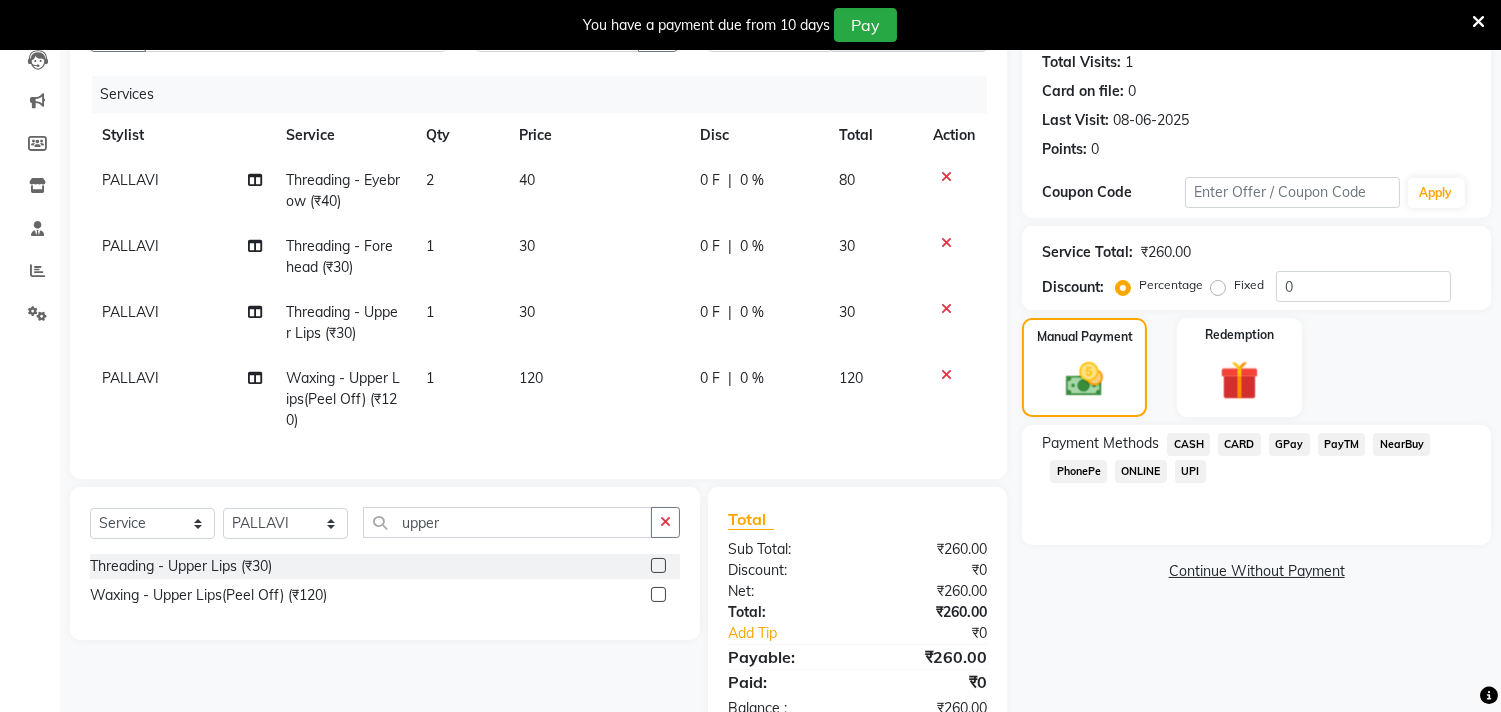 click on "CASH" 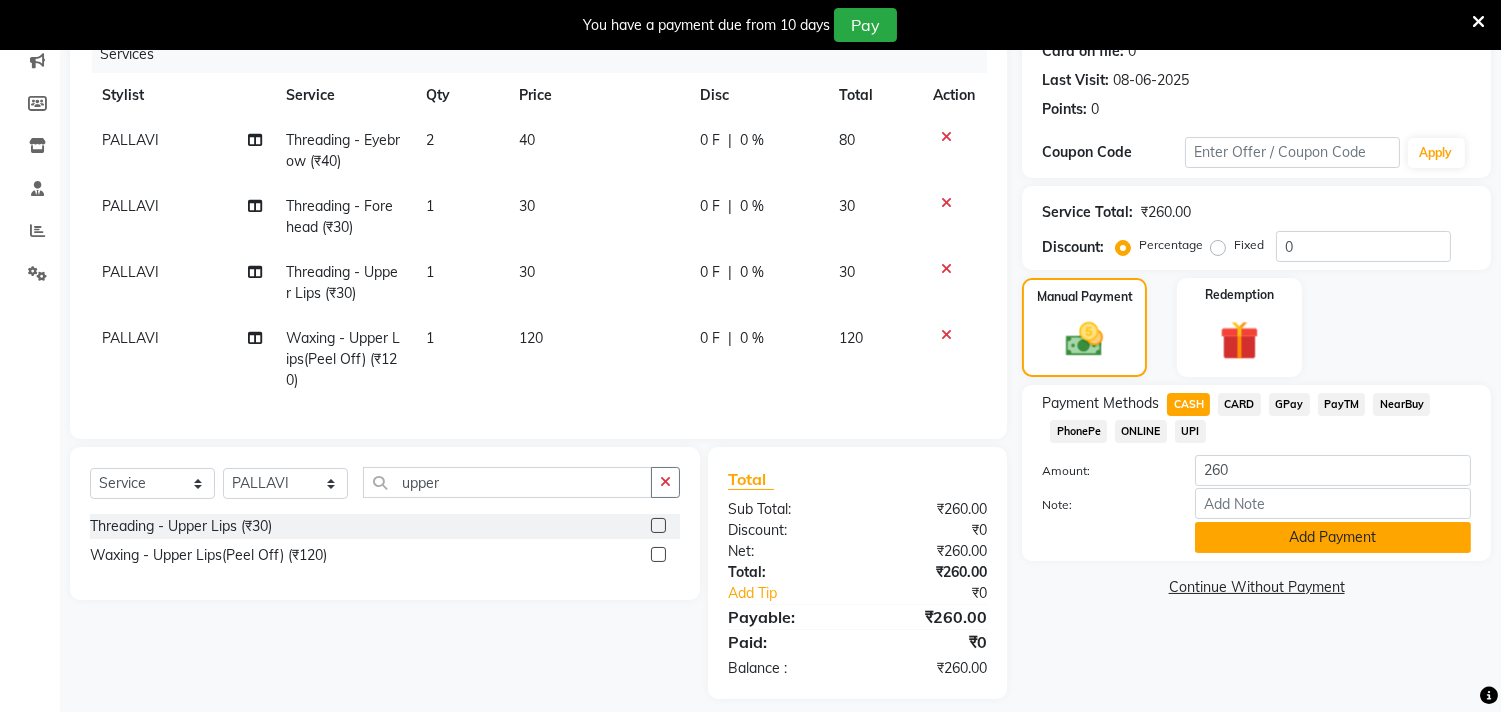 scroll, scrollTop: 295, scrollLeft: 0, axis: vertical 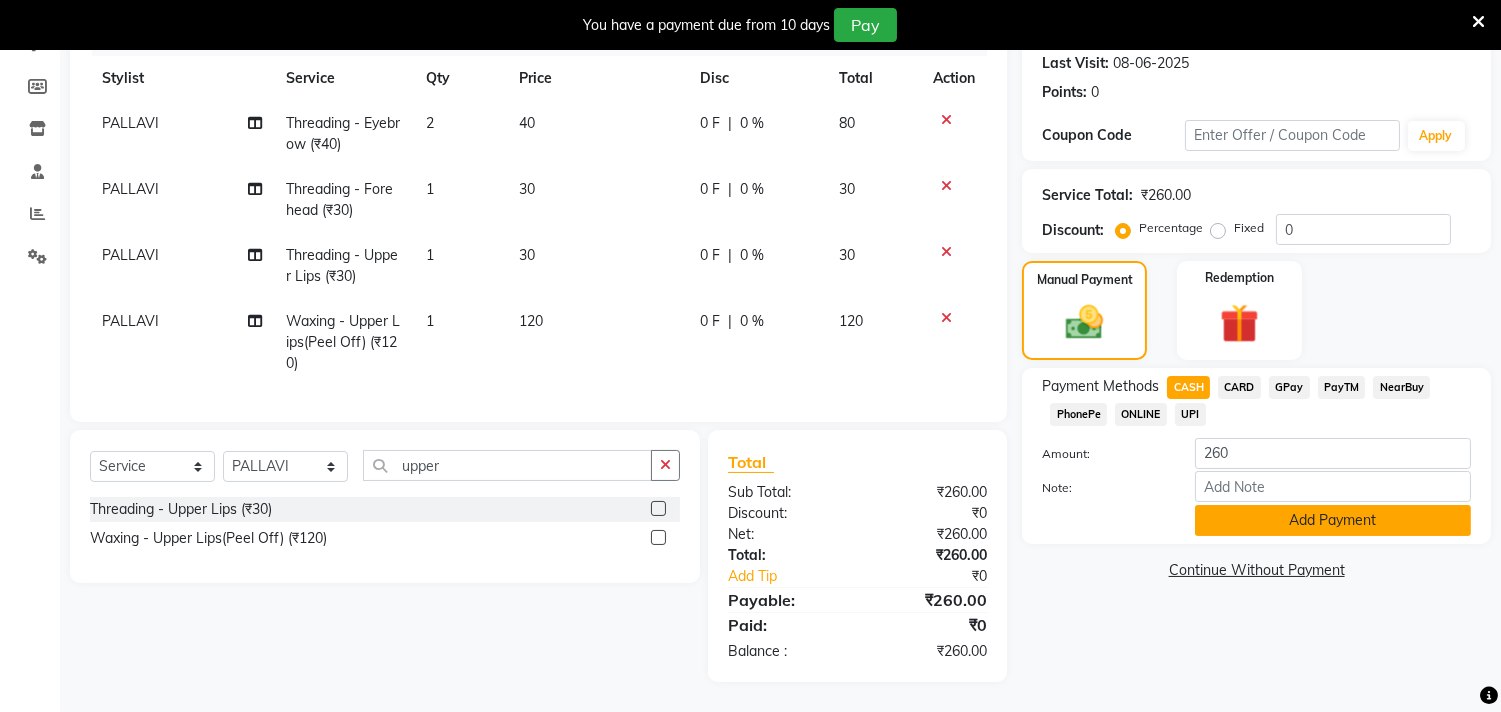 click on "Add Payment" 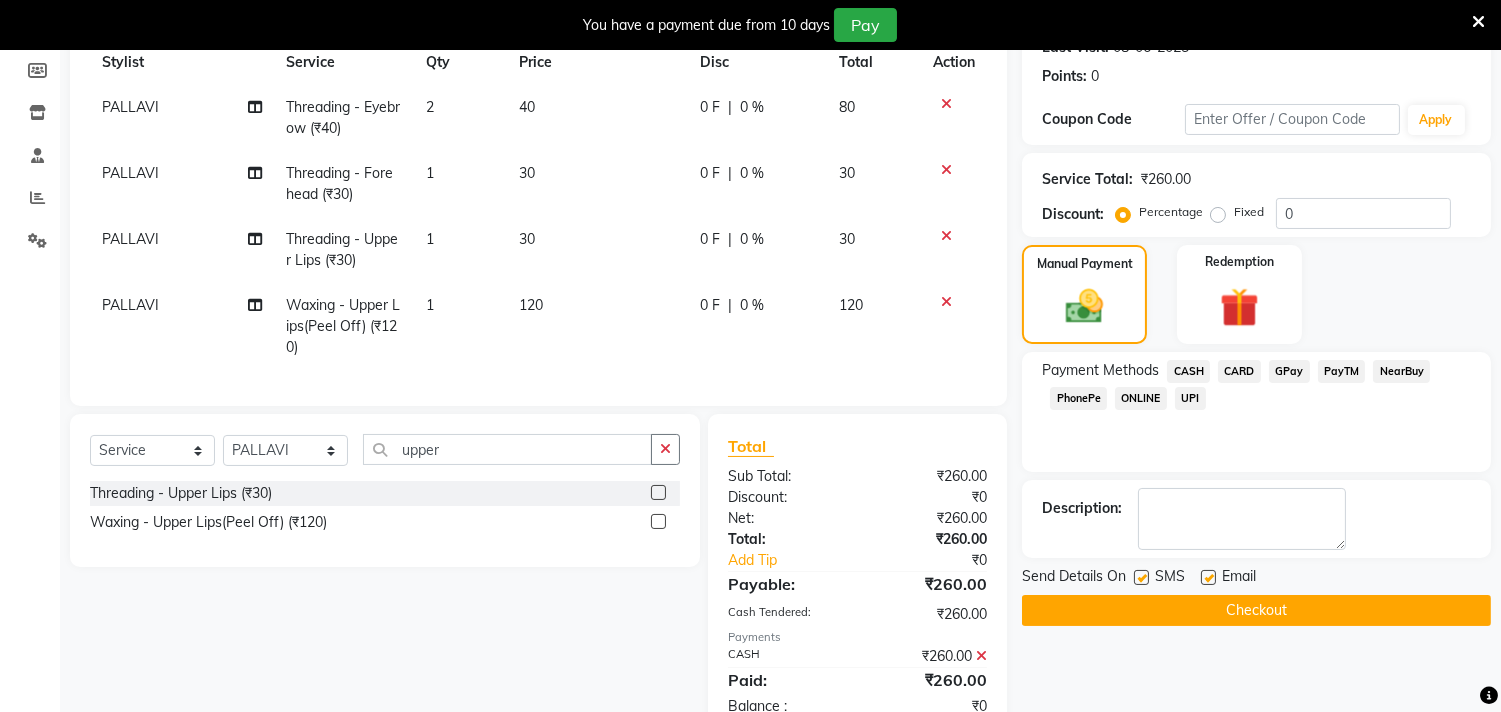 scroll, scrollTop: 366, scrollLeft: 0, axis: vertical 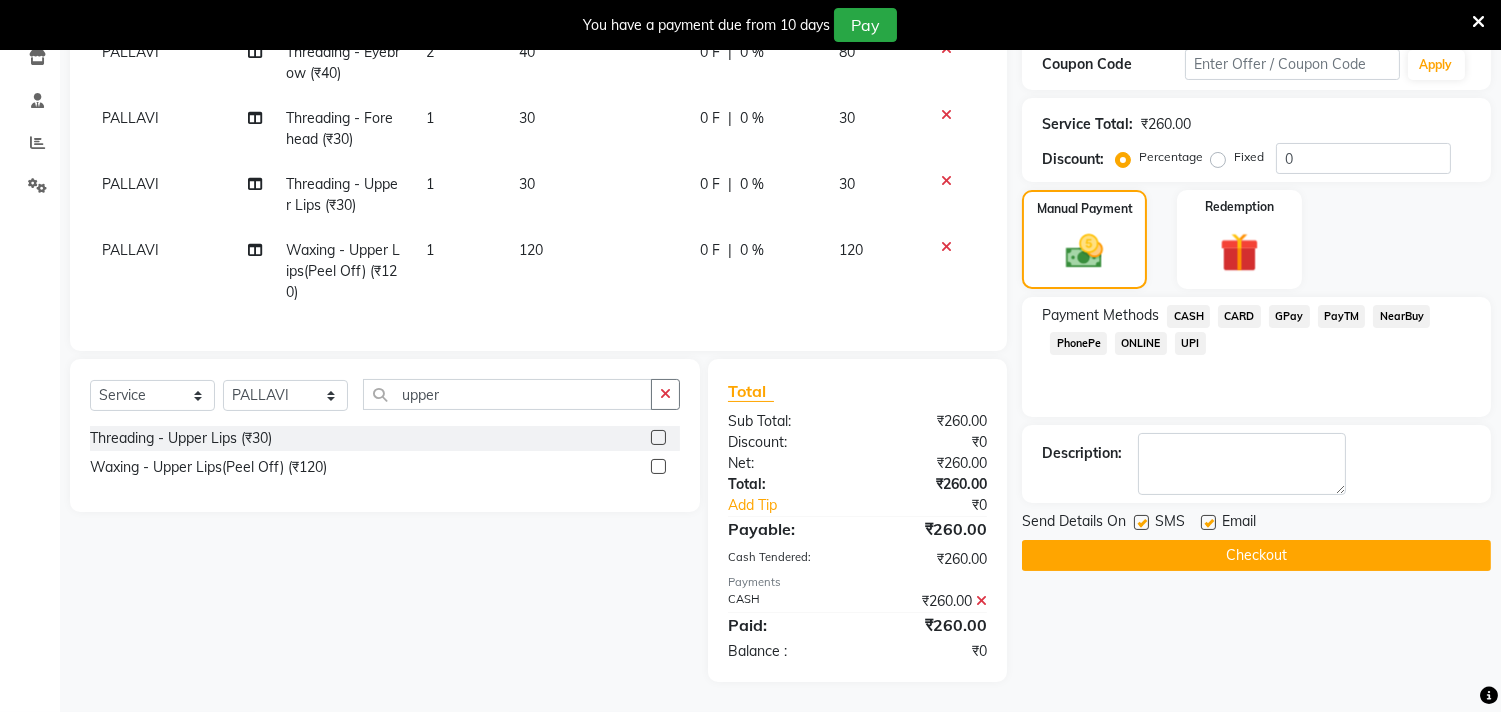 click on "Checkout" 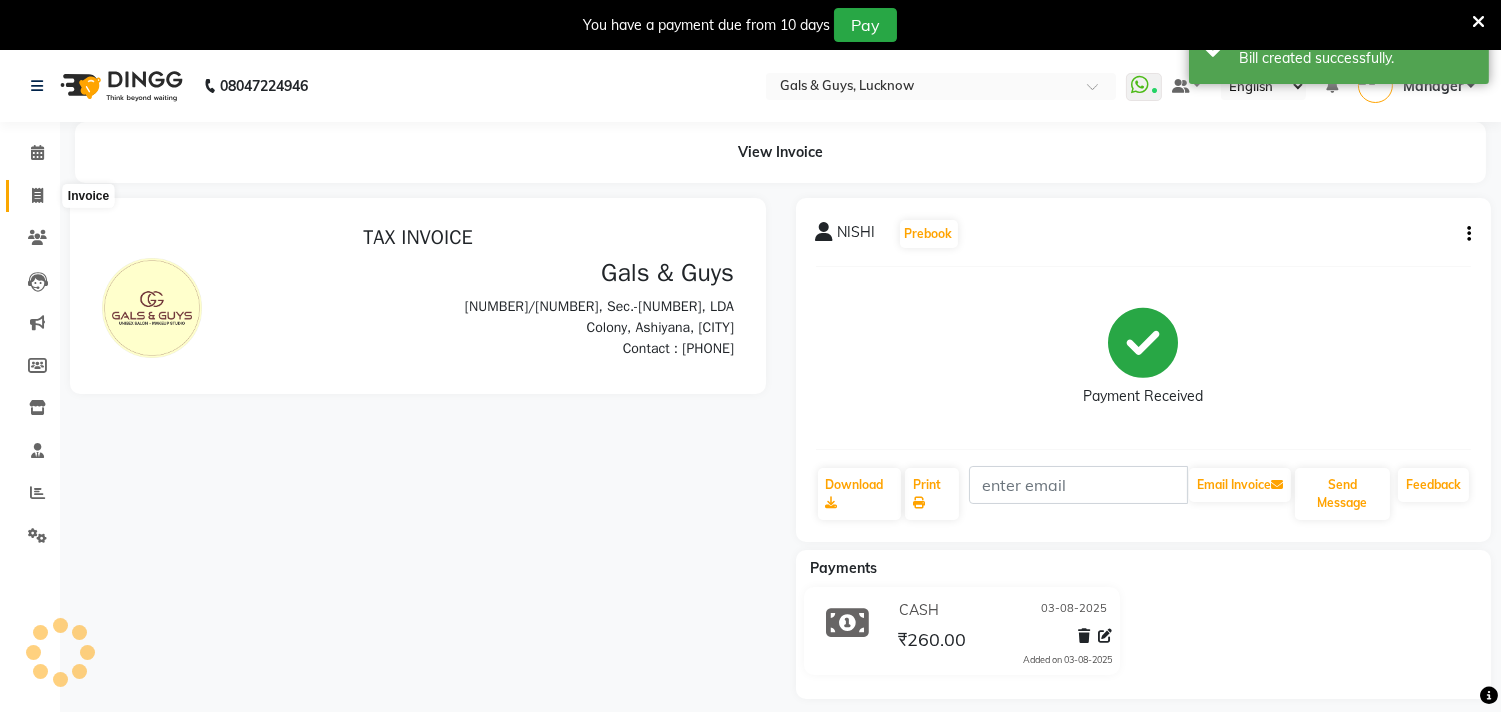scroll, scrollTop: 0, scrollLeft: 0, axis: both 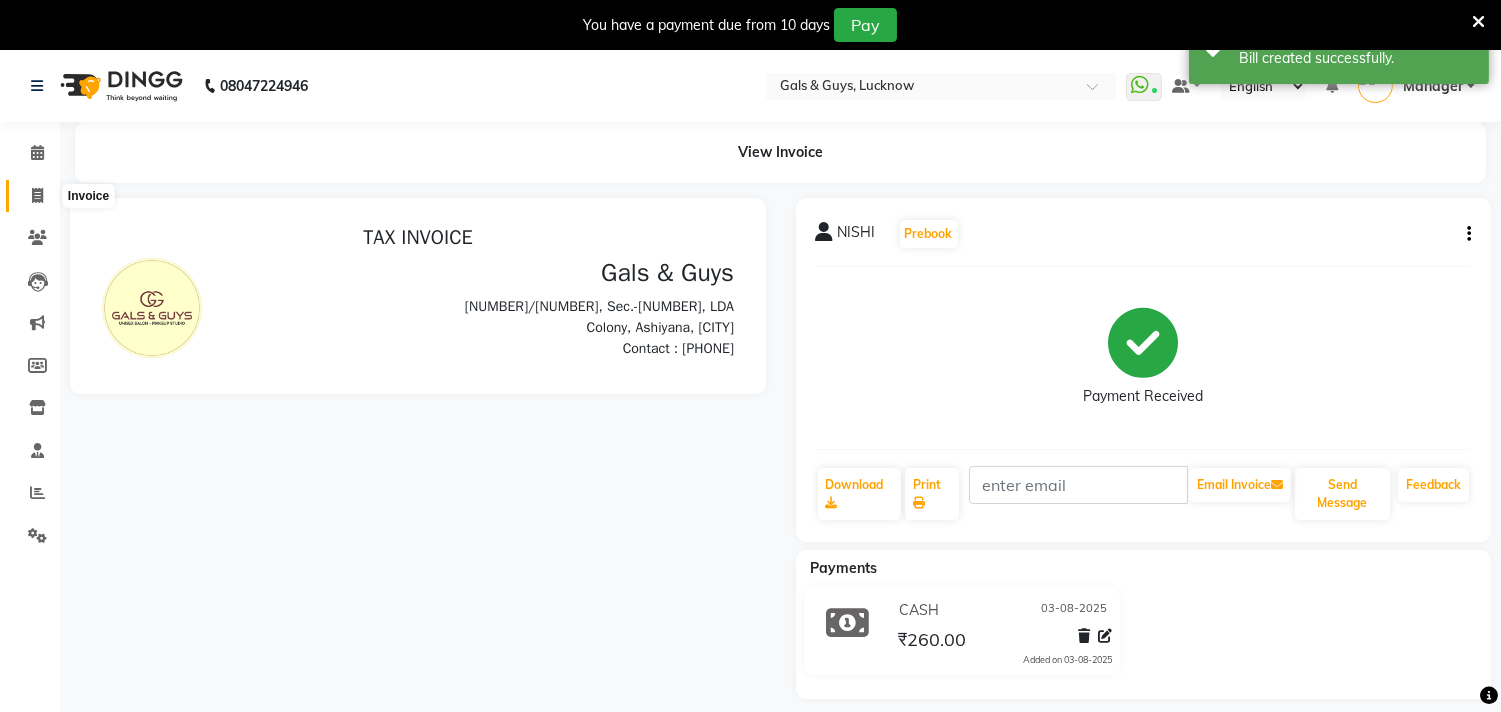 click 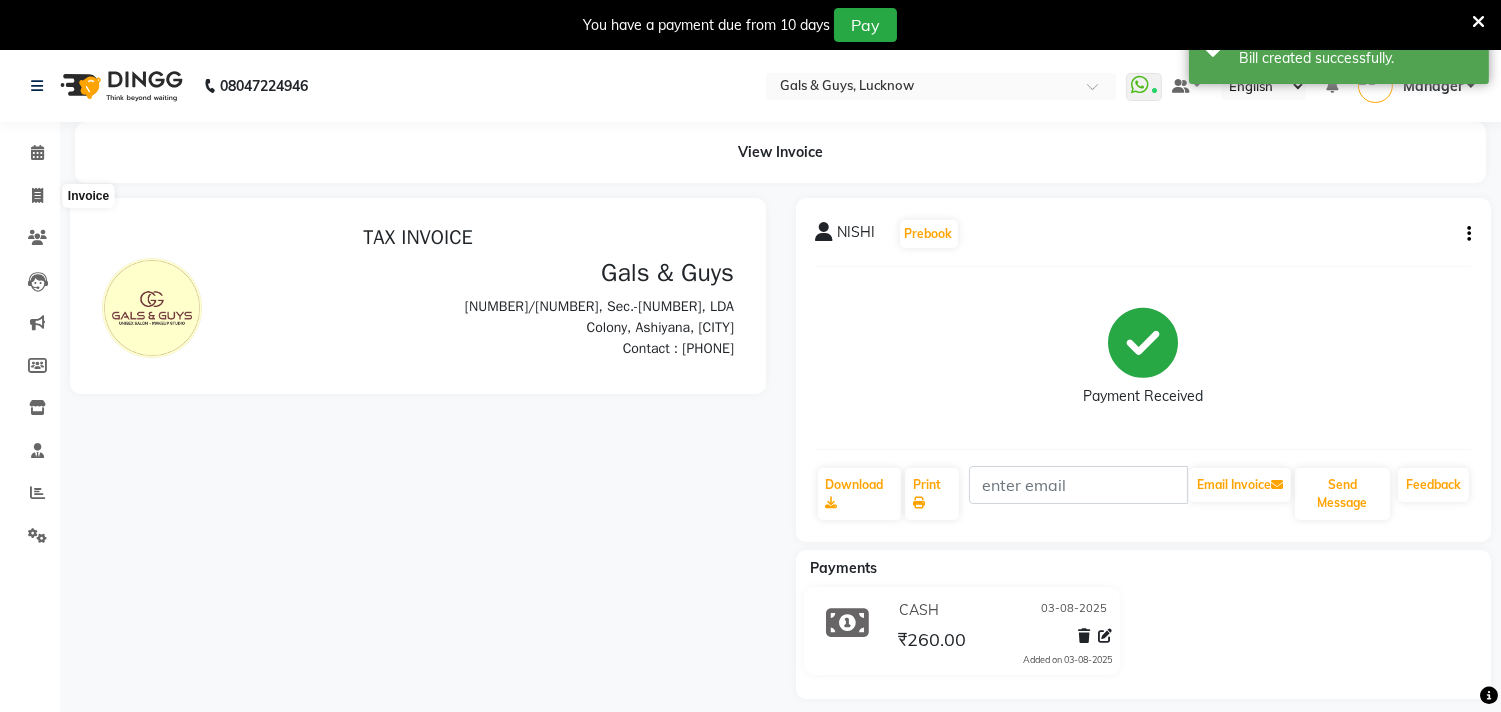 select on "service" 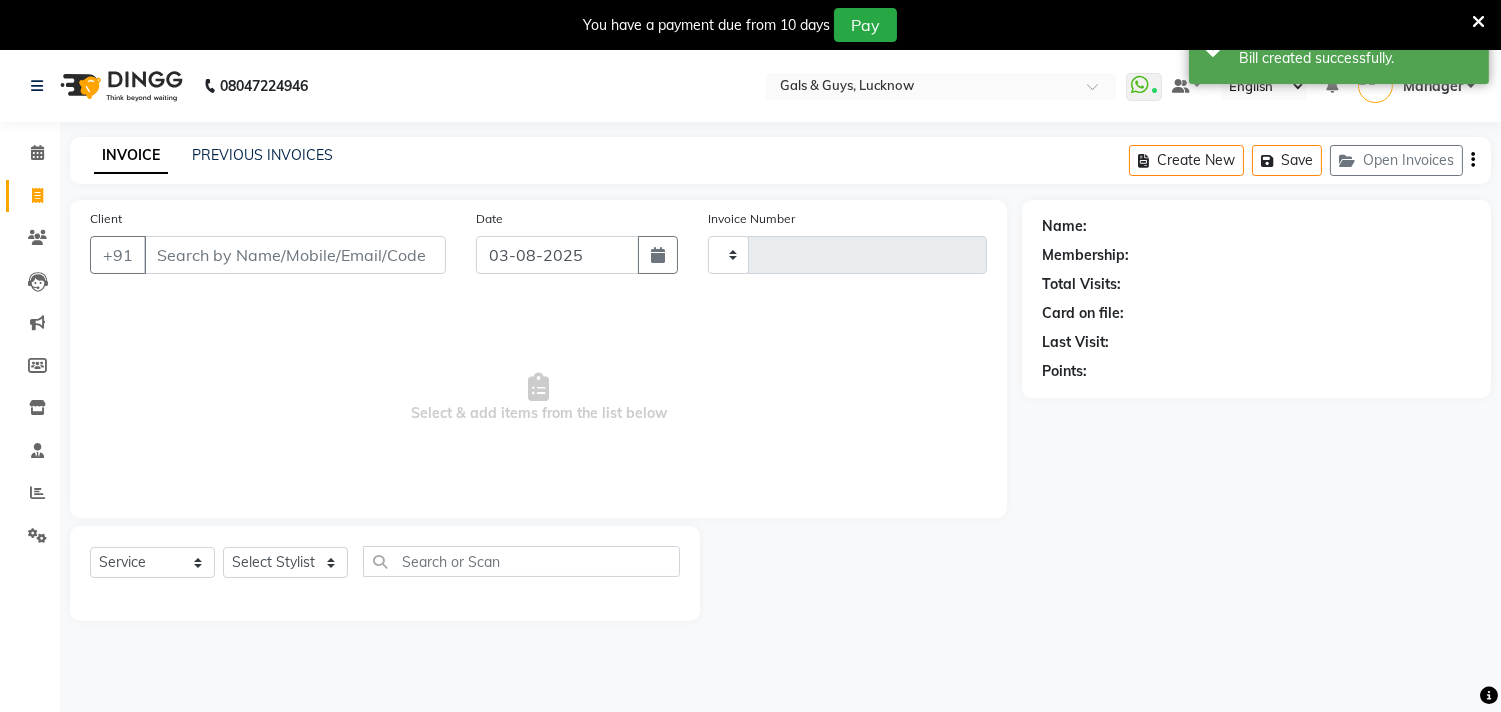 scroll, scrollTop: 50, scrollLeft: 0, axis: vertical 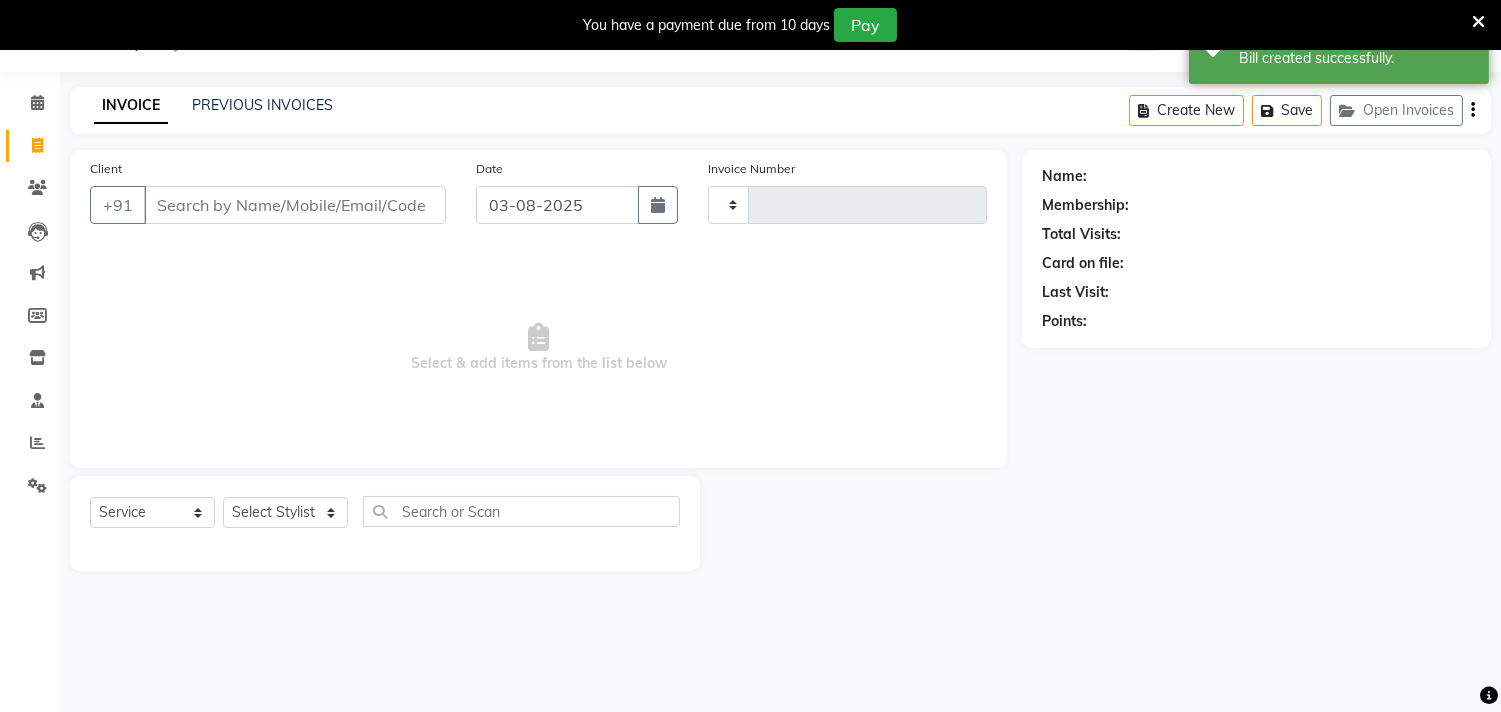type on "0554" 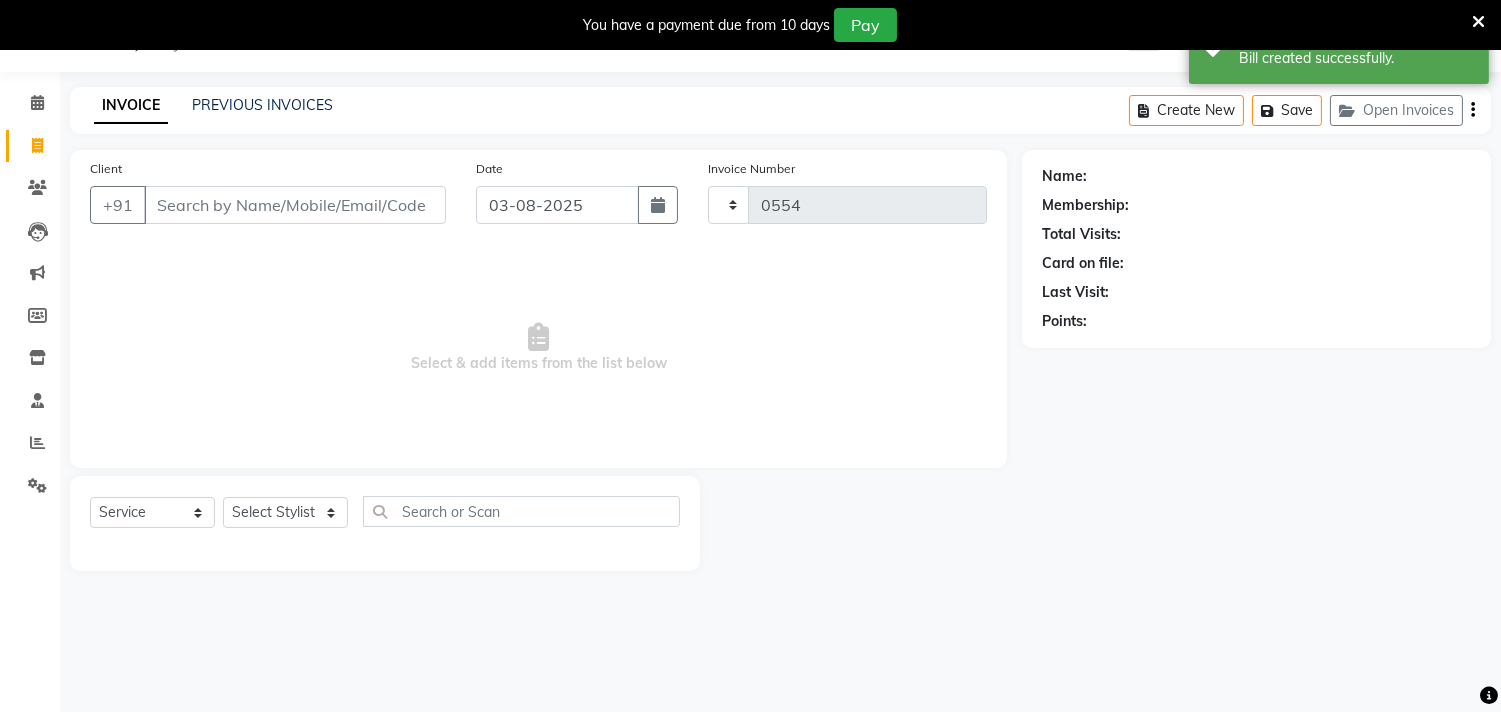 select on "7505" 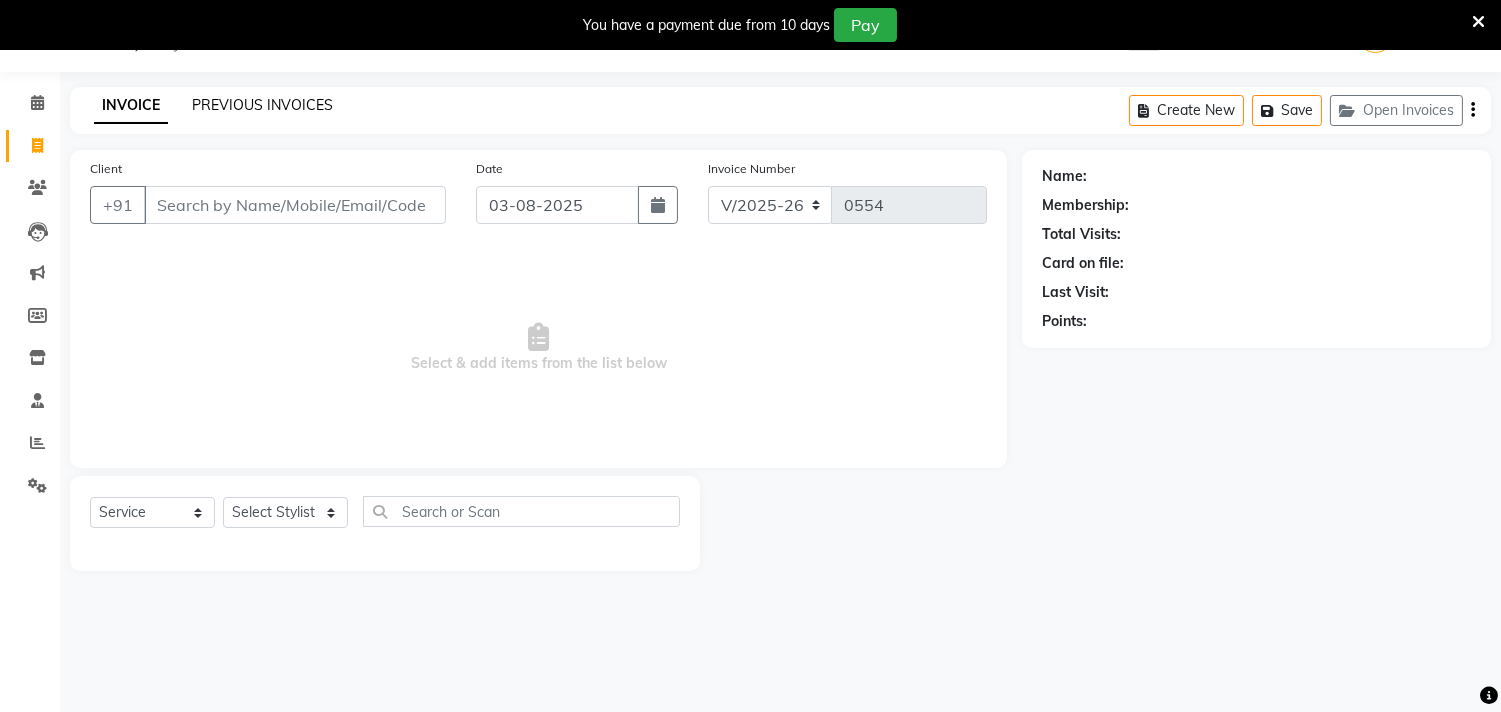 click on "PREVIOUS INVOICES" 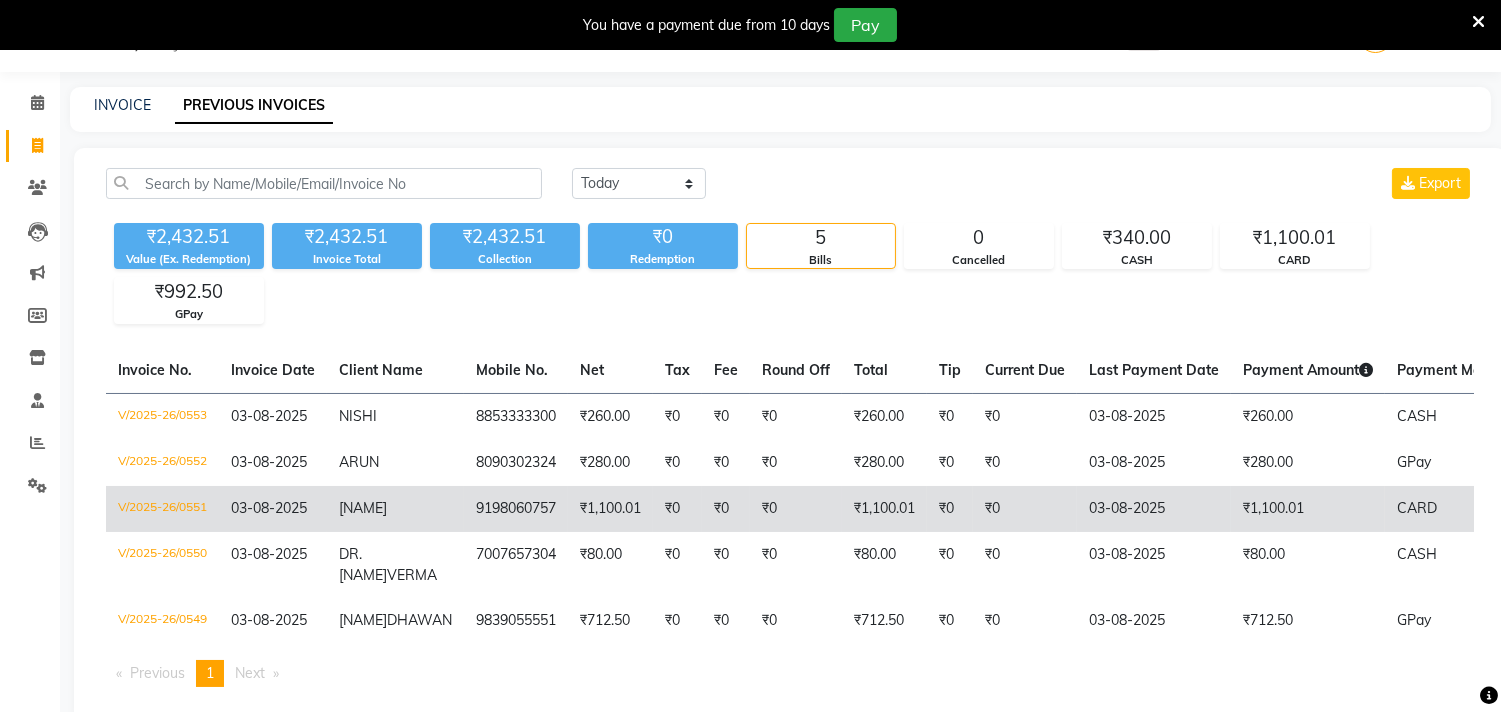 scroll, scrollTop: 0, scrollLeft: 0, axis: both 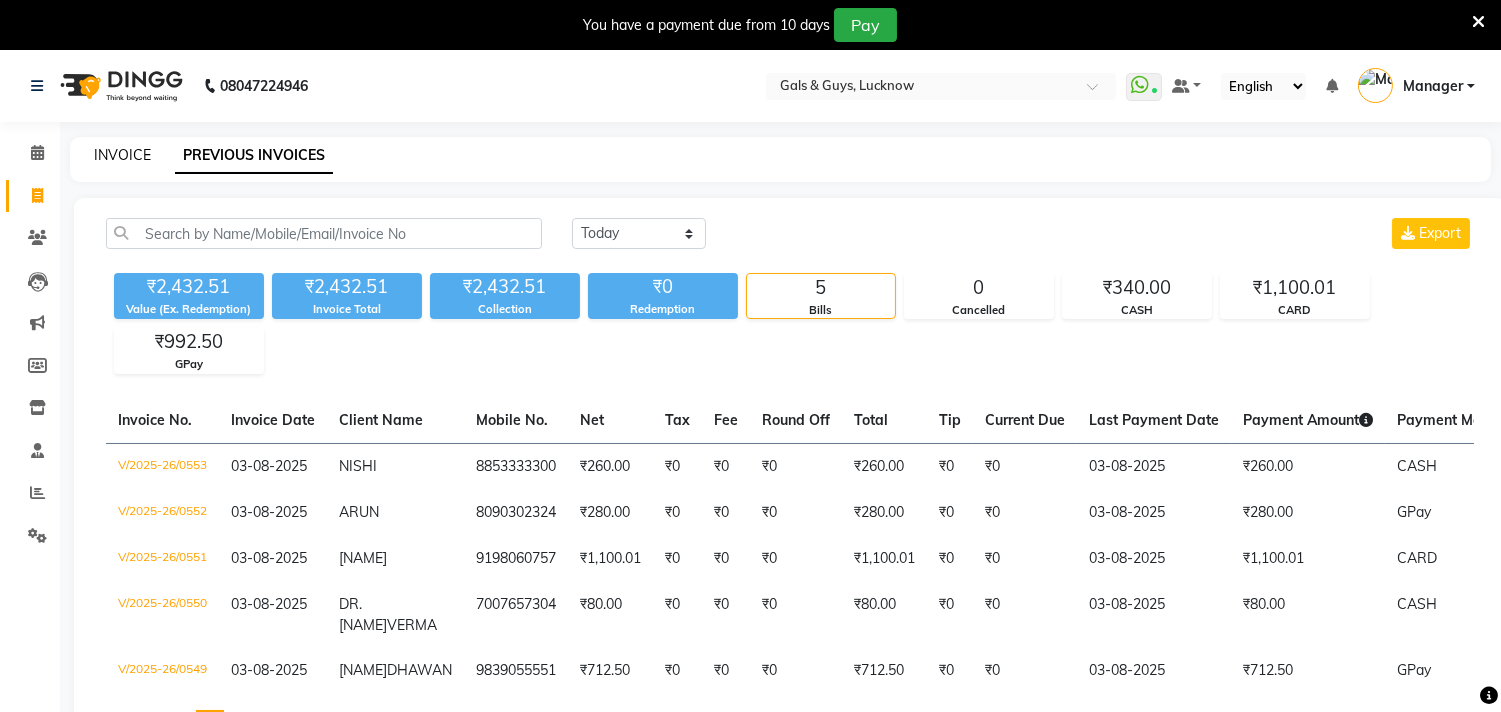 click on "INVOICE" 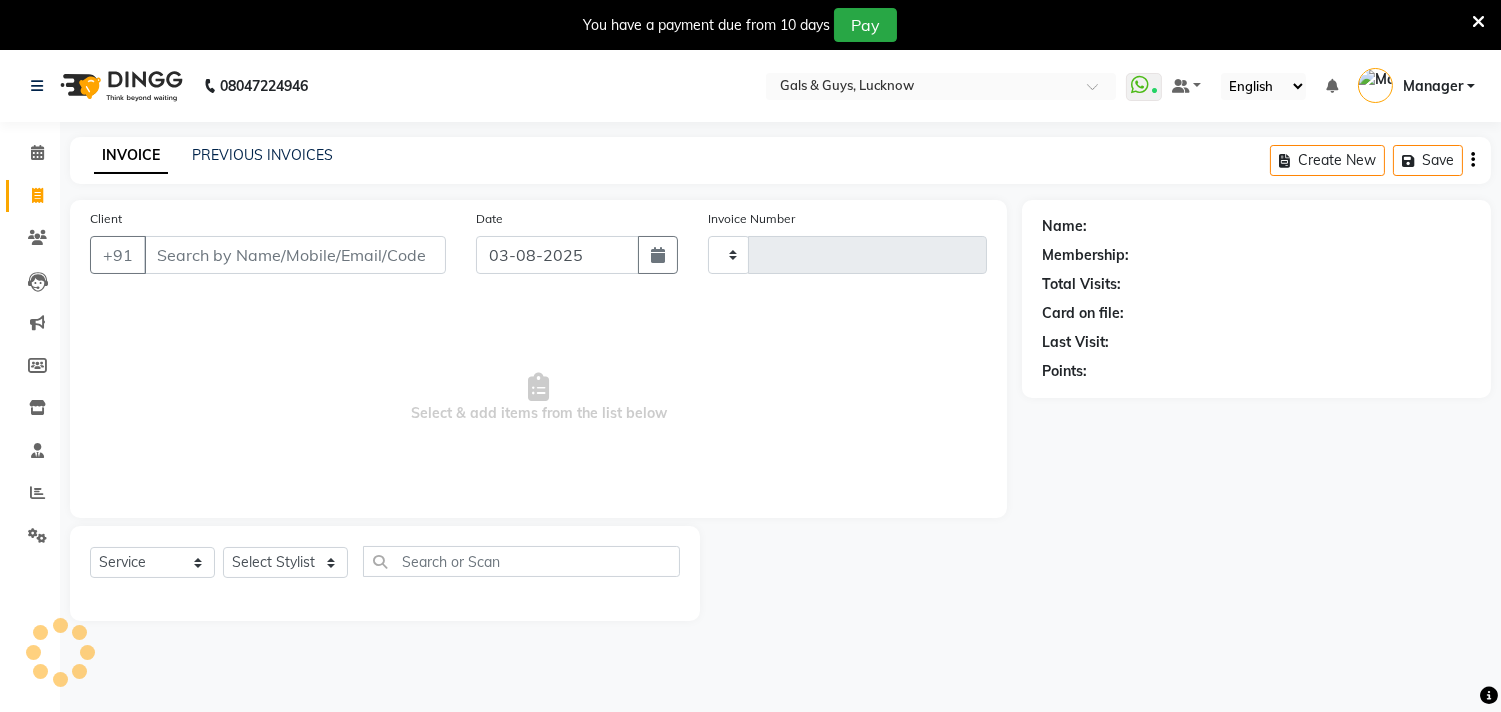 scroll, scrollTop: 50, scrollLeft: 0, axis: vertical 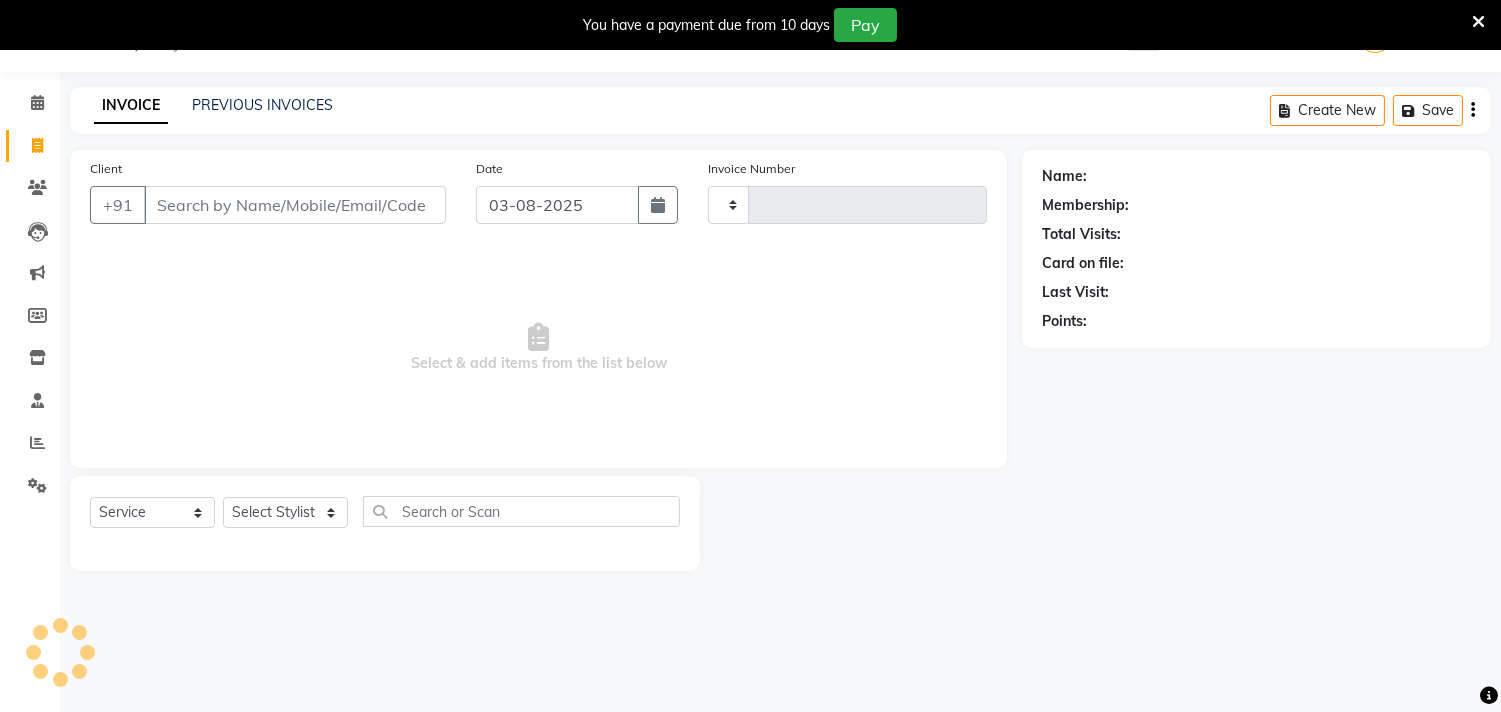 type on "0554" 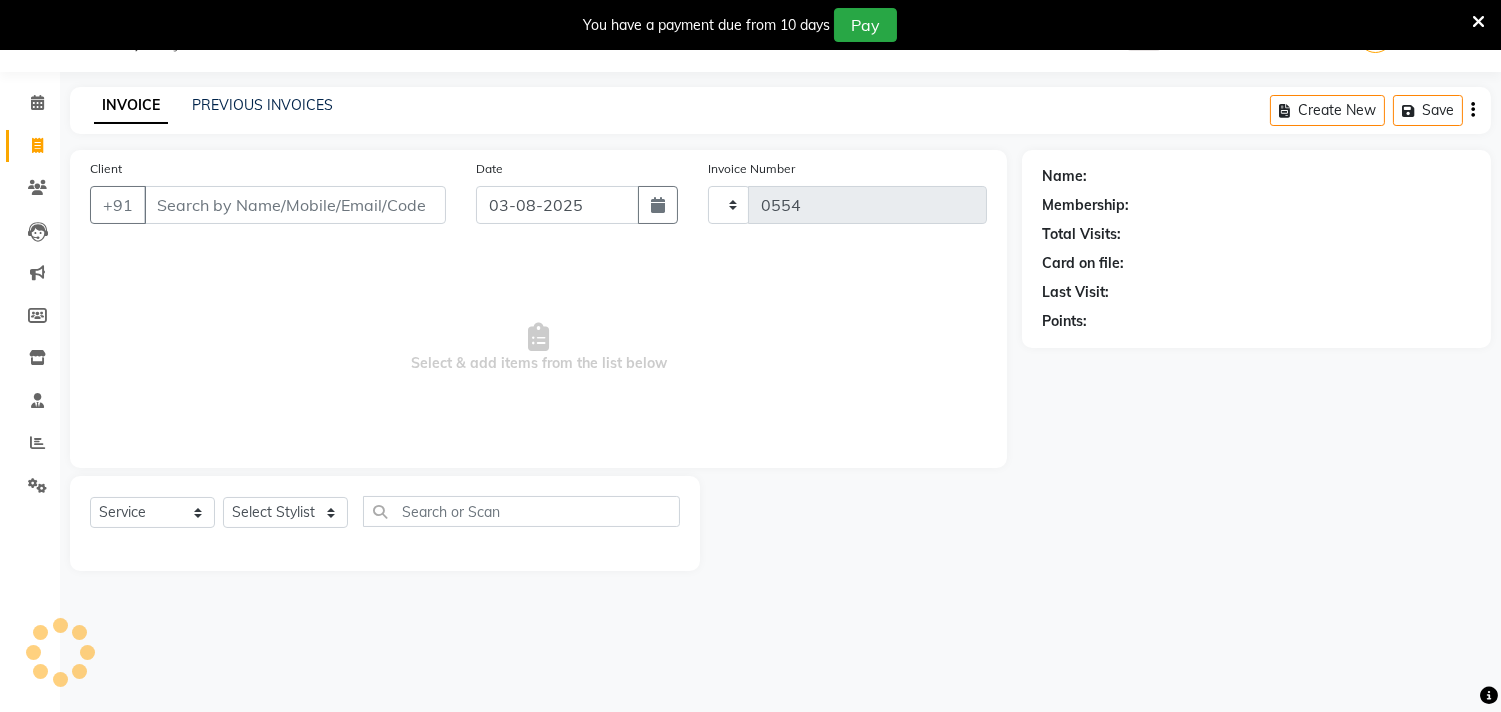 select on "7505" 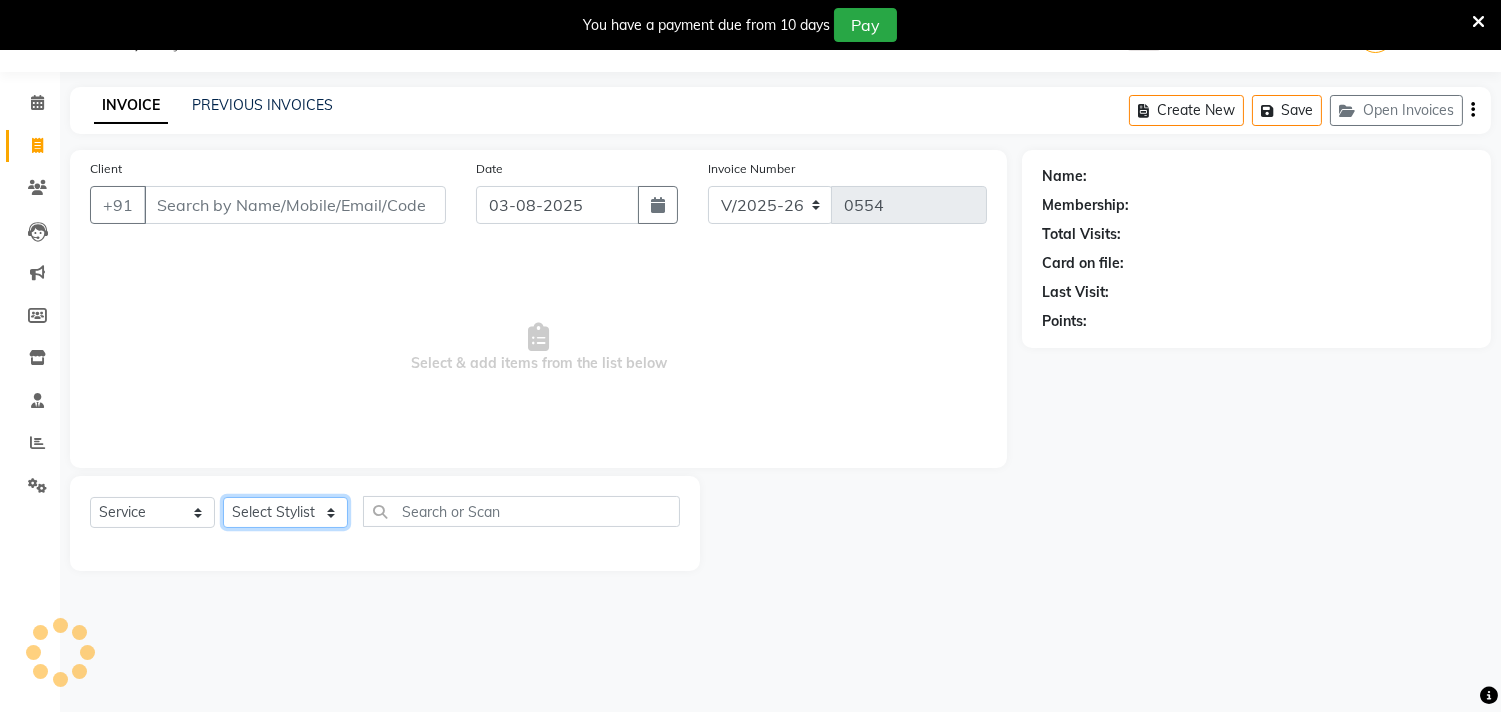 click on "Select Stylist Abhinav ADVANCE ALKA Ankita B-WAX  KUNAL Manager MEMBERSHIP PALLAVI PRATHAM PRODUCT RAJAT TANIYA VIRENDRA" 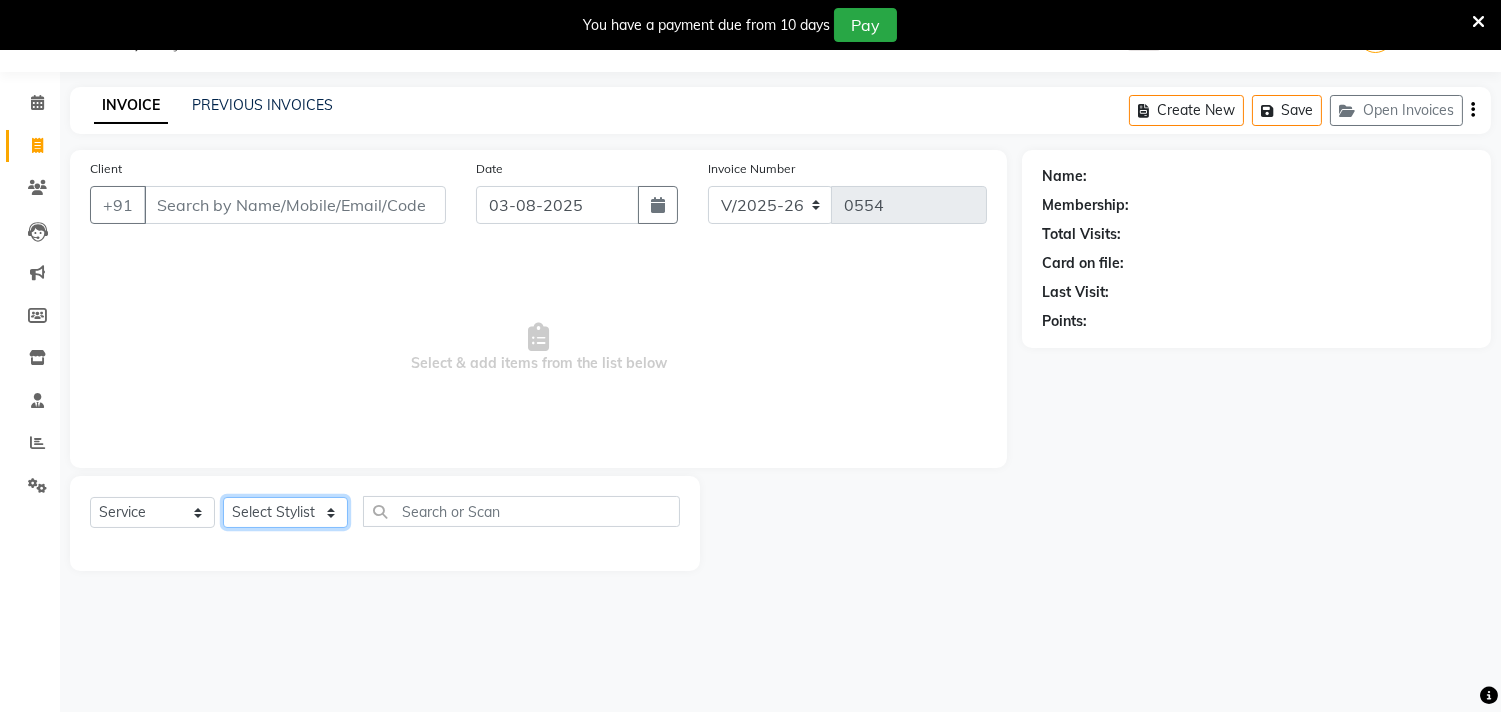 select on "74291" 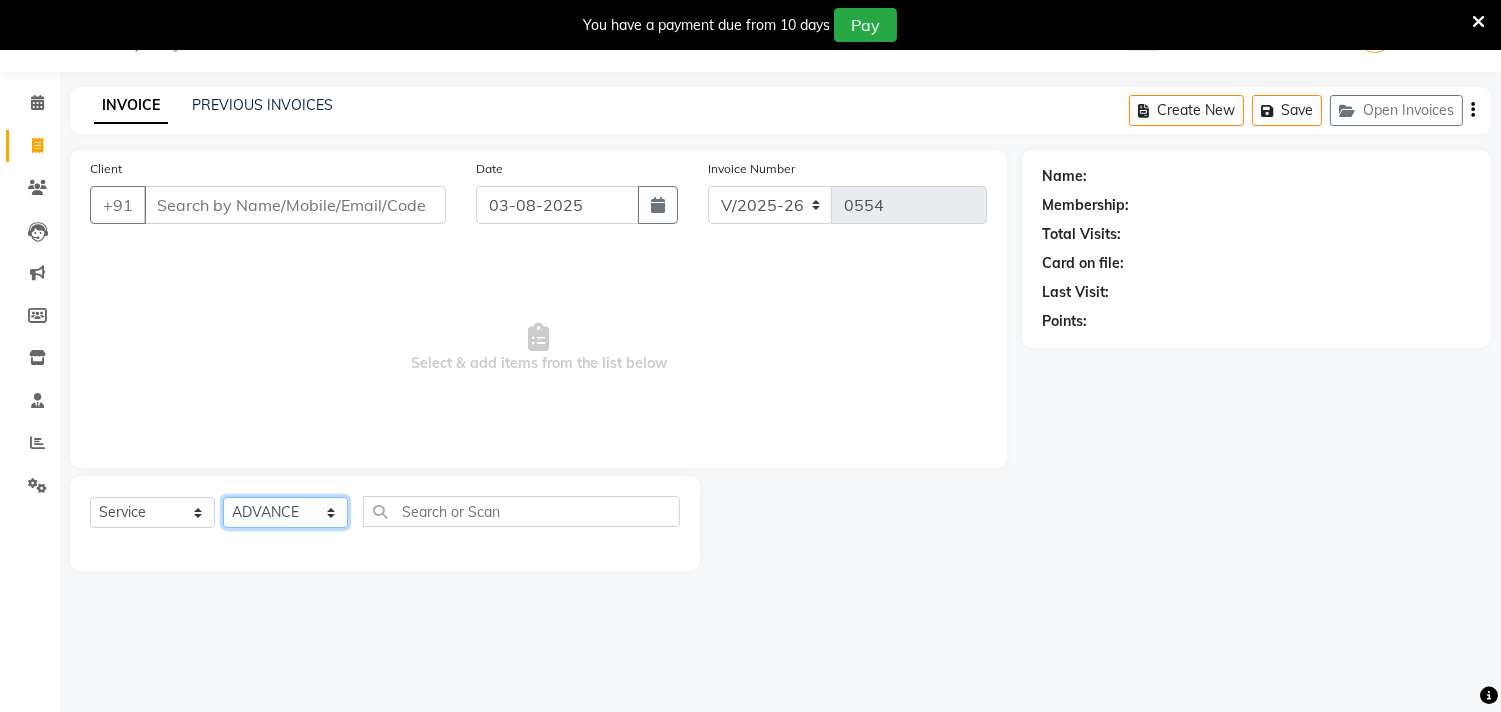click on "Select Stylist Abhinav ADVANCE ALKA Ankita B-WAX  KUNAL Manager MEMBERSHIP PALLAVI PRATHAM PRODUCT RAJAT TANIYA VIRENDRA" 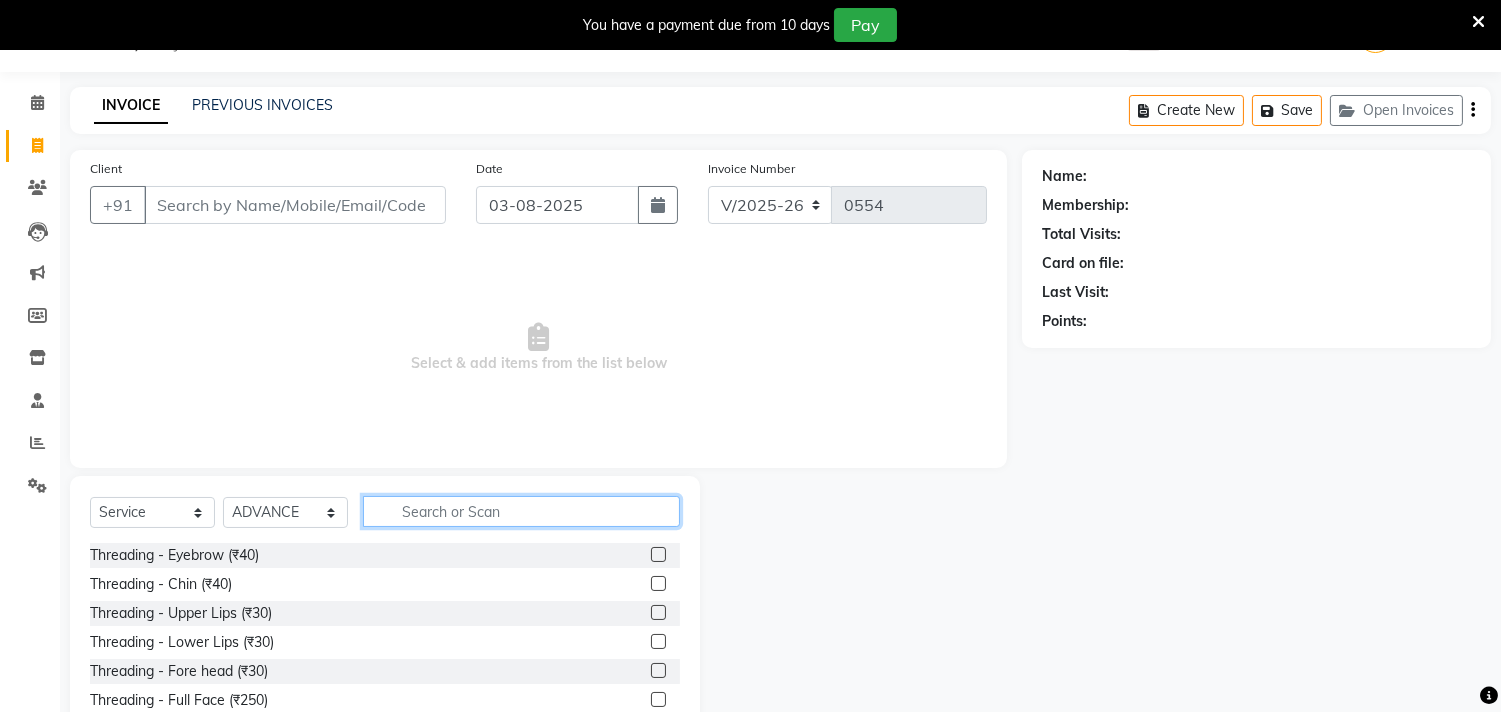 click 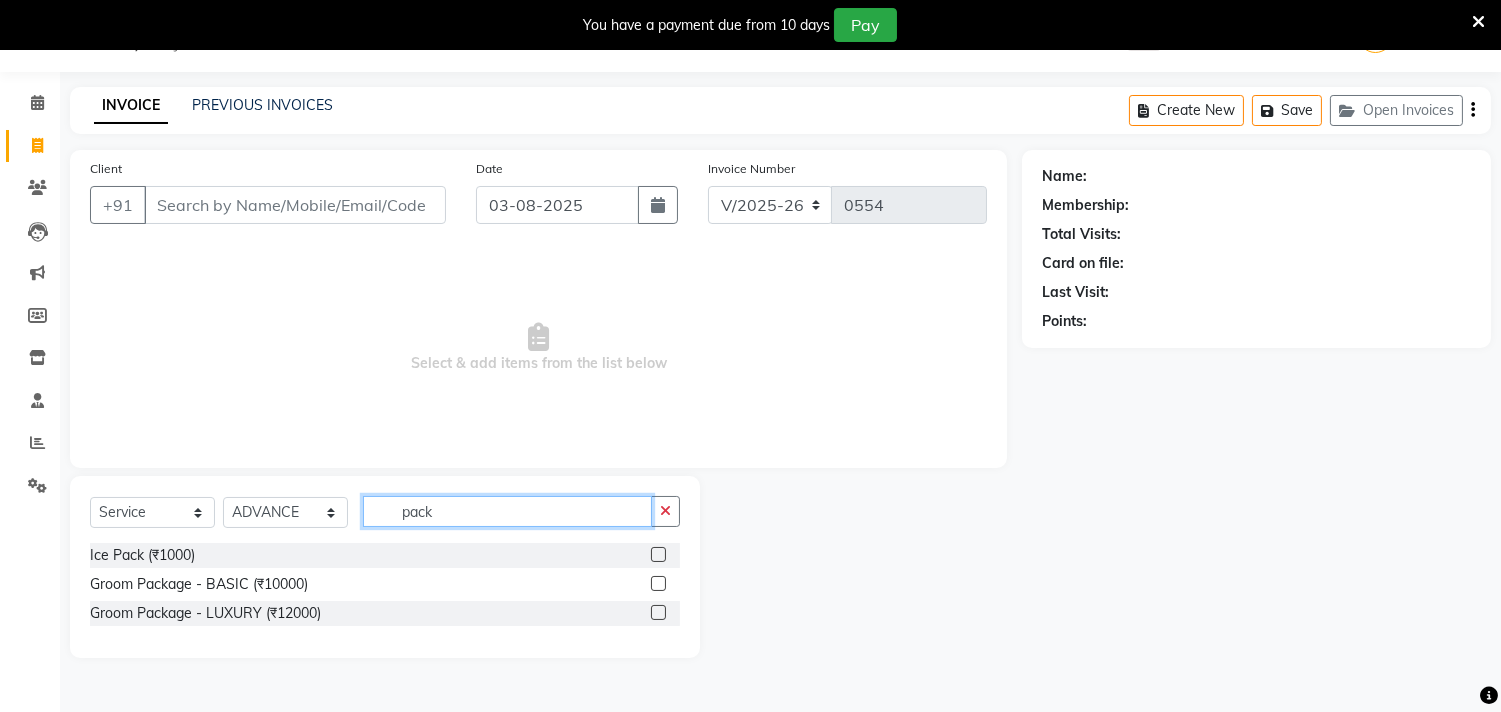 type on "pack" 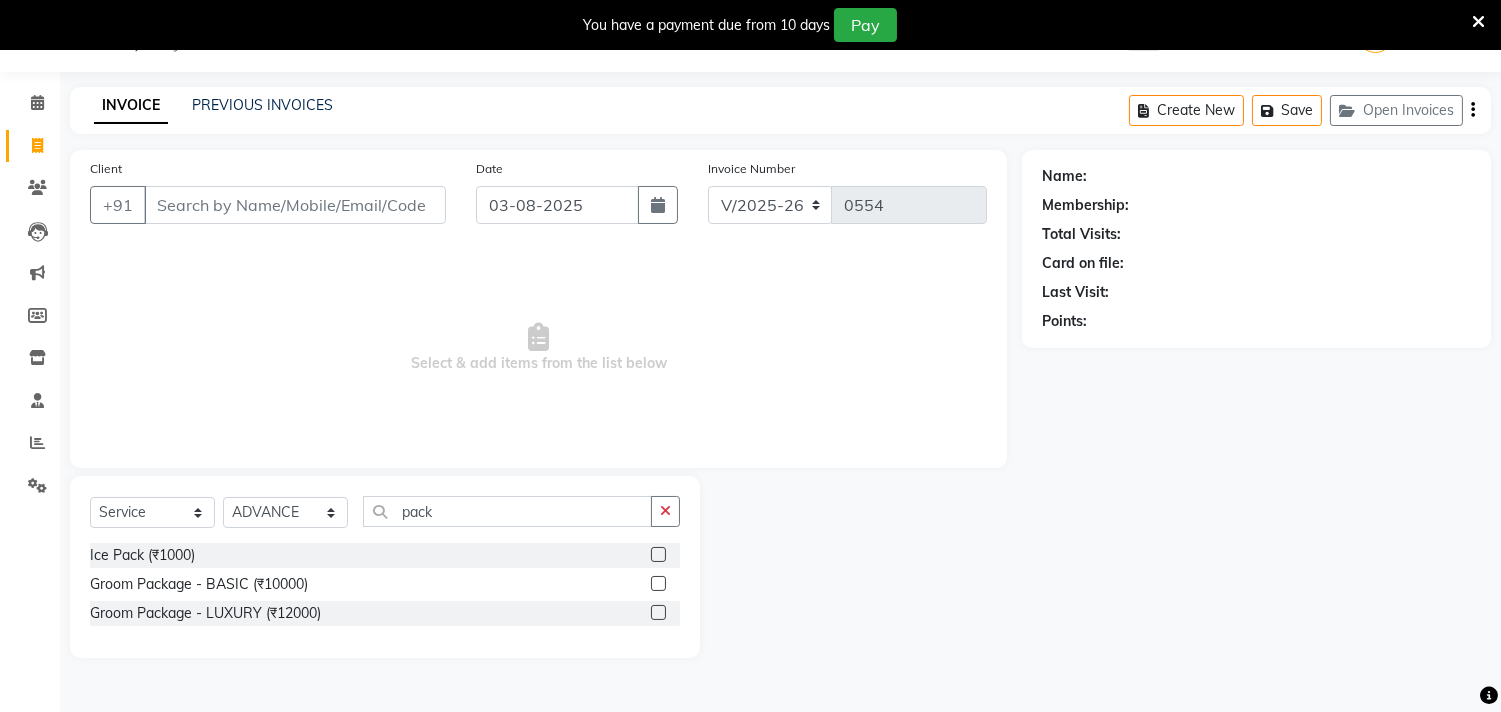 click 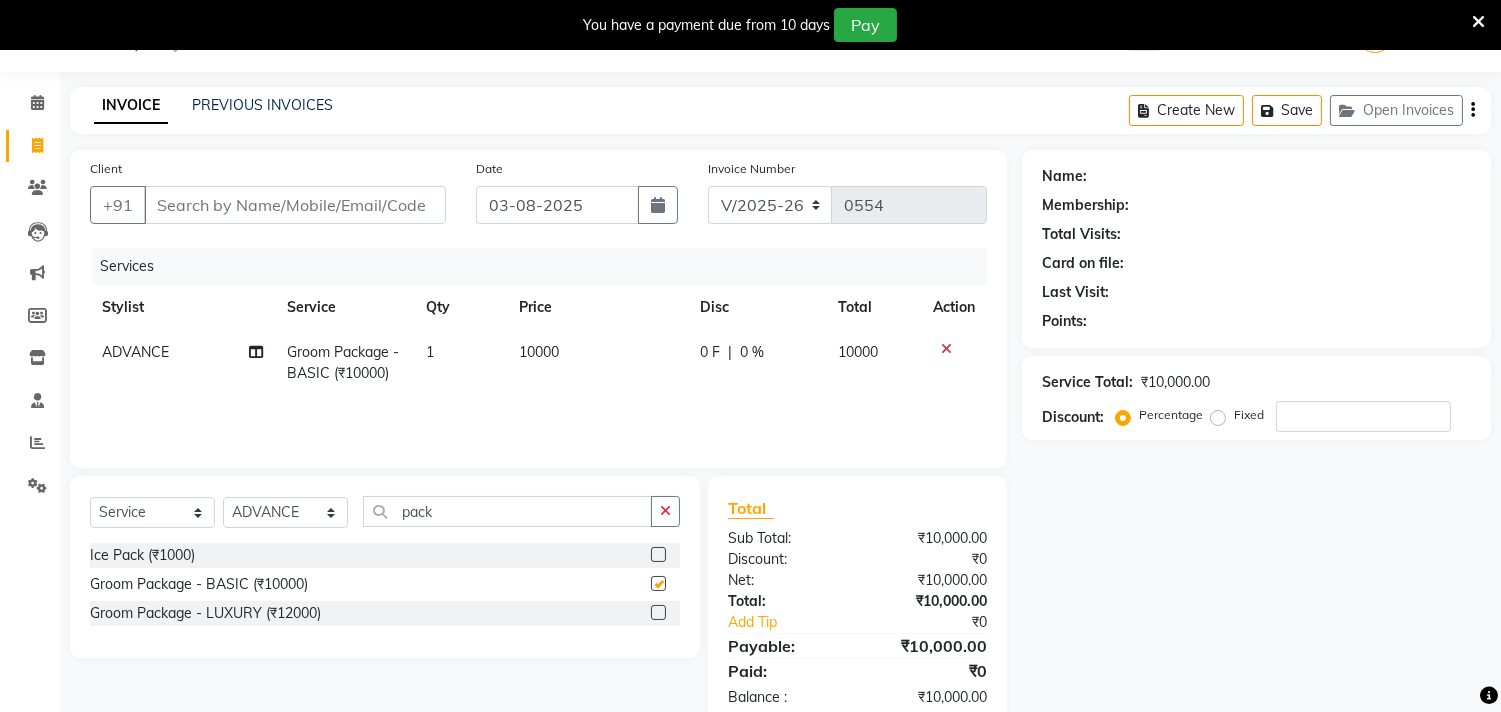 checkbox on "false" 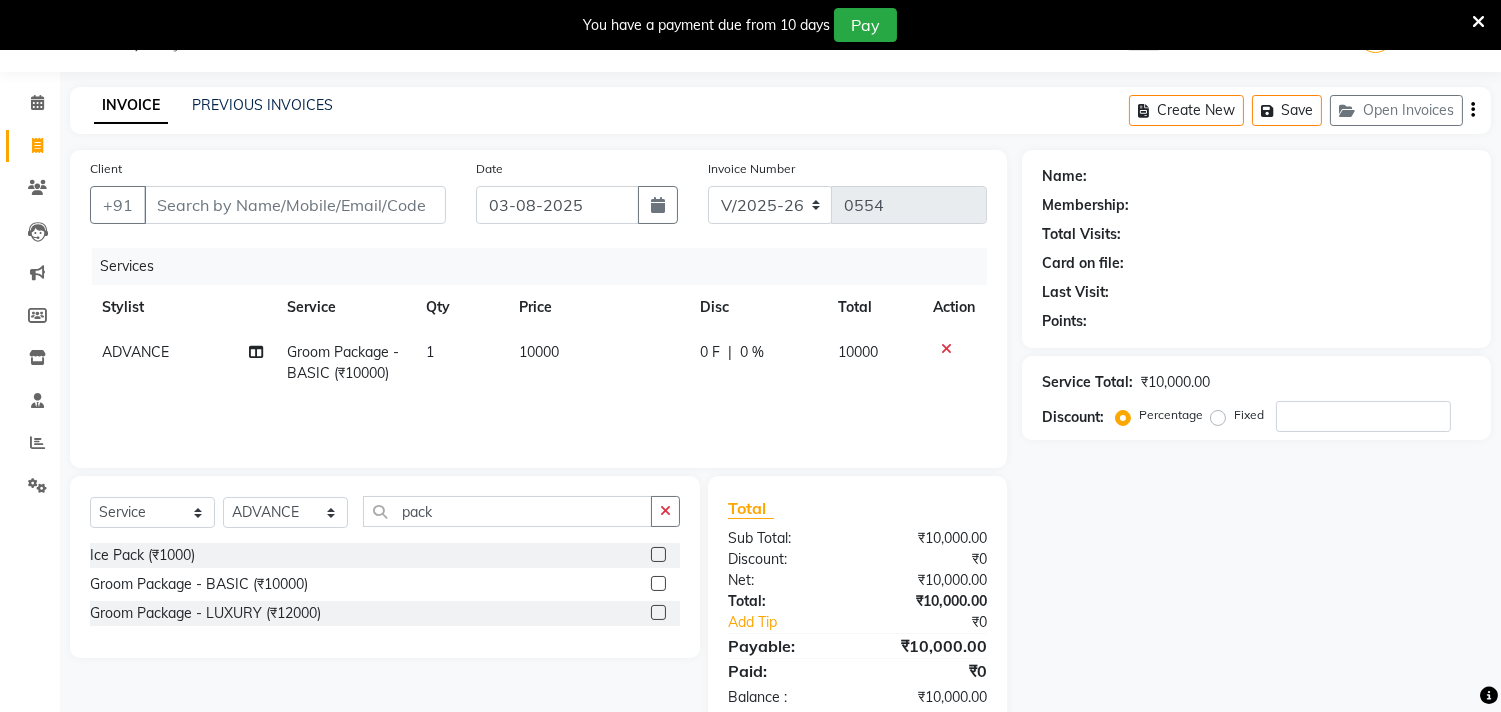 drag, startPoint x: 582, startPoint y: 351, endPoint x: 484, endPoint y: 351, distance: 98 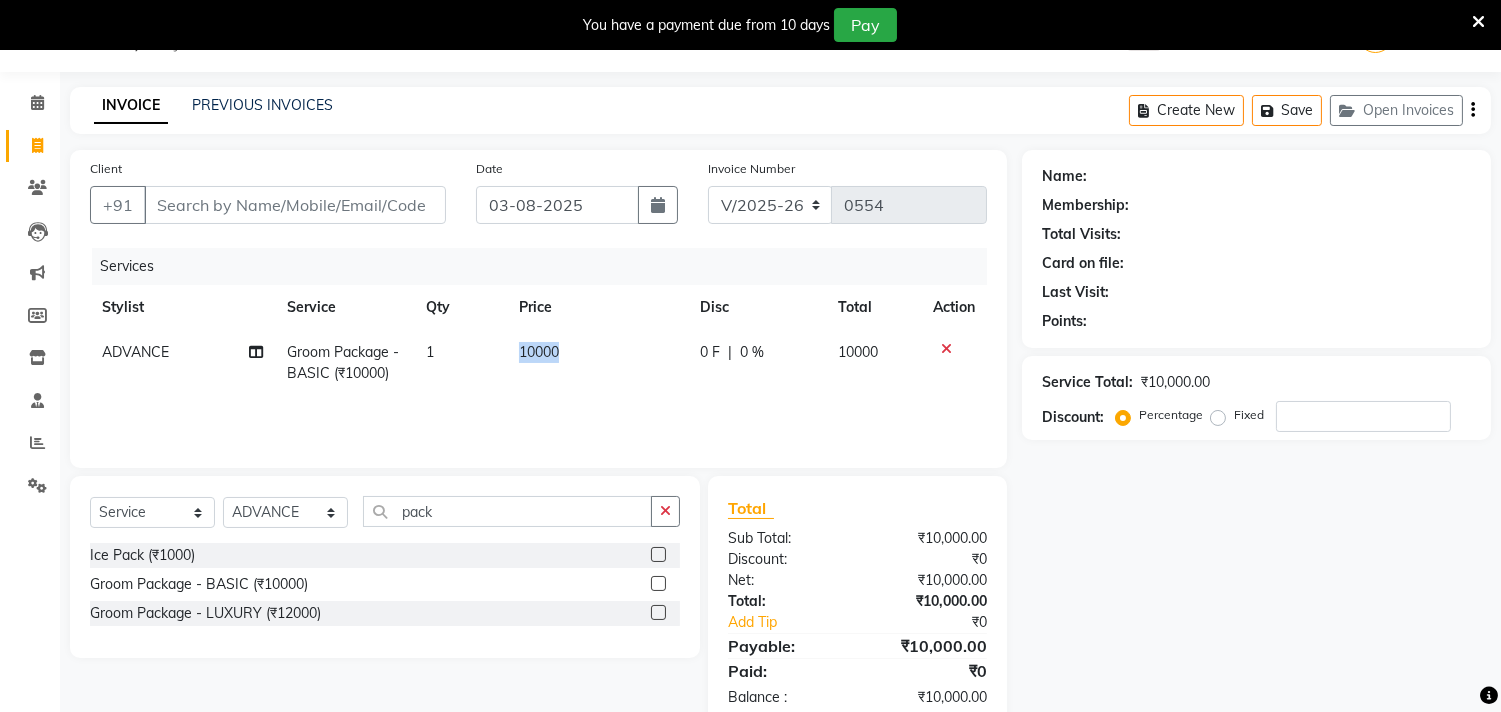click on "10000" 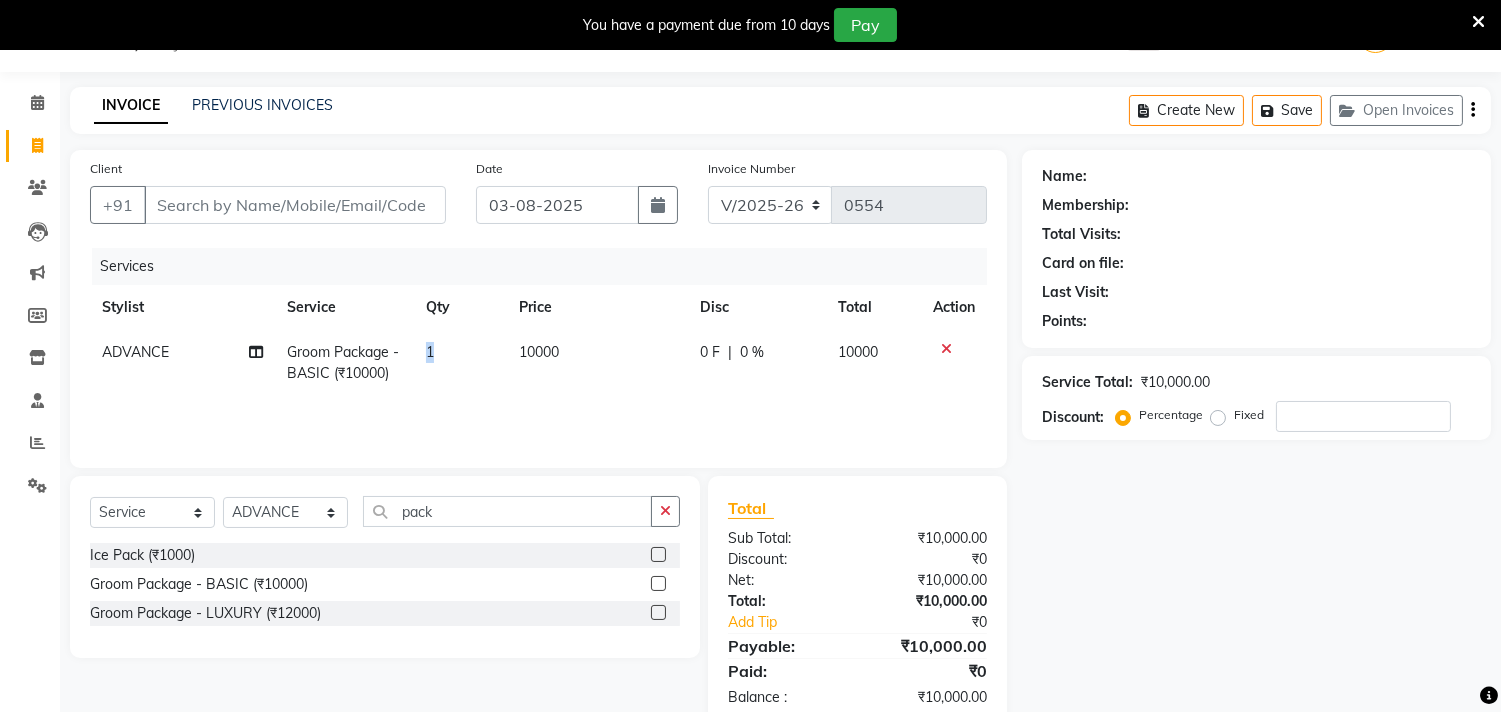 select on "74291" 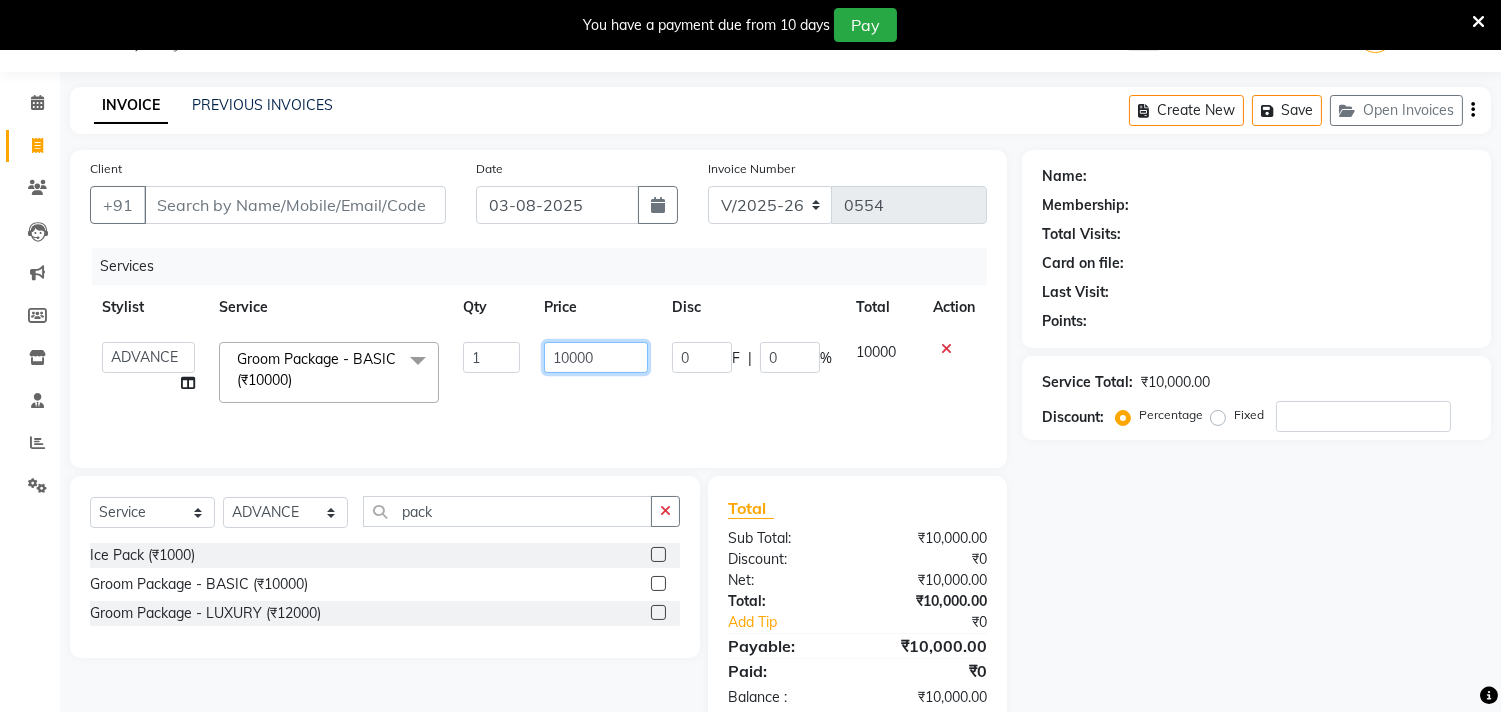 drag, startPoint x: 594, startPoint y: 356, endPoint x: 496, endPoint y: 401, distance: 107.837845 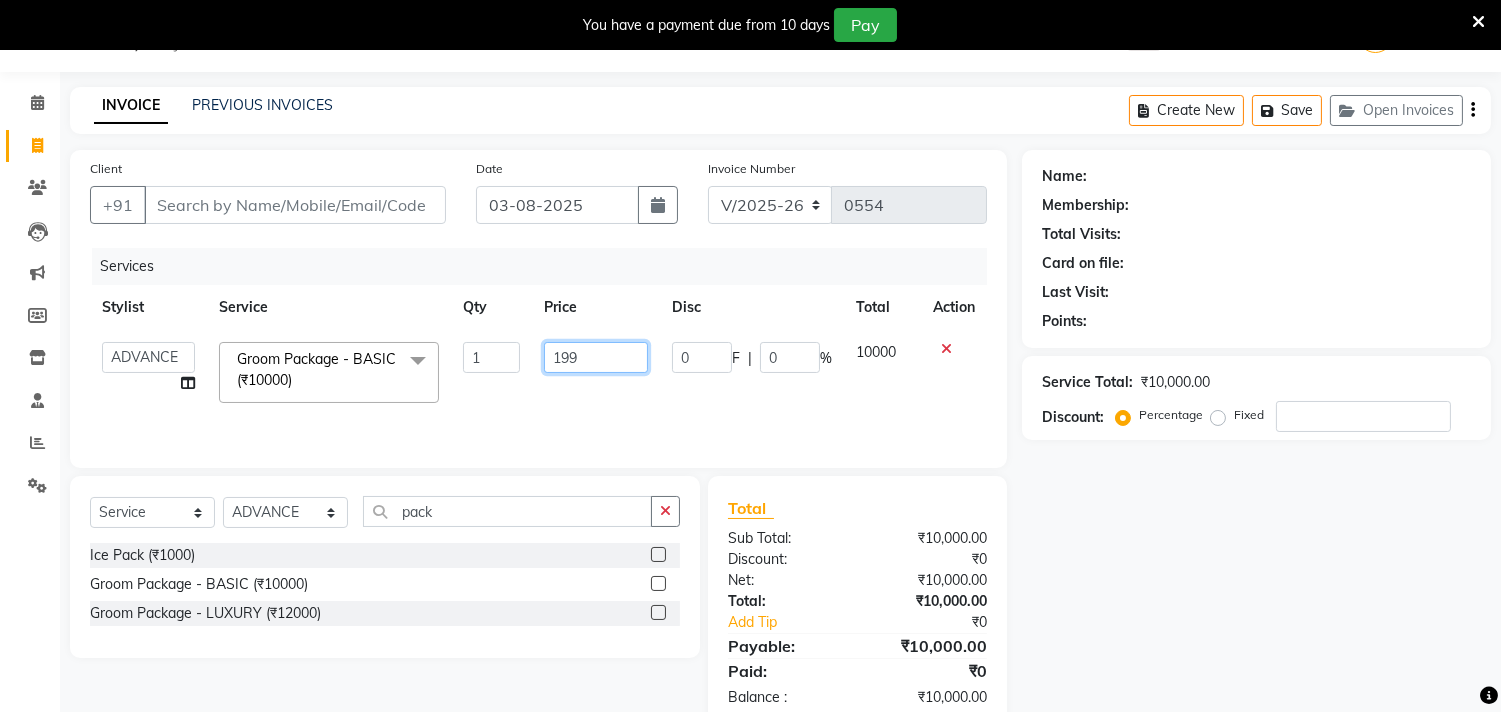 type on "1999" 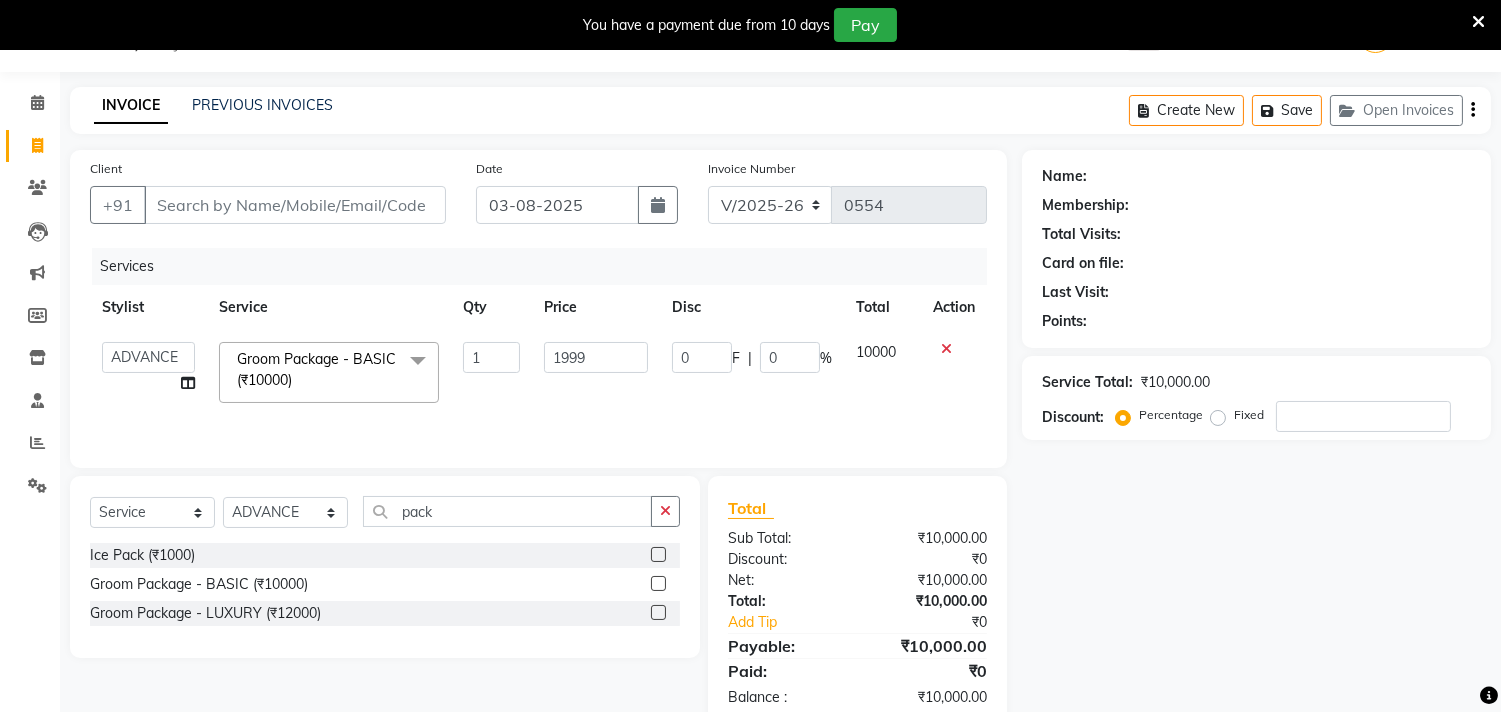 click on "Name: Membership: Total Visits: Card on file: Last Visit:  Points:  Service Total:  ₹10,000.00  Discount:  Percentage   Fixed" 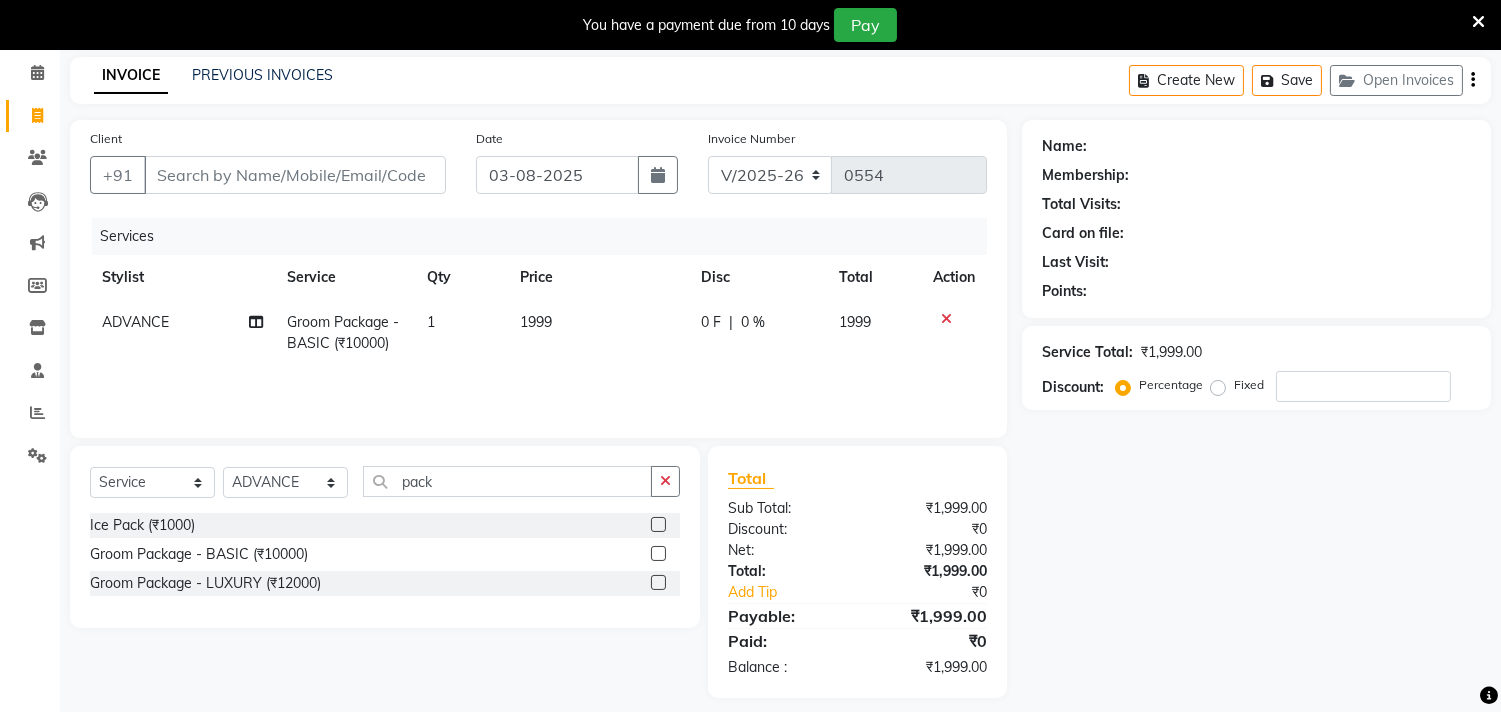 scroll, scrollTop: 96, scrollLeft: 0, axis: vertical 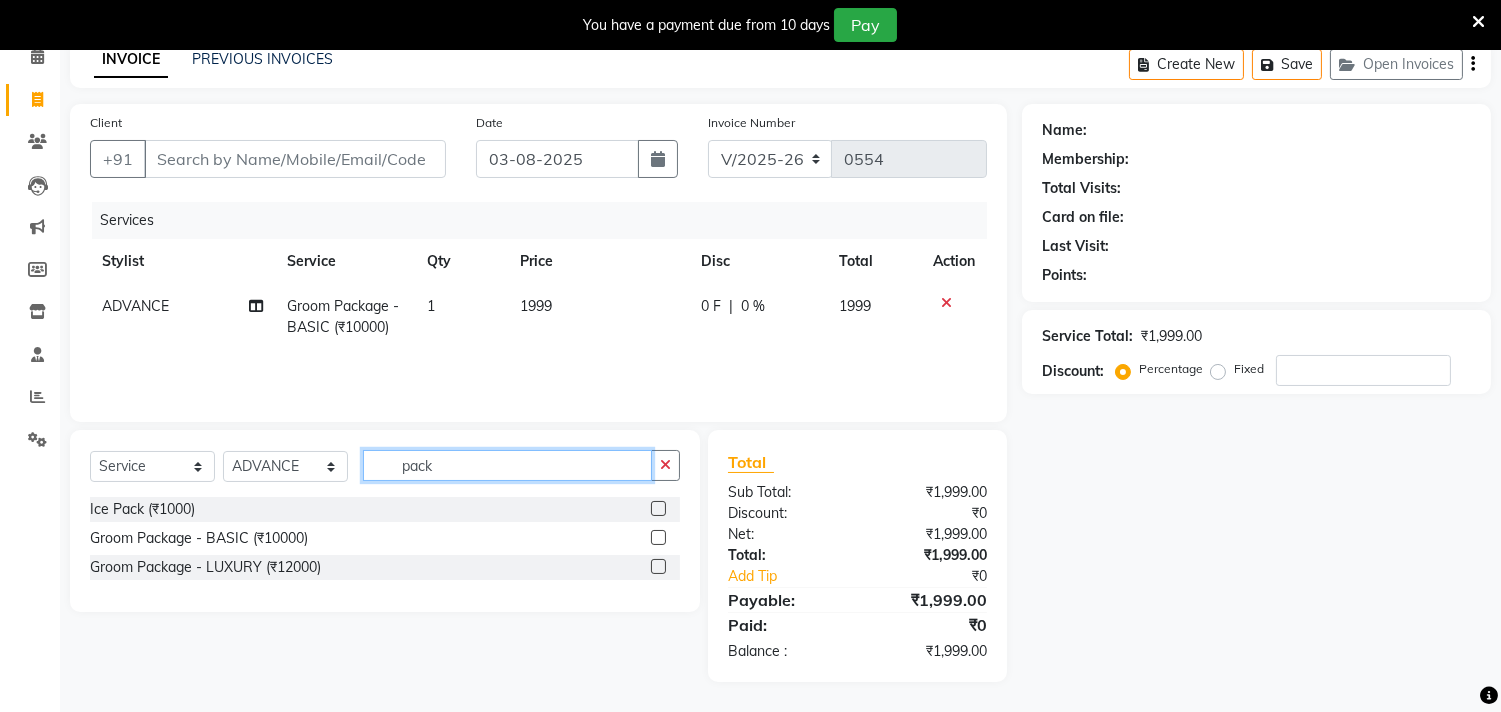 drag, startPoint x: 488, startPoint y: 461, endPoint x: 232, endPoint y: 487, distance: 257.31693 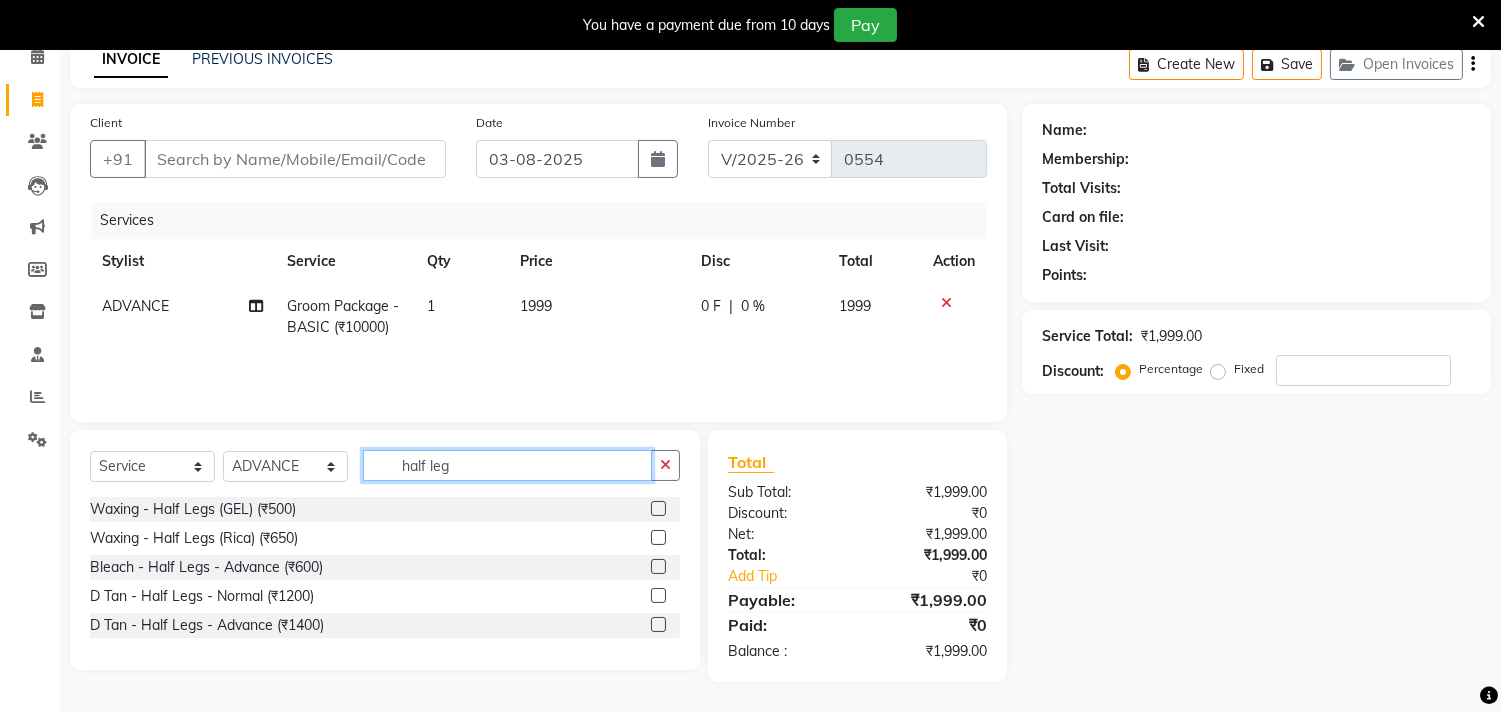 type on "half leg" 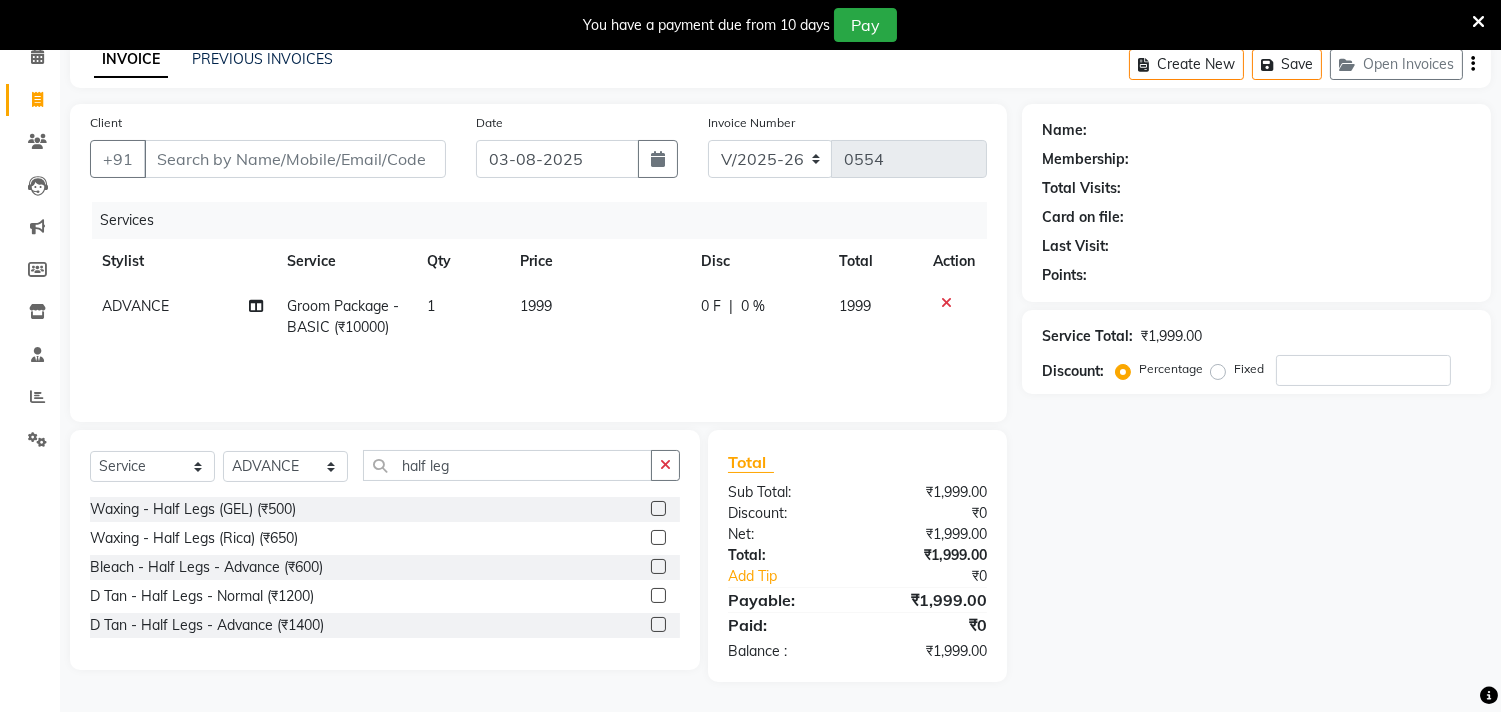 click 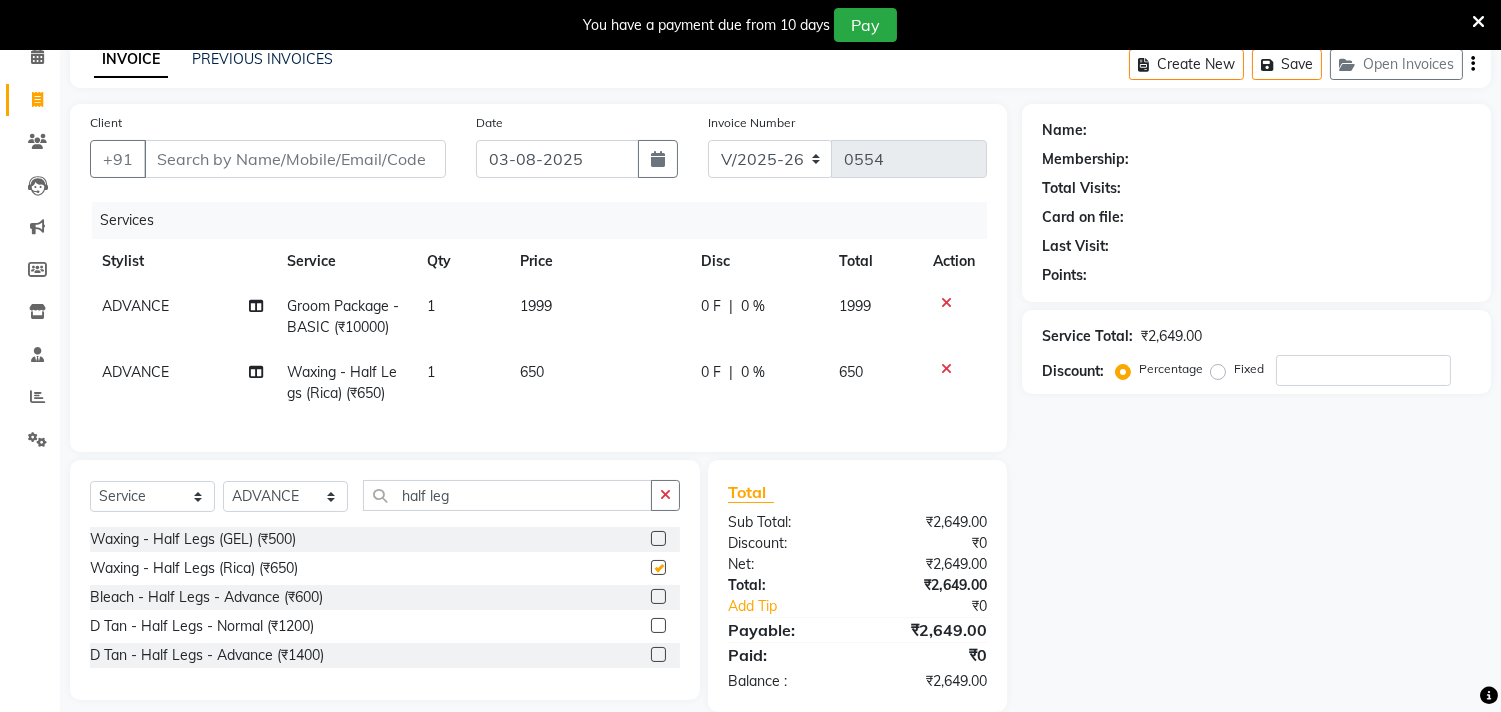 checkbox on "false" 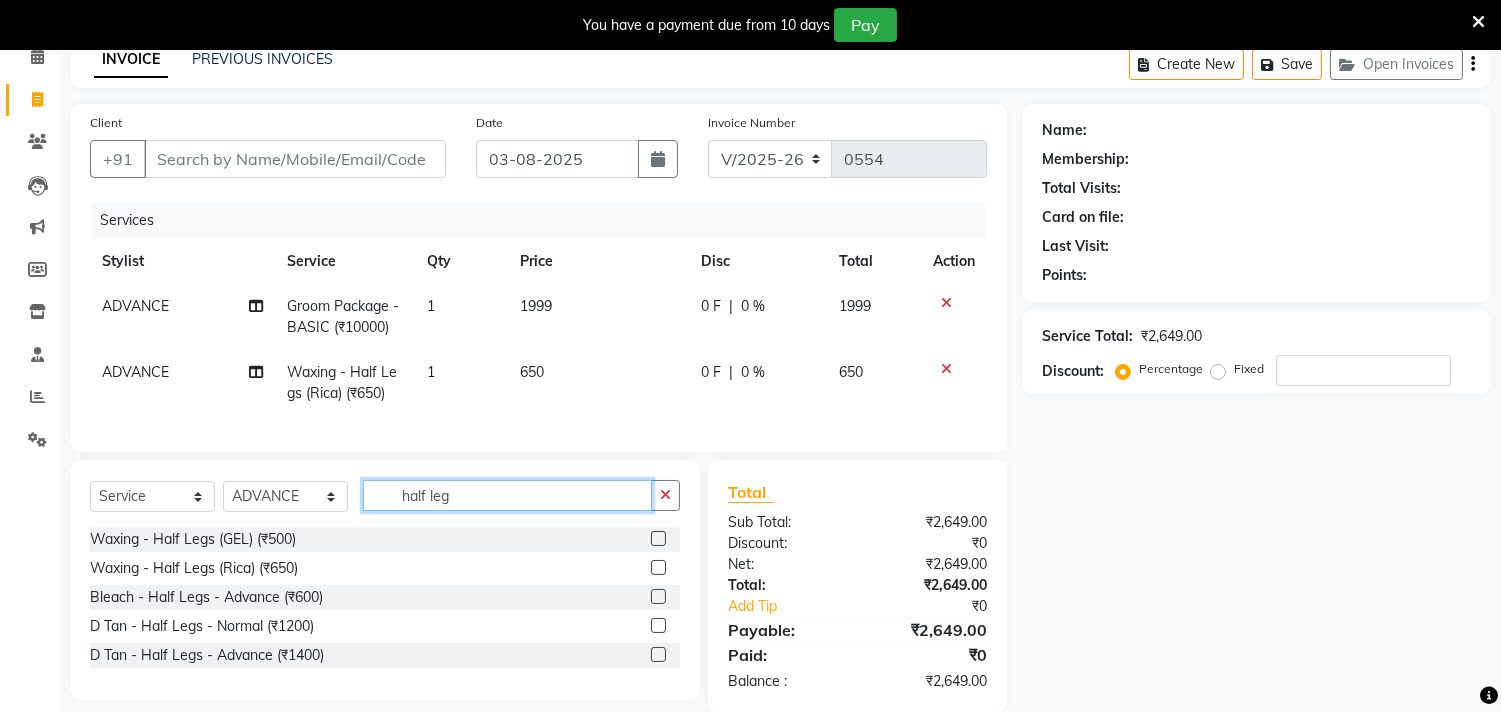 drag, startPoint x: 490, startPoint y: 522, endPoint x: 200, endPoint y: 522, distance: 290 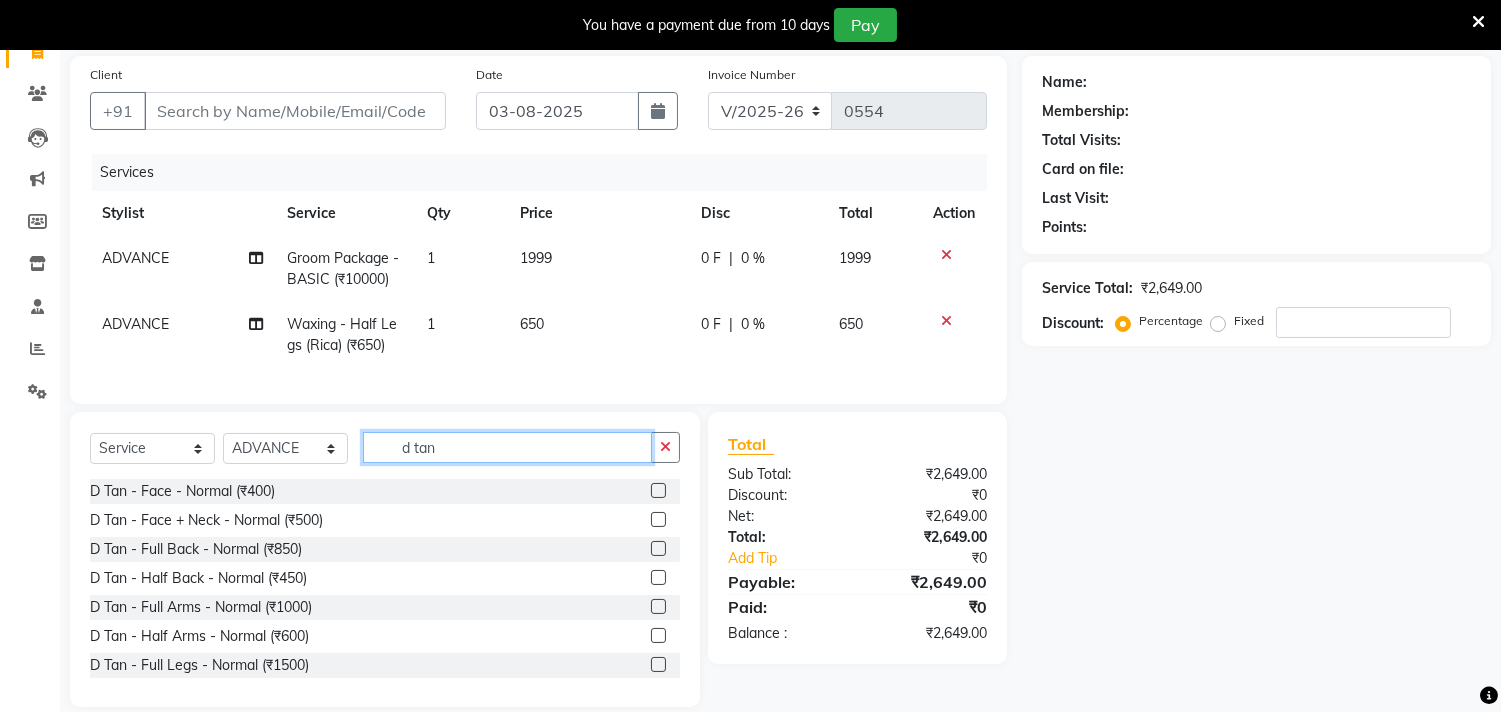 scroll, scrollTop: 185, scrollLeft: 0, axis: vertical 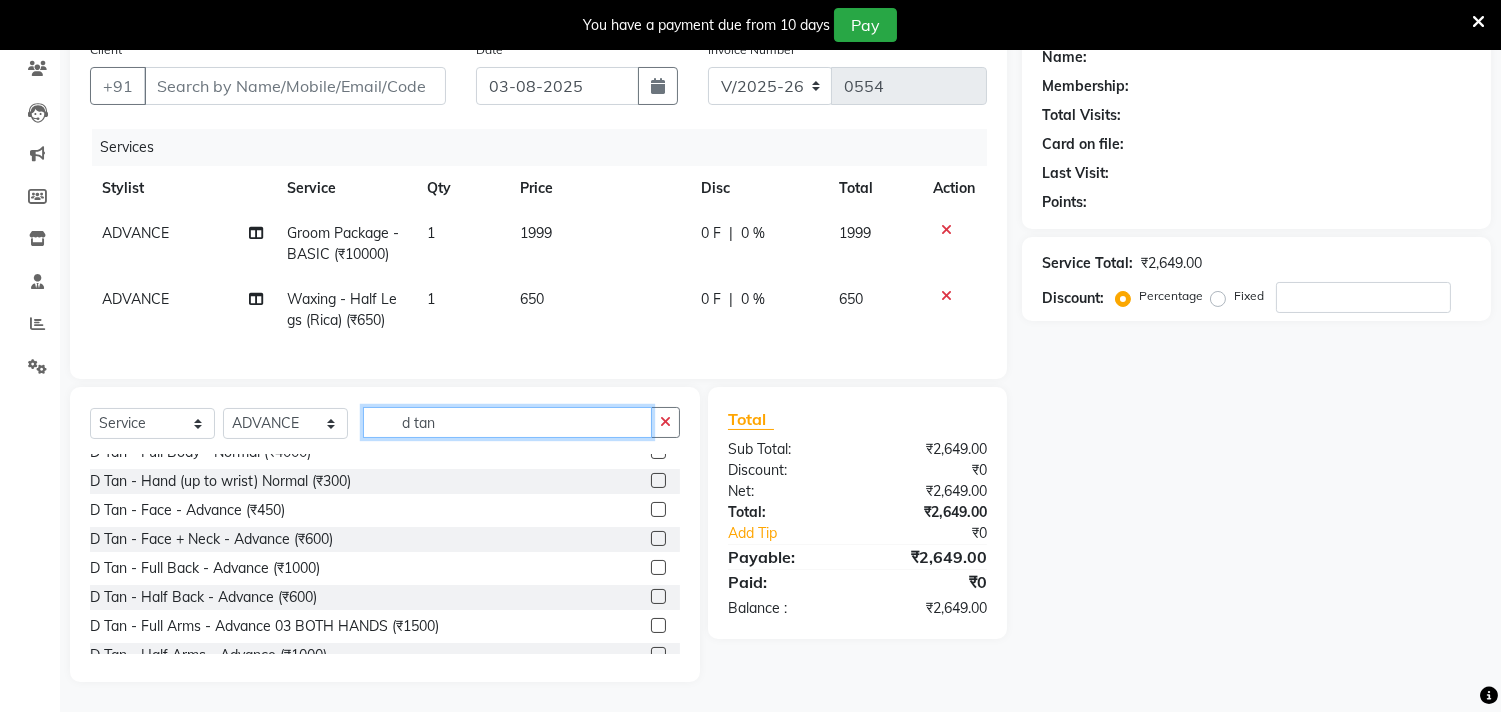 type on "d tan" 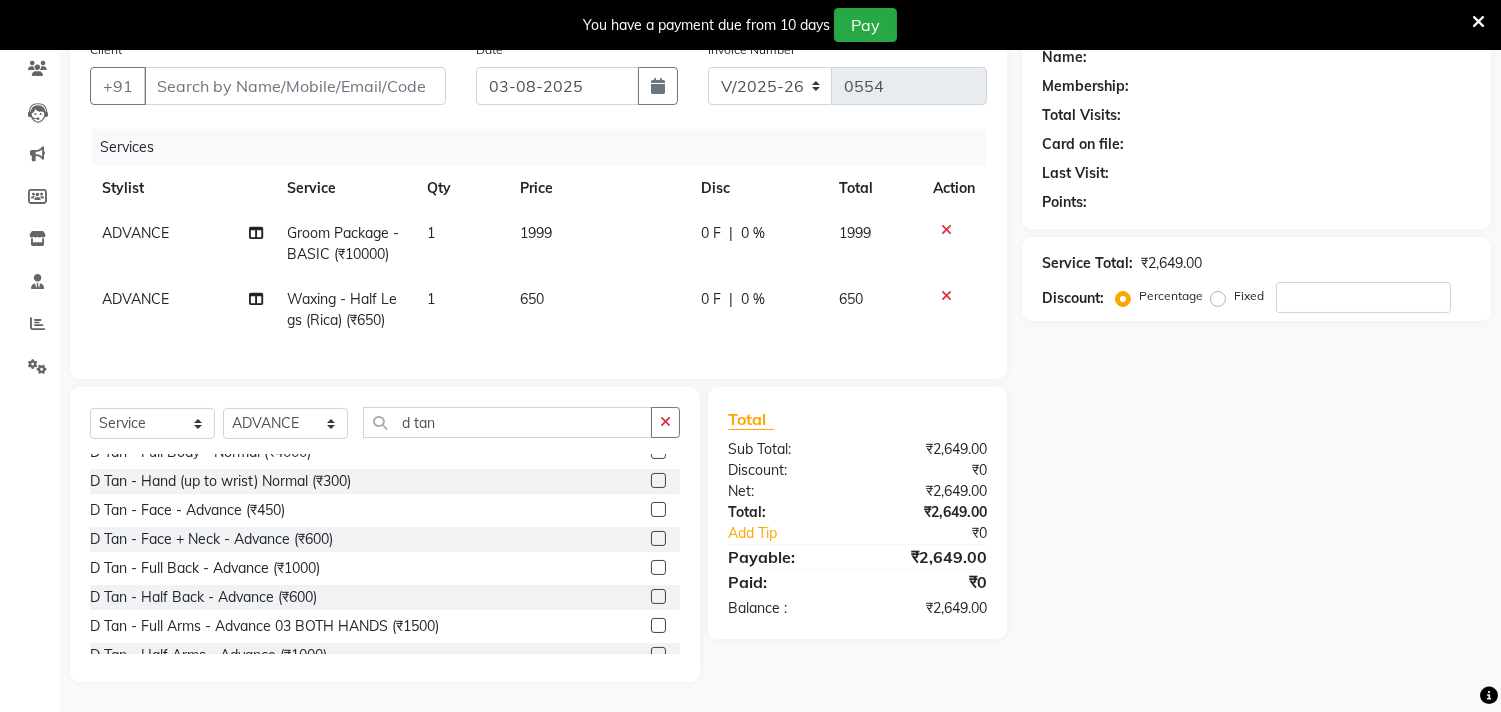 click 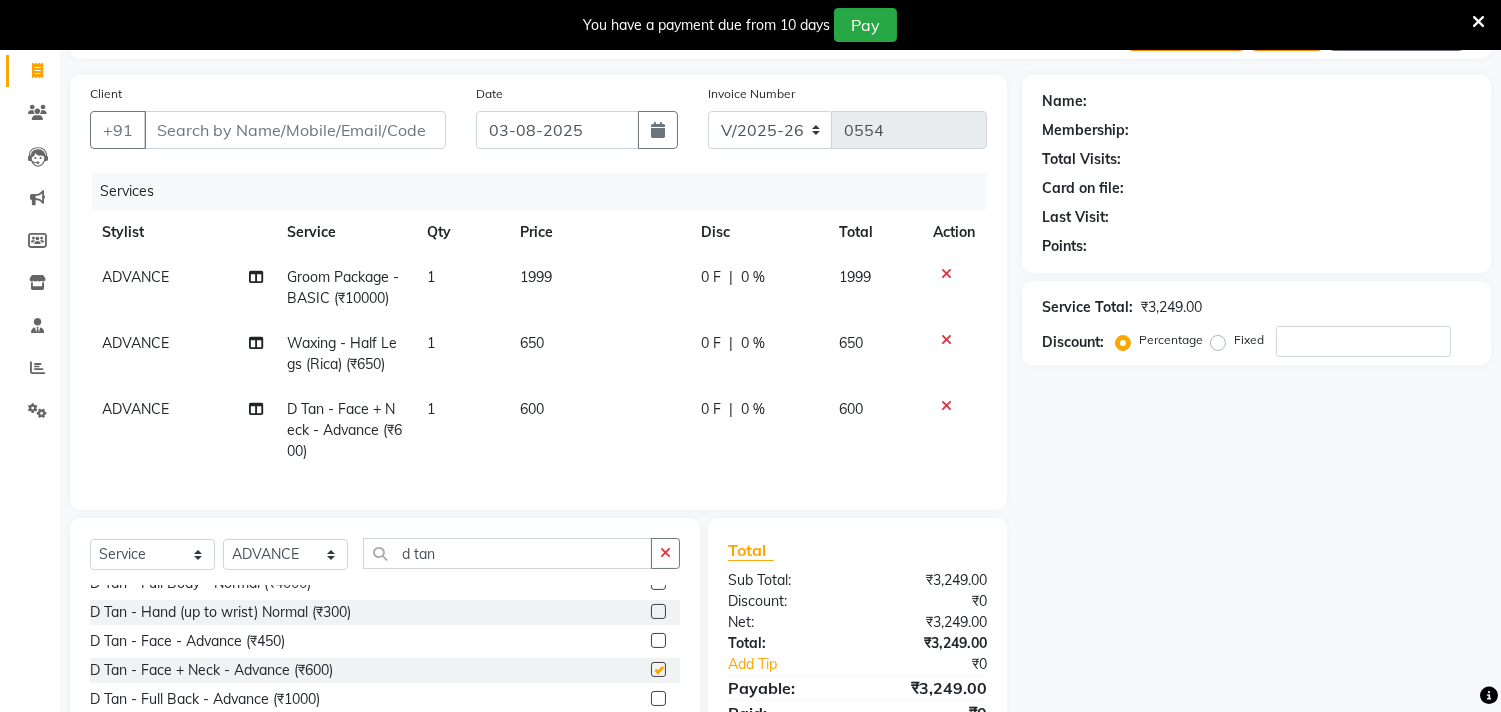 checkbox on "false" 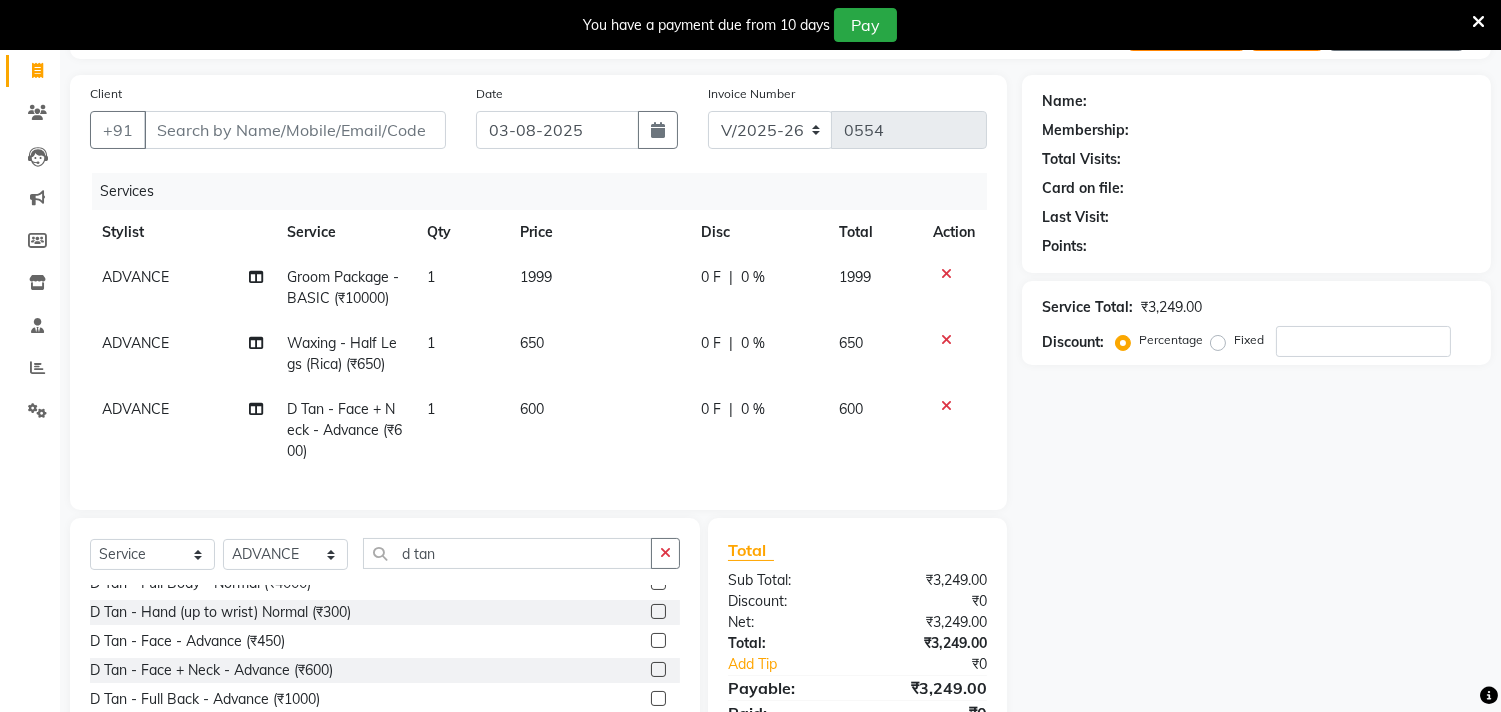 scroll, scrollTop: 74, scrollLeft: 0, axis: vertical 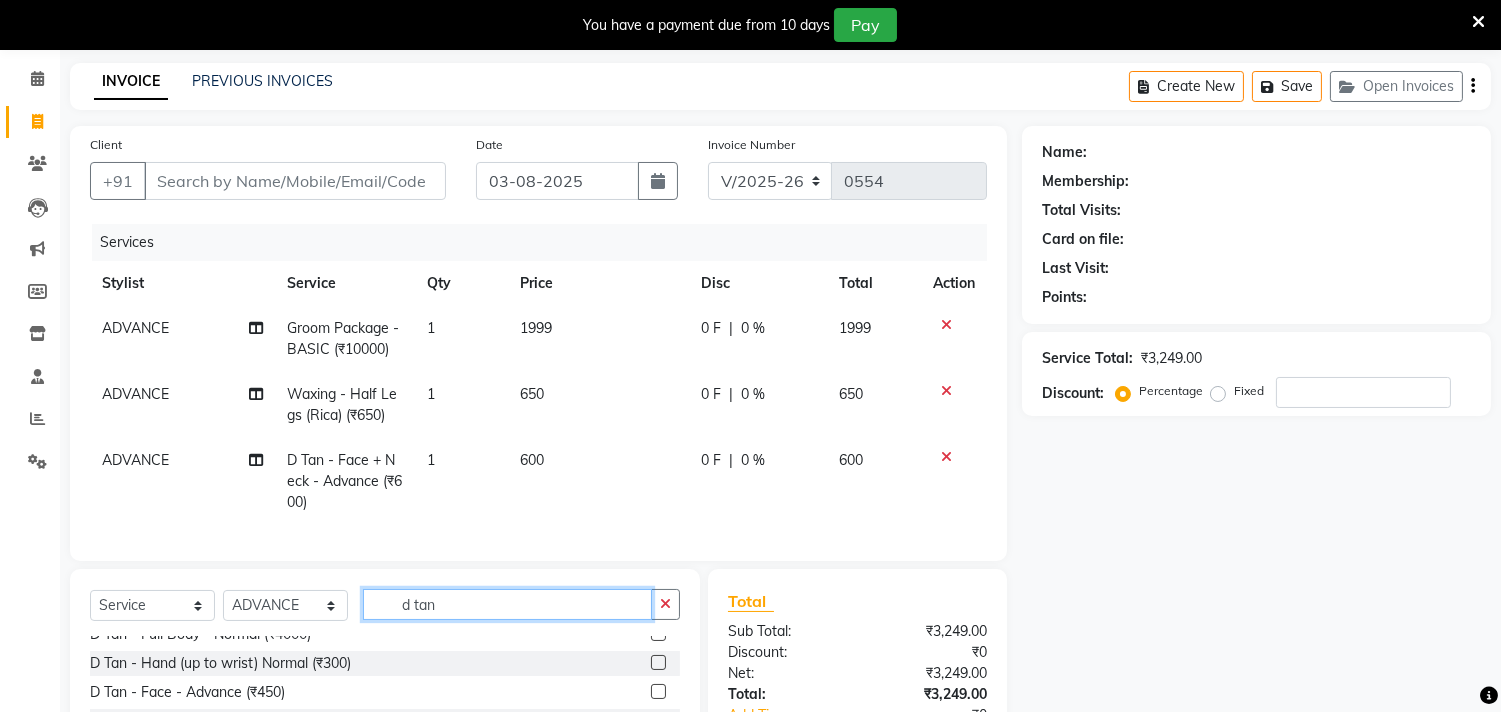 drag, startPoint x: 465, startPoint y: 615, endPoint x: 205, endPoint y: 642, distance: 261.39816 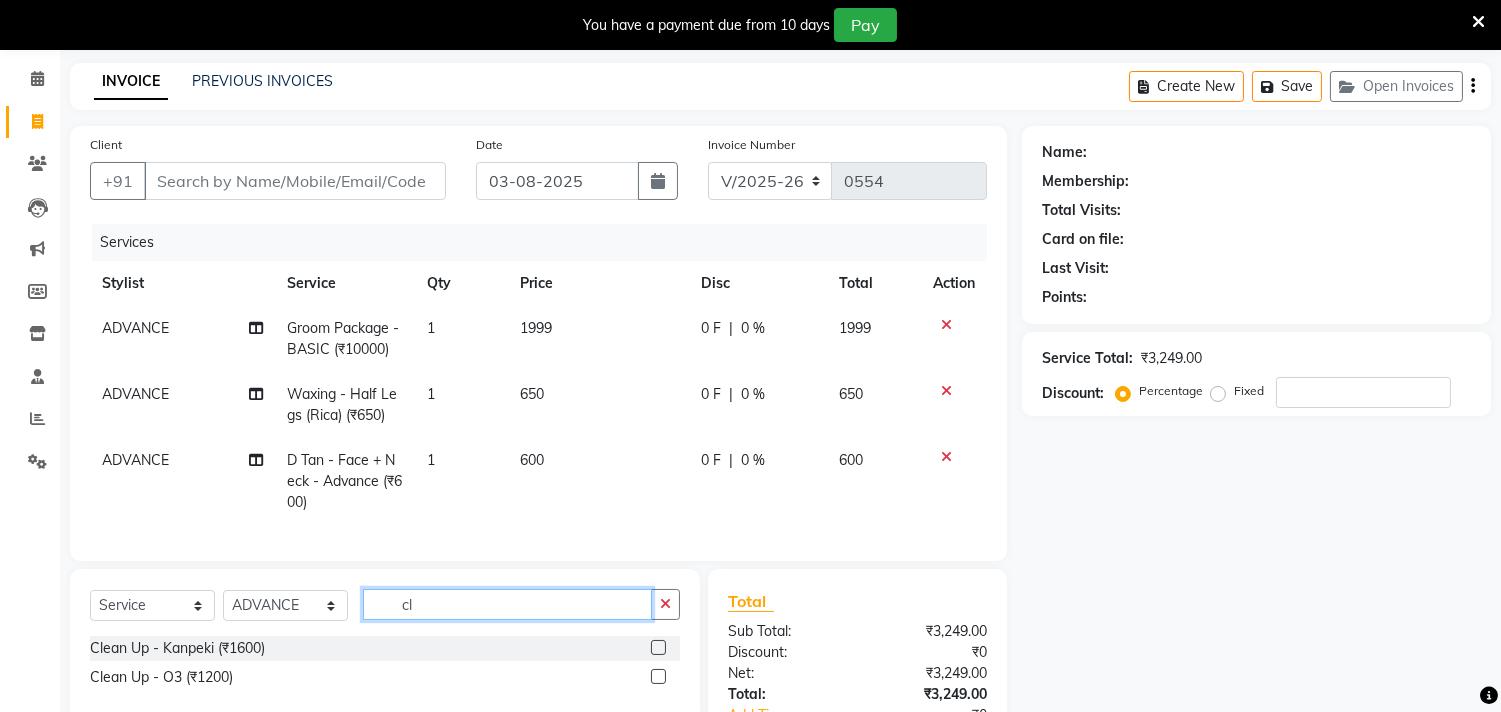 scroll, scrollTop: 0, scrollLeft: 0, axis: both 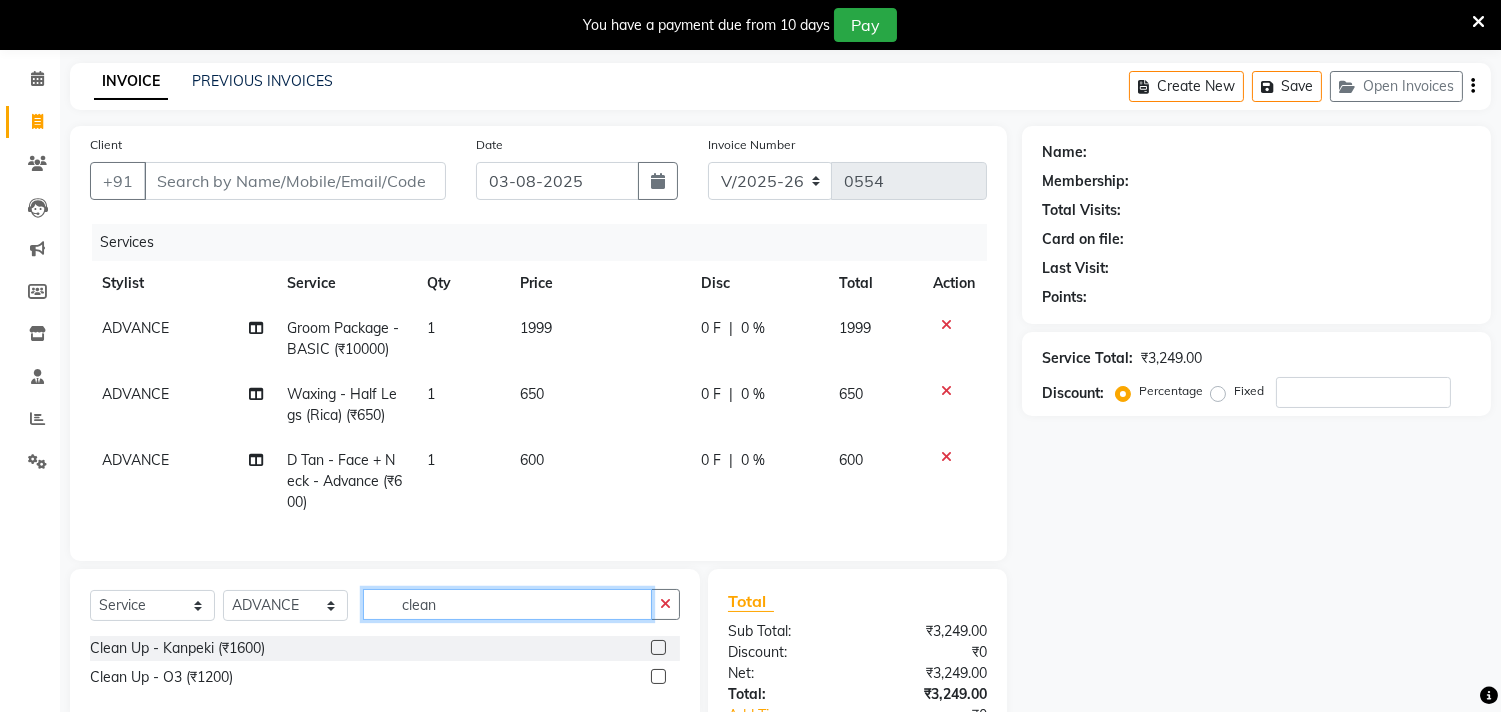 type on "clean" 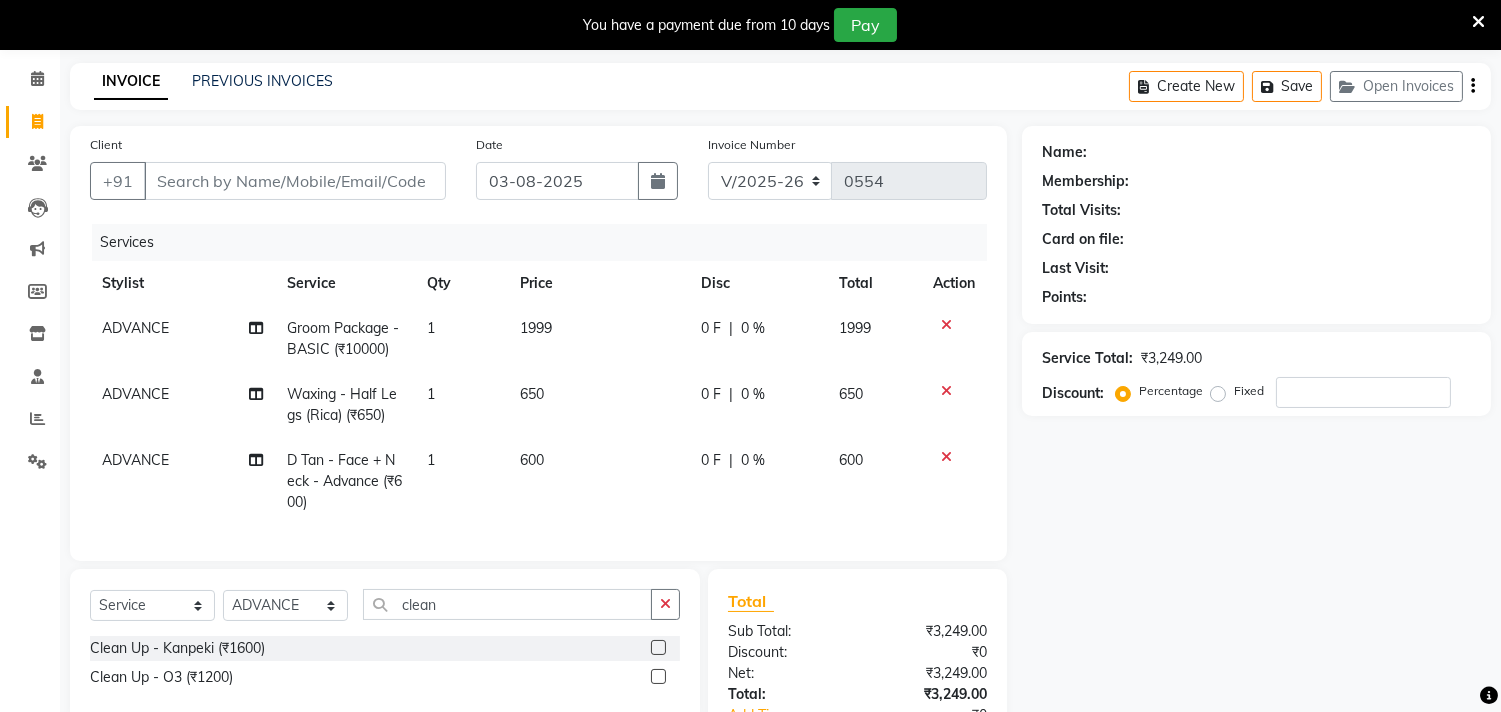 click 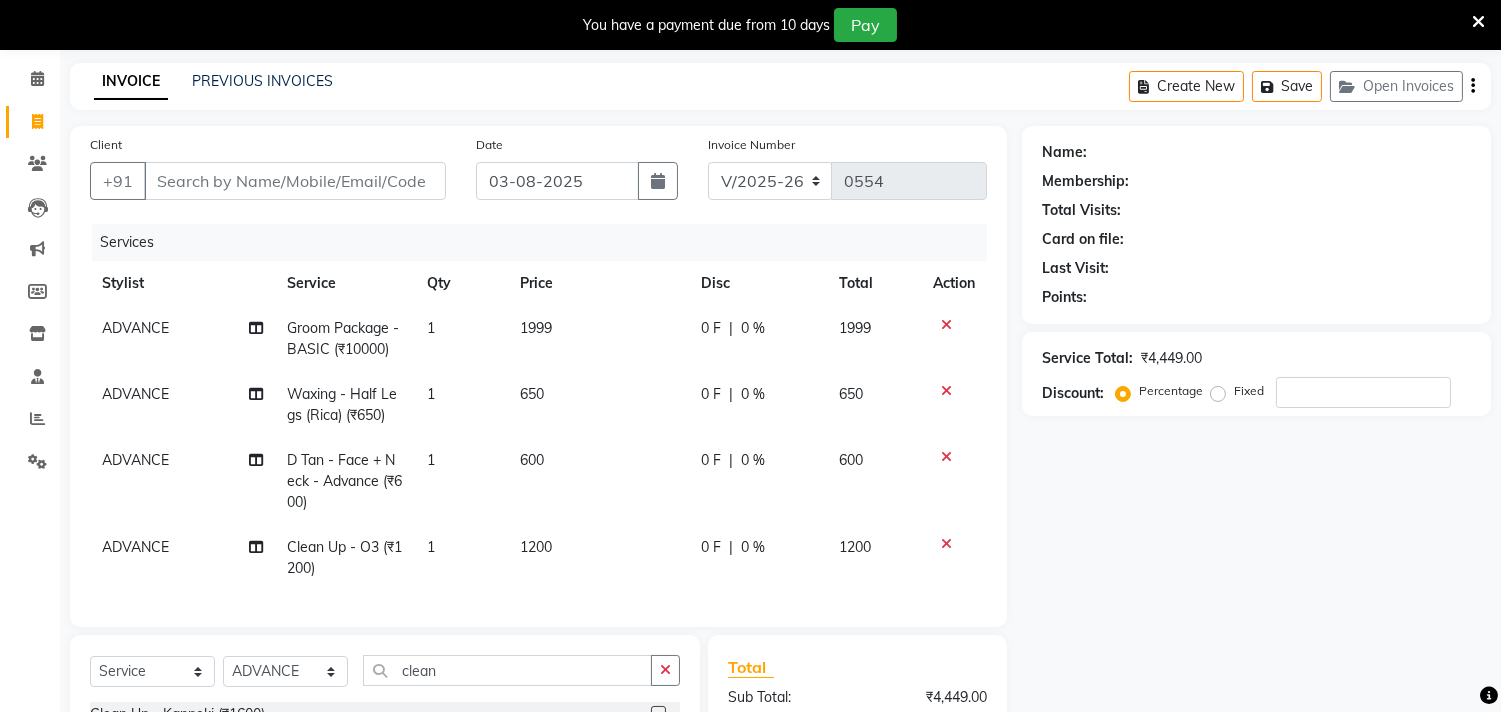 checkbox on "false" 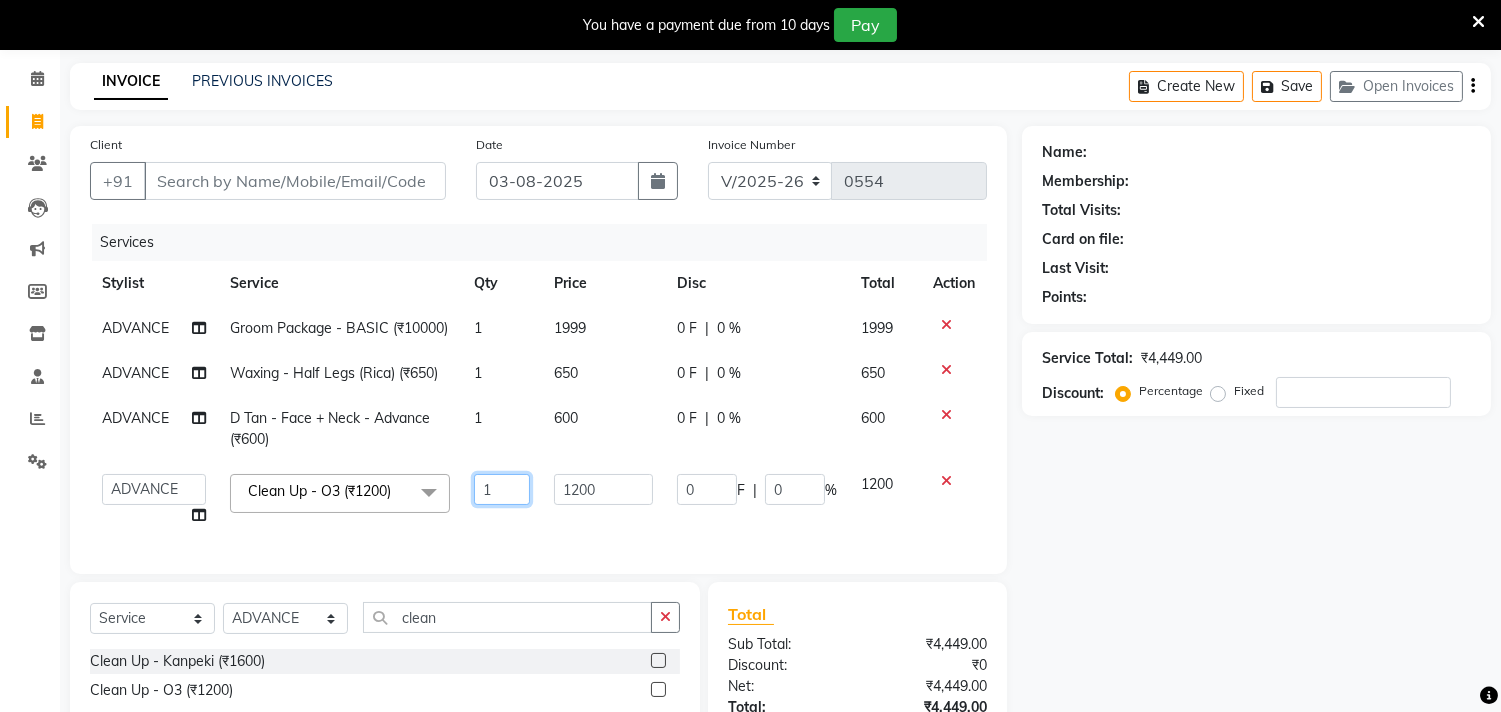 drag, startPoint x: 521, startPoint y: 515, endPoint x: 247, endPoint y: 535, distance: 274.72894 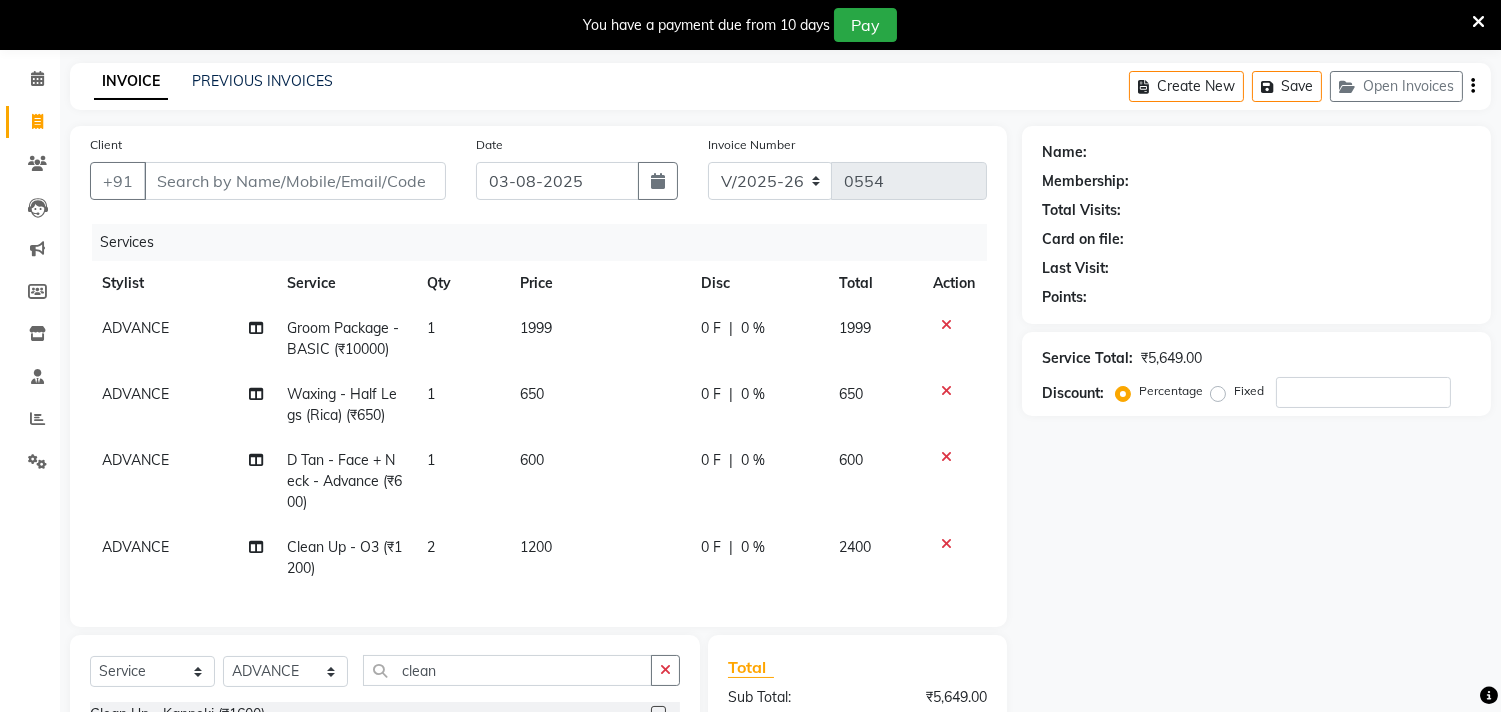 click on "Name: Membership: Total Visits: Card on file: Last Visit:  Points:  Service Total:  ₹5,649.00  Discount:  Percentage   Fixed" 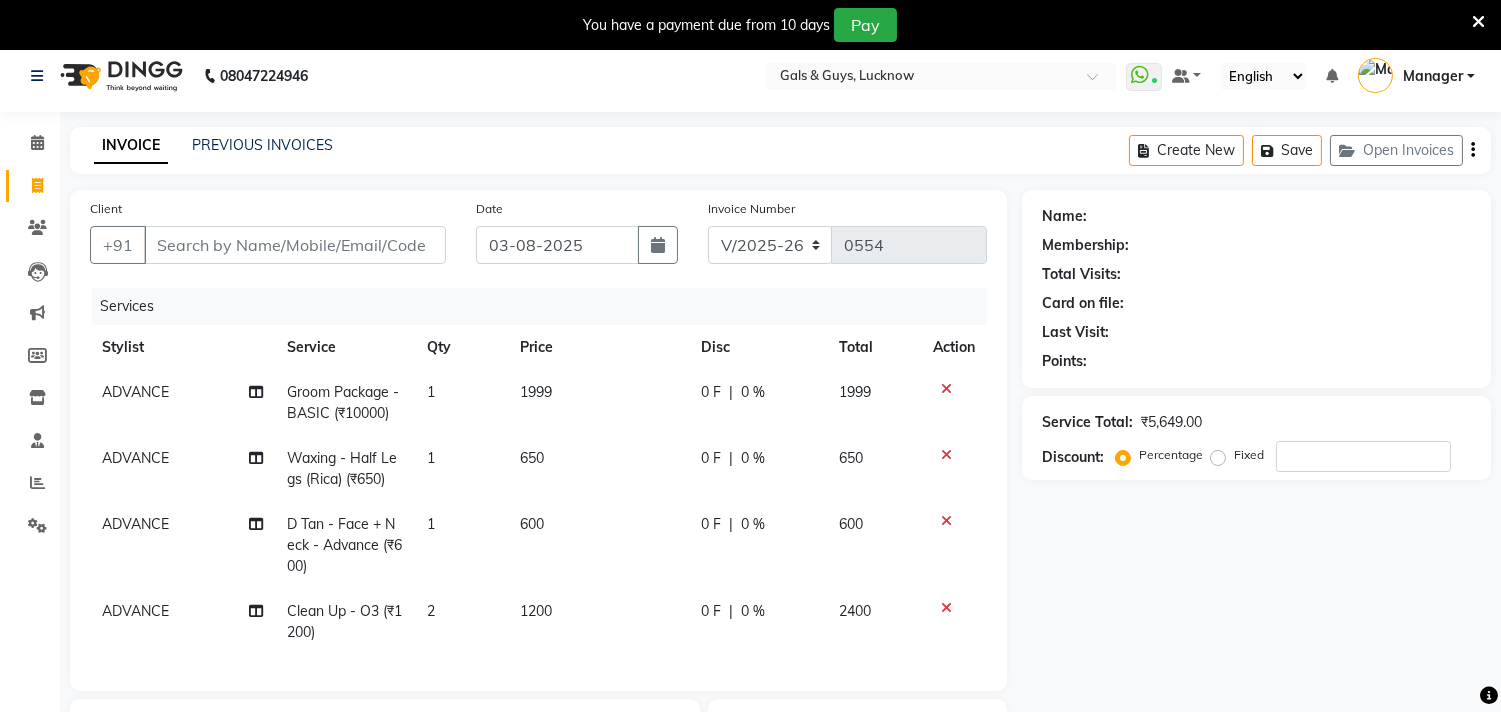 scroll, scrollTop: 0, scrollLeft: 0, axis: both 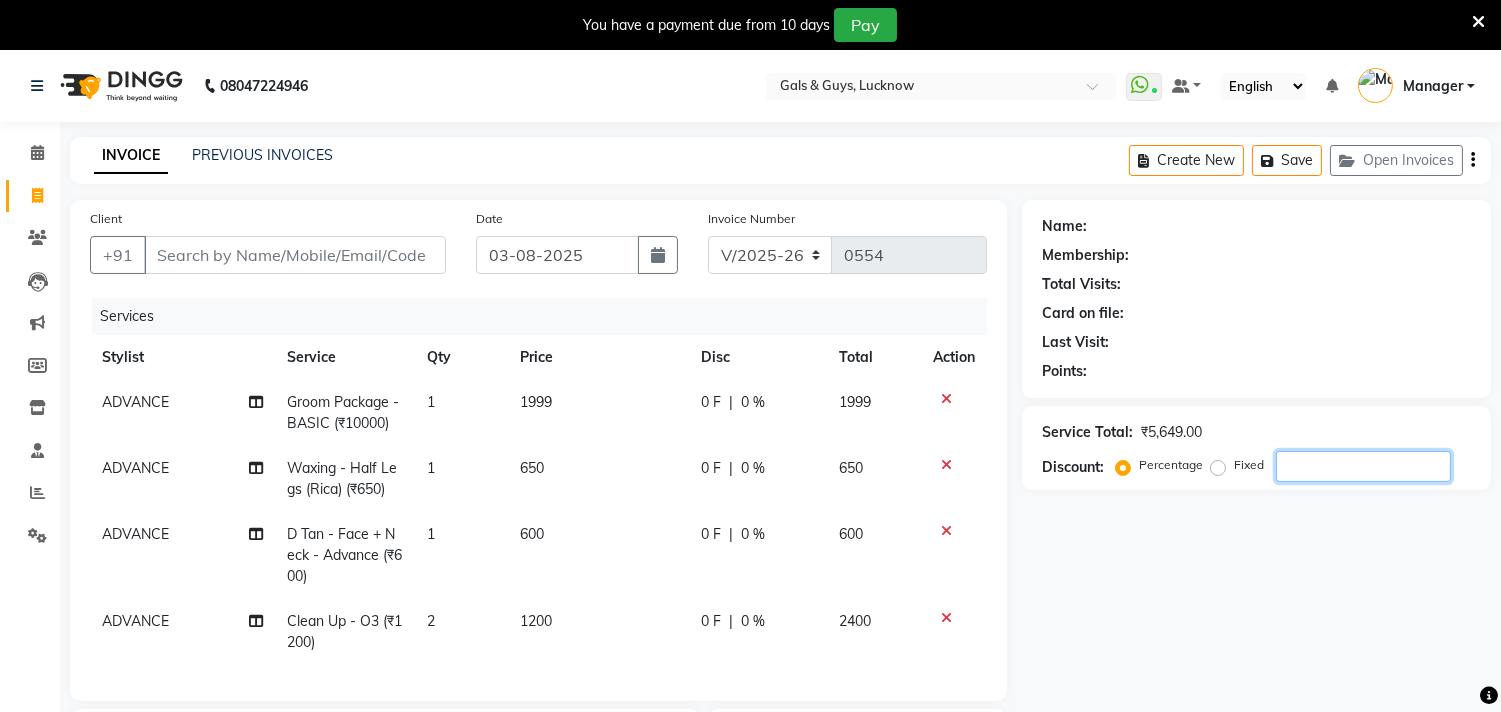 click 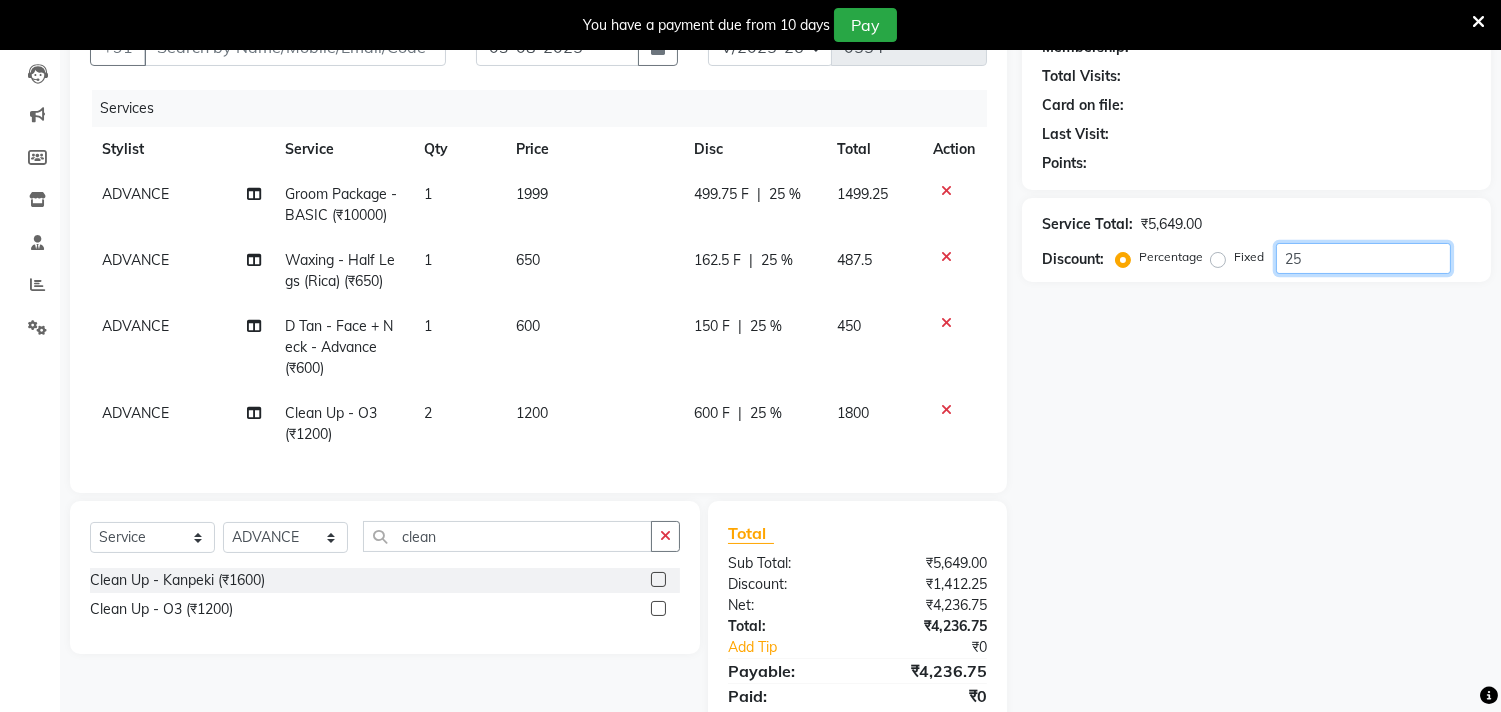 scroll, scrollTop: 73, scrollLeft: 0, axis: vertical 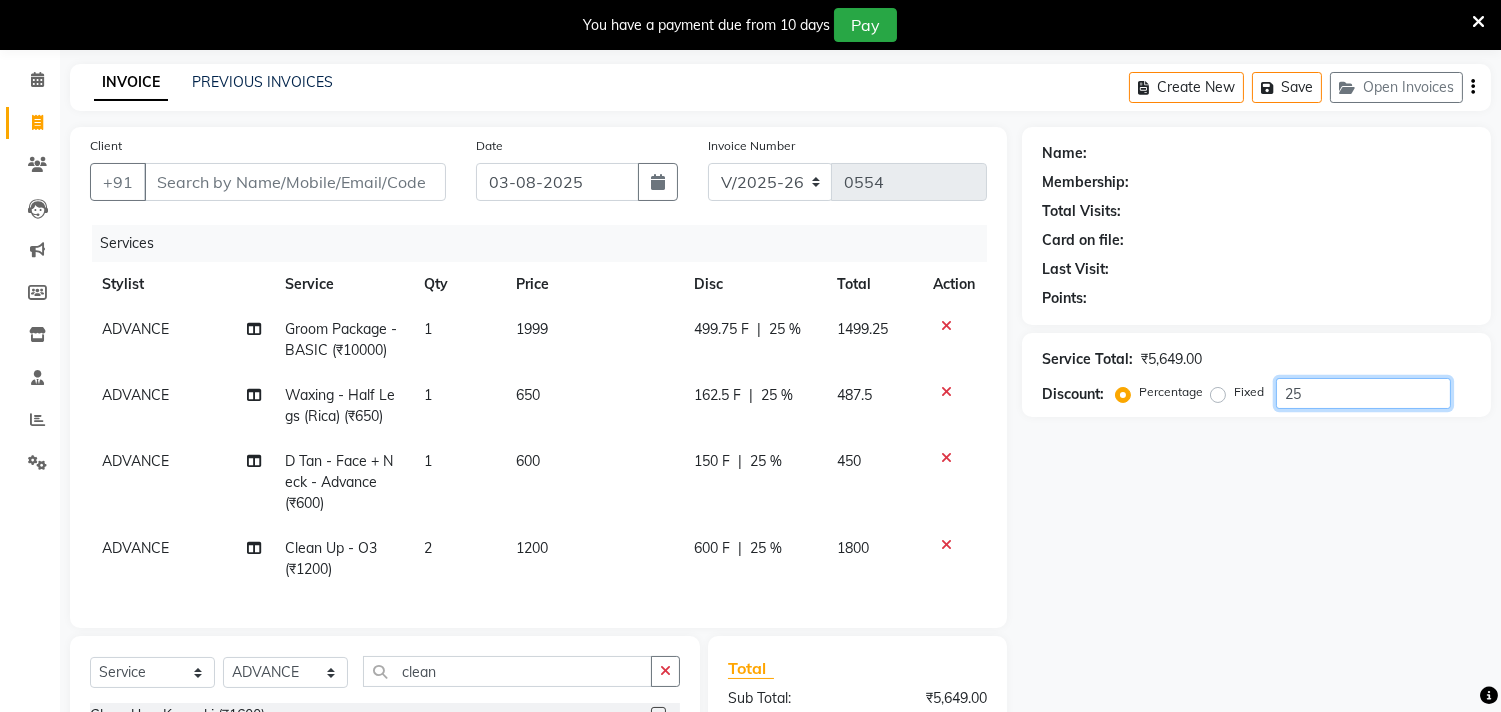 type on "25" 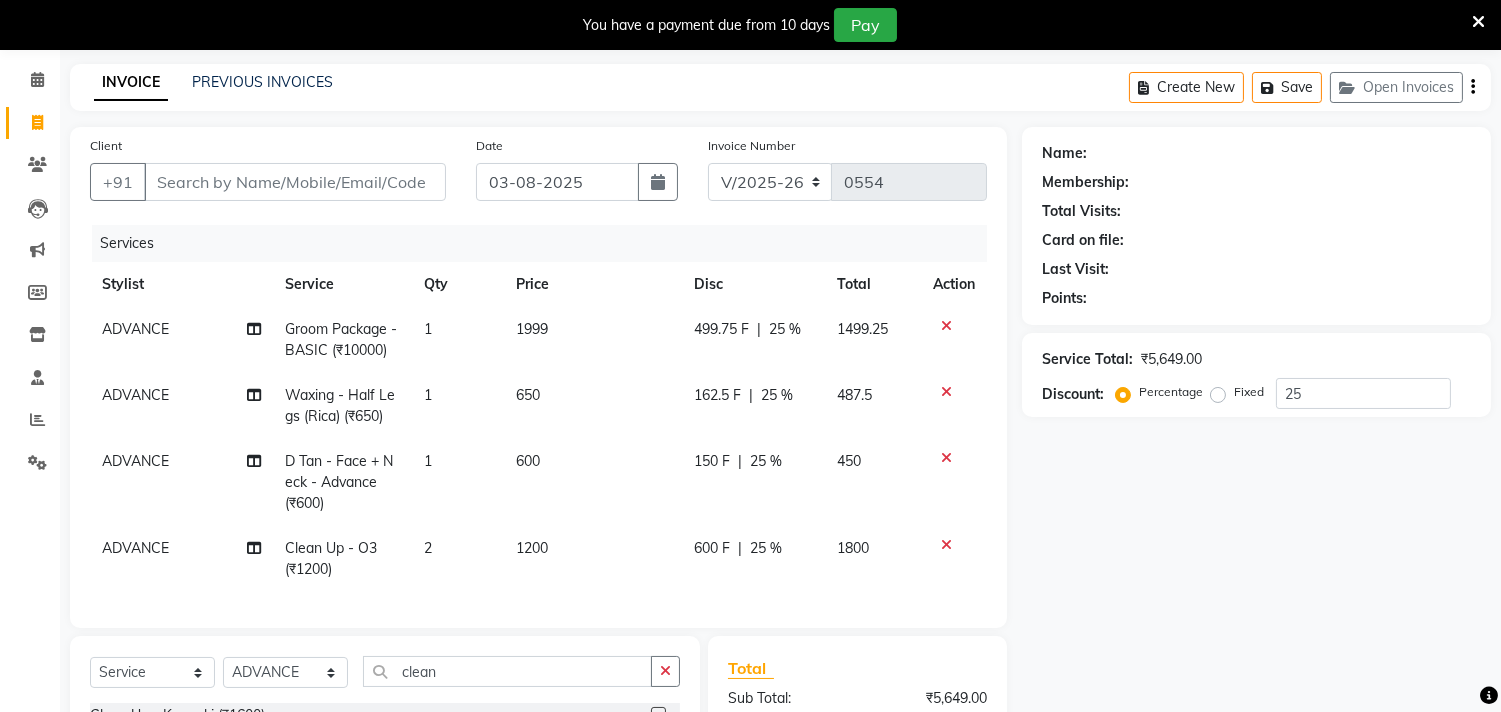 click on "25 %" 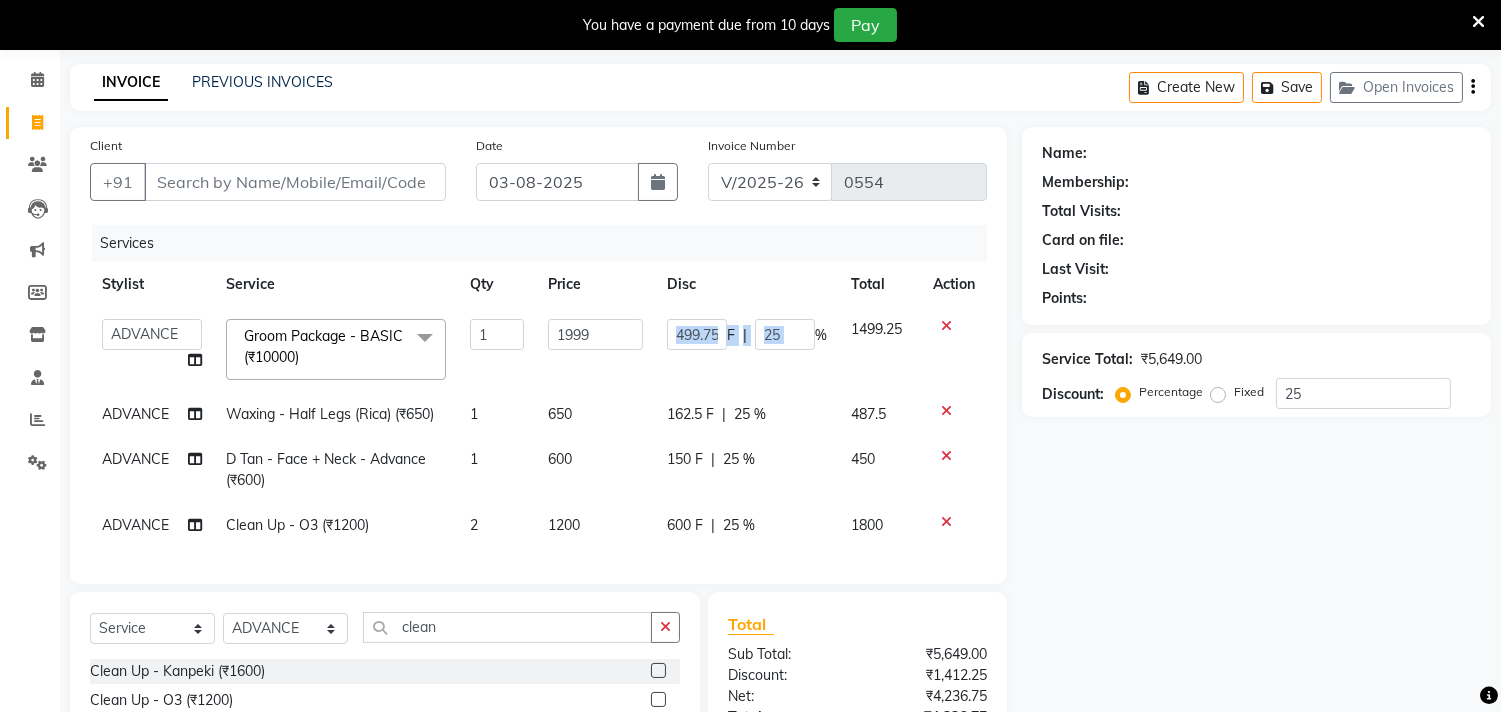 drag, startPoint x: 811, startPoint y: 333, endPoint x: 662, endPoint y: 332, distance: 149.00336 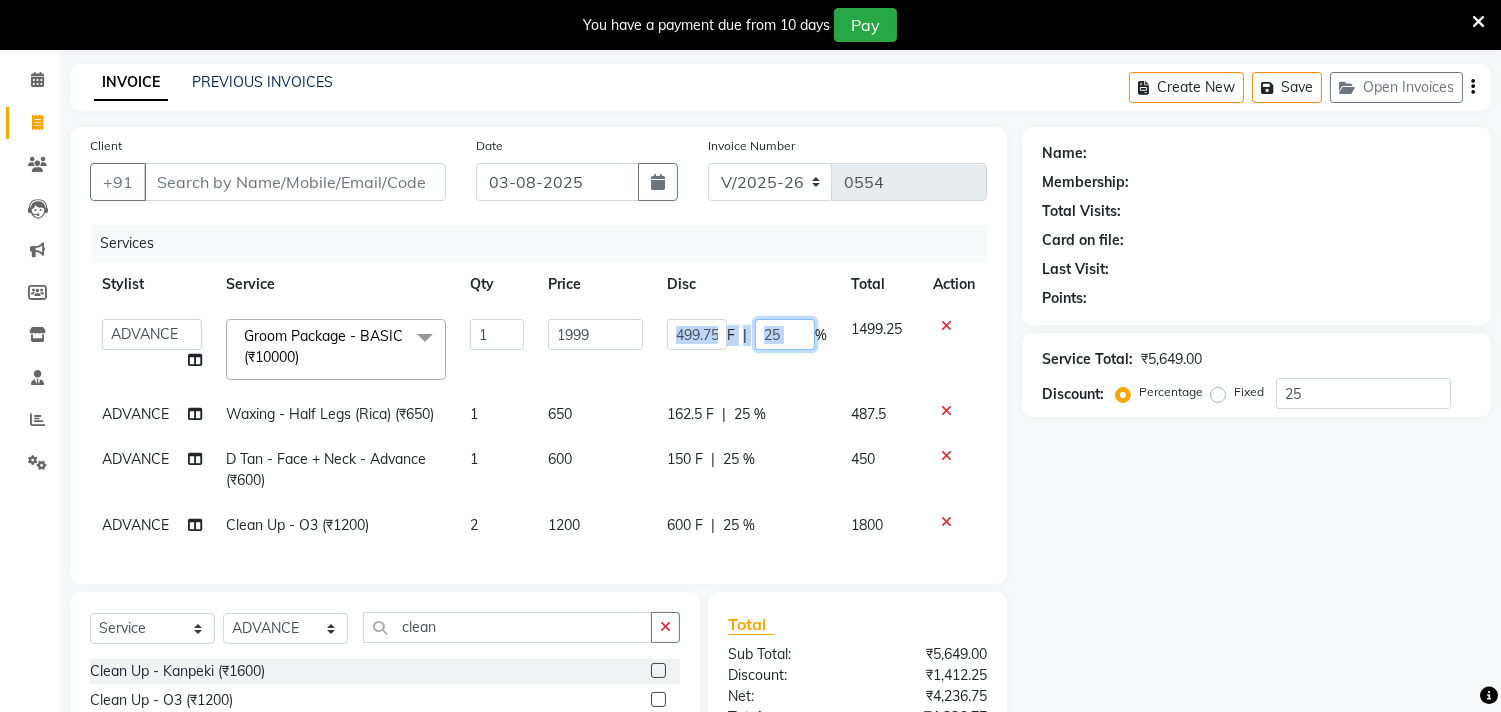 click on "25" 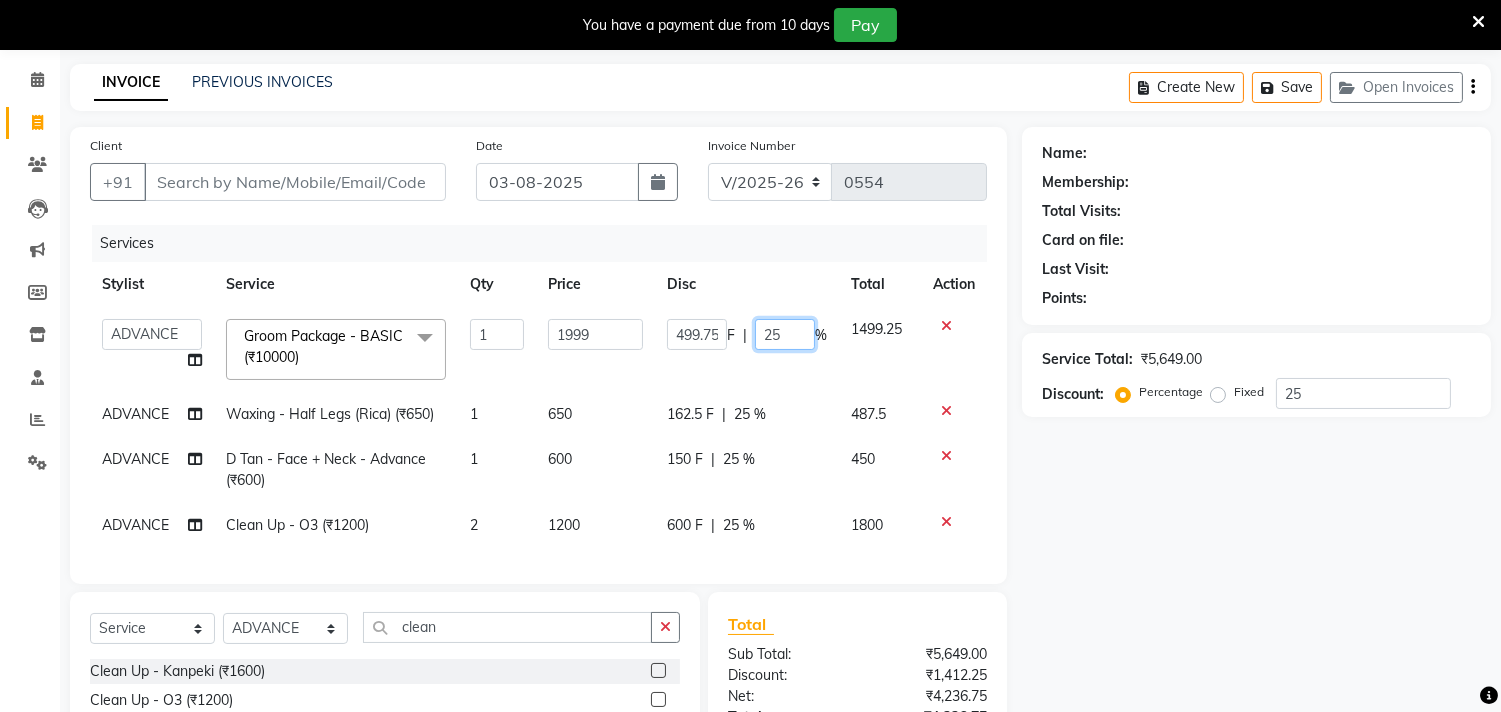 drag, startPoint x: 792, startPoint y: 331, endPoint x: 740, endPoint y: 338, distance: 52.46904 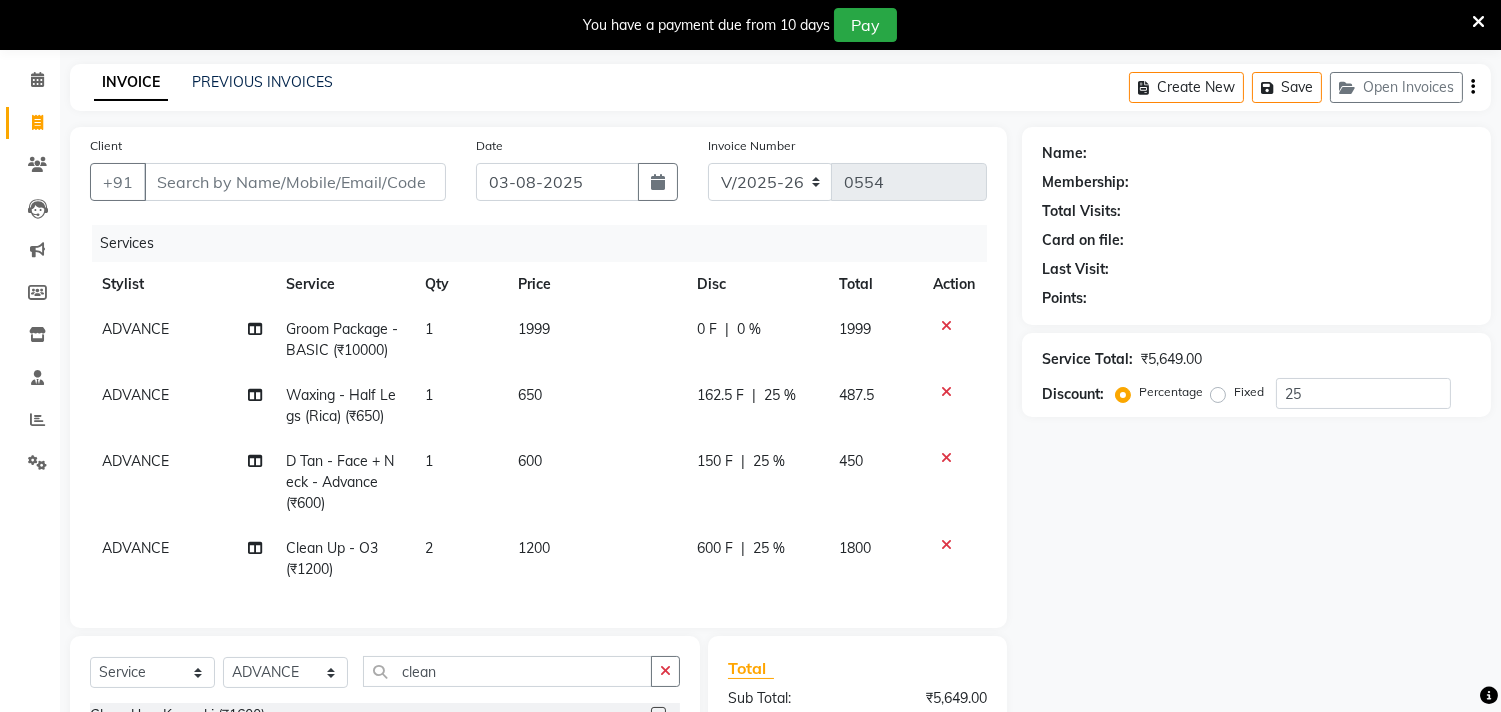 click on "Name: Membership: Total Visits: Card on file: Last Visit:  Points:  Service Total:  ₹5,649.00  Discount:  Percentage   Fixed  25" 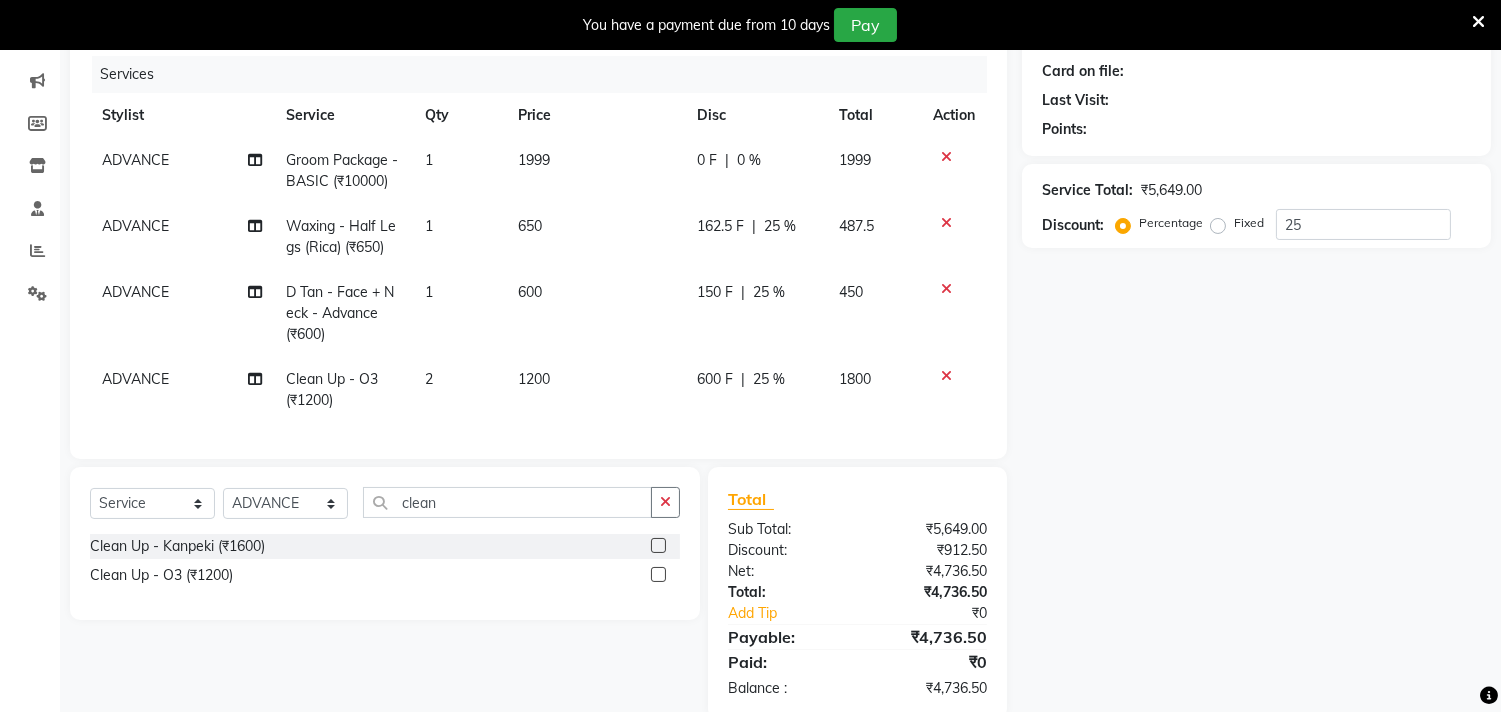 scroll, scrollTop: 295, scrollLeft: 0, axis: vertical 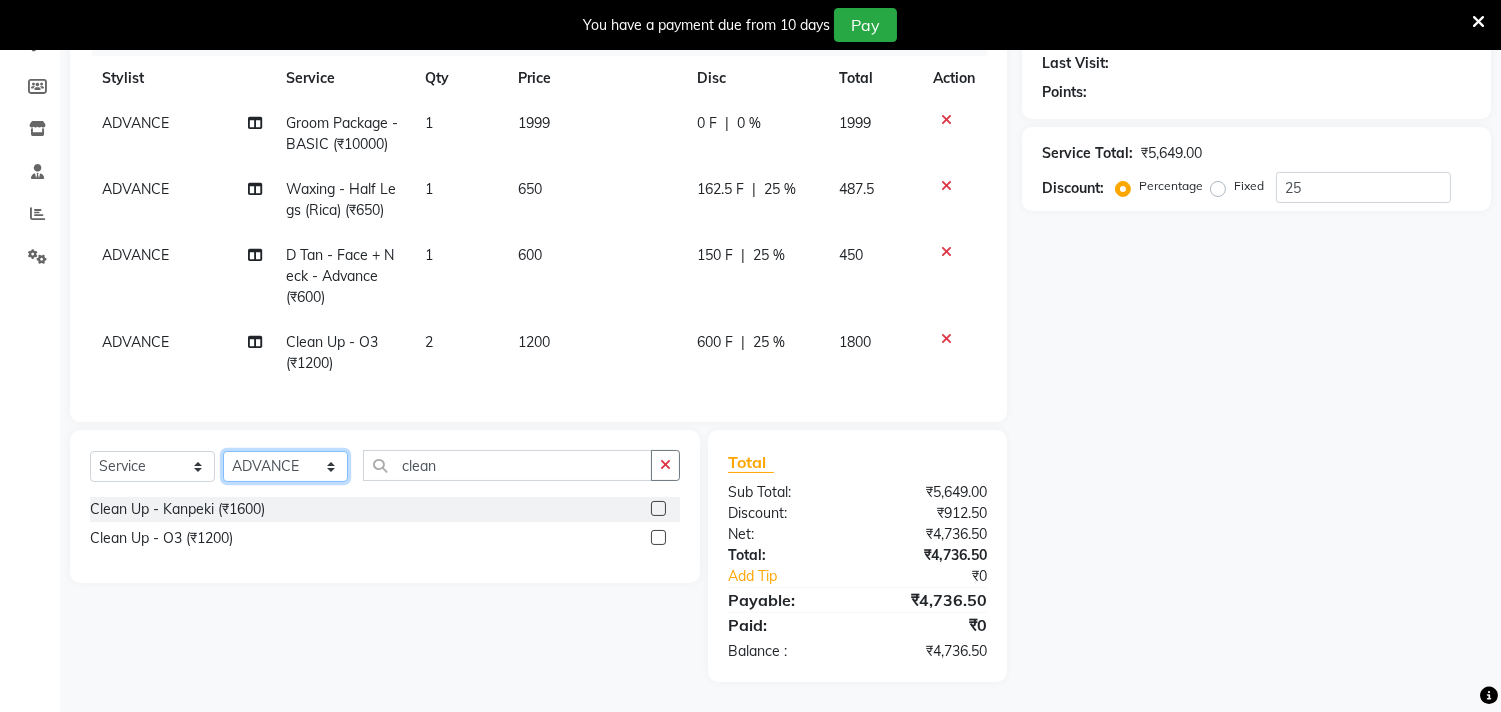 click on "Select Stylist Abhinav ADVANCE ALKA Ankita B-WAX  KUNAL Manager MEMBERSHIP PALLAVI PRATHAM PRODUCT RAJAT TANIYA VIRENDRA" 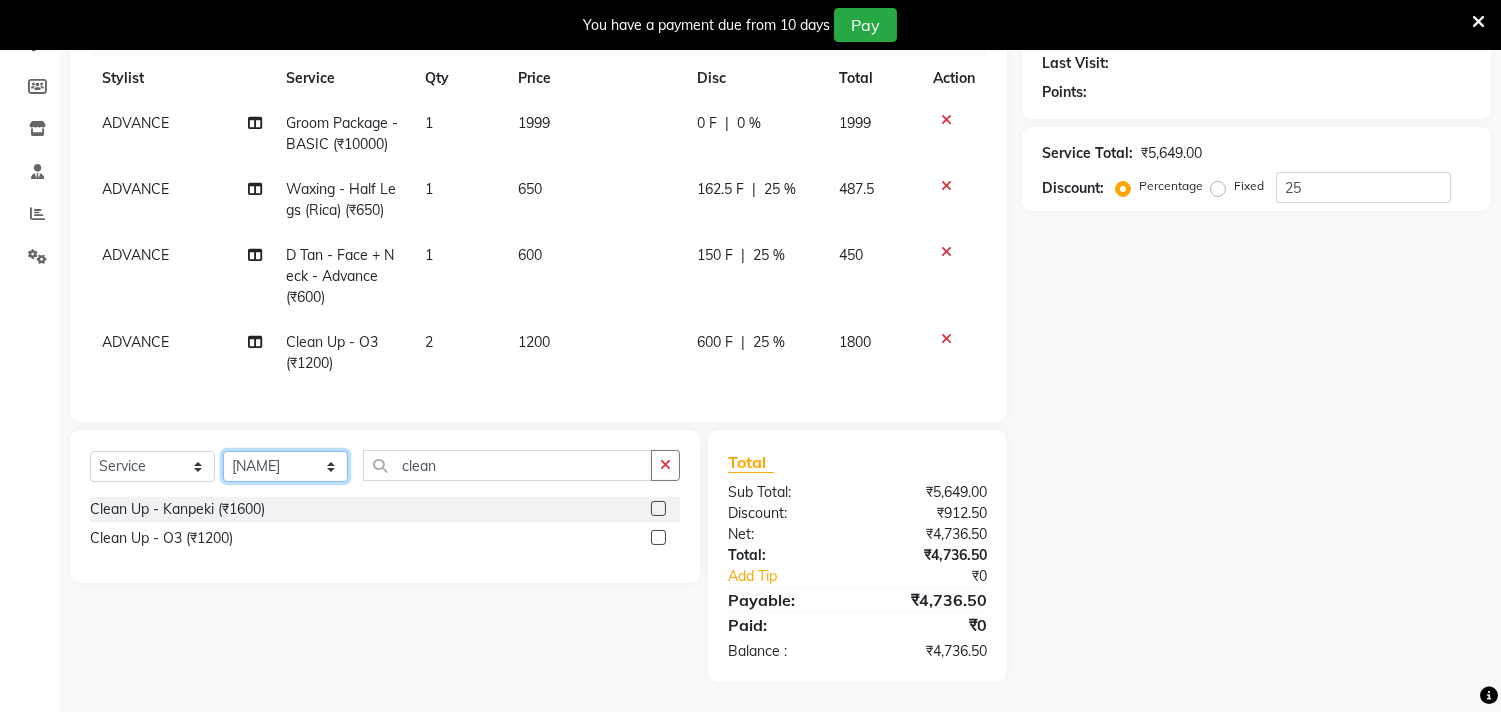 click on "Select Stylist Abhinav ADVANCE ALKA Ankita B-WAX  KUNAL Manager MEMBERSHIP PALLAVI PRATHAM PRODUCT RAJAT TANIYA VIRENDRA" 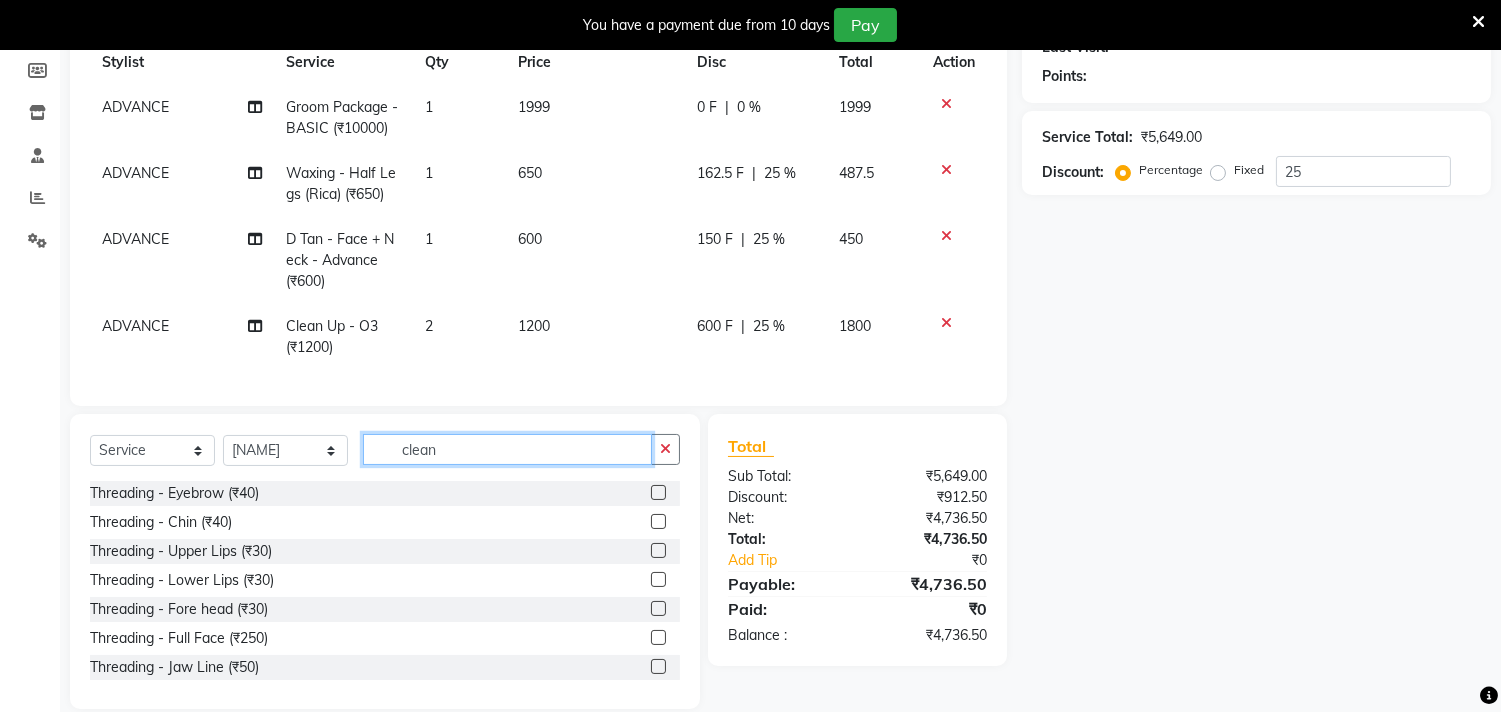 drag, startPoint x: 472, startPoint y: 467, endPoint x: 210, endPoint y: 467, distance: 262 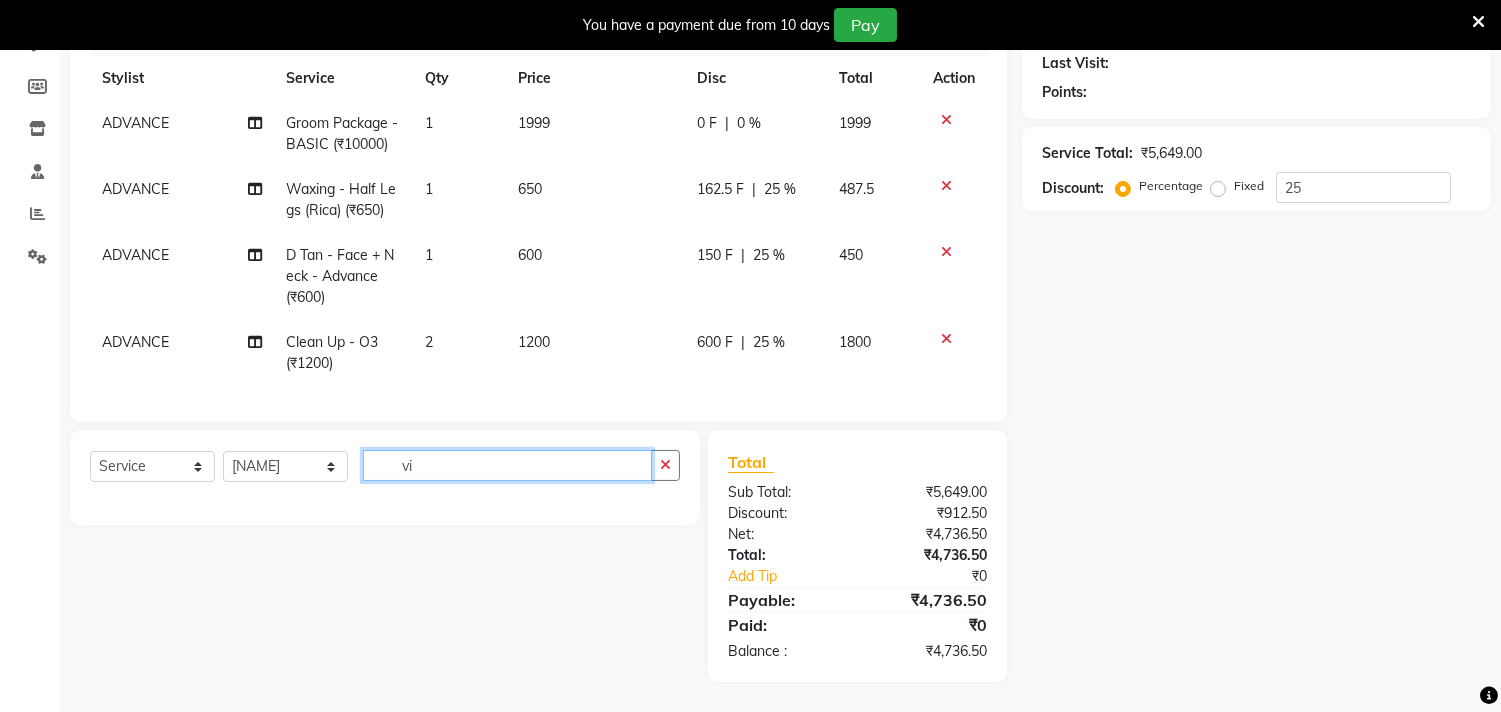 type on "v" 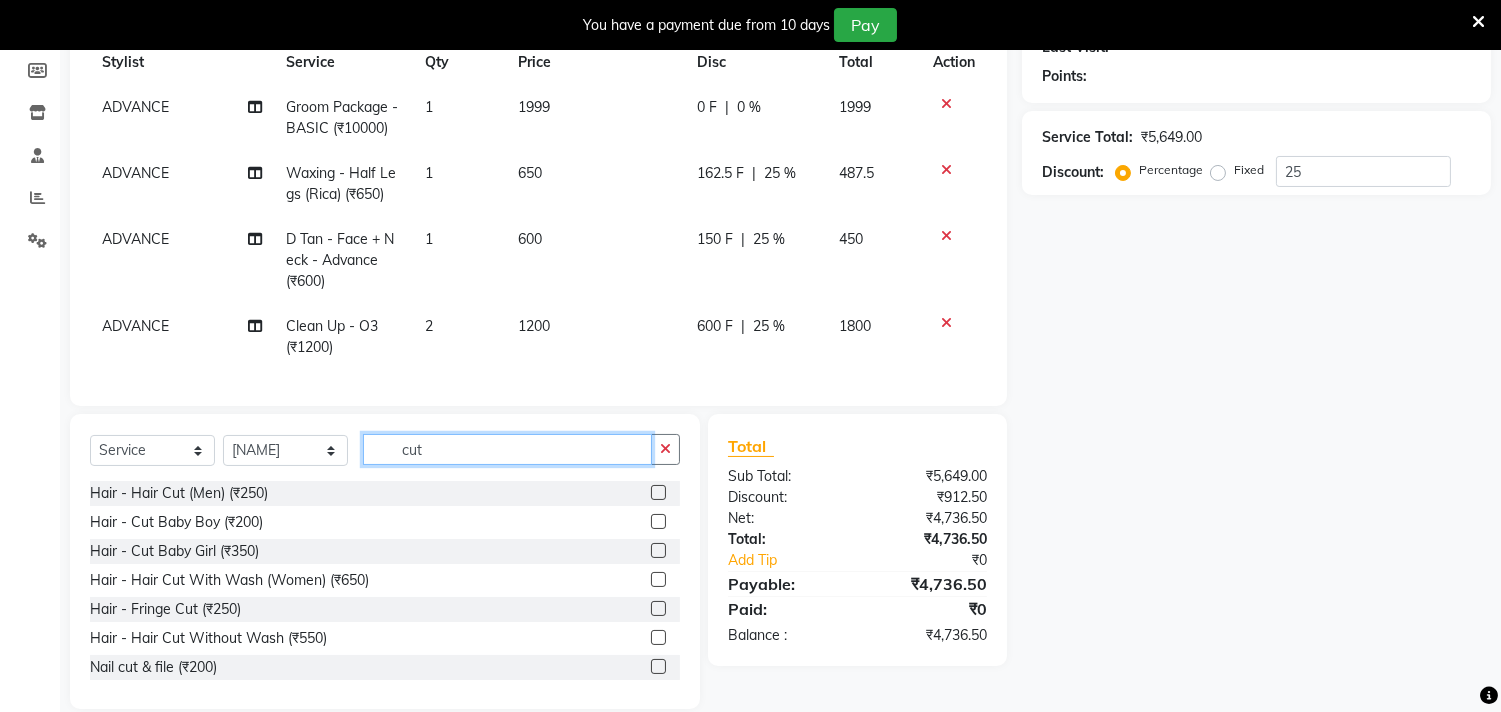 type on "cut" 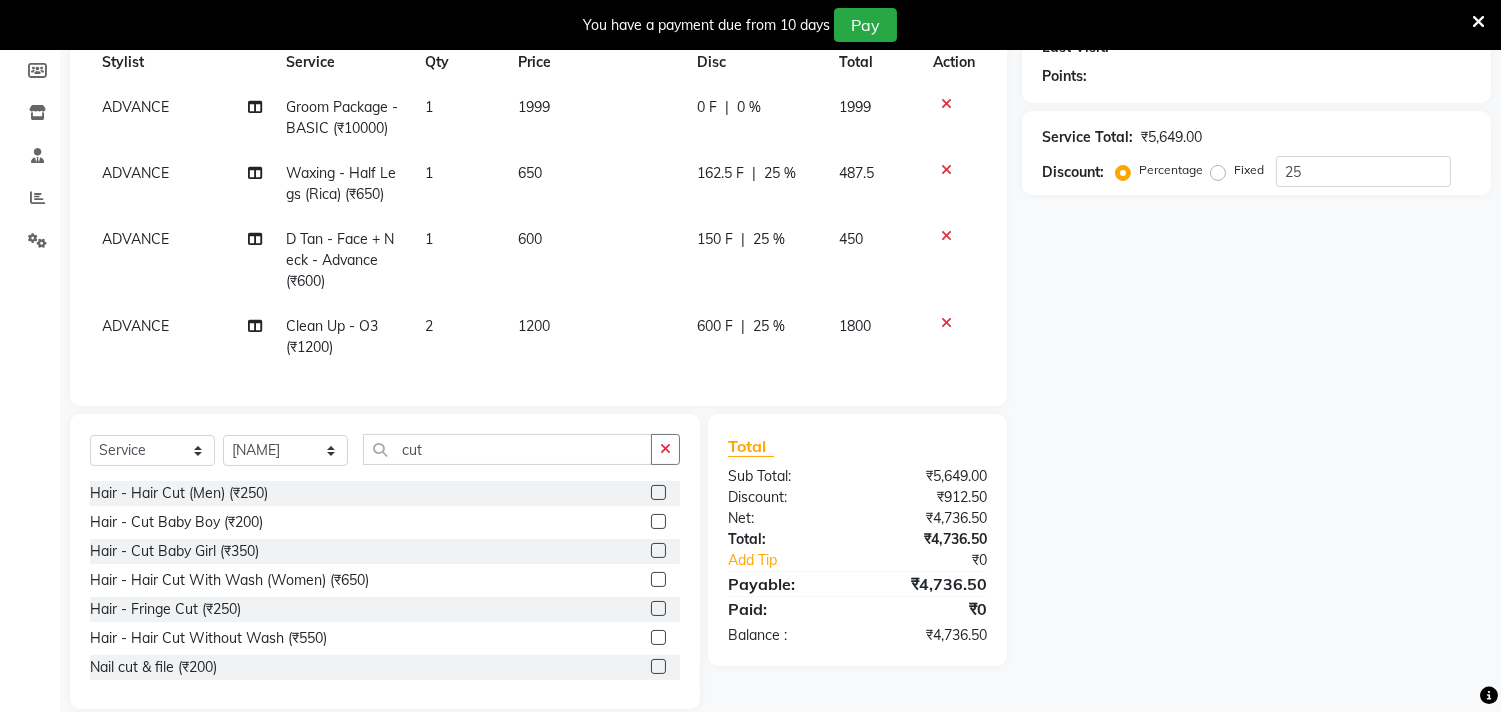 click 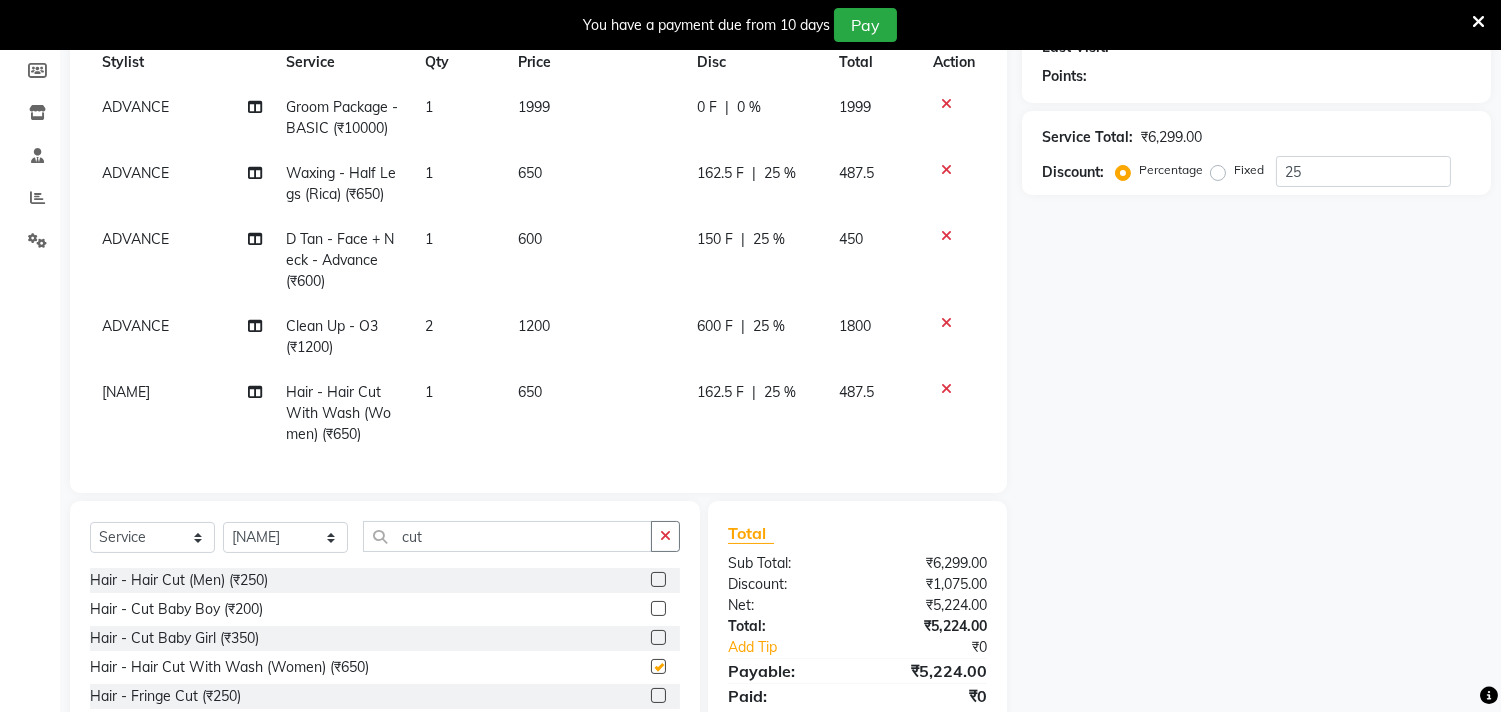 checkbox on "false" 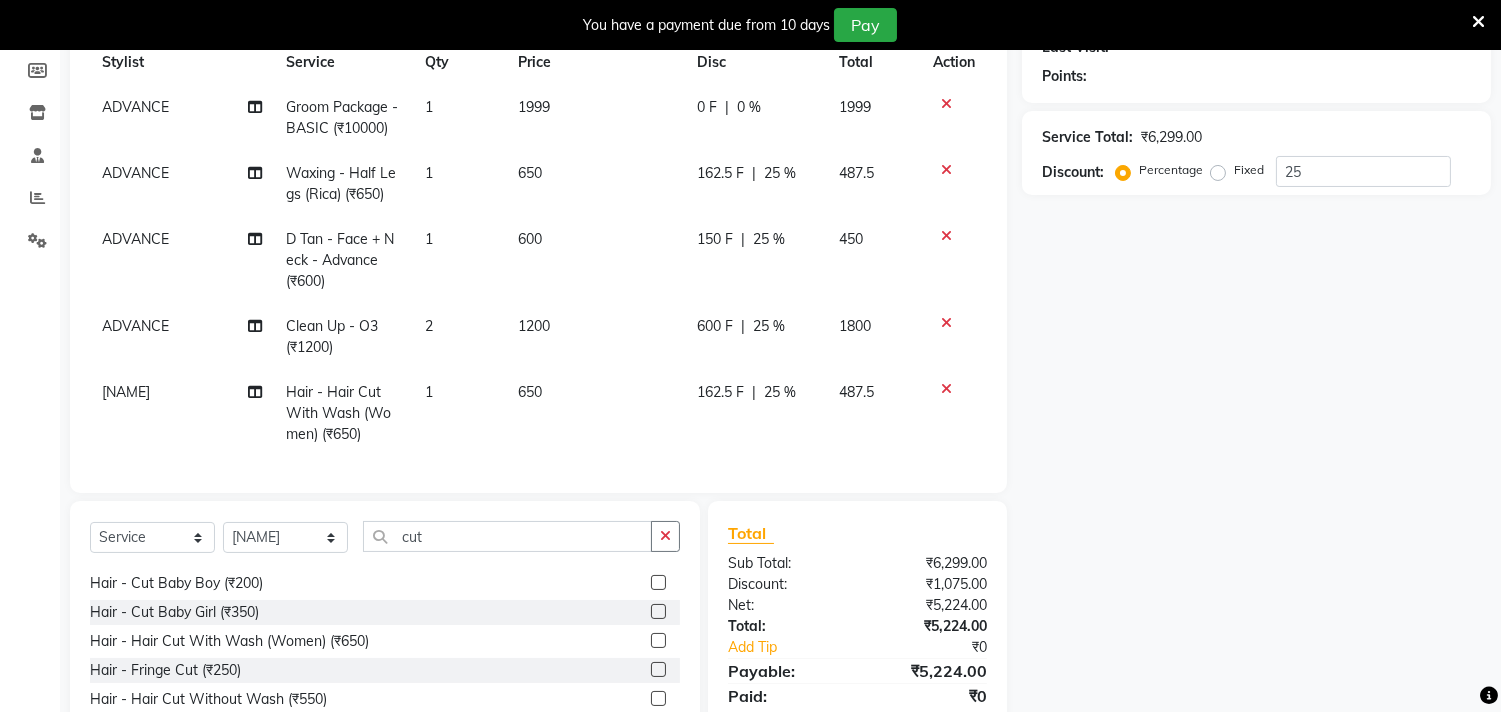 scroll, scrollTop: 32, scrollLeft: 0, axis: vertical 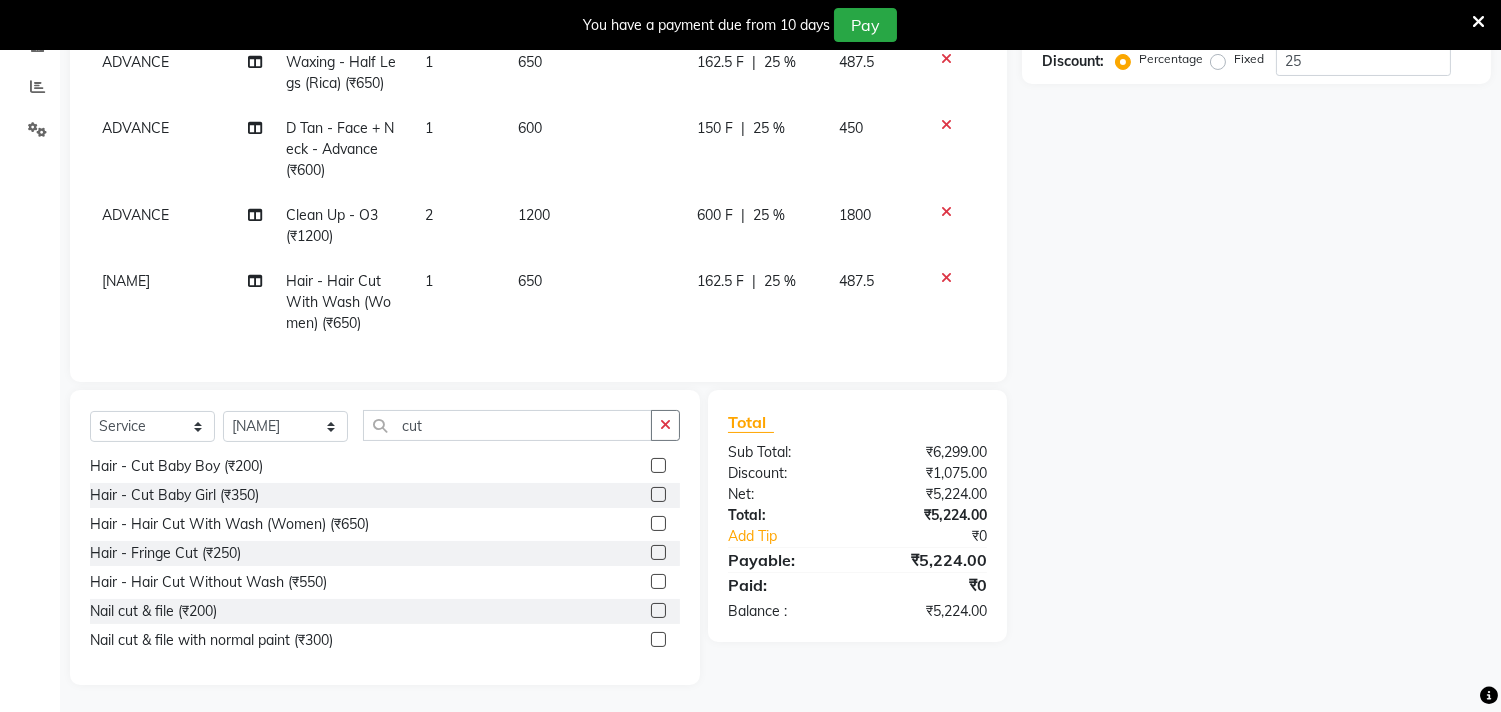 click 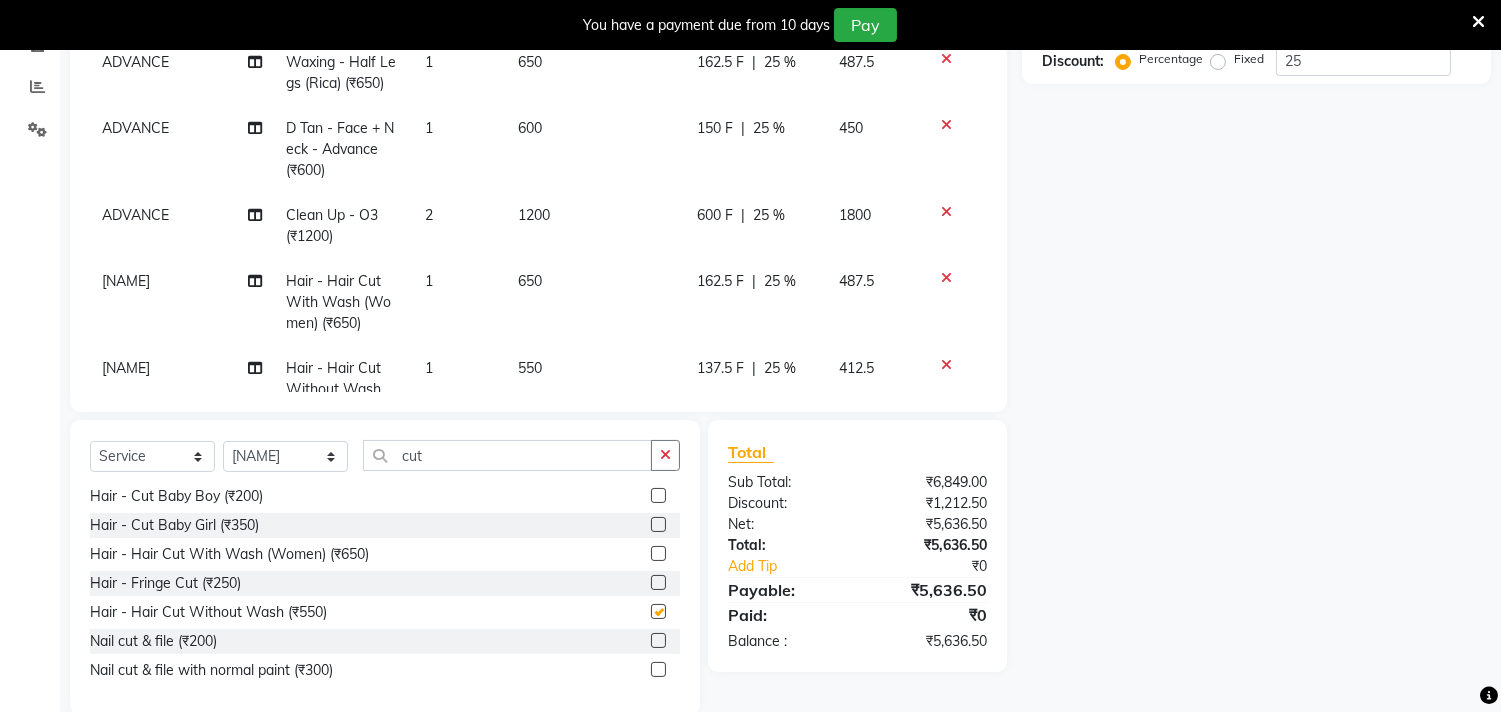 checkbox on "false" 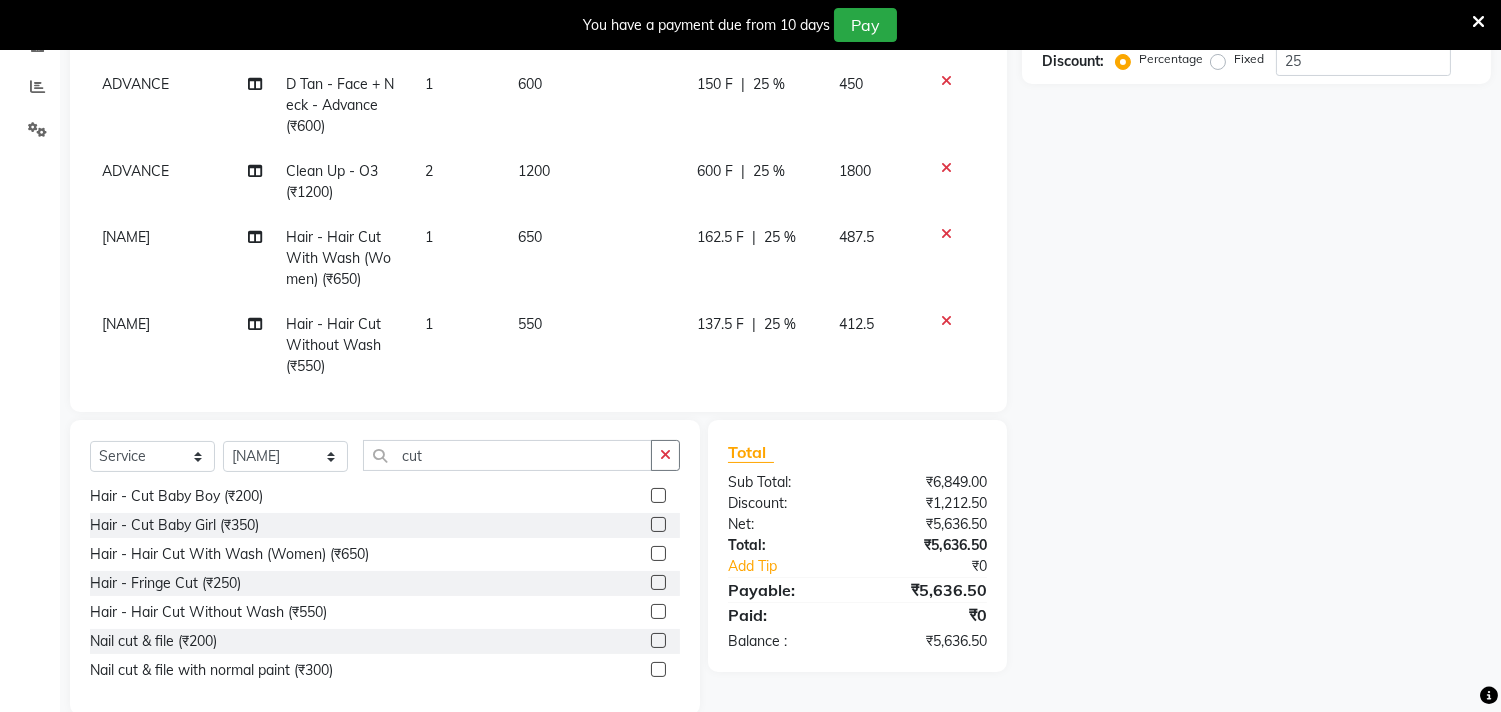 scroll, scrollTop: 94, scrollLeft: 0, axis: vertical 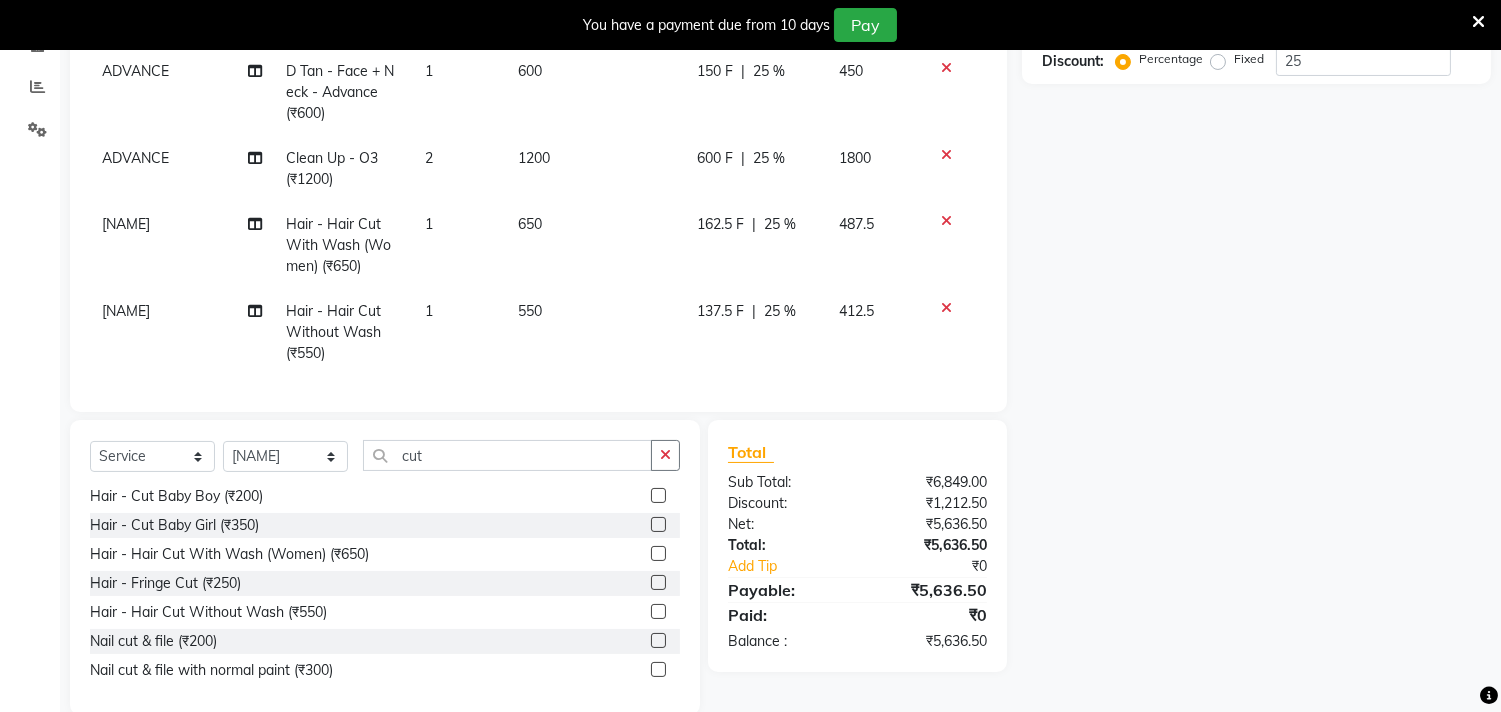 click on "[NAME]" 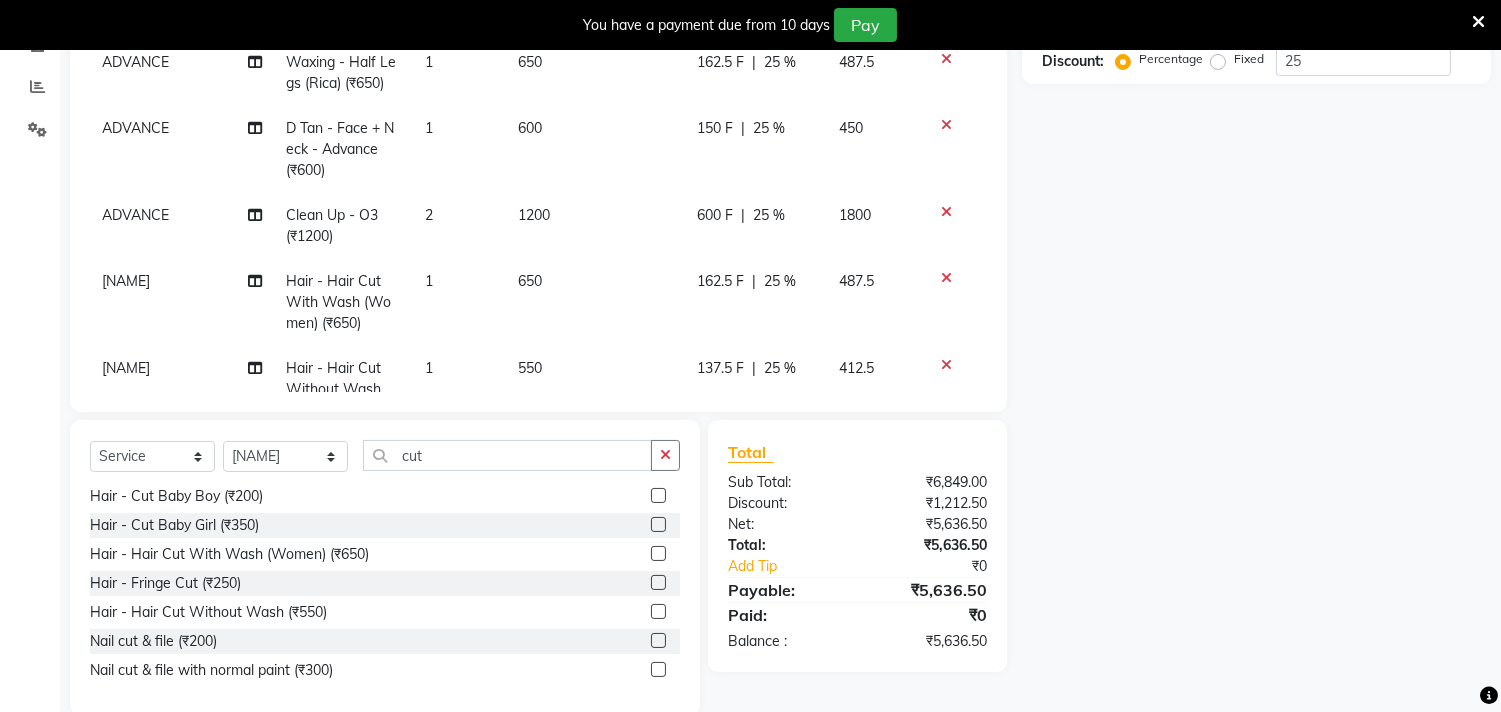 select on "66164" 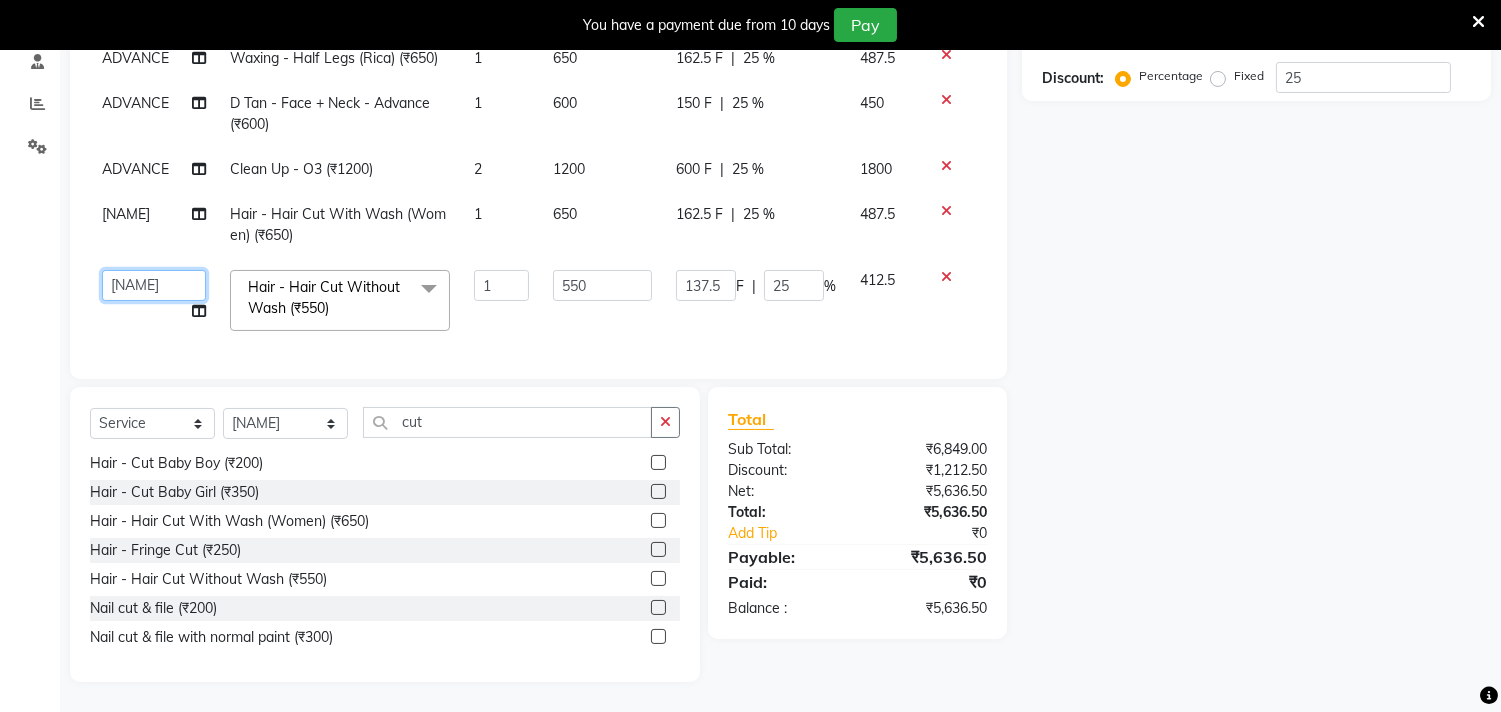 click on "[NAME]   ADVANCE   ALKA   [NAME]   B-WAX    [NAME]   Manager   MEMBERSHIP   [NAME]   [NAME]   PRODUCT   [NAME]   [NAME]   [NAME]" 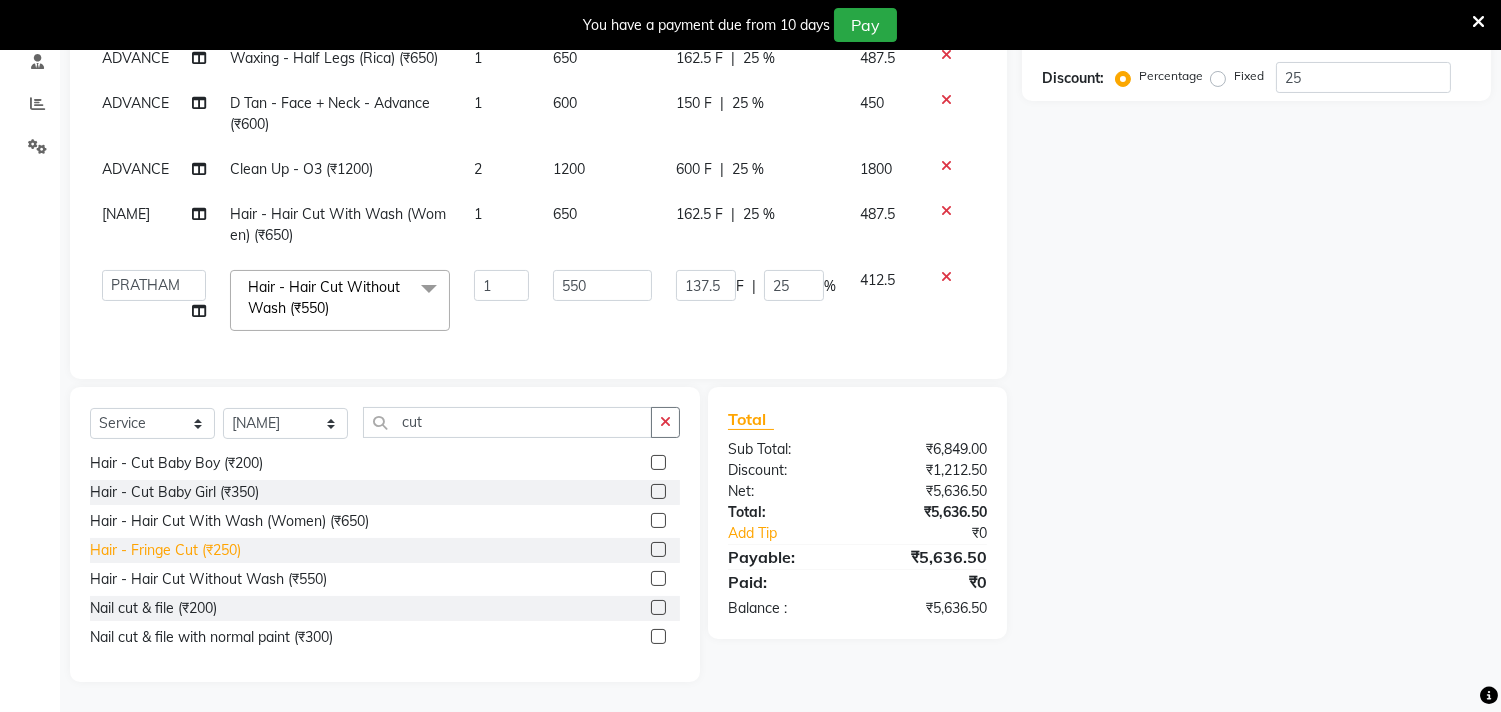 select on "66163" 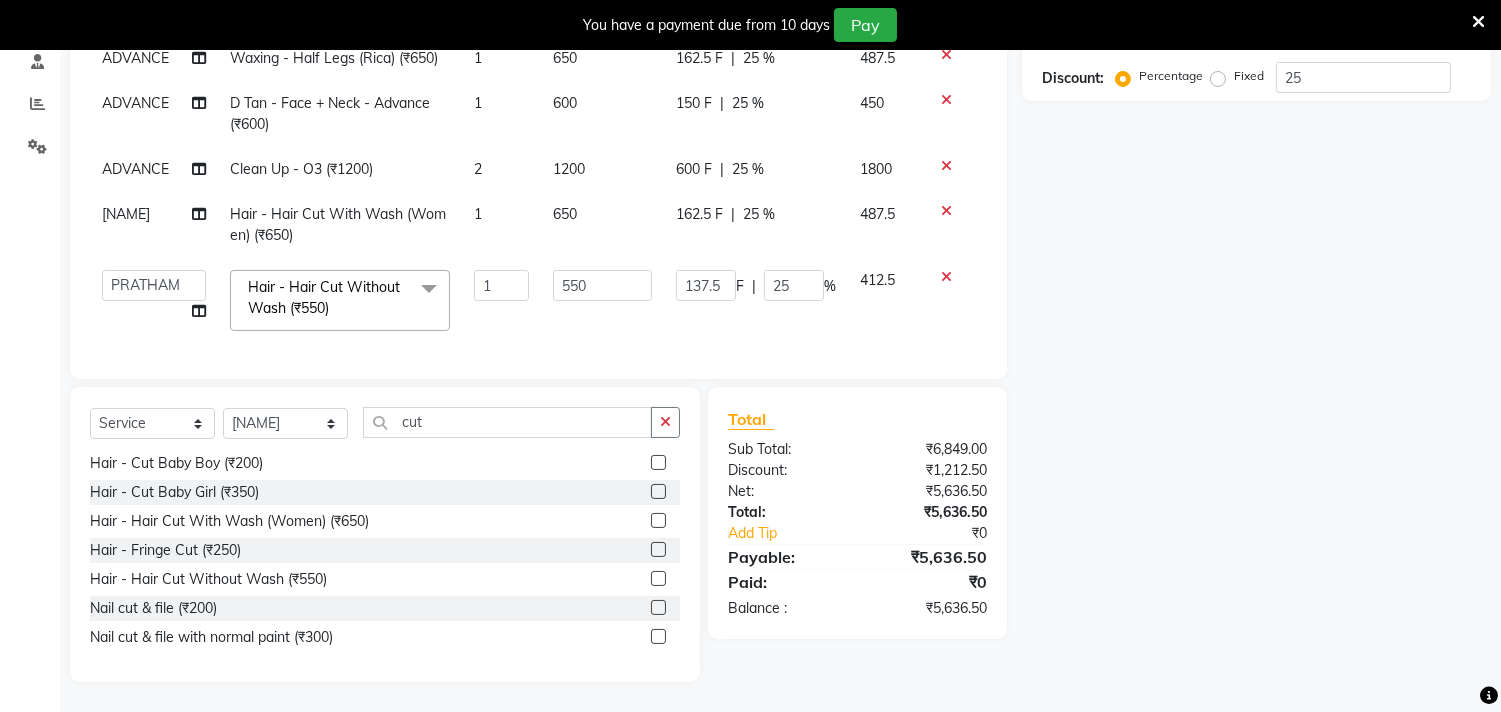 click on "Name: Membership: Total Visits: Card on file: Last Visit:  Points:  Service Total:  ₹6,849.00  Discount:  Percentage   Fixed  25" 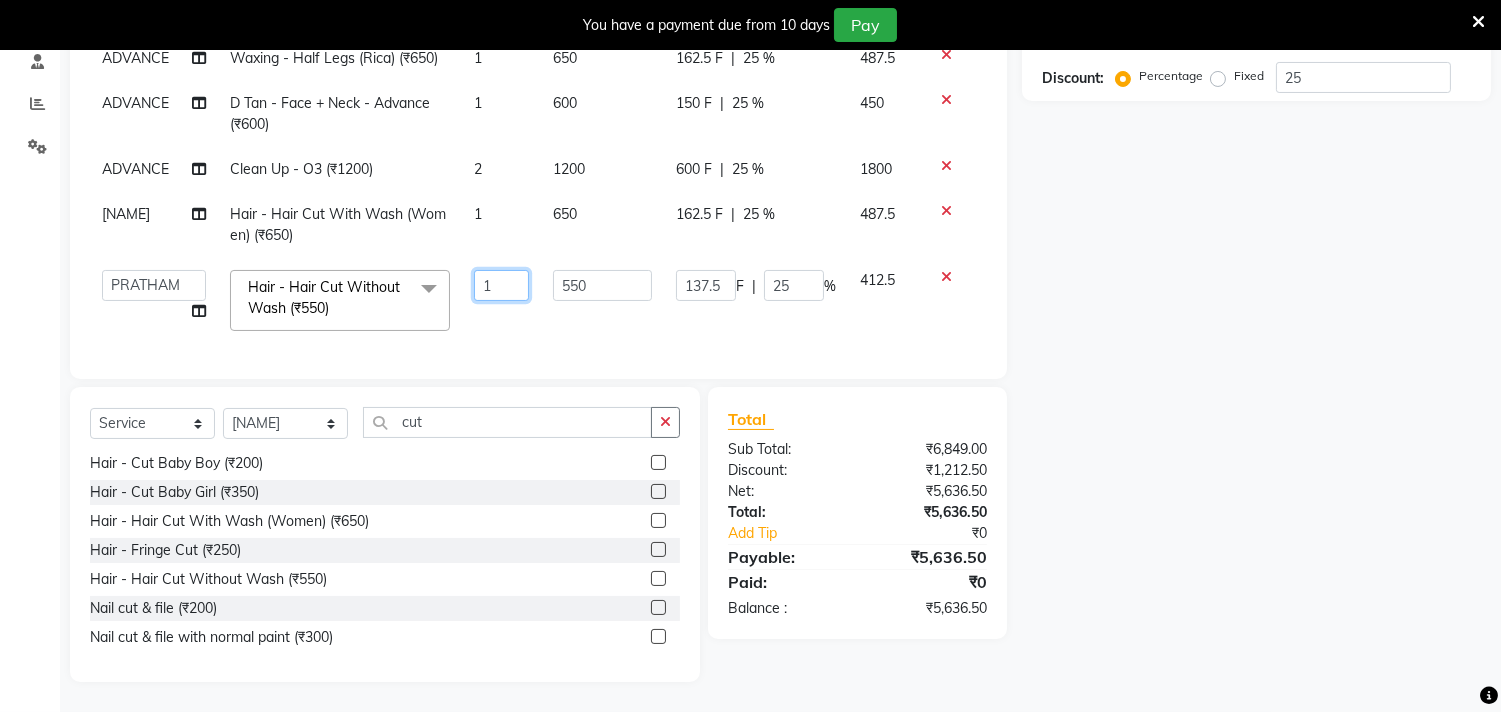 click on "1" 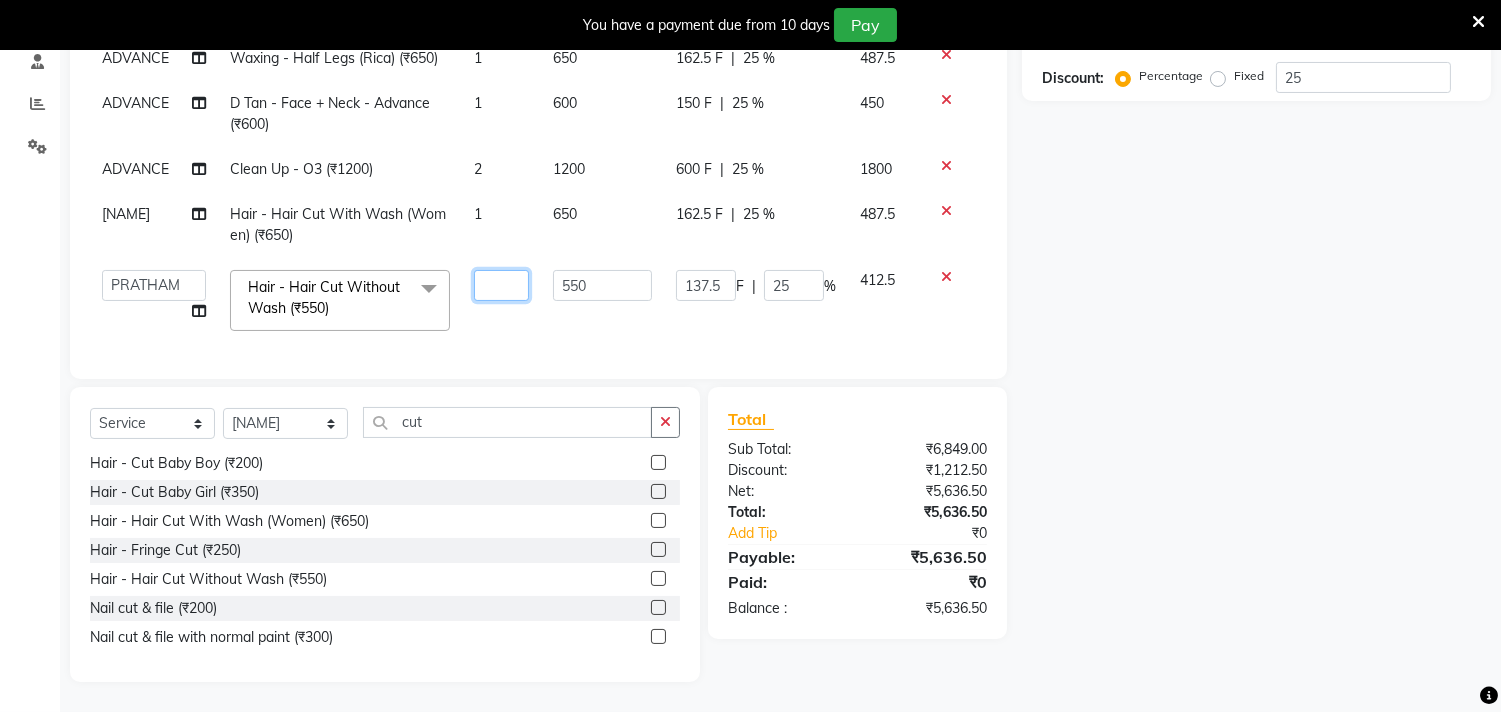 type on "1" 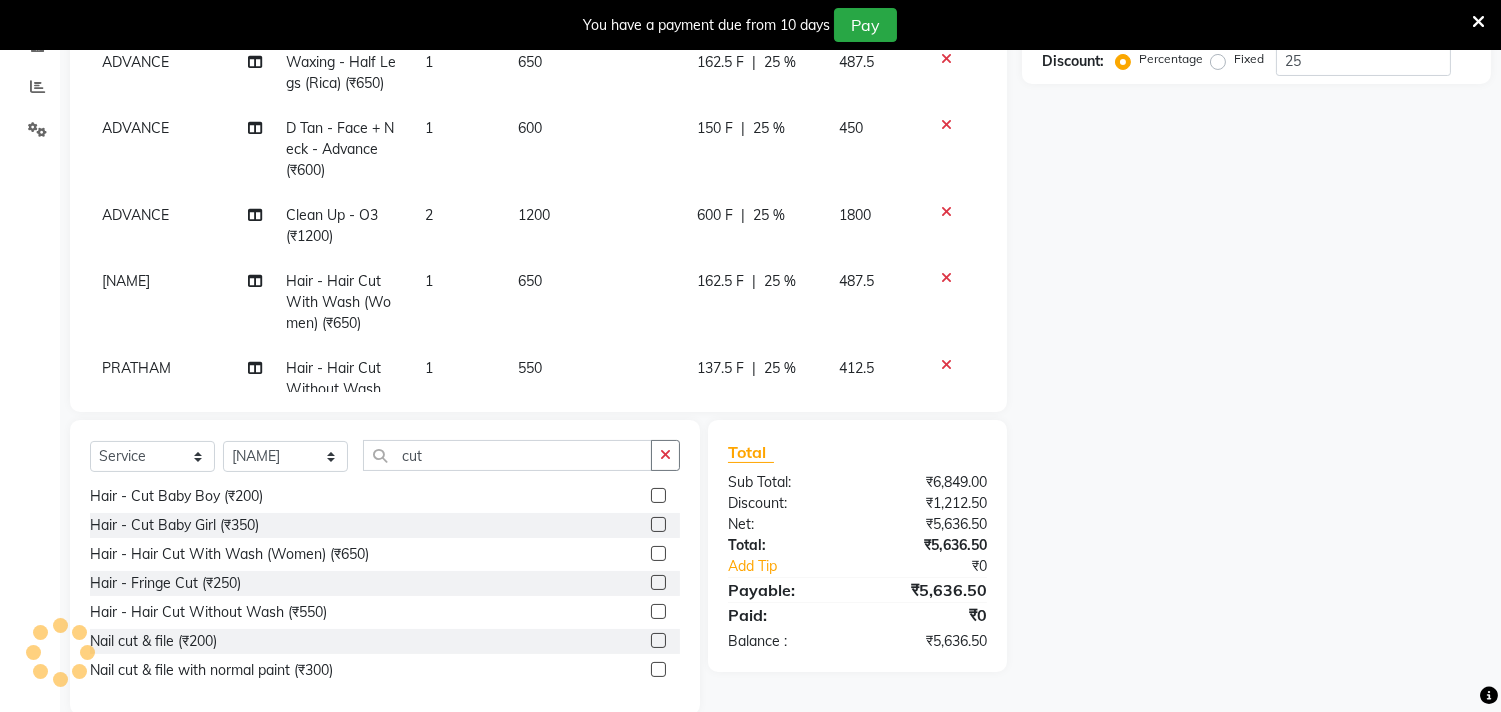 click on "Name: Membership: Total Visits: Card on file: Last Visit:  Points:  Service Total:  ₹6,849.00  Discount:  Percentage   Fixed  25" 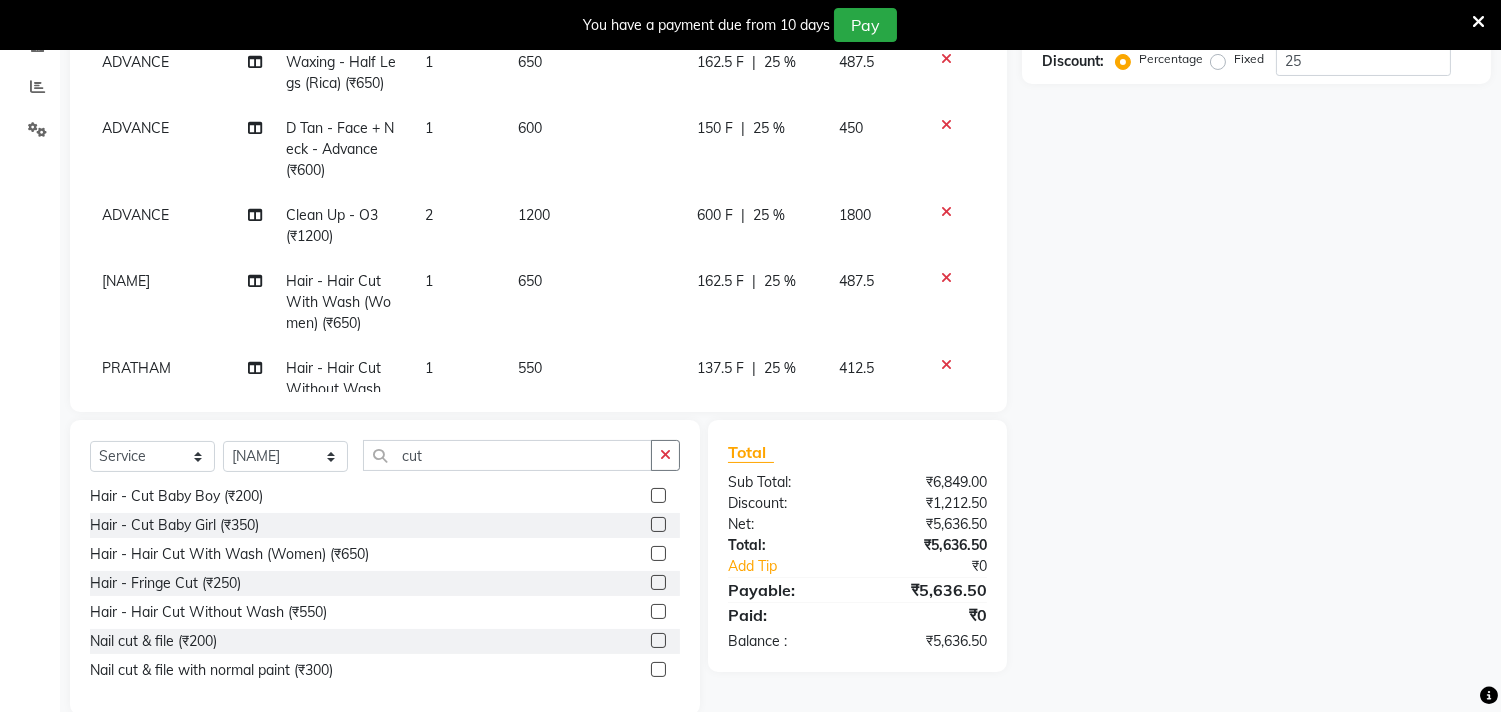 scroll, scrollTop: 94, scrollLeft: 0, axis: vertical 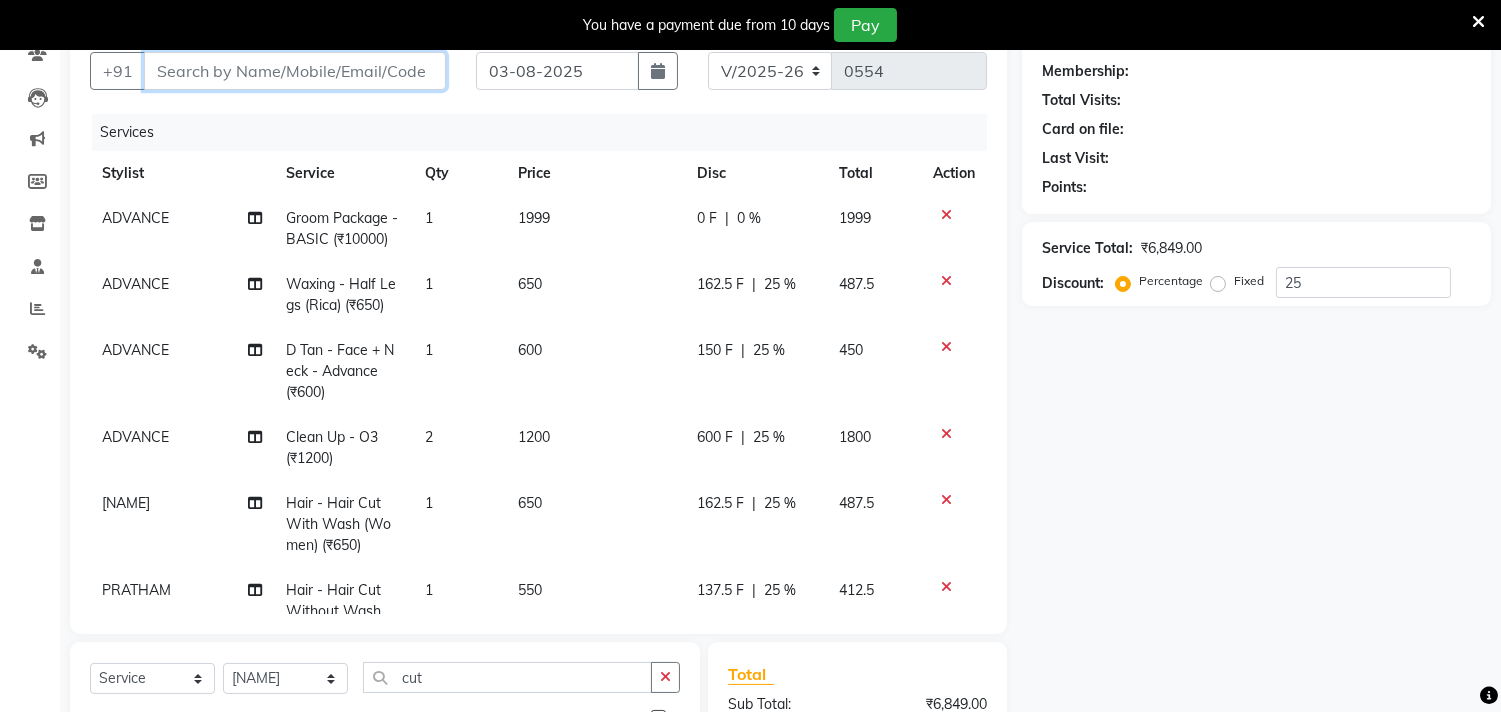 click on "Client" at bounding box center (295, 71) 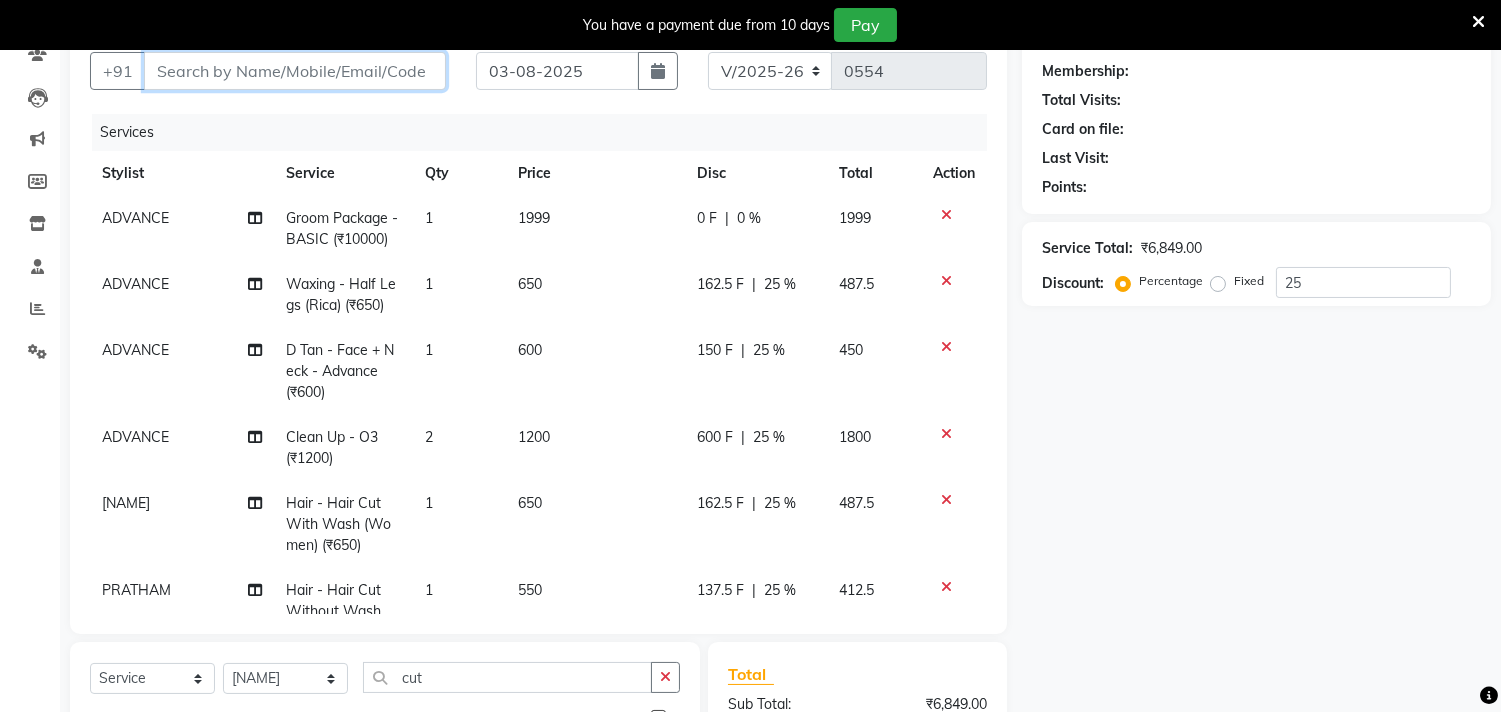 type on "p" 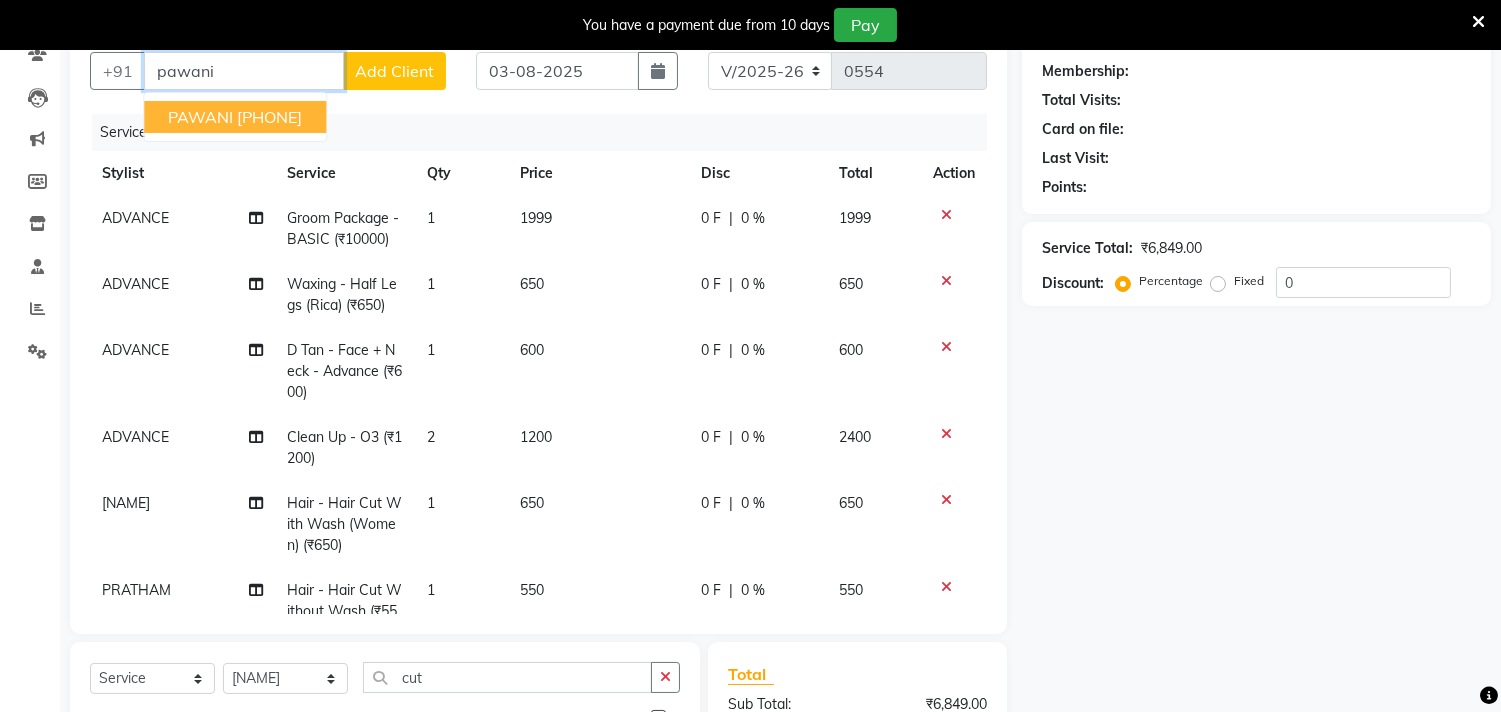 click on "PAWANI" at bounding box center [200, 117] 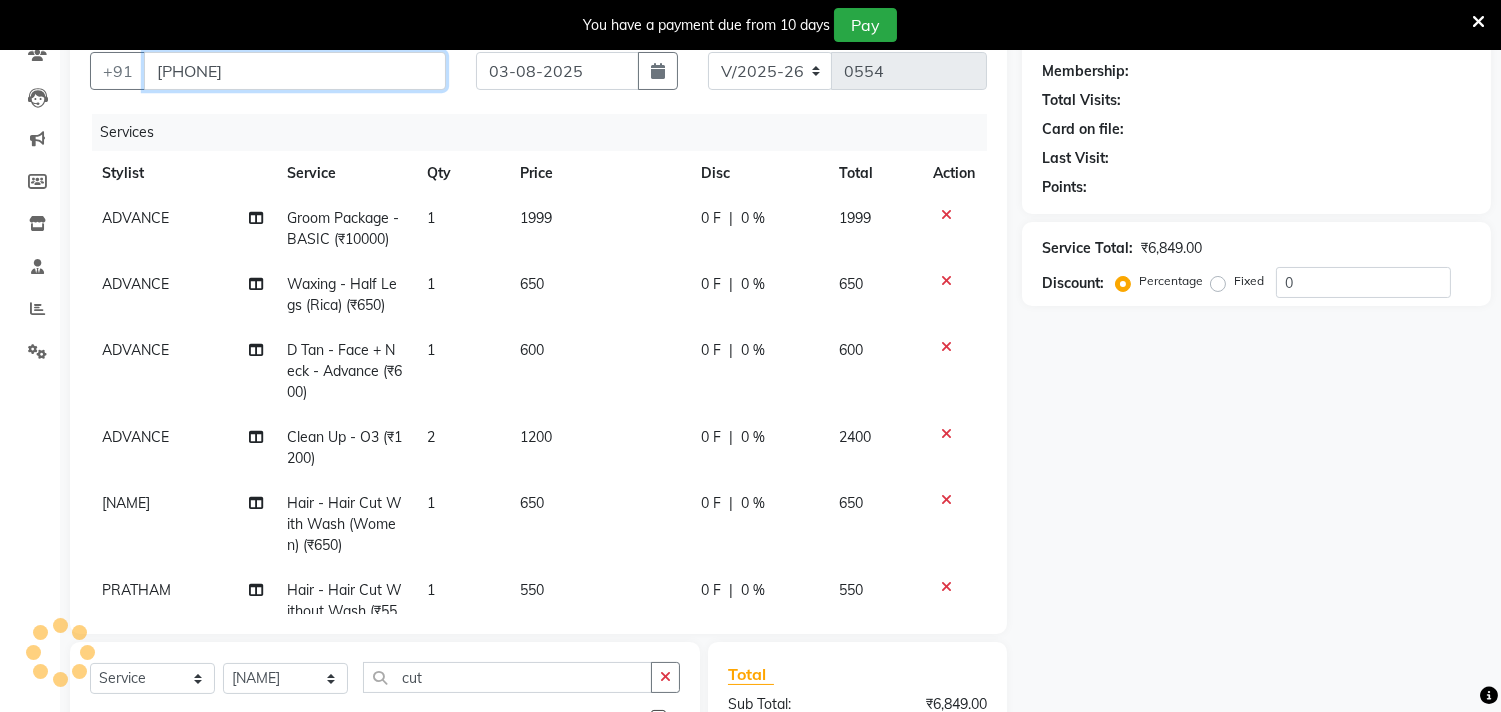 type on "[PHONE]" 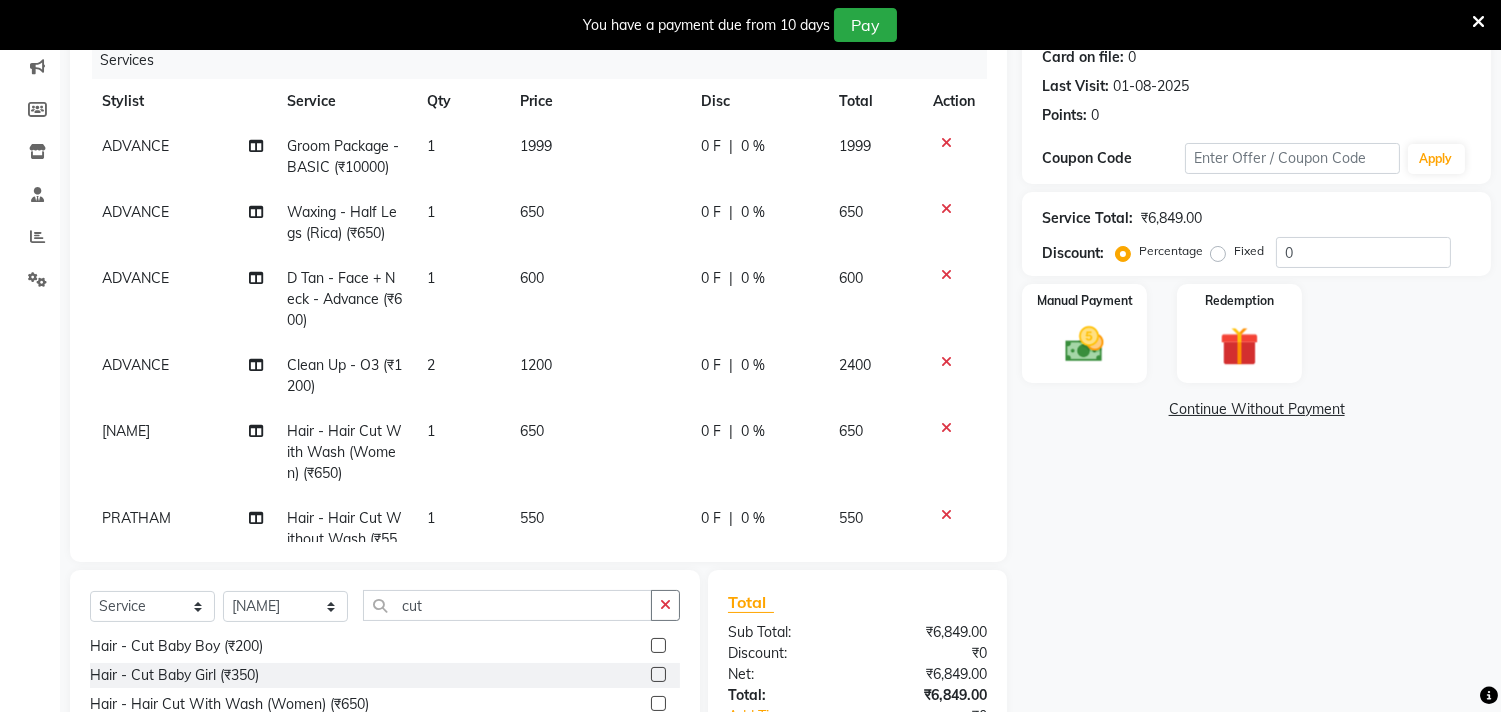 scroll, scrollTop: 295, scrollLeft: 0, axis: vertical 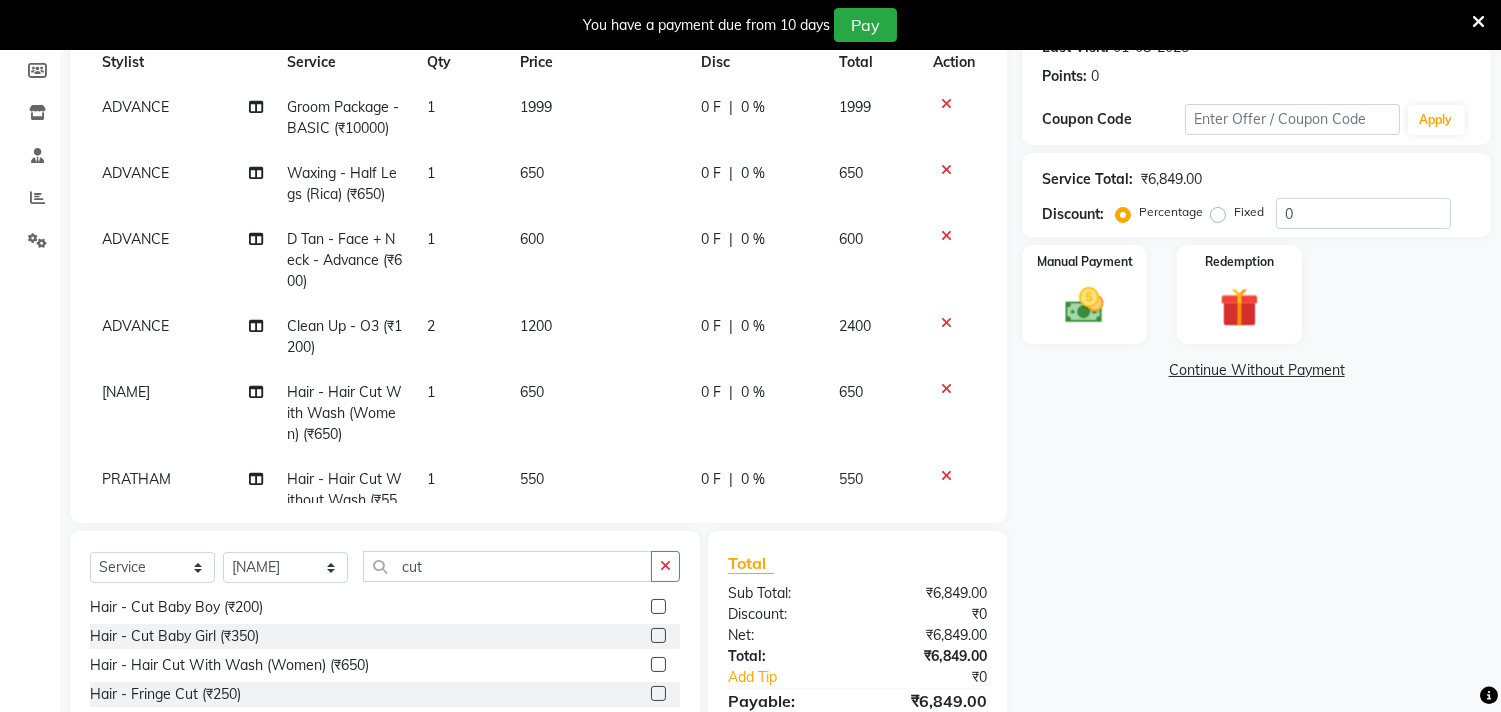 click 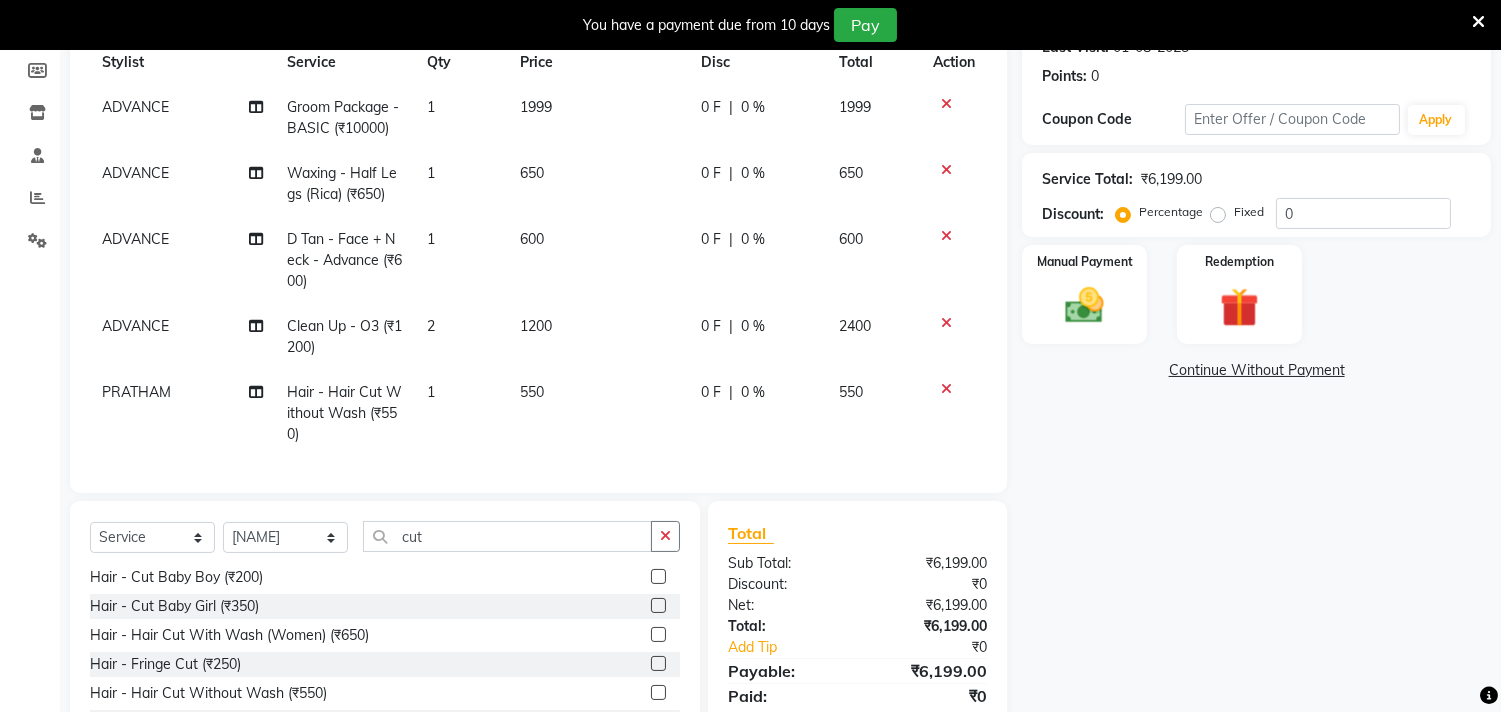 click 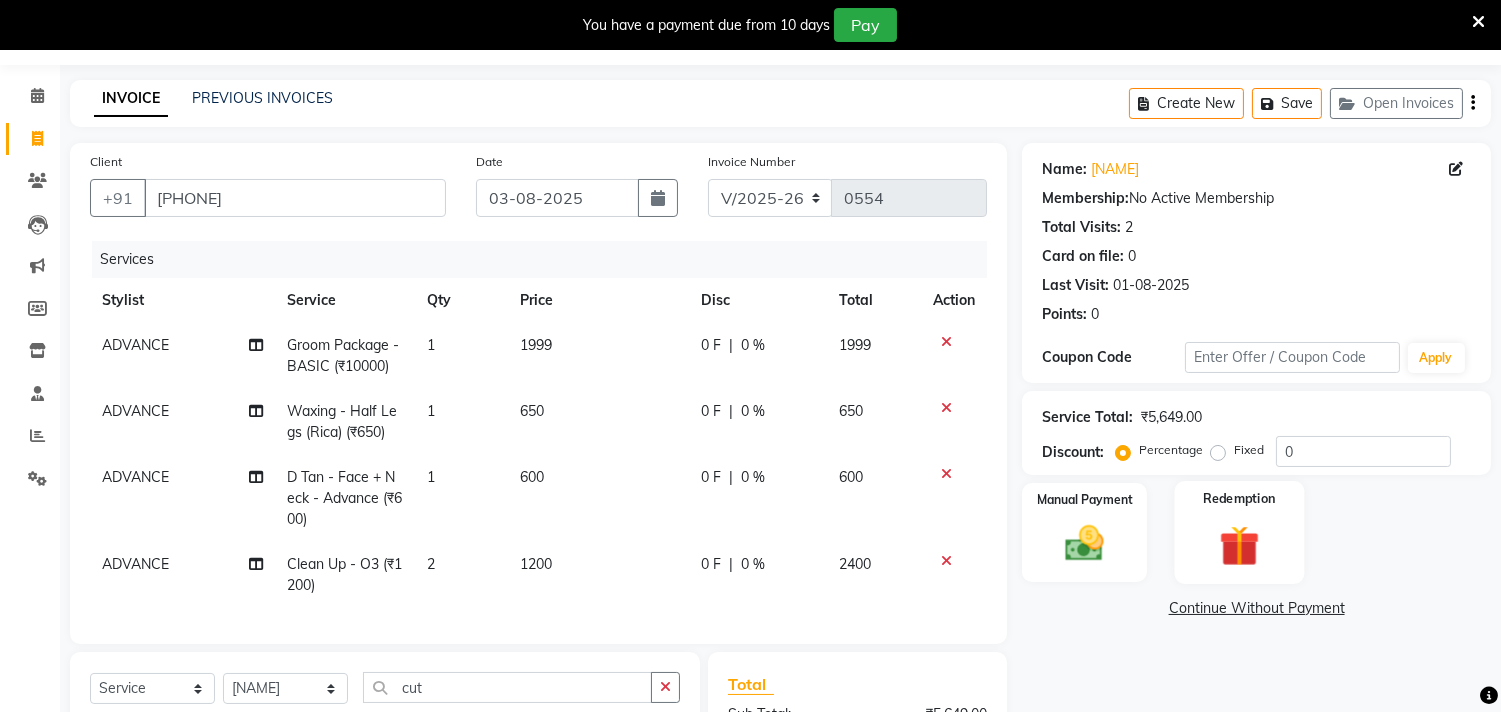 scroll, scrollTop: 111, scrollLeft: 0, axis: vertical 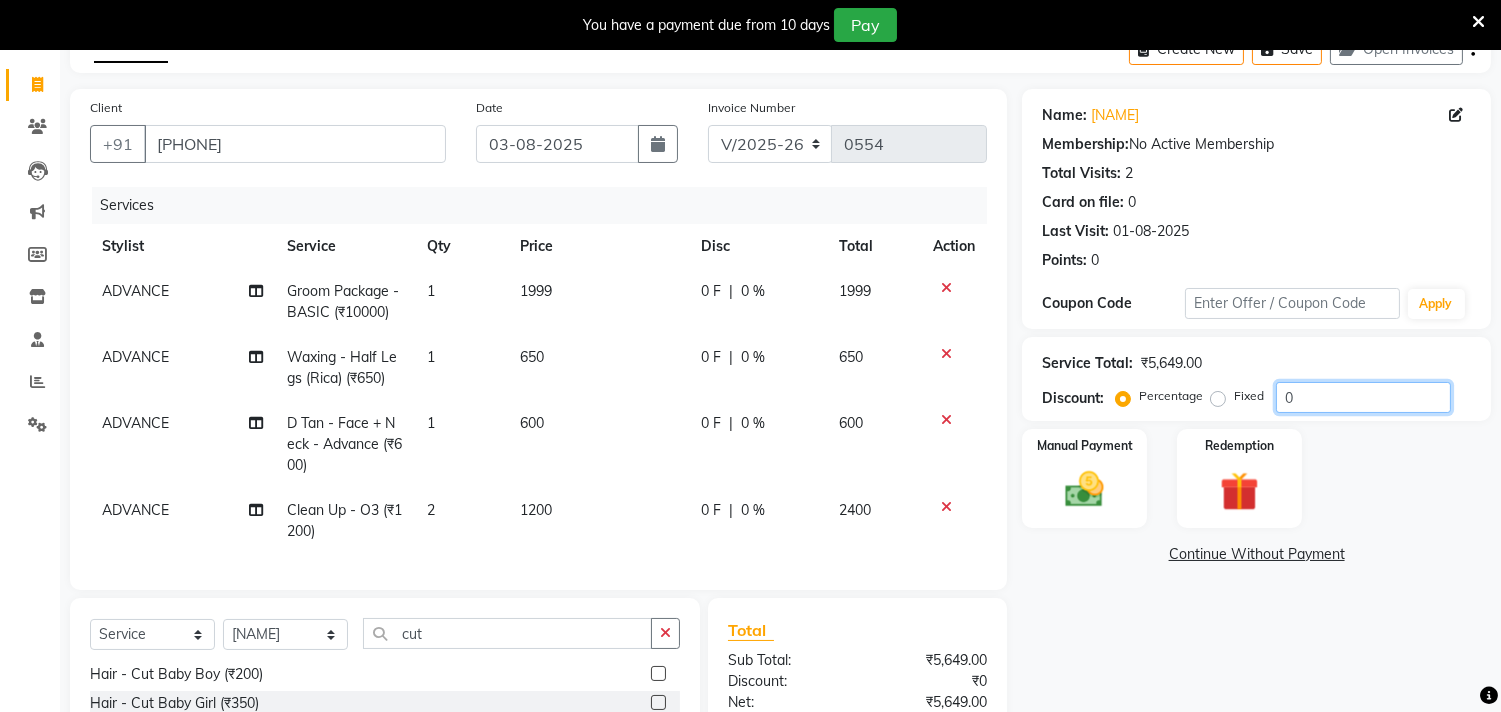 drag, startPoint x: 1331, startPoint y: 402, endPoint x: 1266, endPoint y: 414, distance: 66.09841 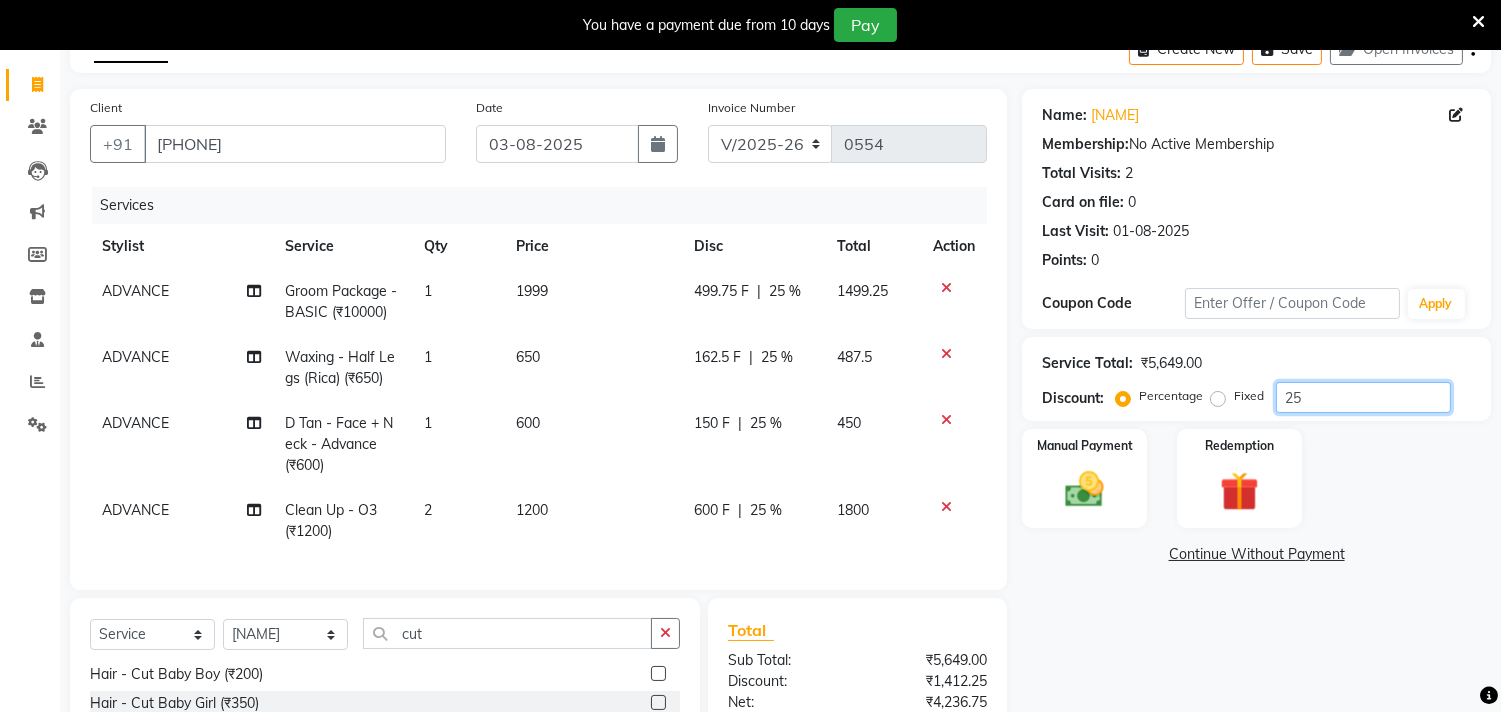 type on "25" 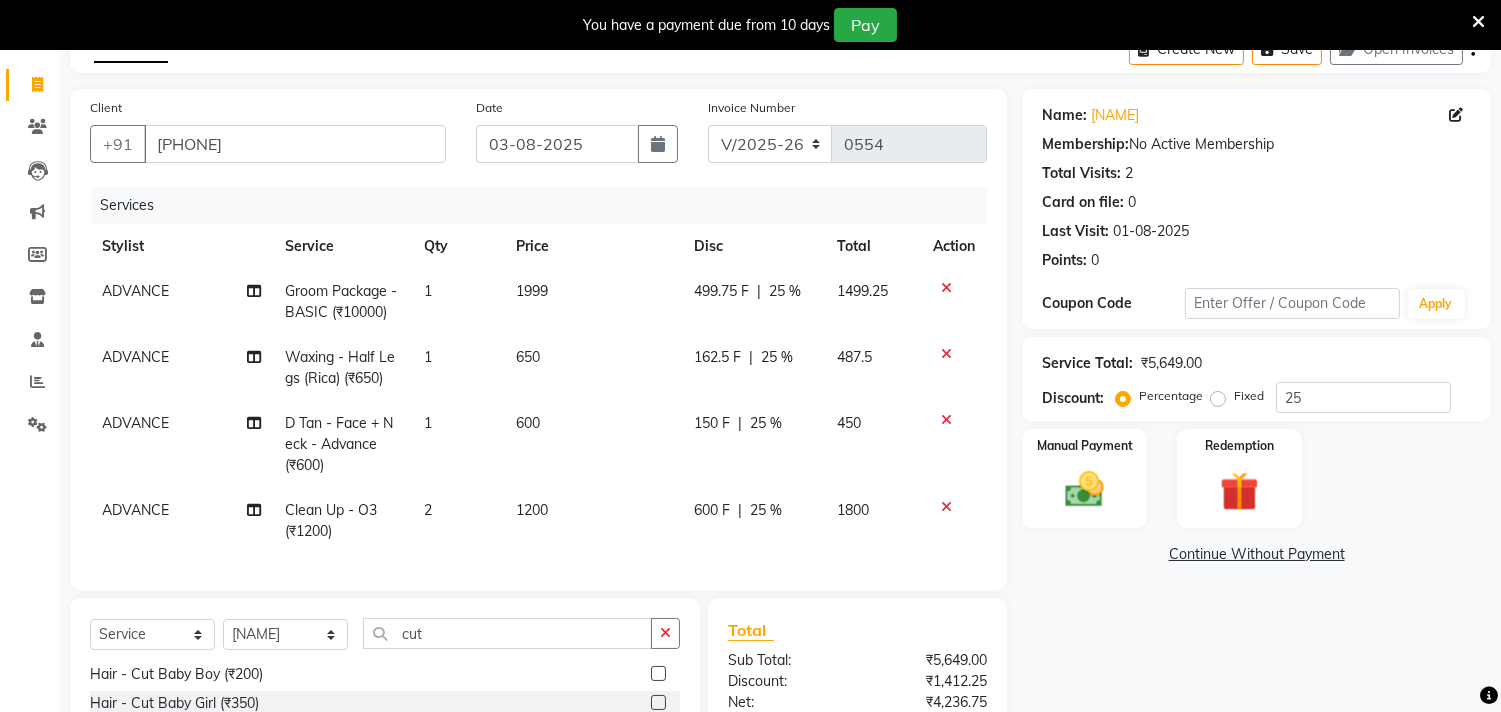 click on "25 %" 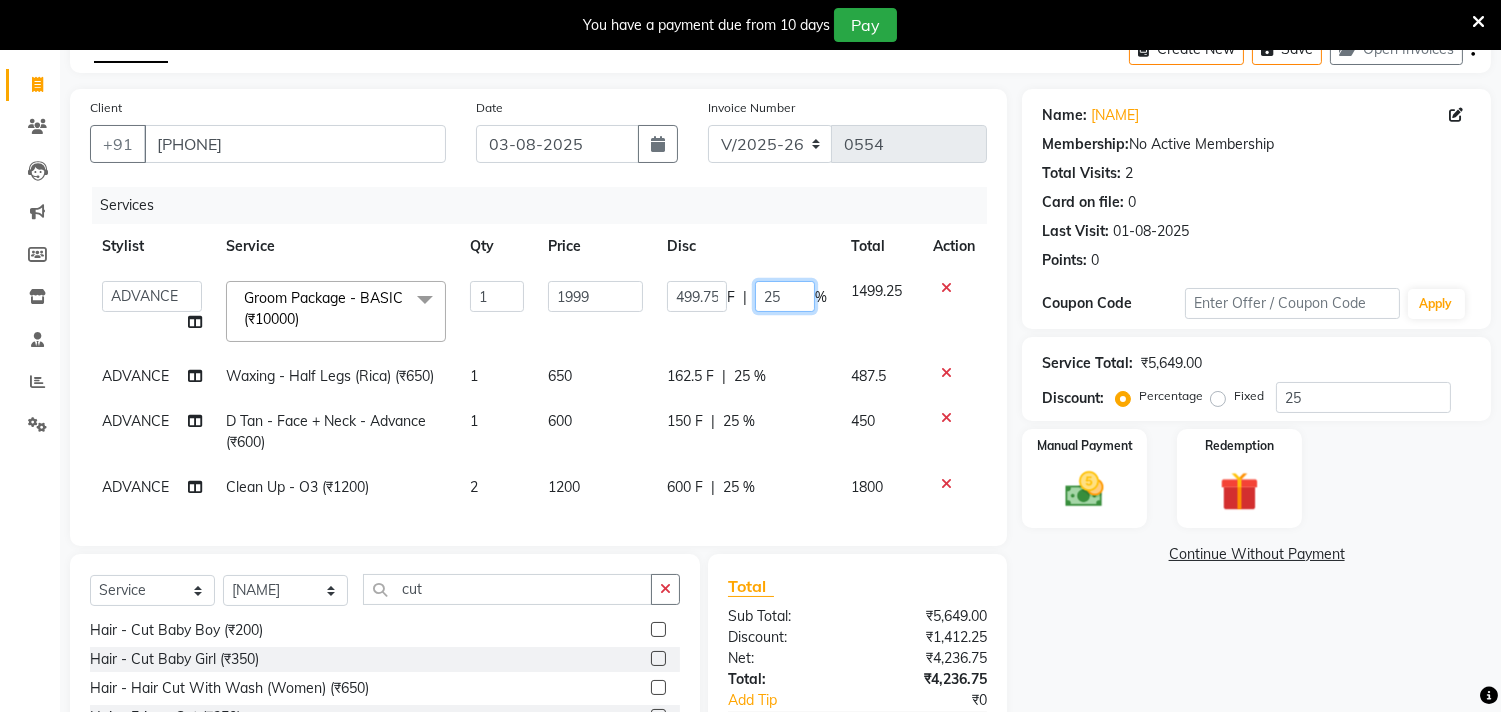 drag, startPoint x: 791, startPoint y: 291, endPoint x: 617, endPoint y: 305, distance: 174.56232 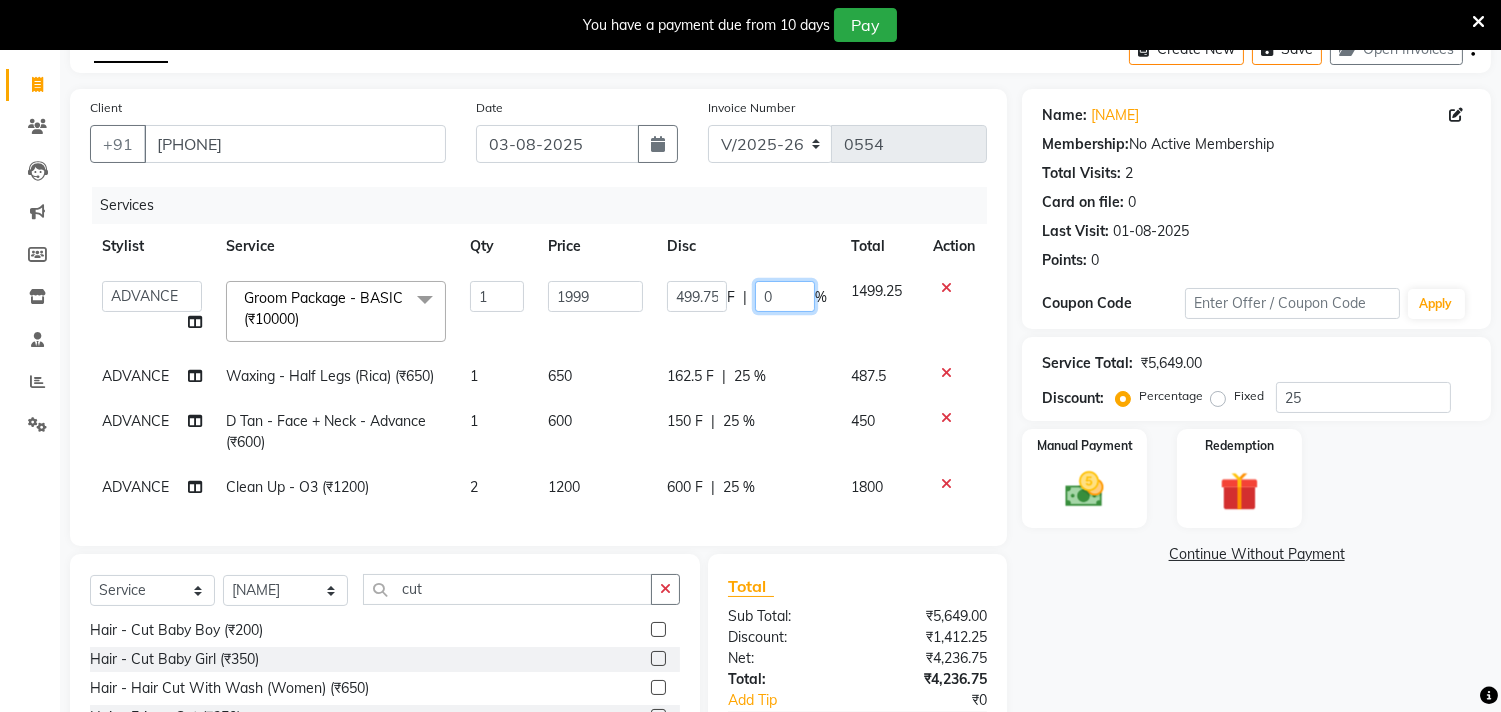 type on "00" 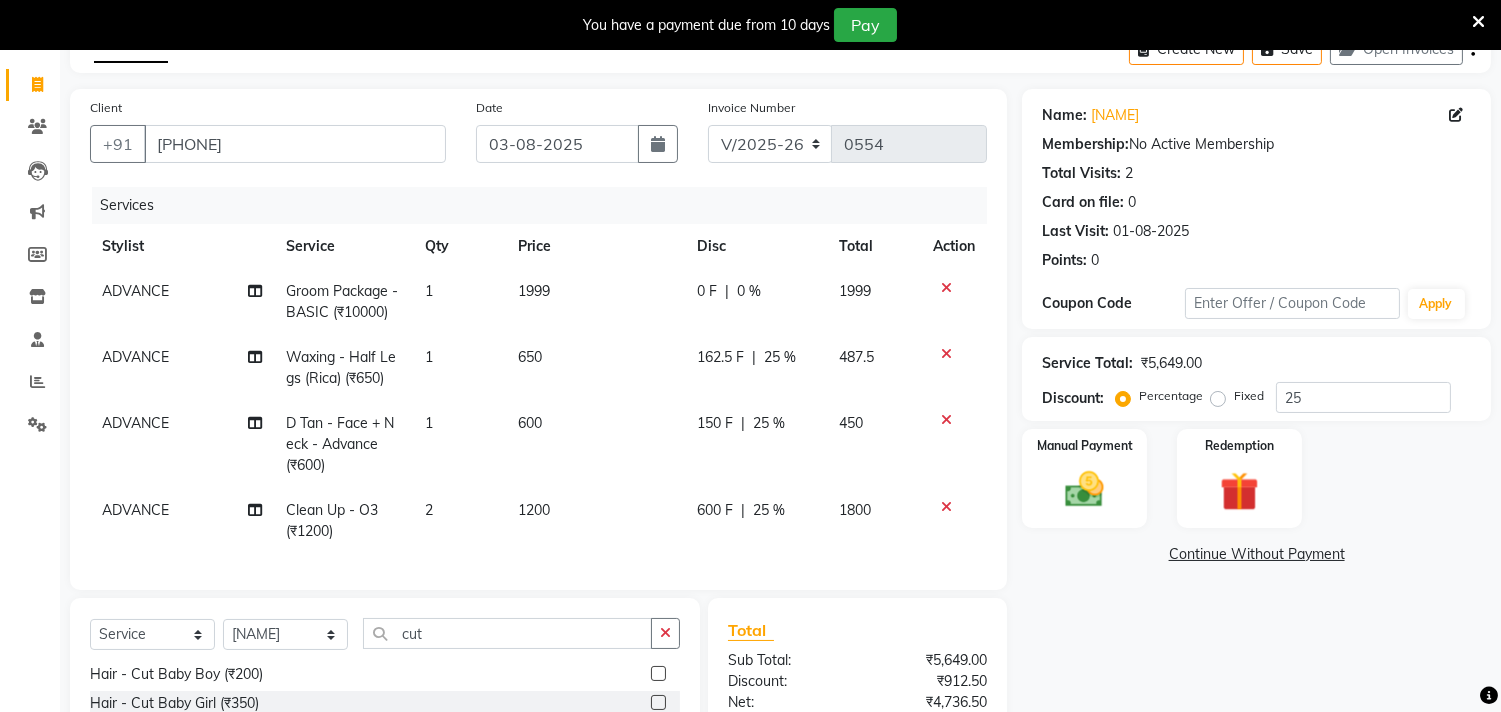 click on "Name: Pawani  Membership:  No Active Membership  Total Visits:  2 Card on file:  0 Last Visit:   01-08-2025 Points:   0  Coupon Code Apply Service Total:  ₹5,649.00  Discount:  Percentage   Fixed  25 Manual Payment Redemption  Continue Without Payment" 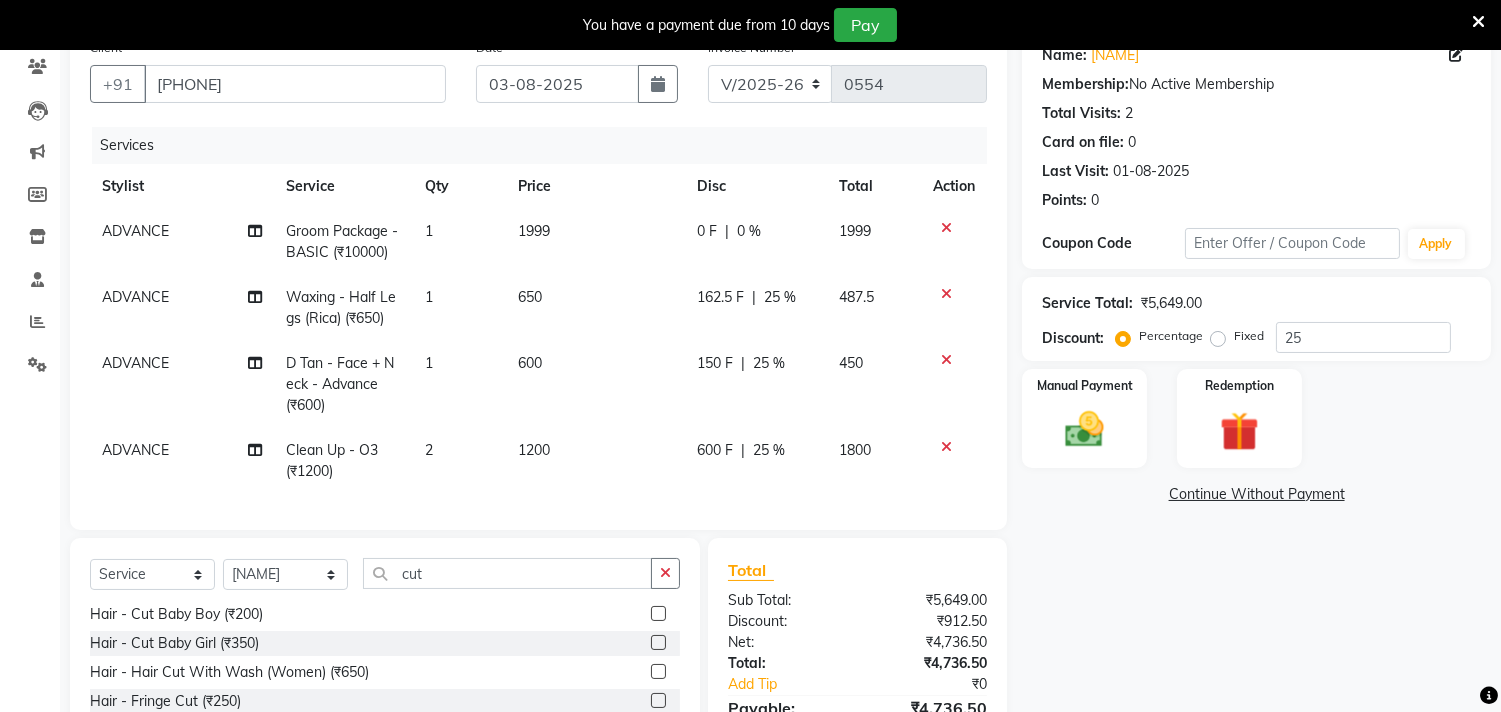 scroll, scrollTop: 116, scrollLeft: 0, axis: vertical 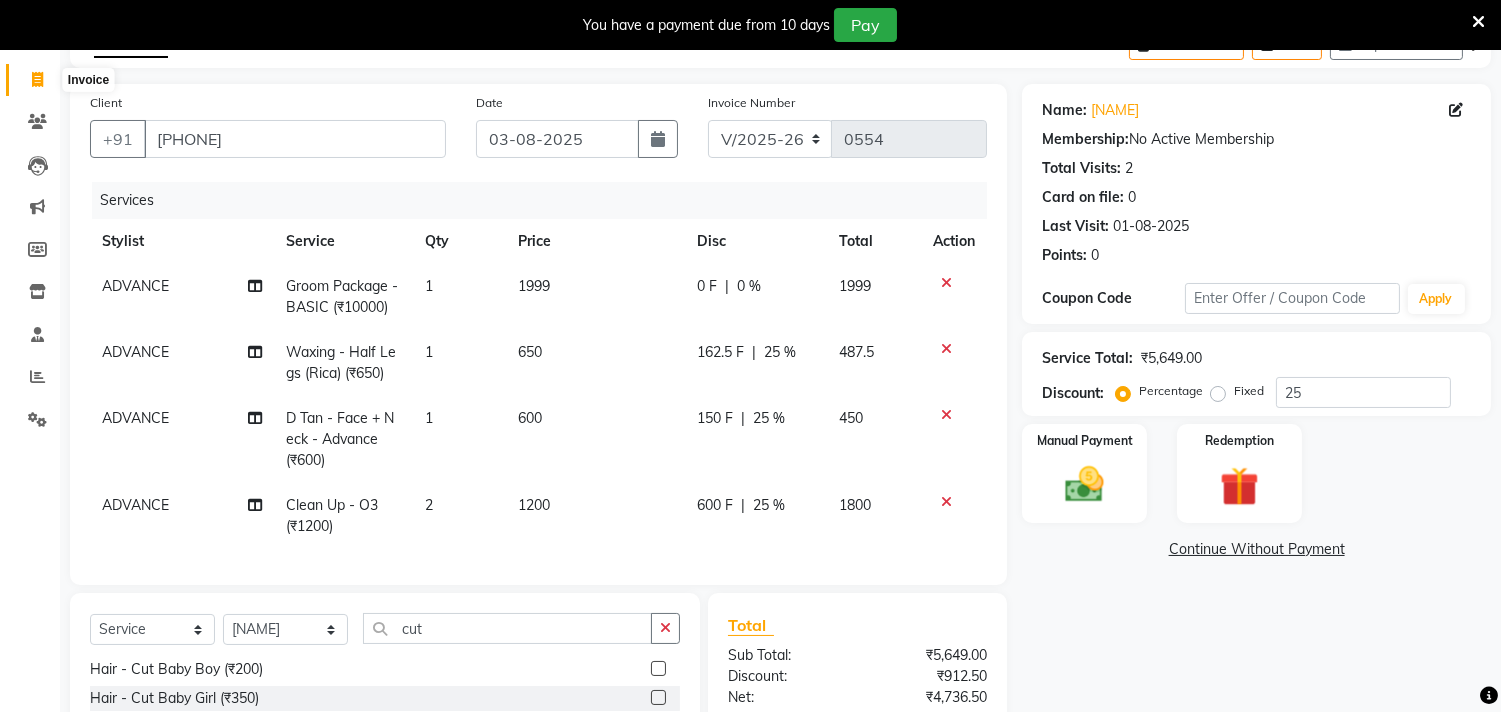click 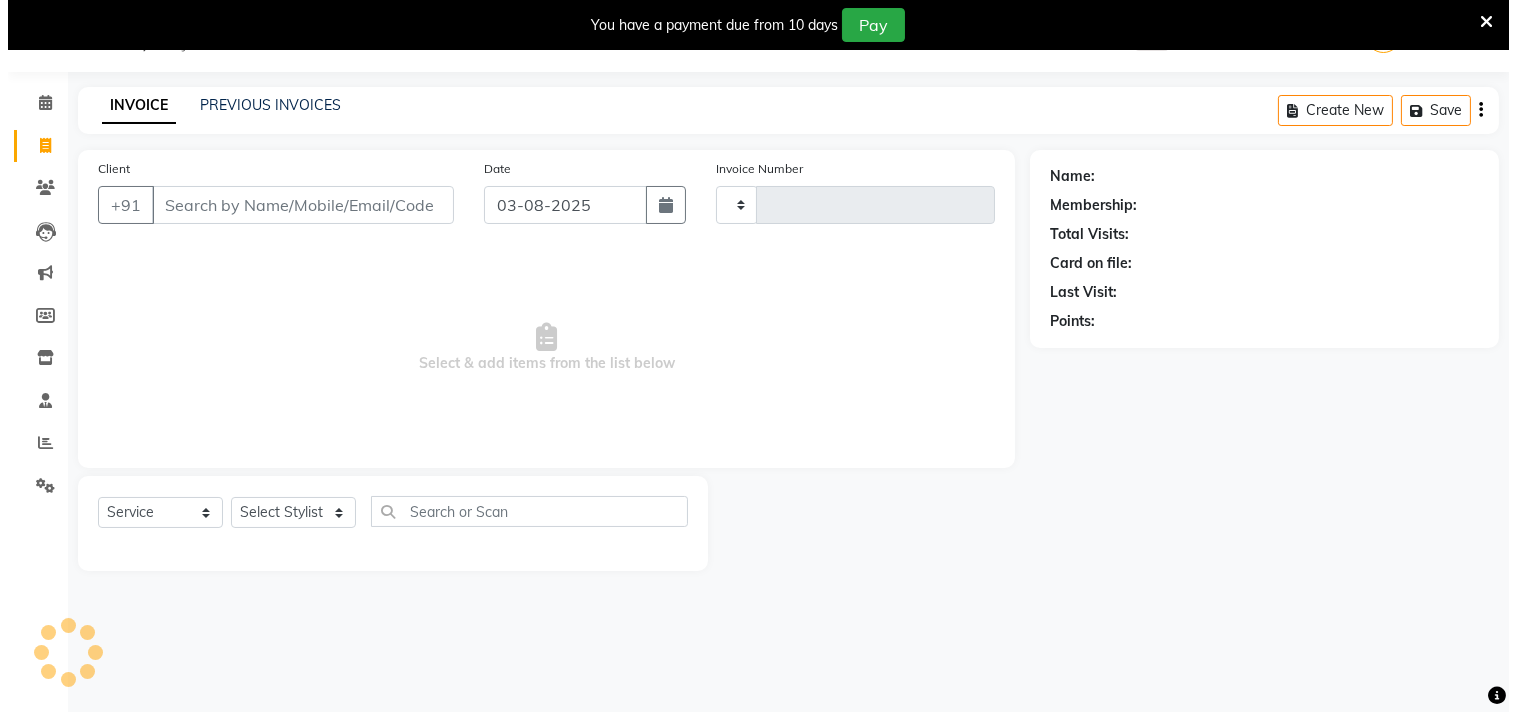 scroll, scrollTop: 50, scrollLeft: 0, axis: vertical 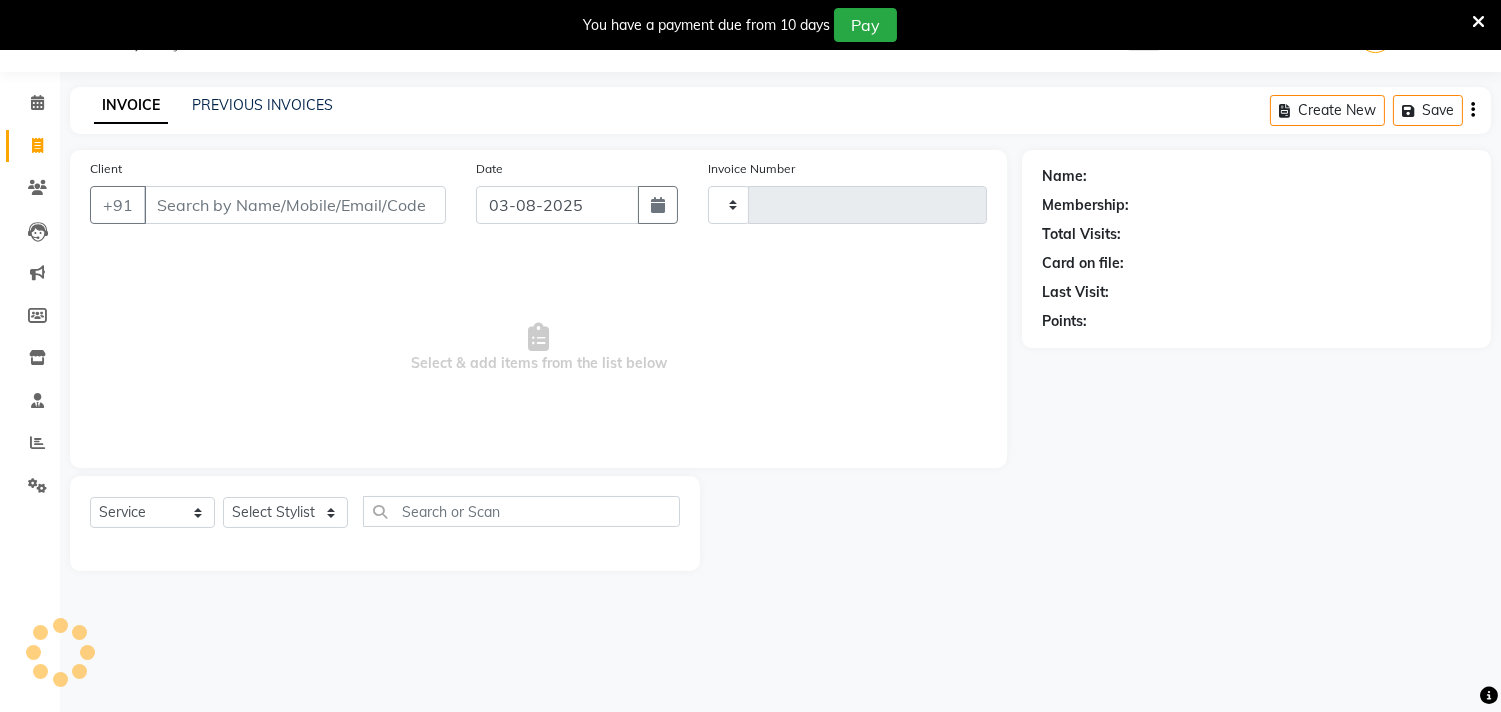 type on "0555" 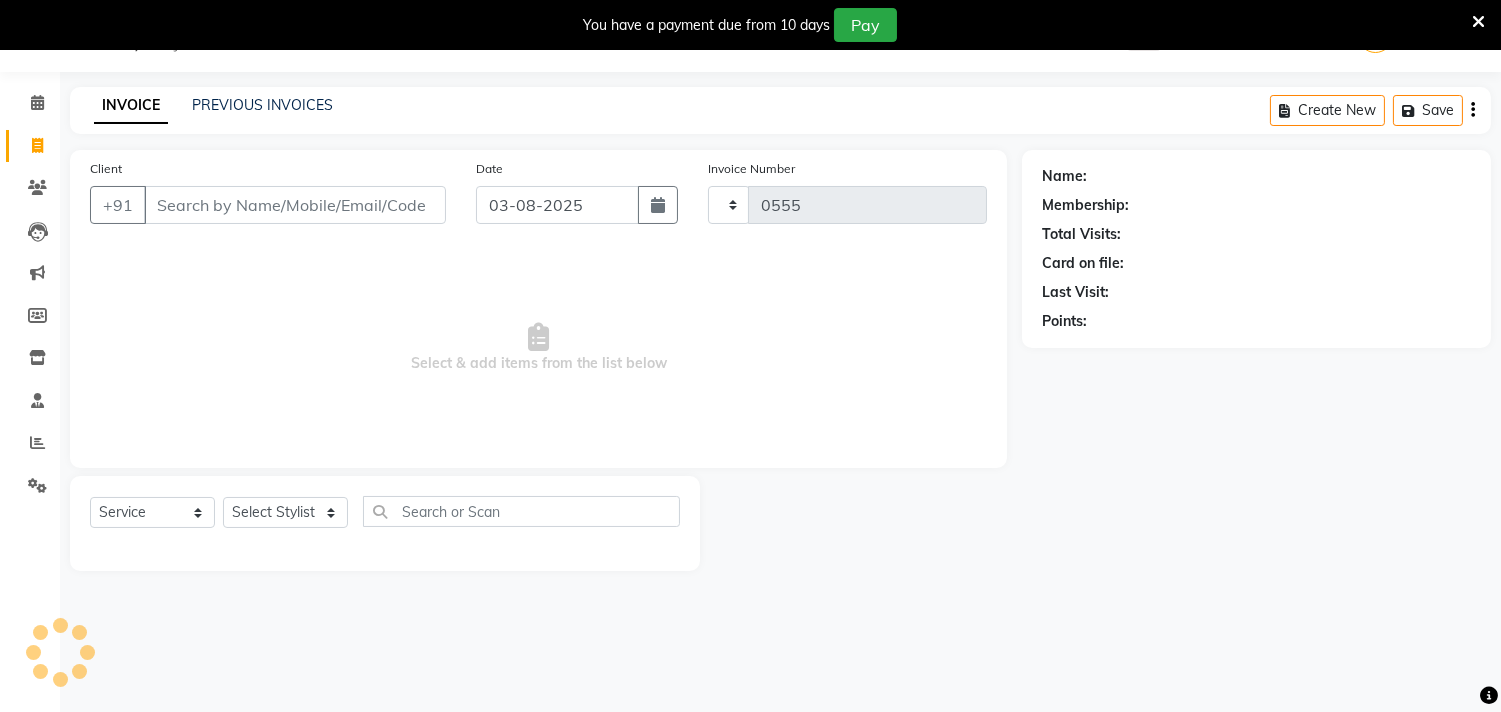 select on "7505" 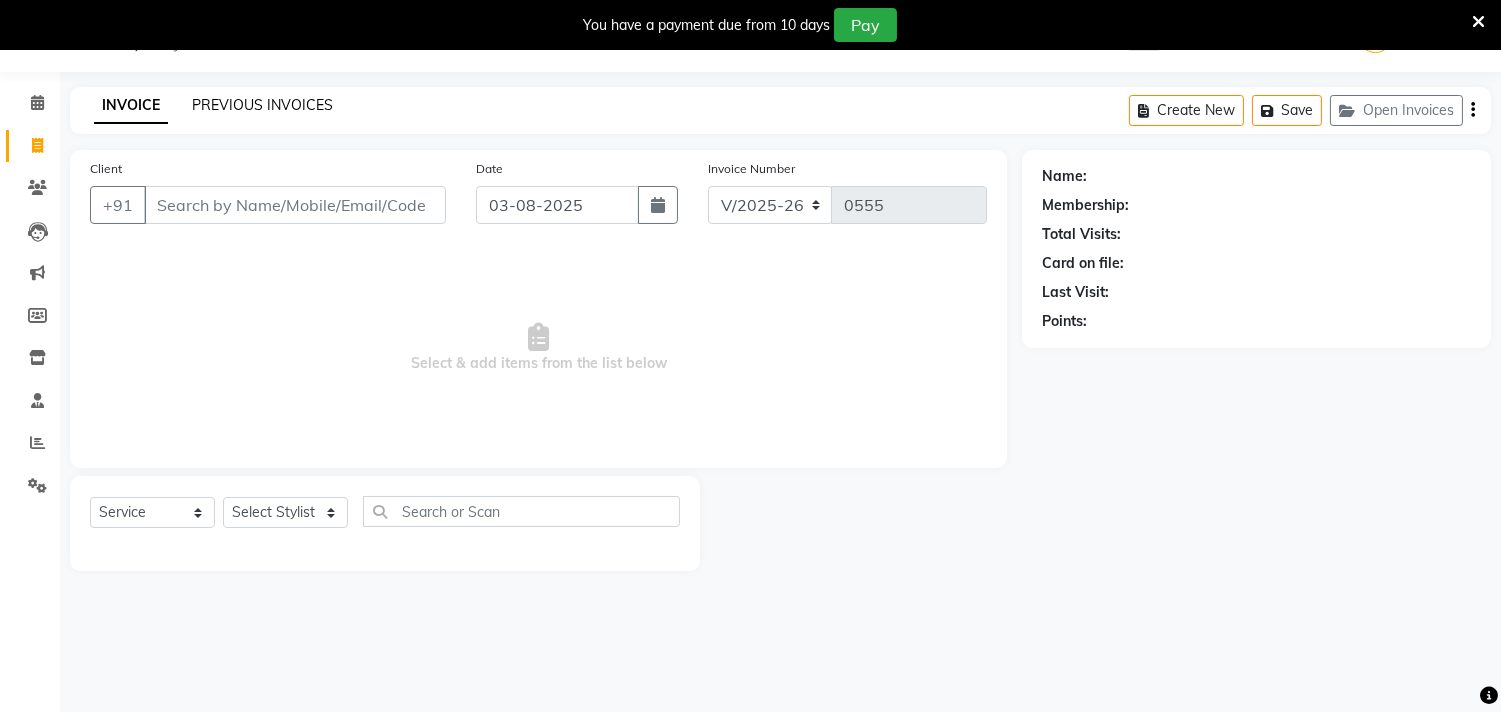 click on "PREVIOUS INVOICES" 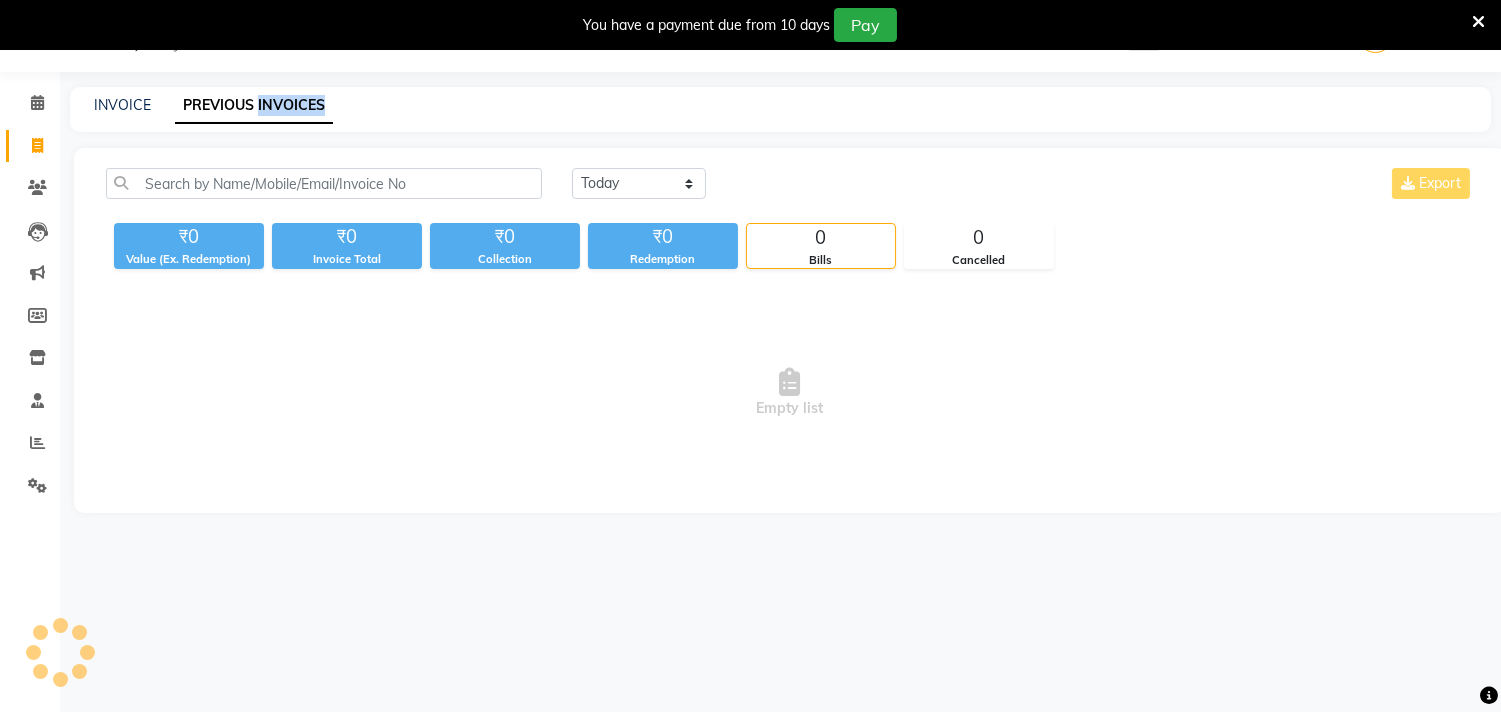 click on "PREVIOUS INVOICES" 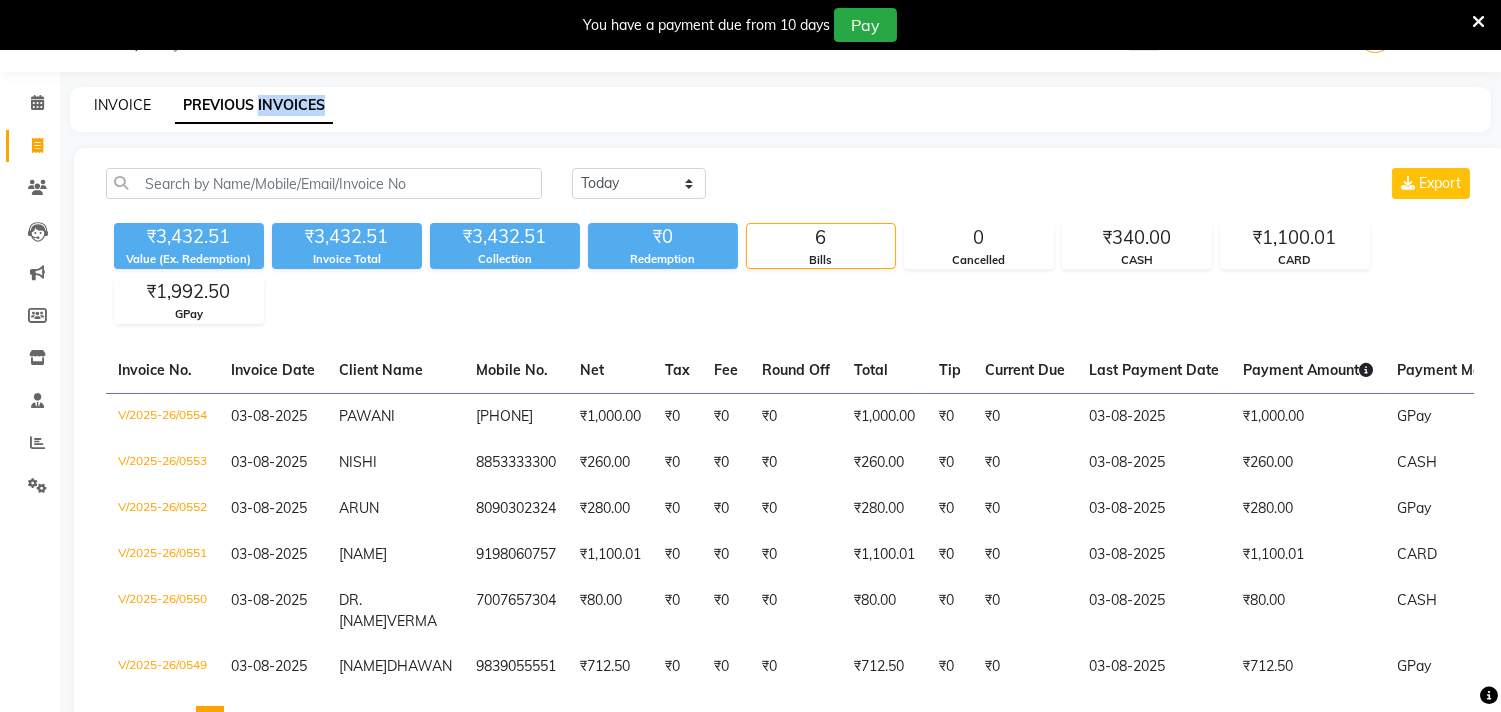 click on "INVOICE" 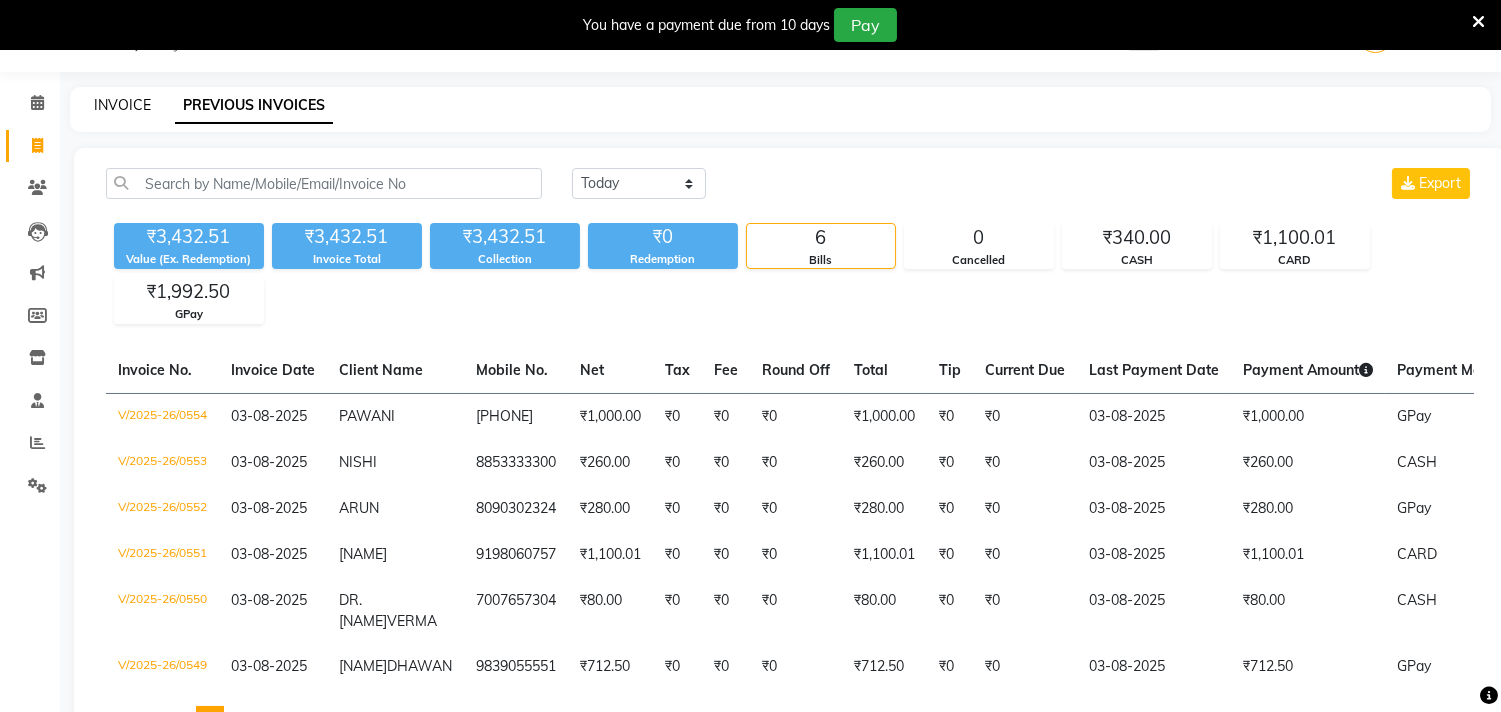 select on "service" 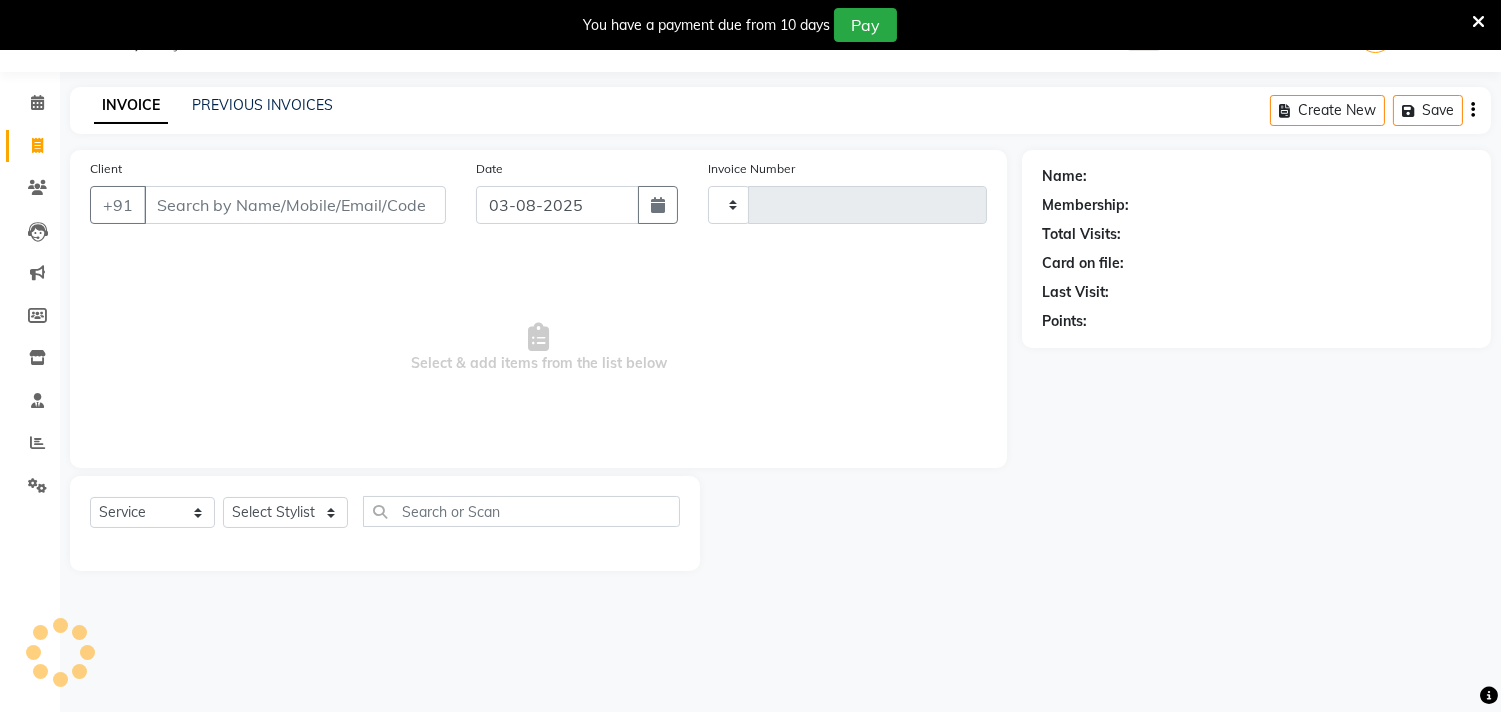 type on "0555" 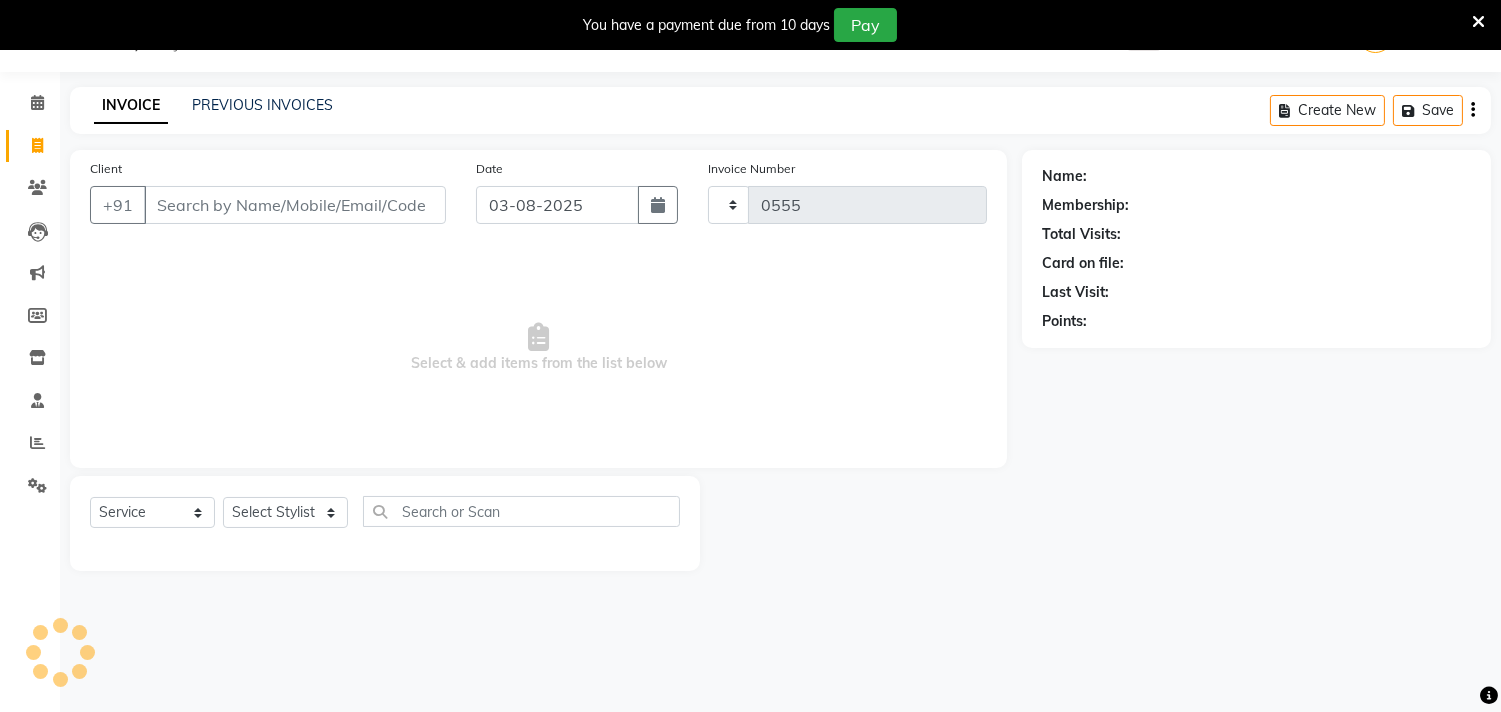 select on "7505" 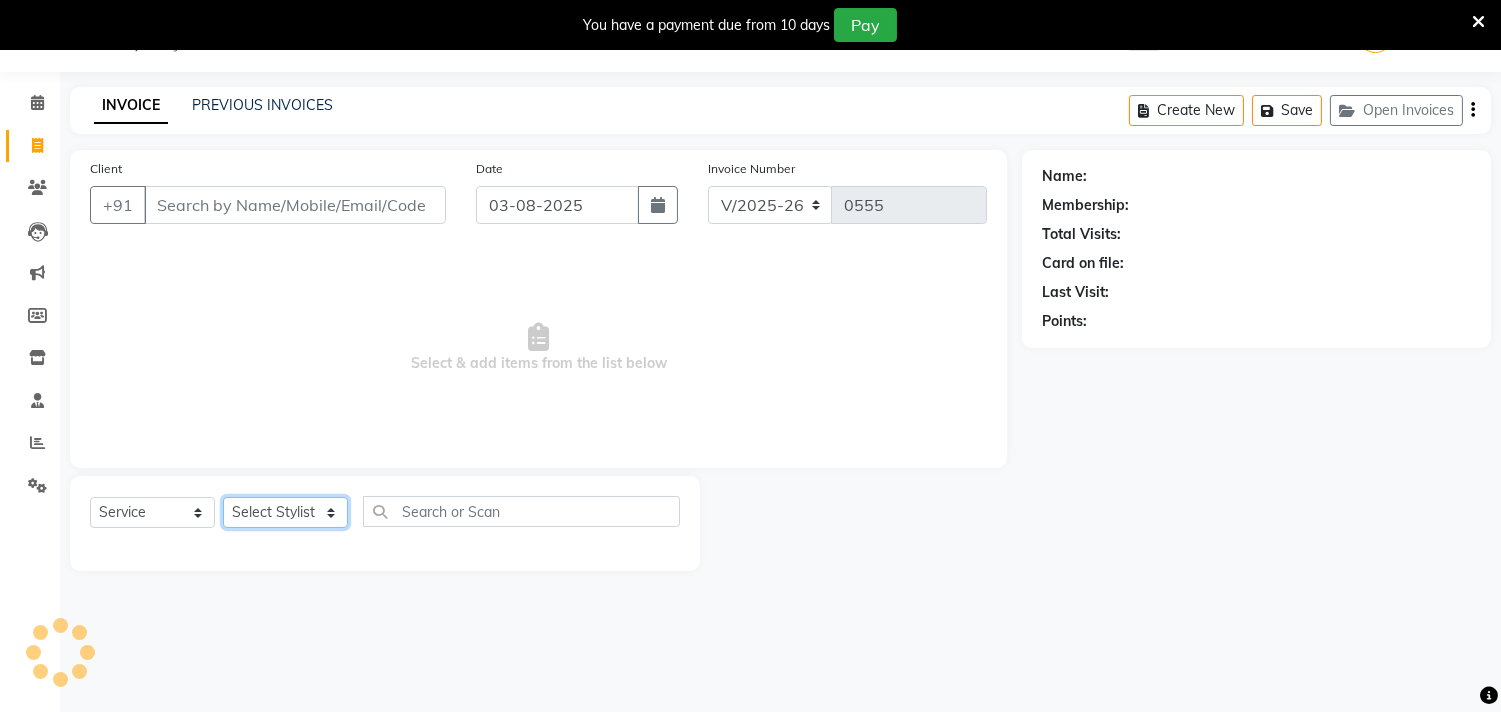 drag, startPoint x: 328, startPoint y: 516, endPoint x: 323, endPoint y: 503, distance: 13.928389 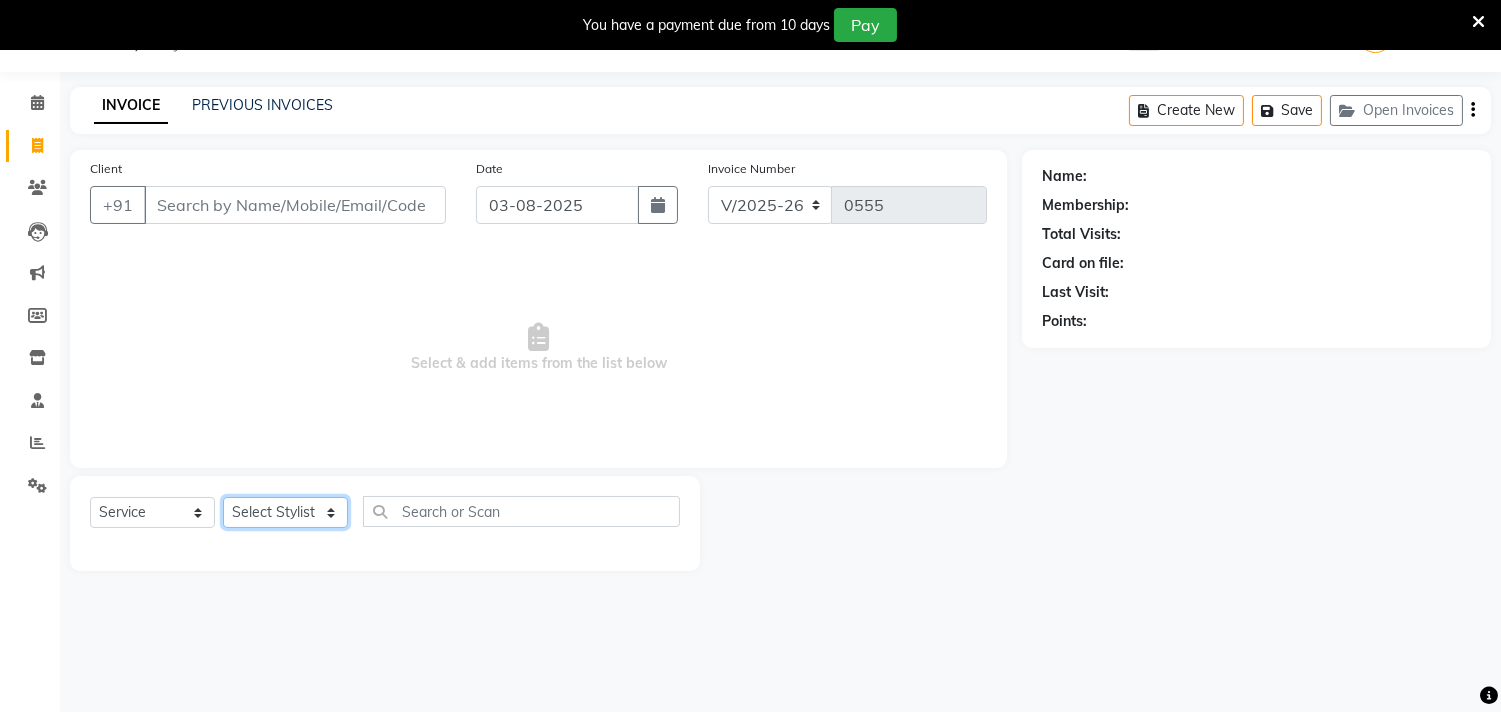 click on "Select Stylist" 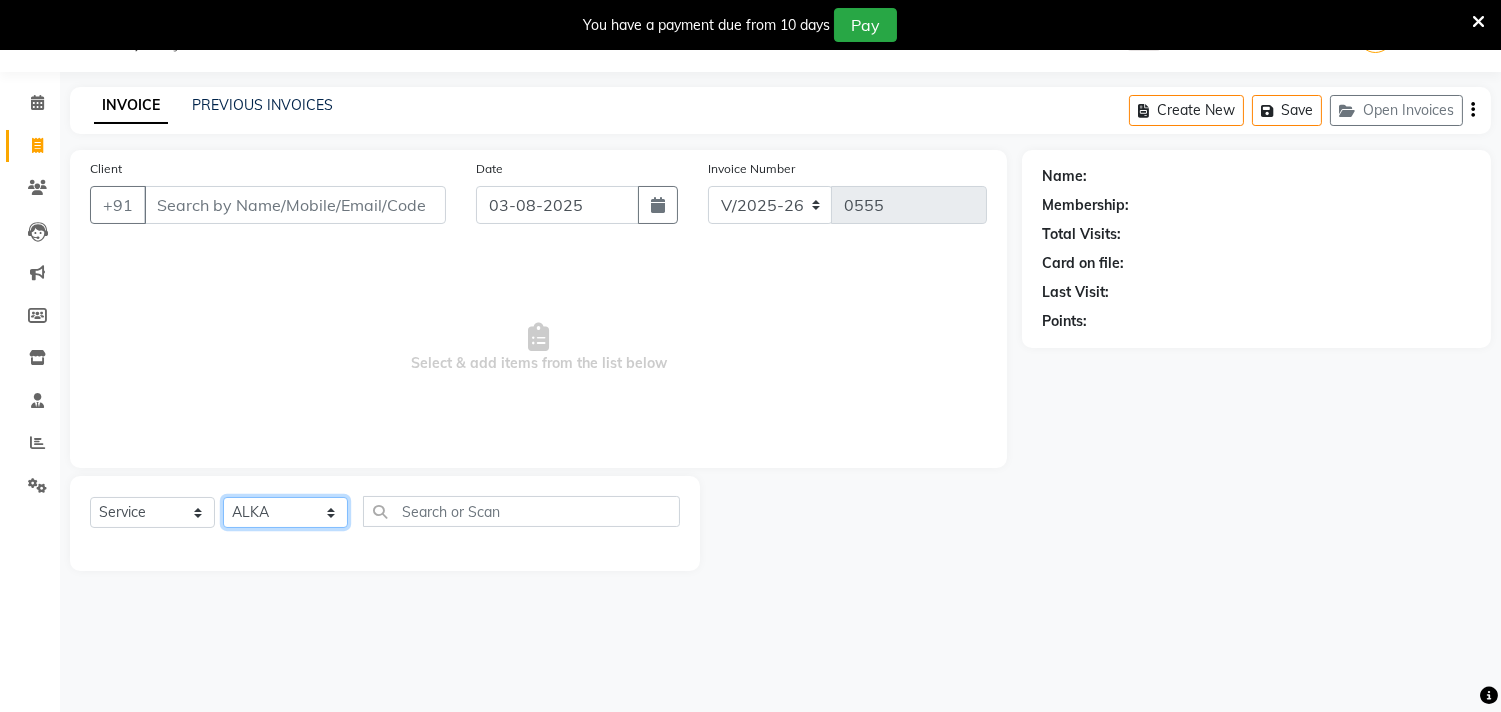 click on "Select Stylist Abhinav ADVANCE ALKA Ankita B-WAX  KUNAL Manager MEMBERSHIP PALLAVI PRATHAM PRODUCT RAJAT TANIYA VIRENDRA" 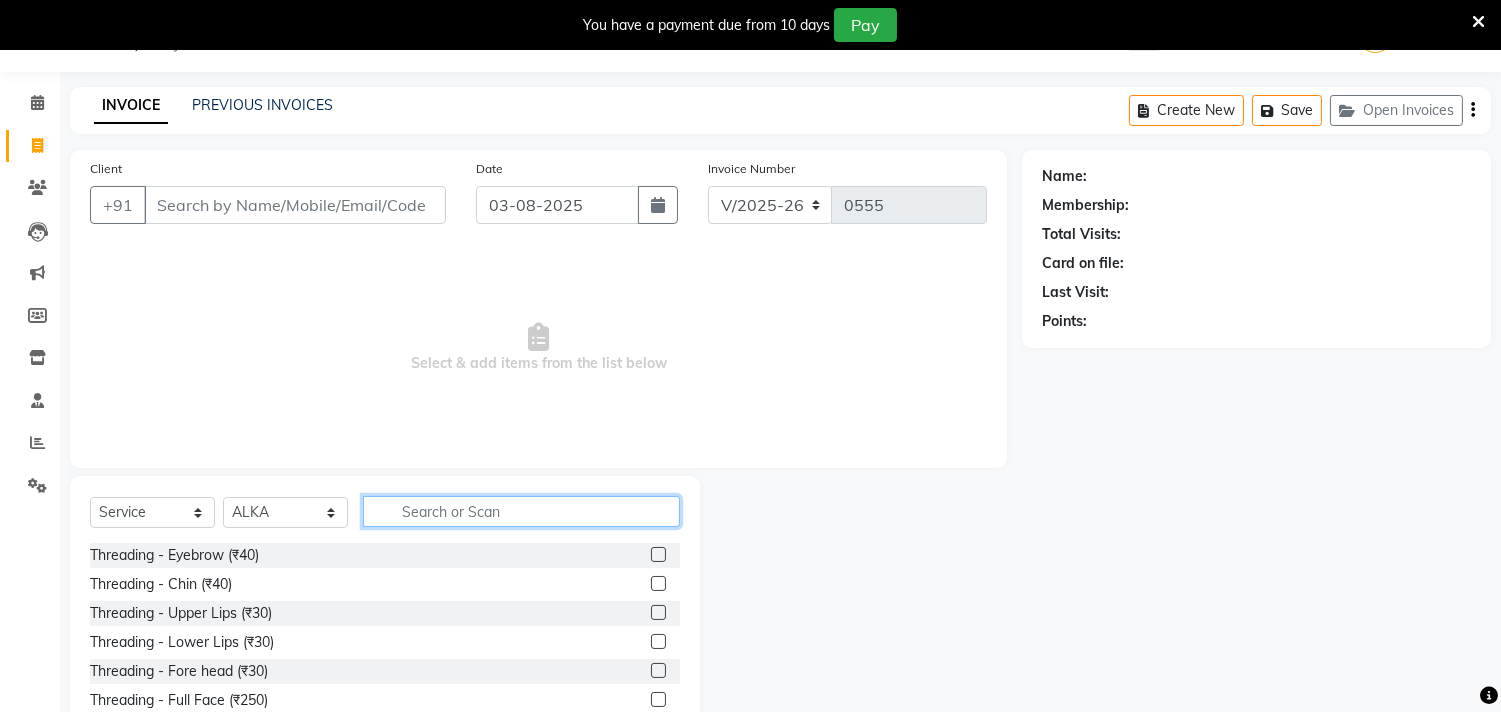 click 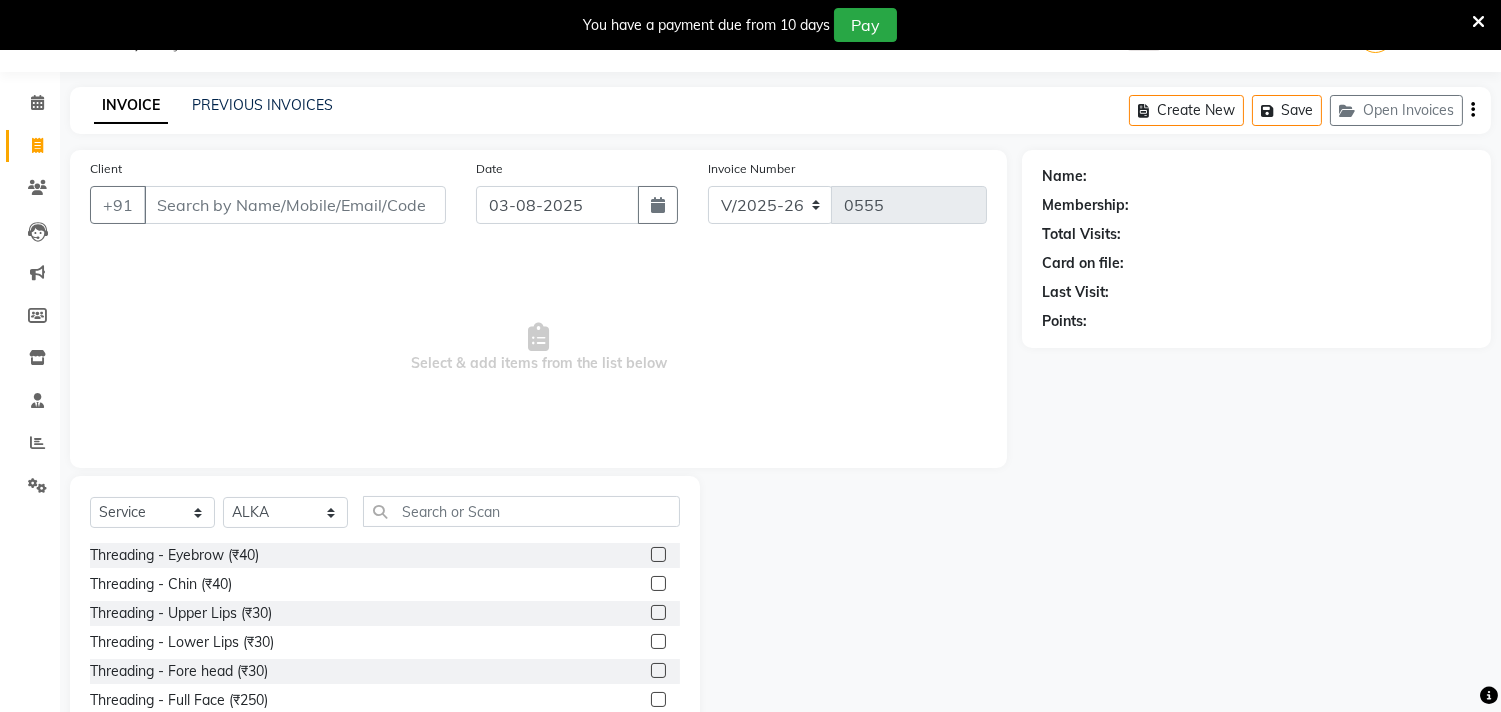 drag, startPoint x: 642, startPoint y: 550, endPoint x: 577, endPoint y: 485, distance: 91.92388 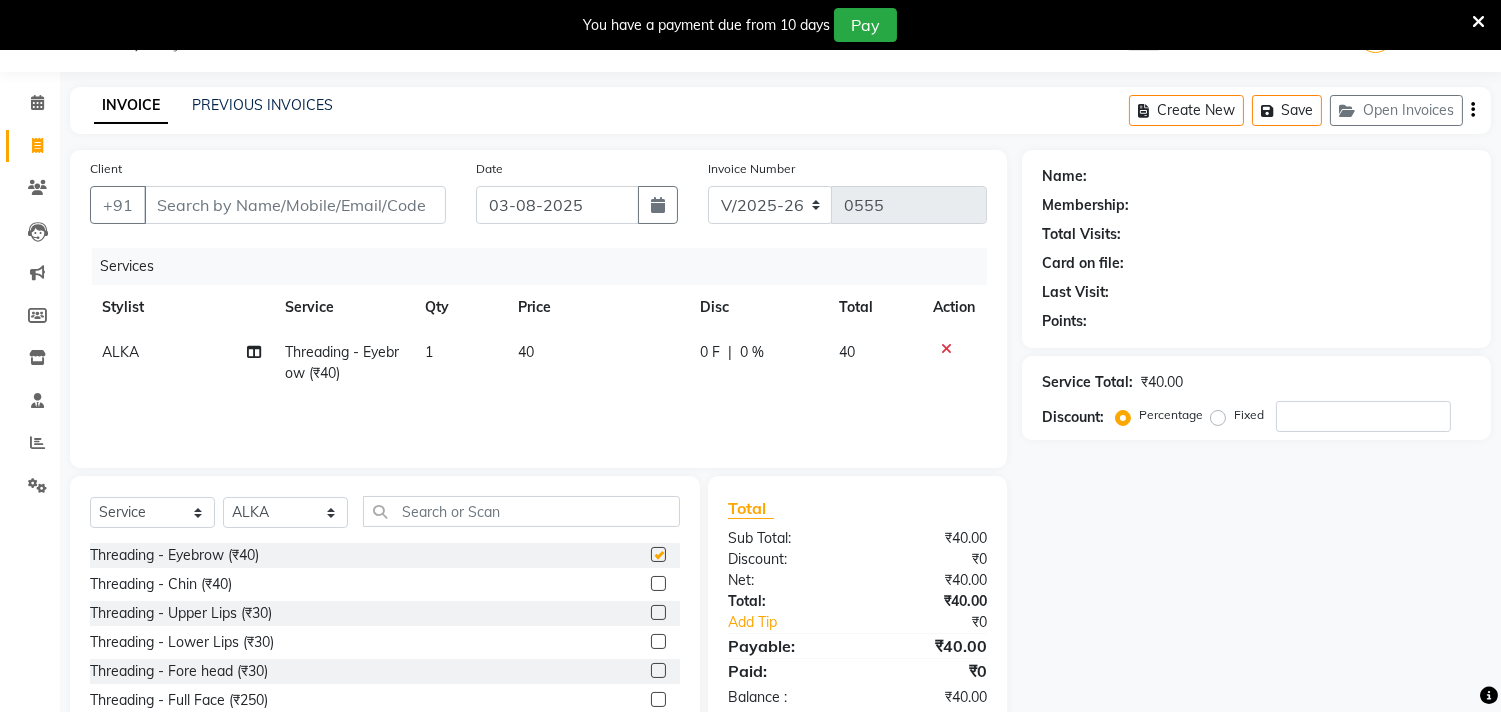 checkbox on "false" 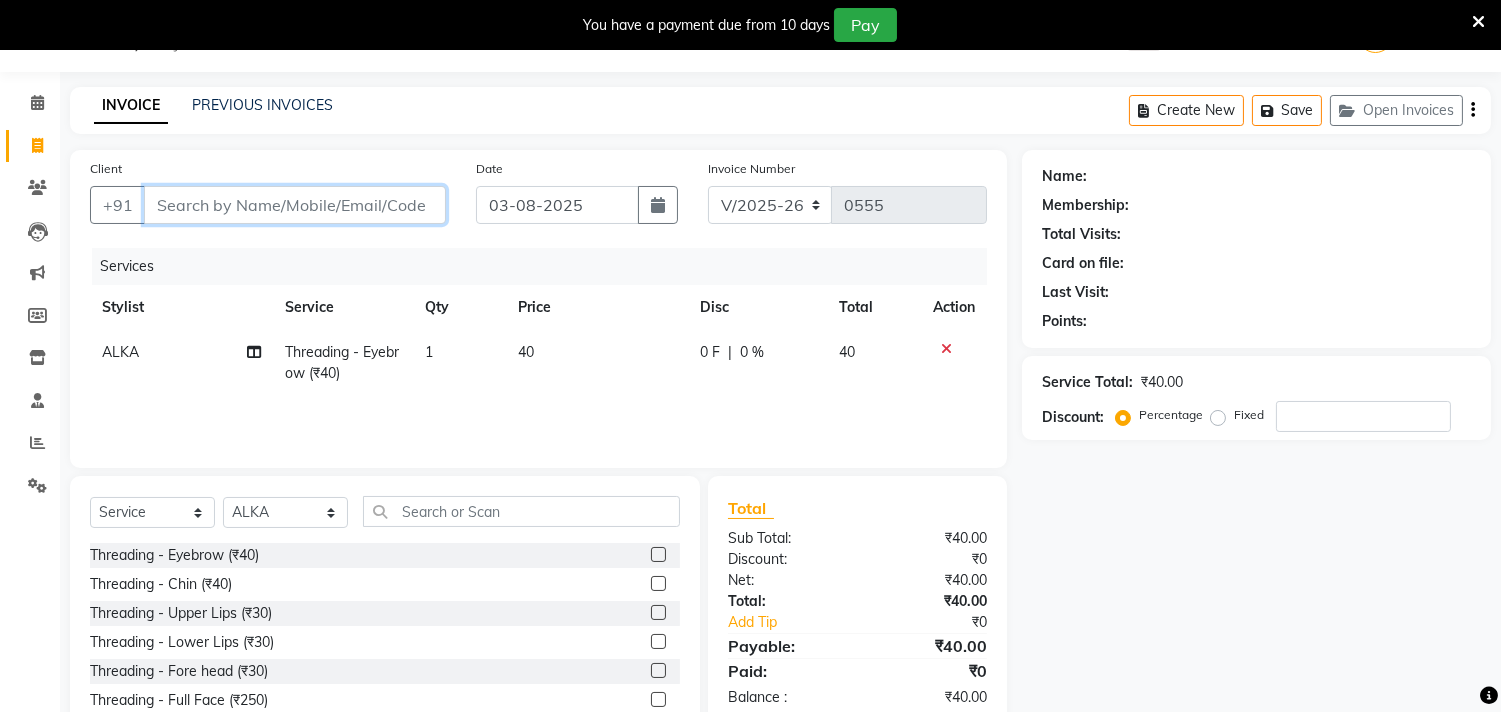 click on "Client" at bounding box center [295, 205] 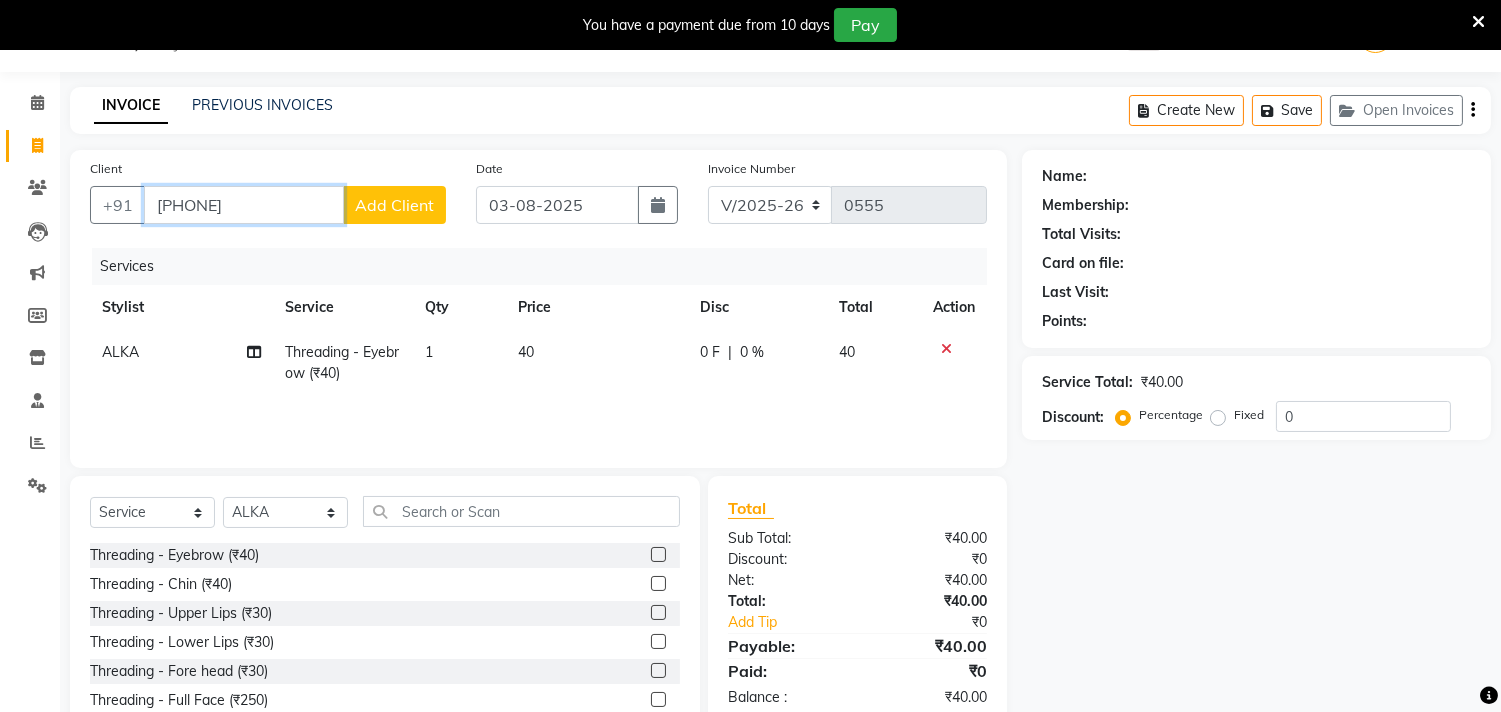 type on "[PHONE]" 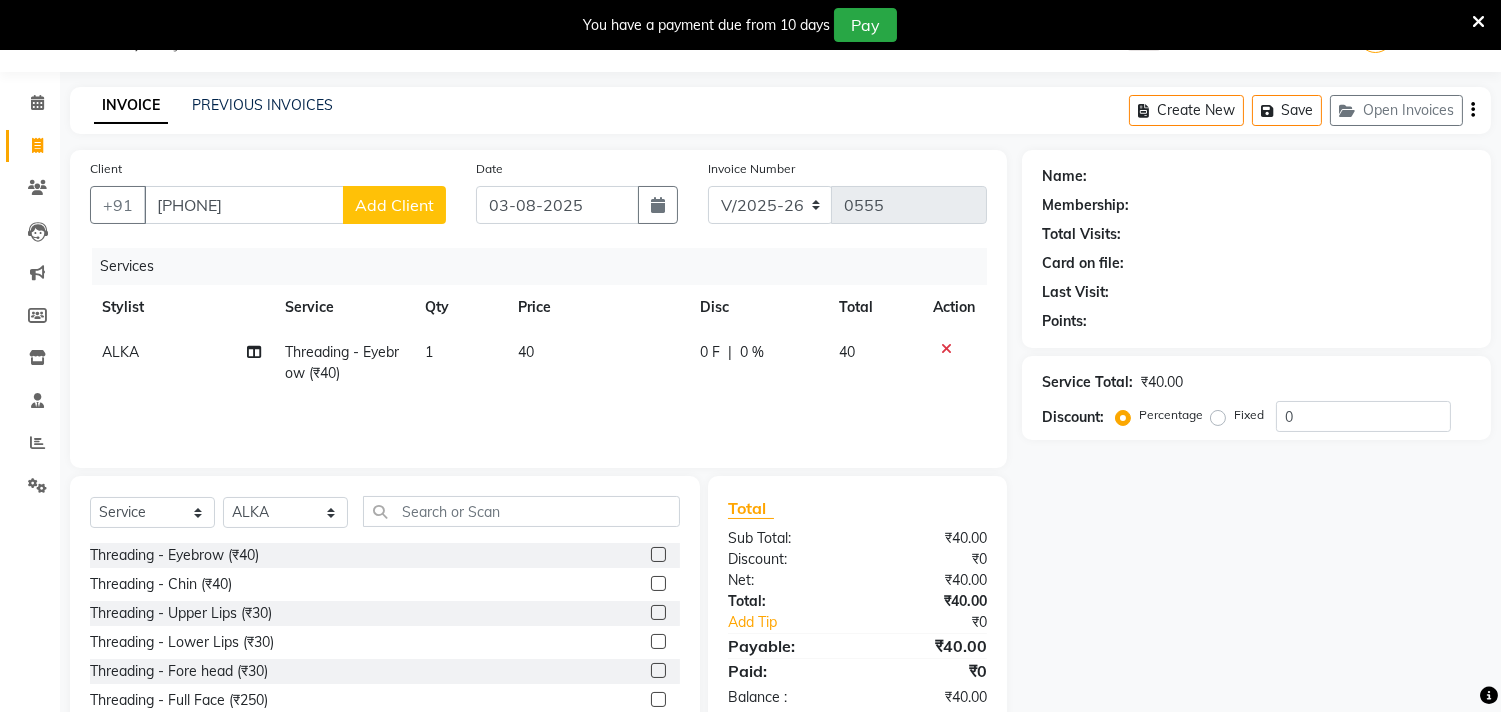 click on "Add Client" 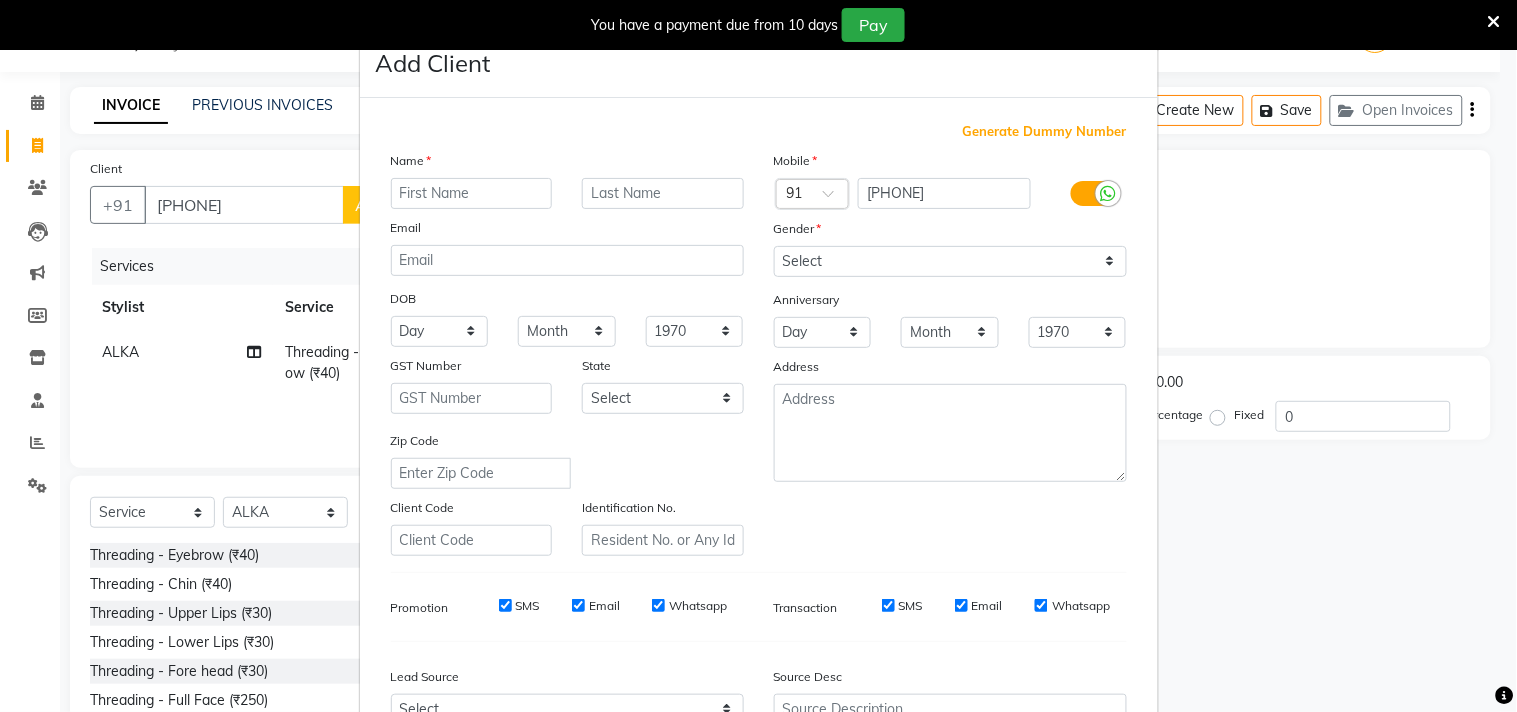 click at bounding box center (472, 193) 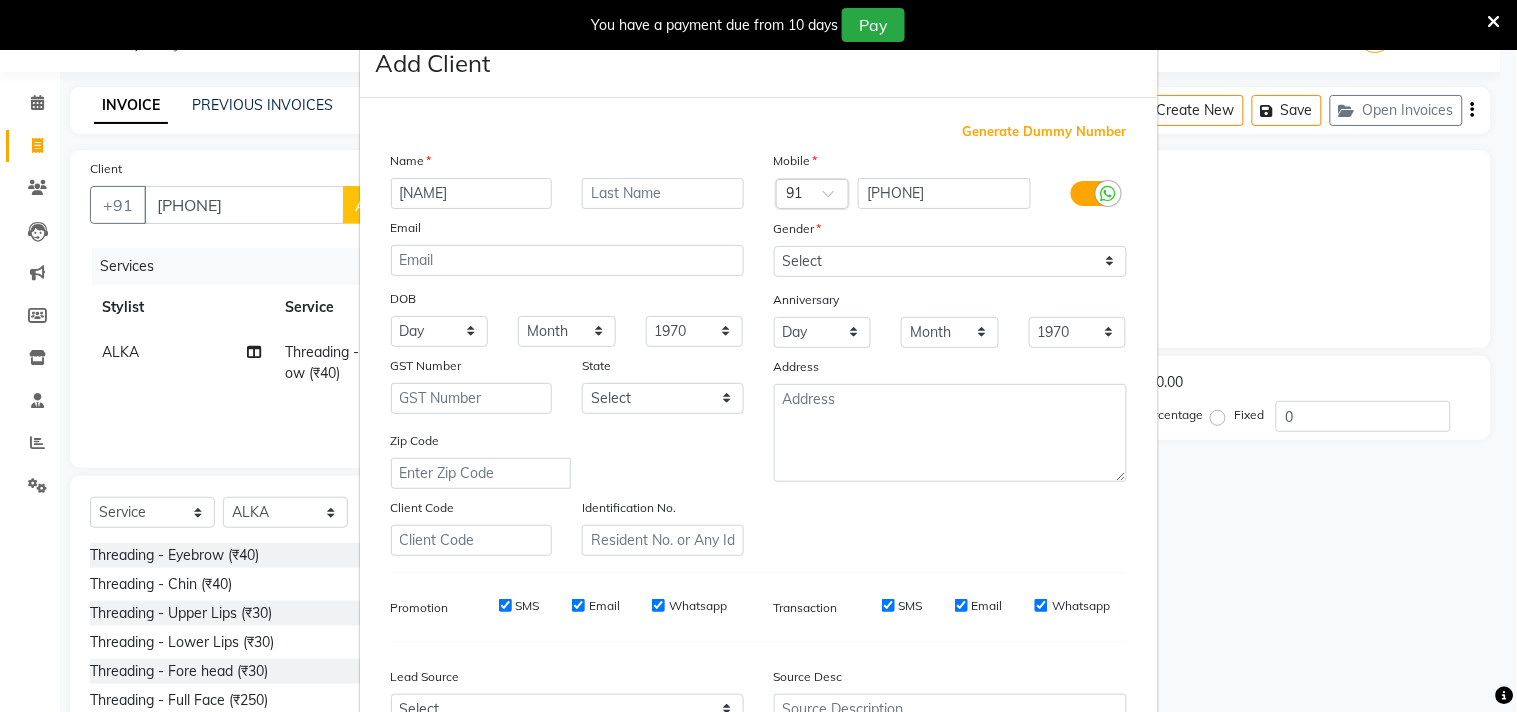 click on "simmi" at bounding box center (472, 193) 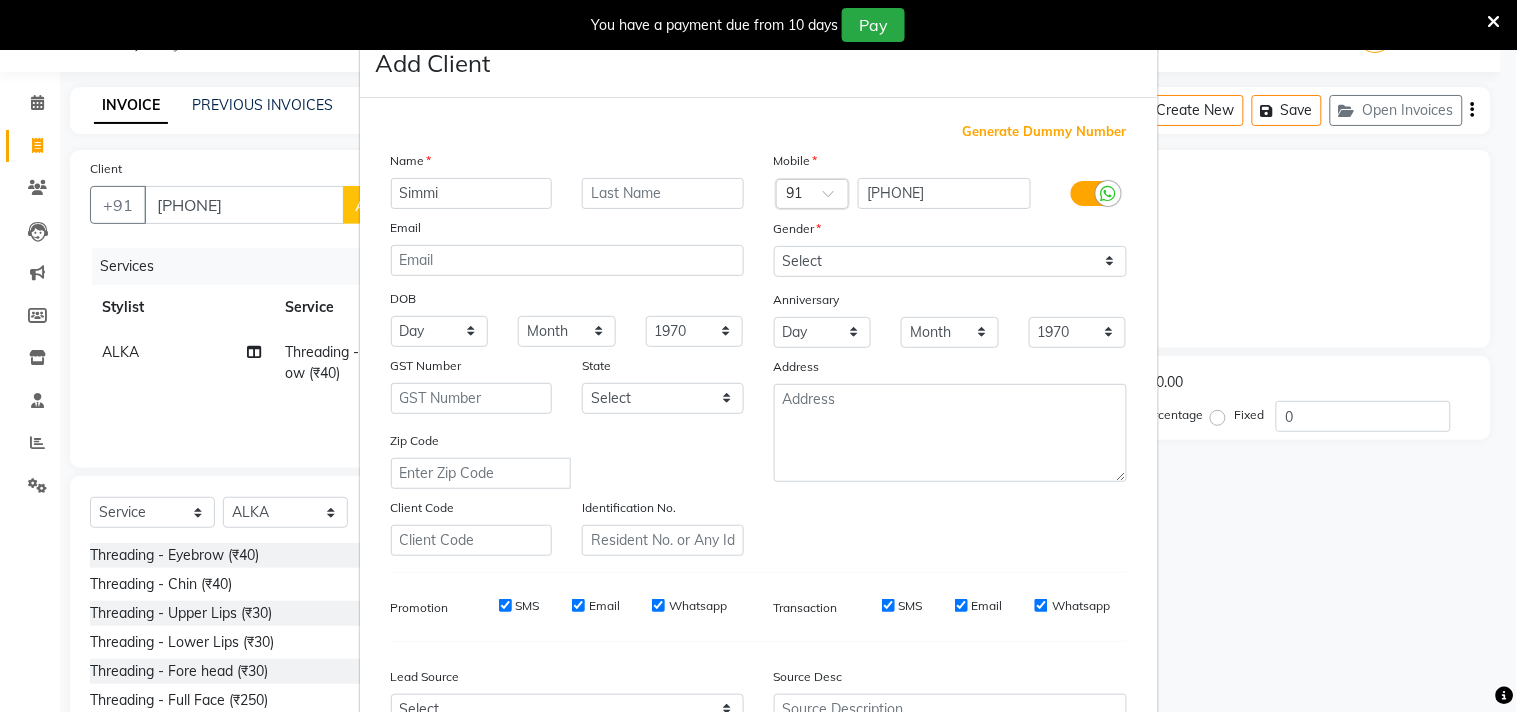 type on "Simmi" 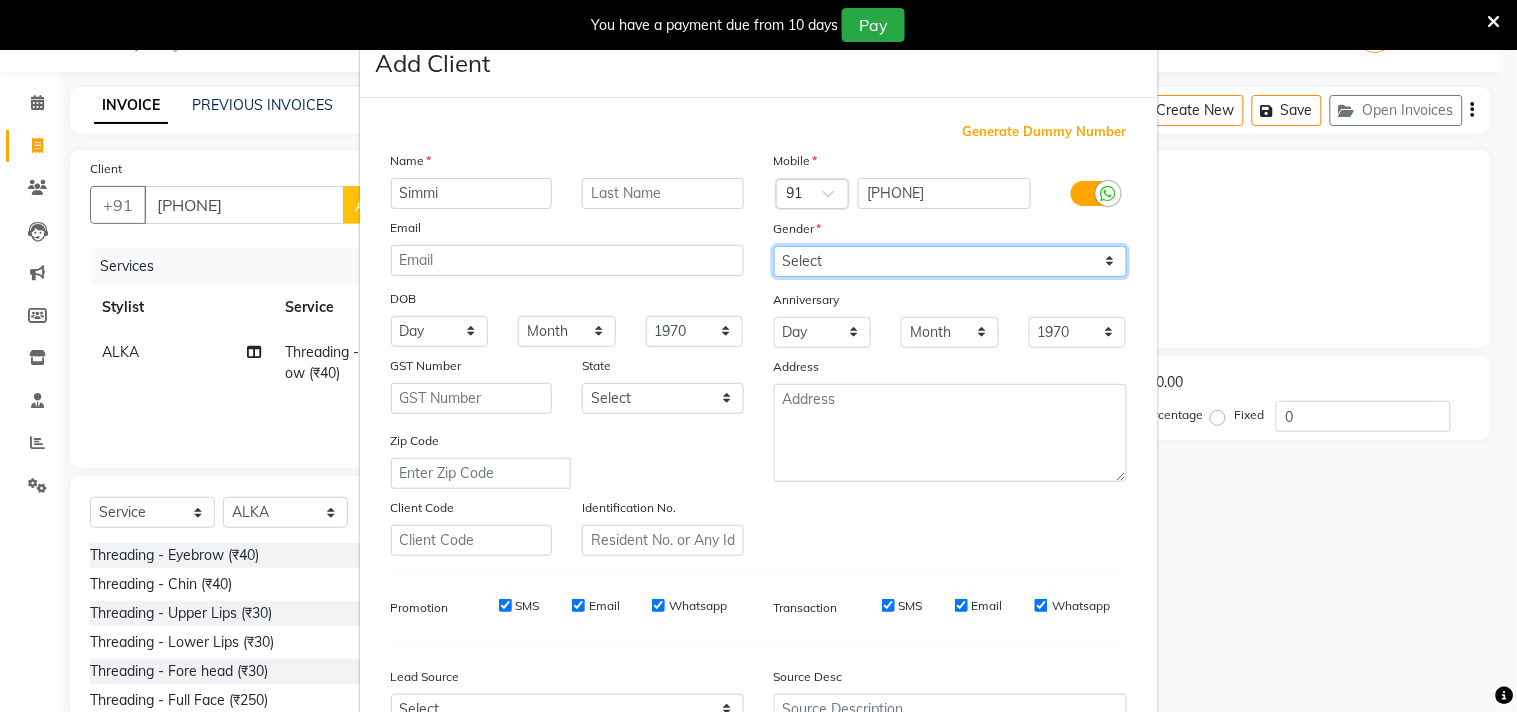 click on "Select Male Female Other Prefer Not To Say" at bounding box center [950, 261] 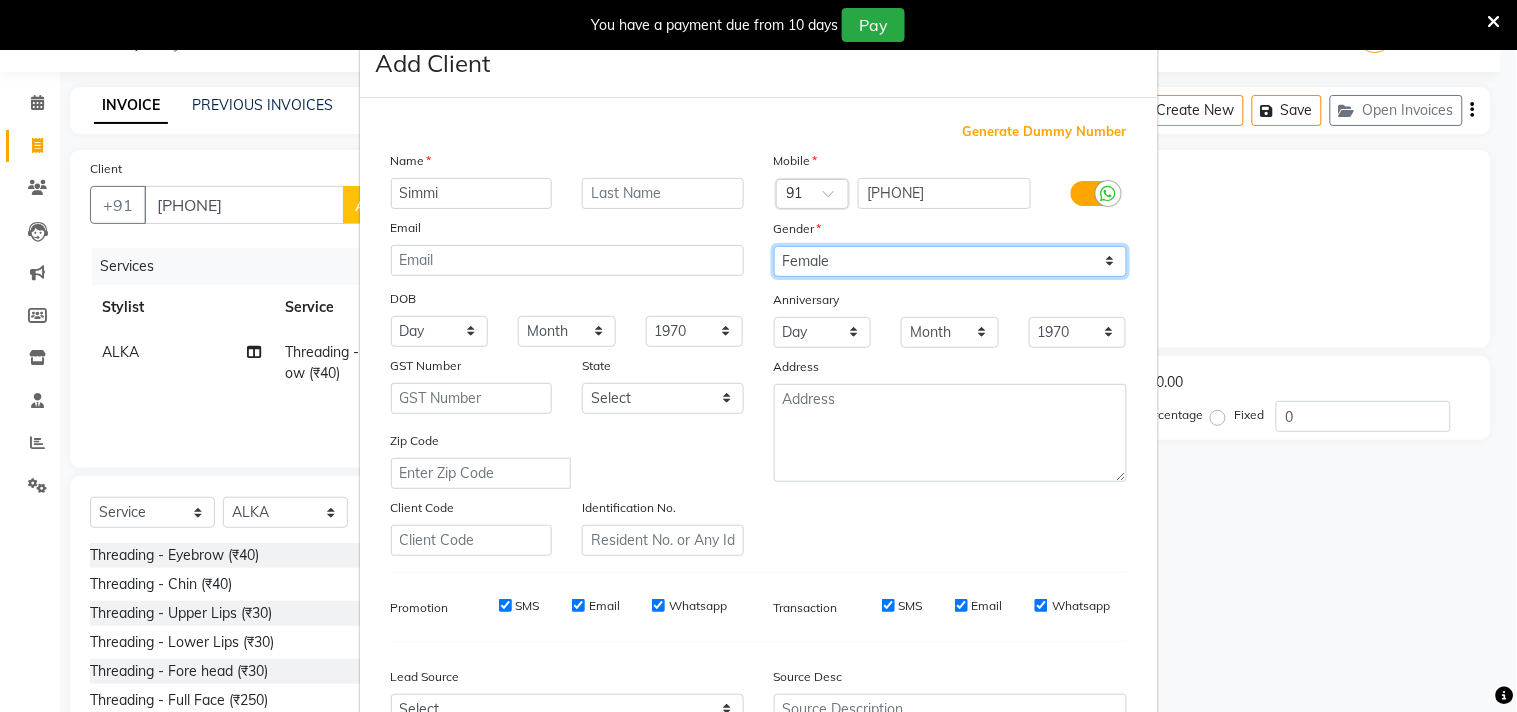 click on "Select Male Female Other Prefer Not To Say" at bounding box center (950, 261) 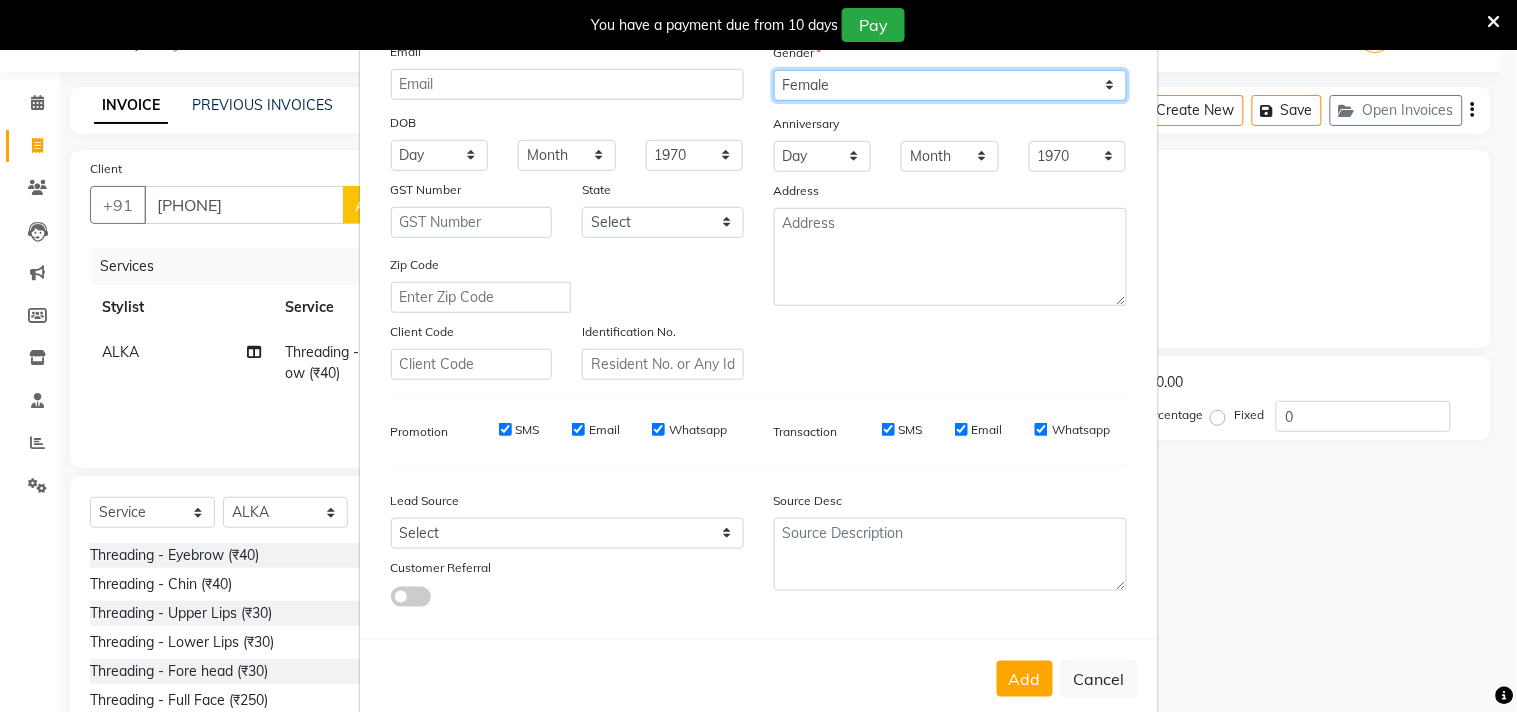 scroll, scrollTop: 212, scrollLeft: 0, axis: vertical 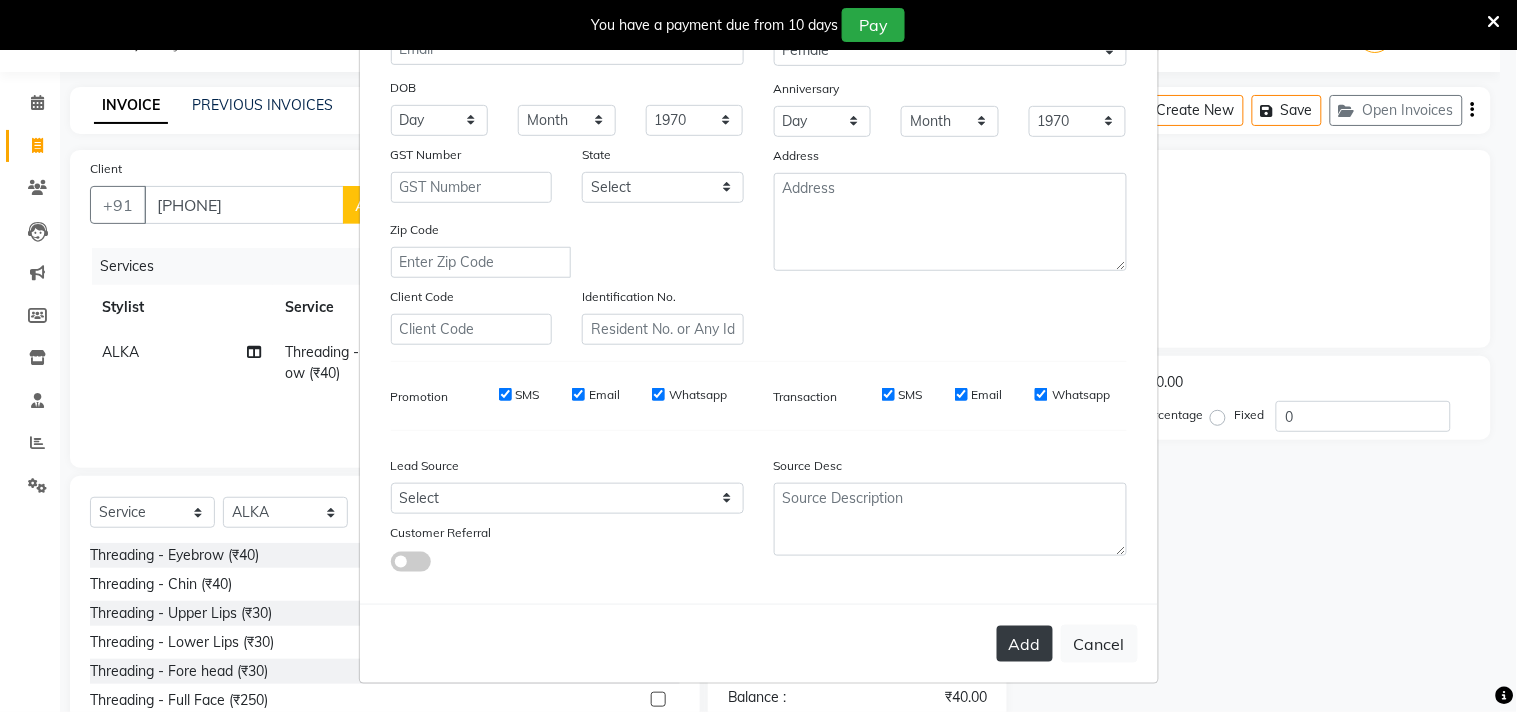 click on "Add" at bounding box center (1025, 644) 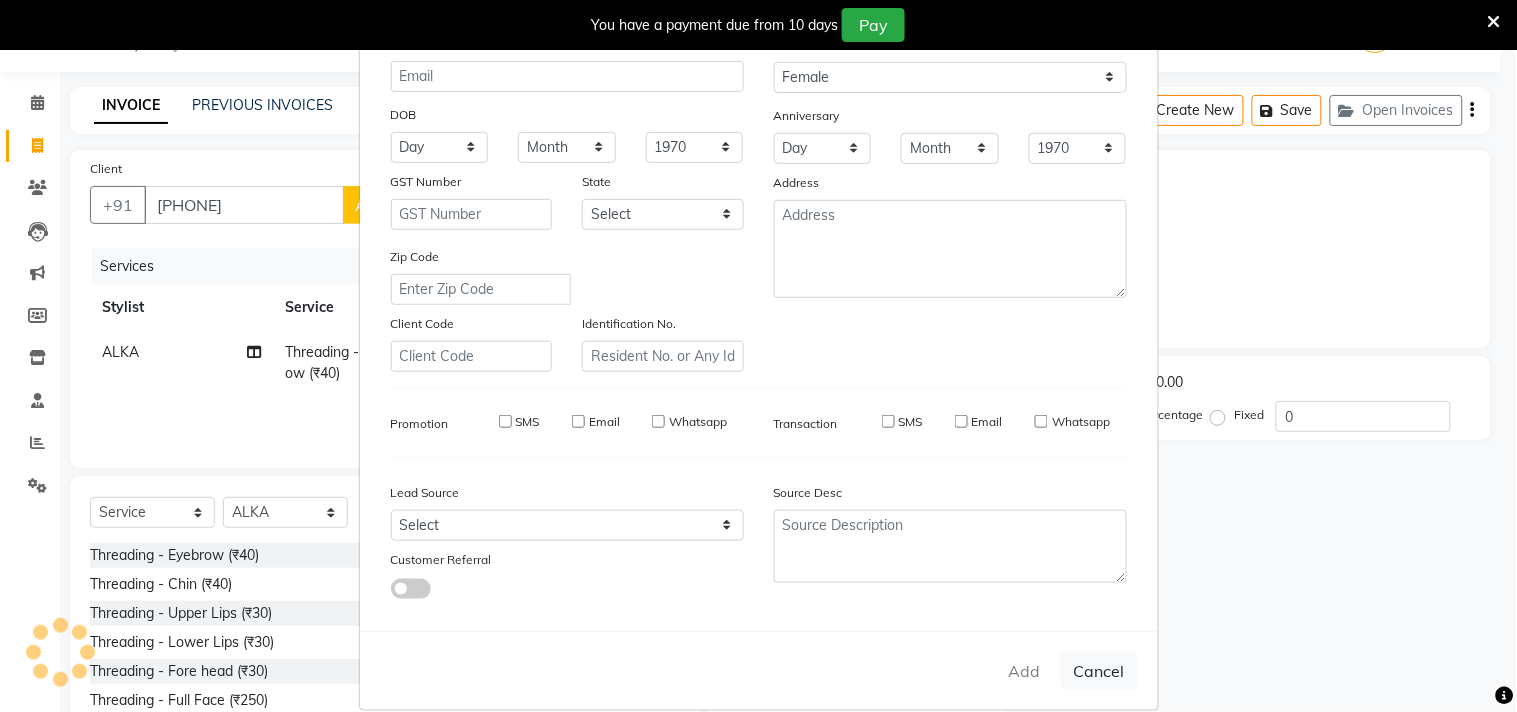 type 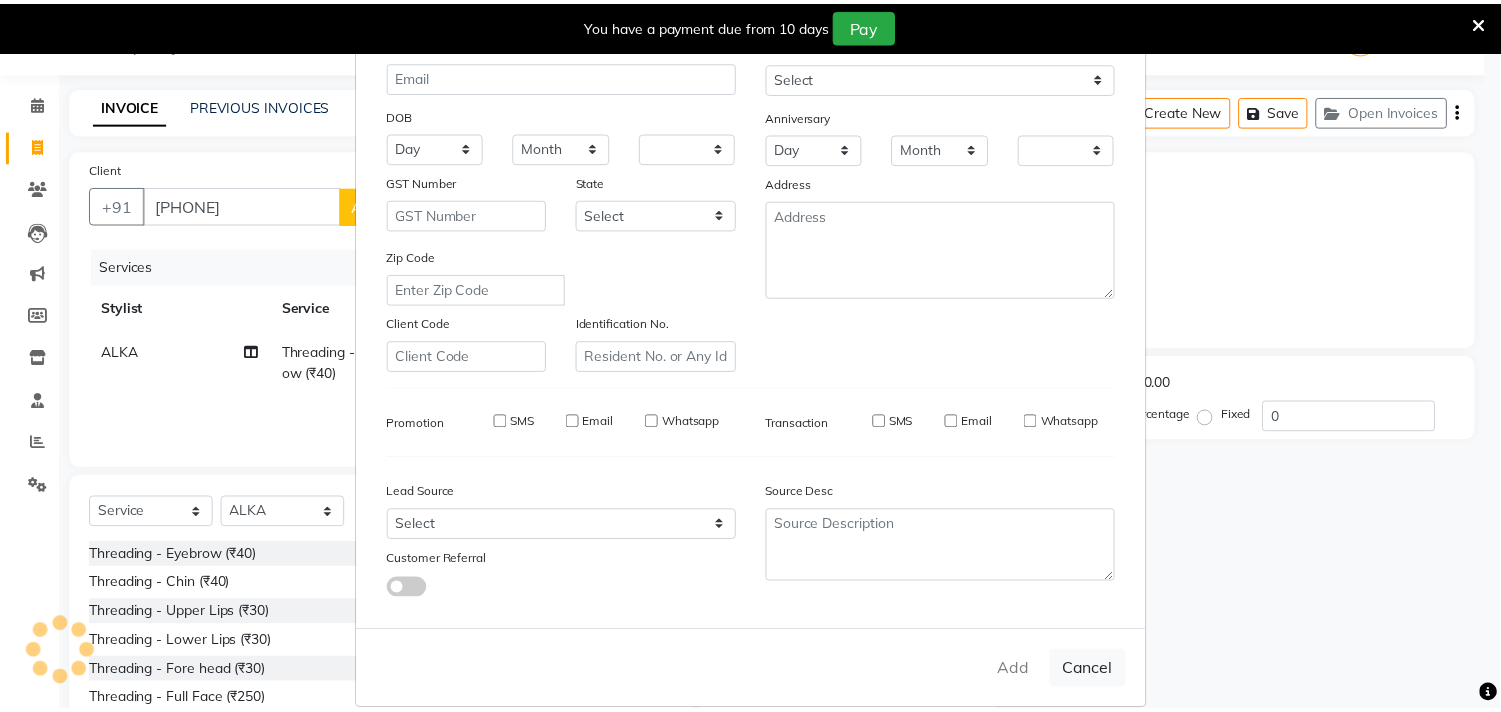 scroll, scrollTop: 212, scrollLeft: 0, axis: vertical 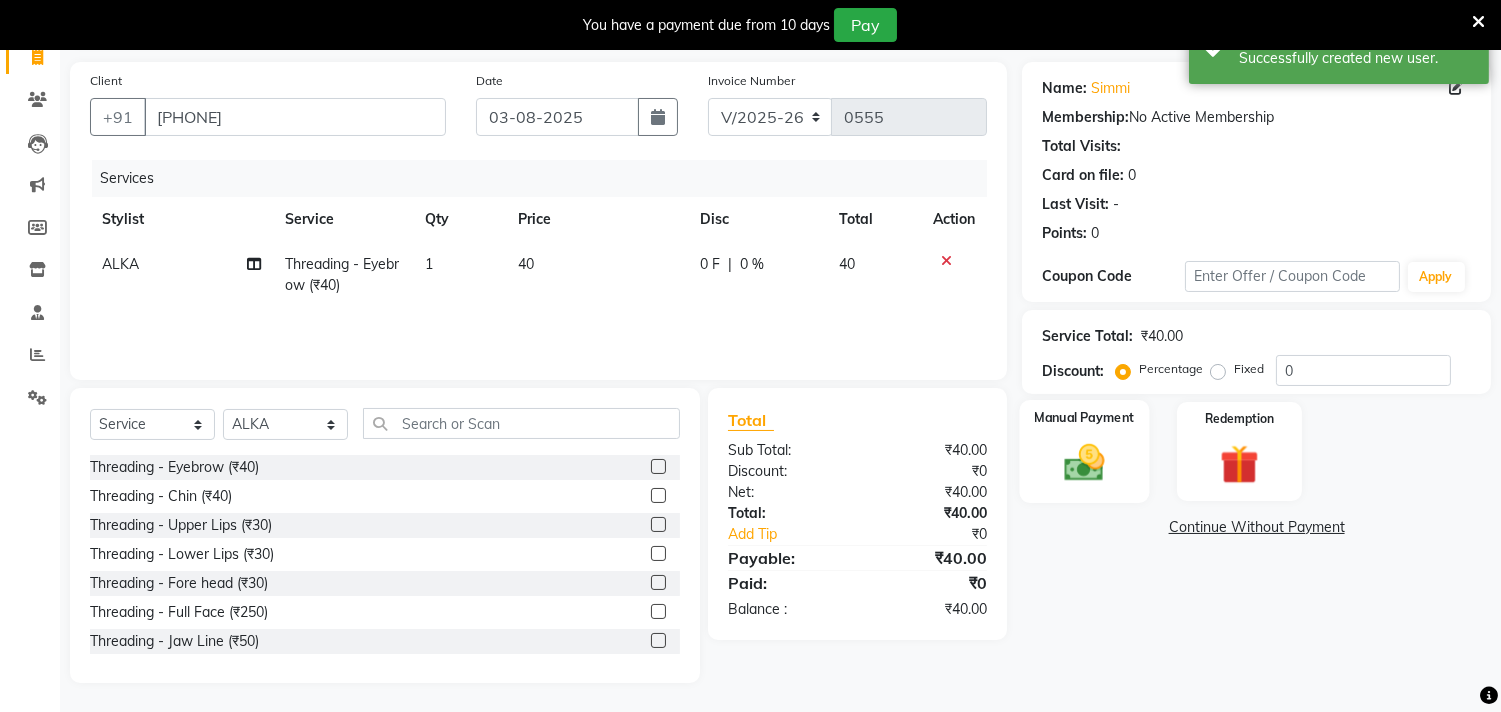 click on "Manual Payment" 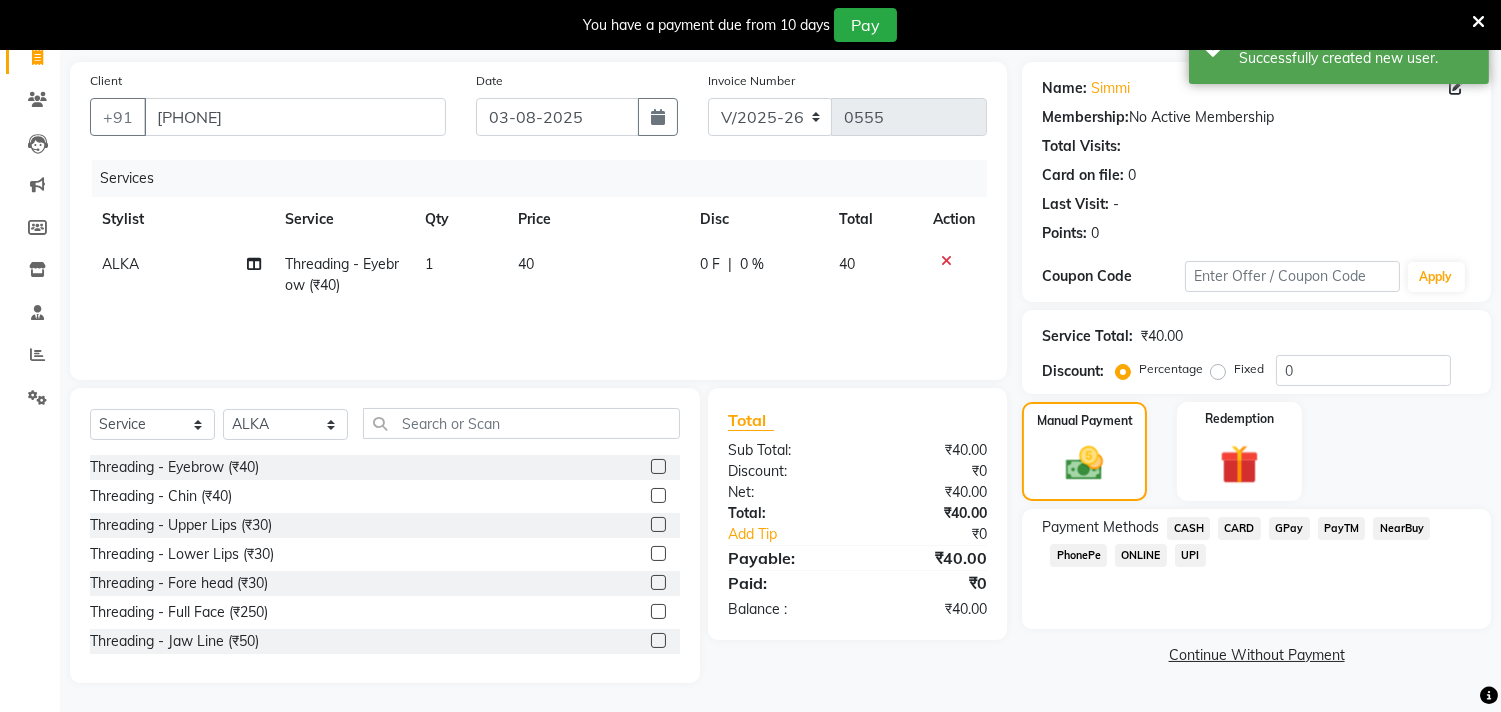 click on "GPay" 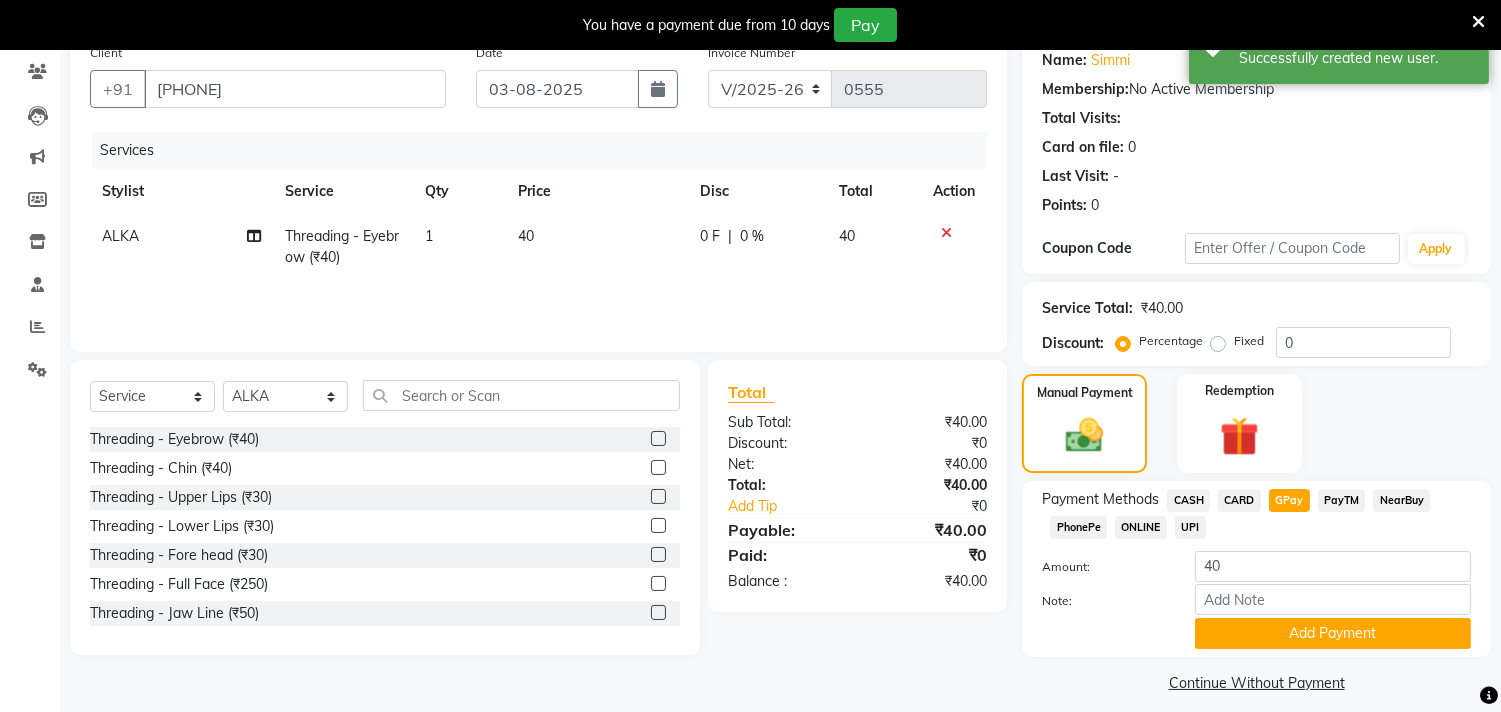 scroll, scrollTop: 182, scrollLeft: 0, axis: vertical 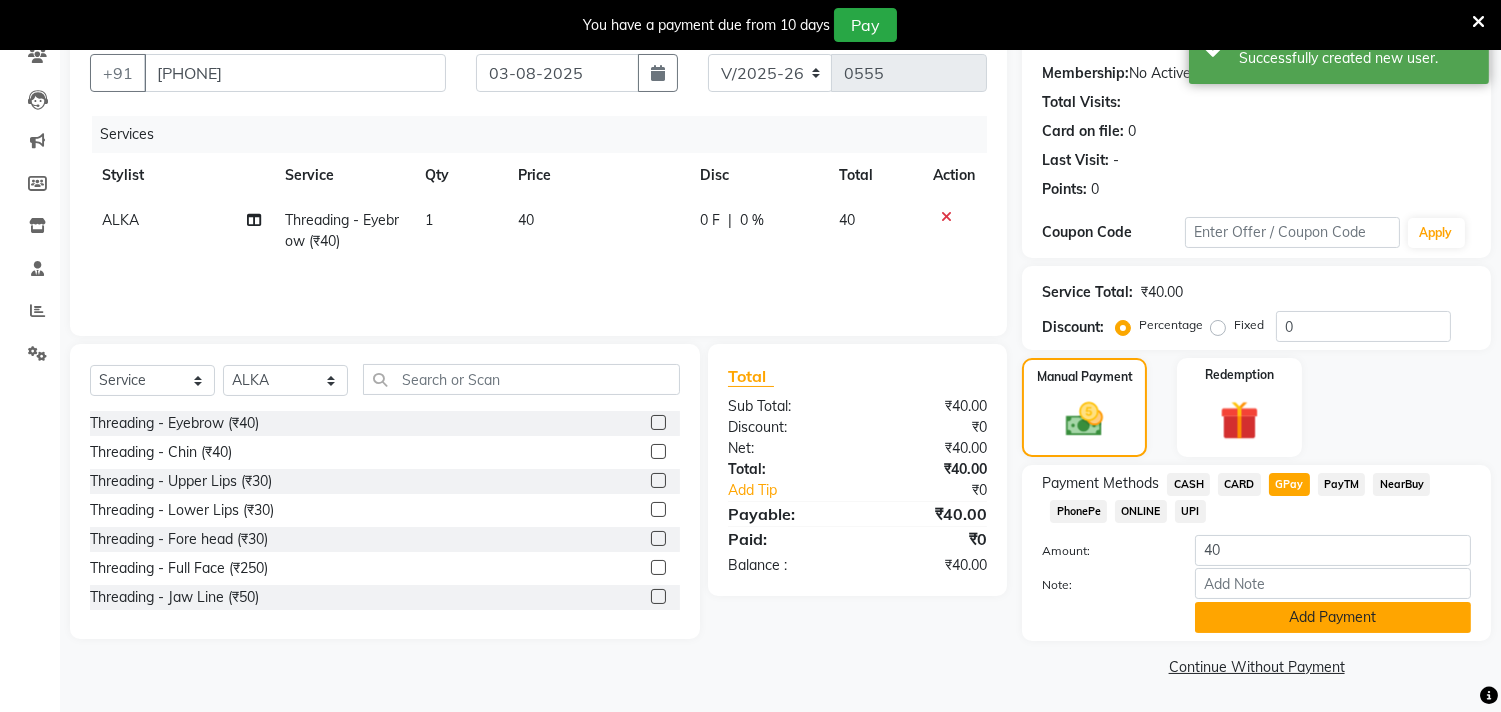 click on "Add Payment" 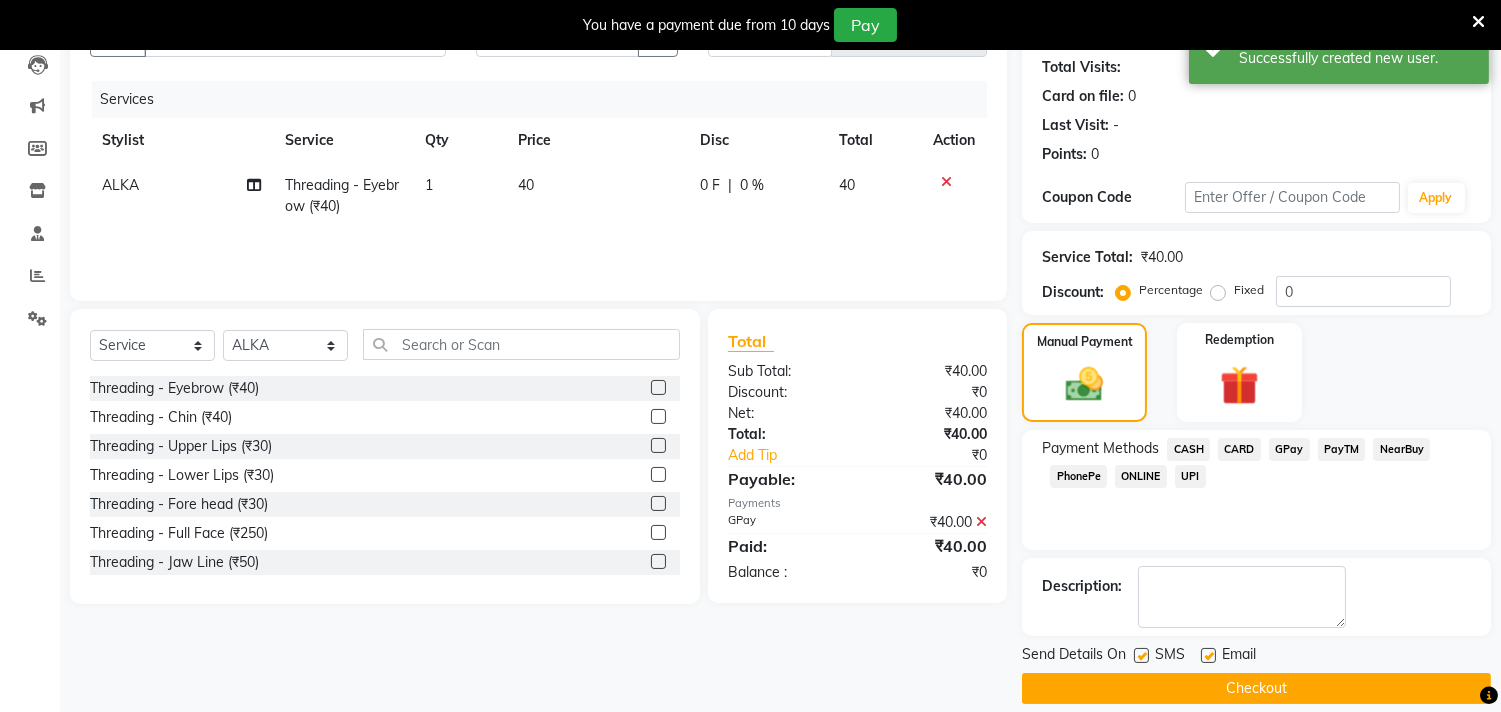 scroll, scrollTop: 237, scrollLeft: 0, axis: vertical 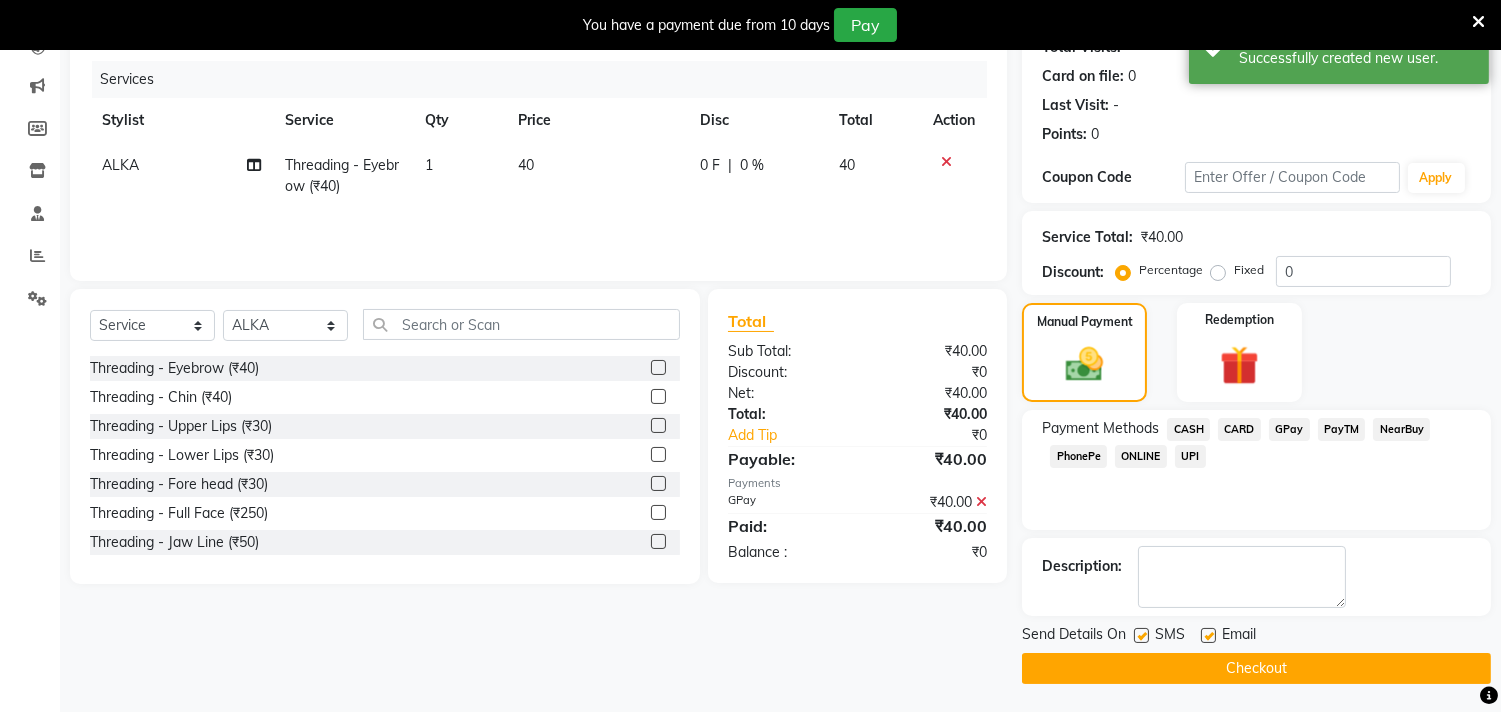 click on "Checkout" 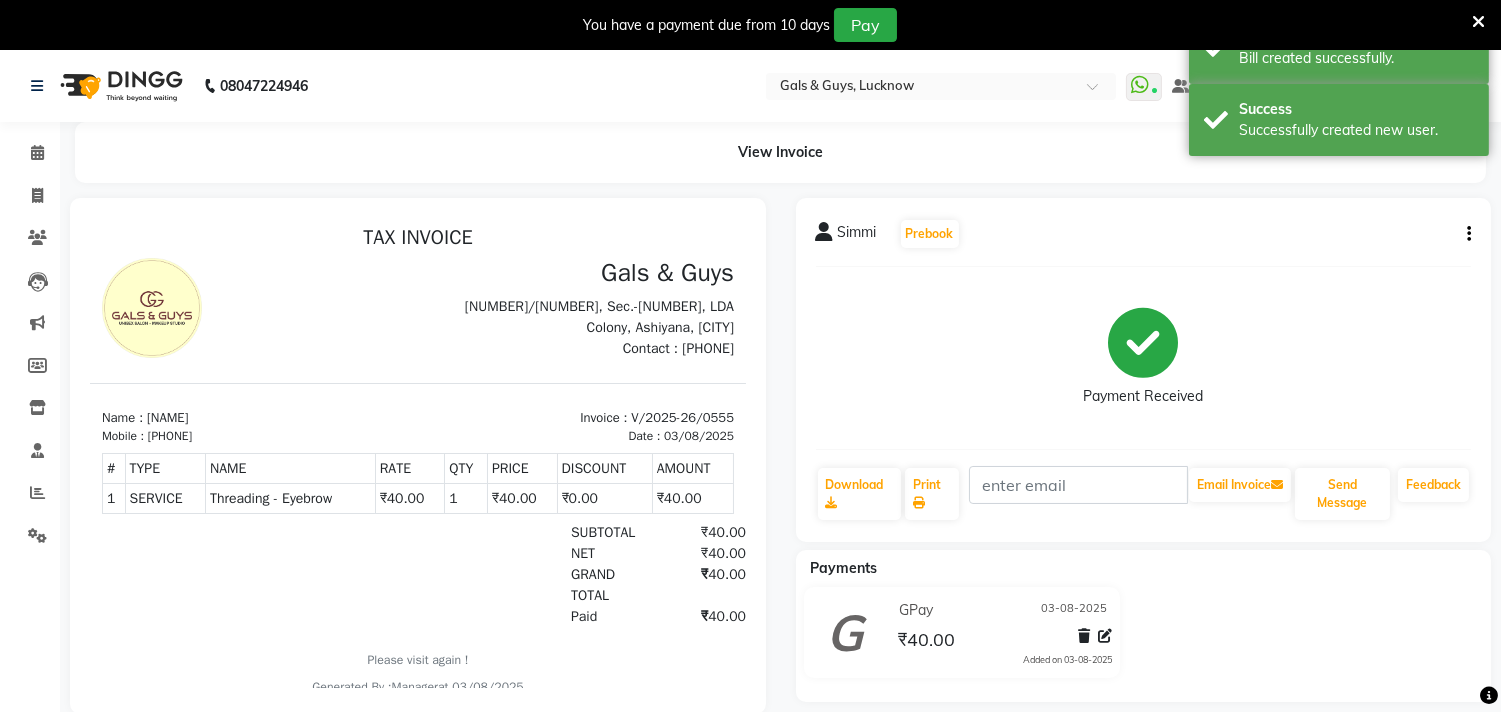 scroll, scrollTop: 0, scrollLeft: 0, axis: both 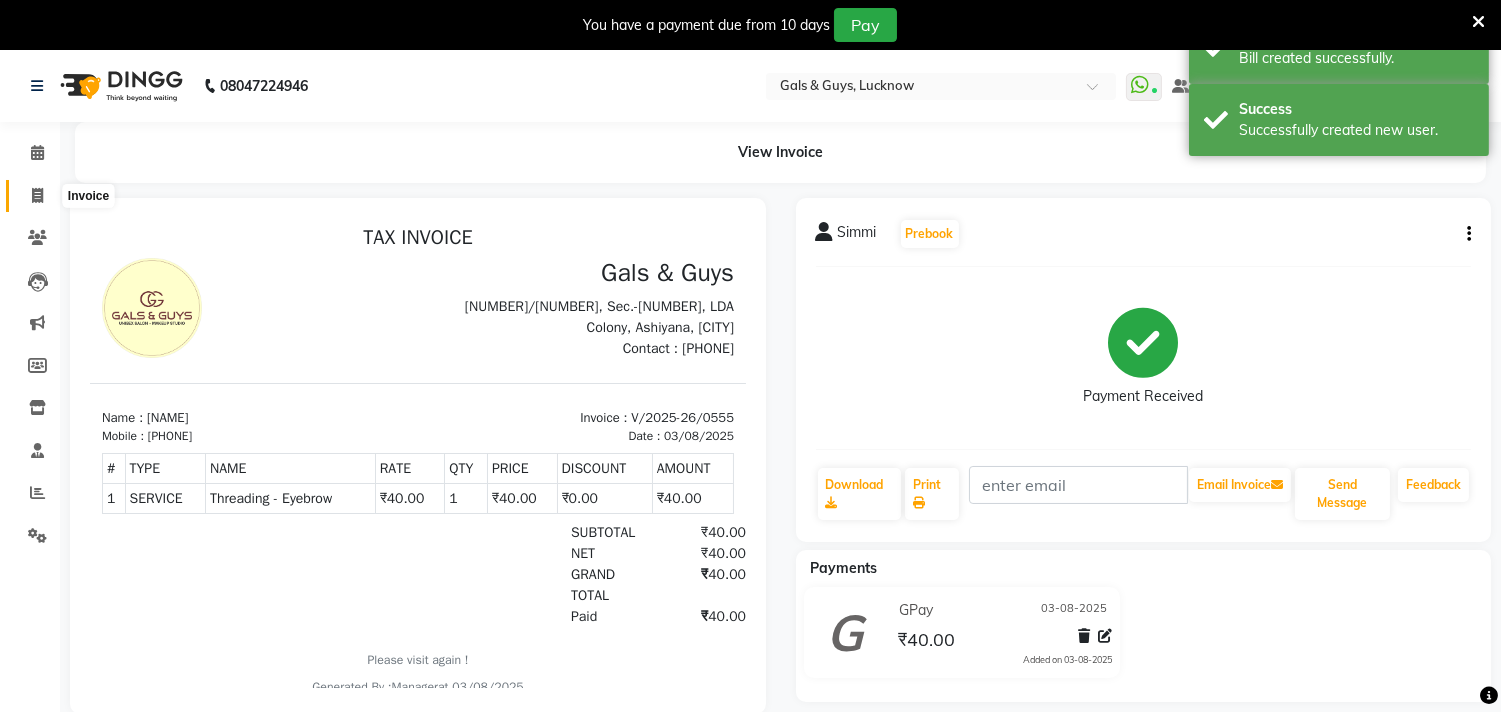 click 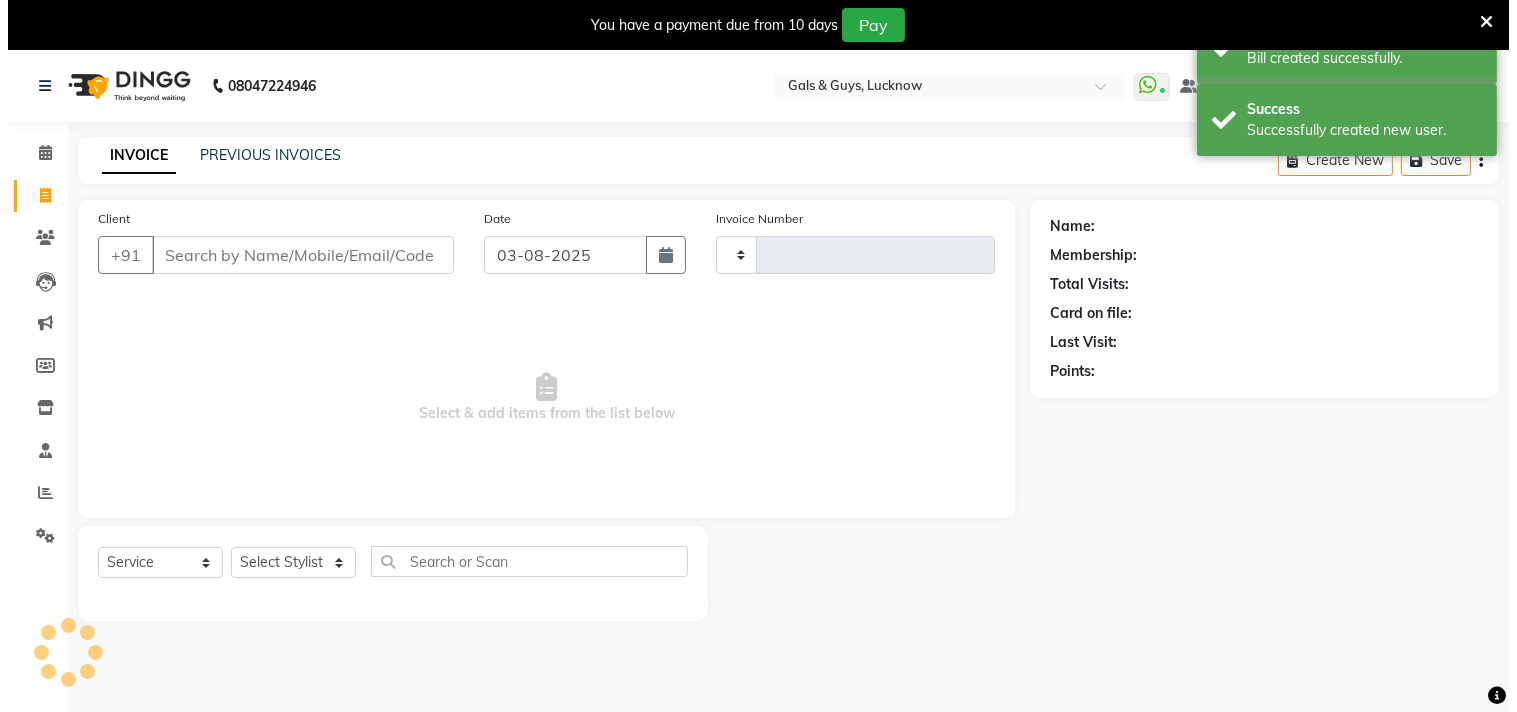 scroll, scrollTop: 50, scrollLeft: 0, axis: vertical 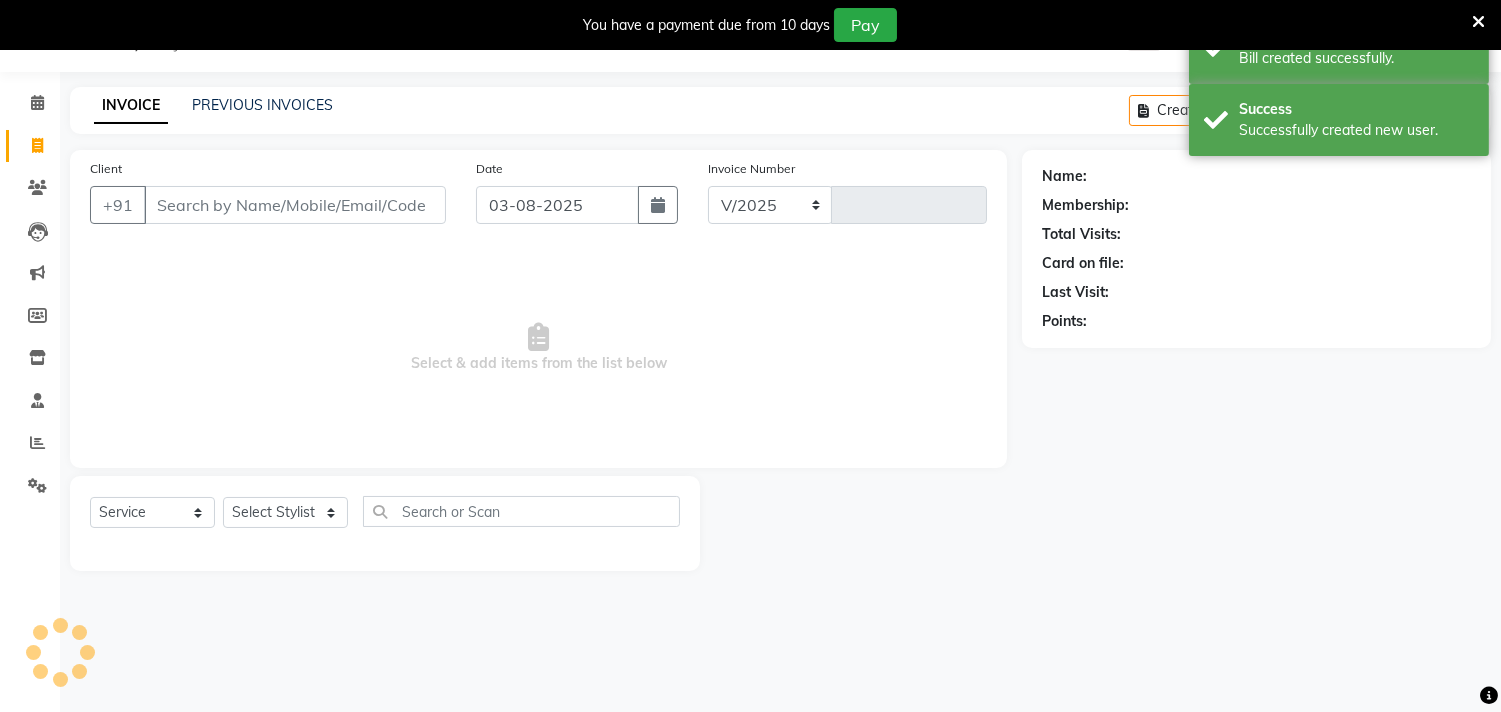 select on "7505" 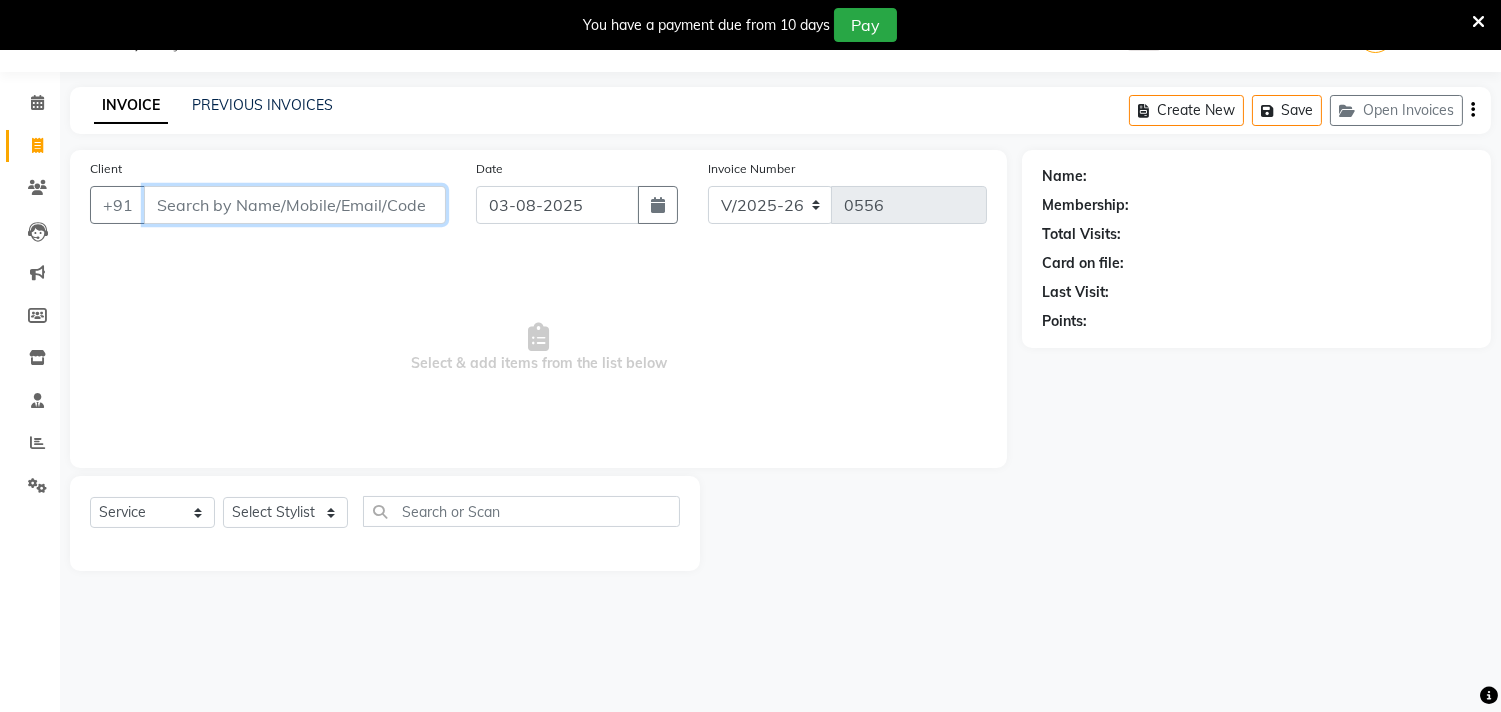 click on "Client" at bounding box center [295, 205] 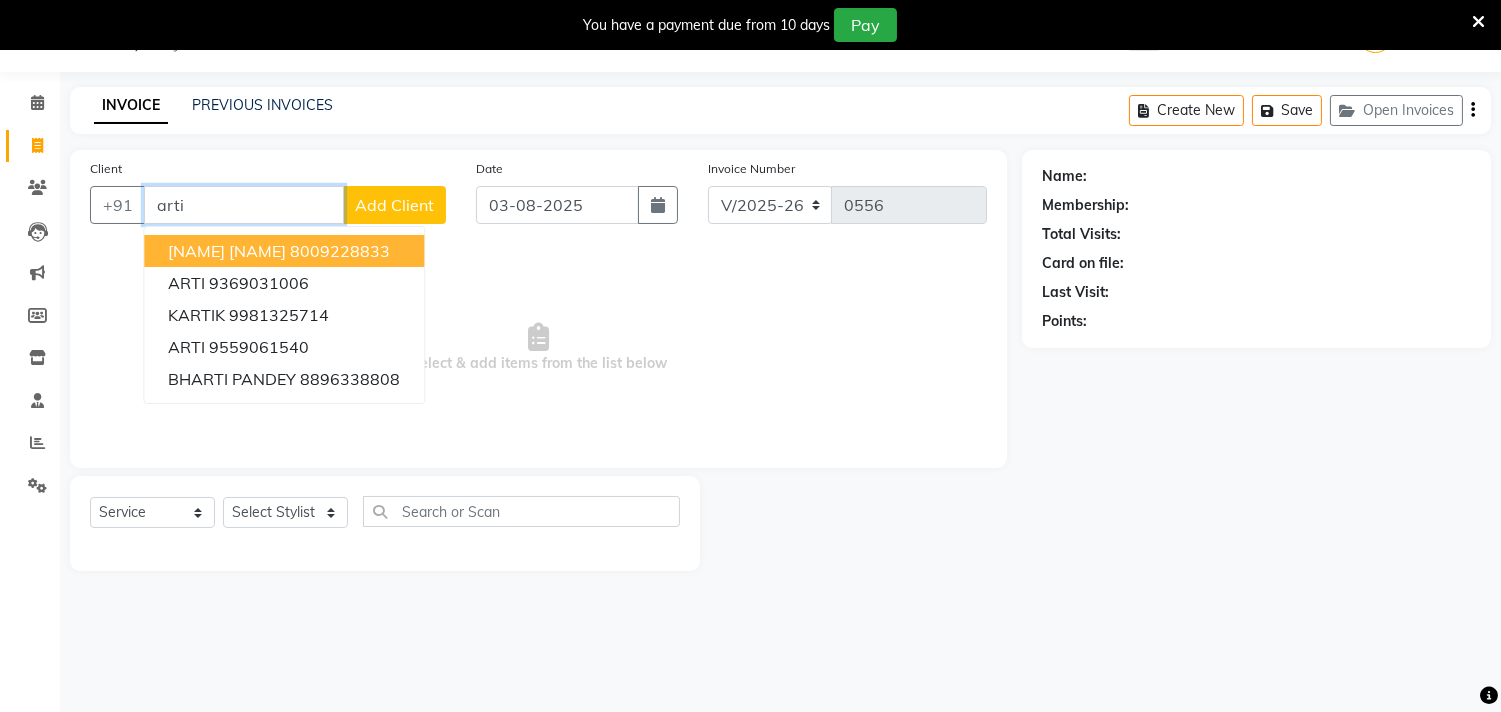 click on "8009228833" at bounding box center (340, 251) 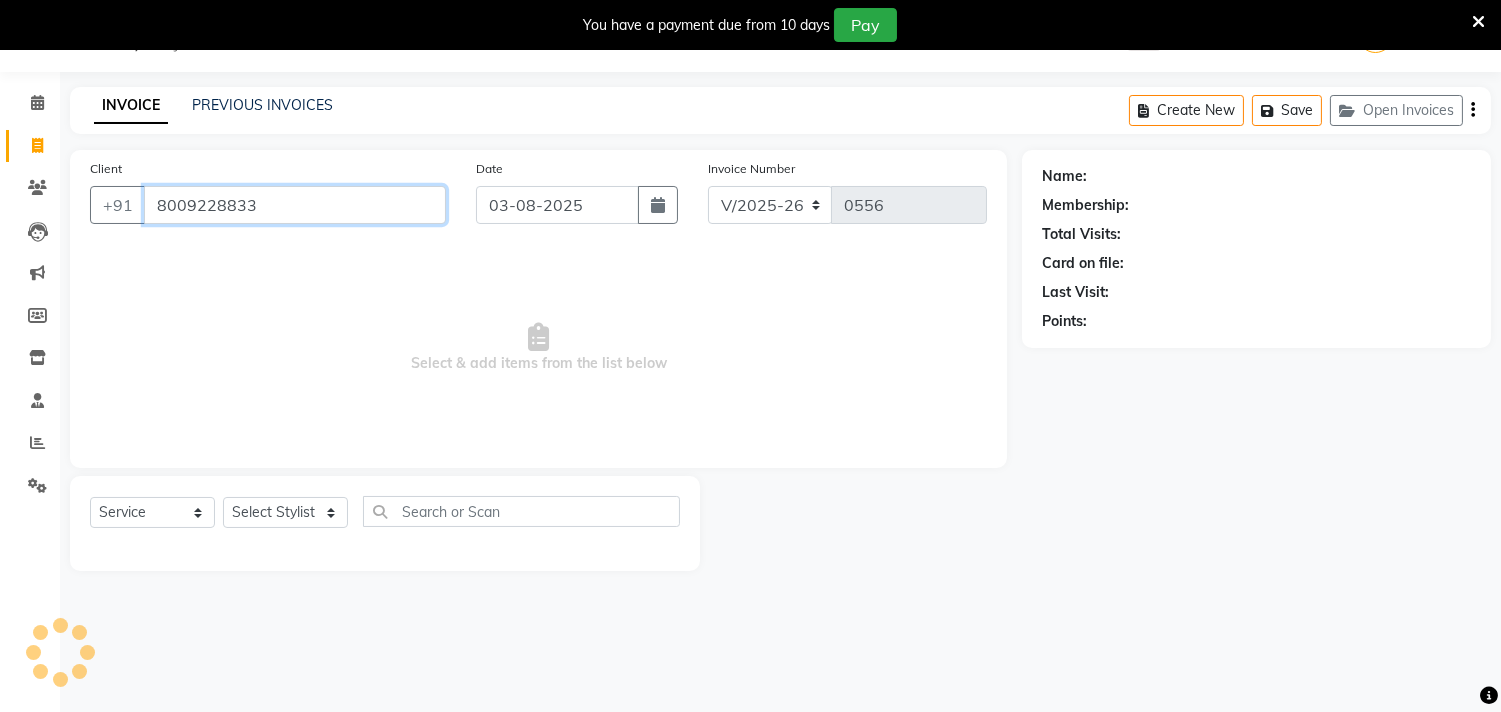 type on "8009228833" 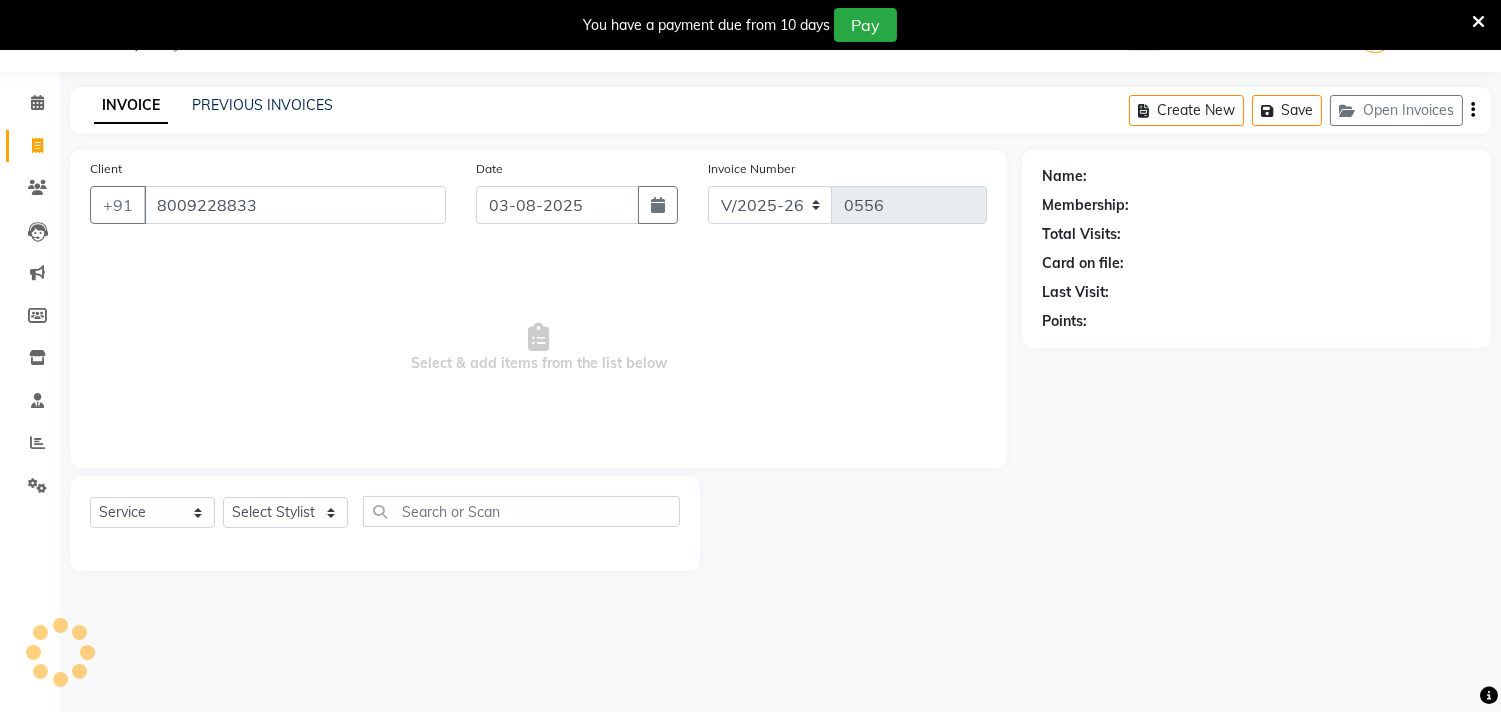 select on "1: Object" 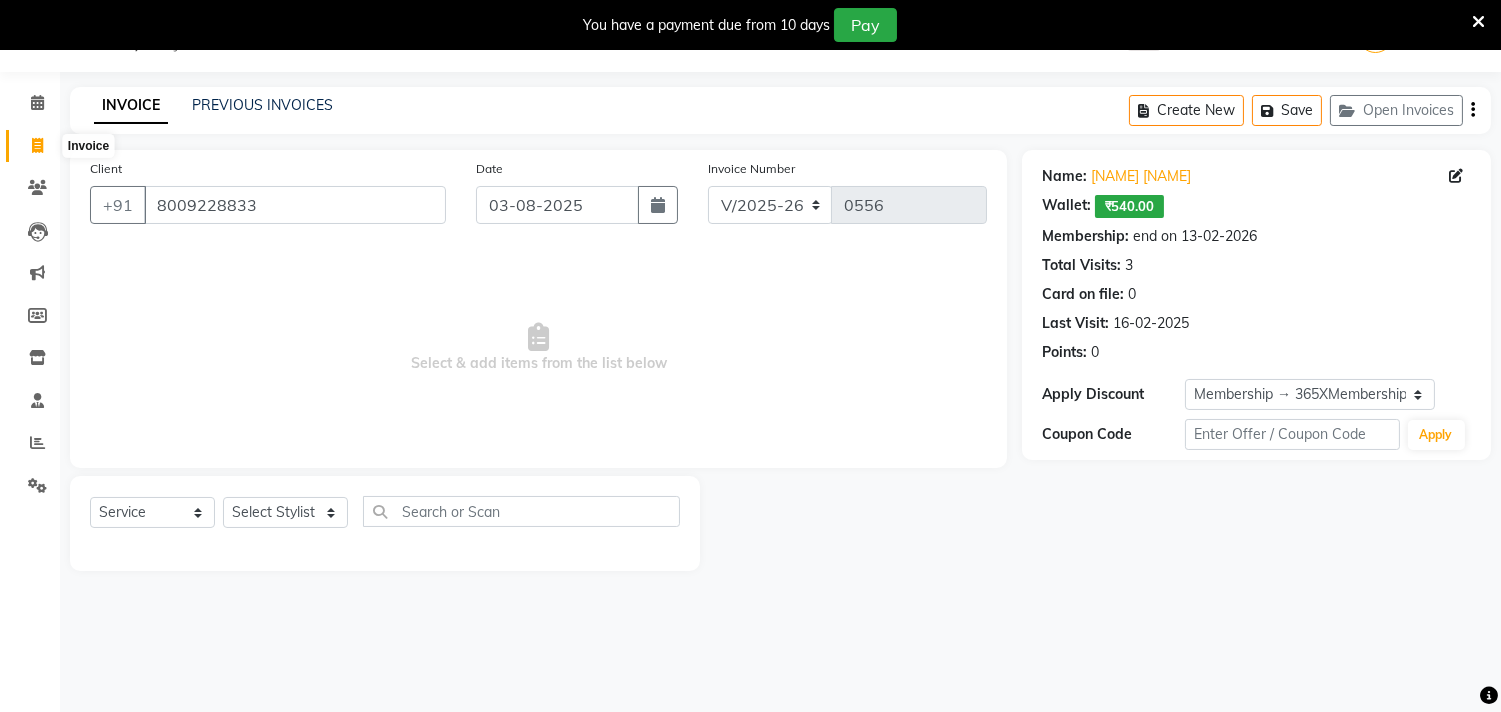 click 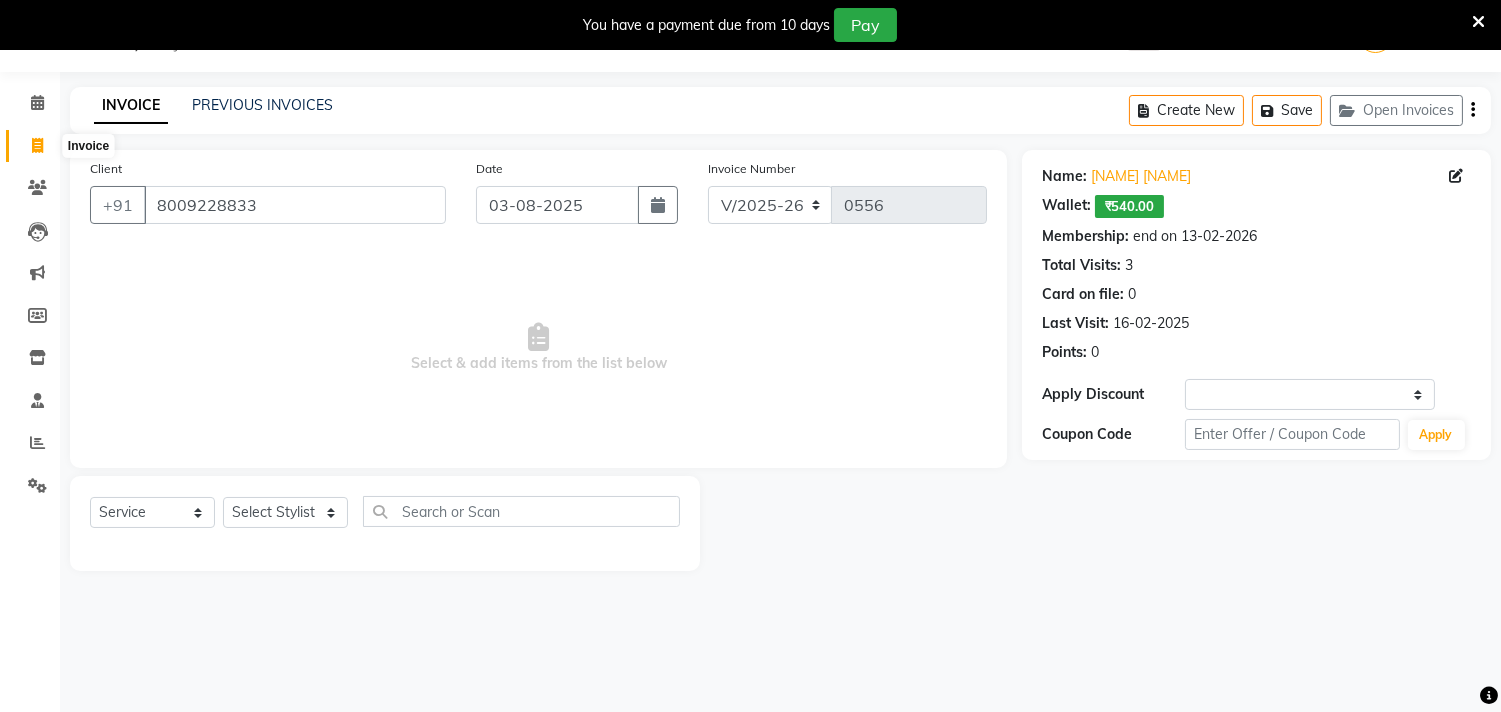 select on "service" 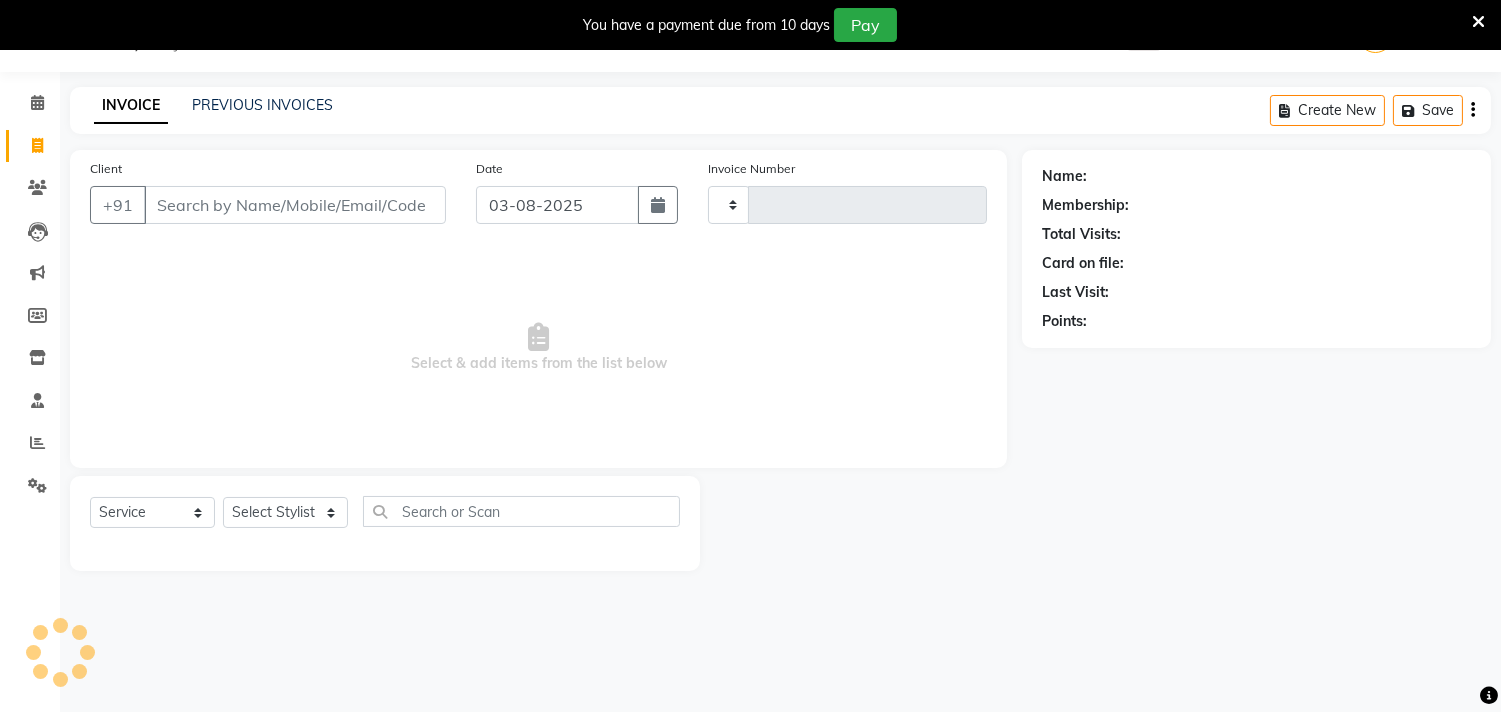 type on "0556" 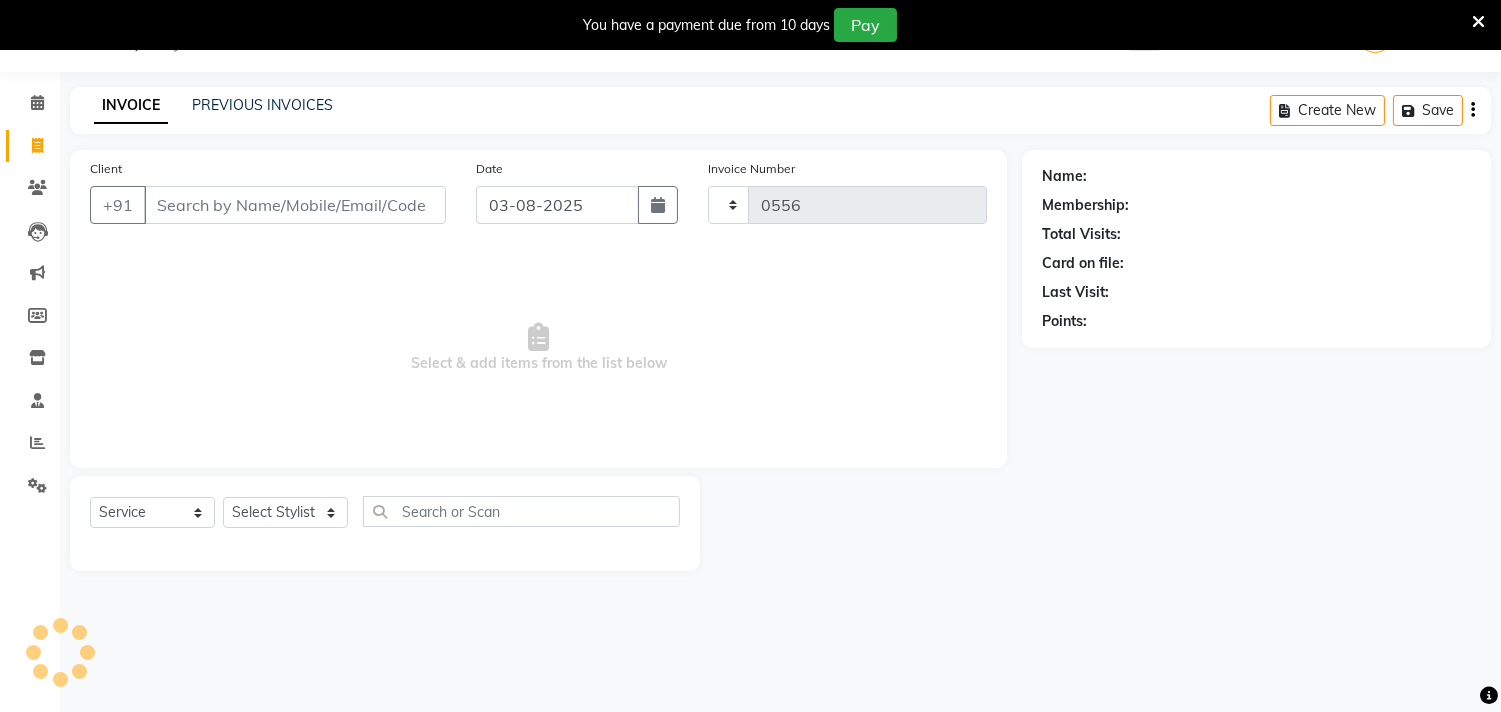 select on "7505" 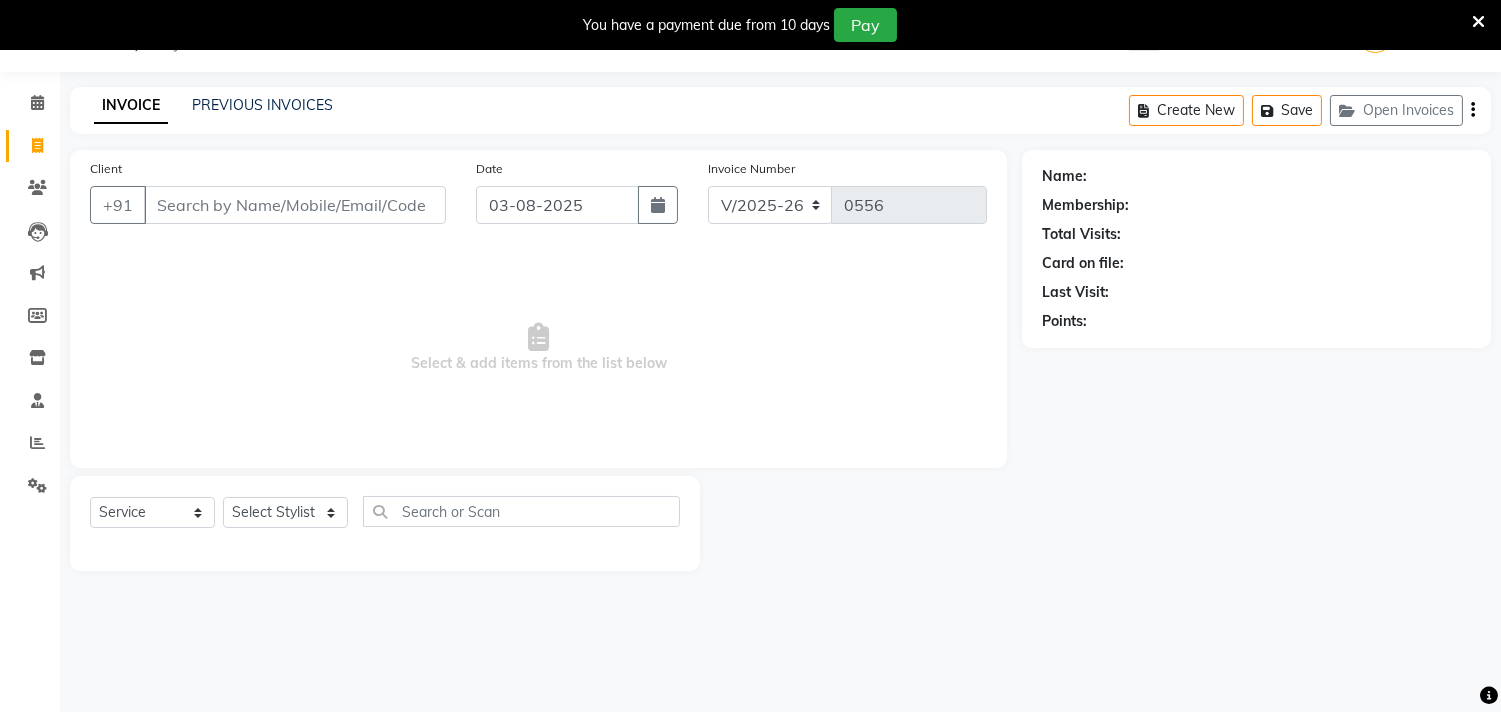 click on "Client" at bounding box center [295, 205] 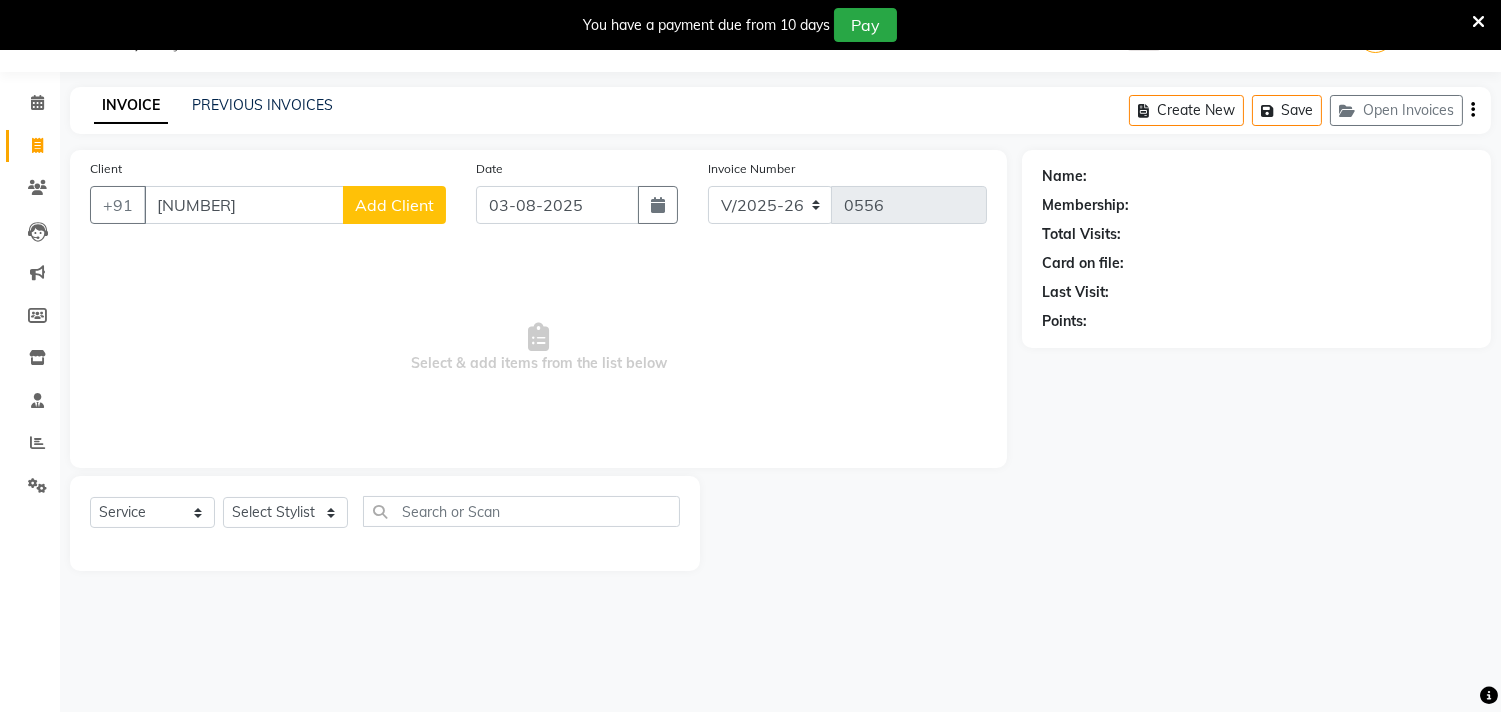 type on "[PHONE]" 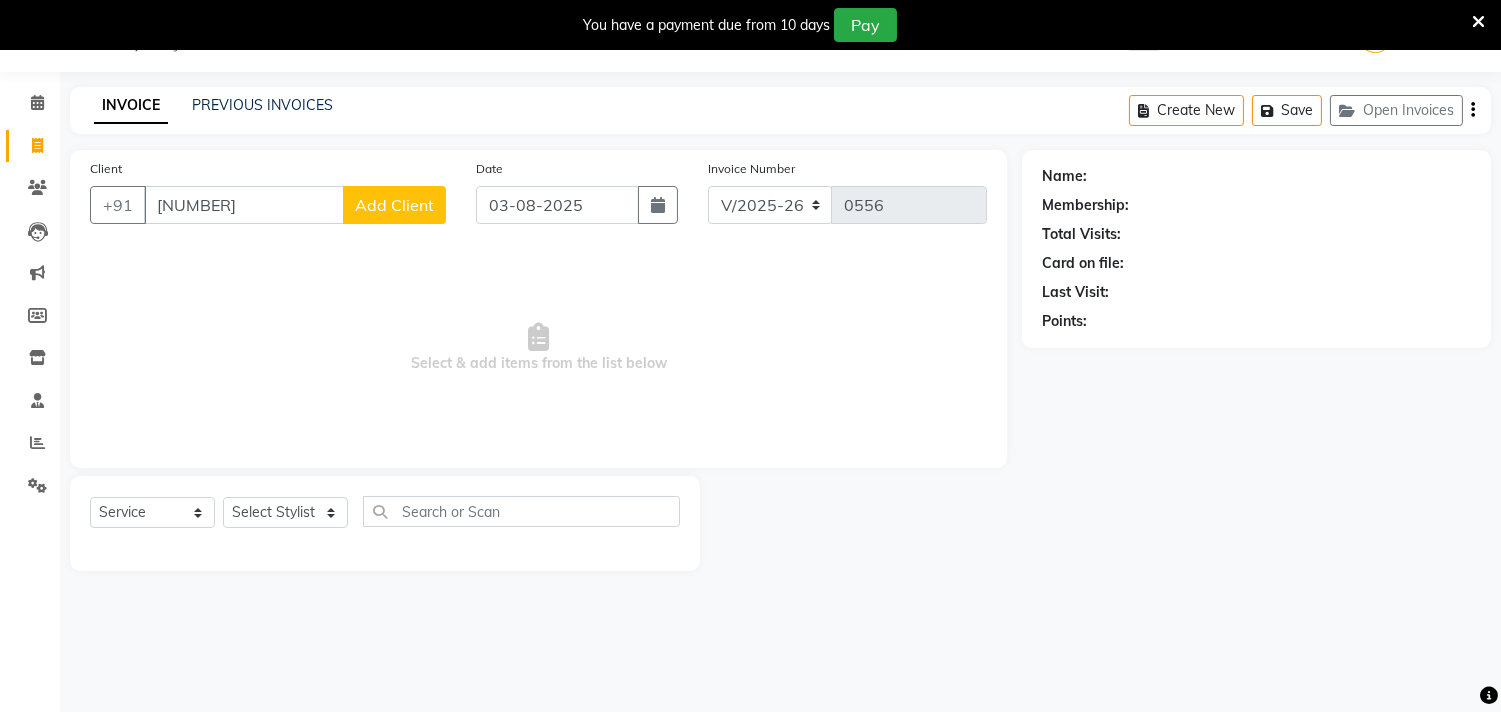 click on "Add Client" 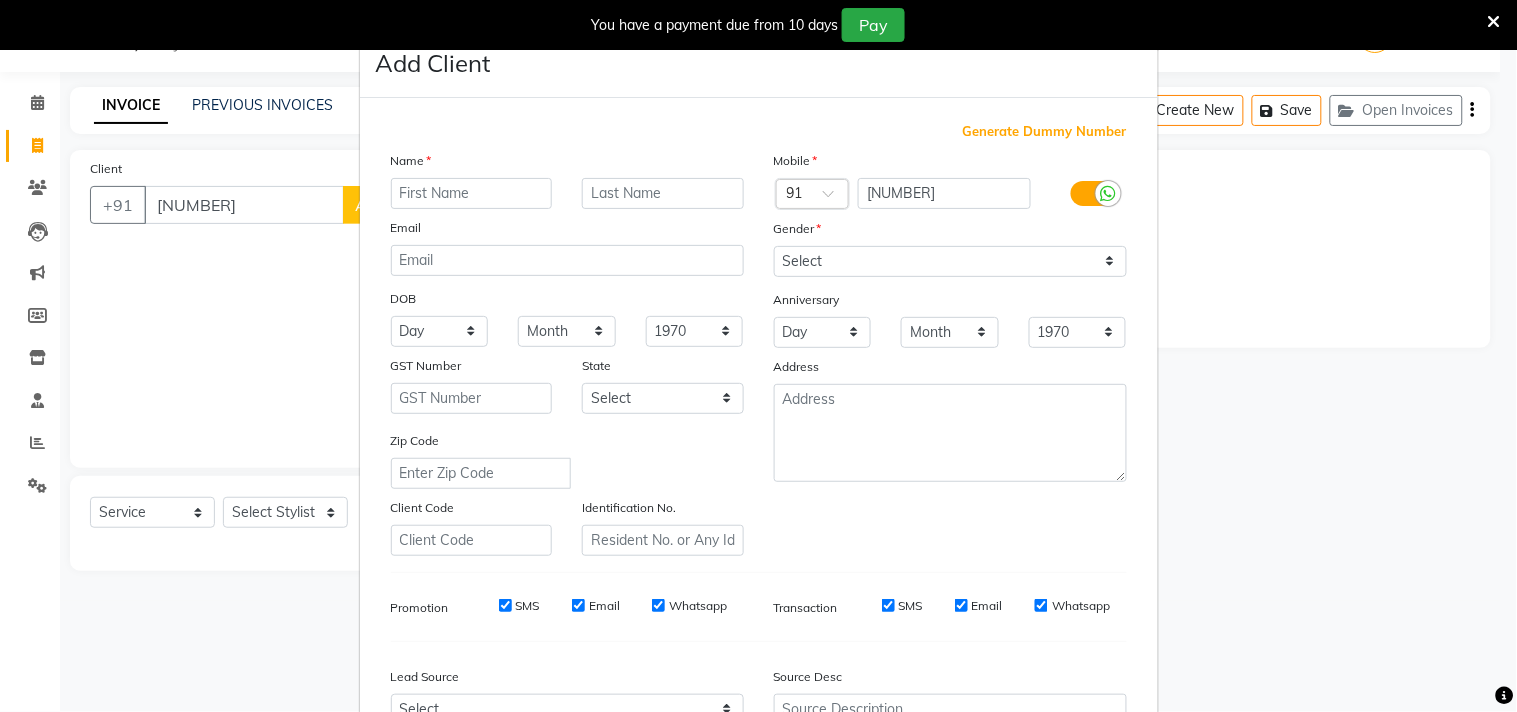 click at bounding box center (472, 193) 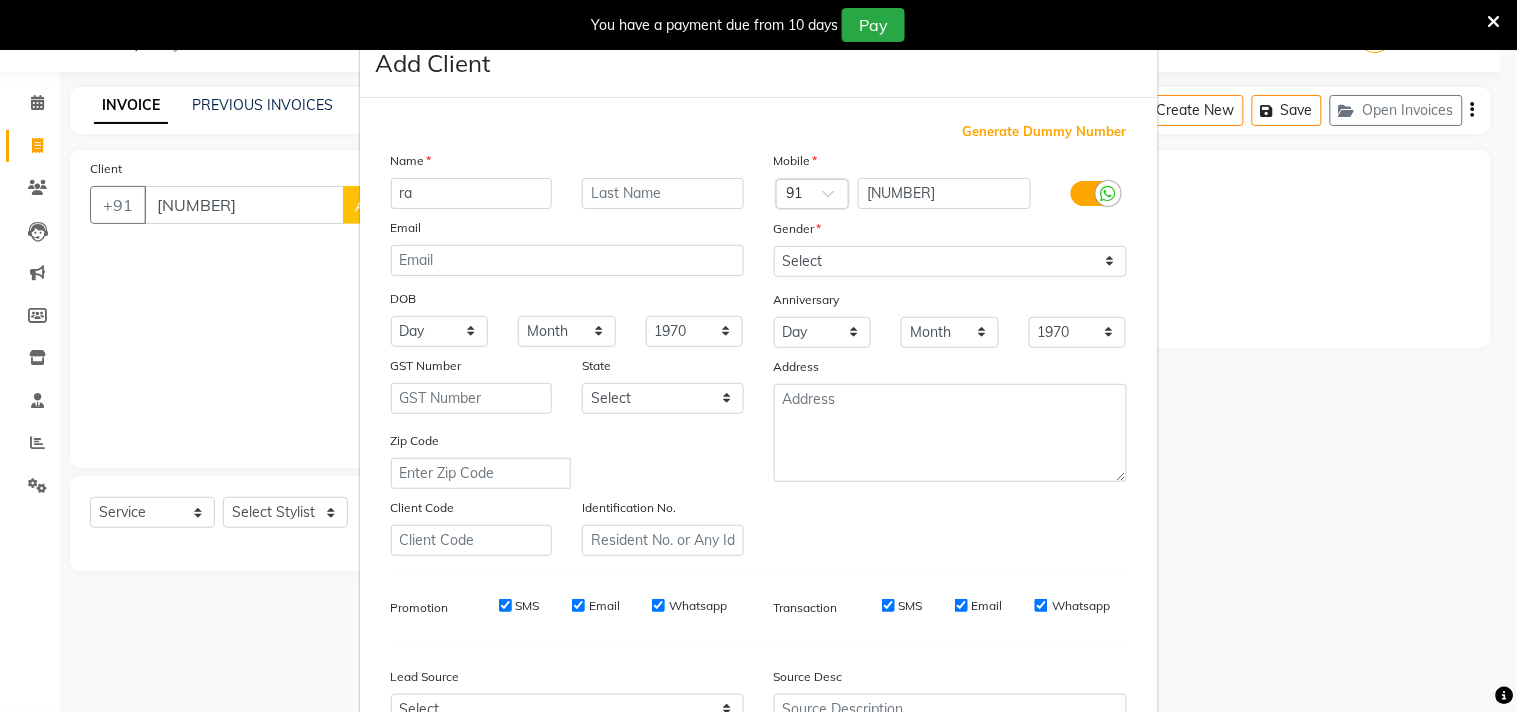 type on "r" 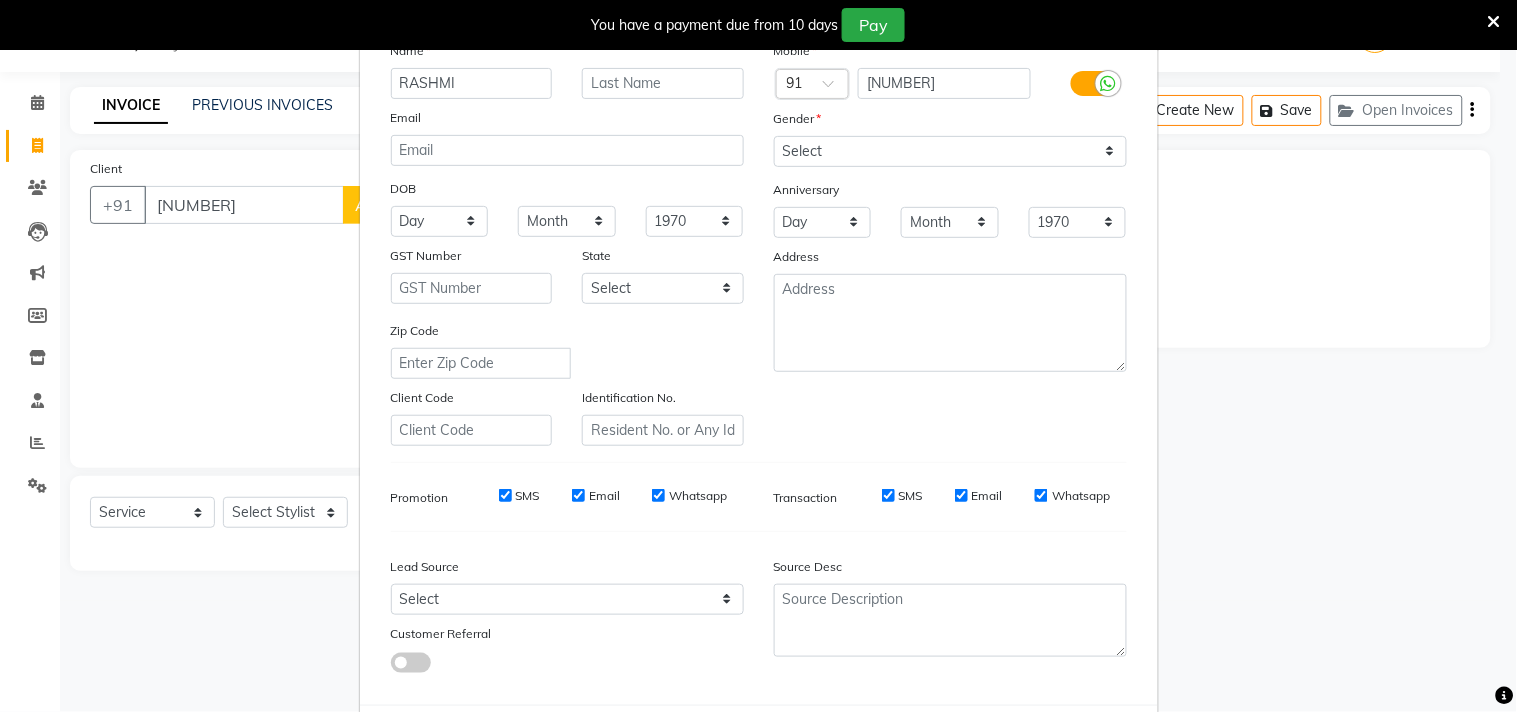 scroll, scrollTop: 212, scrollLeft: 0, axis: vertical 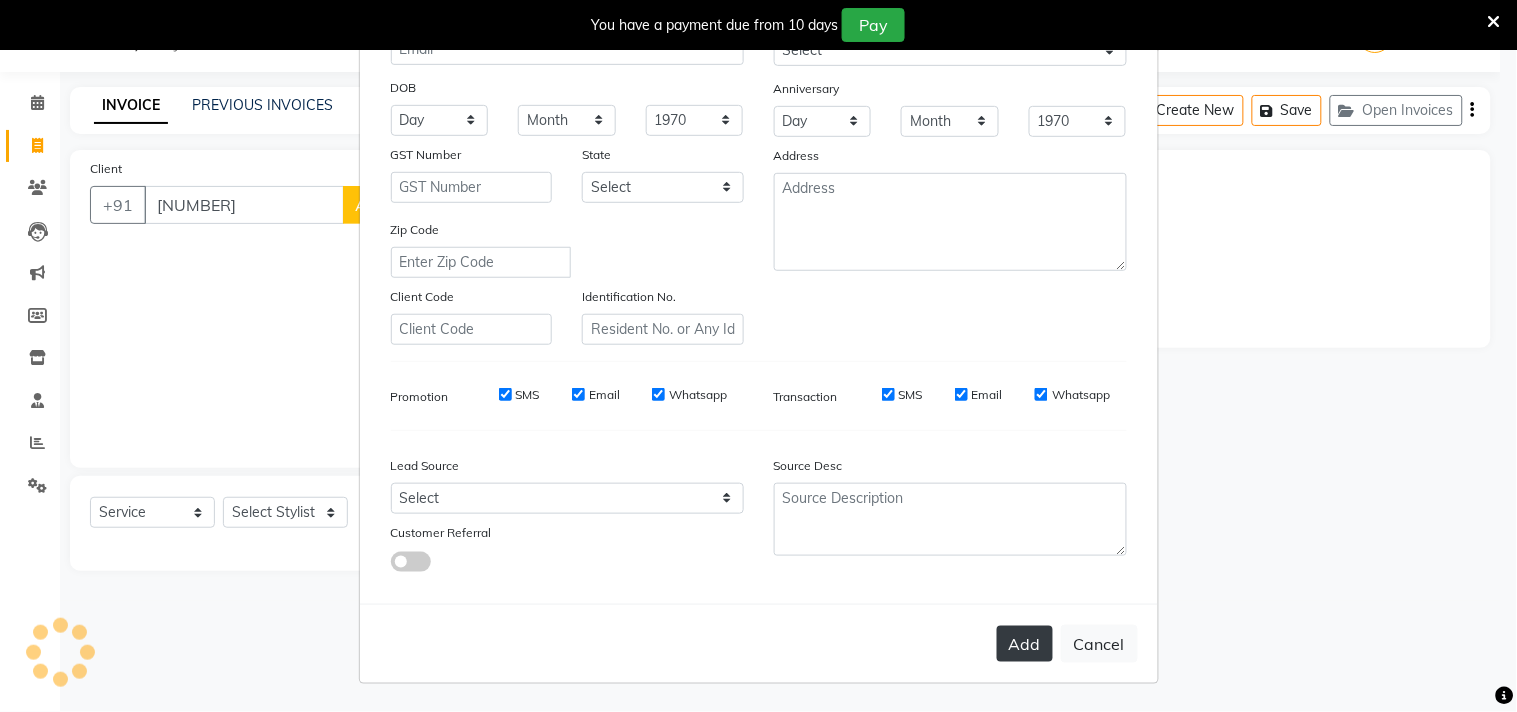 type on "RASHMI" 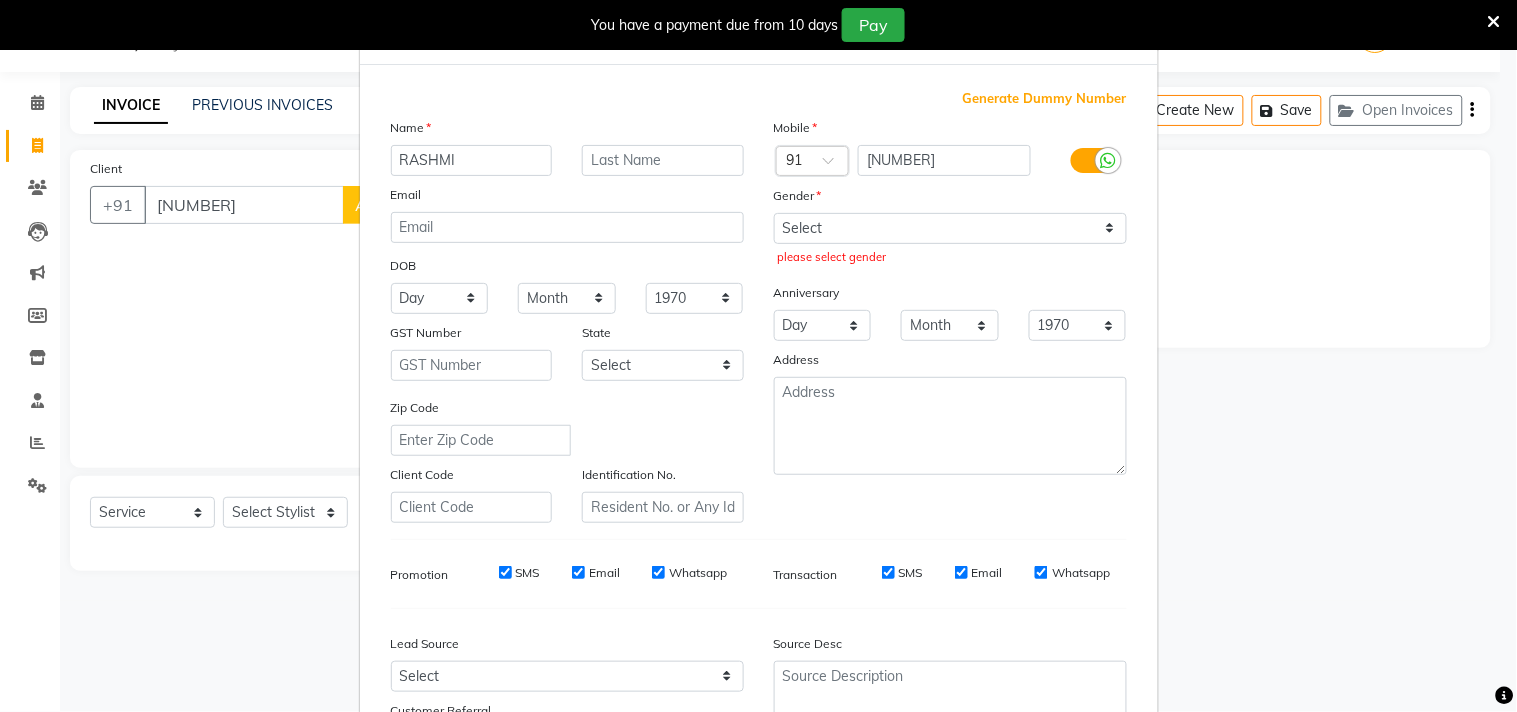 scroll, scrollTop: 0, scrollLeft: 0, axis: both 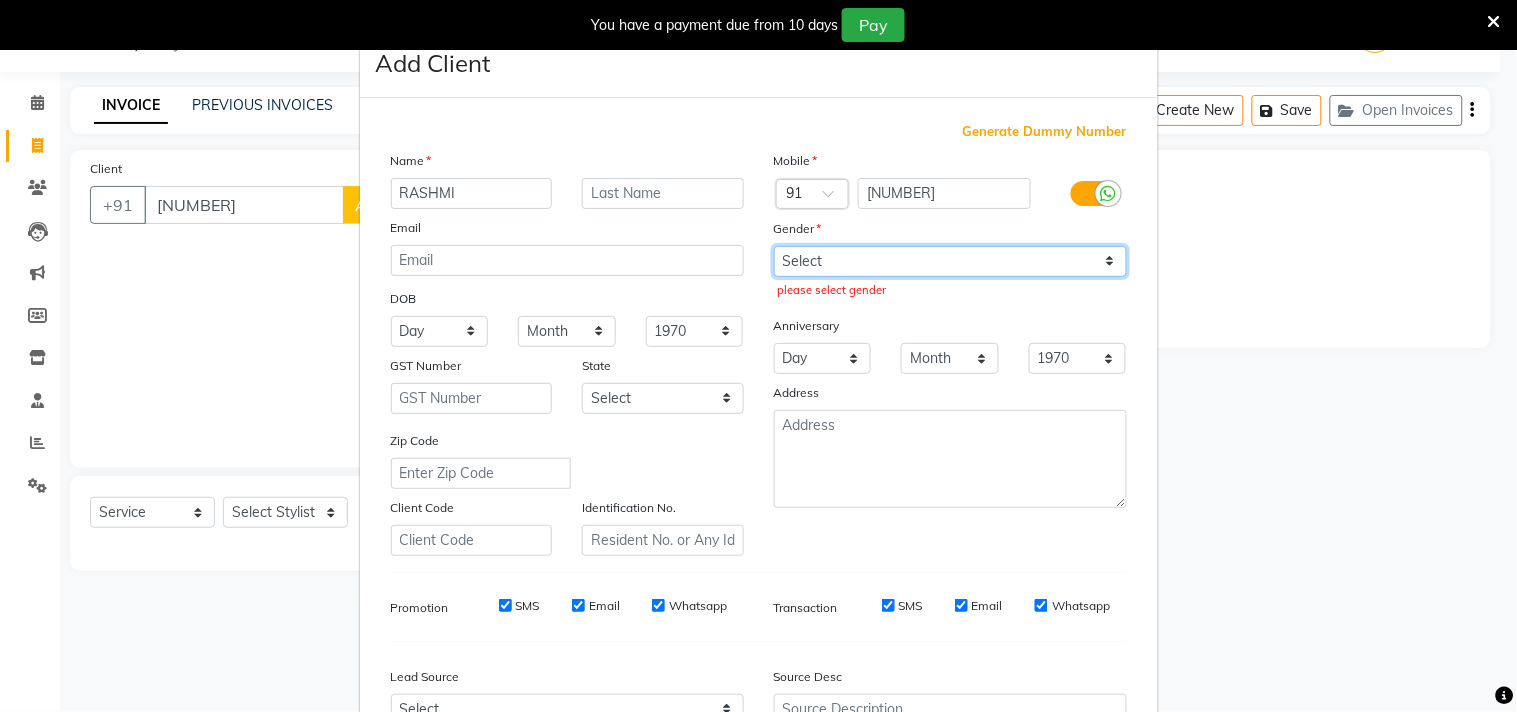 click on "Select Male Female Other Prefer Not To Say" at bounding box center [950, 261] 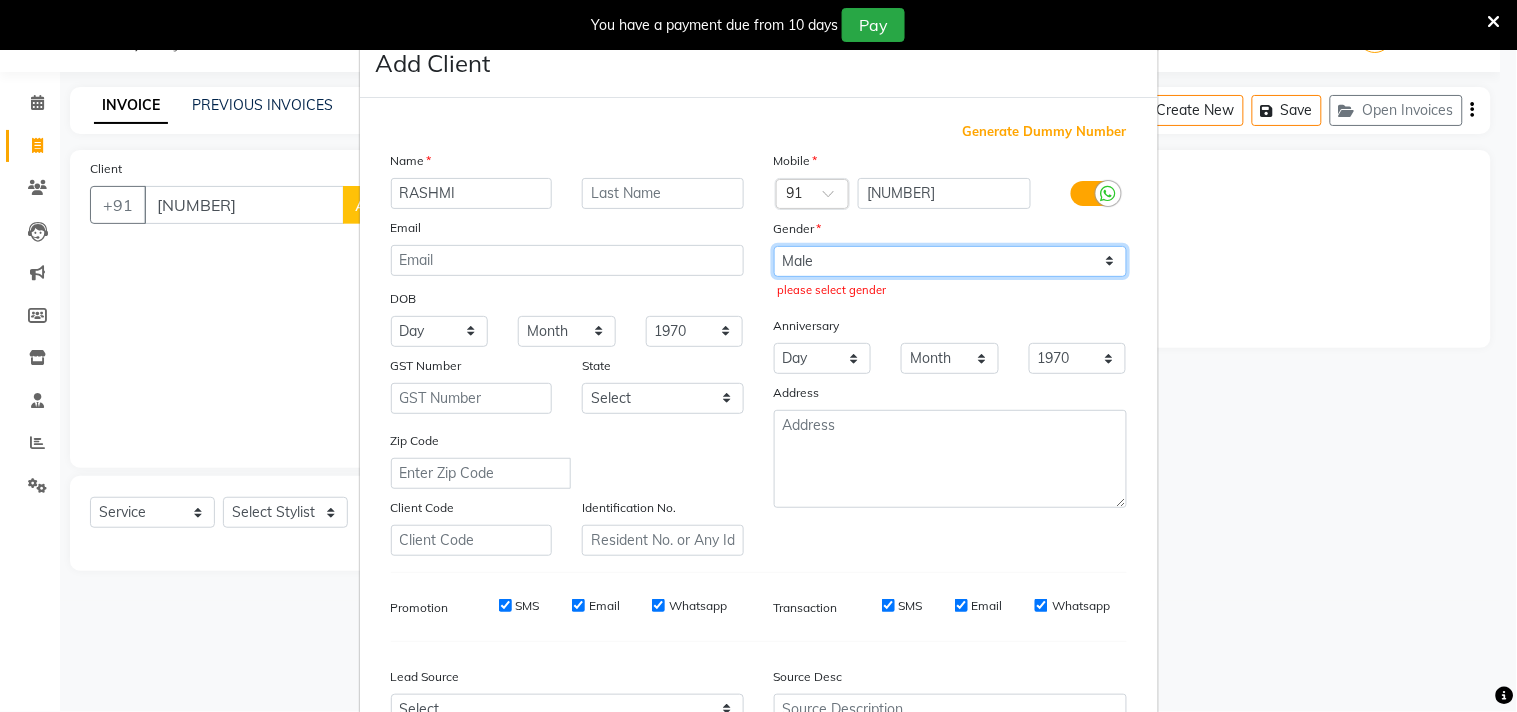 click on "Select Male Female Other Prefer Not To Say" at bounding box center [950, 261] 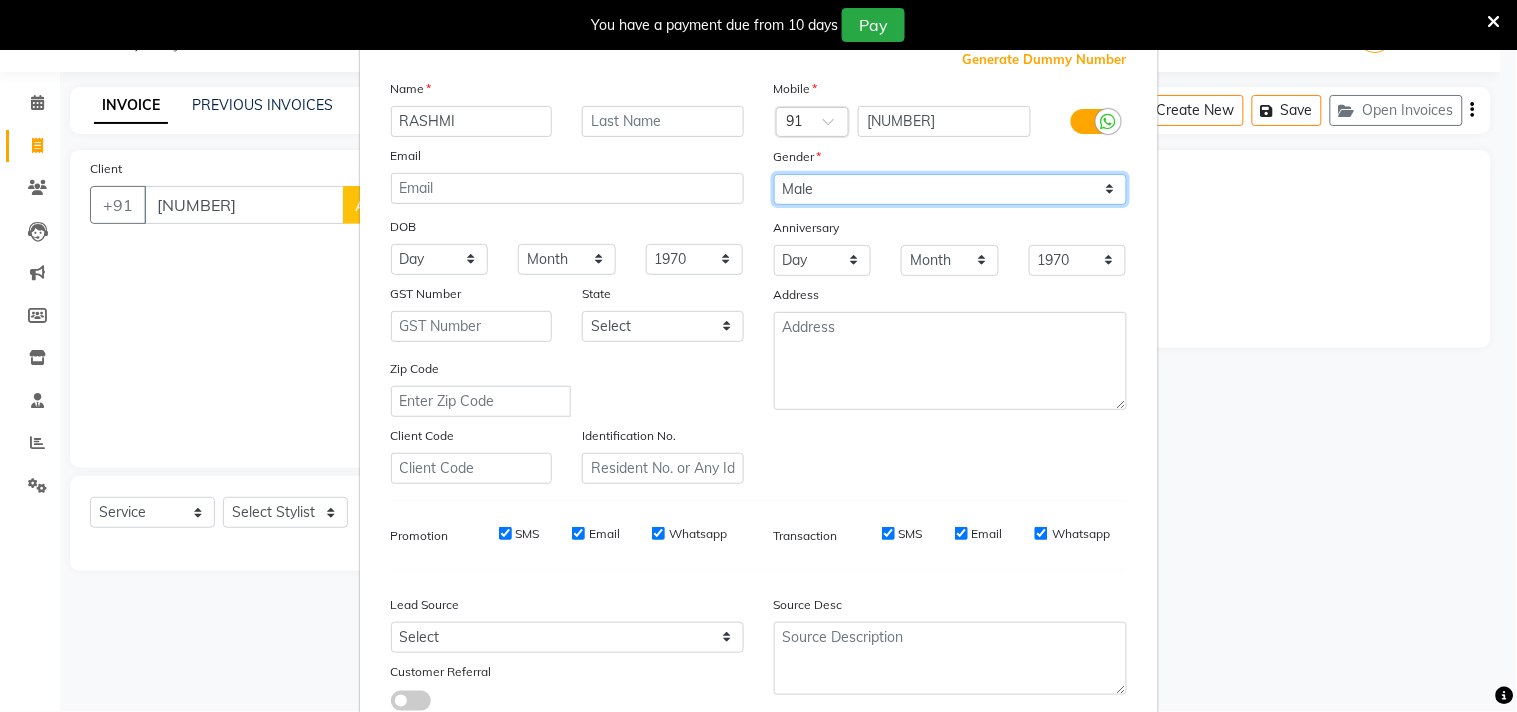 scroll, scrollTop: 111, scrollLeft: 0, axis: vertical 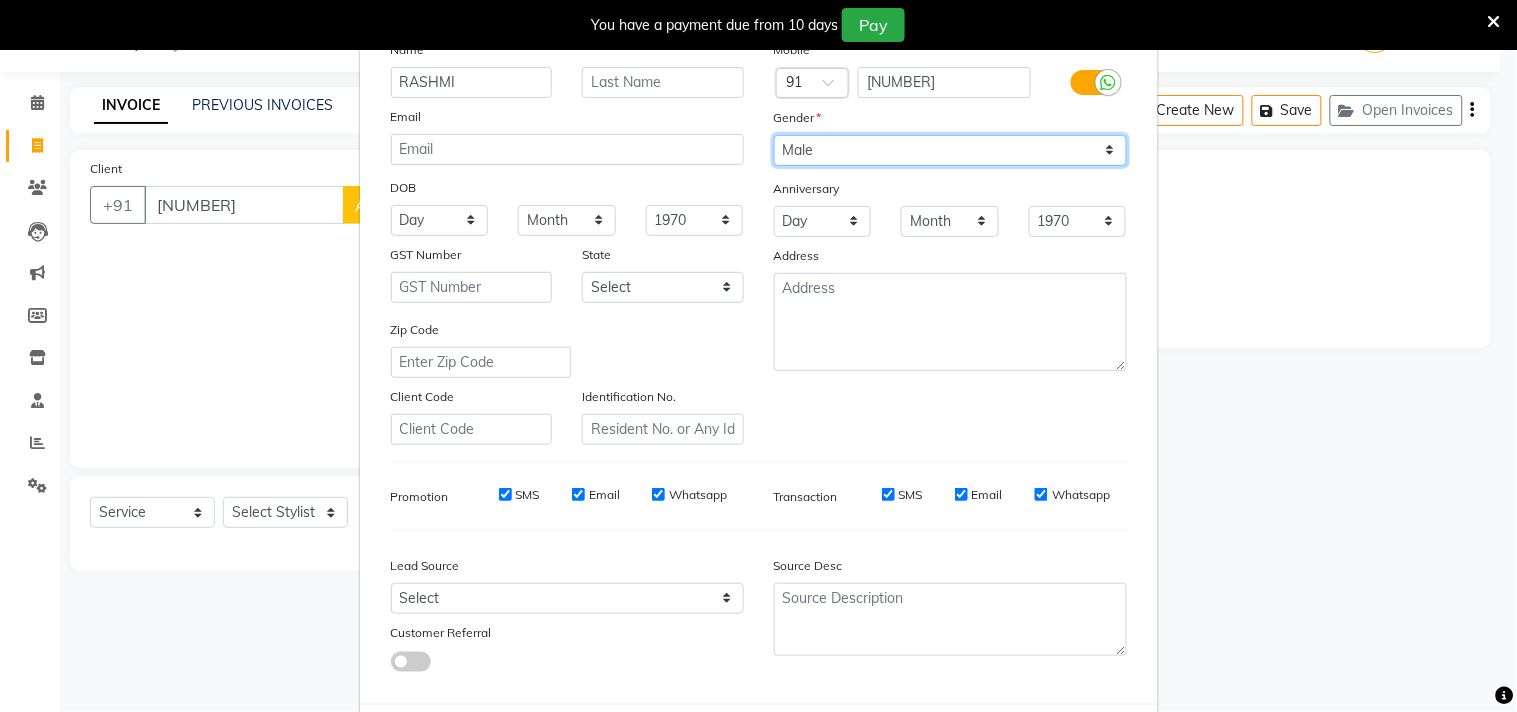 drag, startPoint x: 950, startPoint y: 141, endPoint x: 955, endPoint y: 152, distance: 12.083046 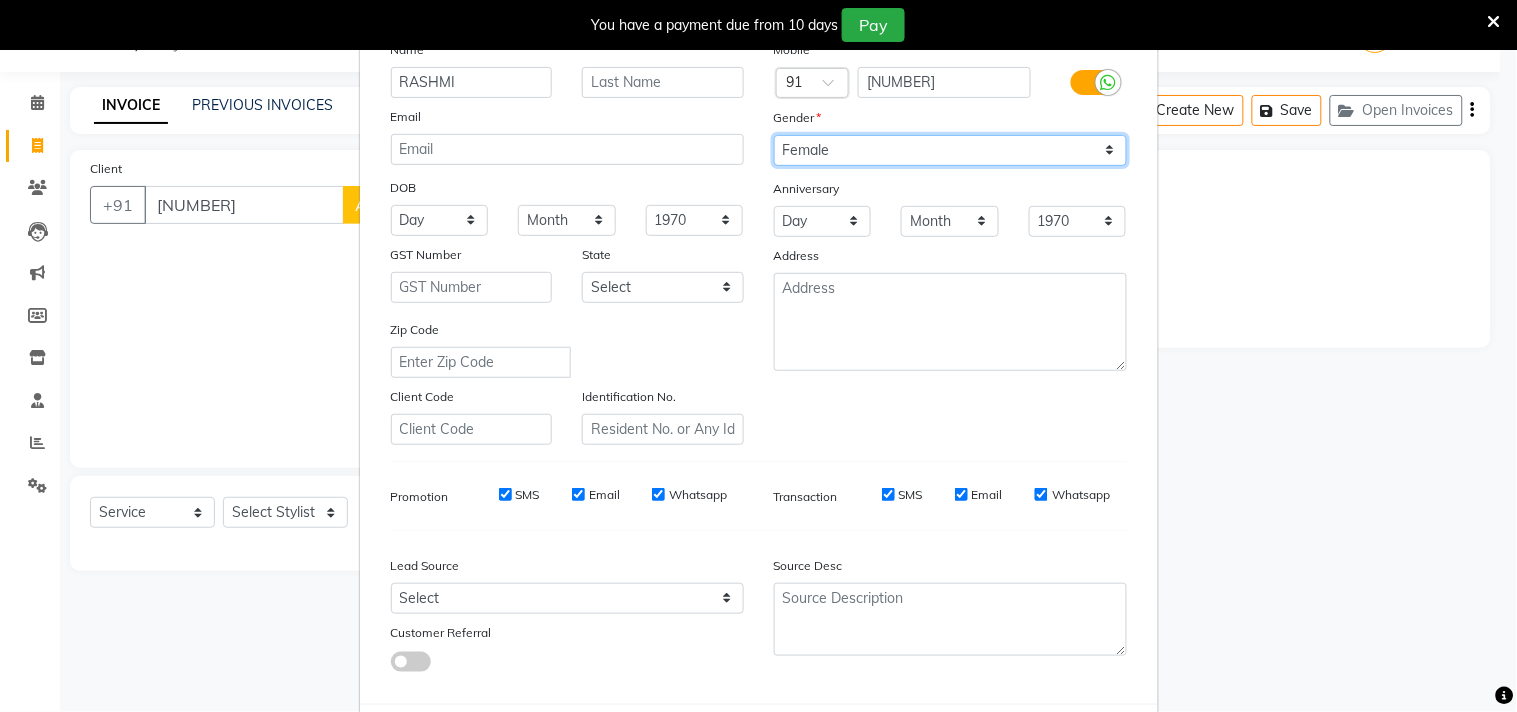 click on "Select Male Female Other Prefer Not To Say" at bounding box center [950, 150] 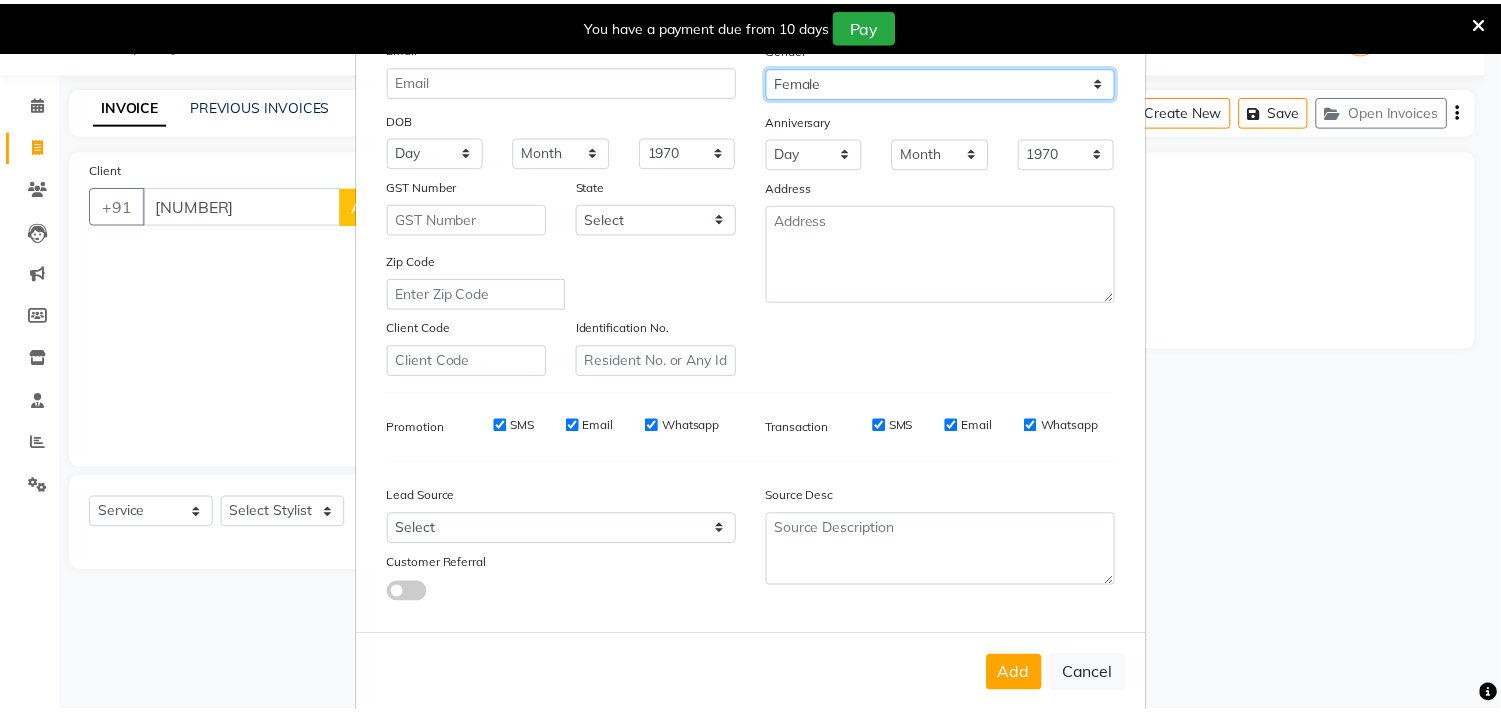 scroll, scrollTop: 212, scrollLeft: 0, axis: vertical 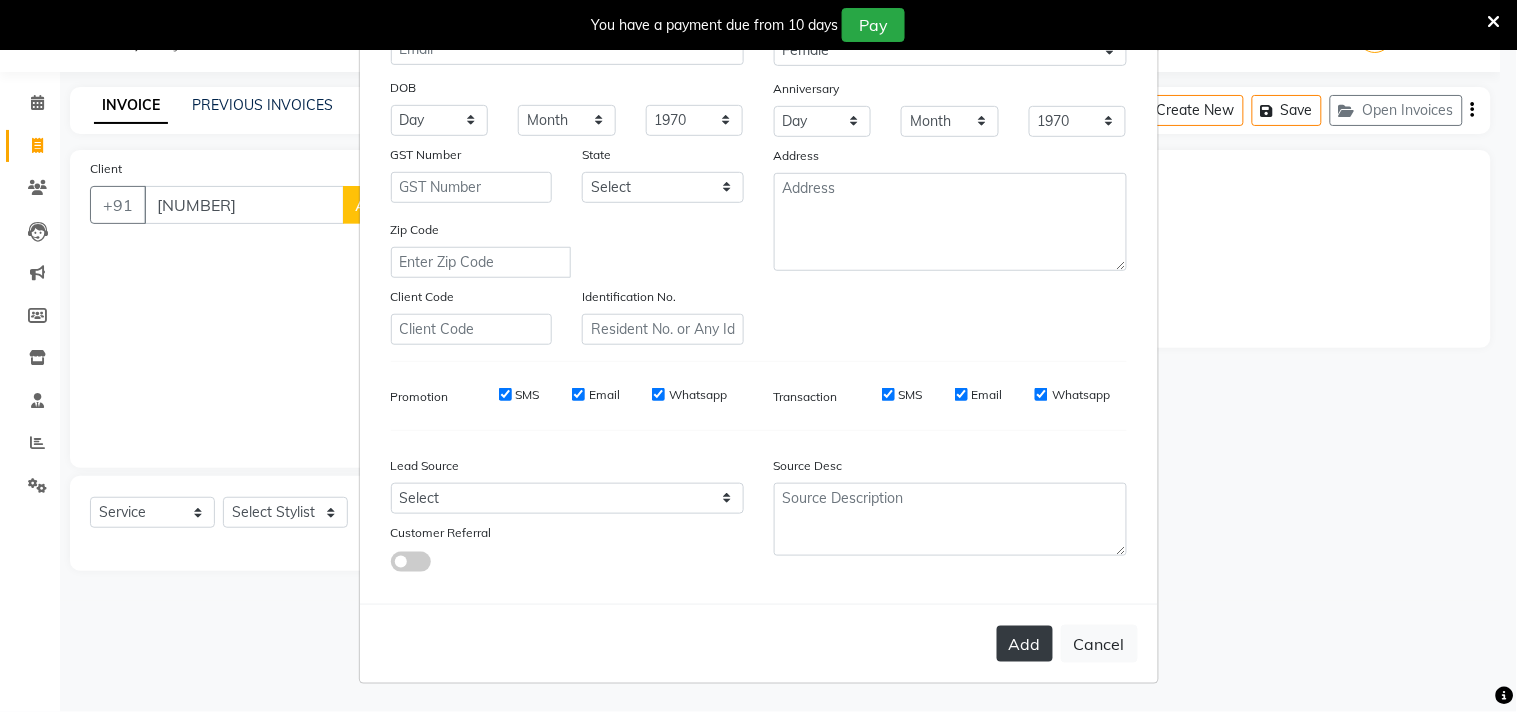 click on "Add" at bounding box center (1025, 644) 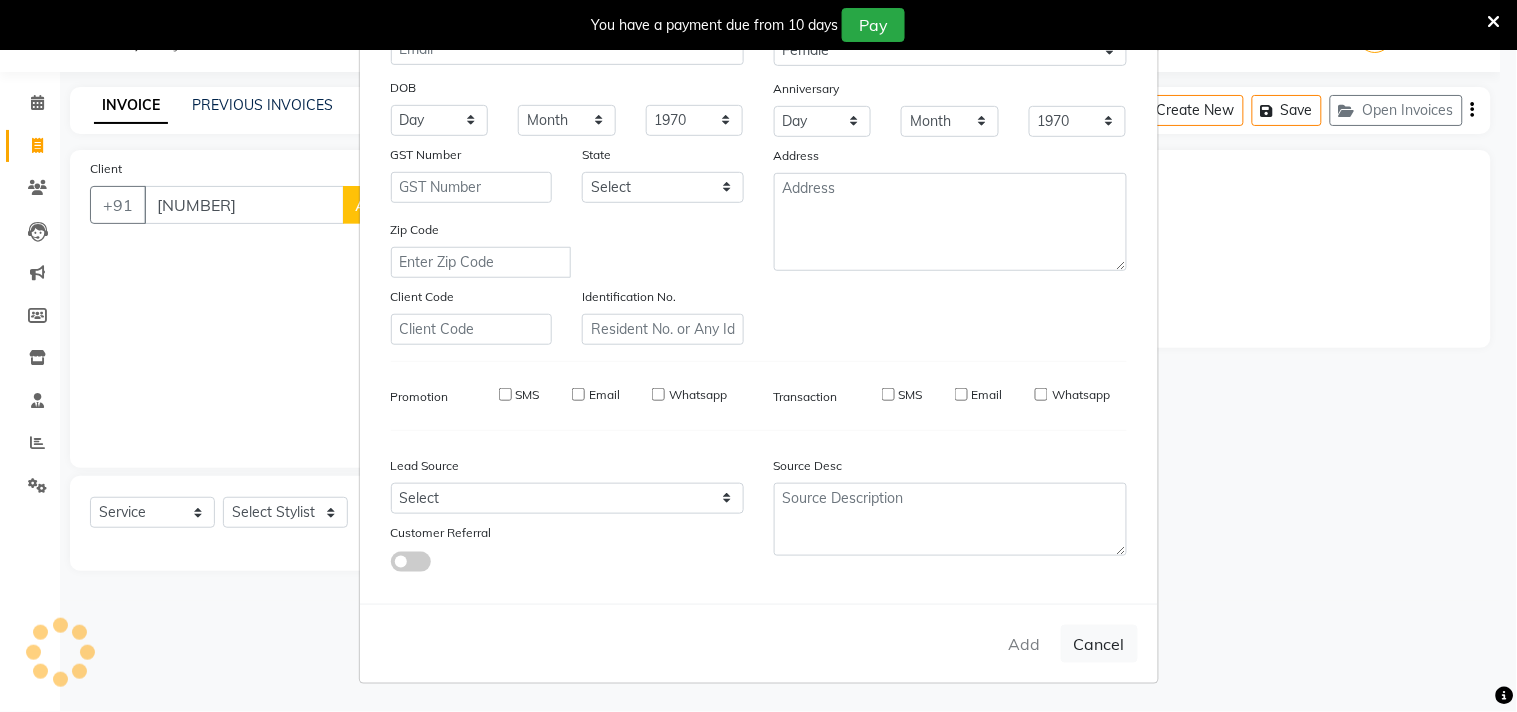 type 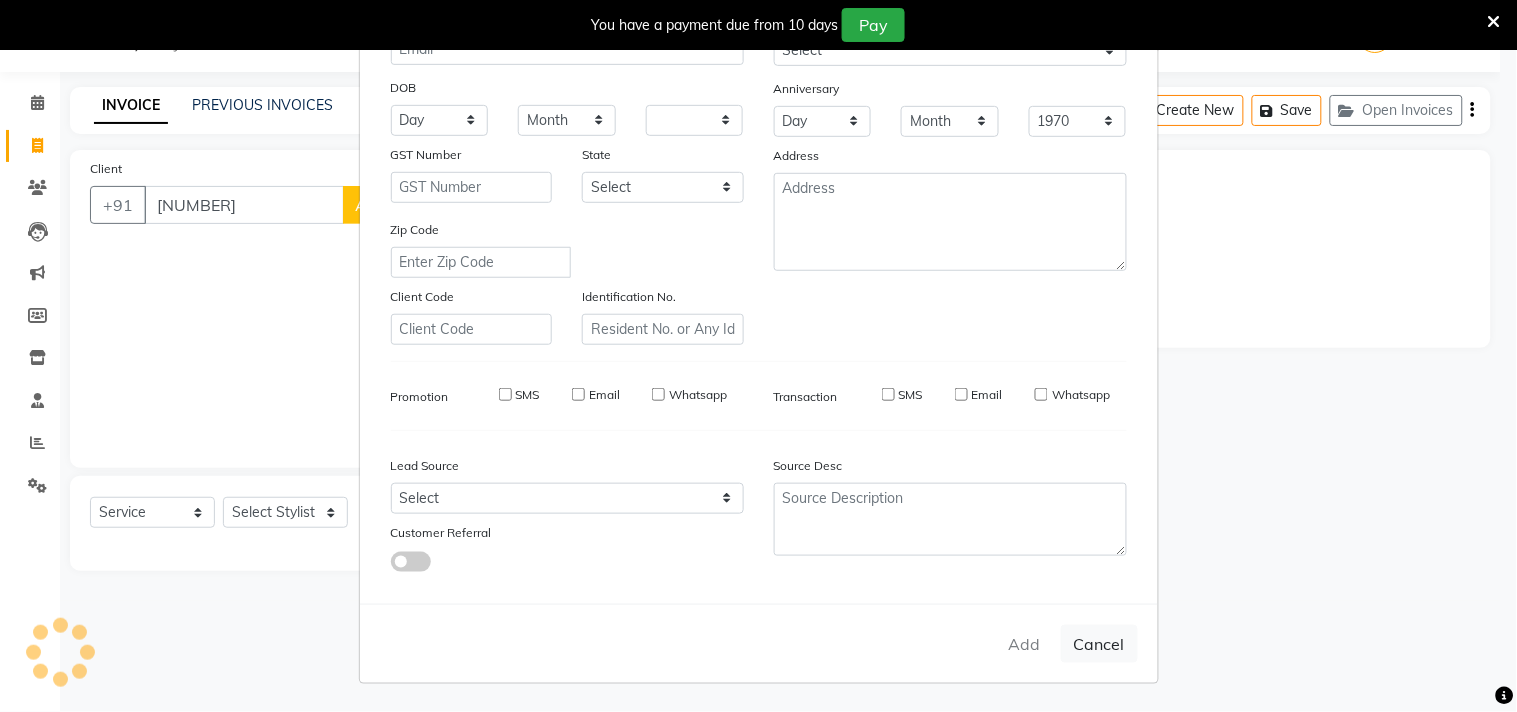 select 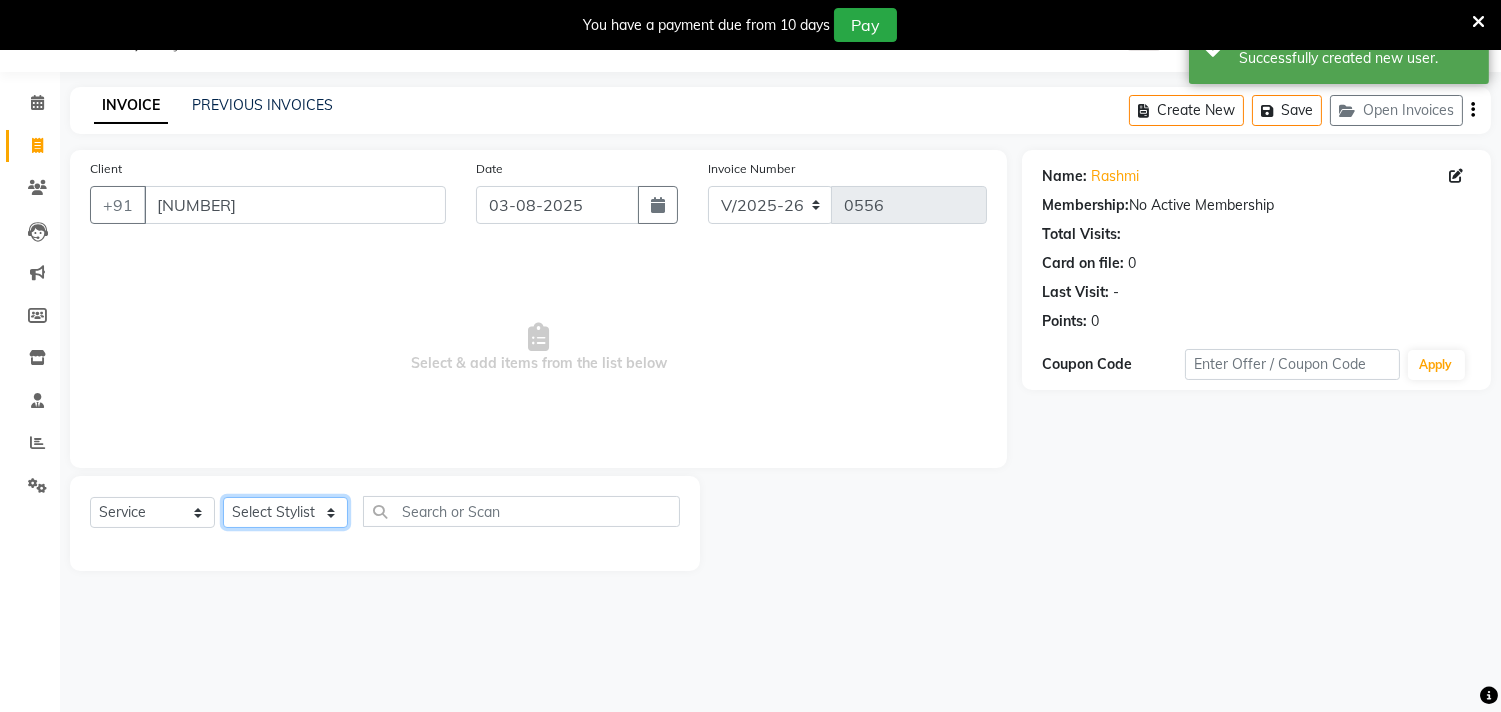 click on "Select Stylist Abhinav ADVANCE ALKA Ankita B-WAX  KUNAL Manager MEMBERSHIP PALLAVI PRATHAM PRODUCT RAJAT TANIYA VIRENDRA" 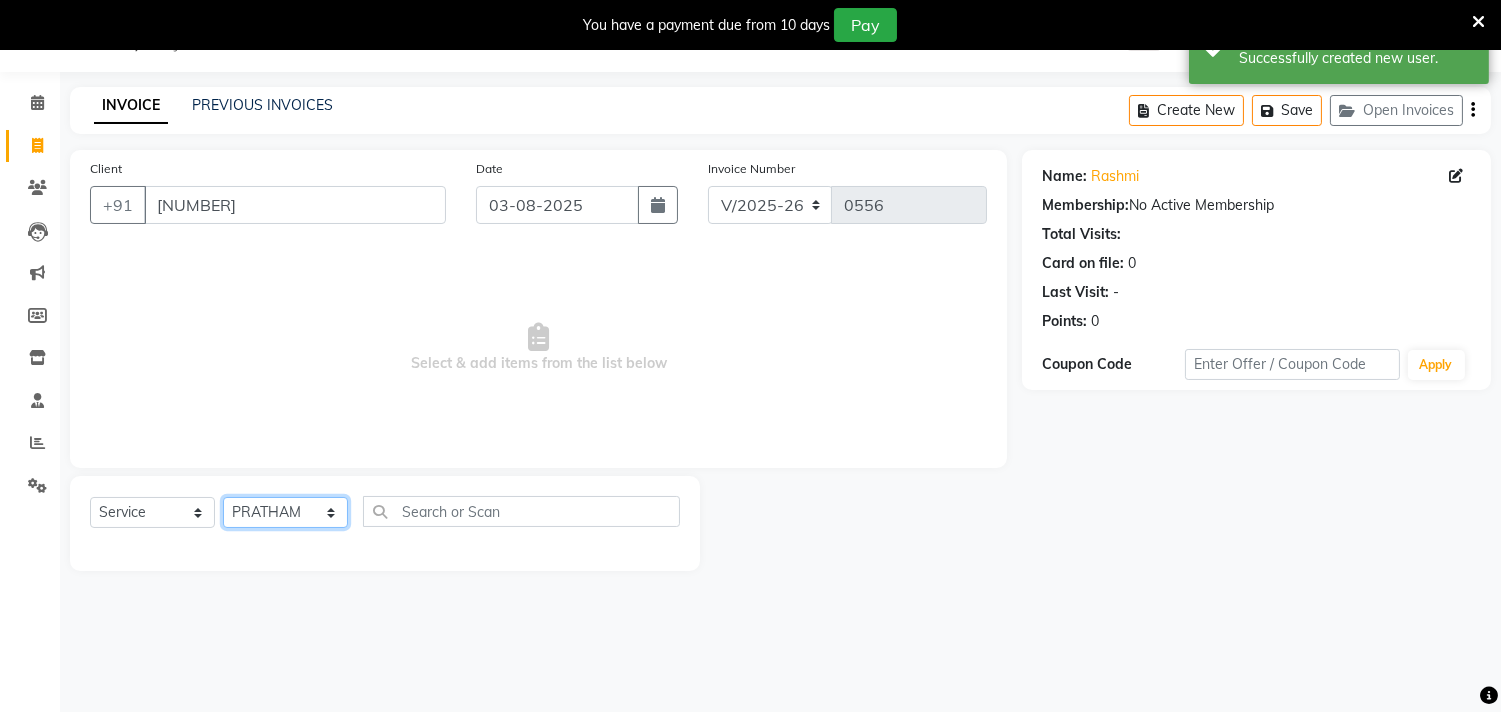 click on "Select Stylist Abhinav ADVANCE ALKA Ankita B-WAX  KUNAL Manager MEMBERSHIP PALLAVI PRATHAM PRODUCT RAJAT TANIYA VIRENDRA" 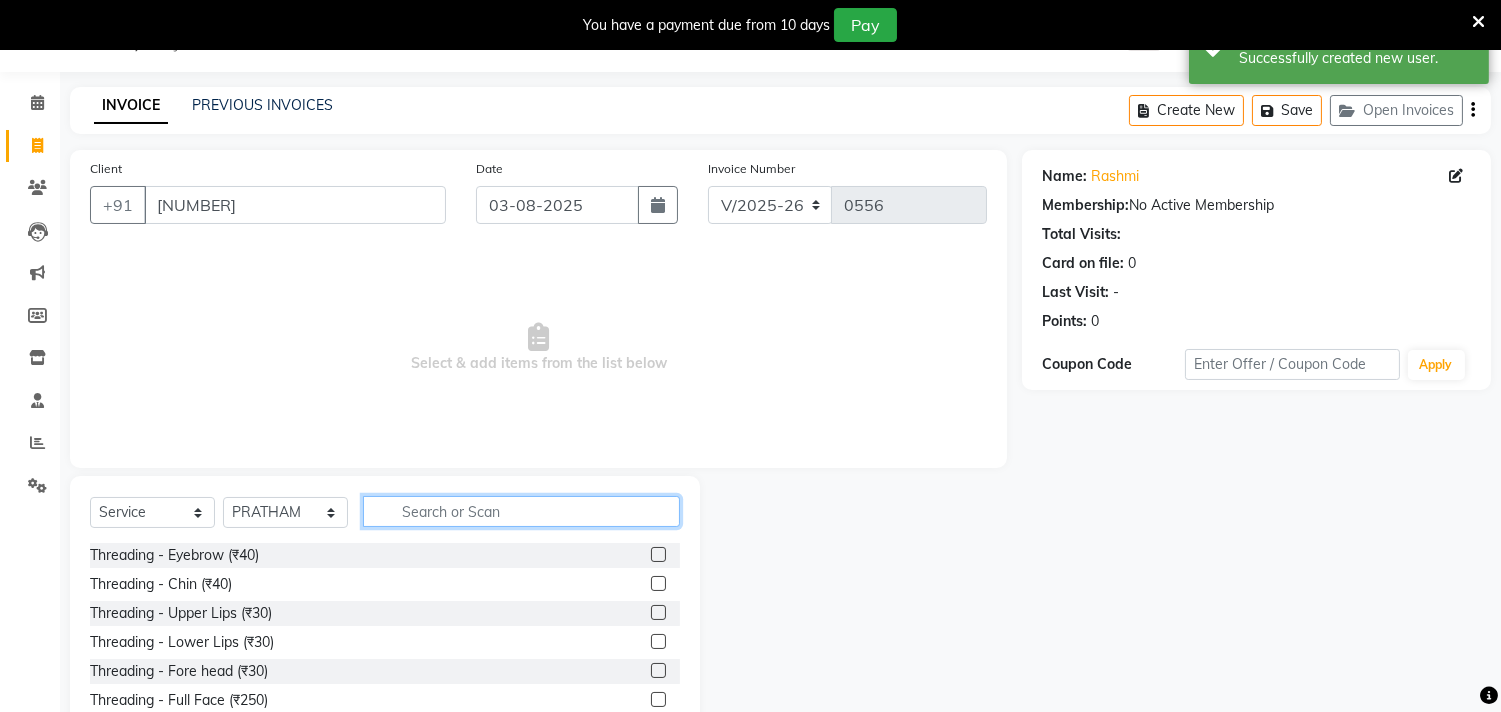 click 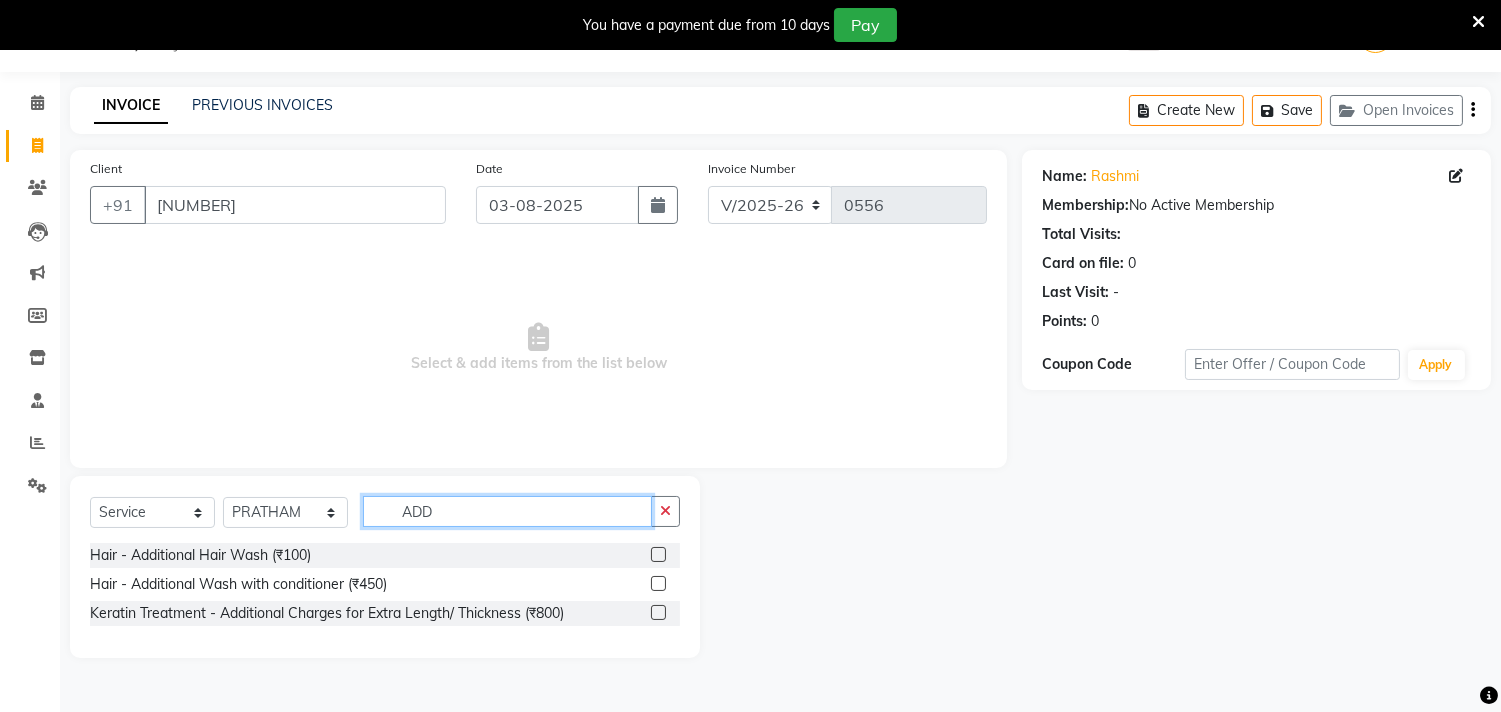 drag, startPoint x: 540, startPoint y: 516, endPoint x: 64, endPoint y: 516, distance: 476 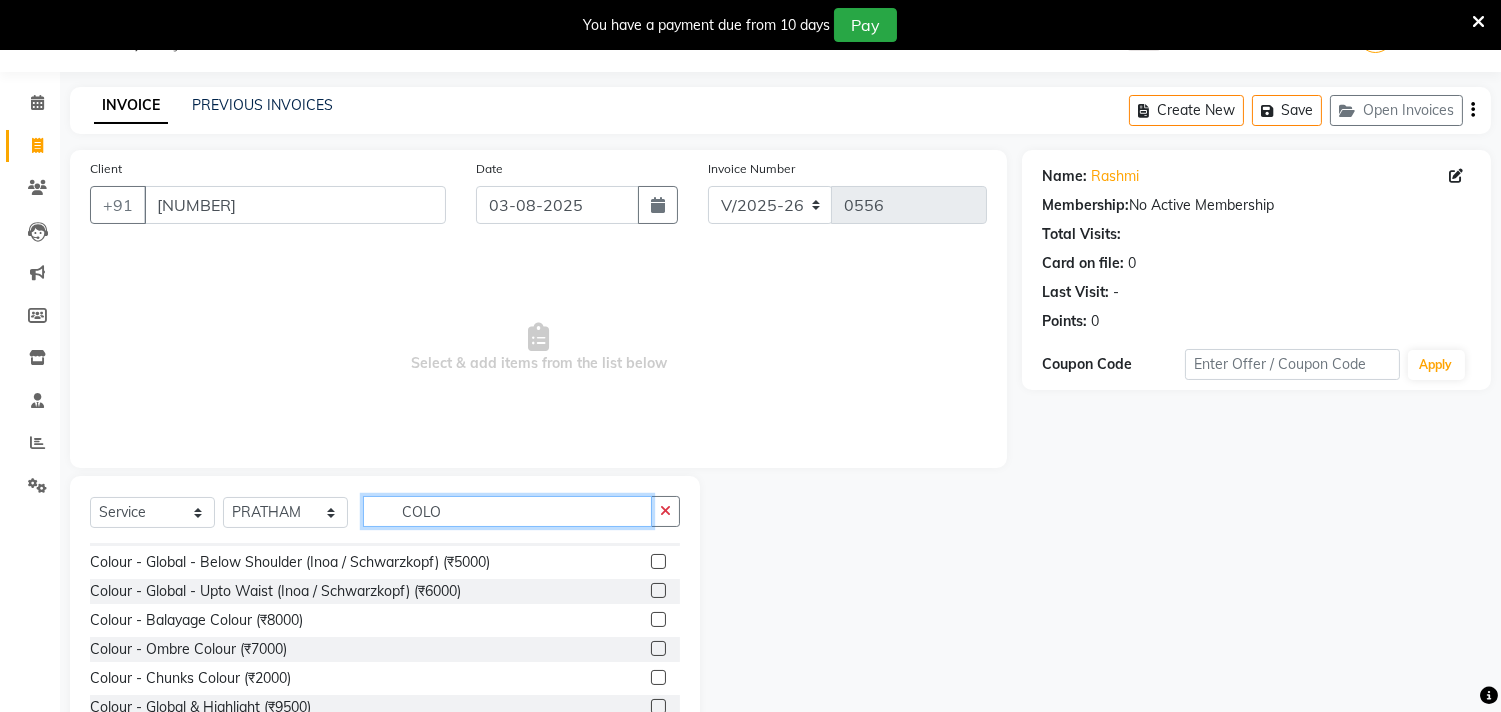 scroll, scrollTop: 380, scrollLeft: 0, axis: vertical 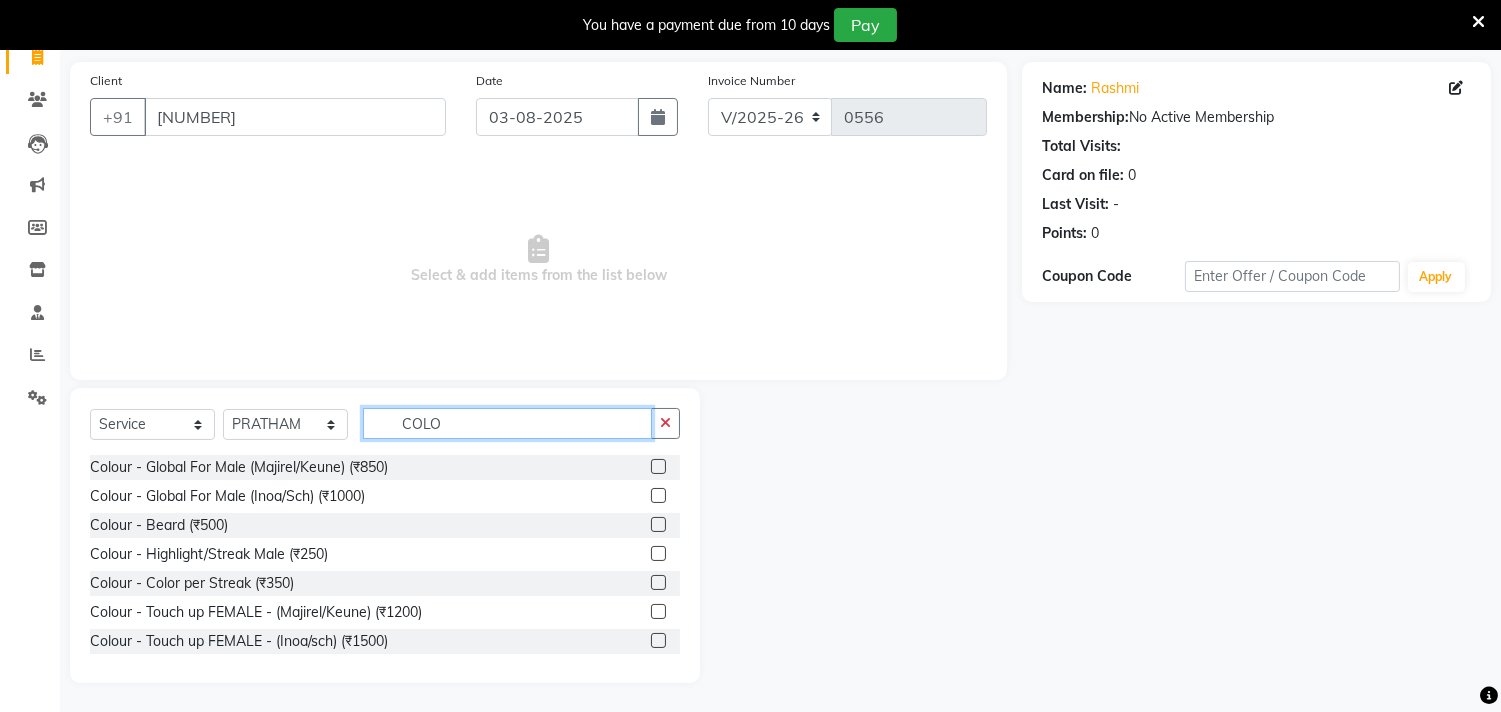 drag, startPoint x: 490, startPoint y: 423, endPoint x: 27, endPoint y: 416, distance: 463.05292 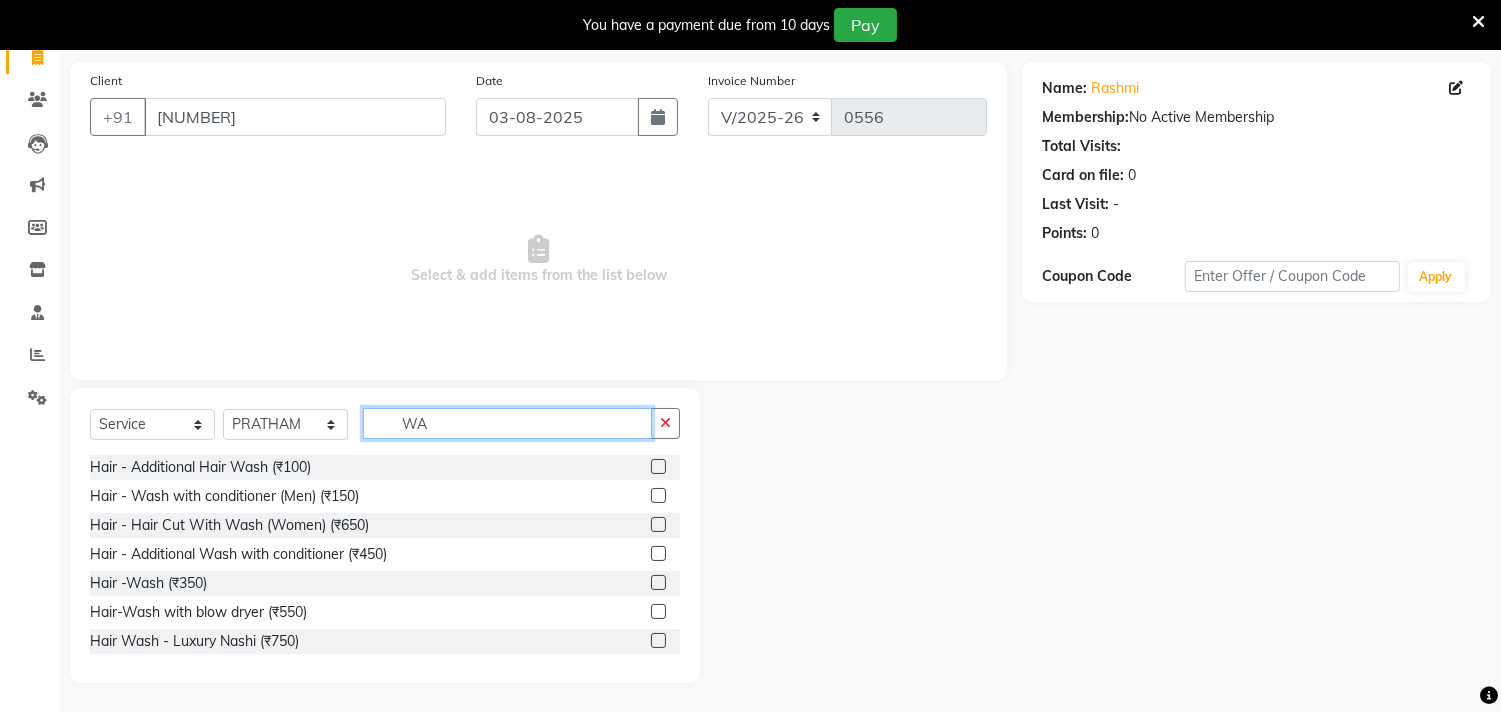 type on "W" 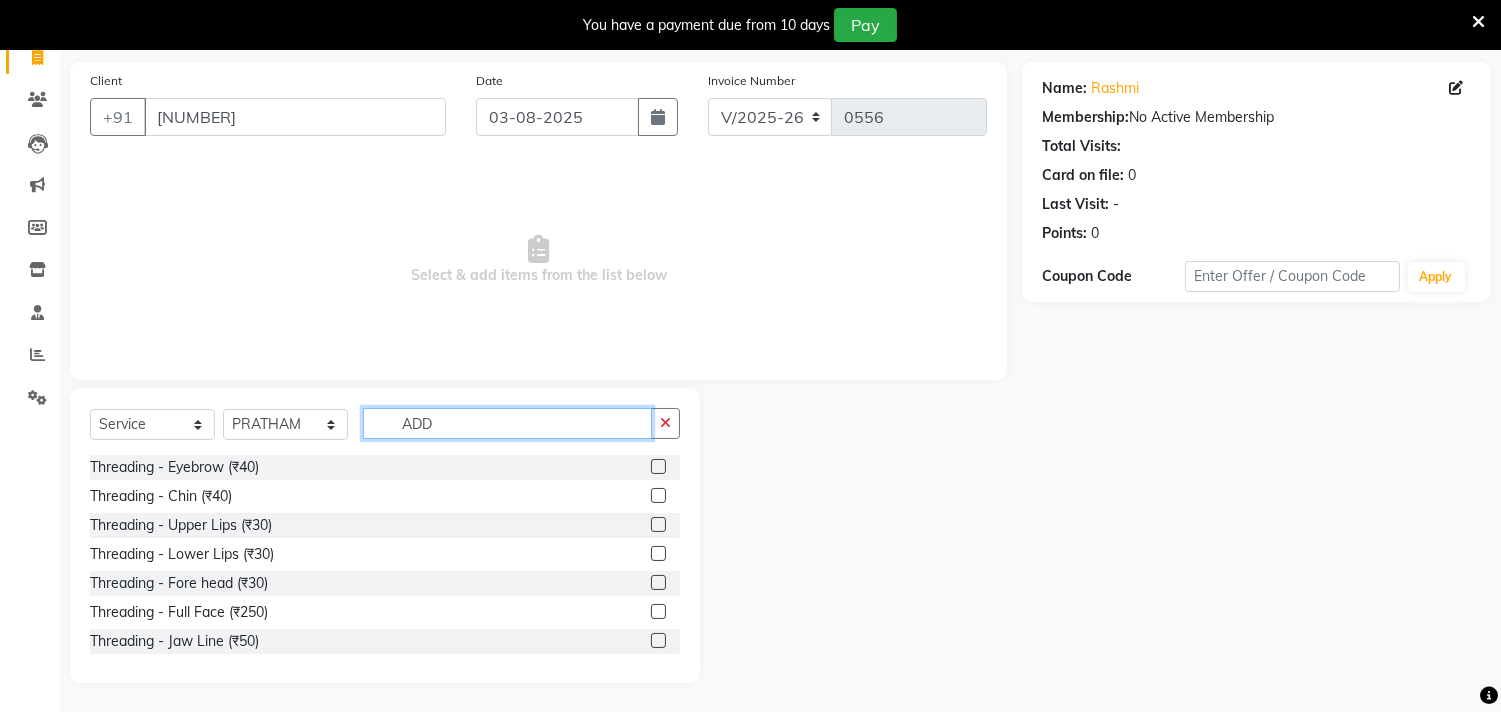 scroll, scrollTop: 50, scrollLeft: 0, axis: vertical 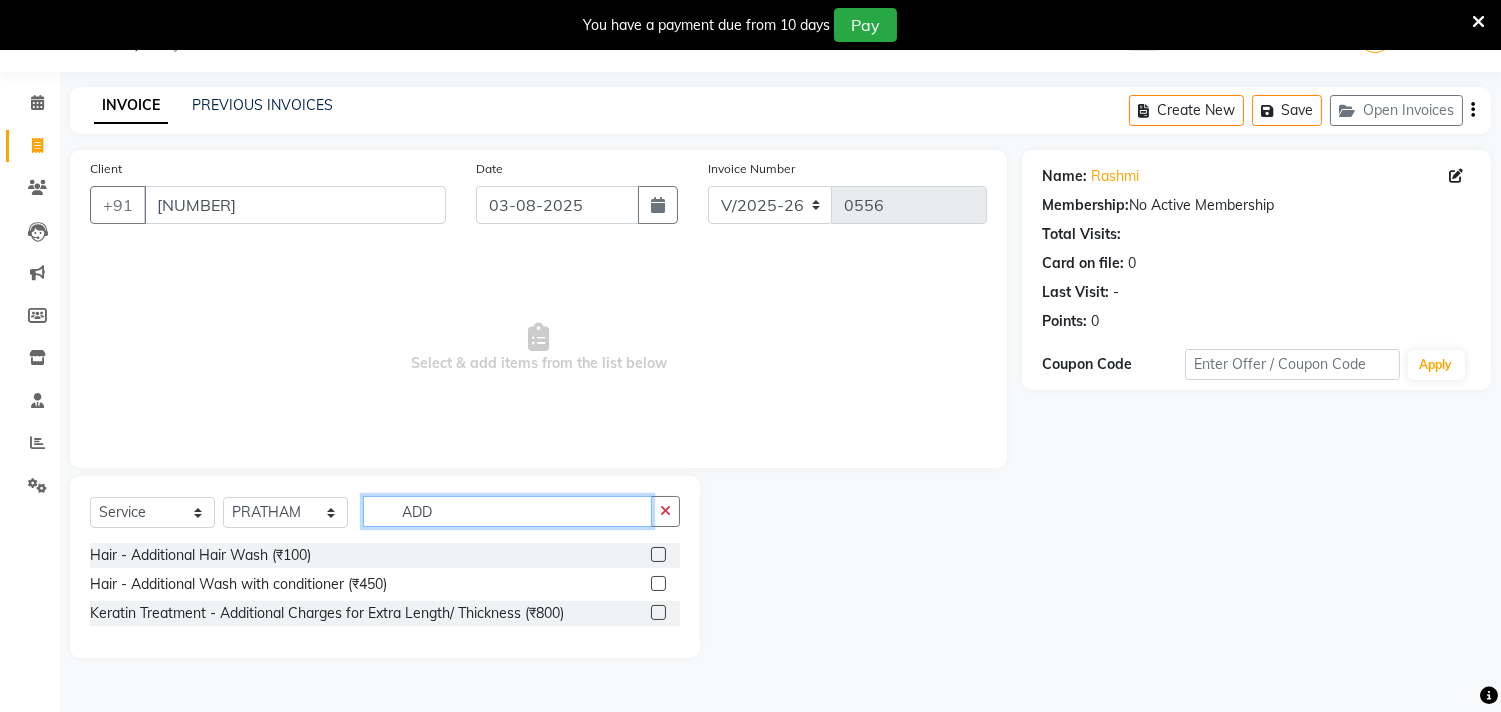 type on "ADD" 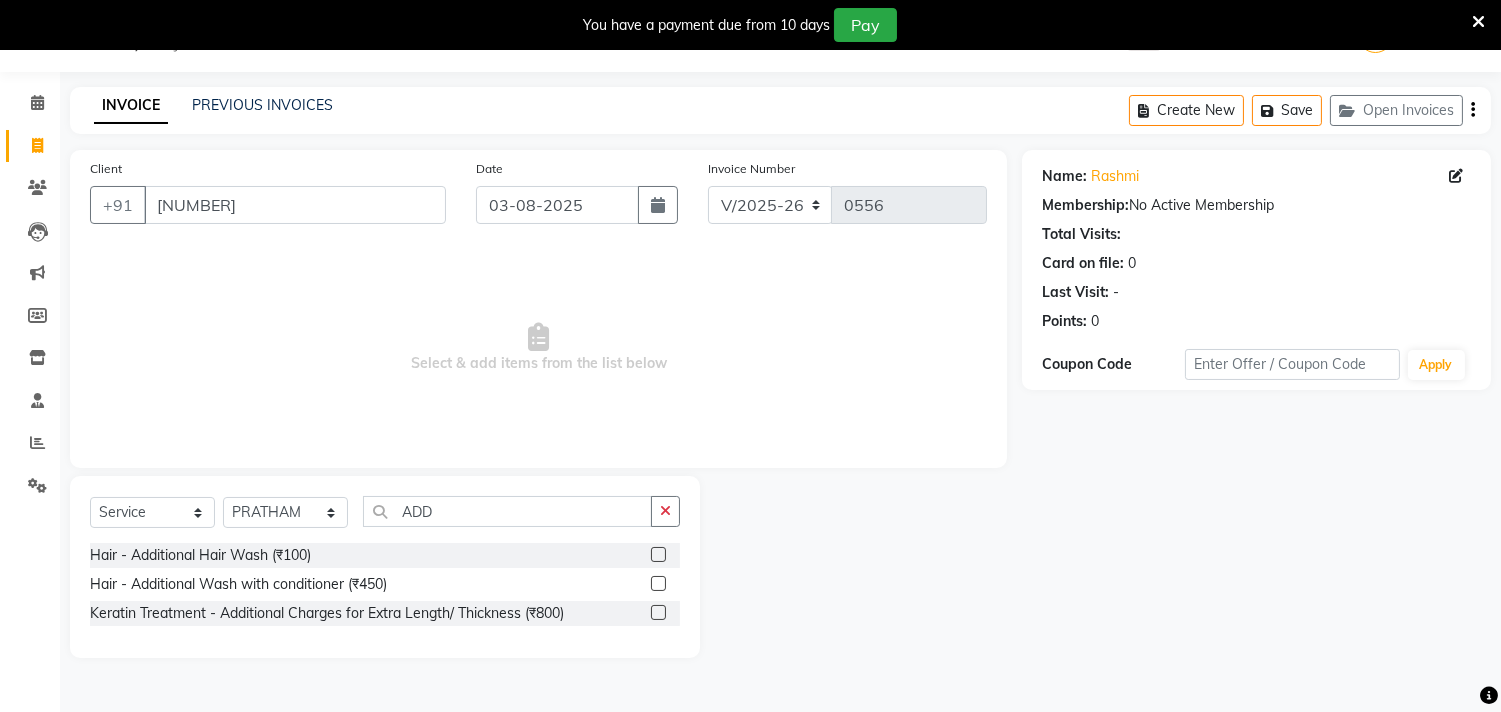 click 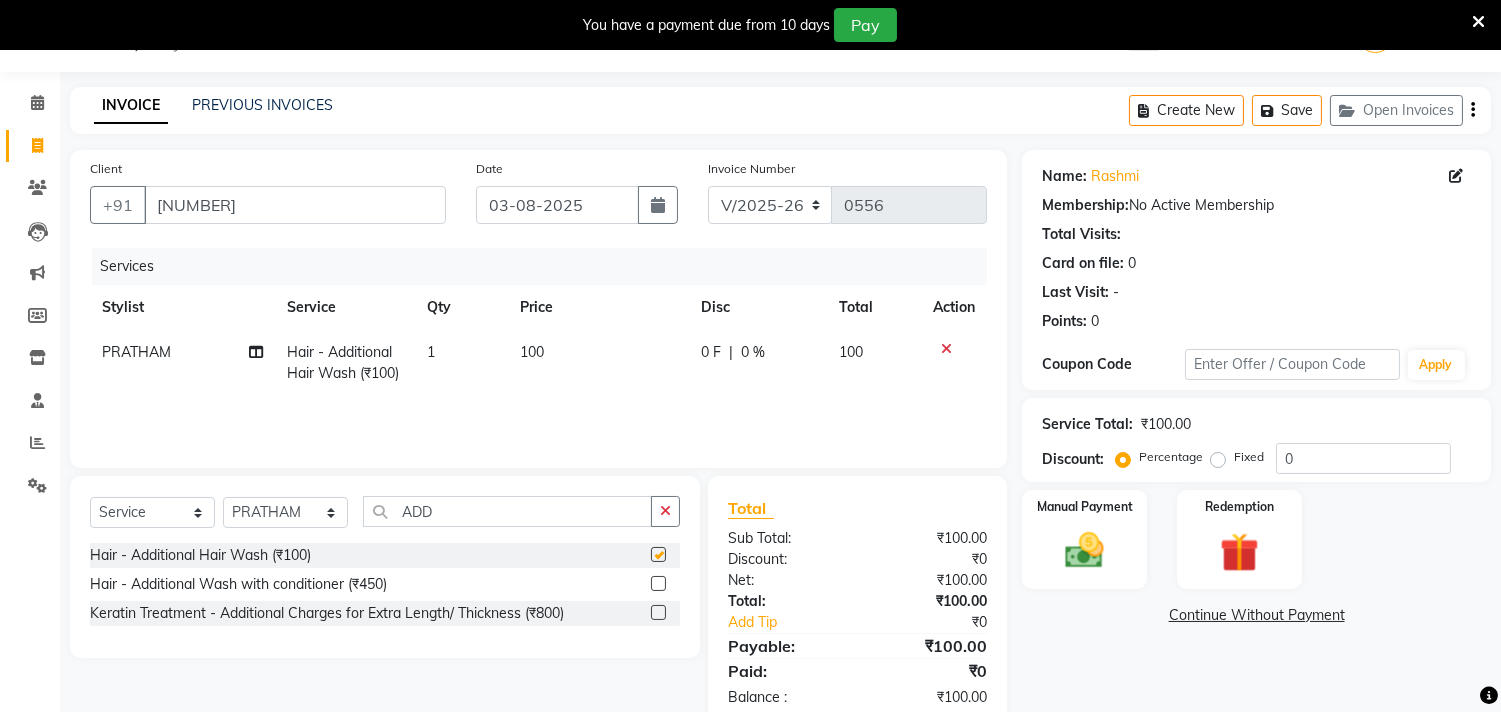 checkbox on "false" 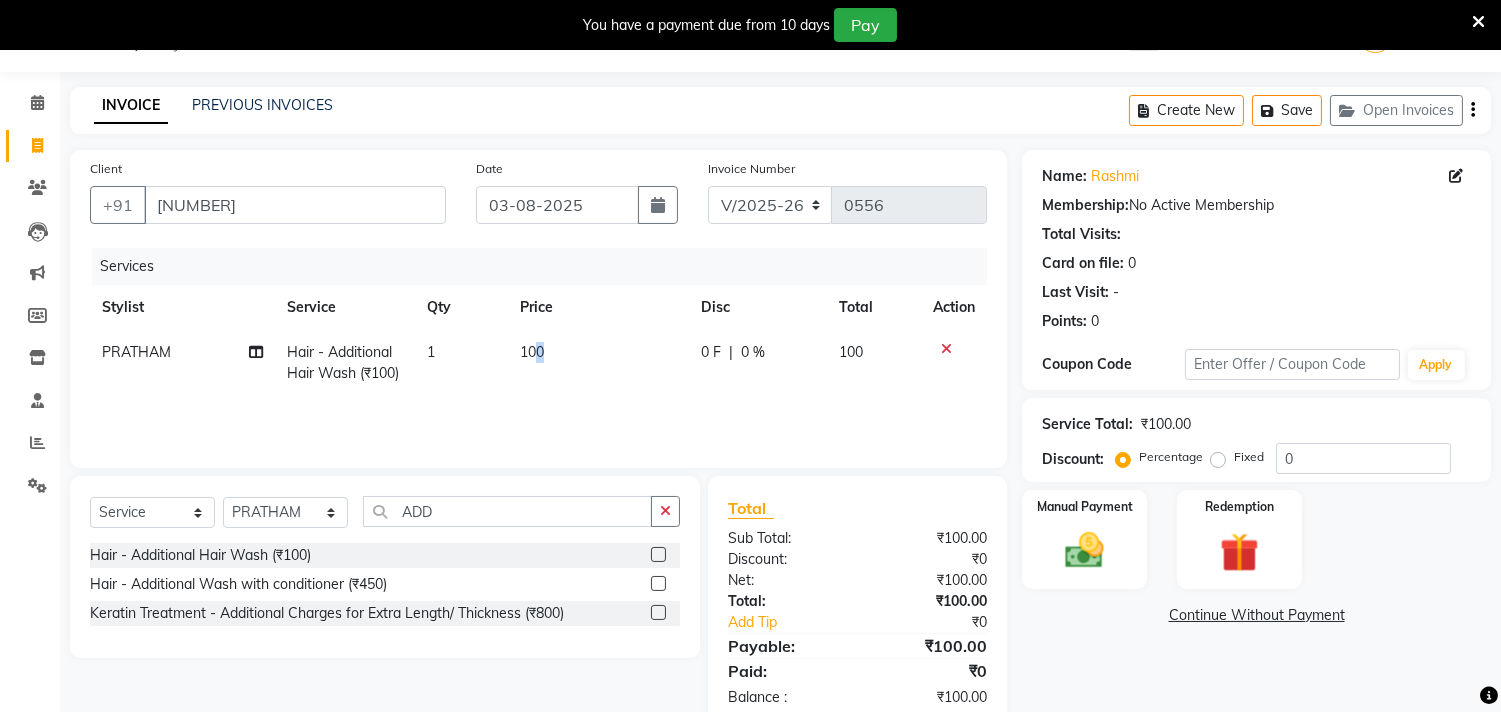 click on "100" 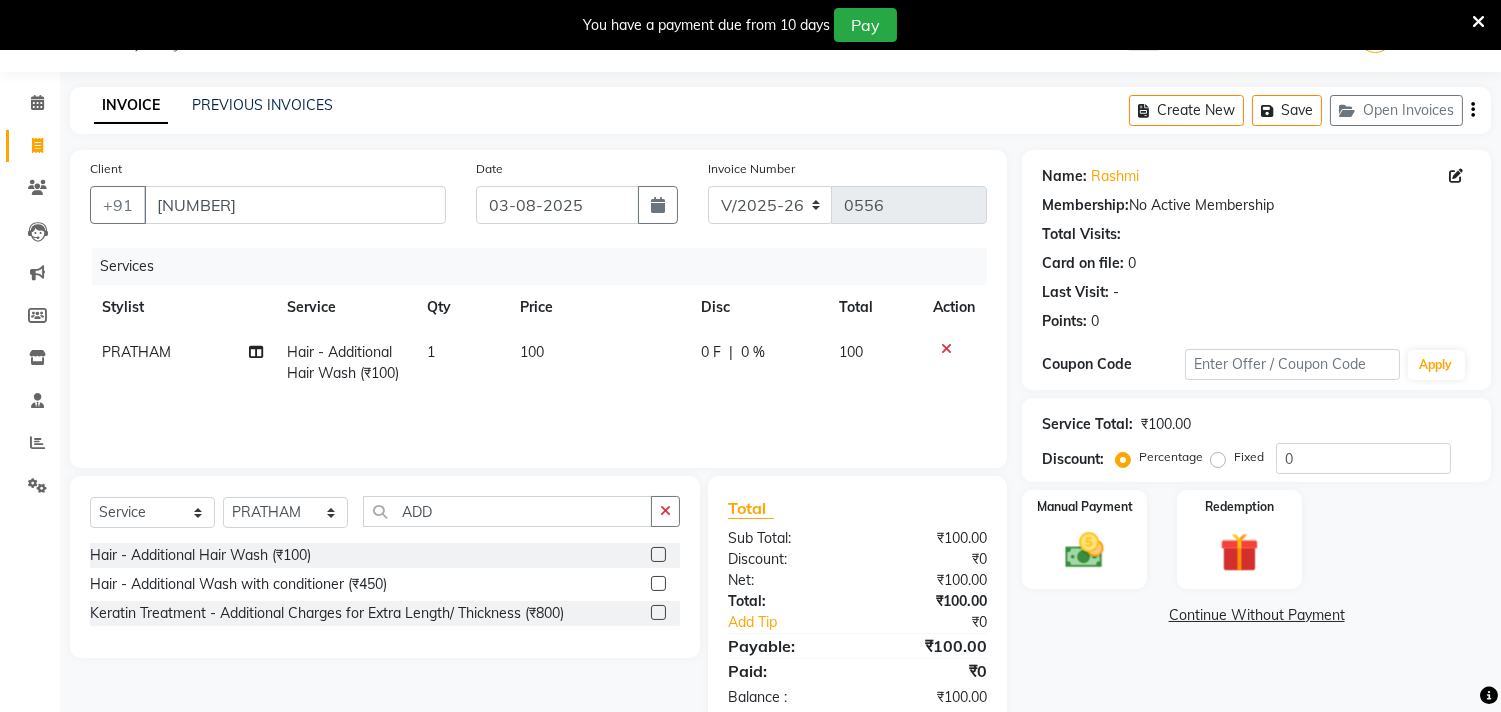 select on "66163" 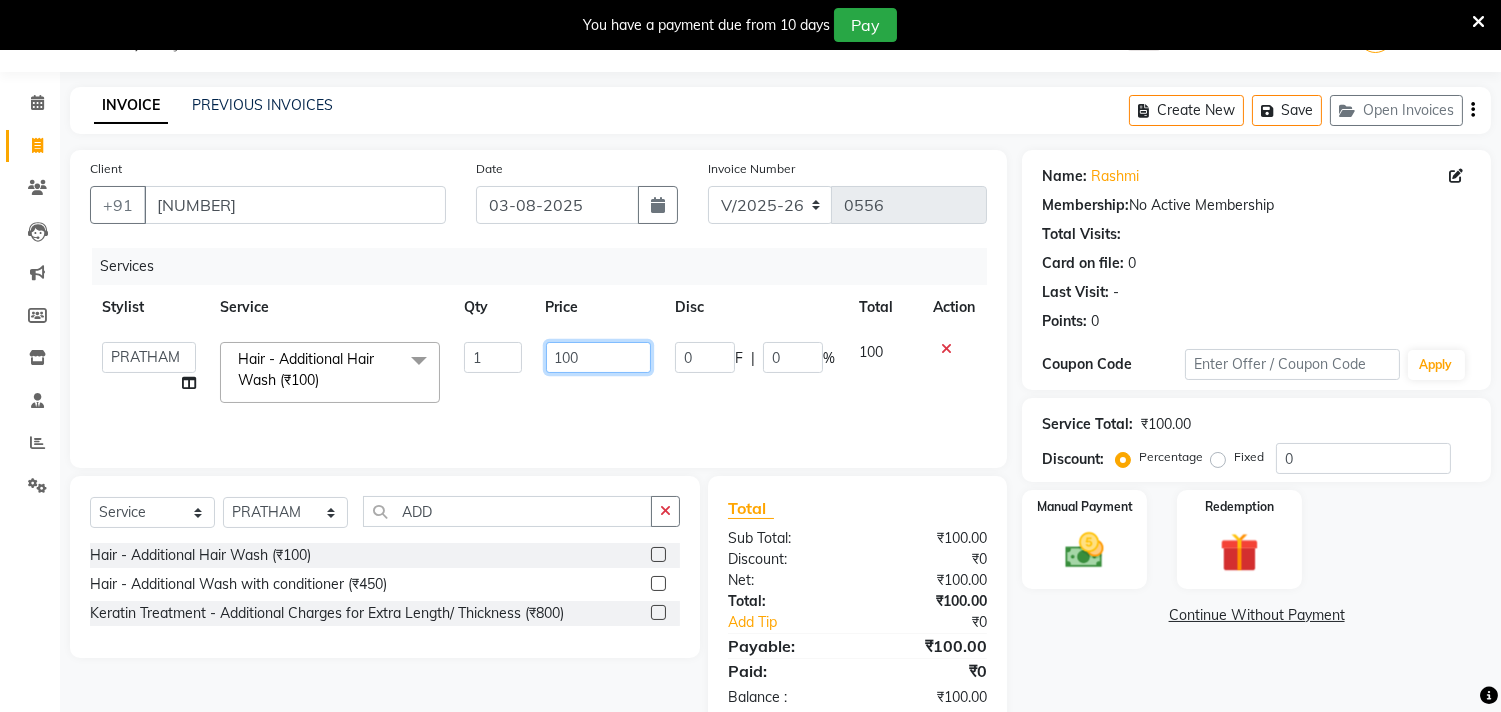click on "100" 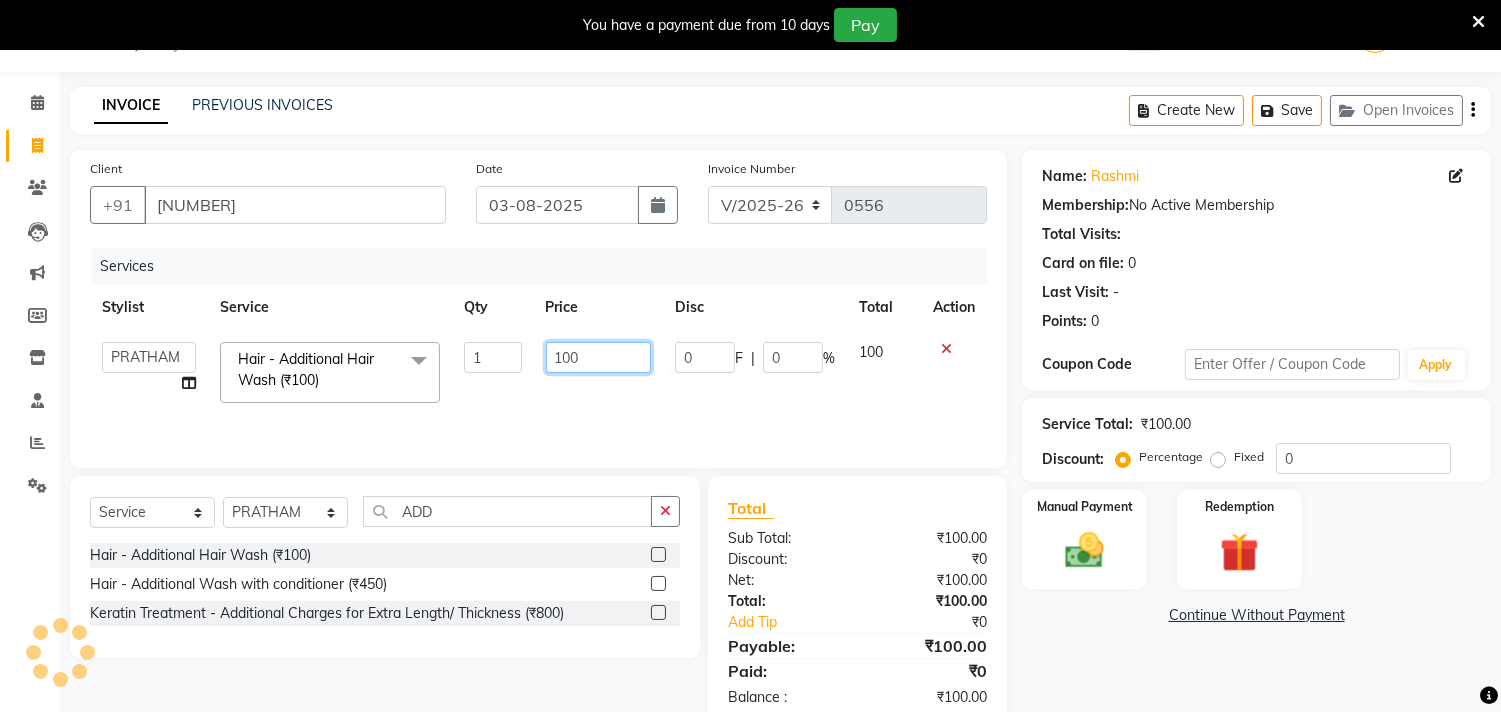 click on "100" 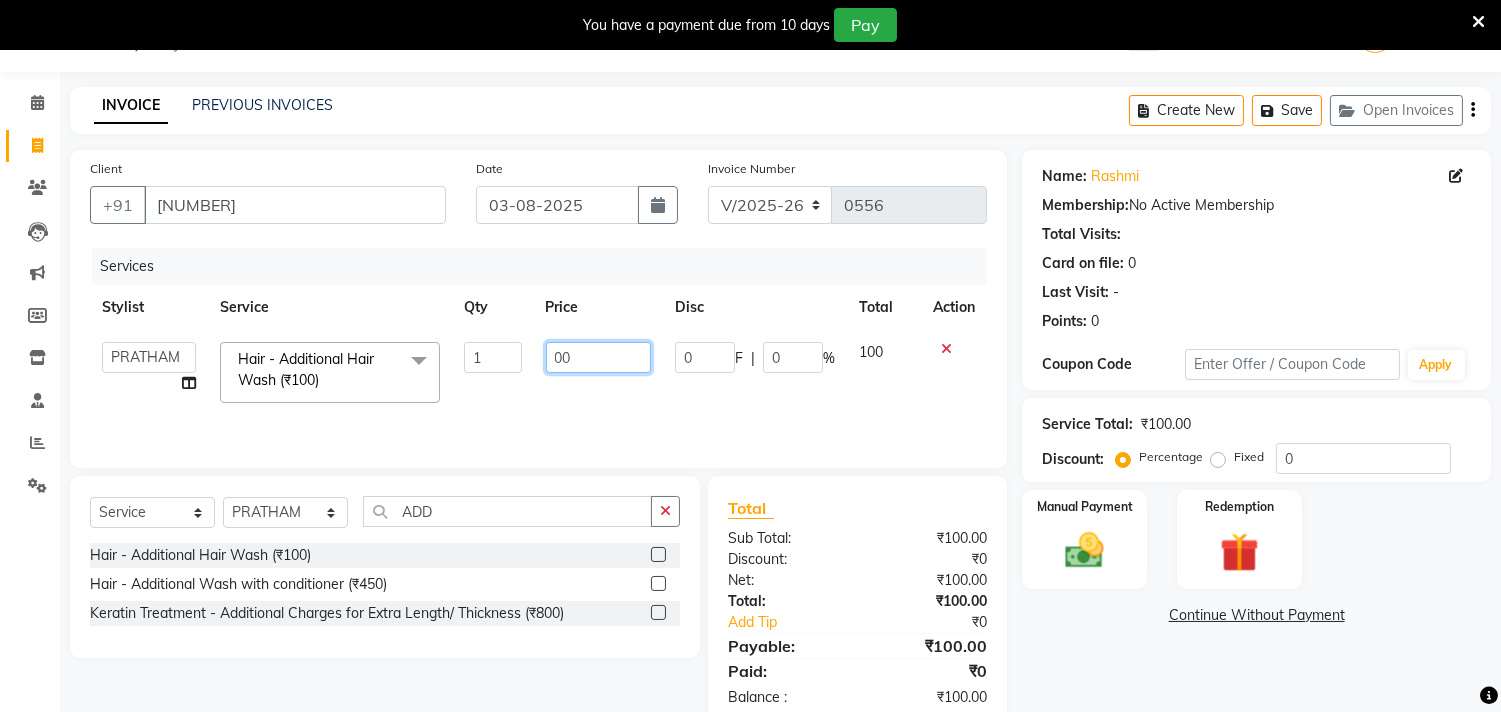 type on "500" 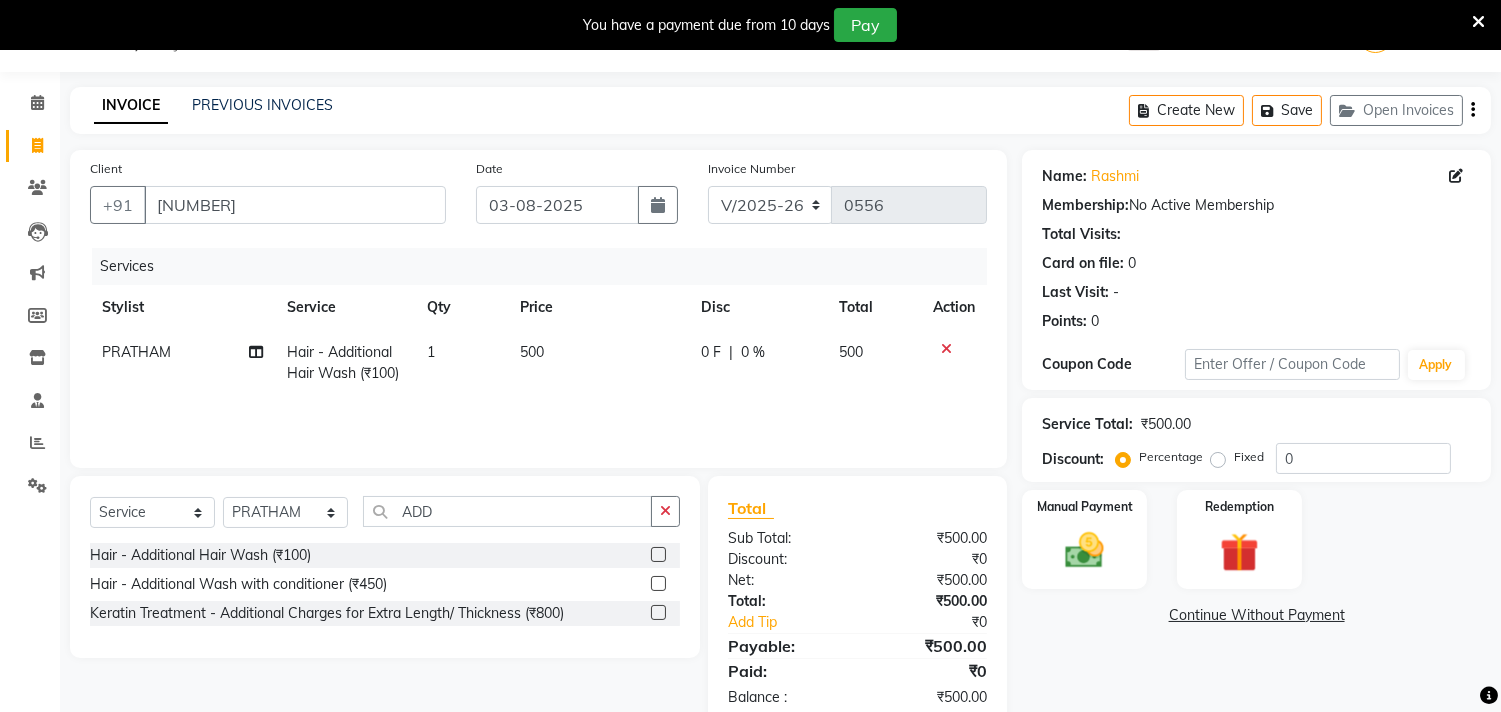 click on "Name: Rashmi  Membership:  No Active Membership  Total Visits:   Card on file:  0 Last Visit:   - Points:   0  Coupon Code Apply Service Total:  ₹500.00  Discount:  Percentage   Fixed  0 Manual Payment Redemption  Continue Without Payment" 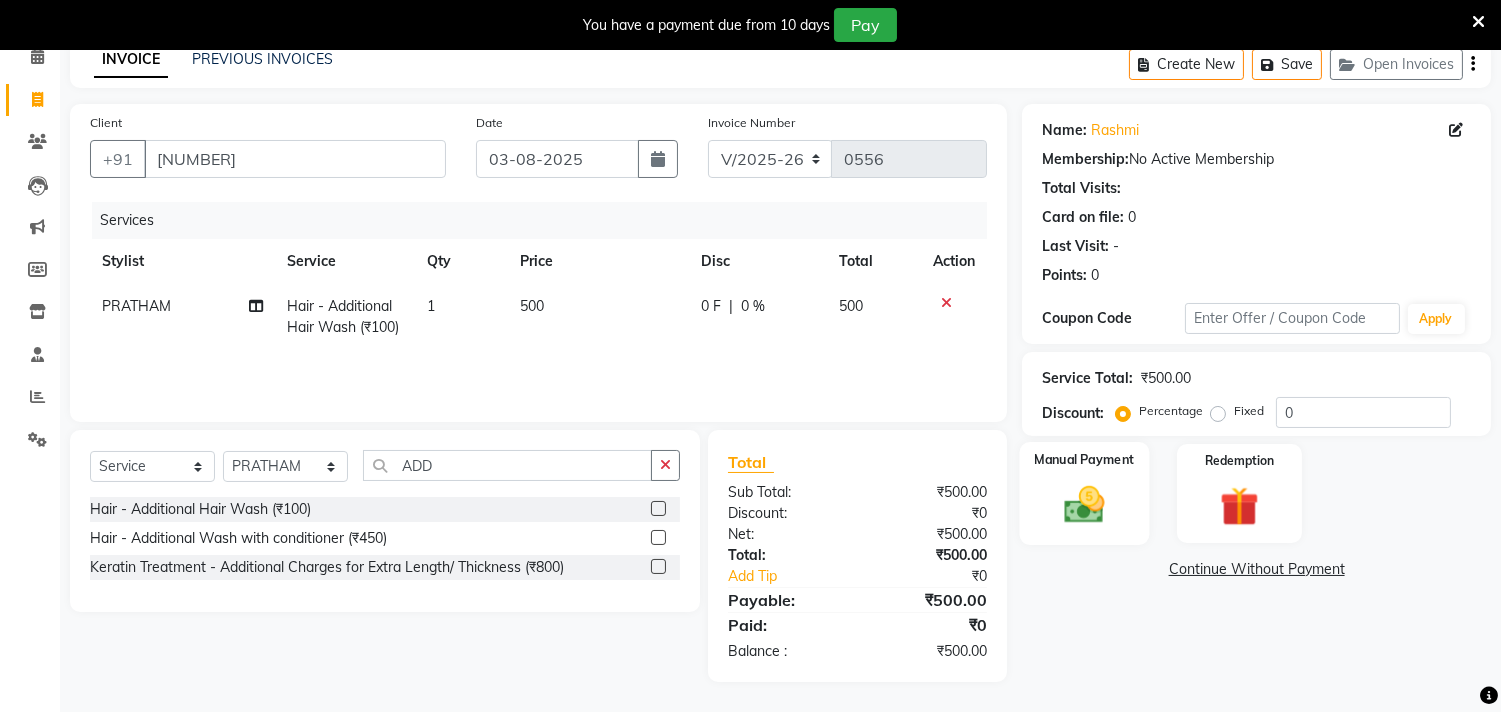 click 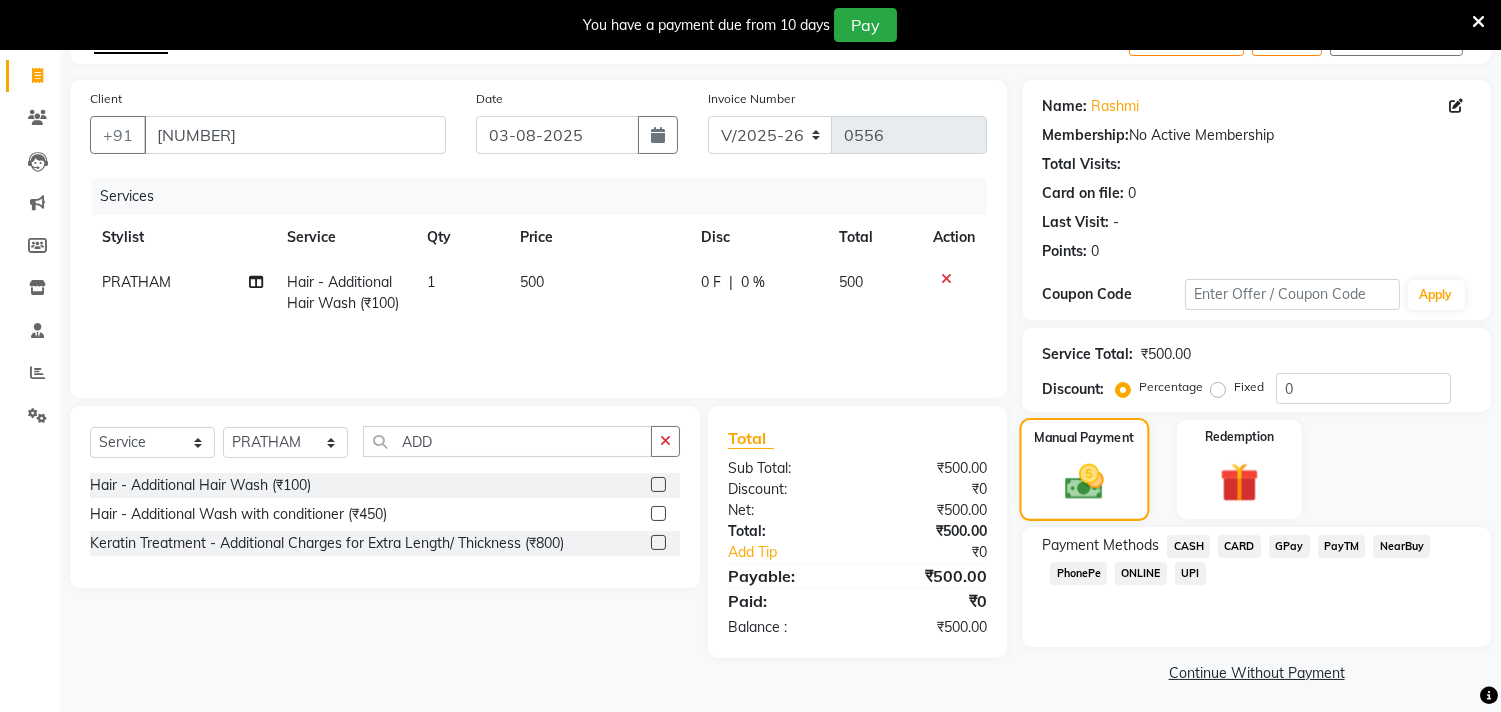 scroll, scrollTop: 124, scrollLeft: 0, axis: vertical 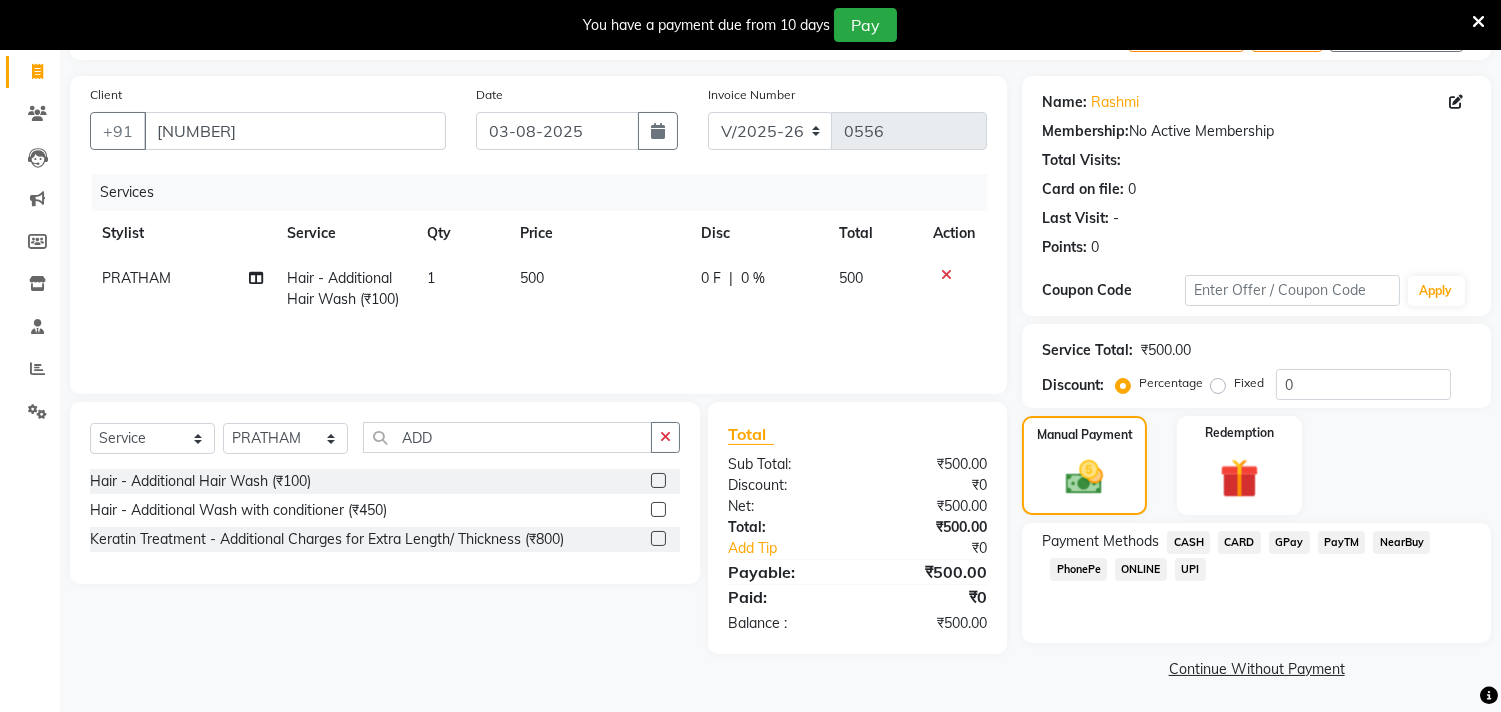 click on "GPay" 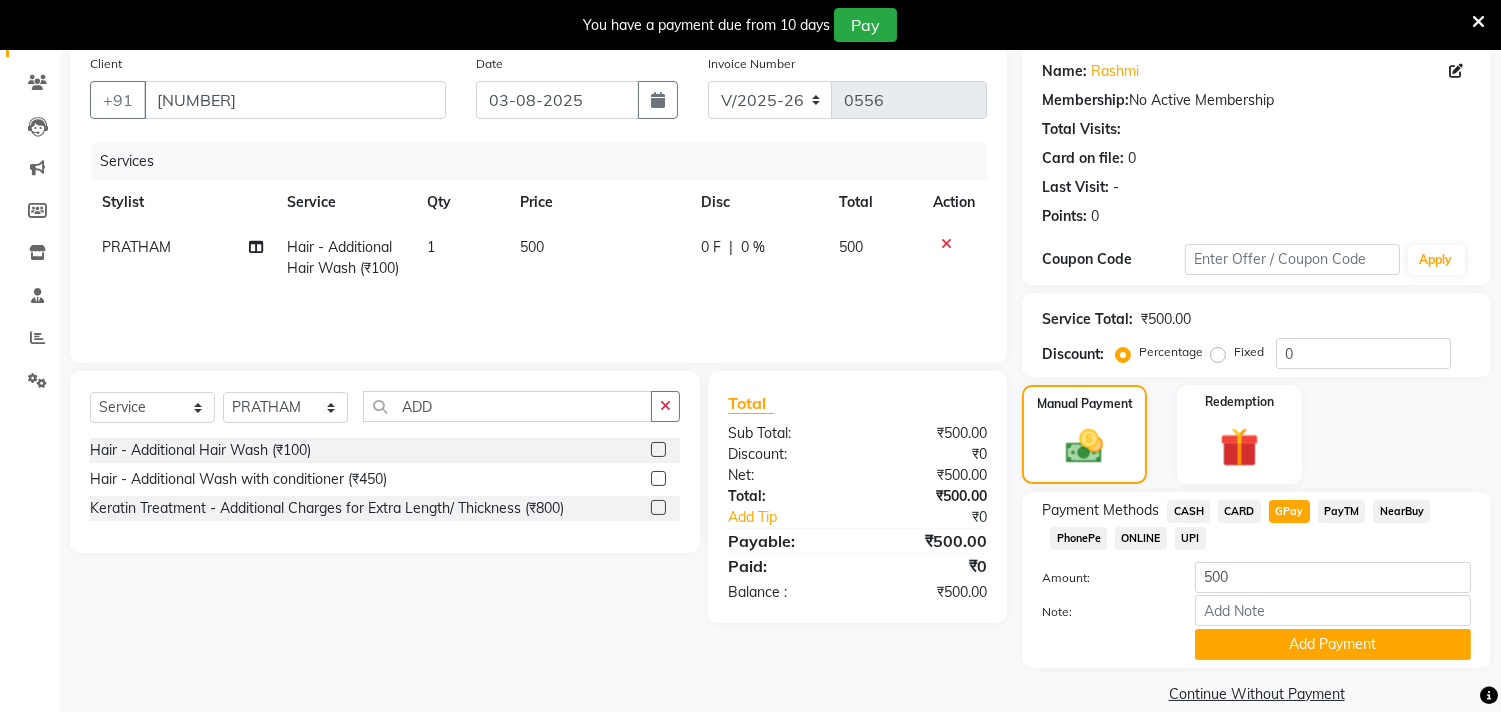 scroll, scrollTop: 182, scrollLeft: 0, axis: vertical 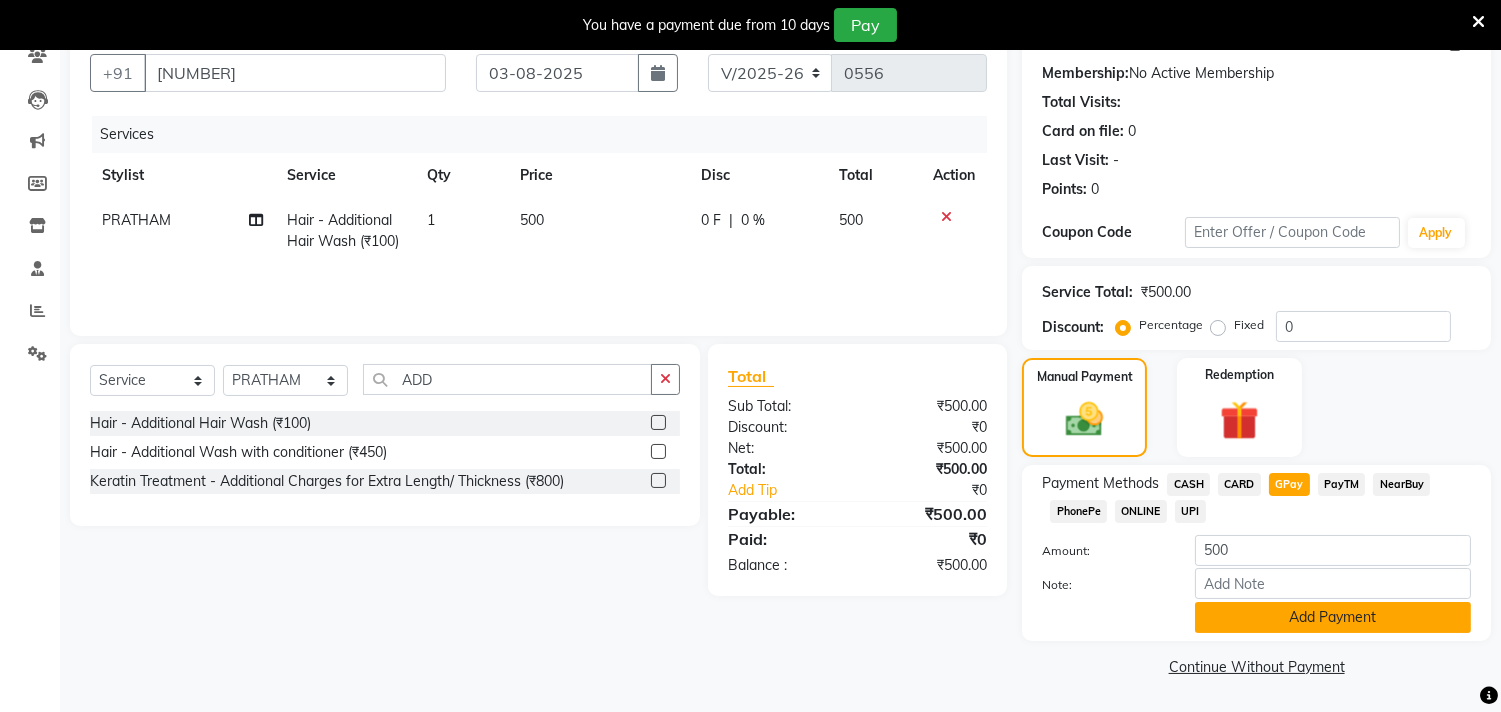 click on "Add Payment" 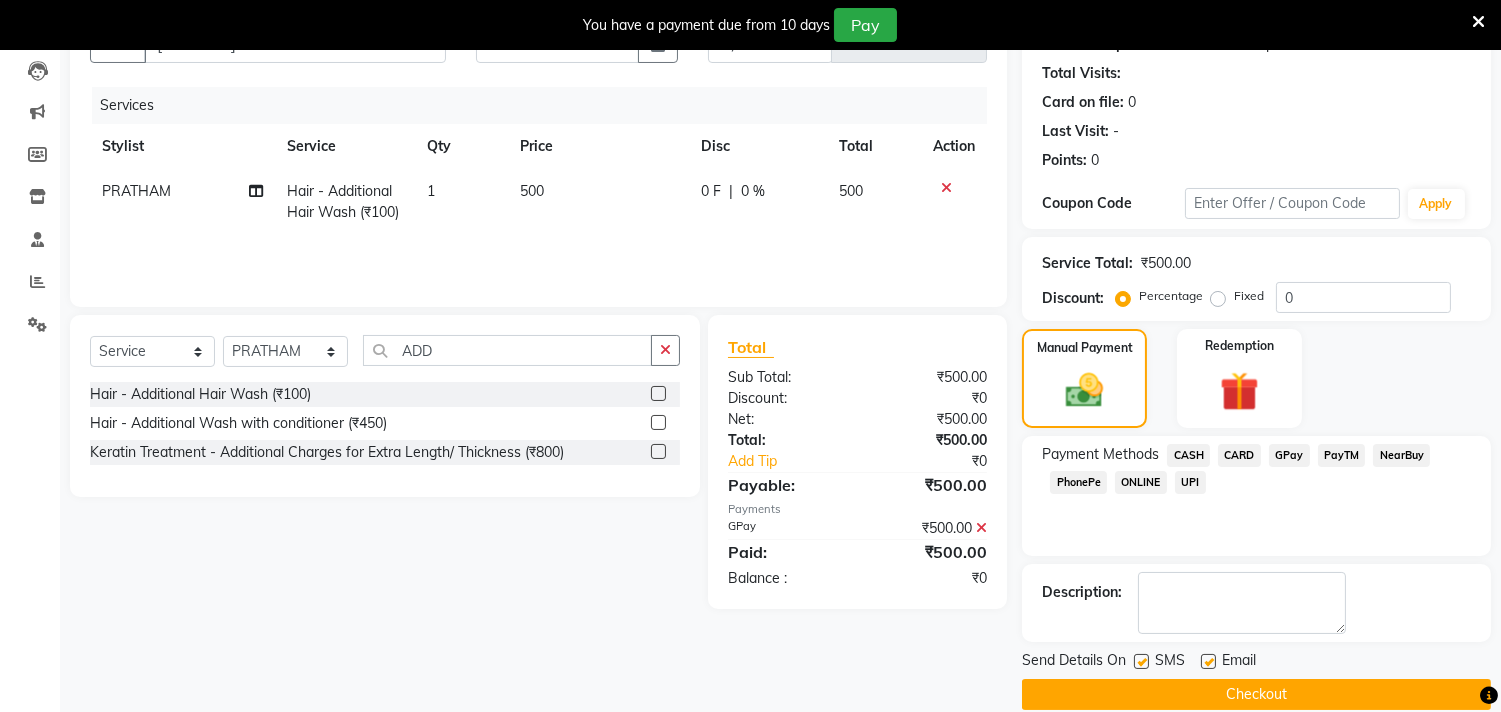 scroll, scrollTop: 237, scrollLeft: 0, axis: vertical 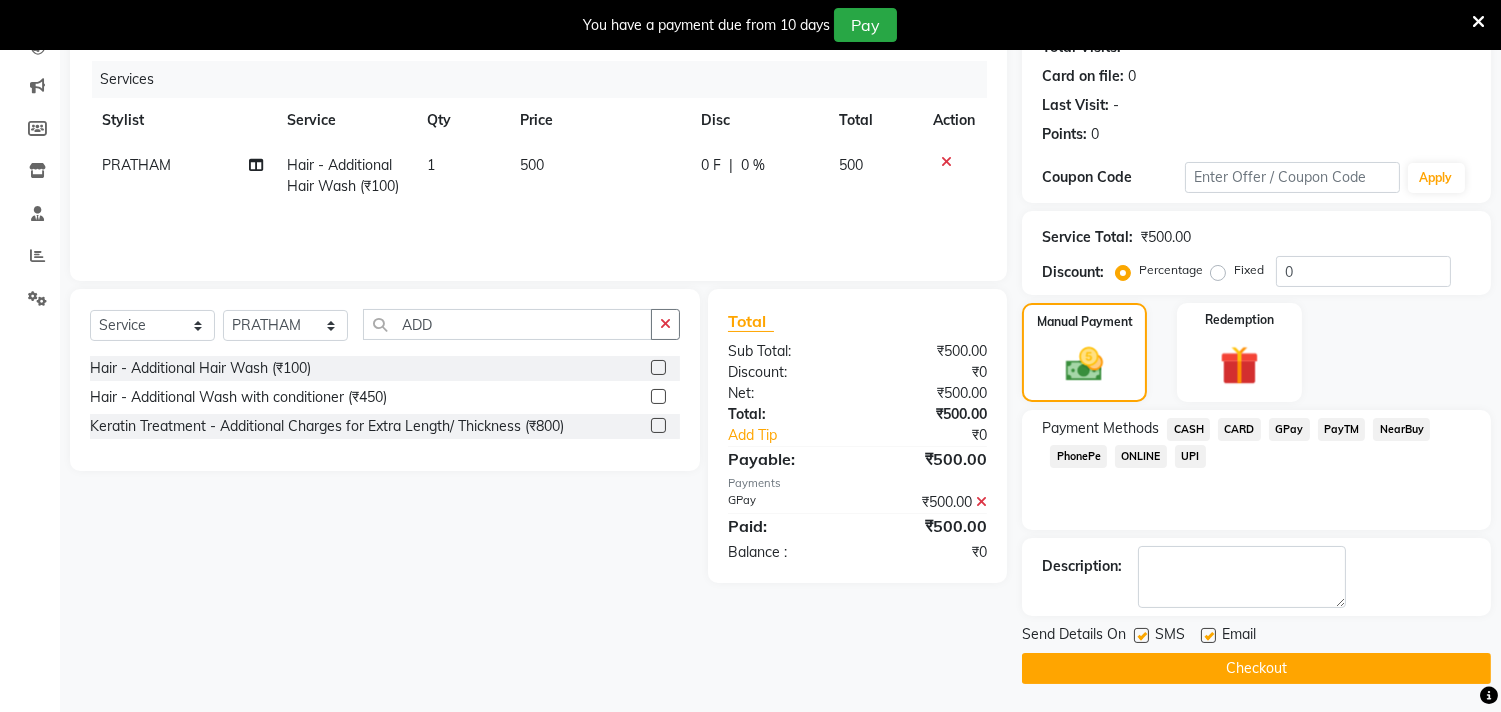 click on "Checkout" 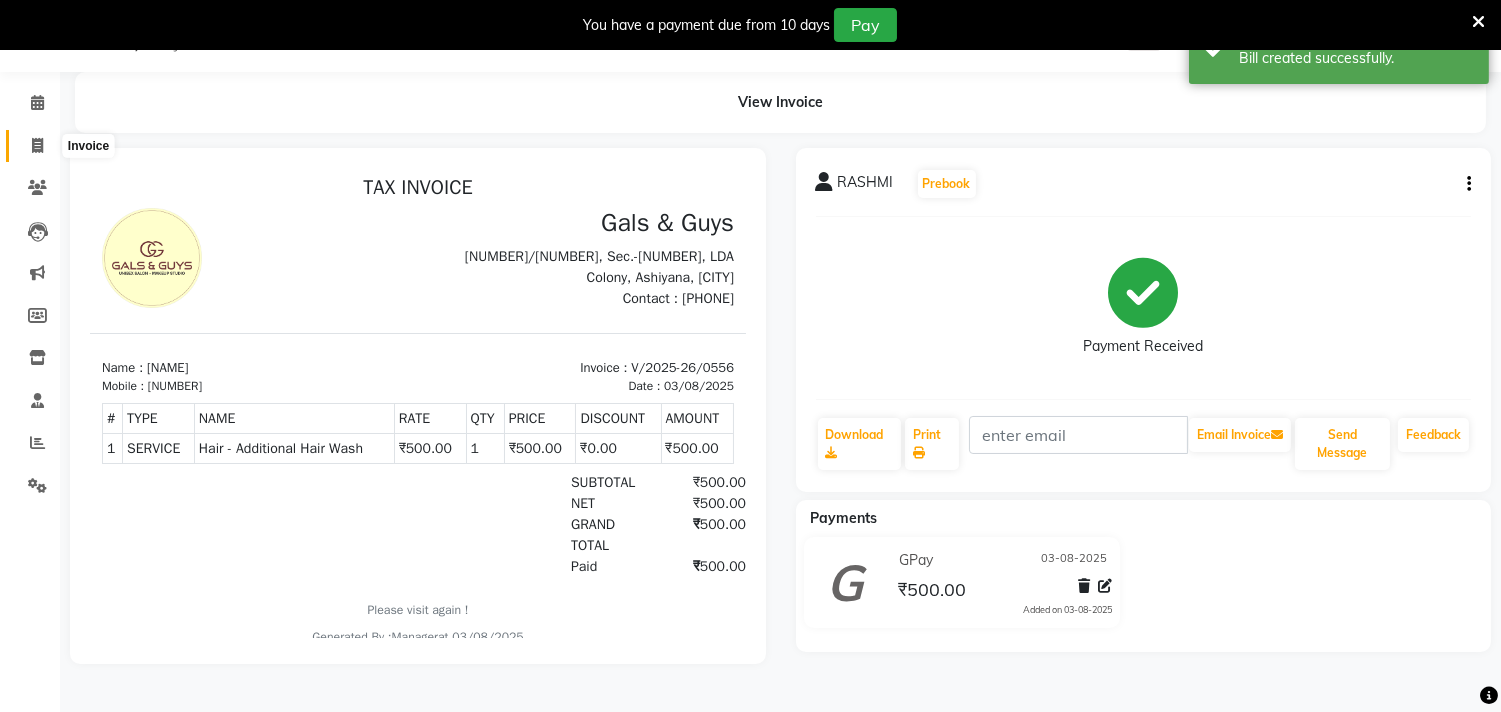 scroll, scrollTop: 0, scrollLeft: 0, axis: both 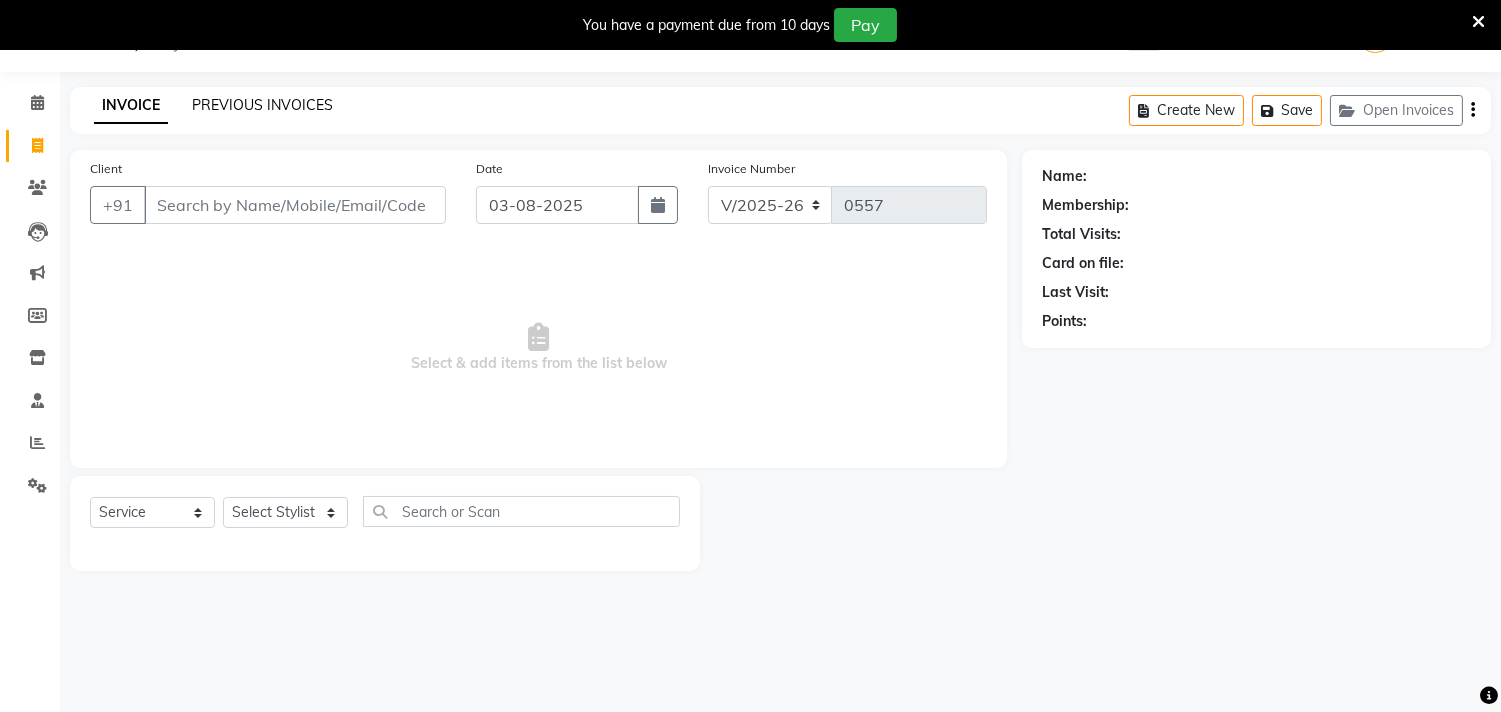 click on "PREVIOUS INVOICES" 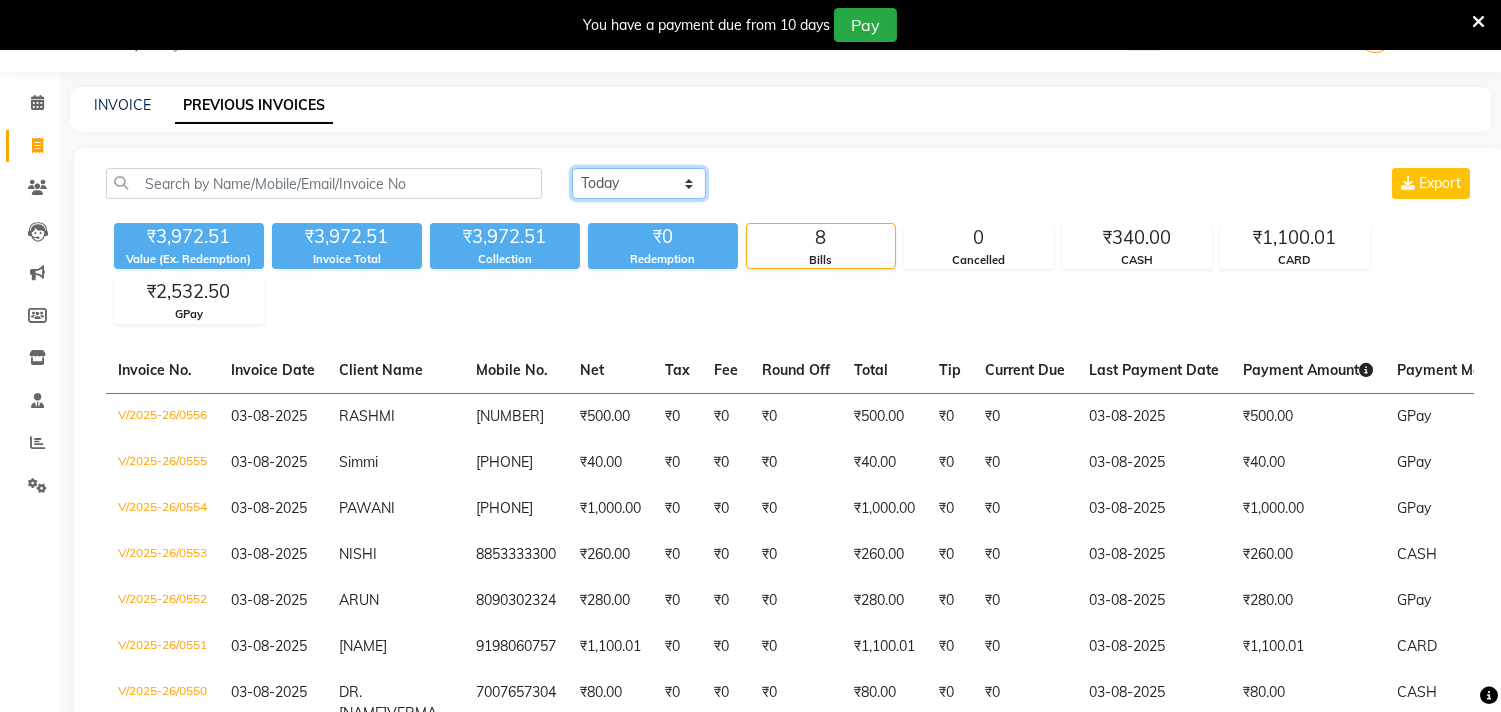 click on "Today Yesterday Custom Range" 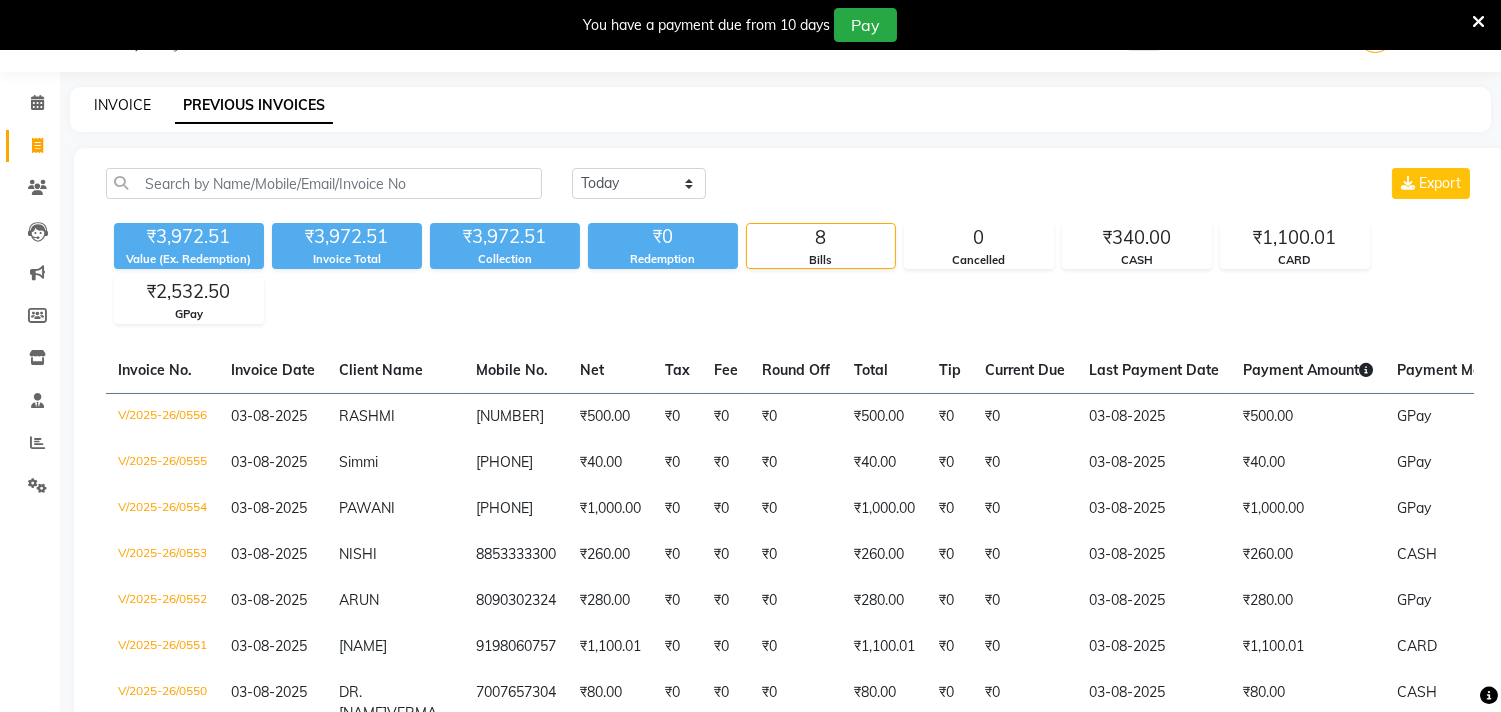 click on "INVOICE" 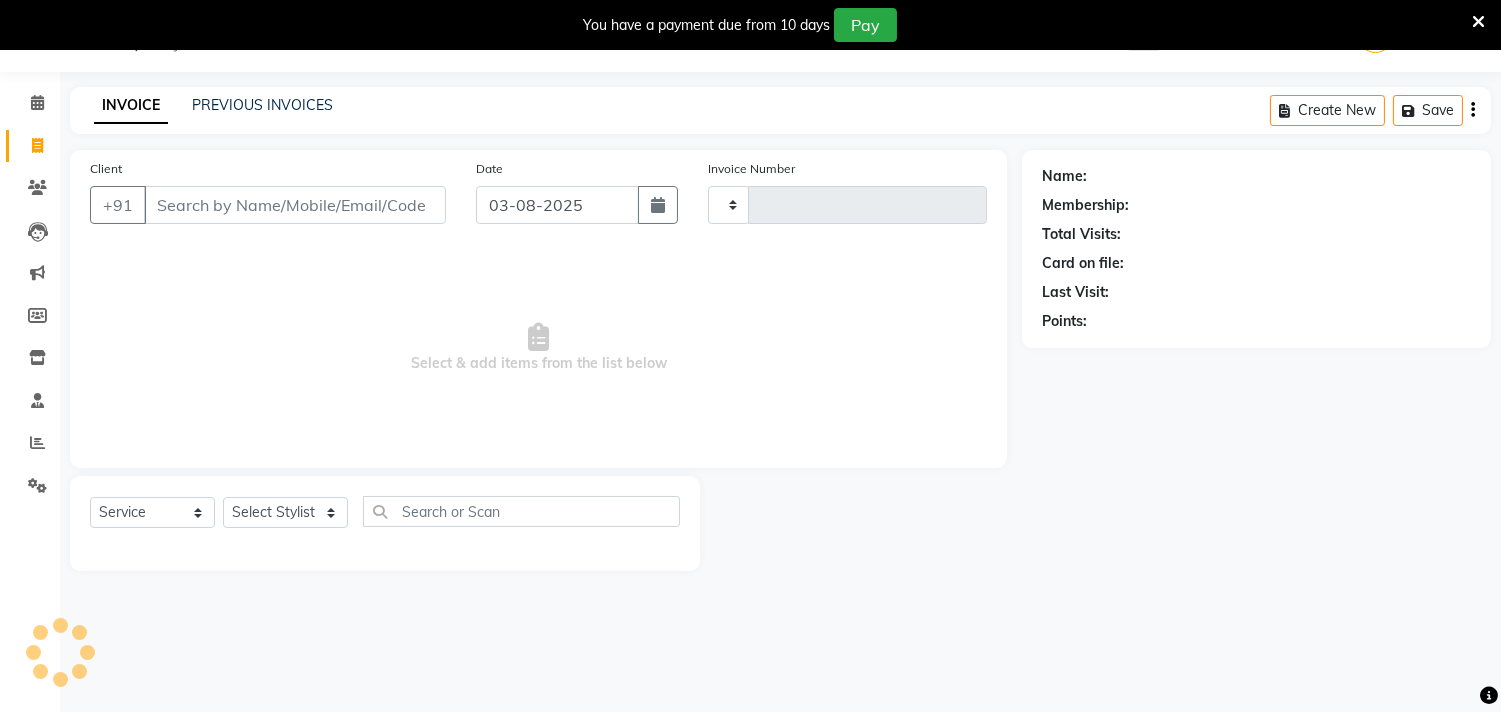 type on "0557" 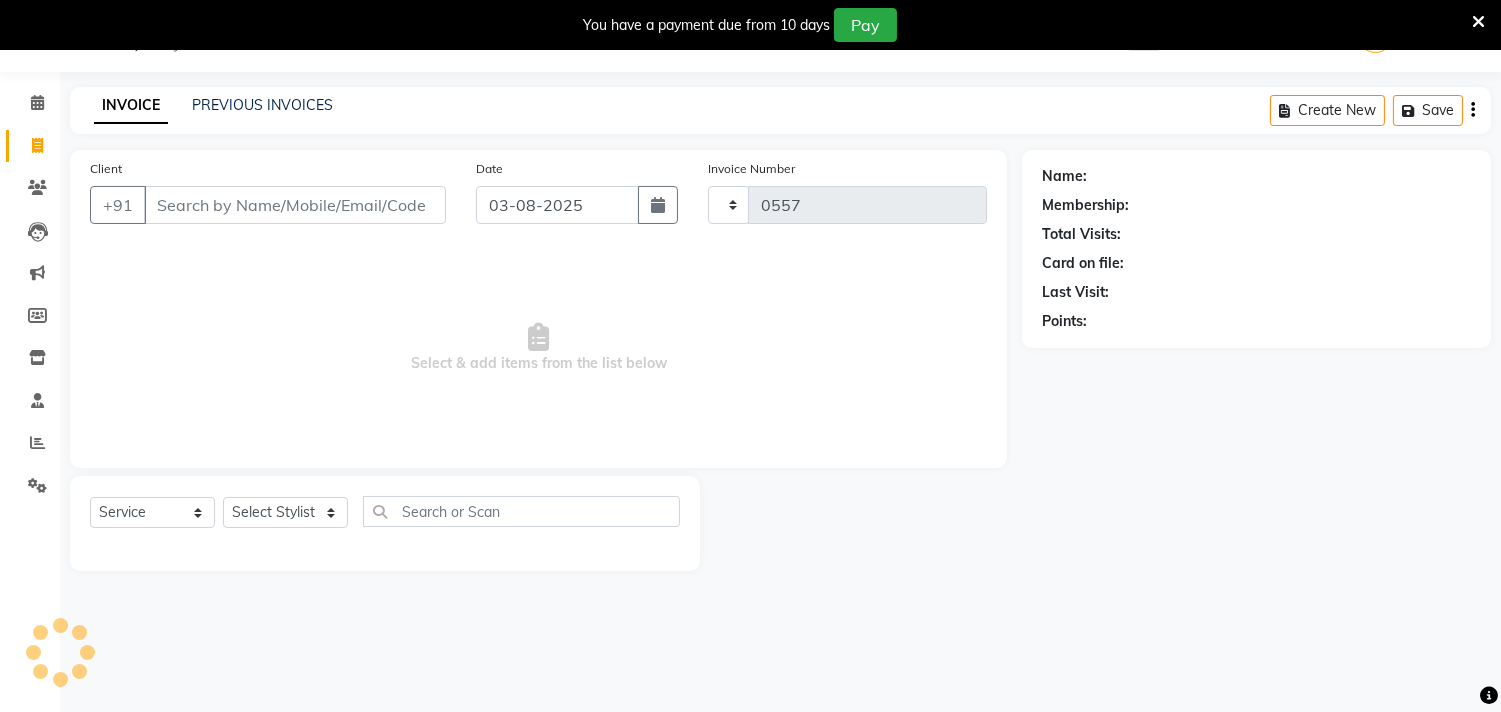 select on "7505" 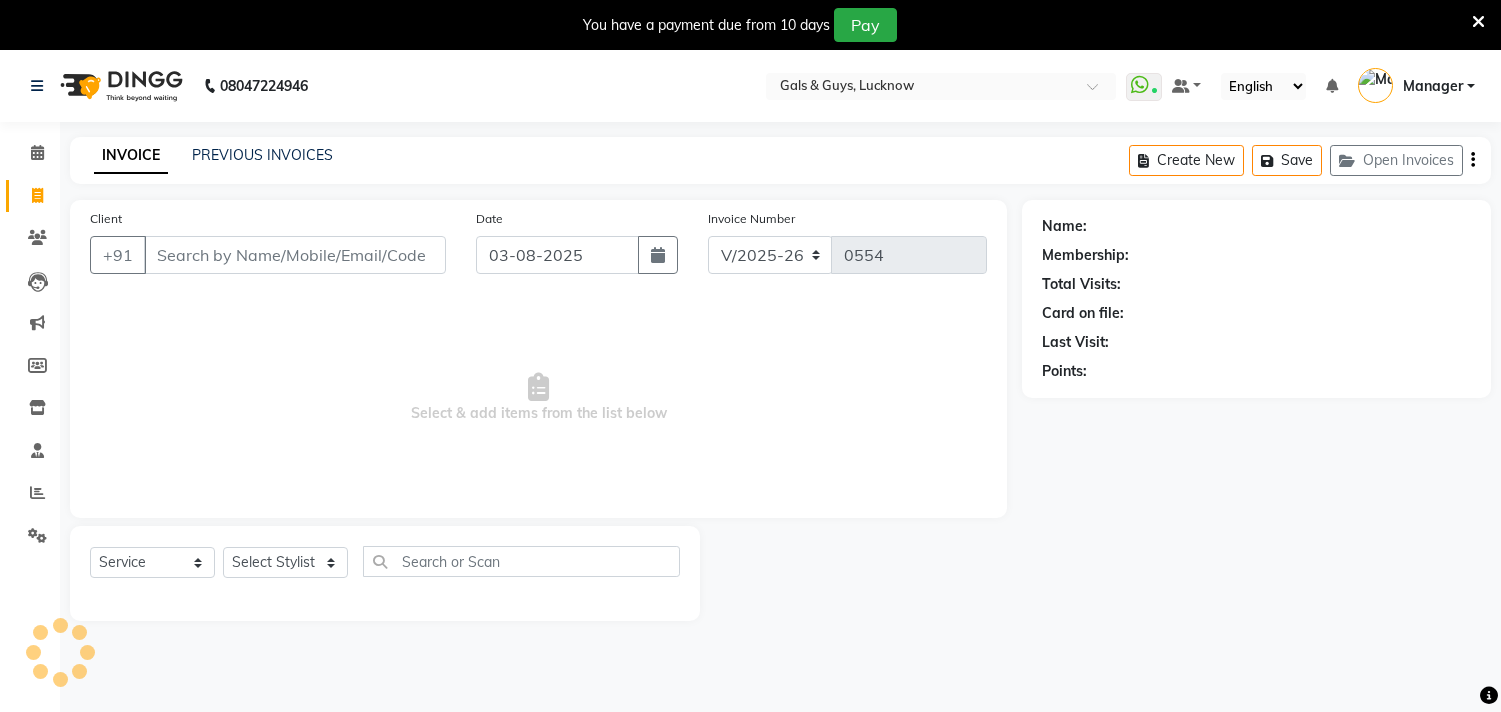 select on "7505" 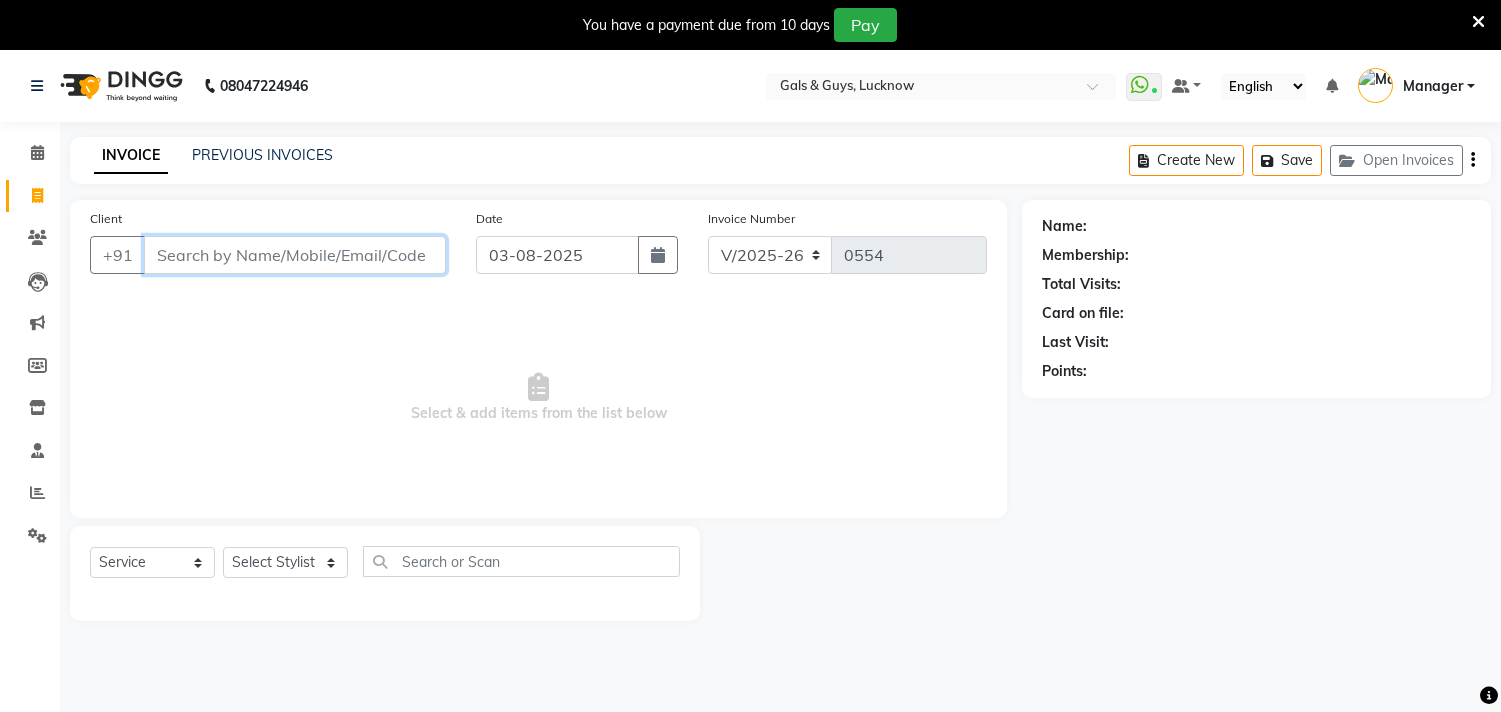 scroll, scrollTop: 0, scrollLeft: 0, axis: both 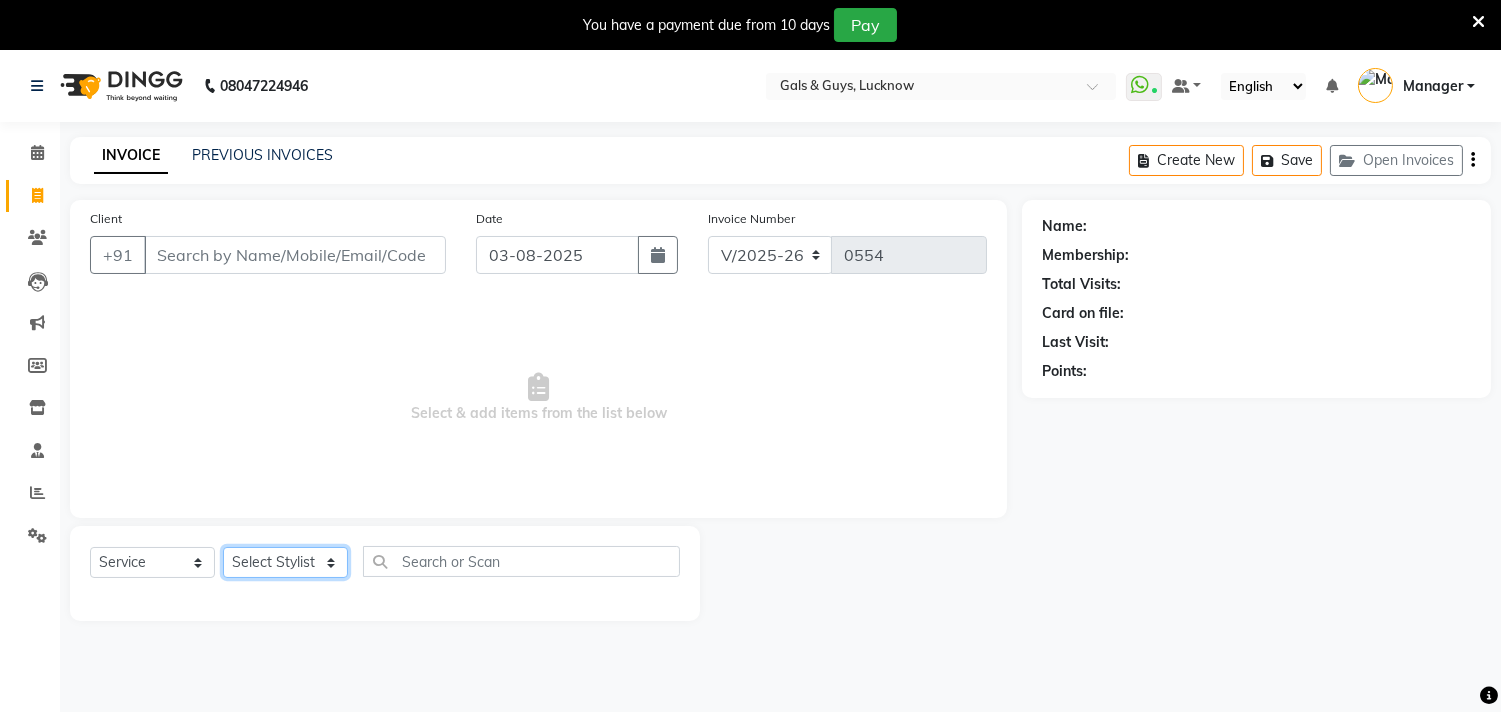 click on "Select Stylist Abhinav ADVANCE ALKA Ankita B-WAX  KUNAL Manager MEMBERSHIP PALLAVI PRATHAM PRODUCT RAJAT TANIYA VIRENDRA" 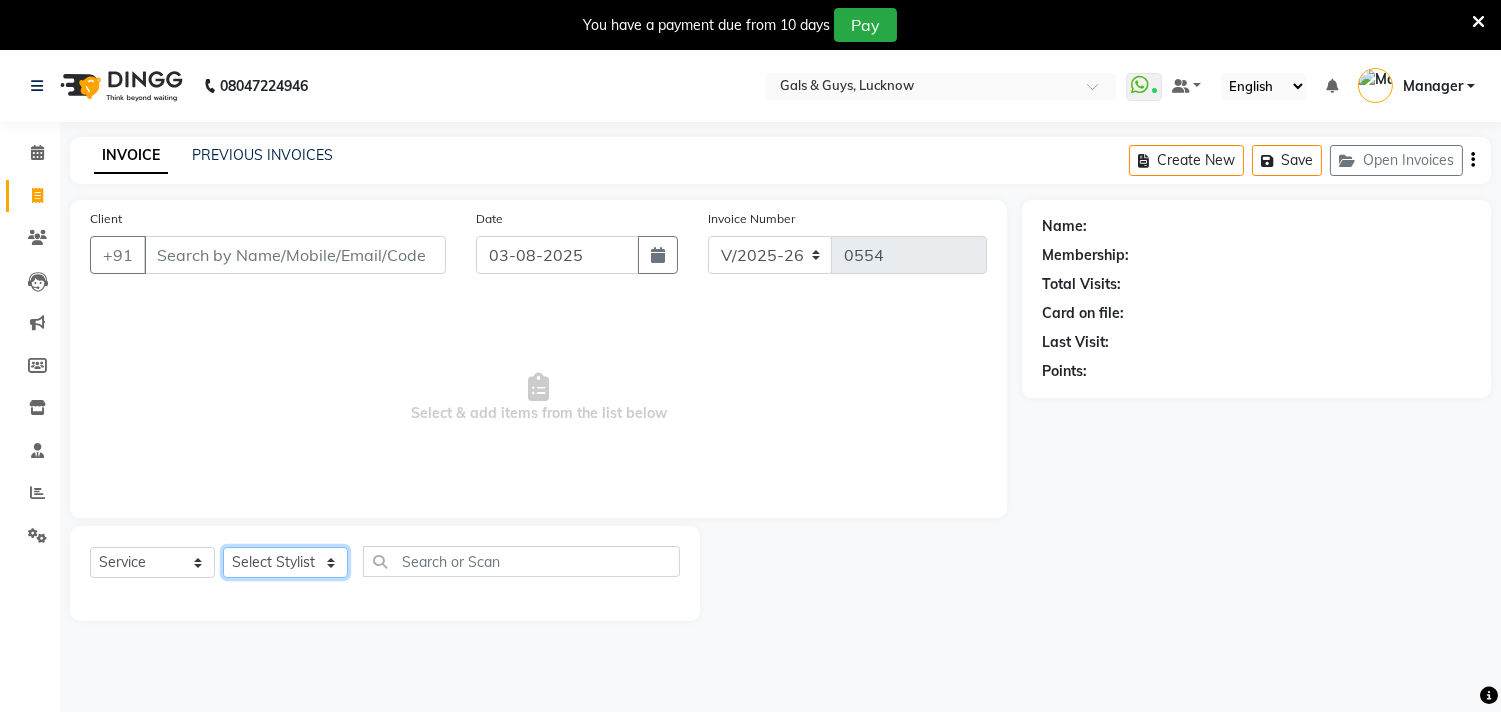 select on "66163" 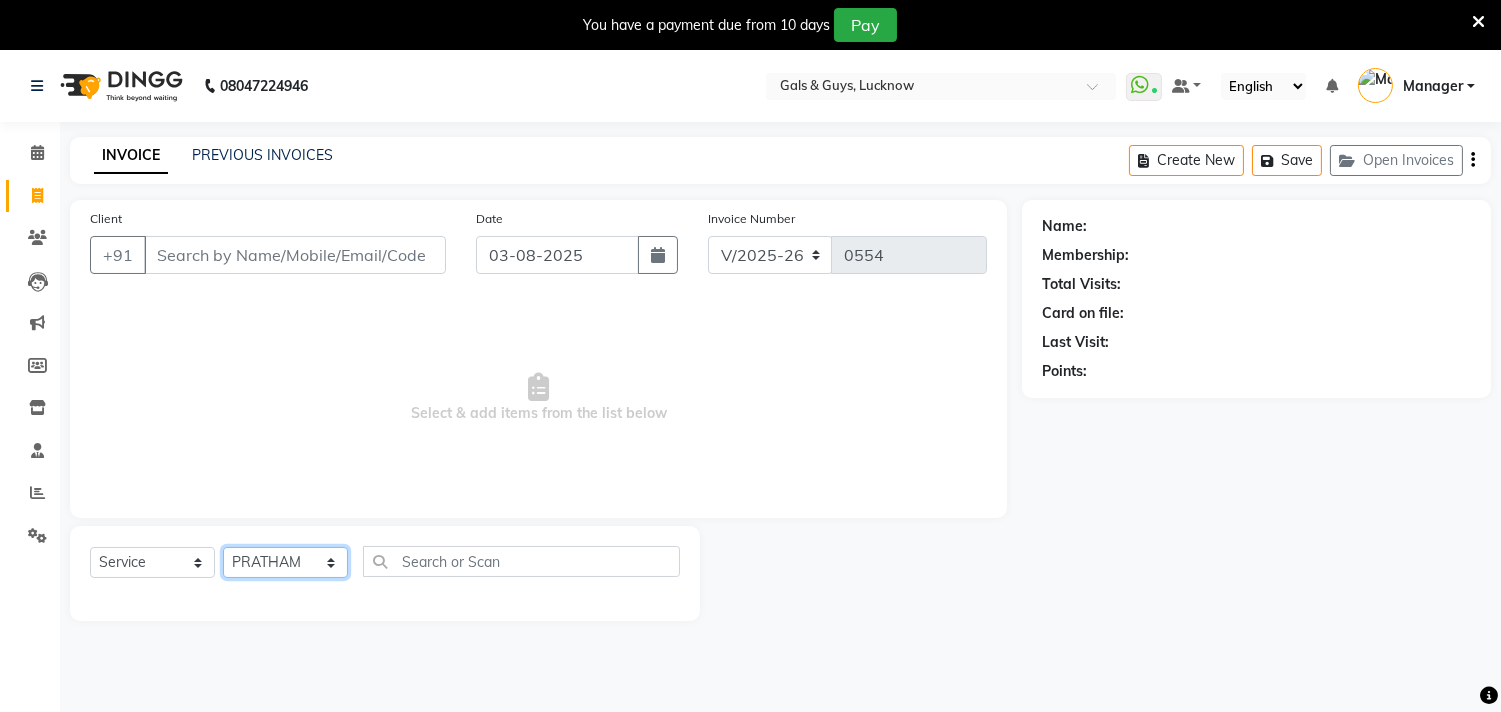 click on "Select Stylist Abhinav ADVANCE ALKA Ankita B-WAX  KUNAL Manager MEMBERSHIP PALLAVI PRATHAM PRODUCT RAJAT TANIYA VIRENDRA" 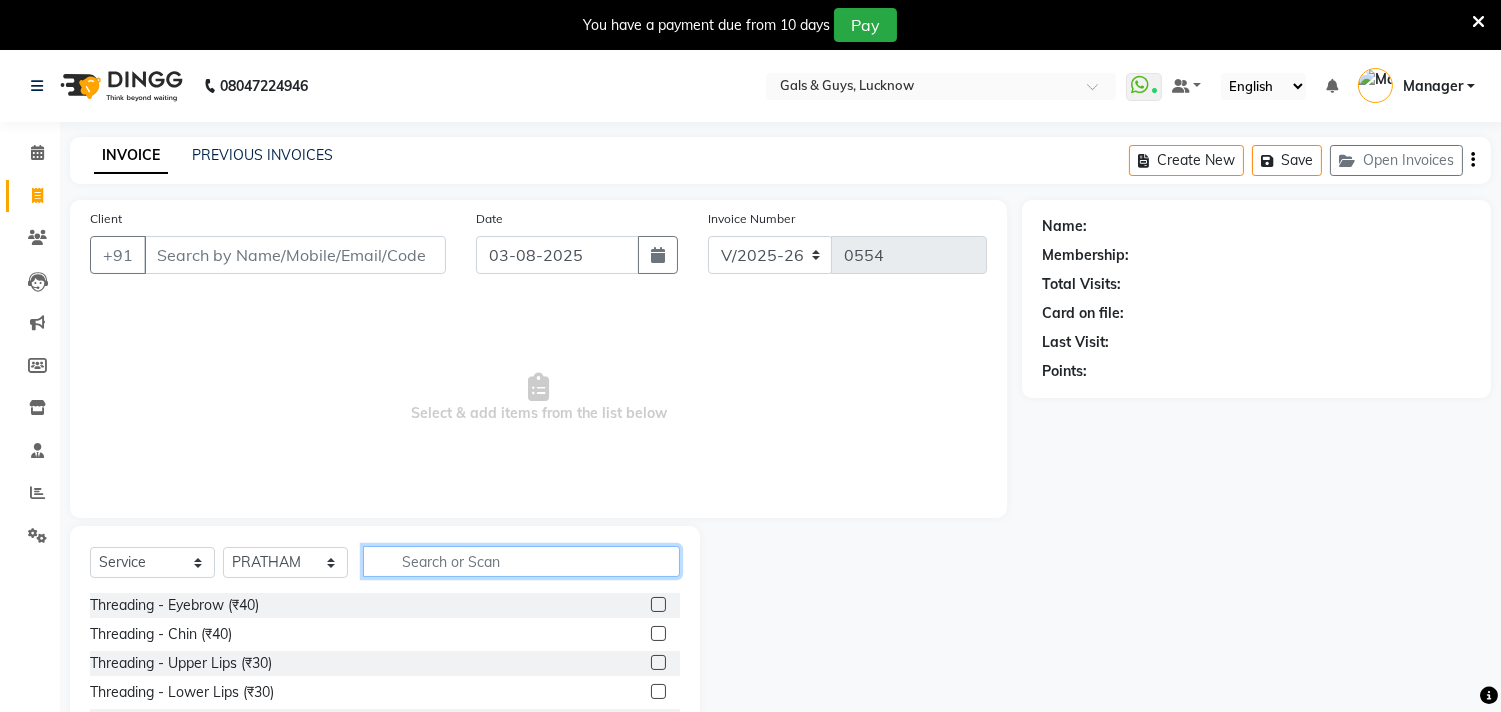 drag, startPoint x: 502, startPoint y: 564, endPoint x: 550, endPoint y: 530, distance: 58.821766 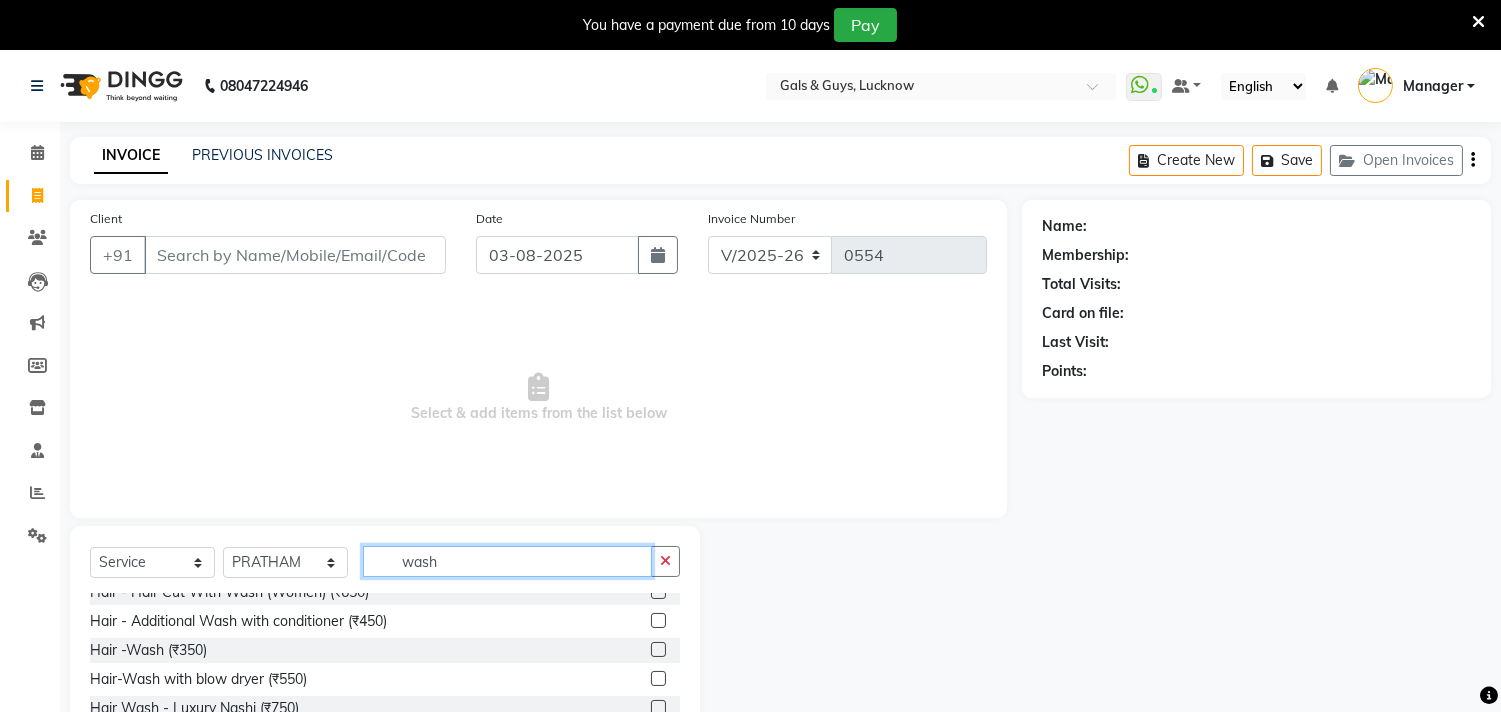 scroll, scrollTop: 90, scrollLeft: 0, axis: vertical 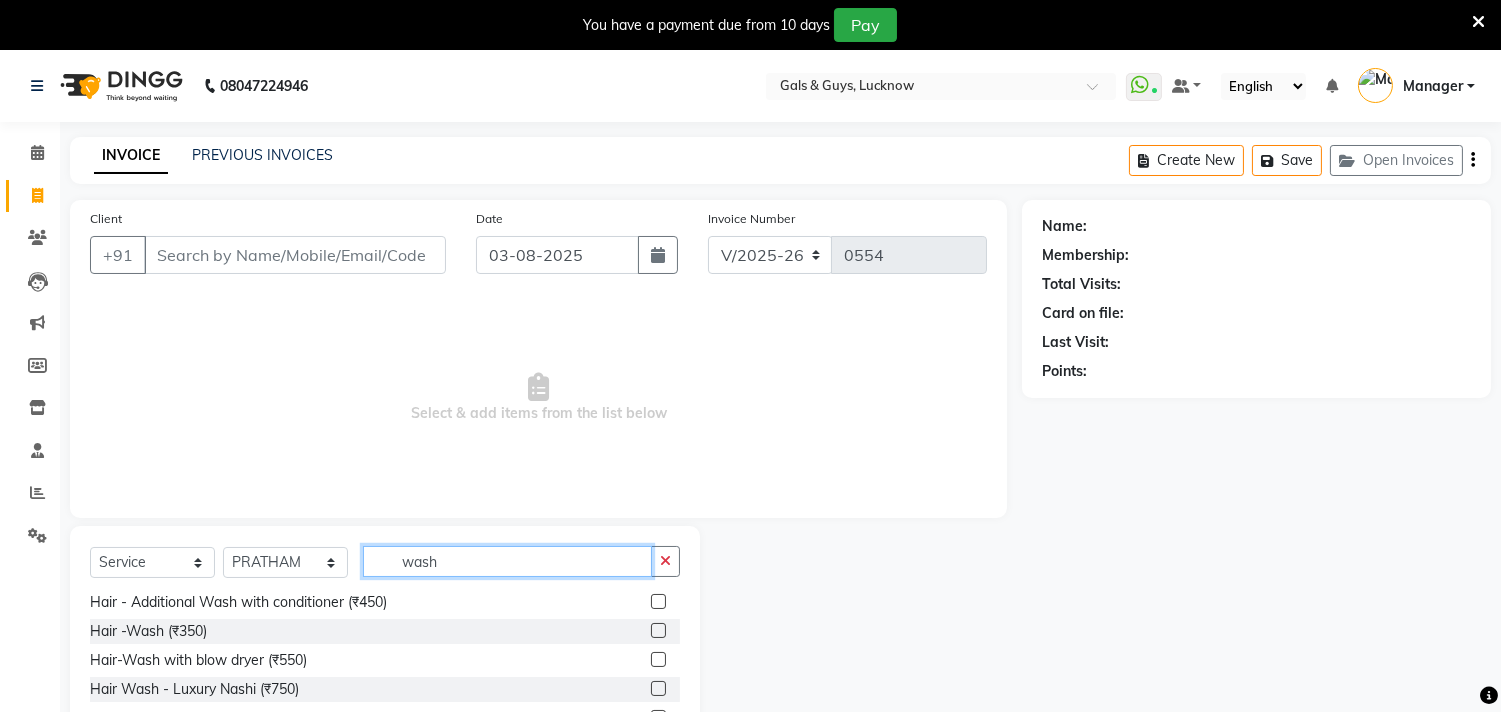 type on "wash" 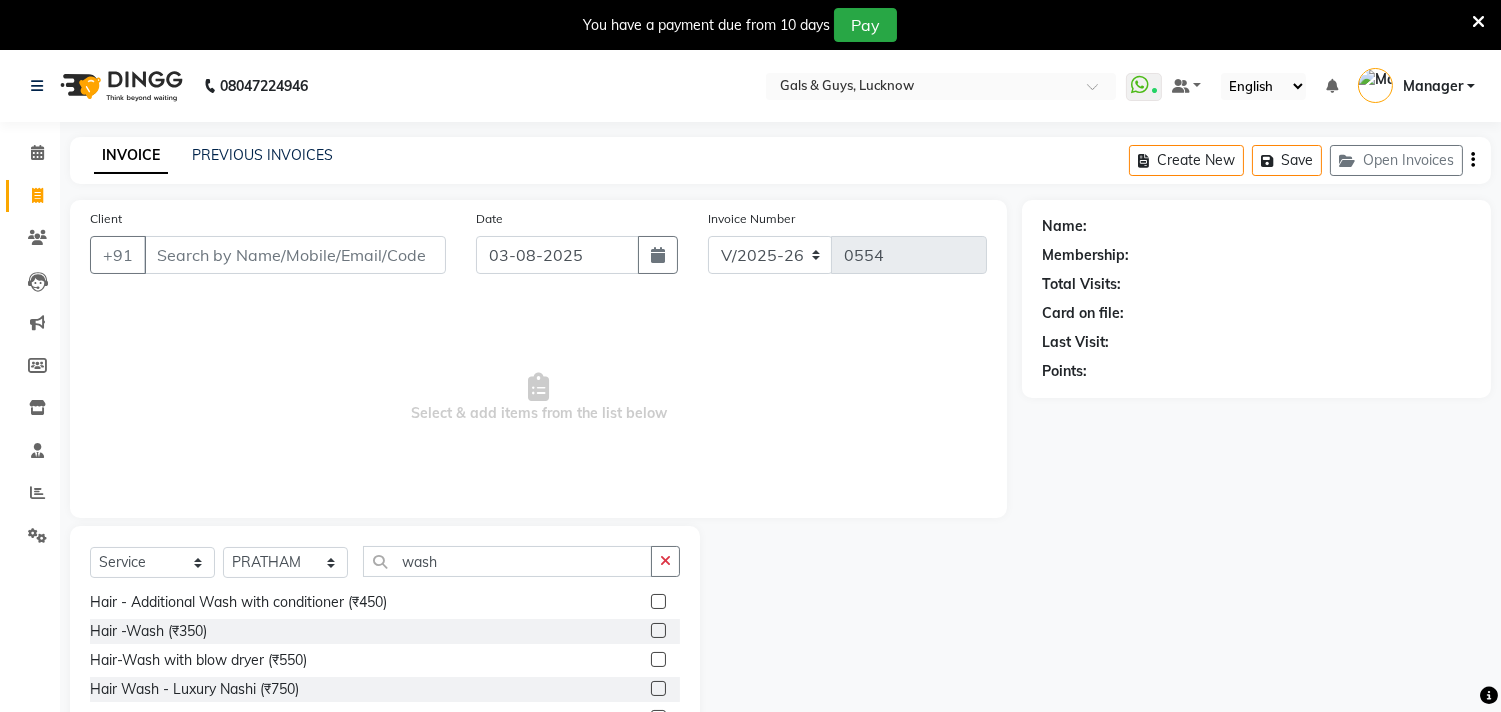 click 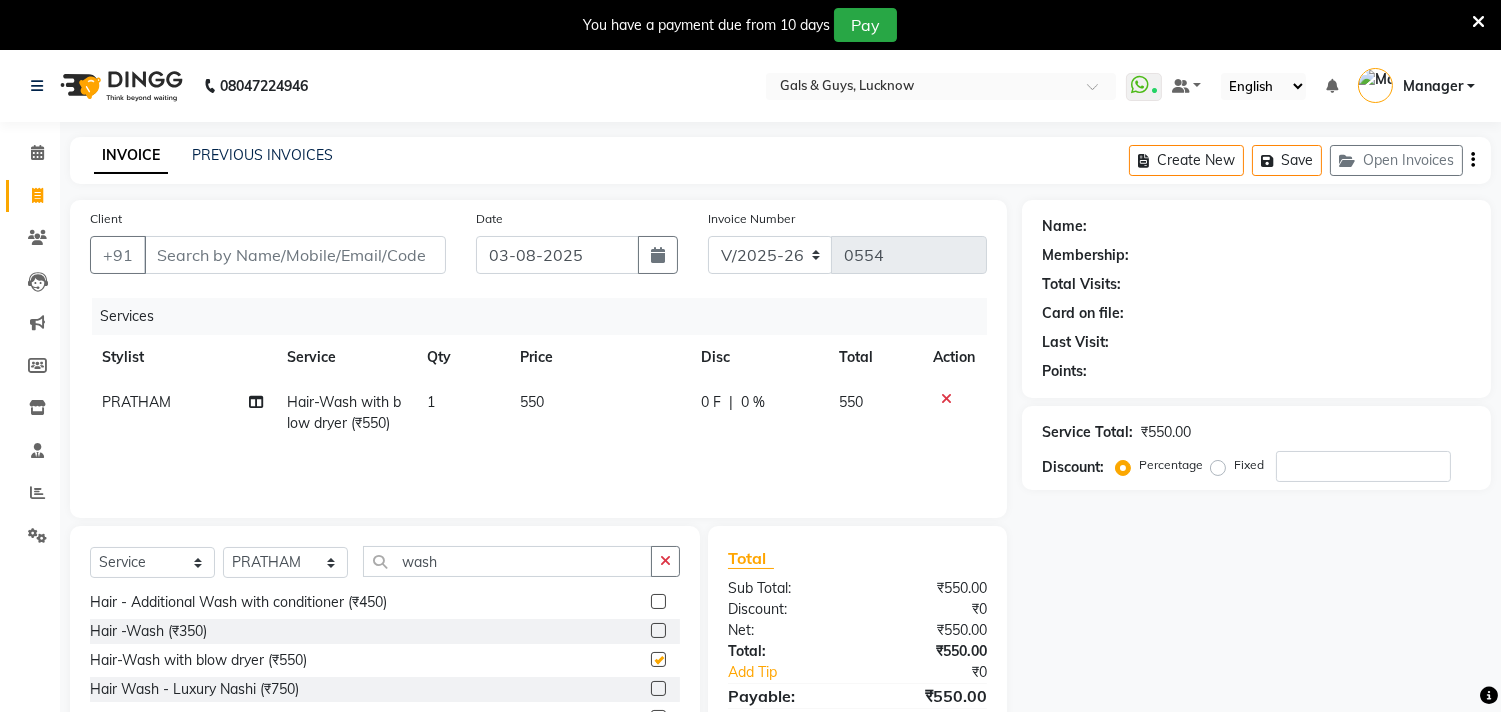 checkbox on "false" 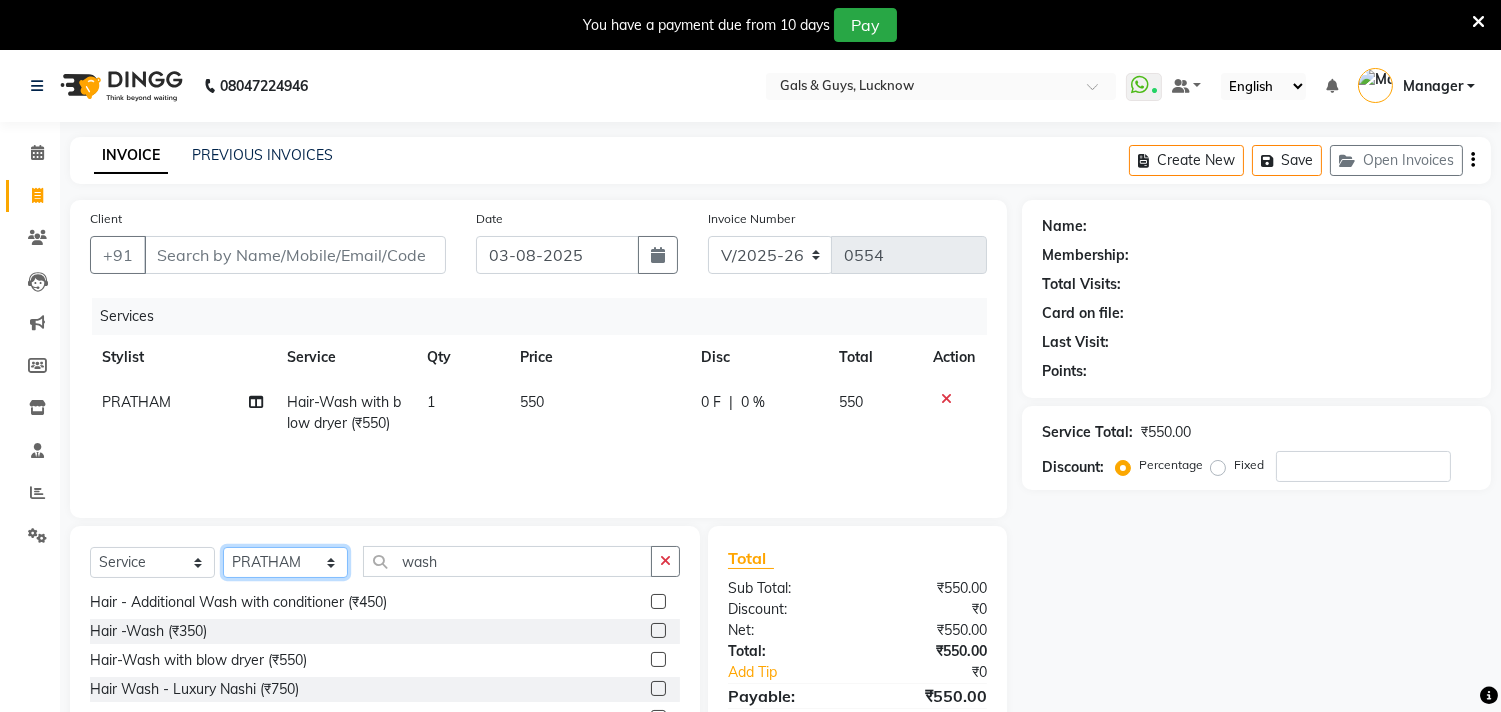 click on "Select Stylist Abhinav ADVANCE ALKA Ankita B-WAX  KUNAL Manager MEMBERSHIP PALLAVI PRATHAM PRODUCT RAJAT TANIYA VIRENDRA" 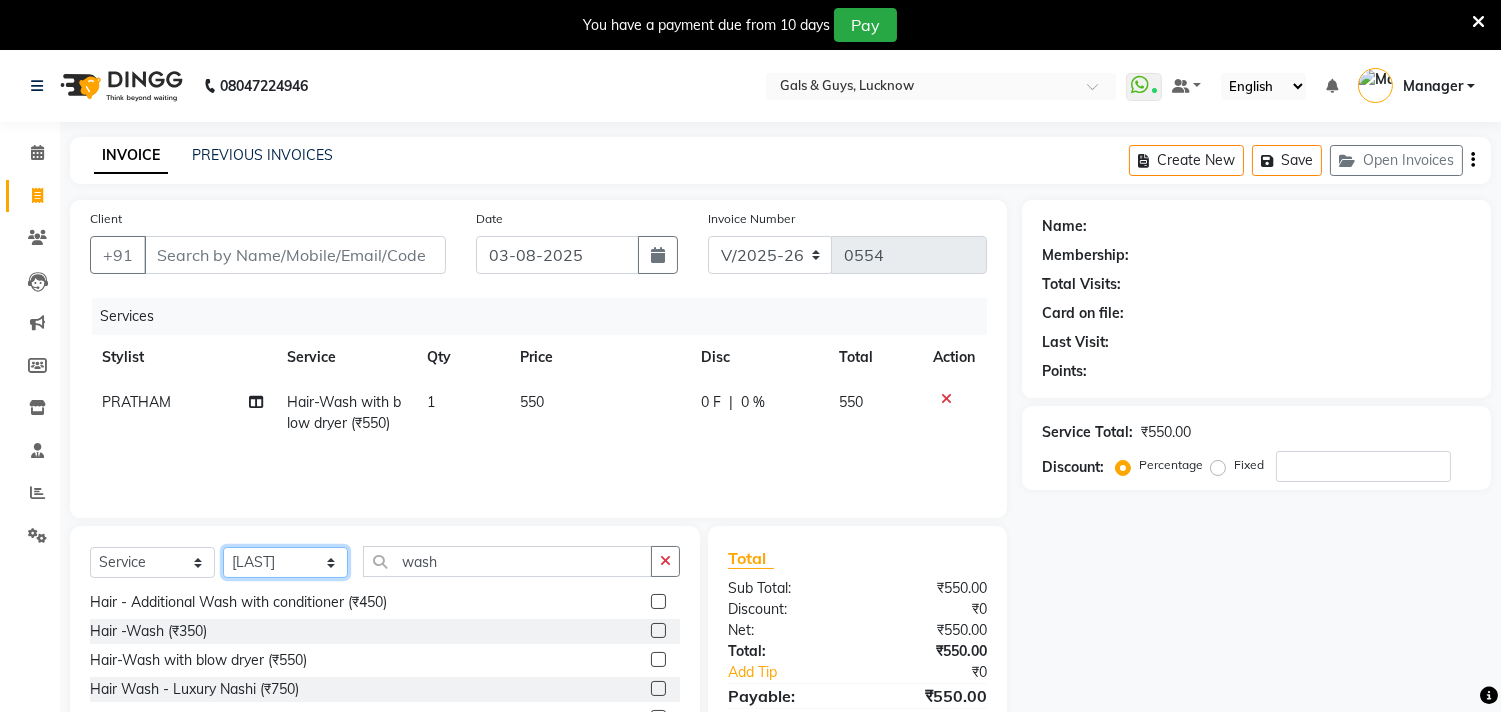 click on "Select Stylist Abhinav ADVANCE ALKA Ankita B-WAX  KUNAL Manager MEMBERSHIP PALLAVI PRATHAM PRODUCT RAJAT TANIYA VIRENDRA" 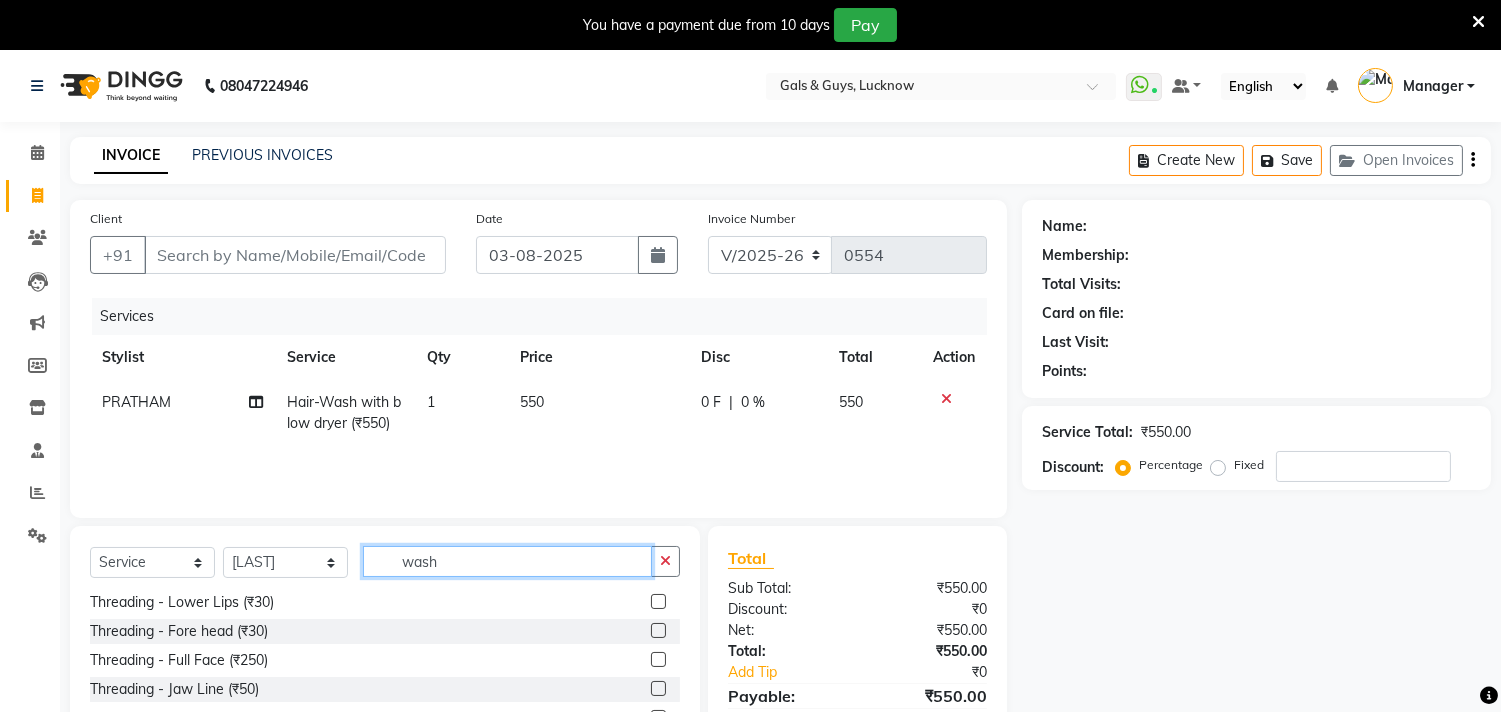 drag, startPoint x: 483, startPoint y: 576, endPoint x: 352, endPoint y: 573, distance: 131.03435 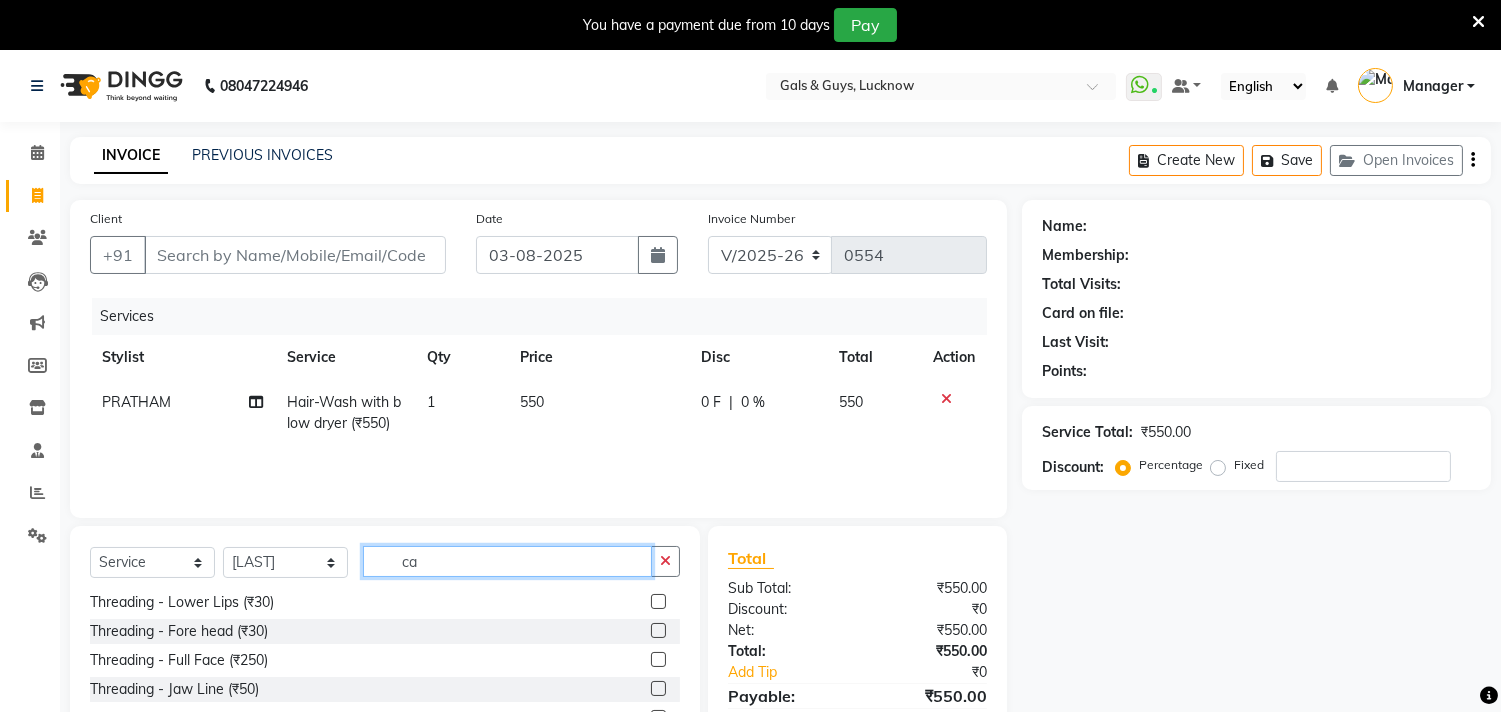 scroll, scrollTop: 0, scrollLeft: 0, axis: both 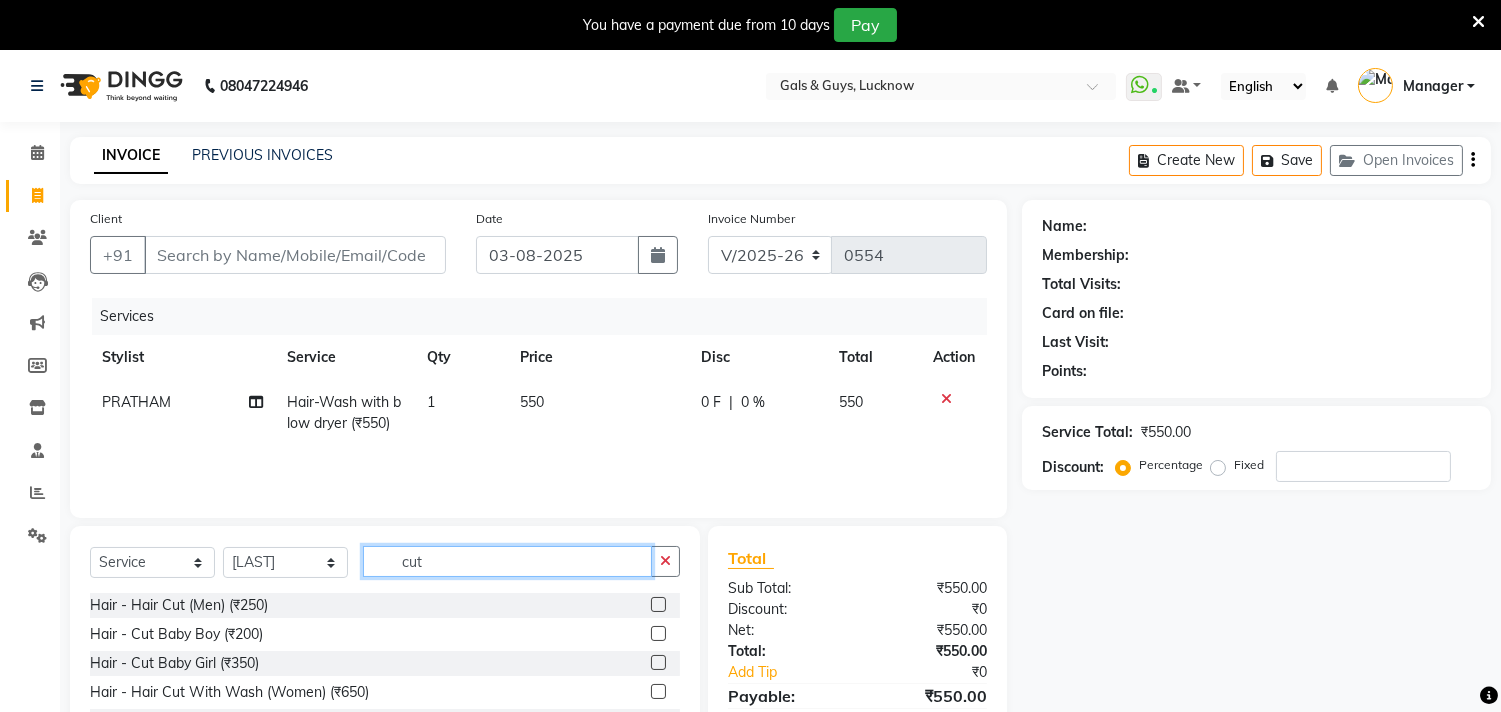 type on "cut" 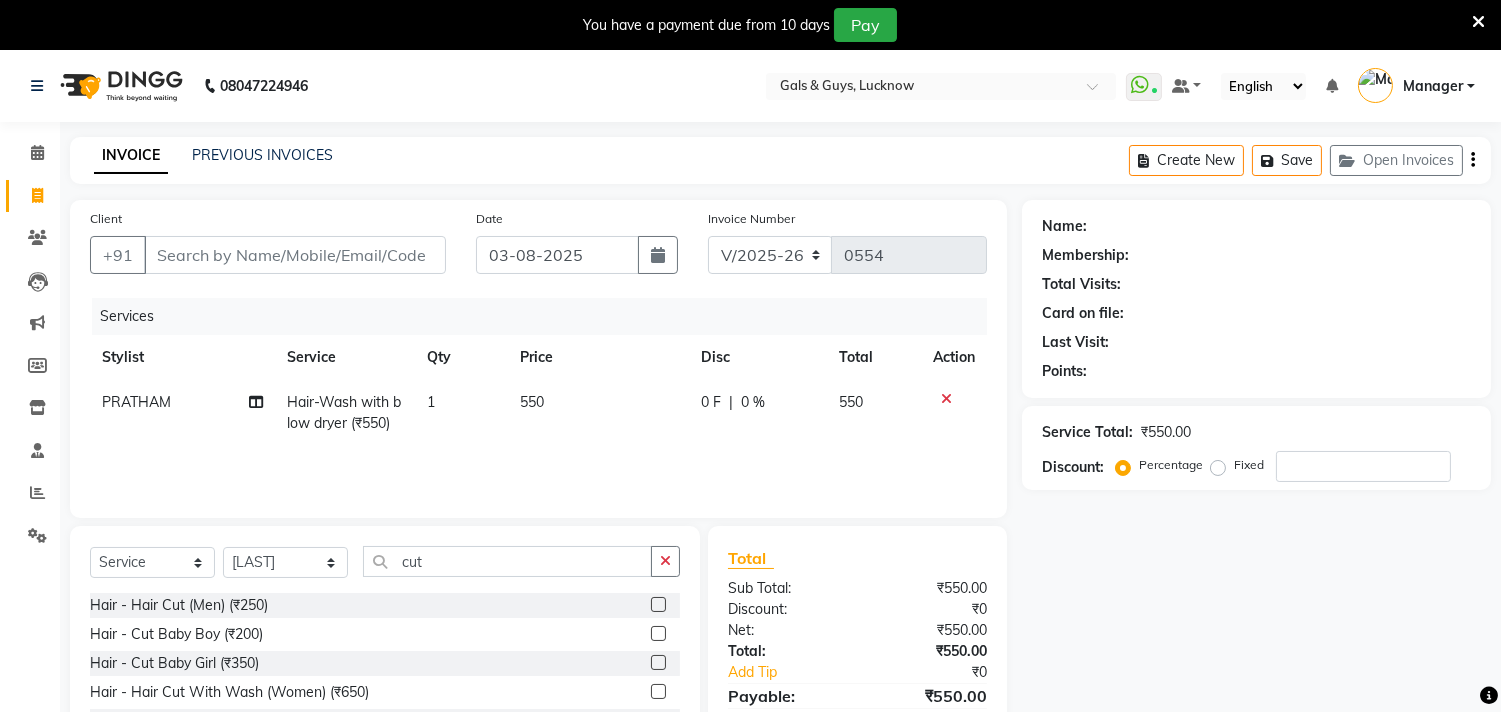 click 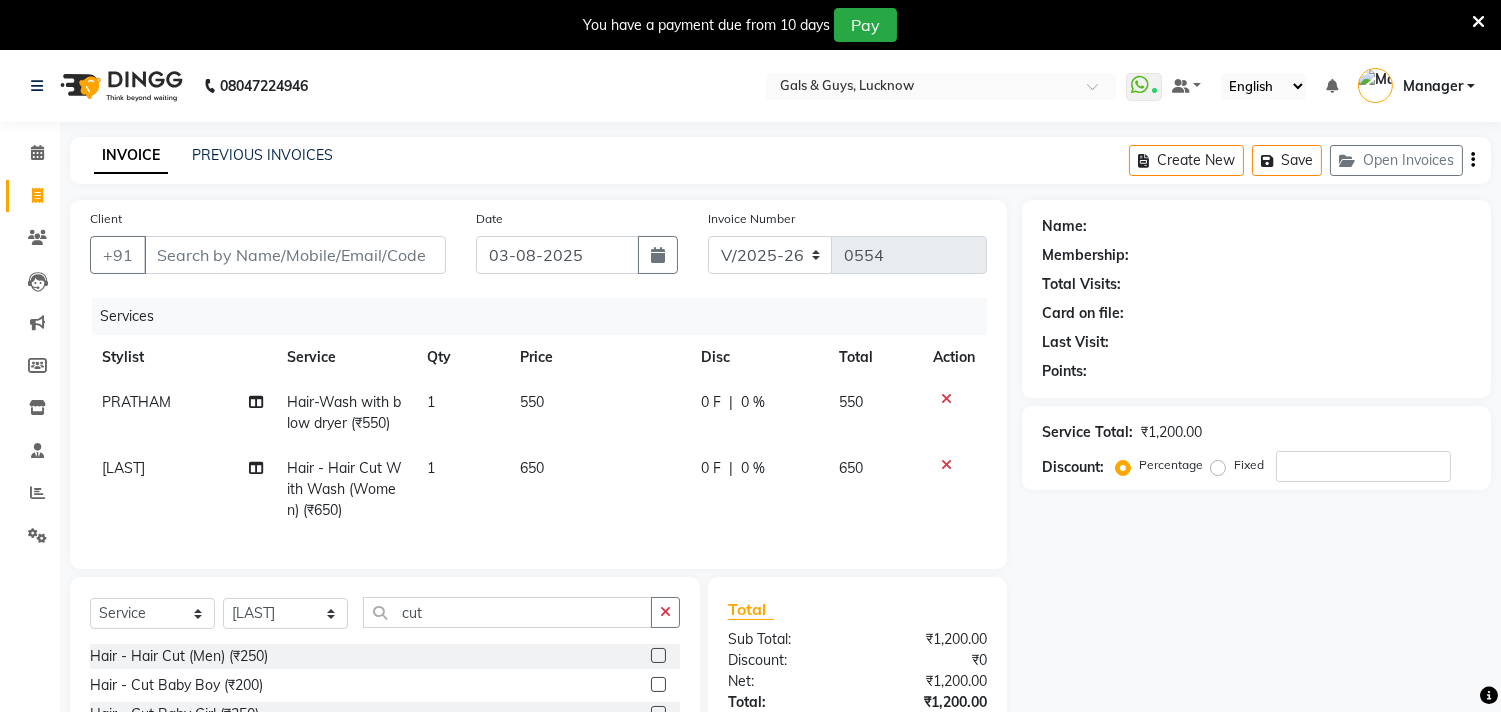 checkbox on "false" 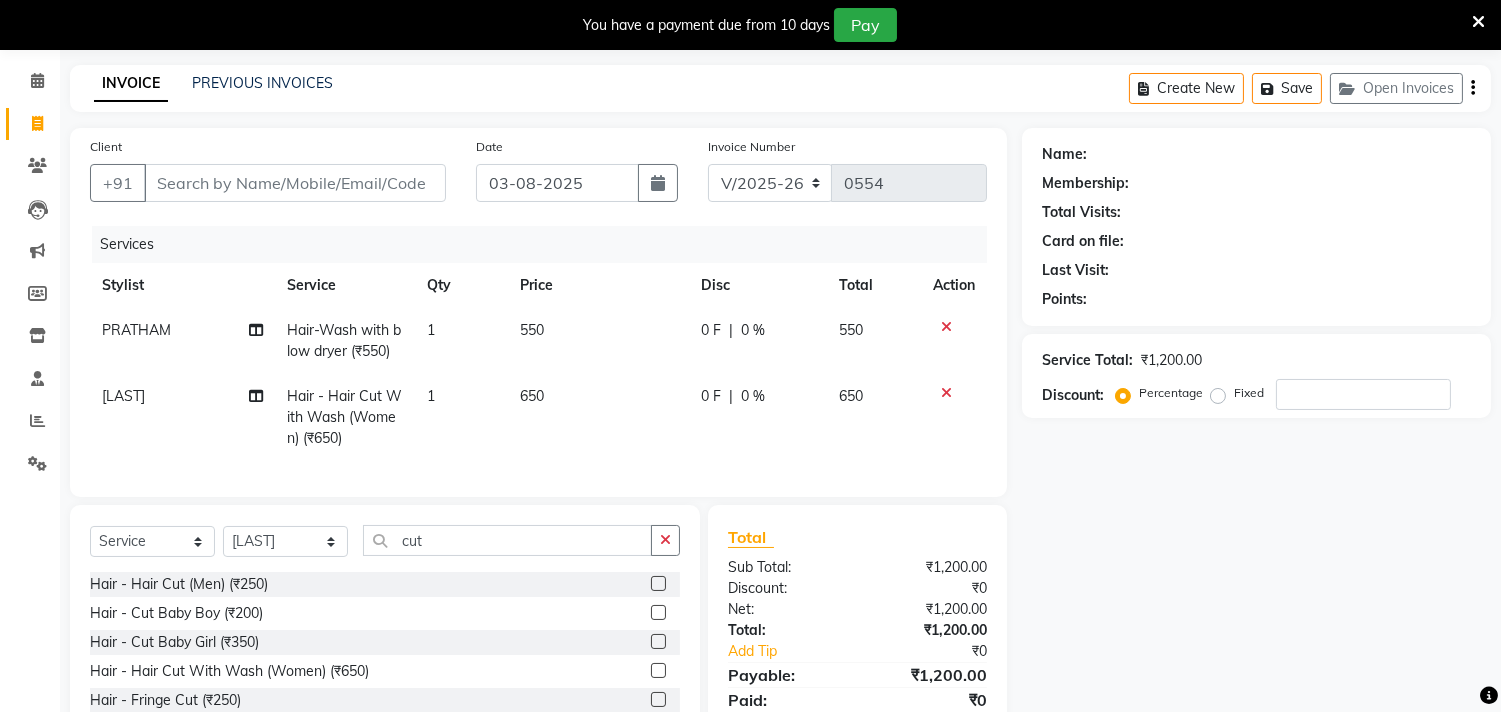 scroll, scrollTop: 111, scrollLeft: 0, axis: vertical 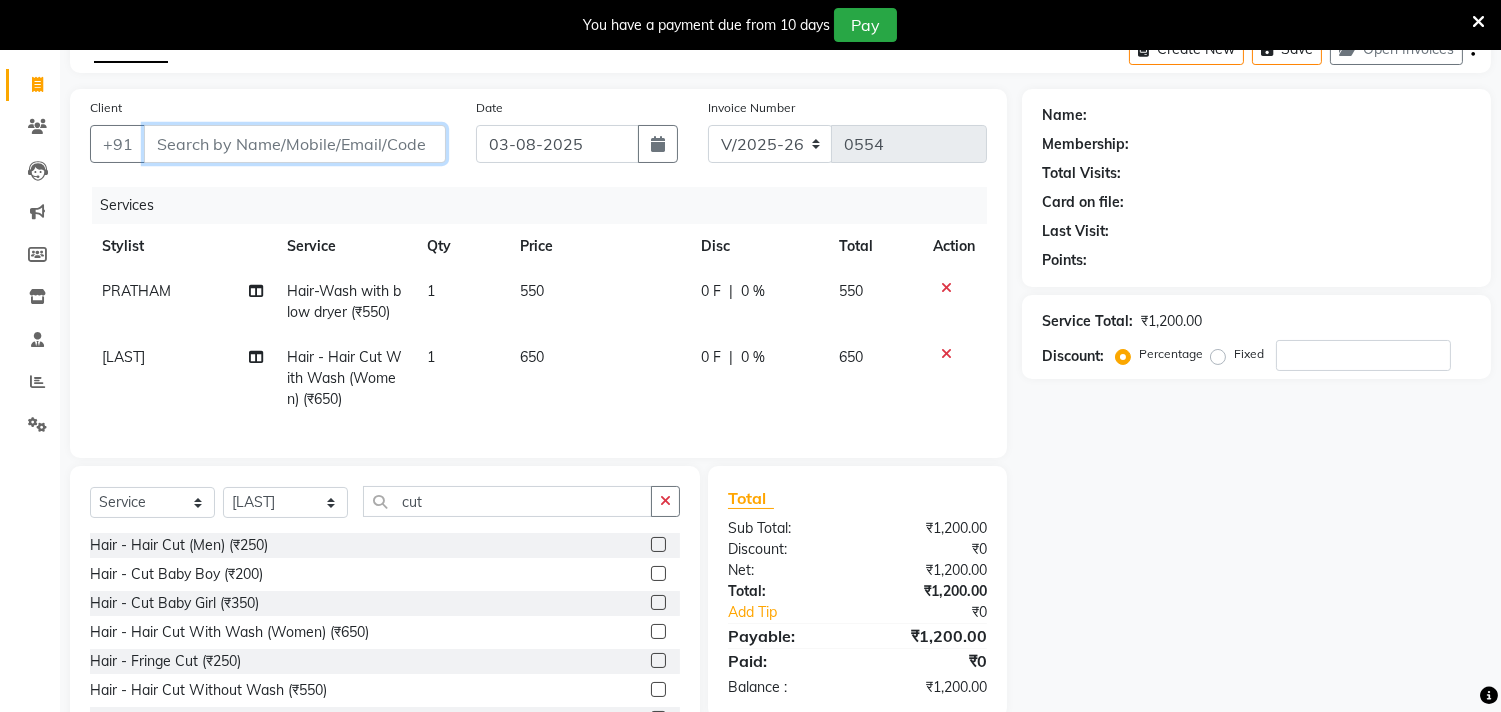 click on "Client" at bounding box center [295, 144] 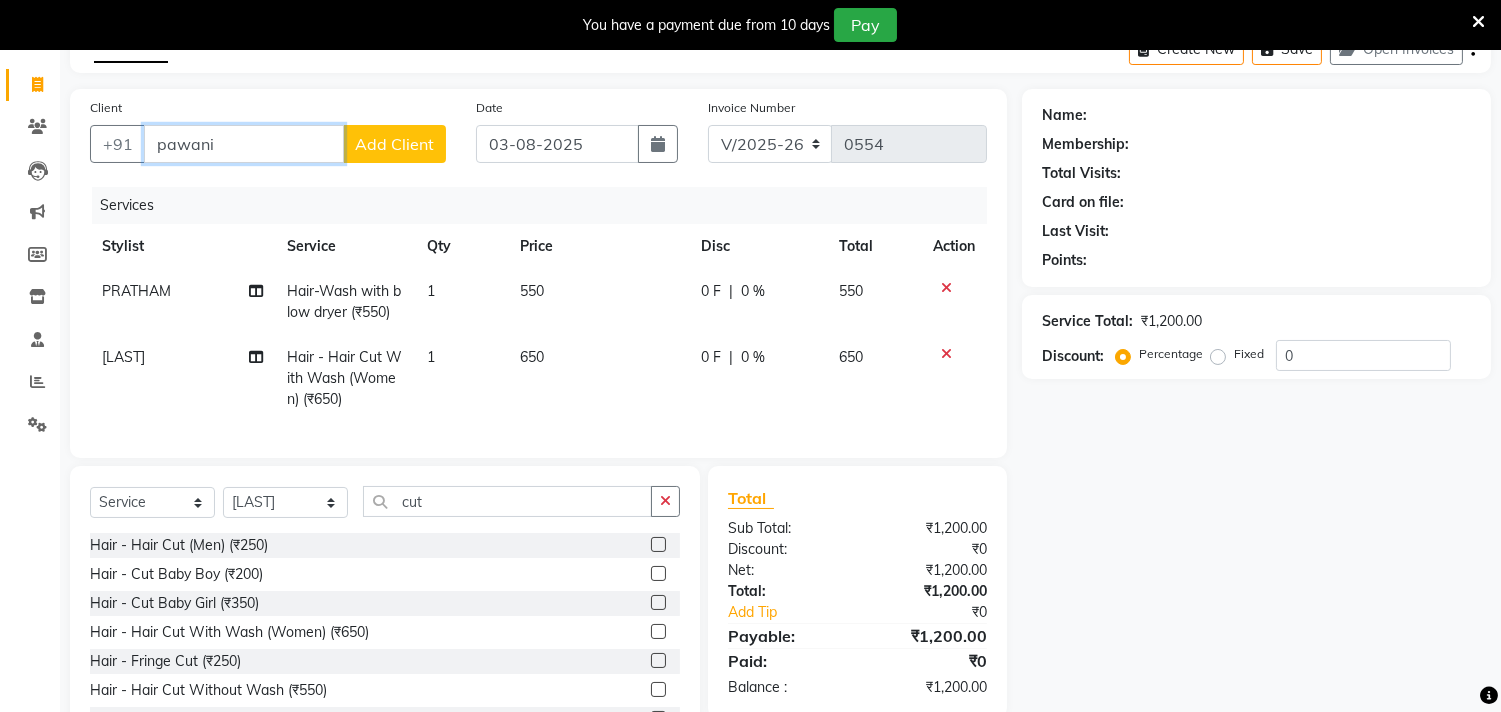 click on "pawani" at bounding box center [244, 144] 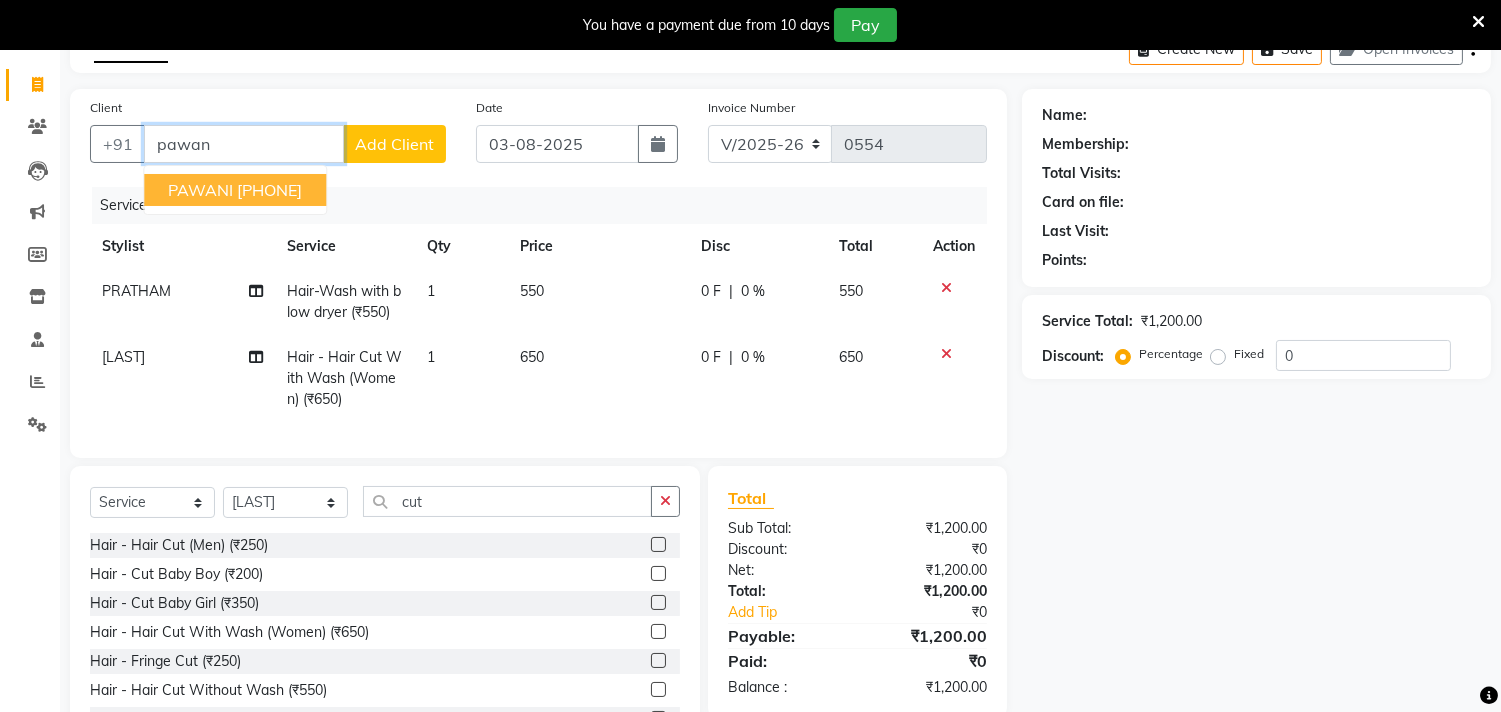 click on "[PHONE]" at bounding box center (269, 190) 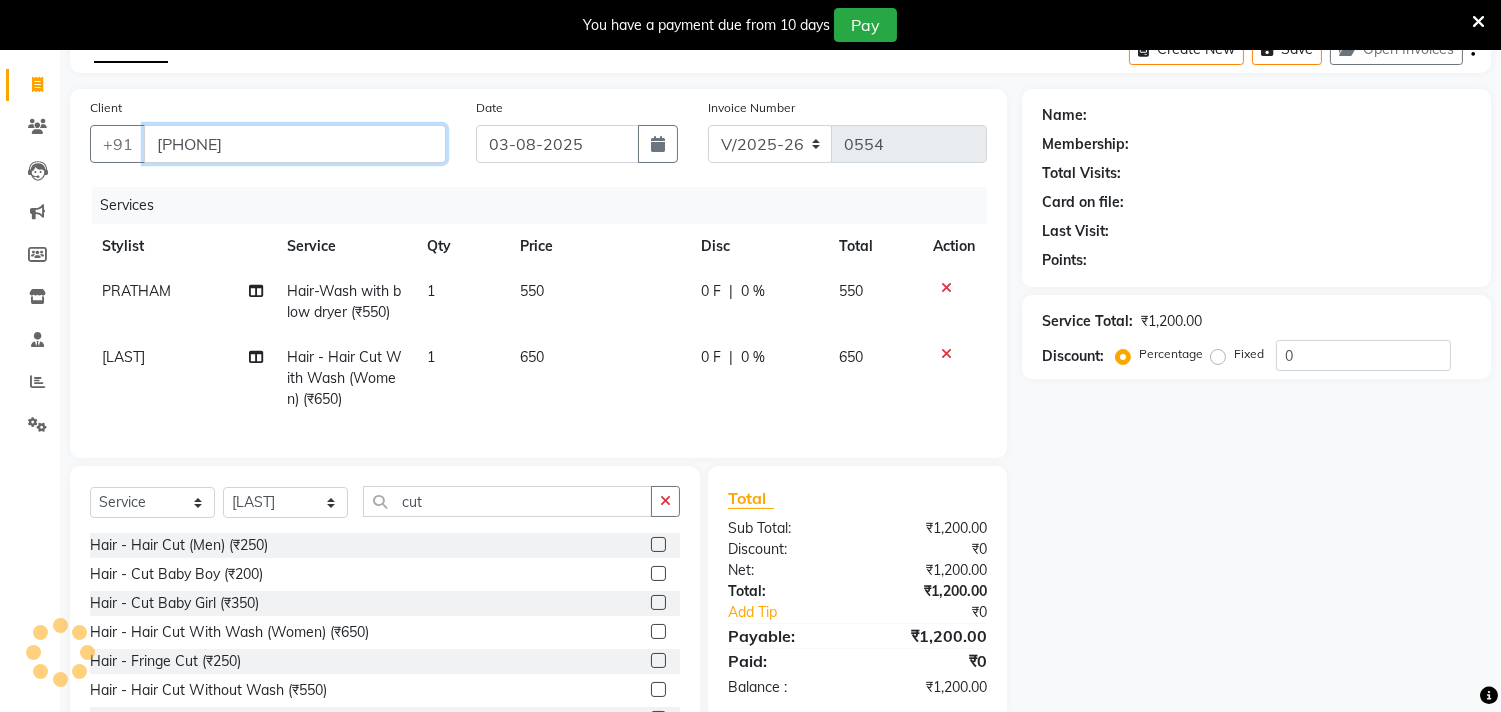 type on "[PHONE]" 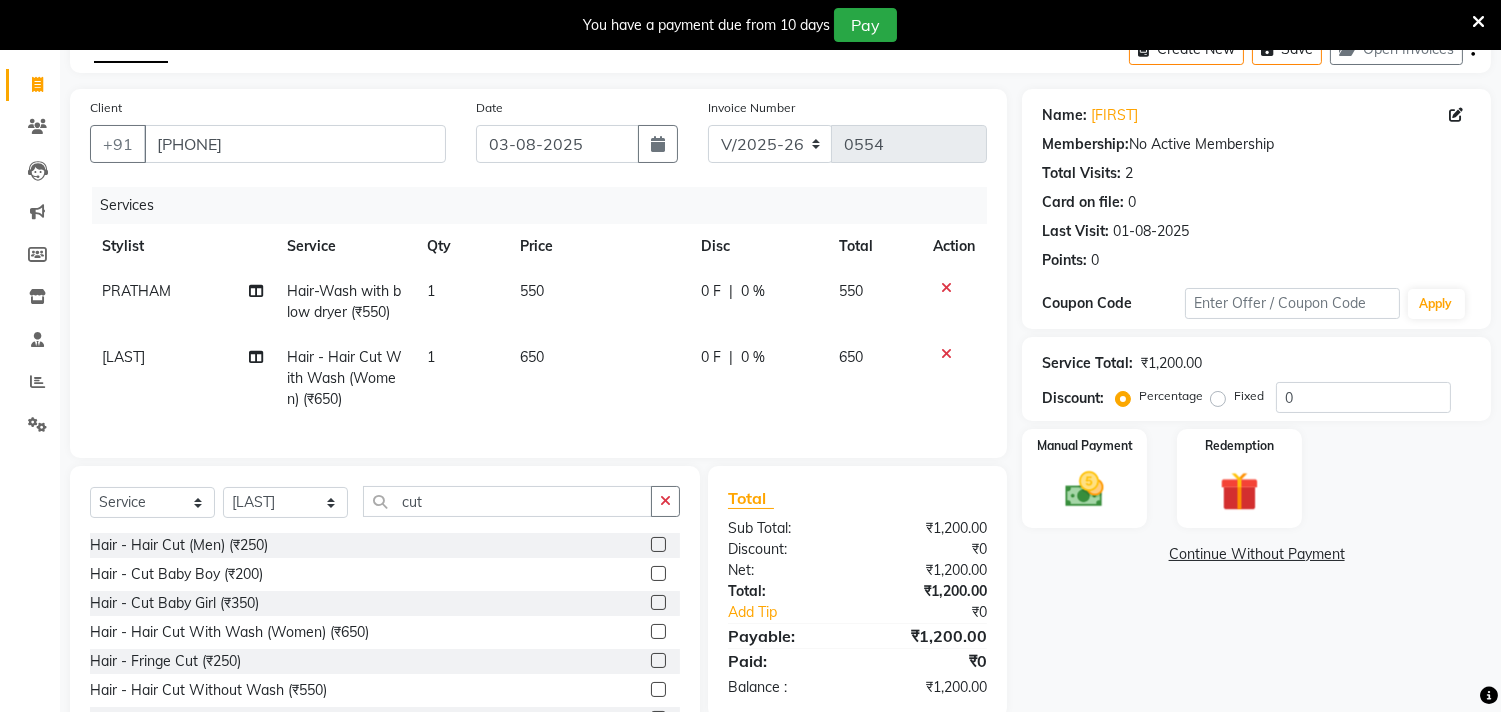 scroll, scrollTop: 206, scrollLeft: 0, axis: vertical 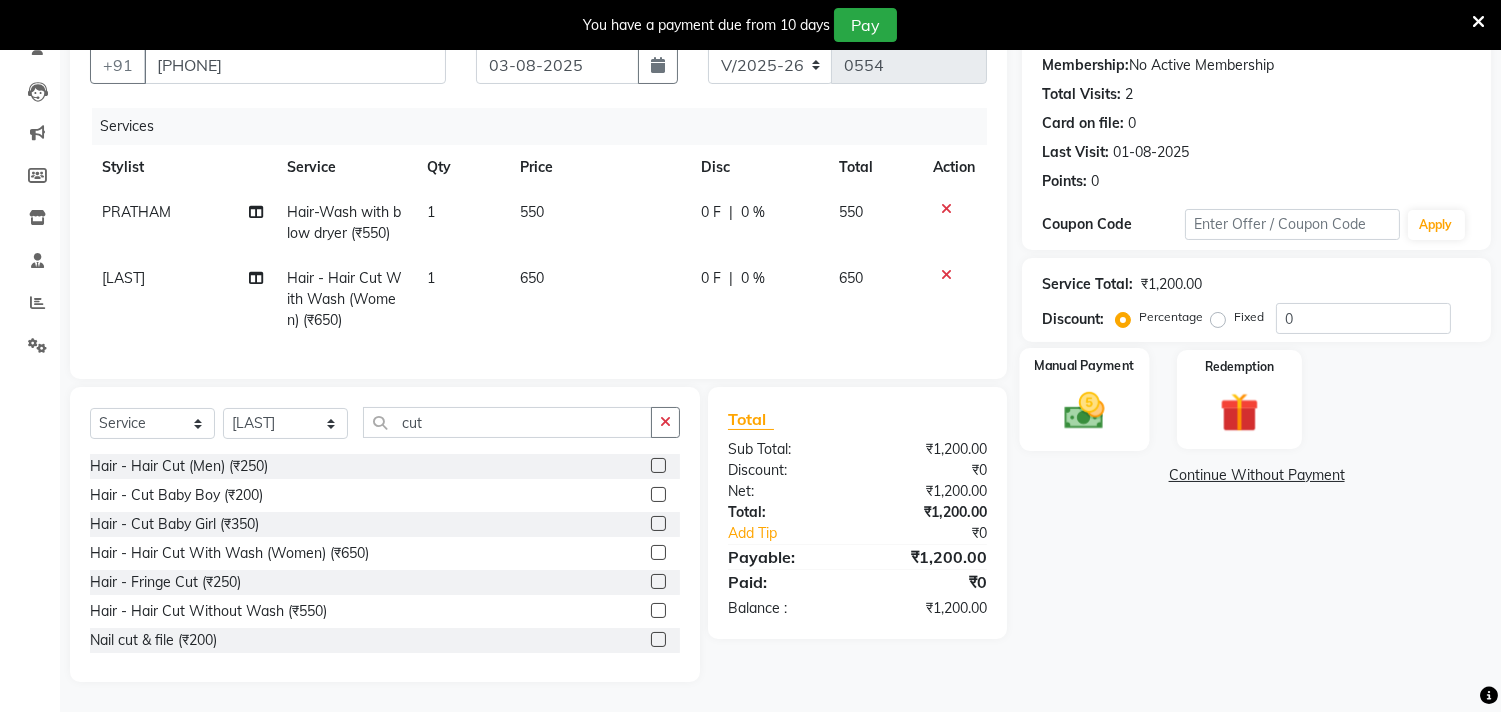 click on "Manual Payment" 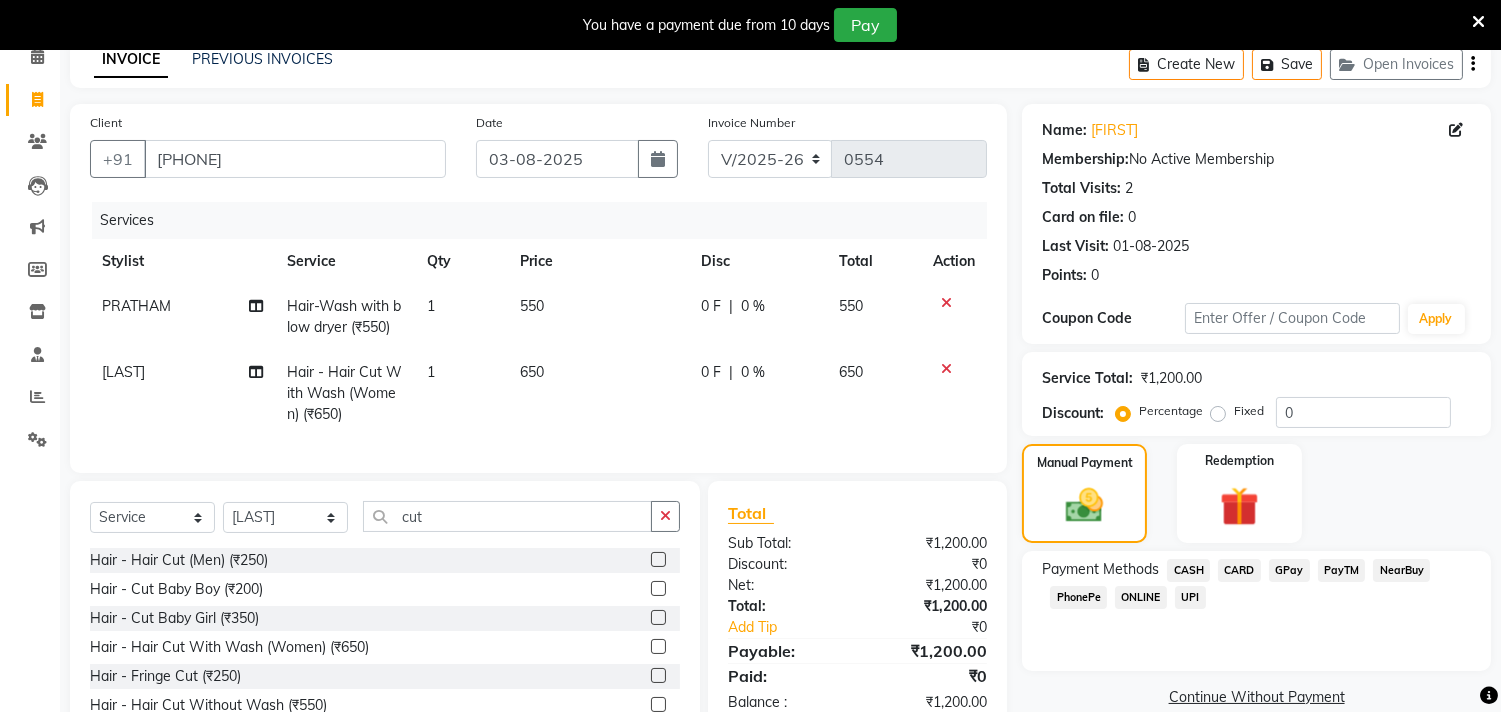 scroll, scrollTop: 95, scrollLeft: 0, axis: vertical 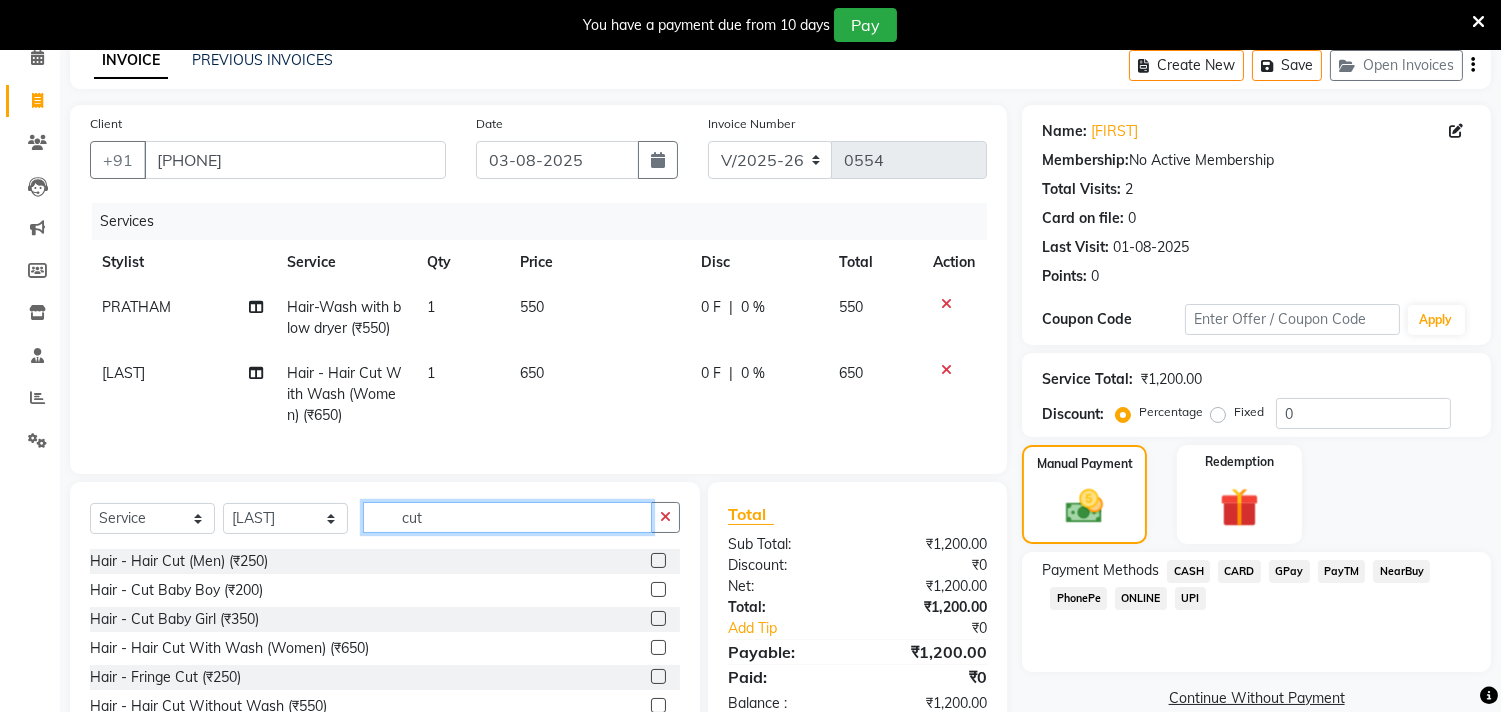 drag, startPoint x: 444, startPoint y: 525, endPoint x: 310, endPoint y: 537, distance: 134.53624 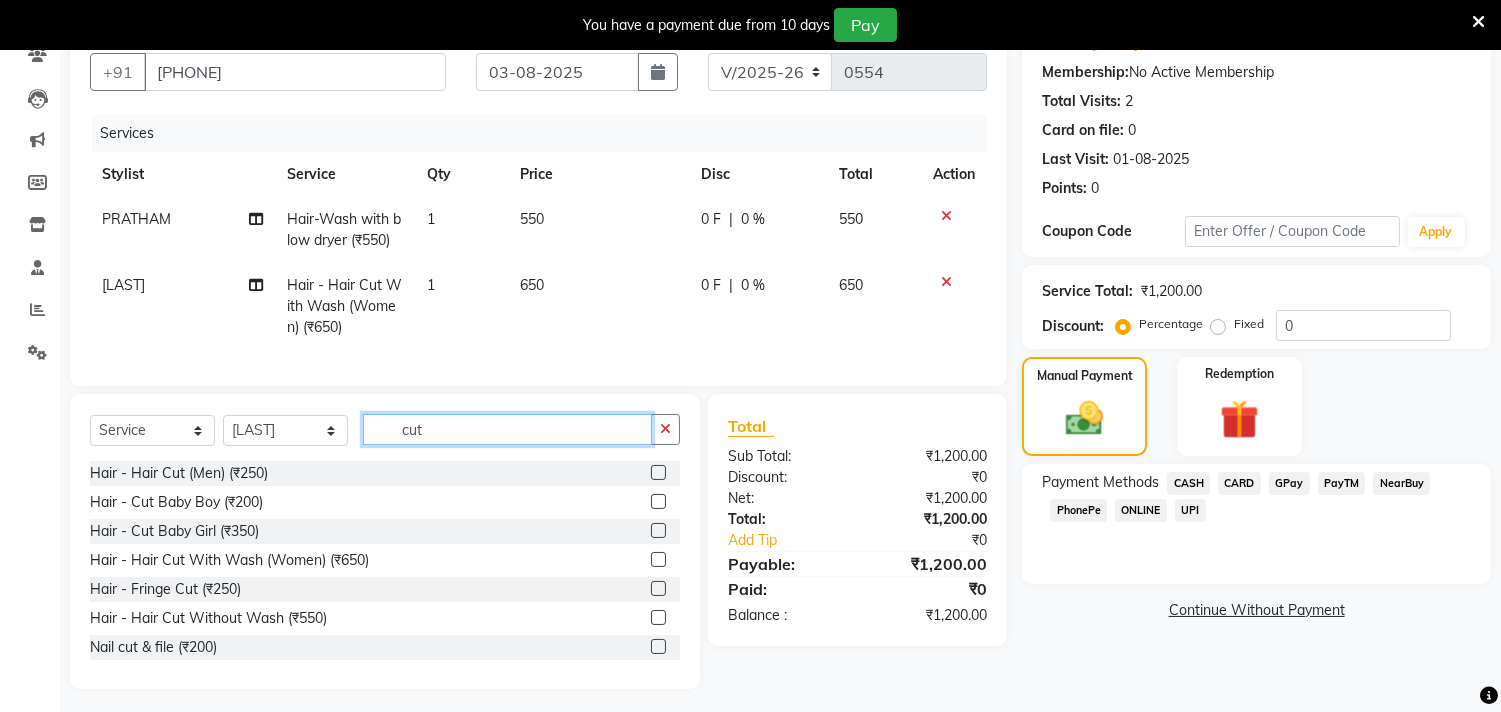 scroll, scrollTop: 206, scrollLeft: 0, axis: vertical 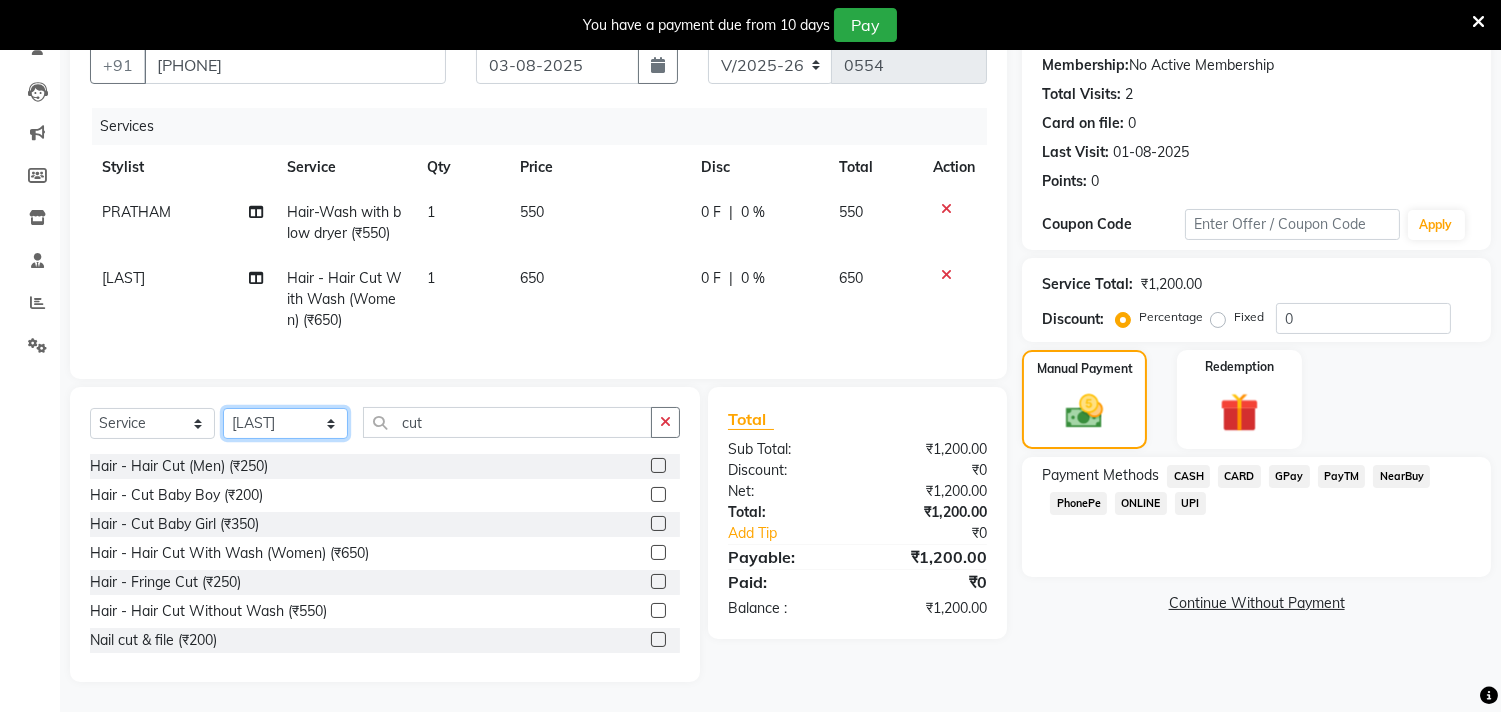 click on "Select Stylist Abhinav ADVANCE ALKA Ankita B-WAX  KUNAL Manager MEMBERSHIP PALLAVI PRATHAM PRODUCT RAJAT TANIYA VIRENDRA" 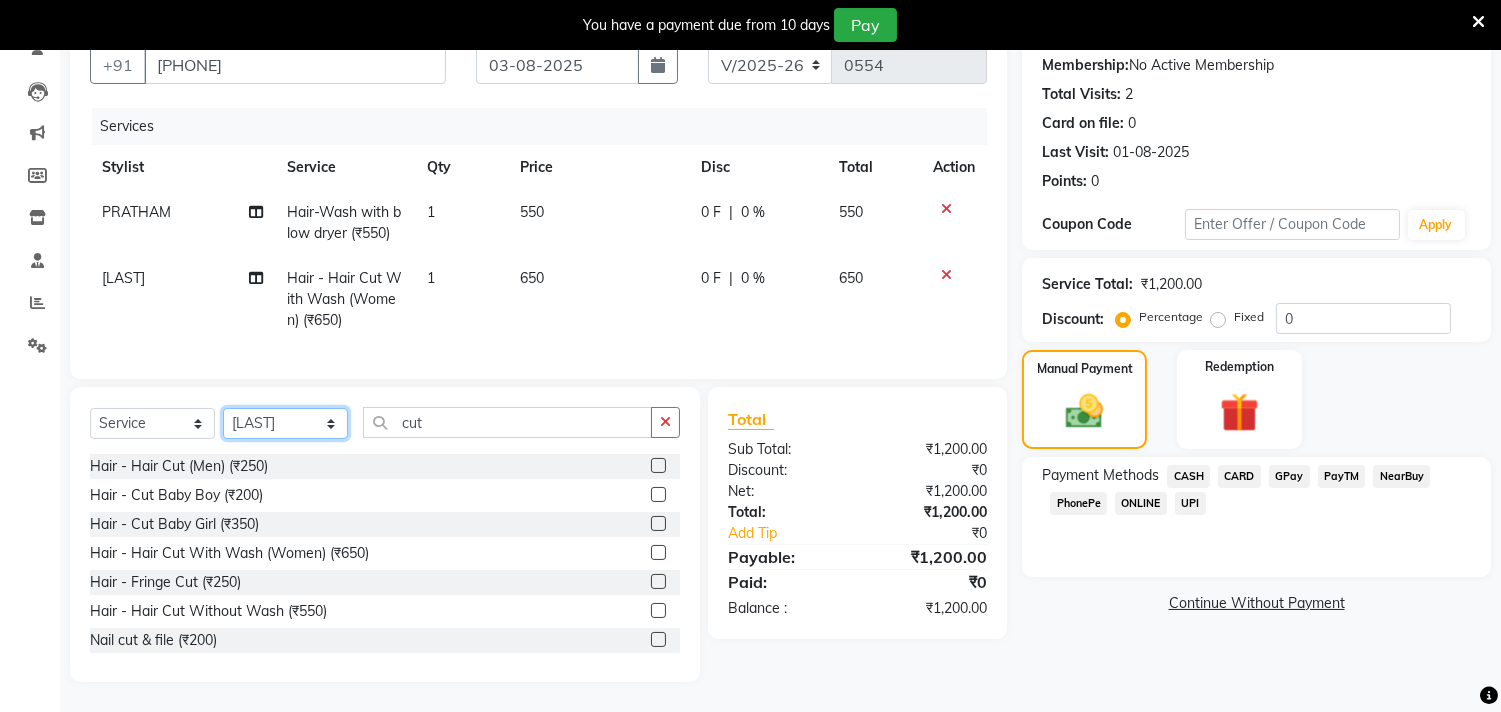select on "66159" 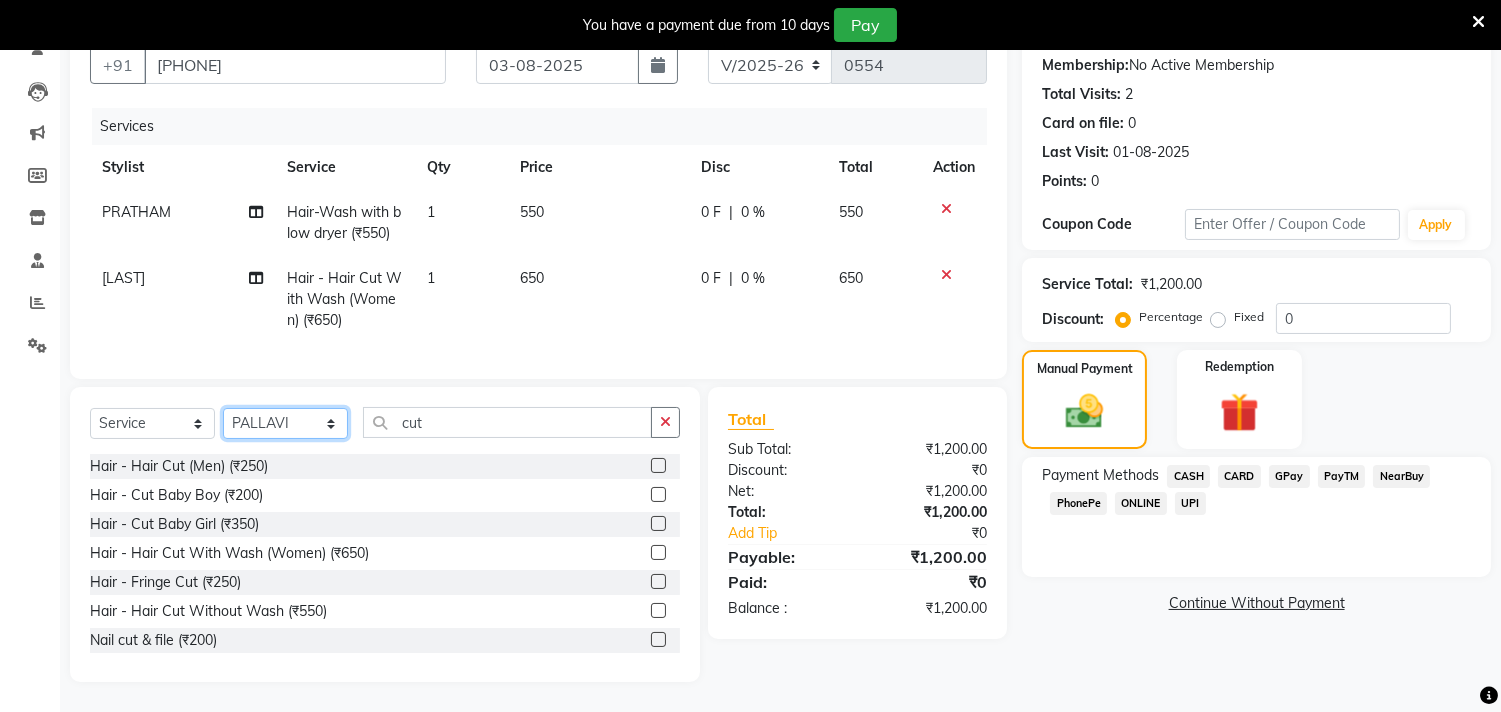 click on "Select Stylist Abhinav ADVANCE ALKA Ankita B-WAX  KUNAL Manager MEMBERSHIP PALLAVI PRATHAM PRODUCT RAJAT TANIYA VIRENDRA" 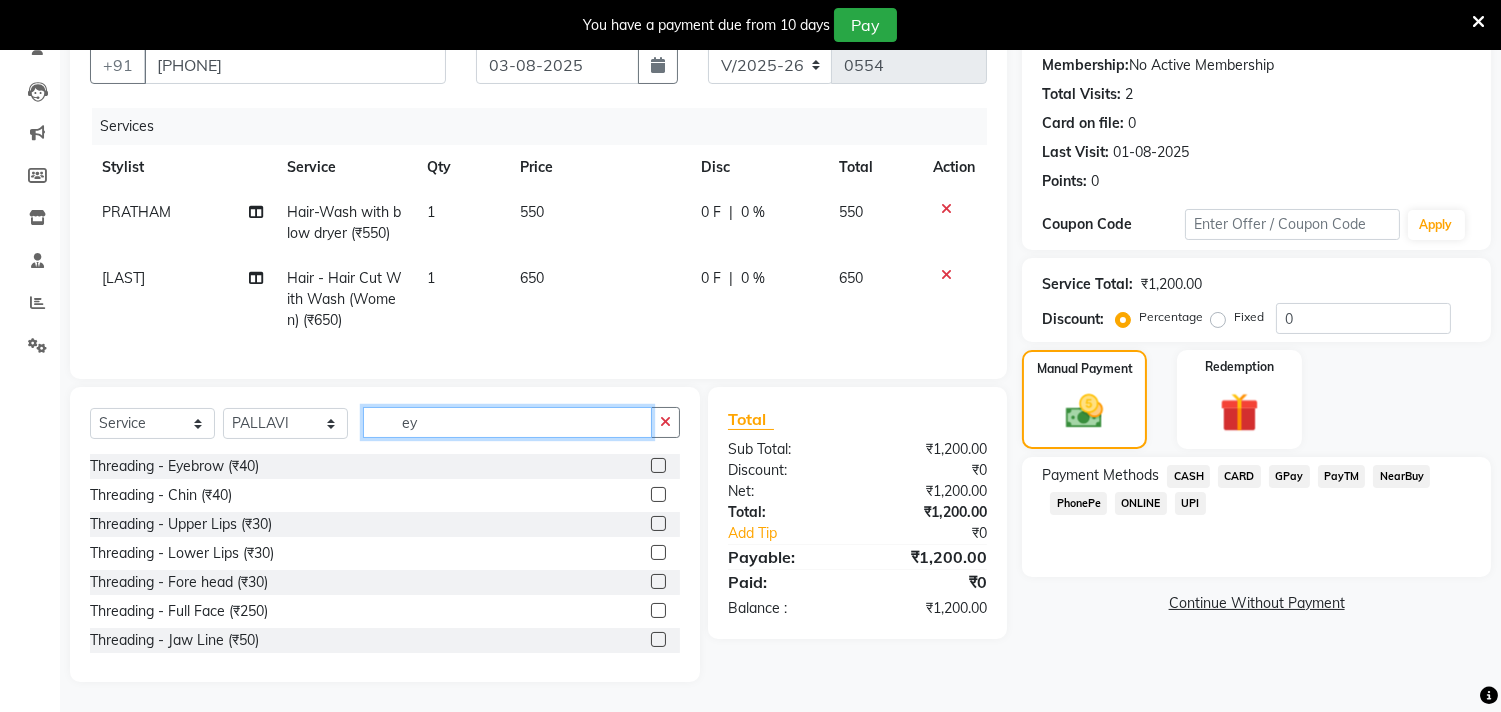 scroll, scrollTop: 163, scrollLeft: 0, axis: vertical 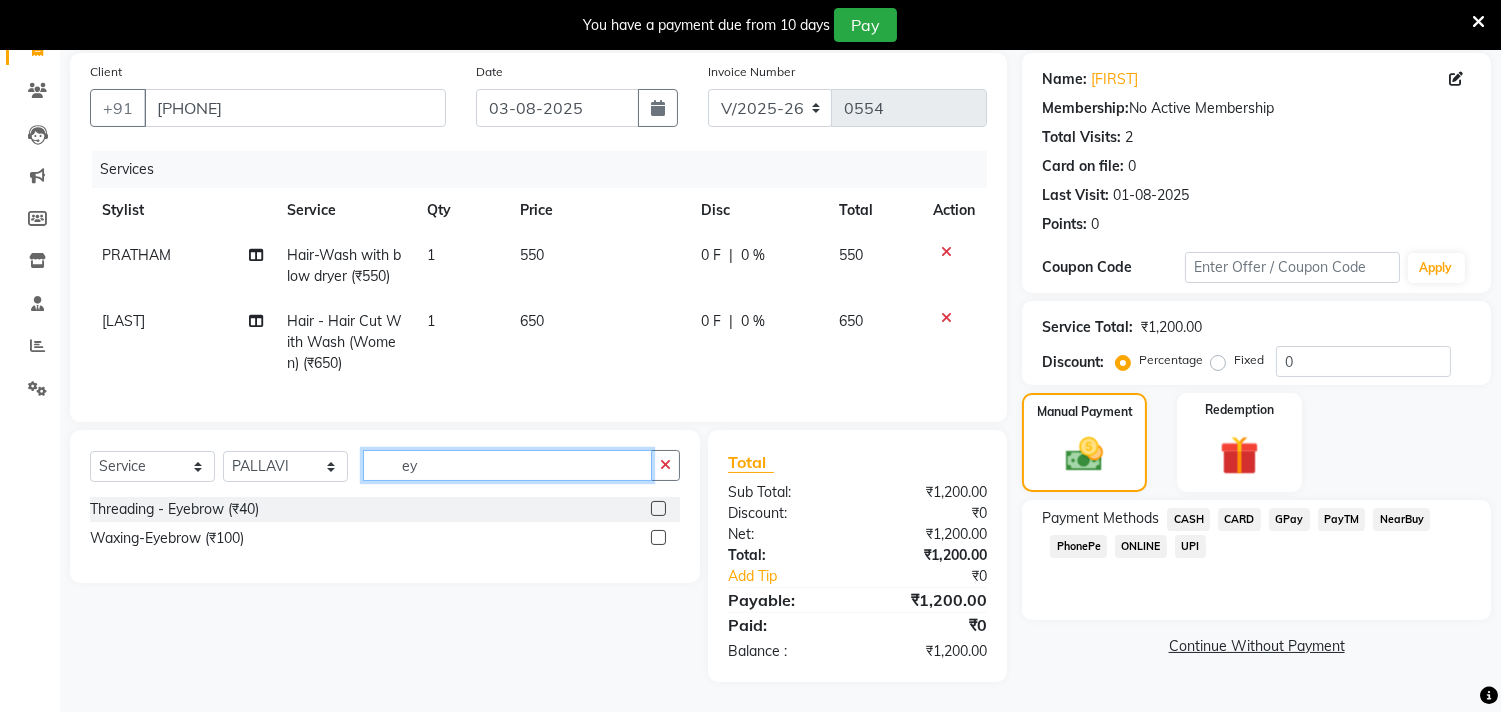 type on "e" 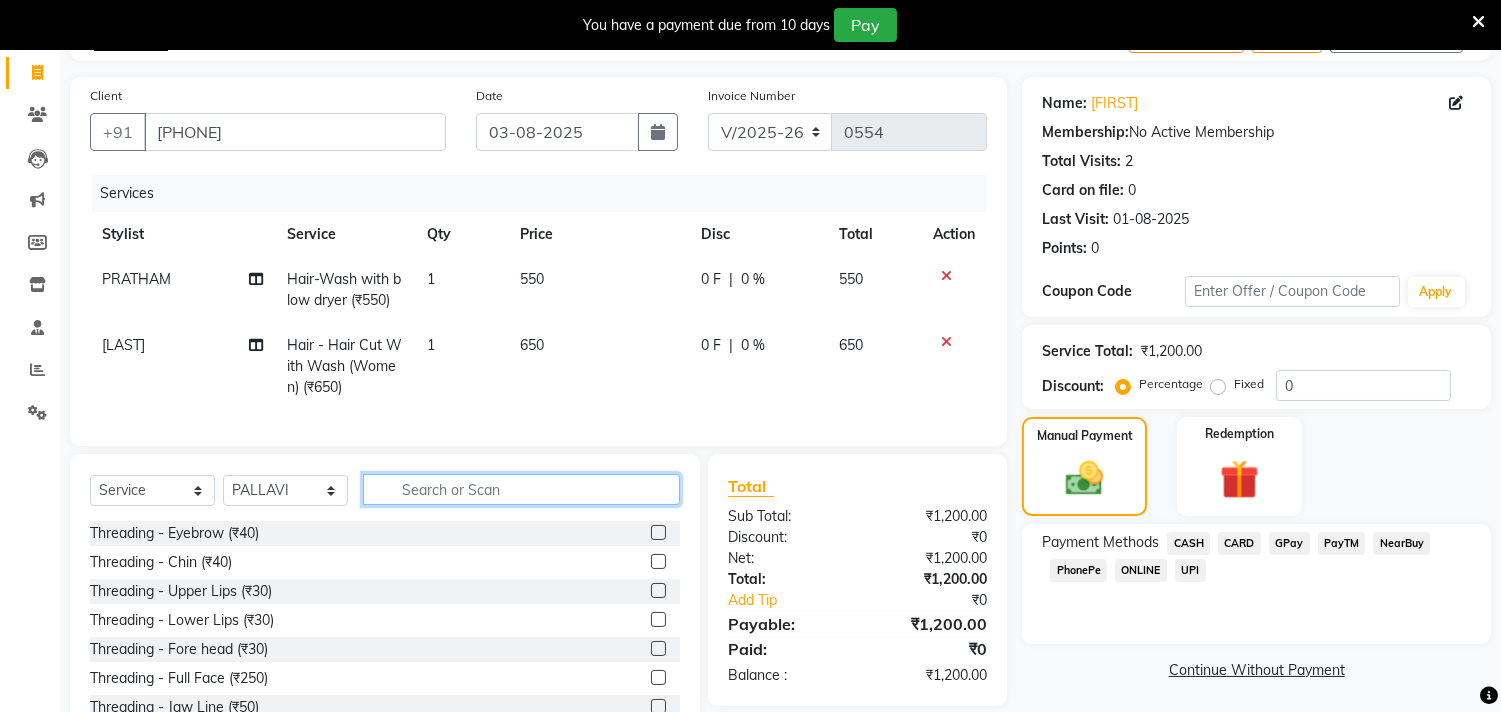 scroll, scrollTop: 0, scrollLeft: 0, axis: both 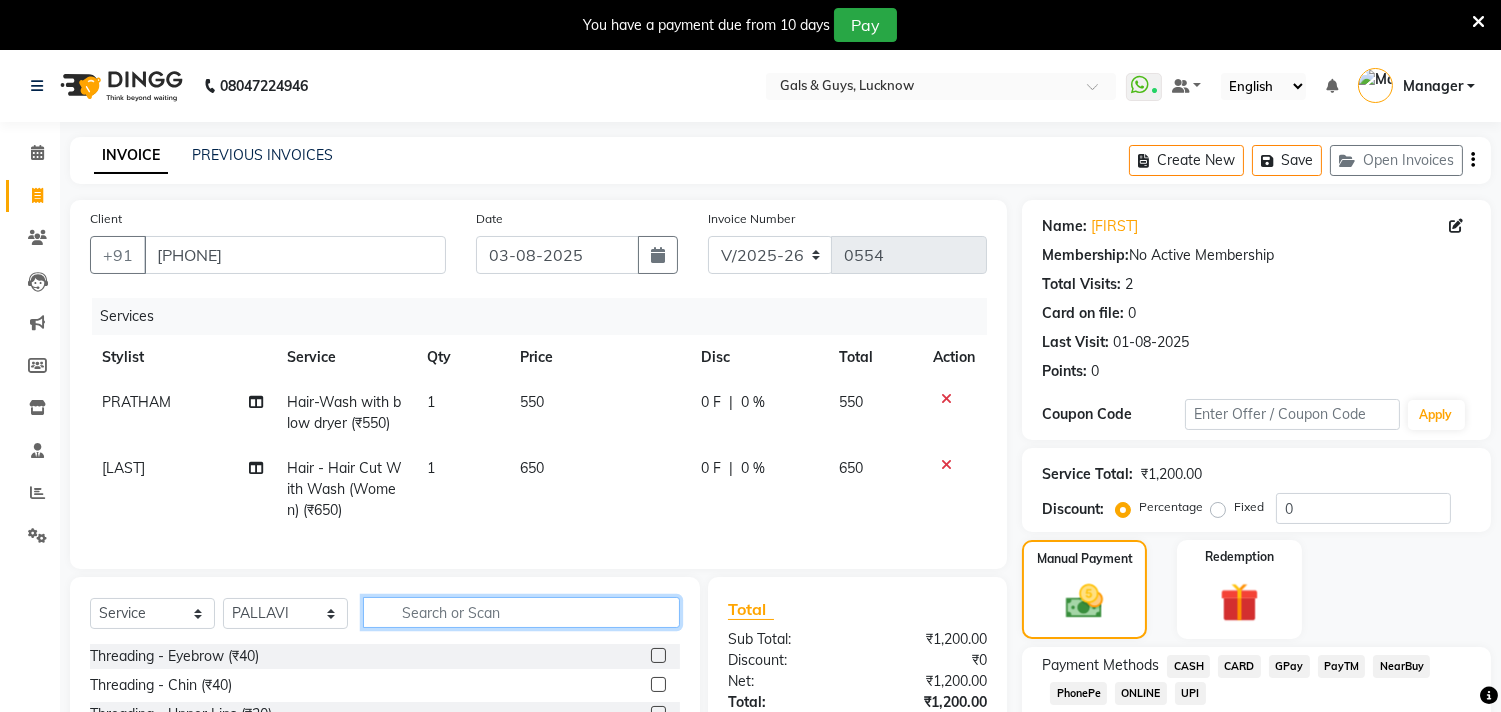 type 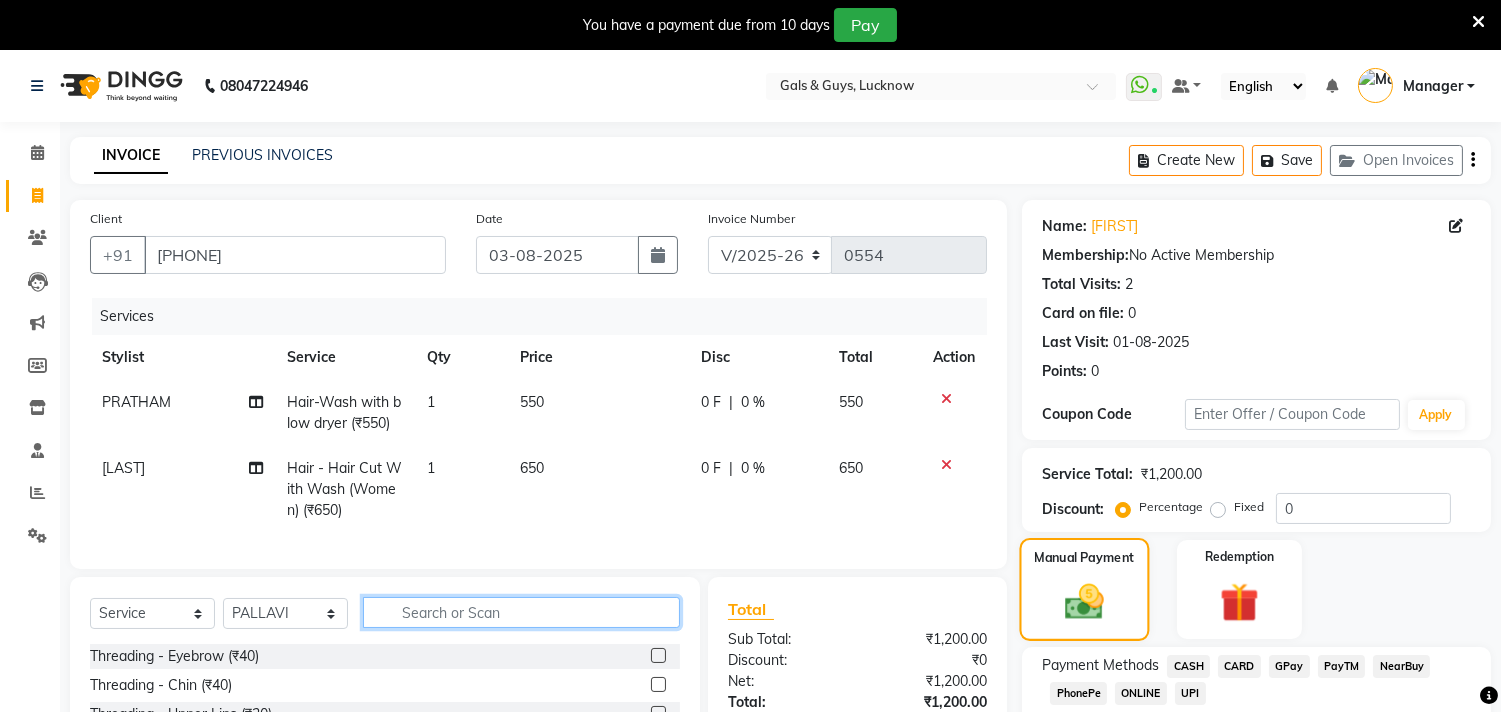 scroll, scrollTop: 111, scrollLeft: 0, axis: vertical 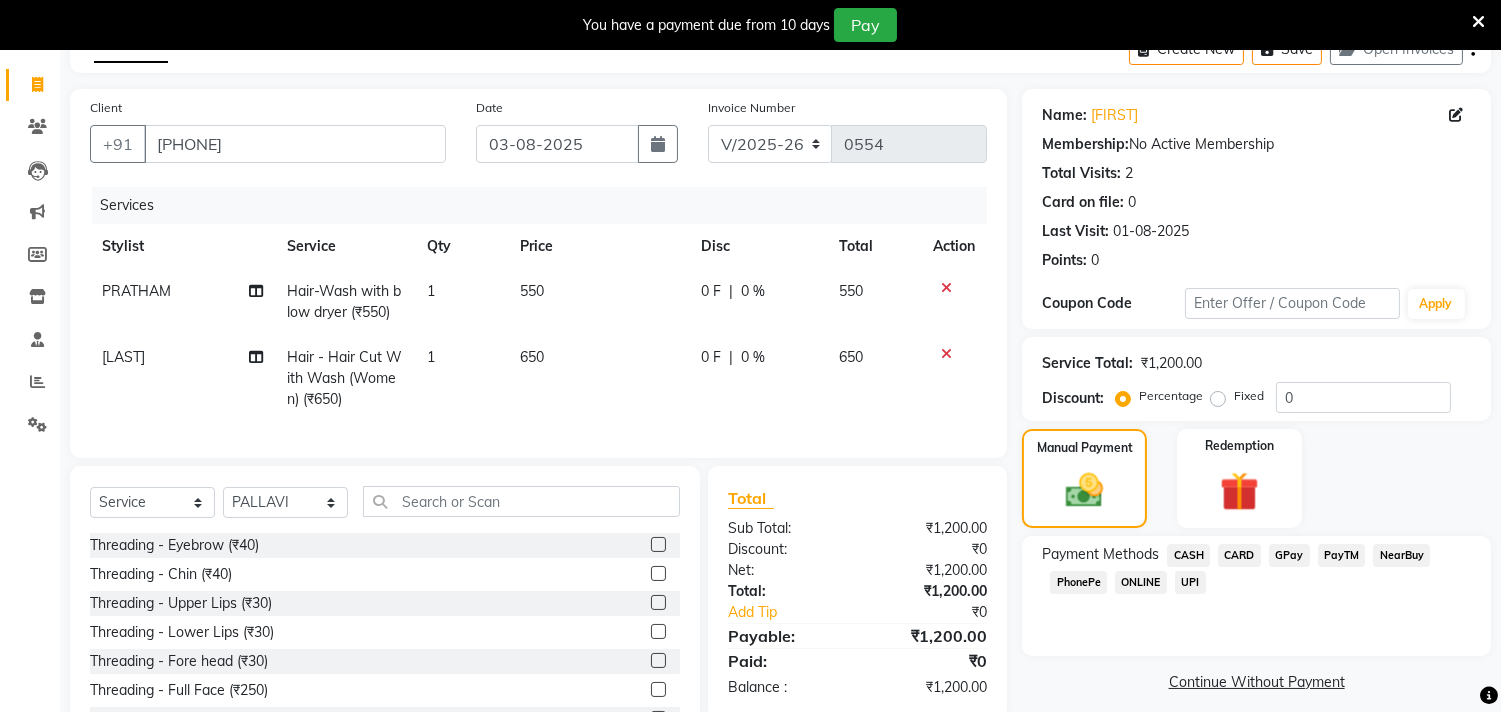 click on "550" 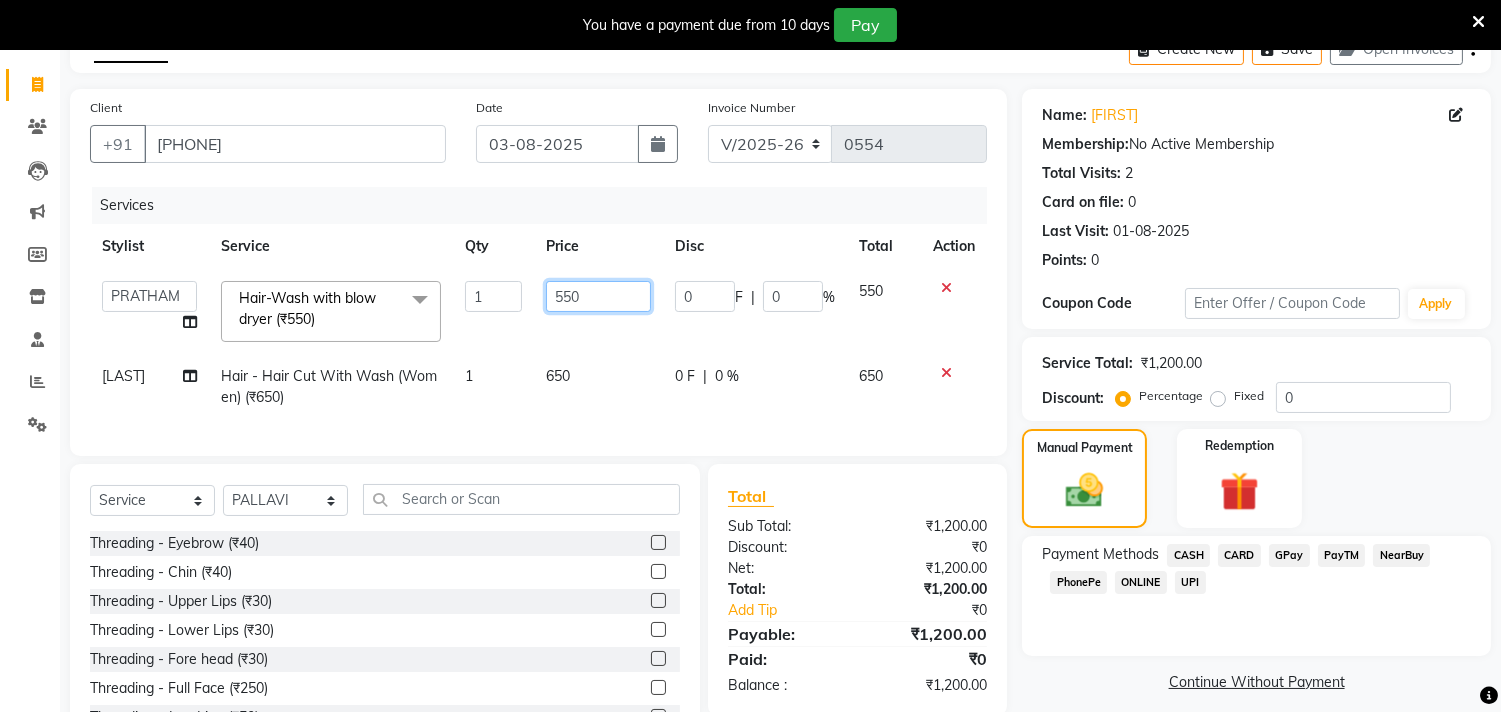 drag, startPoint x: 620, startPoint y: 300, endPoint x: 455, endPoint y: 318, distance: 165.97891 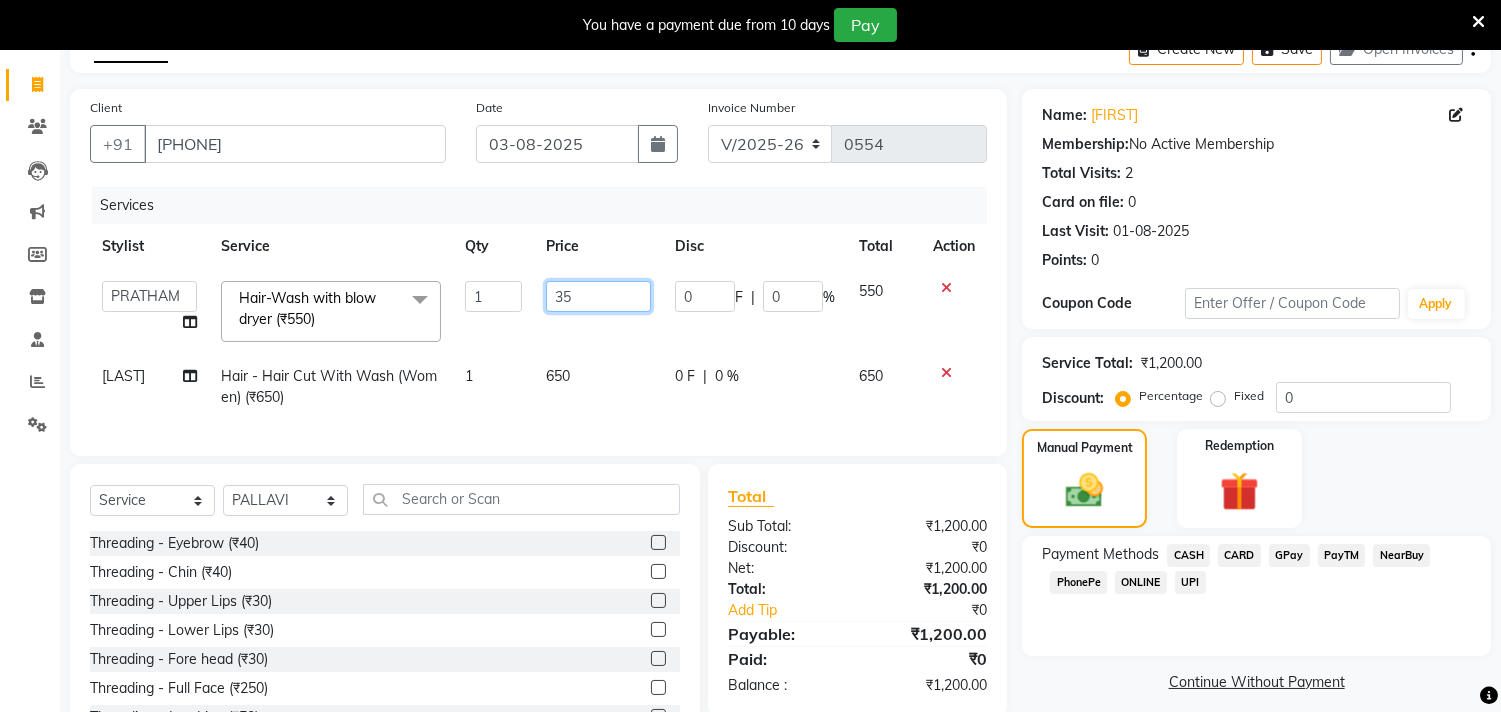 type on "350" 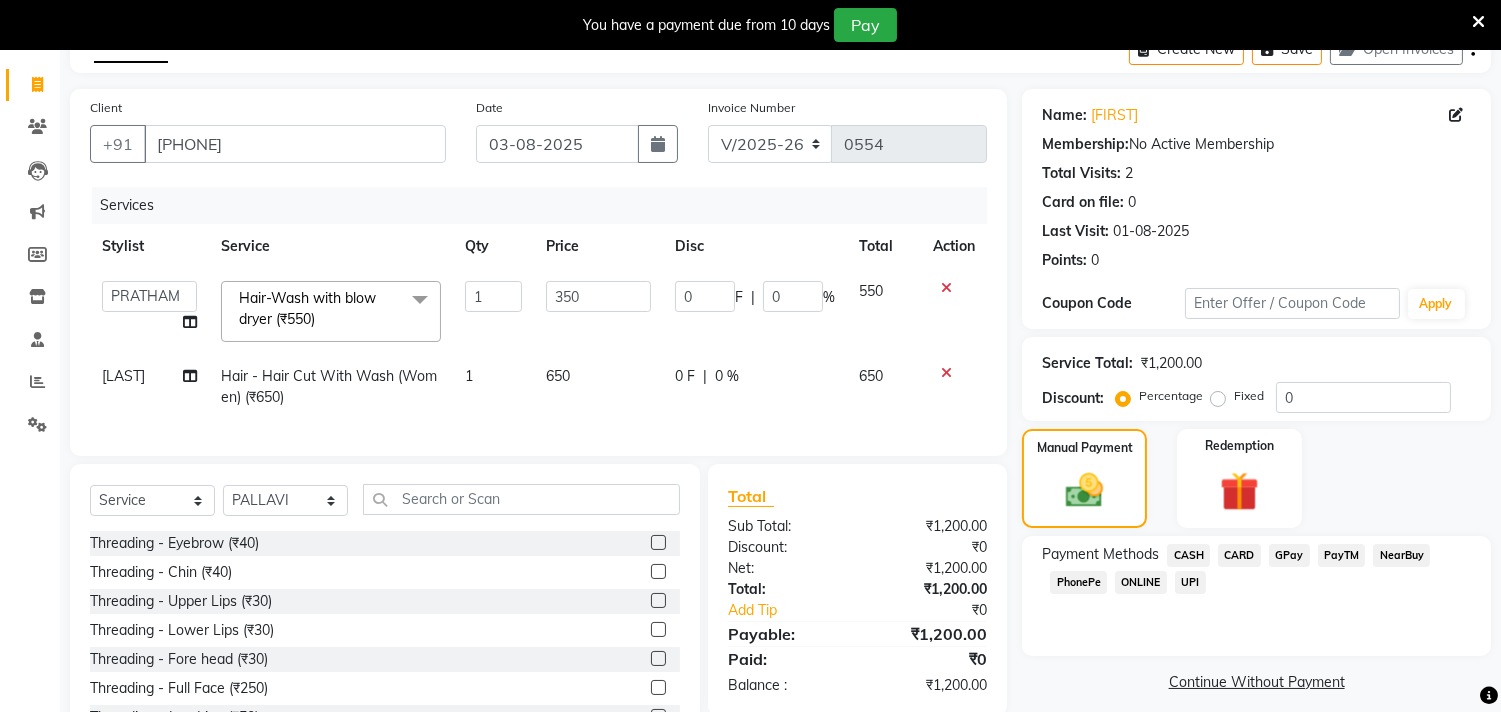 click on "Payment Methods  CASH   CARD   GPay   PayTM   NearBuy   PhonePe   ONLINE   UPI" 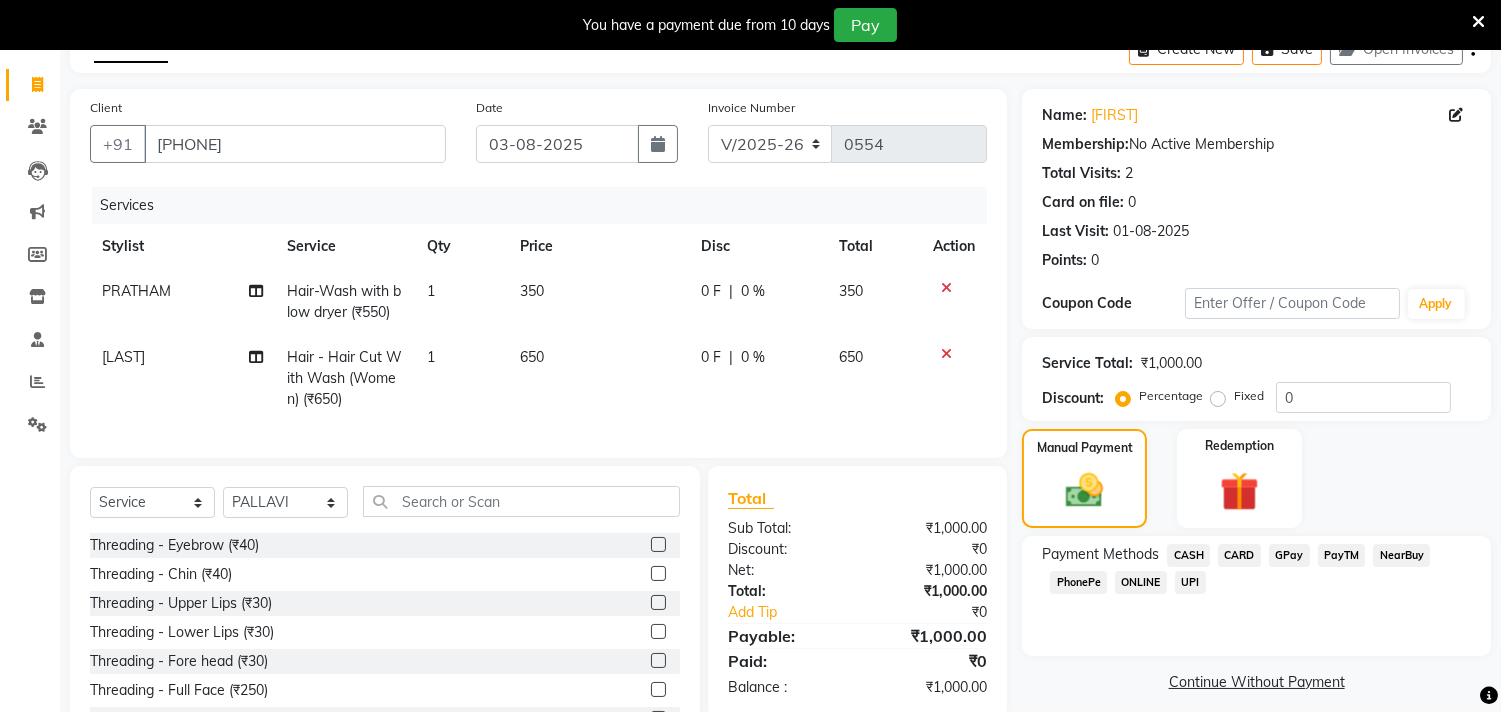 scroll, scrollTop: 206, scrollLeft: 0, axis: vertical 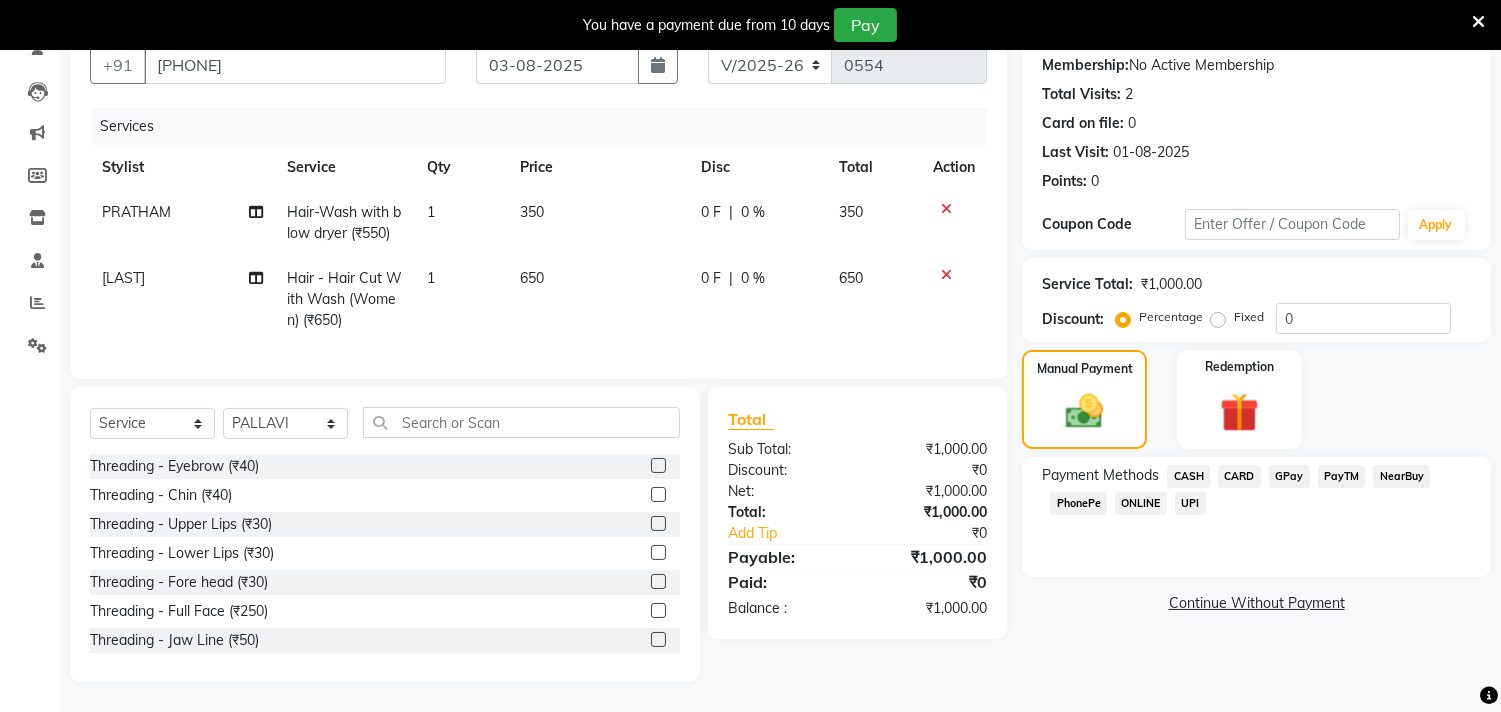 click on "GPay" 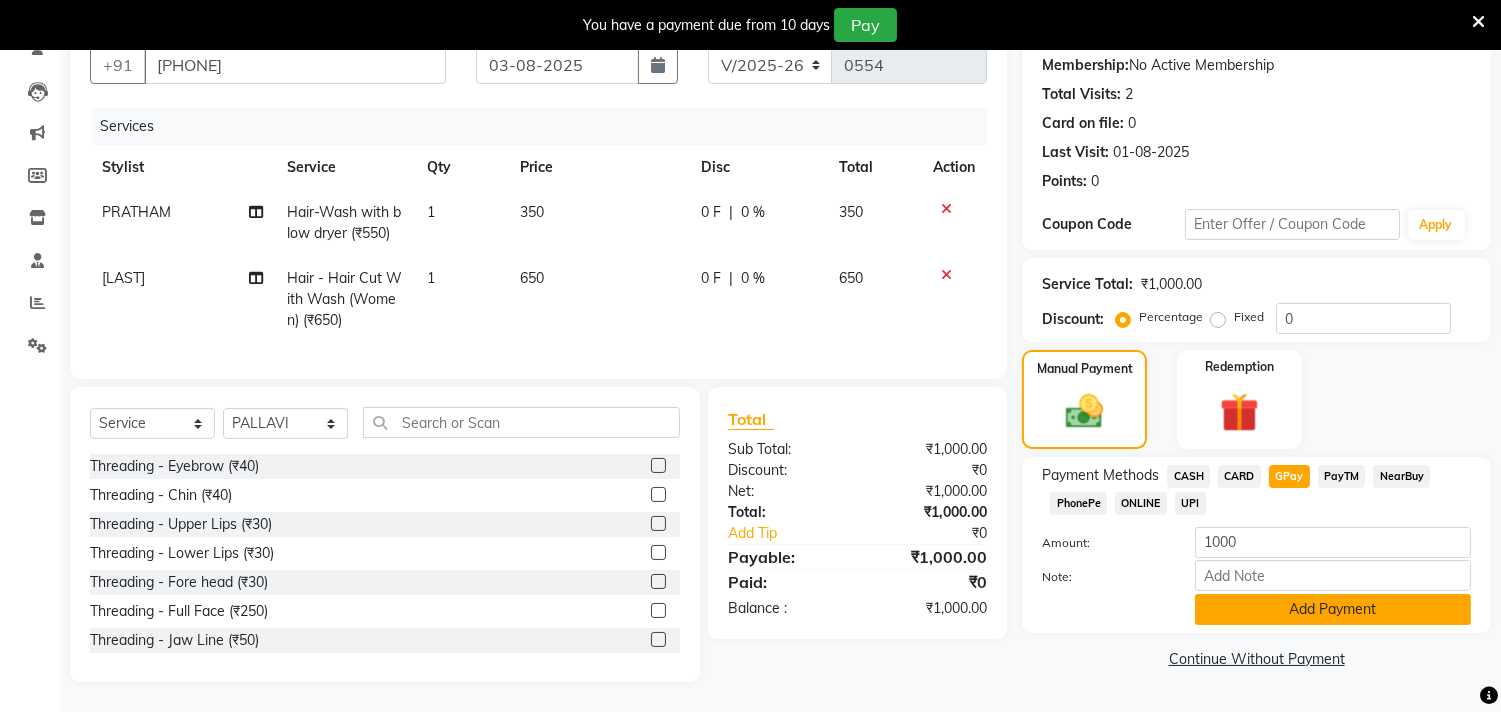 click on "Add Payment" 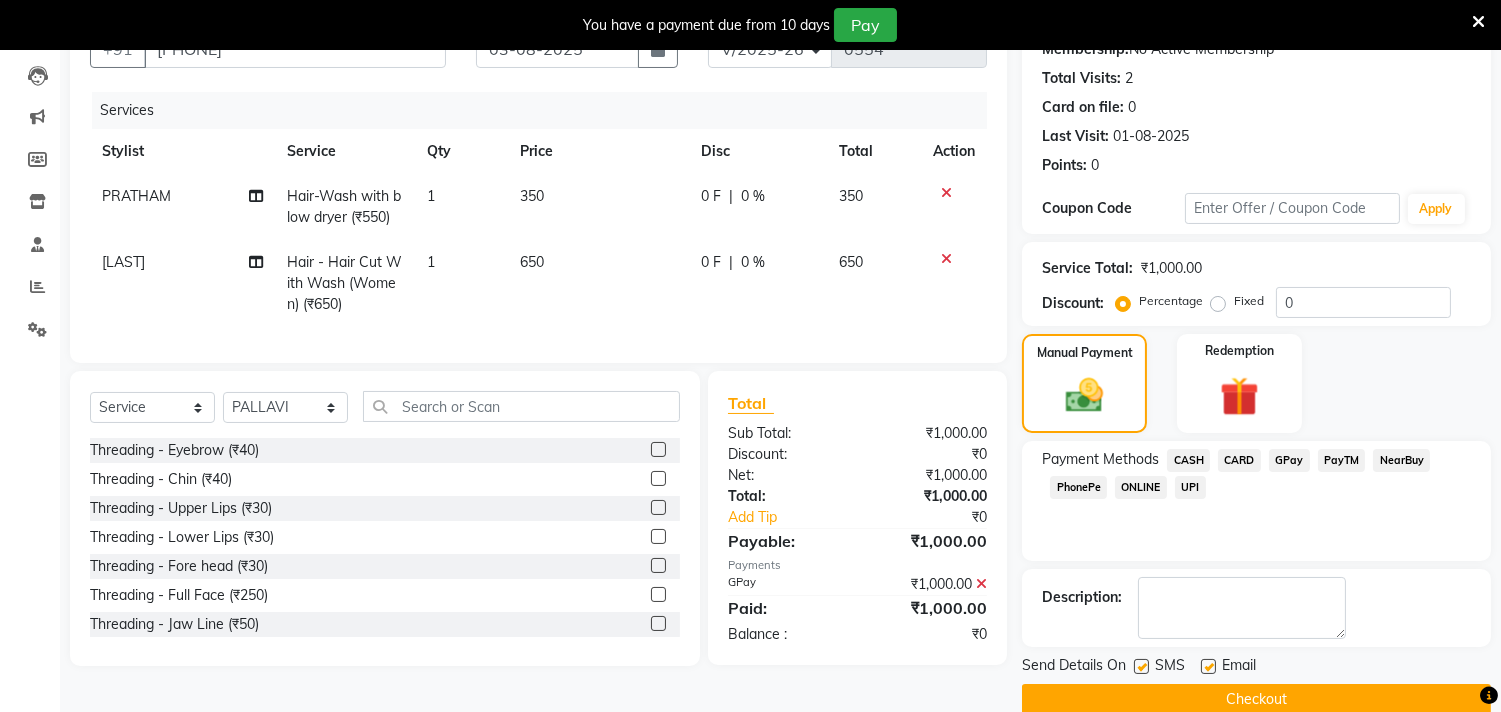 scroll, scrollTop: 237, scrollLeft: 0, axis: vertical 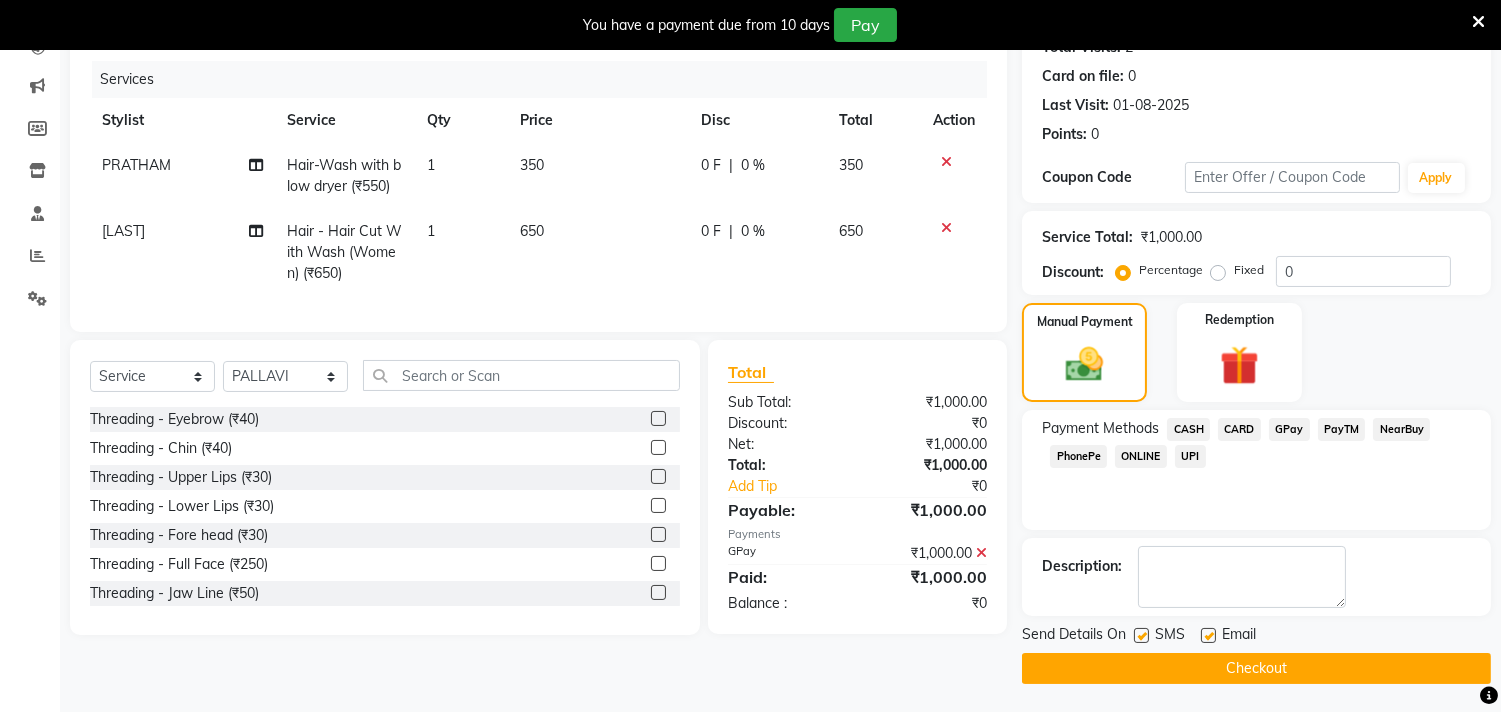 click on "Checkout" 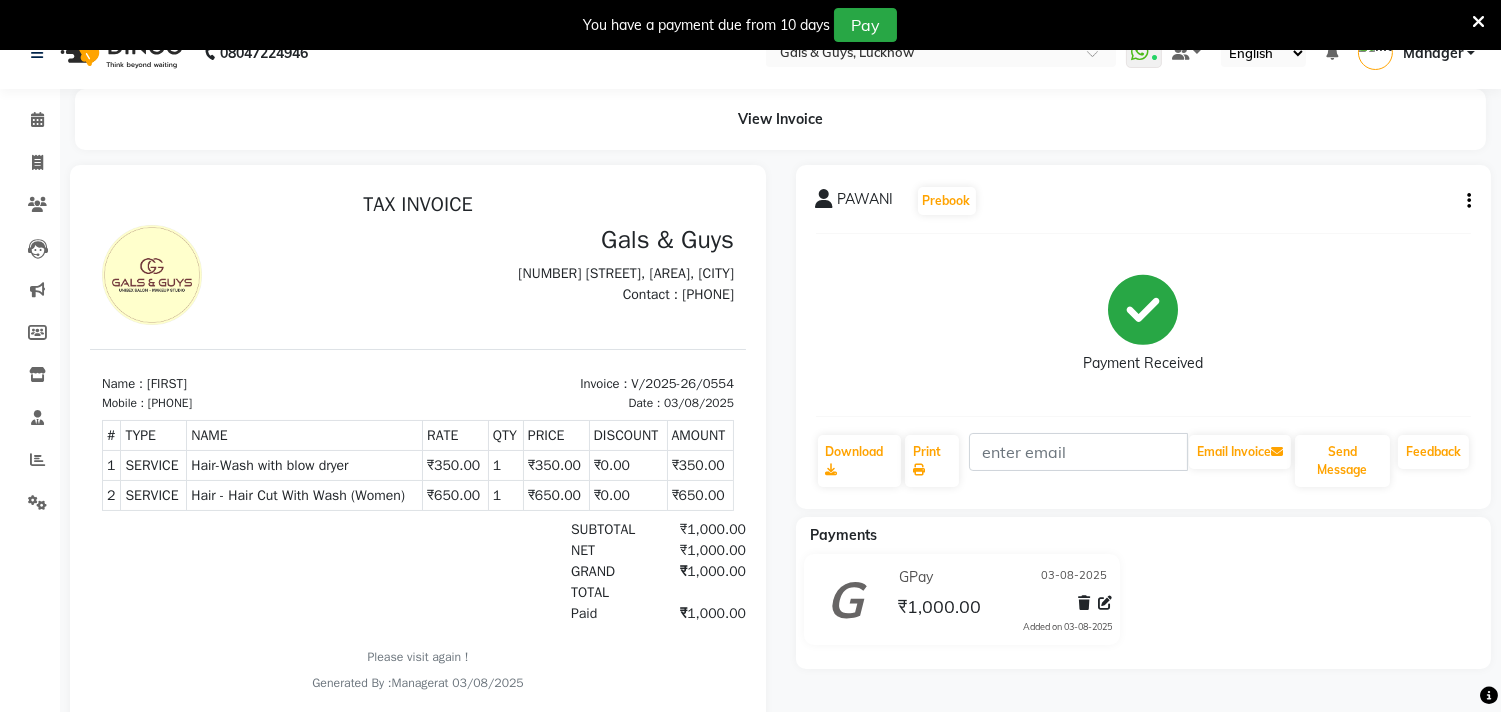 scroll, scrollTop: 0, scrollLeft: 0, axis: both 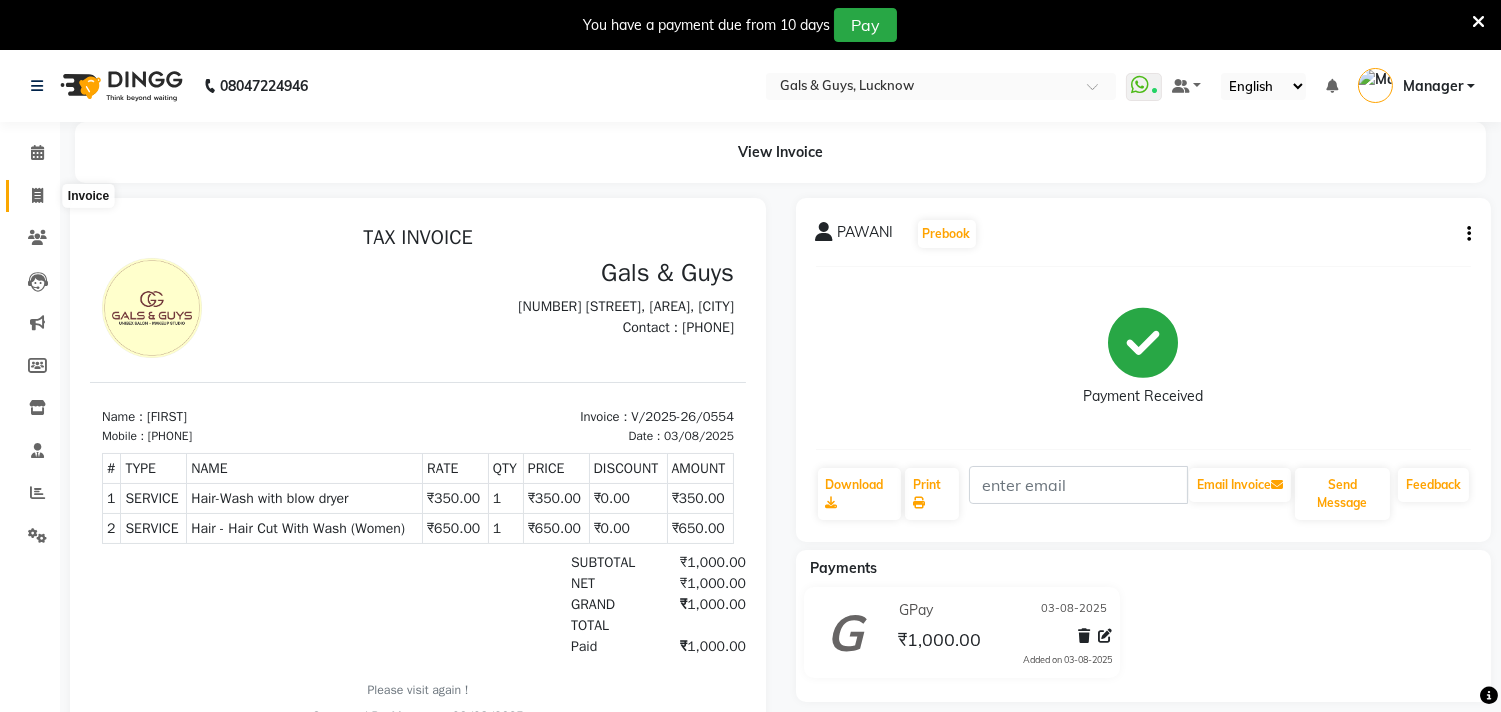 click 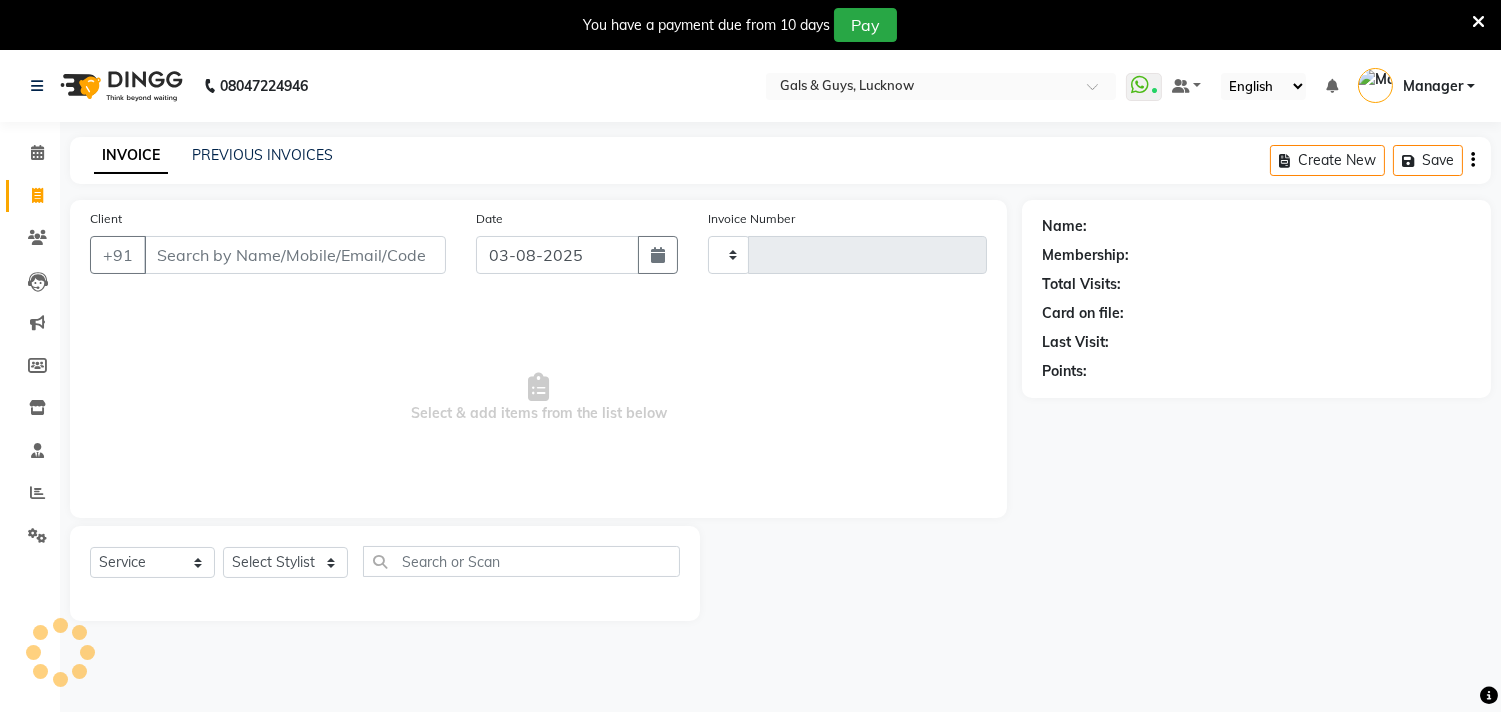 scroll, scrollTop: 50, scrollLeft: 0, axis: vertical 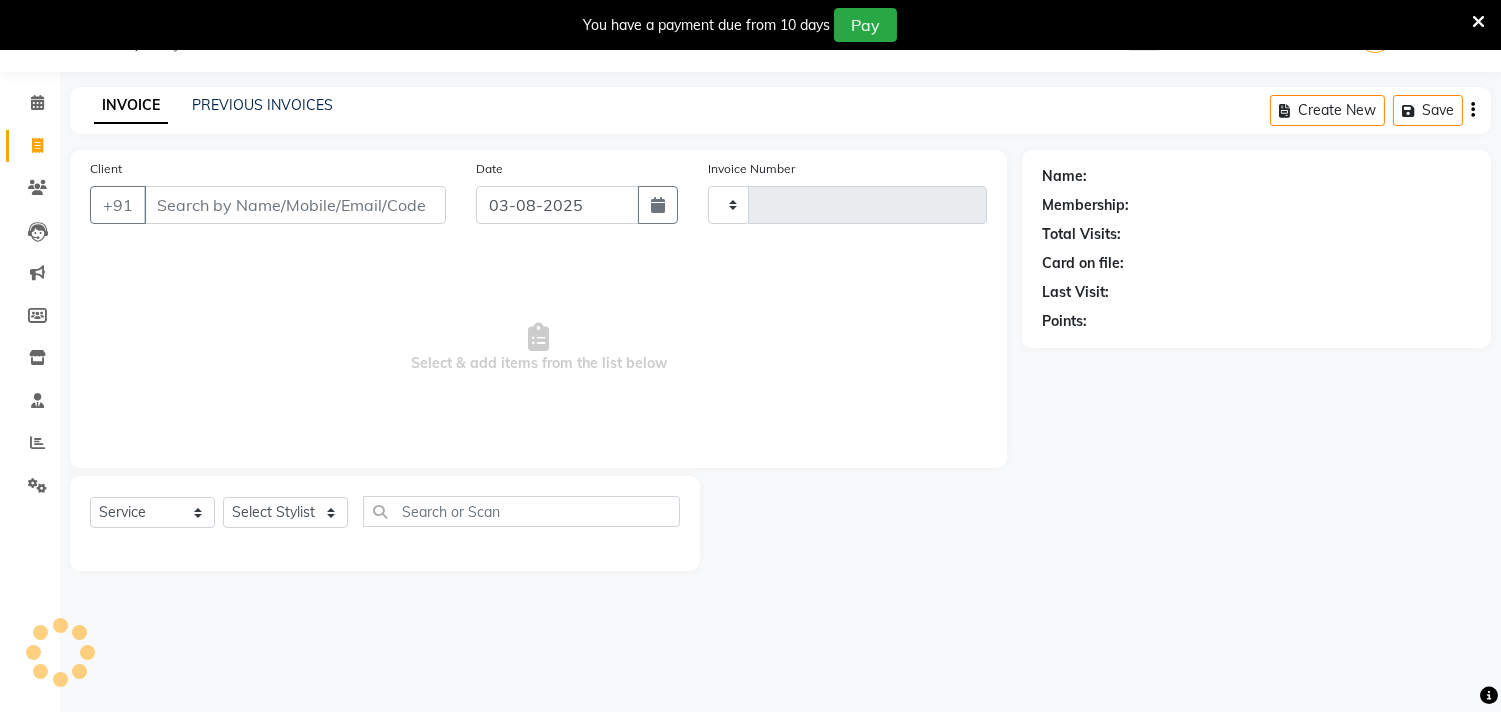 type on "0555" 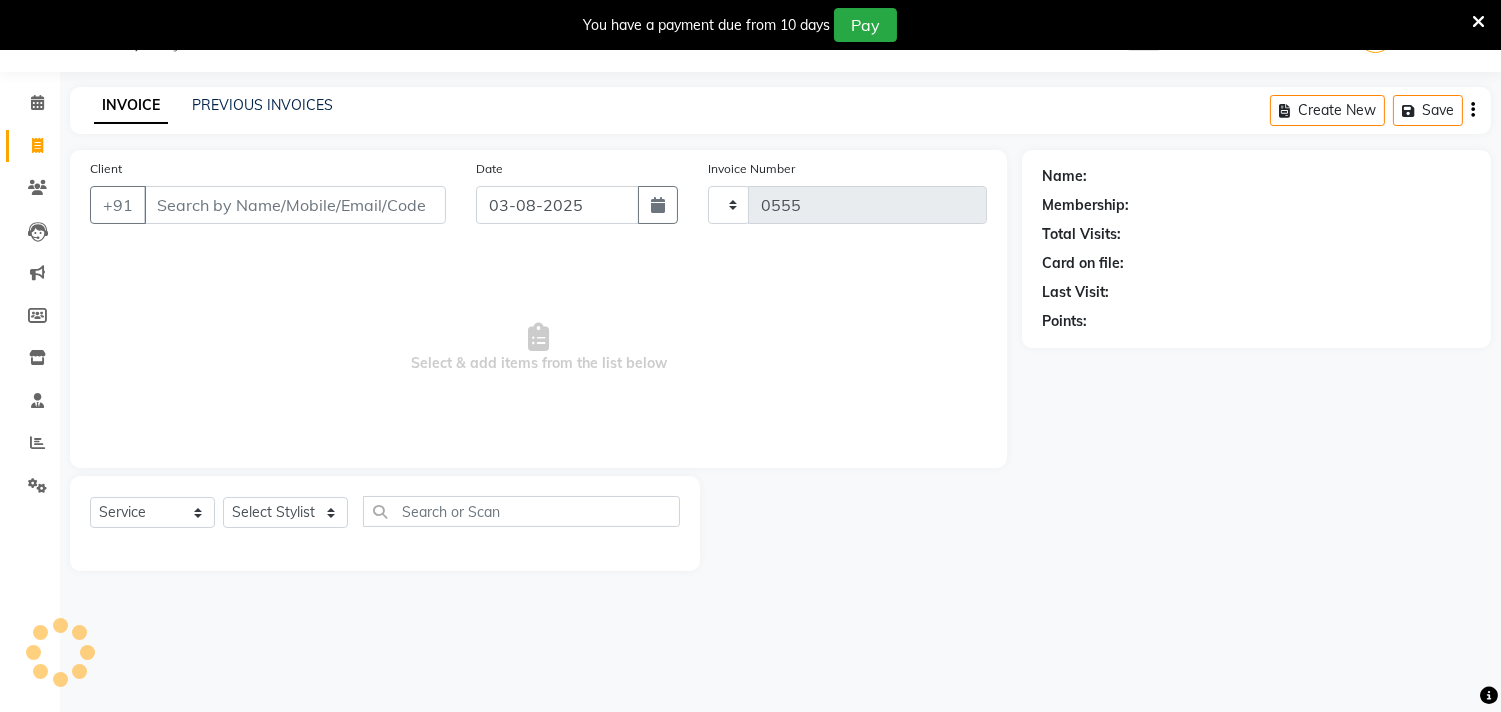 select on "7505" 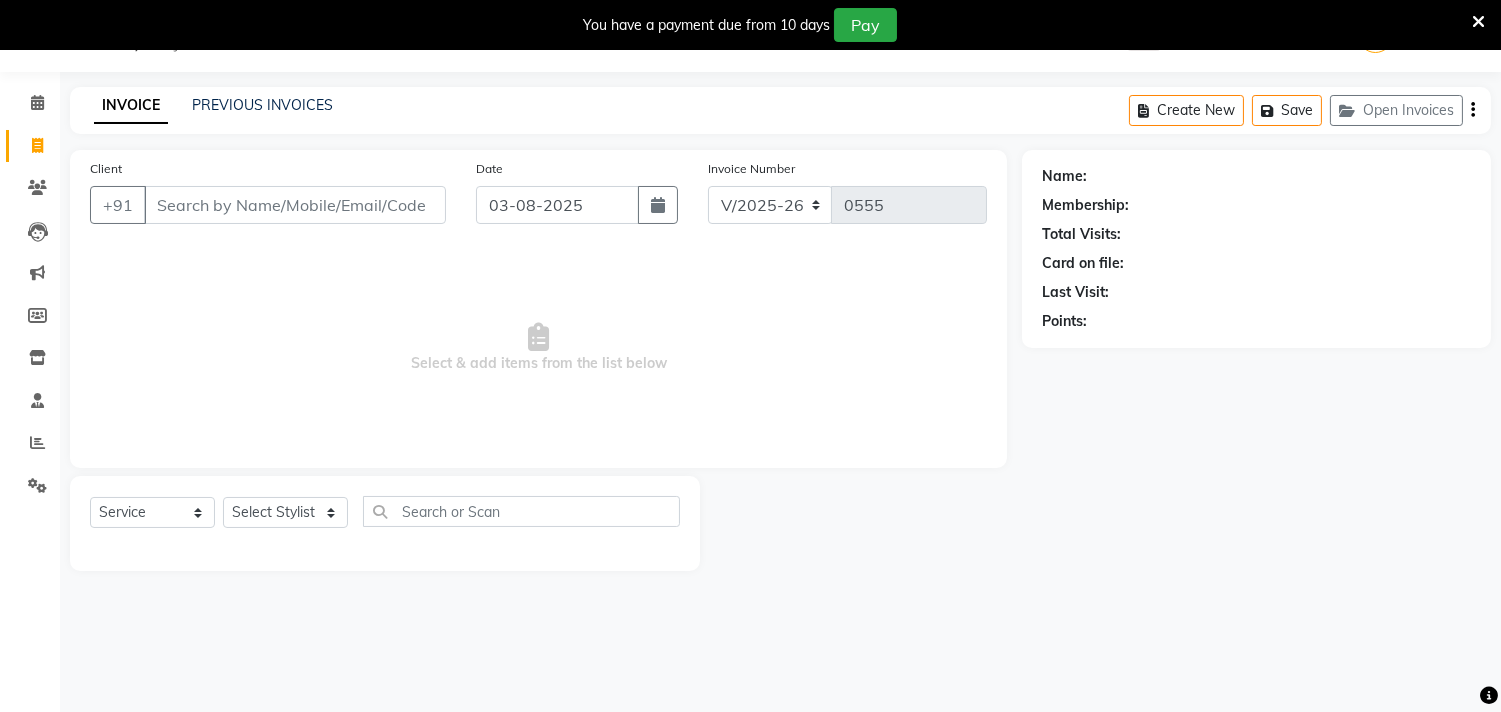 click at bounding box center [1478, 22] 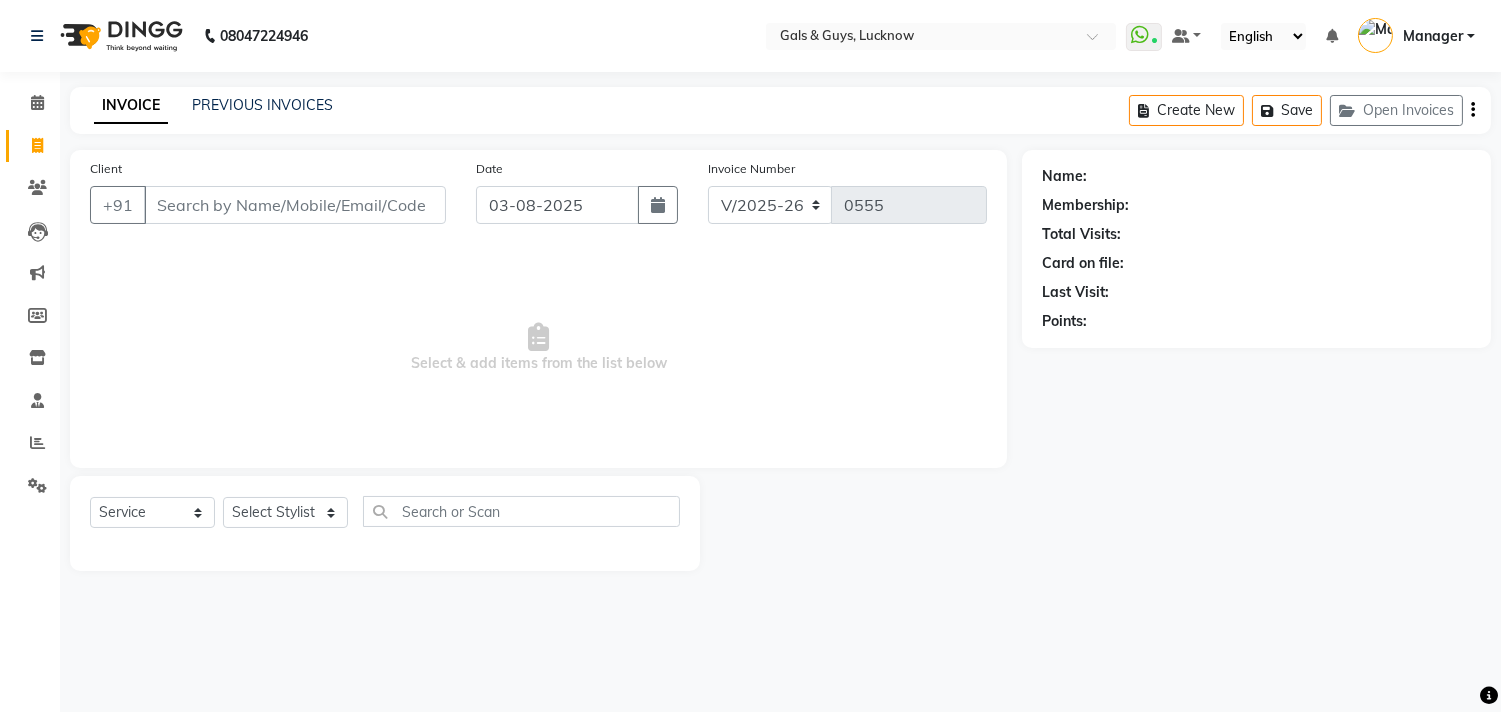 scroll, scrollTop: 0, scrollLeft: 0, axis: both 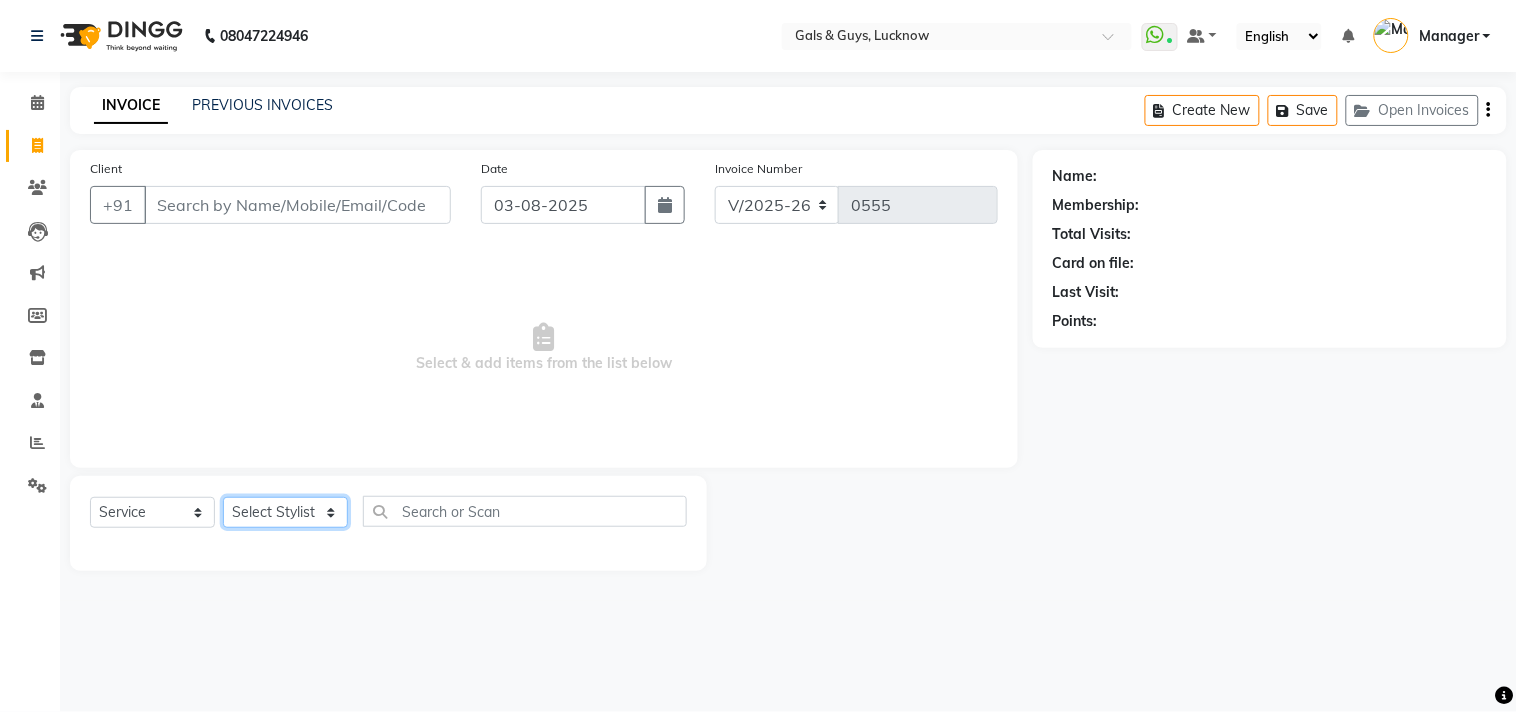 click on "Select Stylist Abhinav ADVANCE ALKA Ankita B-WAX  KUNAL Manager MEMBERSHIP PALLAVI PRATHAM PRODUCT RAJAT TANIYA VIRENDRA" 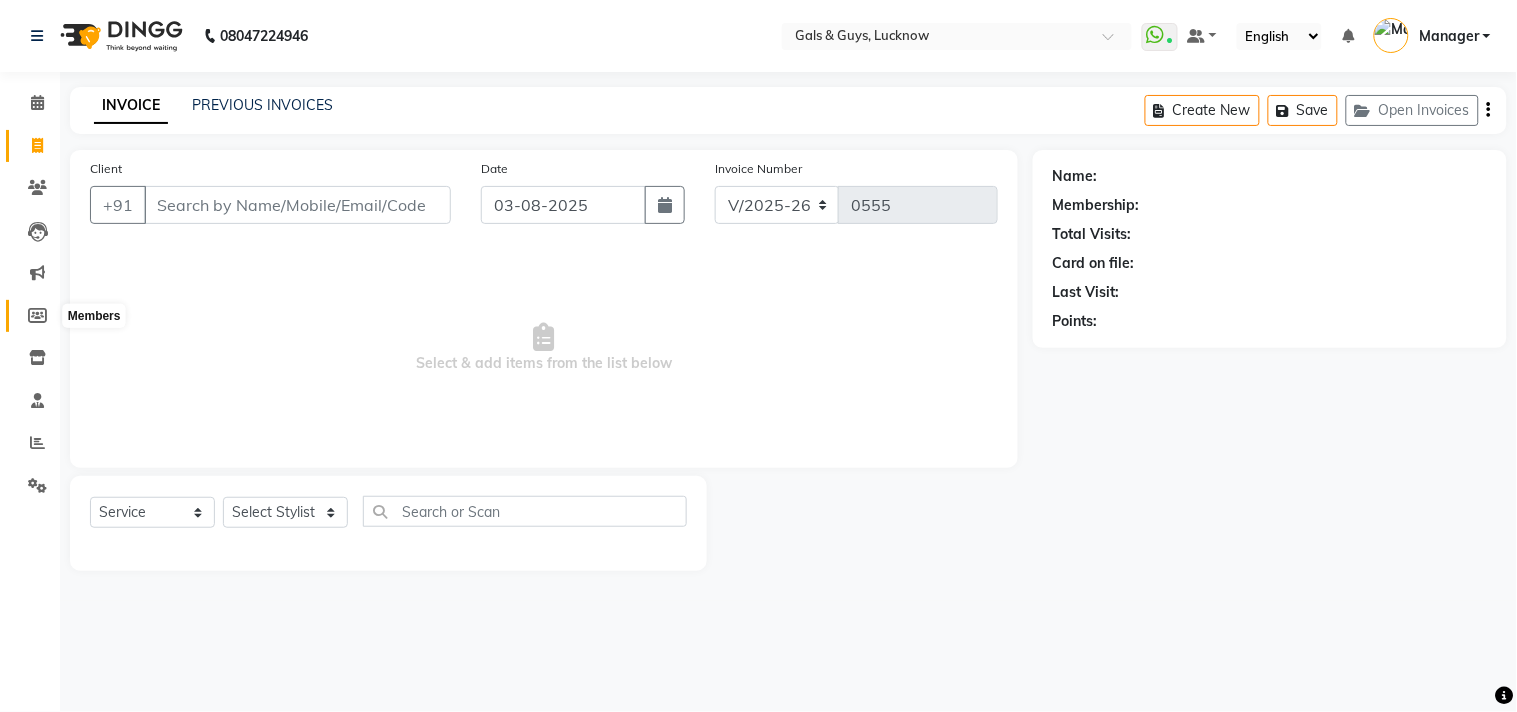 click 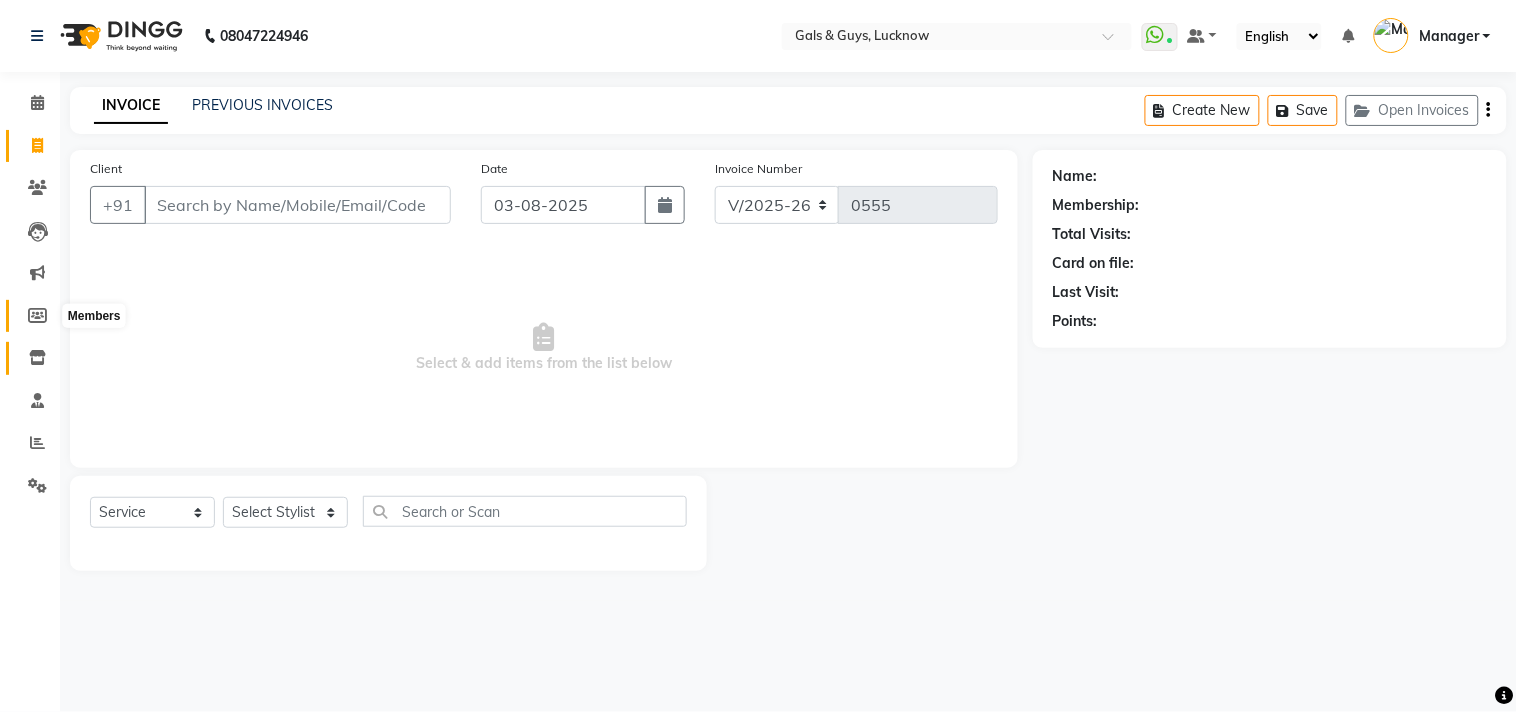 select 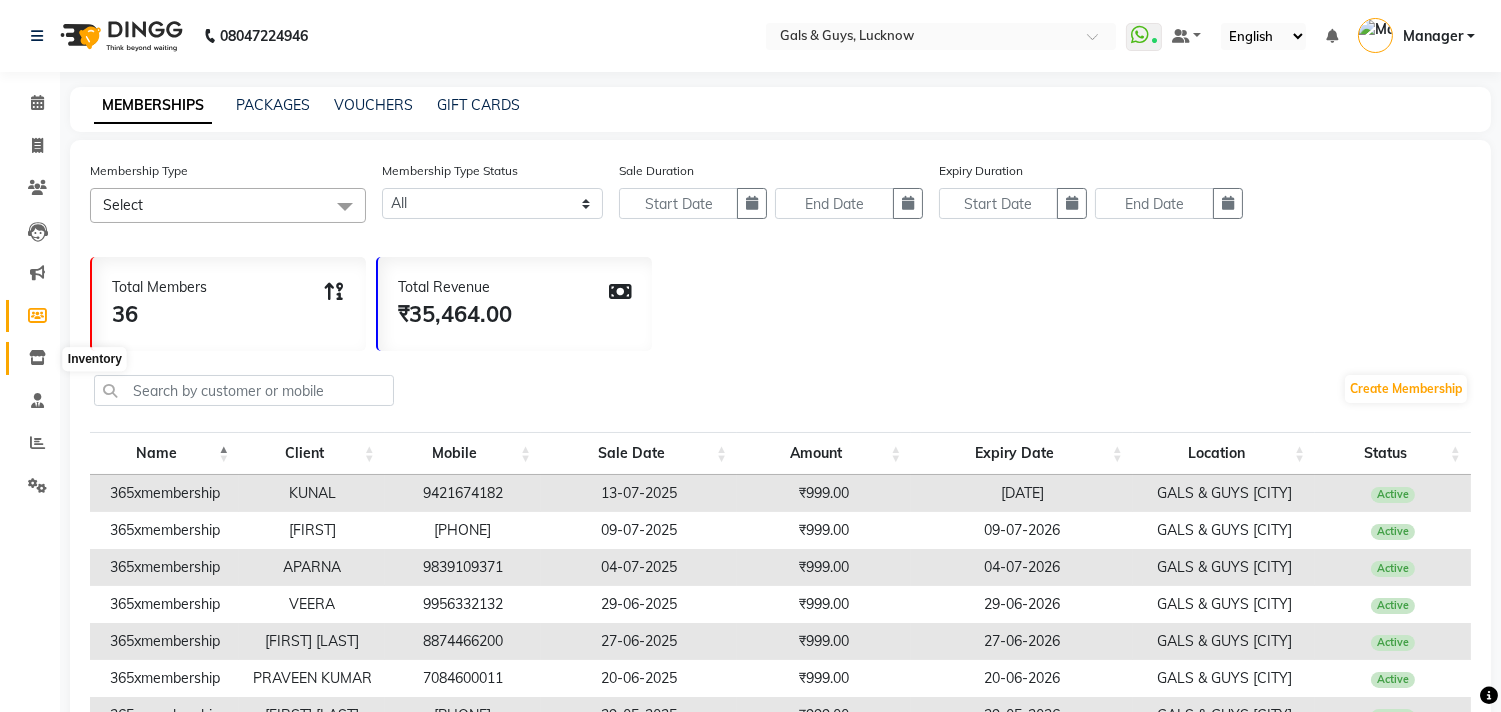 click 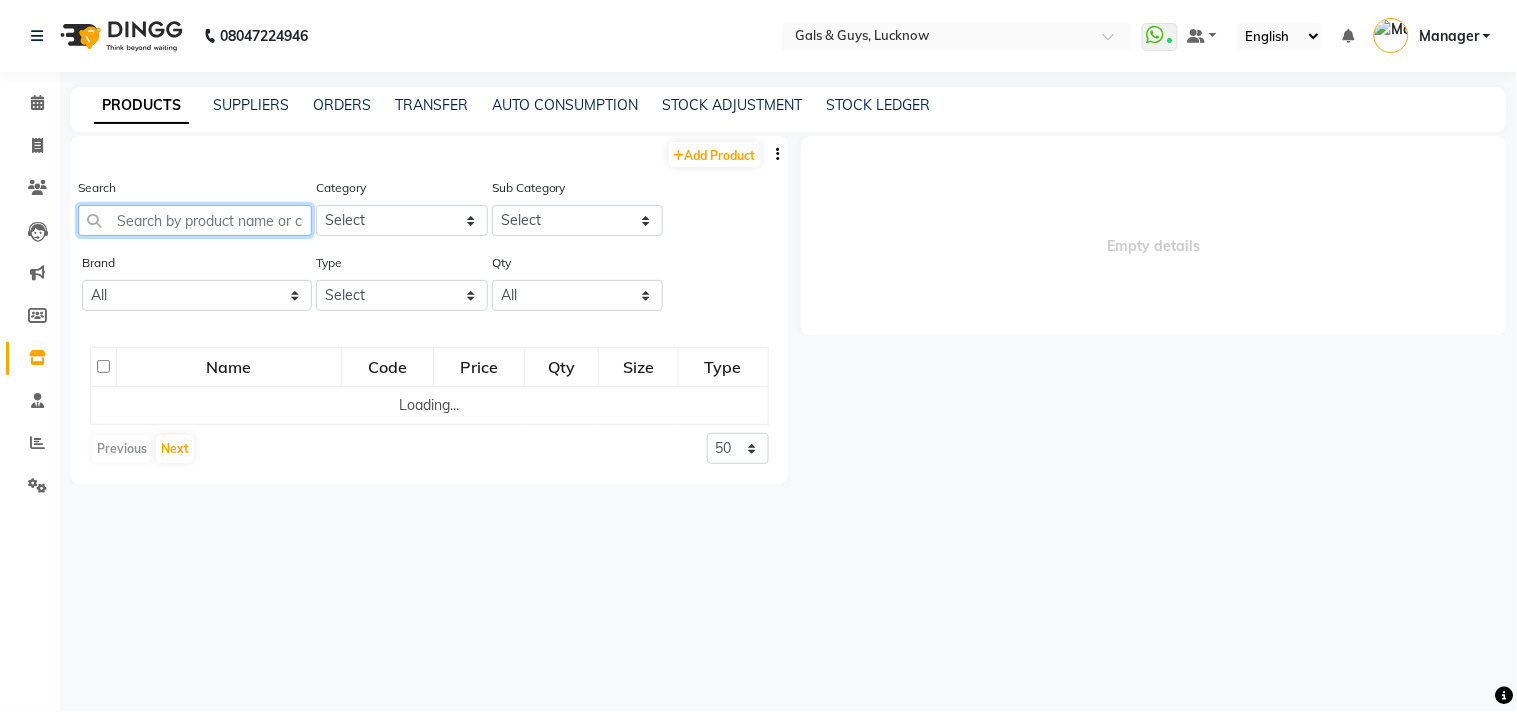 select 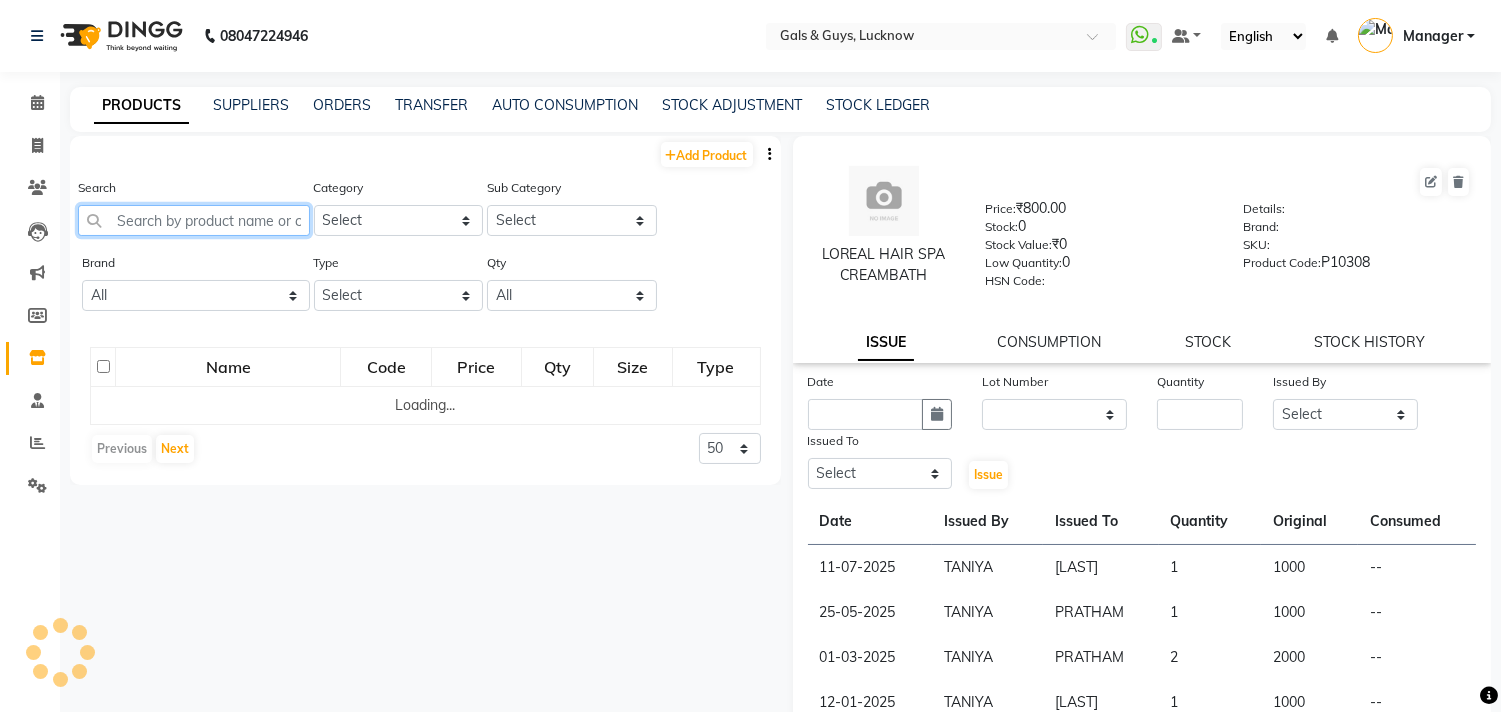 click 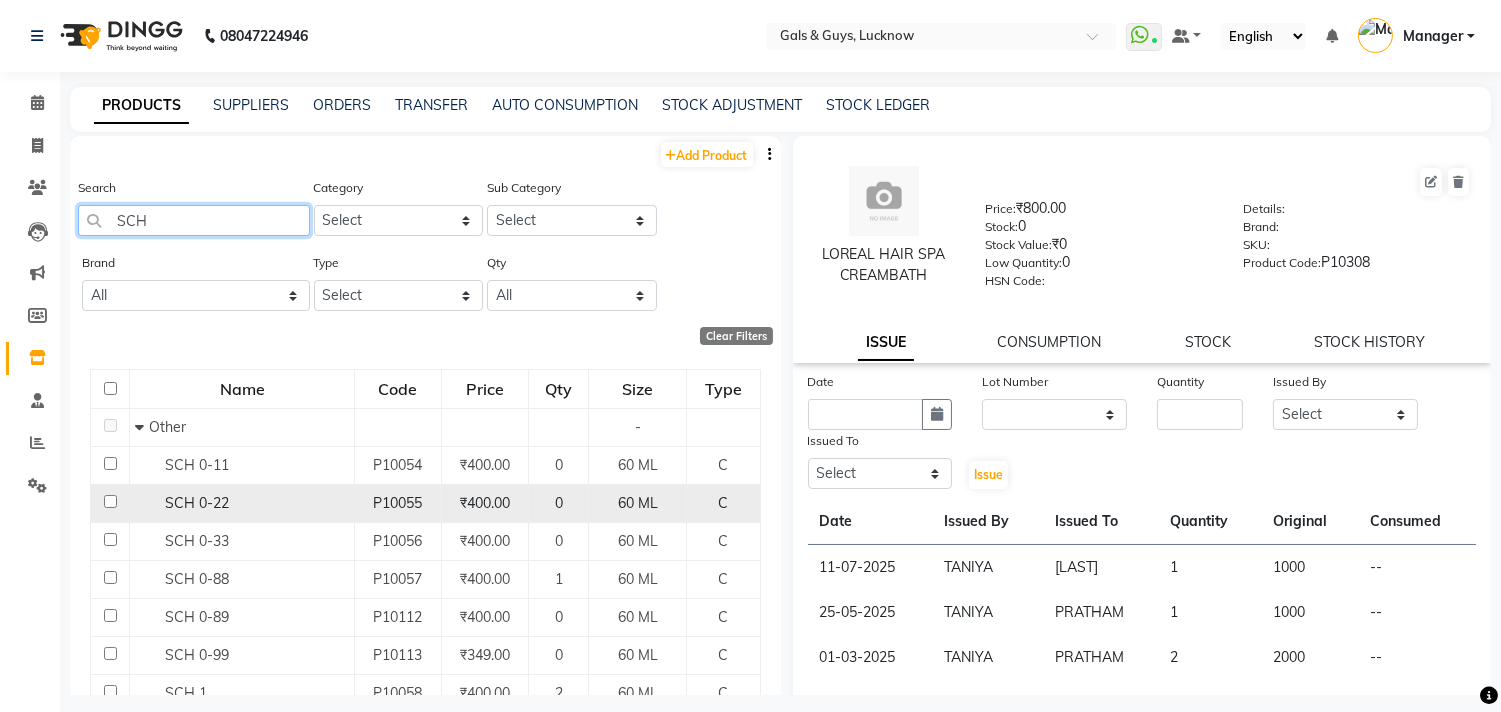 scroll, scrollTop: 111, scrollLeft: 0, axis: vertical 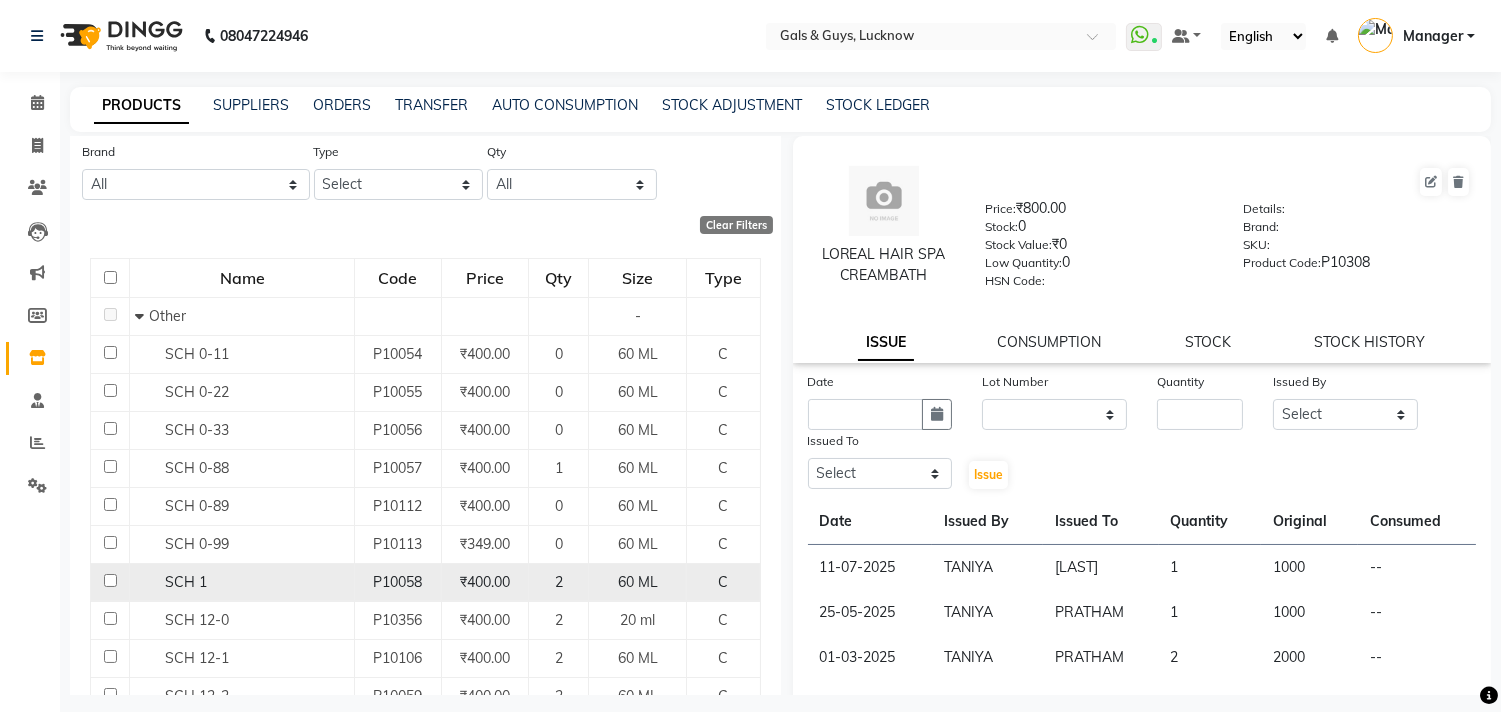 type on "SCH" 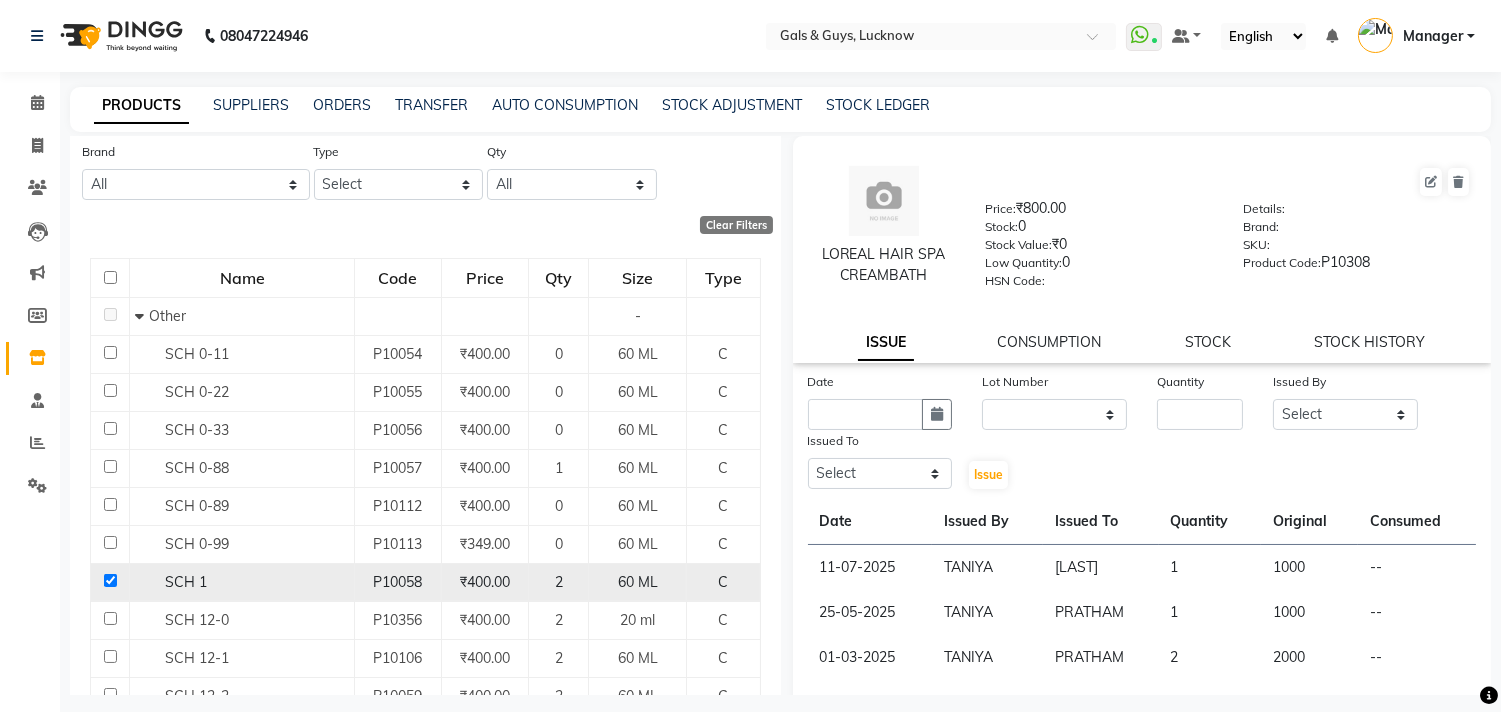 checkbox on "true" 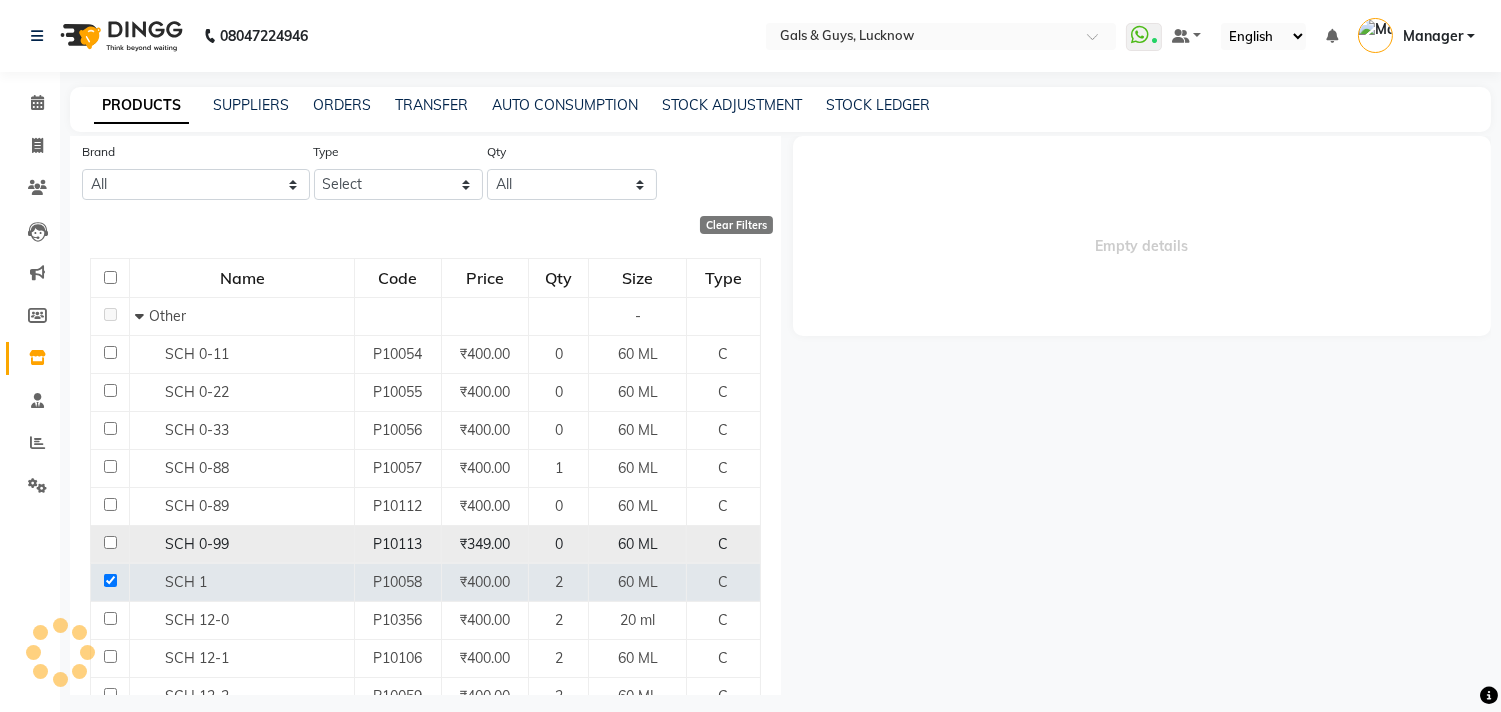 select 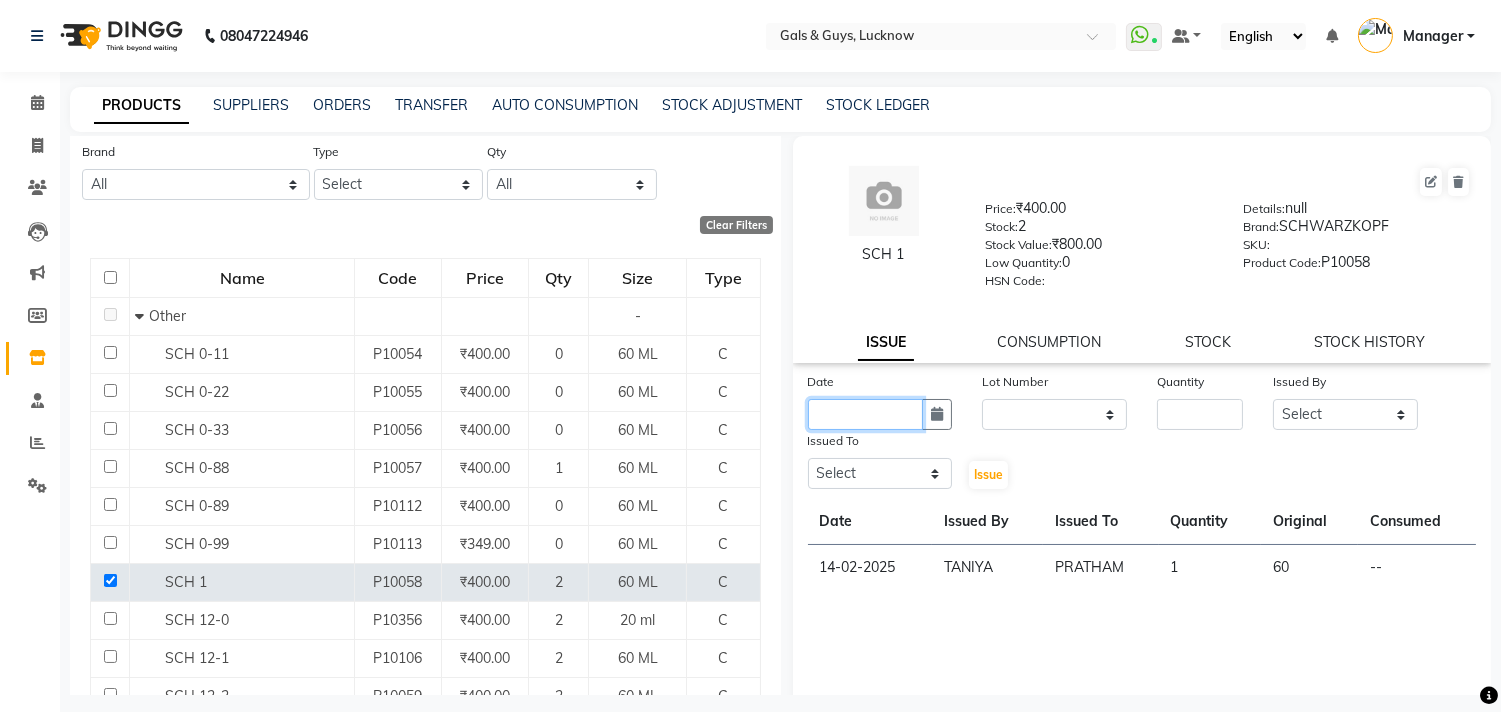 click 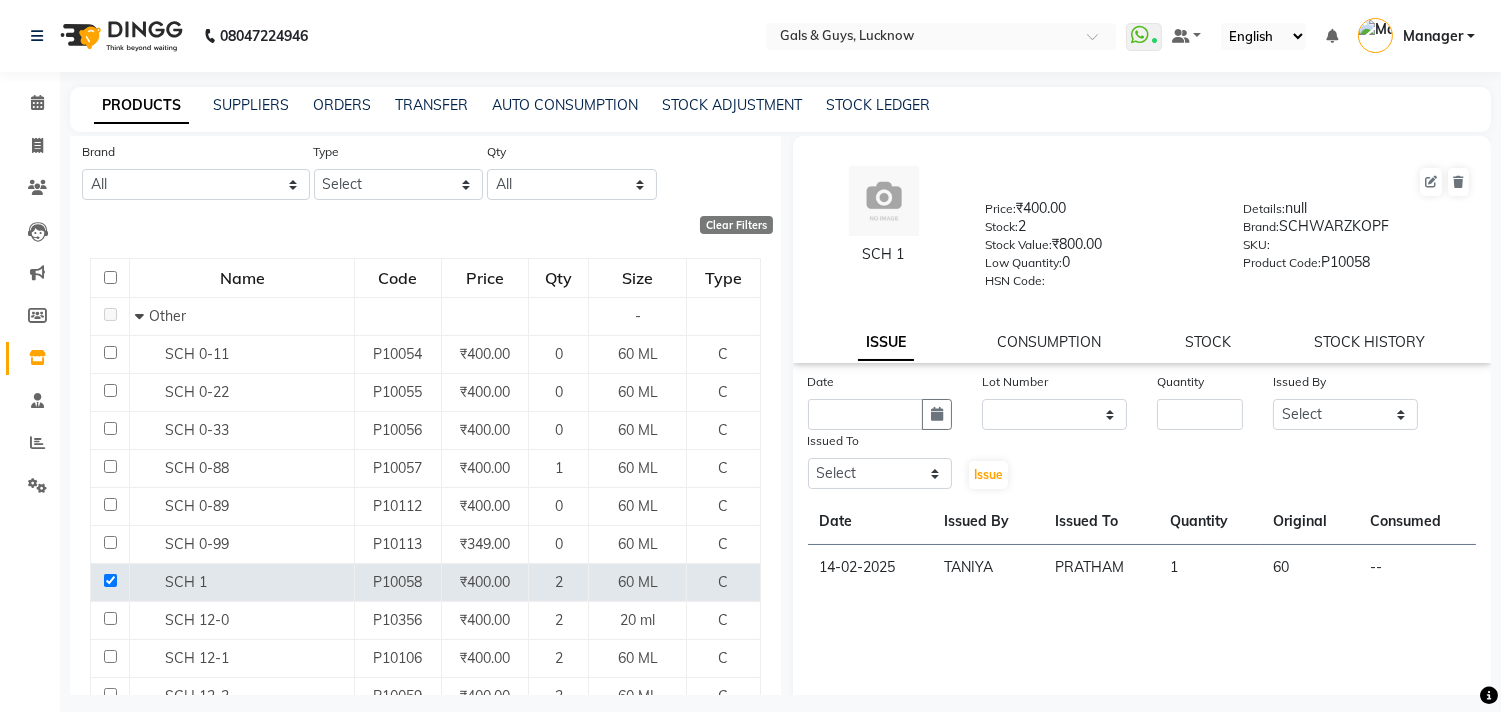 select on "8" 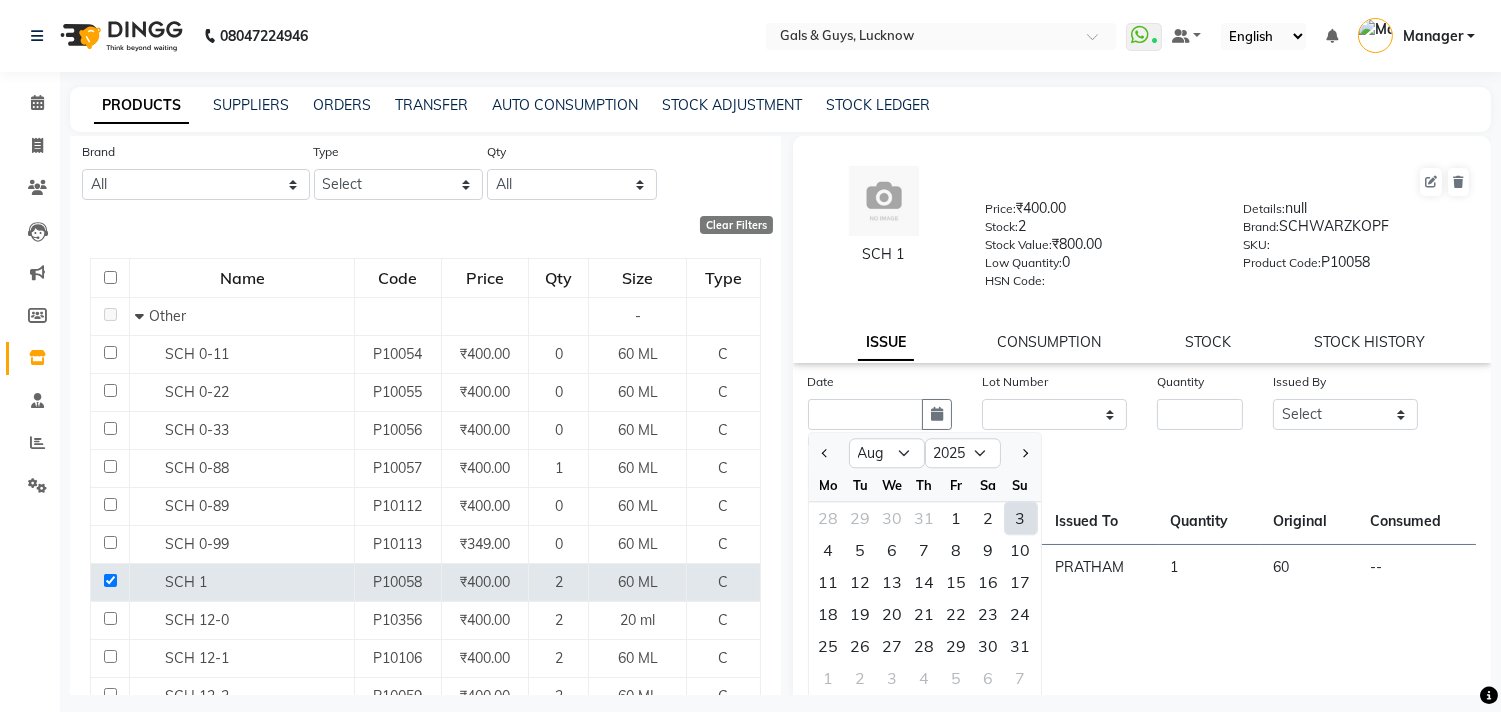click on "3" 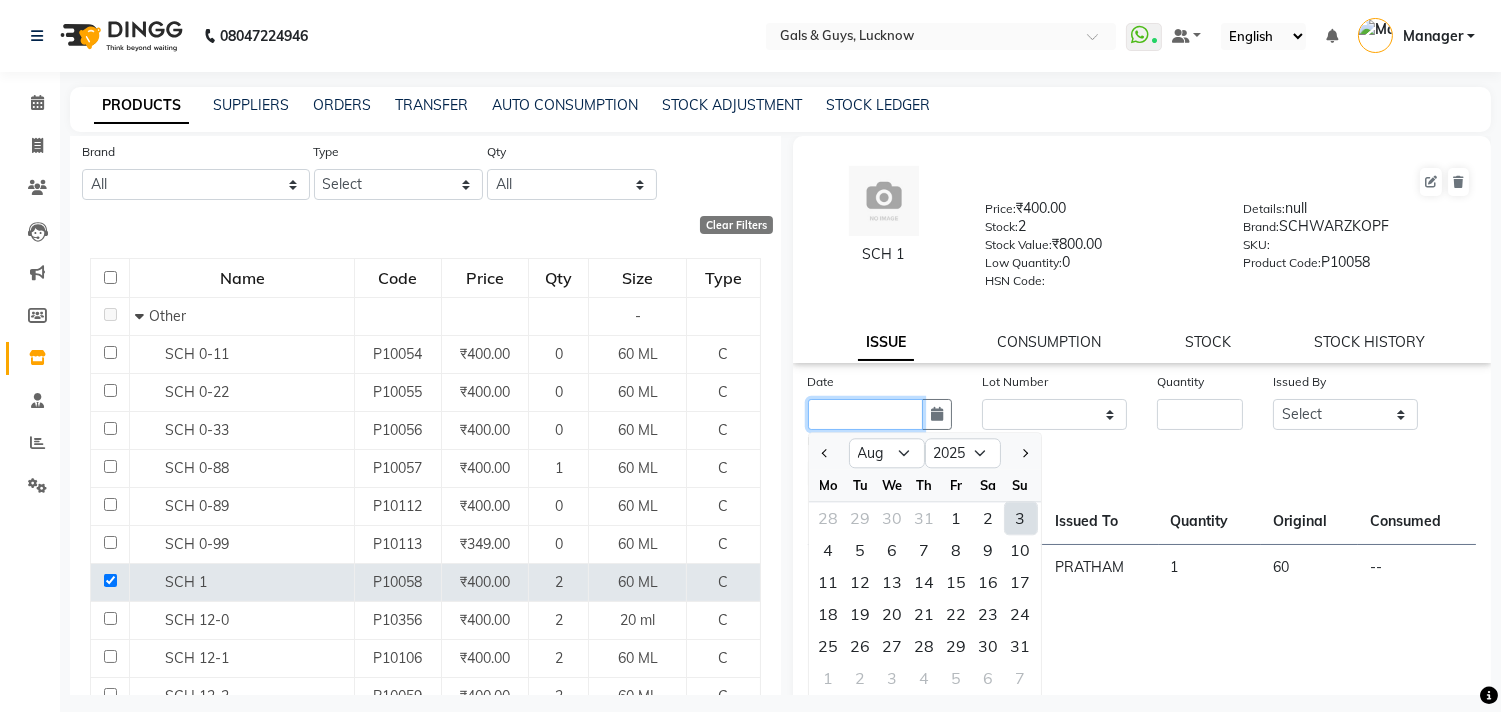type on "03-08-2025" 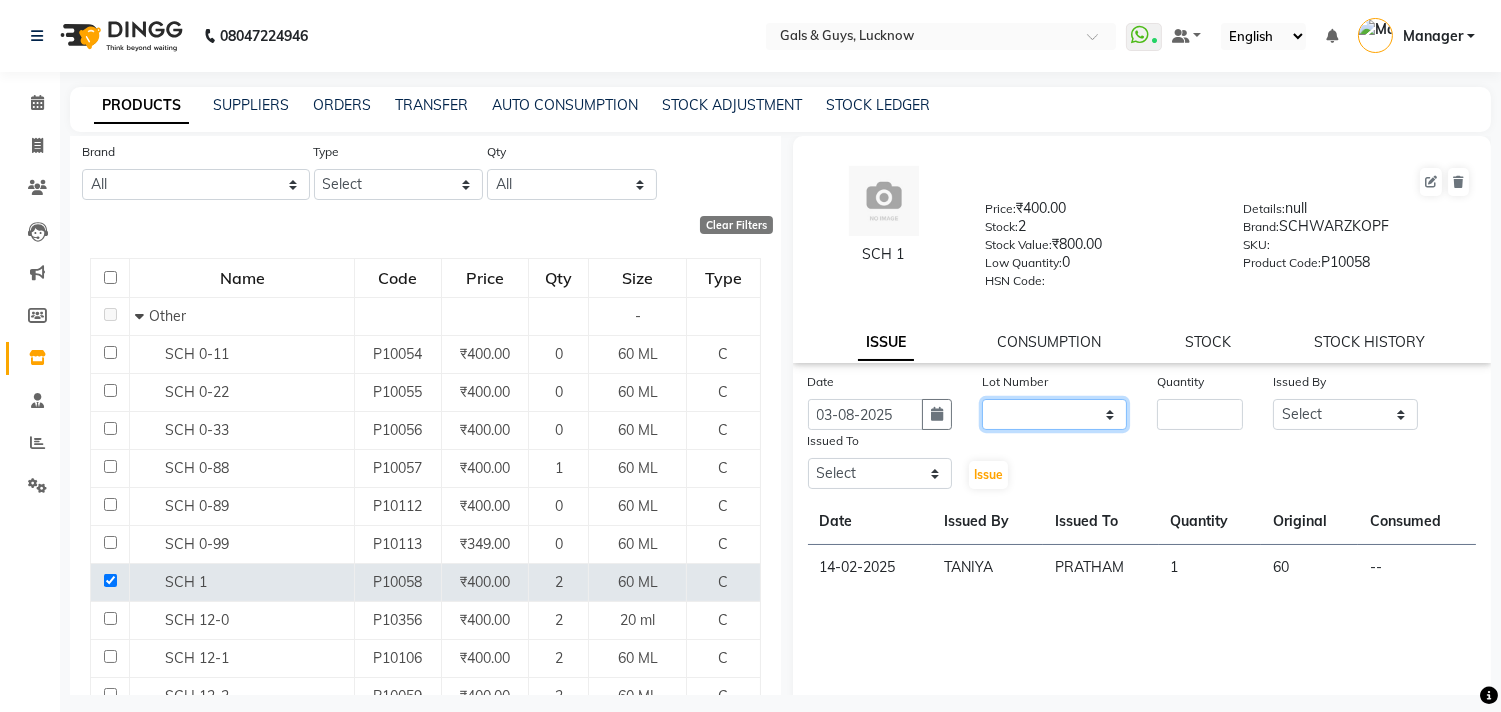 click on "None" 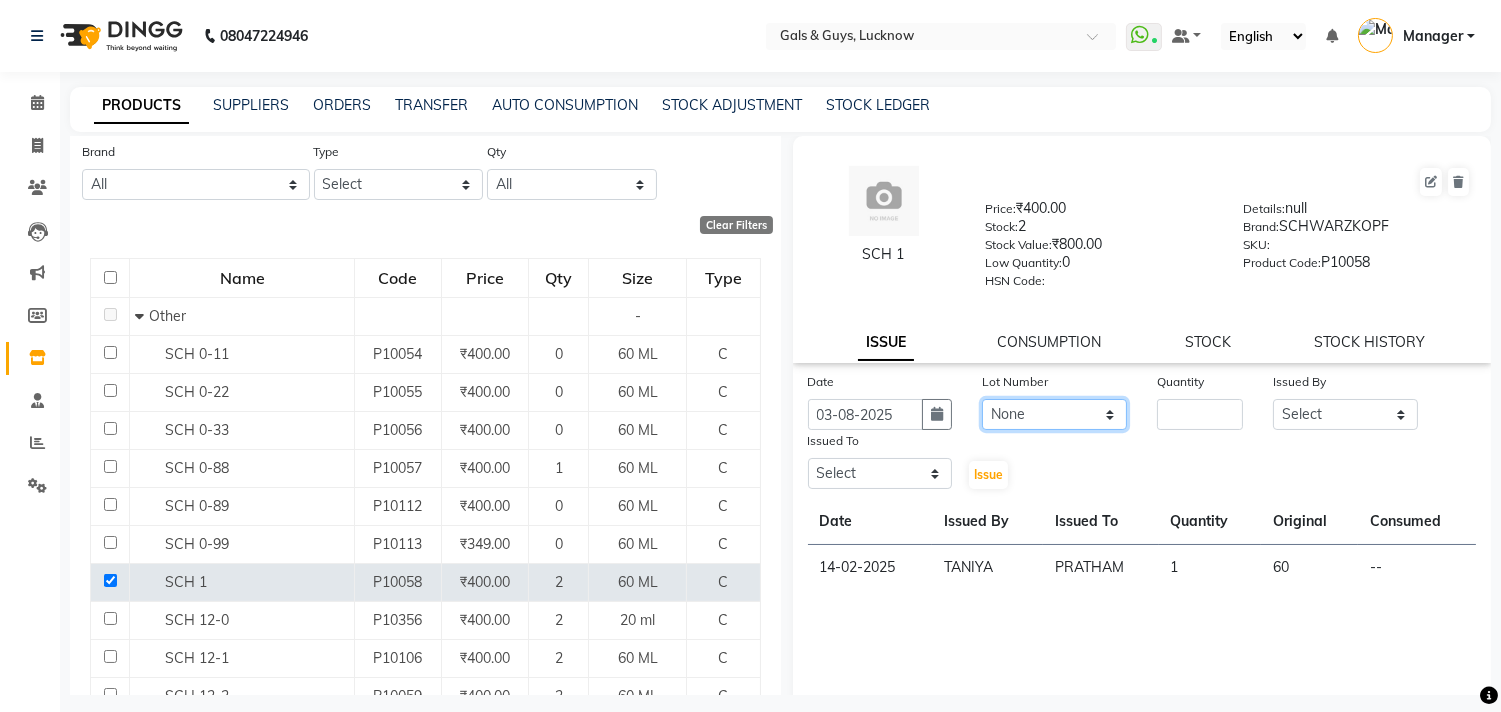 click on "None" 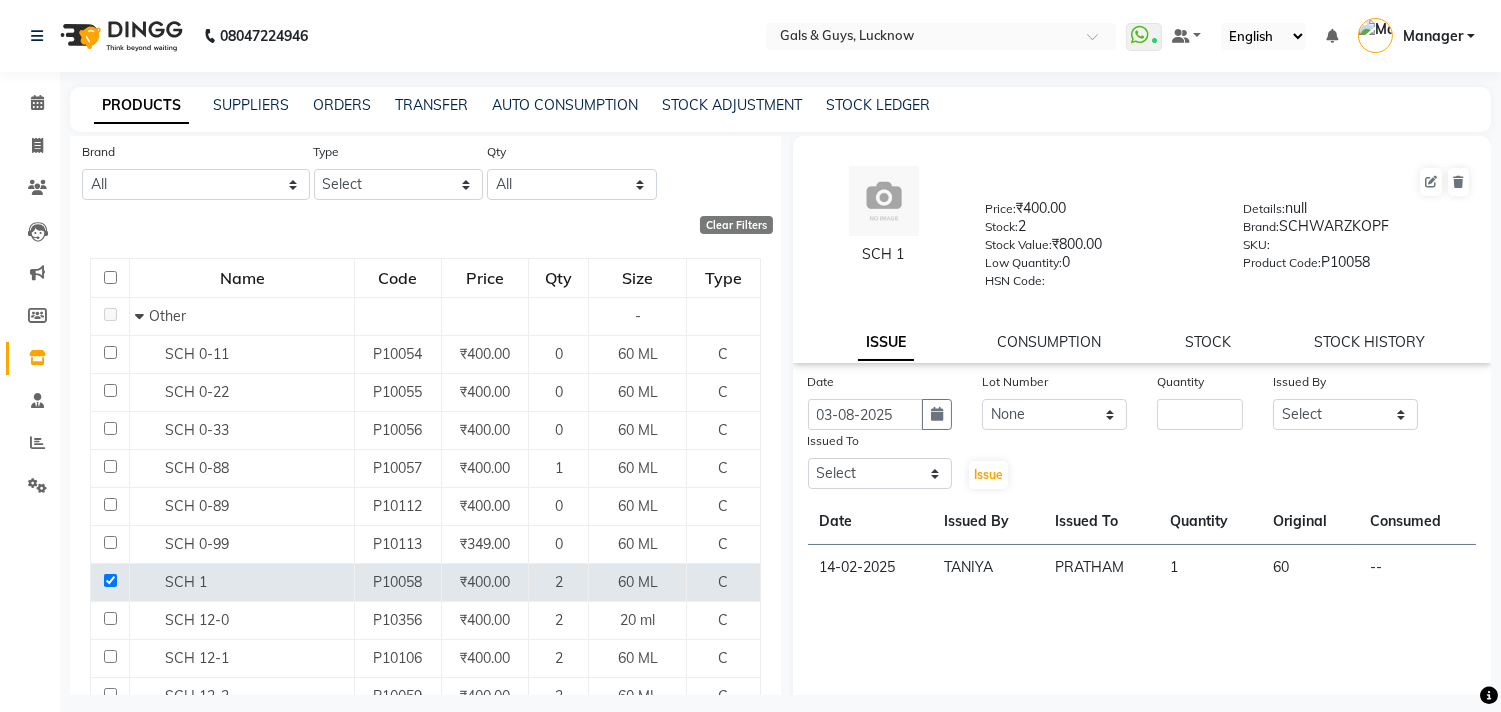 drag, startPoint x: 1185, startPoint y: 394, endPoint x: 1190, endPoint y: 404, distance: 11.18034 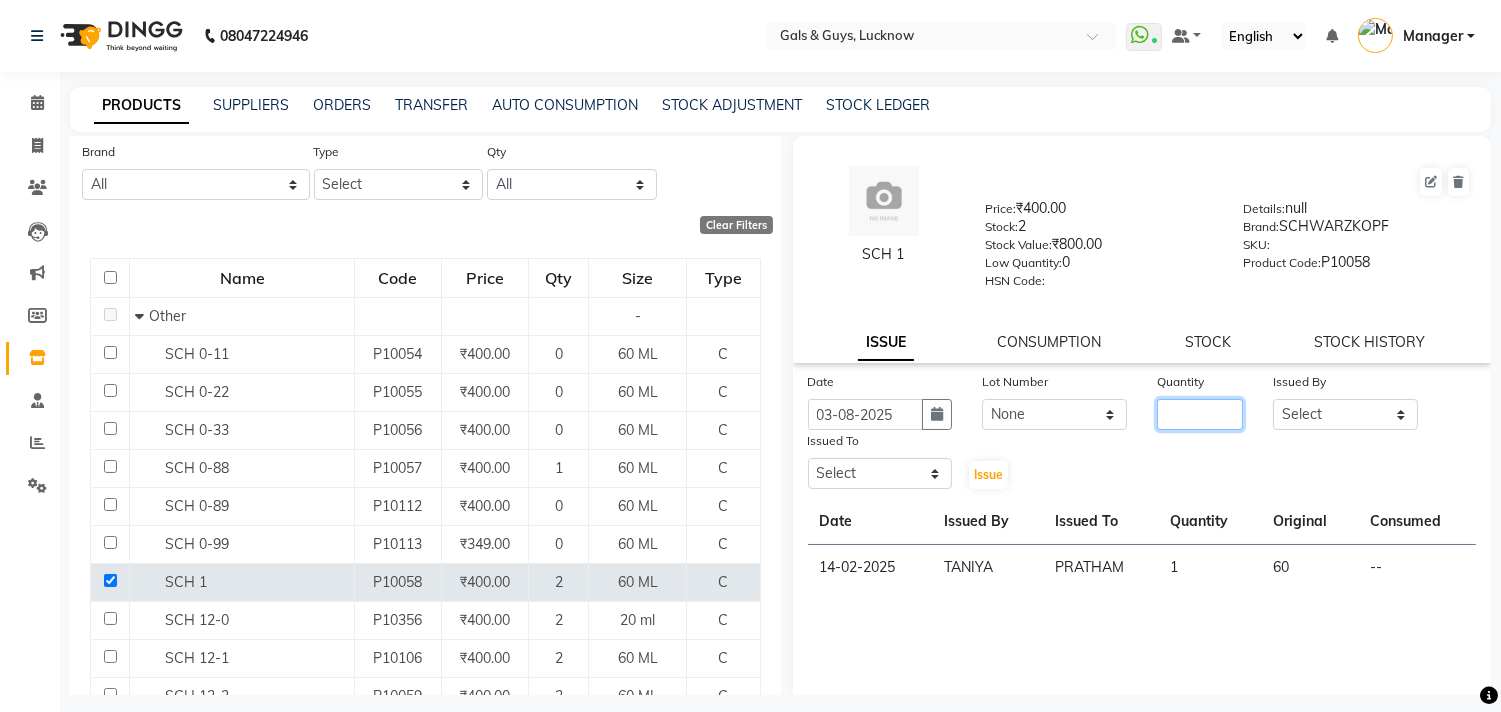 click 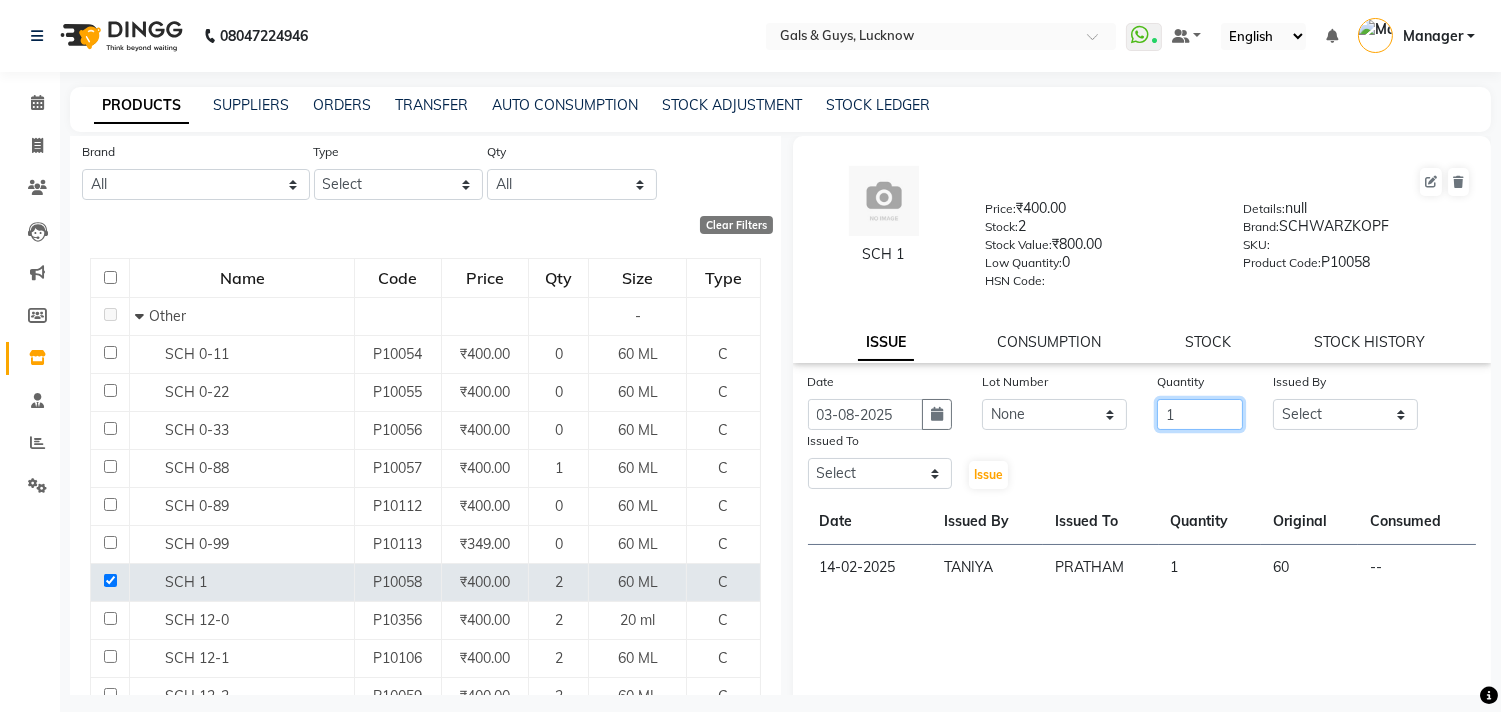 type on "1" 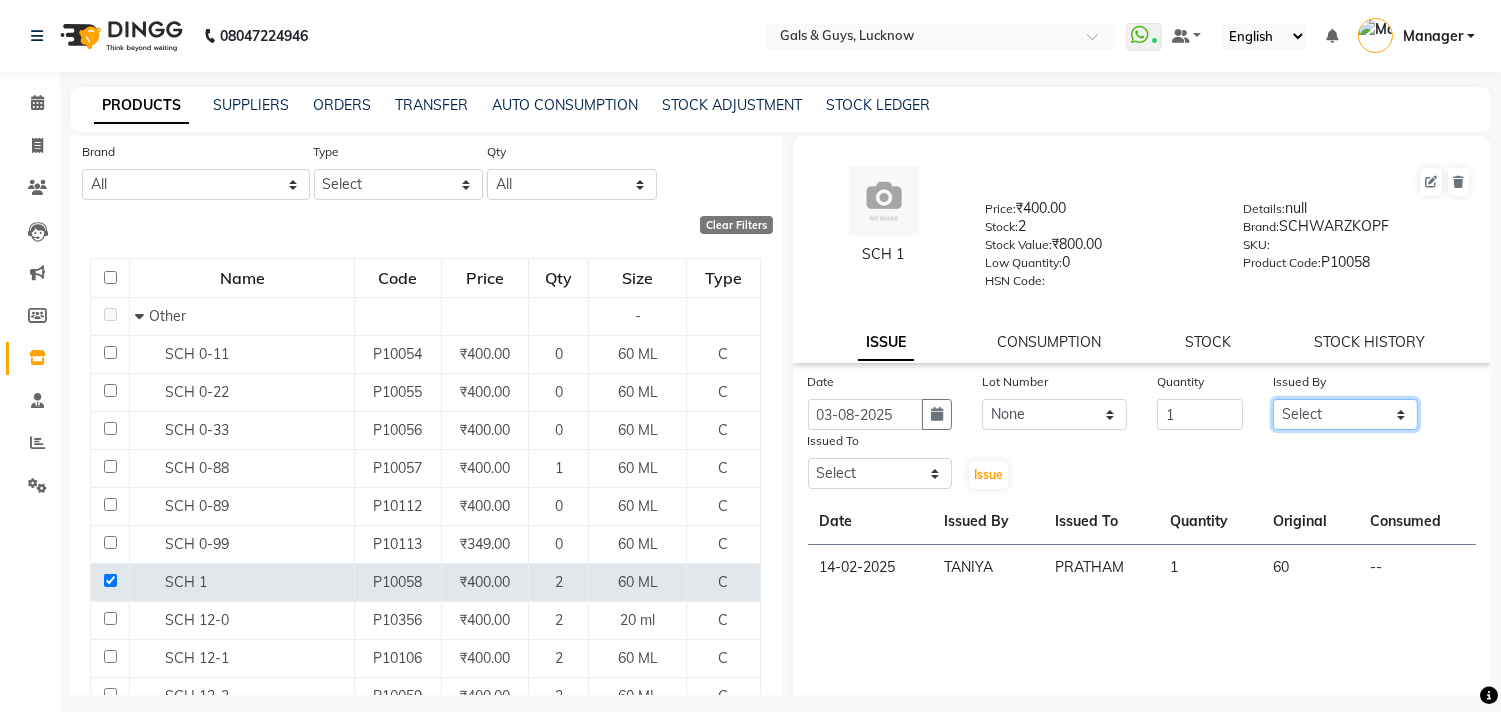 click on "Select [NAME] ADVANCE [NAME] [NAME] [NAME] B-WAX KUNAL Manager MEMBERSHIP [NAME] PRATHAM PRODUCT [NAME] [NAME] [NAME]" 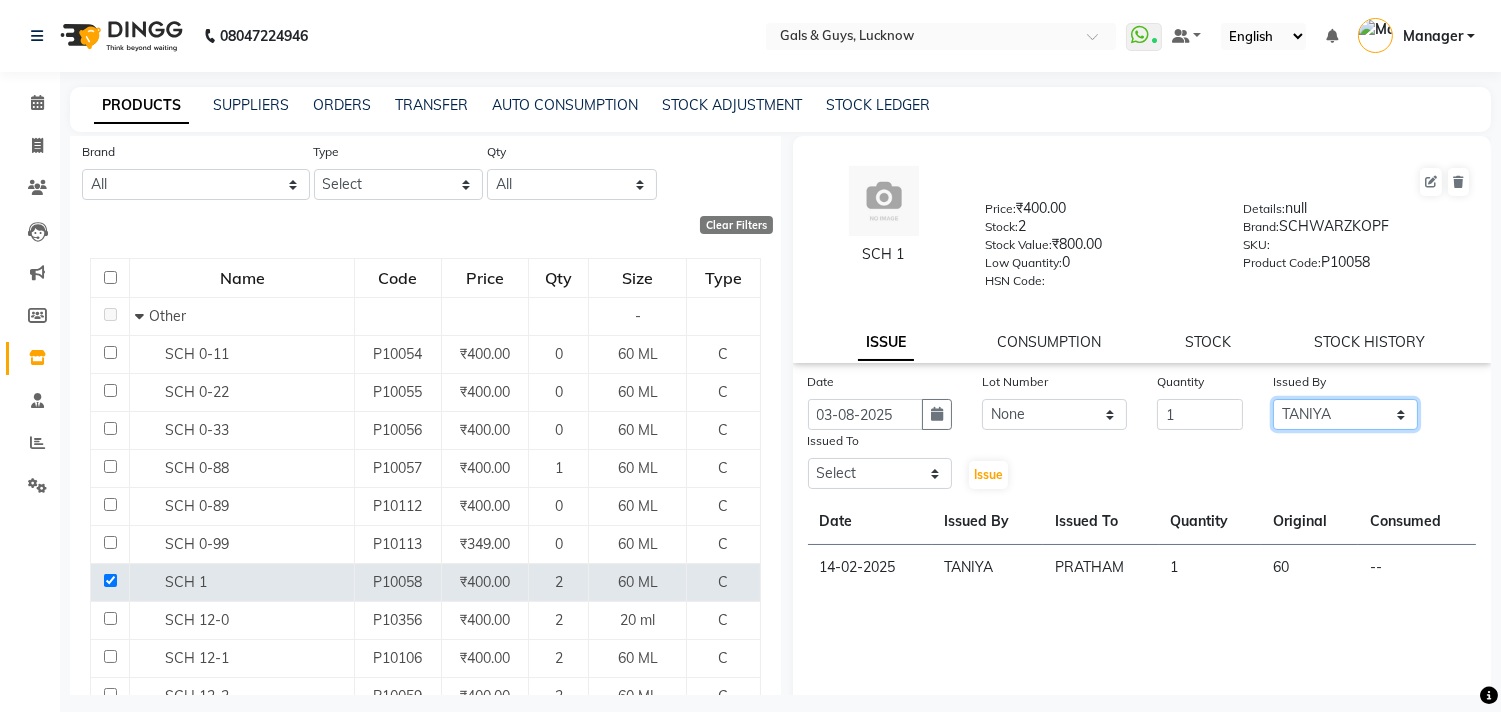 click on "Select [NAME] ADVANCE [NAME] [NAME] [NAME] B-WAX KUNAL Manager MEMBERSHIP [NAME] PRATHAM PRODUCT [NAME] [NAME] [NAME]" 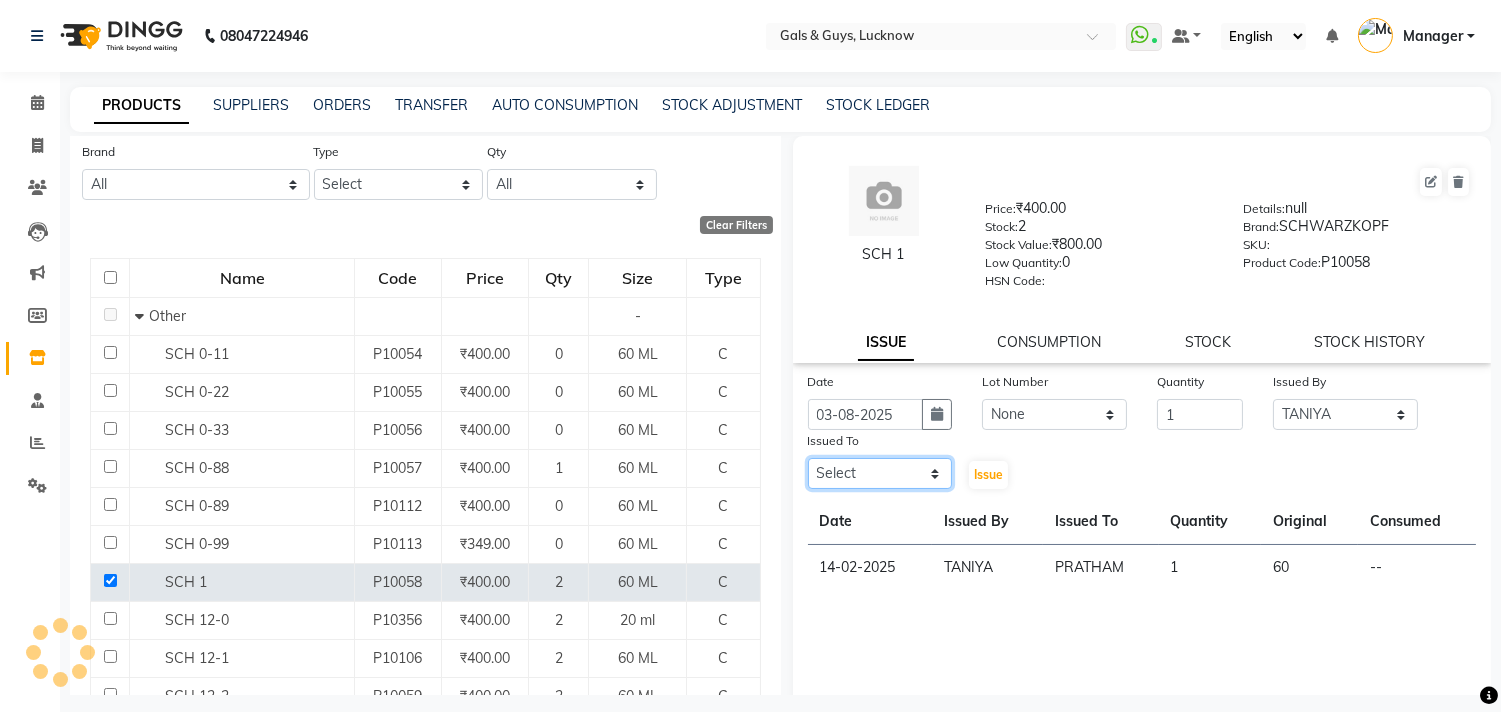 click on "Select [NAME] ADVANCE [NAME] [NAME] [NAME] B-WAX KUNAL Manager MEMBERSHIP [NAME] PRATHAM PRODUCT [NAME] [NAME] [NAME]" 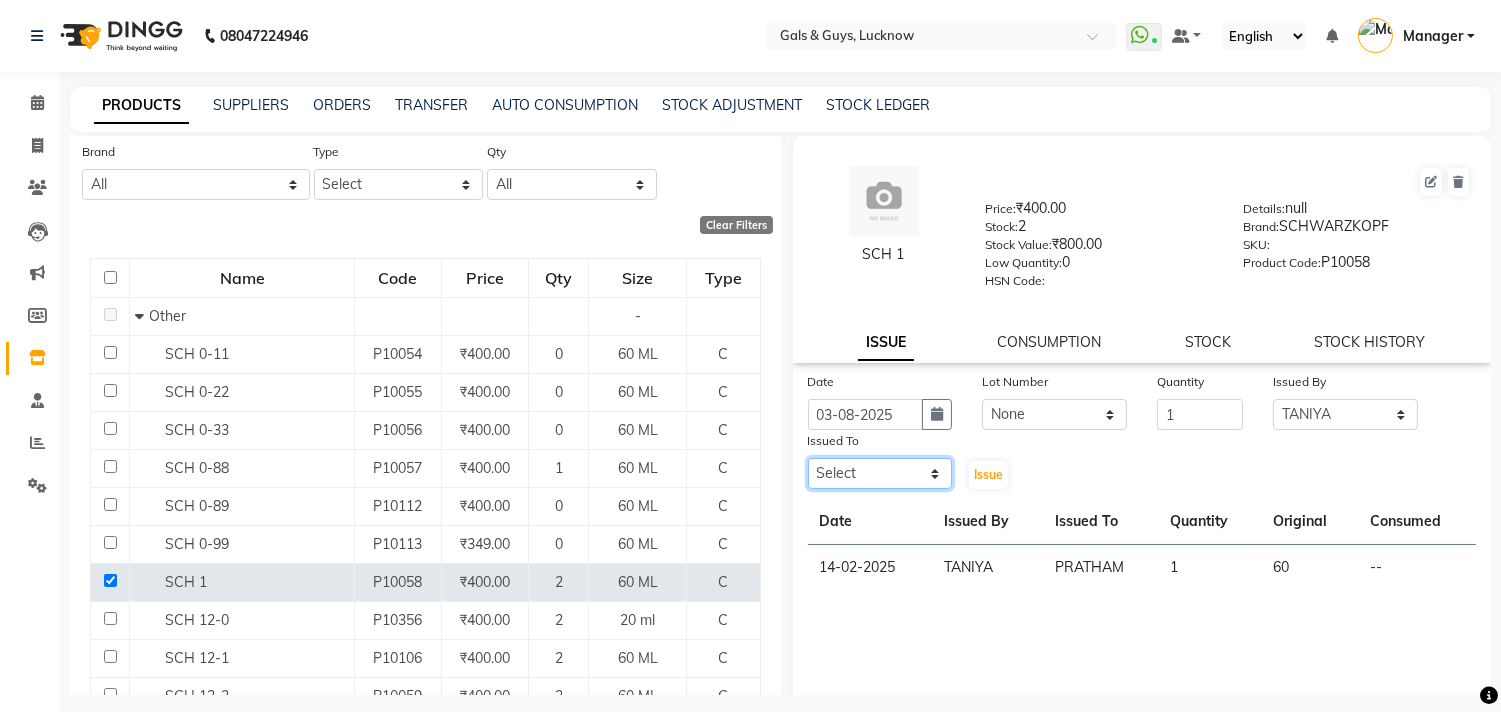 select on "66163" 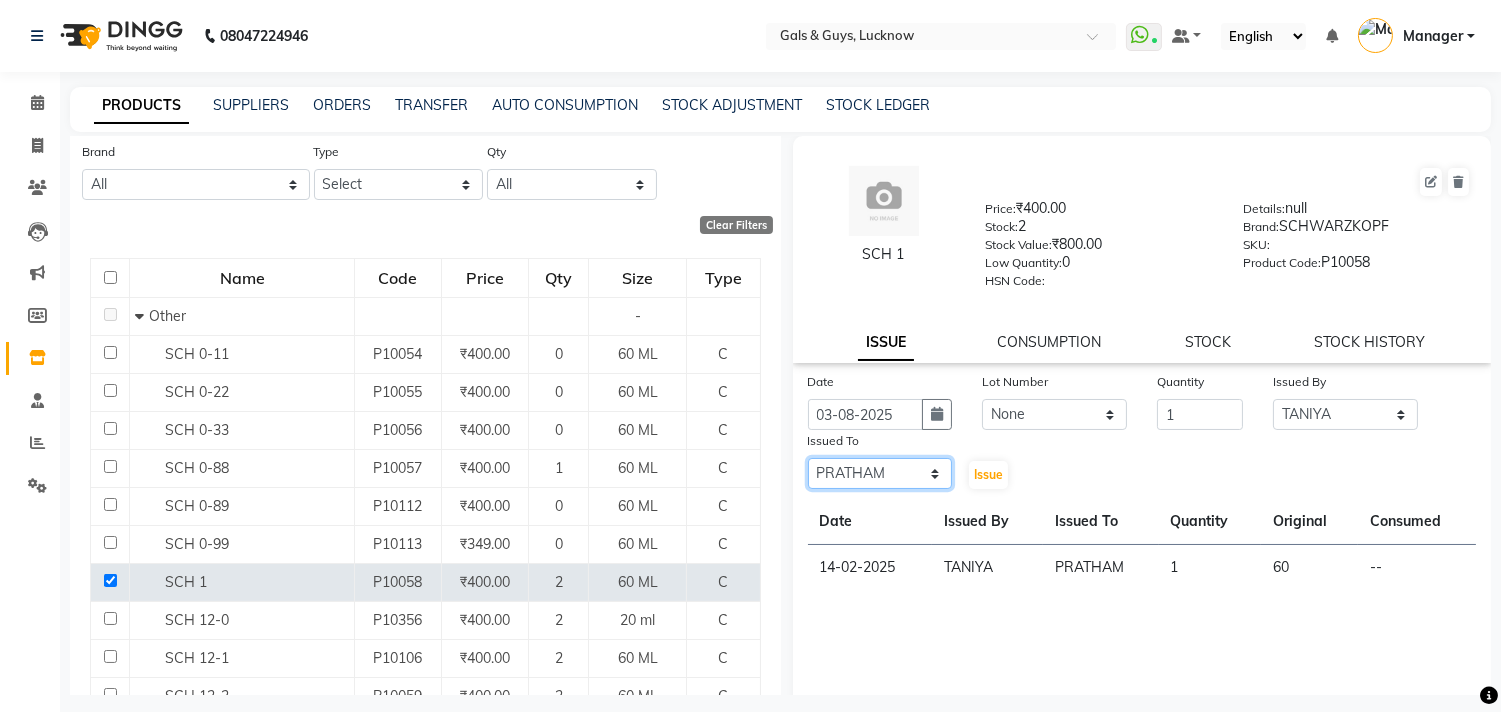 click on "Select [NAME] ADVANCE [NAME] [NAME] [NAME] B-WAX KUNAL Manager MEMBERSHIP [NAME] PRATHAM PRODUCT [NAME] [NAME] [NAME]" 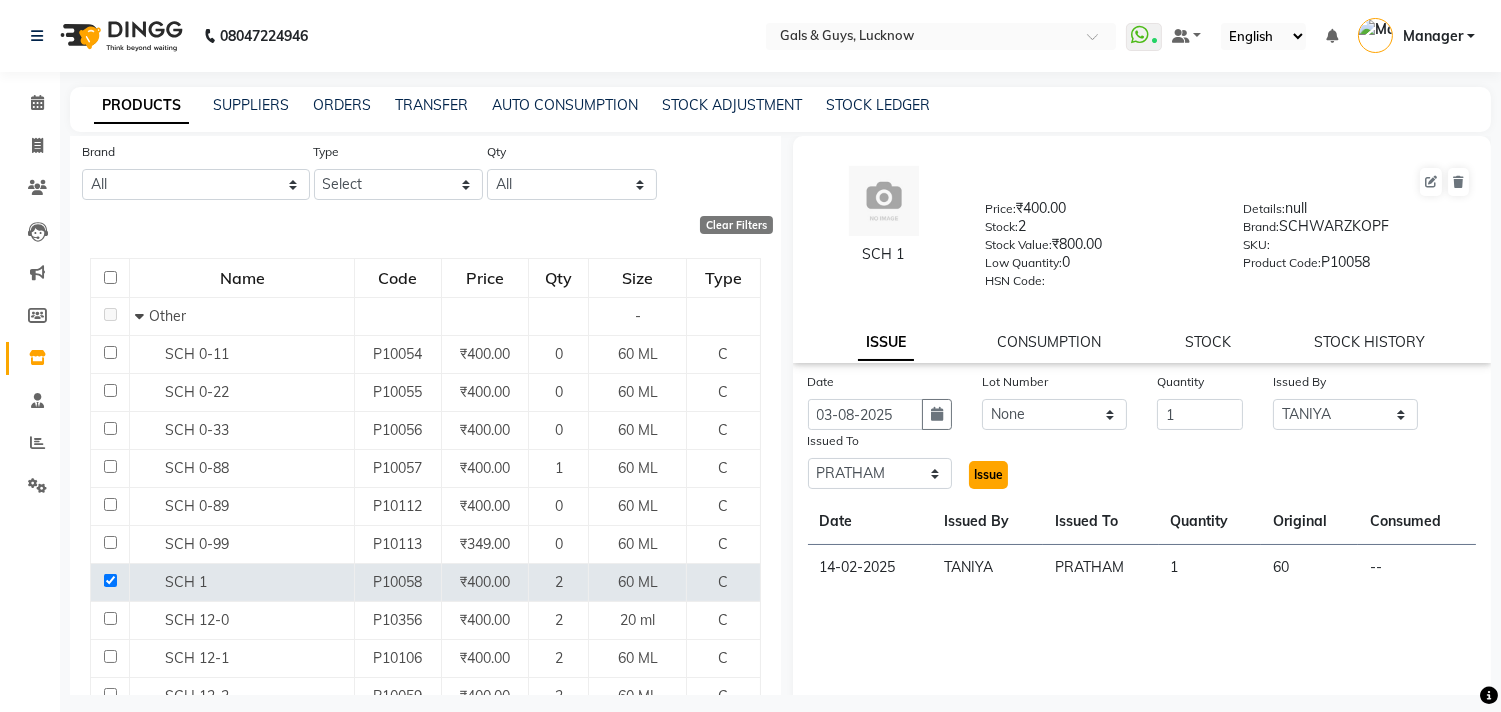 click on "Issue" 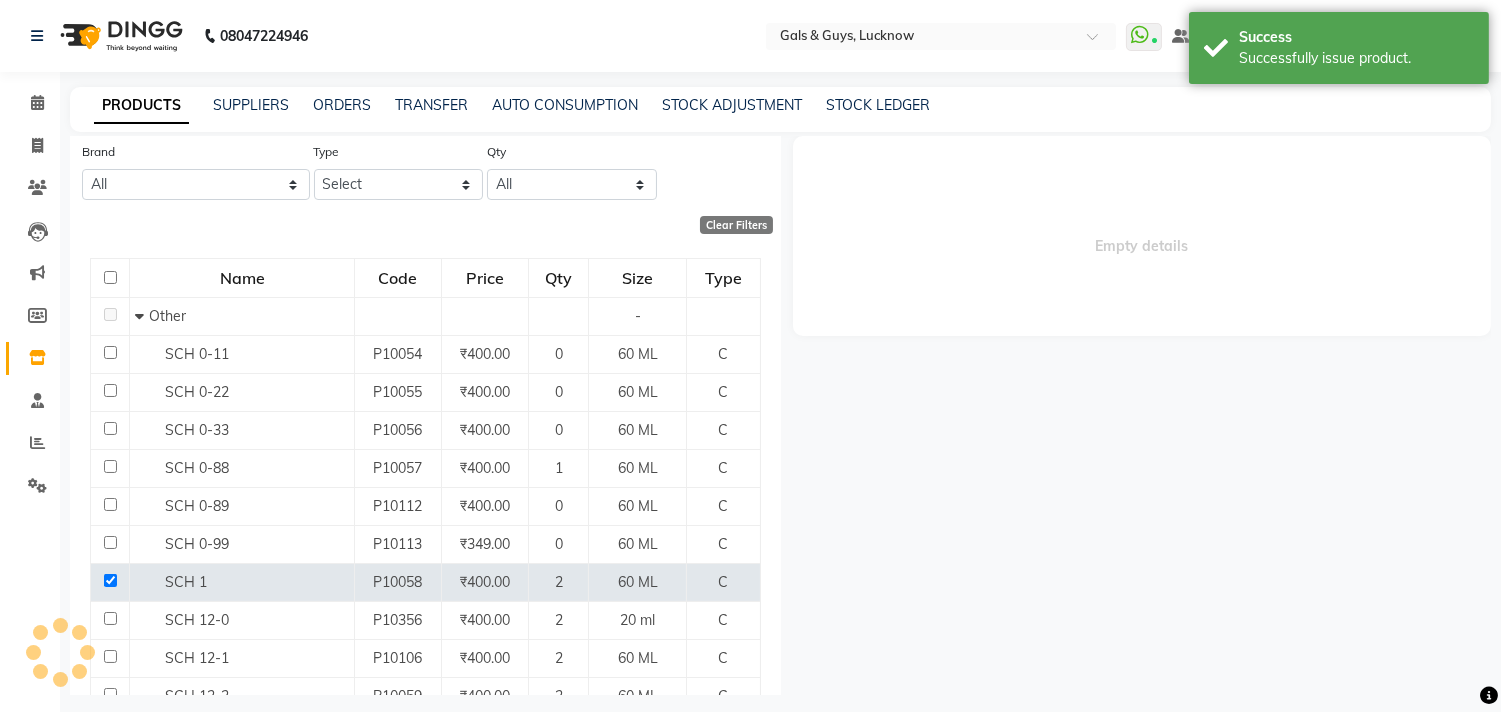 select 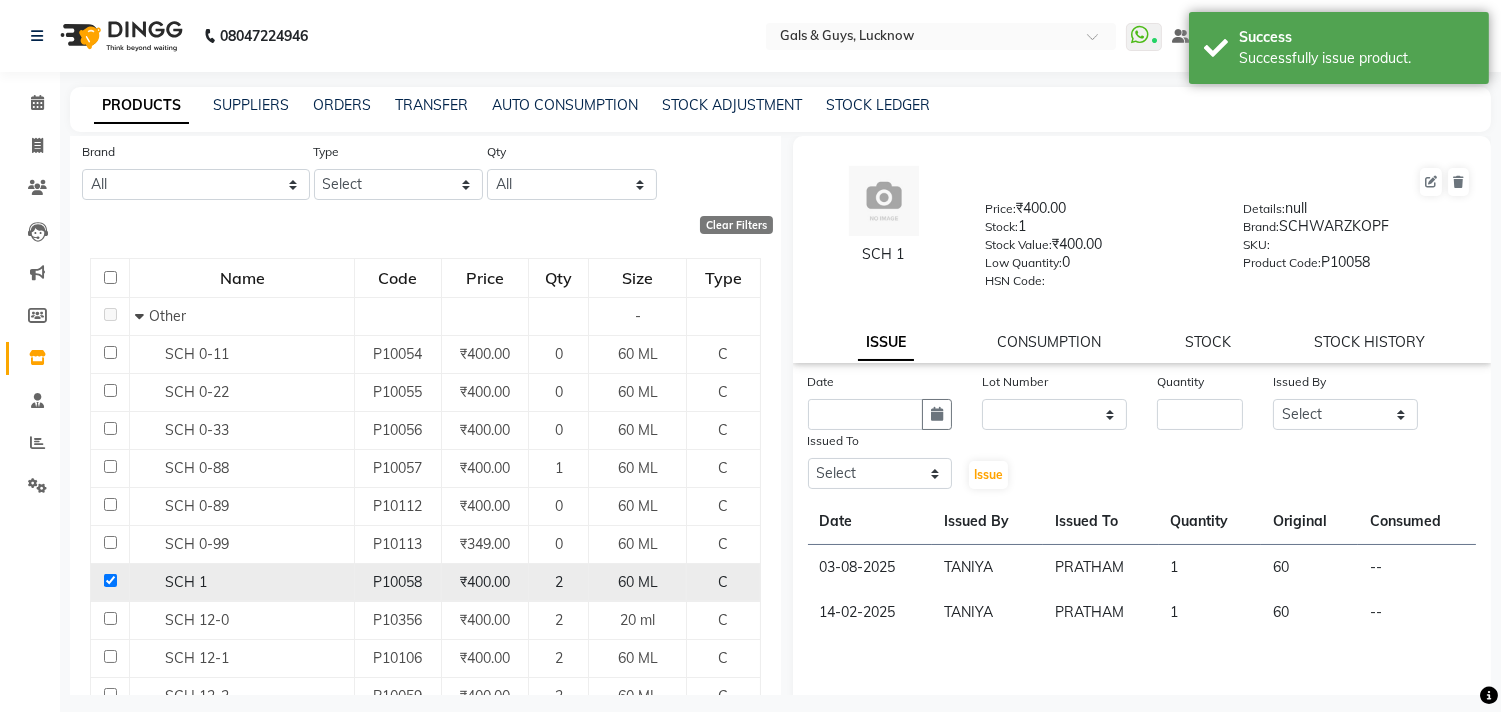 click 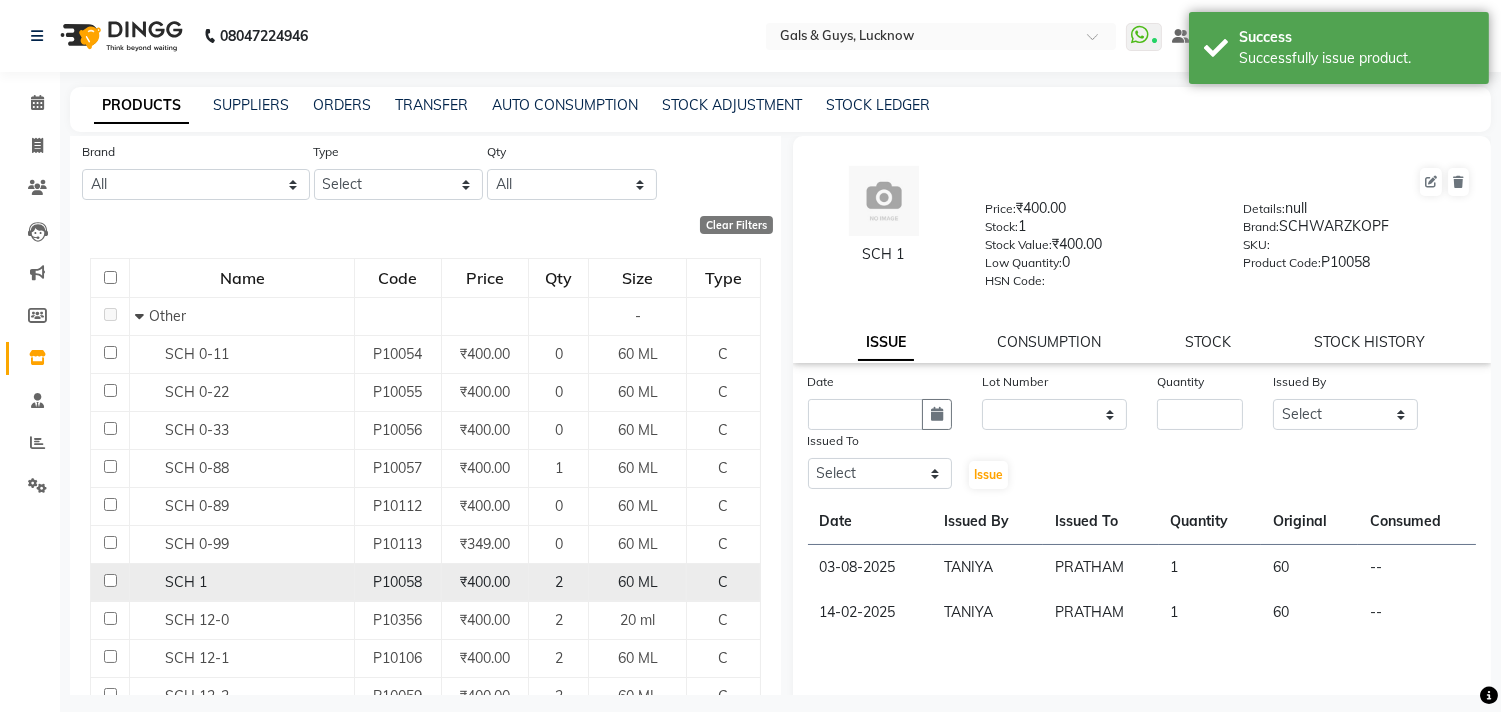 checkbox on "false" 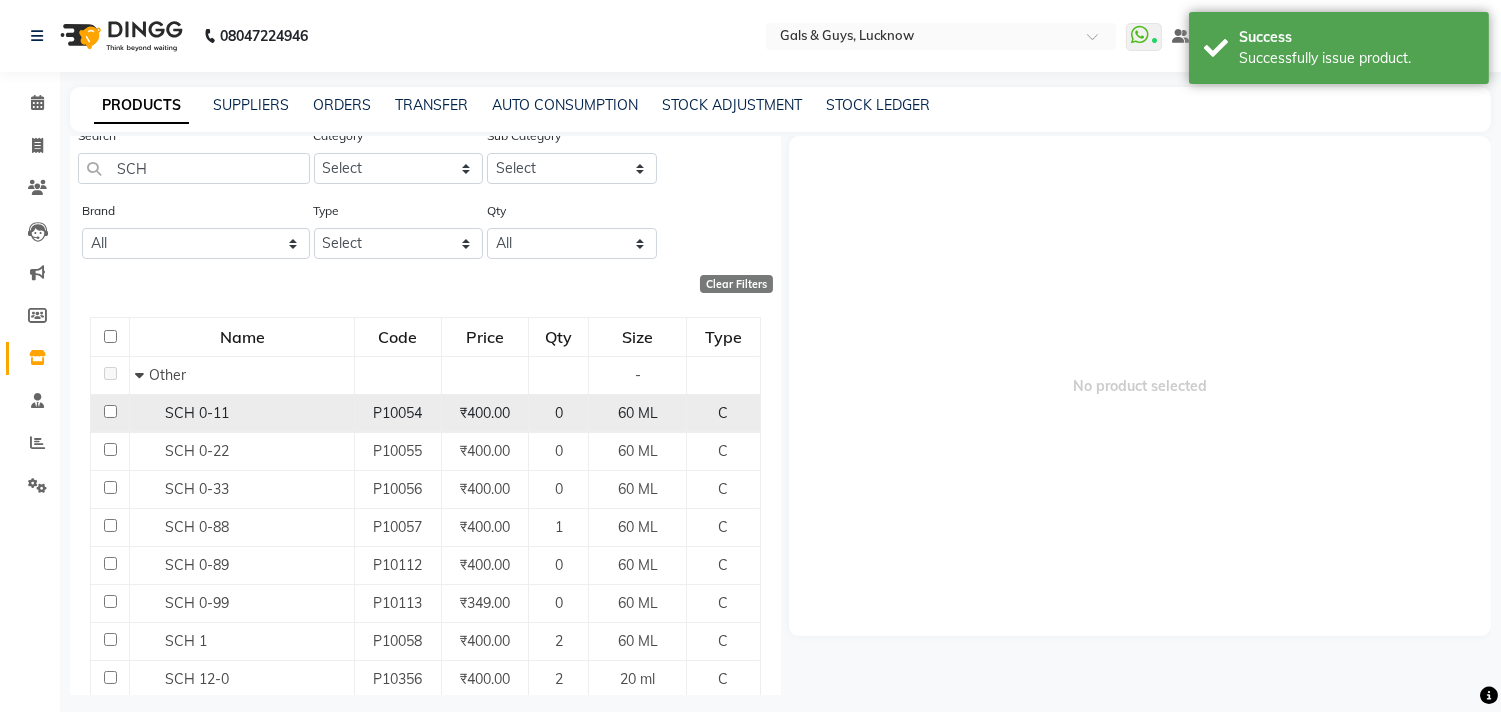 scroll, scrollTop: 0, scrollLeft: 0, axis: both 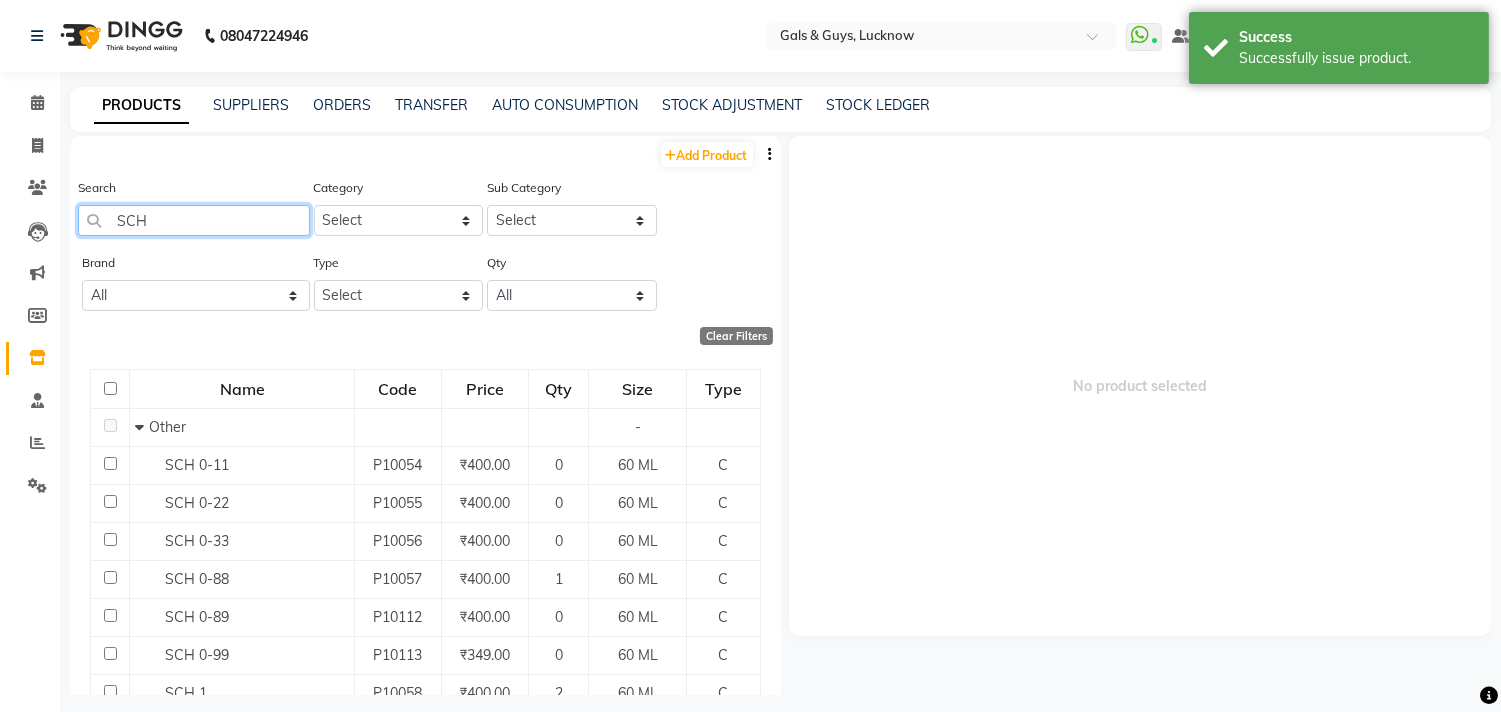 click on "SCH" 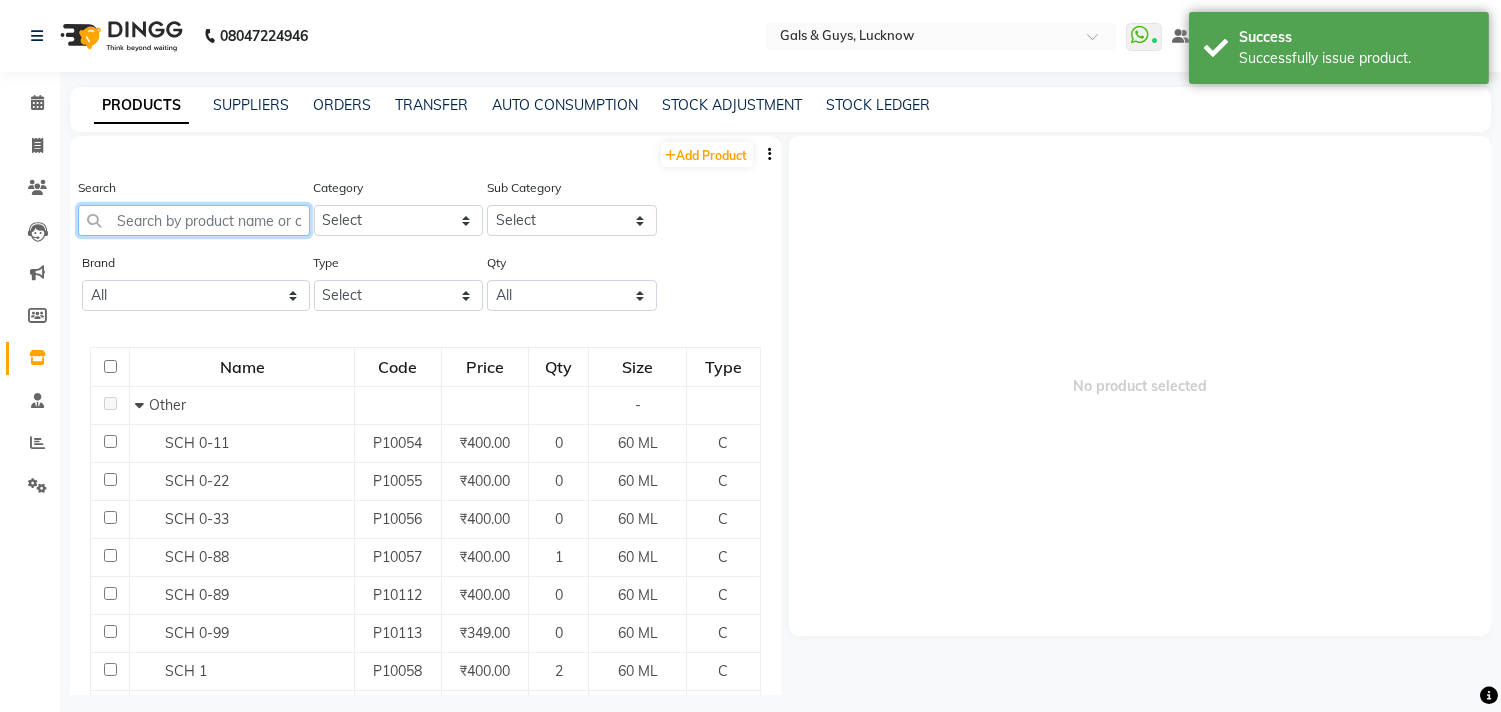 paste on "SCH" 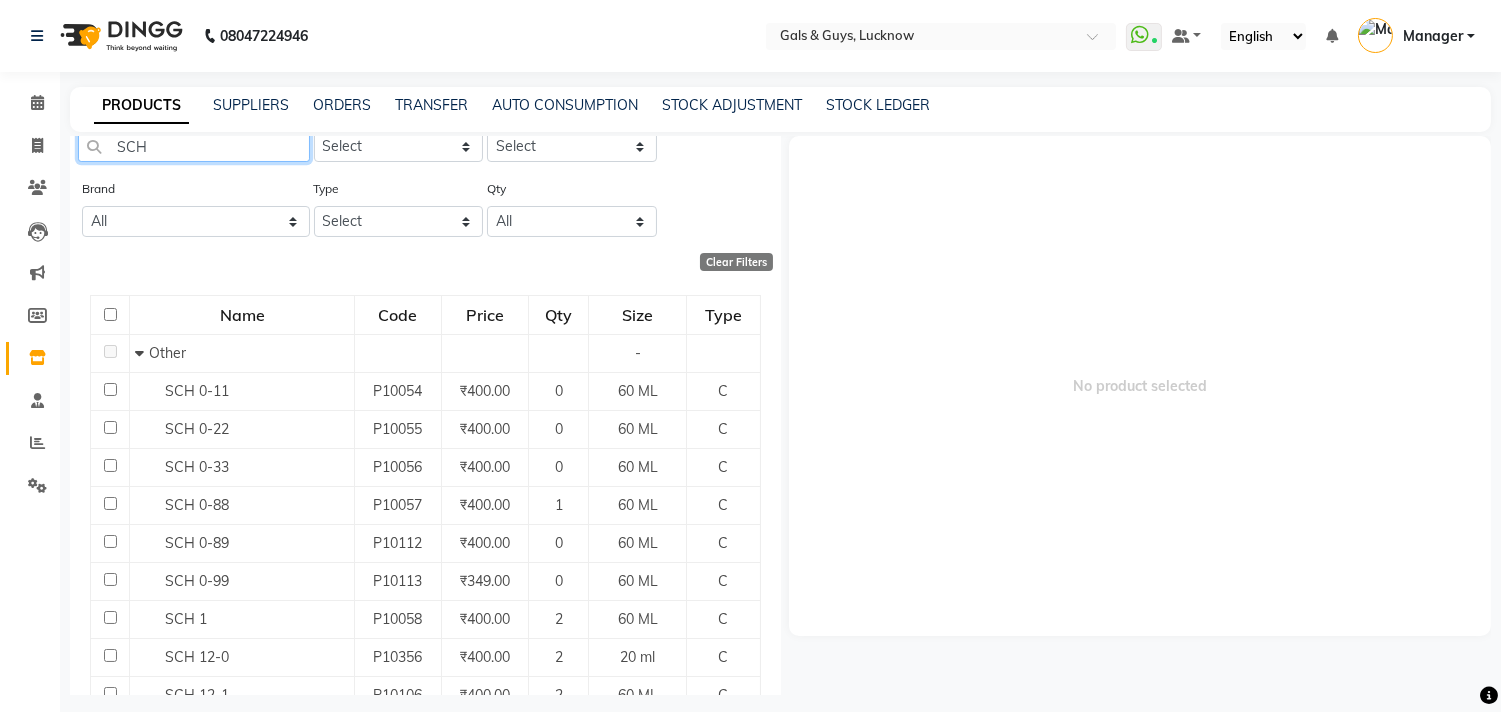 scroll, scrollTop: 0, scrollLeft: 0, axis: both 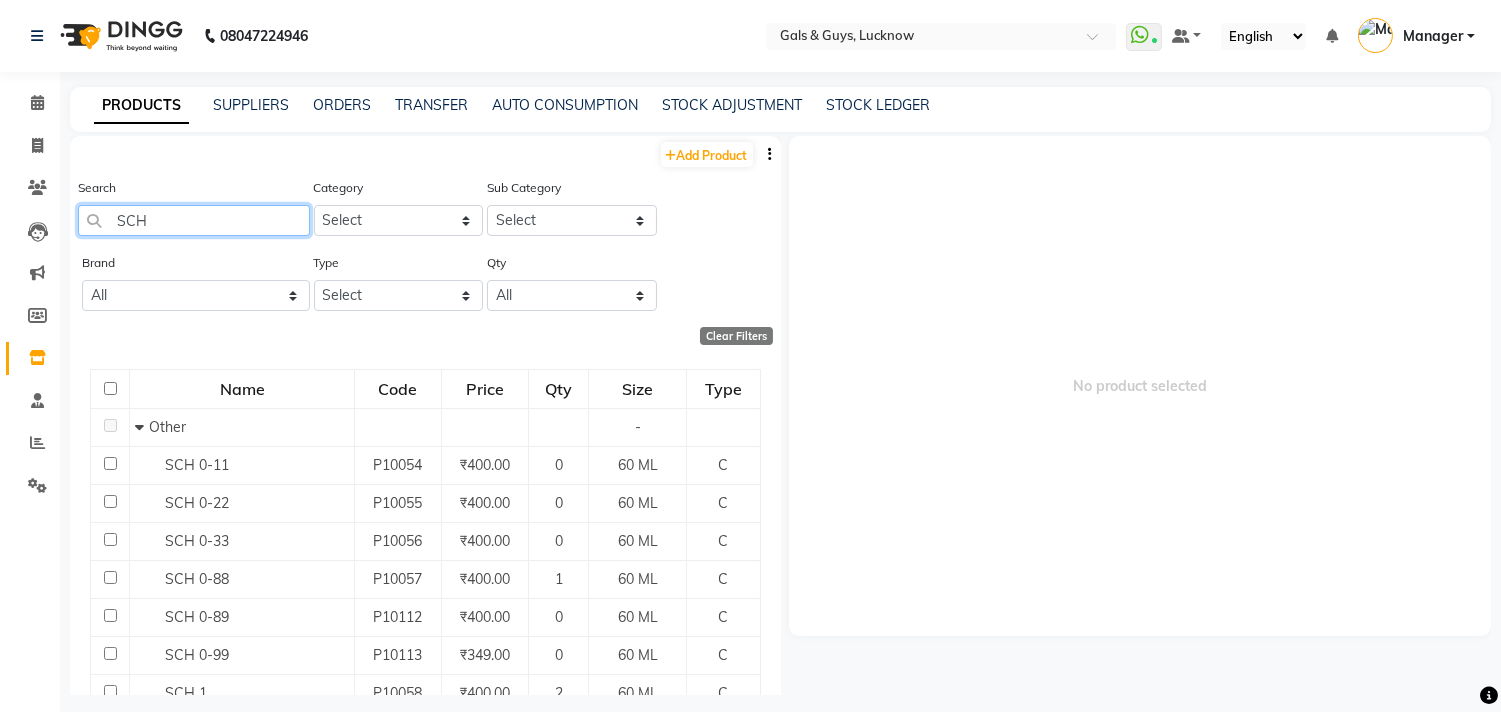 drag, startPoint x: 230, startPoint y: 224, endPoint x: 385, endPoint y: 227, distance: 155.02902 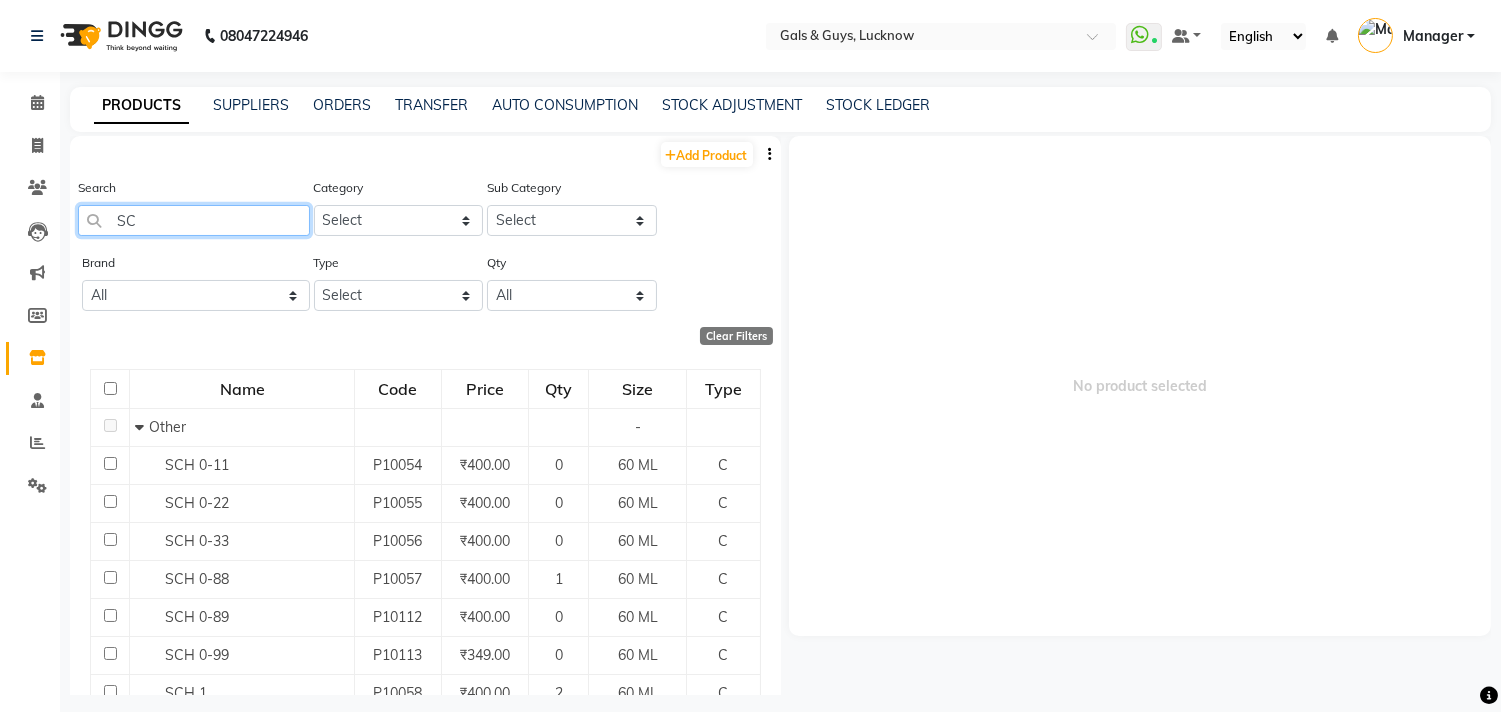 type on "S" 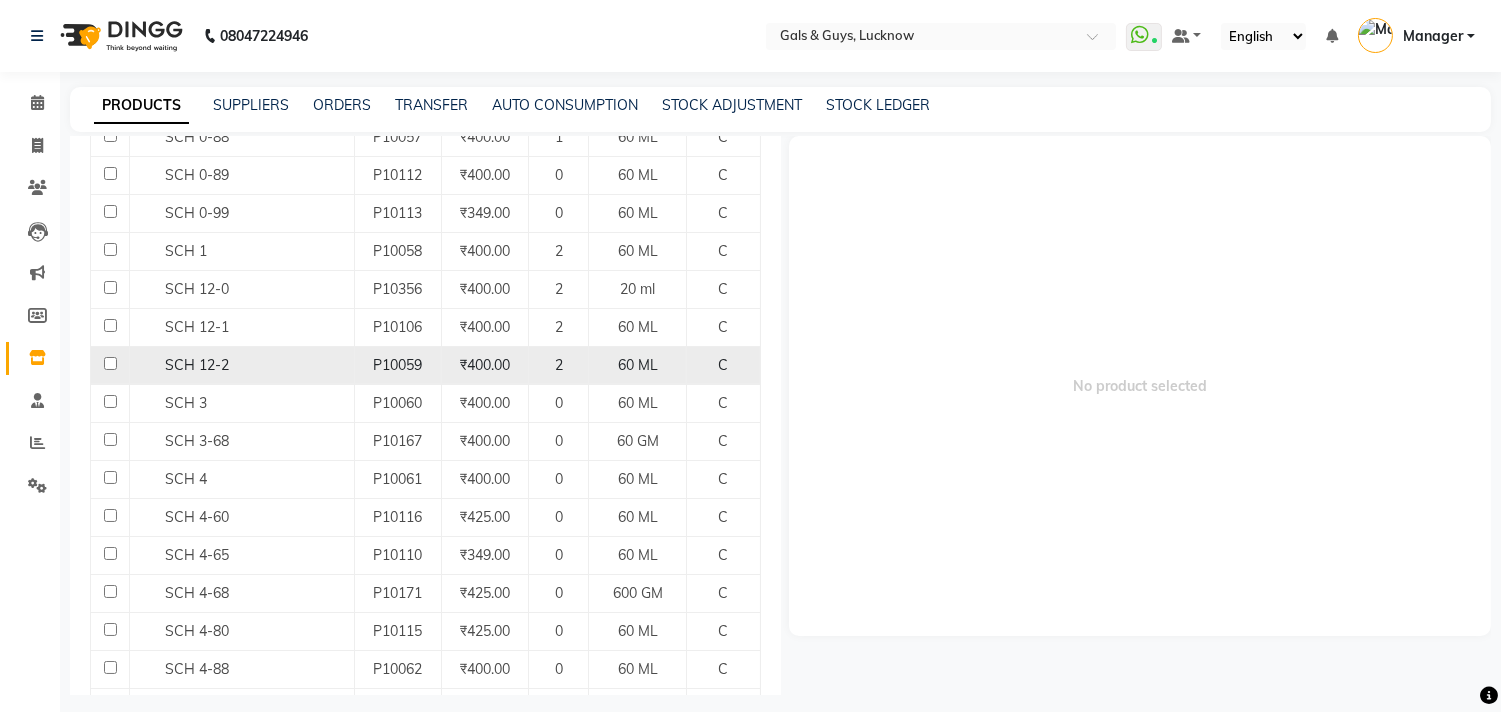 scroll, scrollTop: 444, scrollLeft: 0, axis: vertical 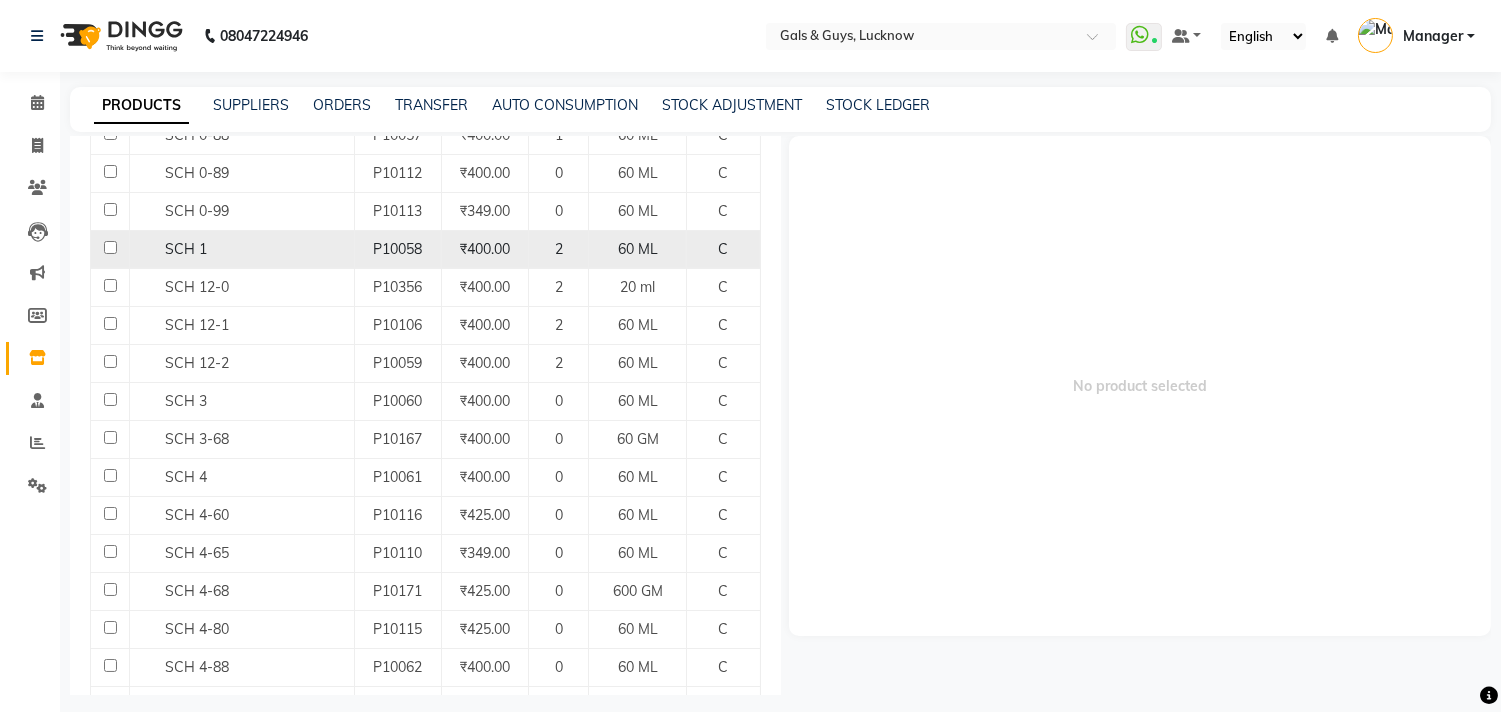 click 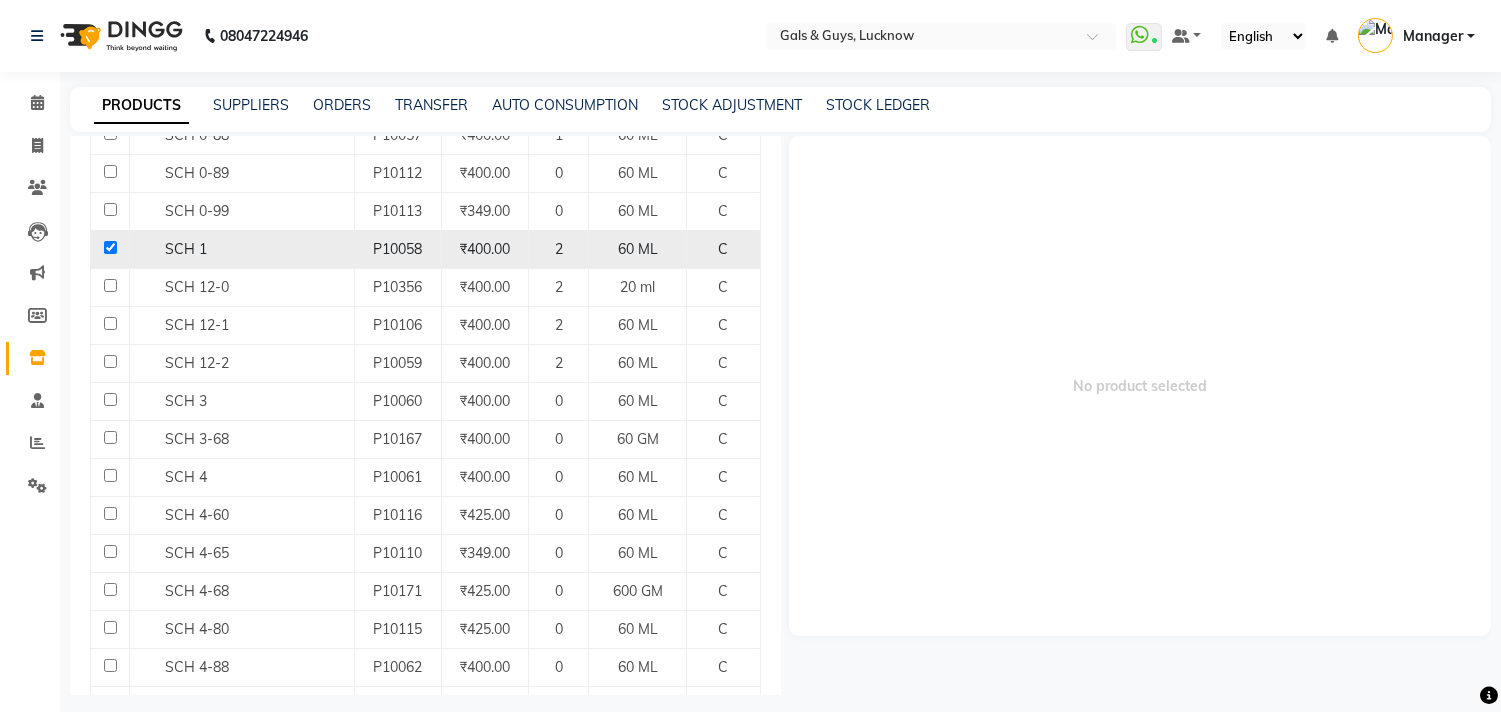 checkbox on "true" 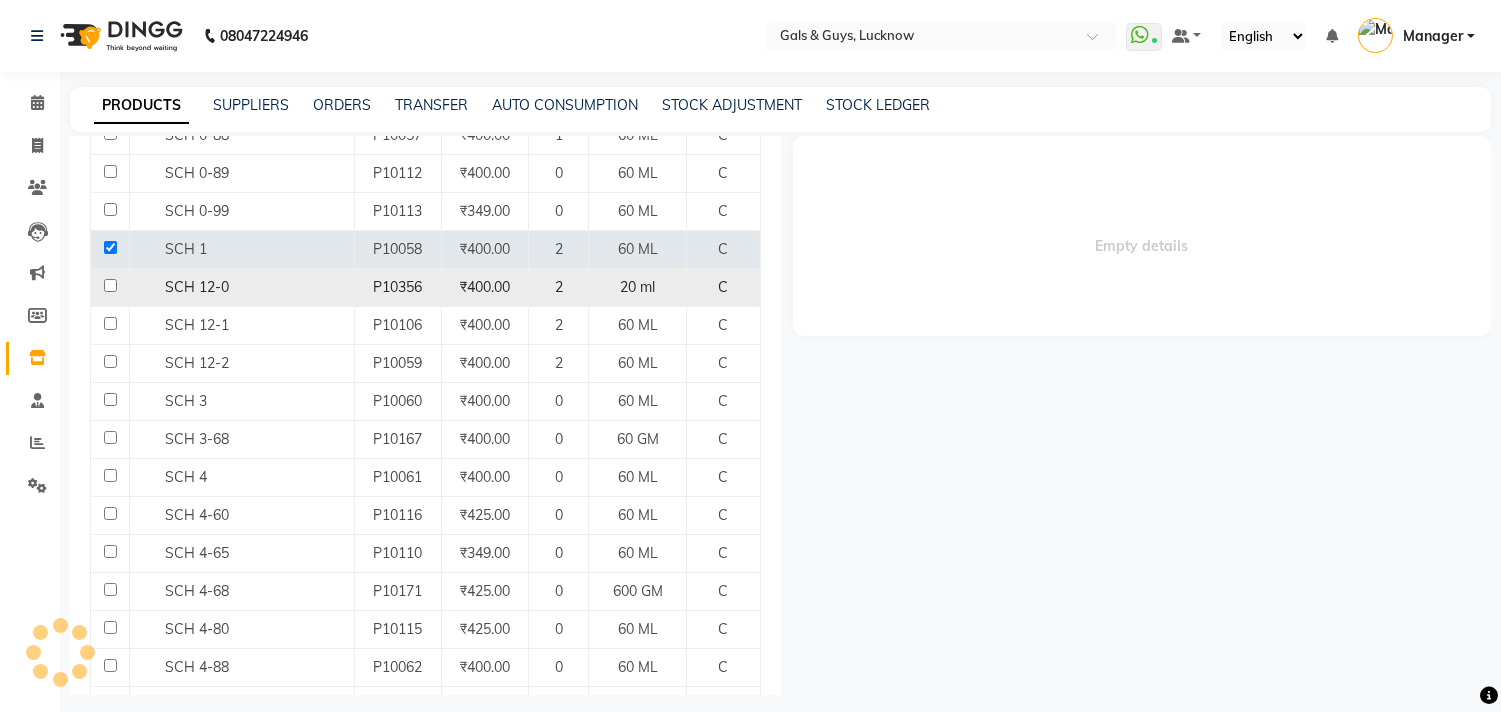select 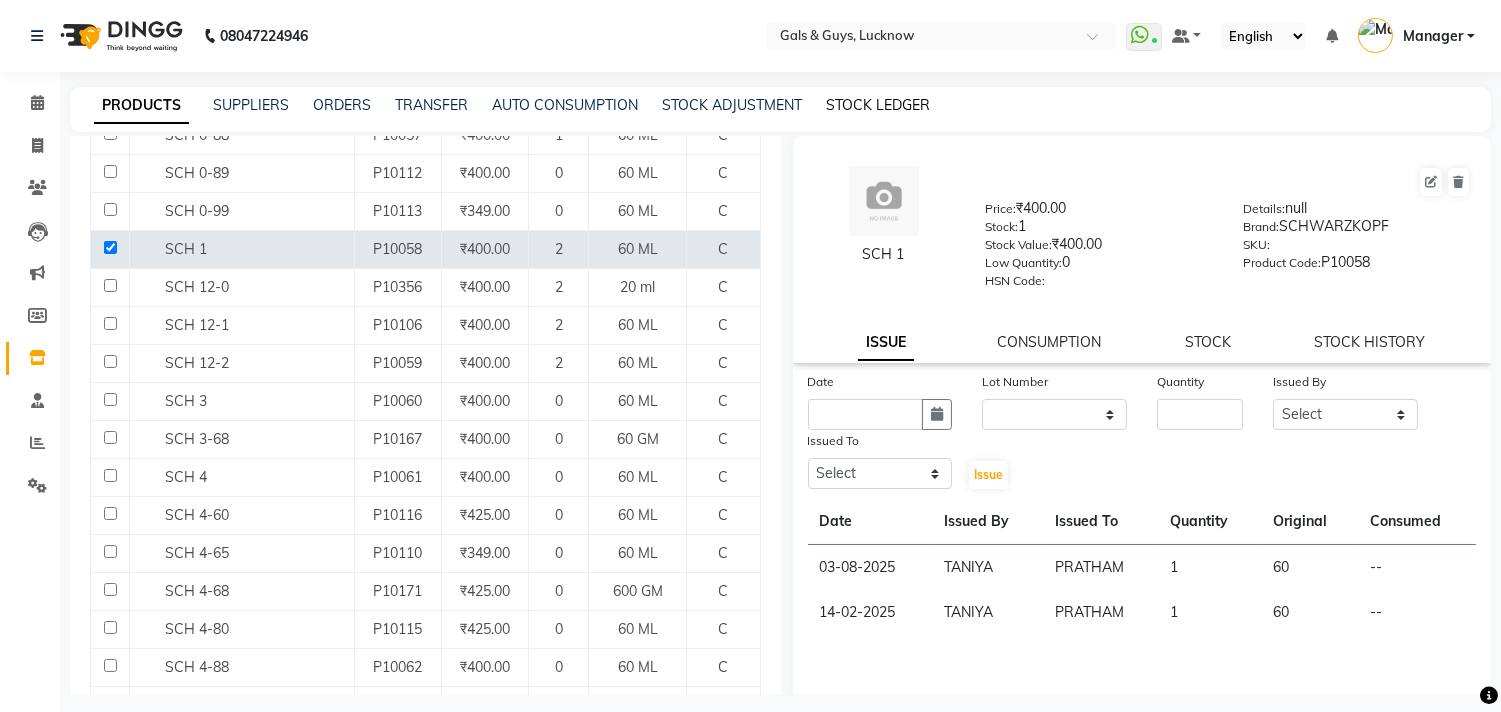 click on "STOCK LEDGER" 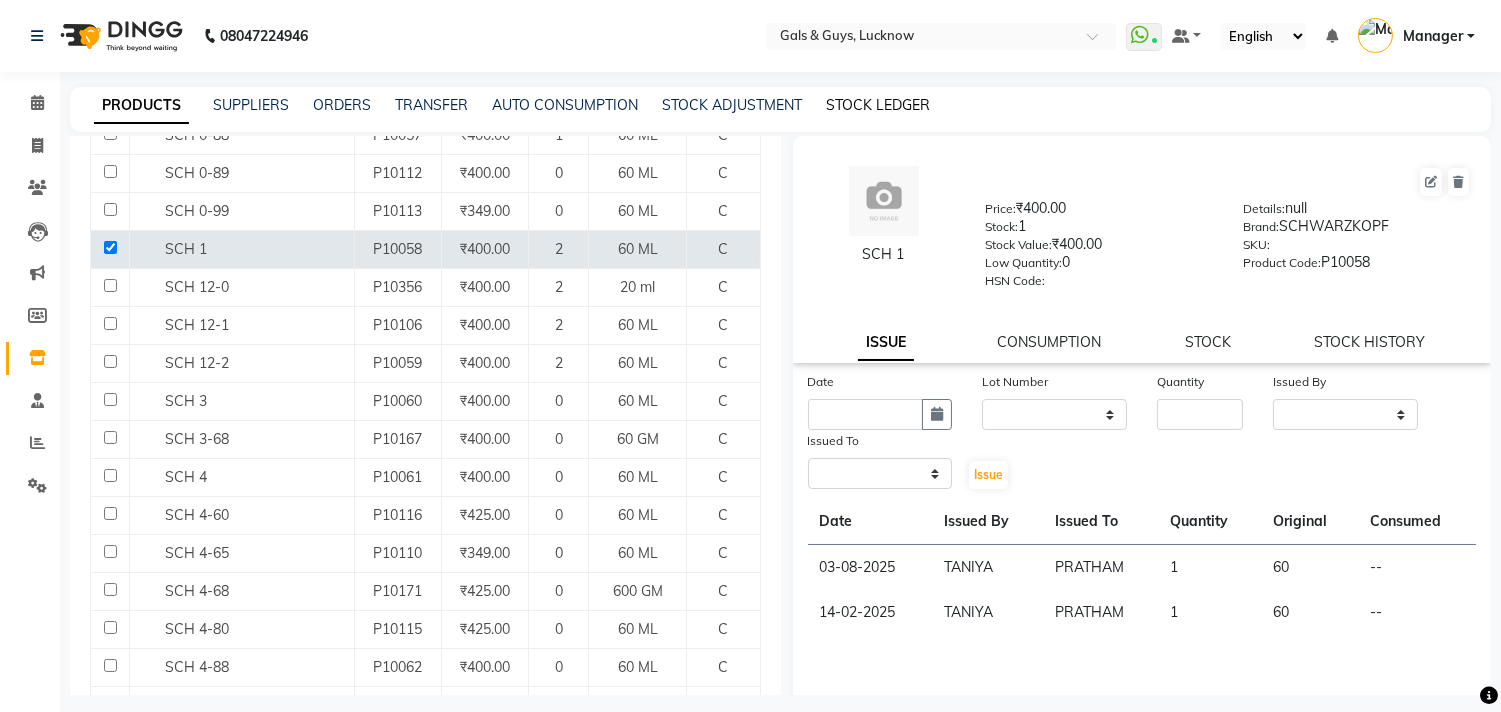 select on "all" 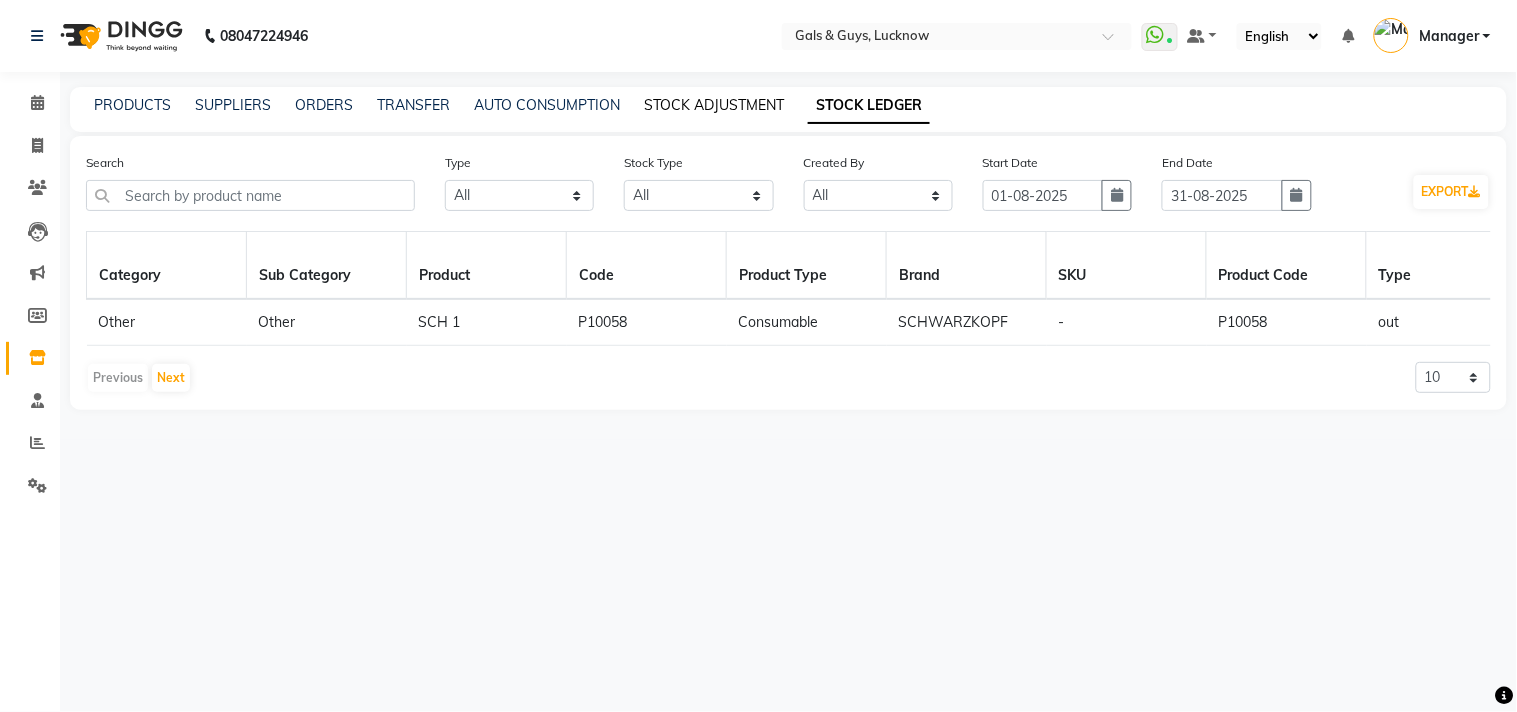 click on "STOCK ADJUSTMENT" 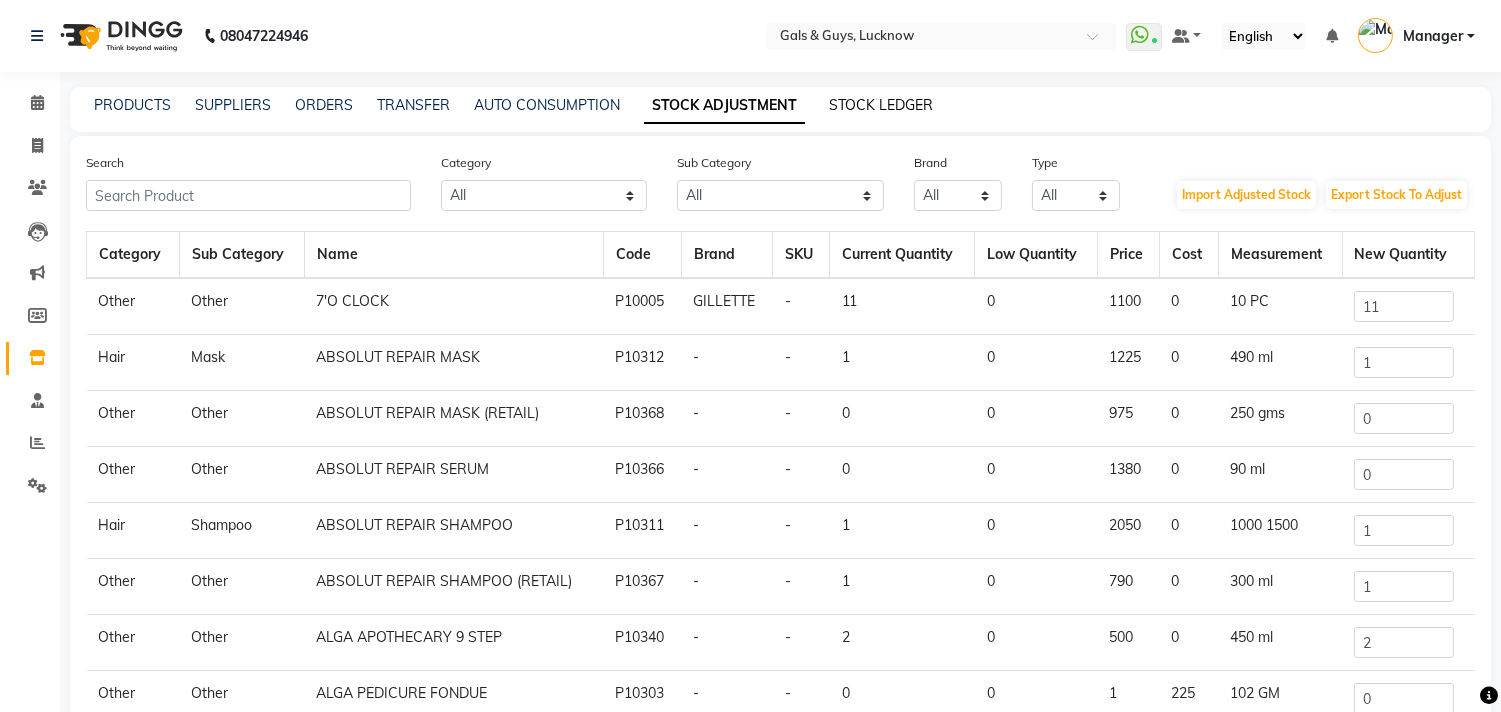 click on "STOCK LEDGER" 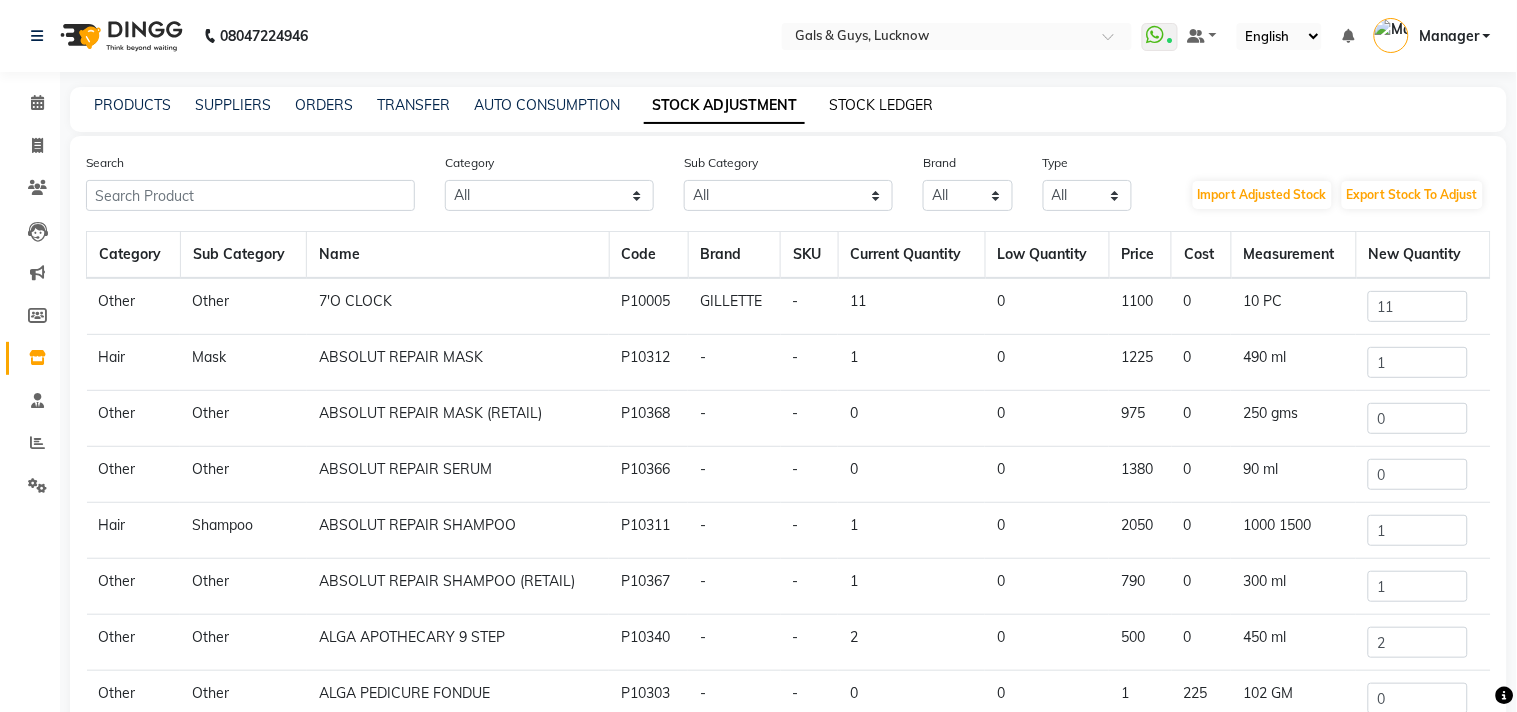 select on "all" 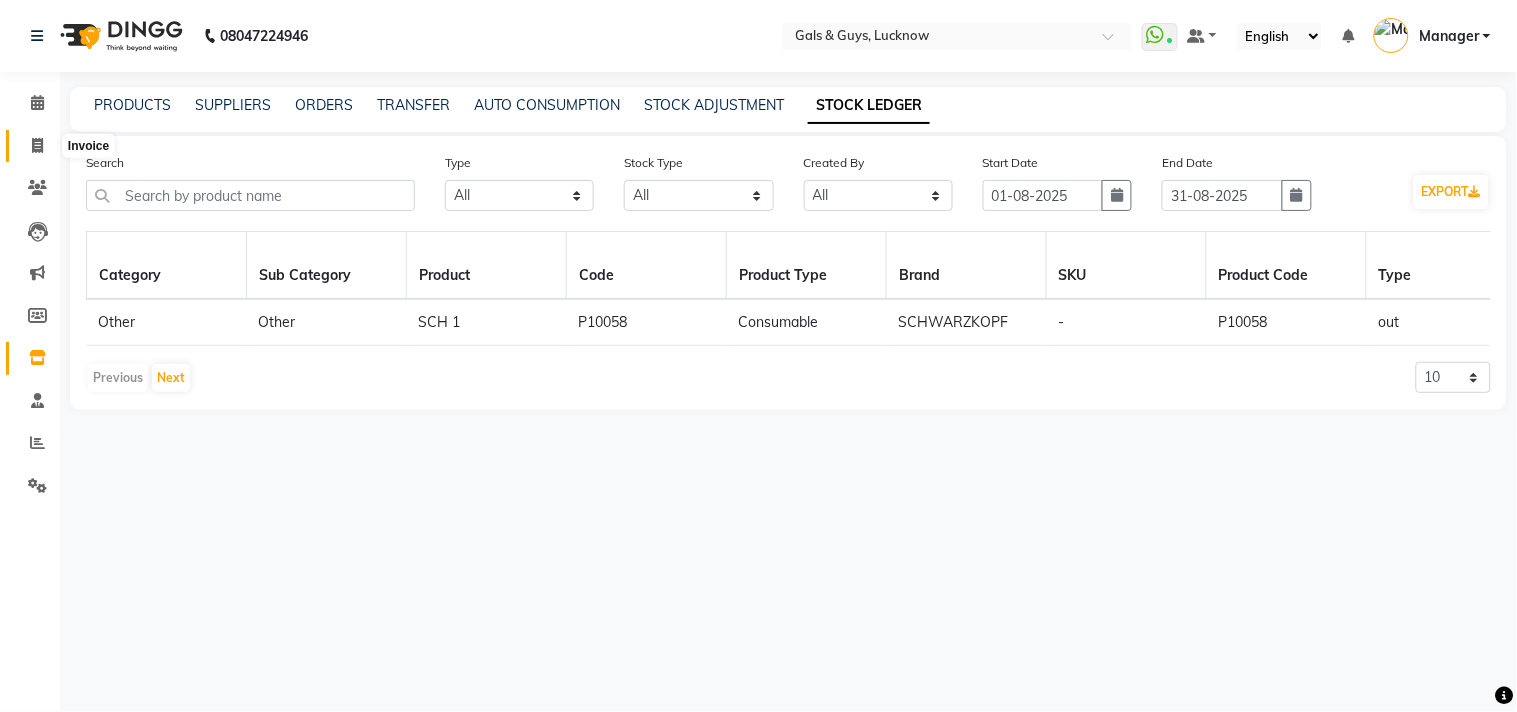 click 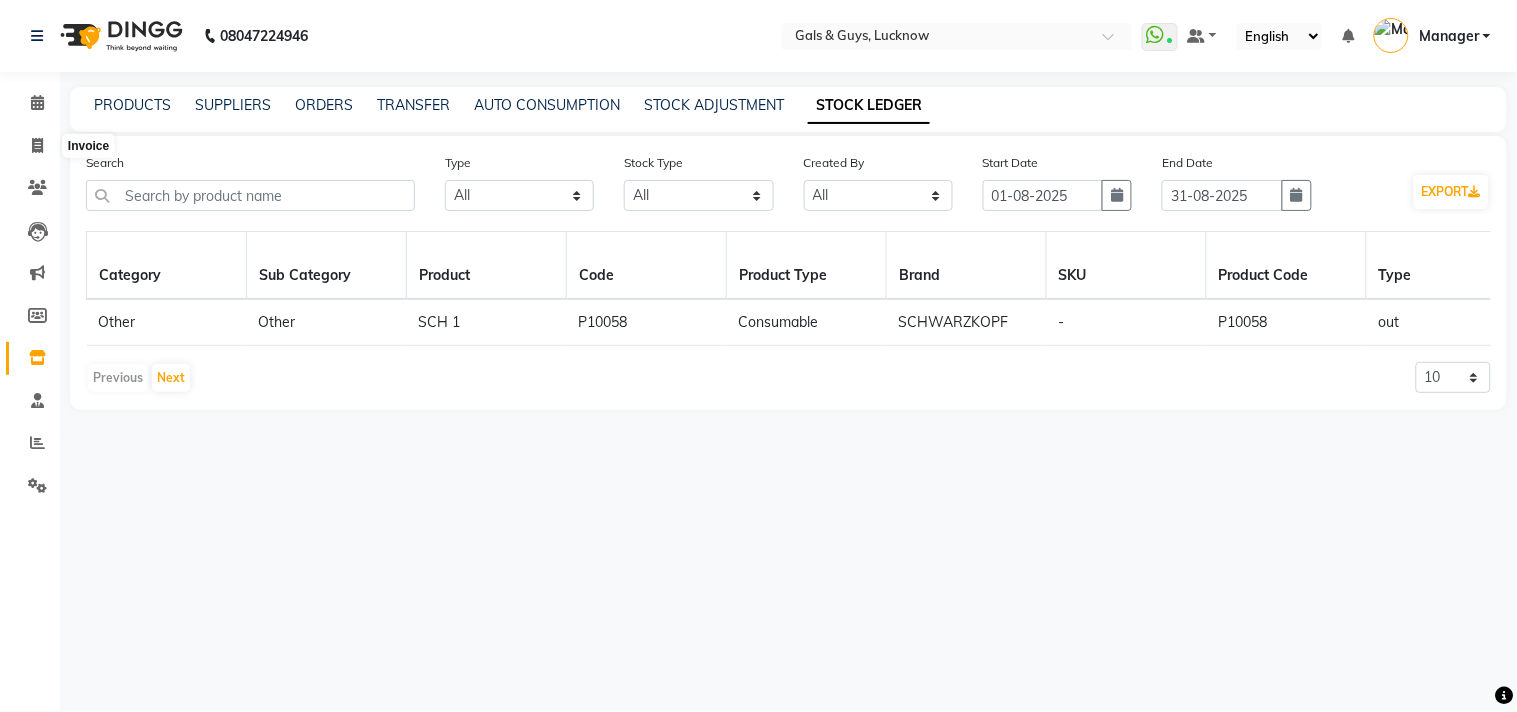select on "7505" 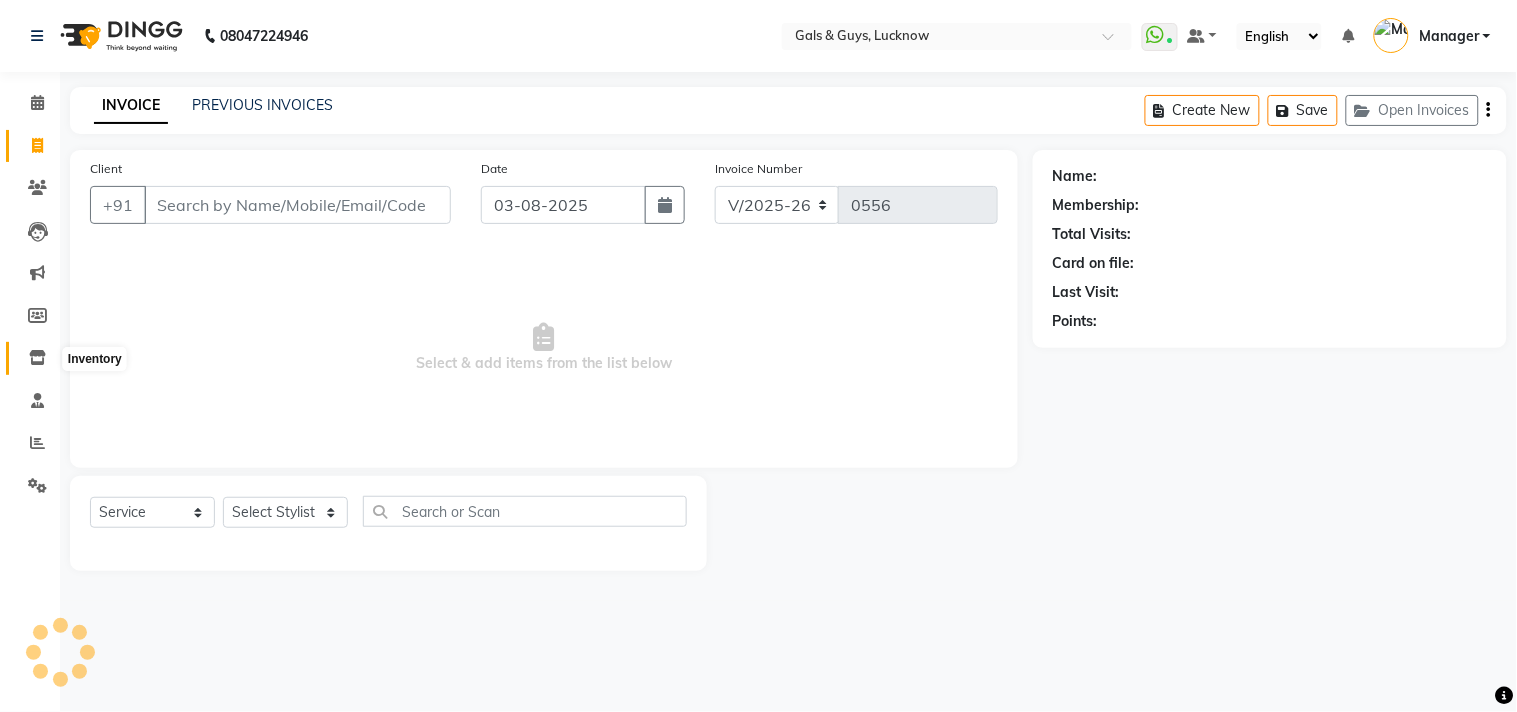 click 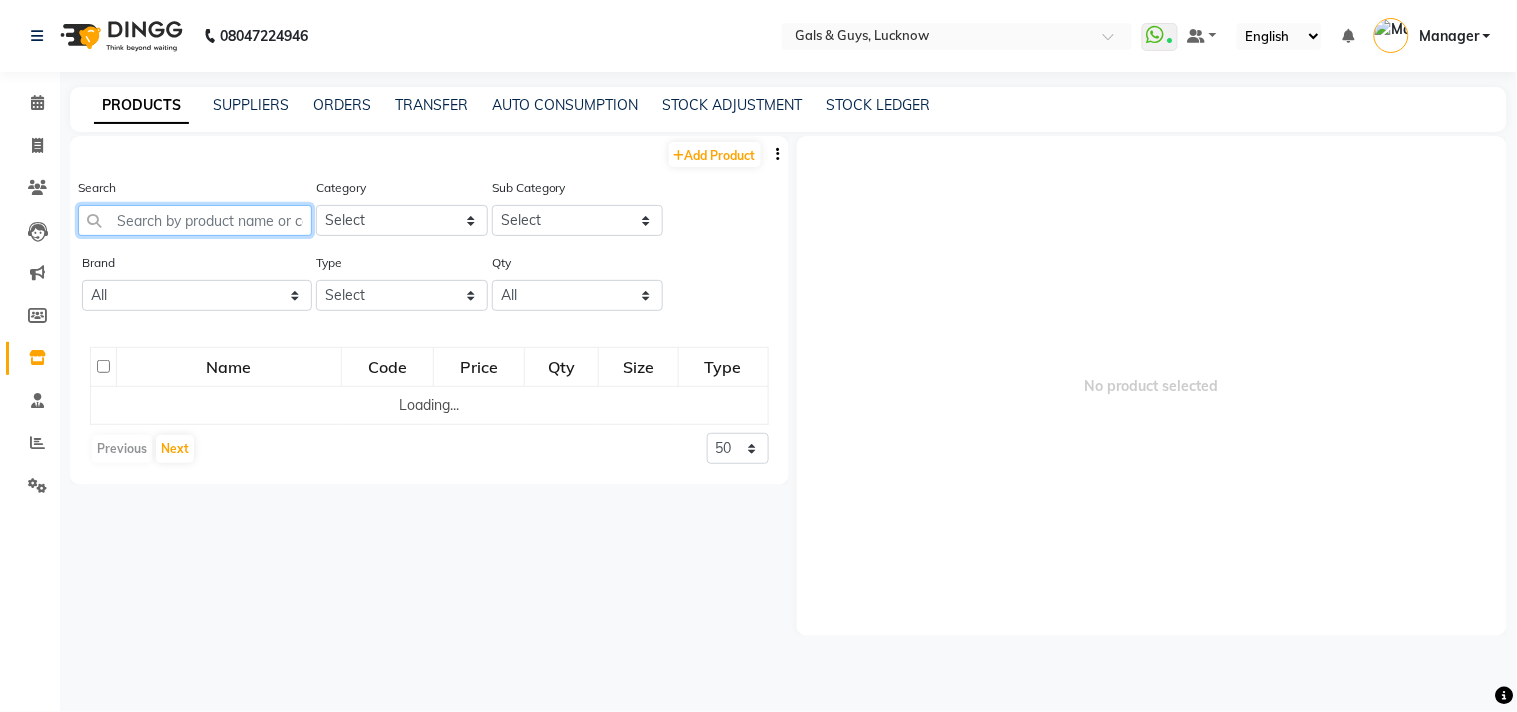 click 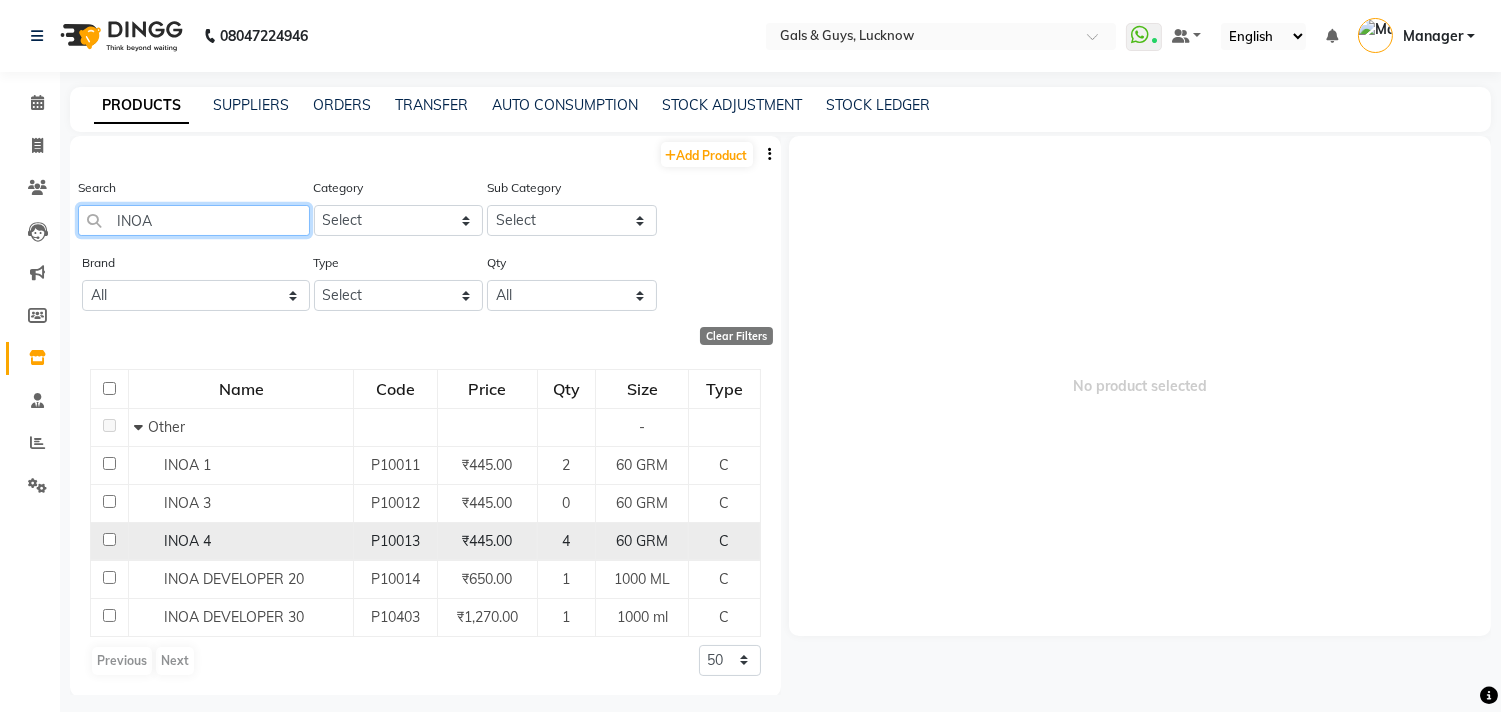 type on "INOA" 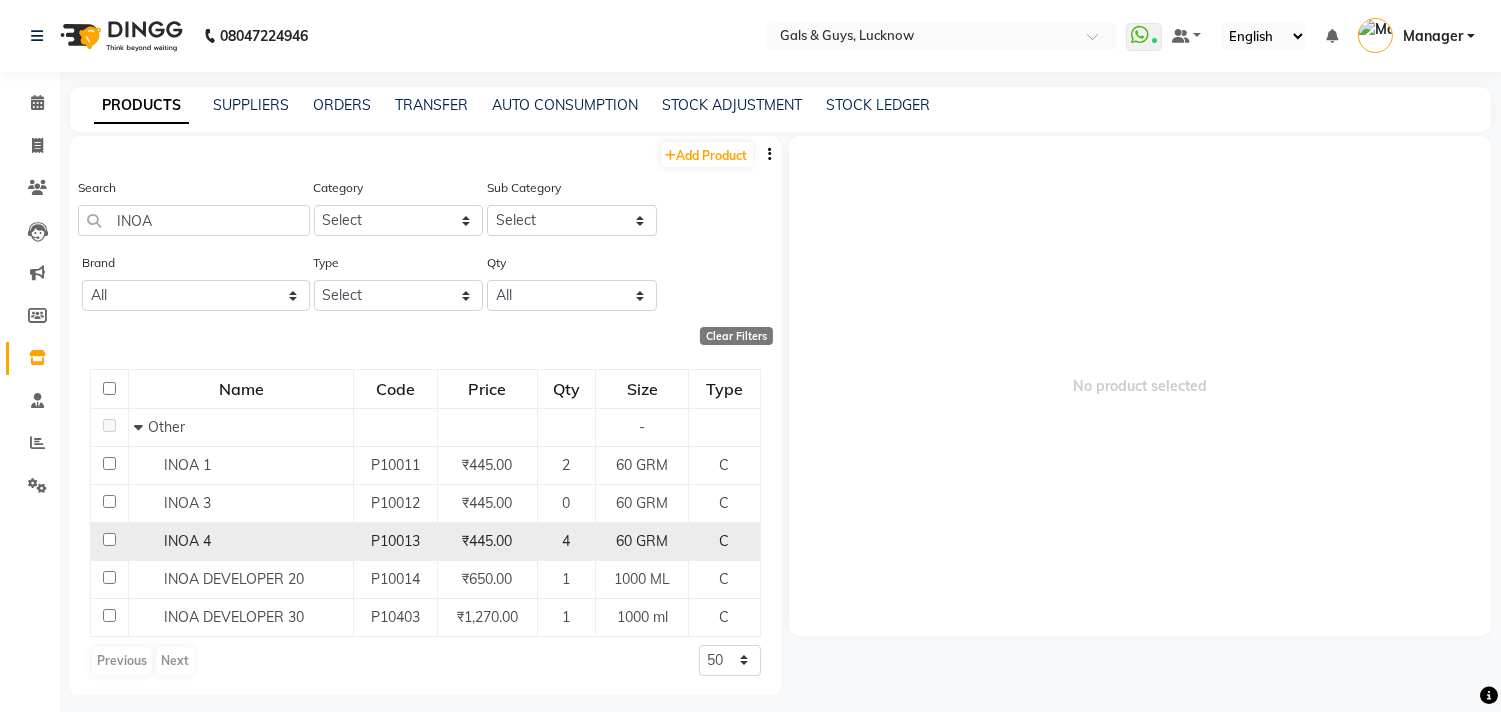 click 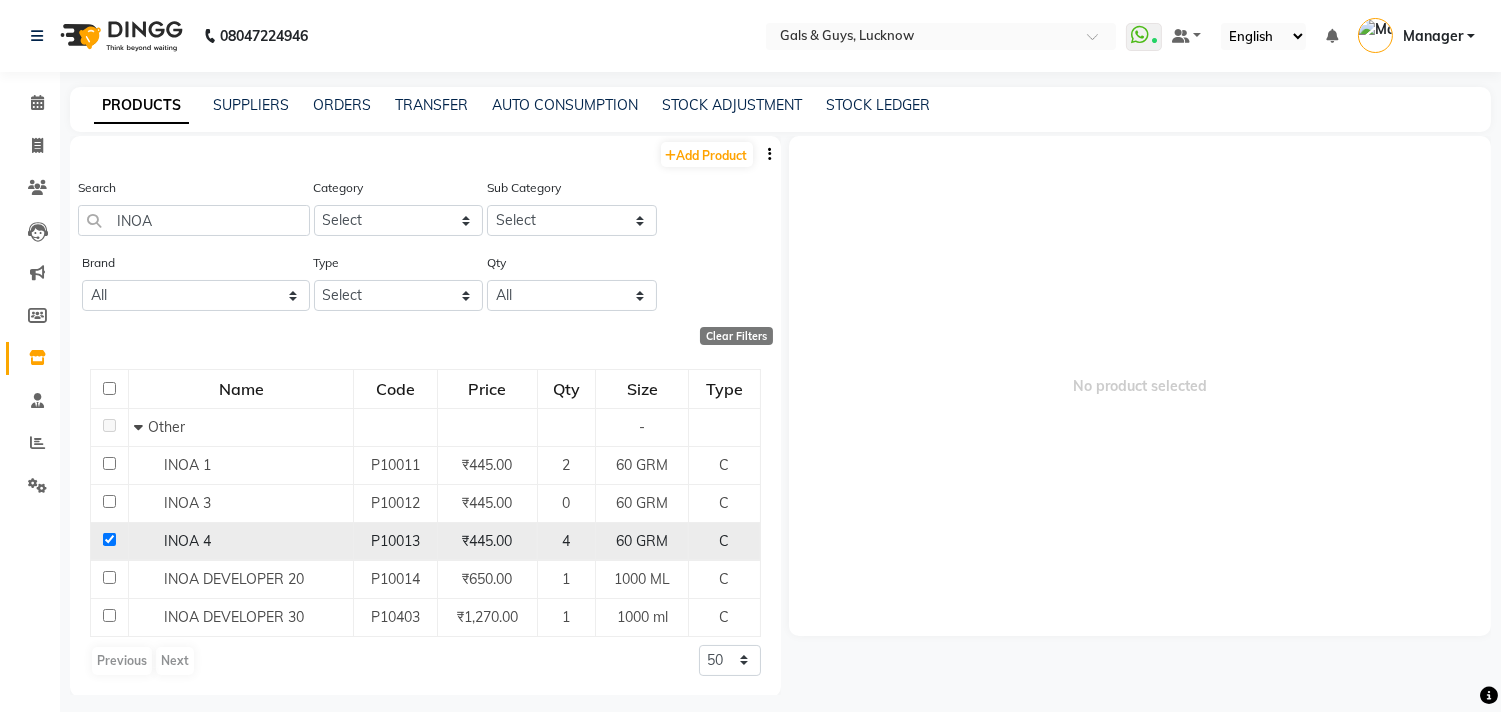 checkbox on "true" 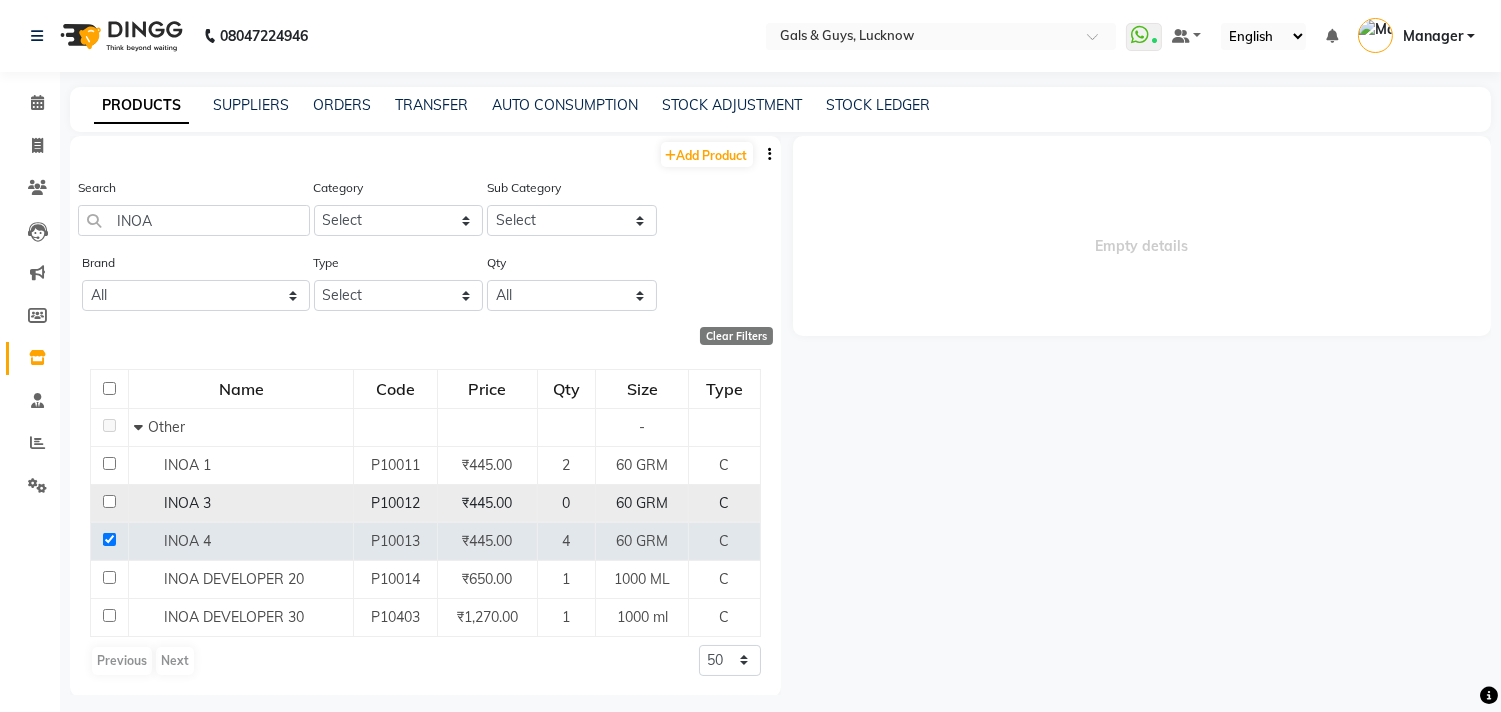 select 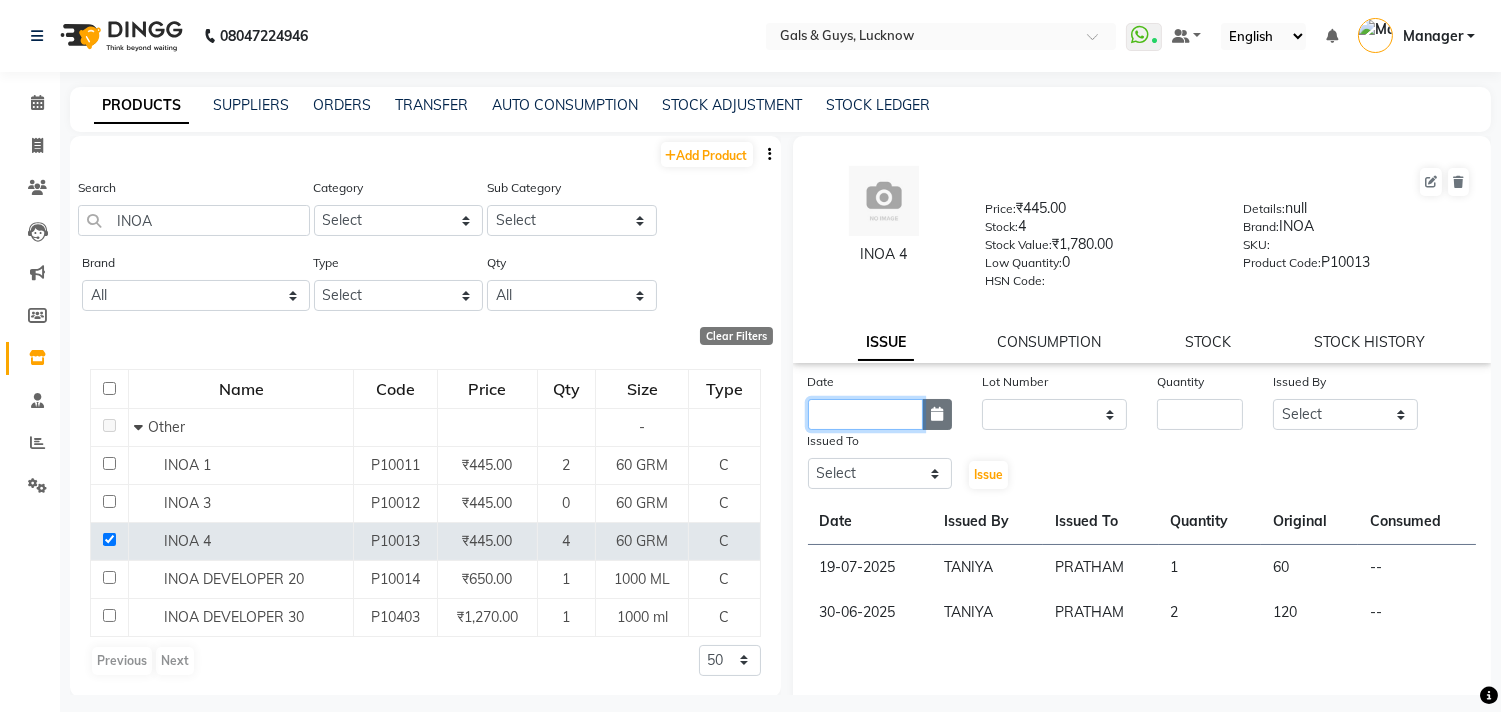 drag, startPoint x: 852, startPoint y: 416, endPoint x: 938, endPoint y: 416, distance: 86 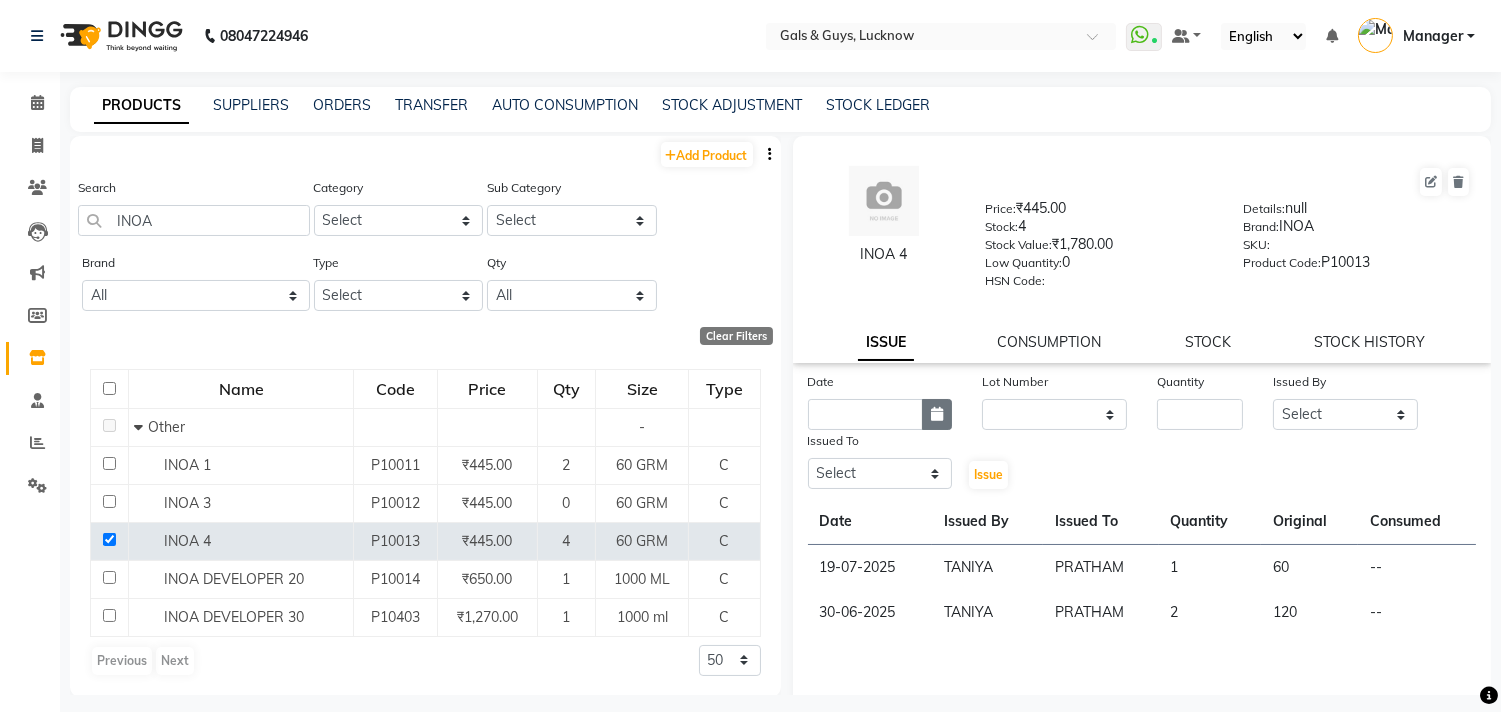 select on "8" 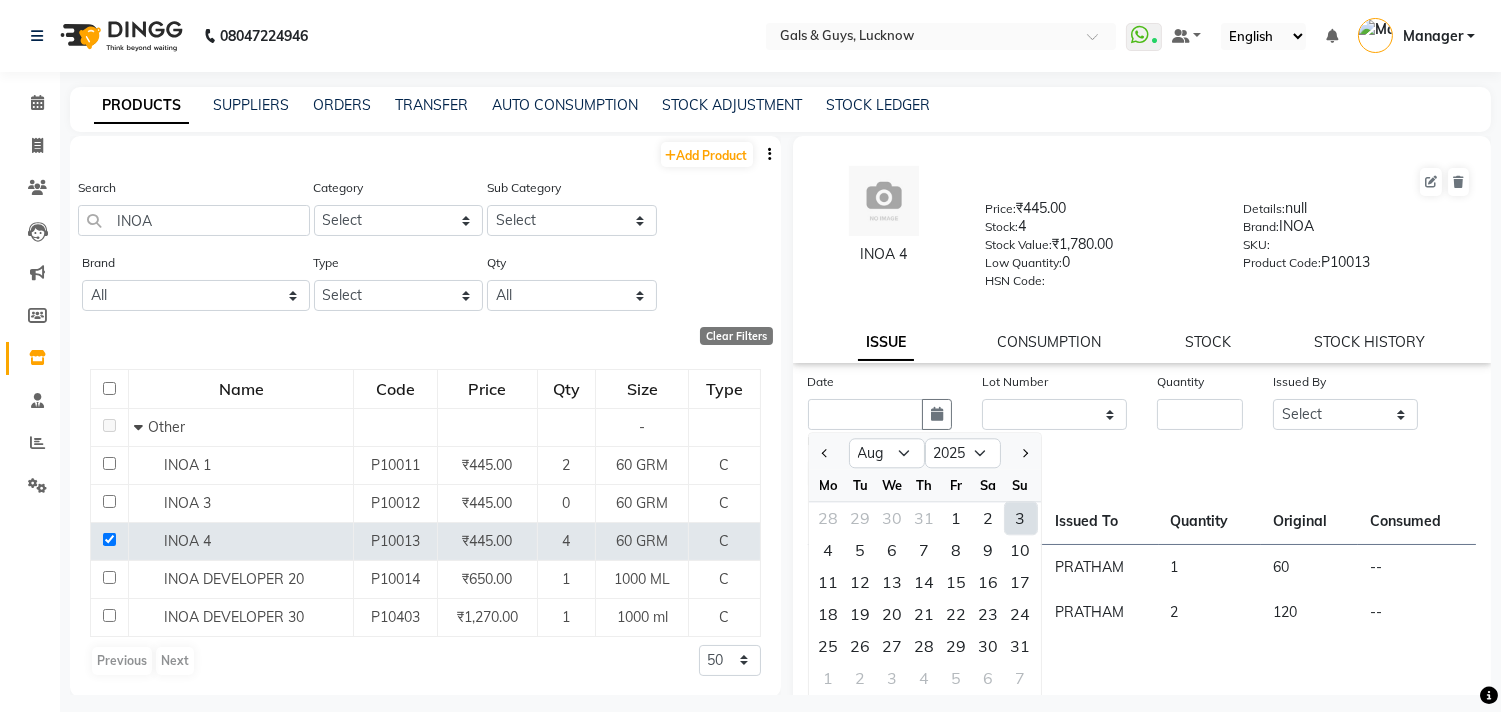 click on "3" 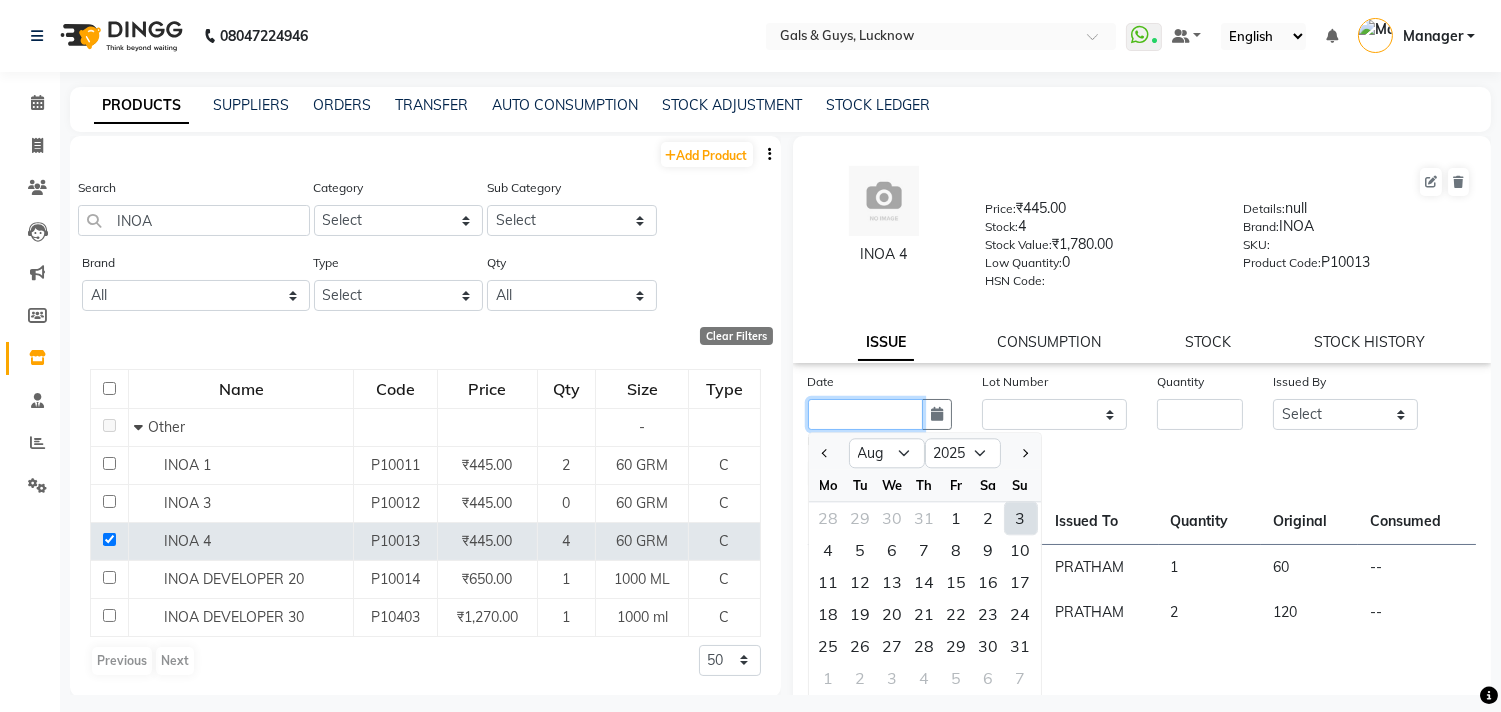 type on "03-08-2025" 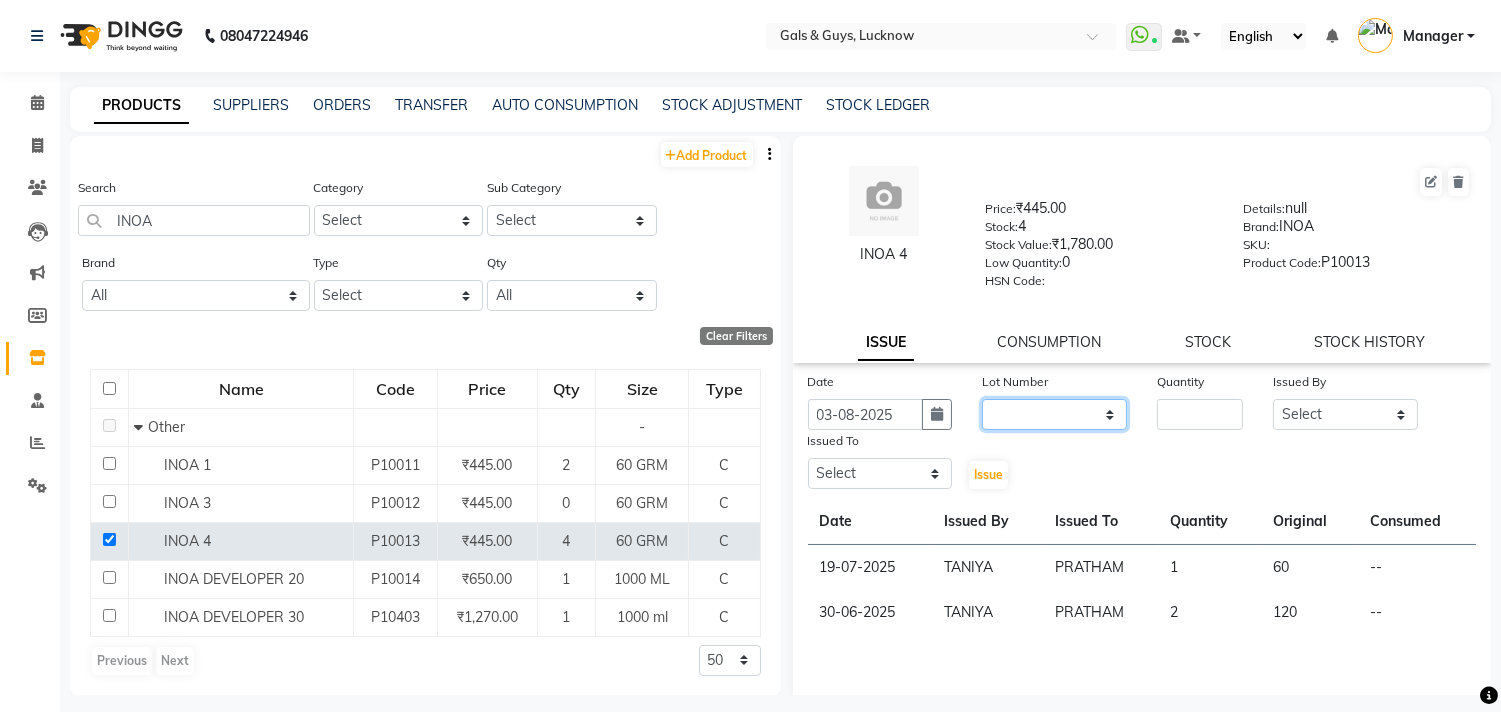 drag, startPoint x: 1017, startPoint y: 418, endPoint x: 1015, endPoint y: 428, distance: 10.198039 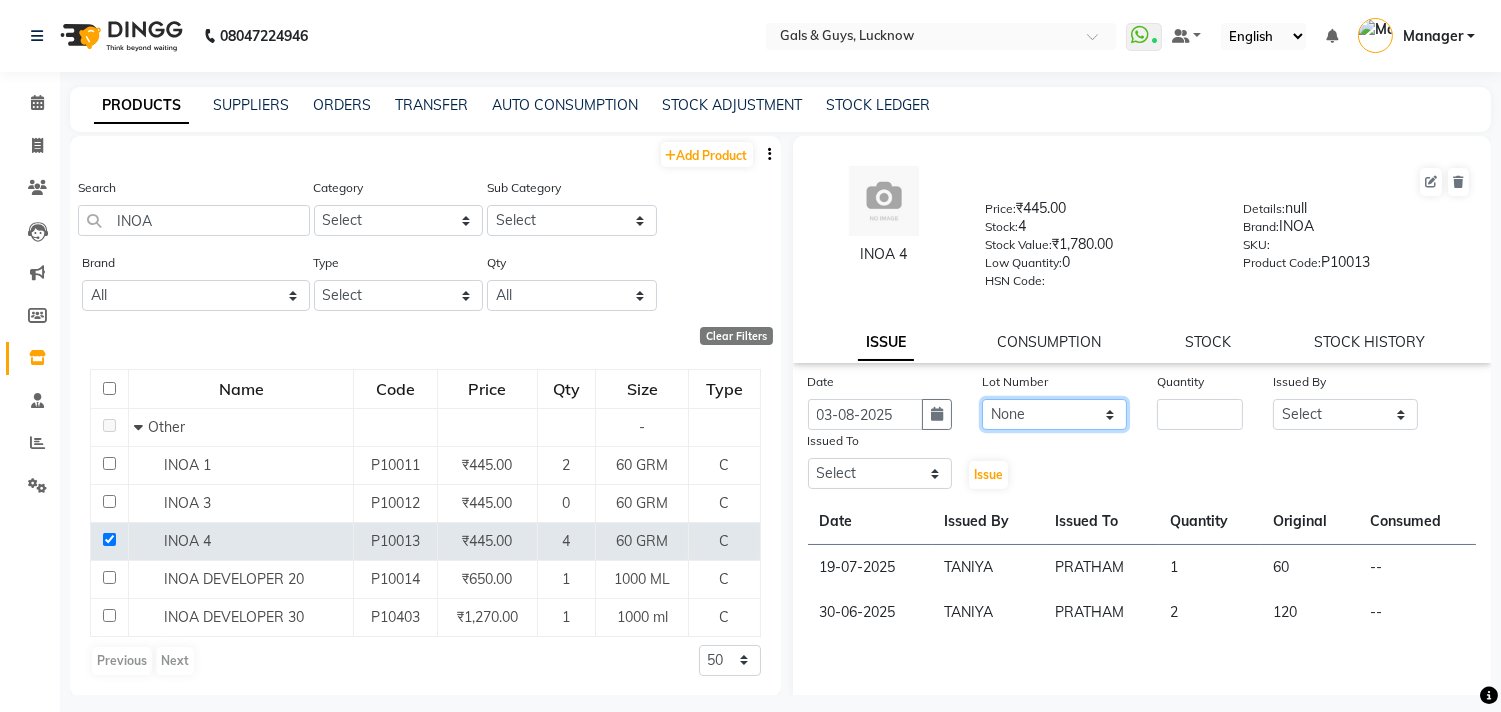 click on "None" 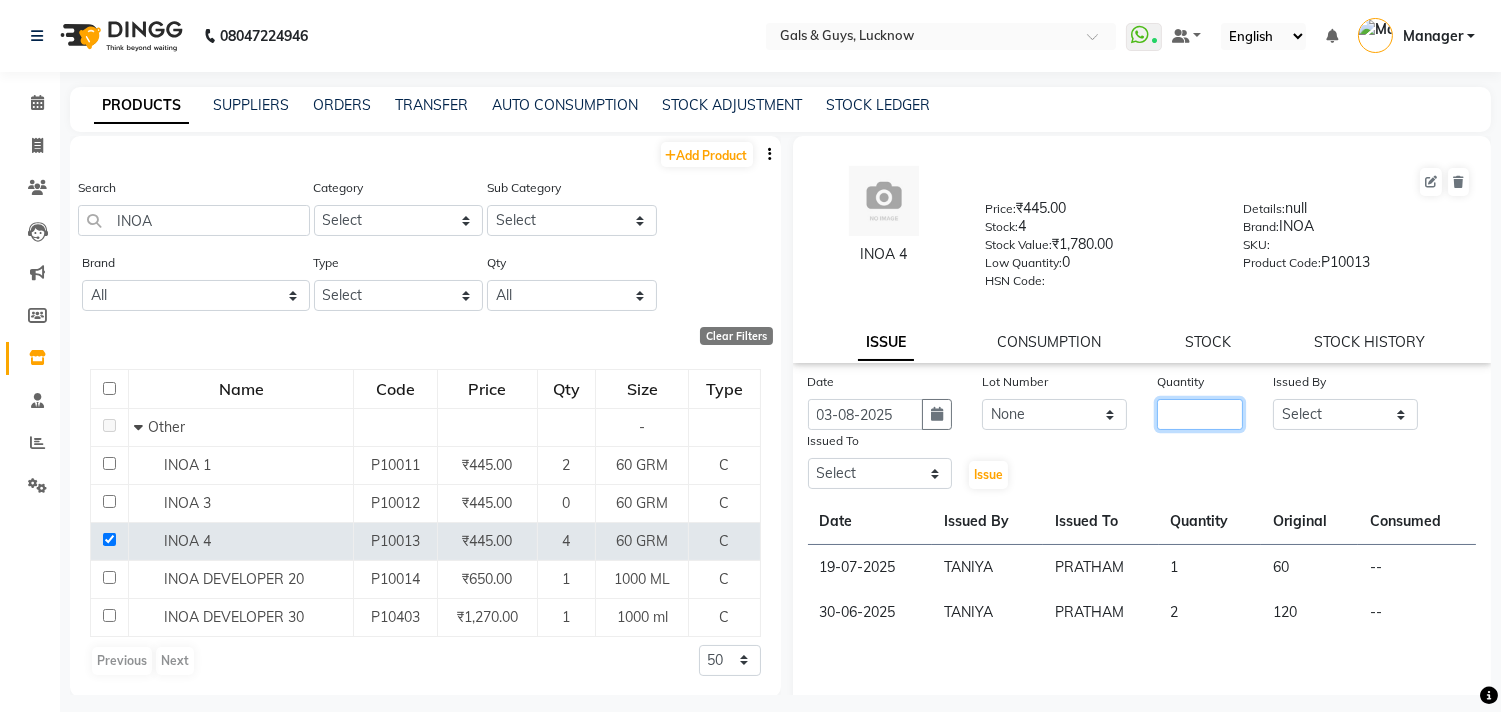 click 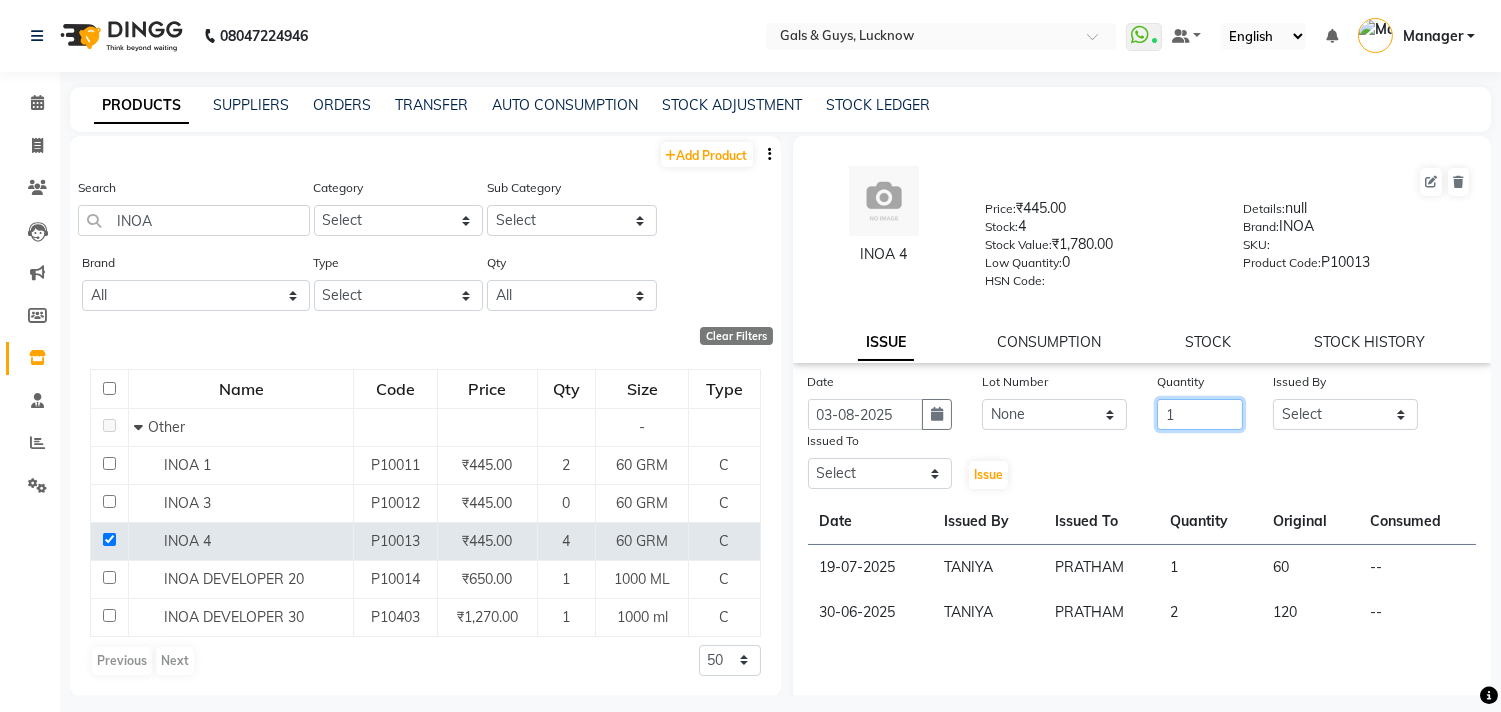 type on "1" 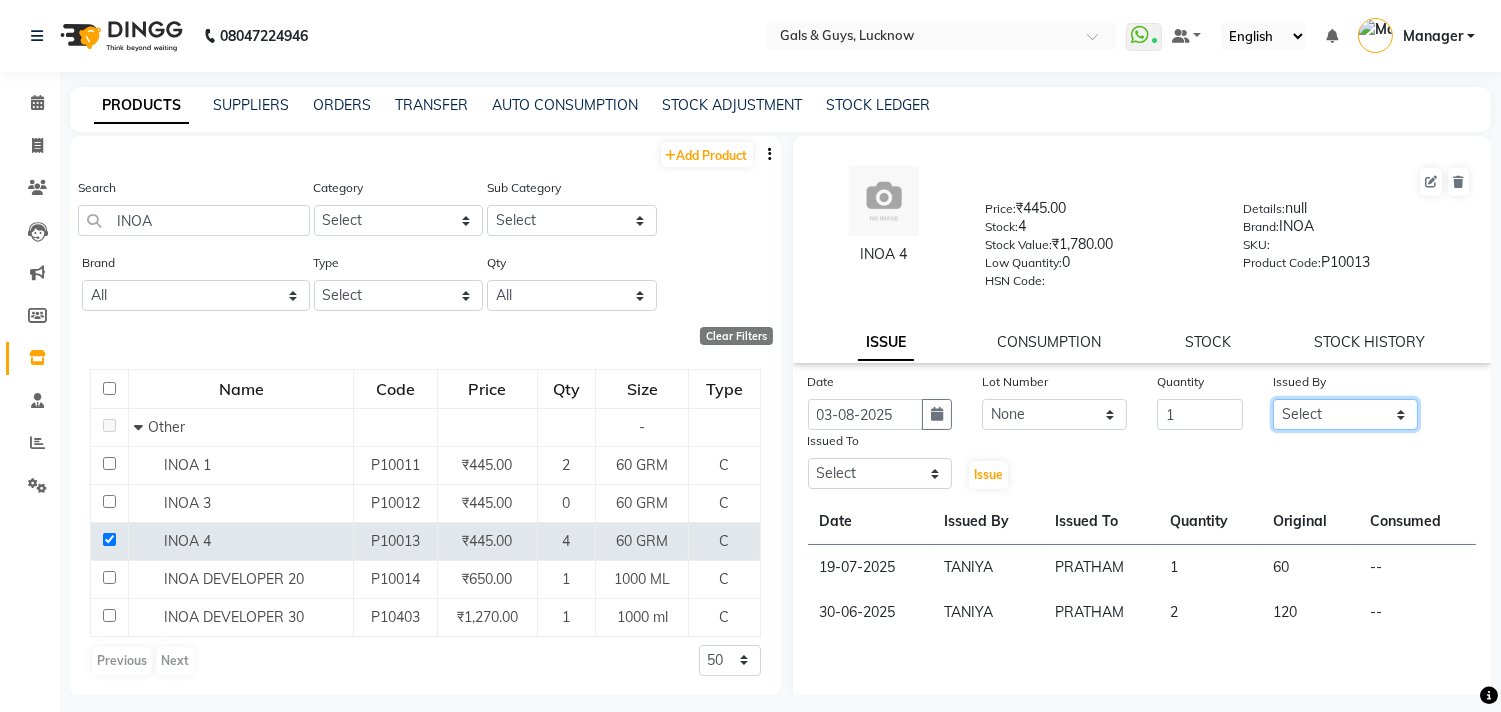 click on "Select [NAME] ADVANCE [NAME] [NAME] [NAME] B-WAX KUNAL Manager MEMBERSHIP [NAME] PRATHAM PRODUCT [NAME] [NAME] [NAME]" 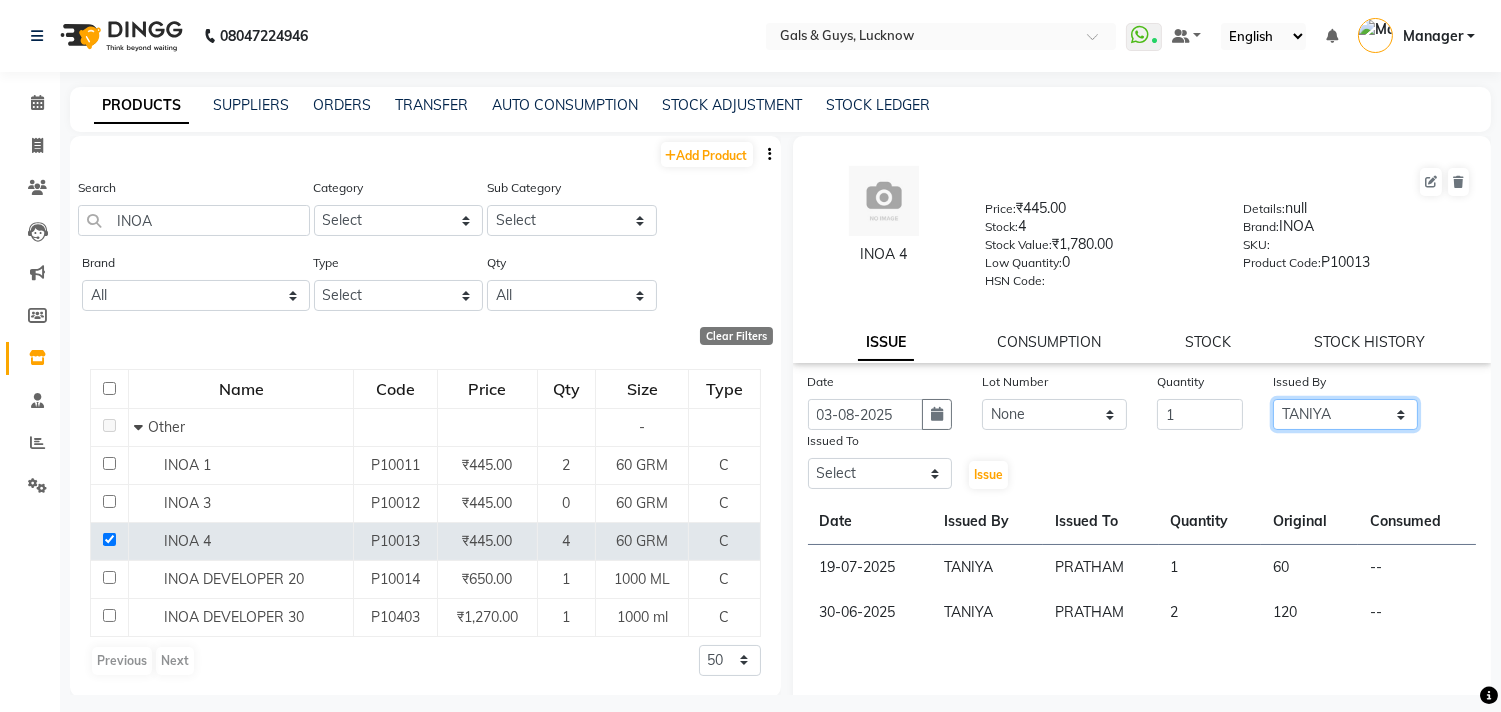 click on "Select [NAME] ADVANCE [NAME] [NAME] [NAME] B-WAX KUNAL Manager MEMBERSHIP [NAME] PRATHAM PRODUCT [NAME] [NAME] [NAME]" 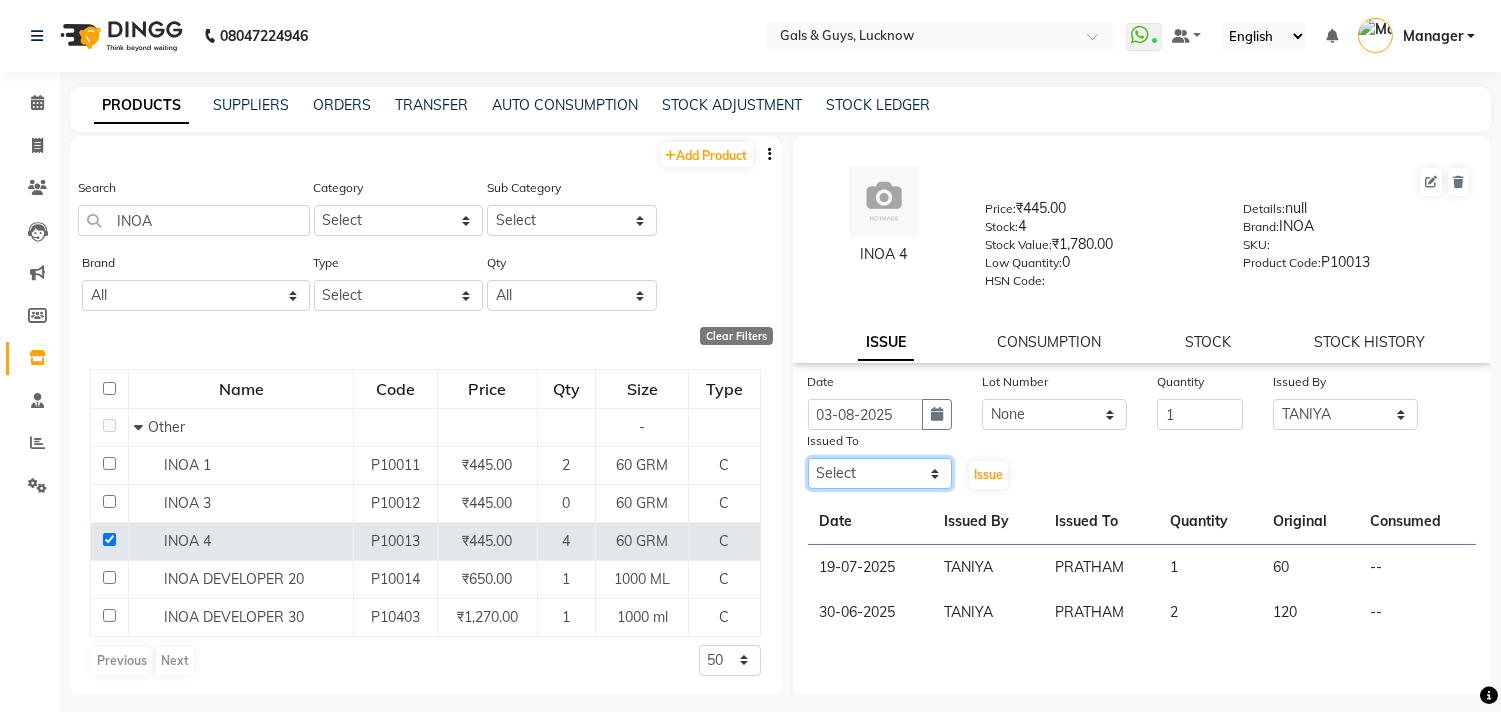 click on "Select [NAME] ADVANCE [NAME] [NAME] [NAME] B-WAX KUNAL Manager MEMBERSHIP [NAME] PRATHAM PRODUCT [NAME] [NAME] [NAME]" 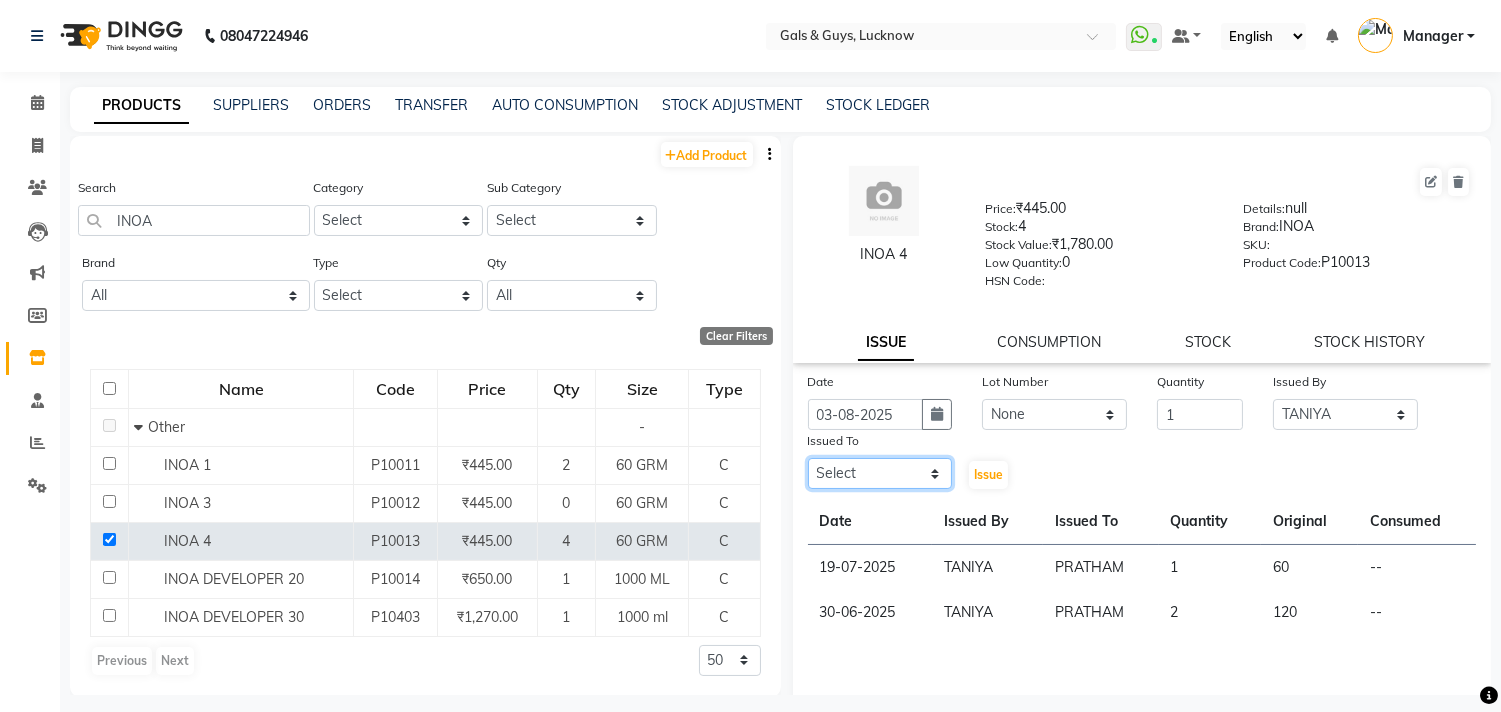 select on "66163" 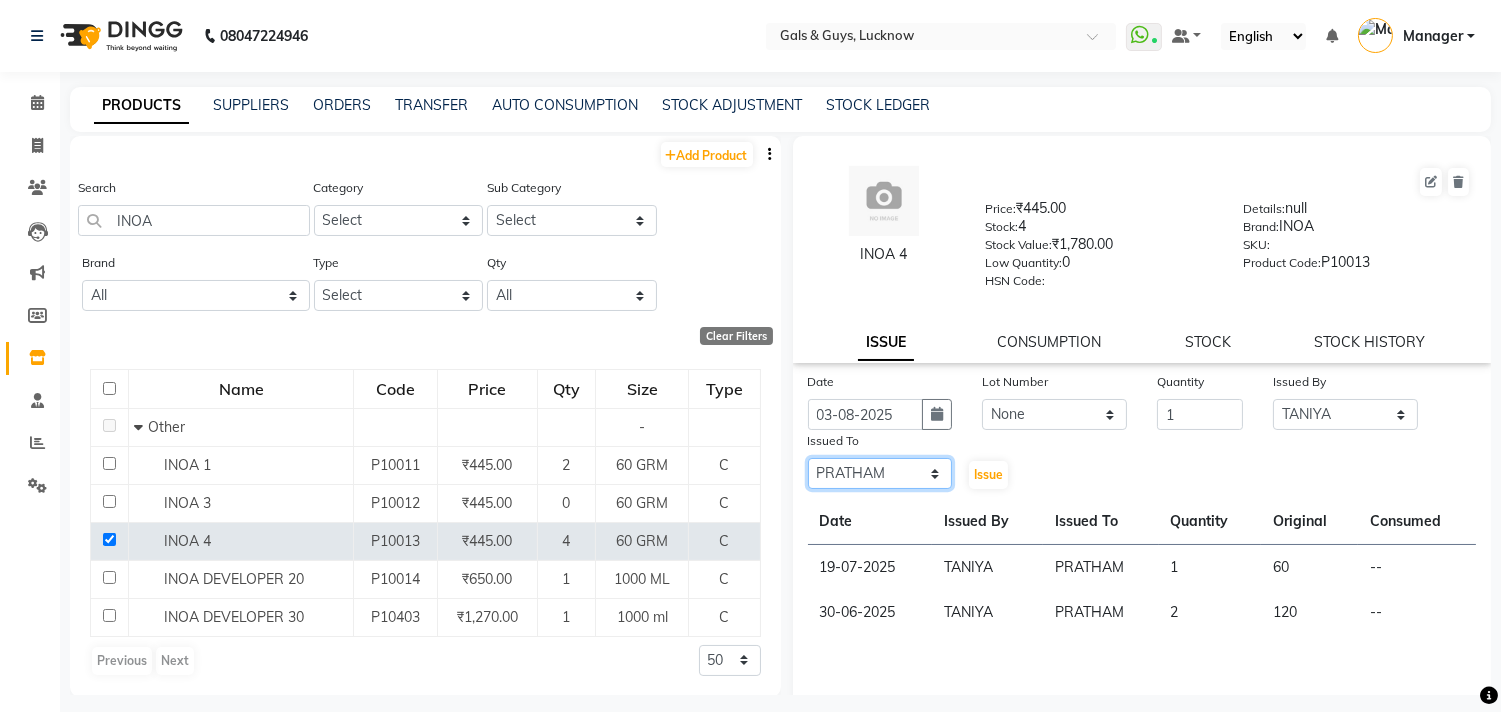 click on "Select [NAME] ADVANCE [NAME] [NAME] [NAME] B-WAX KUNAL Manager MEMBERSHIP [NAME] PRATHAM PRODUCT [NAME] [NAME] [NAME]" 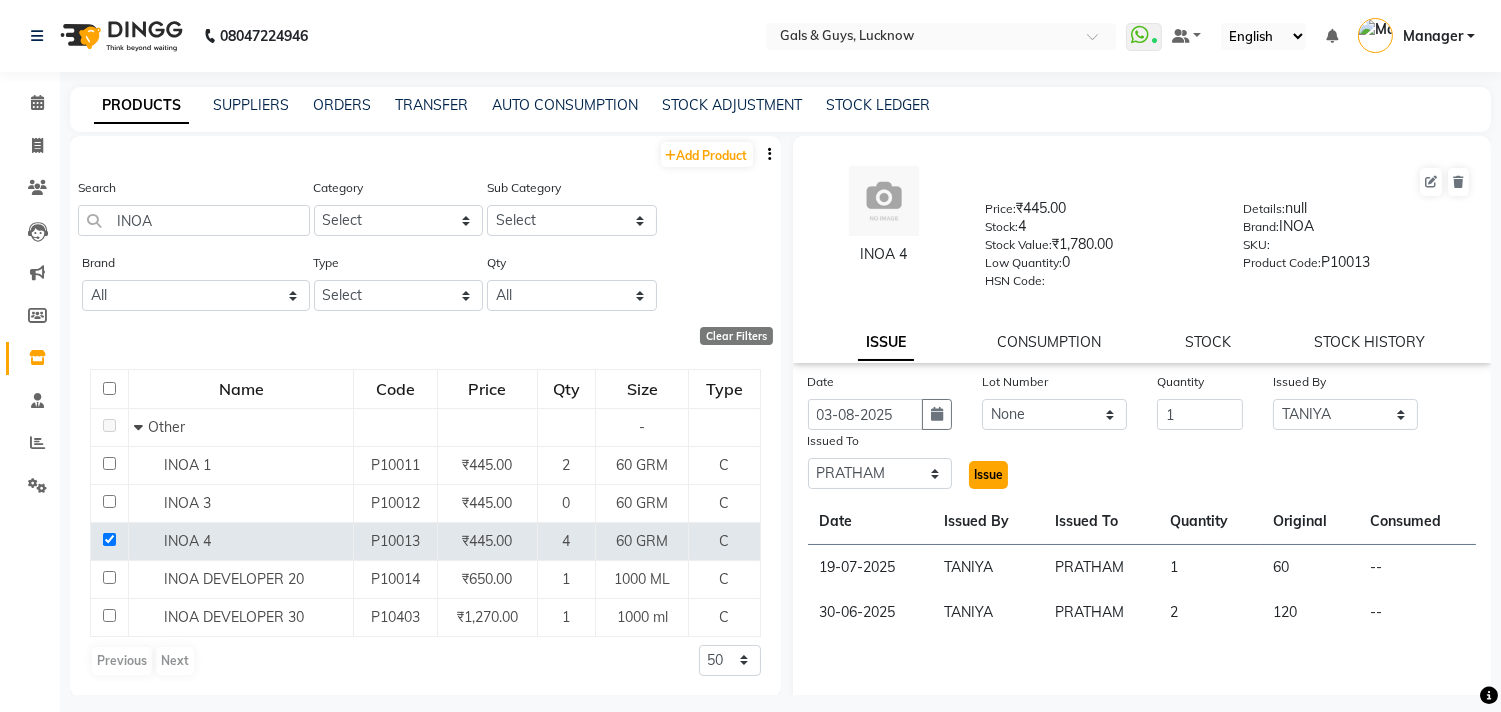 click on "Issue" 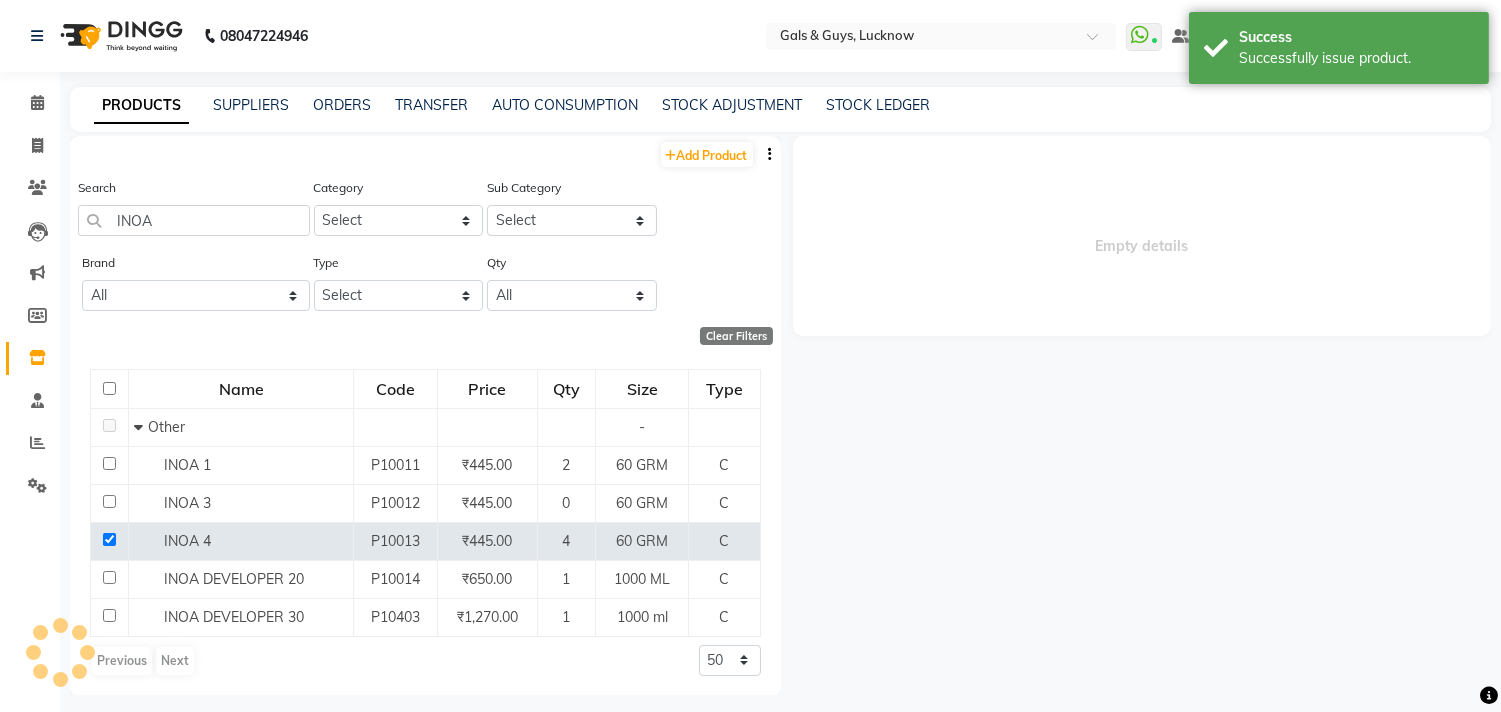 select 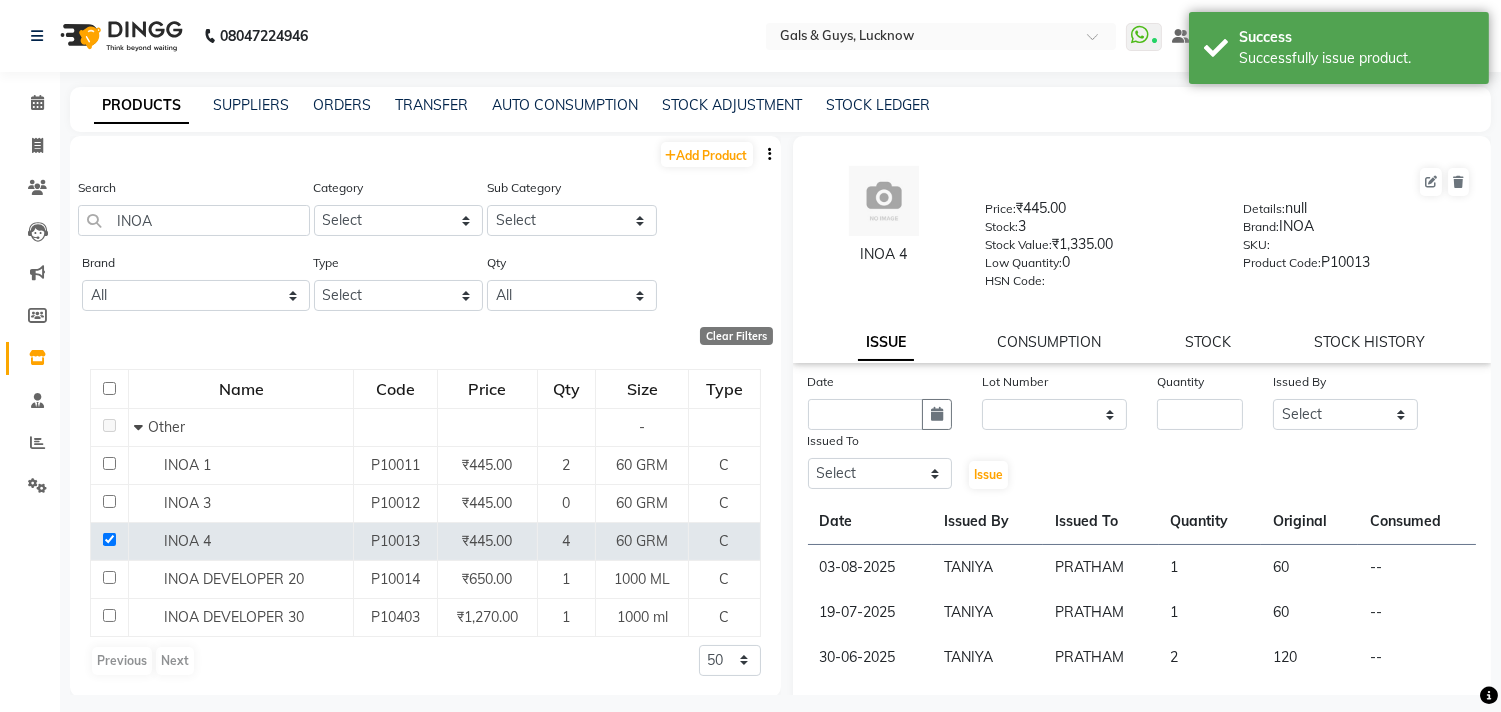 click on "STOCK LEDGER" 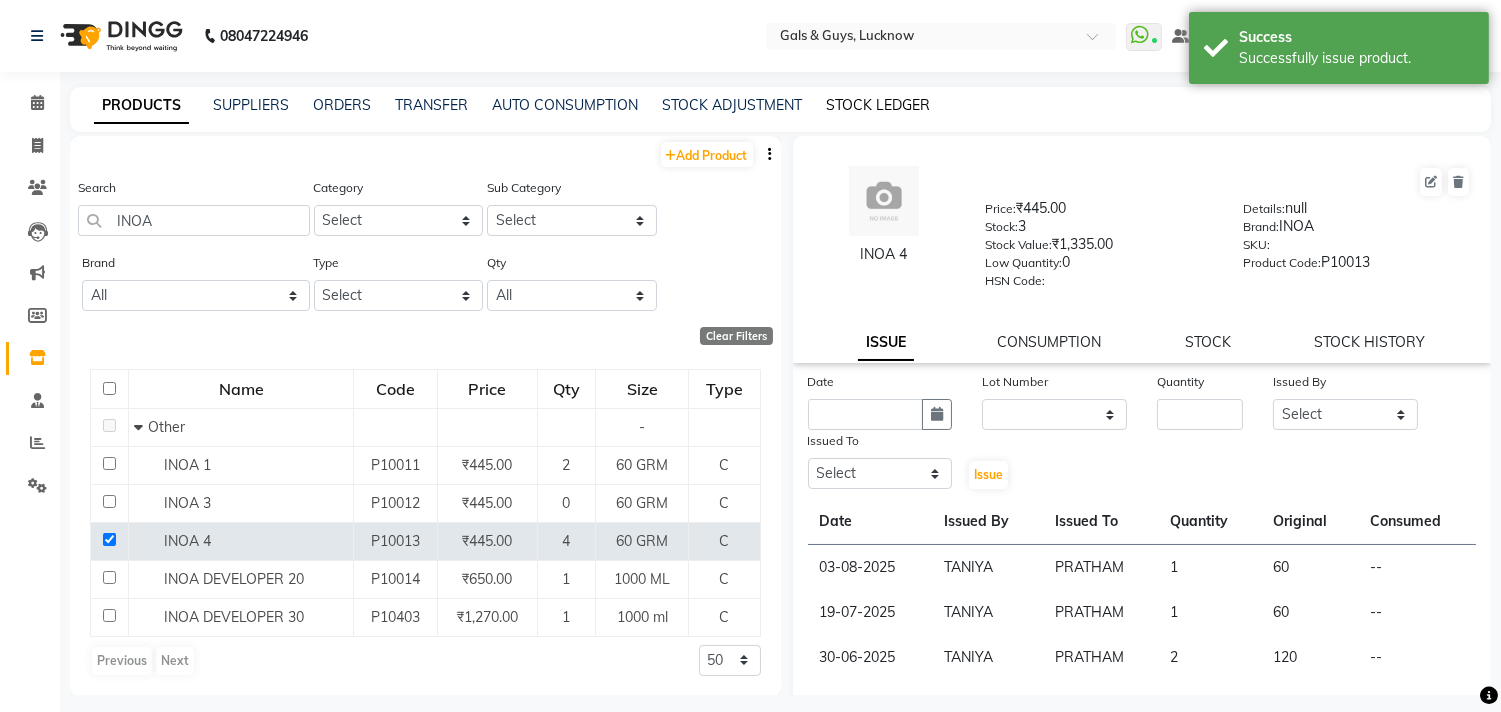 click on "STOCK LEDGER" 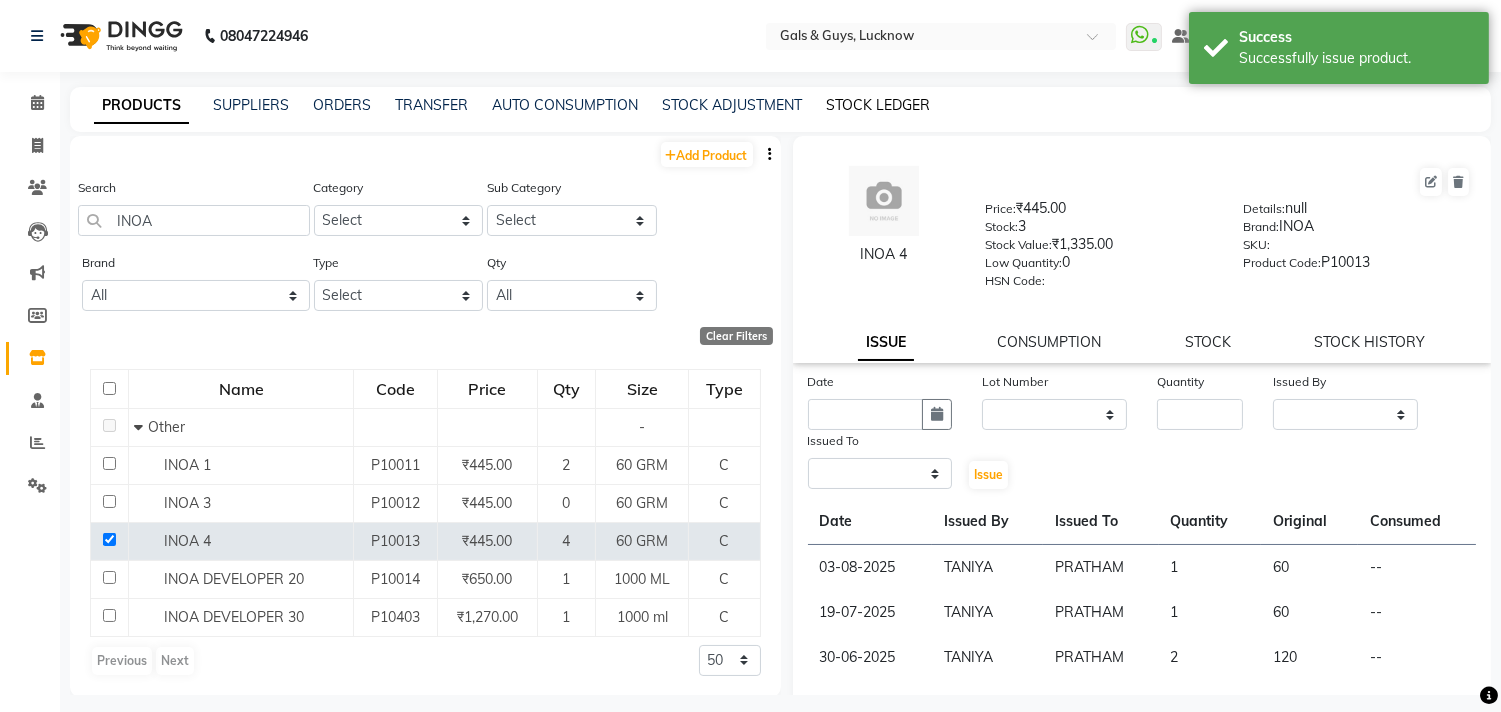 select on "all" 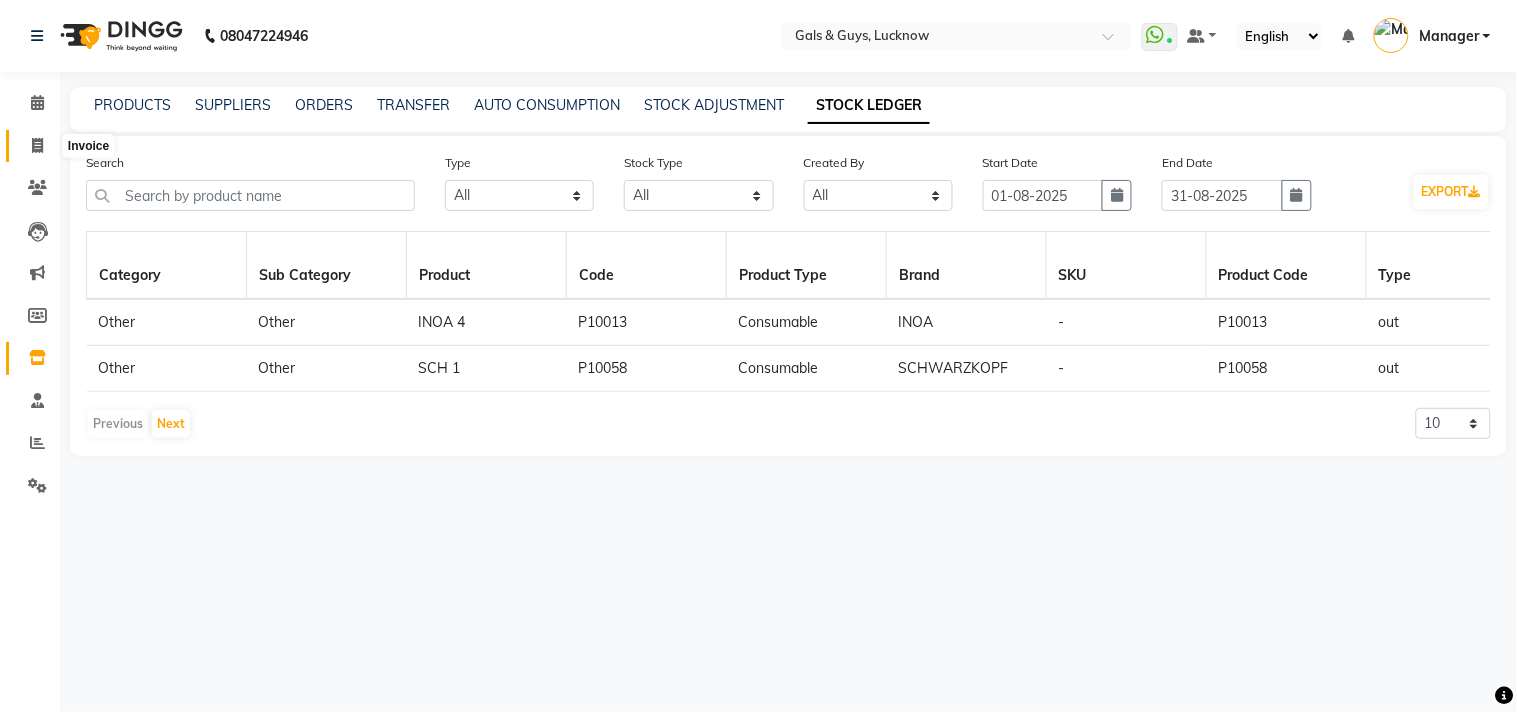 click 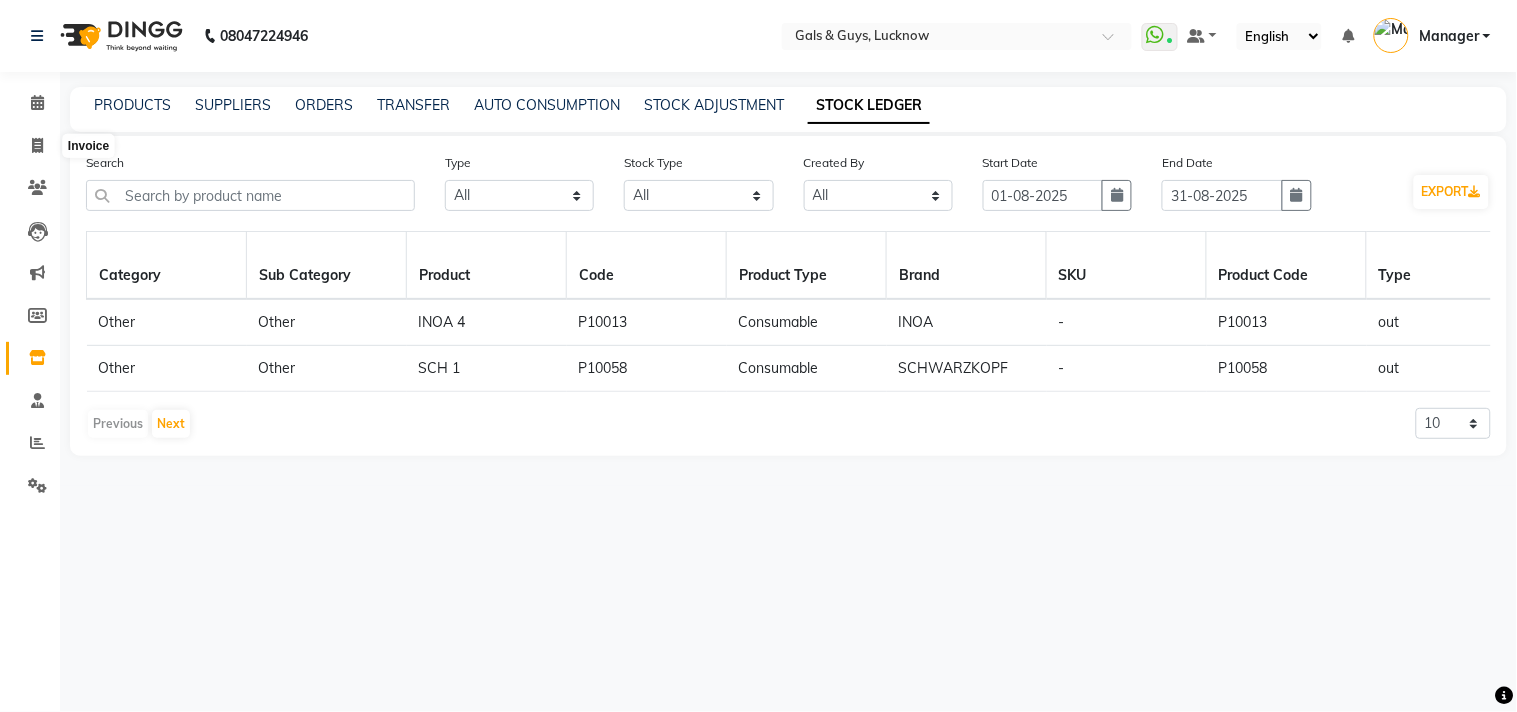 select on "service" 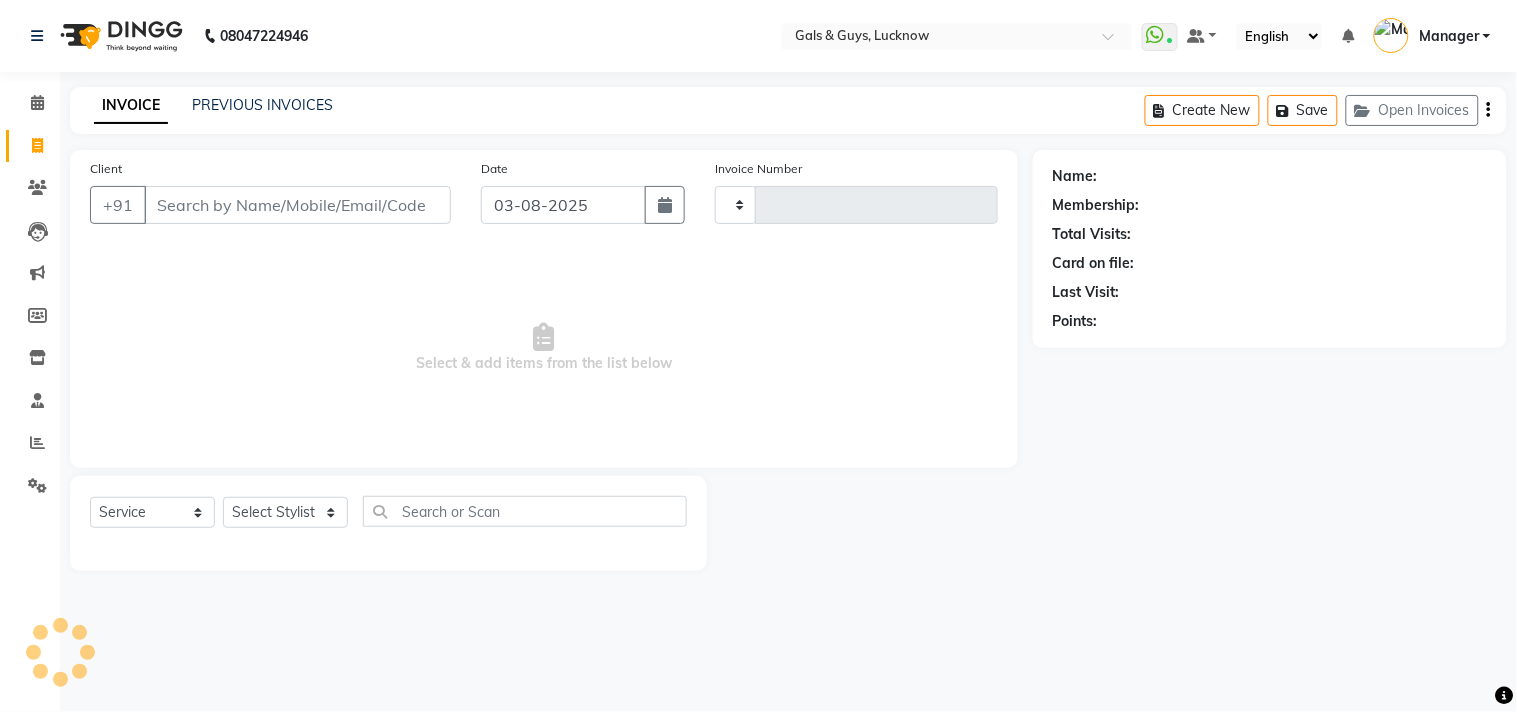 type on "0556" 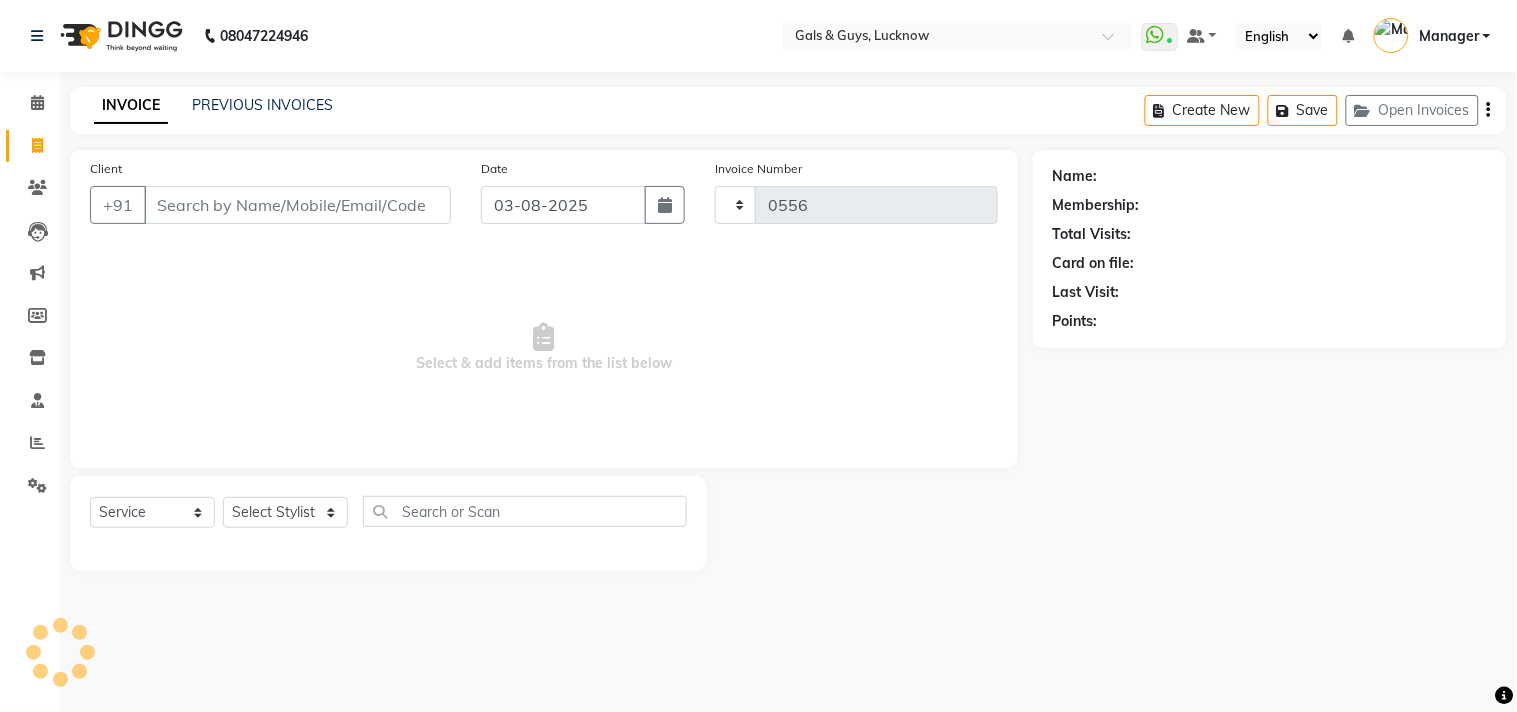 select on "7505" 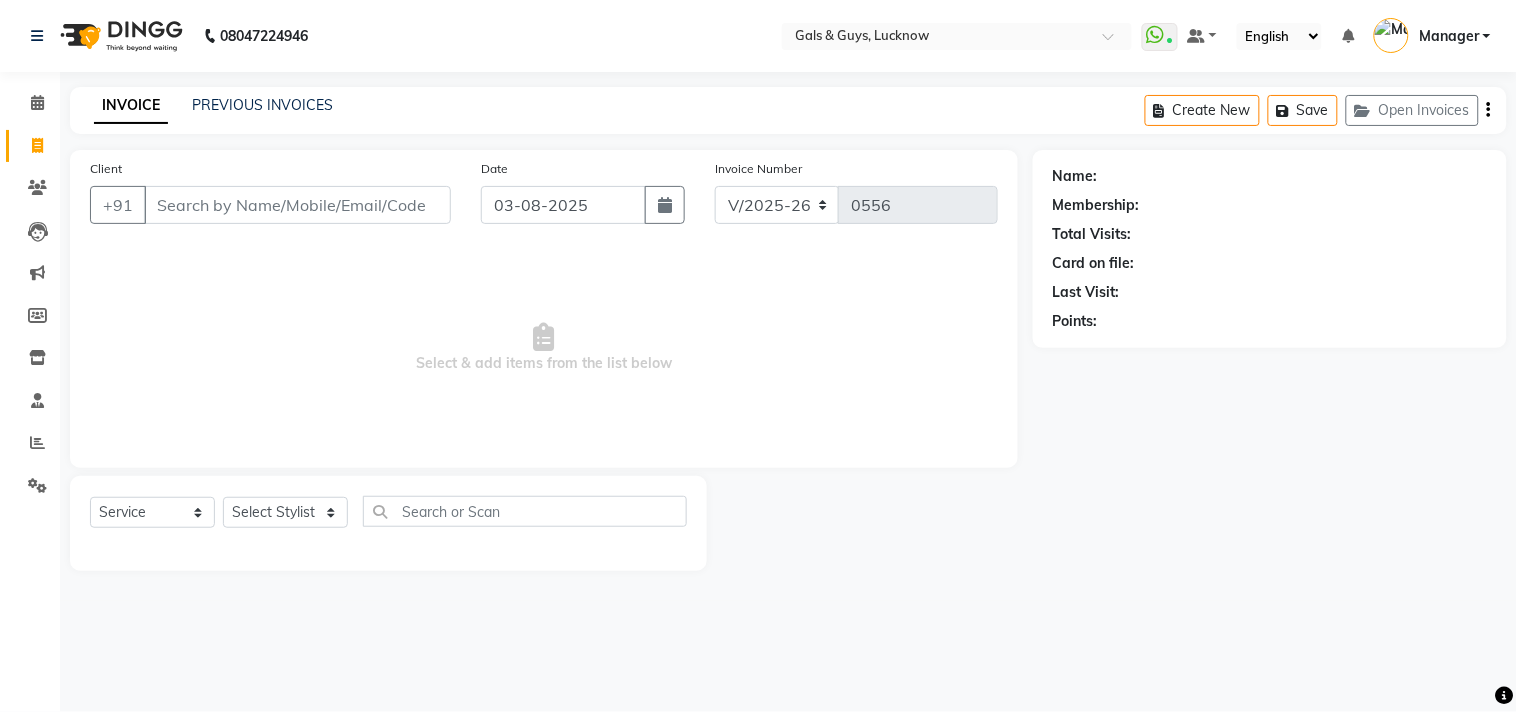 click on "PREVIOUS INVOICES" 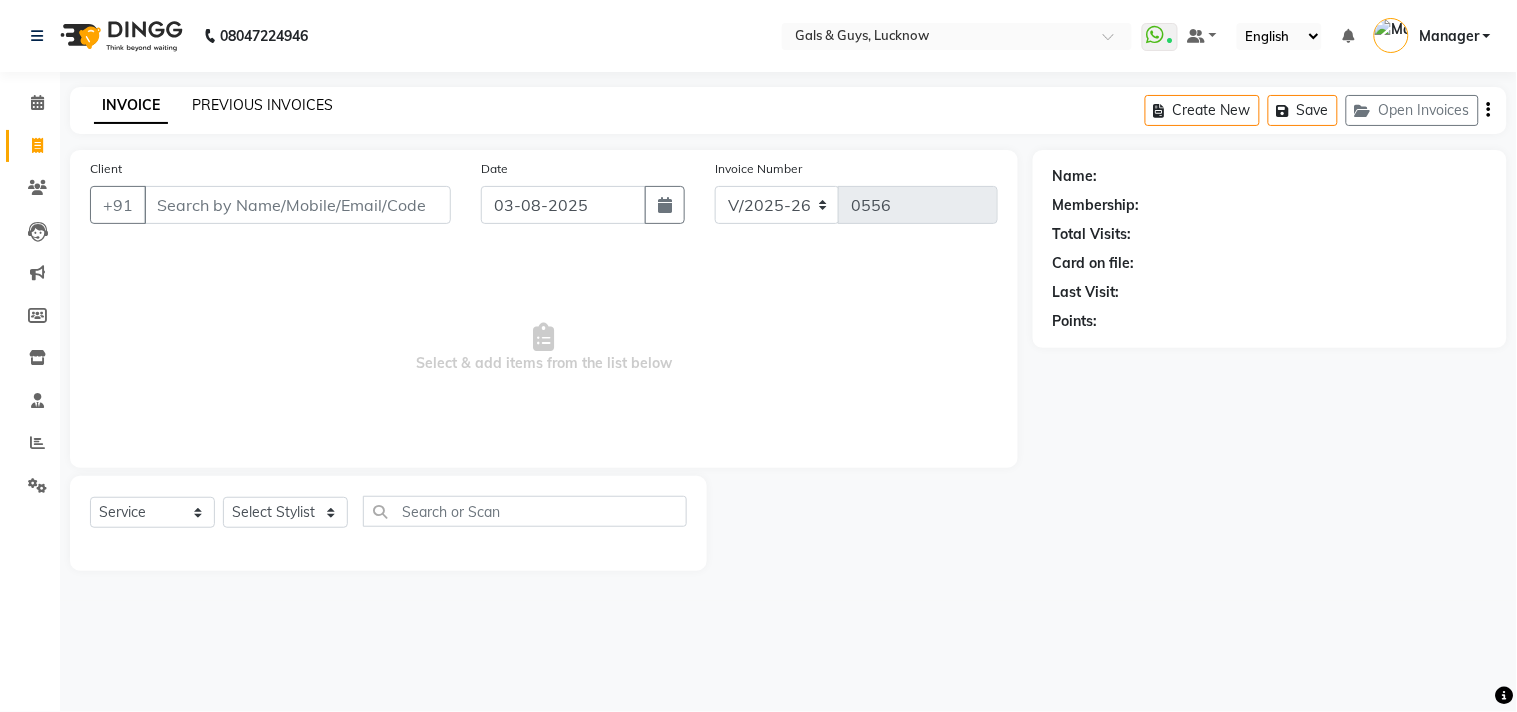 click on "PREVIOUS INVOICES" 